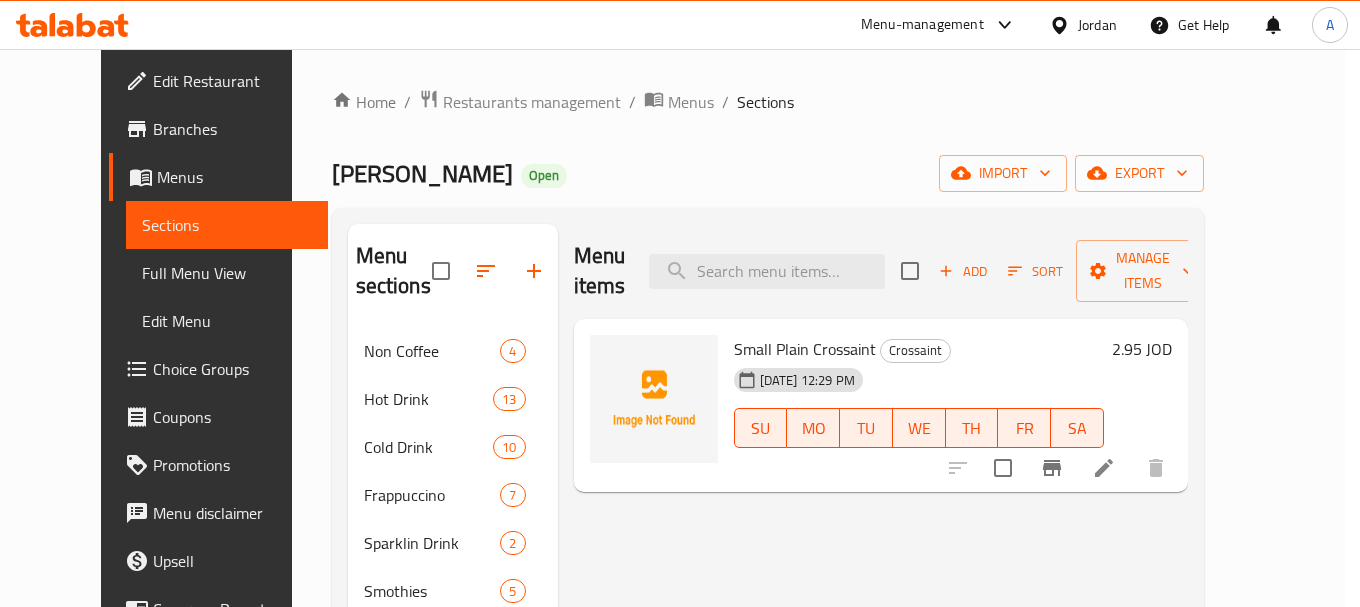 scroll, scrollTop: 0, scrollLeft: 0, axis: both 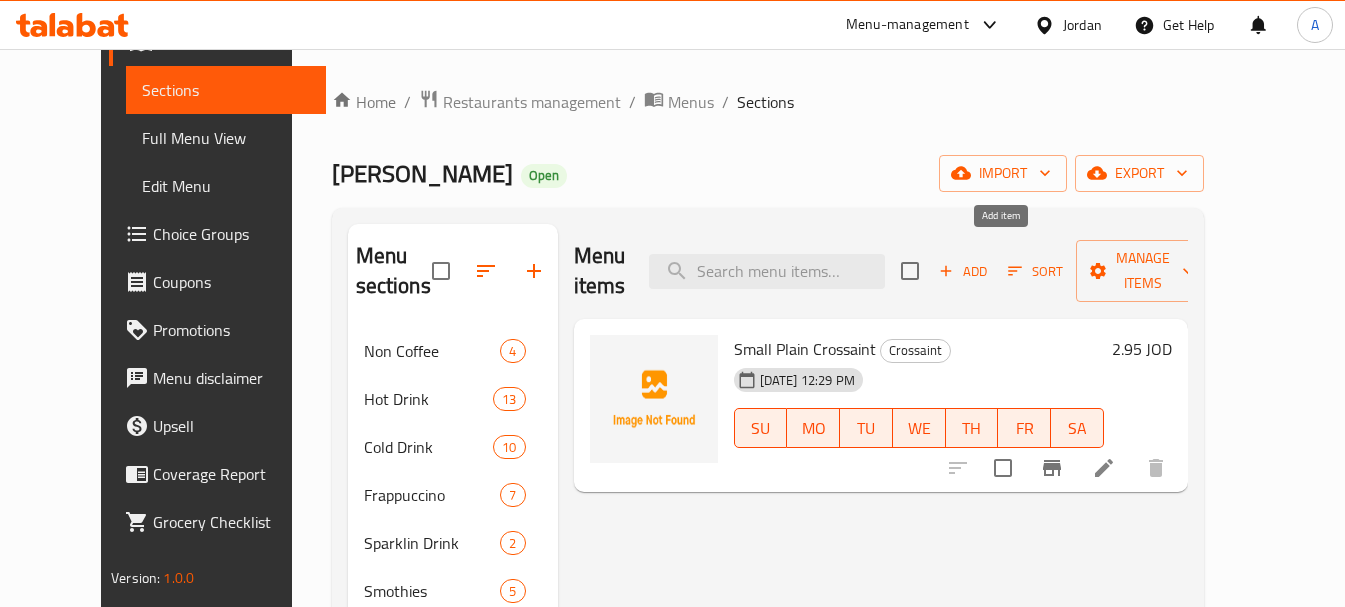 click on "Add" at bounding box center (963, 271) 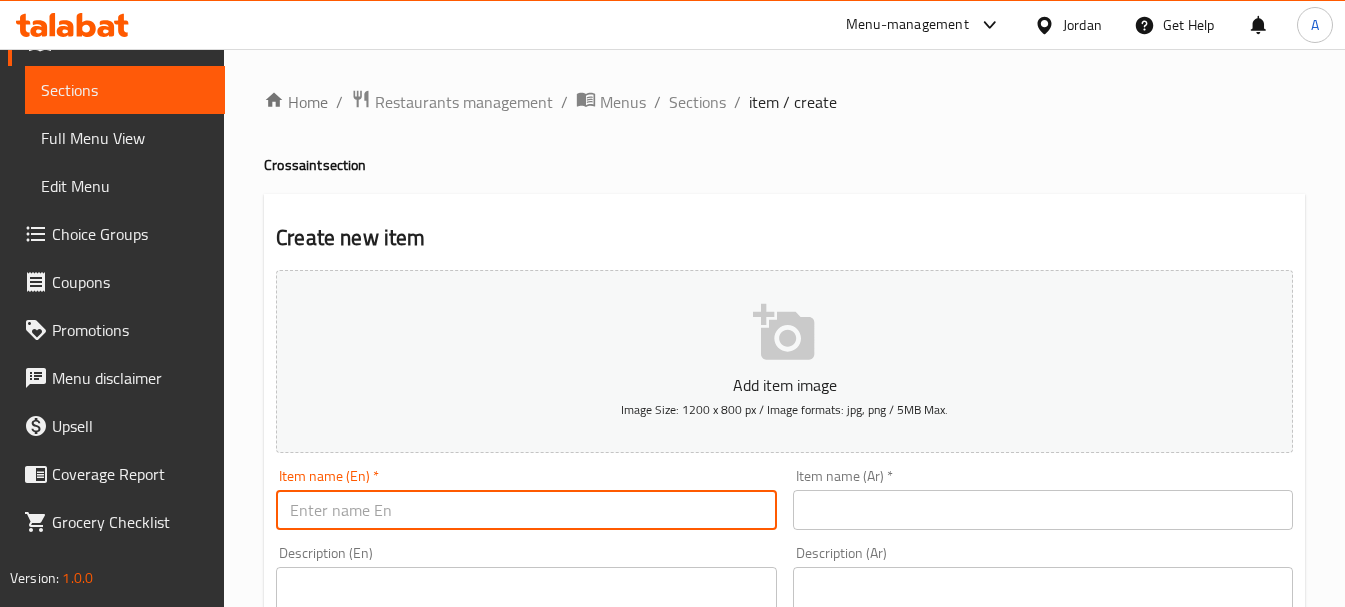 click at bounding box center (526, 510) 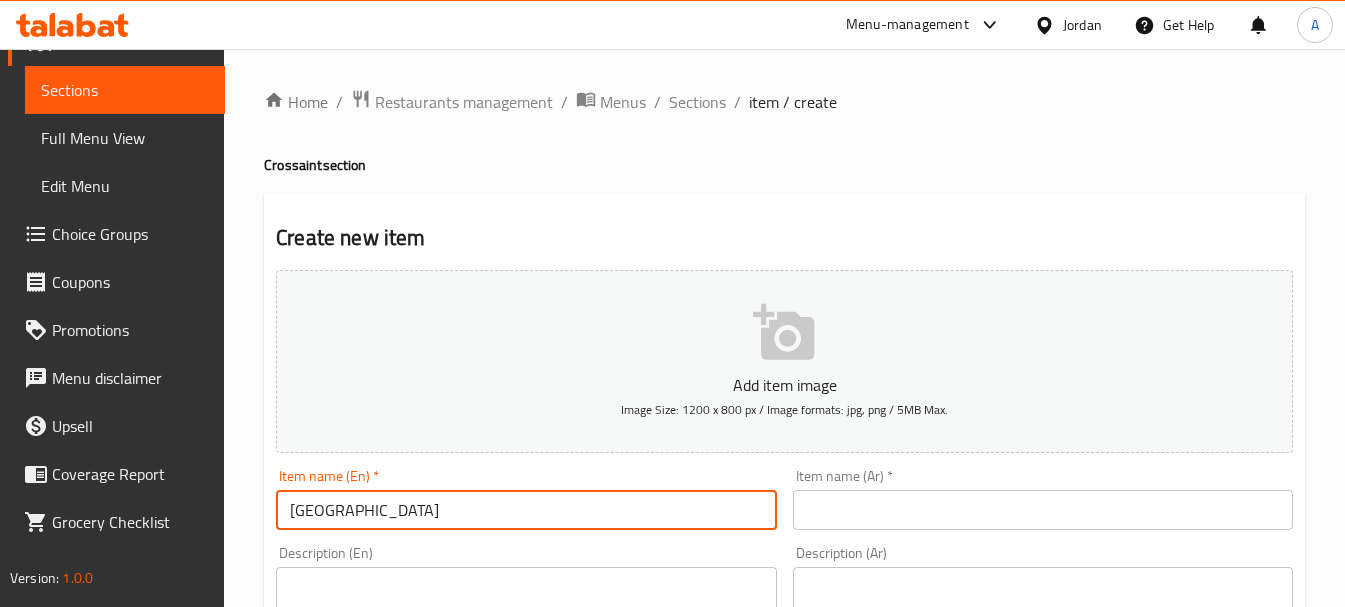 click on "Turkey" at bounding box center [526, 510] 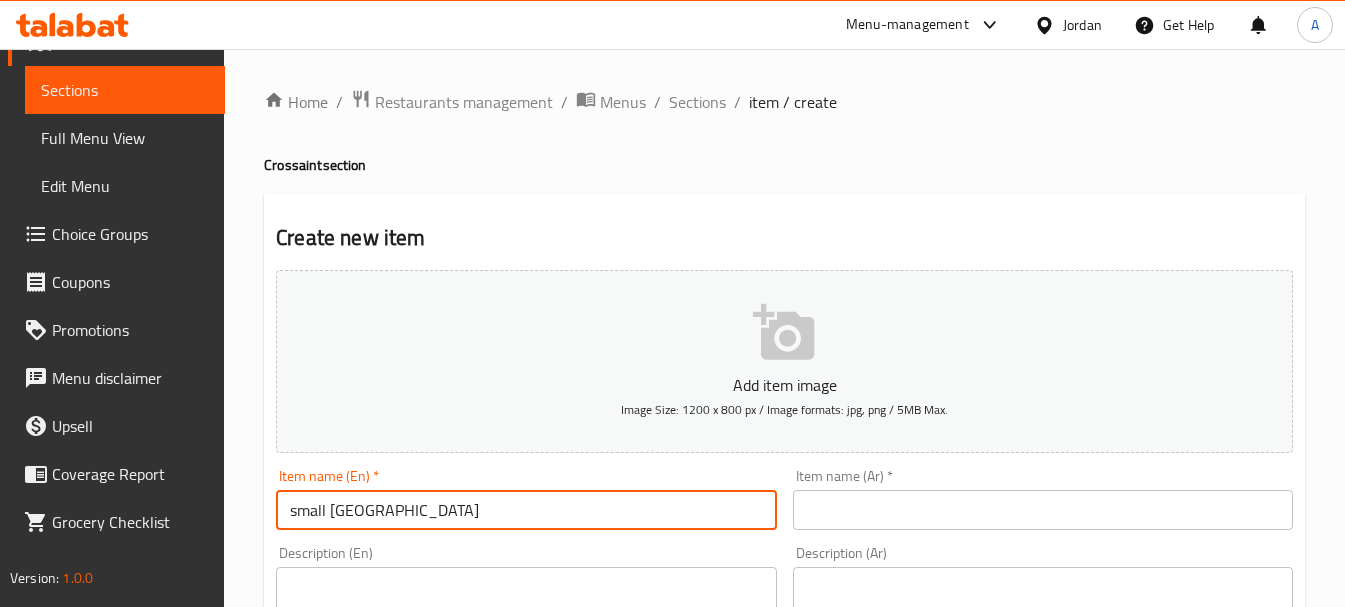 click on "Crossaint  section" at bounding box center (784, 165) 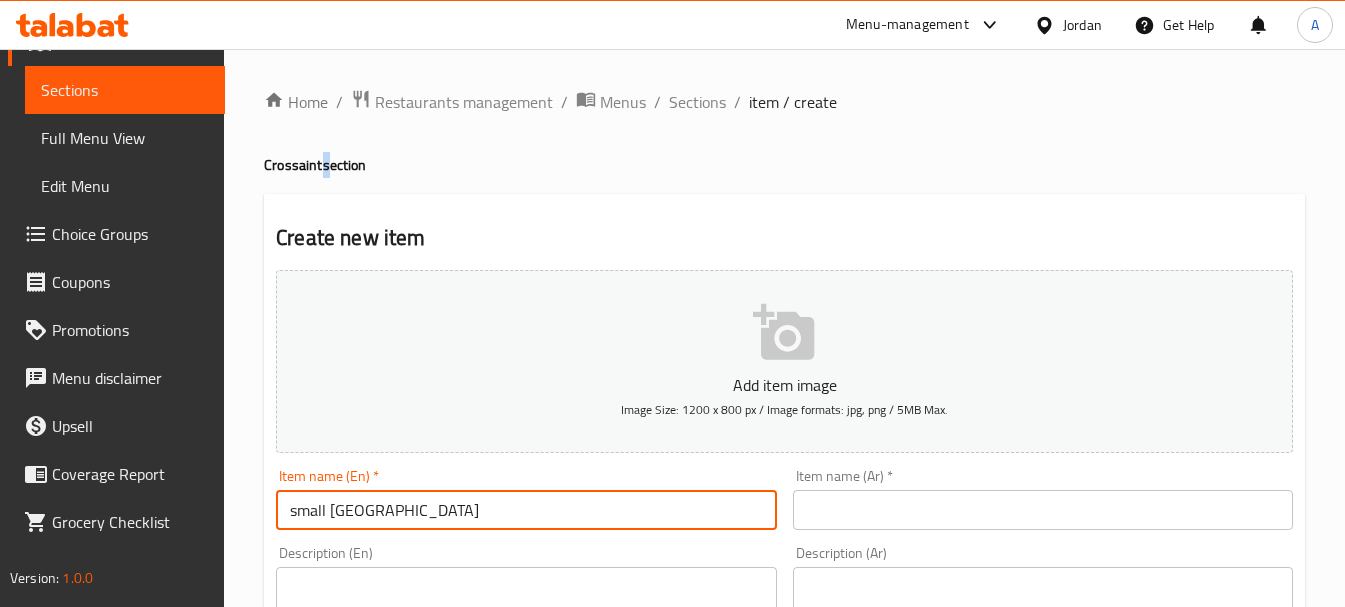 click on "Crossaint  section" at bounding box center [784, 165] 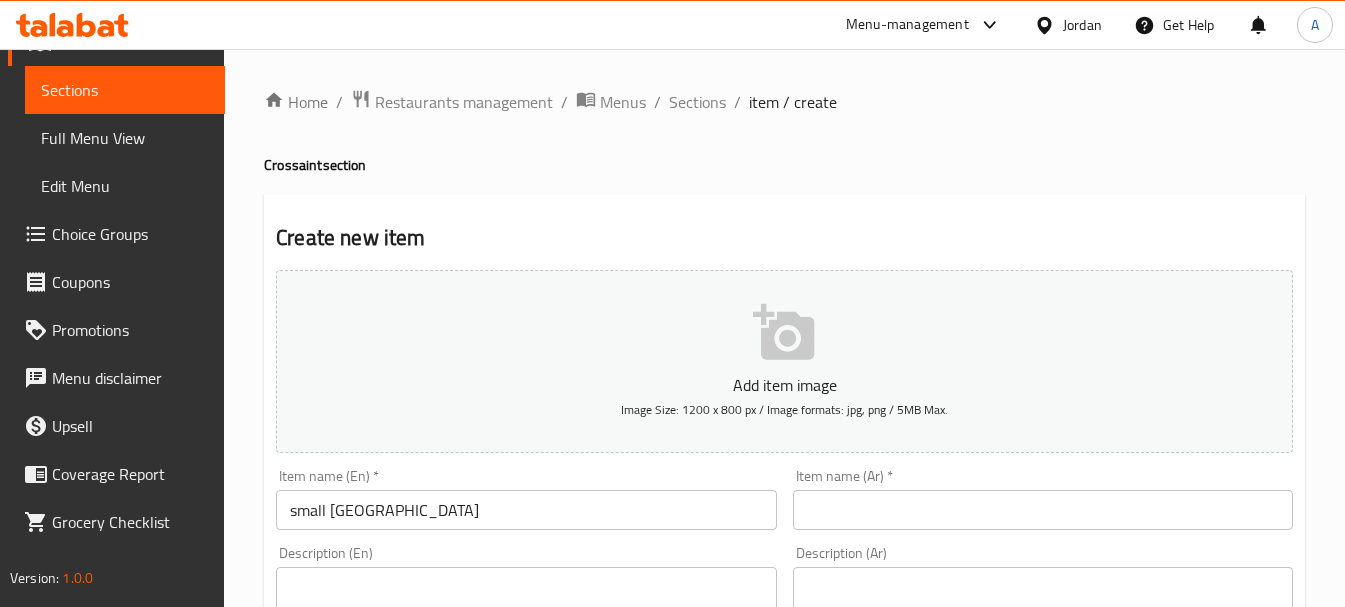 click on "Crossaint  section" at bounding box center [784, 165] 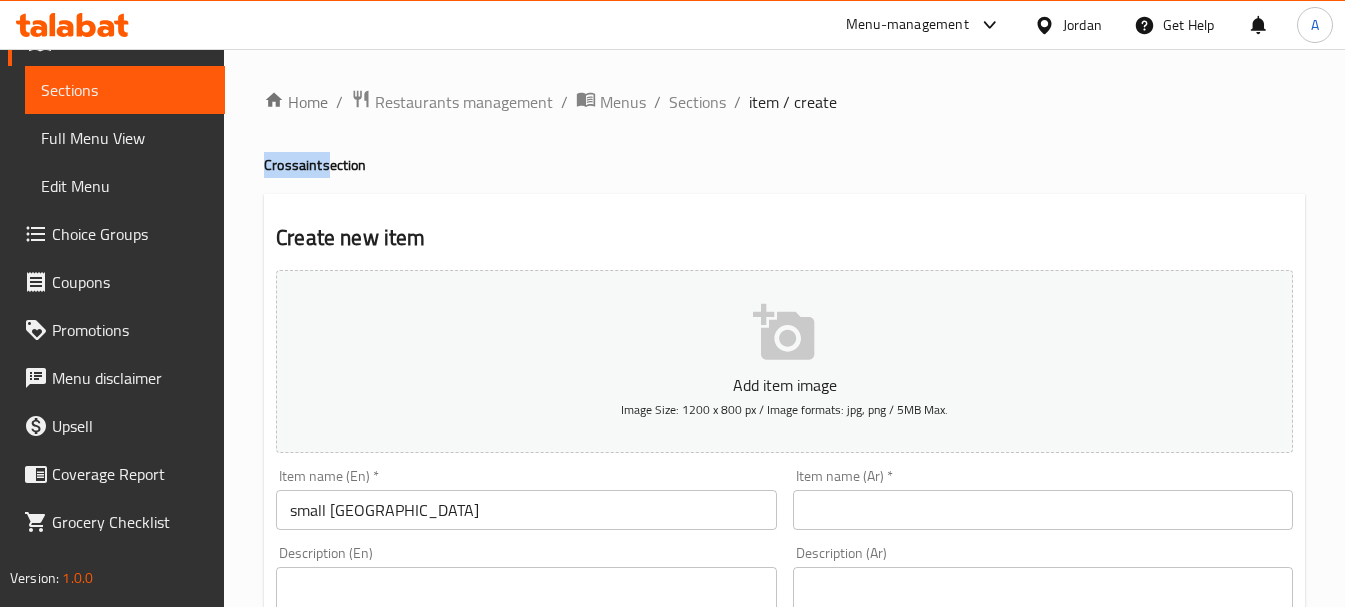 click on "Crossaint  section" at bounding box center (784, 165) 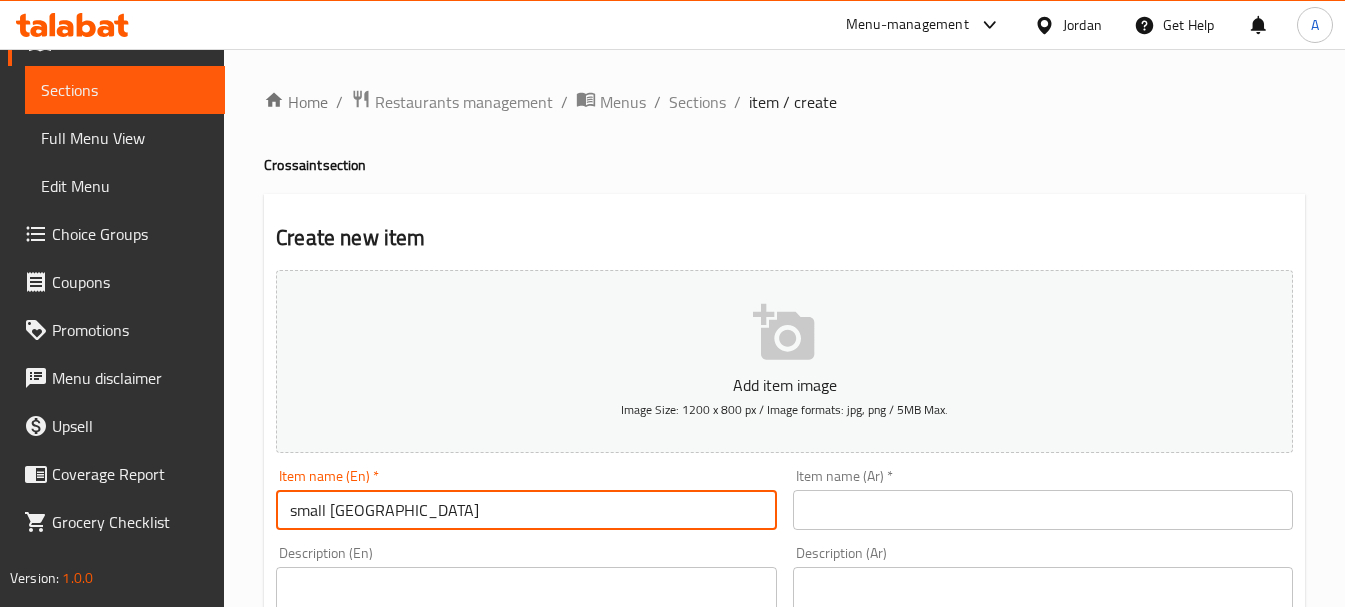 click on "small Turkey" at bounding box center (526, 510) 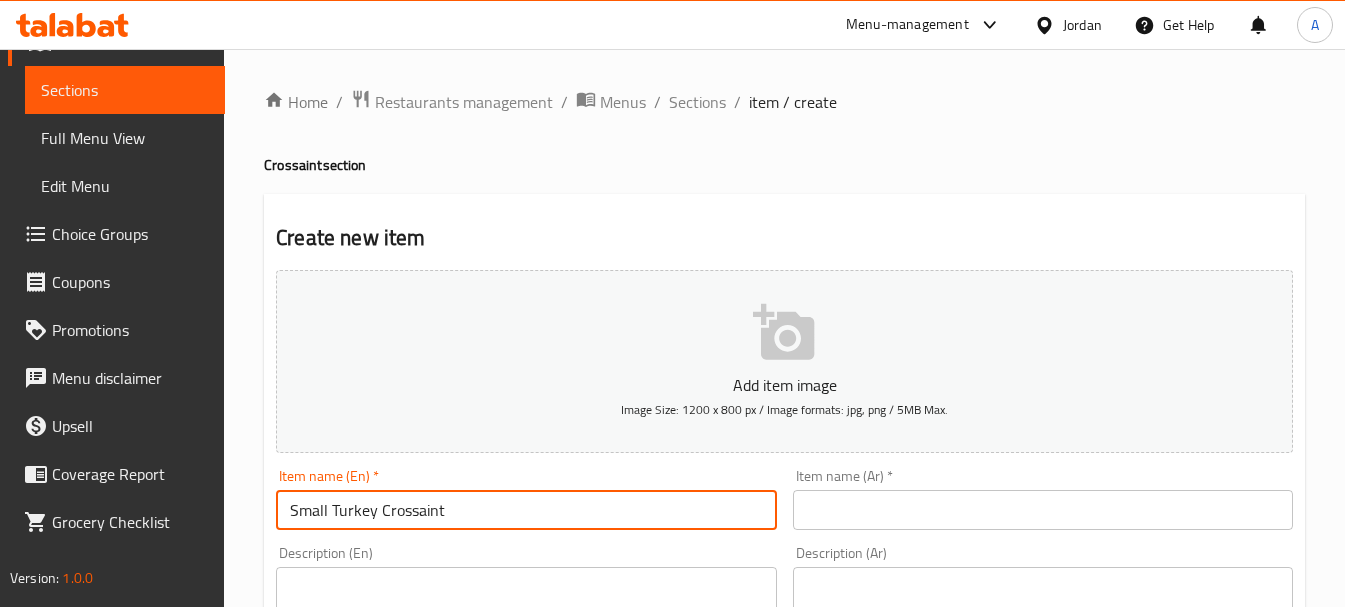 type on "Small Turkey Crossaint" 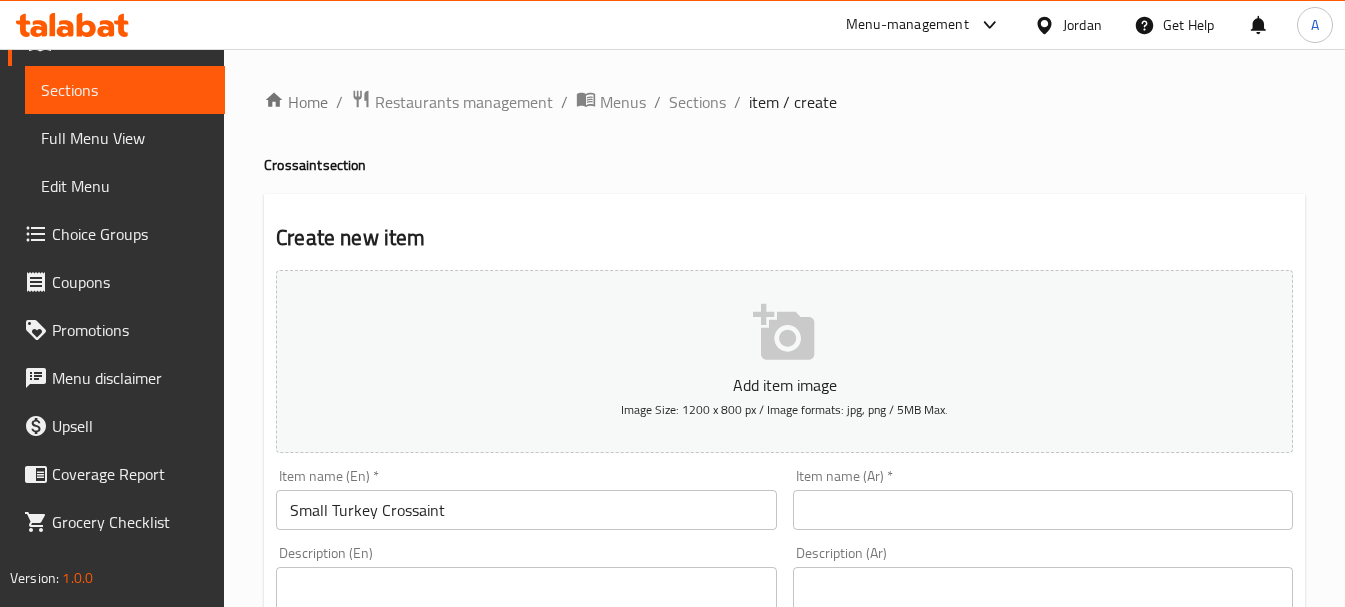click on "Item name (Ar)   * Item name (Ar)  *" at bounding box center (1043, 499) 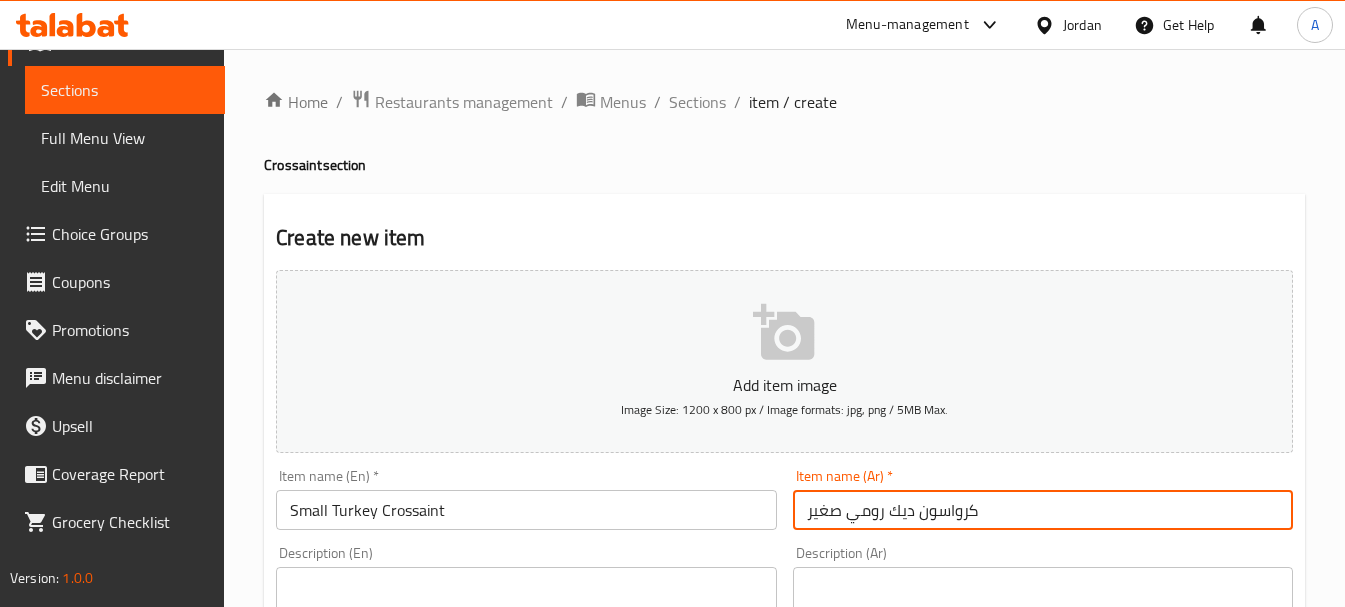 type on "كرواسون ديك رومي صغير" 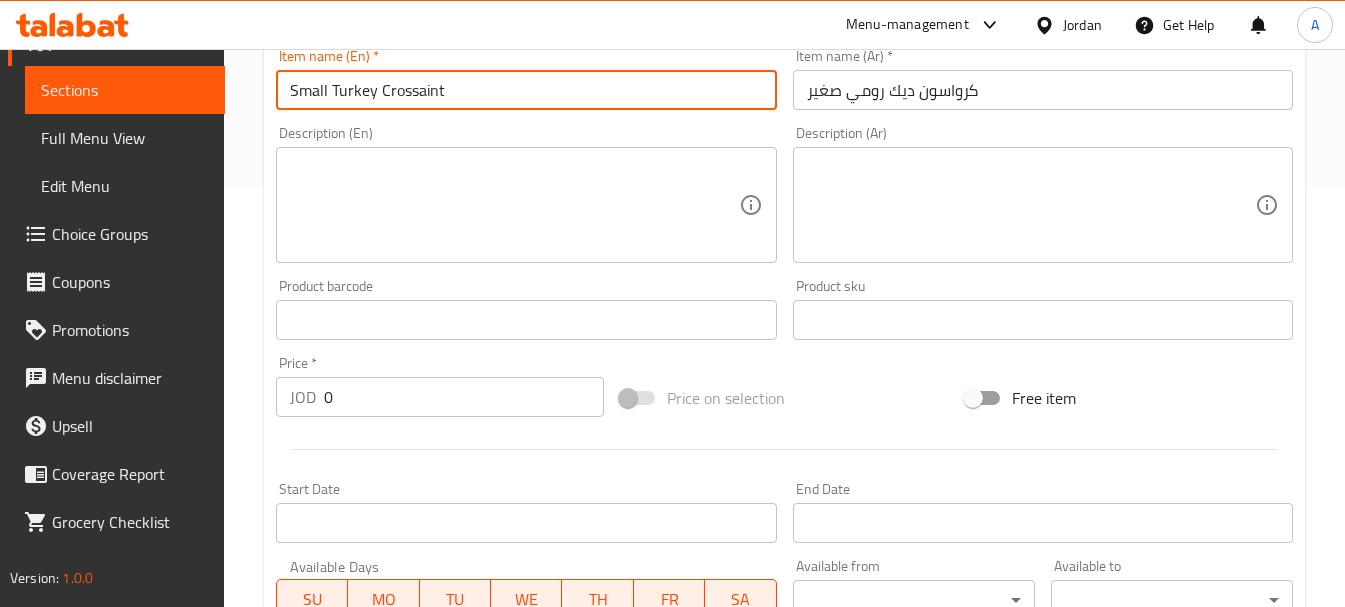 scroll, scrollTop: 500, scrollLeft: 0, axis: vertical 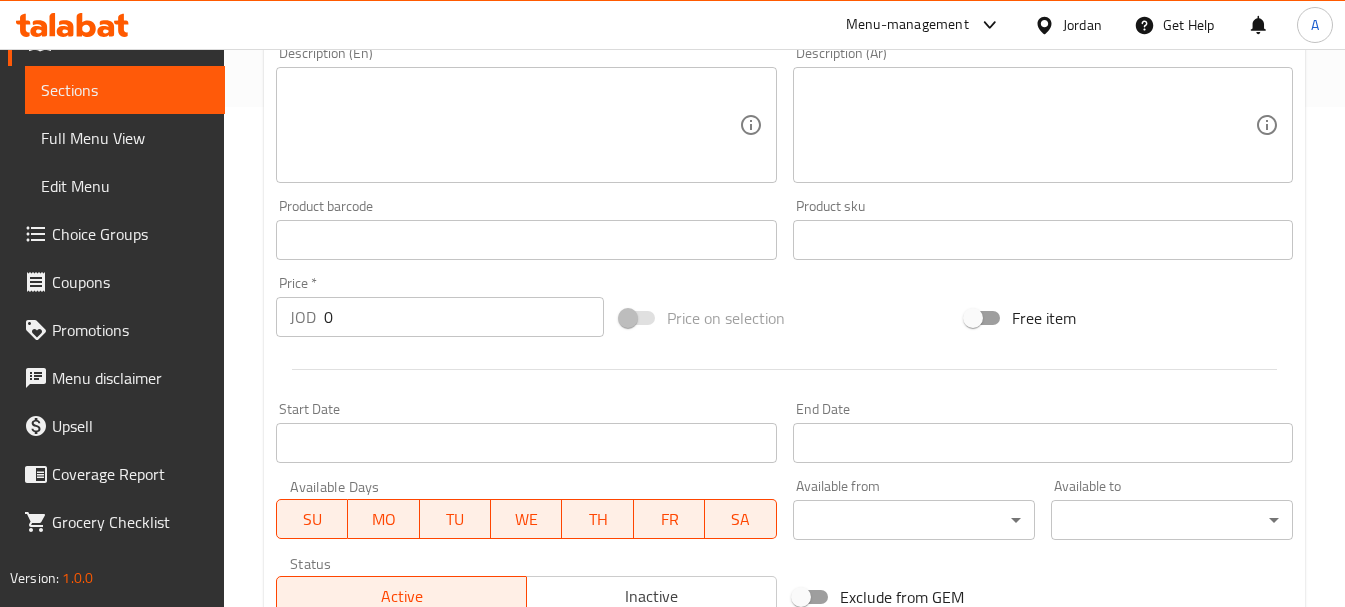 click on "0" at bounding box center [464, 317] 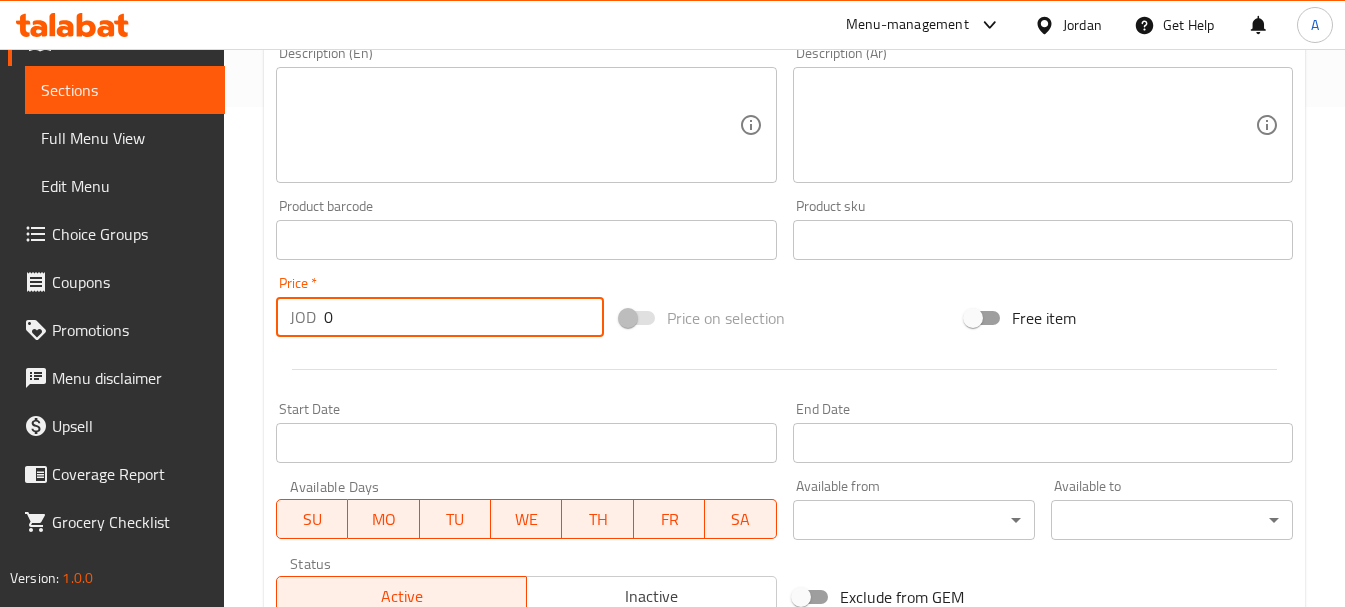 click on "0" at bounding box center [464, 317] 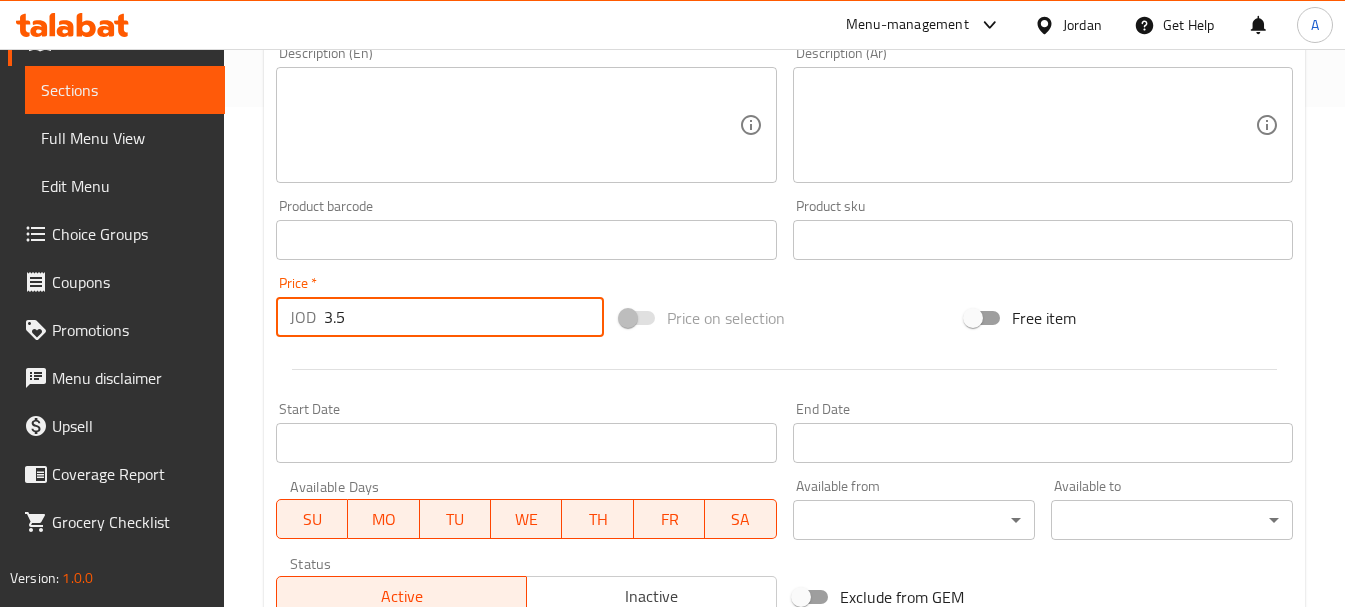 type on "3.5" 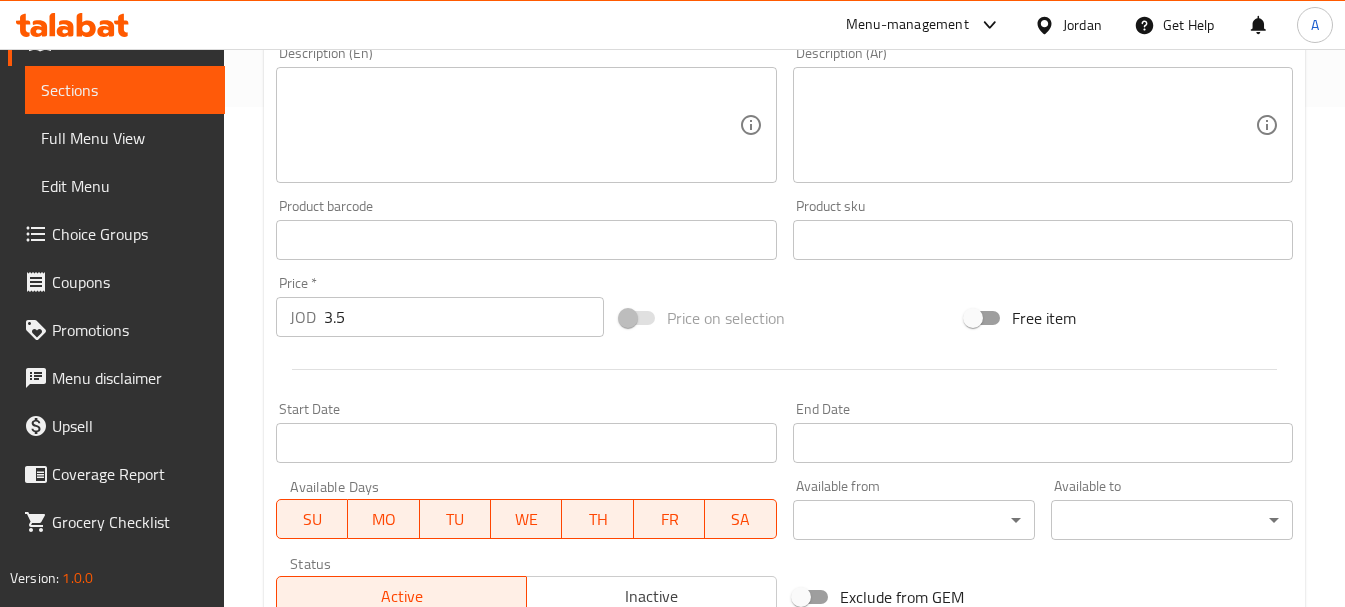 click at bounding box center [784, 369] 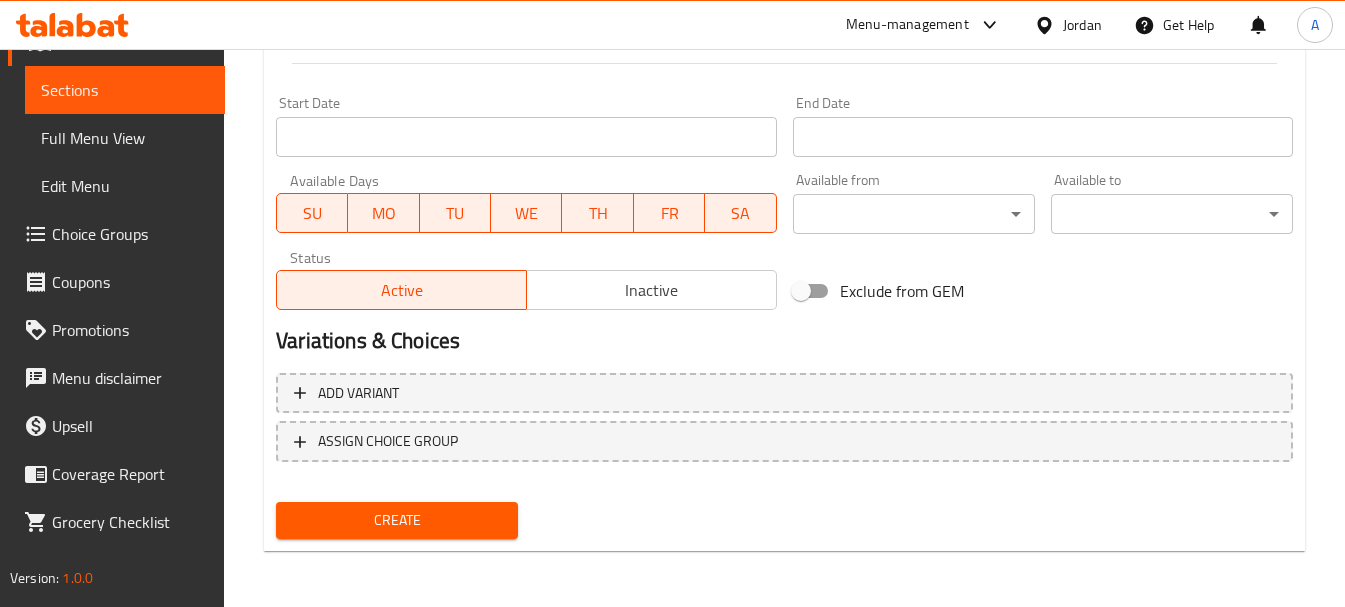 click on "Create" at bounding box center (397, 520) 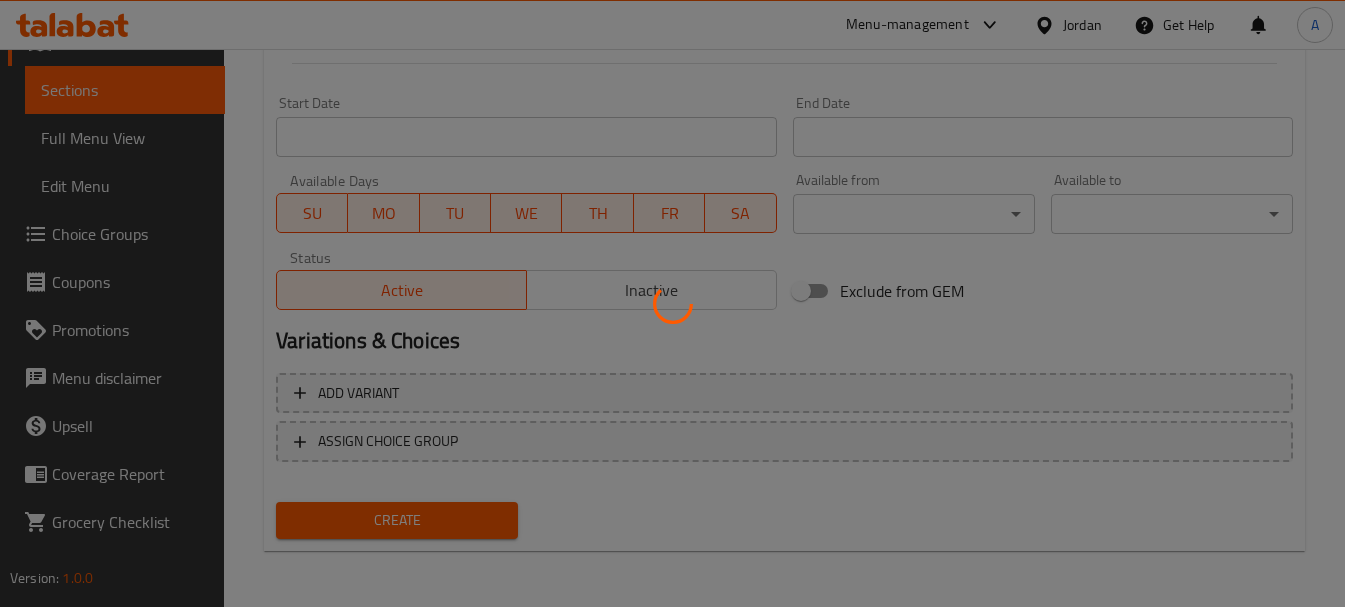 type 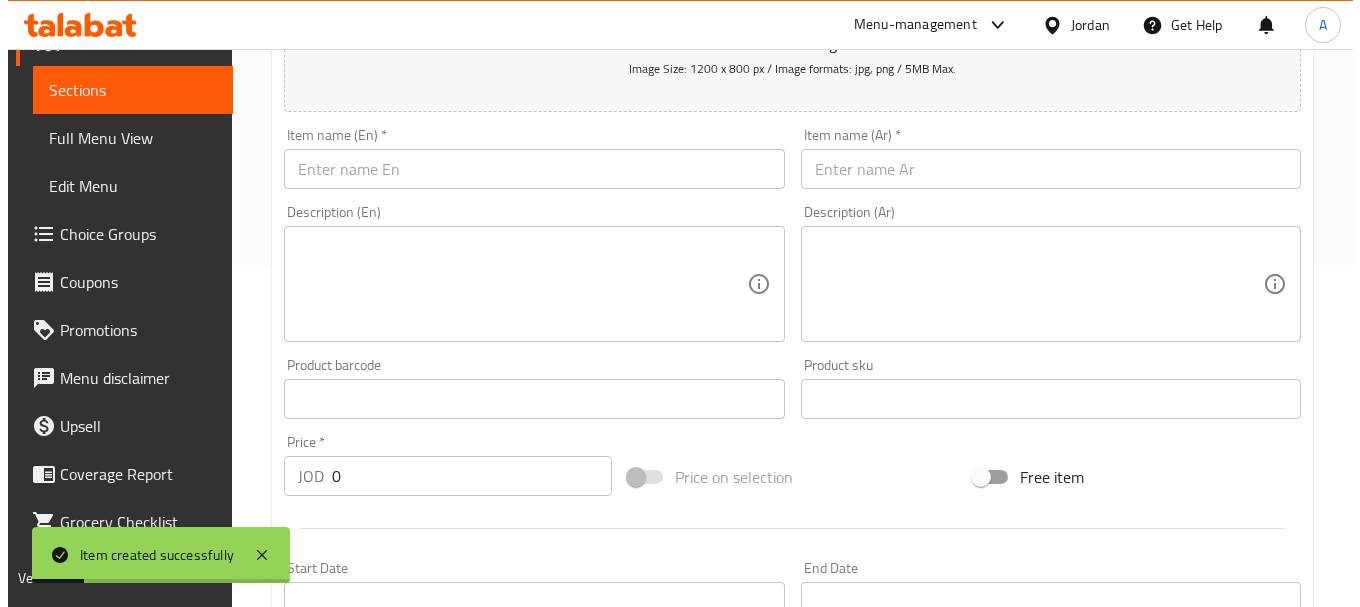 scroll, scrollTop: 306, scrollLeft: 0, axis: vertical 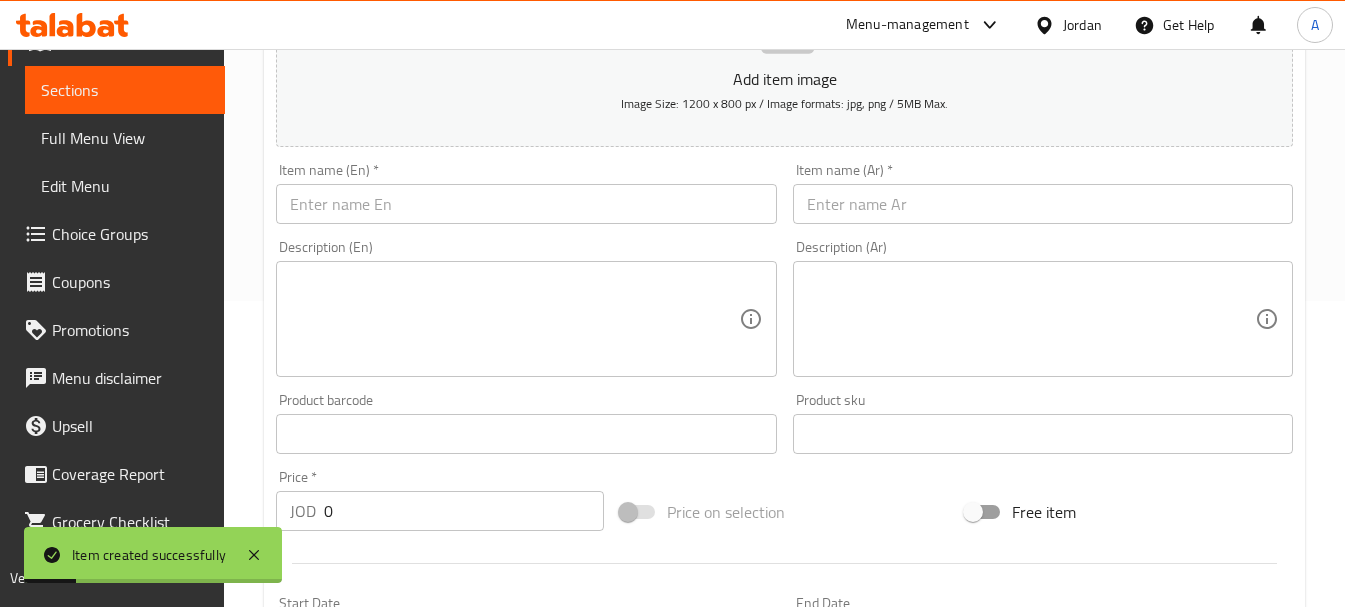 click on "Add item image Image Size: 1200 x 800 px / Image formats: jpg, png / 5MB Max." at bounding box center (784, 55) 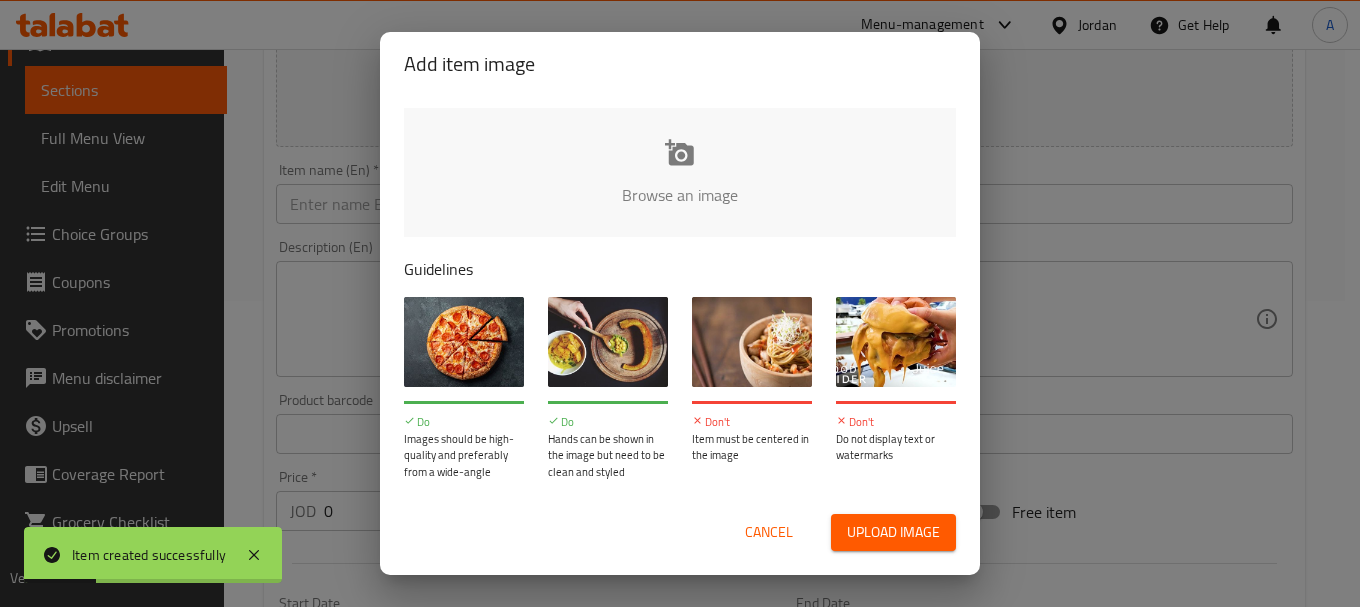 click at bounding box center (1356, 201) 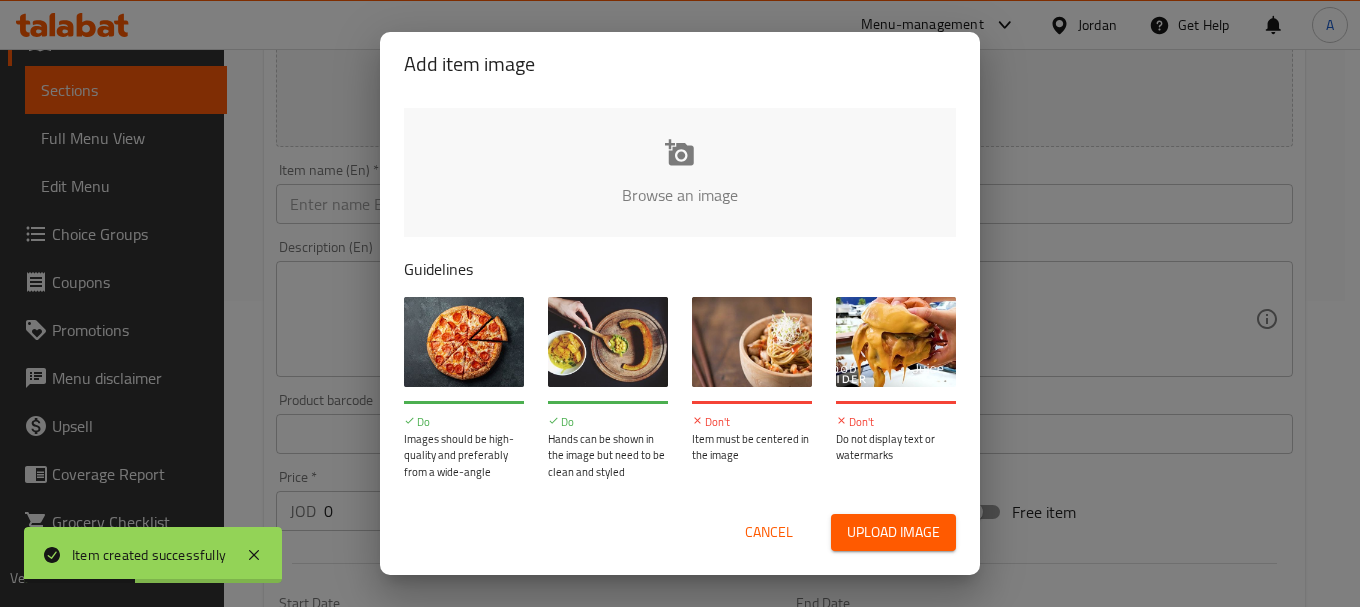 type 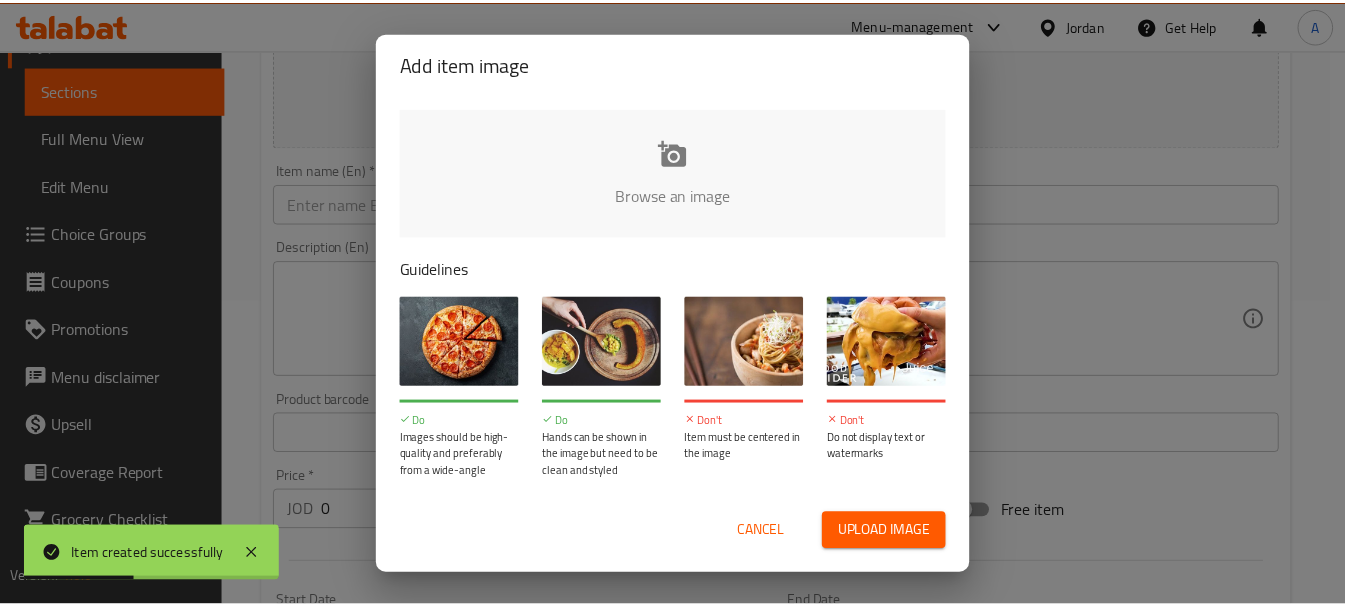 scroll, scrollTop: 270, scrollLeft: 0, axis: vertical 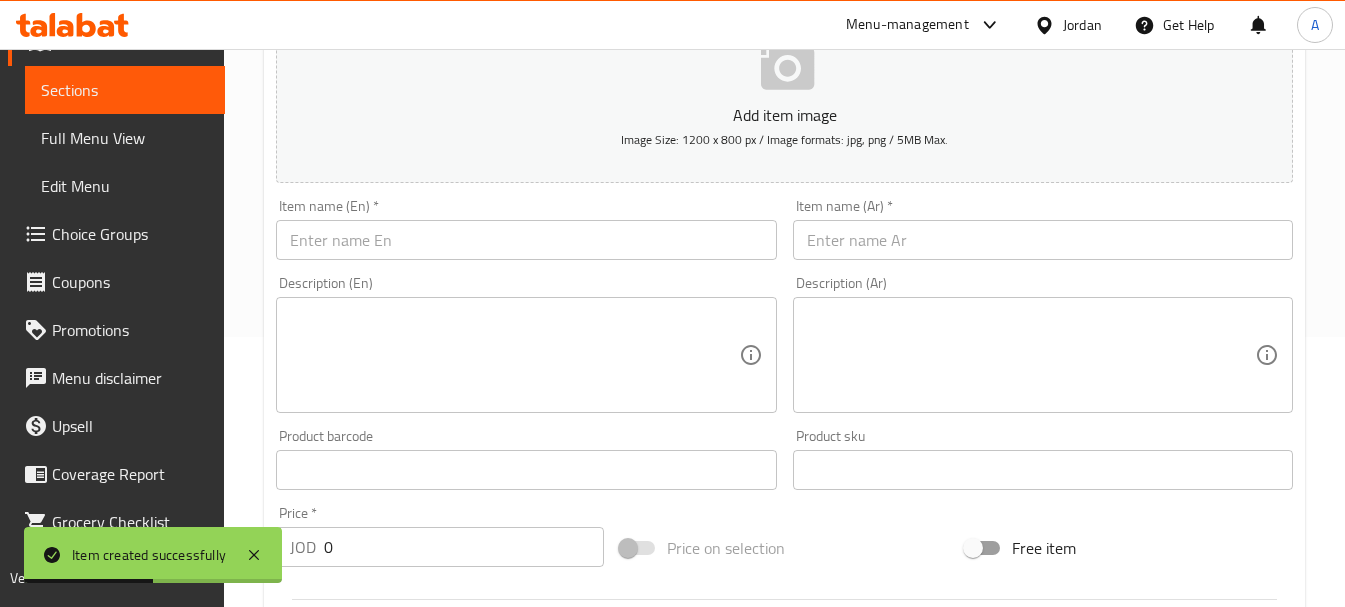 click at bounding box center [526, 240] 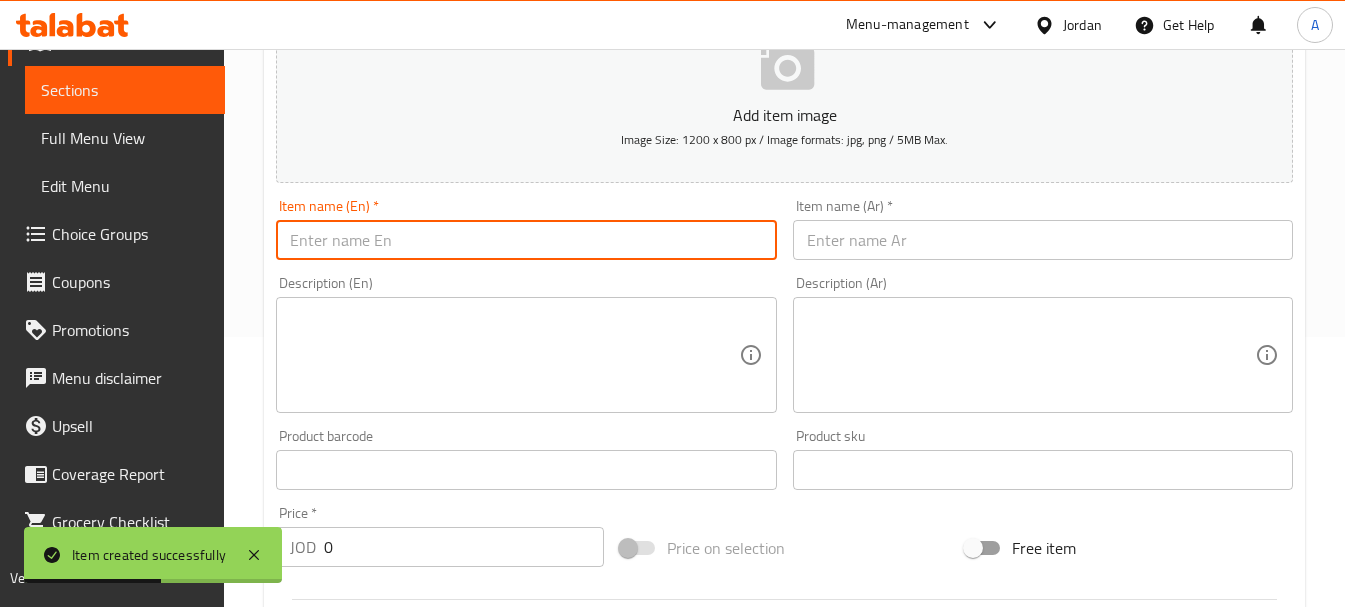 paste on "Small Turkey Crossaint" 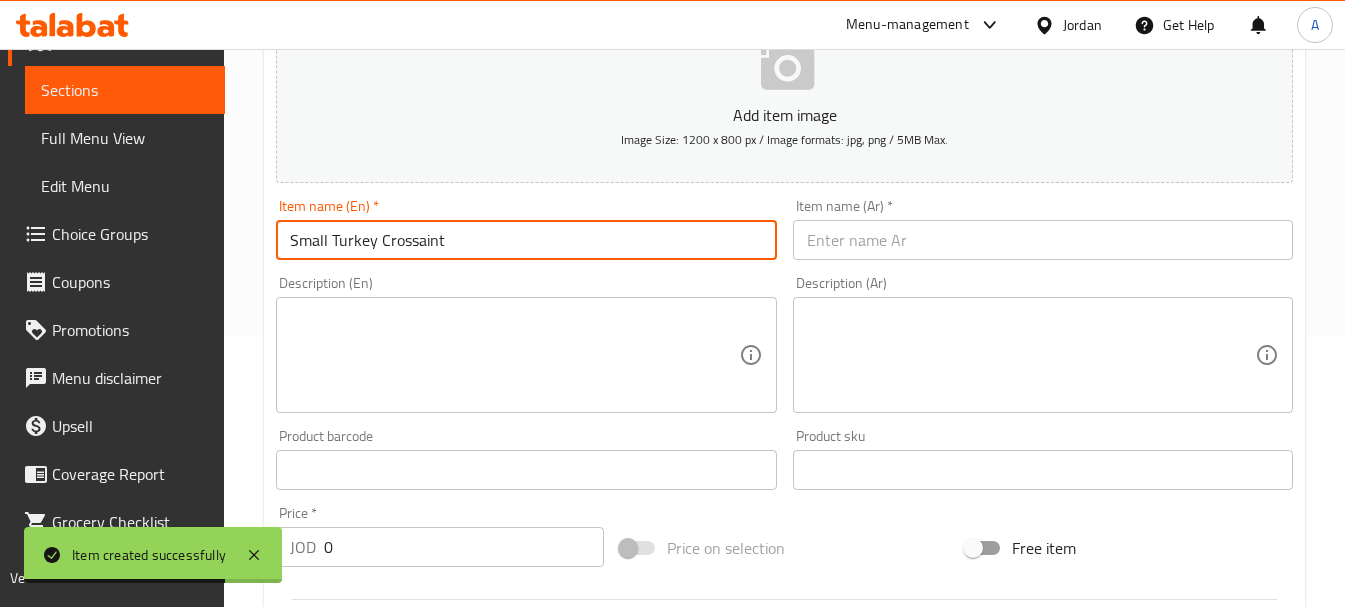 click on "Small Turkey Crossaint" at bounding box center (526, 240) 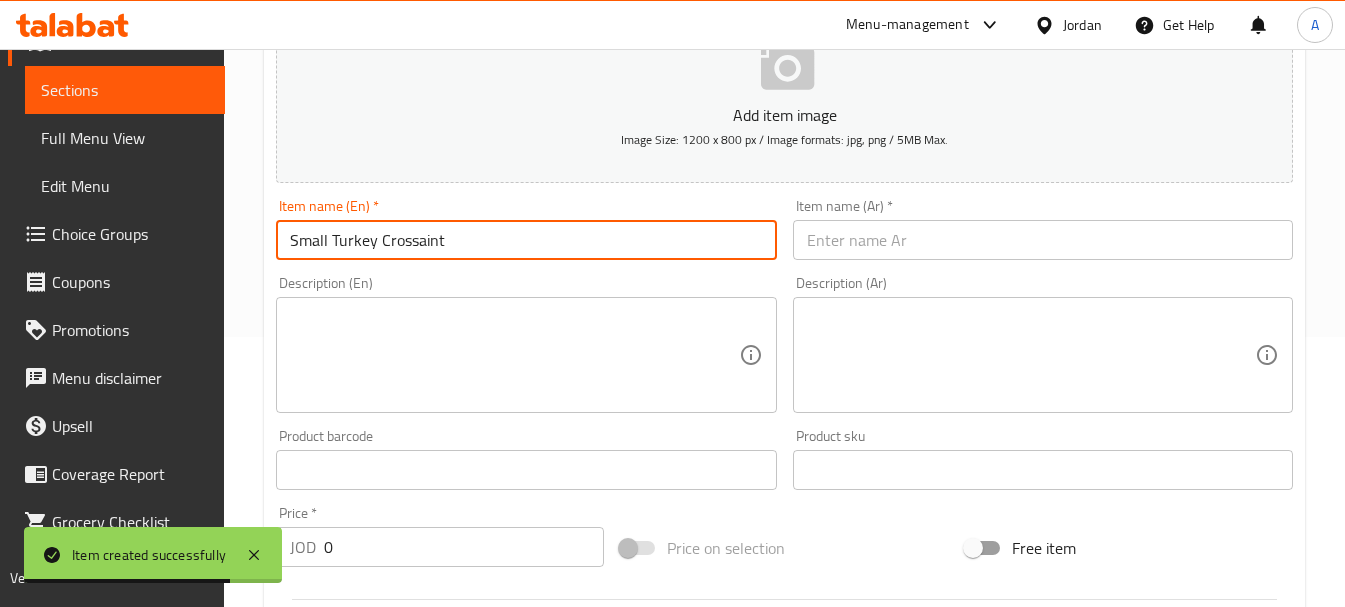 click on "Small Turkey Crossaint" at bounding box center [526, 240] 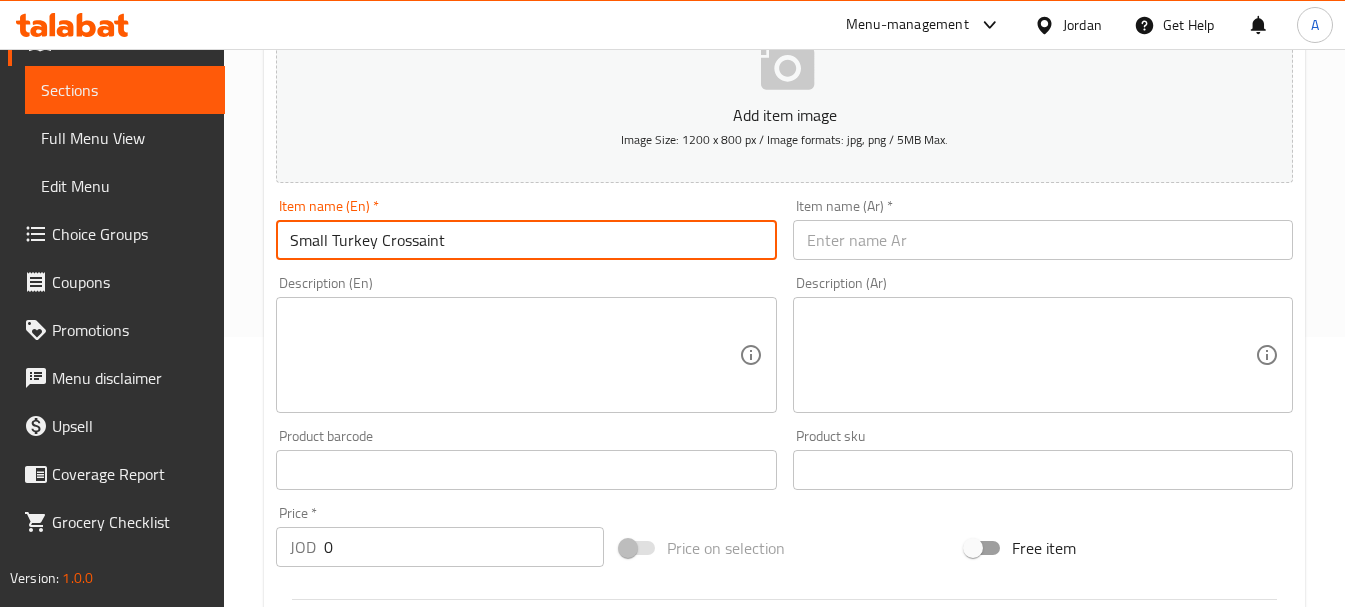 paste on "Halloumi" 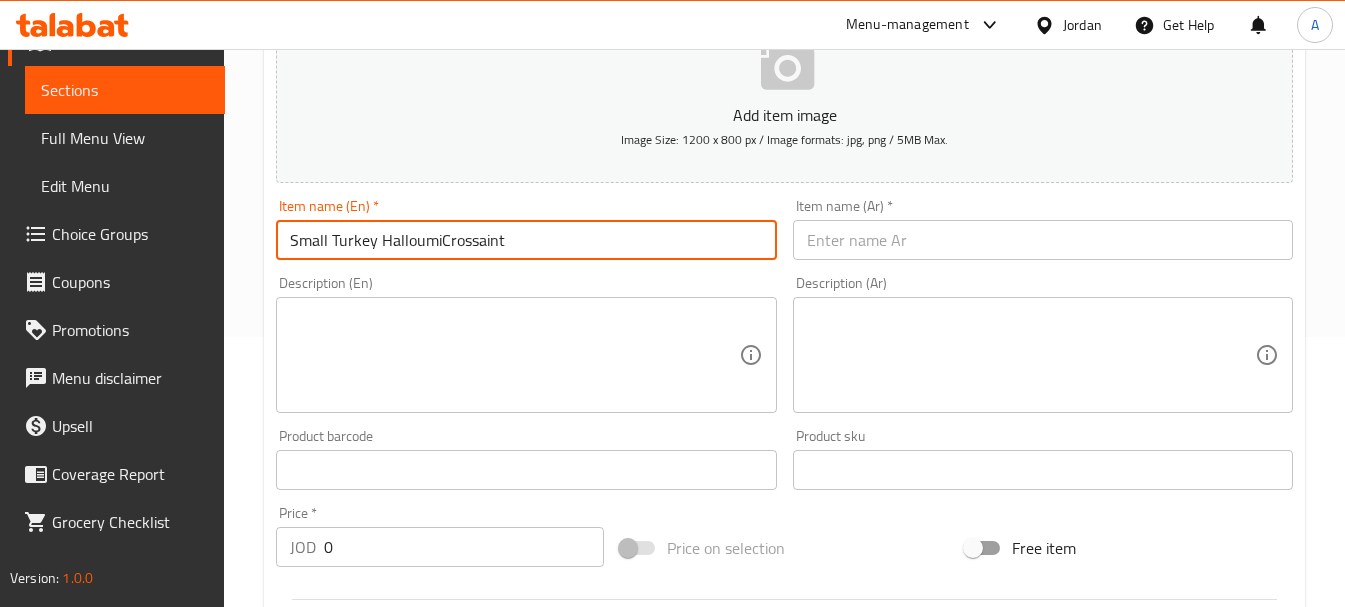 click on "Small Turkey HalloumiCrossaint" at bounding box center [526, 240] 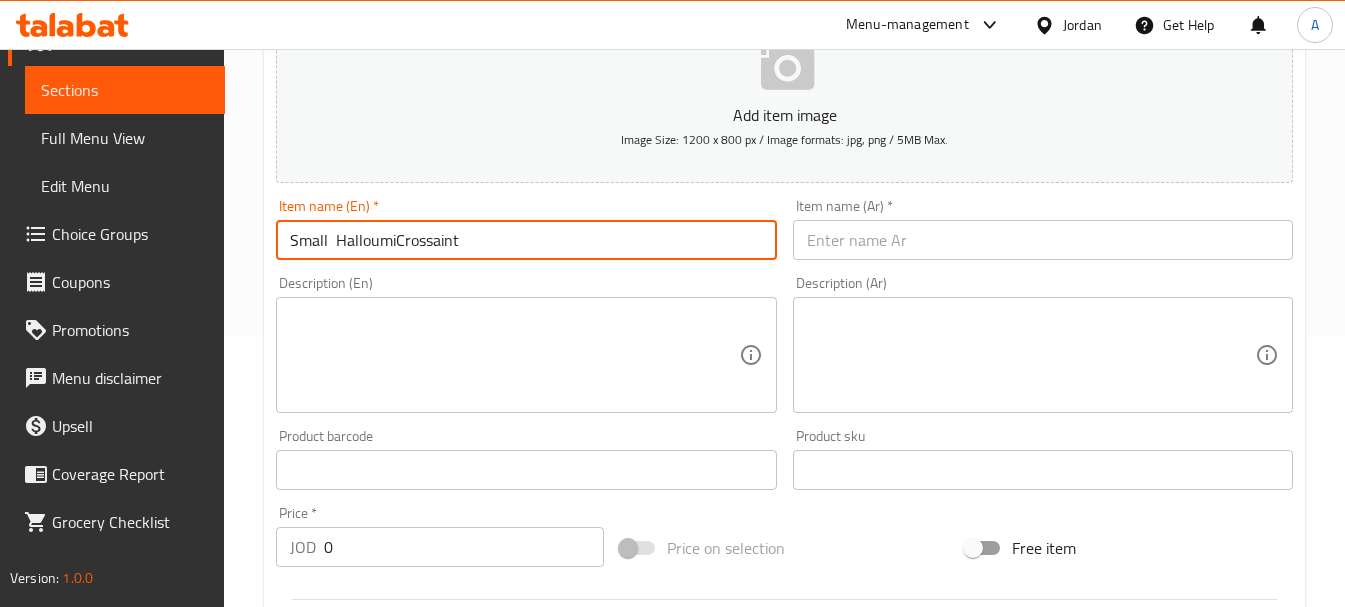 click on "Small  HalloumiCrossaint" at bounding box center (526, 240) 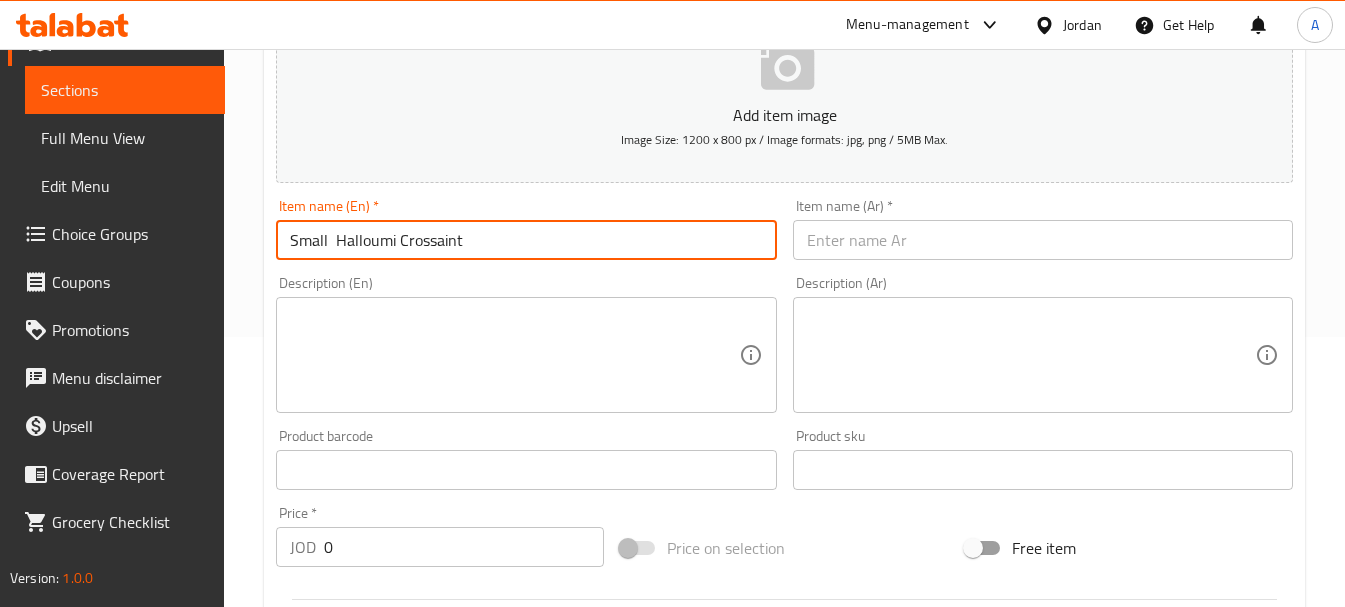click on "Small  Halloumi Crossaint" at bounding box center [526, 240] 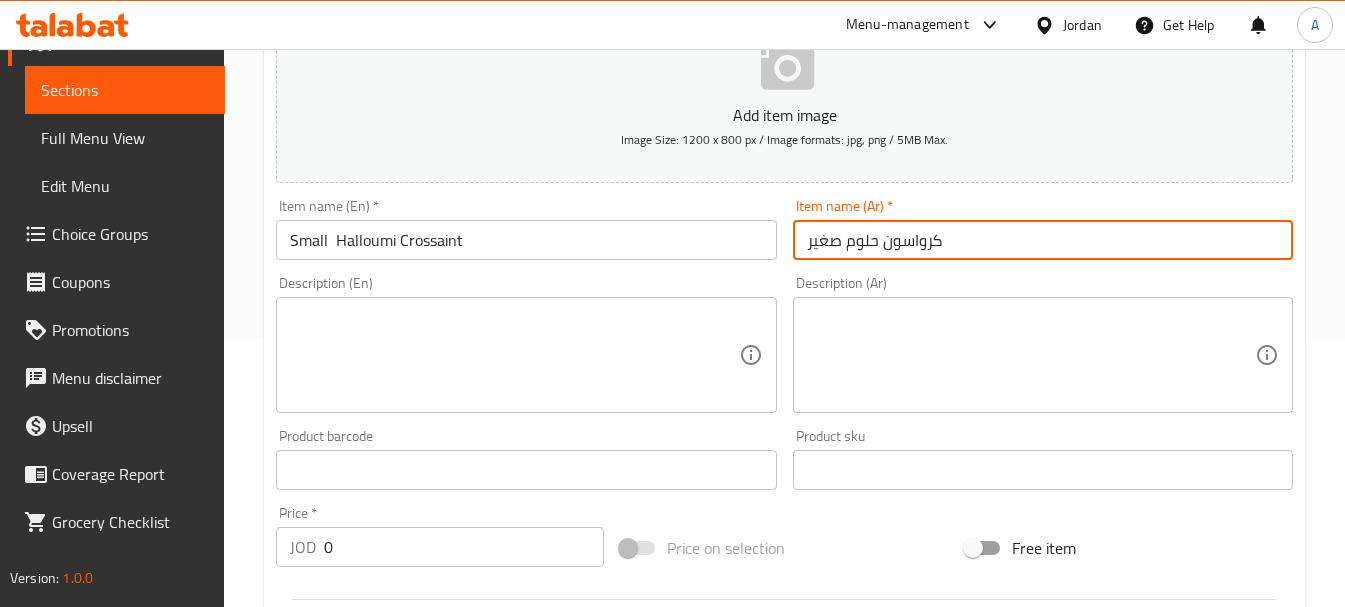 type on "كرواسون حلوم صغير" 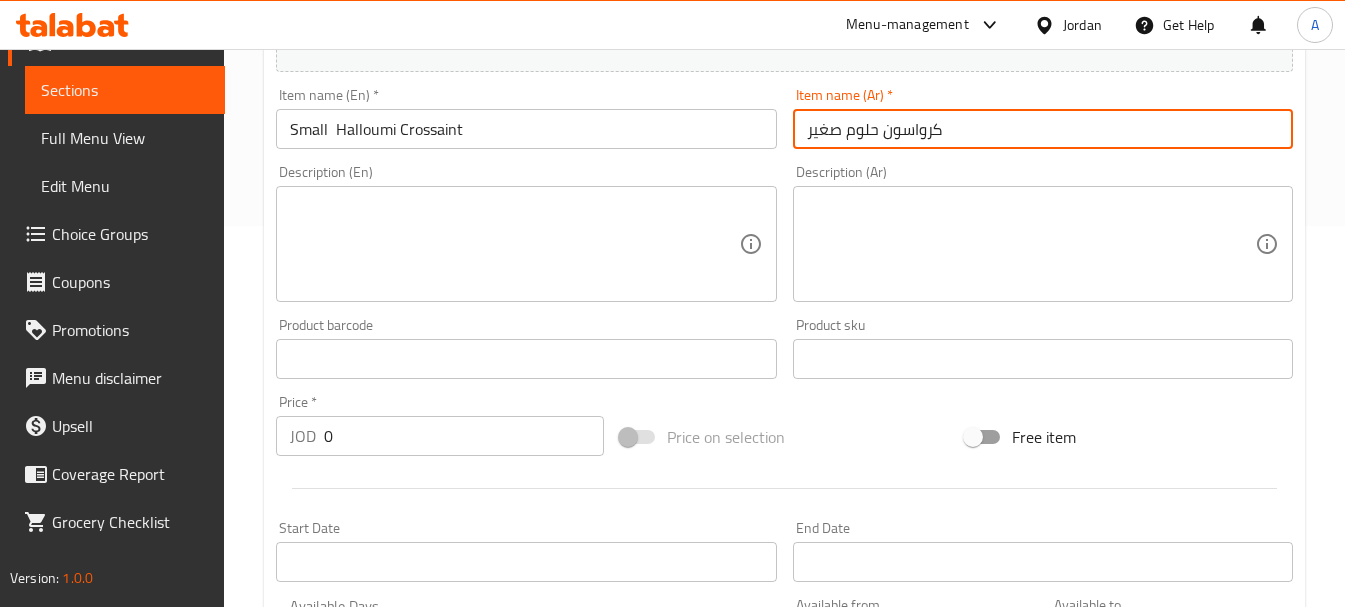 scroll, scrollTop: 470, scrollLeft: 0, axis: vertical 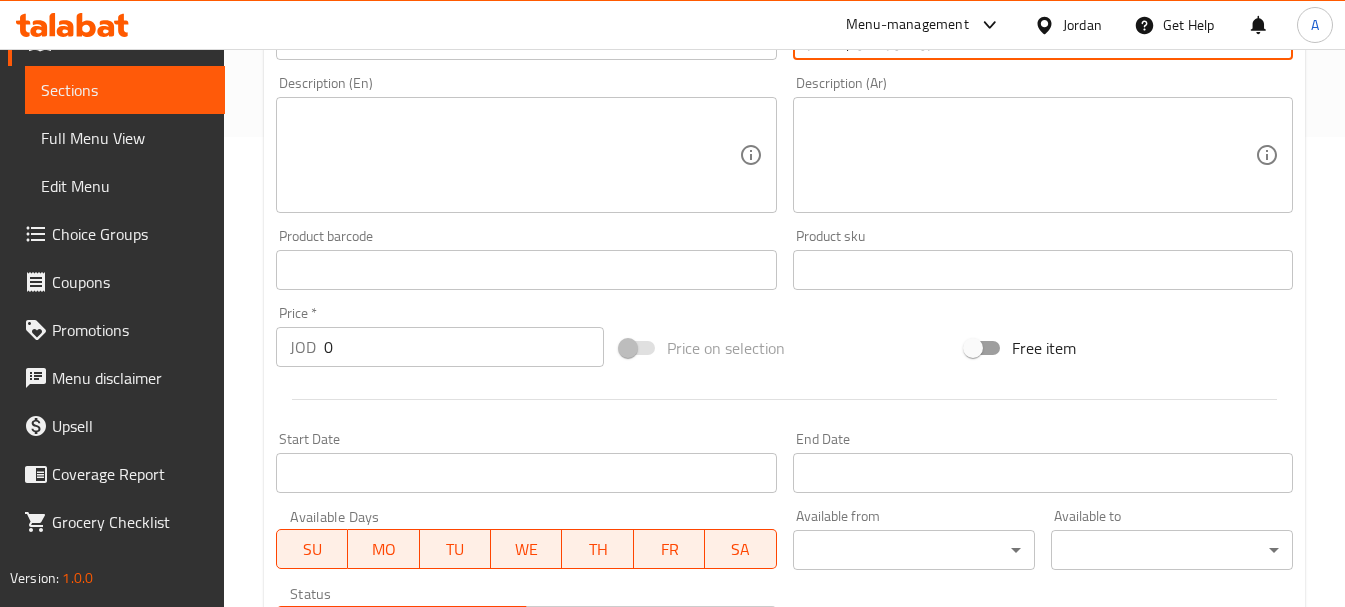 click on "0" at bounding box center [464, 347] 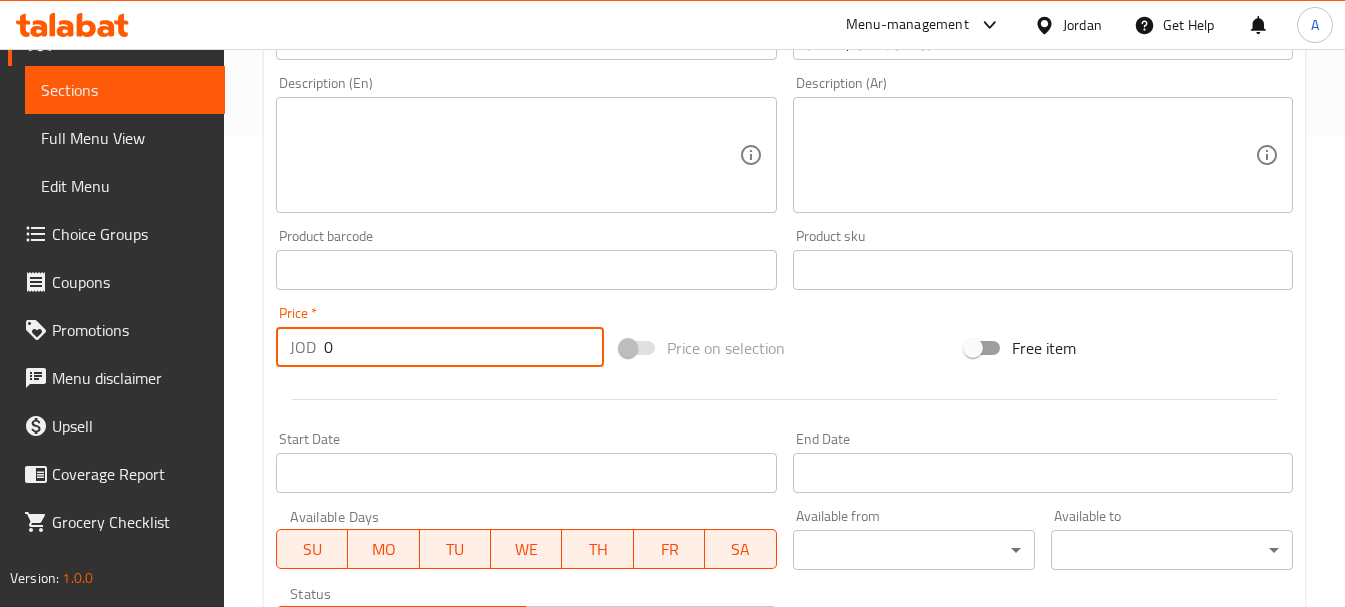 click on "0" at bounding box center [464, 347] 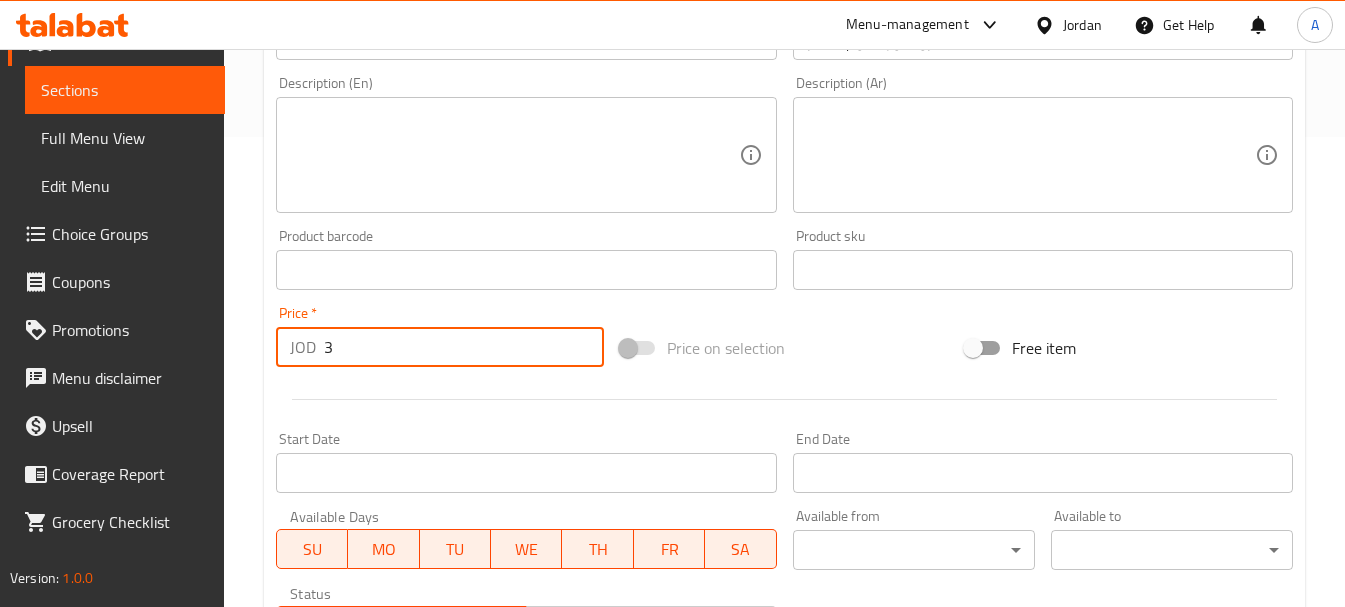 type on "3" 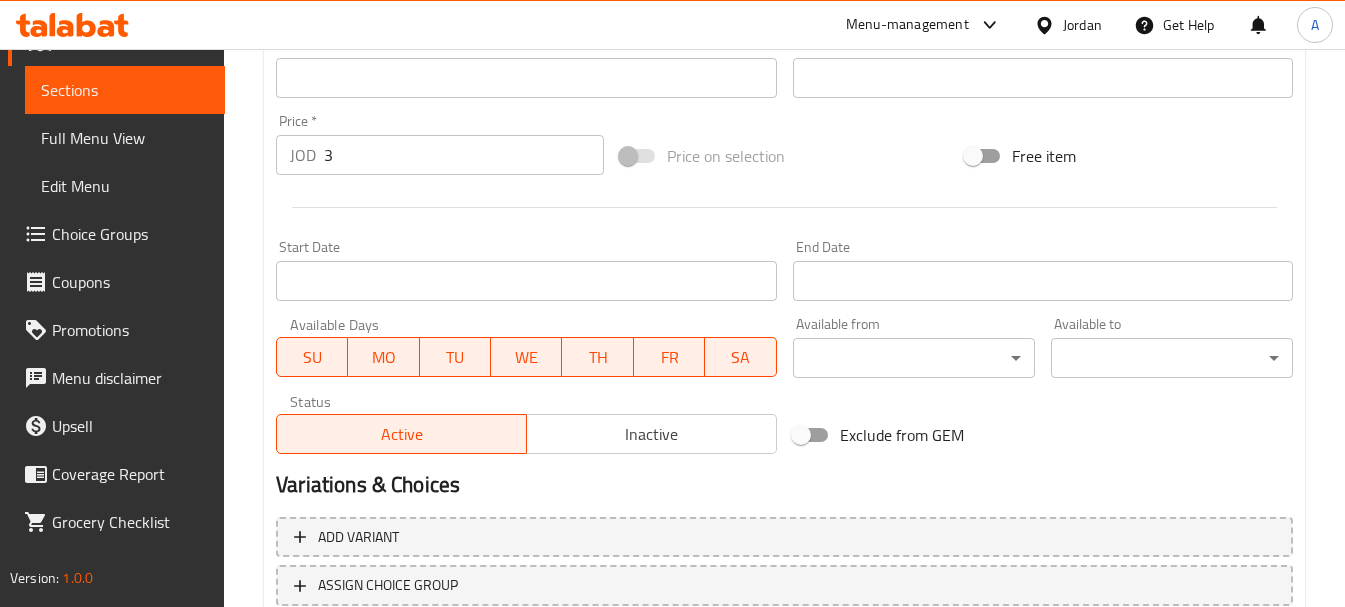 scroll, scrollTop: 806, scrollLeft: 0, axis: vertical 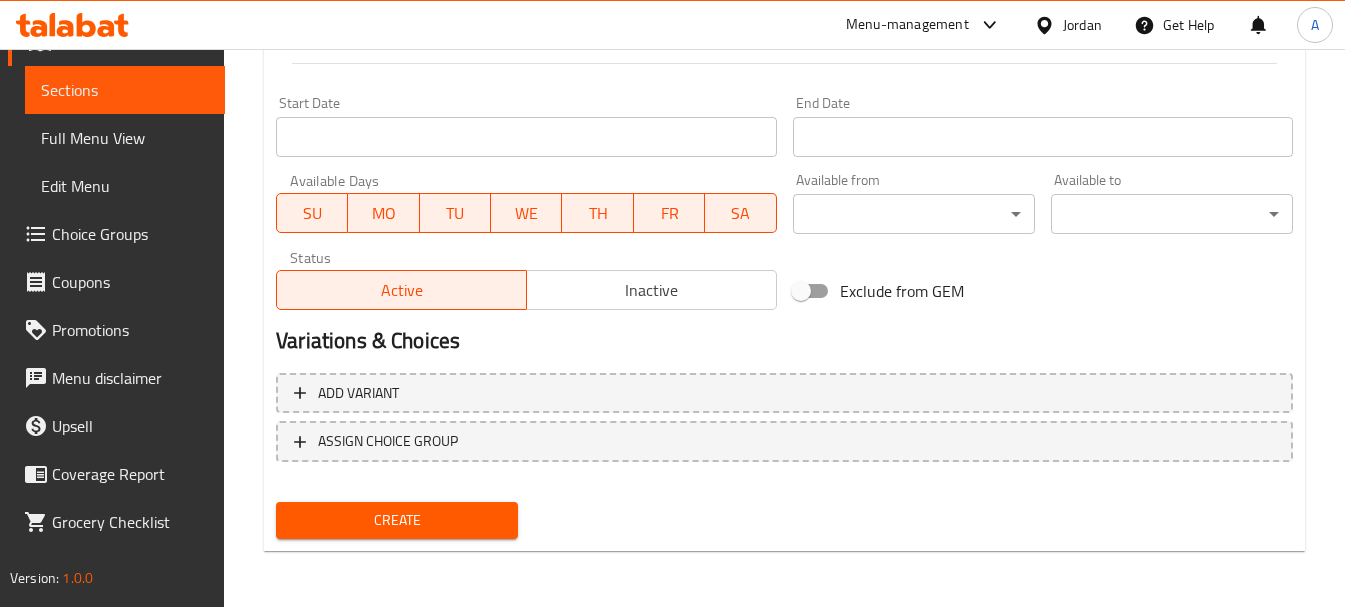 click on "Create" at bounding box center [397, 520] 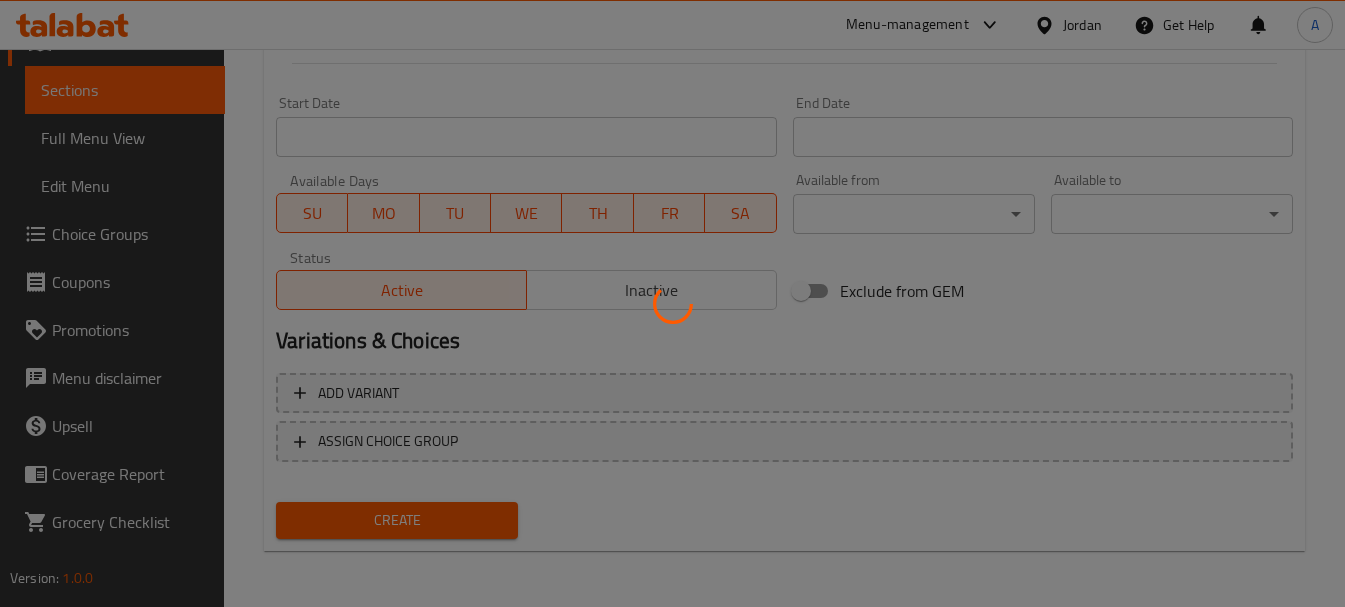 type 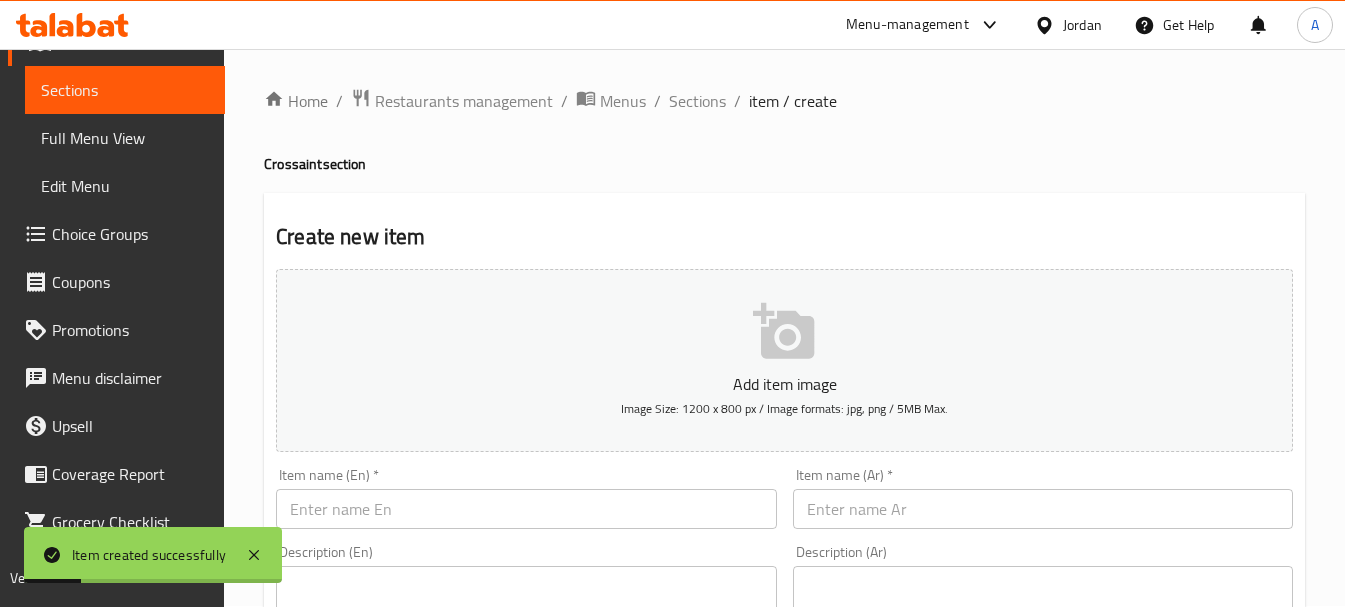 scroll, scrollTop: 0, scrollLeft: 0, axis: both 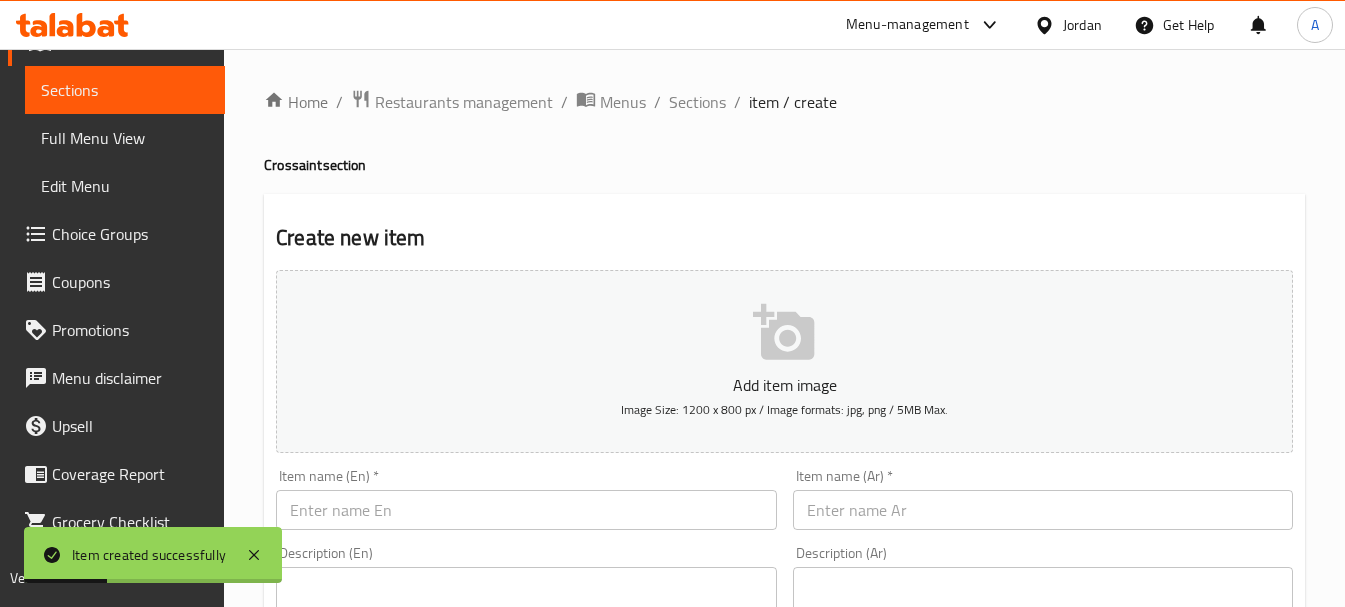 click on "Crossaint  section" at bounding box center [784, 165] 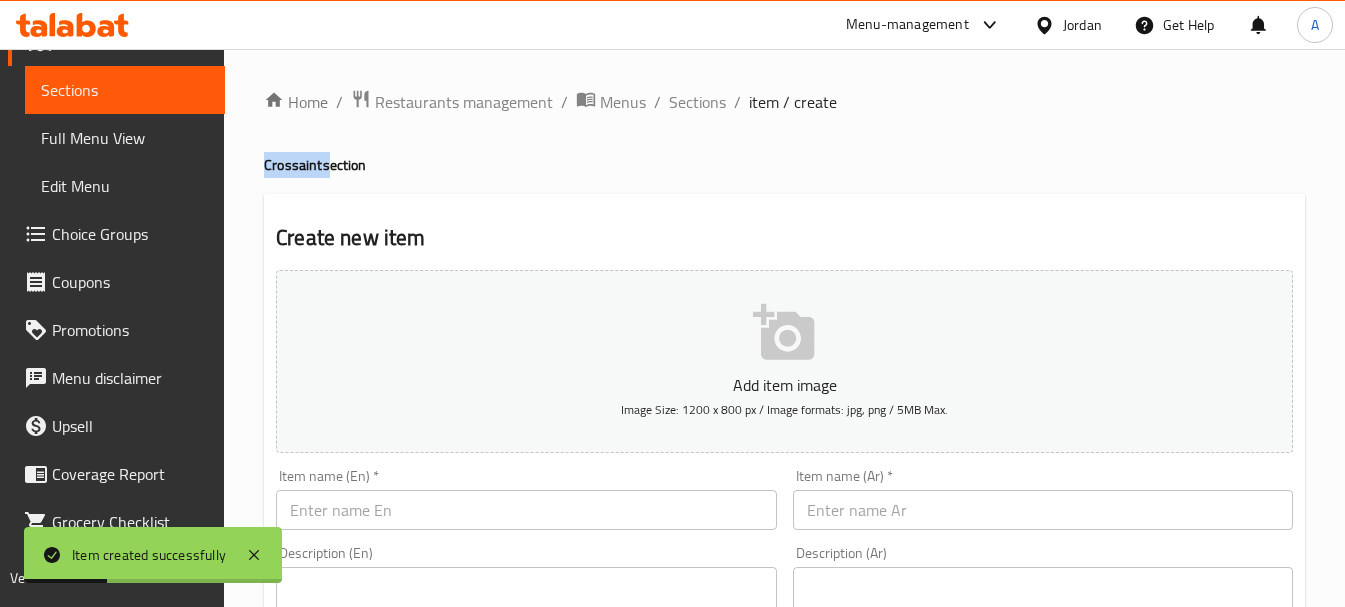 click on "Crossaint  section" at bounding box center [784, 165] 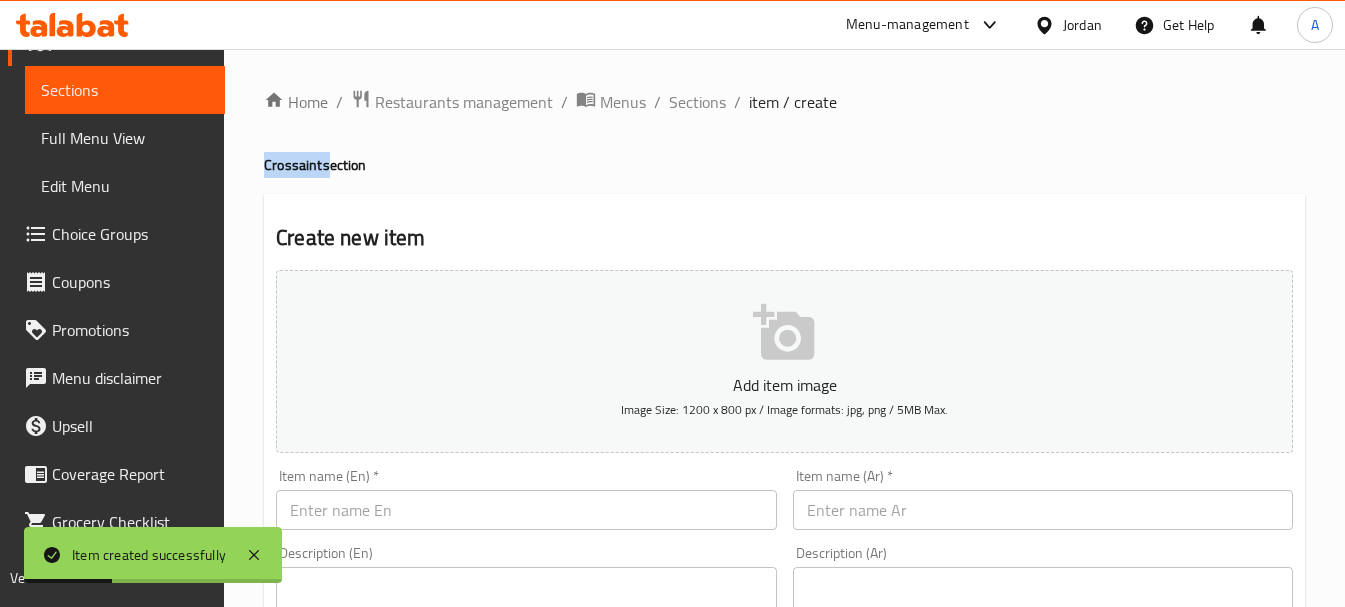copy on "Crossaint" 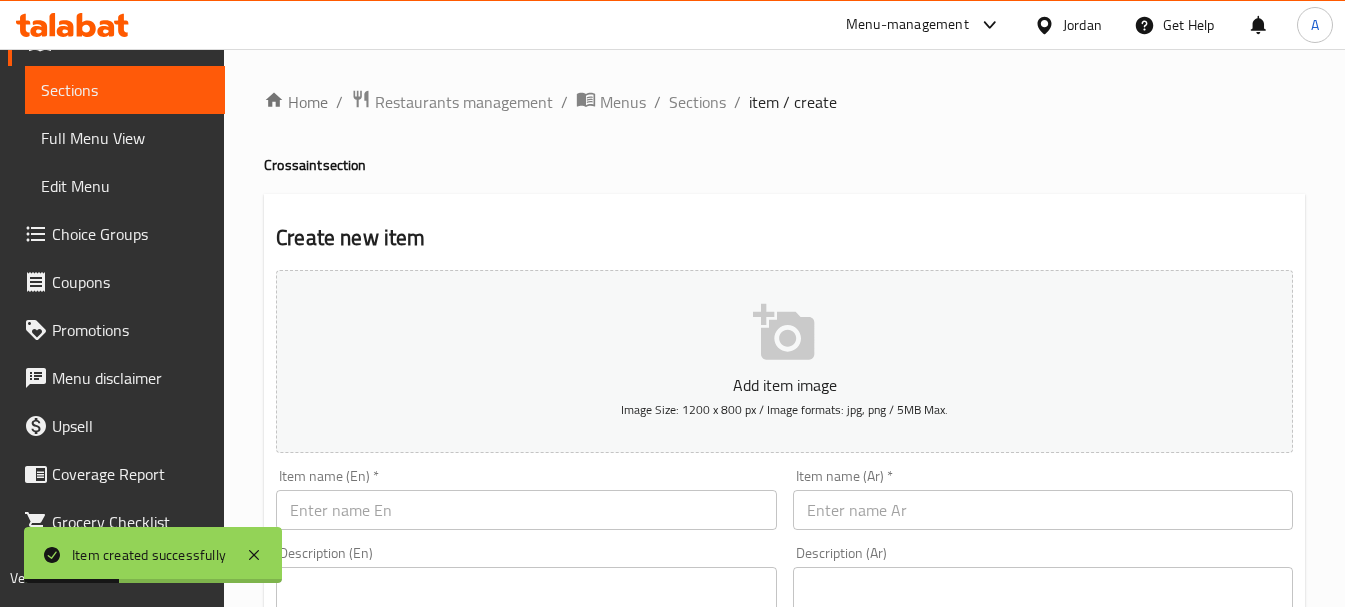 click at bounding box center (526, 510) 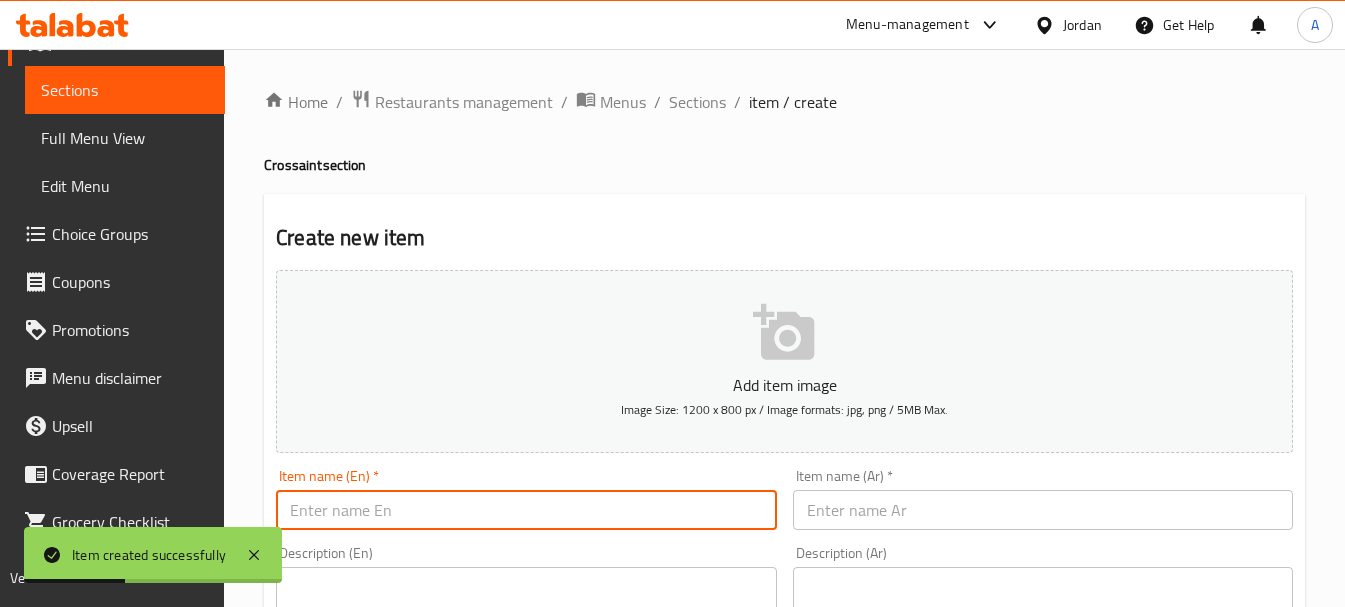 paste on "Crossaint" 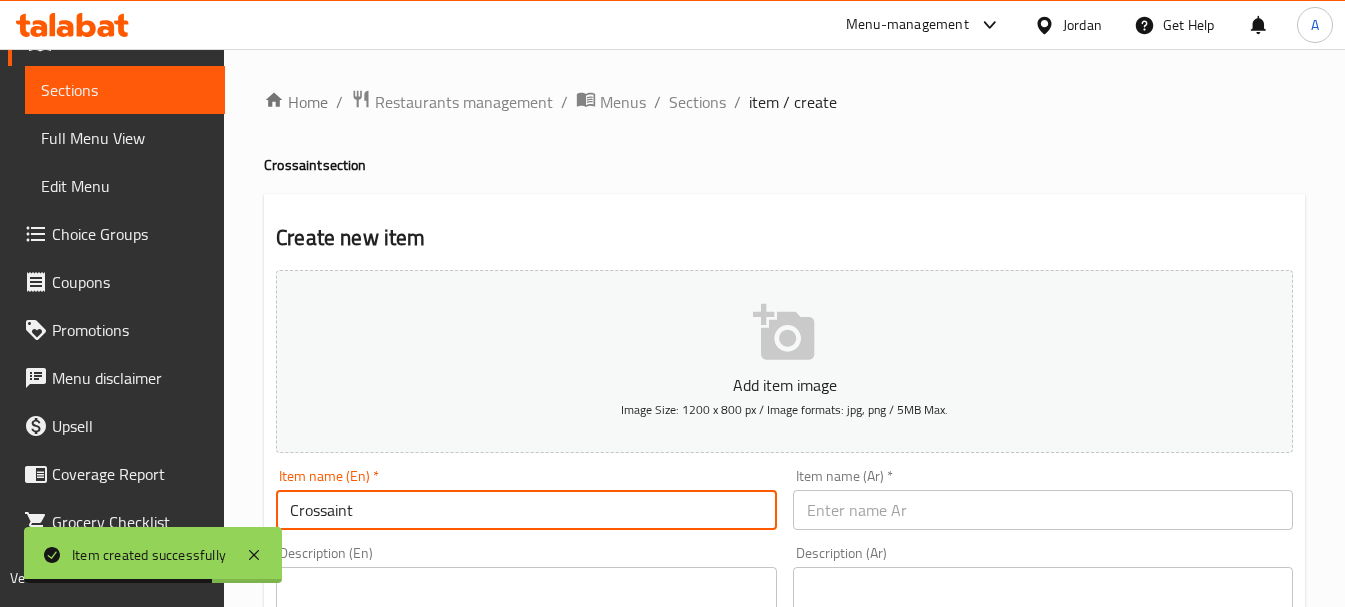 click on "Crossaint" at bounding box center [526, 510] 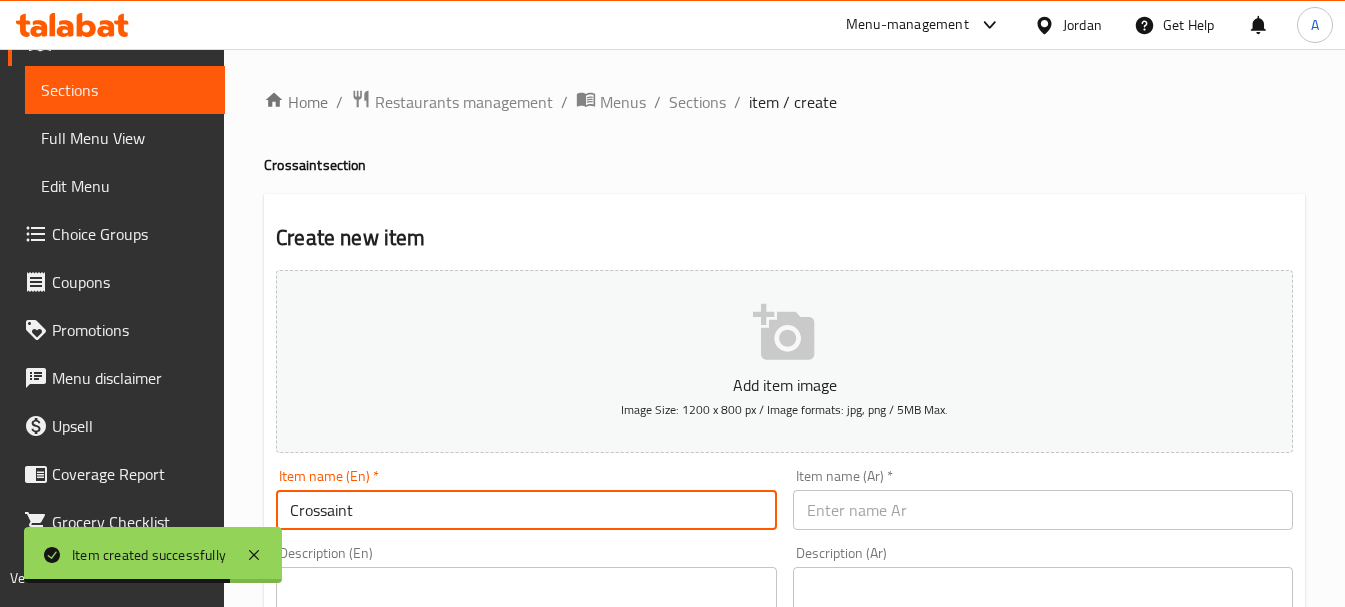 paste on "Chocolate" 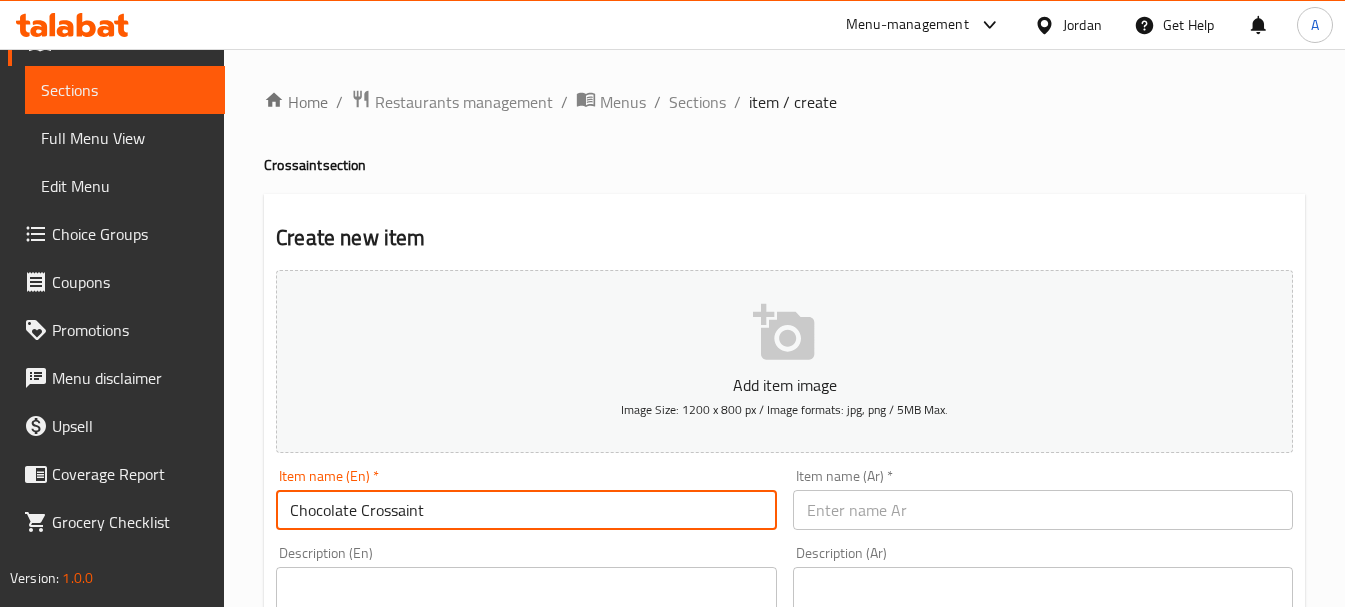 click on "Chocolate Crossaint" at bounding box center [526, 510] 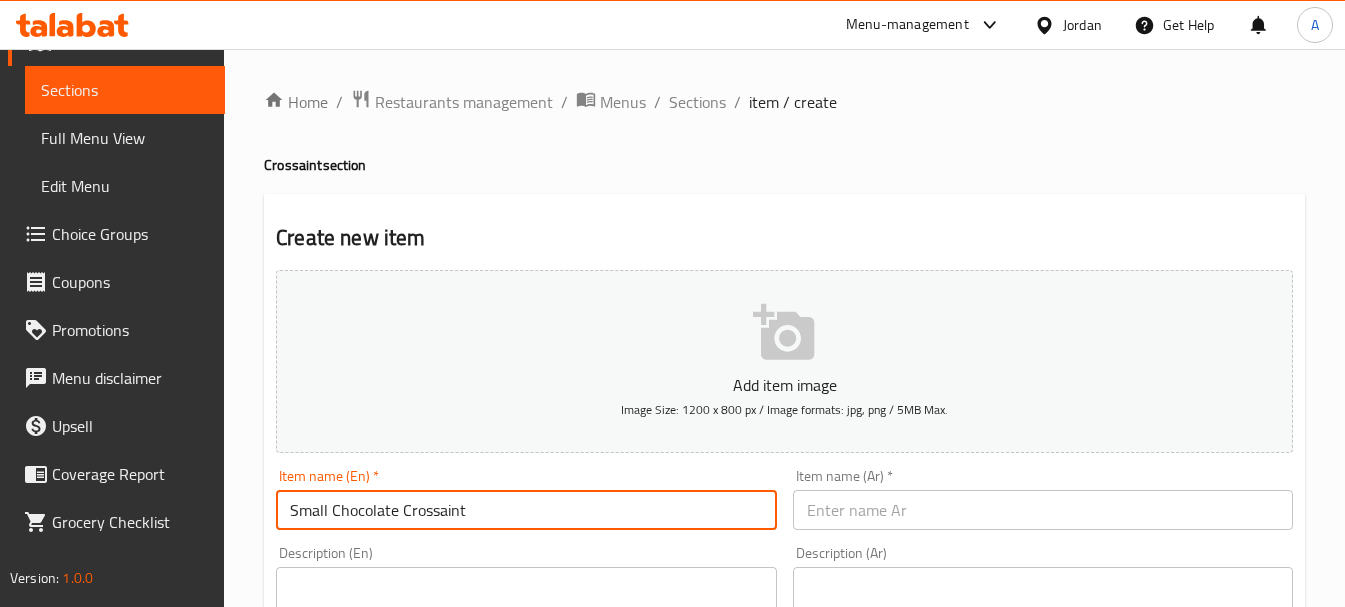 type on "Small Chocolate Crossaint" 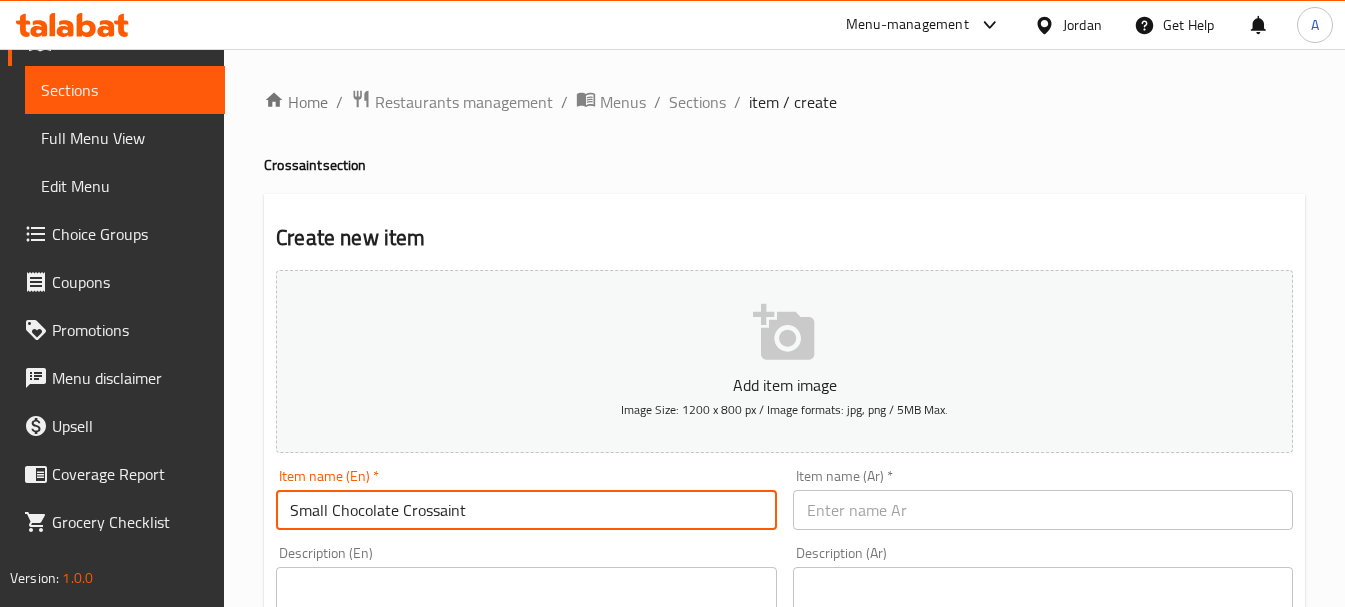 click on "Item name (Ar)   * Item name (Ar)  *" at bounding box center [1043, 499] 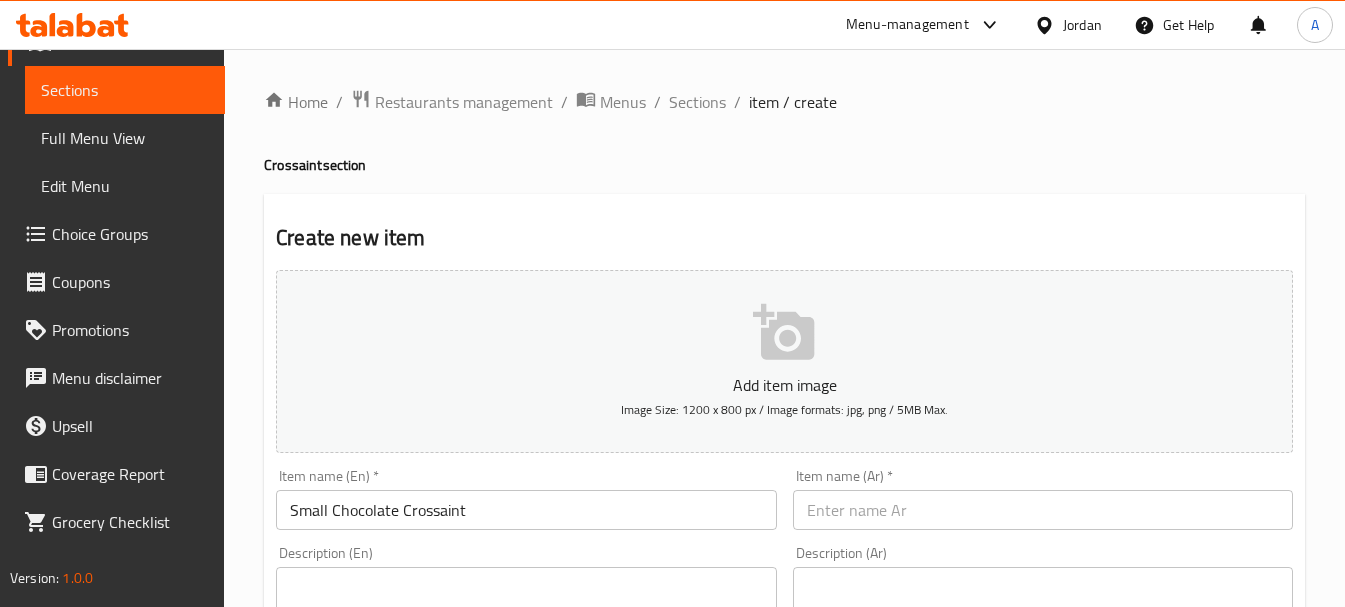 click at bounding box center (1043, 510) 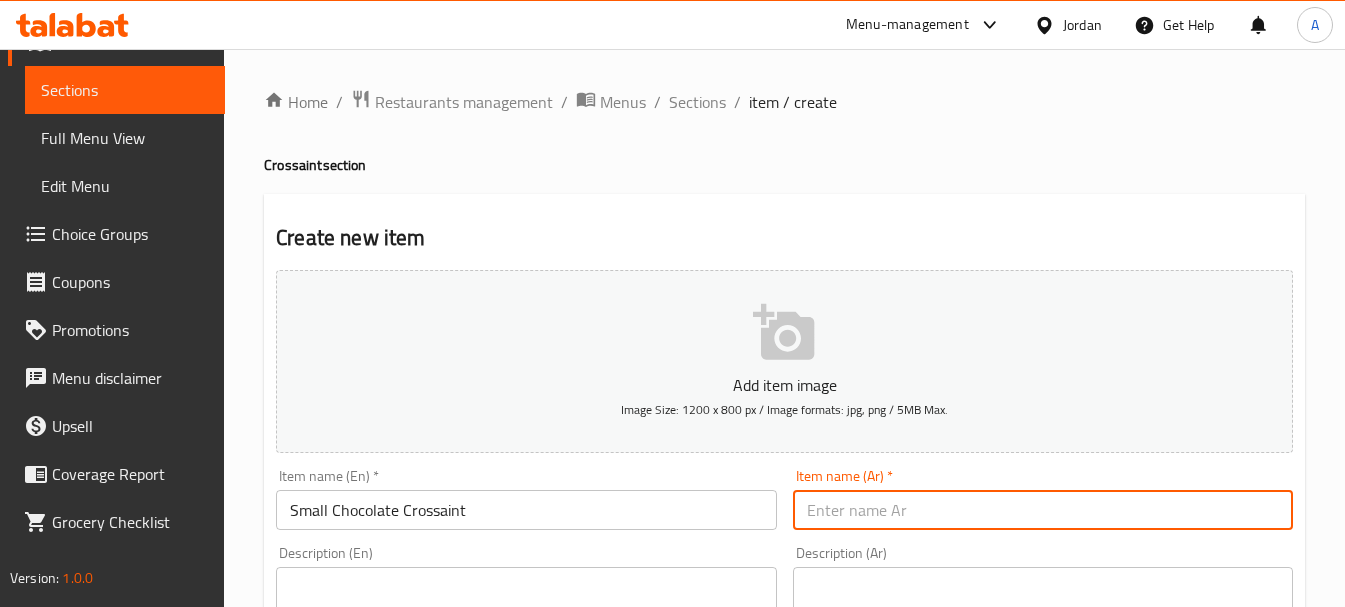 click at bounding box center (1043, 510) 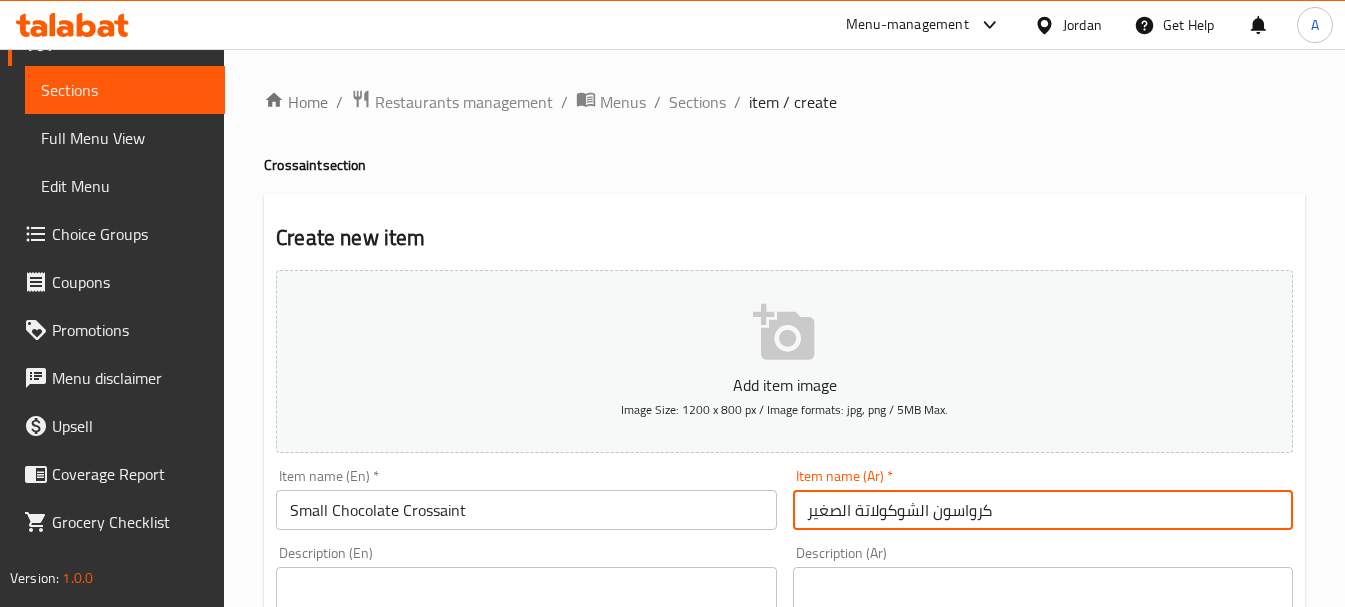 type on "كرواسون الشوكولاتة الصغير" 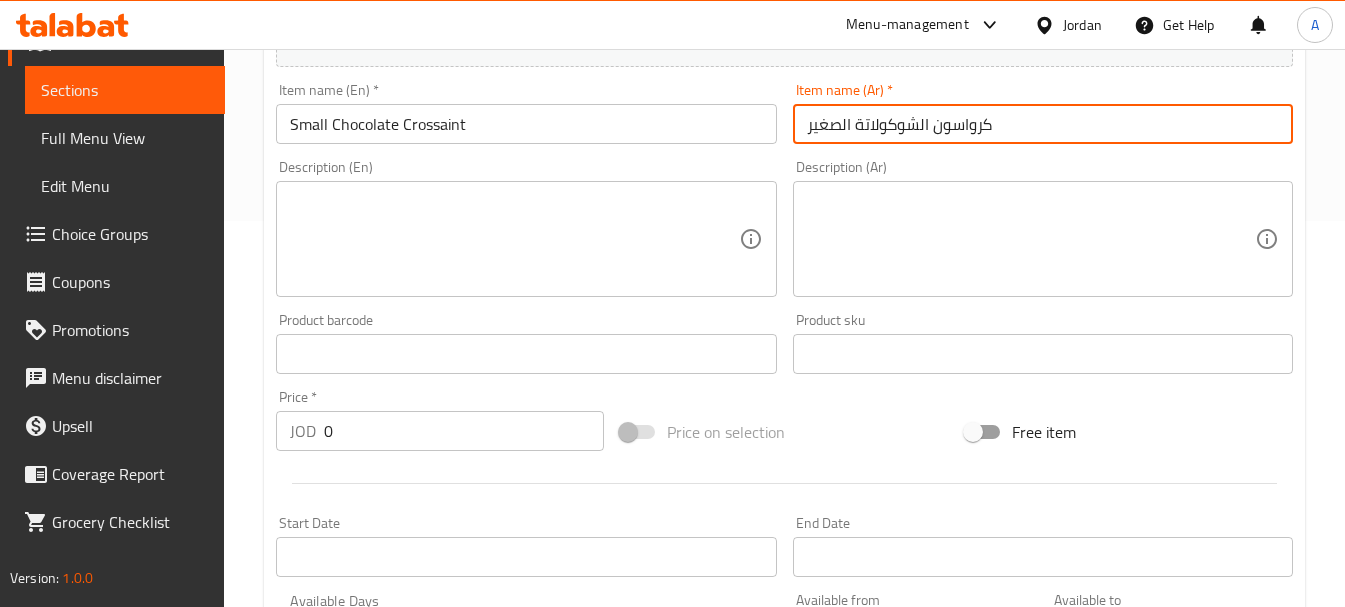 scroll, scrollTop: 500, scrollLeft: 0, axis: vertical 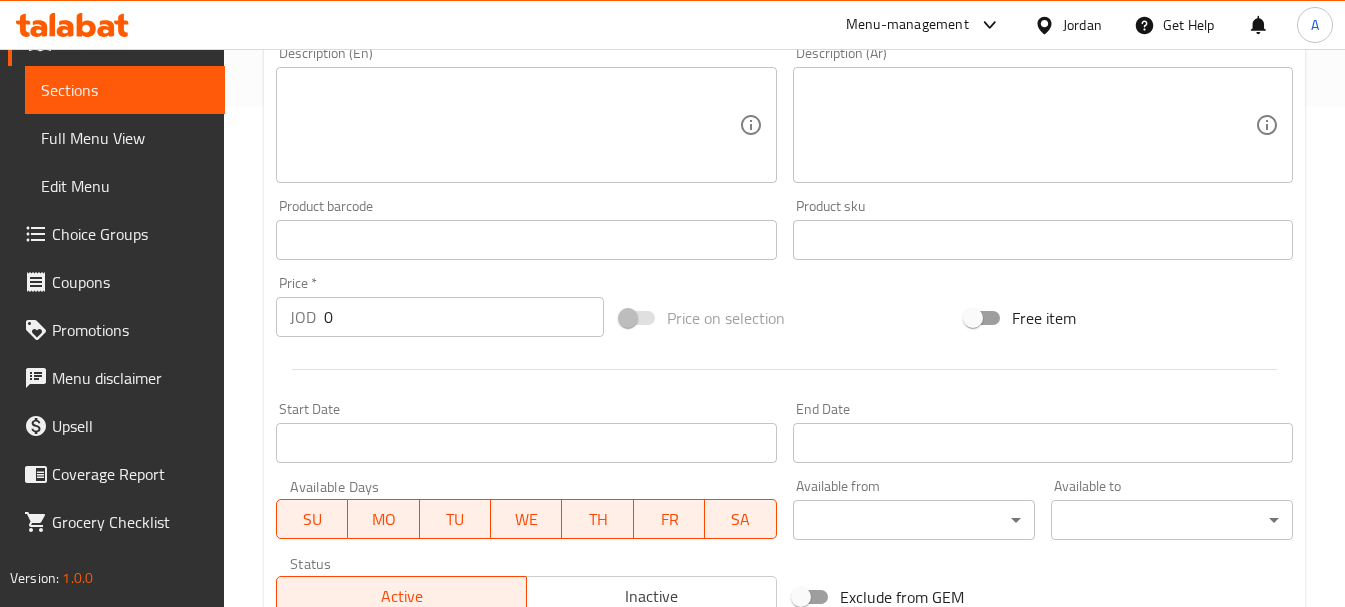 click on "Price   * JOD 0 Price  *" at bounding box center (440, 306) 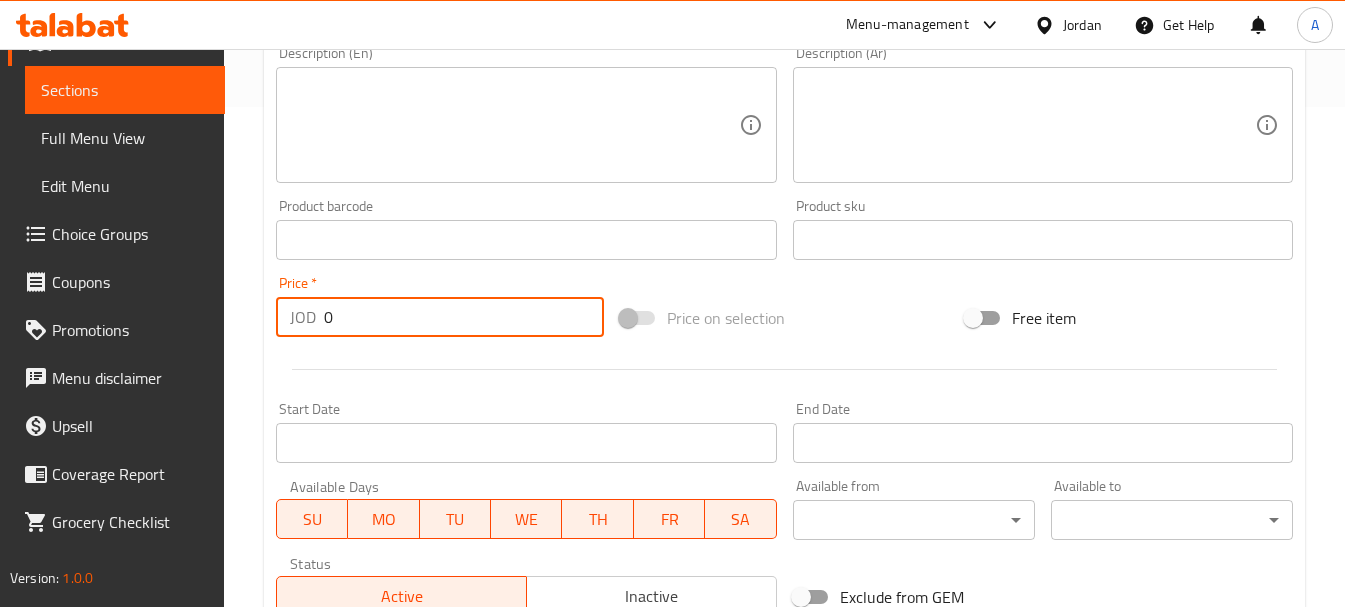 click on "0" at bounding box center (464, 317) 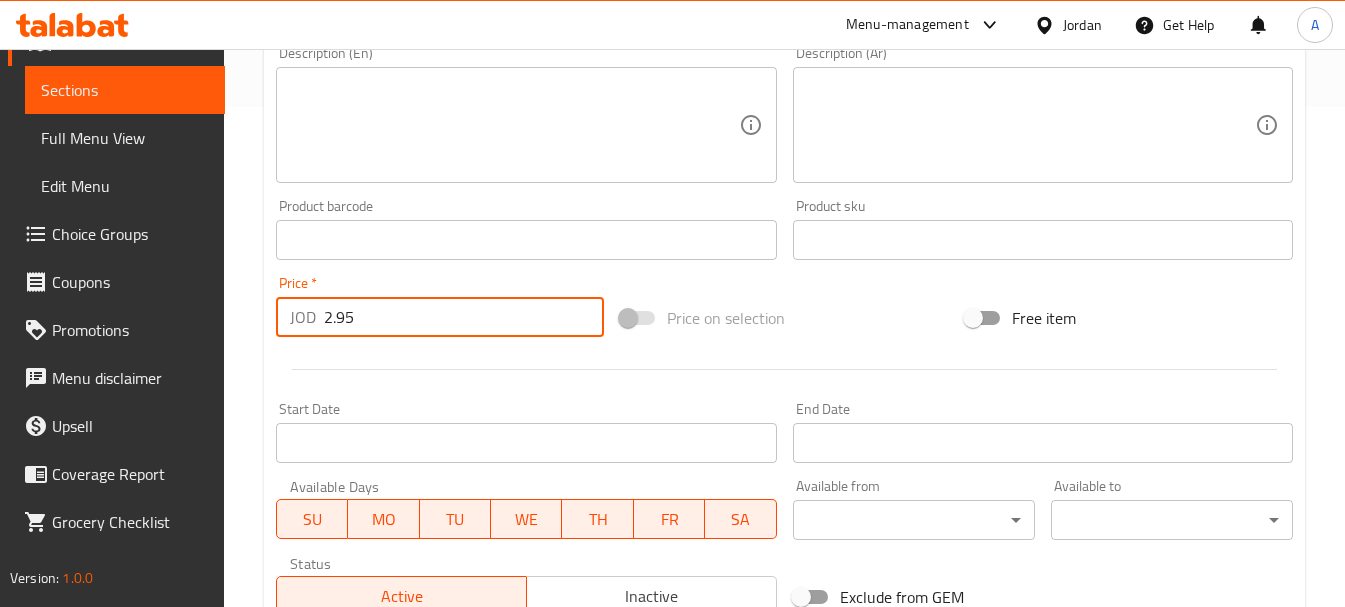 type on "2.95" 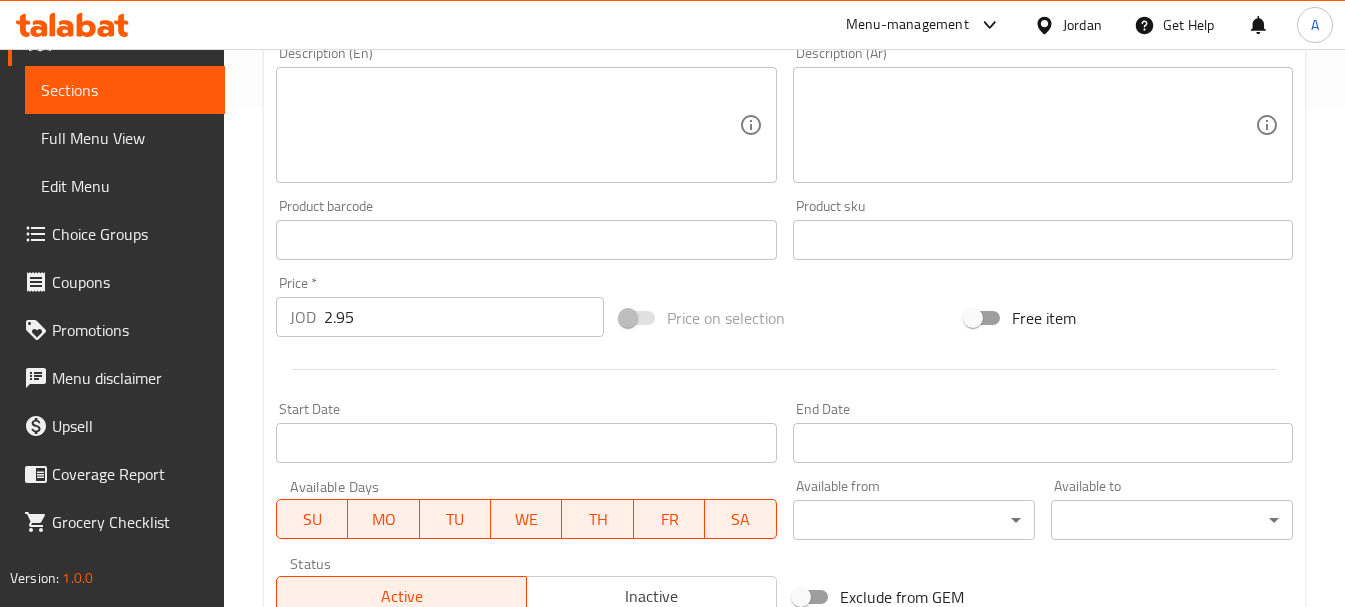 click at bounding box center (514, 125) 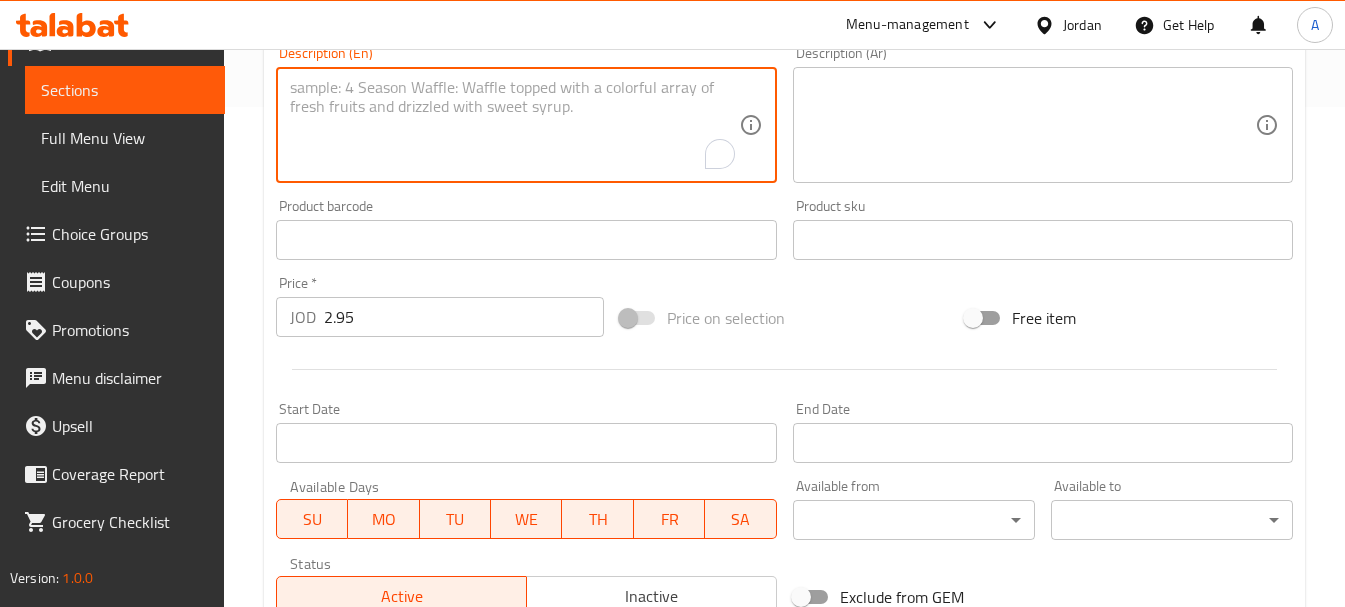 paste on "Rich and creamy hot chocolate, perfect for cozy moments." 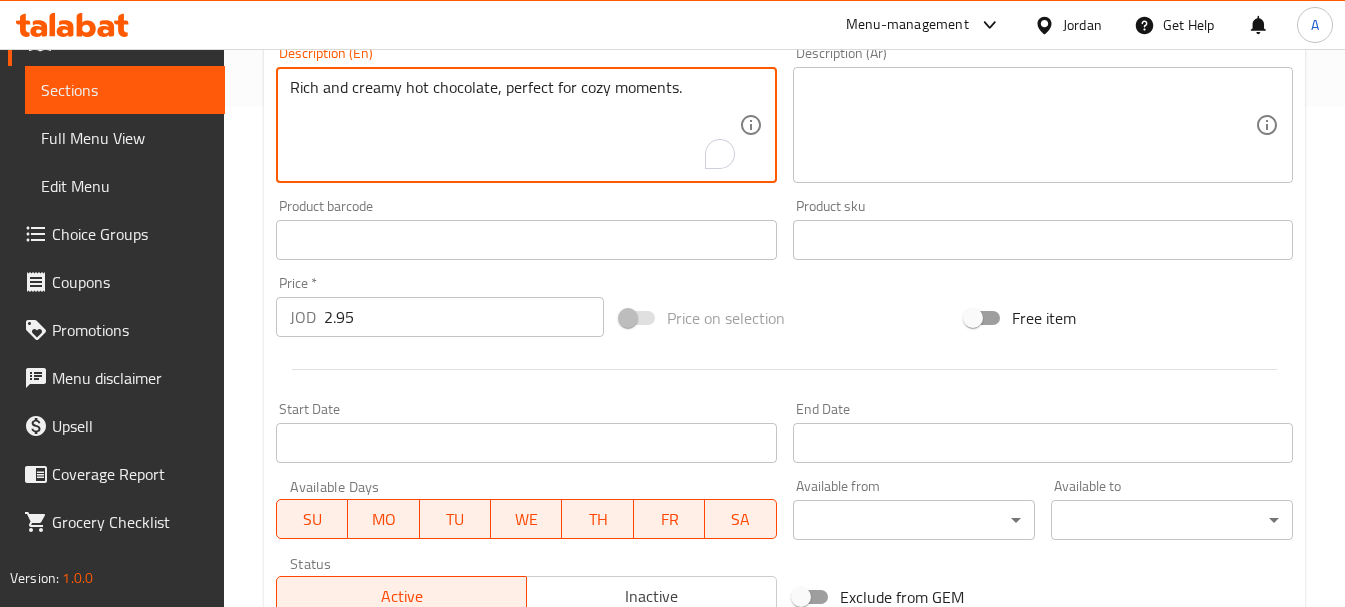 type on "Rich and creamy hot chocolate, perfect for cozy moments." 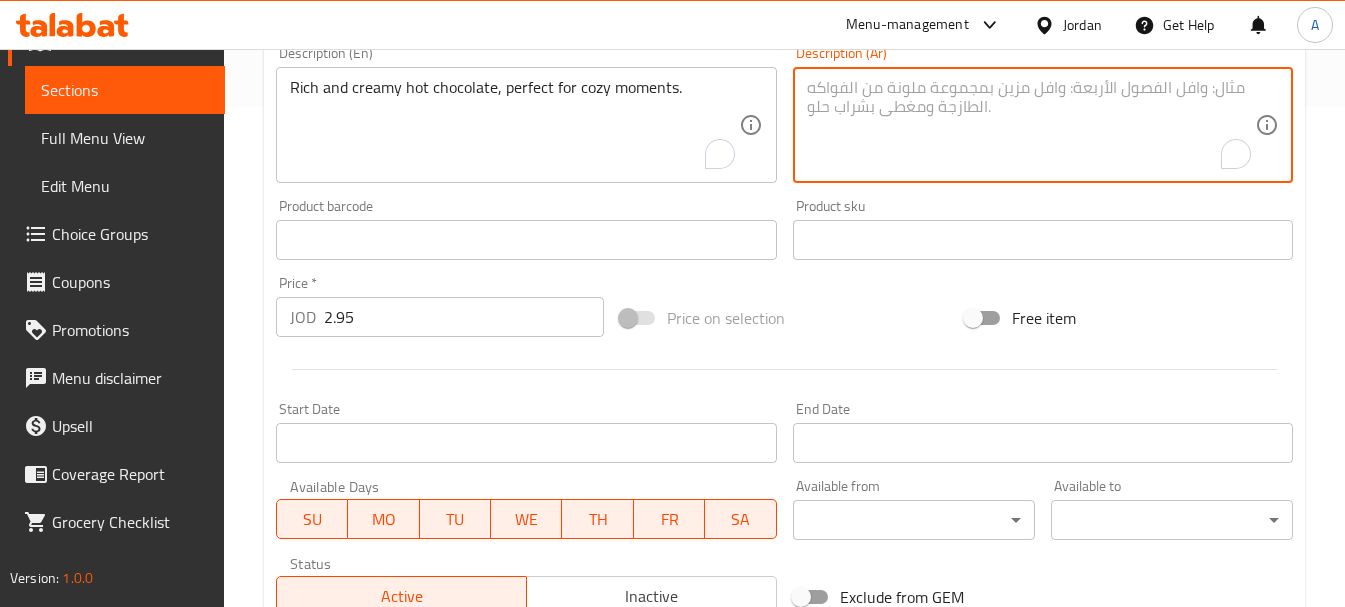 click at bounding box center (1031, 125) 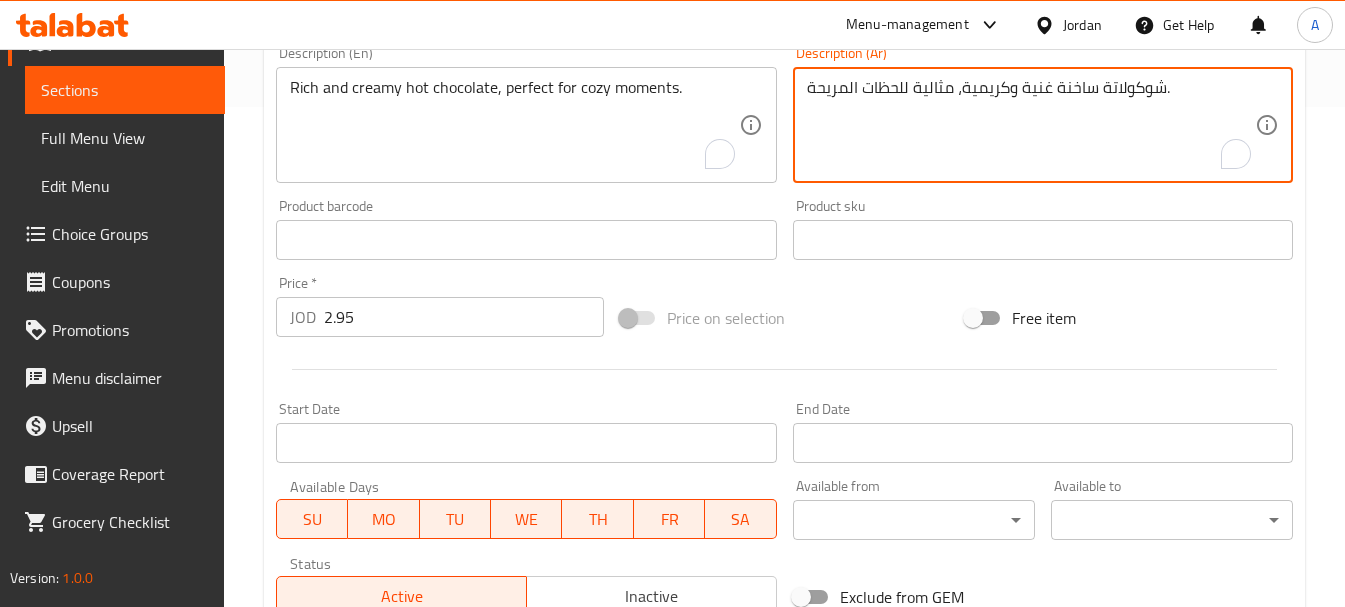 type on "شوكولاتة ساخنة غنية وكريمية، مثالية للحظات المريحة." 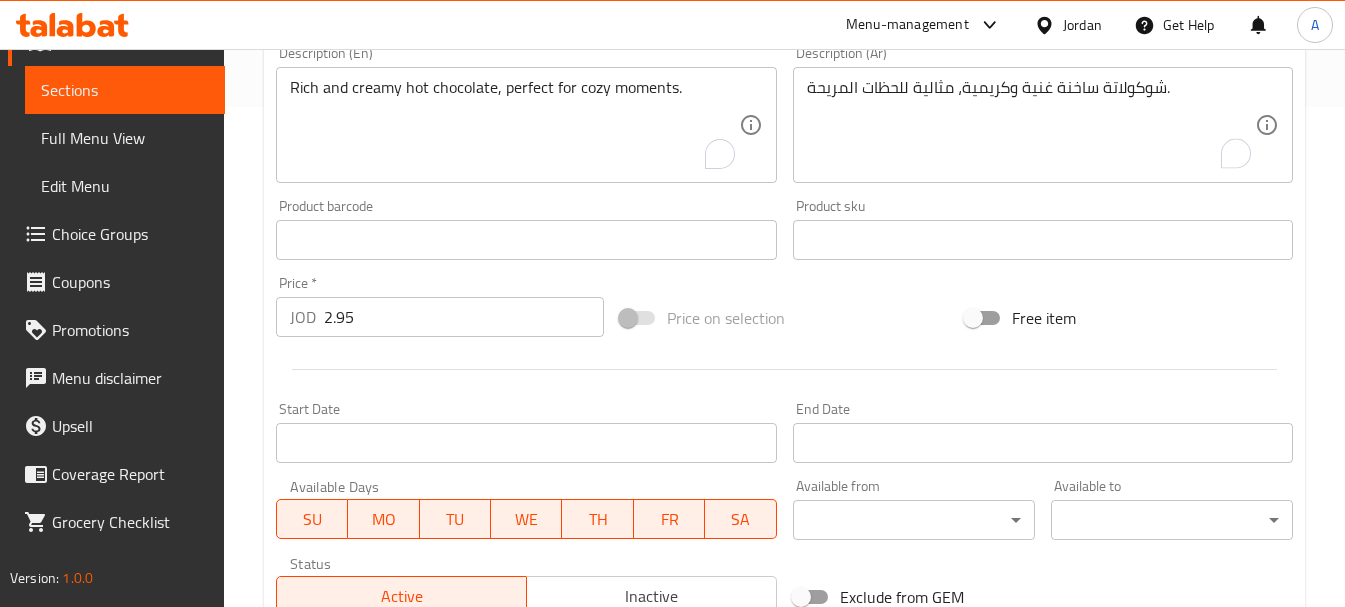click on "Start Date Start Date" at bounding box center (526, 432) 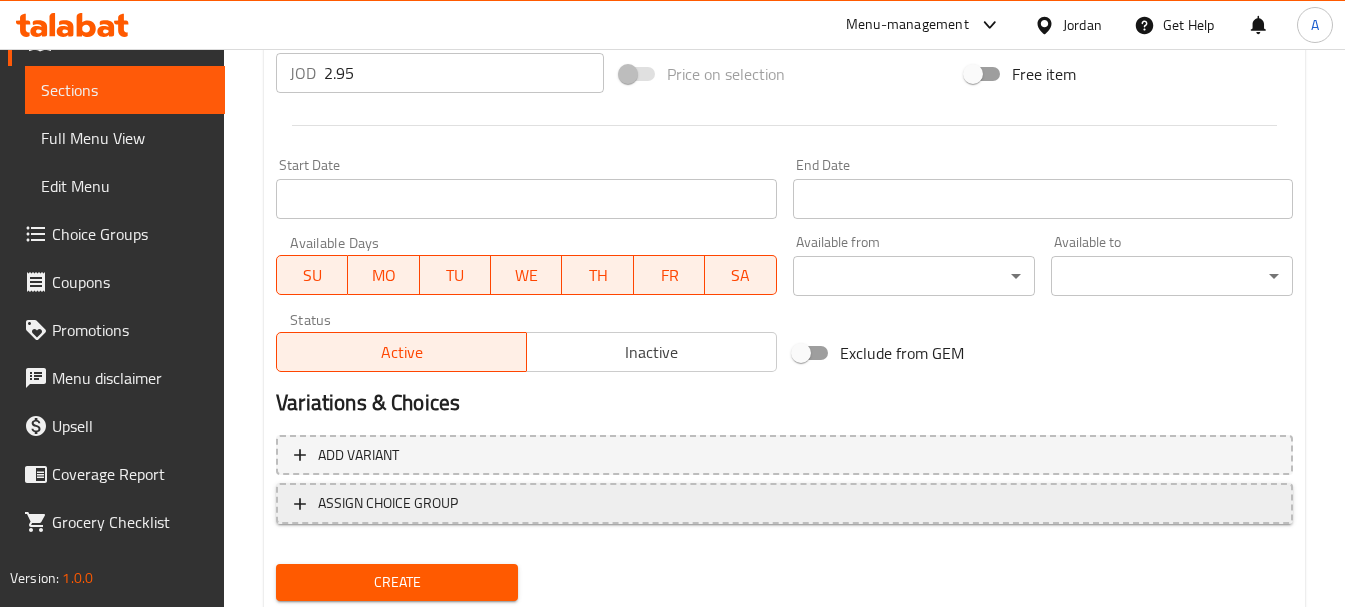scroll, scrollTop: 806, scrollLeft: 0, axis: vertical 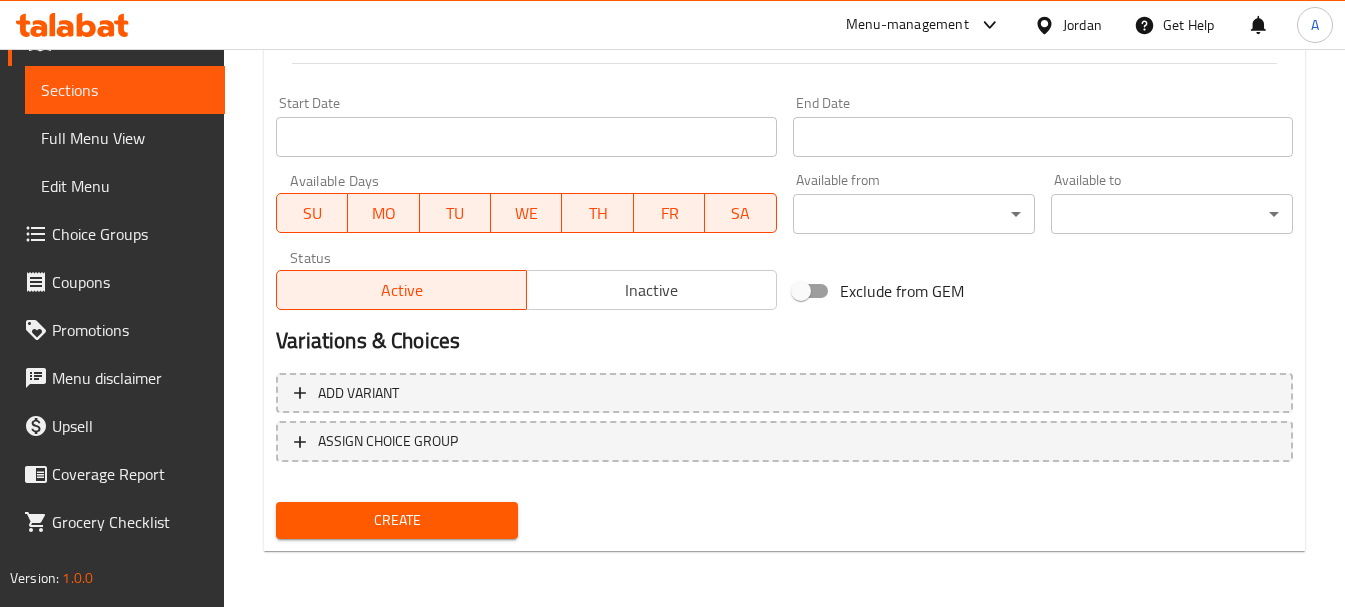 click on "Create" at bounding box center [397, 520] 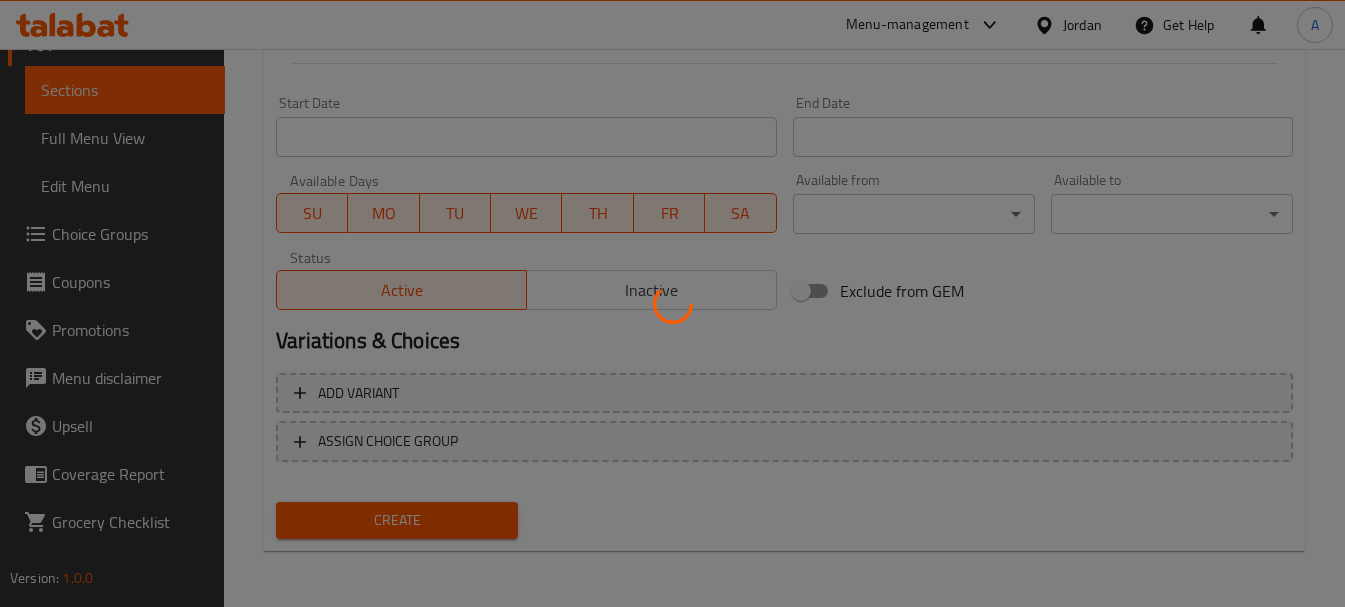 type 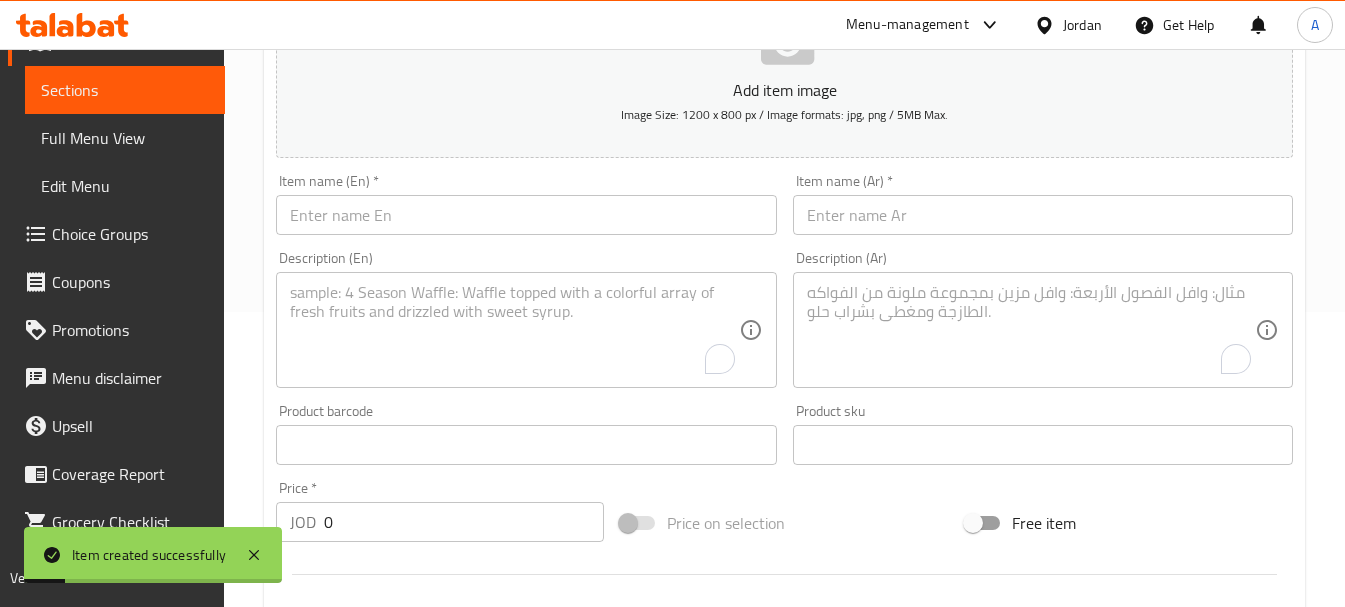 scroll, scrollTop: 206, scrollLeft: 0, axis: vertical 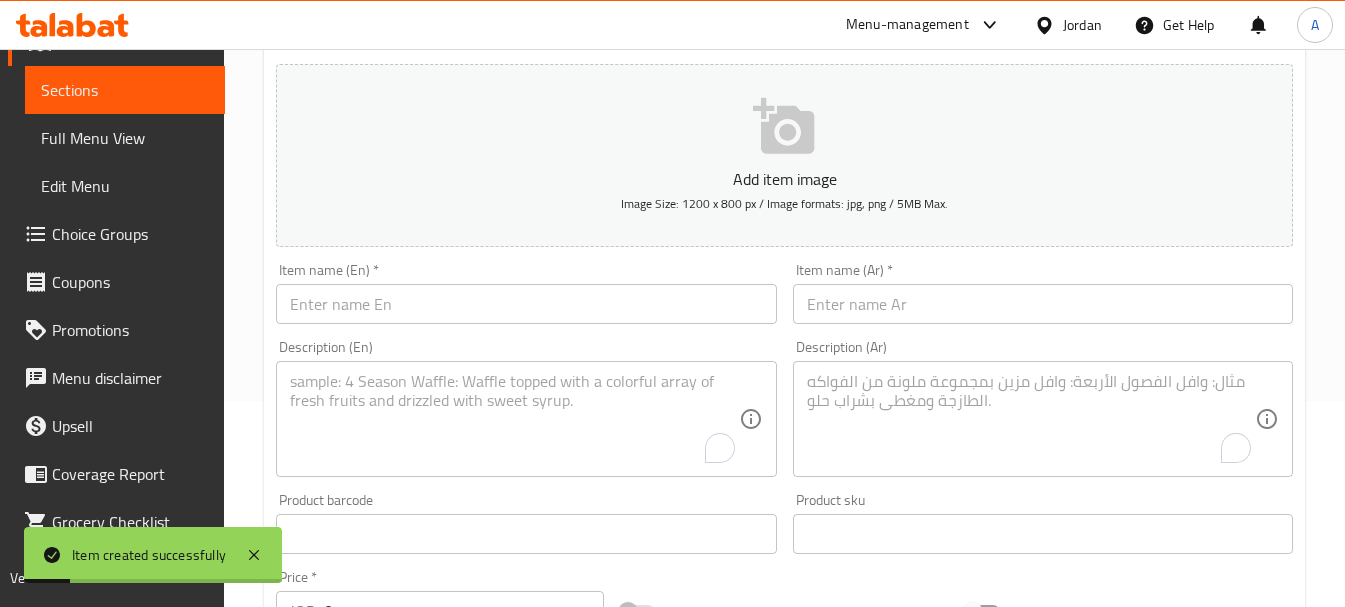 click at bounding box center [526, 304] 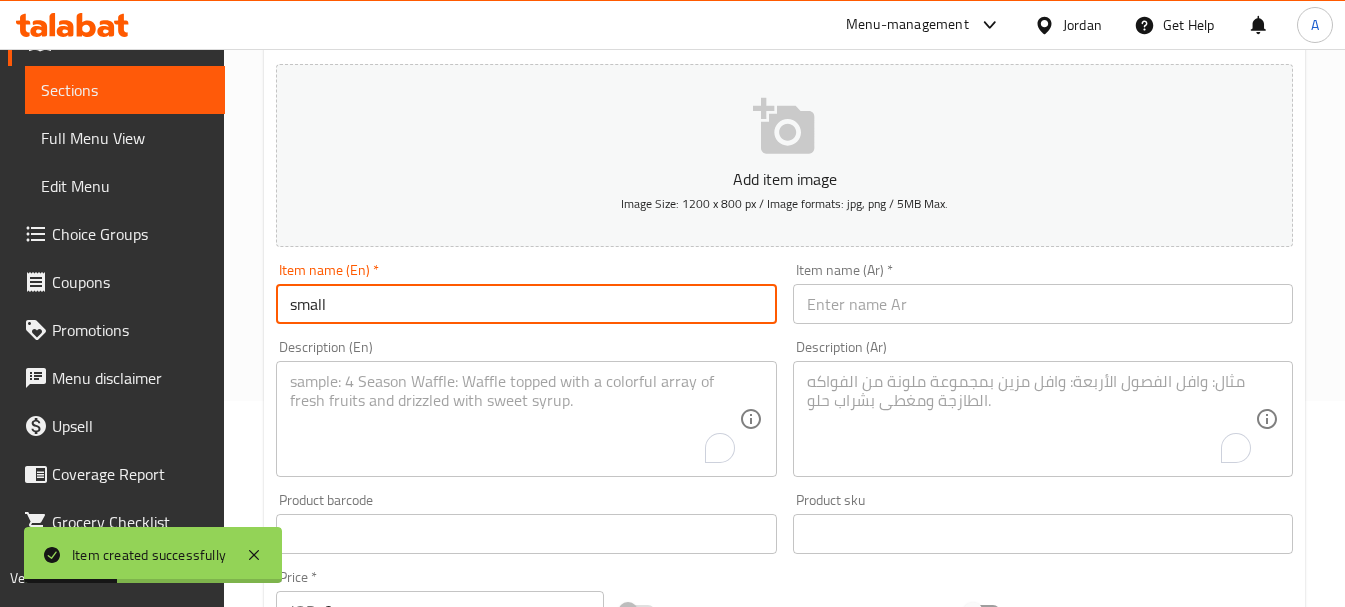 paste on "Cheese" 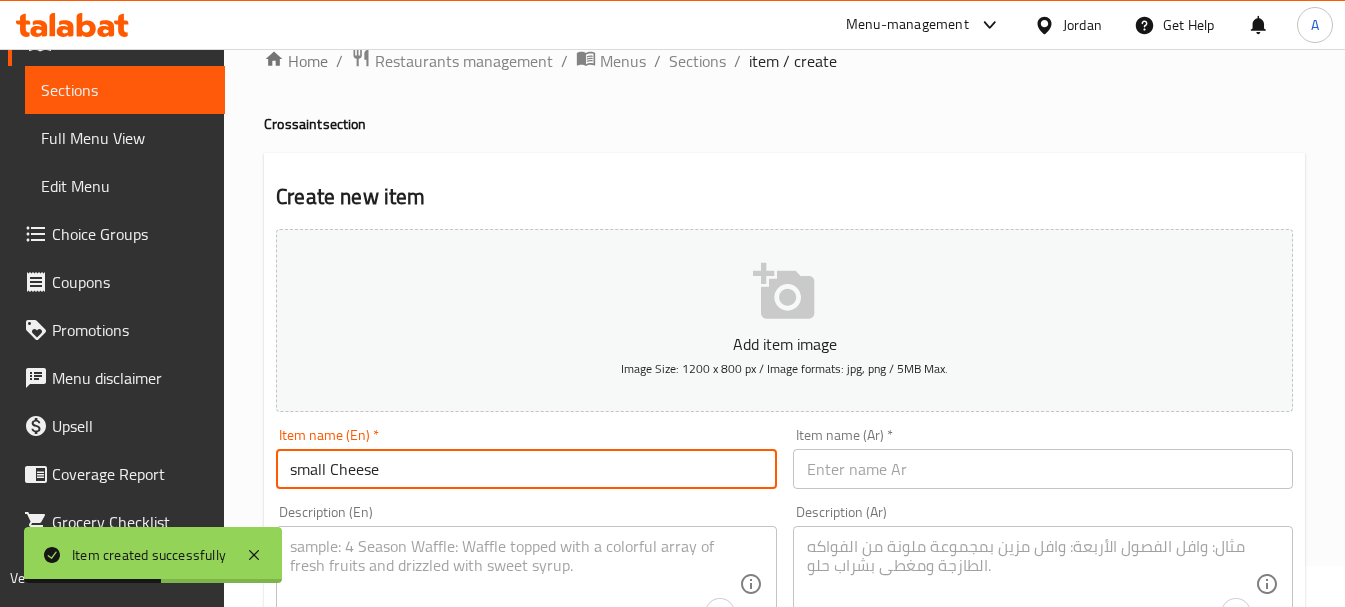 scroll, scrollTop: 6, scrollLeft: 0, axis: vertical 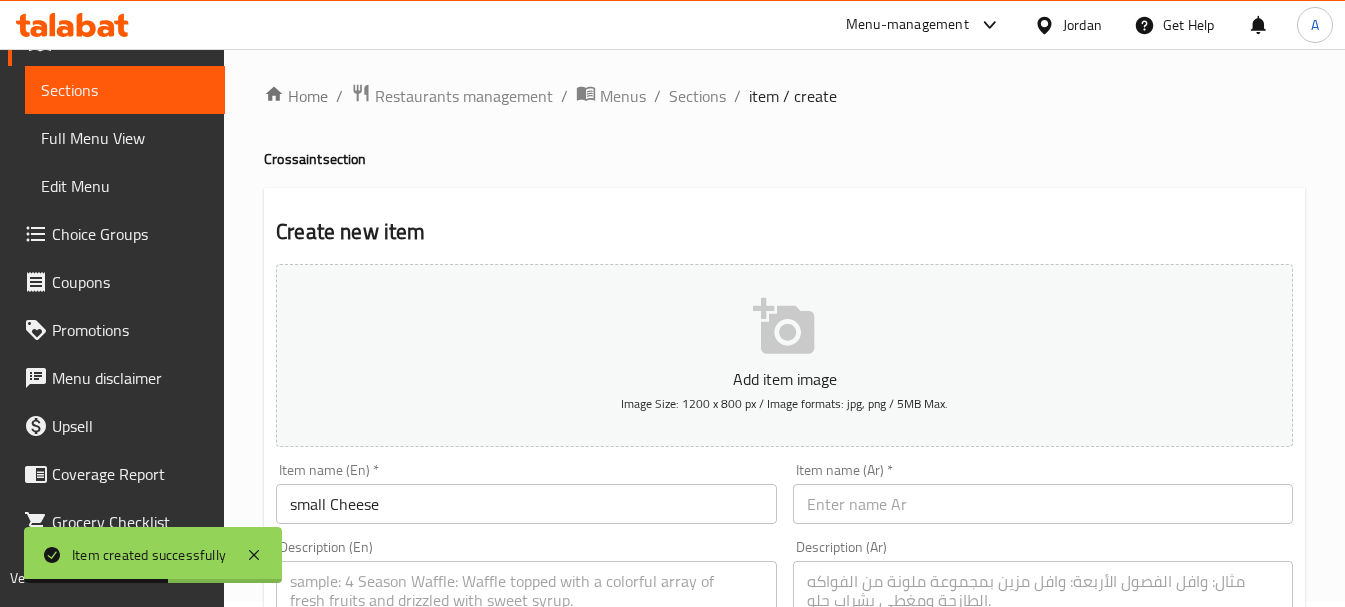 click on "Crossaint  section" at bounding box center [784, 159] 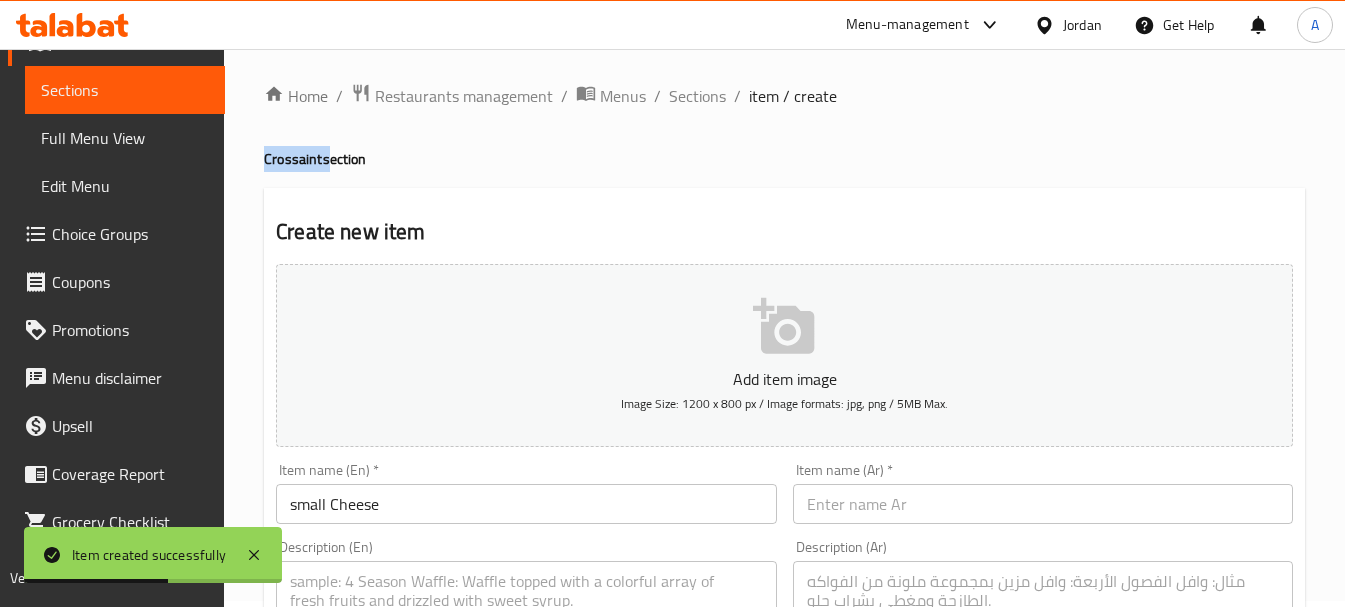 click on "Crossaint  section" at bounding box center (784, 159) 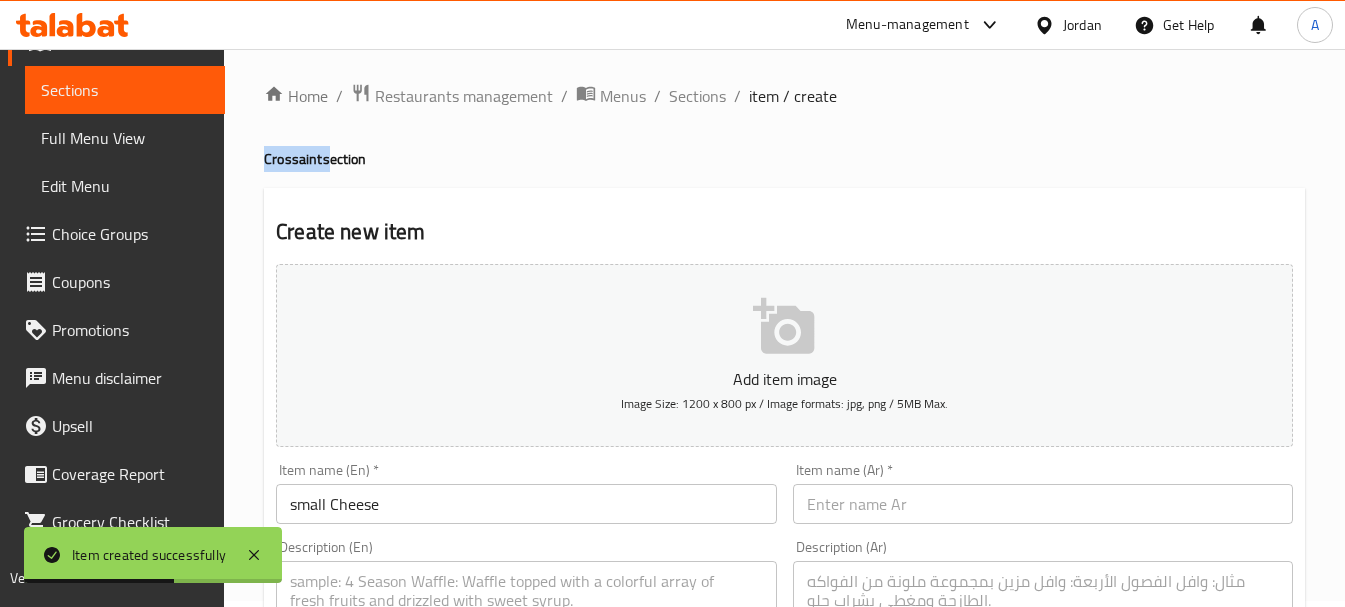 copy on "Crossaint" 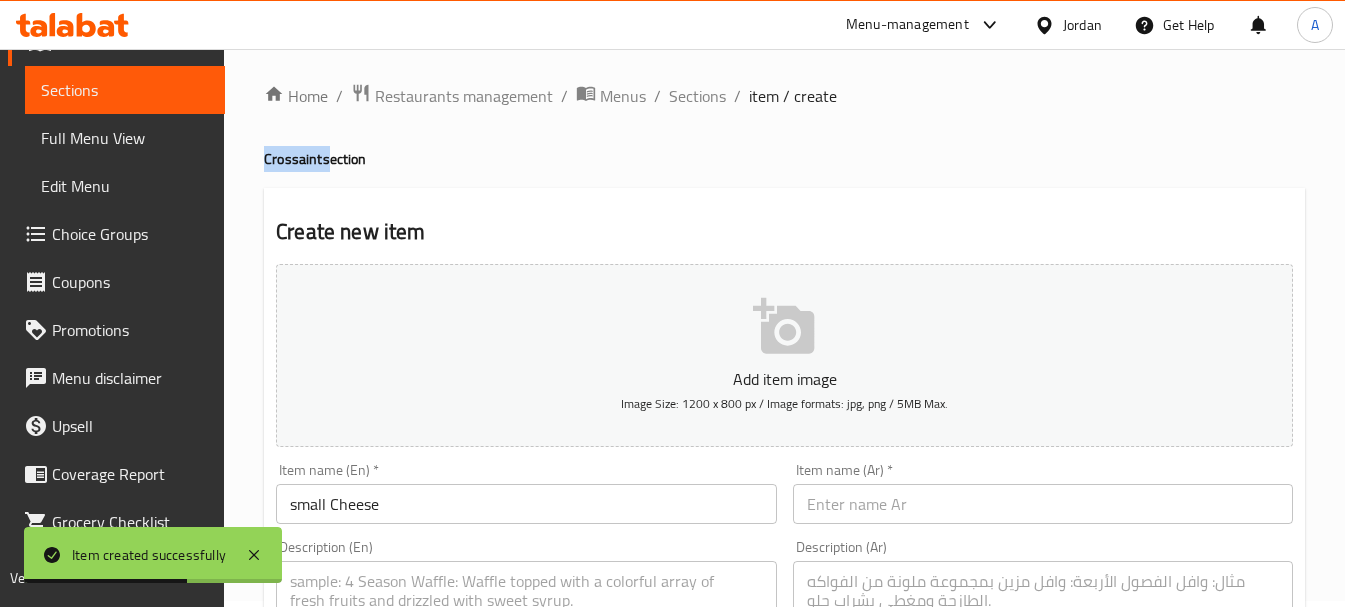 click on "Item name (En)   * small Cheese Item name (En)  *" at bounding box center [526, 493] 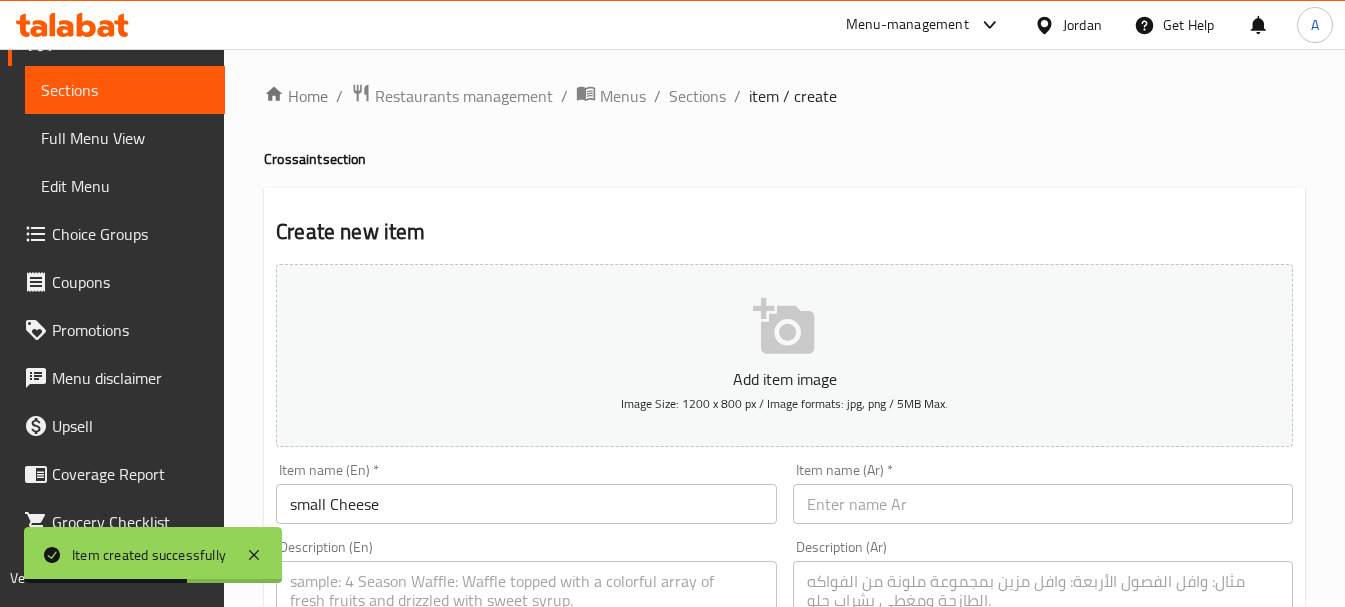 click on "small Cheese" at bounding box center [526, 504] 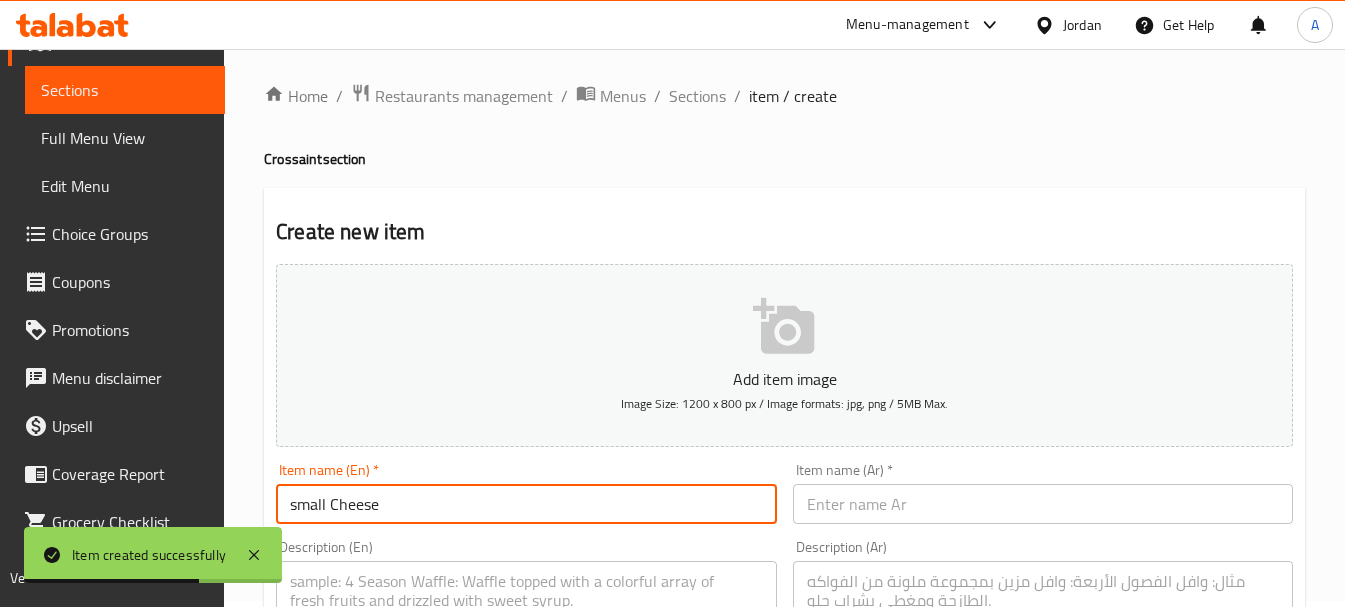 paste on "Crossaint" 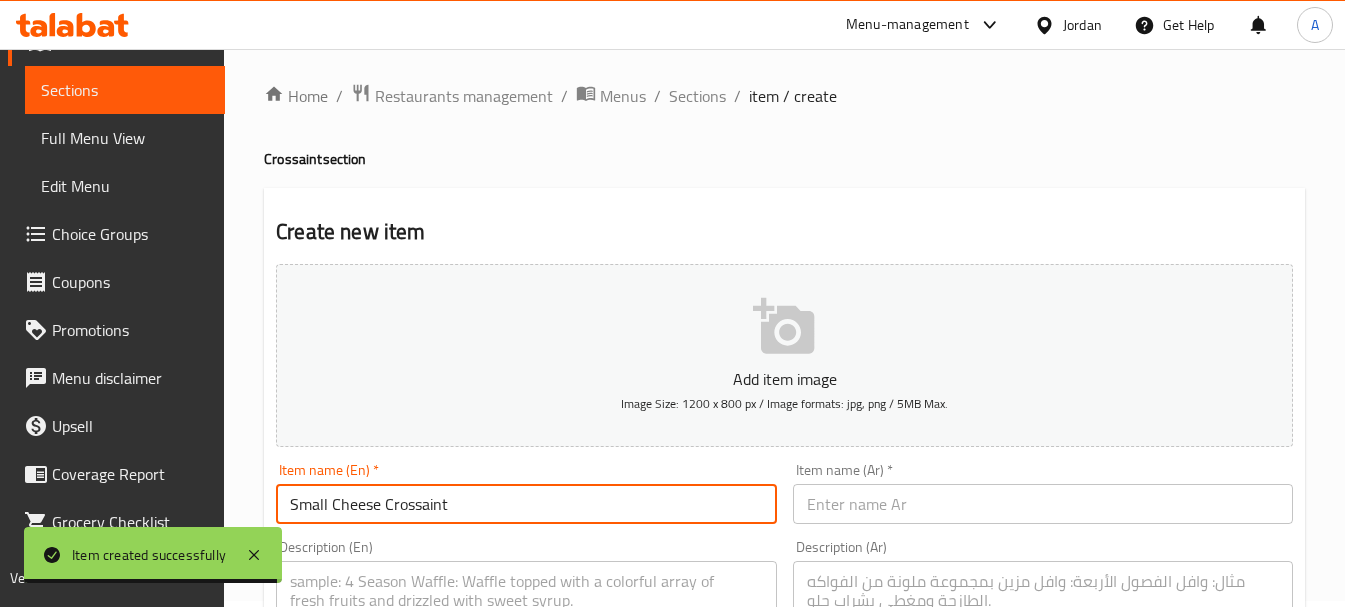 type on "Small Cheese Crossaint" 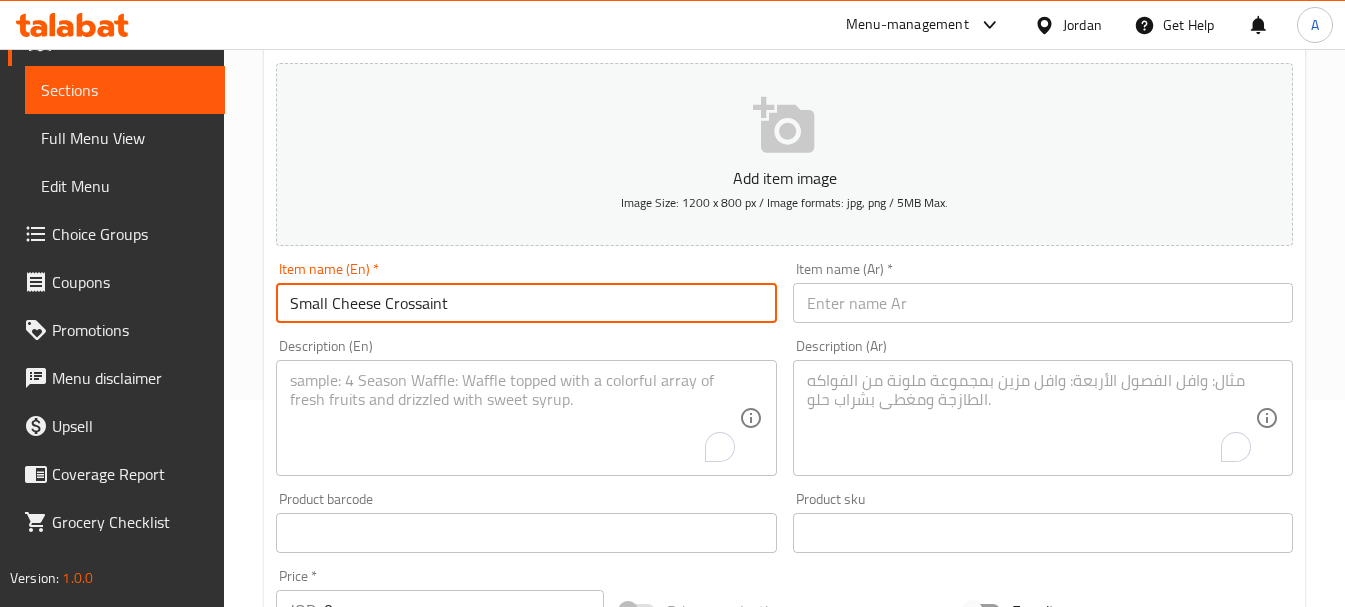 scroll, scrollTop: 306, scrollLeft: 0, axis: vertical 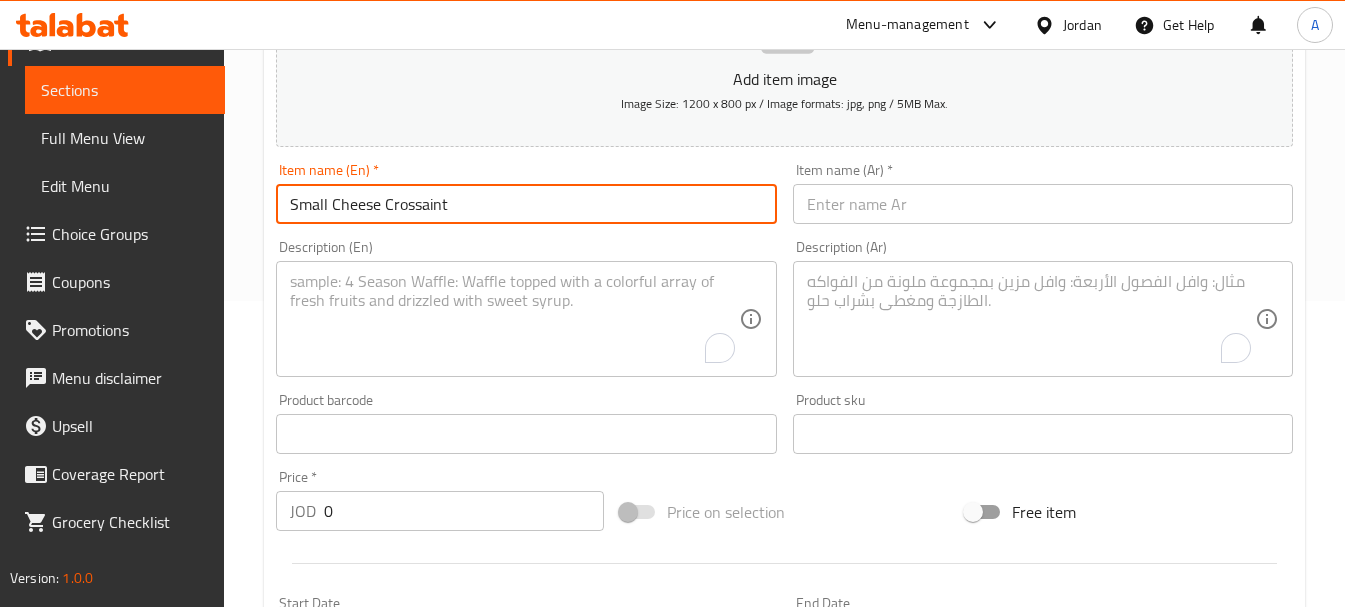 click on "0" at bounding box center (464, 511) 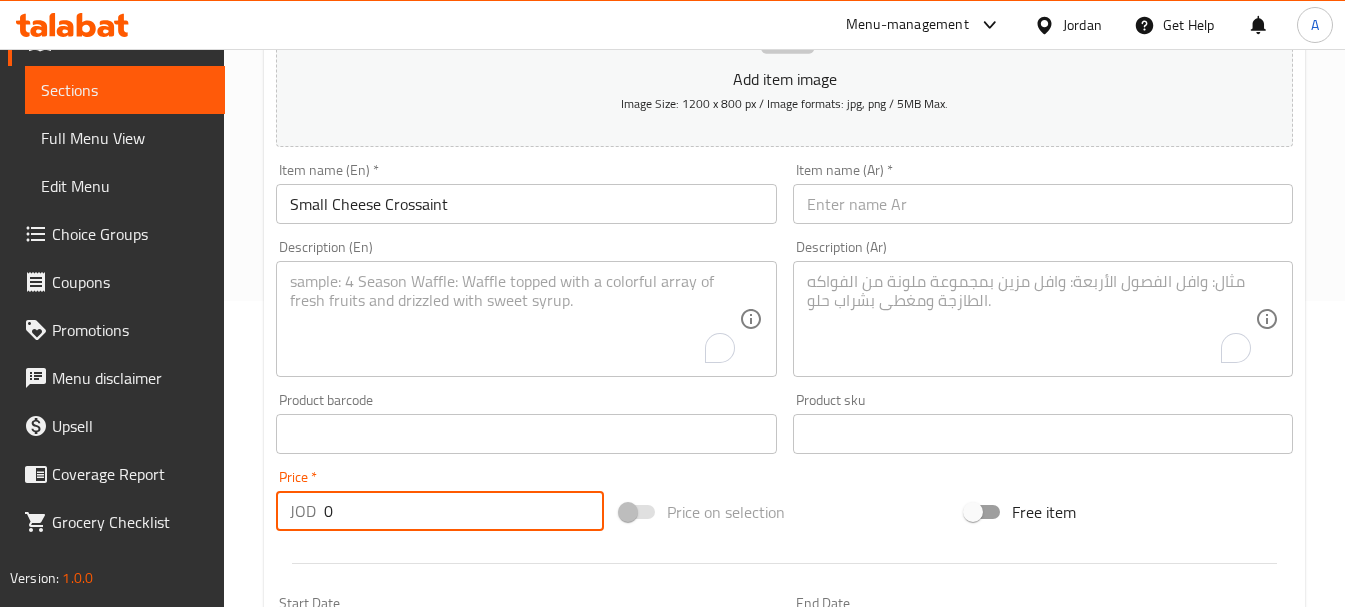 click on "0" at bounding box center [464, 511] 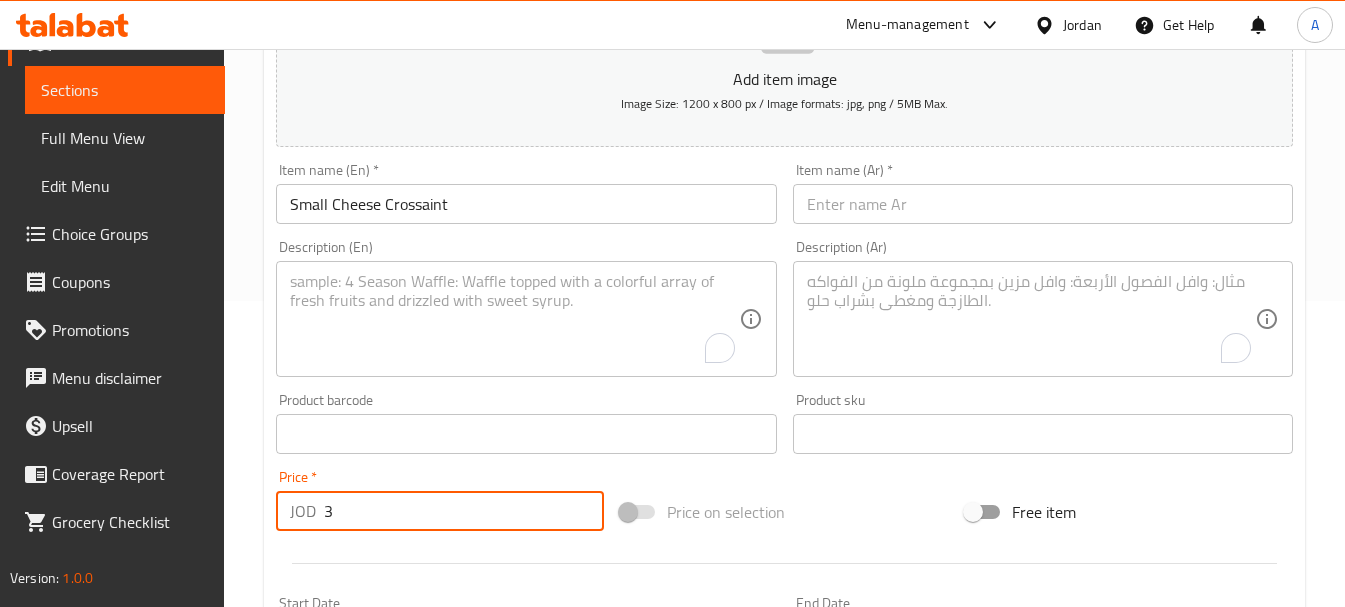 type on "3" 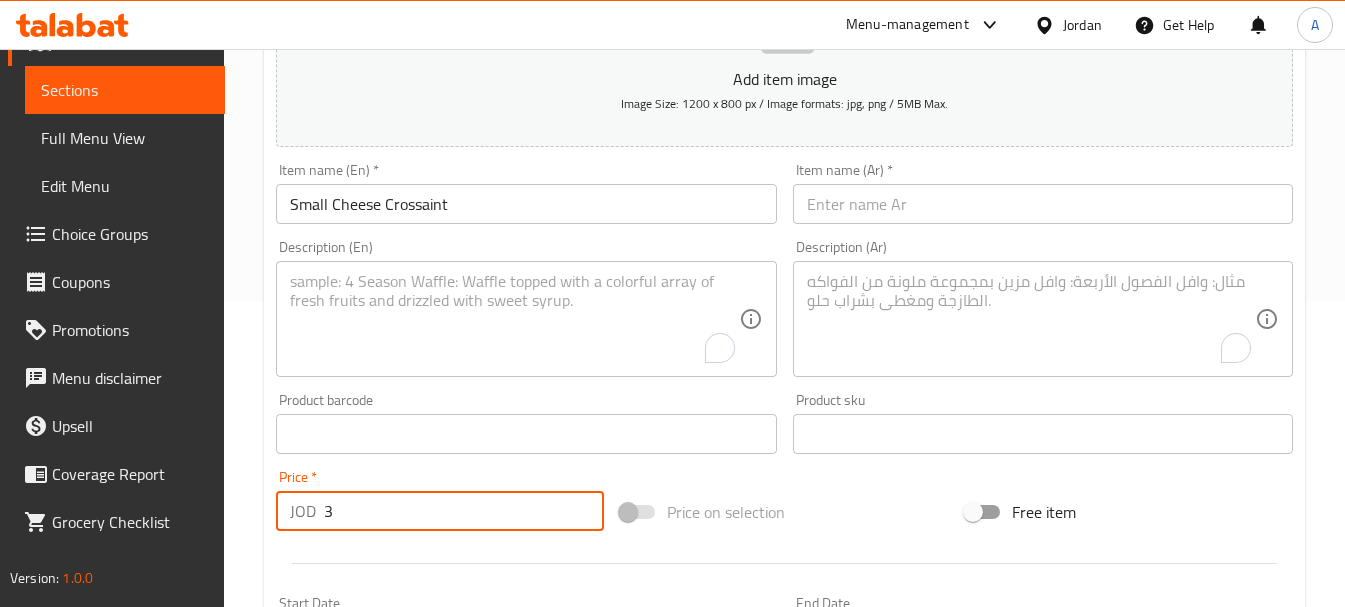 click on "Item name (Ar)   * Item name (Ar)  *" at bounding box center (1043, 193) 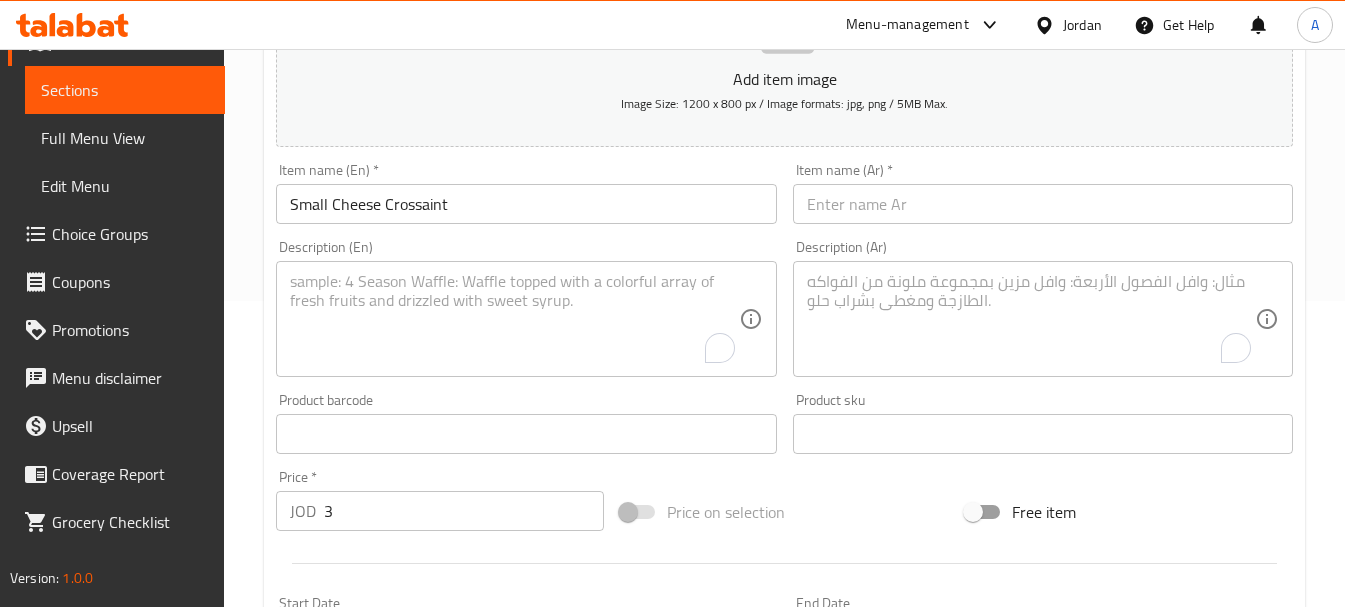 click on "Item name (Ar)   * Item name (Ar)  *" at bounding box center (1043, 193) 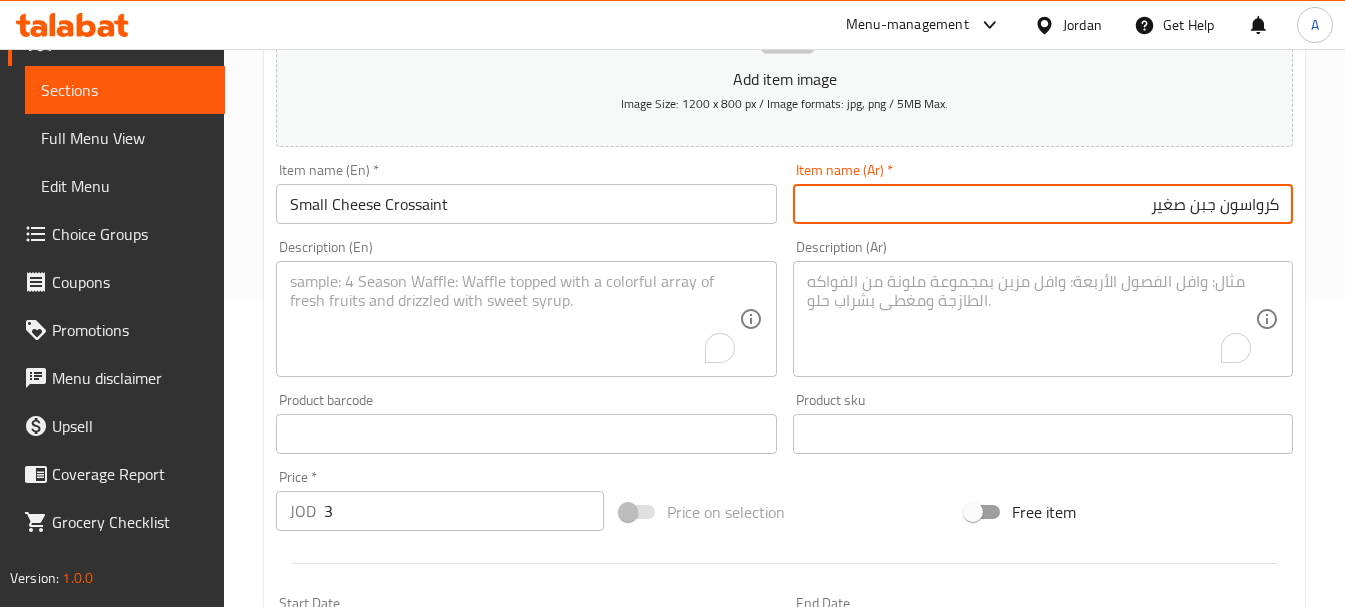 click on "كرواسون جبن صغير" at bounding box center (1043, 204) 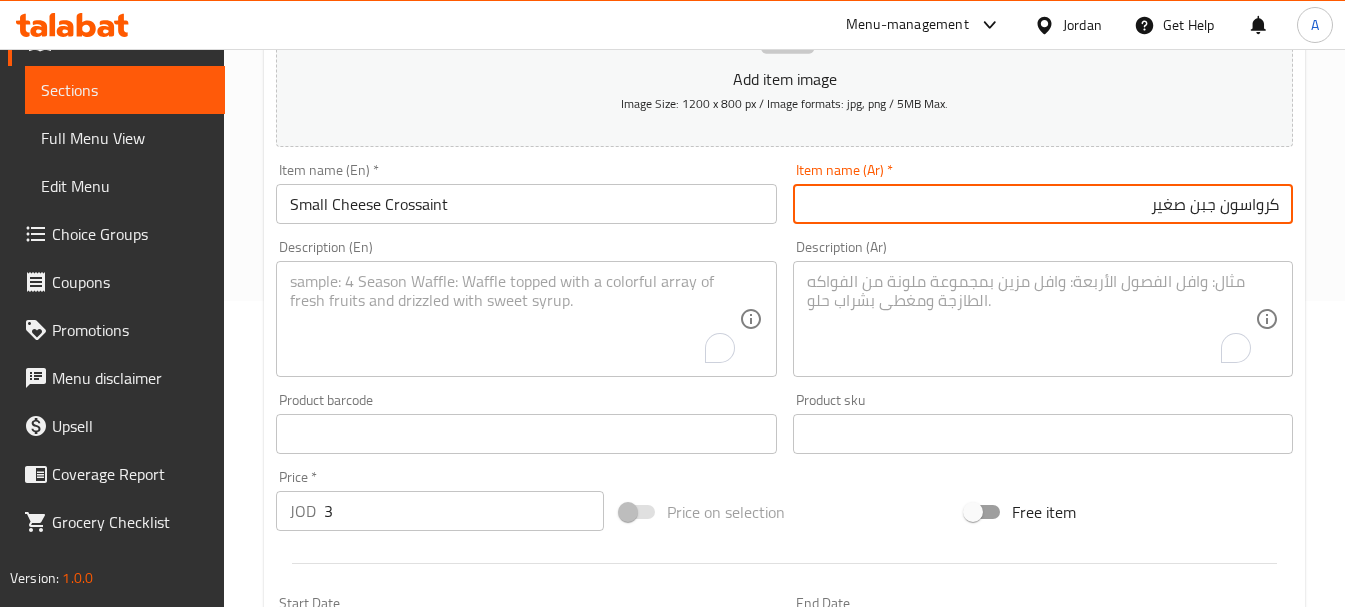 click on "كرواسون جبن صغير" at bounding box center (1043, 204) 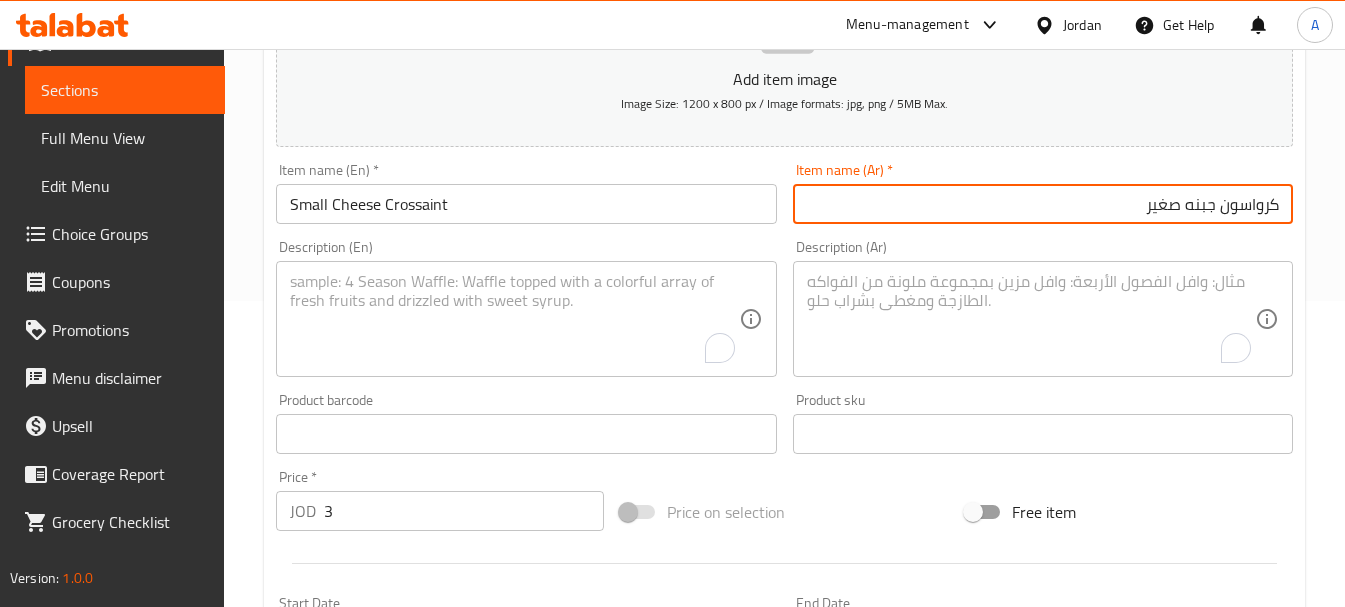 type on "كرواسون جبنه صغير" 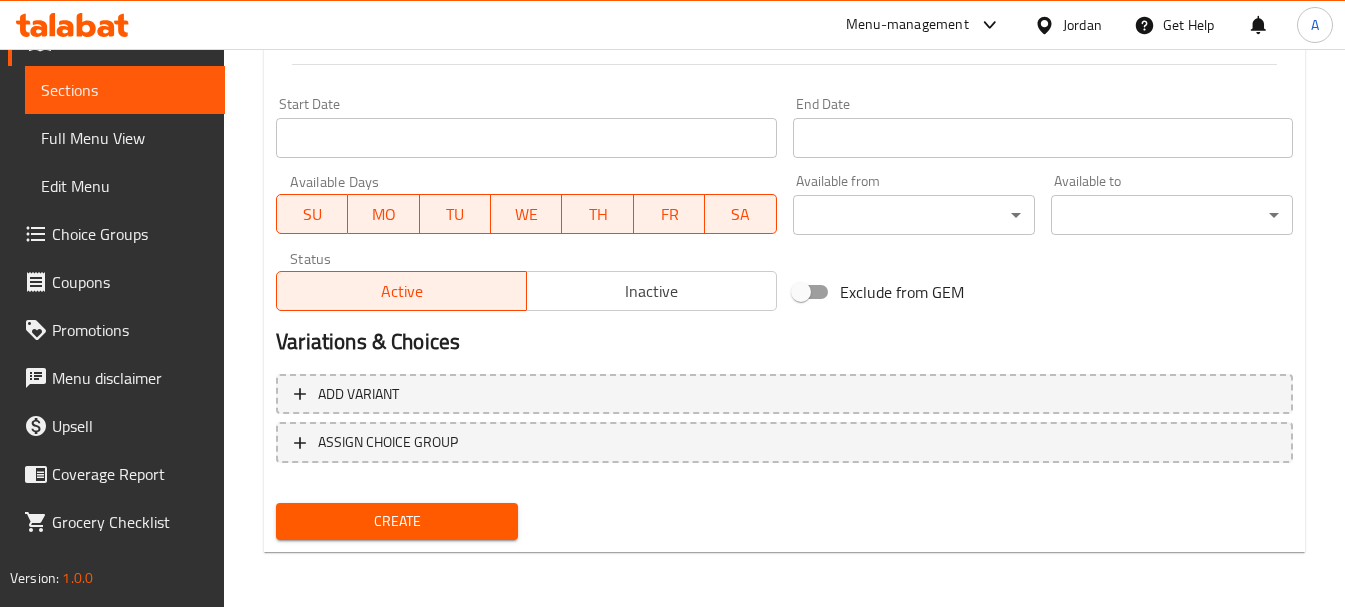 scroll, scrollTop: 806, scrollLeft: 0, axis: vertical 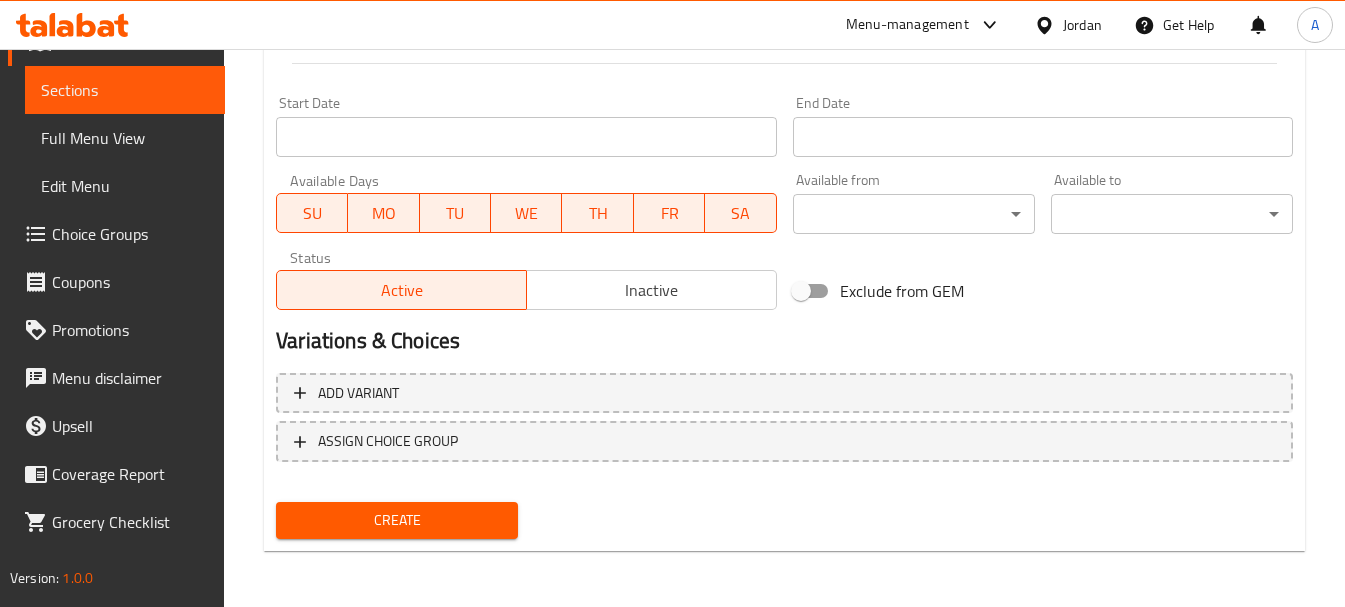 click on "Create" at bounding box center (397, 520) 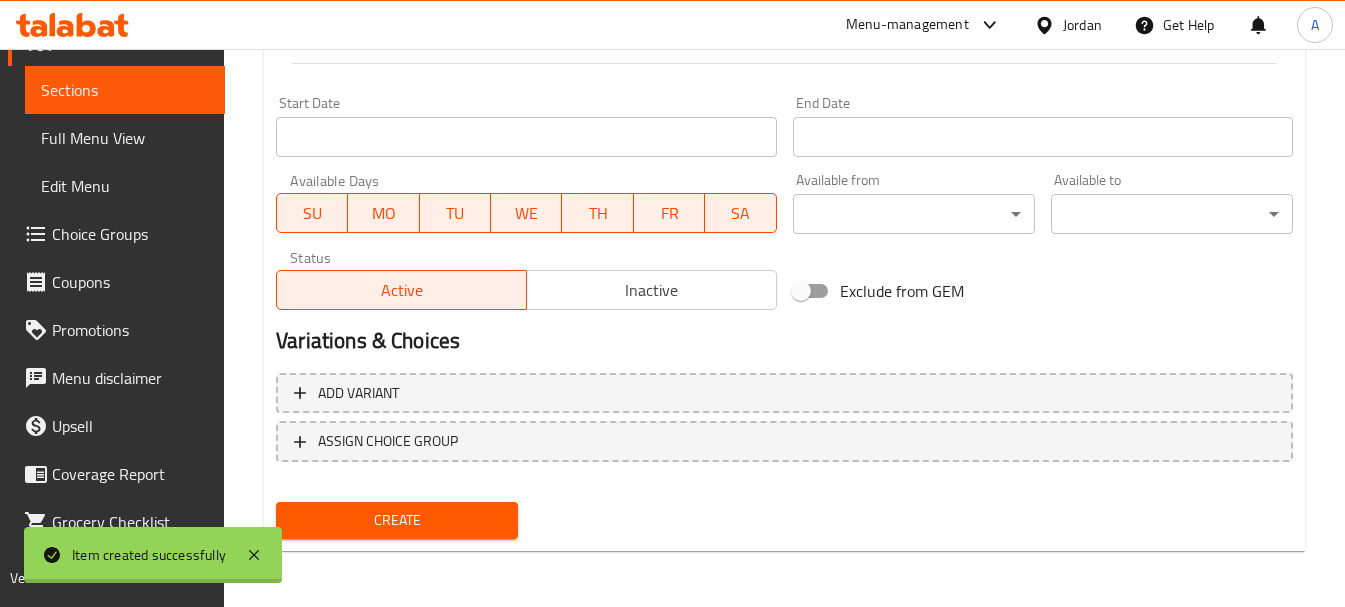 type 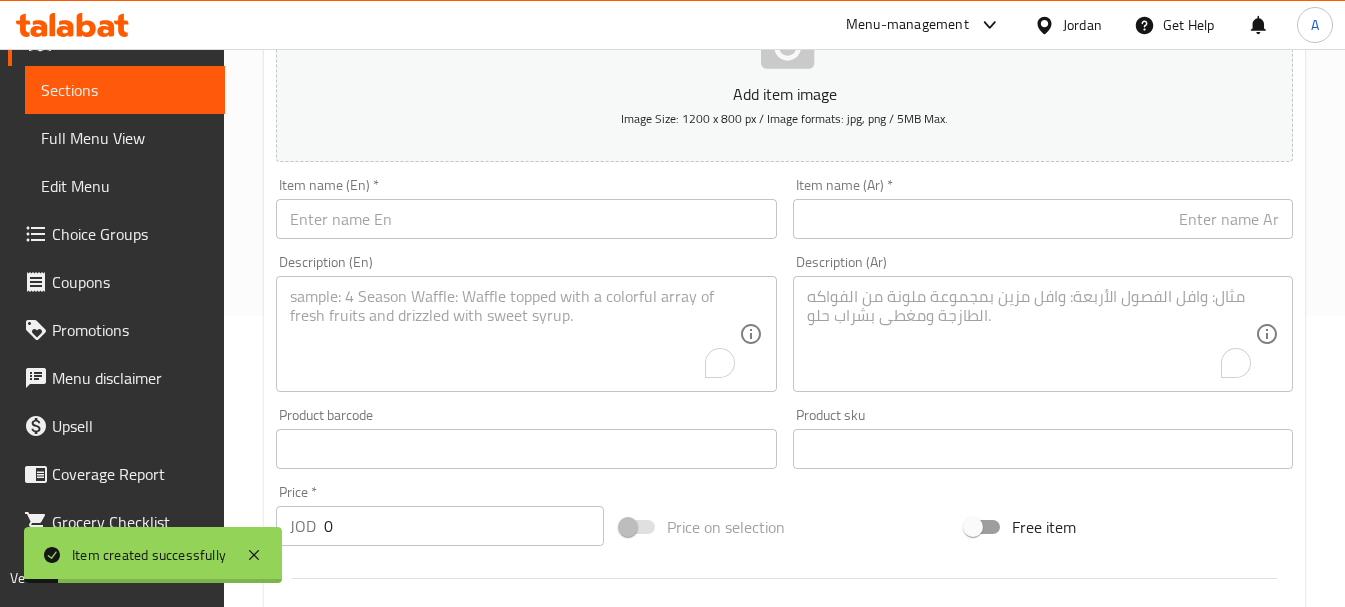 scroll, scrollTop: 106, scrollLeft: 0, axis: vertical 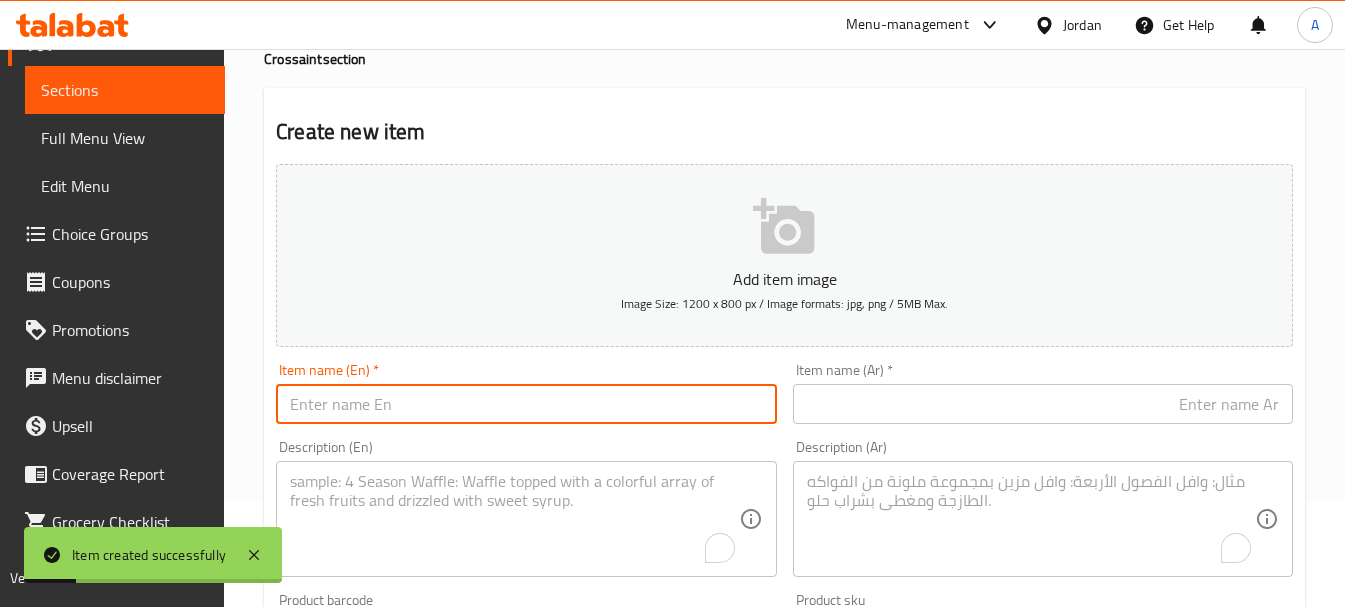 click at bounding box center (526, 404) 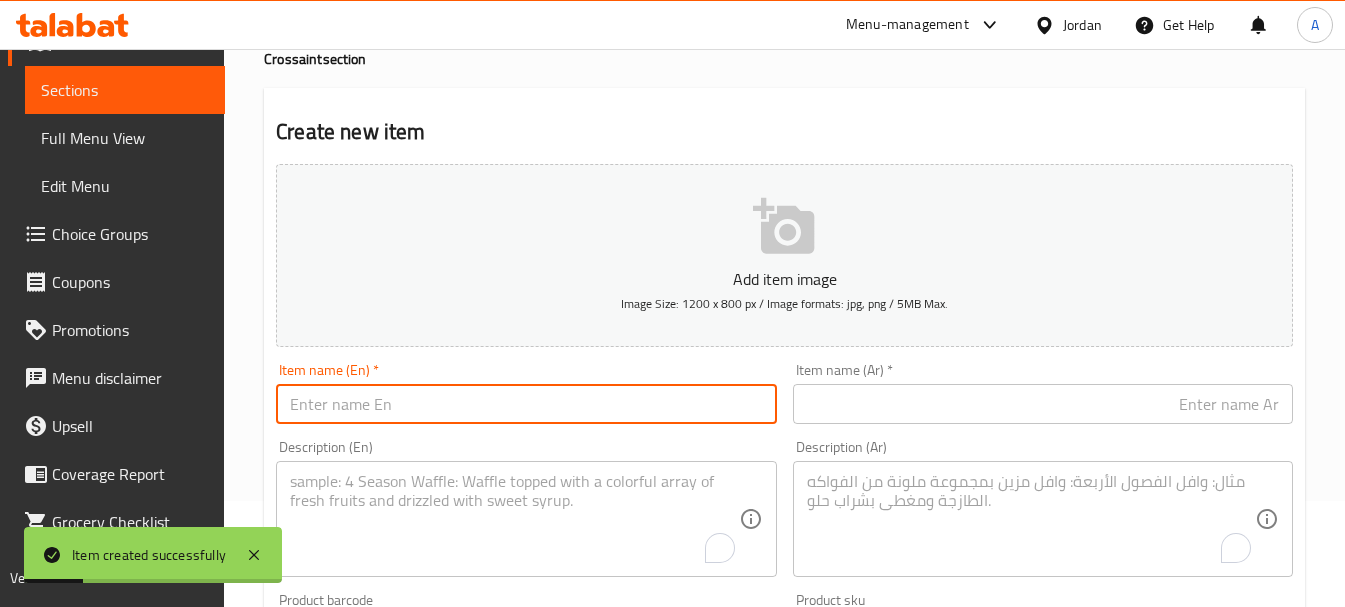 type on "س" 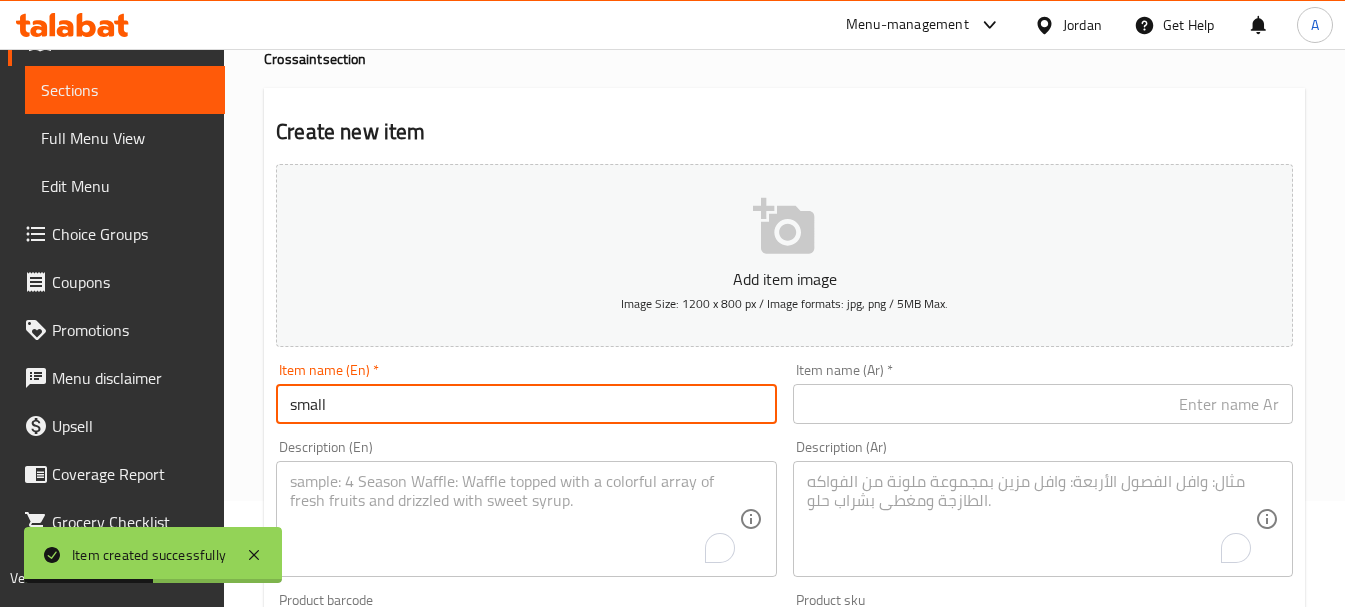 paste on "Thyme" 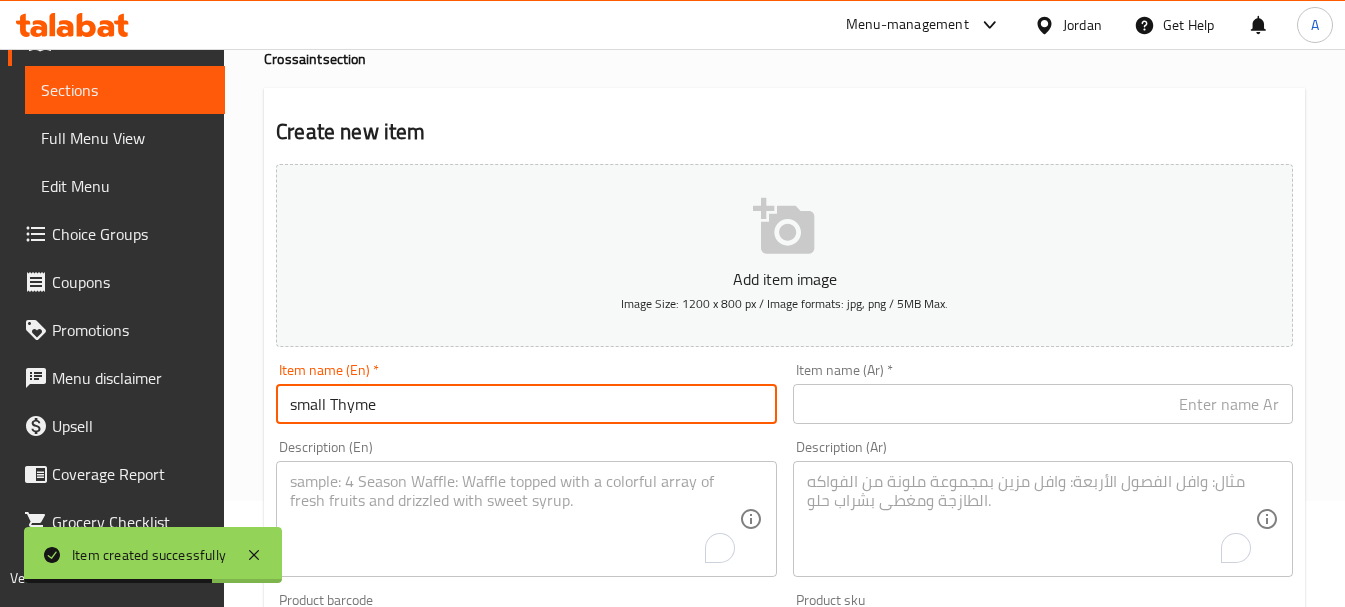 click on "Crossaint  section" at bounding box center (784, 59) 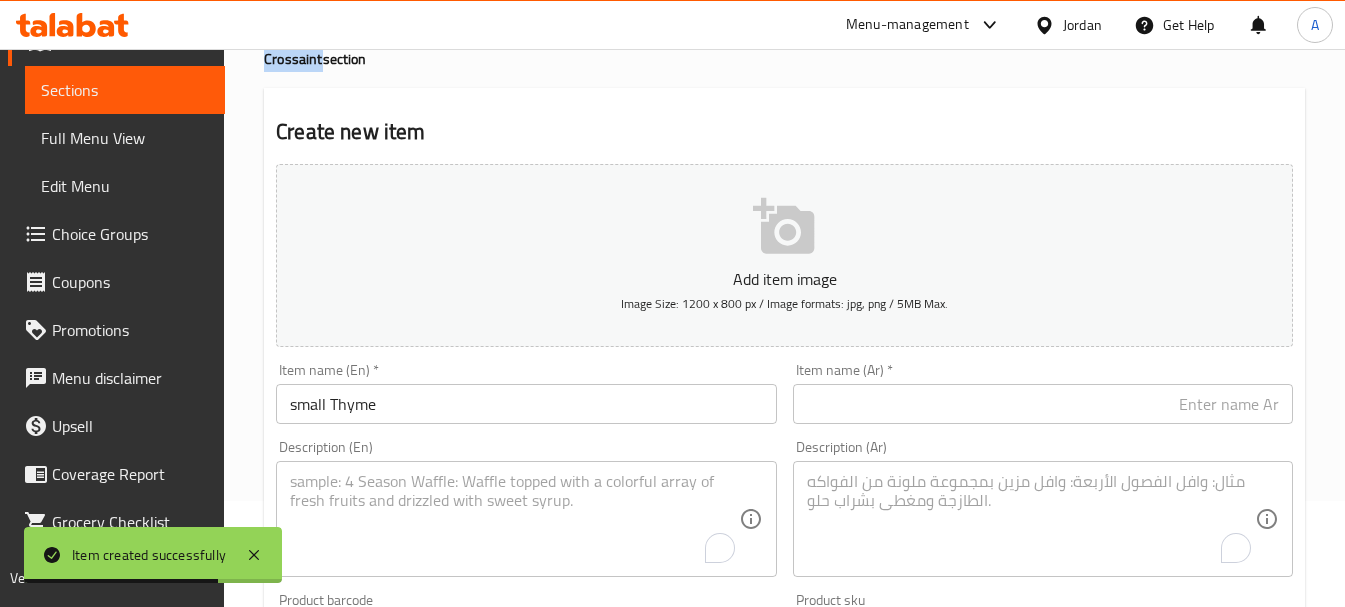 drag, startPoint x: 285, startPoint y: 54, endPoint x: 360, endPoint y: 276, distance: 234.32669 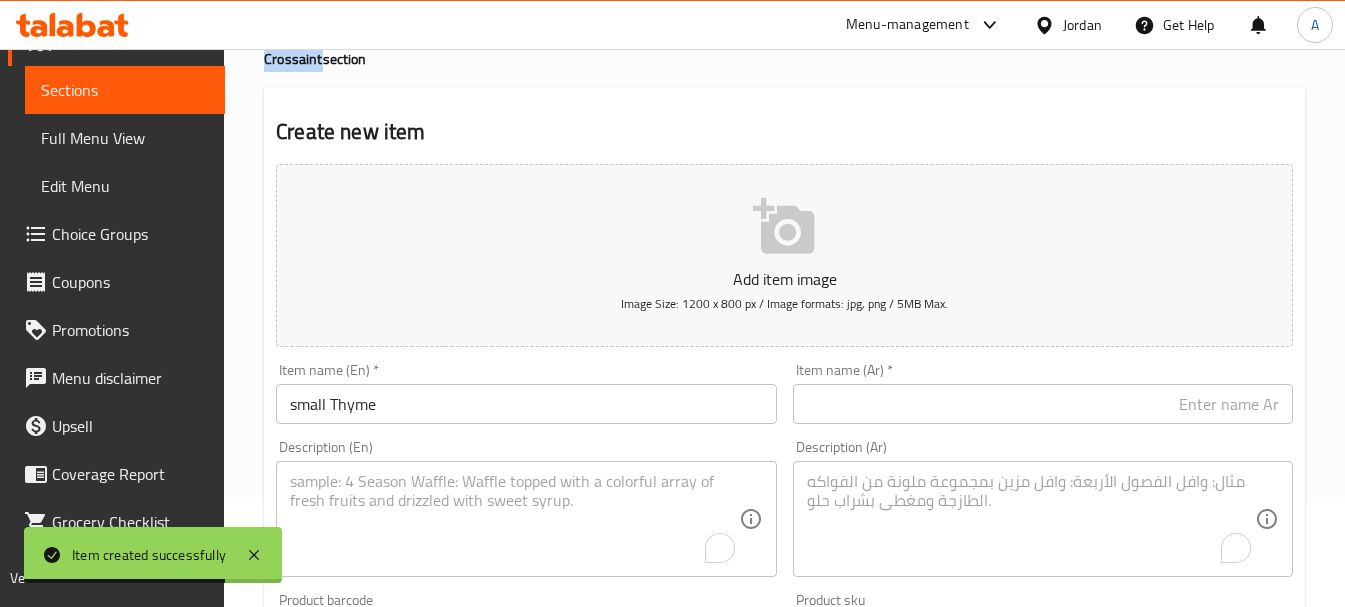 copy on "Crossaint" 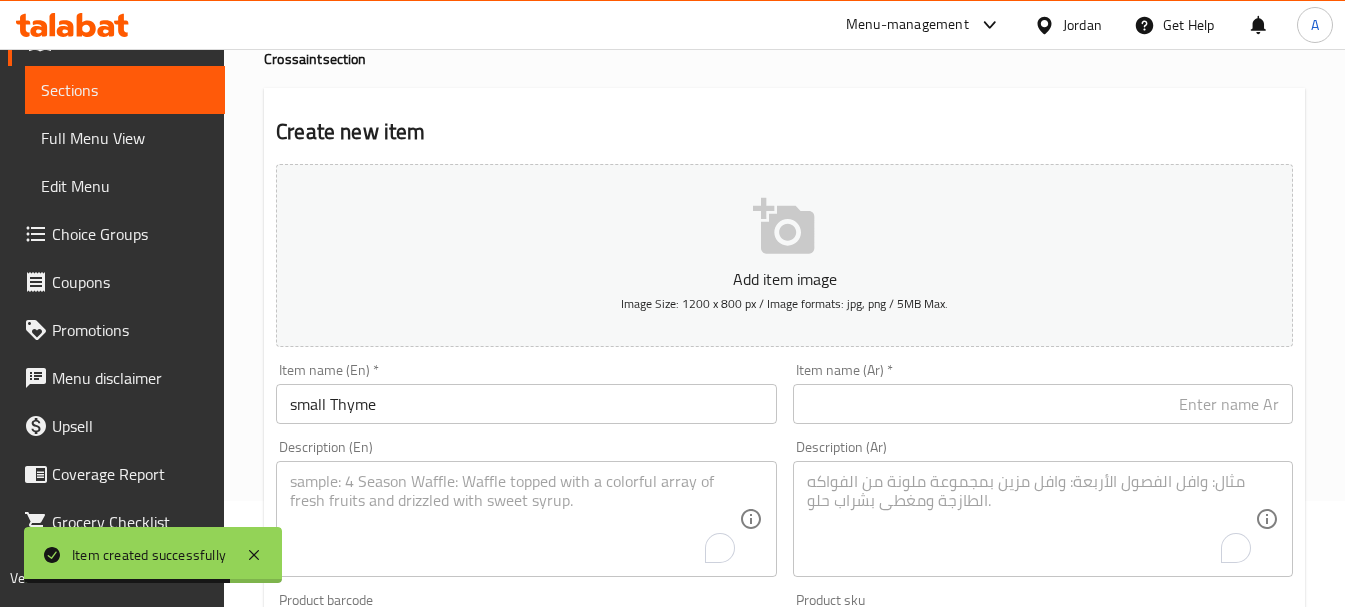 click on "small Thyme" at bounding box center [526, 404] 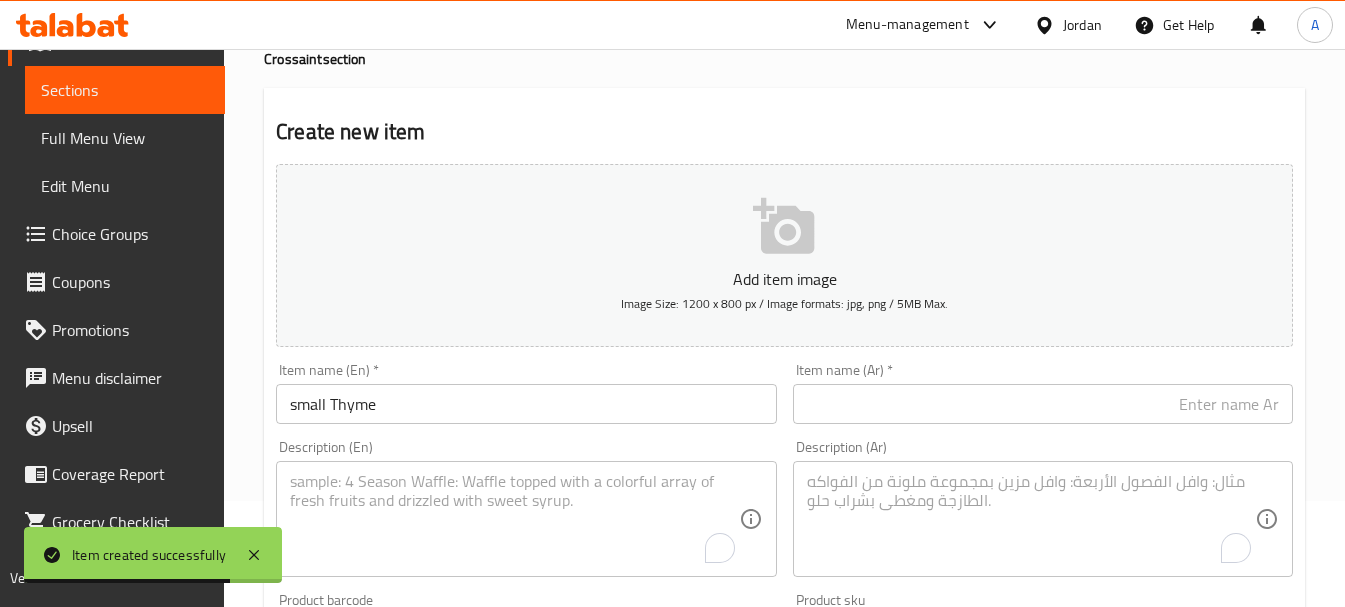 paste on "Crossaint" 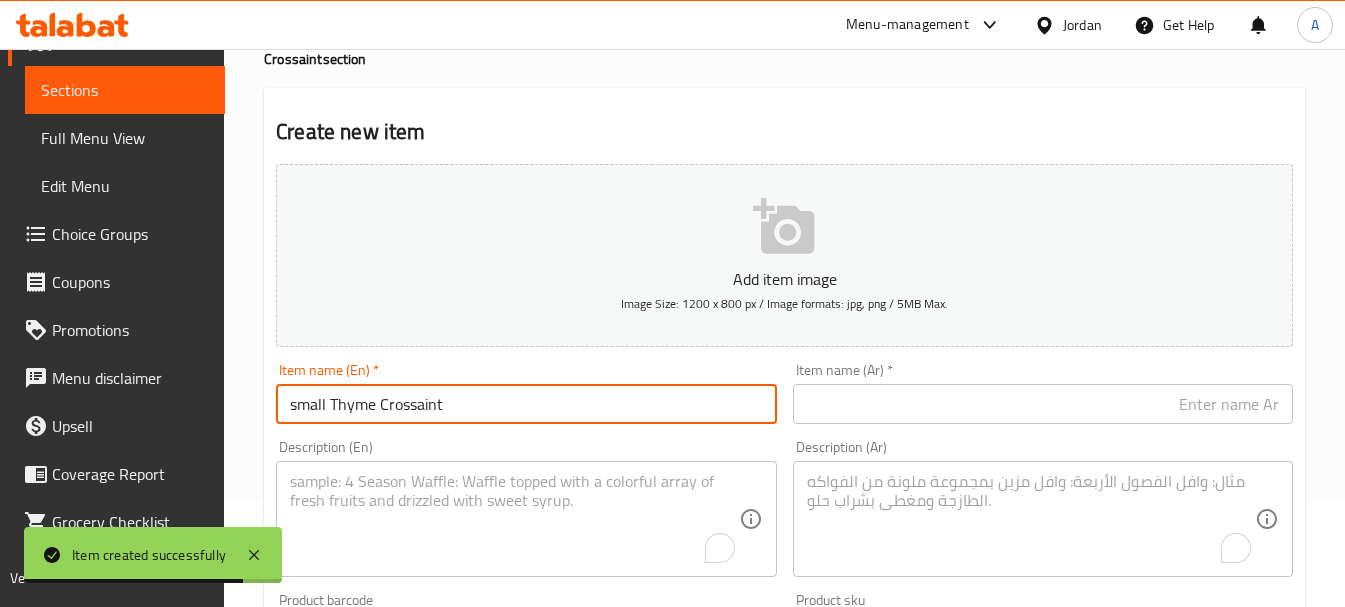type on "small Thyme Crossaint" 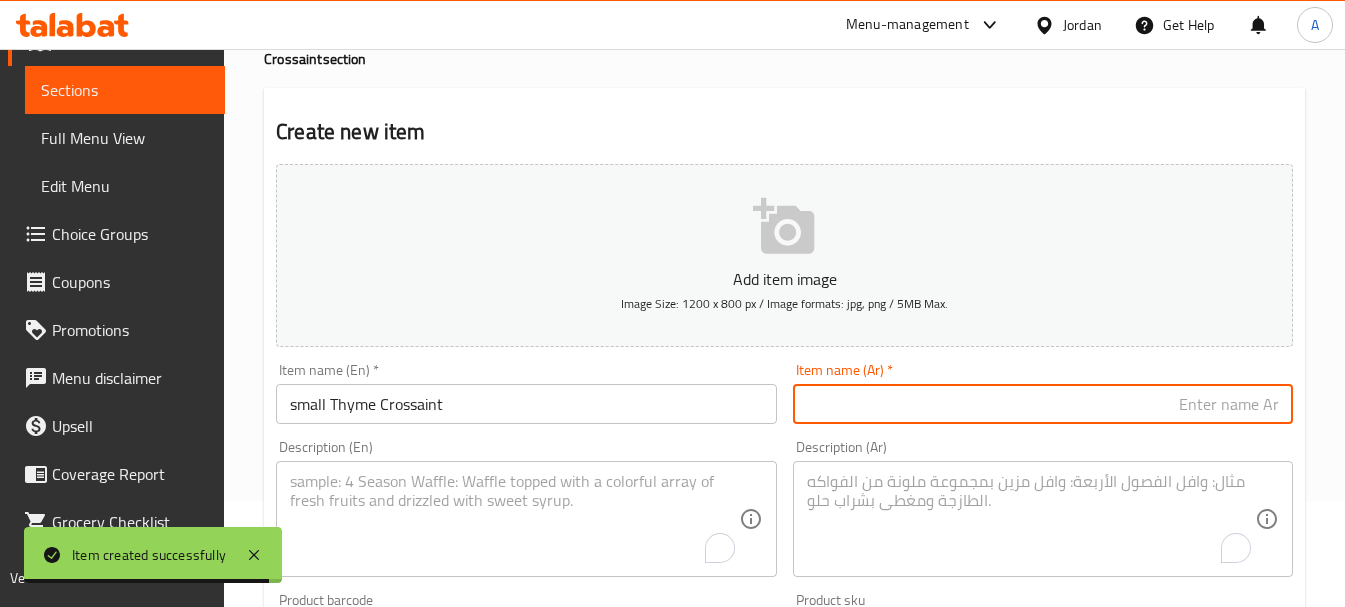 click on "small Thyme Crossaint" at bounding box center (526, 404) 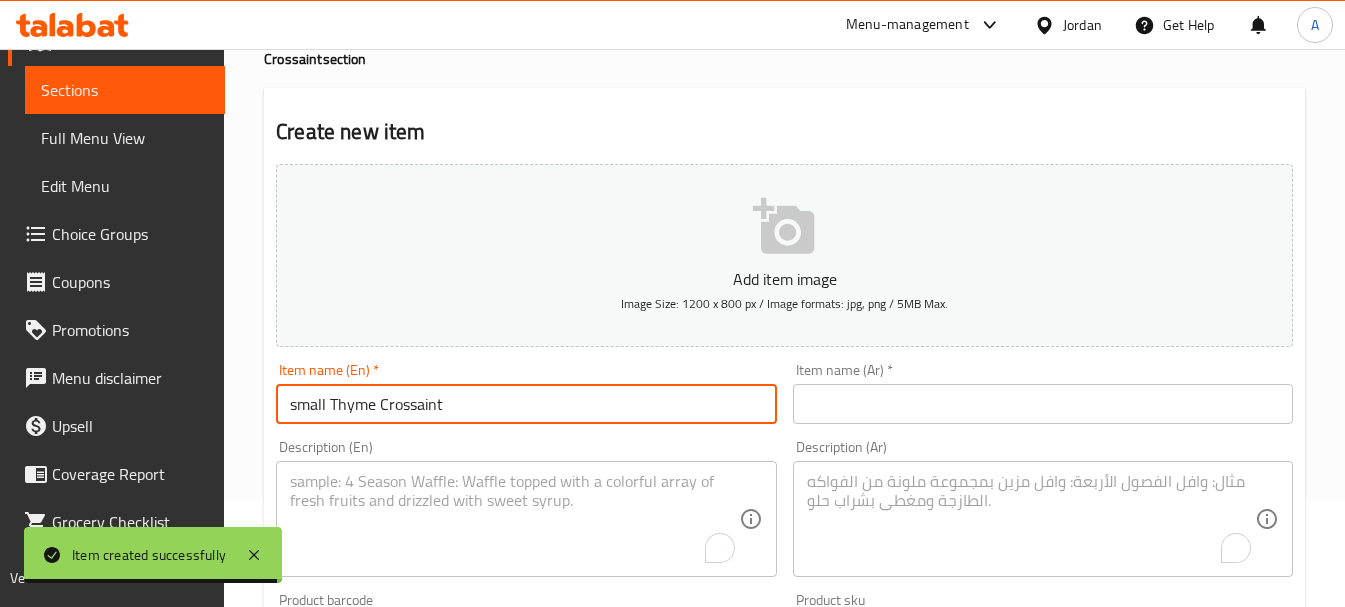 click on "small Thyme Crossaint" at bounding box center [526, 404] 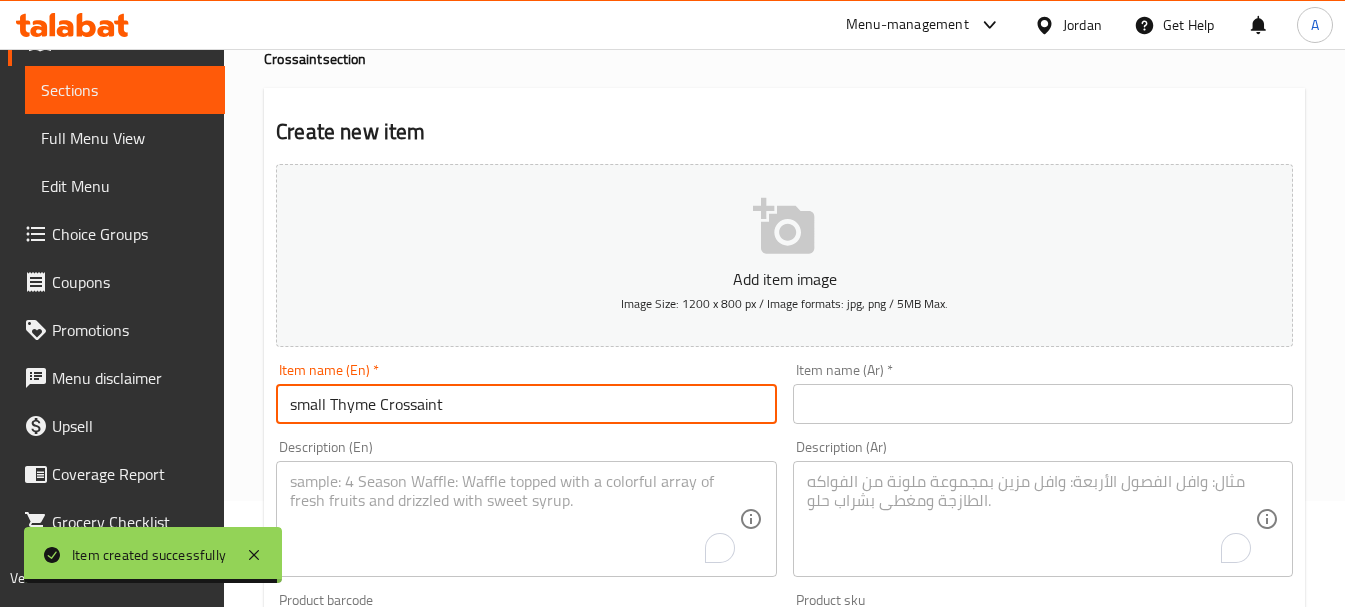 click on "small Thyme Crossaint" at bounding box center (526, 404) 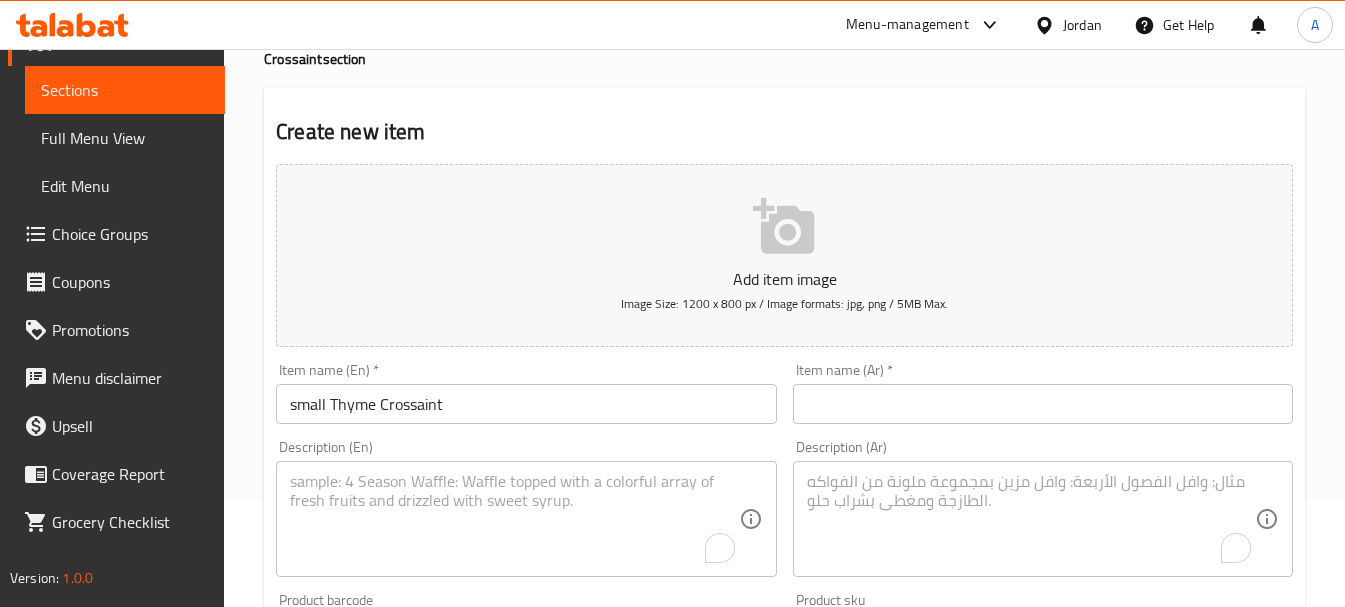 click on "Item name (Ar)   * Item name (Ar)  *" at bounding box center [1043, 393] 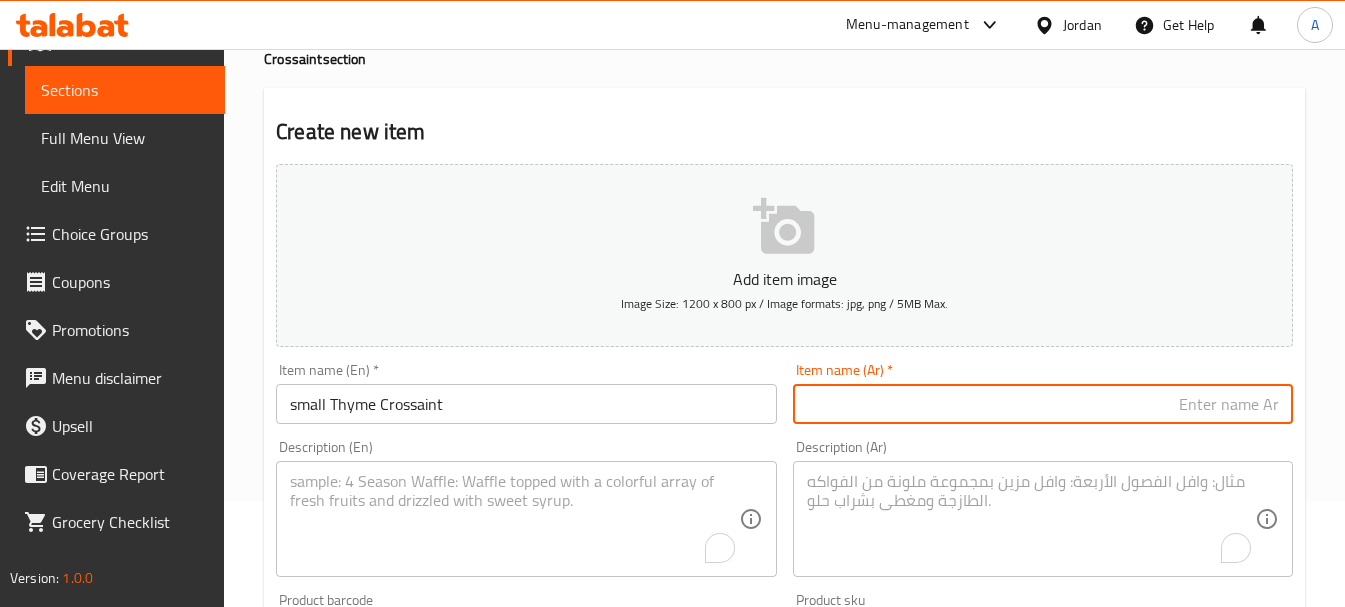 drag, startPoint x: 1082, startPoint y: 392, endPoint x: 1122, endPoint y: 397, distance: 40.311287 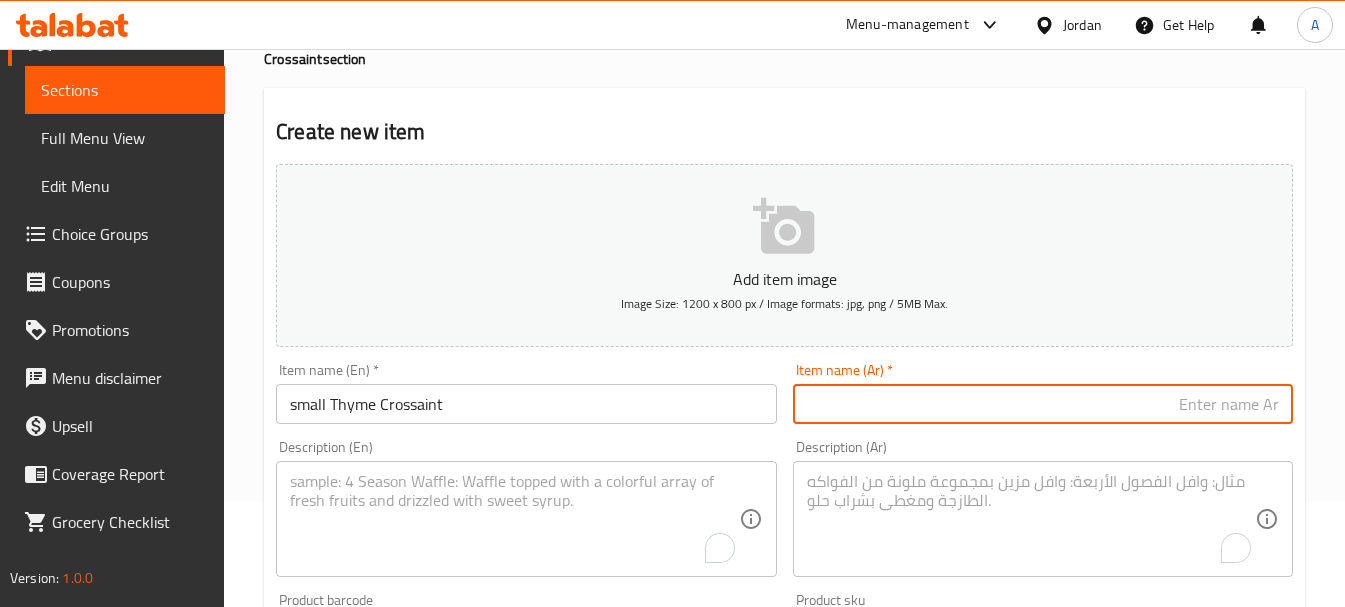 click at bounding box center (1043, 404) 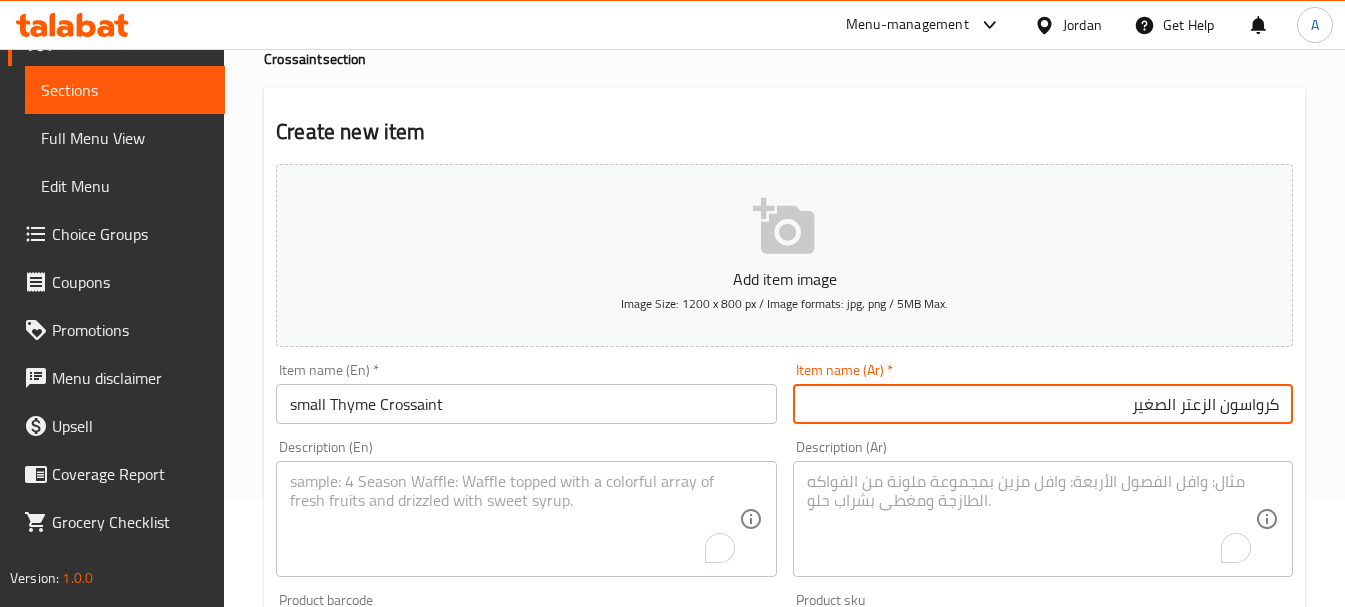click on "كرواسون الزعتر الصغير" at bounding box center (1043, 404) 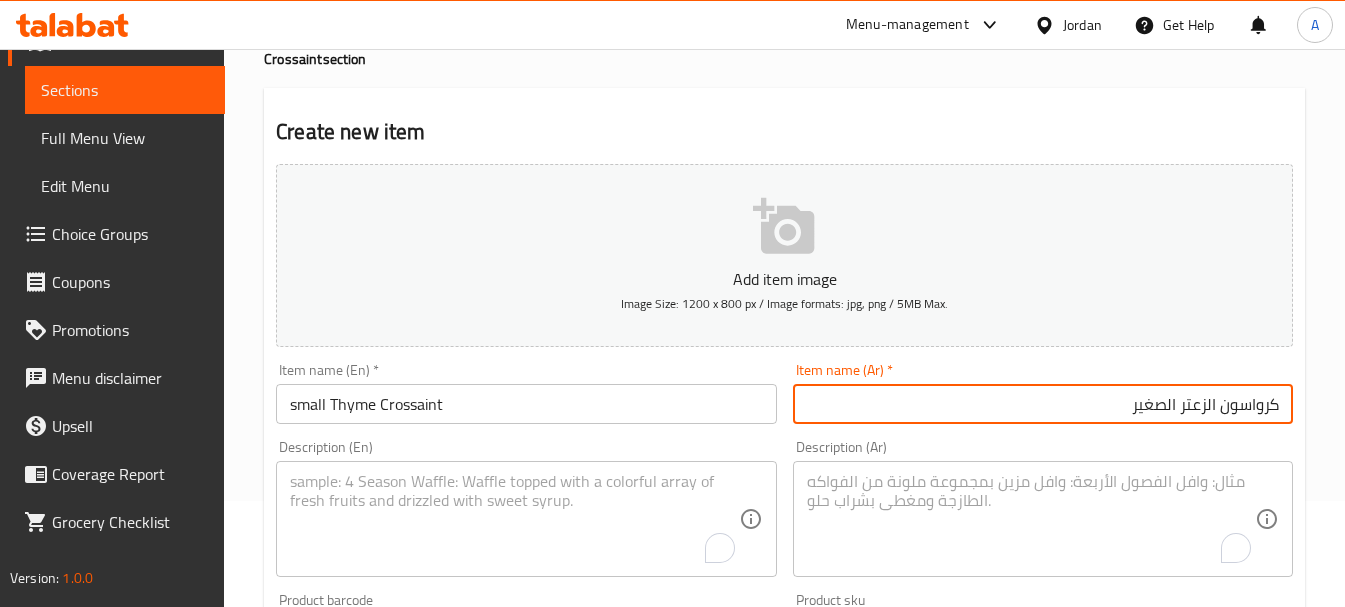click on "كرواسون الزعتر الصغير" at bounding box center [1043, 404] 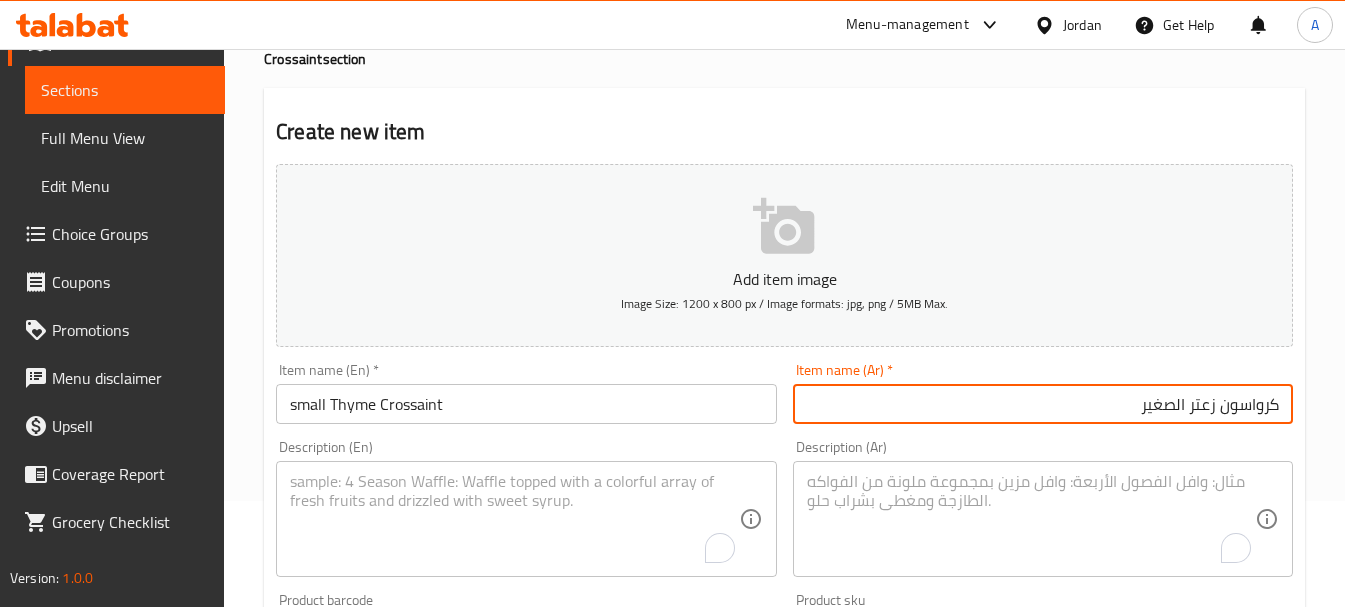 click on "كرواسون زعتر الصغير" at bounding box center (1043, 404) 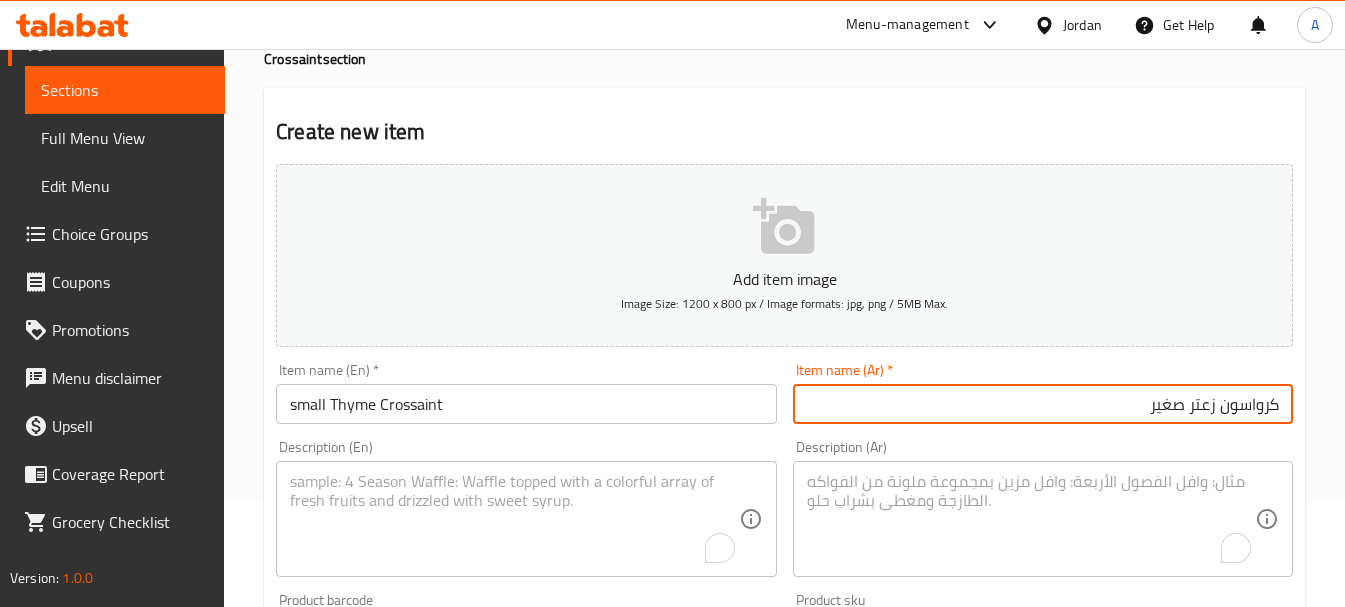 type on "كرواسون زعتر صغير" 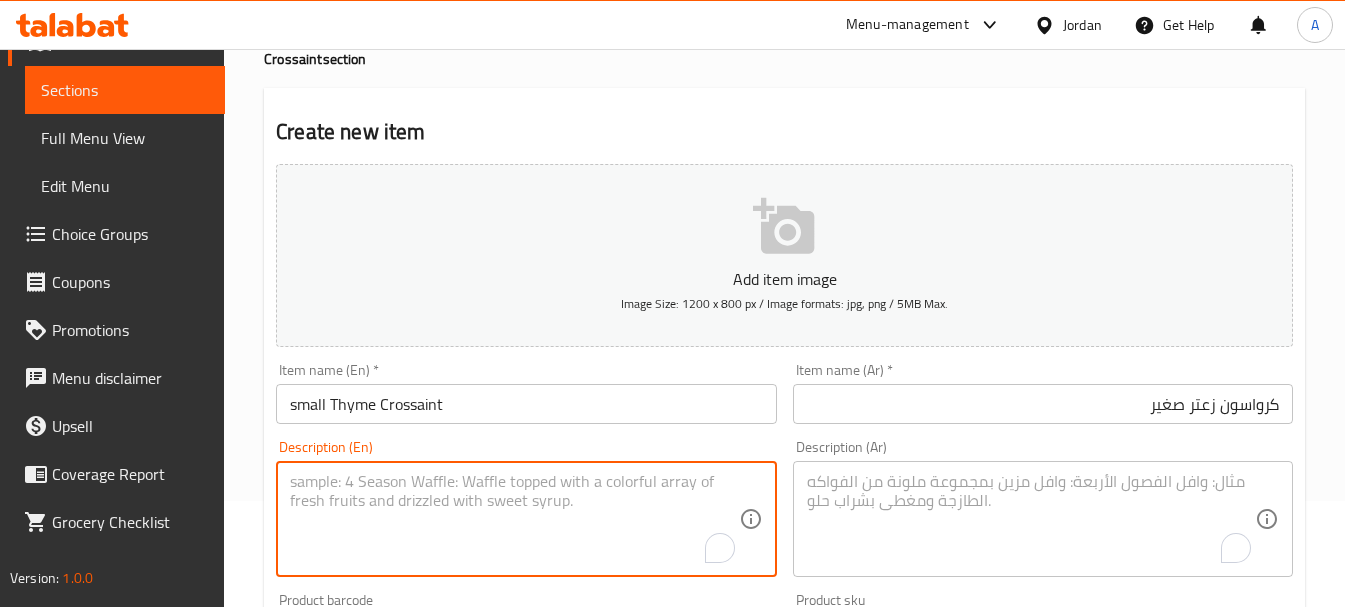 click on "small Thyme Crossaint" at bounding box center (526, 404) 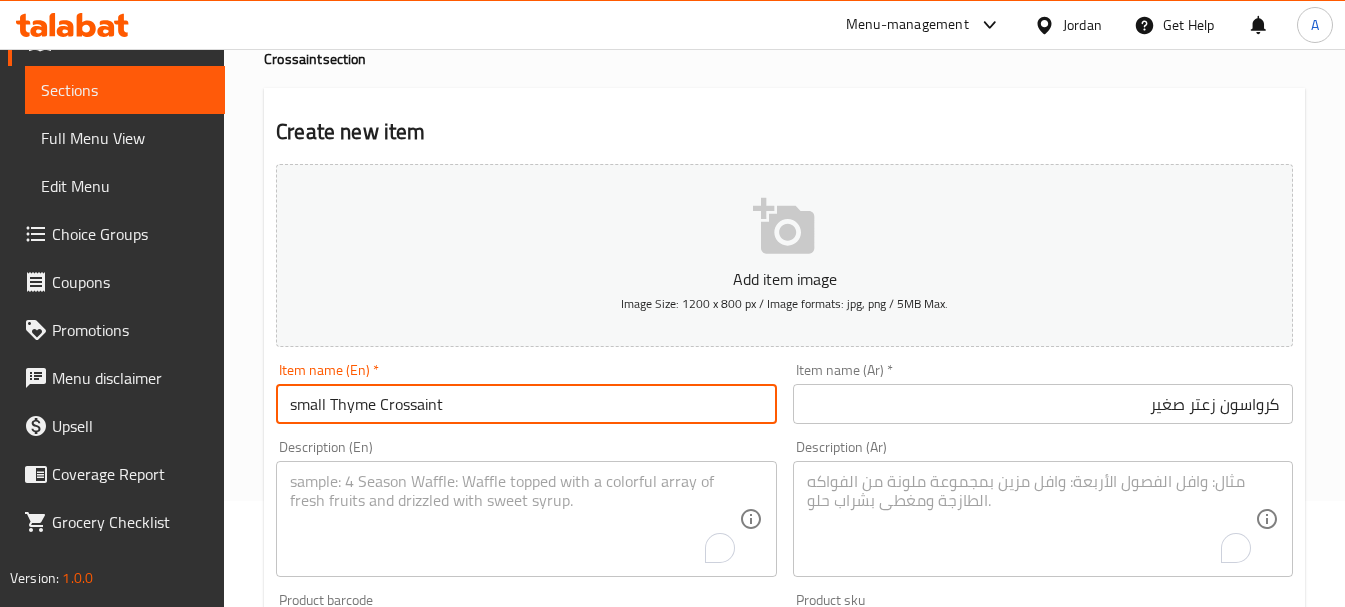 click on "small Thyme Crossaint" at bounding box center [526, 404] 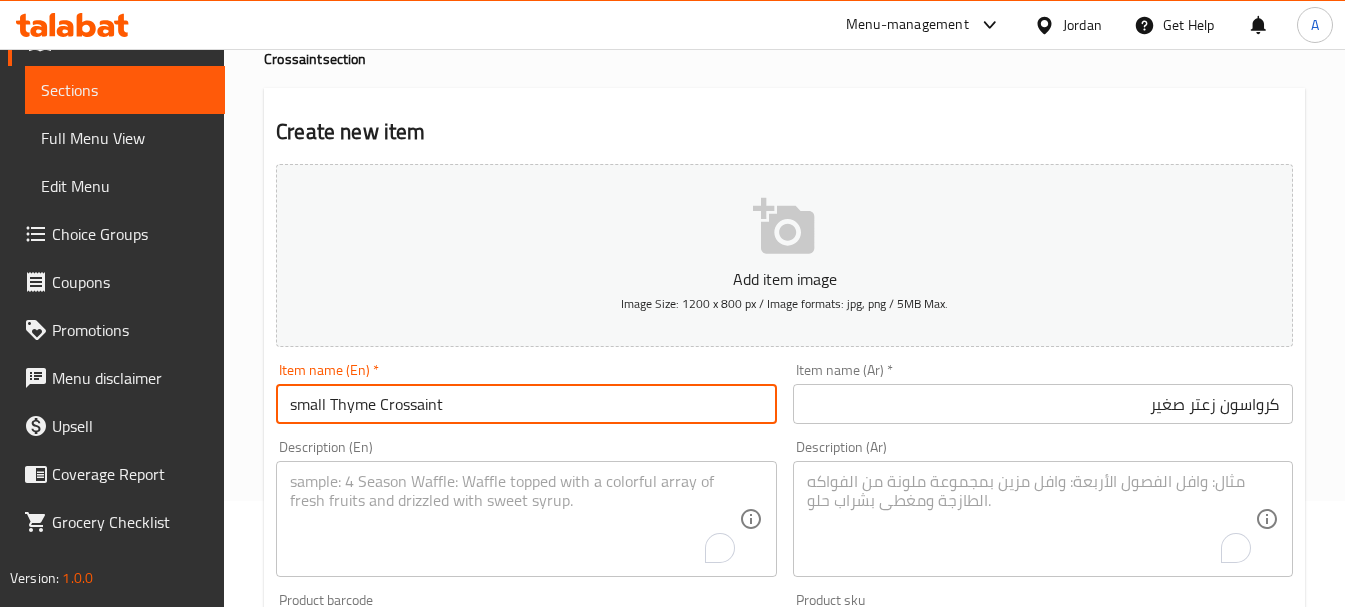 type on "Small Thyme Crossaint" 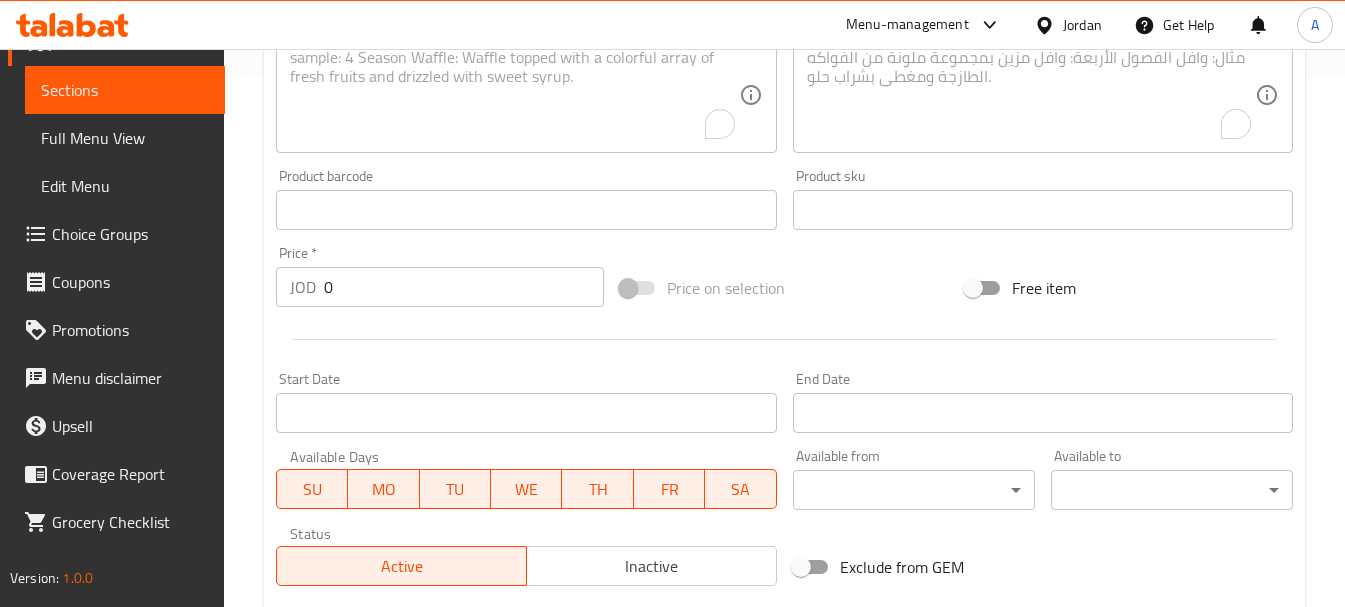 scroll, scrollTop: 606, scrollLeft: 0, axis: vertical 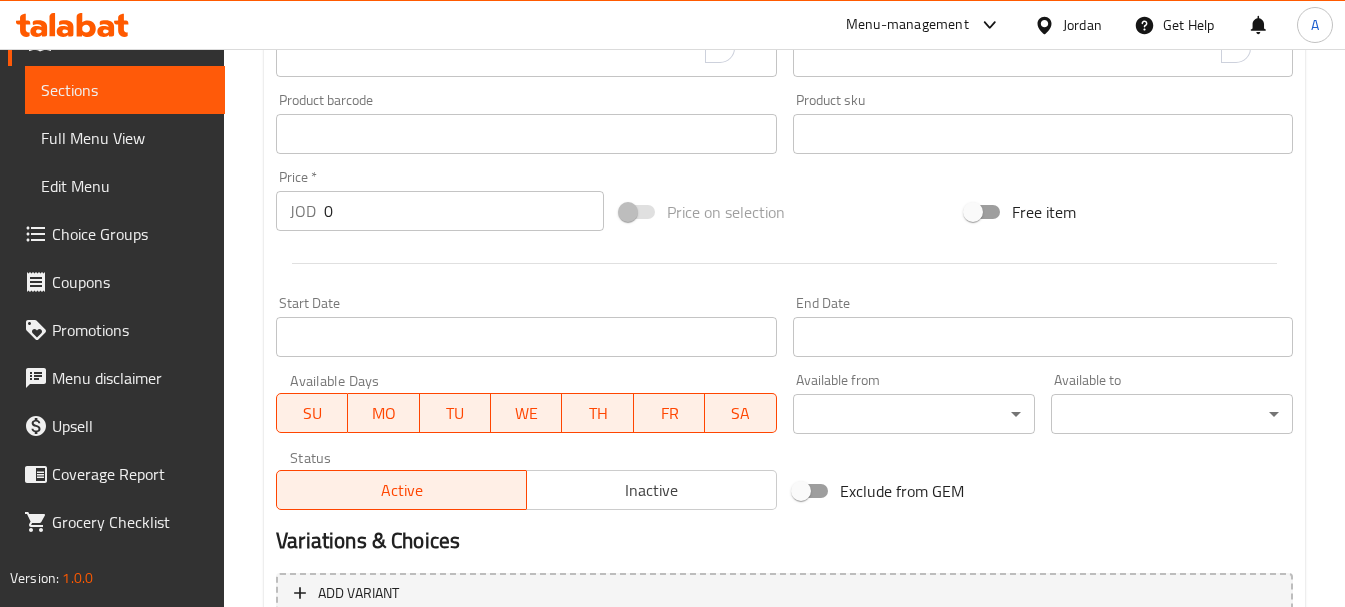 click on "0" at bounding box center (464, 211) 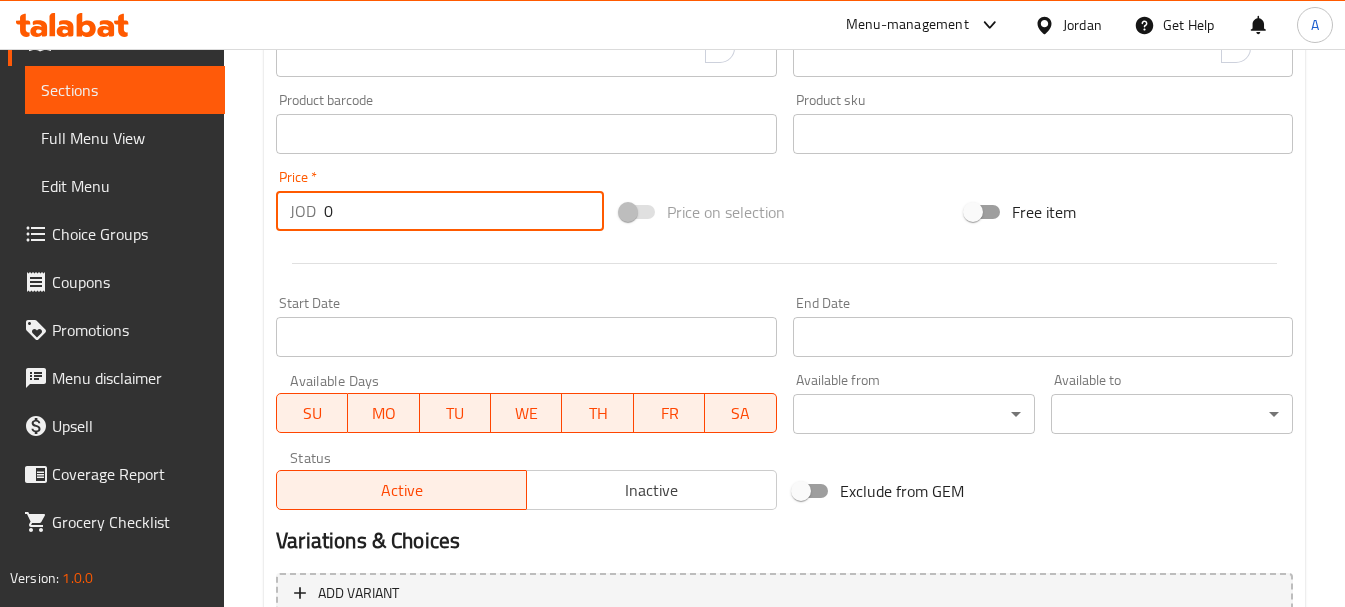 click on "0" at bounding box center [464, 211] 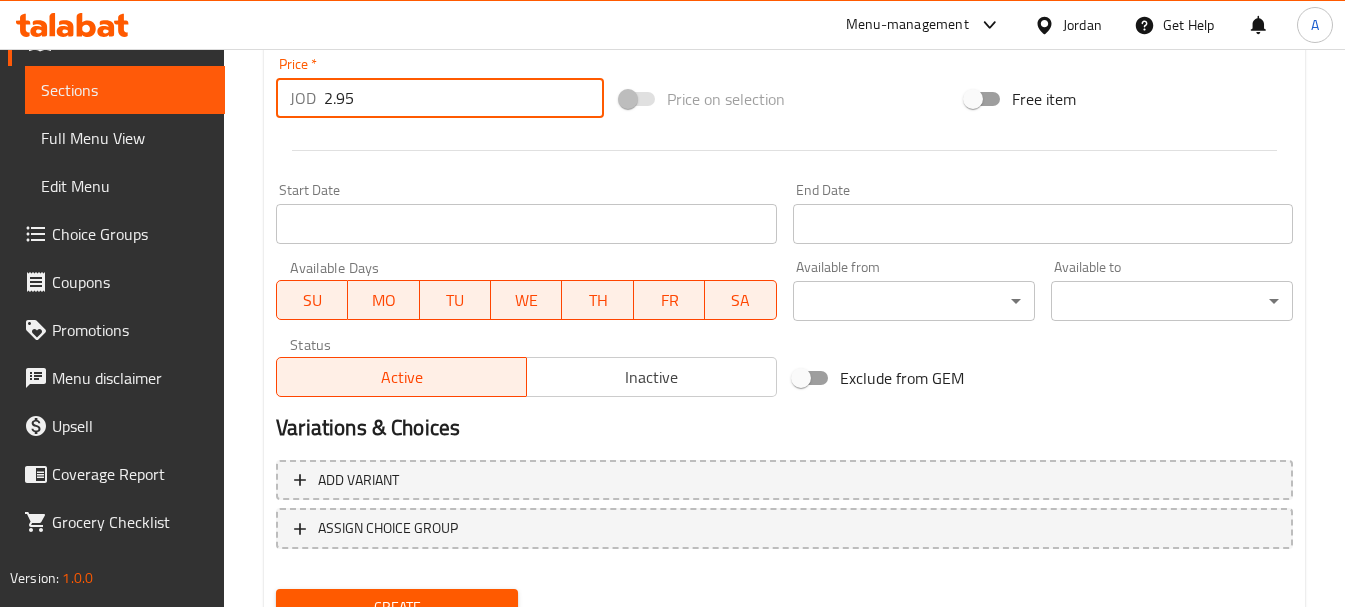 scroll, scrollTop: 806, scrollLeft: 0, axis: vertical 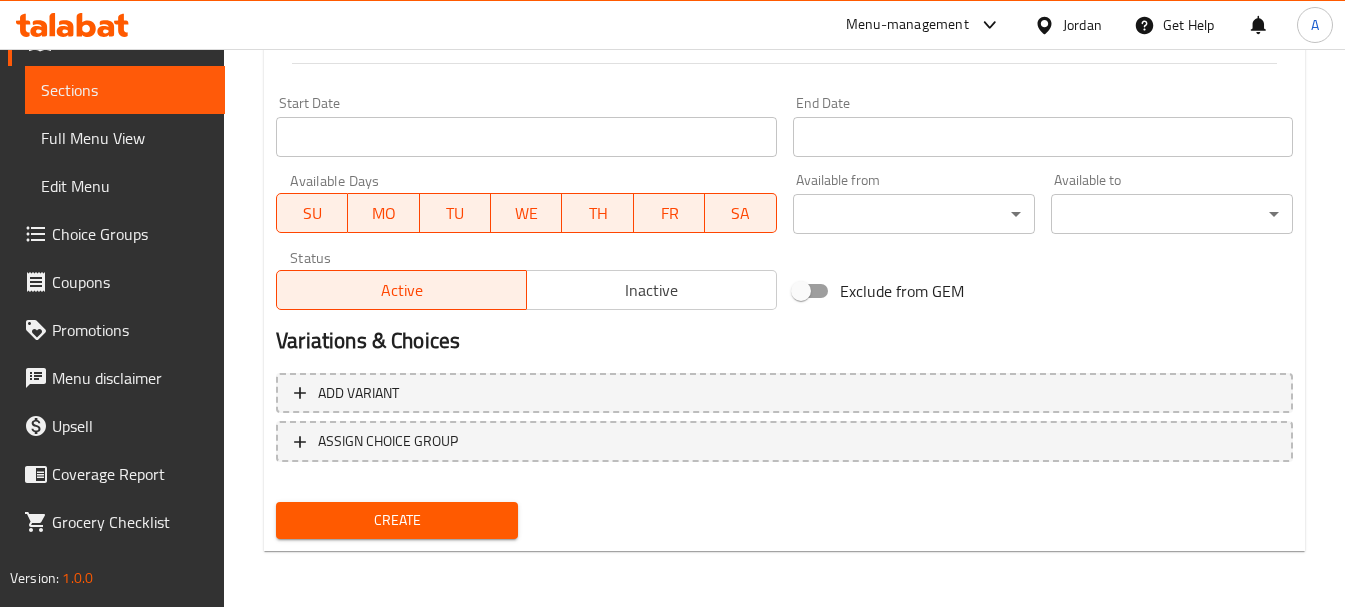 type on "2.95" 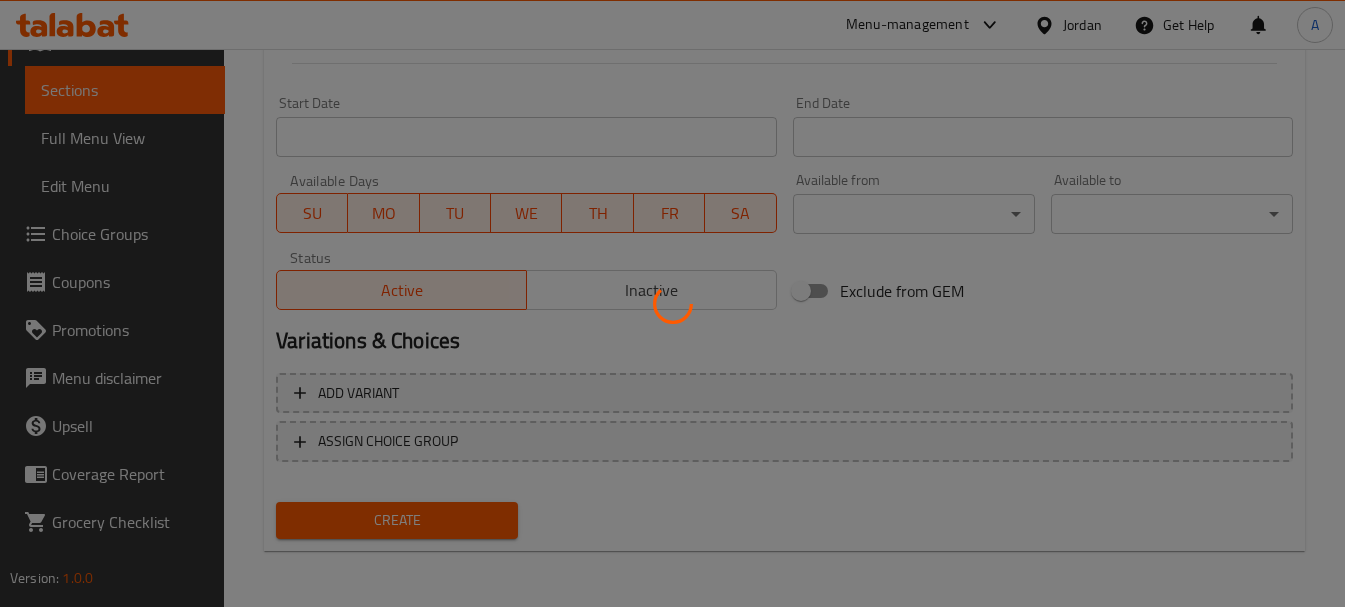 type 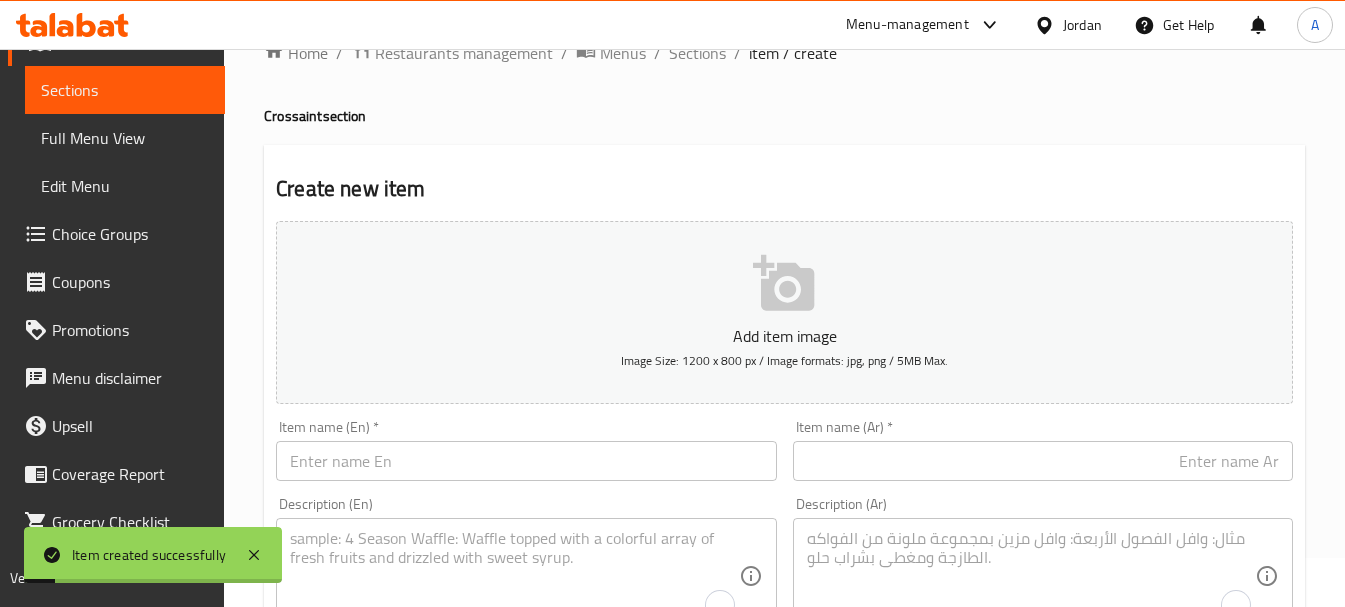 scroll, scrollTop: 0, scrollLeft: 0, axis: both 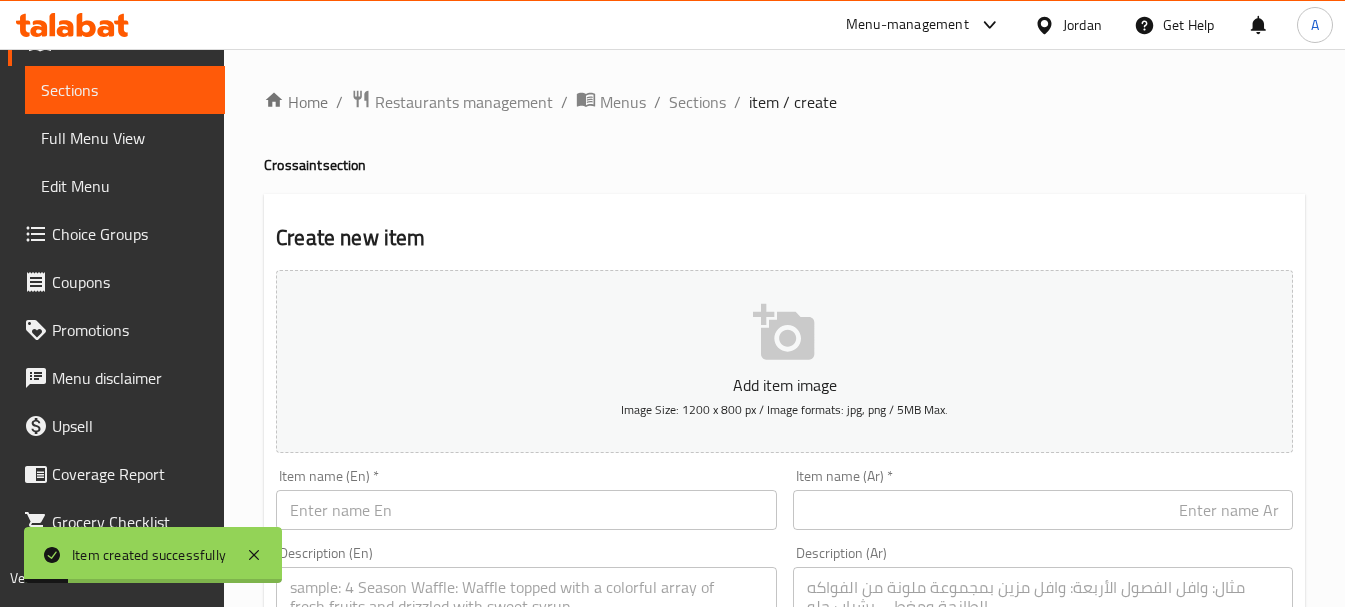 click on "Home / Restaurants management / Menus / Sections / item / create Crossaint  section Create new item Add item image Image Size: 1200 x 800 px / Image formats: jpg, png / 5MB Max. Item name (En)   * Item name (En)  * Item name (Ar)   * Item name (Ar)  * Description (En) Description (En) Description (Ar) Description (Ar) Product barcode Product barcode Product sku Product sku Price   * JOD 0 Price  * Price on selection Free item Start Date Start Date End Date End Date Available Days SU MO TU WE TH FR SA Available from ​ ​ Available to ​ ​ Status Active Inactive Exclude from GEM Variations & Choices Add variant ASSIGN CHOICE GROUP Create" at bounding box center [784, 731] 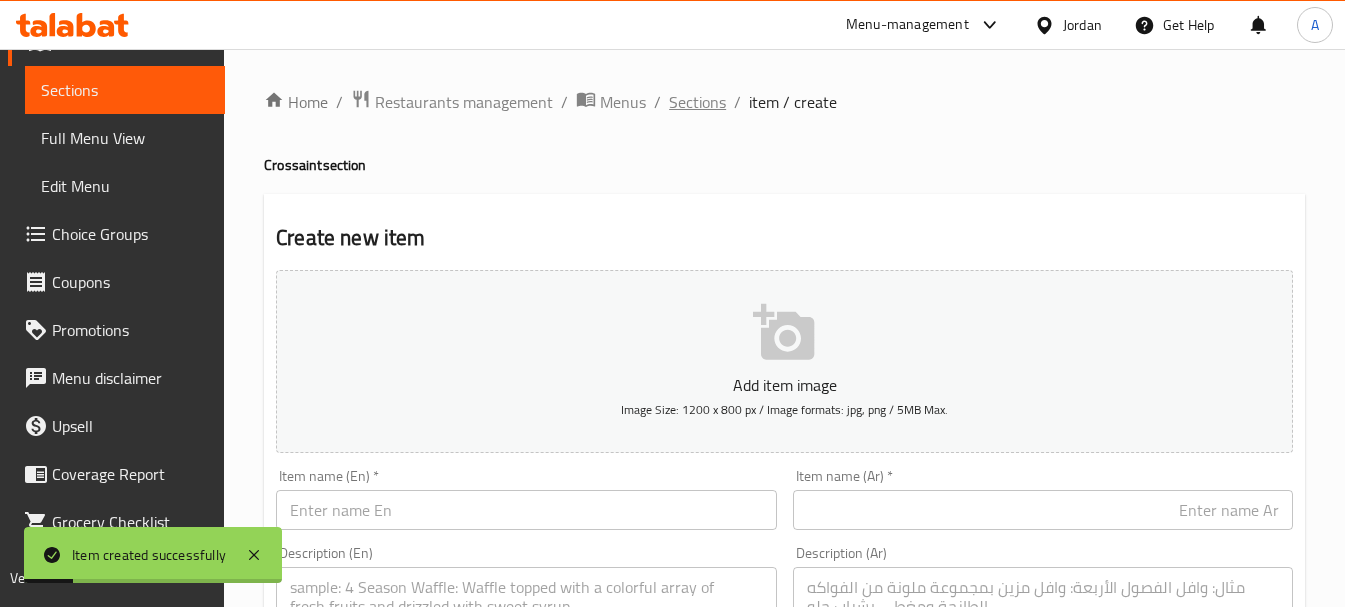 click on "Sections" at bounding box center [697, 102] 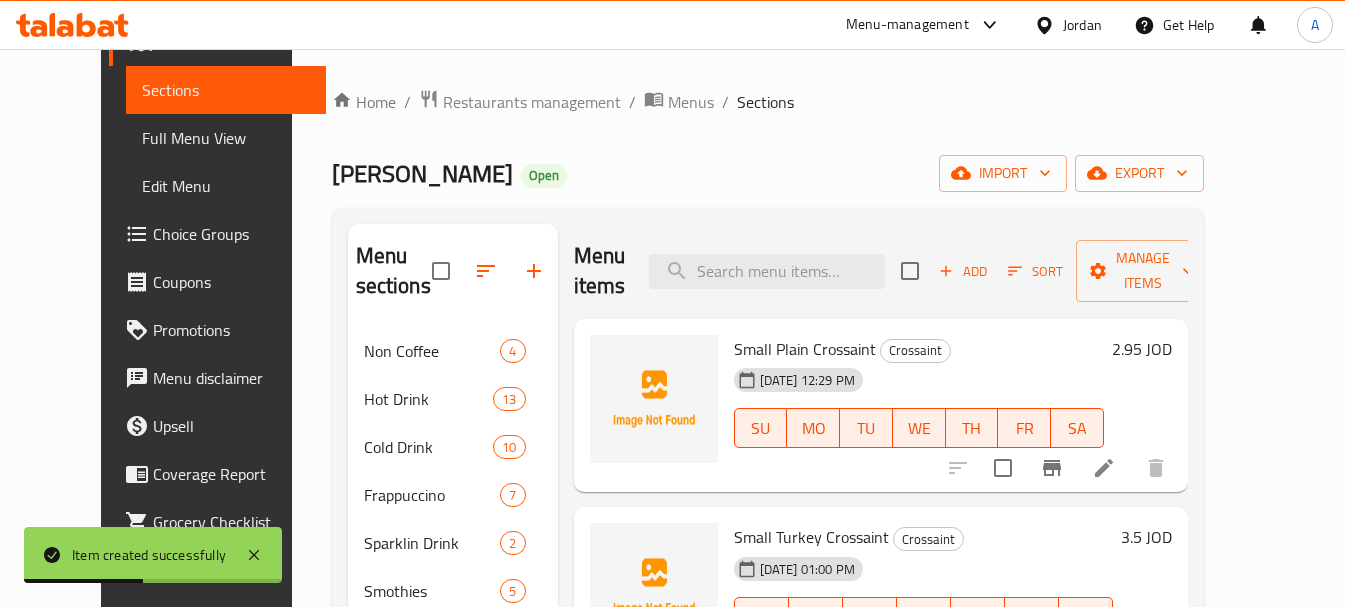 drag, startPoint x: 492, startPoint y: 249, endPoint x: 504, endPoint y: 270, distance: 24.186773 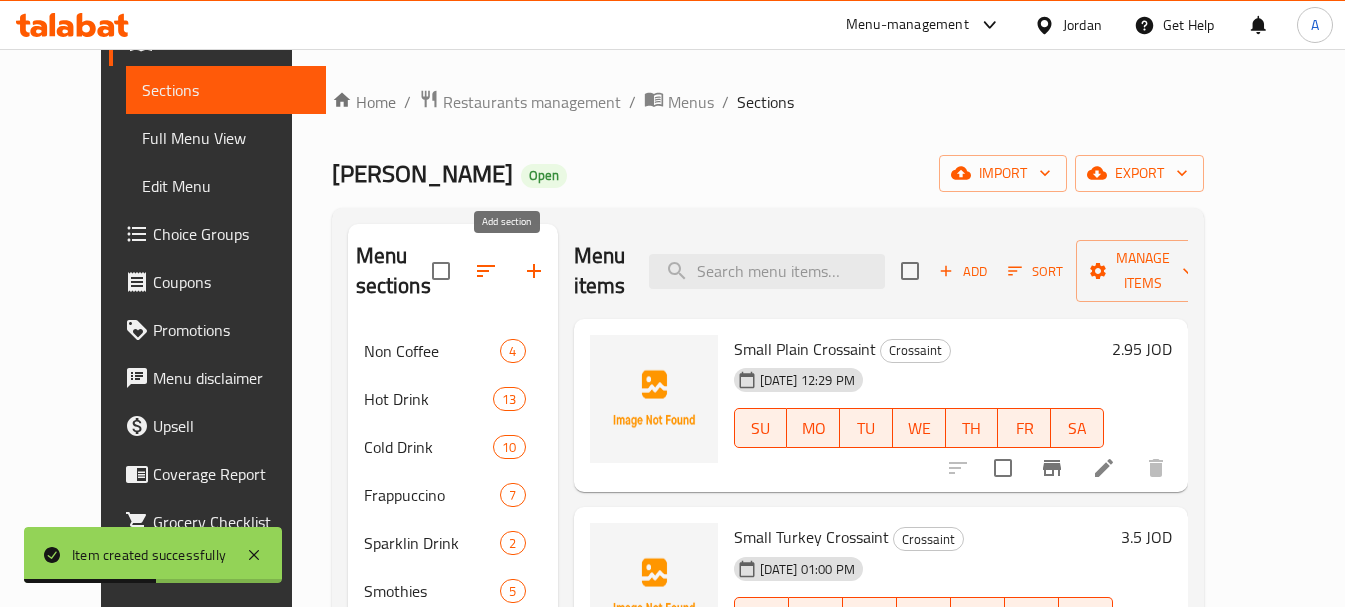click 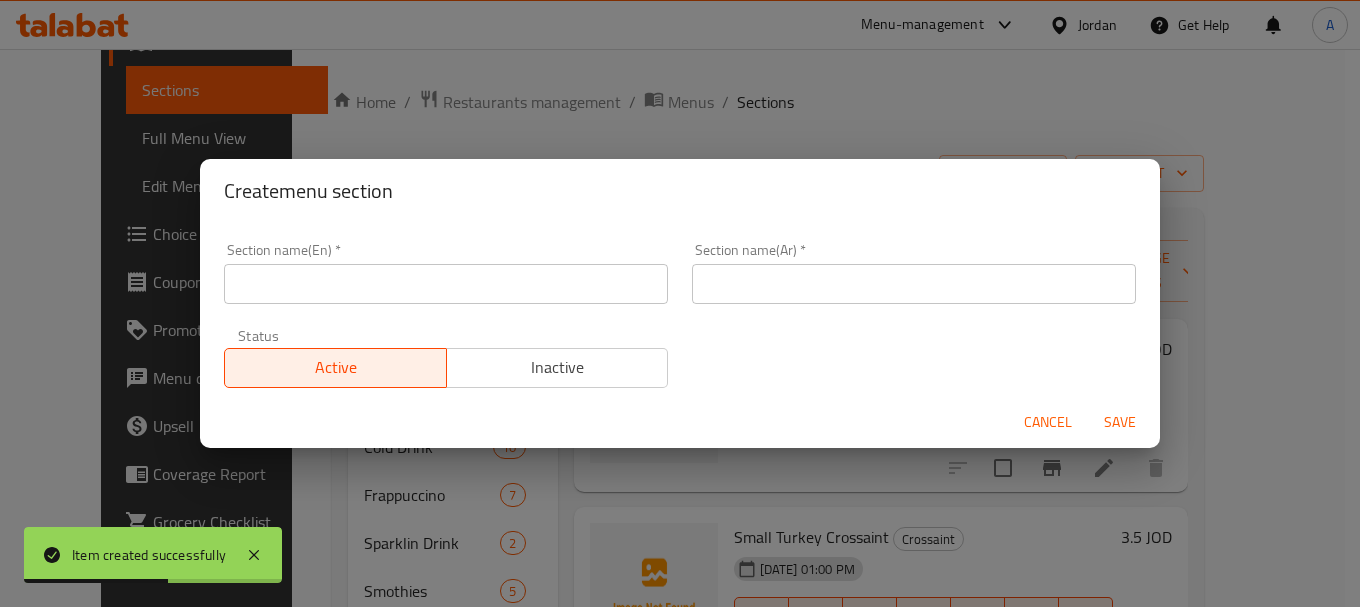 click at bounding box center [446, 284] 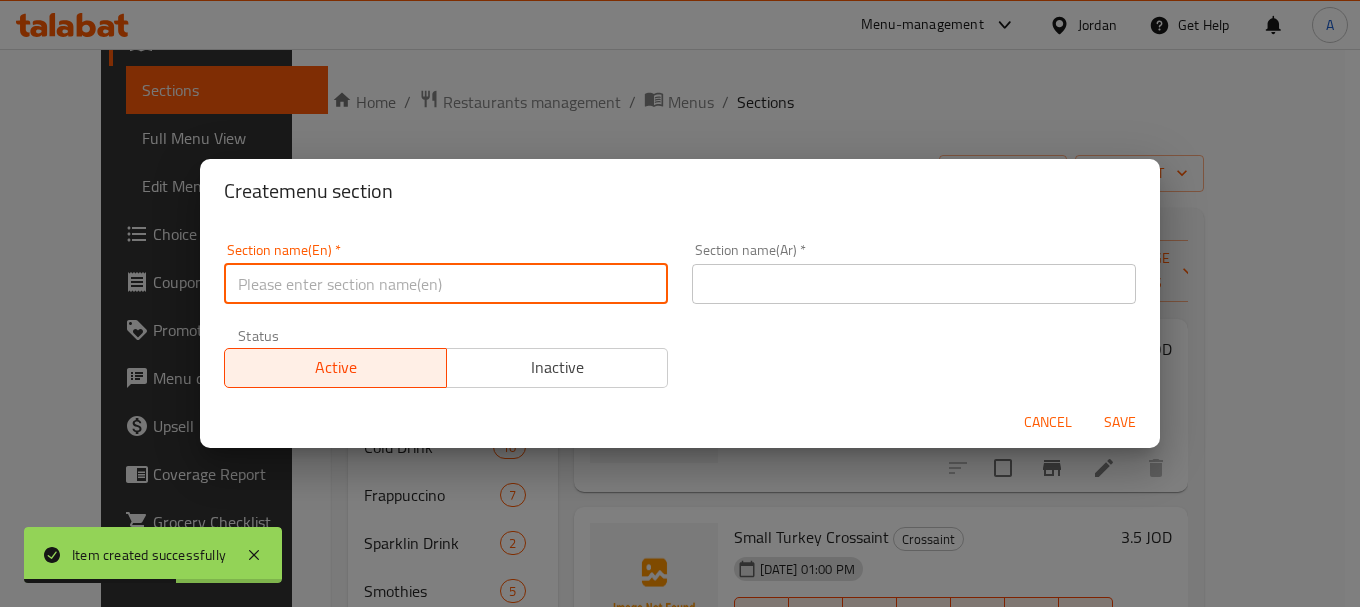 paste on "Bagels" 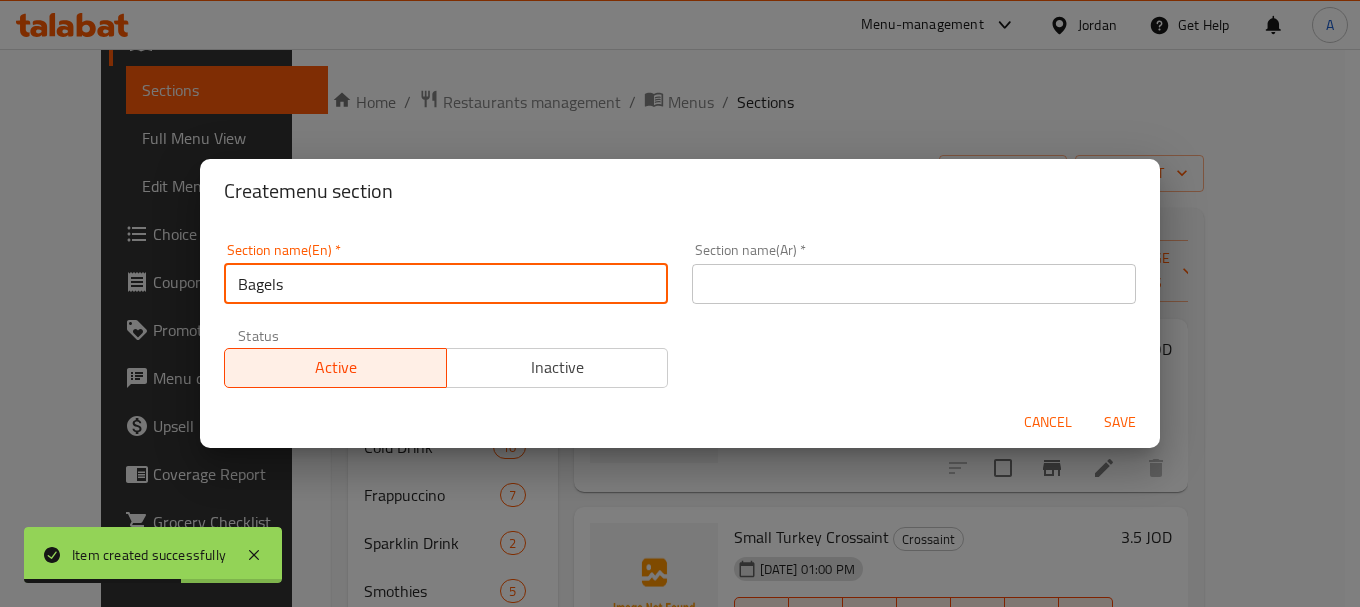 type on "Bagels" 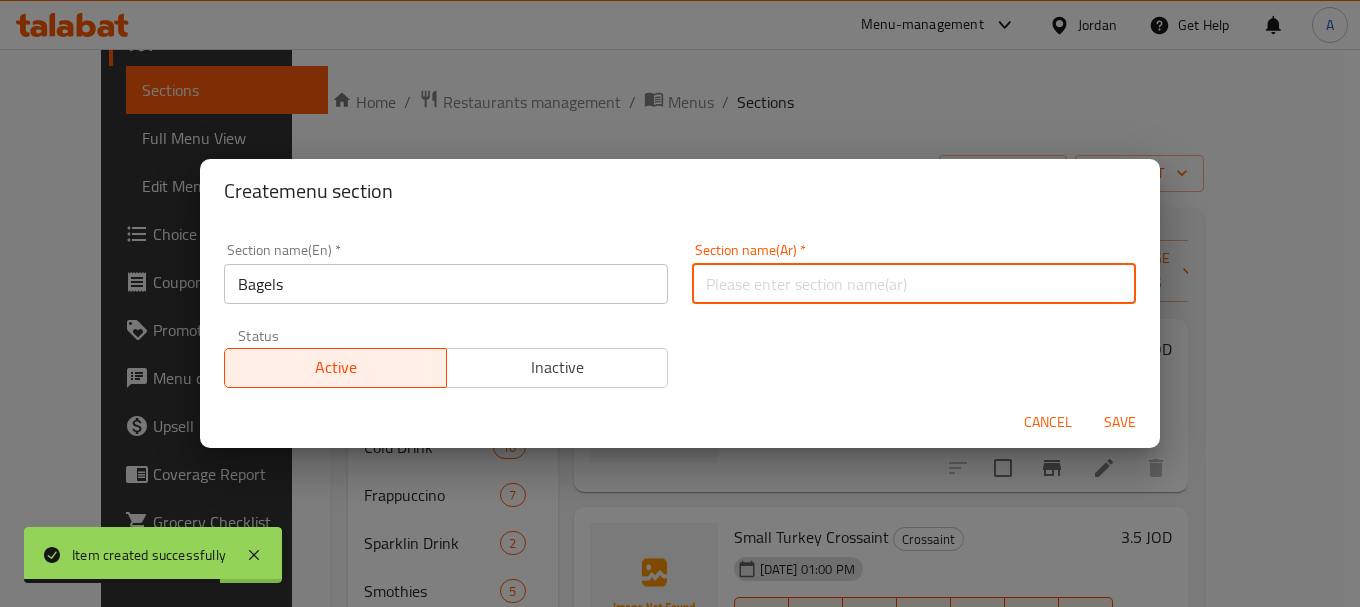 click at bounding box center (914, 284) 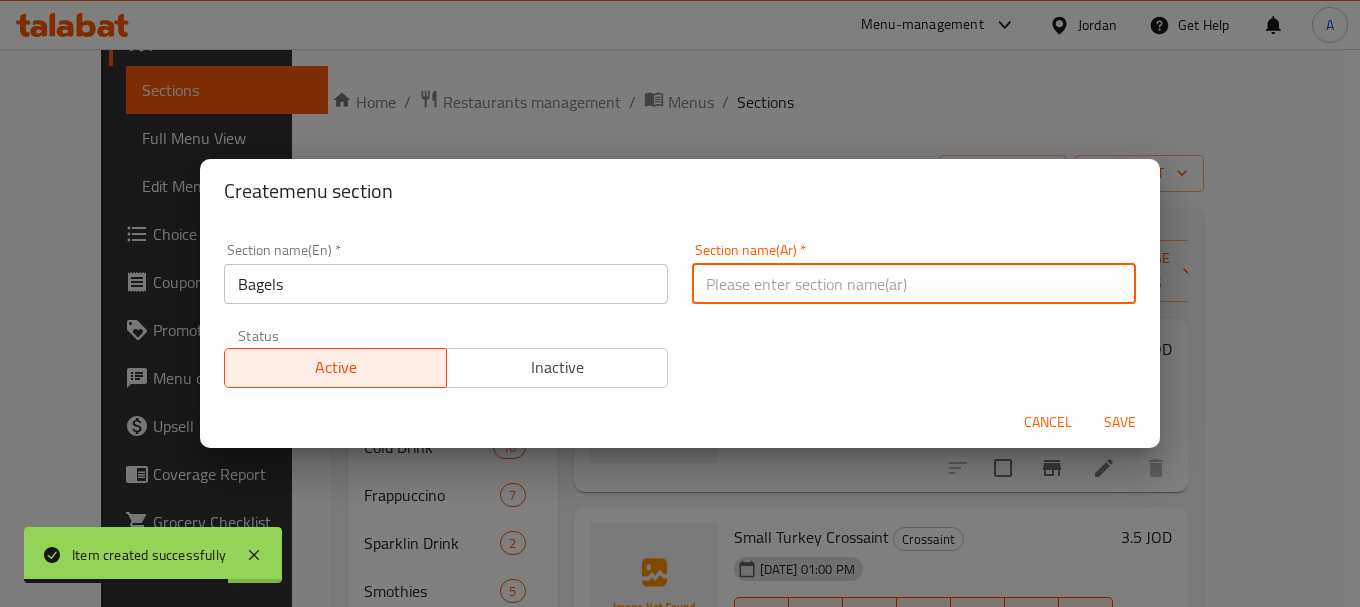 paste on "بيغل" 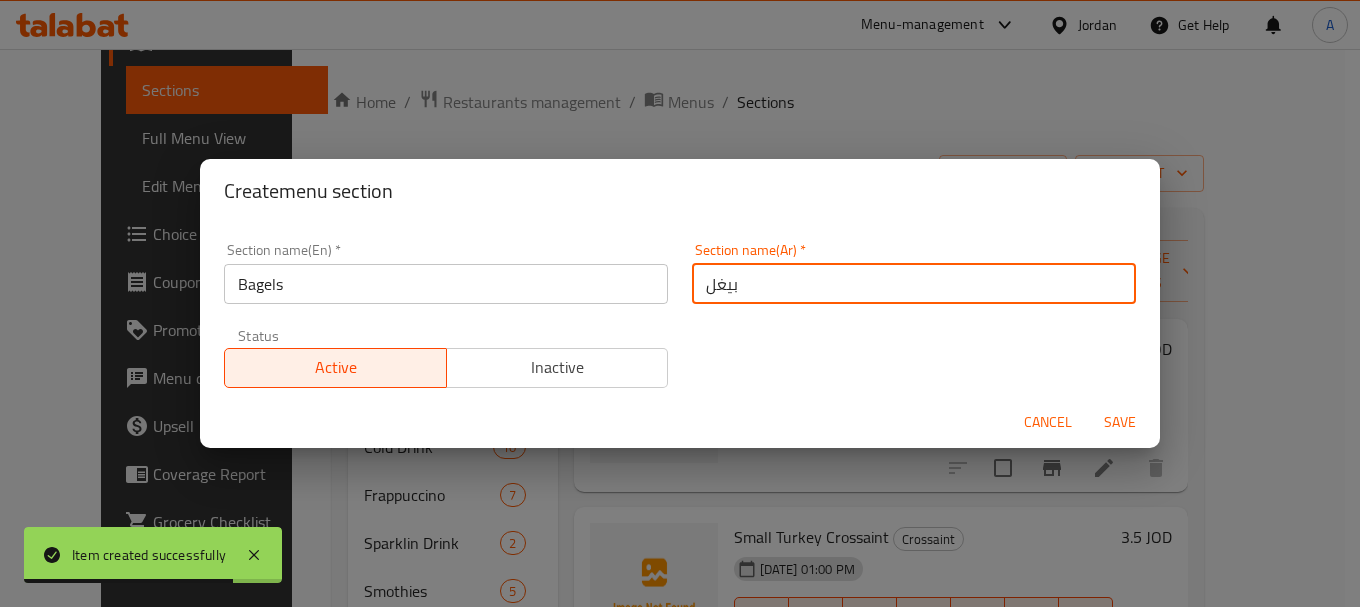 type on "بيغل" 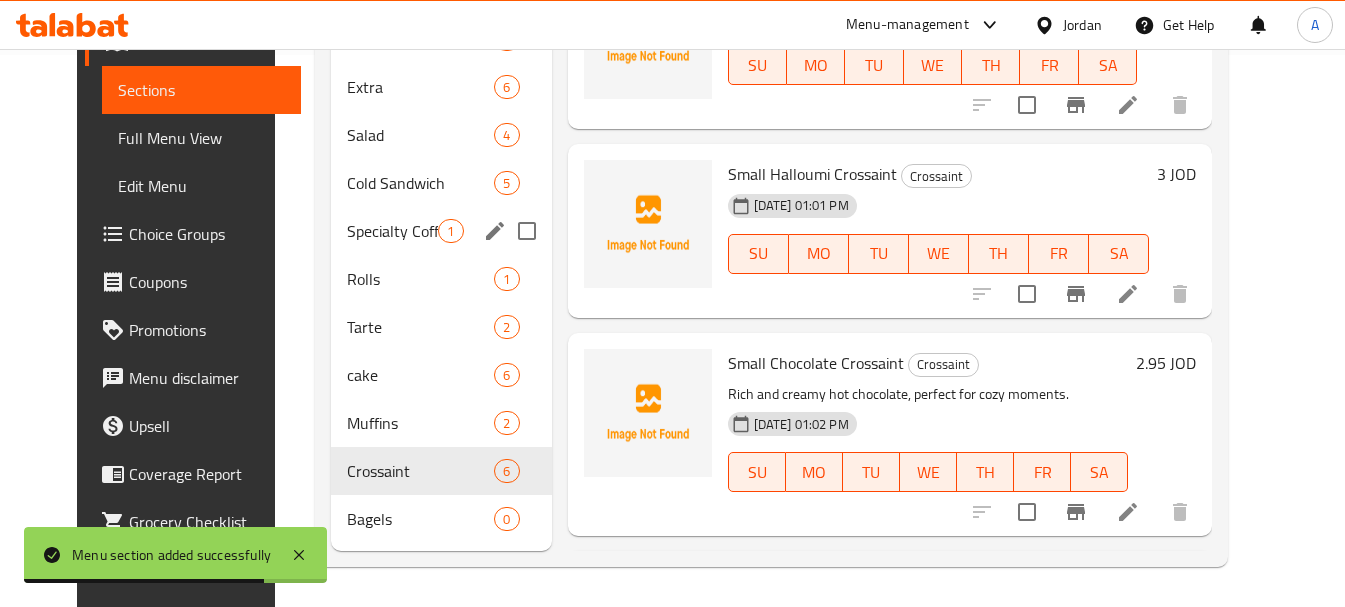 scroll, scrollTop: 0, scrollLeft: 0, axis: both 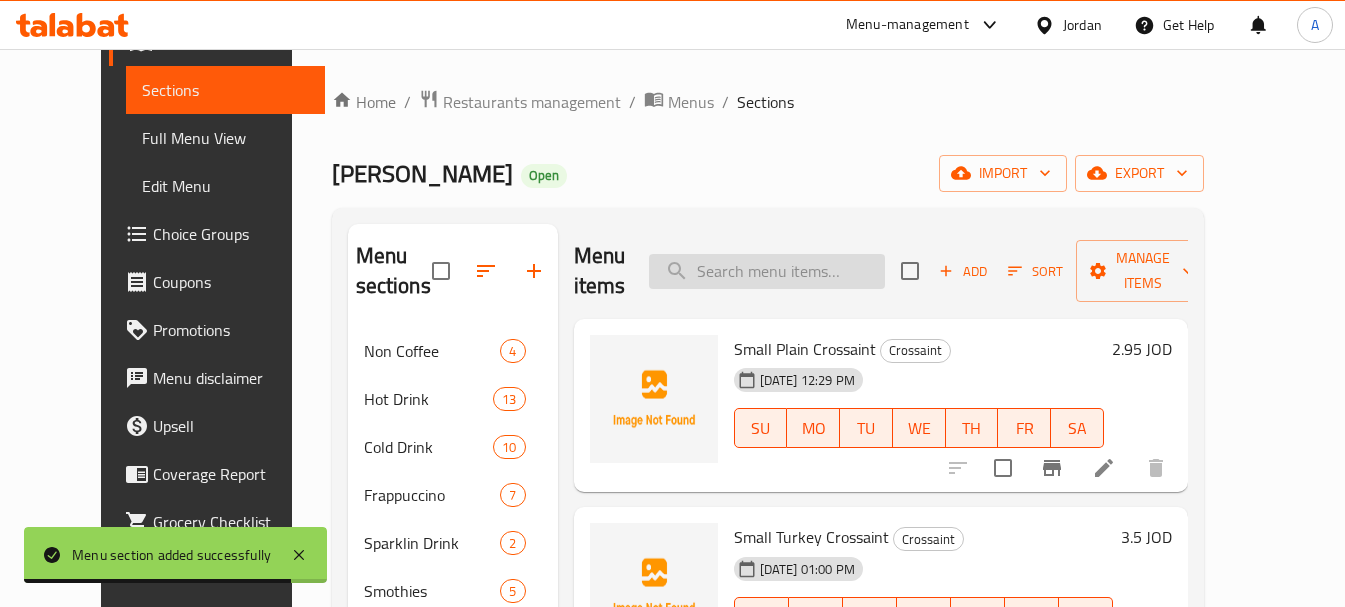 click at bounding box center (767, 271) 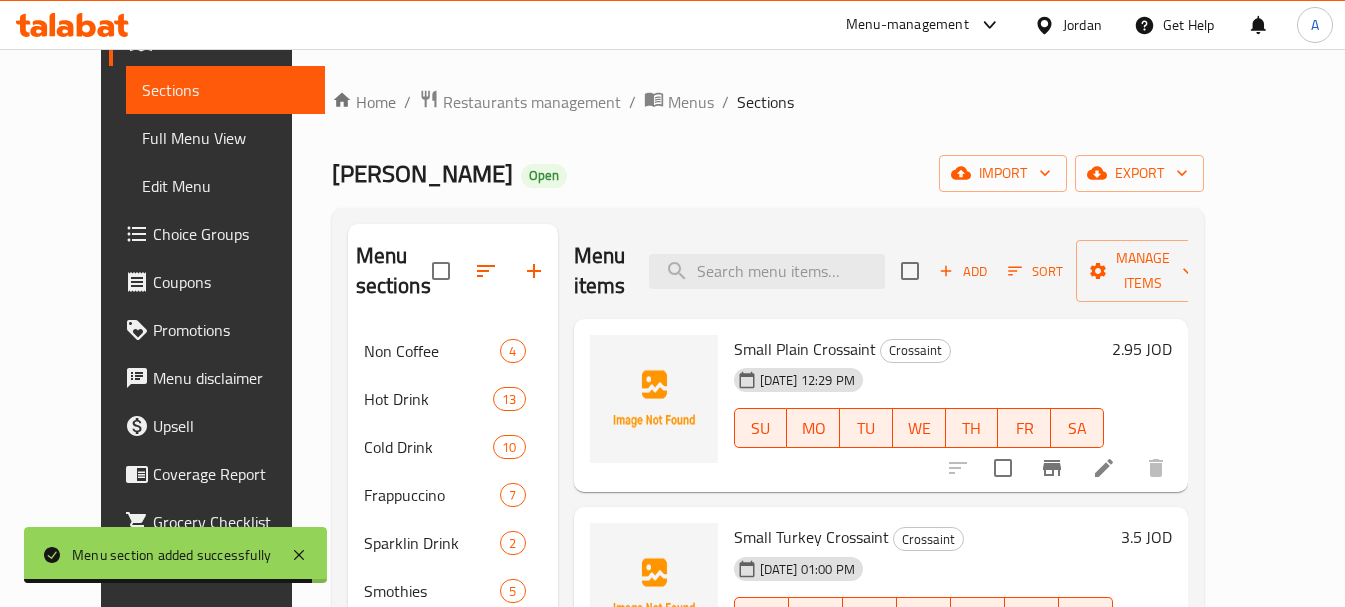 click on "Crossaint" at bounding box center [915, 350] 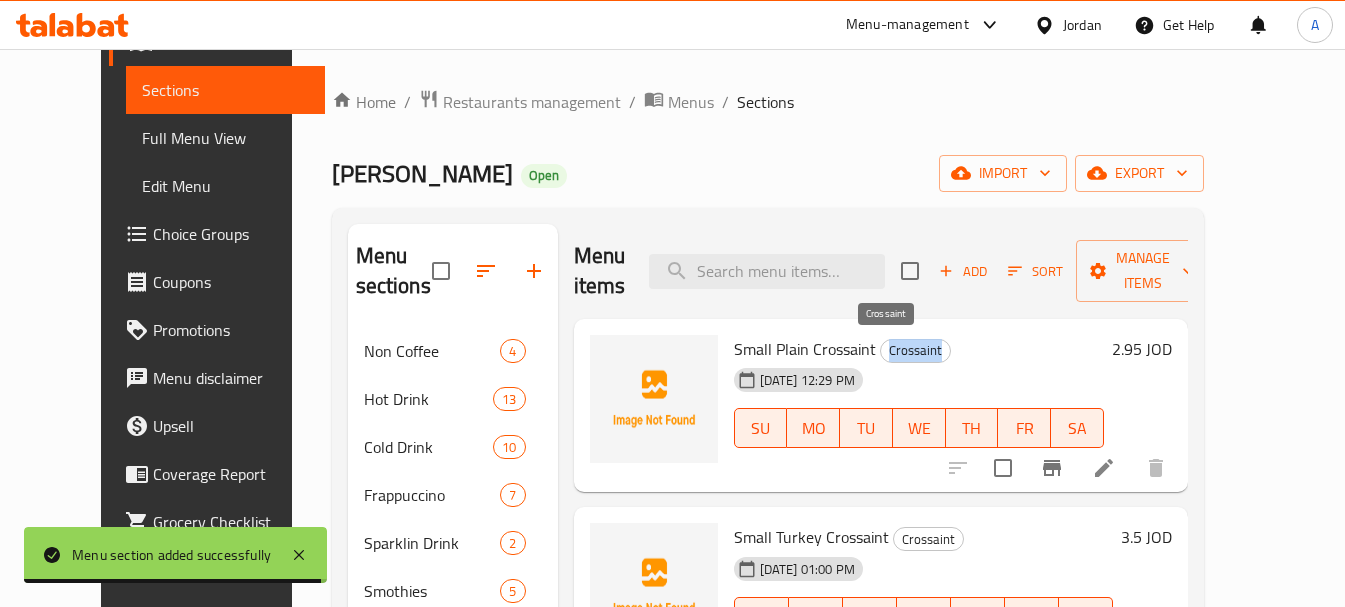 click on "Crossaint" at bounding box center [915, 350] 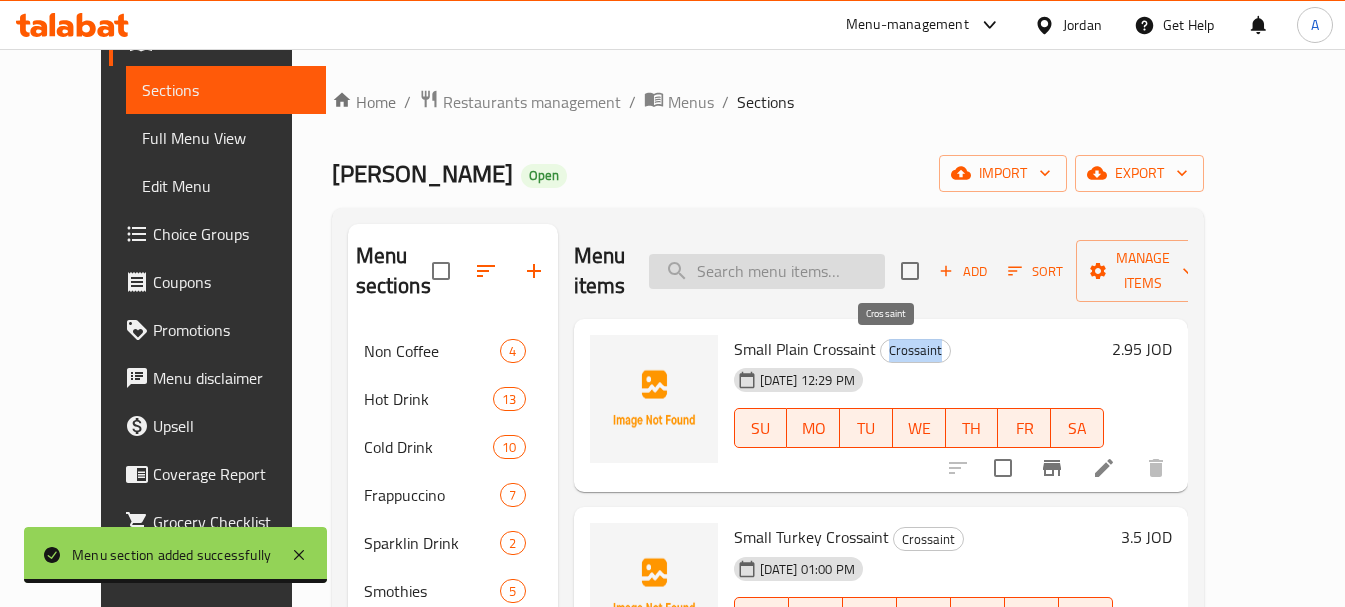 copy on "Crossaint" 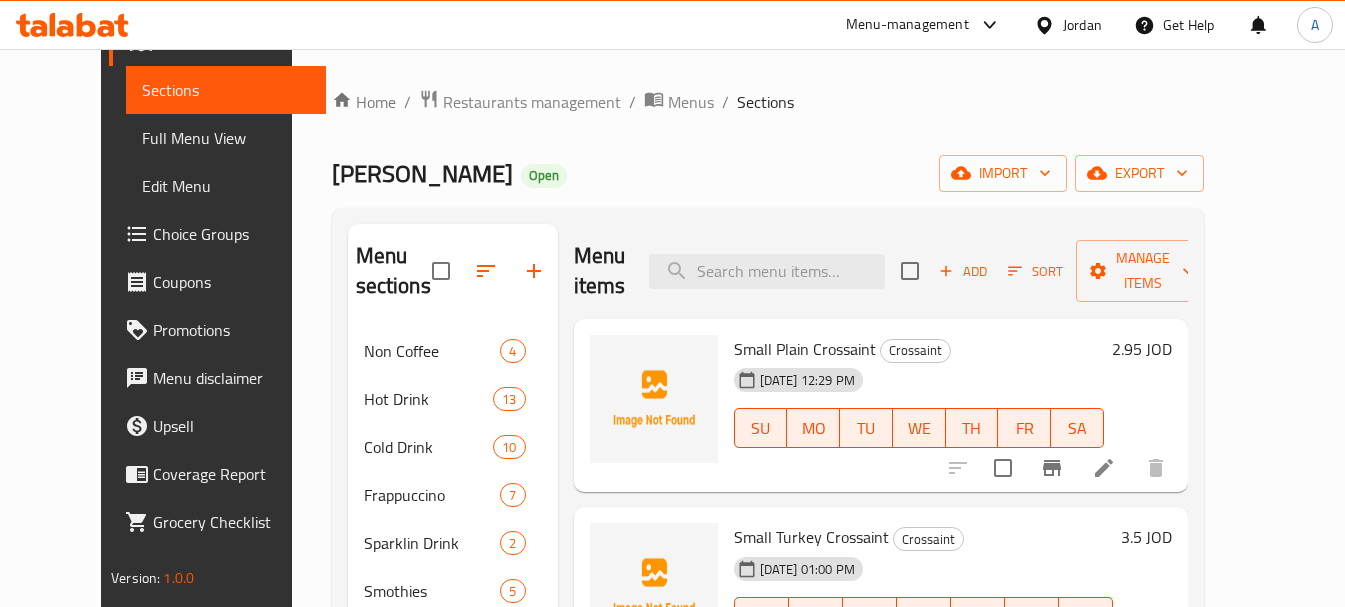 click on "Mango Bakery Open import export" at bounding box center (768, 173) 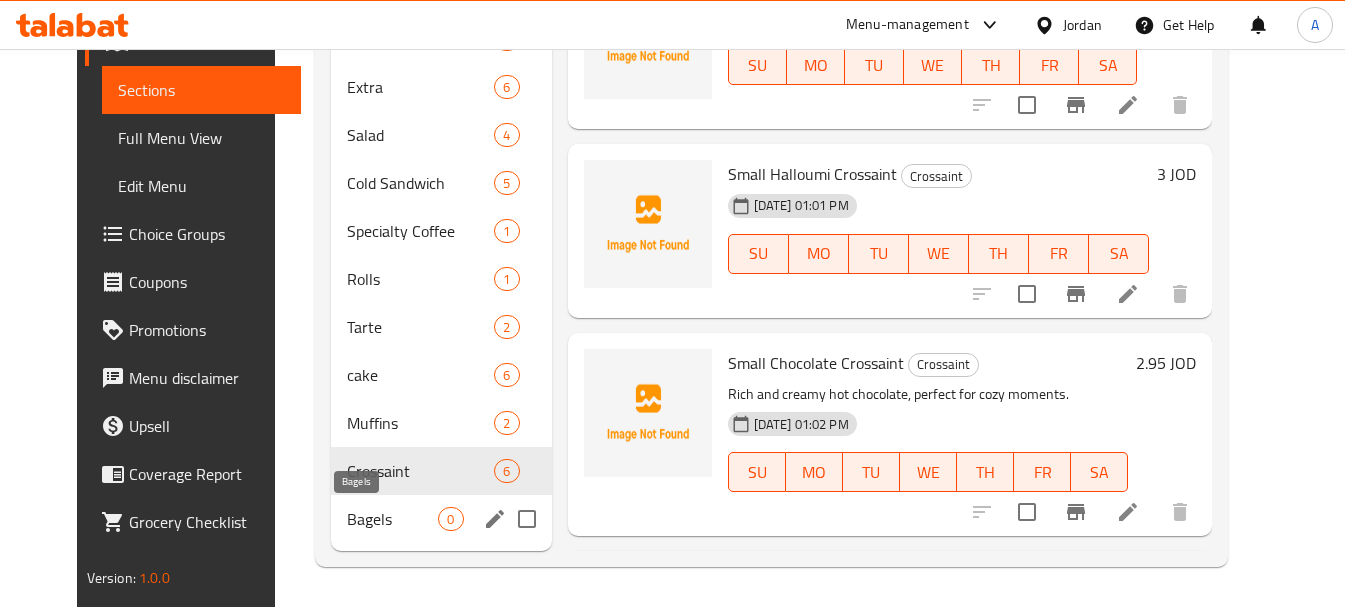 click on "Bagels" at bounding box center (392, 519) 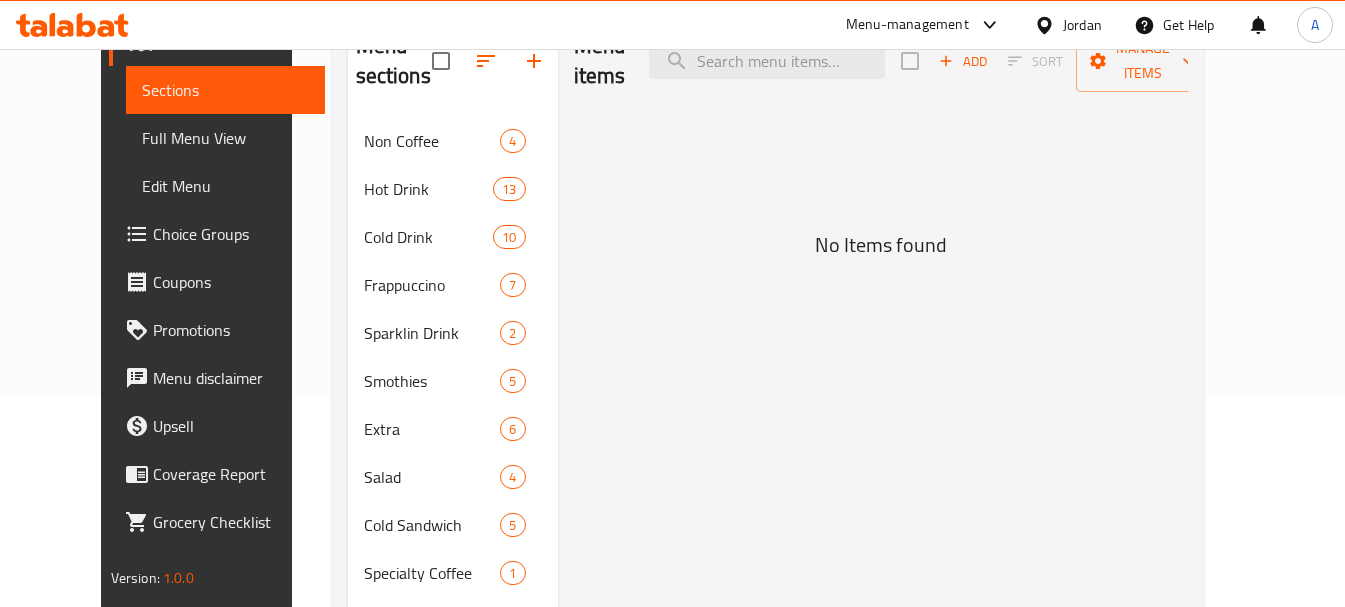 scroll, scrollTop: 0, scrollLeft: 0, axis: both 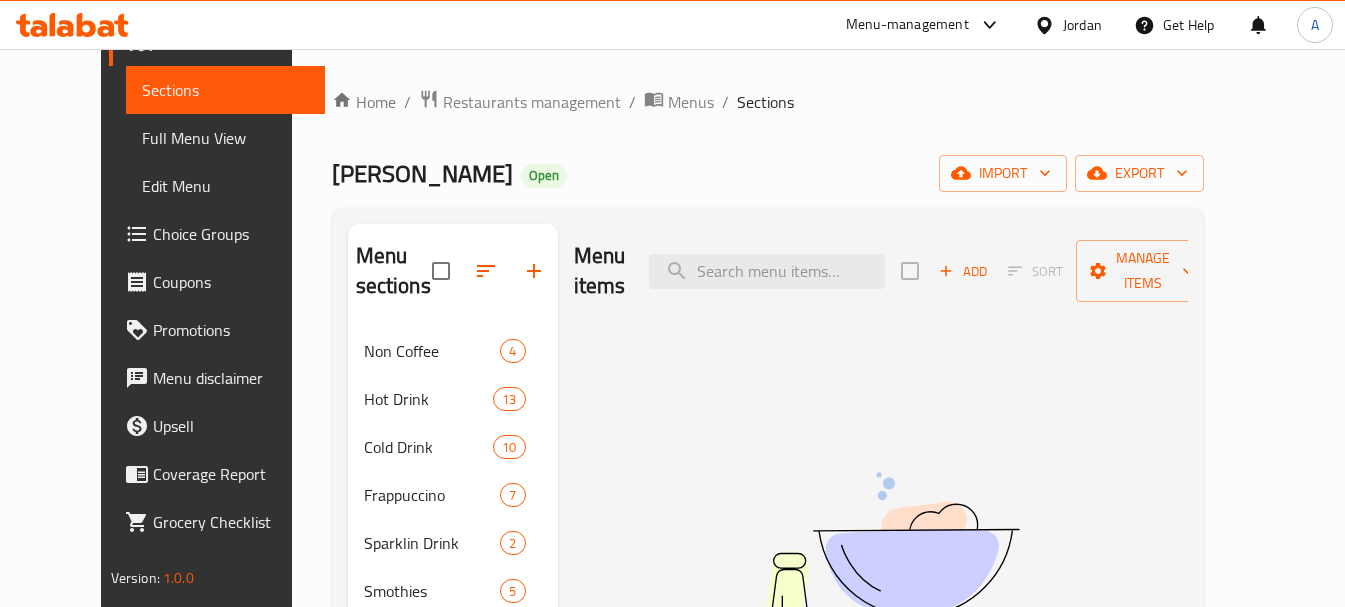 click on "Add" at bounding box center (963, 271) 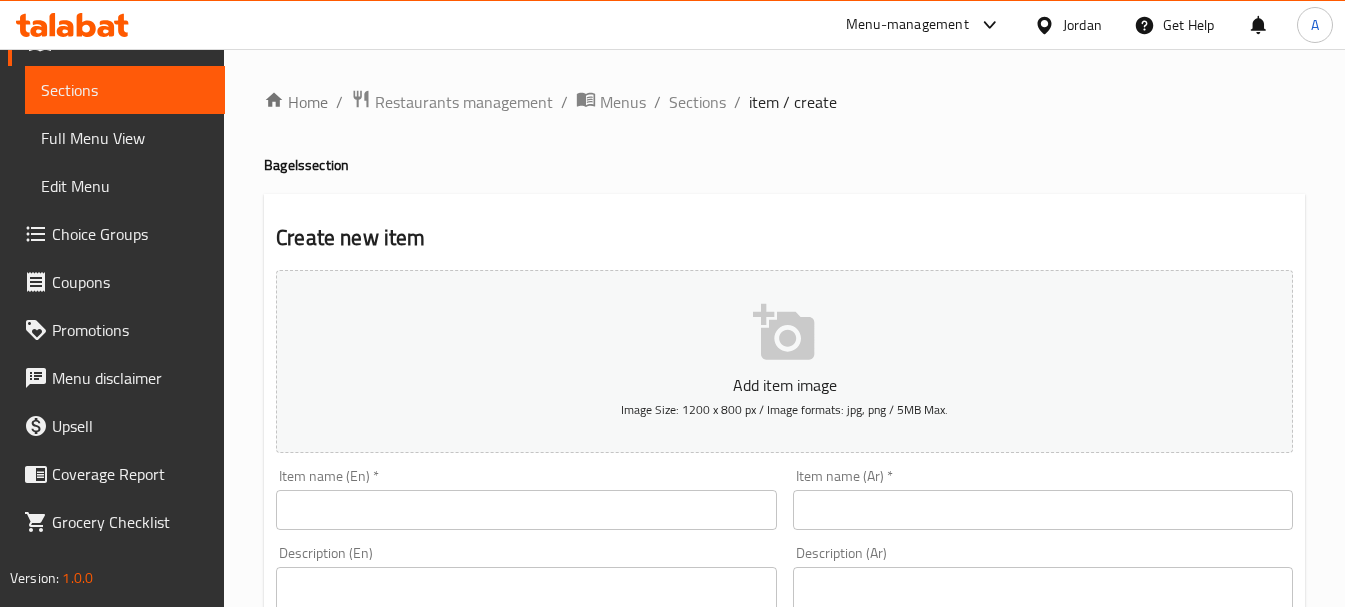 click at bounding box center (526, 510) 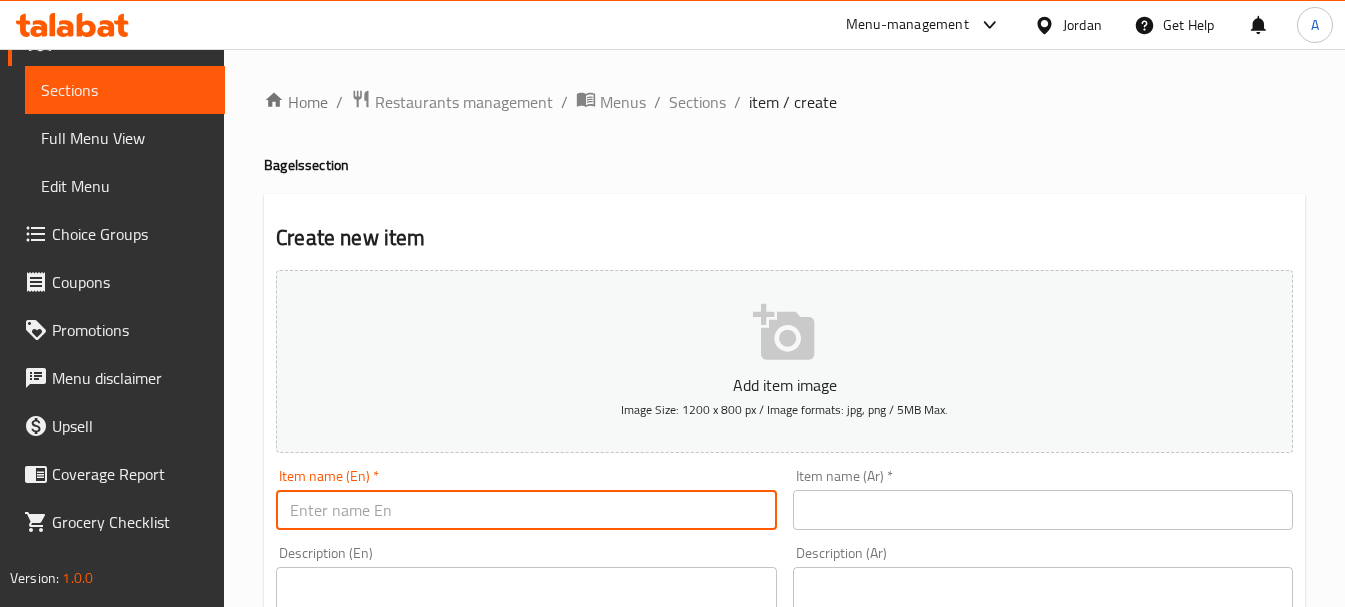 paste on "Pesto Halloumi" 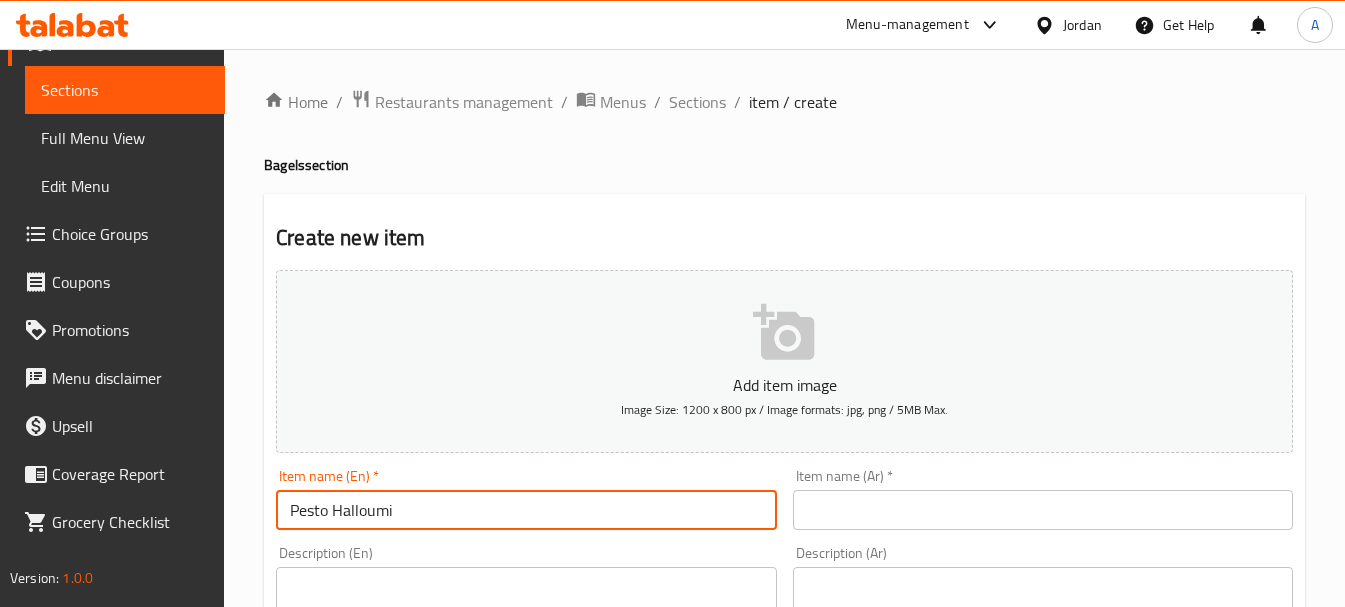 type on "Pesto Halloumi" 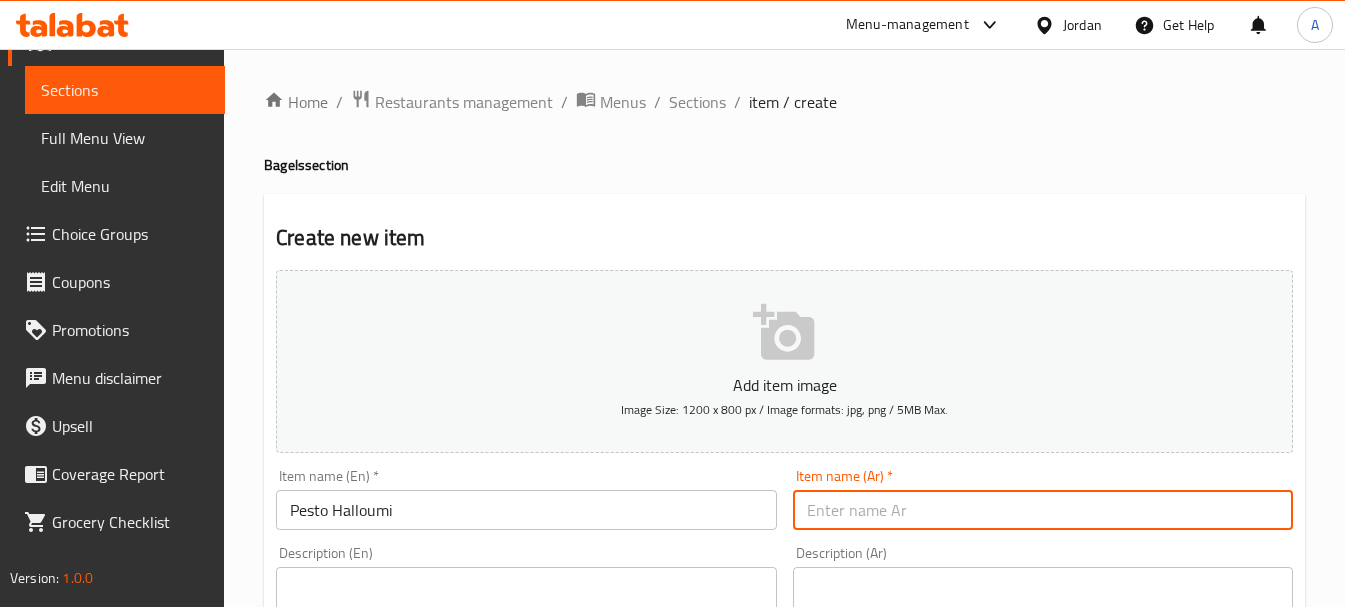 drag, startPoint x: 954, startPoint y: 503, endPoint x: 910, endPoint y: 510, distance: 44.553337 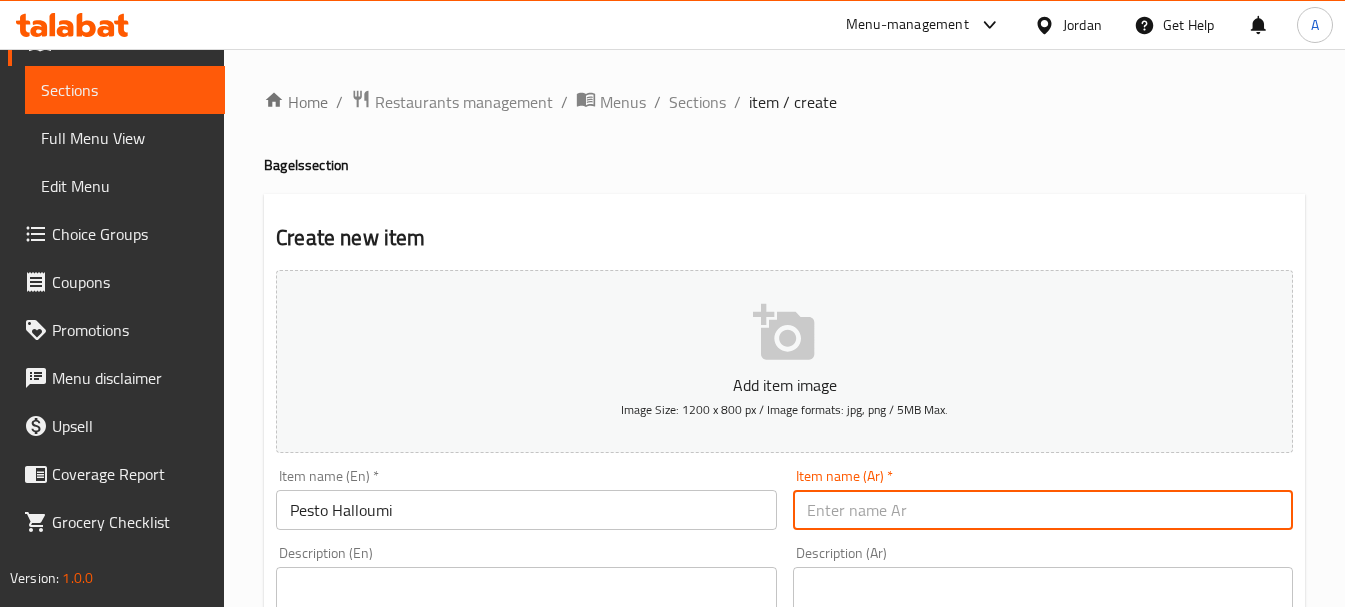 click at bounding box center (1043, 510) 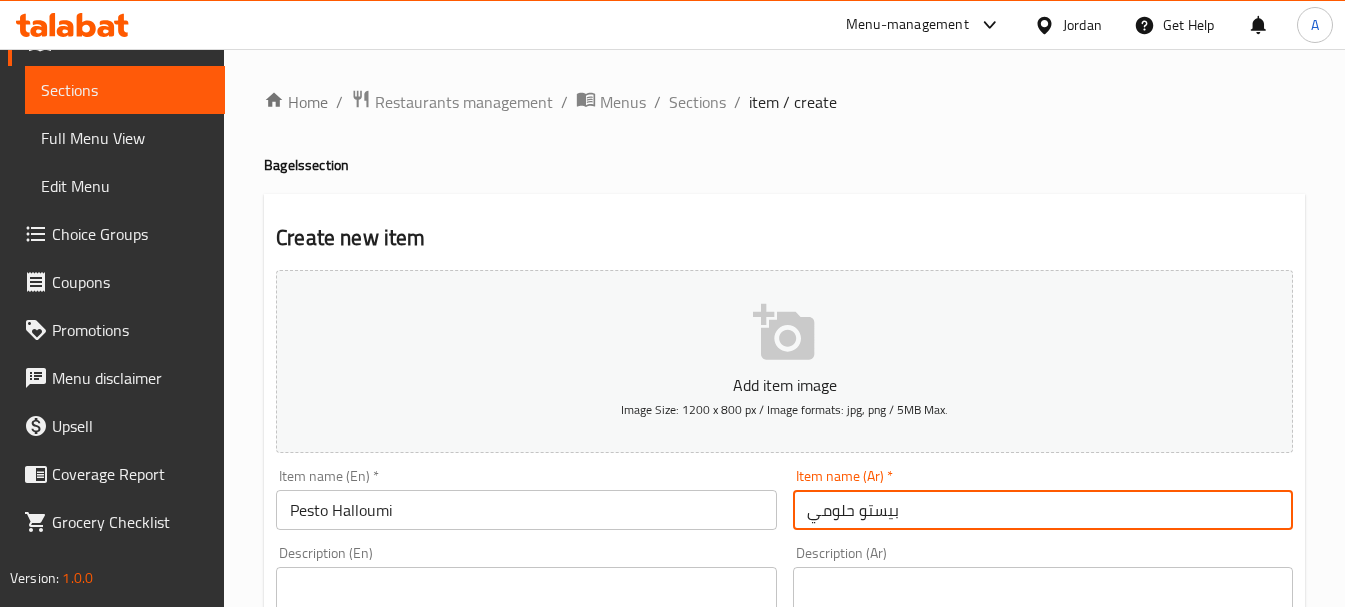 type on "بيستو حلومي" 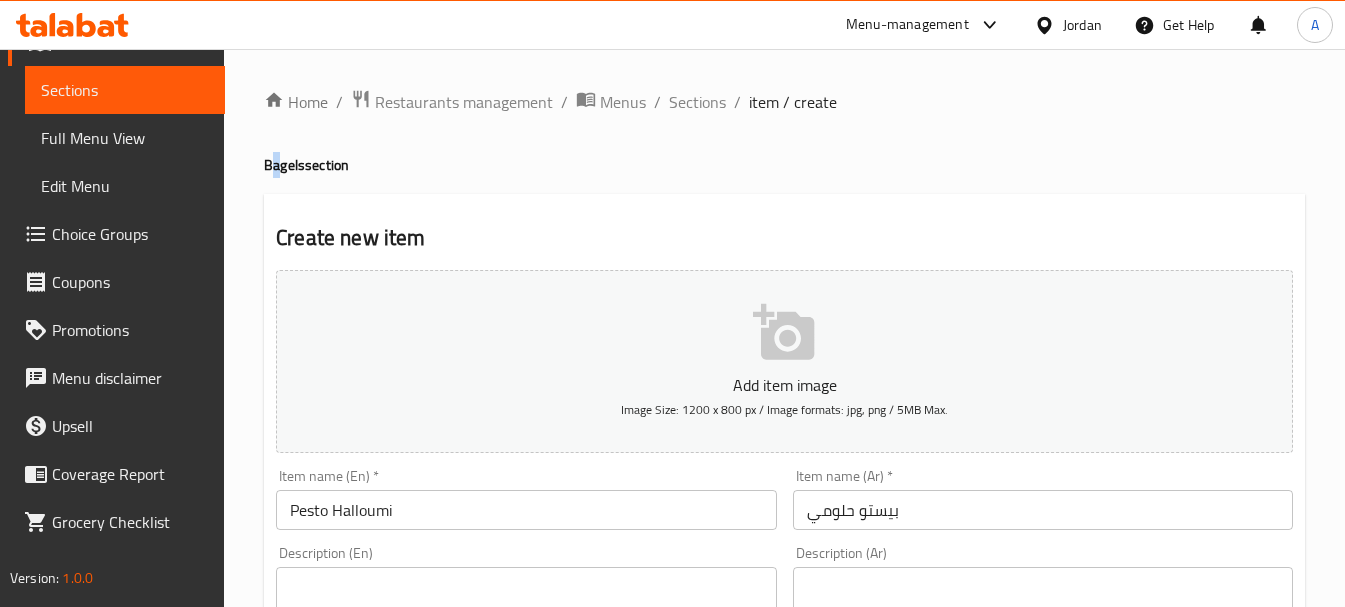 click on "Bagels  section" at bounding box center [784, 165] 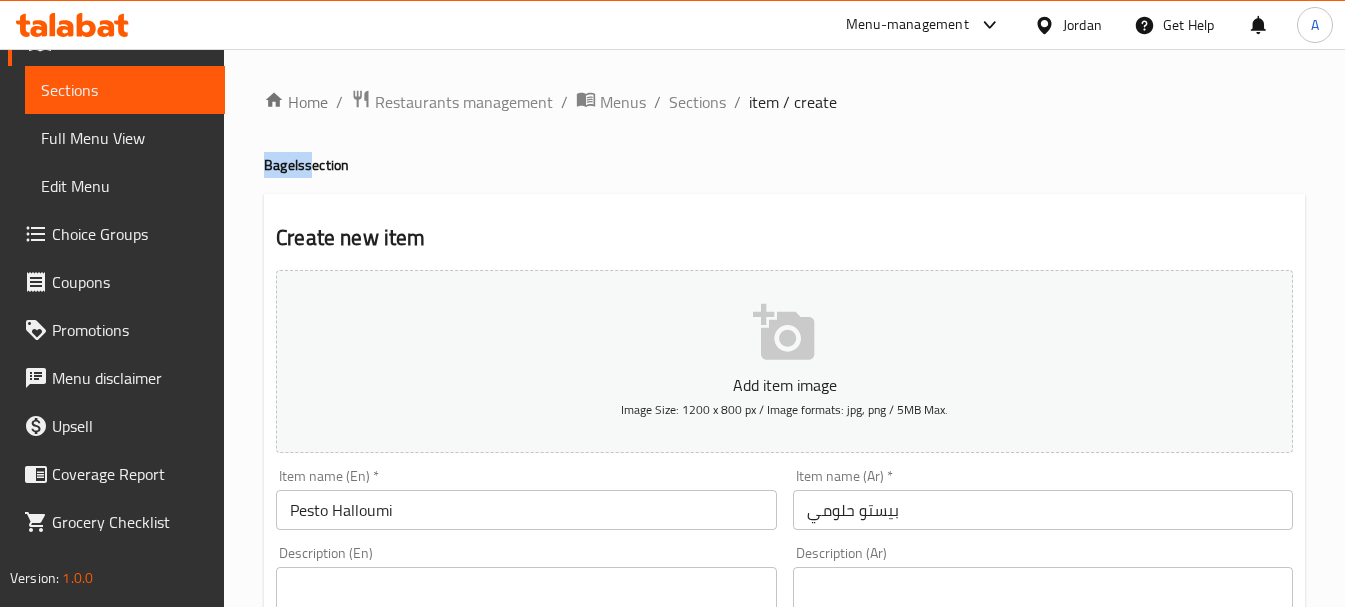click on "Bagels  section" at bounding box center [784, 165] 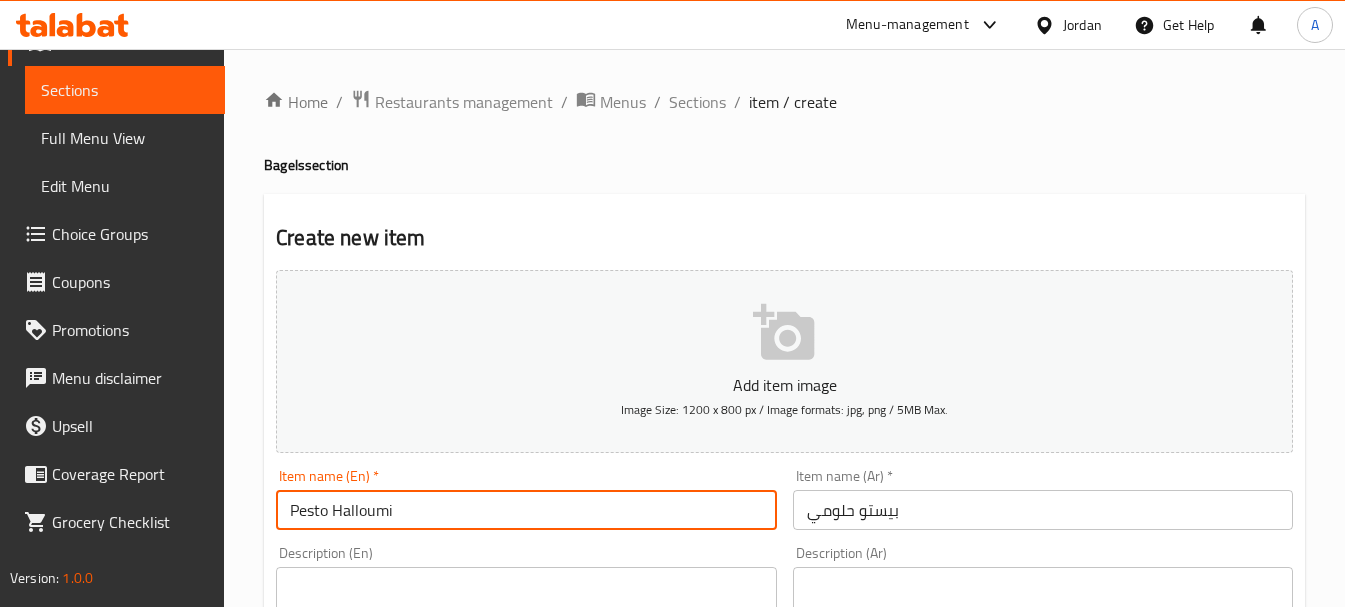 click on "Pesto Halloumi" at bounding box center (526, 510) 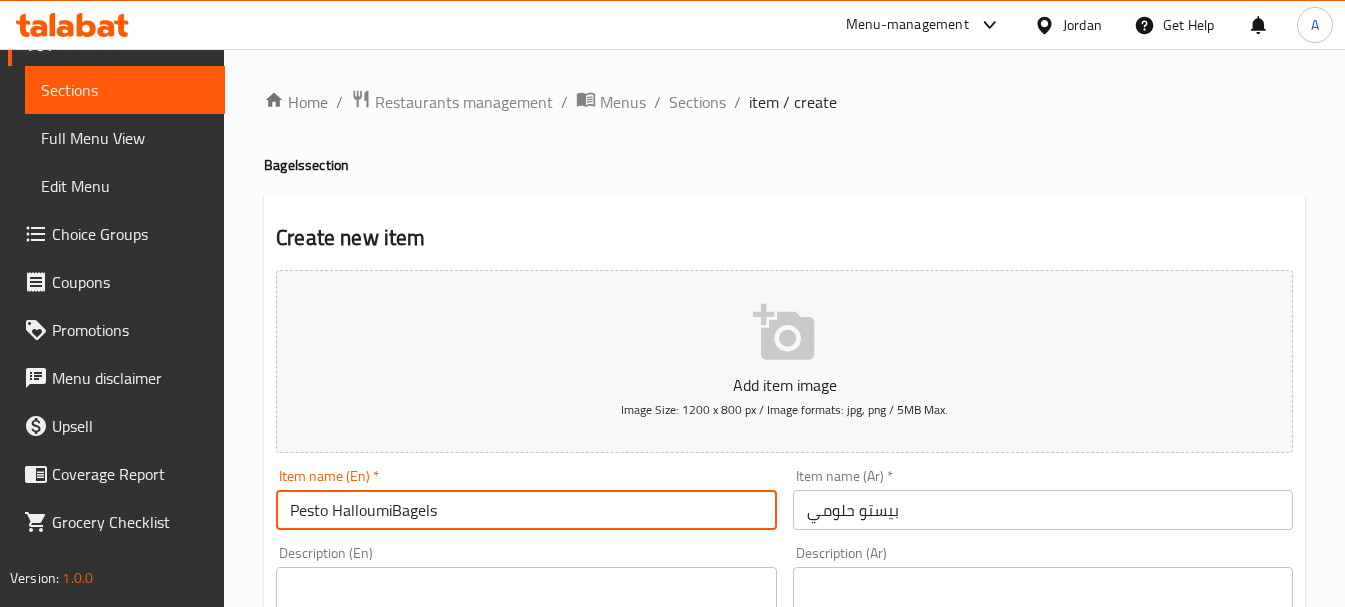 click on "Pesto HalloumiBagels" at bounding box center (526, 510) 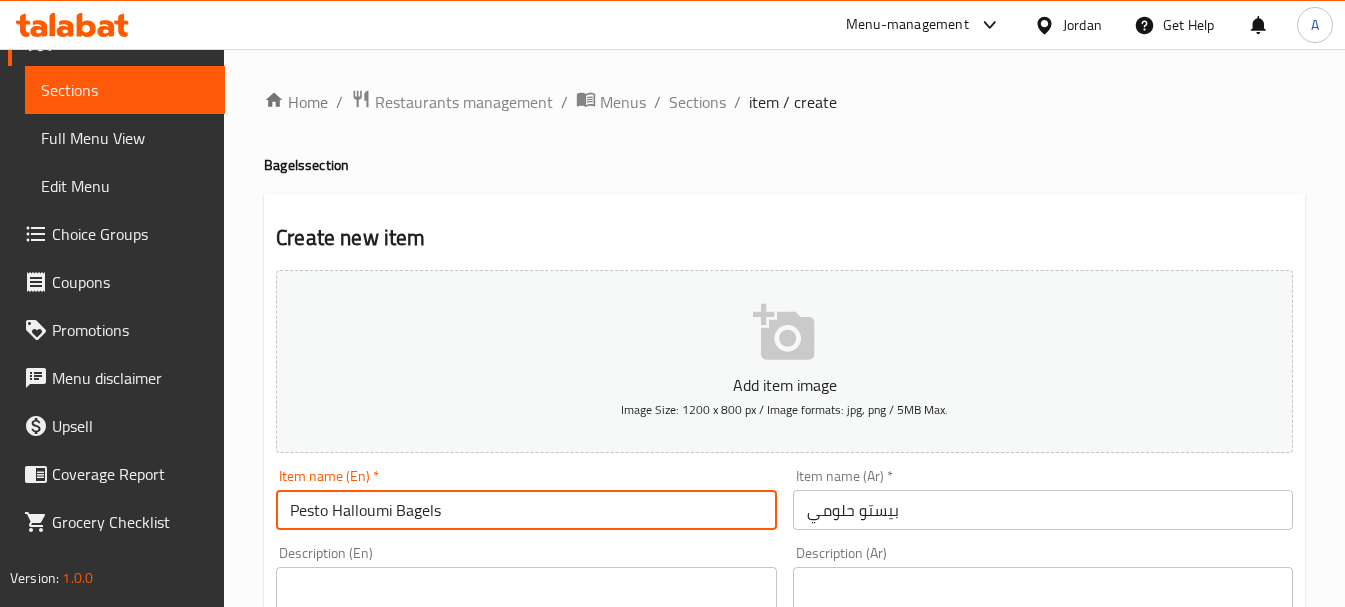 click on "Pesto Halloumi Bagels" at bounding box center [526, 510] 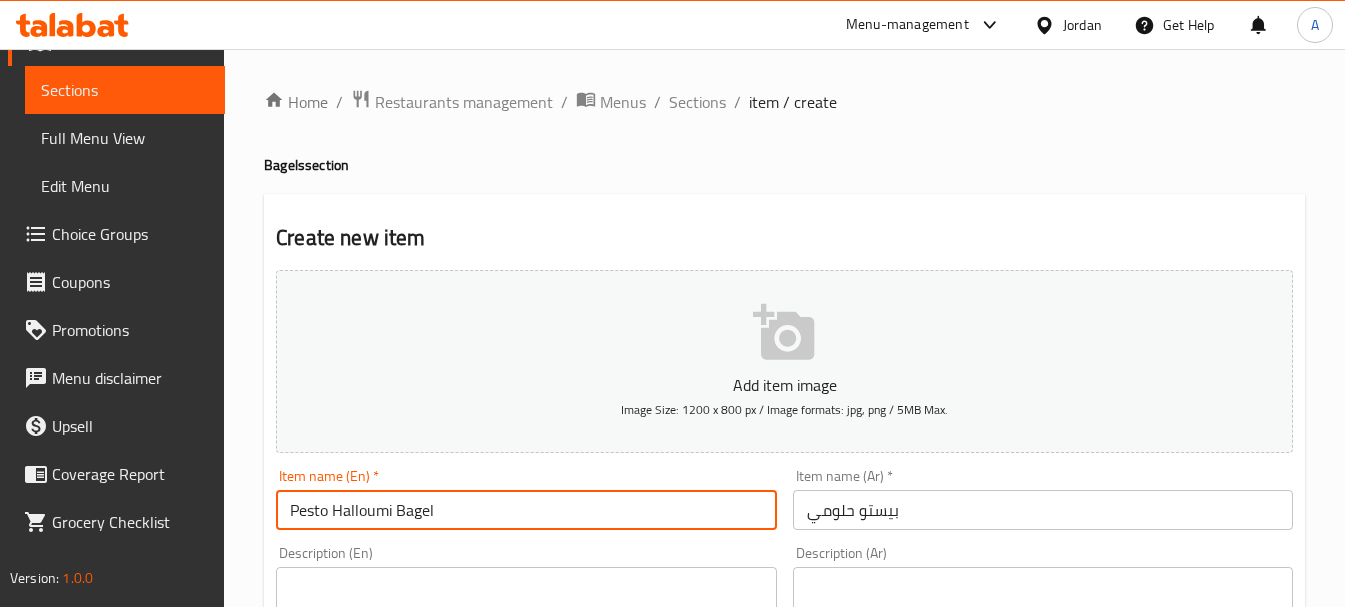 type on "Pesto Halloumi Bagel" 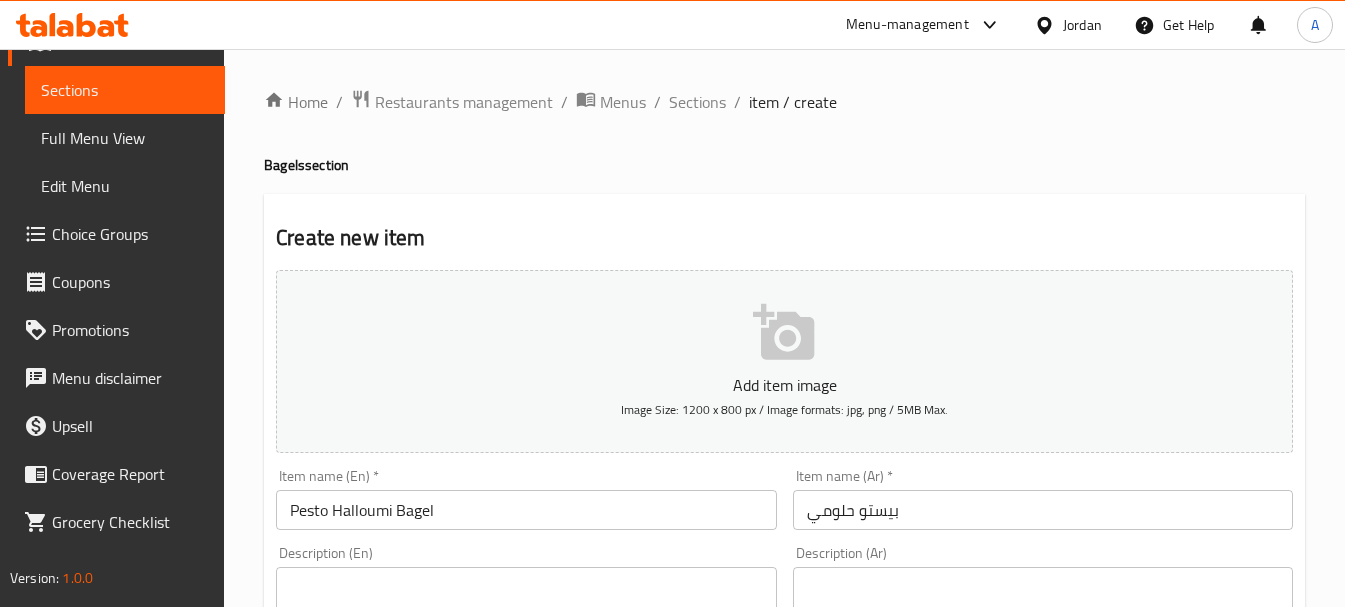 click on "بيستو حلومي" at bounding box center (1043, 510) 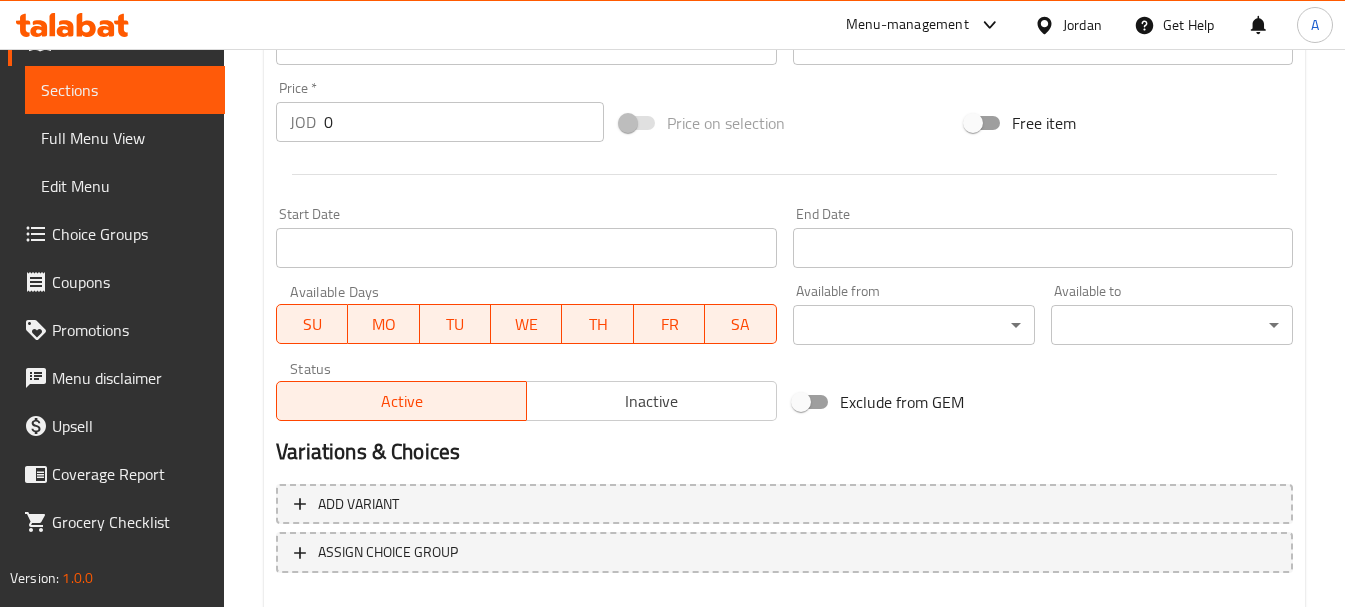scroll, scrollTop: 806, scrollLeft: 0, axis: vertical 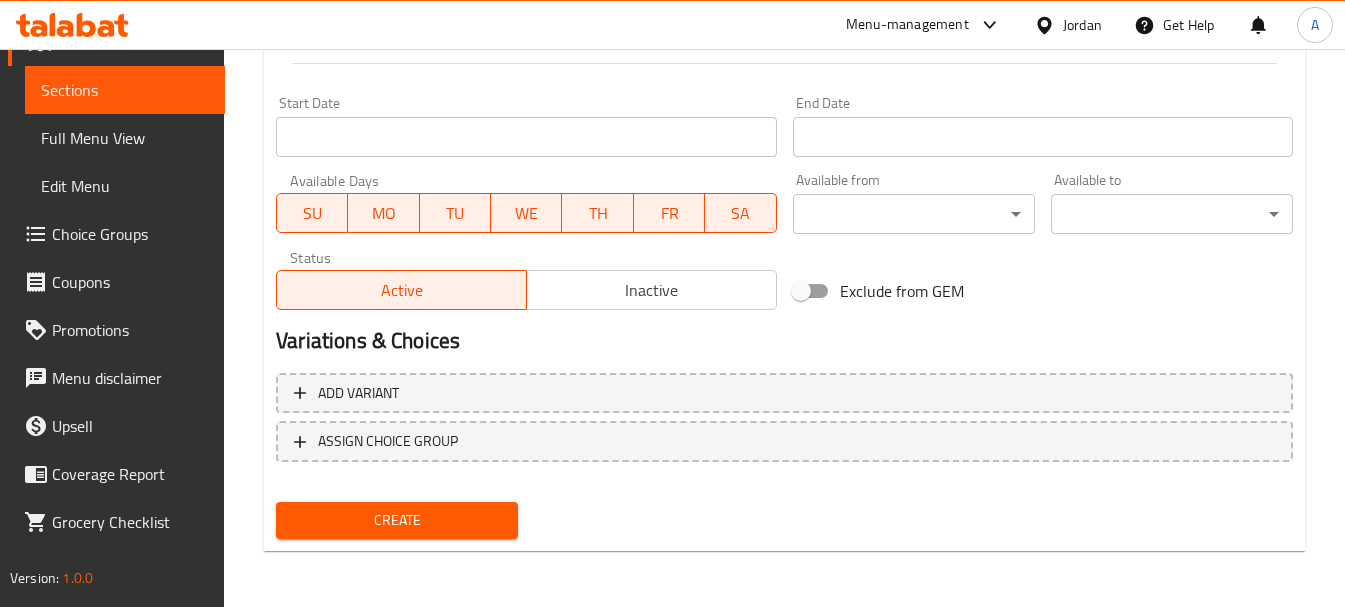 type on "بيستو حلومي بيغل" 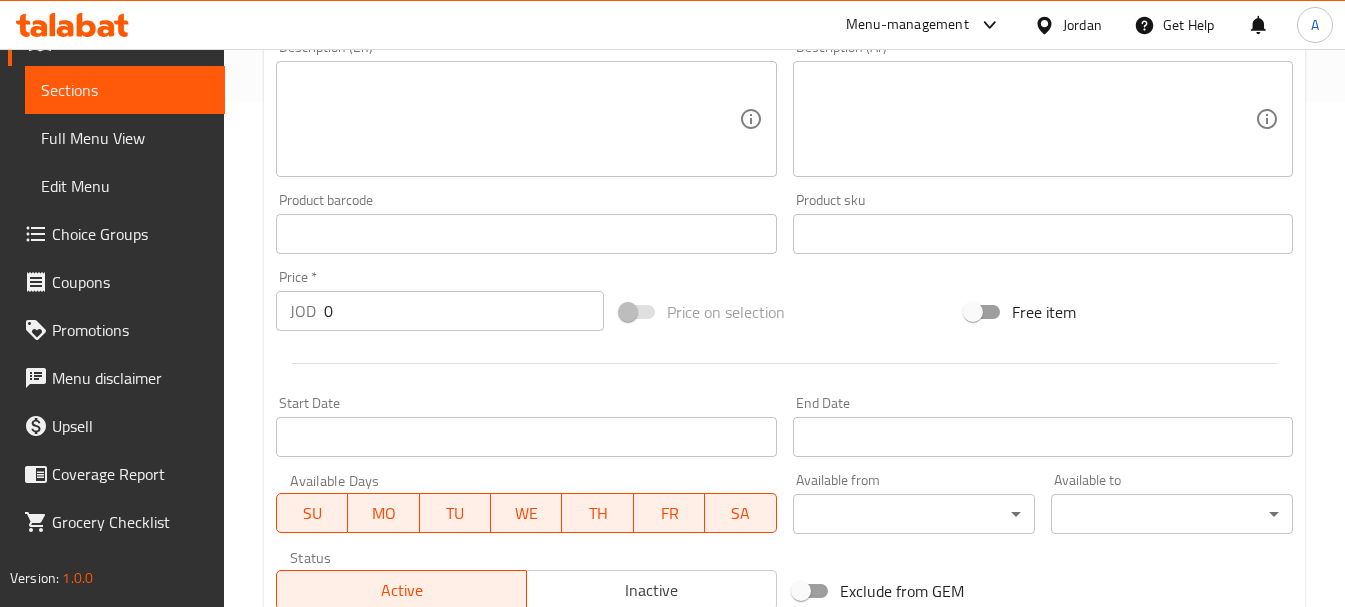 click on "0" at bounding box center [464, 311] 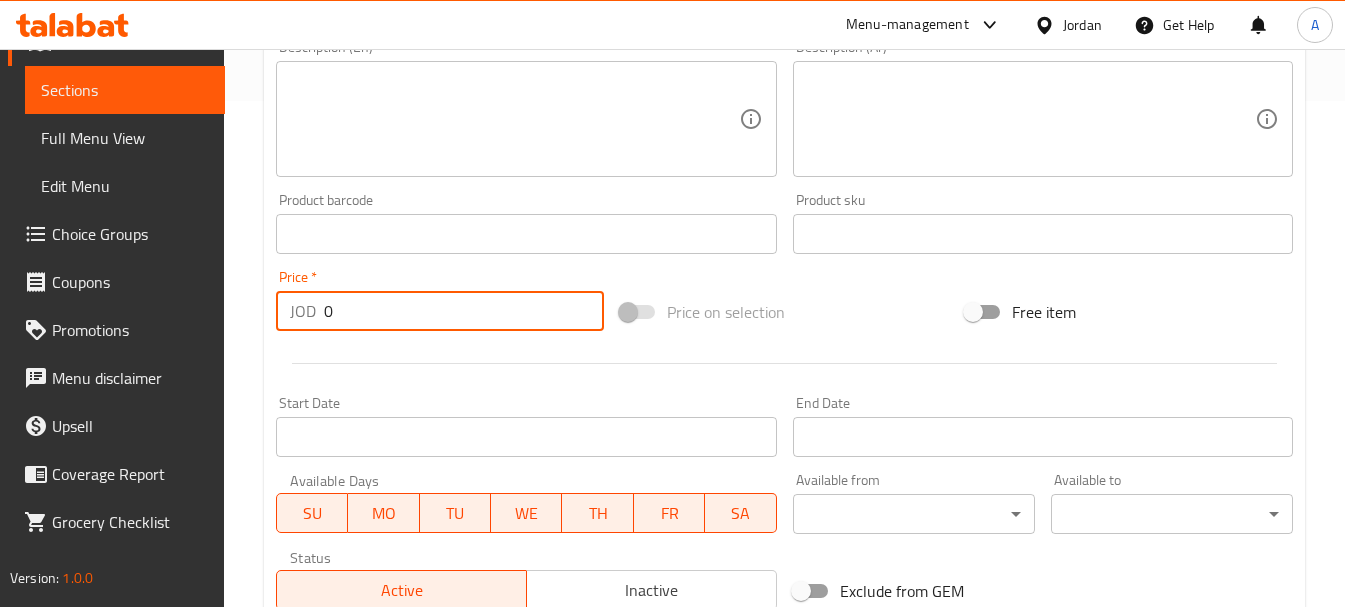 click on "0" at bounding box center (464, 311) 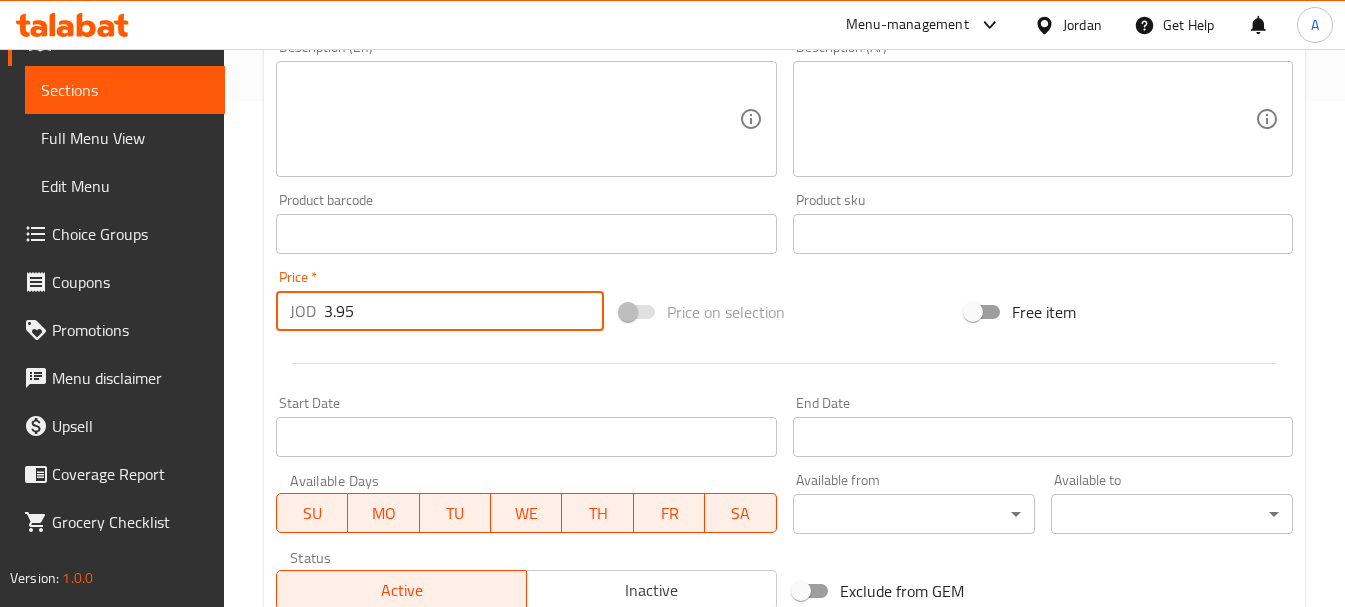 type on "3.95" 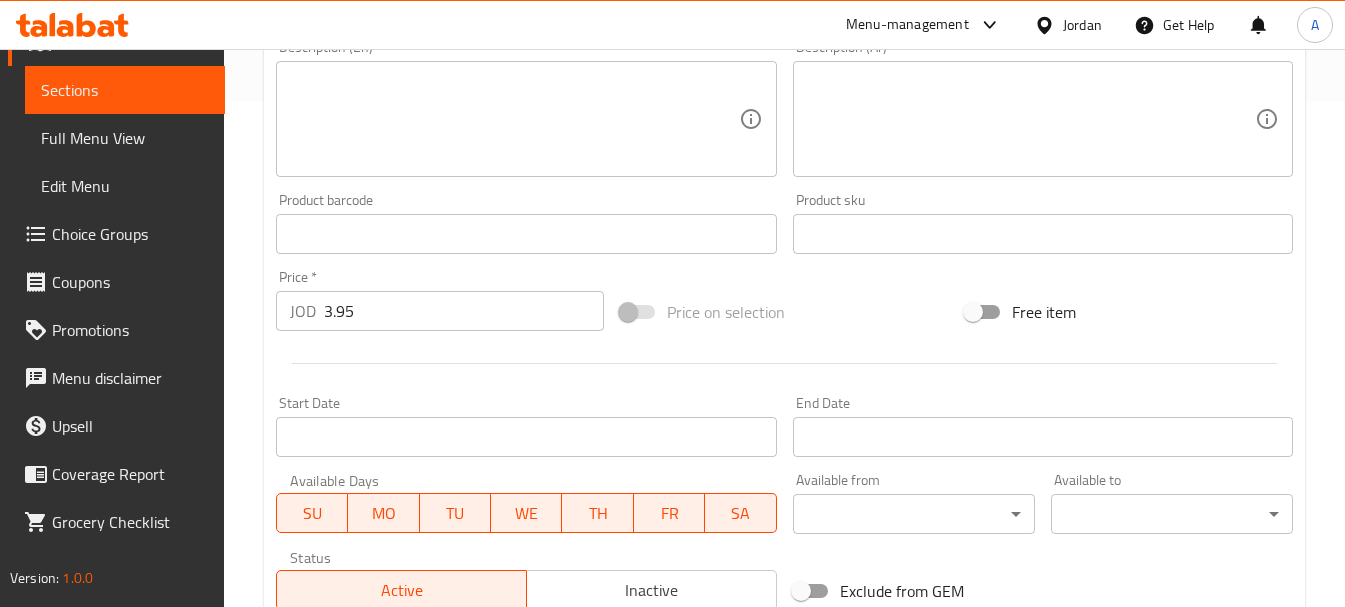click at bounding box center [784, 363] 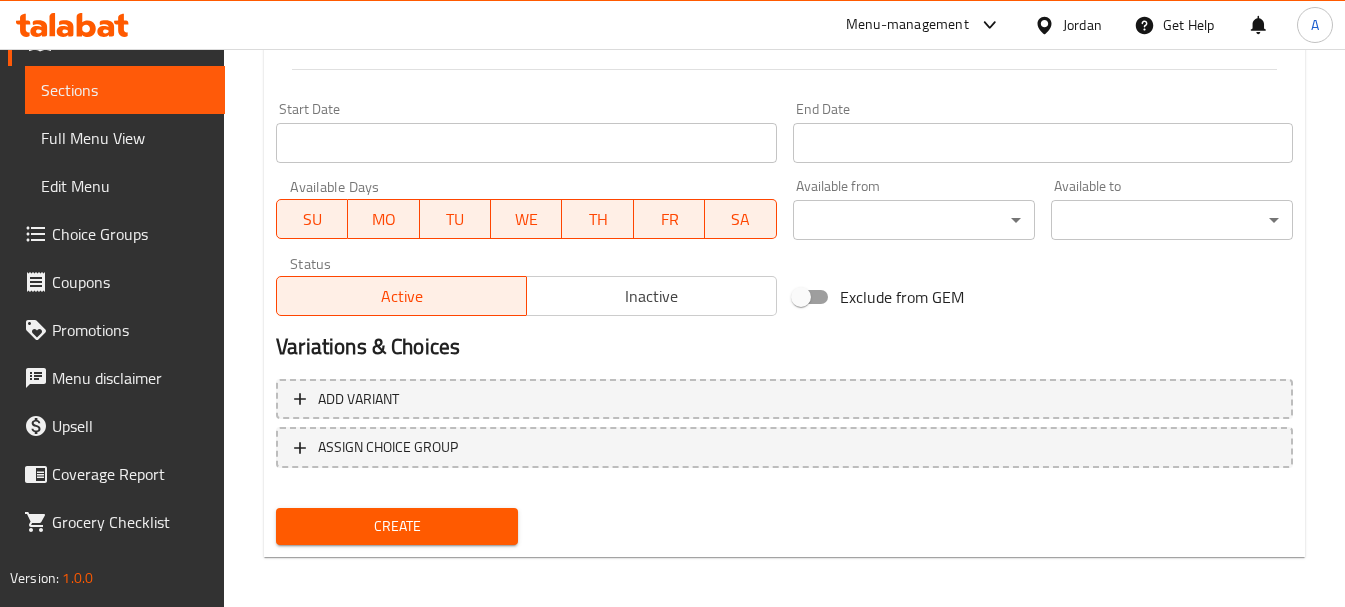 scroll, scrollTop: 806, scrollLeft: 0, axis: vertical 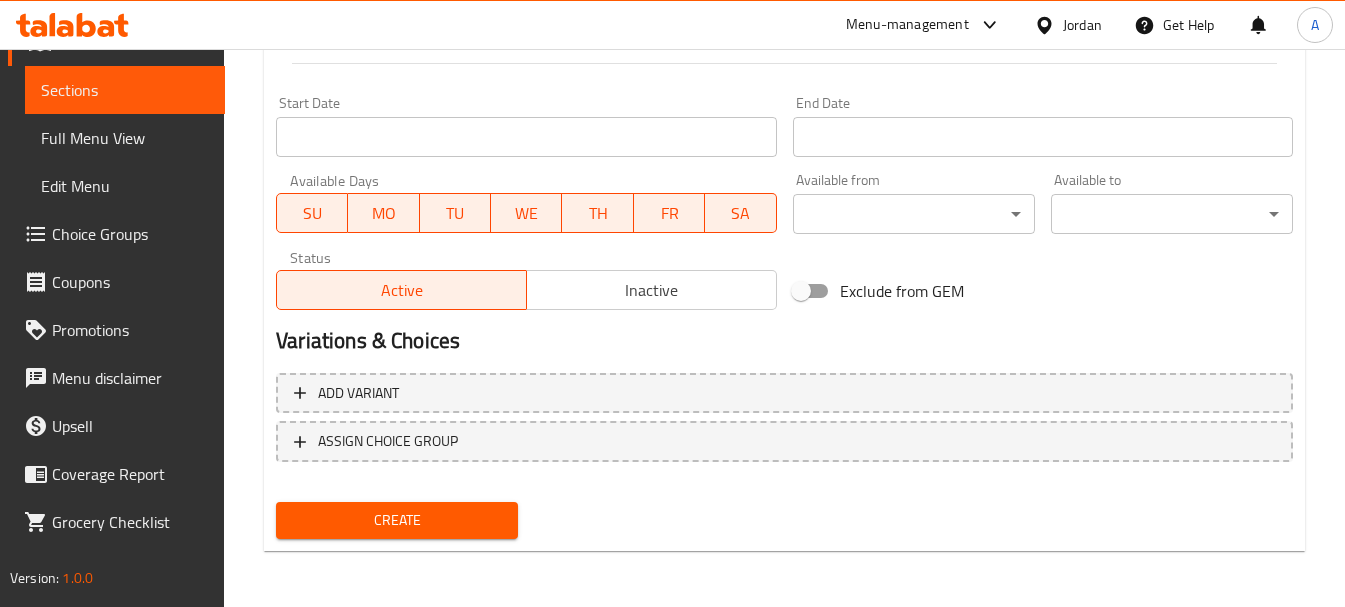 click on "Create" at bounding box center (397, 520) 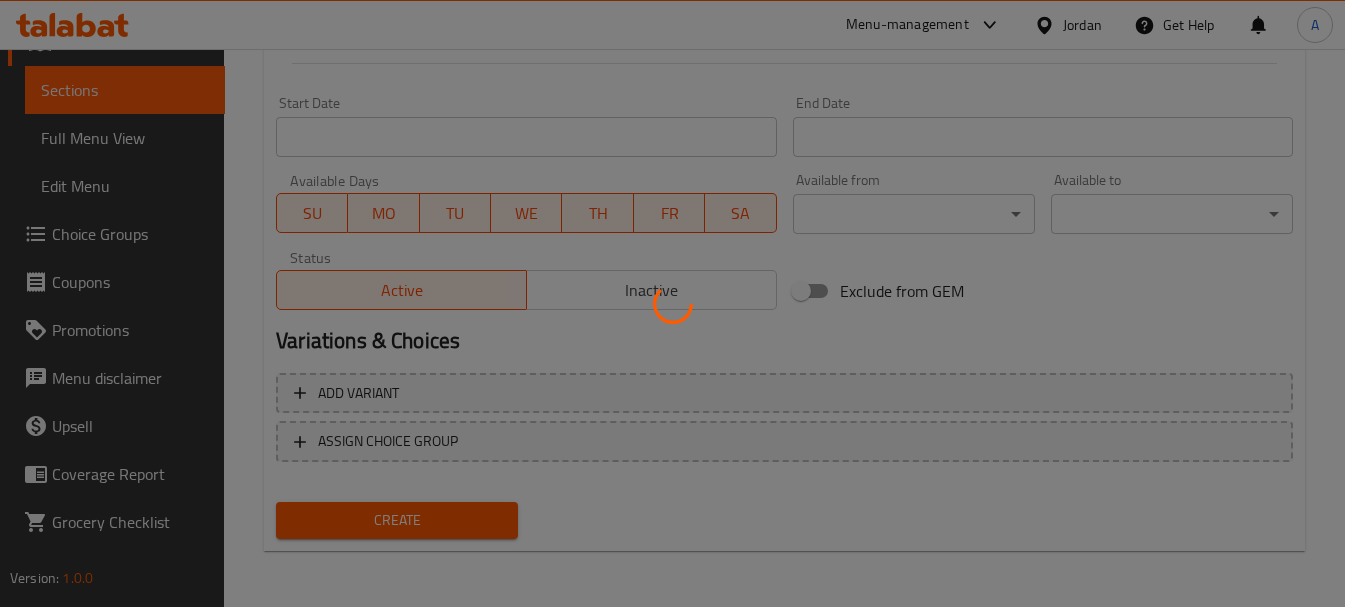 type 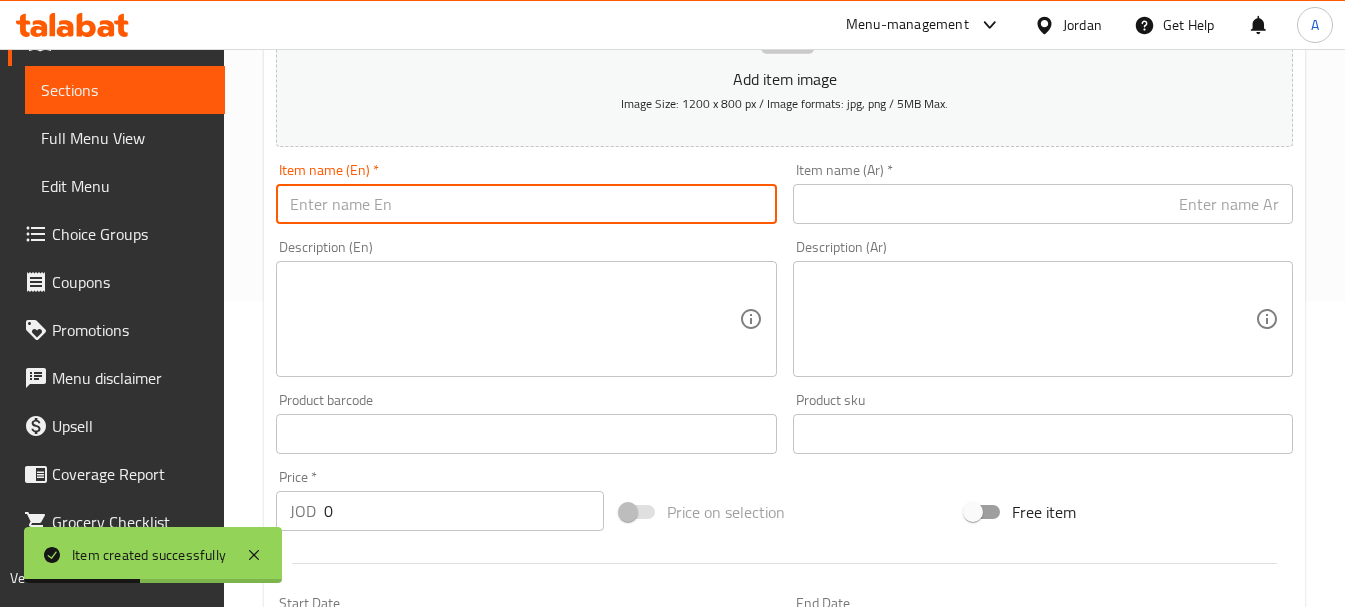 click at bounding box center (526, 204) 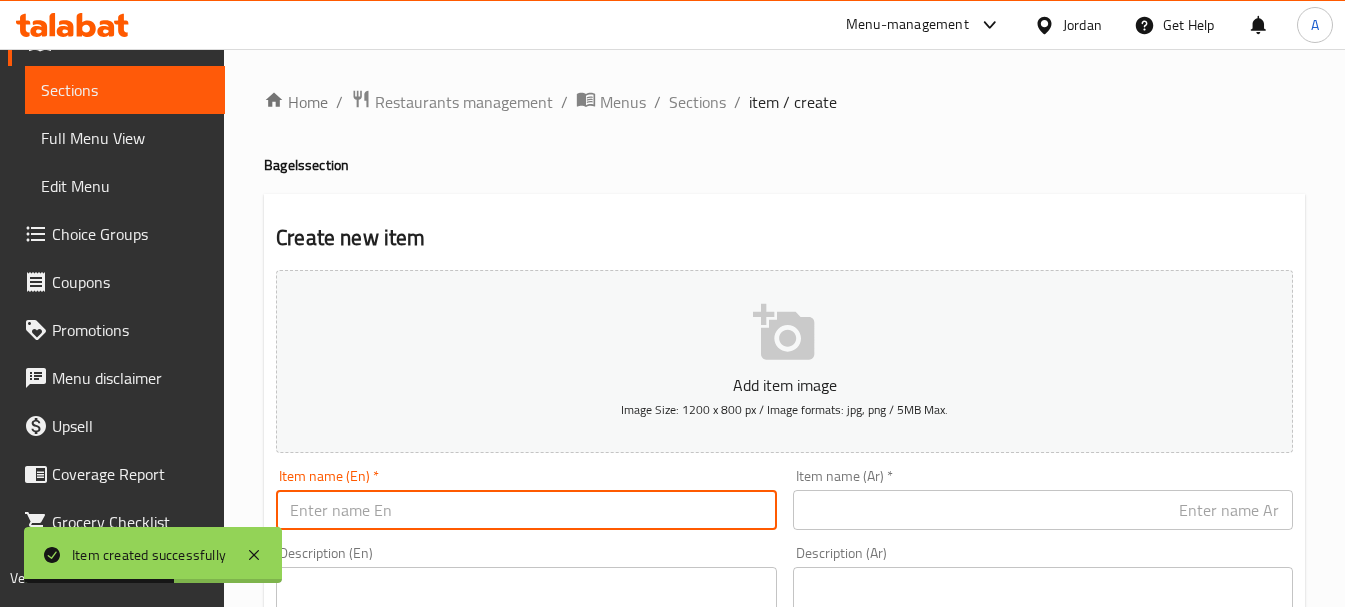 scroll, scrollTop: 500, scrollLeft: 0, axis: vertical 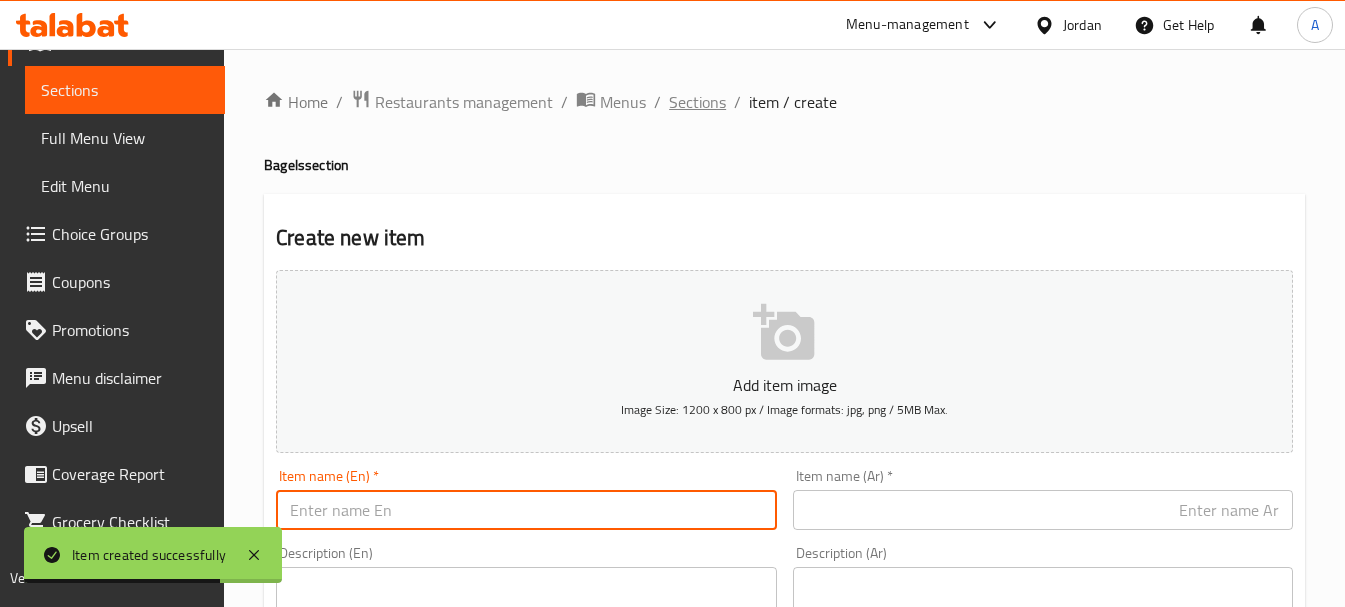 click on "Sections" at bounding box center (697, 102) 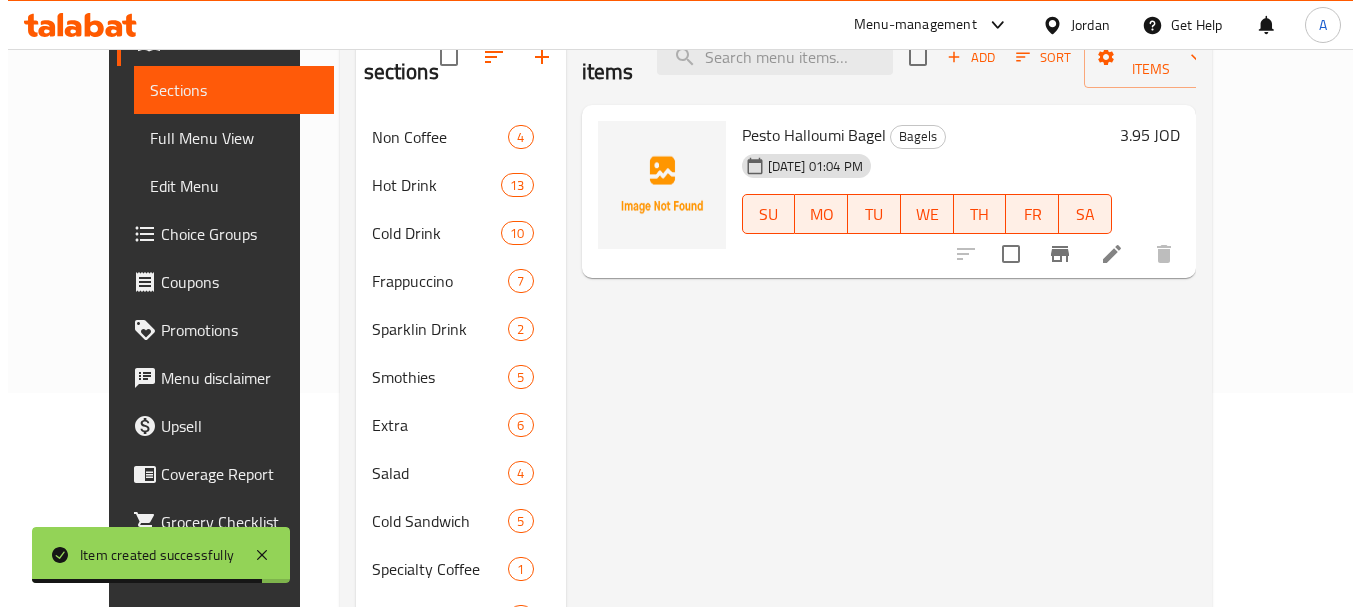 scroll, scrollTop: 152, scrollLeft: 0, axis: vertical 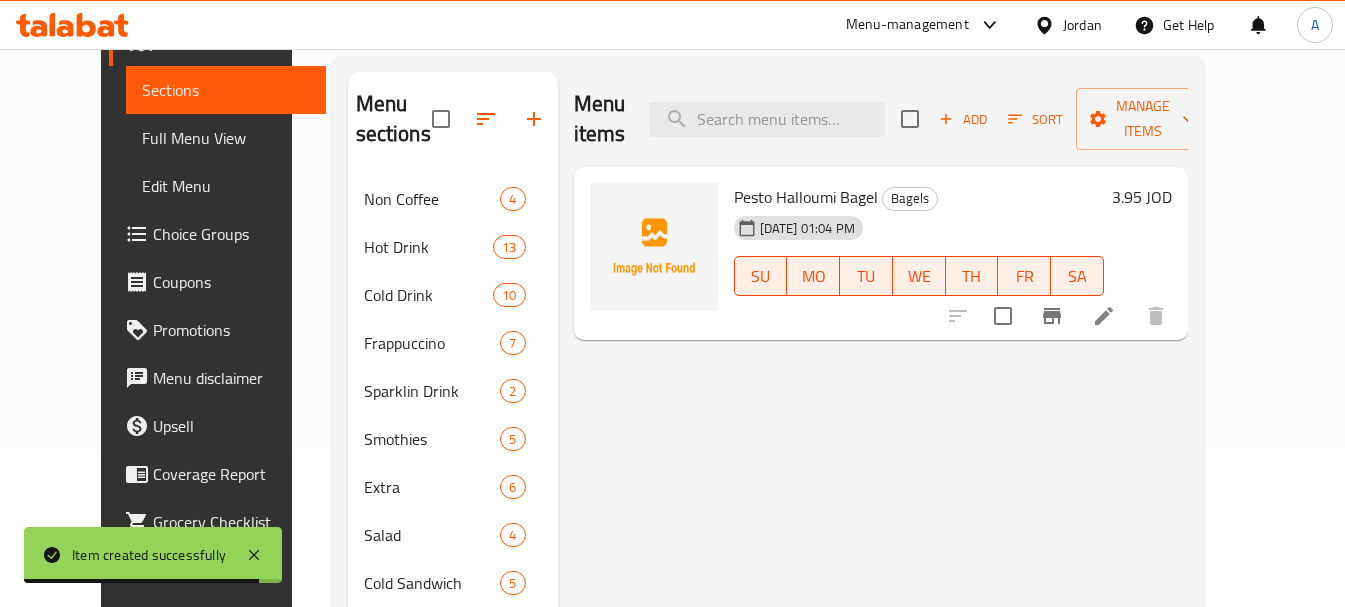 click 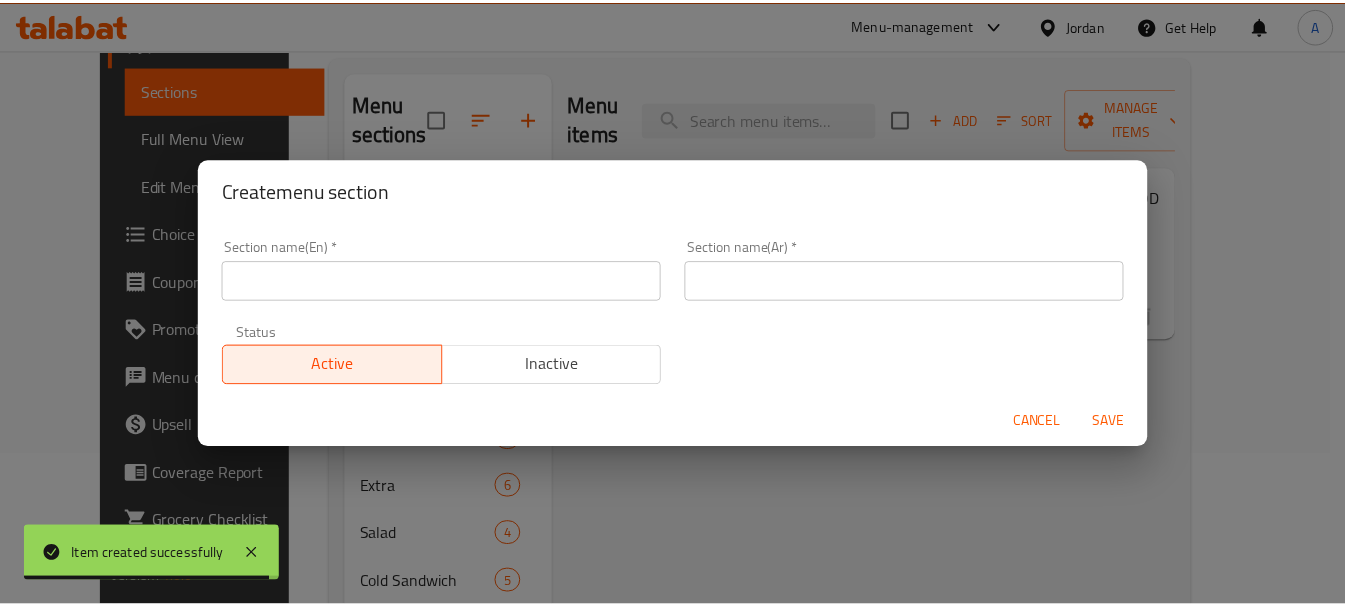 scroll, scrollTop: 4, scrollLeft: 0, axis: vertical 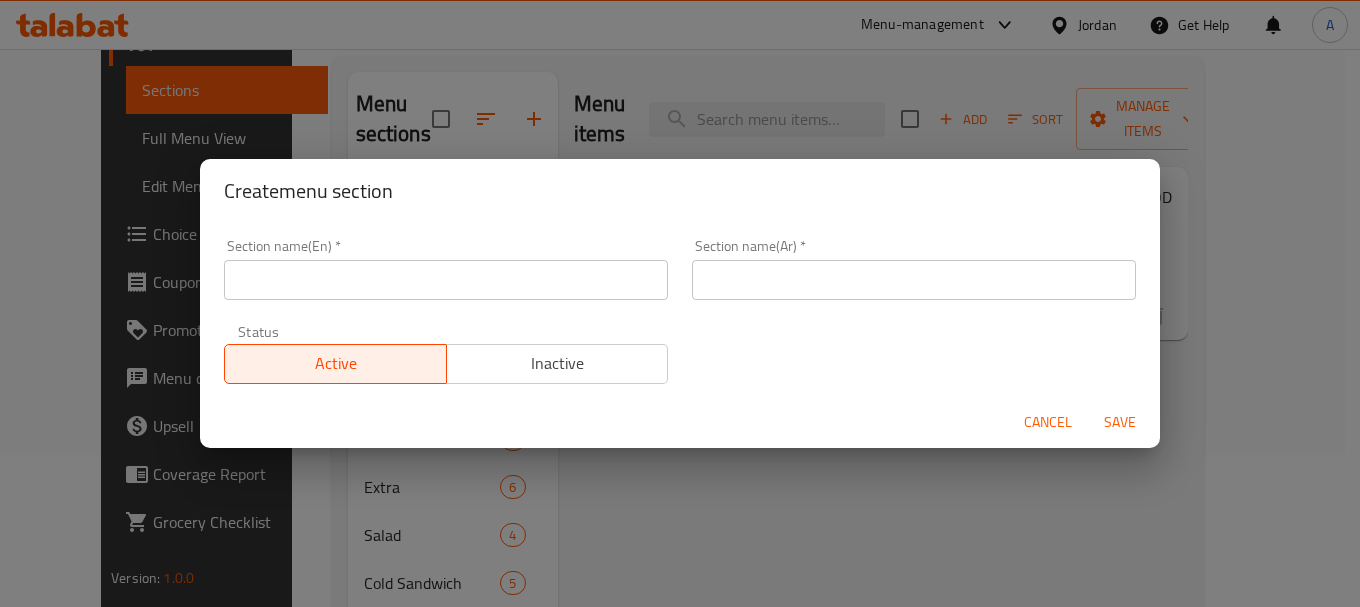 click at bounding box center (446, 280) 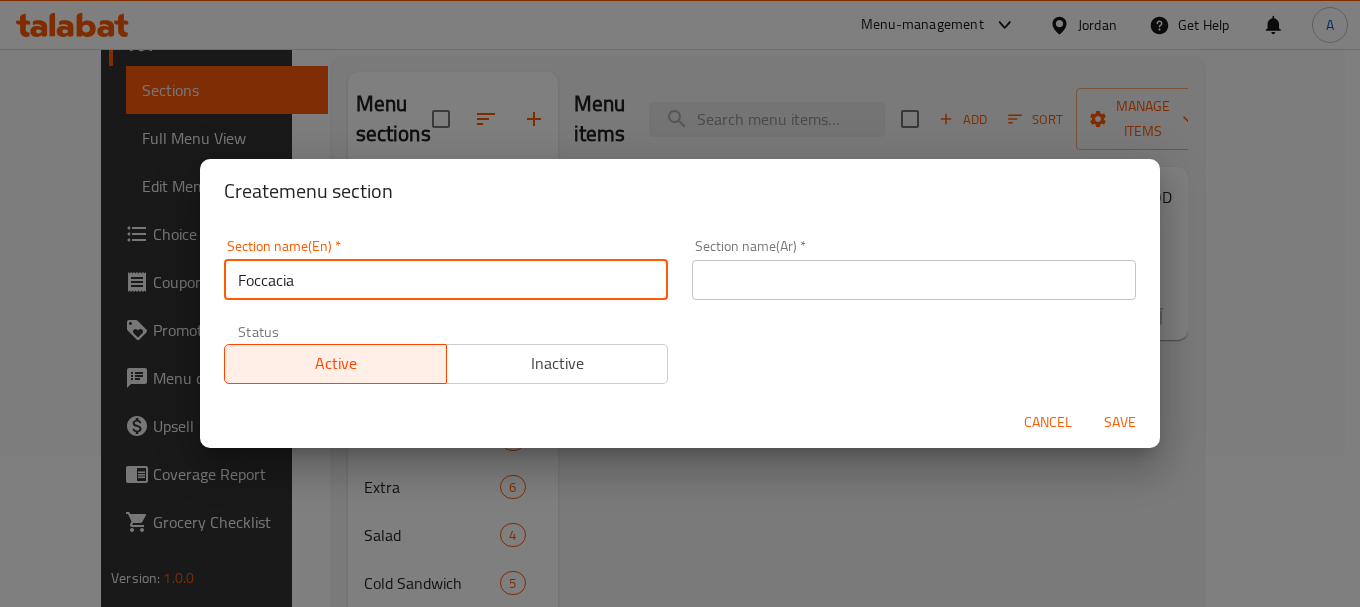 type on "Foccacia" 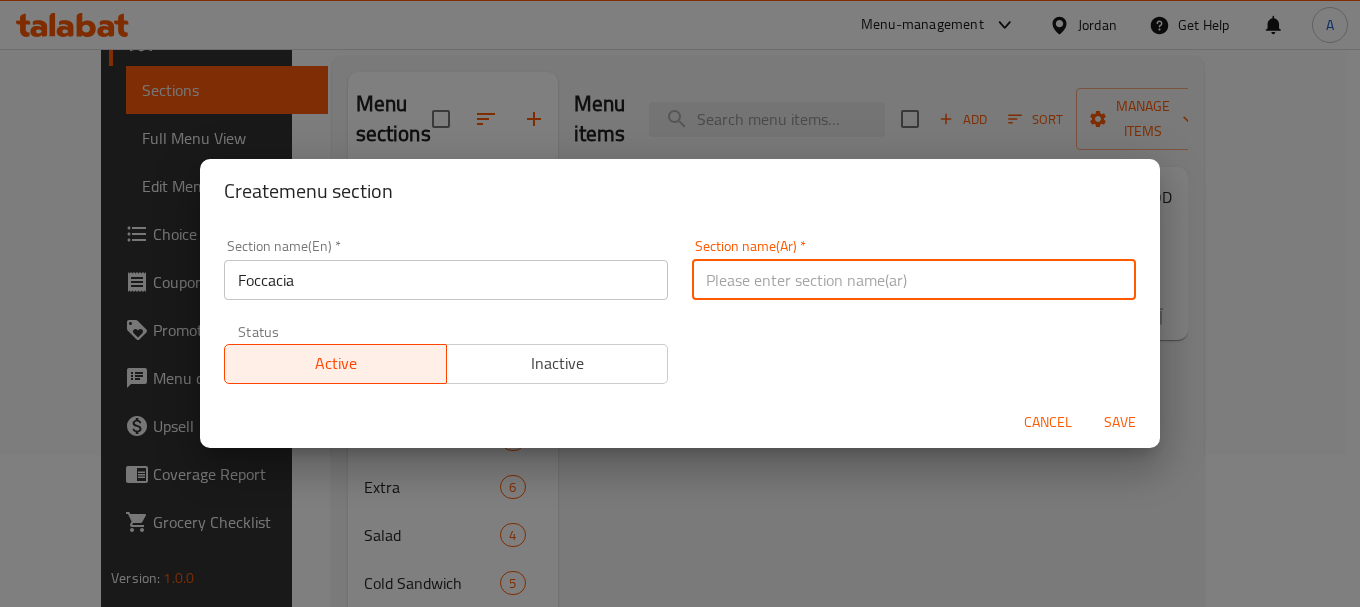 click at bounding box center [914, 280] 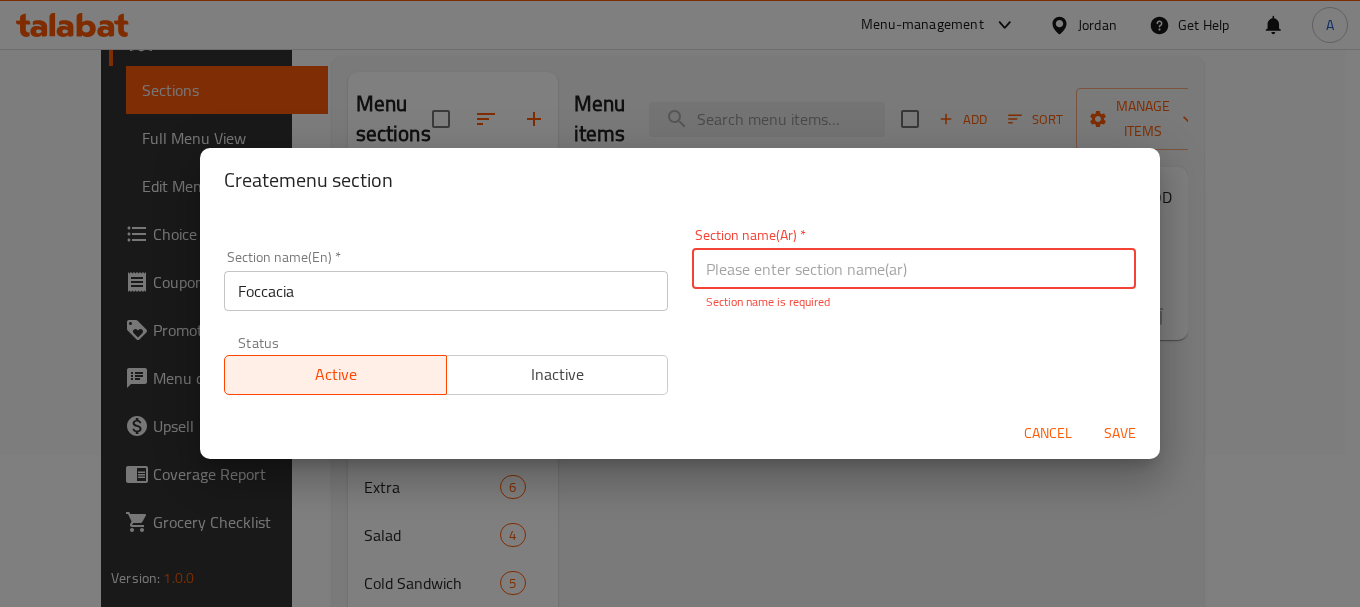 click at bounding box center [914, 269] 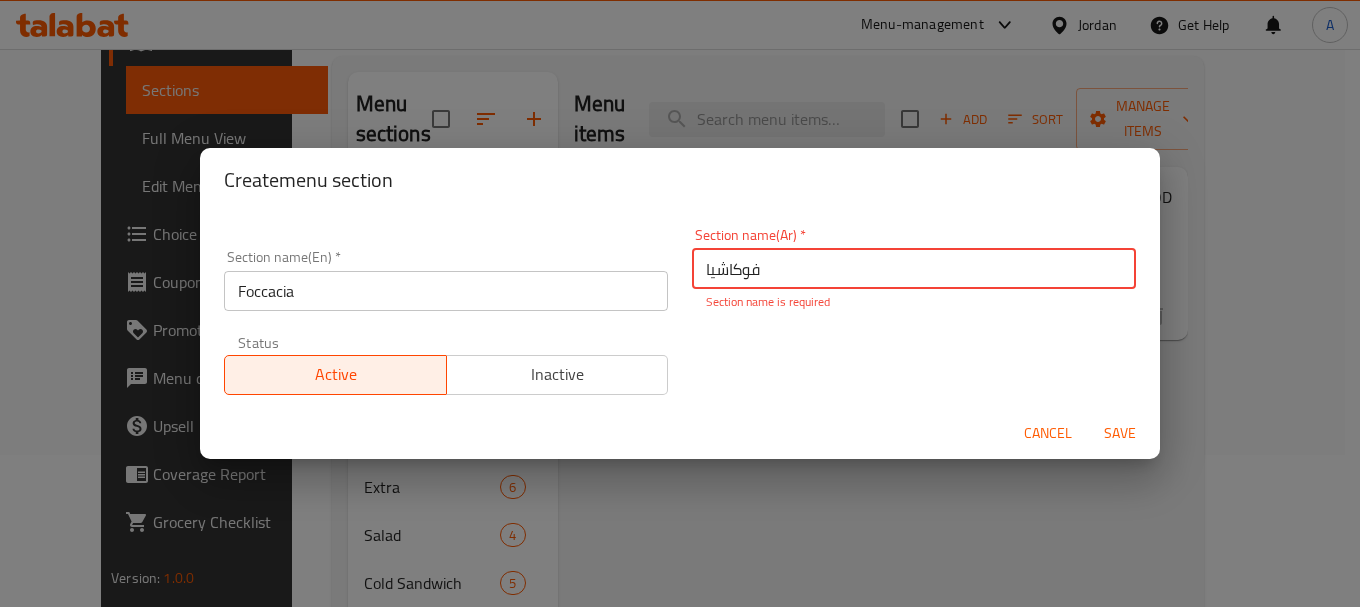 type on "فوكاشيا" 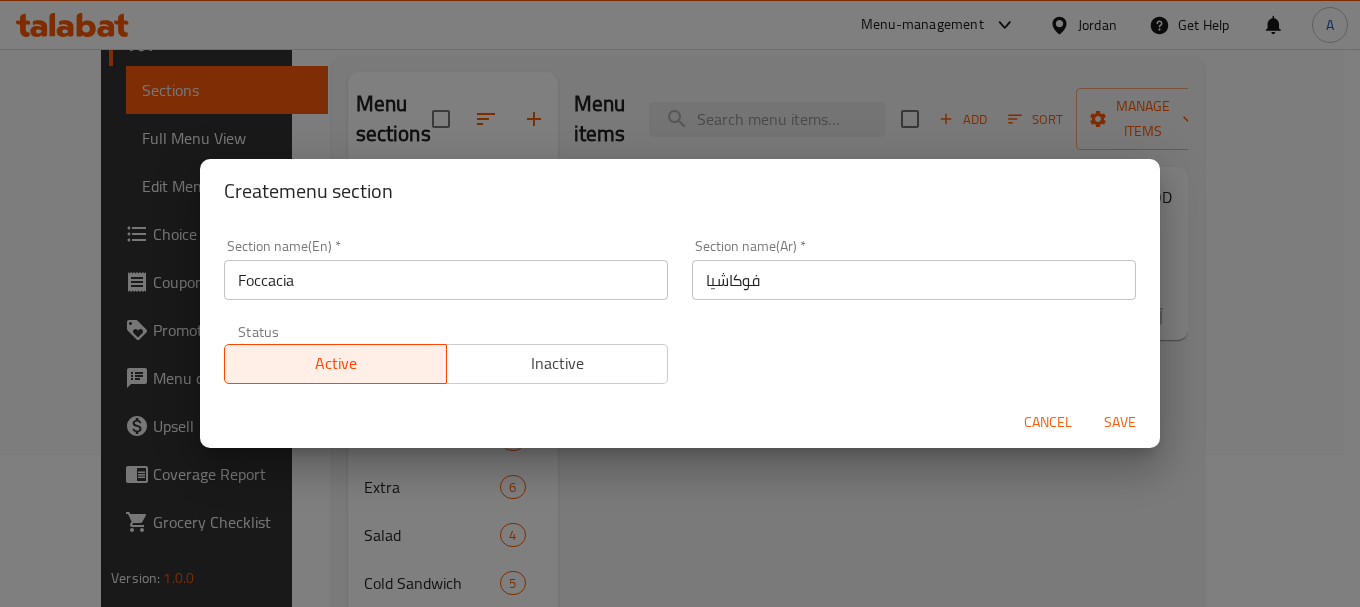 drag, startPoint x: 1116, startPoint y: 423, endPoint x: 1108, endPoint y: 434, distance: 13.601471 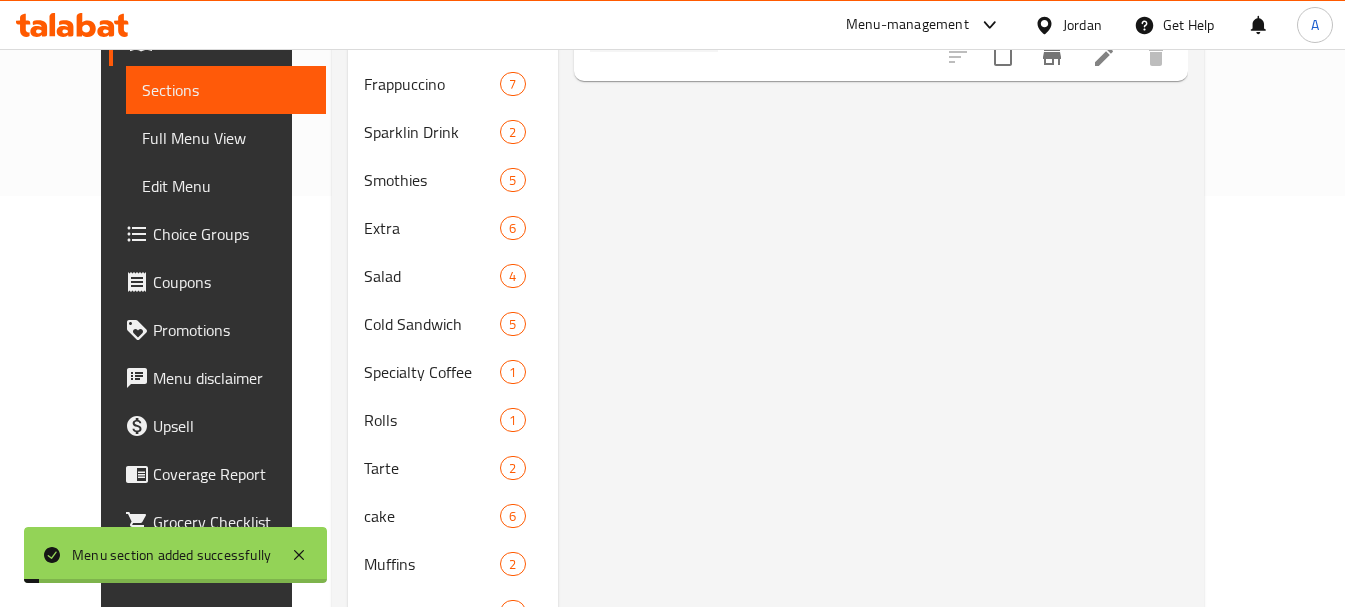 scroll, scrollTop: 552, scrollLeft: 0, axis: vertical 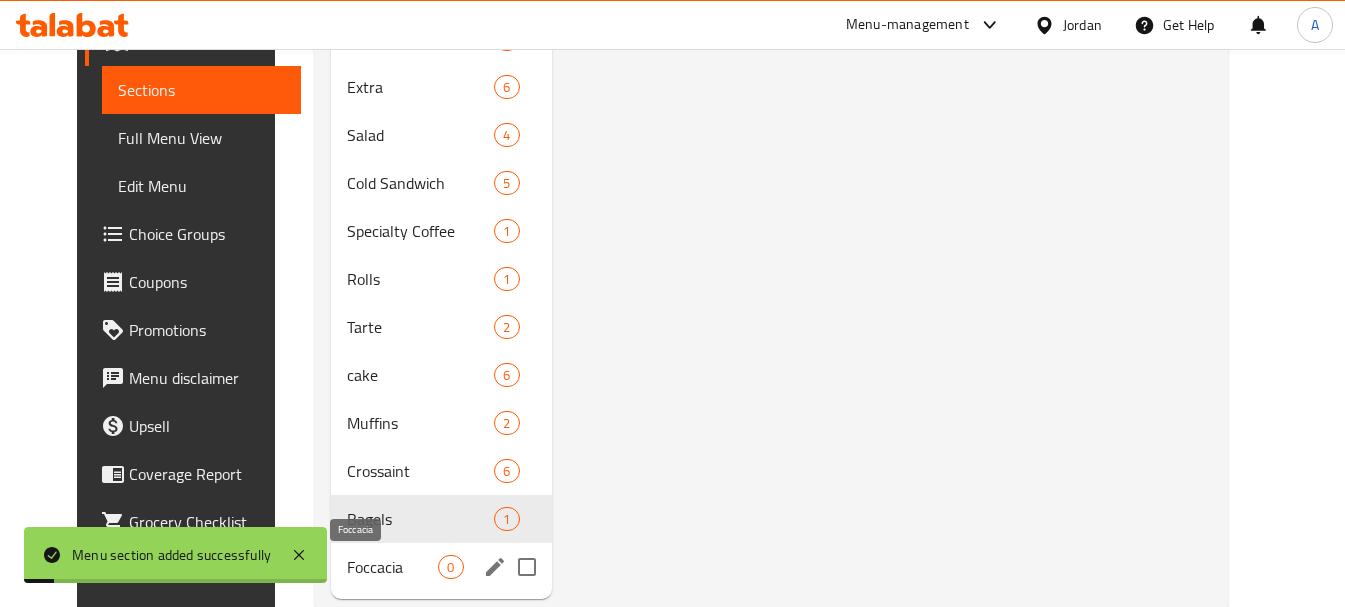 click on "Foccacia" at bounding box center [392, 567] 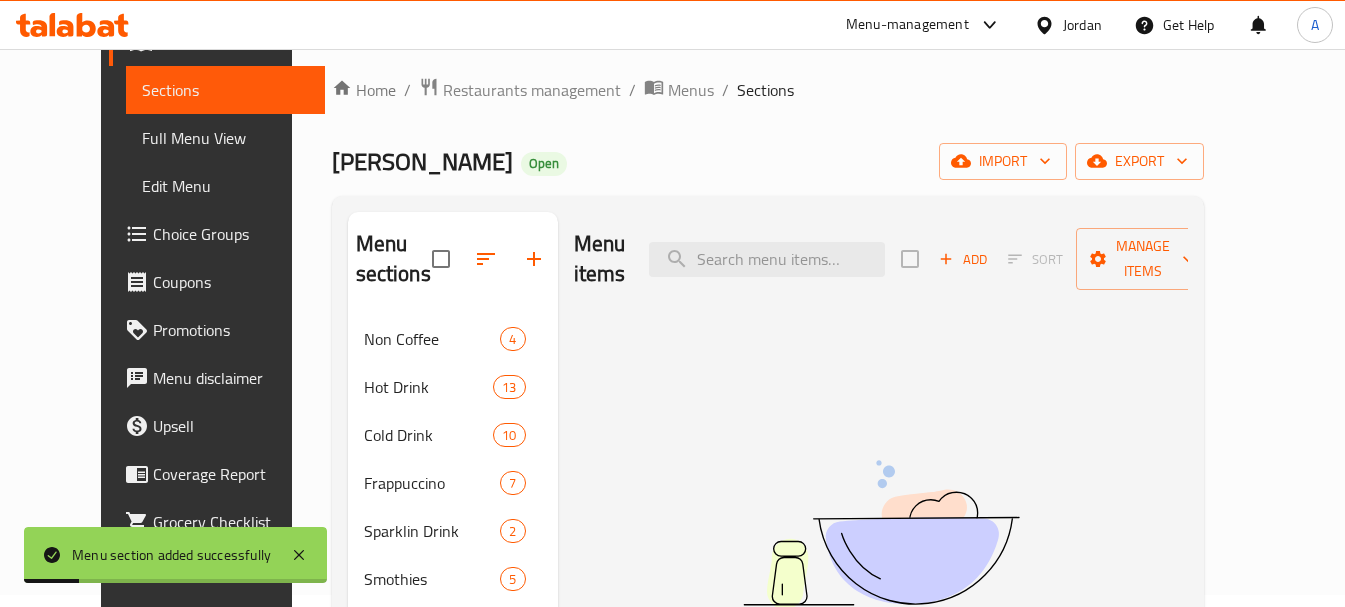 scroll, scrollTop: 0, scrollLeft: 0, axis: both 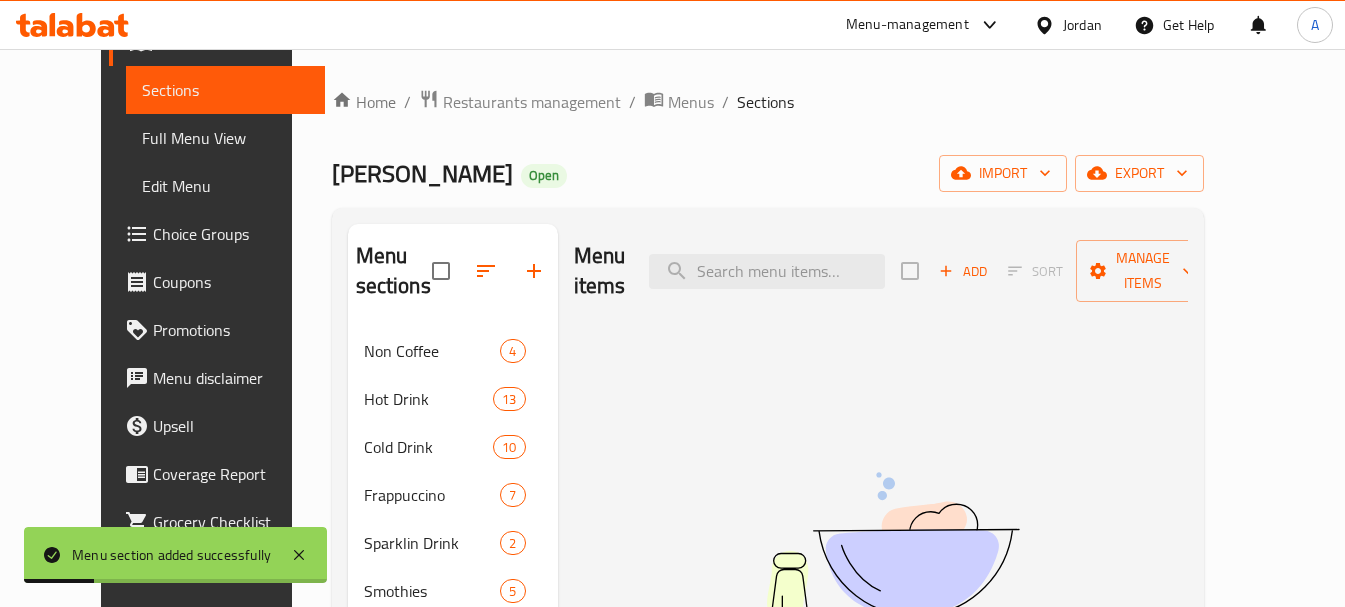 click on "Add" at bounding box center [963, 271] 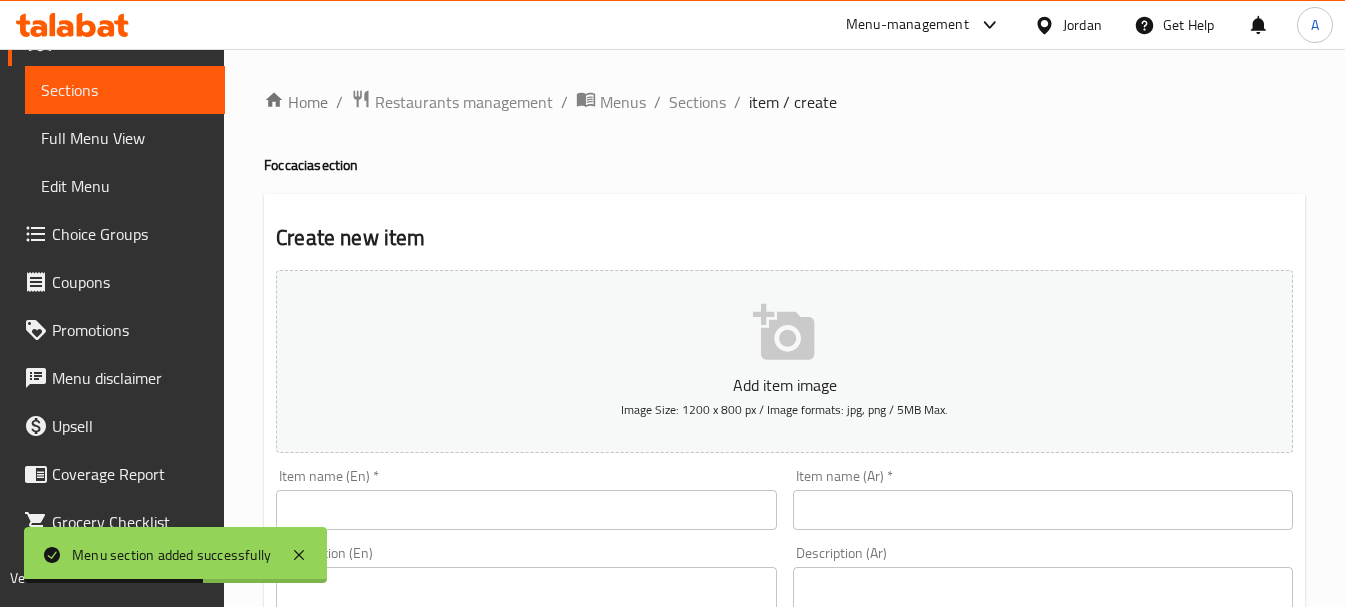 click on "Item name (En)   * Item name (En)  *" at bounding box center [526, 499] 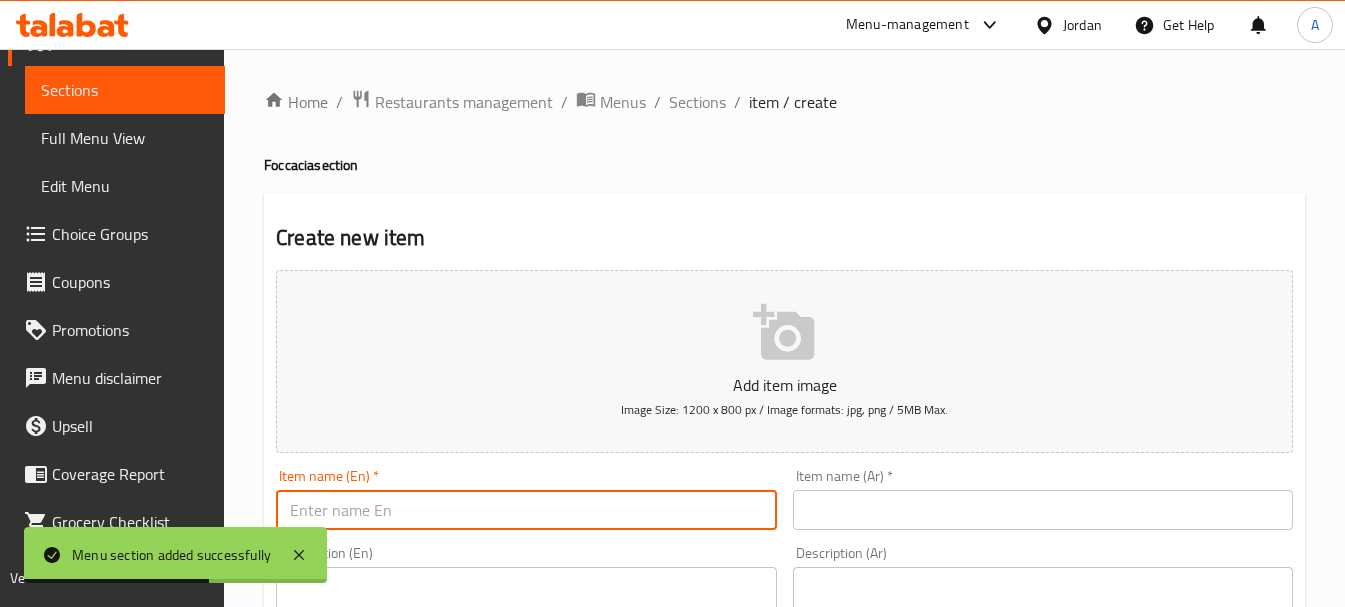 click at bounding box center (526, 510) 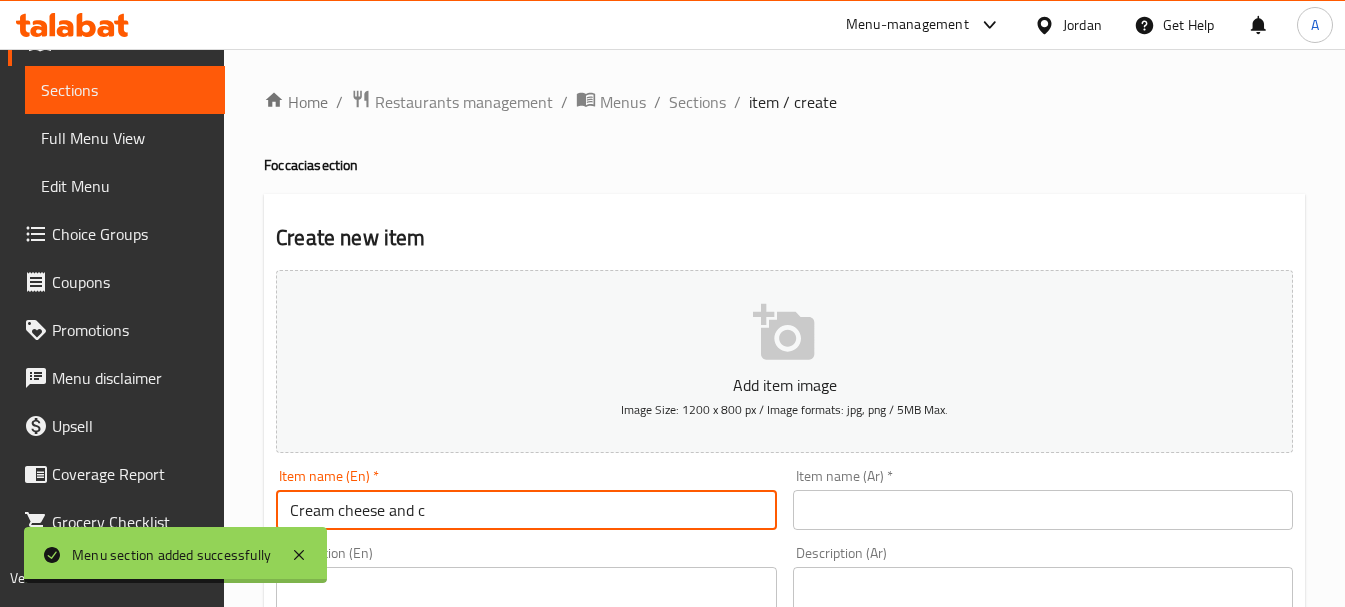 type on "Cream cheese and c" 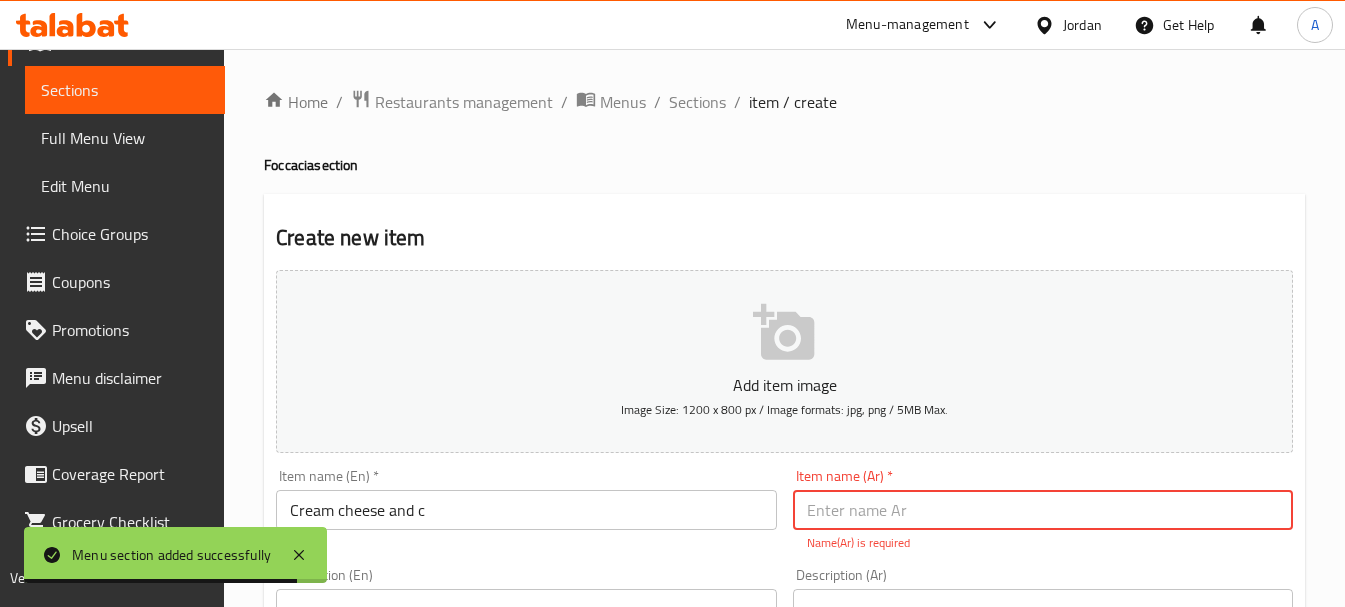 click at bounding box center (1043, 510) 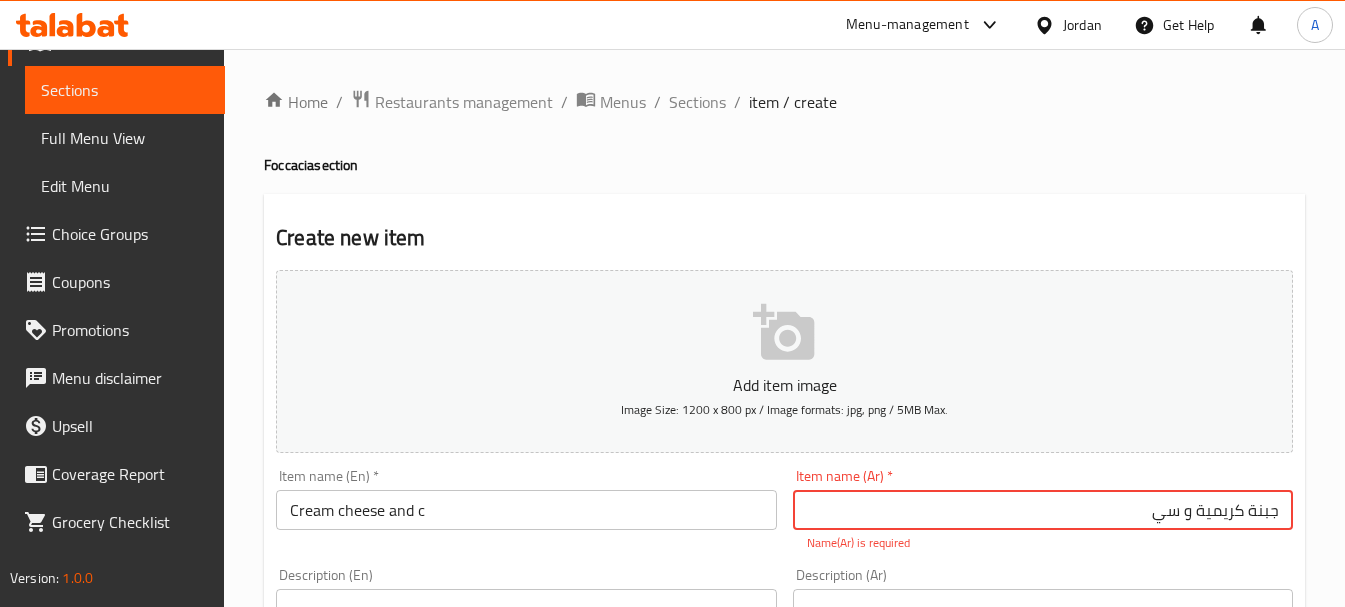 type on "جبنة كريمية و سي" 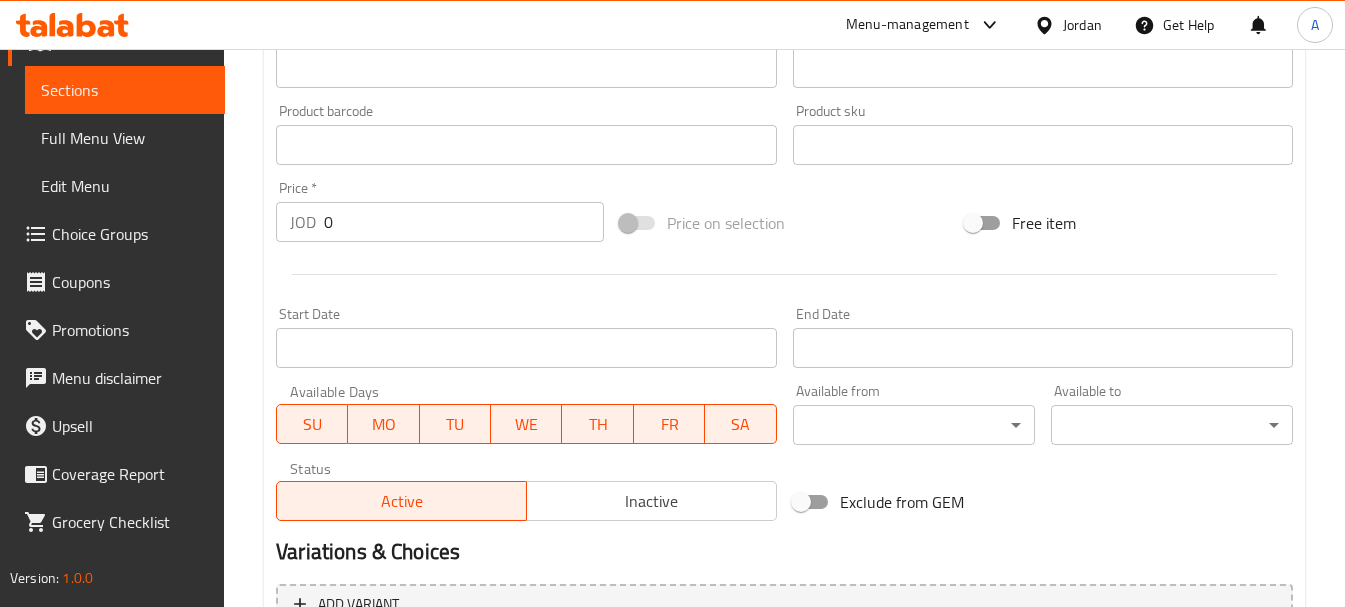 scroll, scrollTop: 600, scrollLeft: 0, axis: vertical 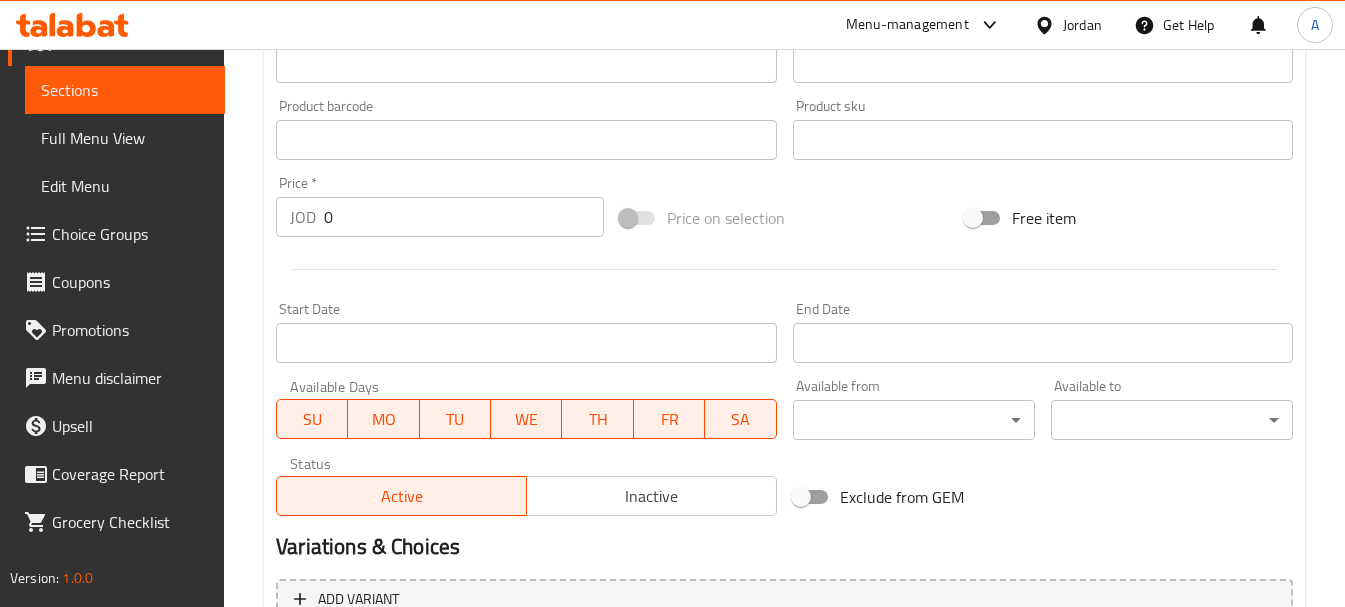 click on "0" at bounding box center (464, 217) 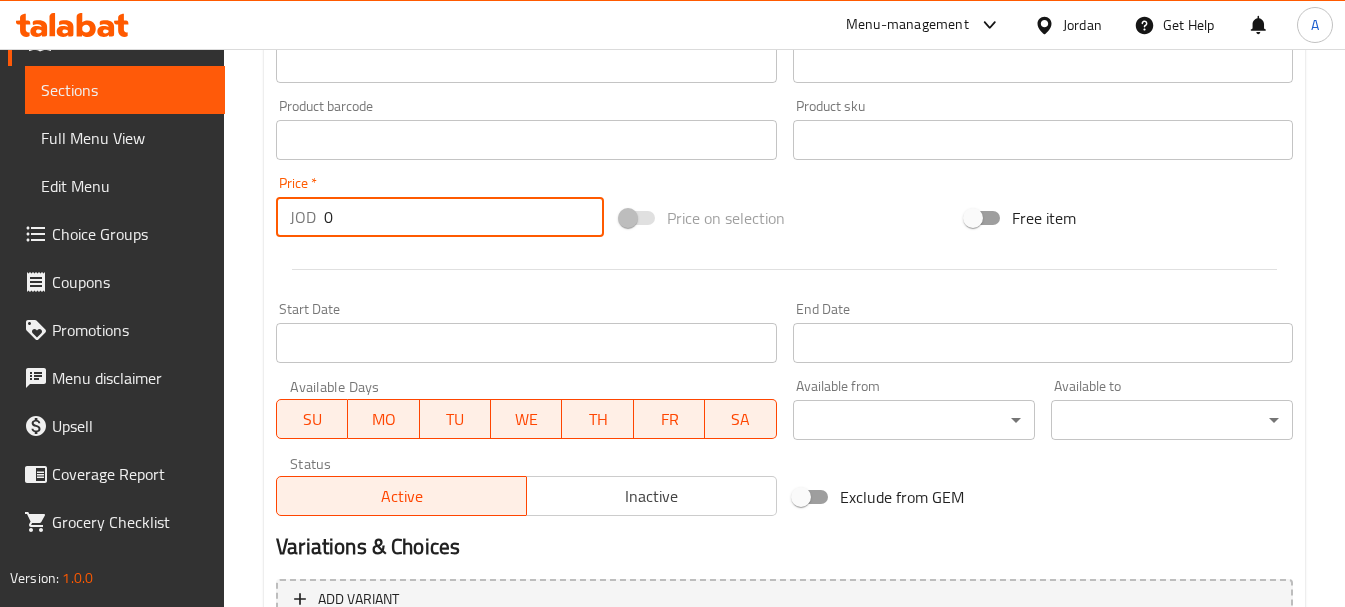 click on "0" at bounding box center (464, 217) 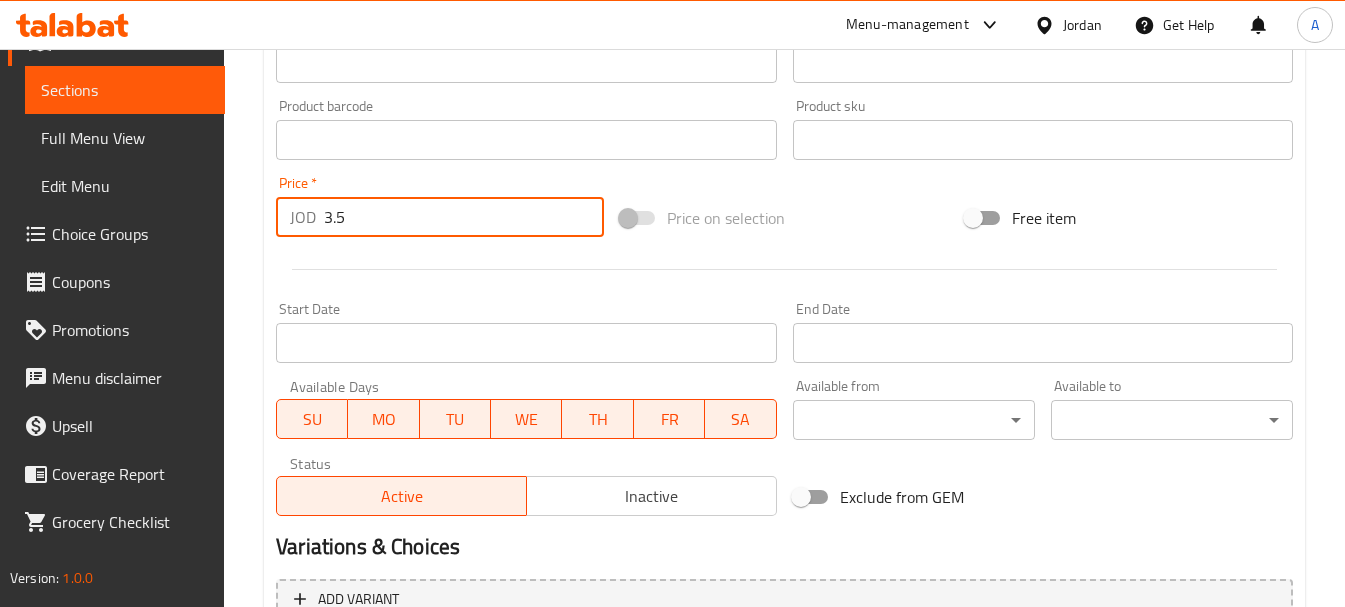 type on "3.5" 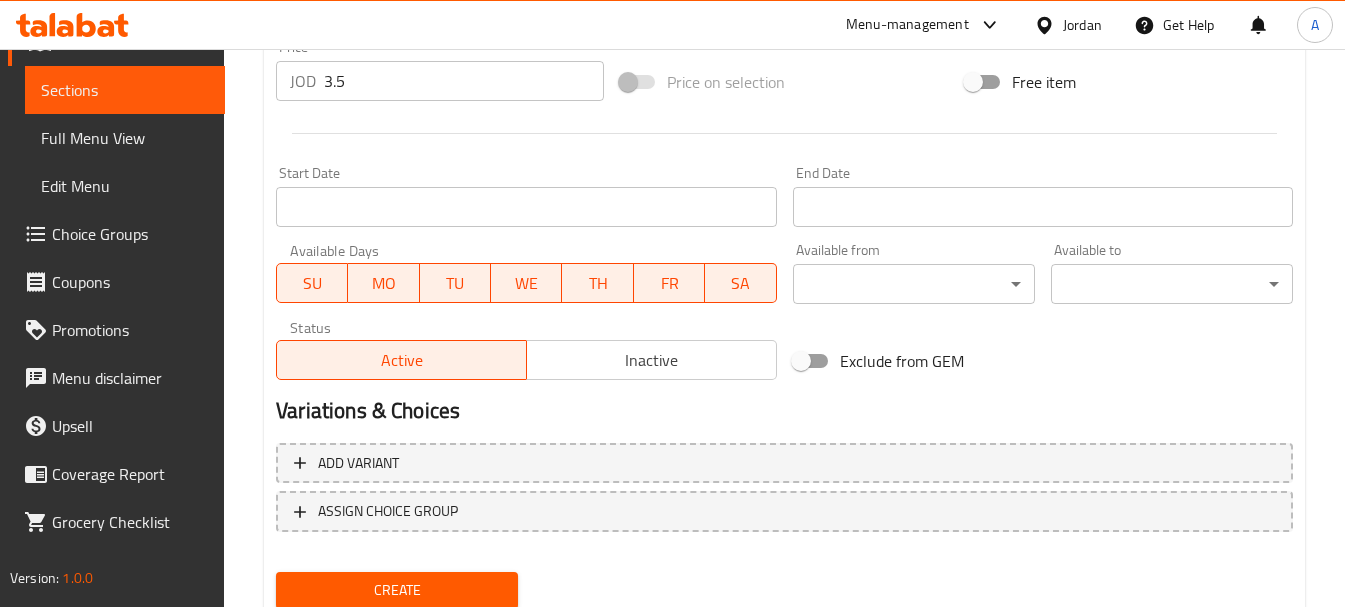 scroll, scrollTop: 806, scrollLeft: 0, axis: vertical 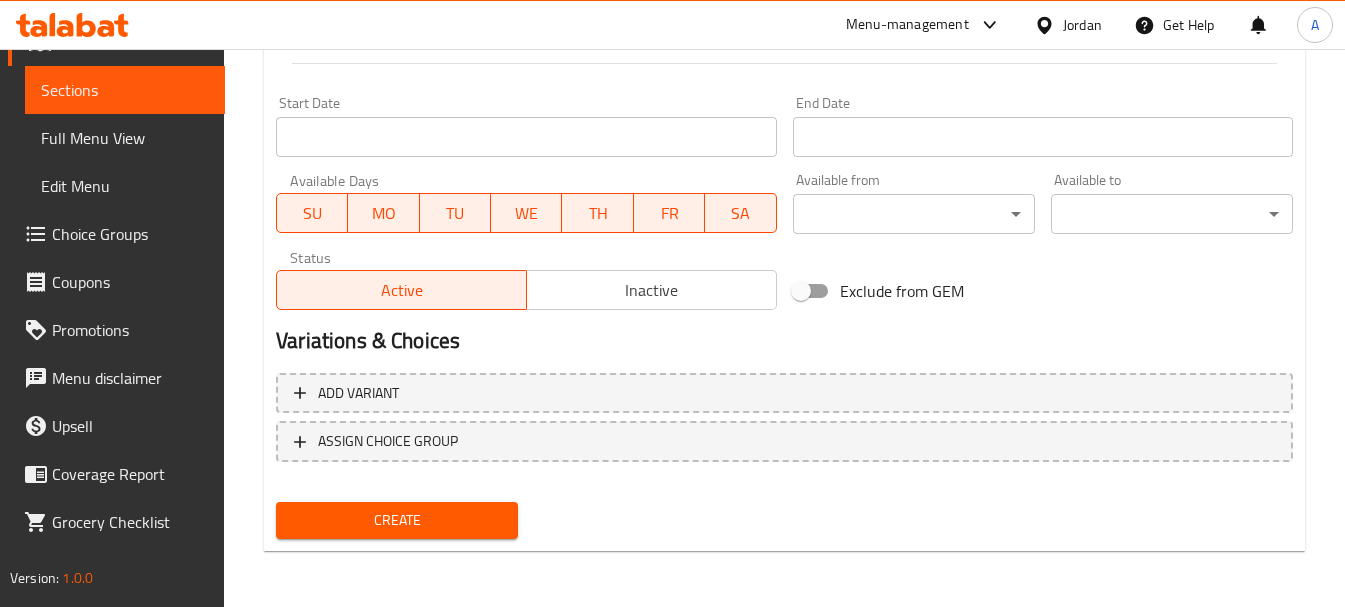 click on "Add variant ASSIGN CHOICE GROUP" at bounding box center [784, 430] 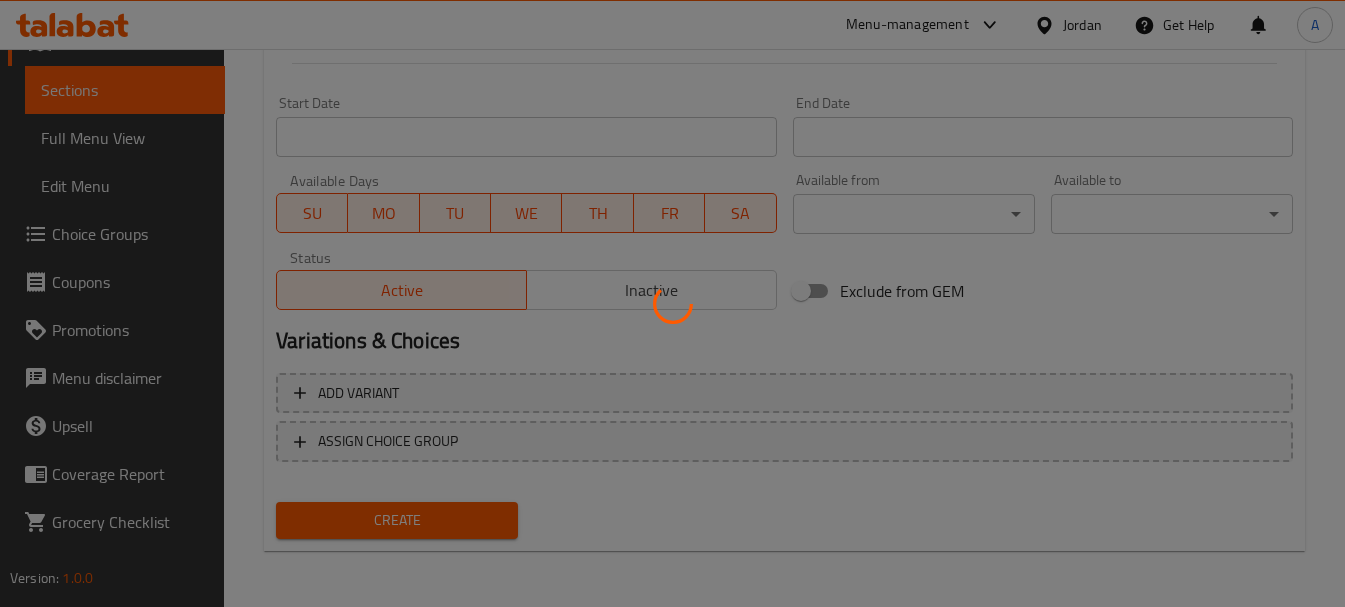 type 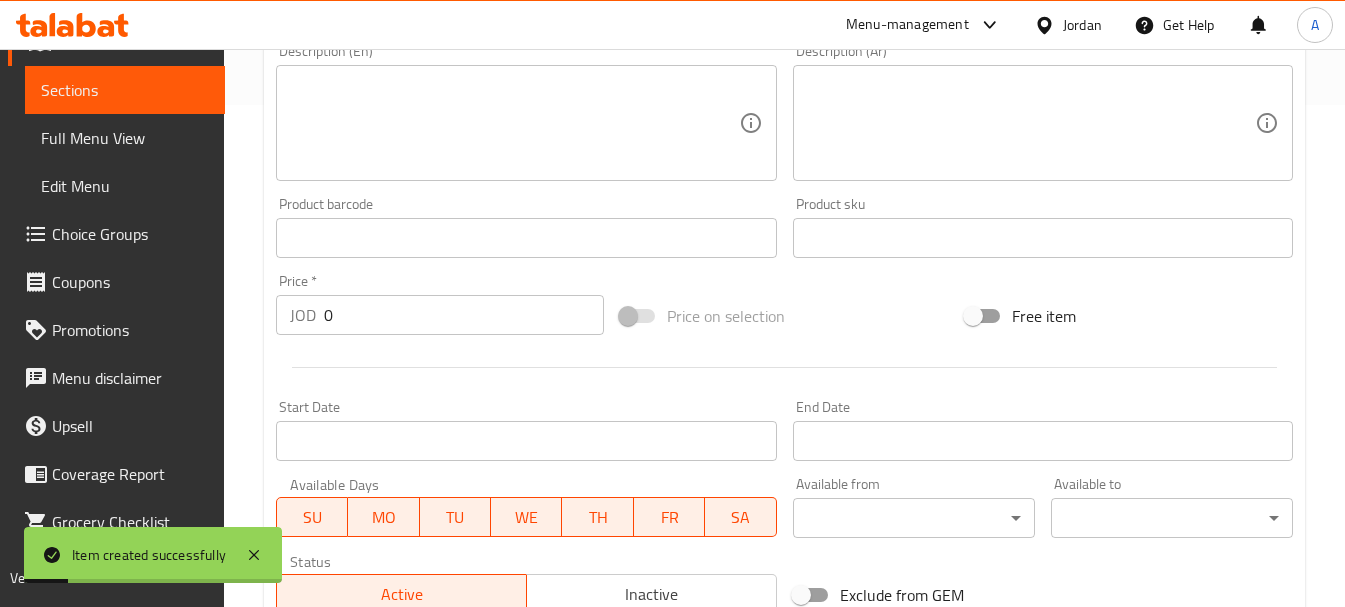 scroll, scrollTop: 206, scrollLeft: 0, axis: vertical 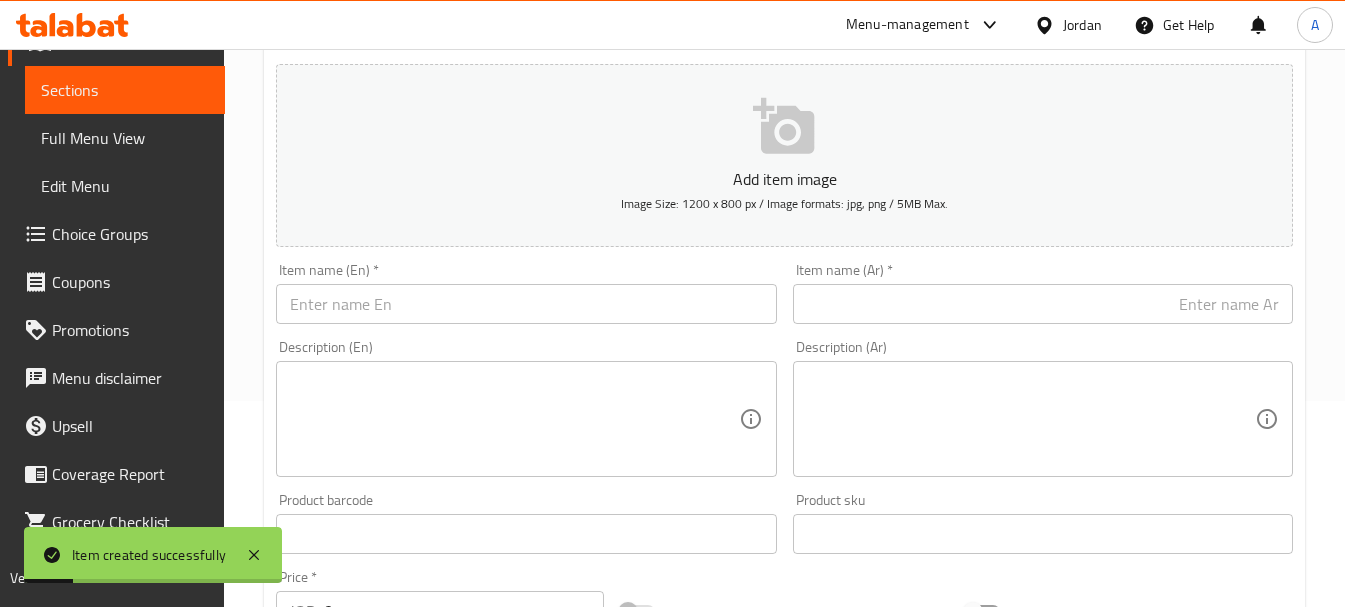 click at bounding box center [526, 304] 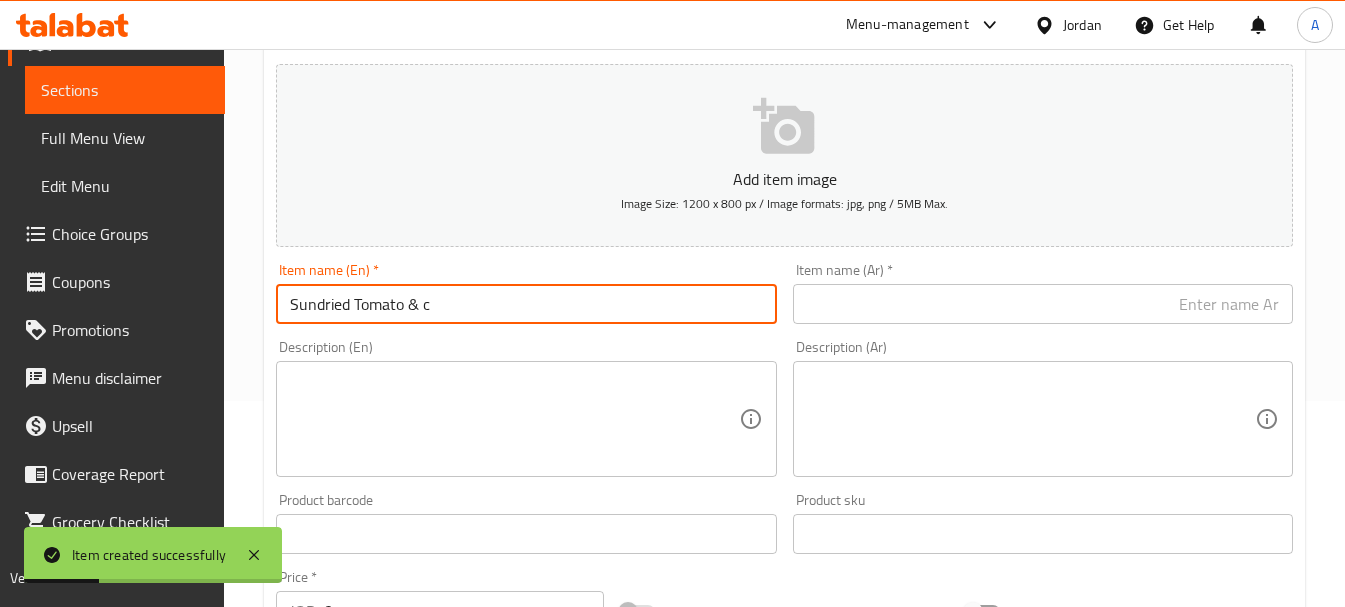 type on "Sundried Tomato & c" 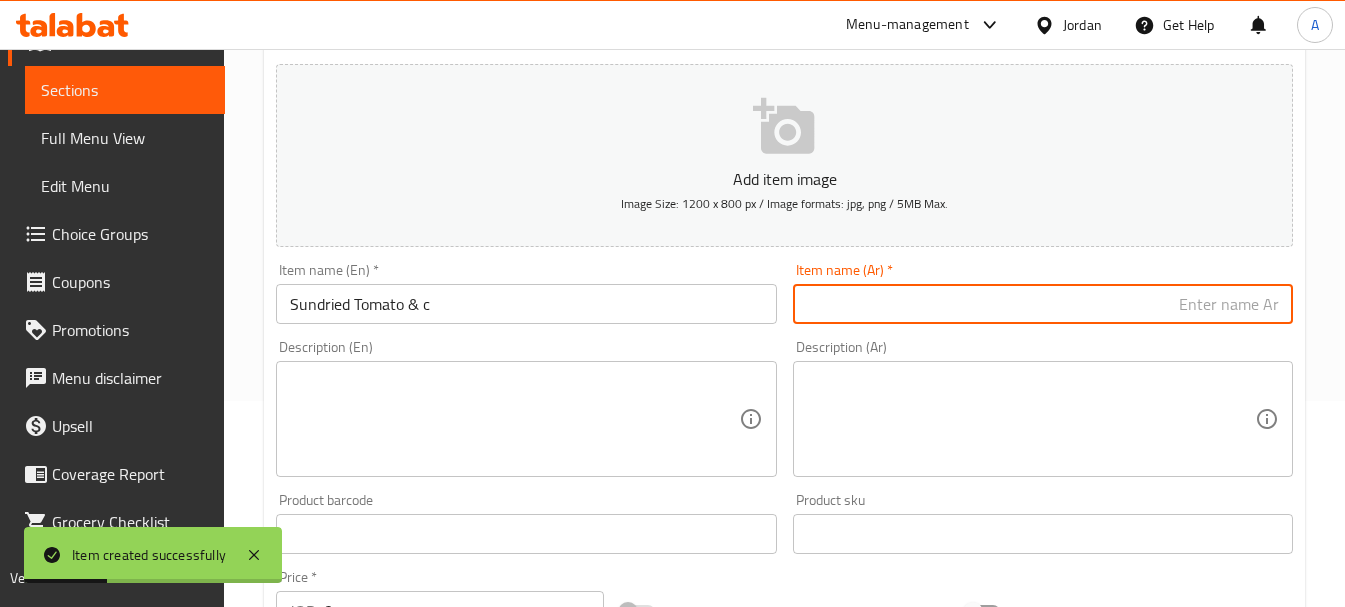 click at bounding box center [1043, 304] 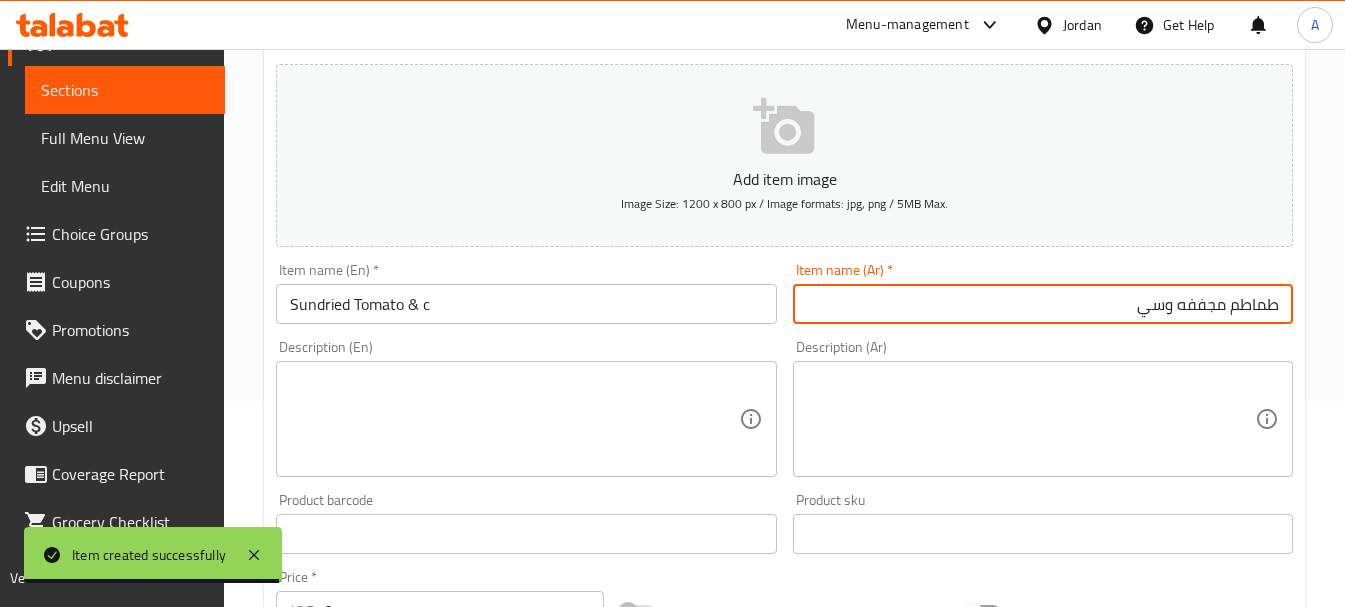 type on "طماطم مجففه وسي" 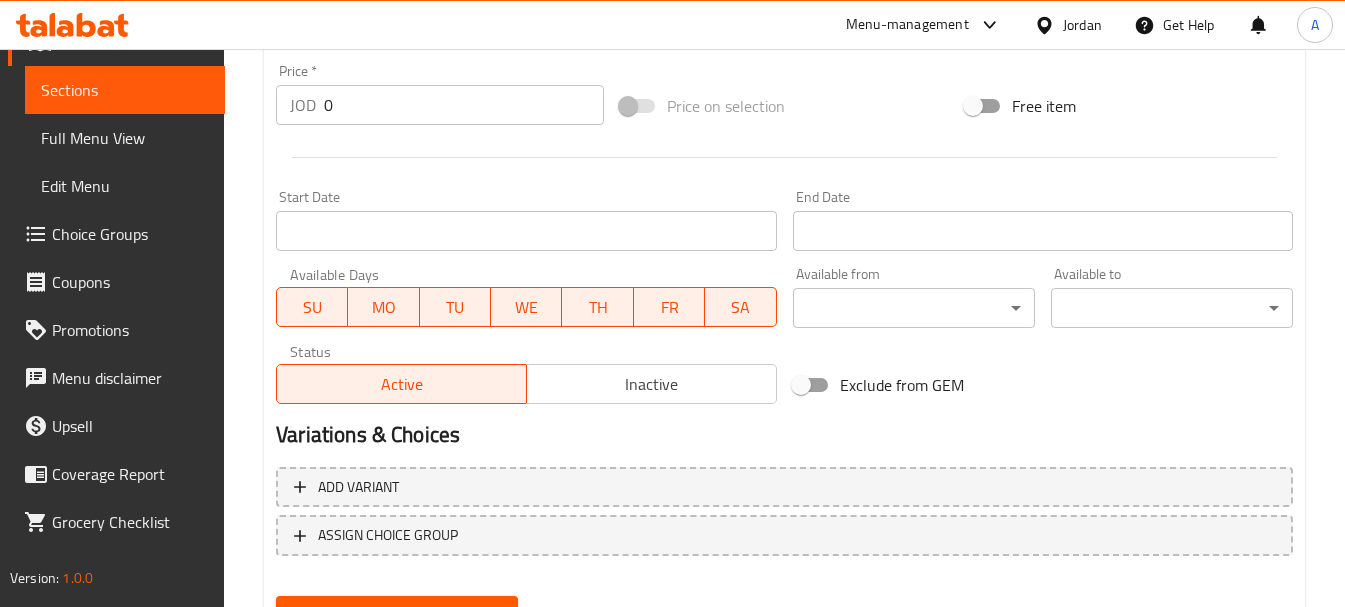 scroll, scrollTop: 606, scrollLeft: 0, axis: vertical 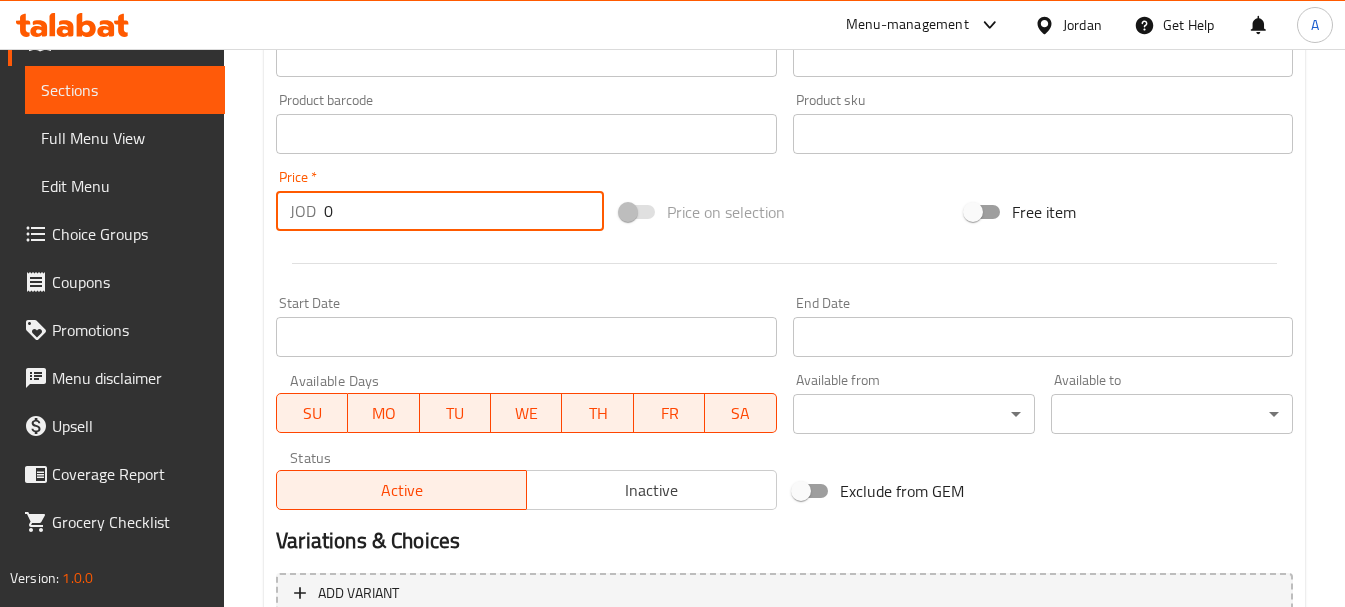 click on "0" at bounding box center [464, 211] 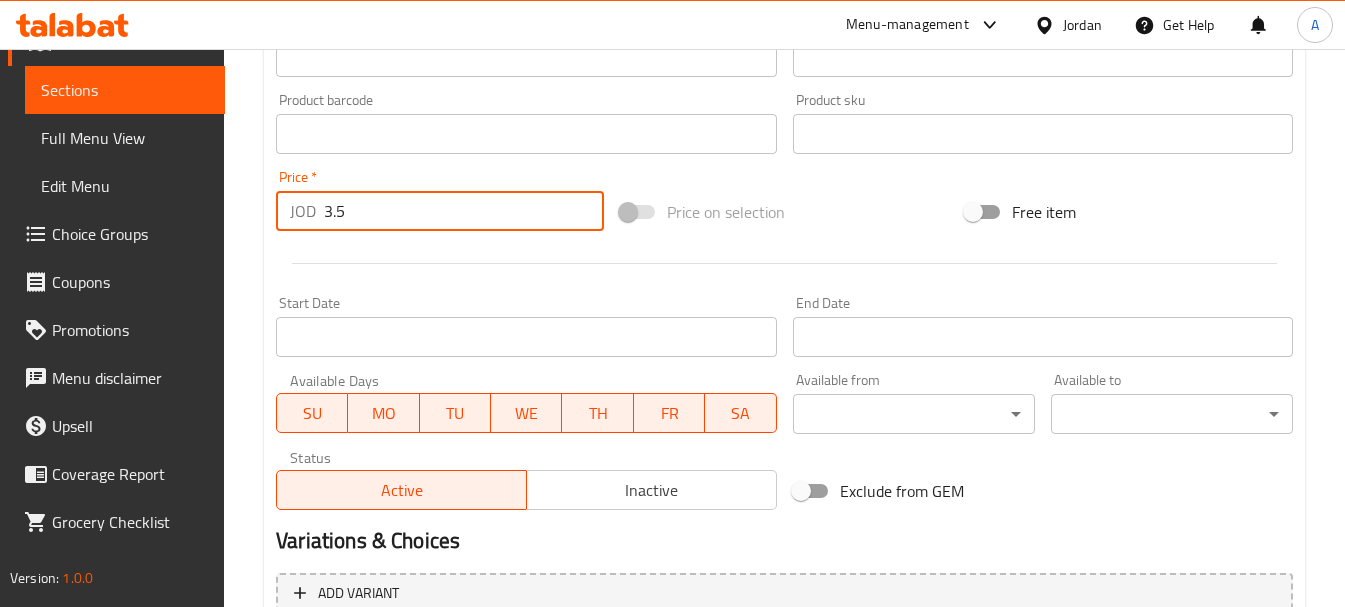 type on "3.5" 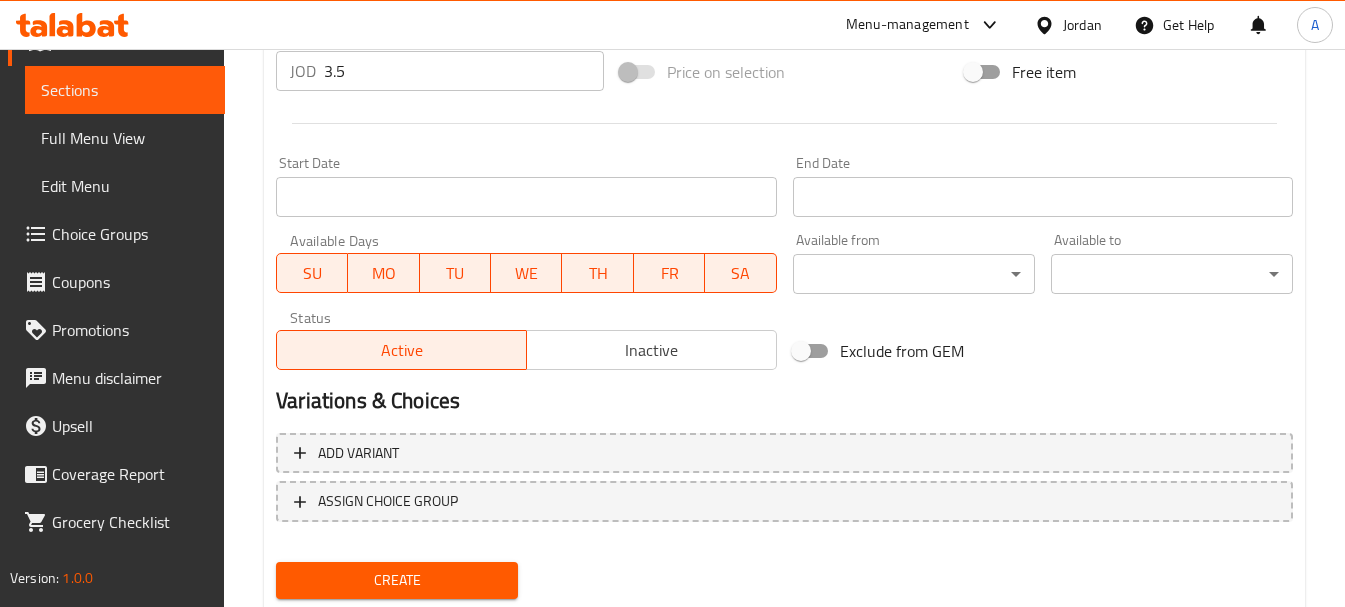 scroll, scrollTop: 806, scrollLeft: 0, axis: vertical 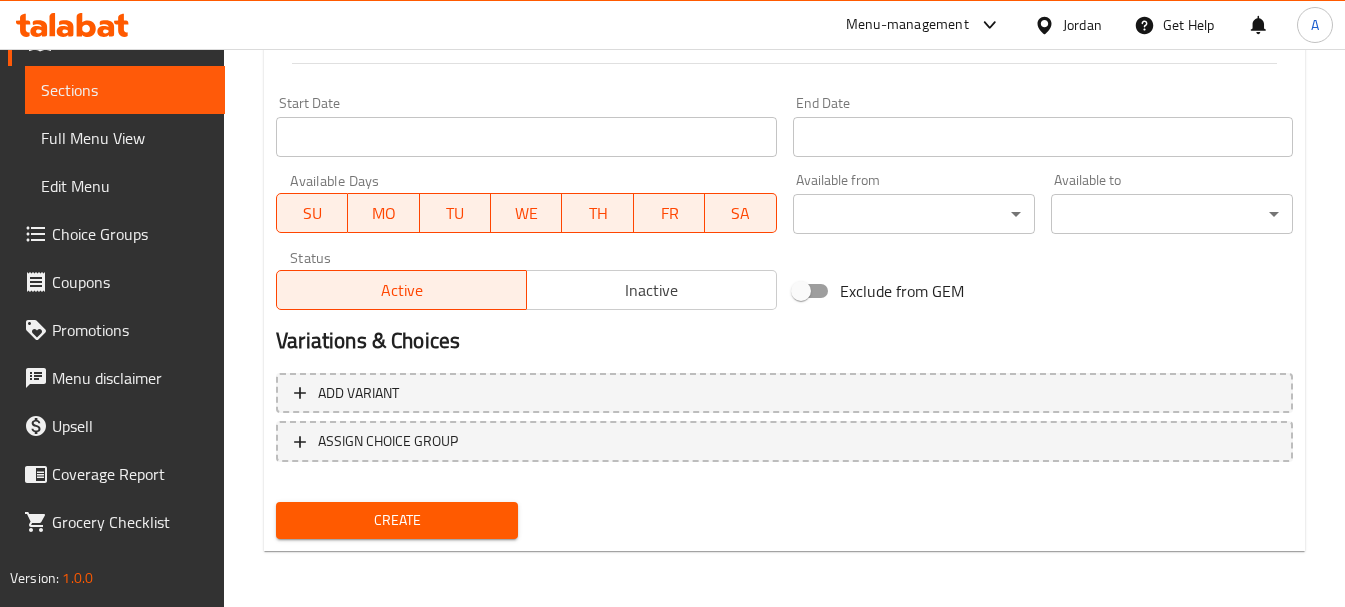 click on "Create" at bounding box center (397, 520) 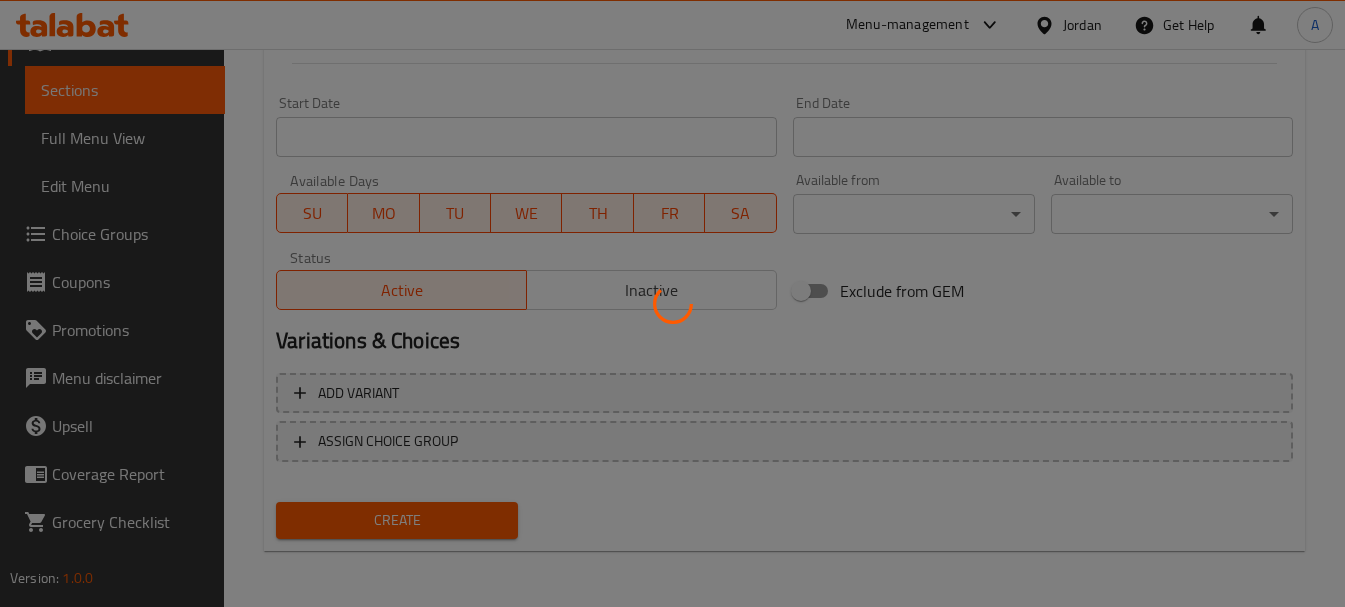 type 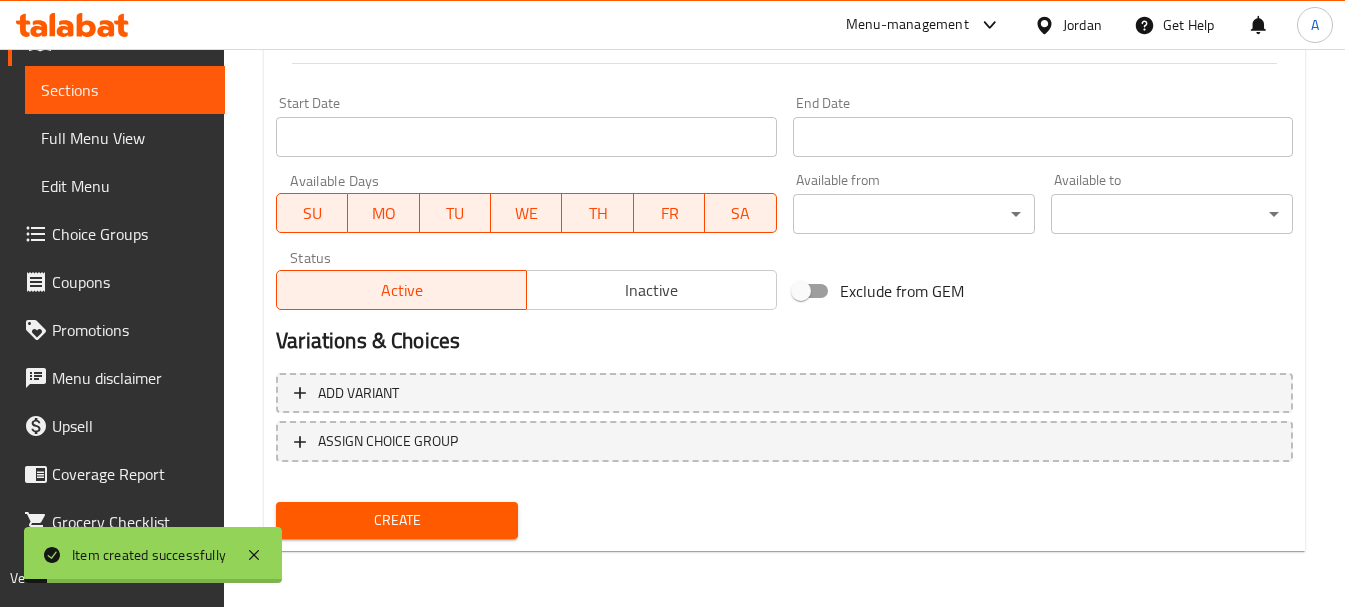 scroll, scrollTop: 106, scrollLeft: 0, axis: vertical 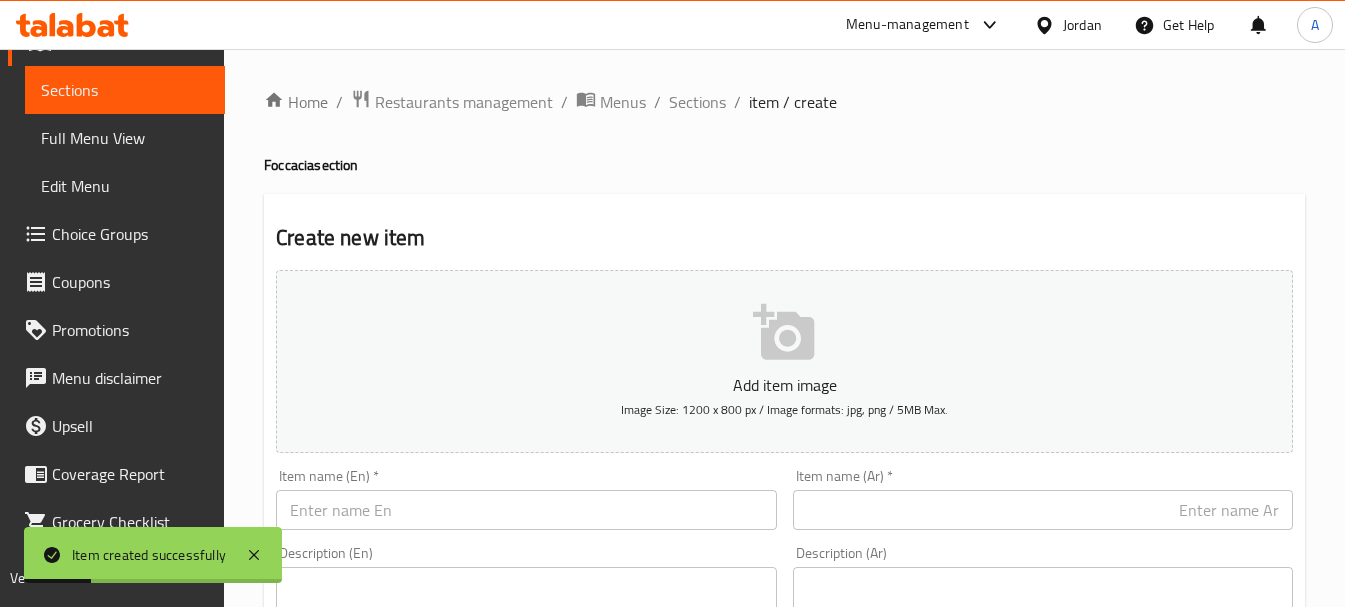 click on "Home / Restaurants management / Menus / Sections / item / create Foccacia  section Create new item Add item image Image Size: 1200 x 800 px / Image formats: jpg, png / 5MB Max. Item name (En)   * Item name (En)  * Item name (Ar)   * Item name (Ar)  * Description (En) Description (En) Description (Ar) Description (Ar) Product barcode Product barcode Product sku Product sku Price   * JOD 0 Price  * Price on selection Free item Start Date Start Date End Date End Date Available Days SU MO TU WE TH FR SA Available from ​ ​ Available to ​ ​ Status Active Inactive Exclude from GEM Variations & Choices Add variant ASSIGN CHOICE GROUP Create" at bounding box center (784, 731) 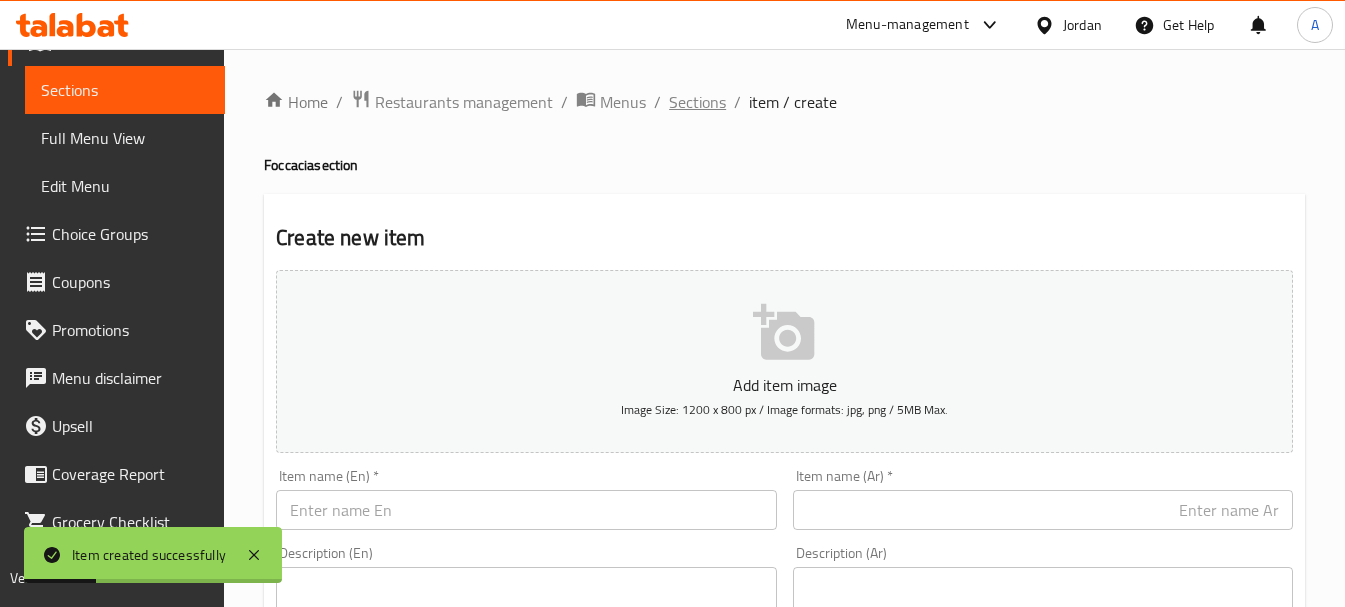 click on "Sections" at bounding box center [697, 102] 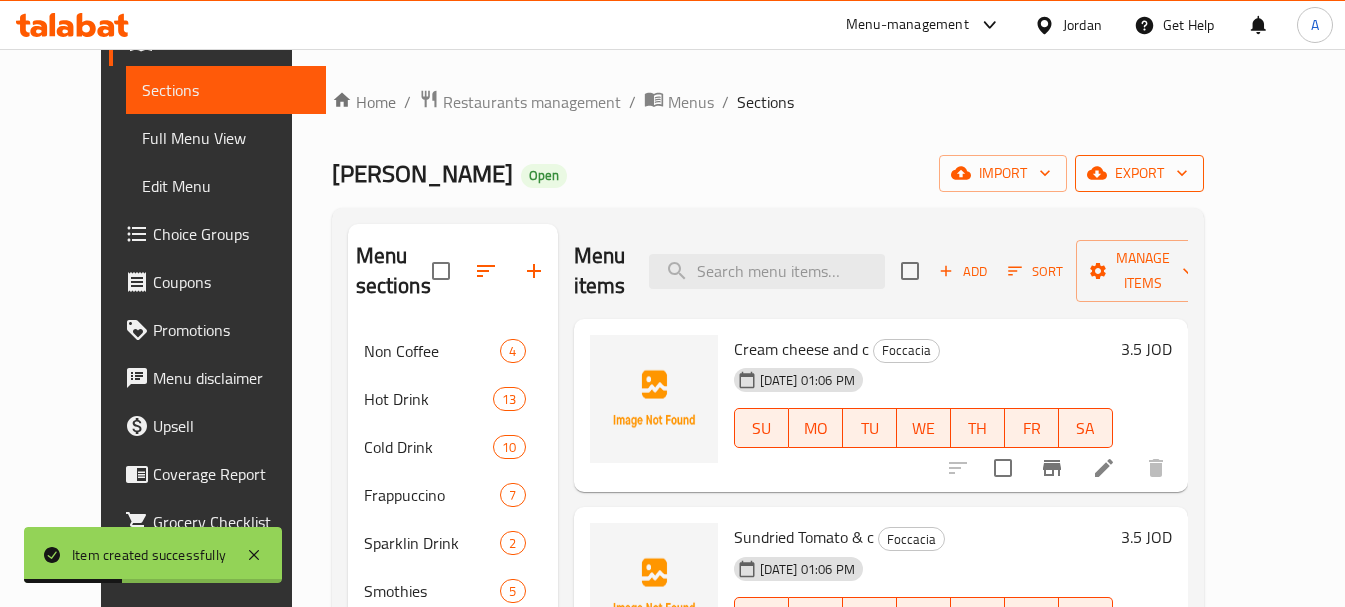 click on "export" at bounding box center (1139, 173) 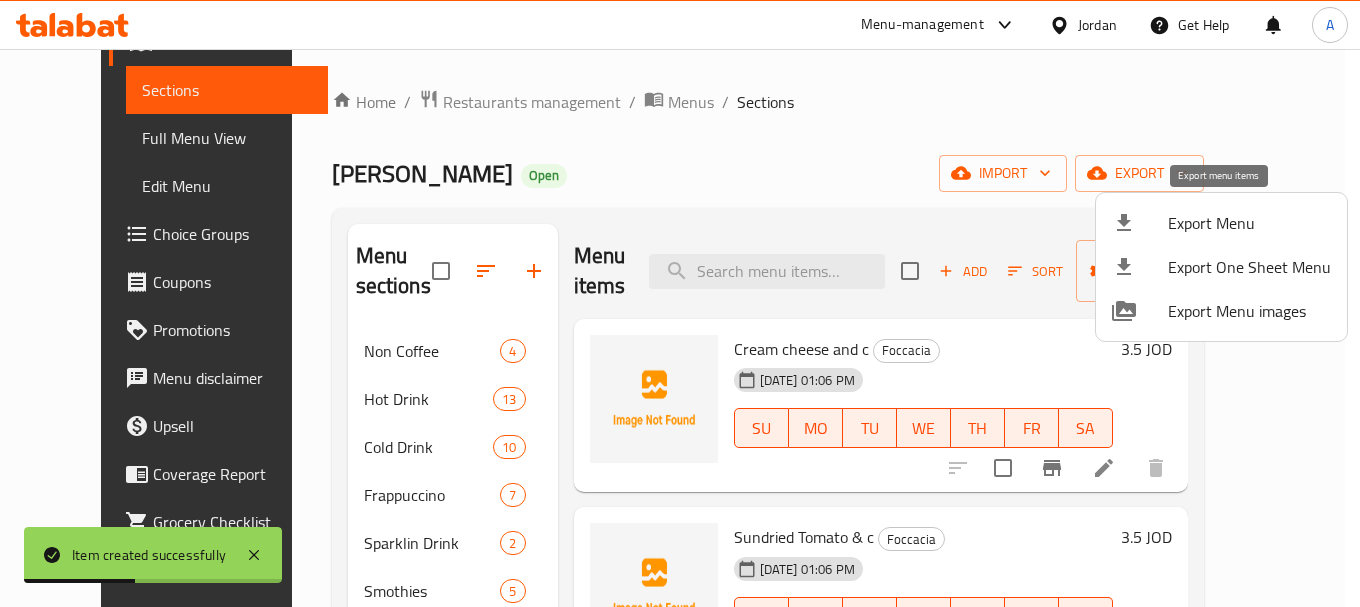 click on "Export Menu" at bounding box center [1249, 223] 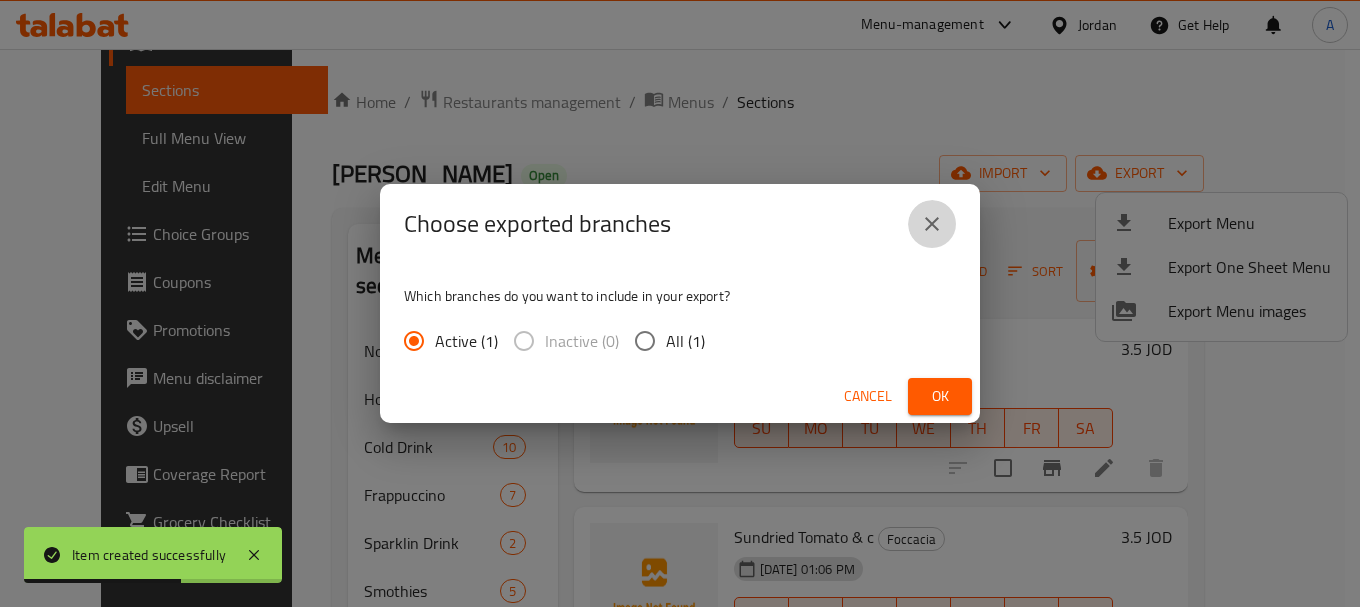 click 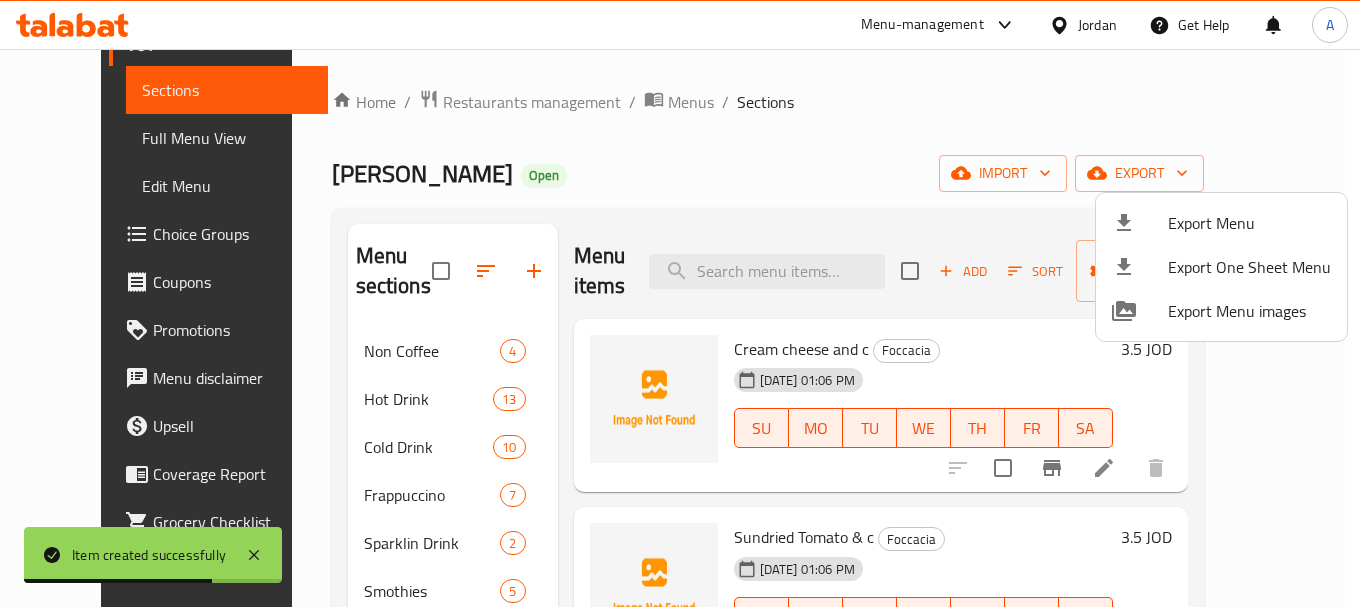 click at bounding box center (680, 303) 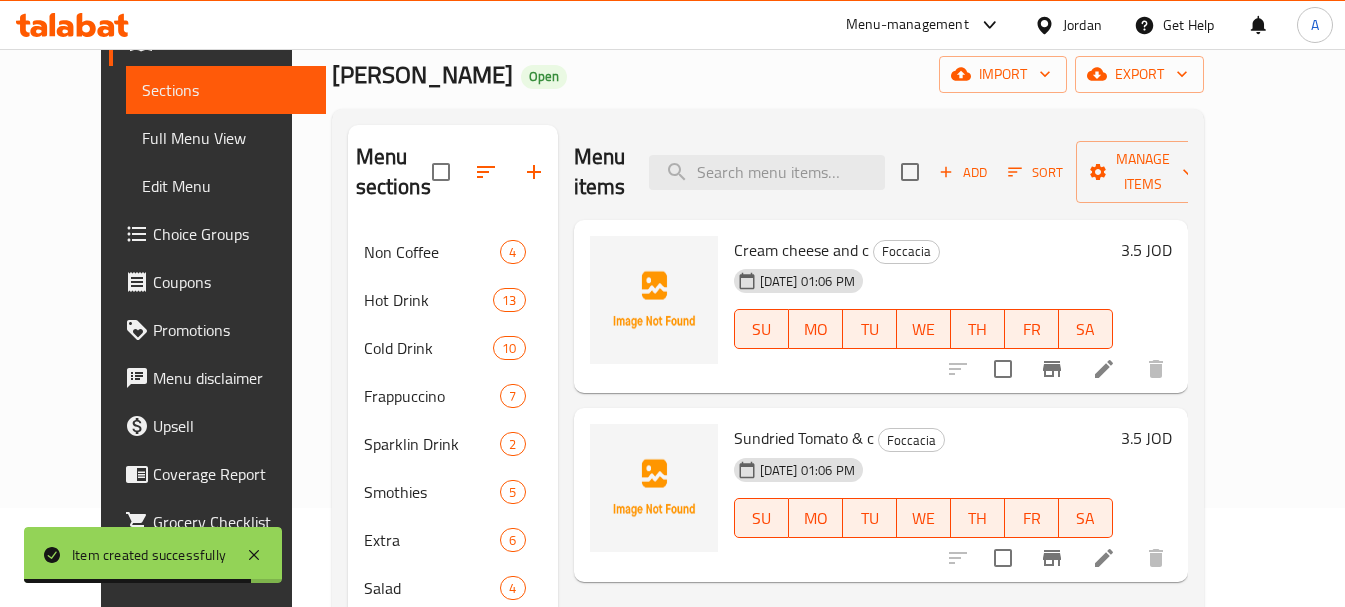 scroll, scrollTop: 0, scrollLeft: 0, axis: both 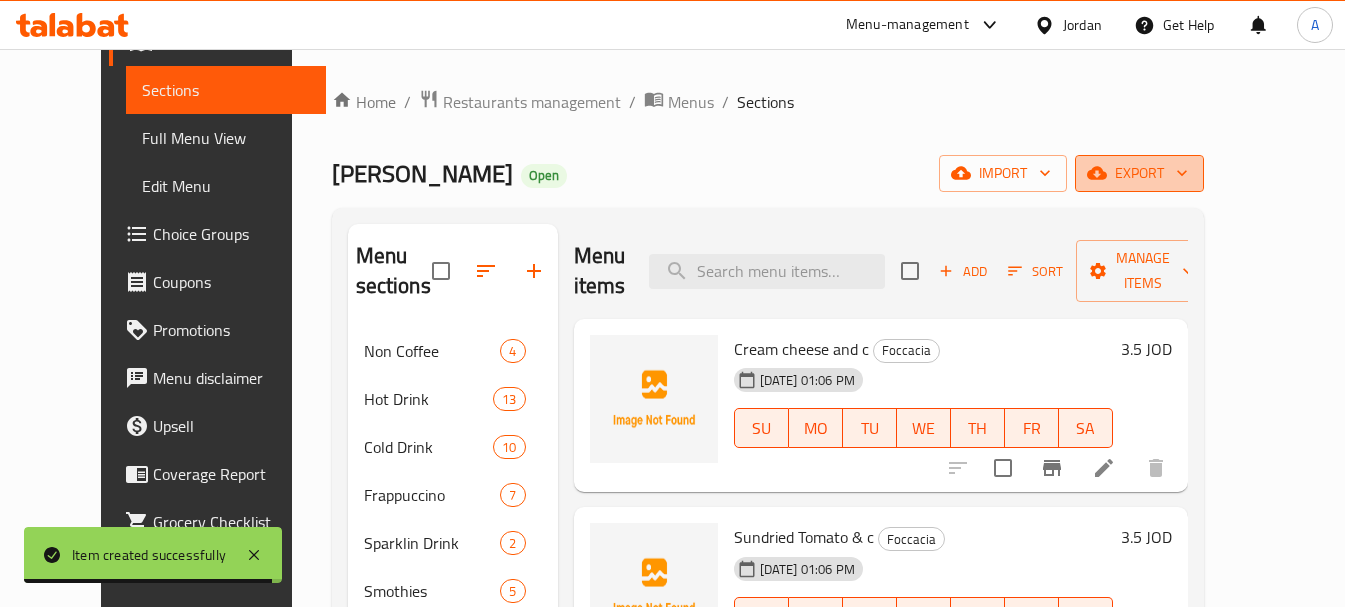 click 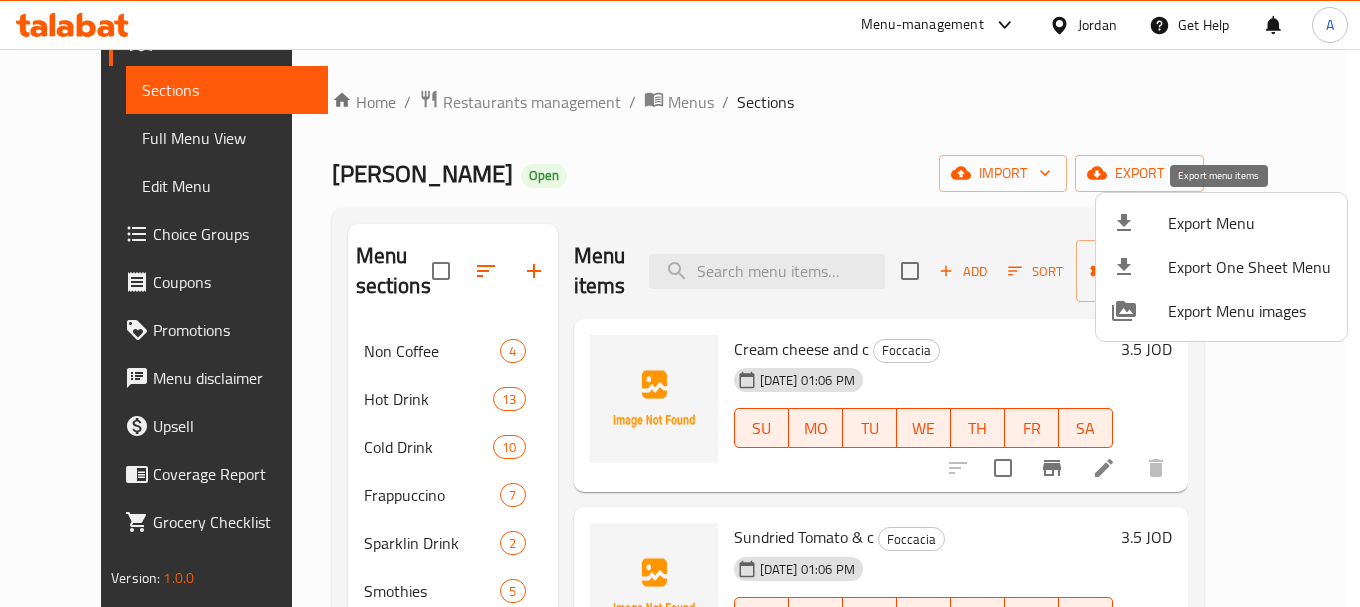click at bounding box center [1140, 223] 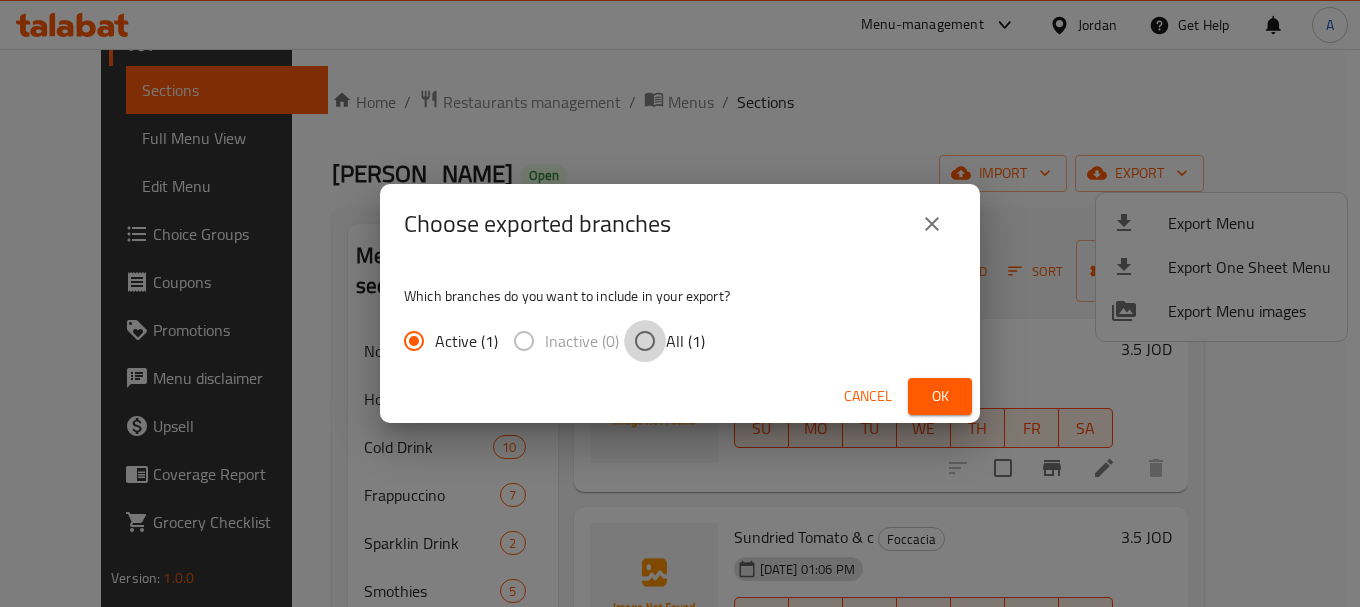 click on "All (1)" at bounding box center [645, 341] 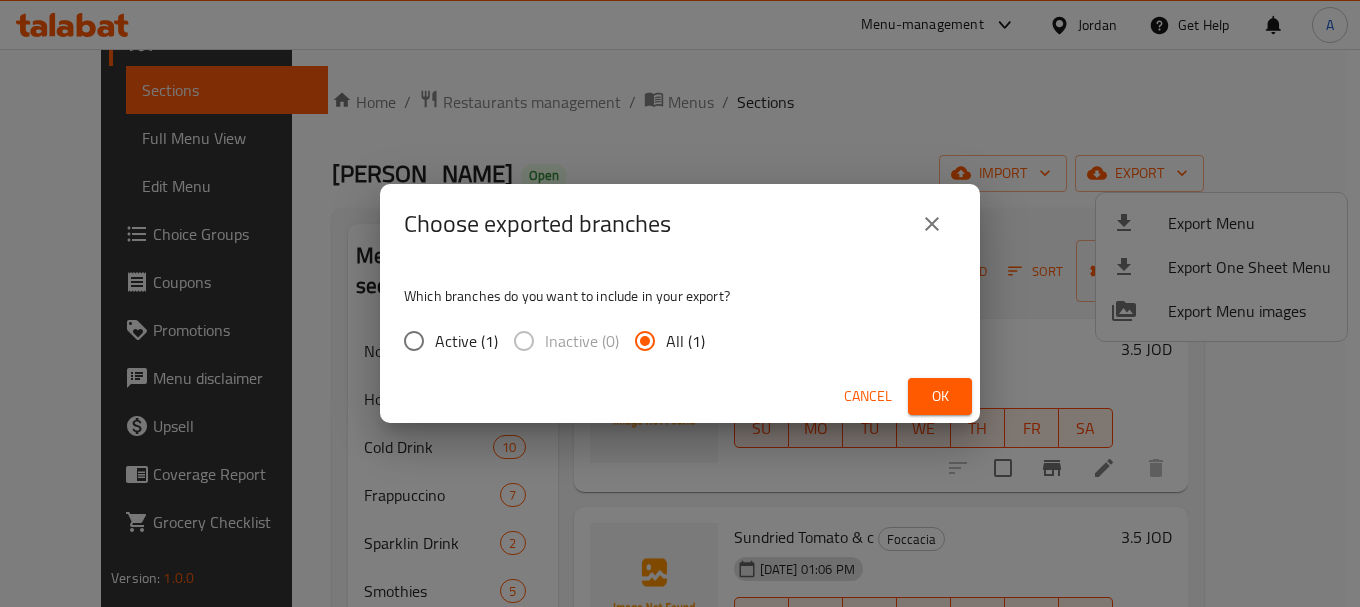 click on "Which branches do you want to include in your export? Active (1) Inactive (0) All (1)" at bounding box center [680, 317] 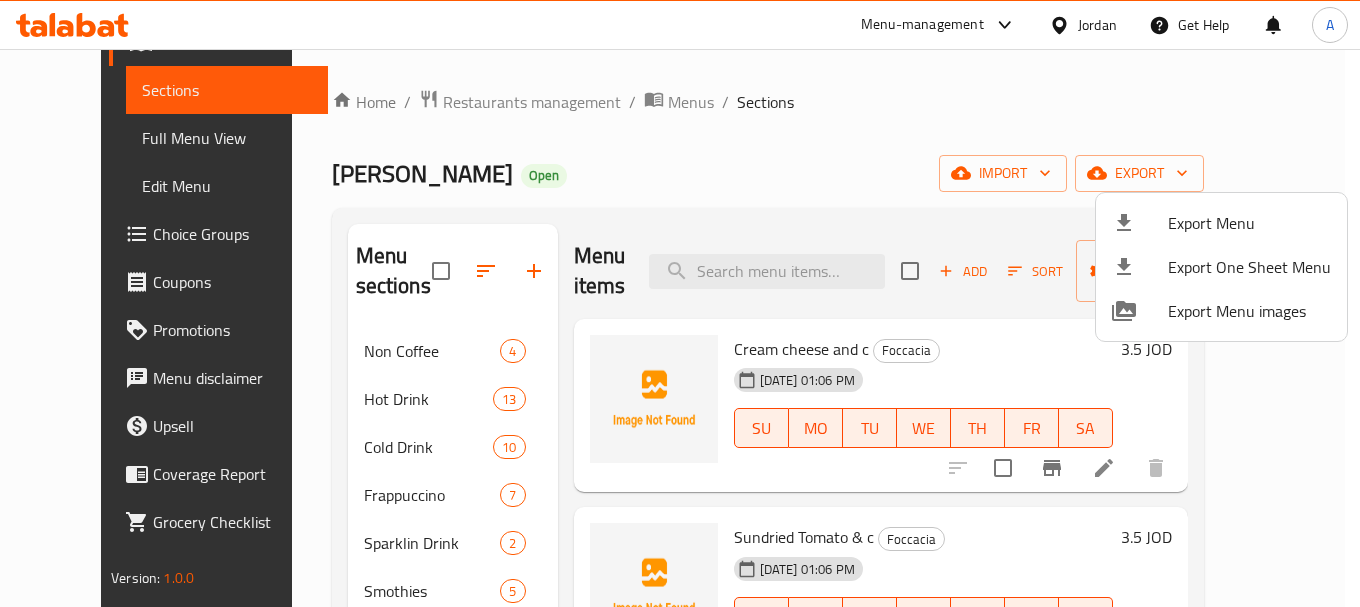 click at bounding box center [680, 303] 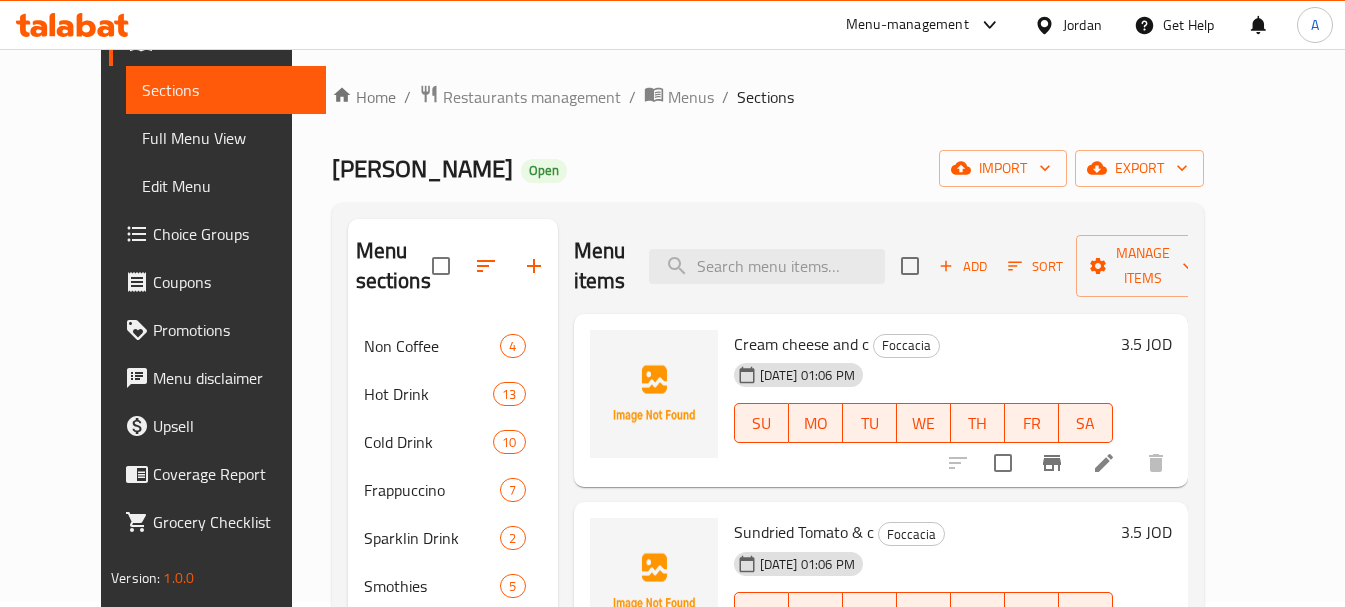 scroll, scrollTop: 0, scrollLeft: 0, axis: both 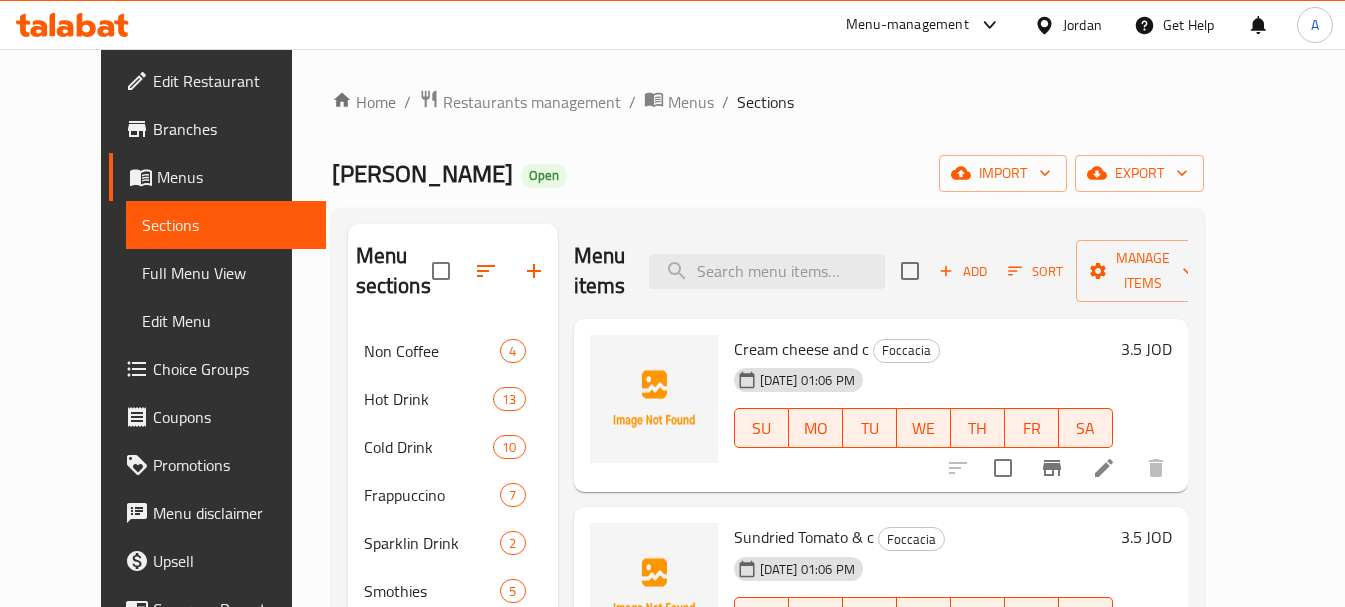 click on "Full Menu View" at bounding box center [226, 273] 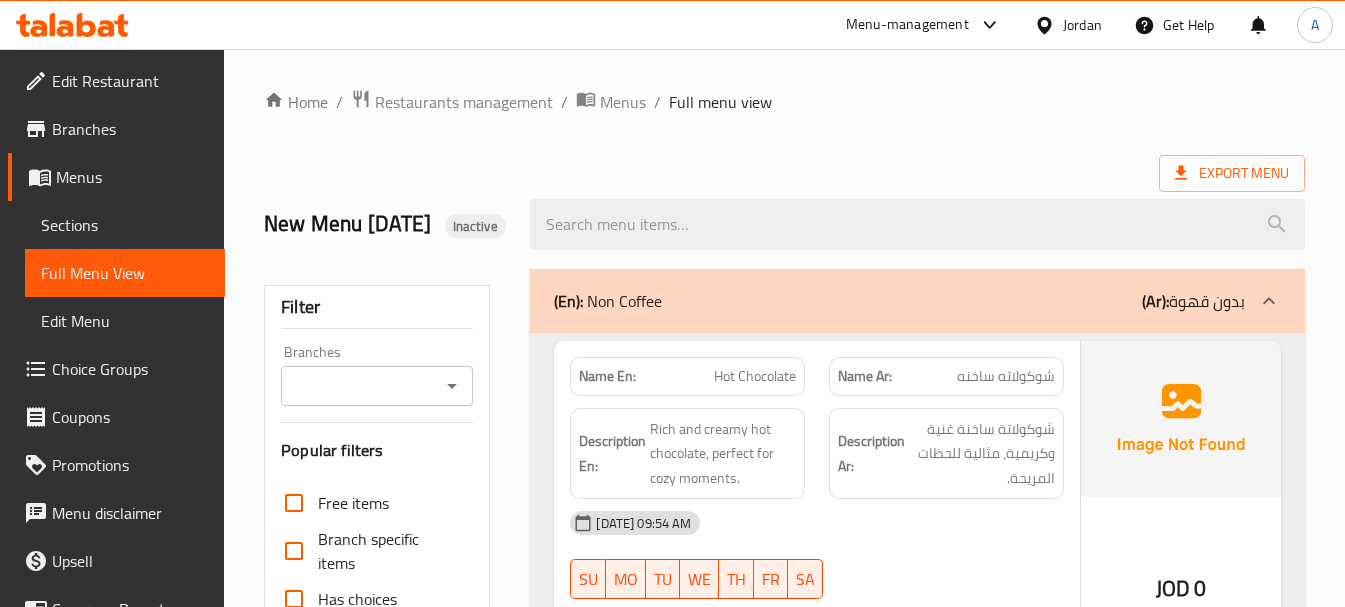 click on "Branches Branches" at bounding box center [377, 375] 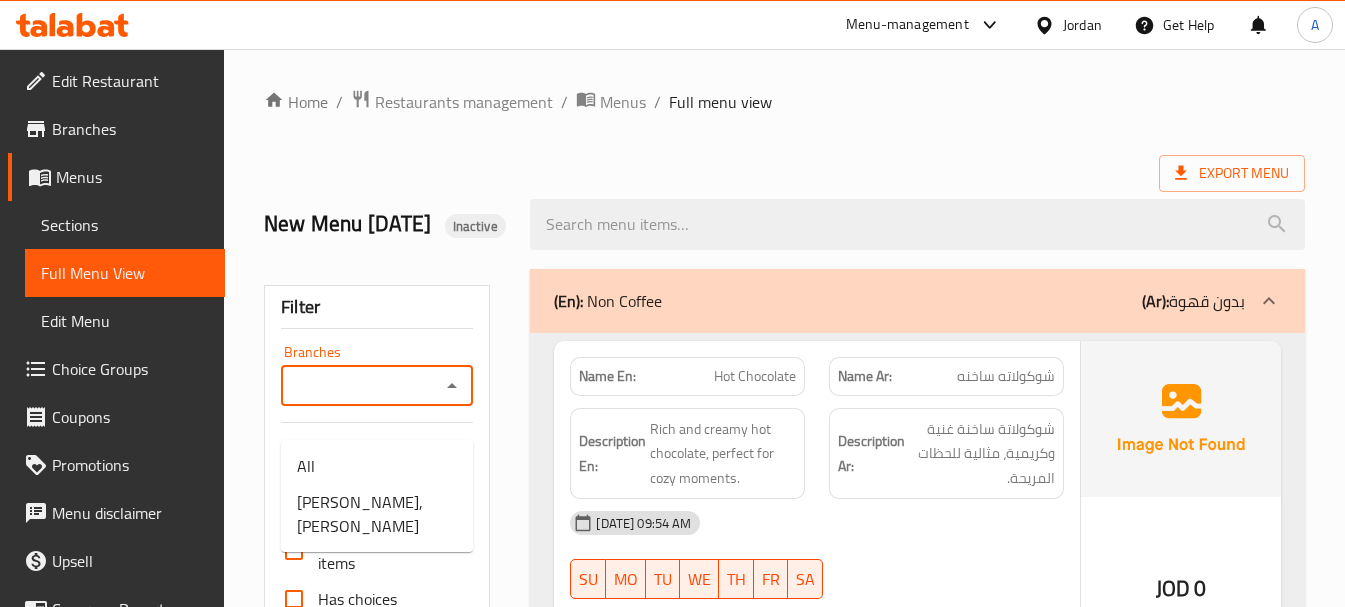 click on "Branches" at bounding box center (360, 386) 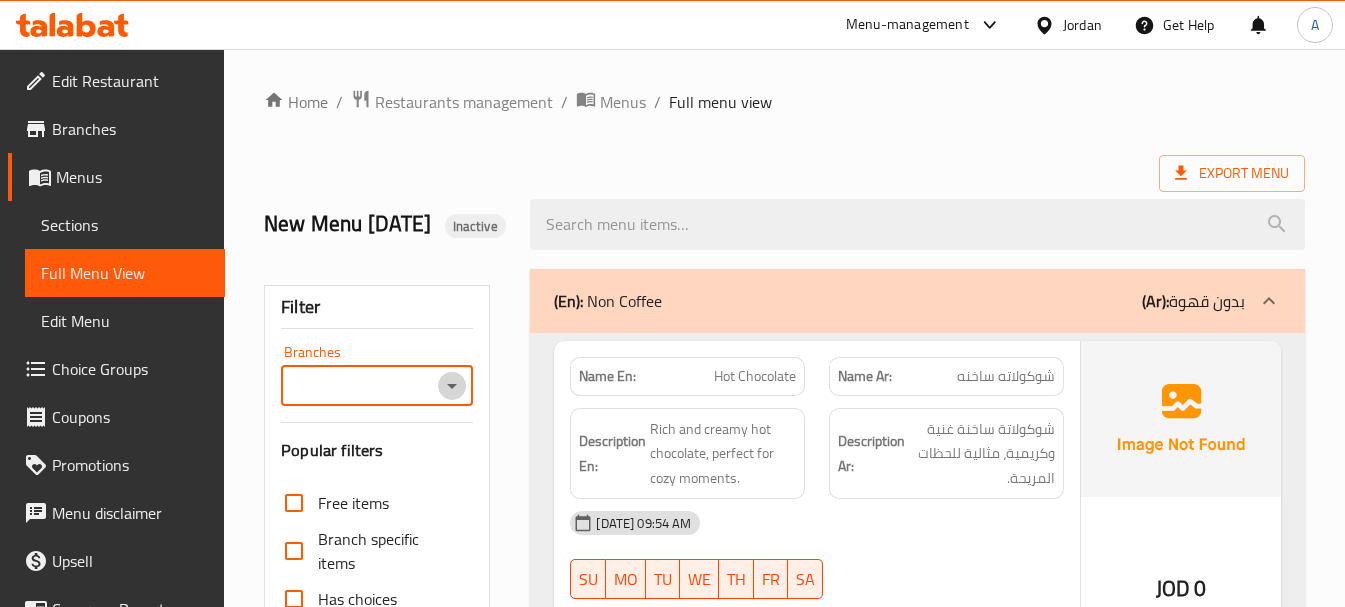 click 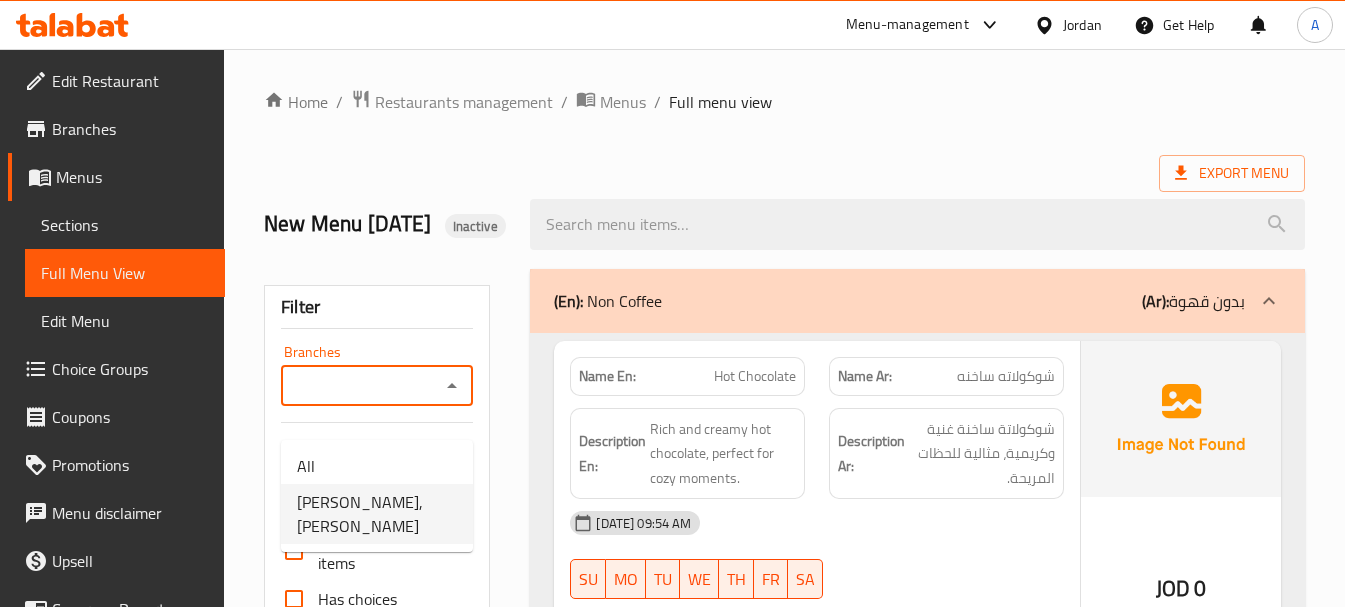 click on "Mango Bakery, Al Hashmi Shamali" at bounding box center (377, 514) 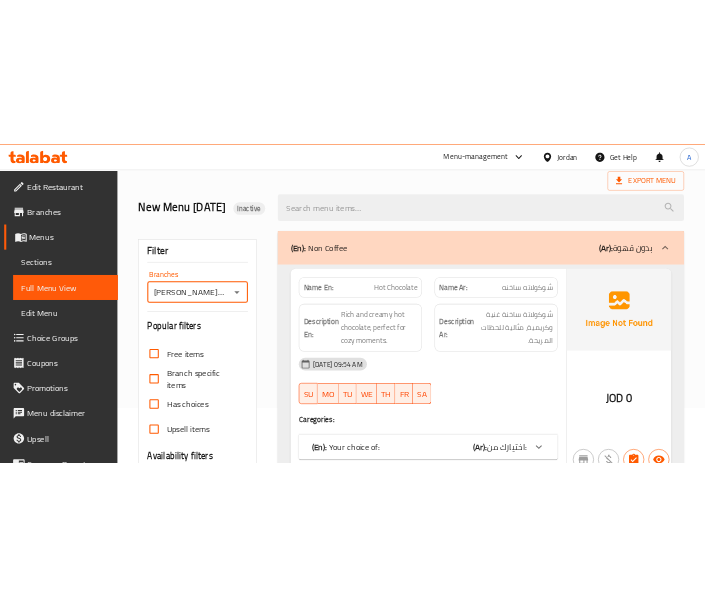scroll, scrollTop: 400, scrollLeft: 0, axis: vertical 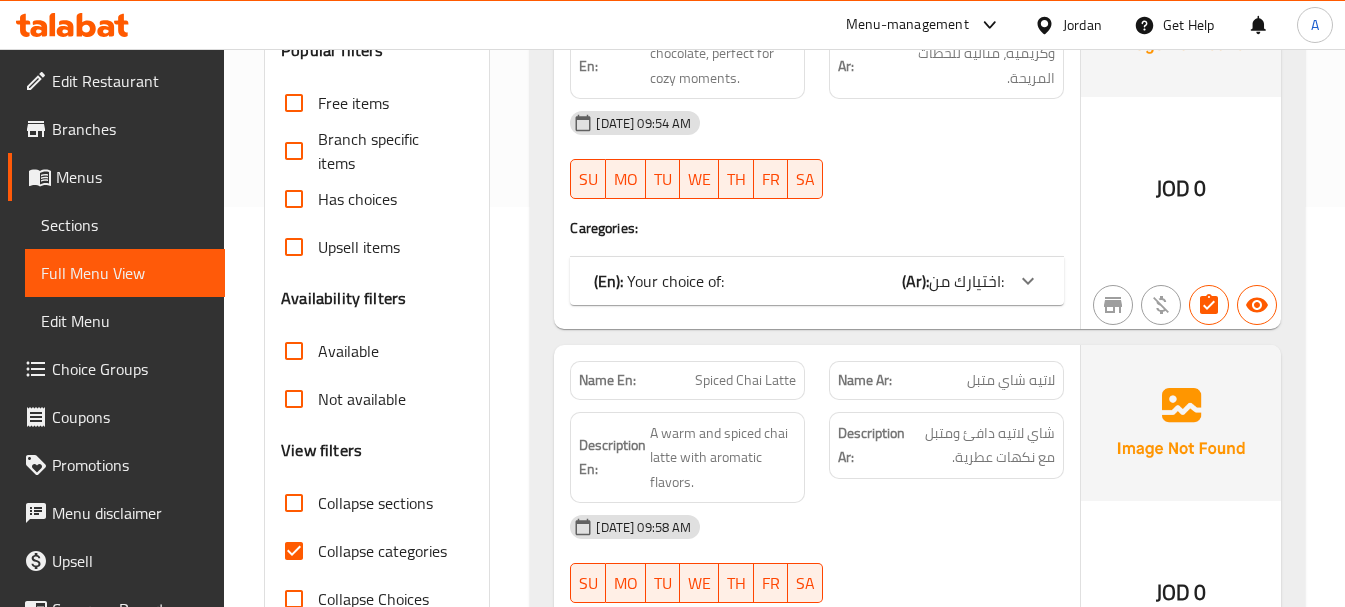click on "(Ar):" at bounding box center (915, 281) 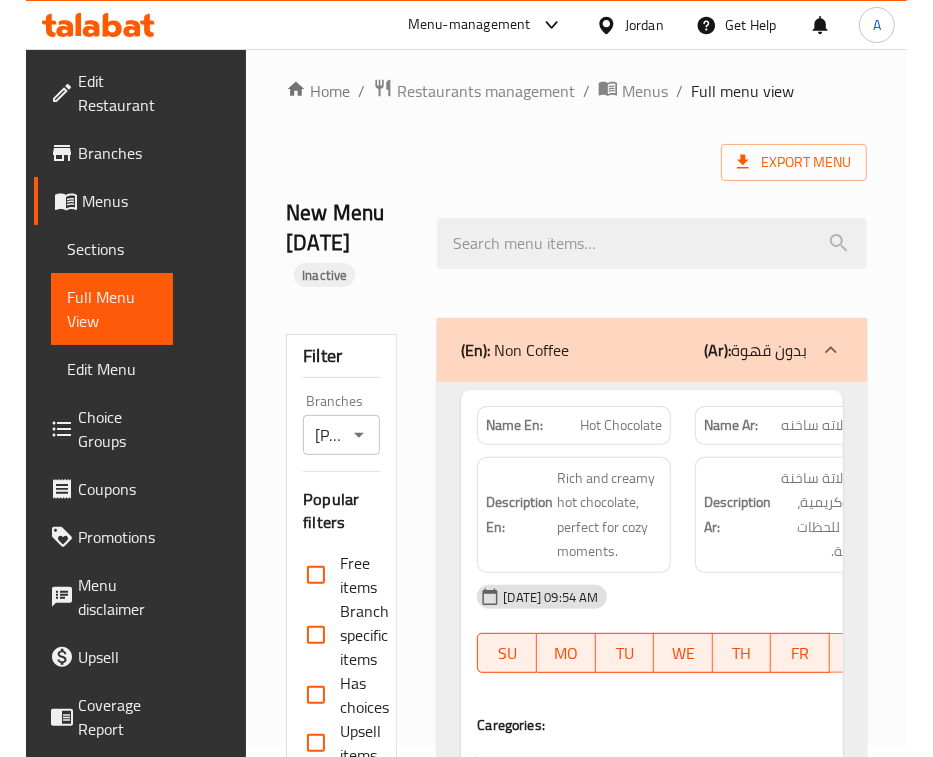 scroll, scrollTop: 0, scrollLeft: 0, axis: both 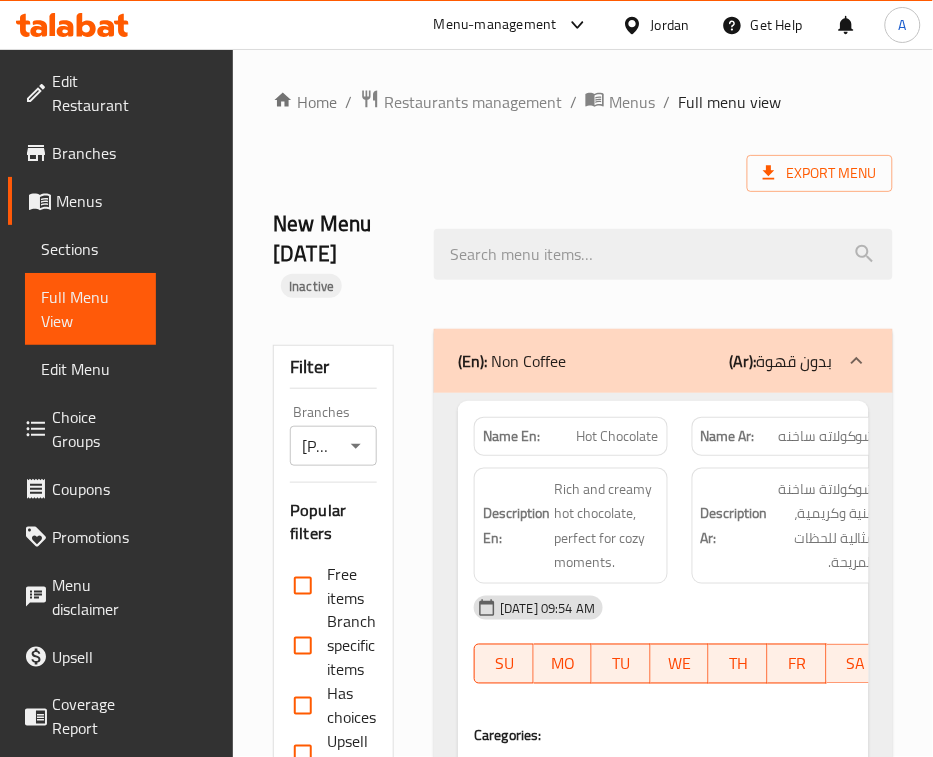 click on "Description En: Rich and creamy hot chocolate, perfect for cozy moments." at bounding box center (571, 526) 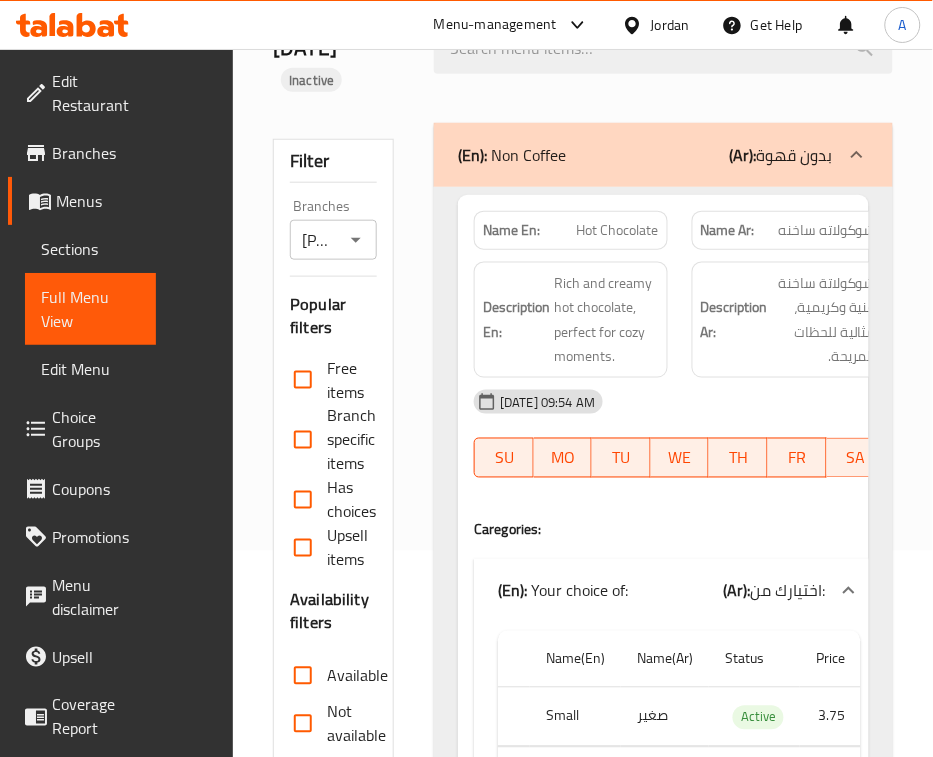 scroll, scrollTop: 250, scrollLeft: 0, axis: vertical 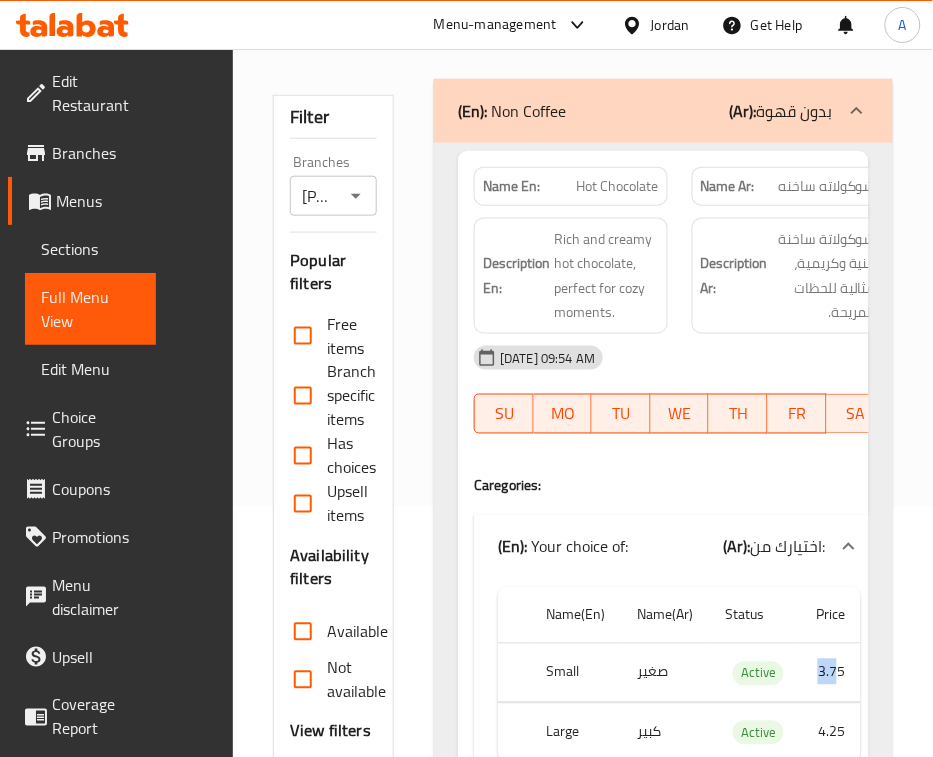 drag, startPoint x: 820, startPoint y: 675, endPoint x: 835, endPoint y: 666, distance: 17.492855 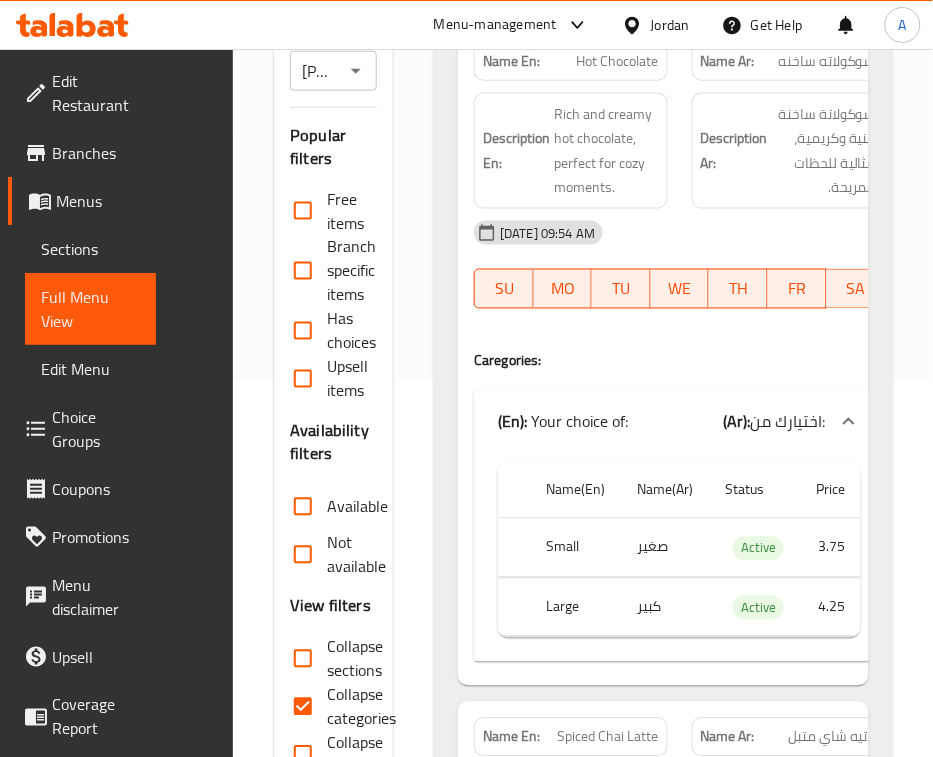 click on "4.25" at bounding box center [830, 607] 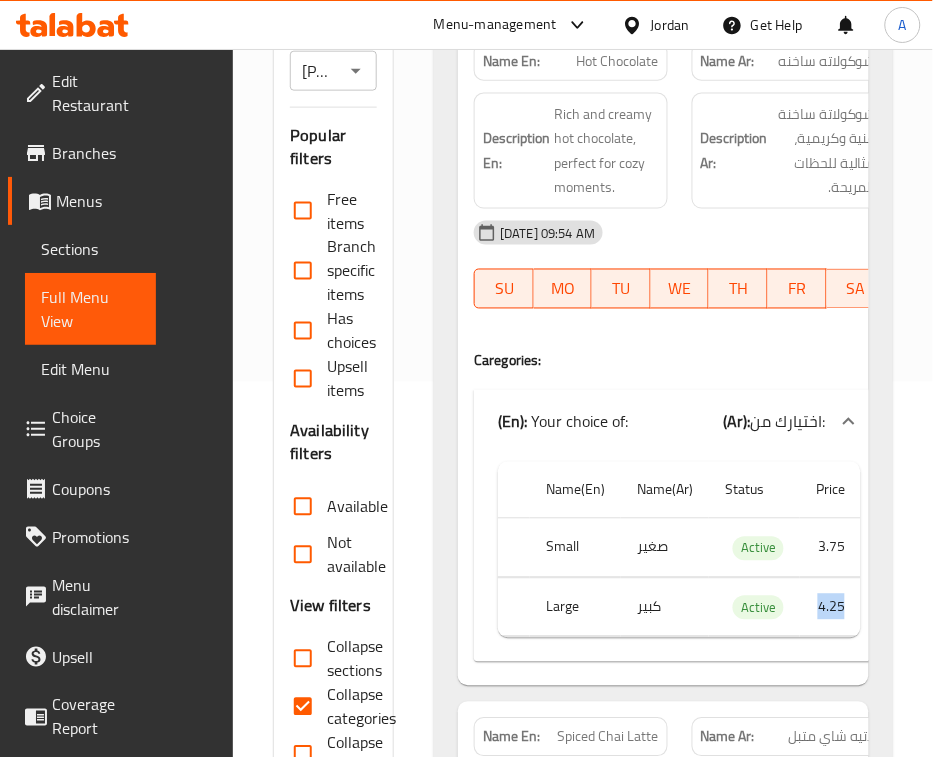 click on "4.25" at bounding box center [830, 607] 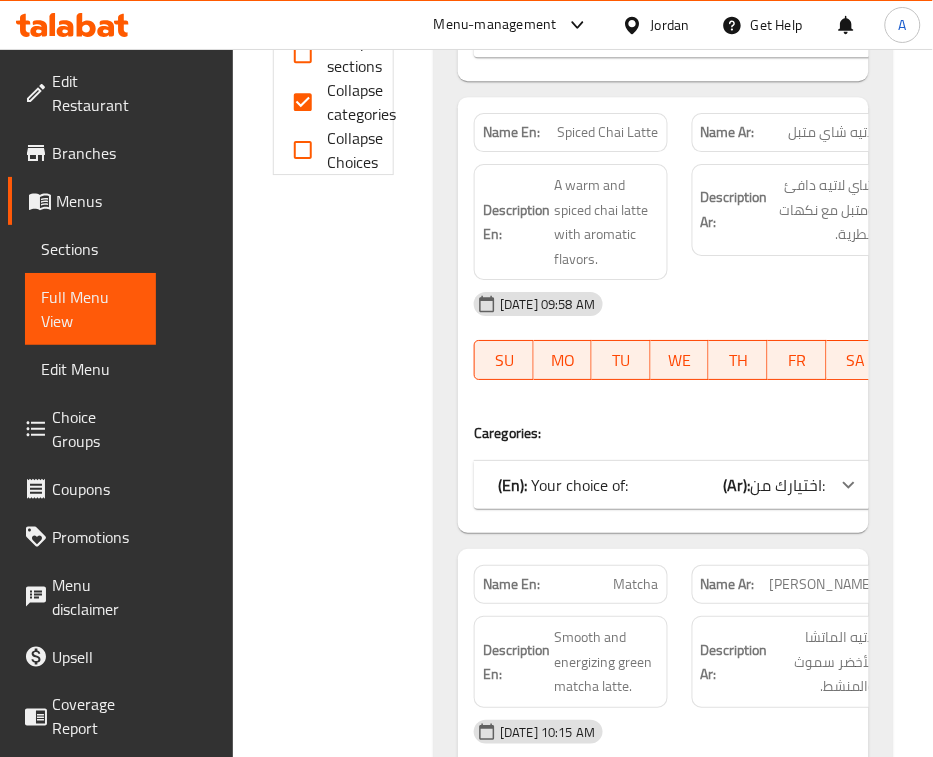scroll, scrollTop: 1000, scrollLeft: 0, axis: vertical 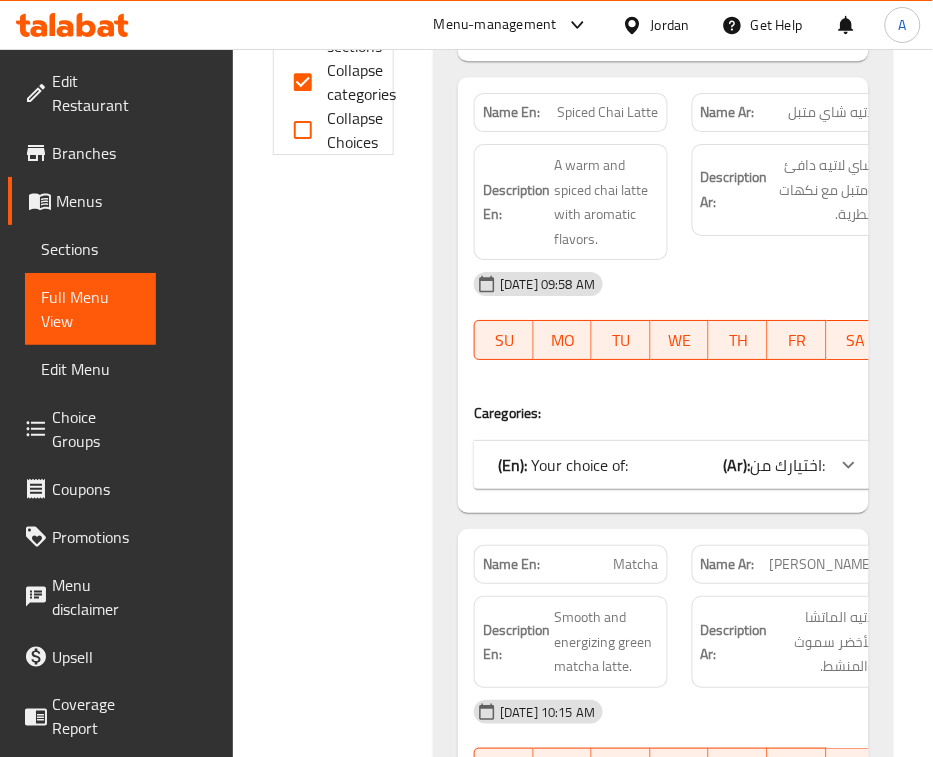 click 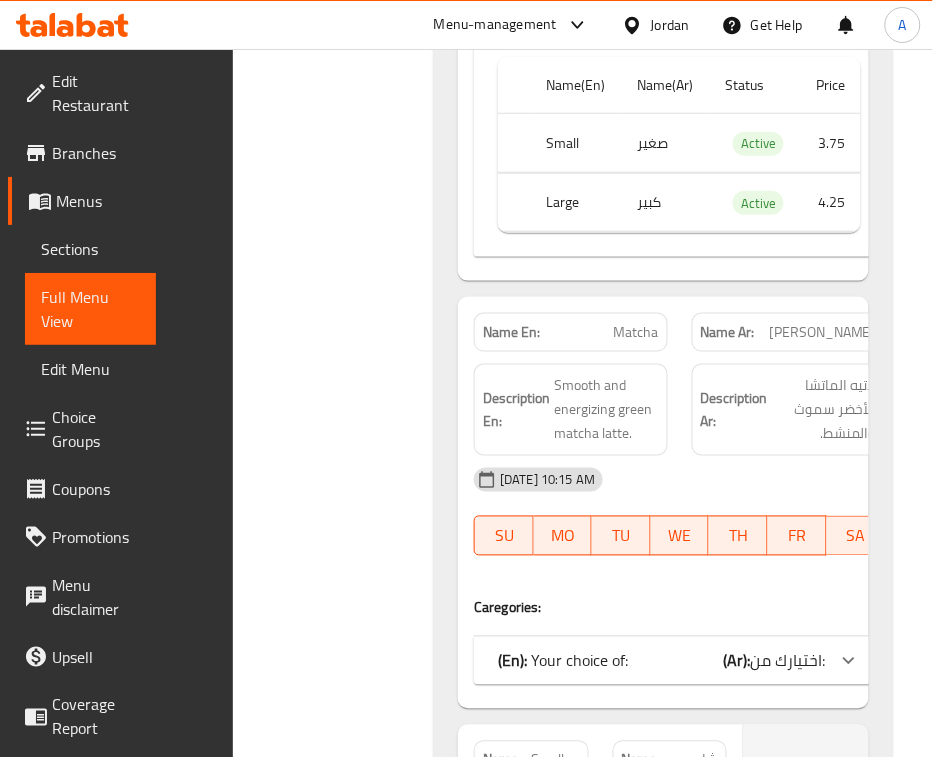 scroll, scrollTop: 1500, scrollLeft: 0, axis: vertical 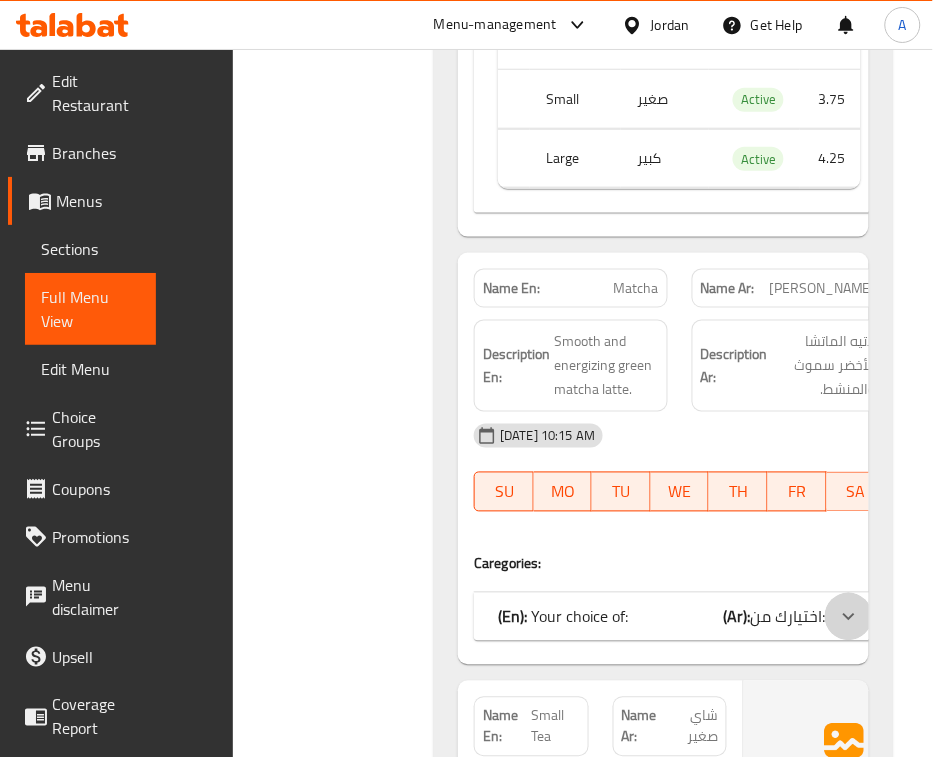 click 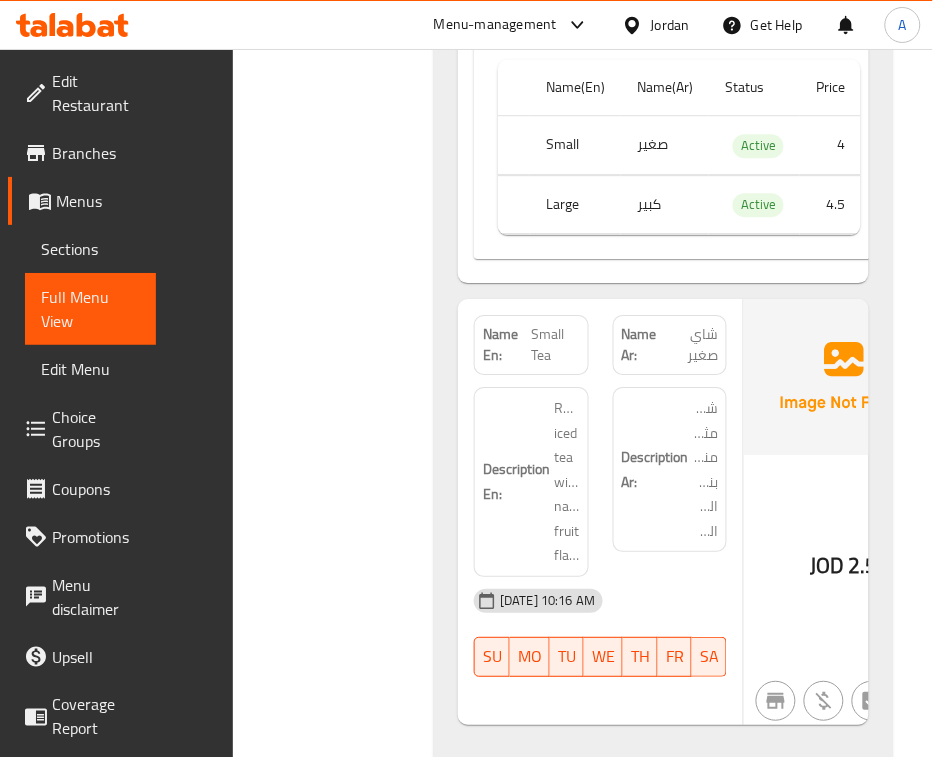 scroll, scrollTop: 2250, scrollLeft: 0, axis: vertical 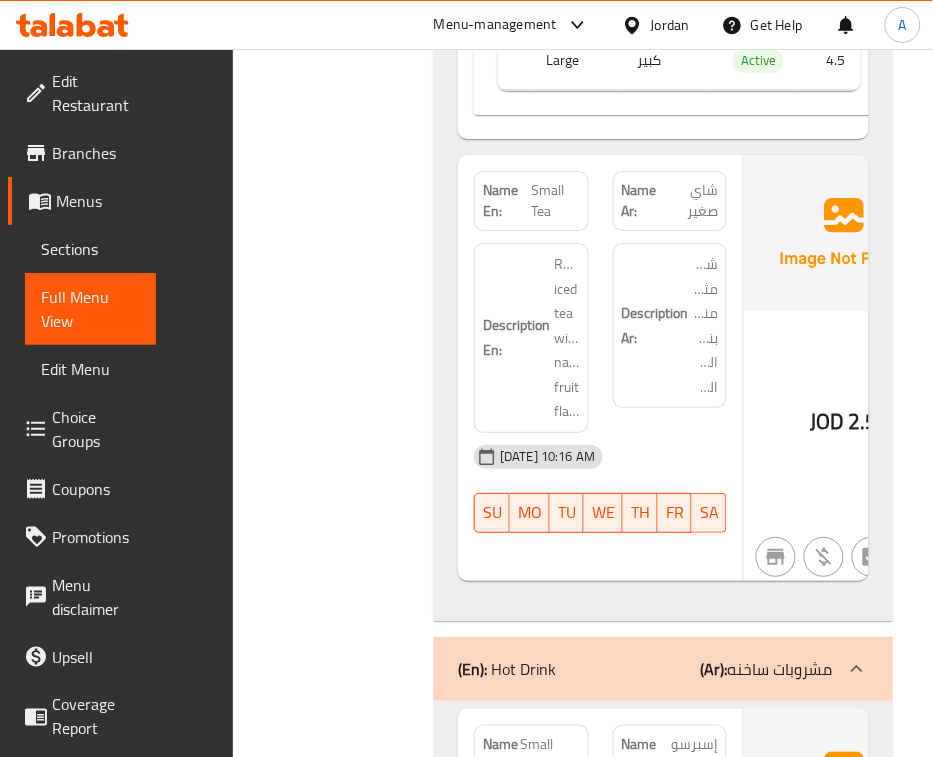 click on "JOD 2.5" at bounding box center (844, 368) 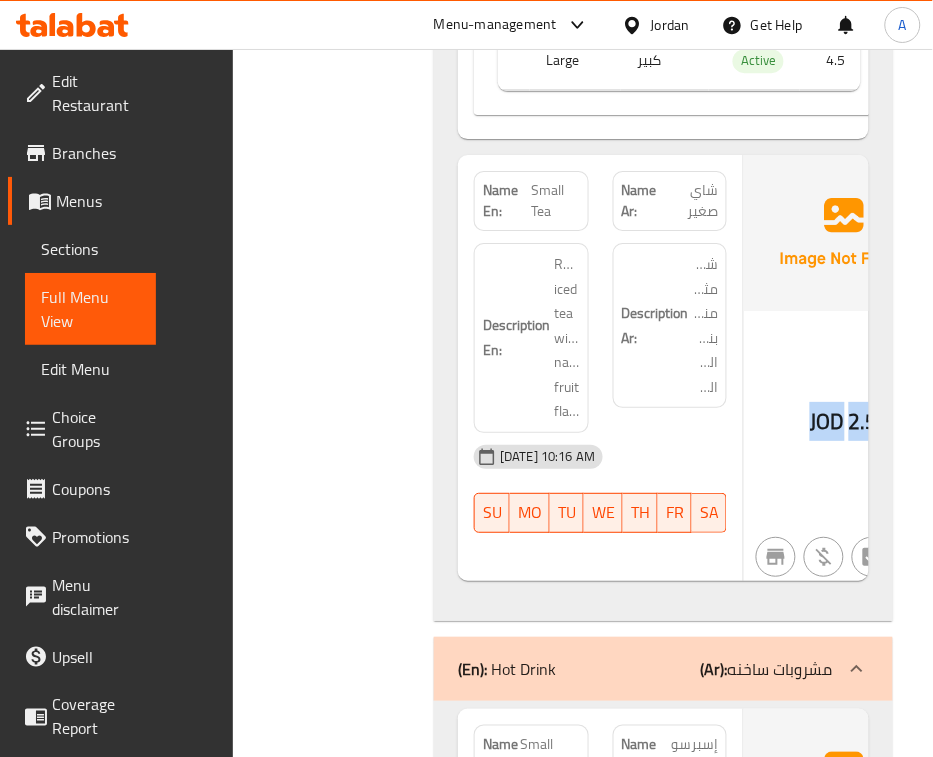 click on "JOD" at bounding box center [827, 421] 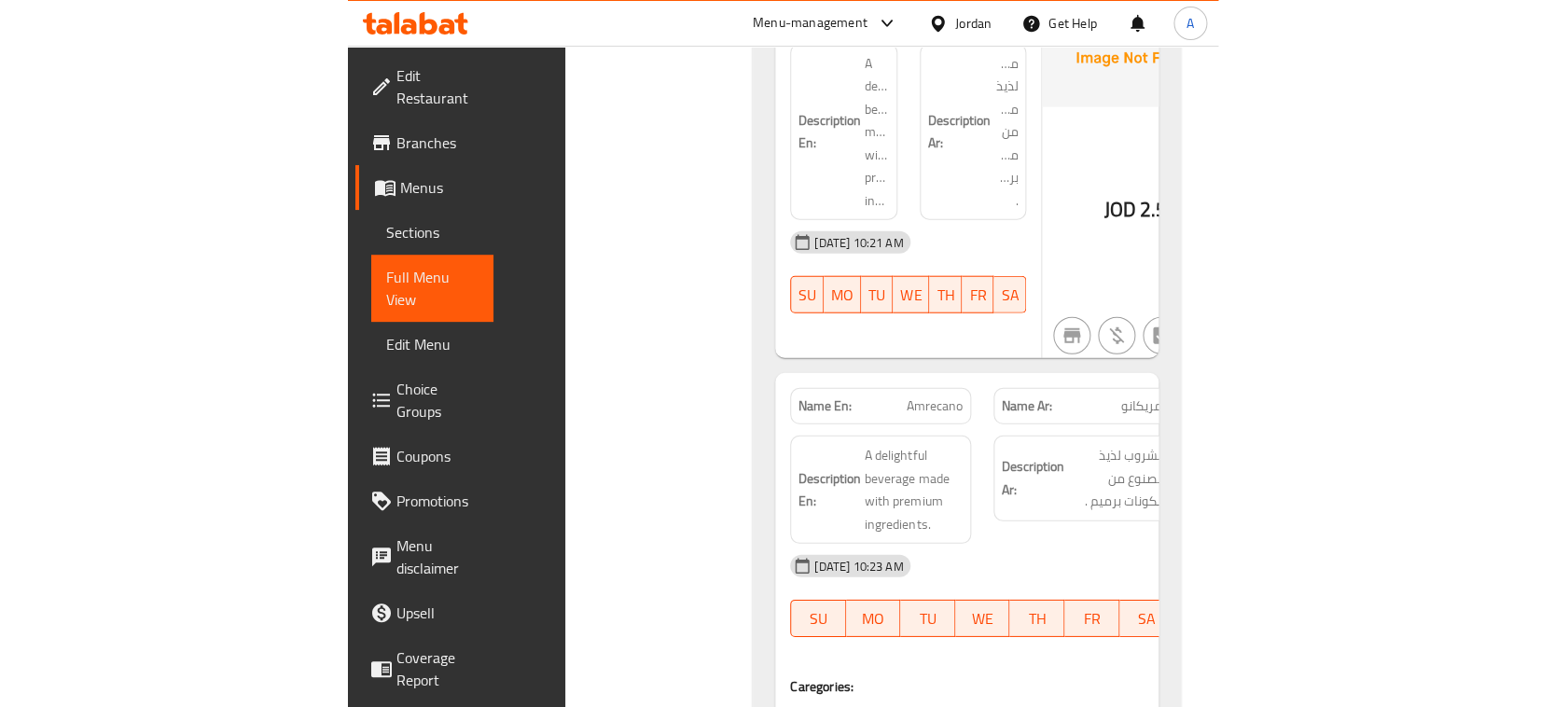 scroll, scrollTop: 2565, scrollLeft: 0, axis: vertical 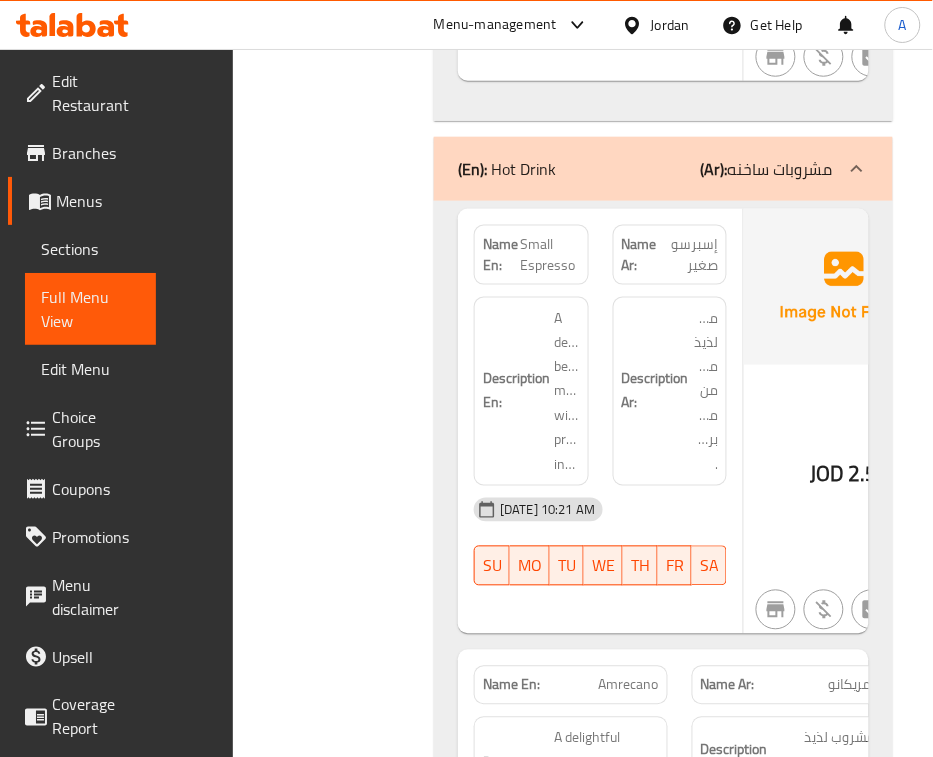 click on "JOD 2.5" at bounding box center [1002, -2019] 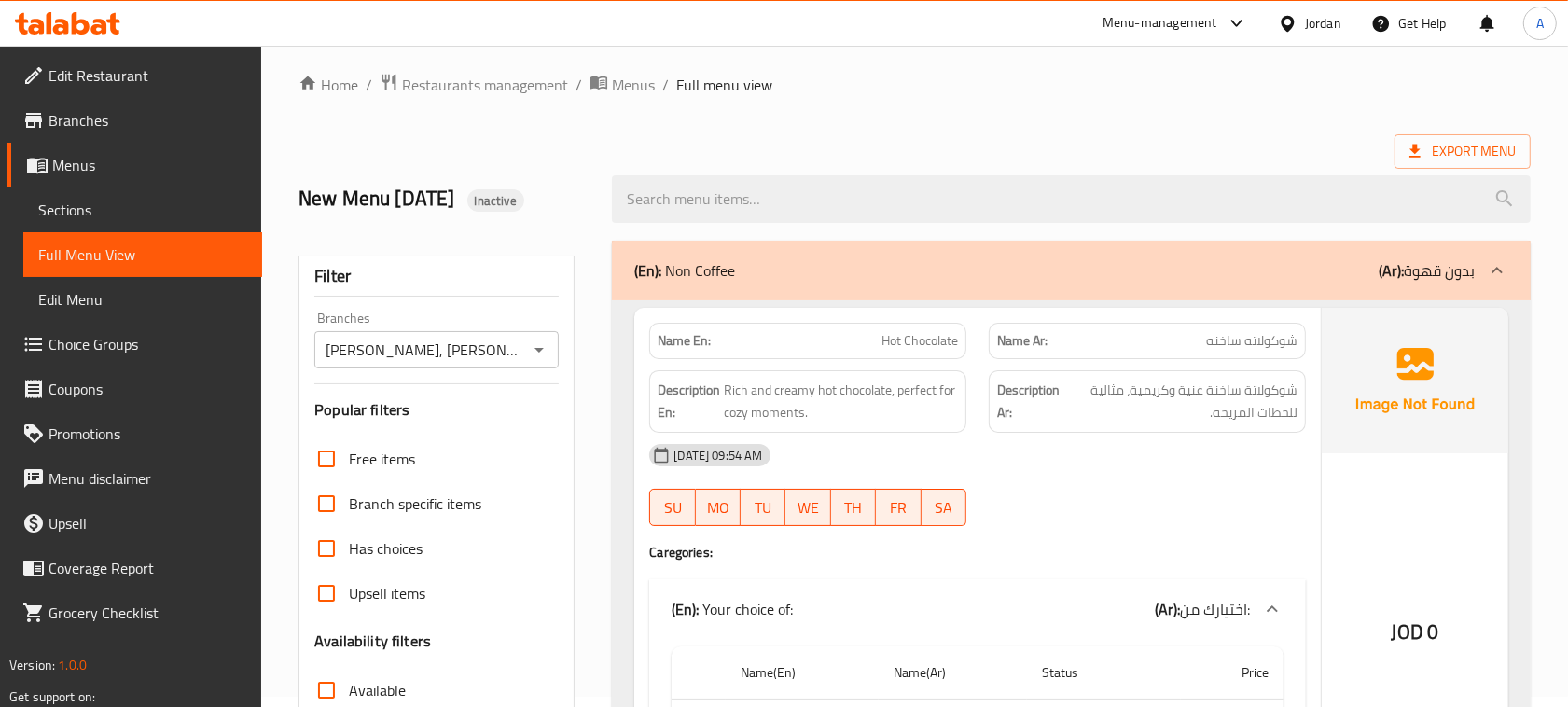 scroll, scrollTop: 0, scrollLeft: 0, axis: both 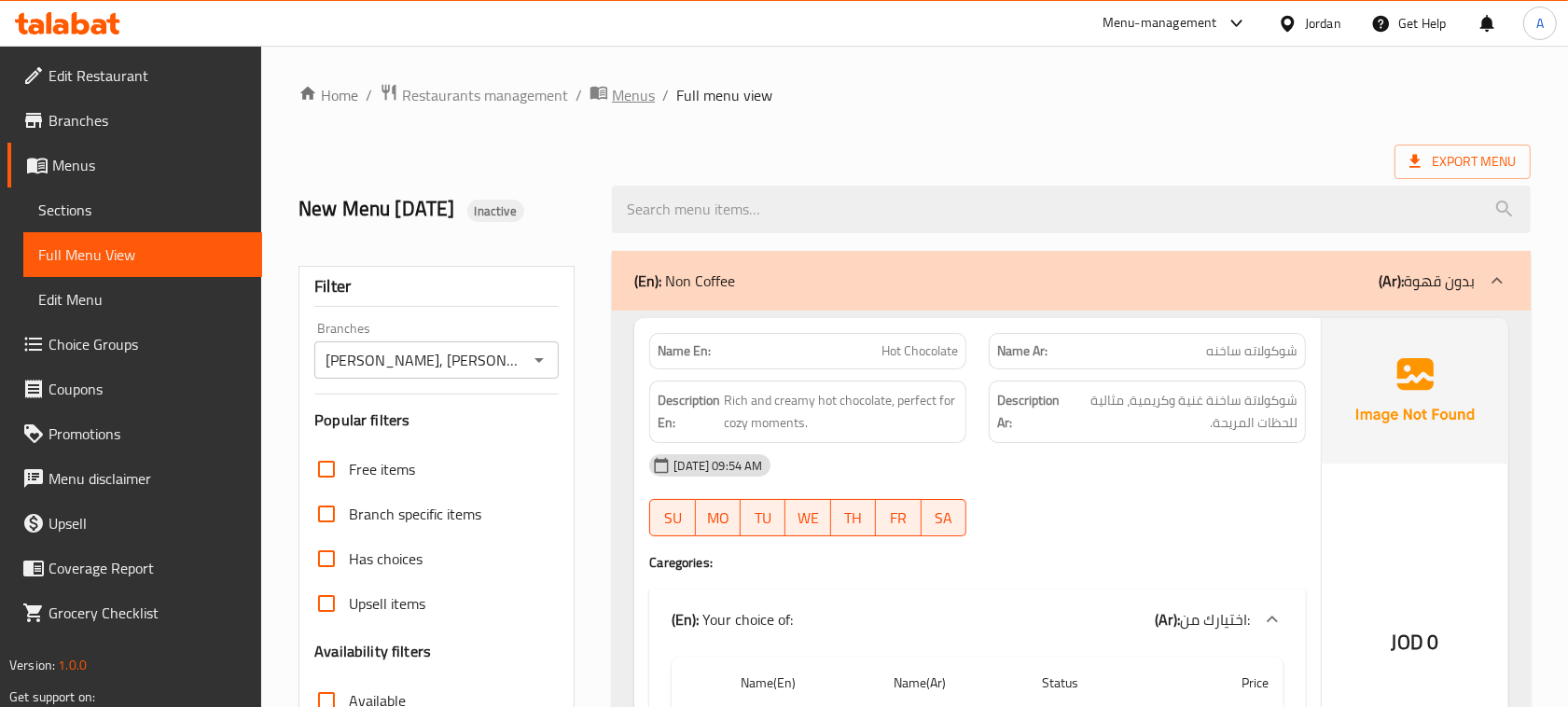click on "Menus" at bounding box center (633, 95) 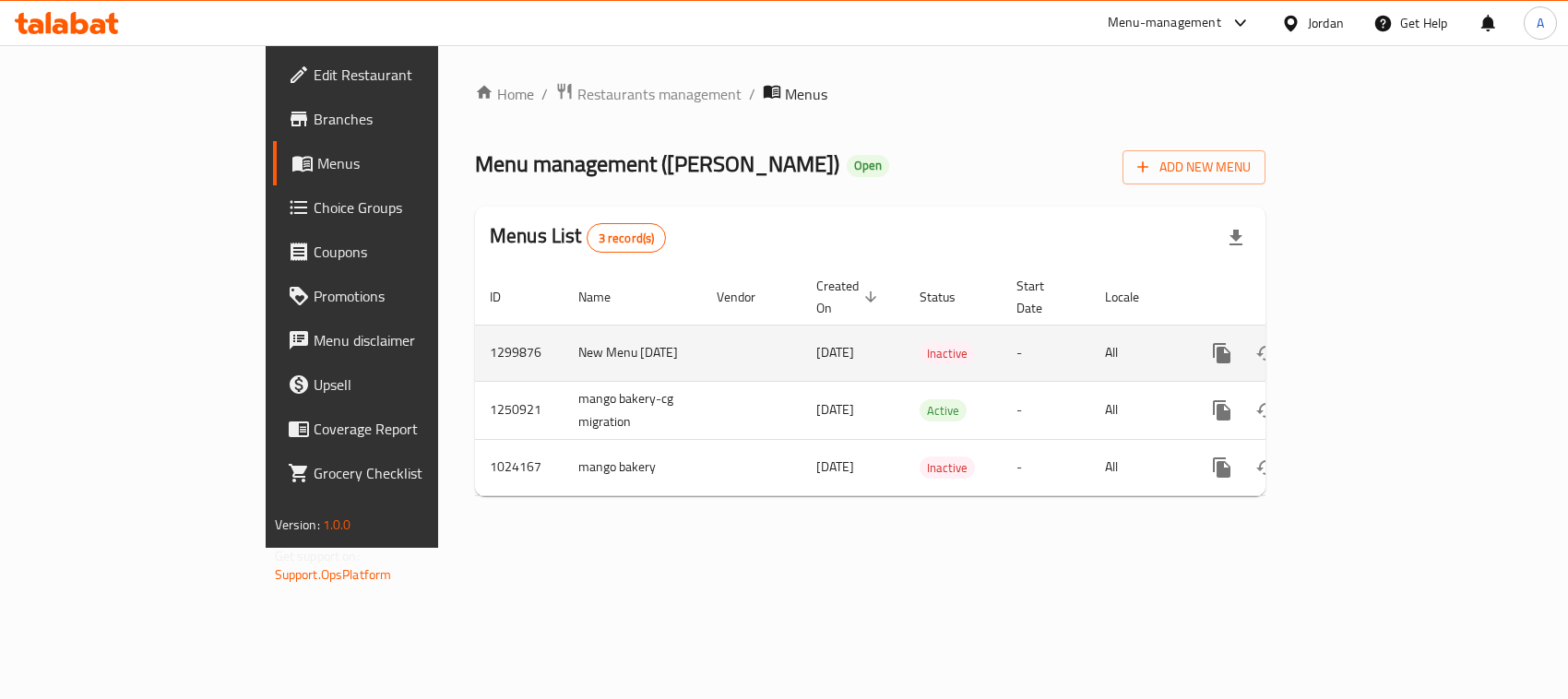 drag, startPoint x: 306, startPoint y: 332, endPoint x: 480, endPoint y: 341, distance: 174.2326 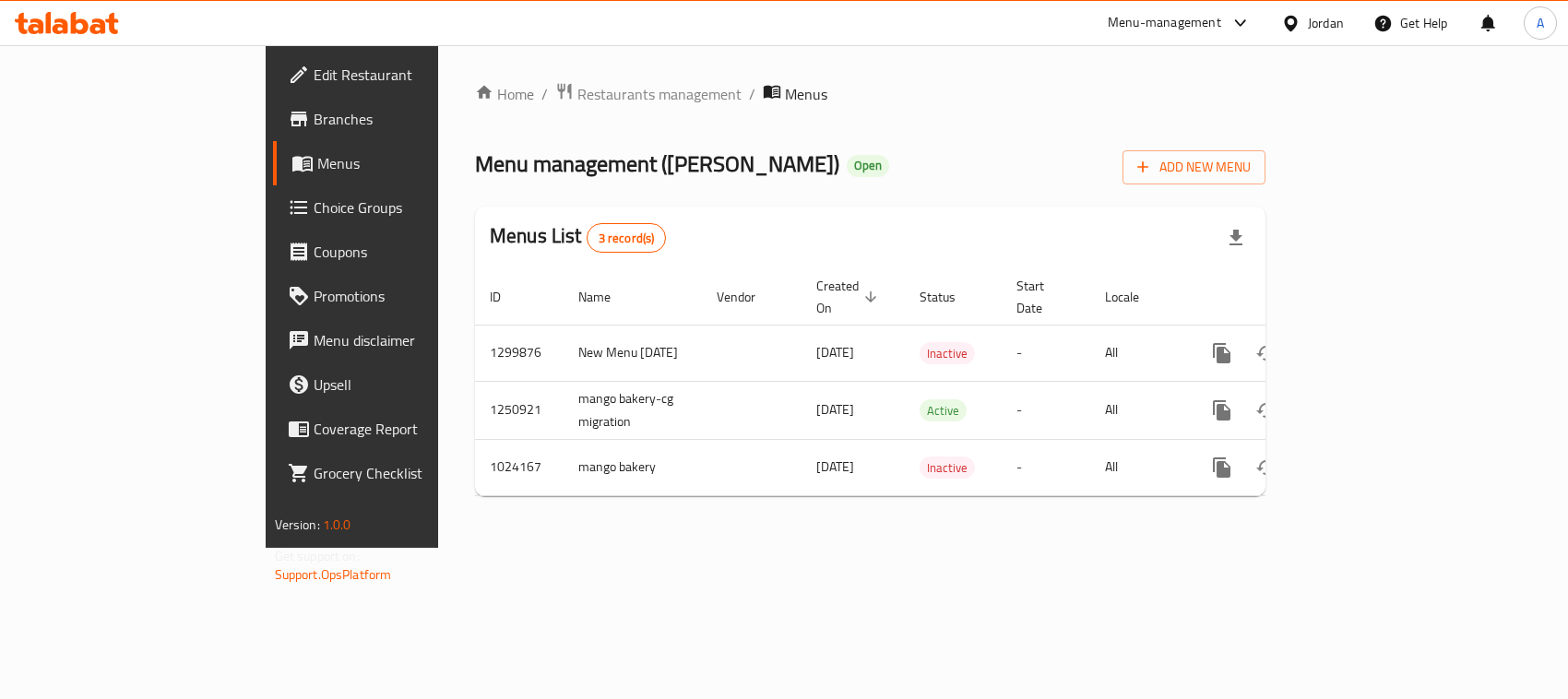 copy on "1299876 New Menu 12/7/2023" 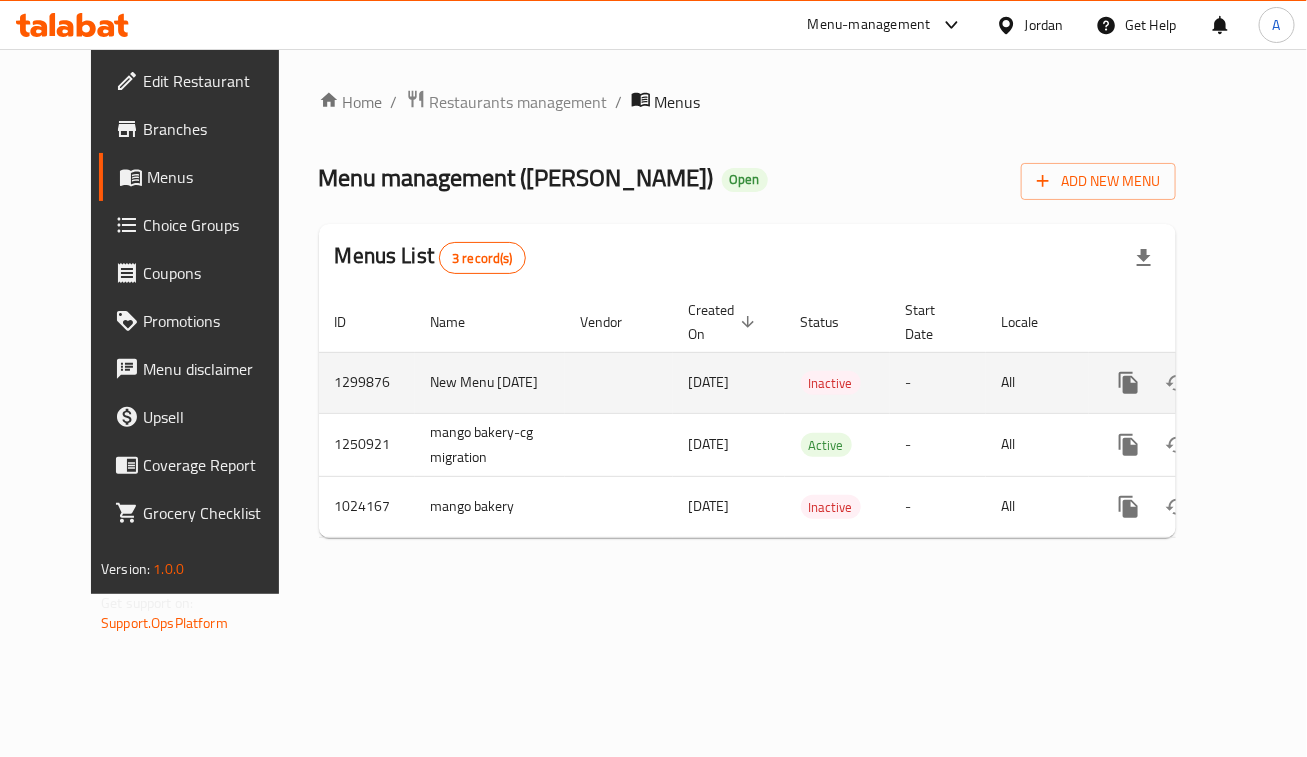 click 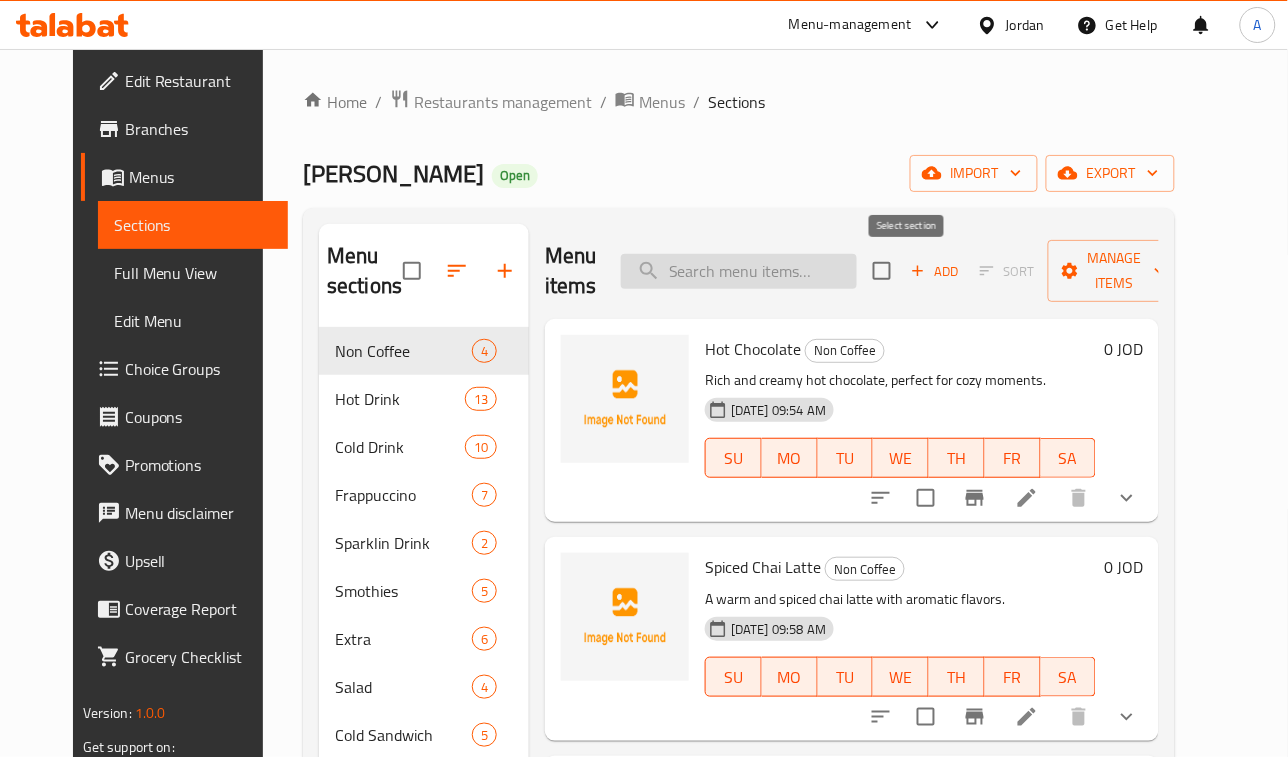 click at bounding box center [739, 271] 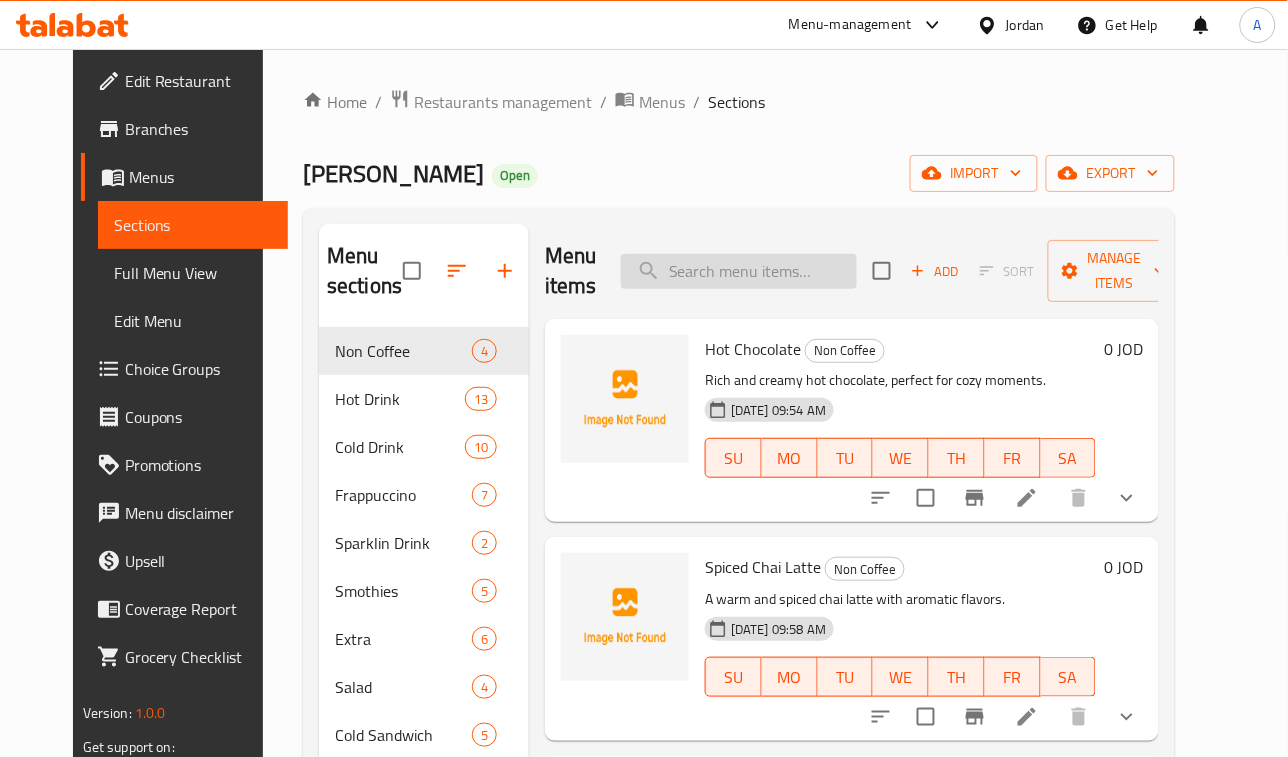 paste on "American" 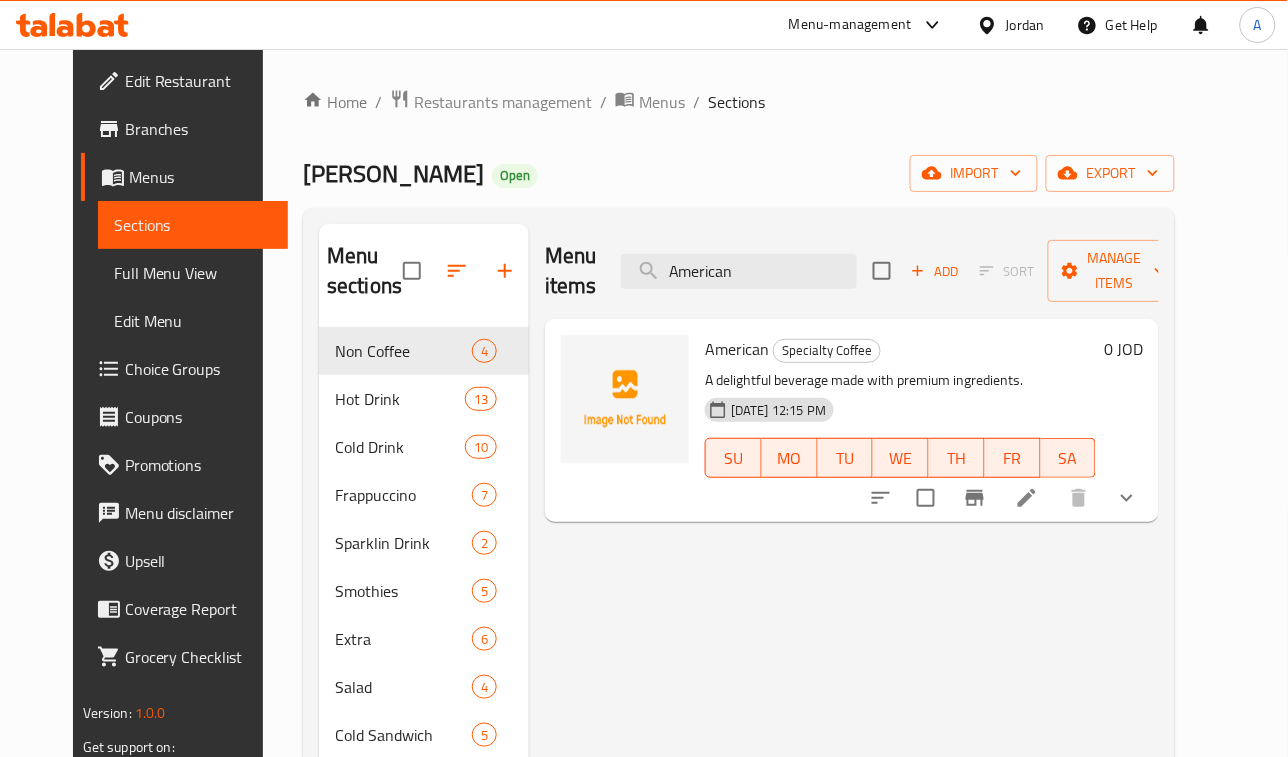 type on "American" 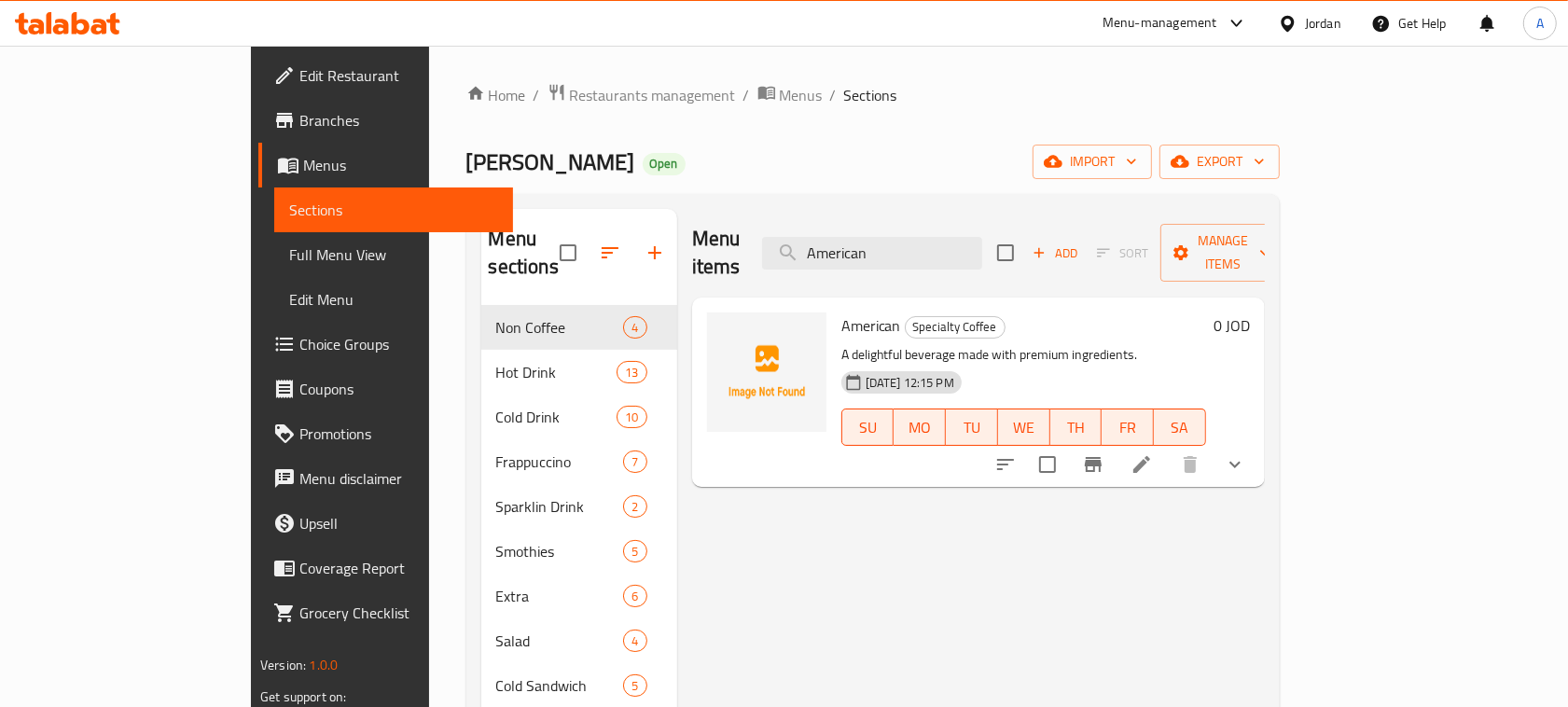 click on "Jordan" at bounding box center [1310, 23] 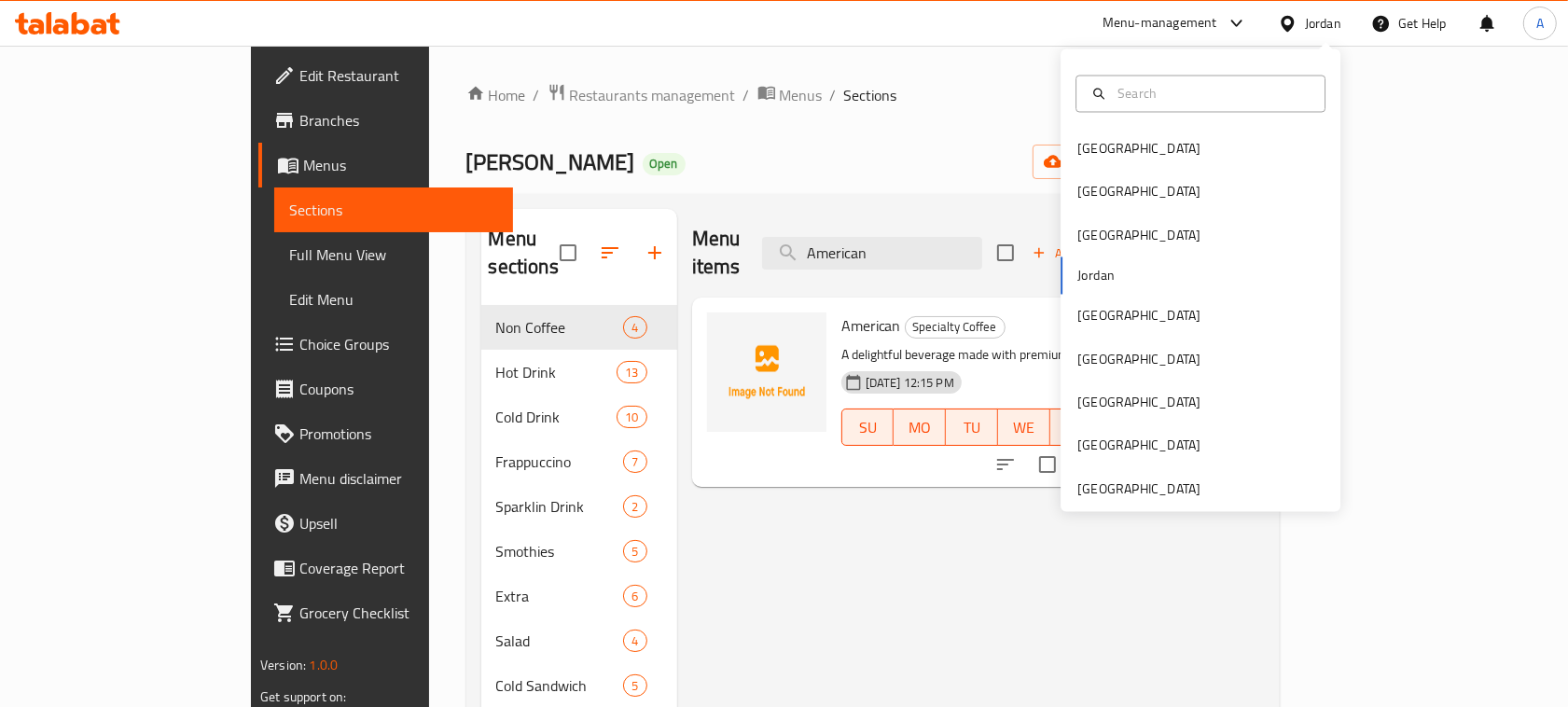 click on "Home / Restaurants management / Menus / Sections Mango Bakery Open import export Menu sections Non Coffee 4 Hot Drink 13 Cold Drink 10 Frappuccino 7 Sparklin Drink  2 Smothies  5 Extra 6 Salad 4 Cold Sandwich 5 Specialty Coffee 1 Rolls 1 Tarte 2 cake  6 Muffins 2 Crossaint 6 Bagels 1 Foccacia 2 Menu items American Add Sort Manage items American    Specialty Coffee A delightful beverage made with premium ingredients.
13-07-2025 12:15 PM SU MO TU WE TH FR SA 0   JOD" at bounding box center (873, 586) 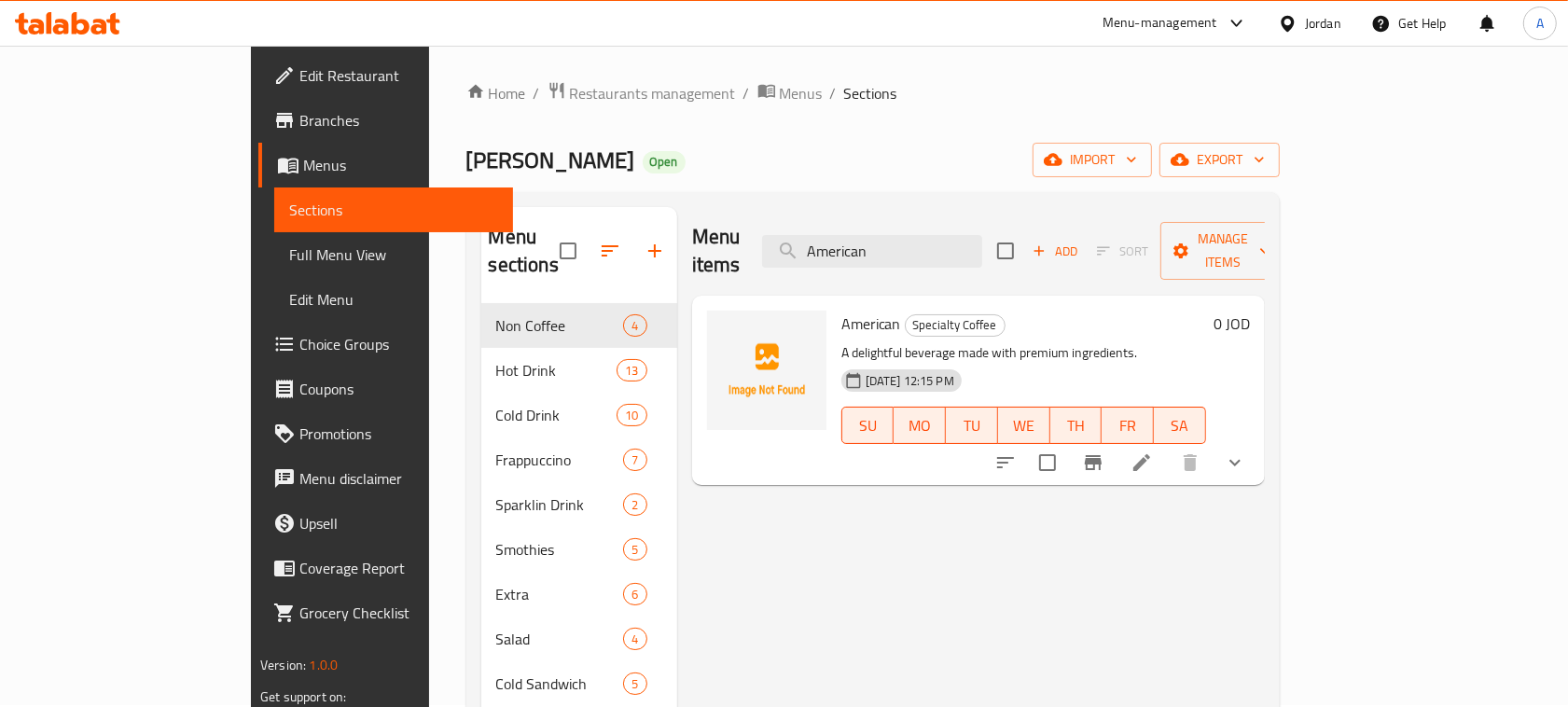 scroll, scrollTop: 0, scrollLeft: 0, axis: both 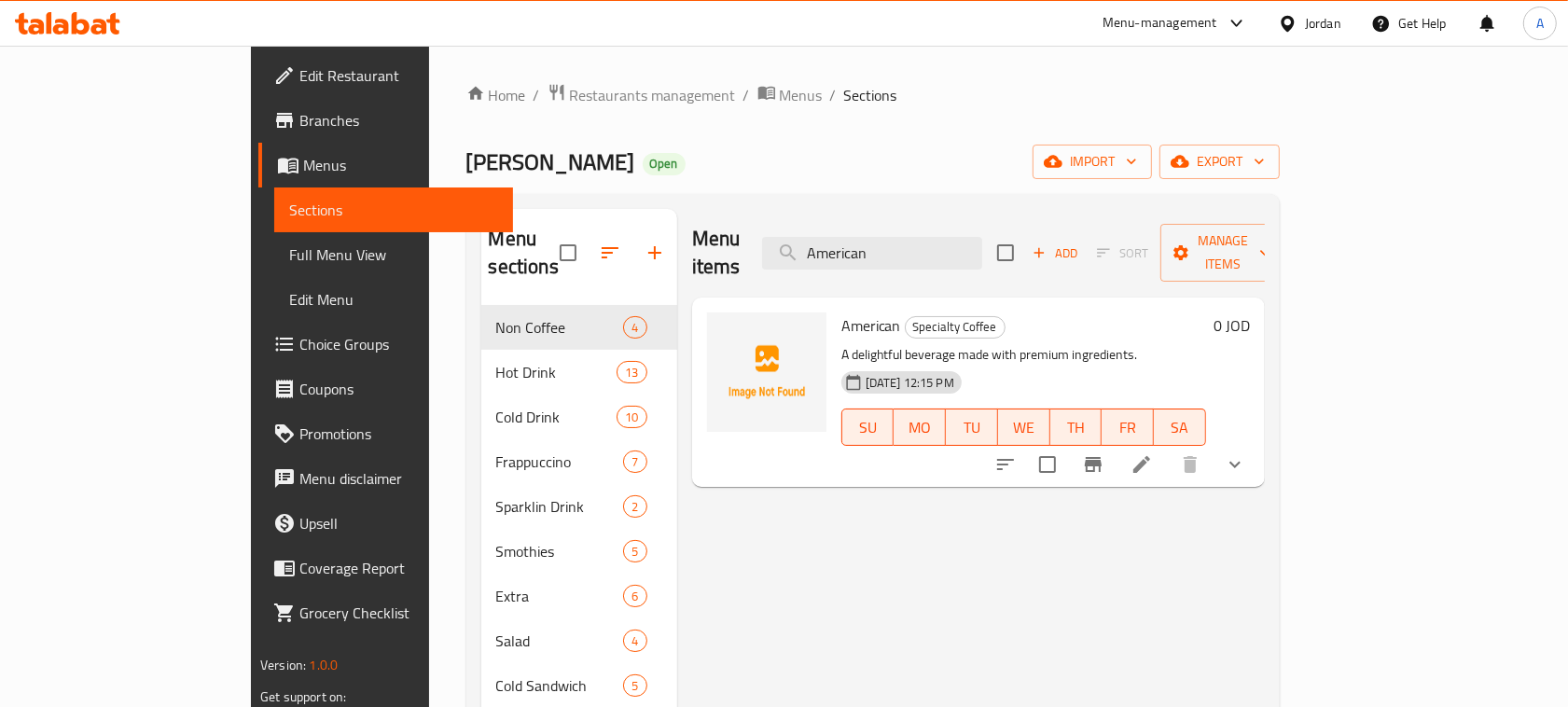 click on "Jordan" at bounding box center (1310, 23) 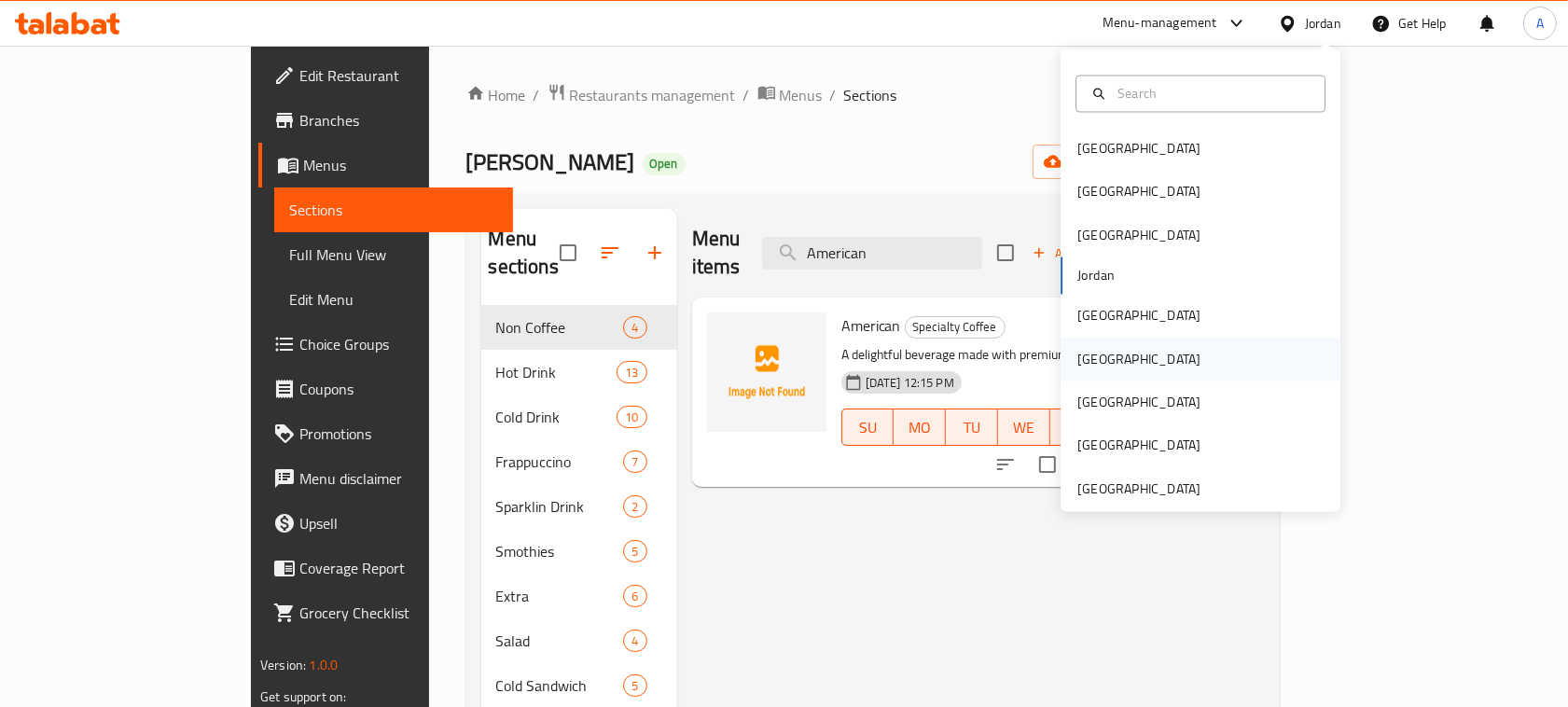 click on "[GEOGRAPHIC_DATA]" at bounding box center [1139, 359] 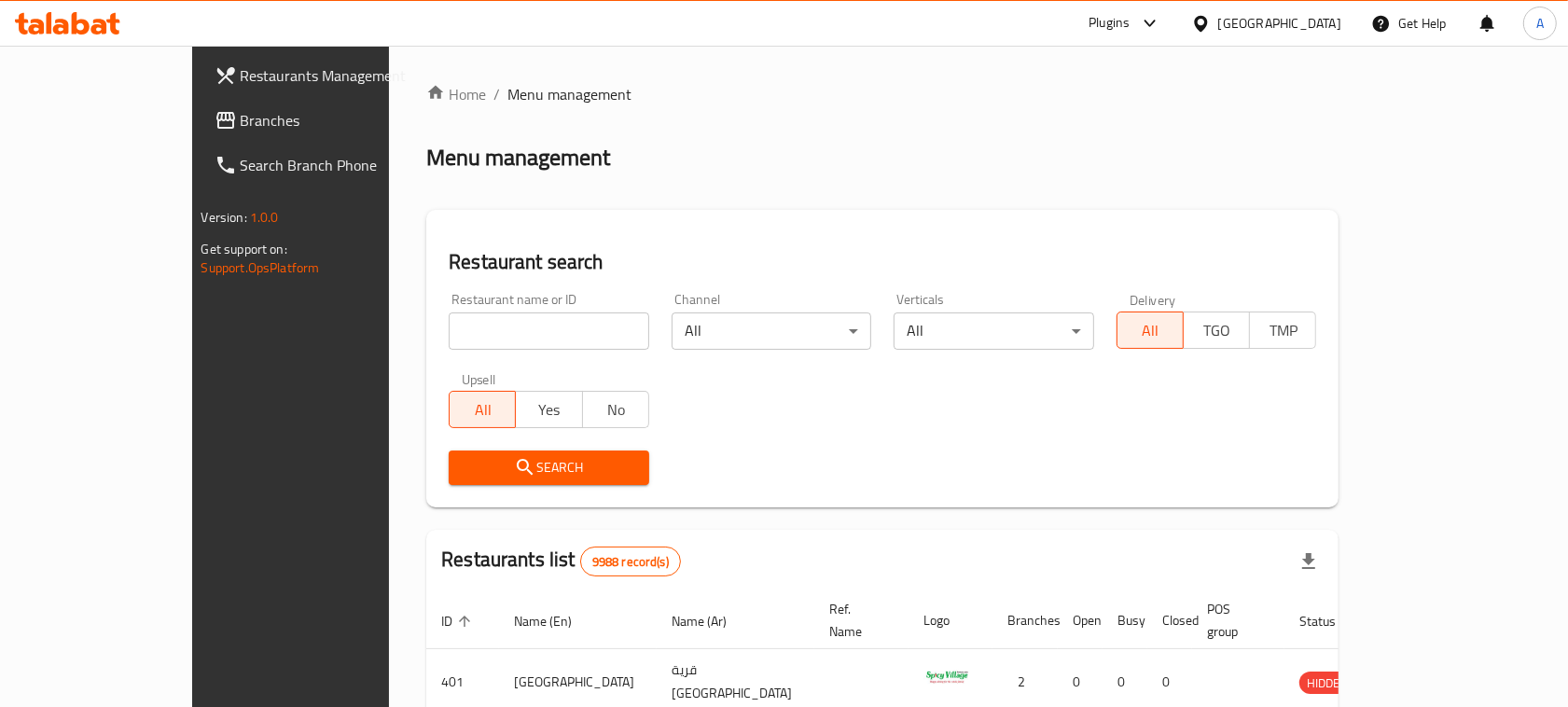 click at bounding box center [548, 331] 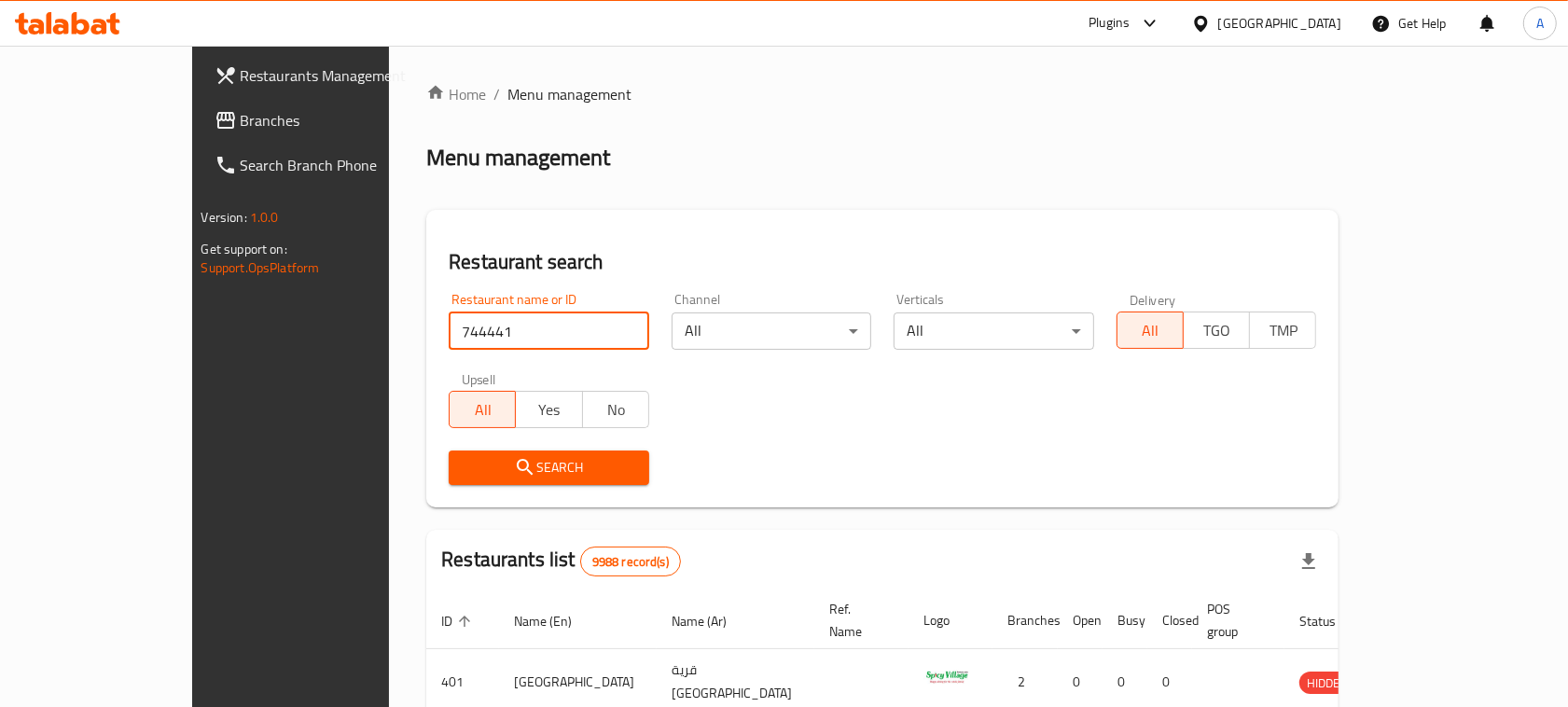 type on "744441" 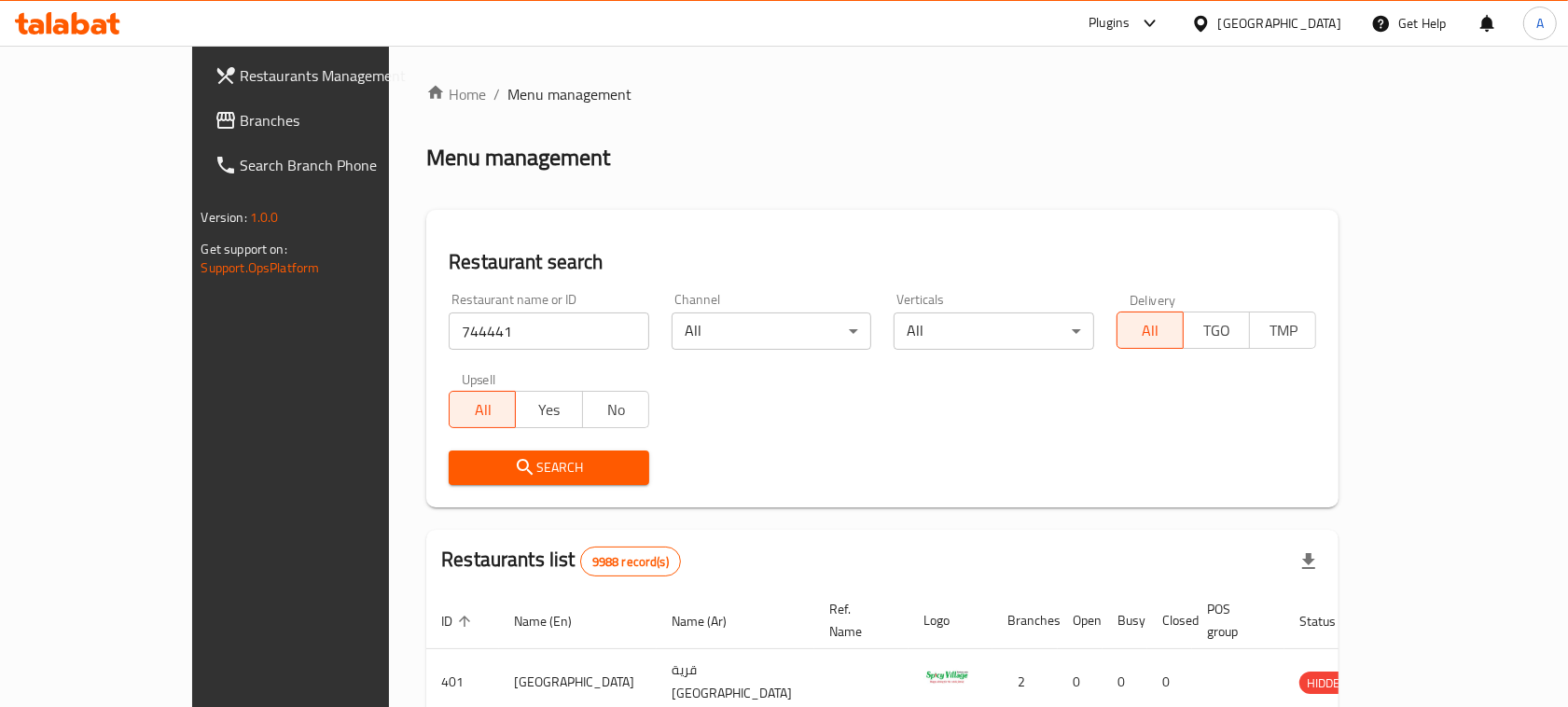 click on "Search" at bounding box center [548, 467] 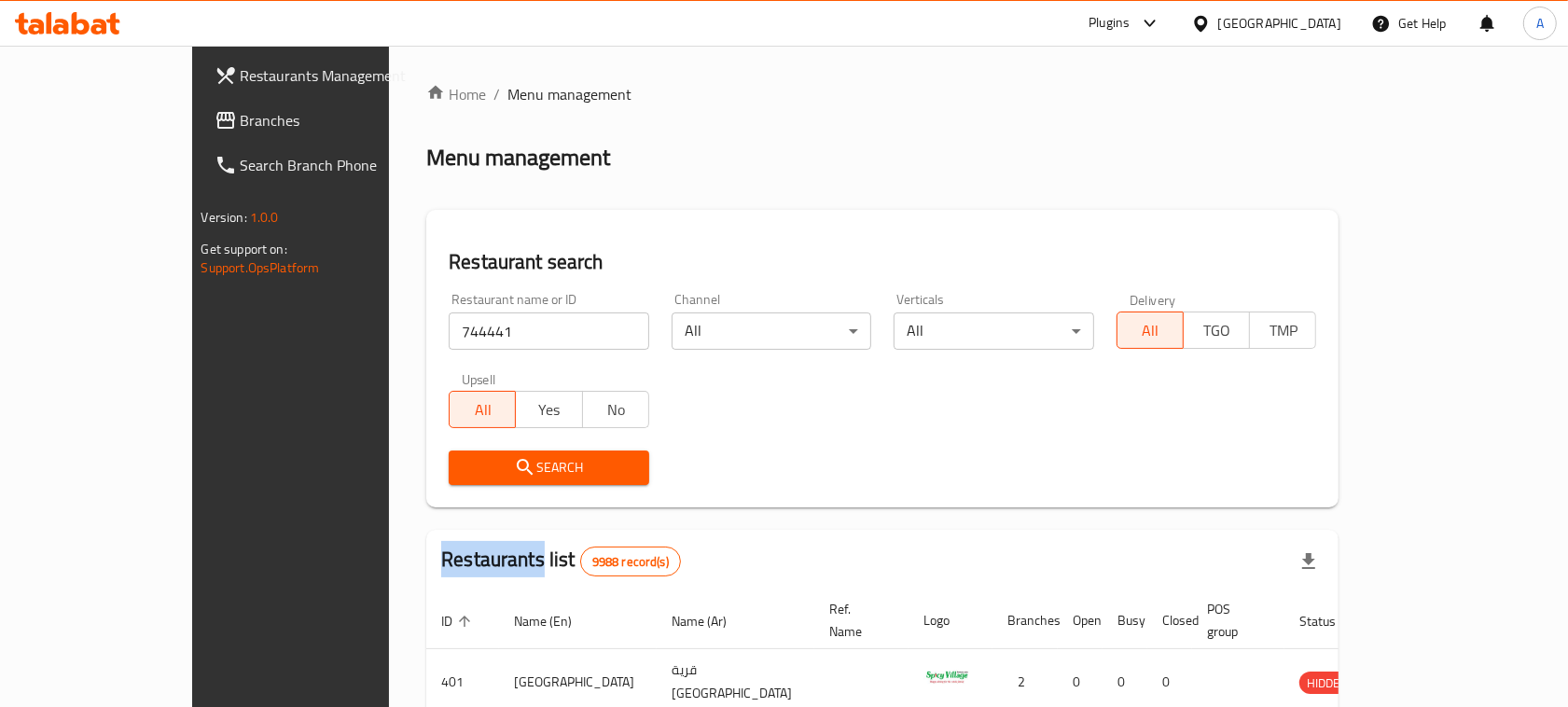 click on "Search" at bounding box center [548, 467] 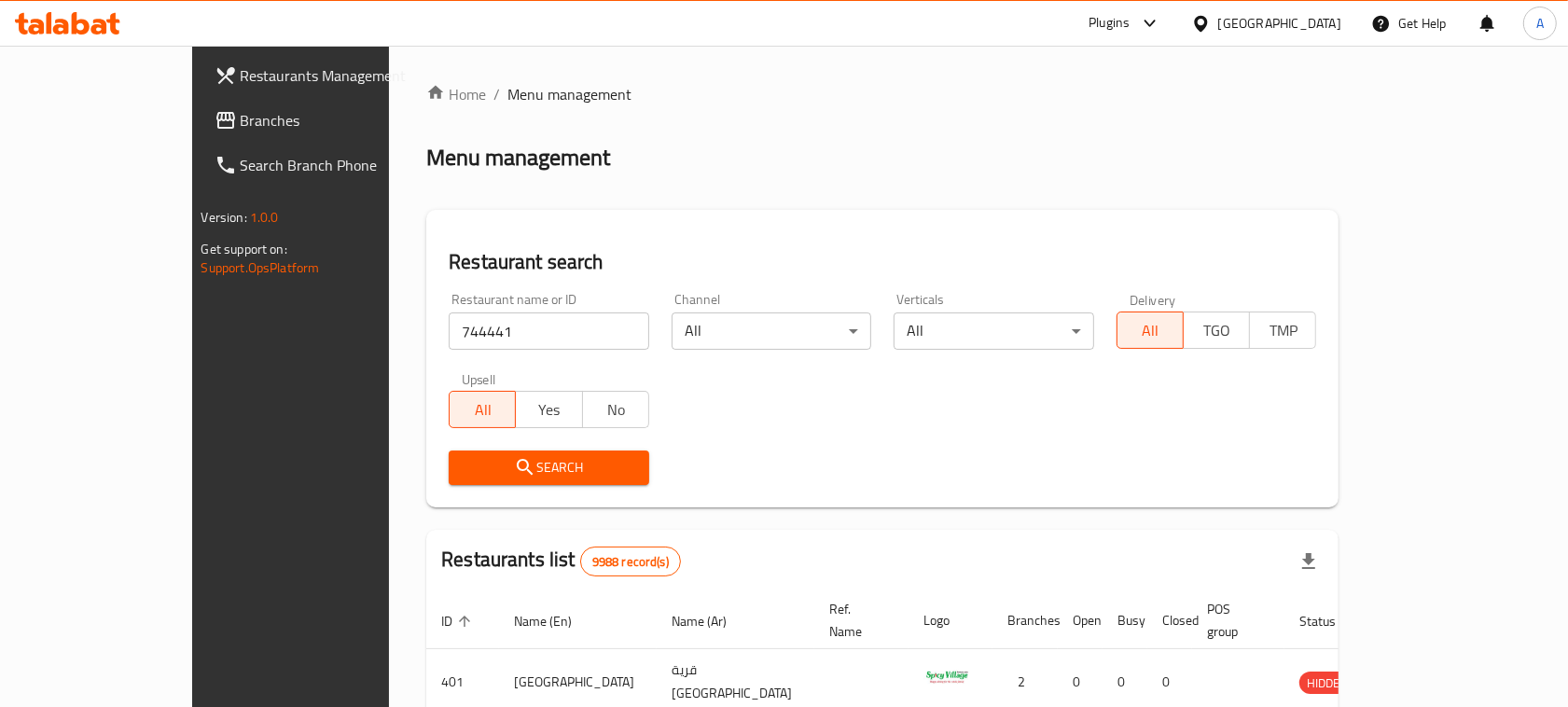click on "Search" at bounding box center [548, 467] 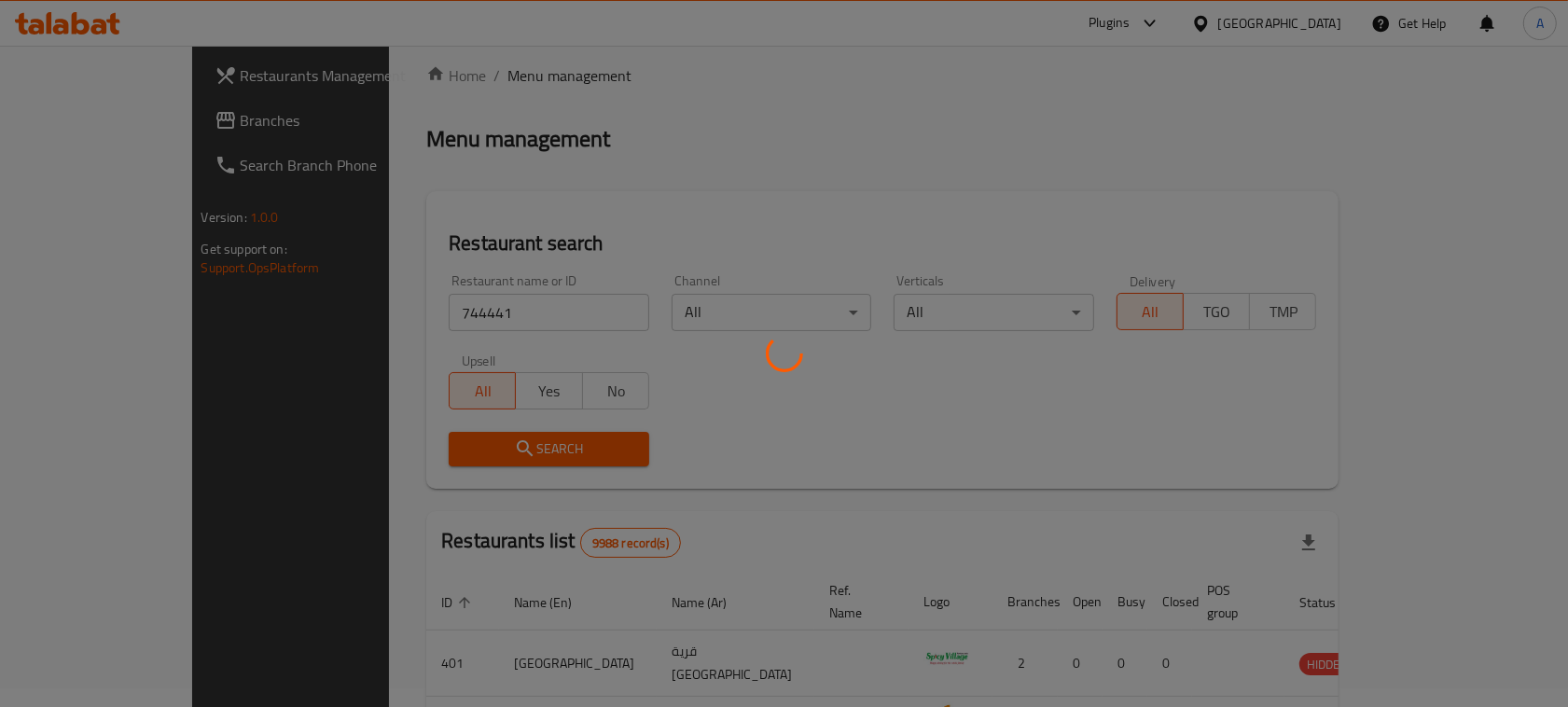 scroll, scrollTop: 0, scrollLeft: 0, axis: both 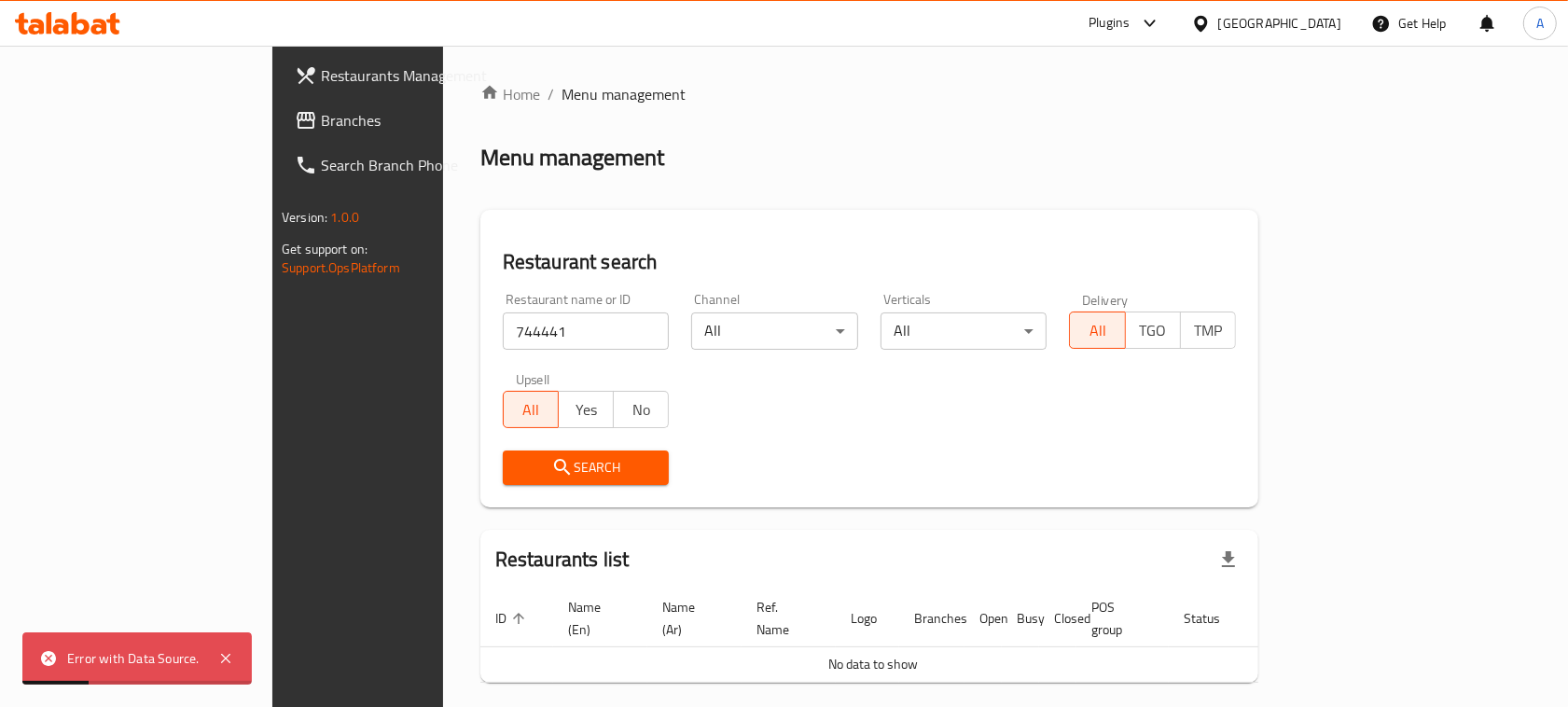 click on "744441" at bounding box center [586, 331] 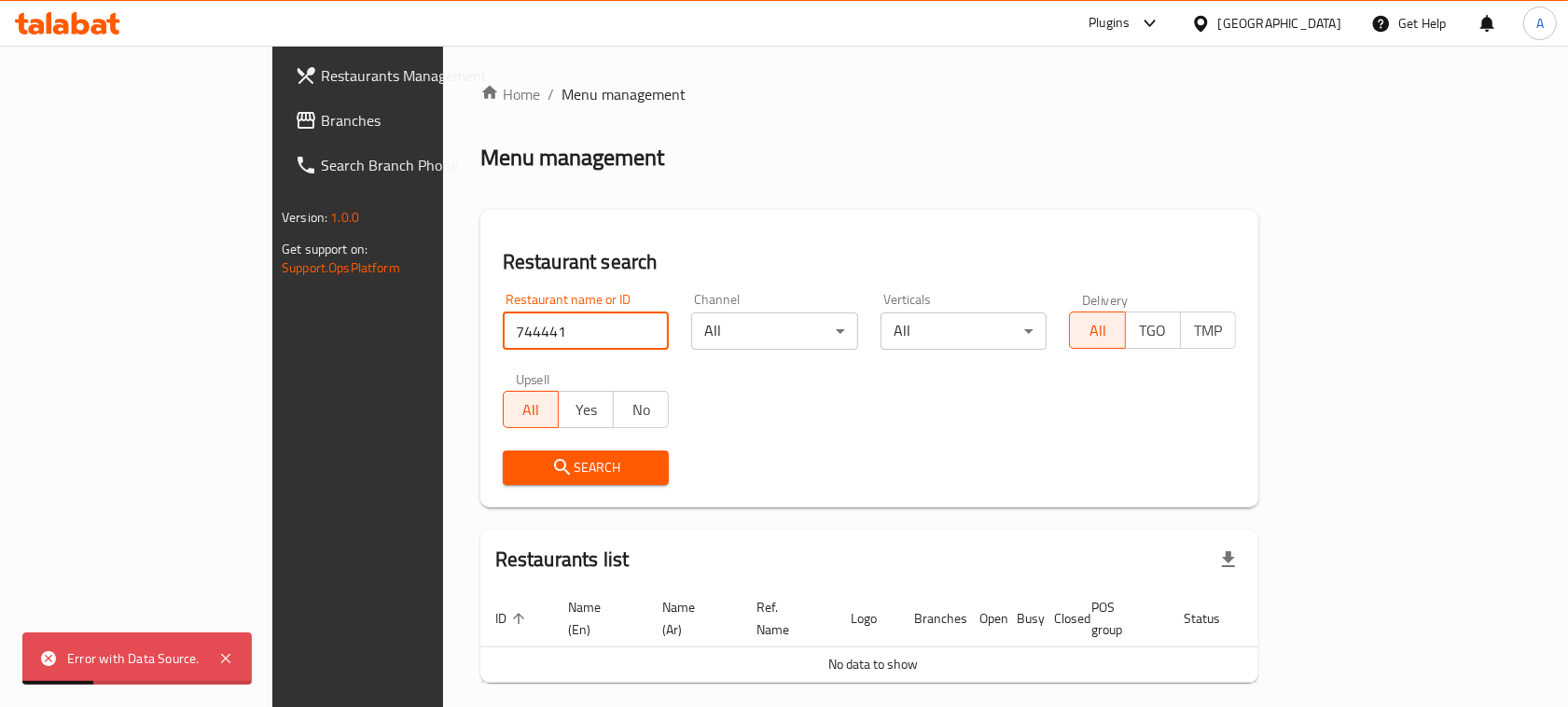 click on "744441" at bounding box center [586, 331] 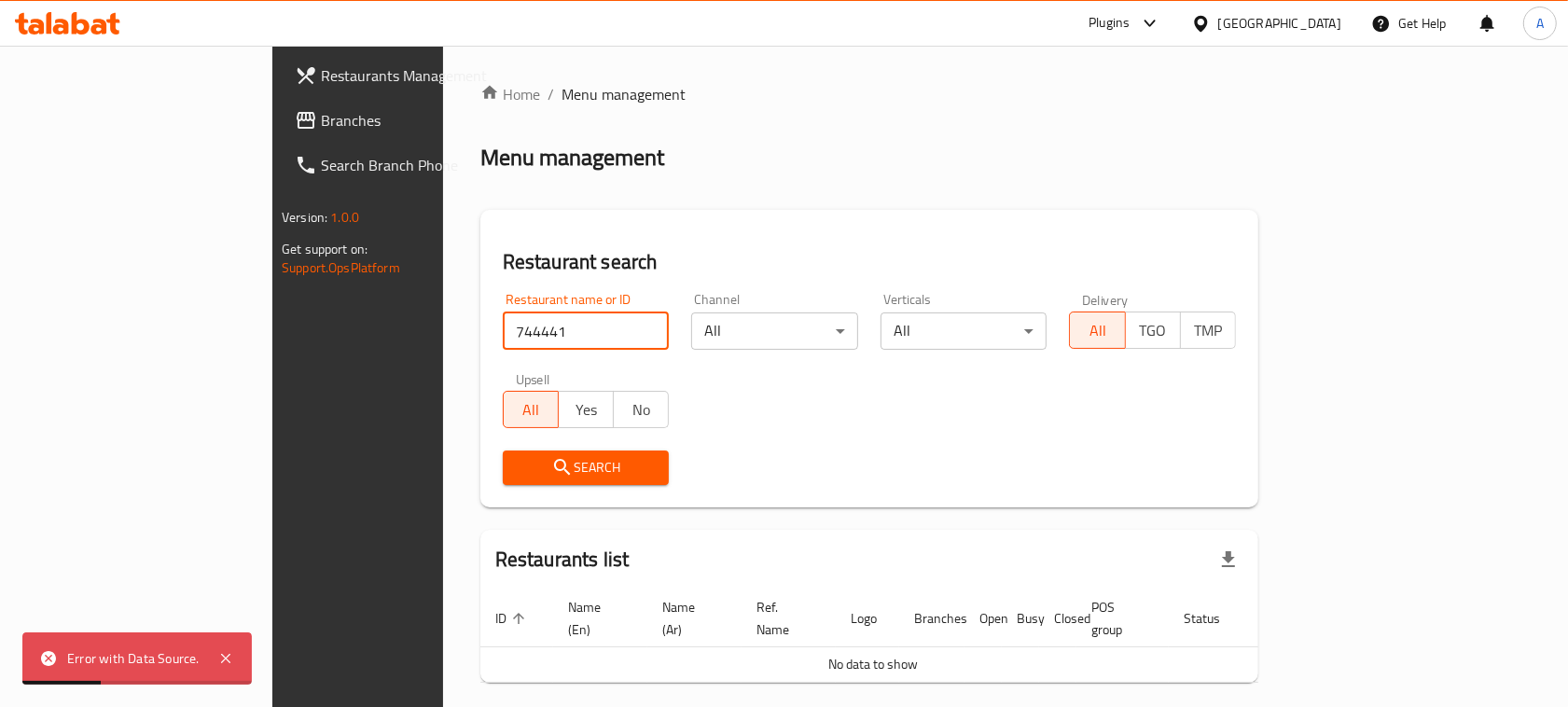 click on "744441" at bounding box center (586, 331) 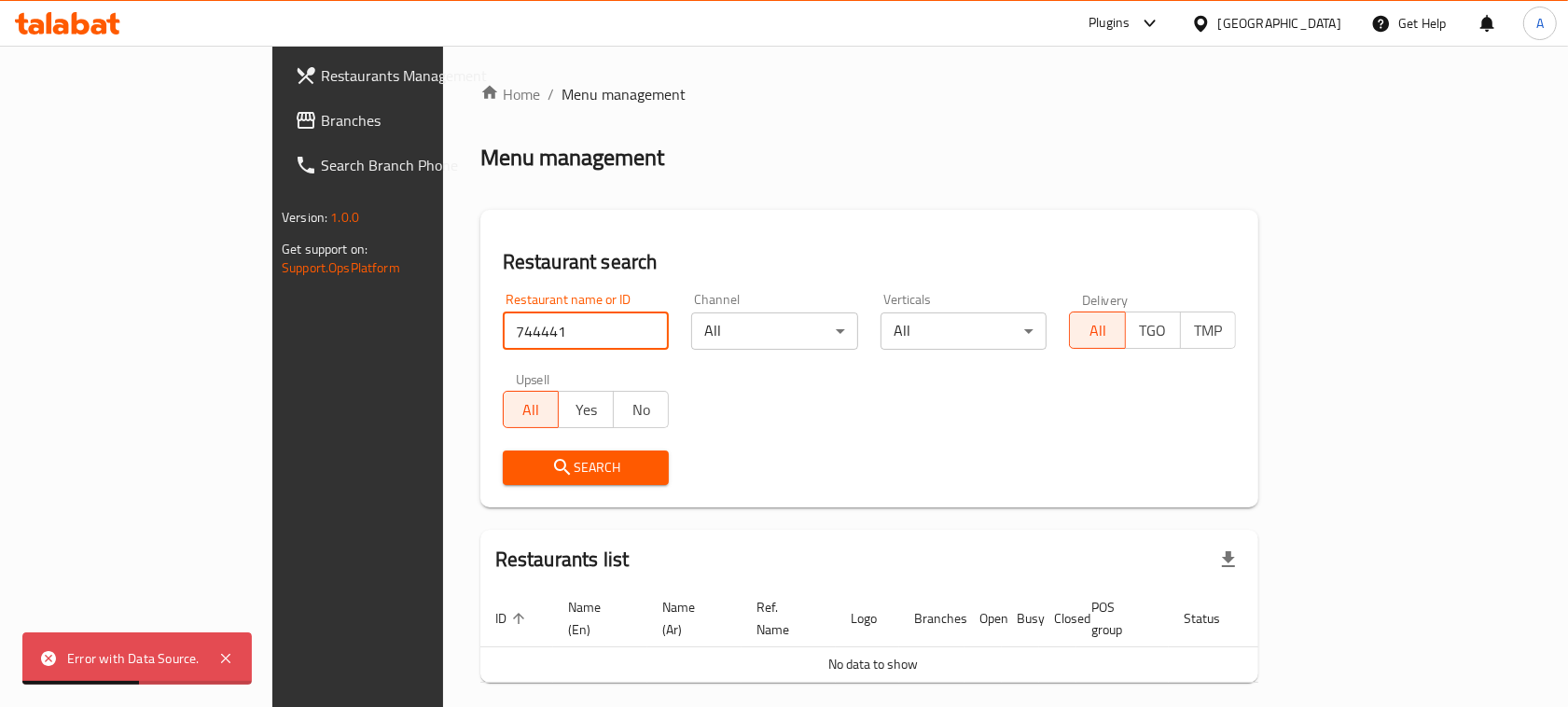 click on "Plugins" at bounding box center [1109, 23] 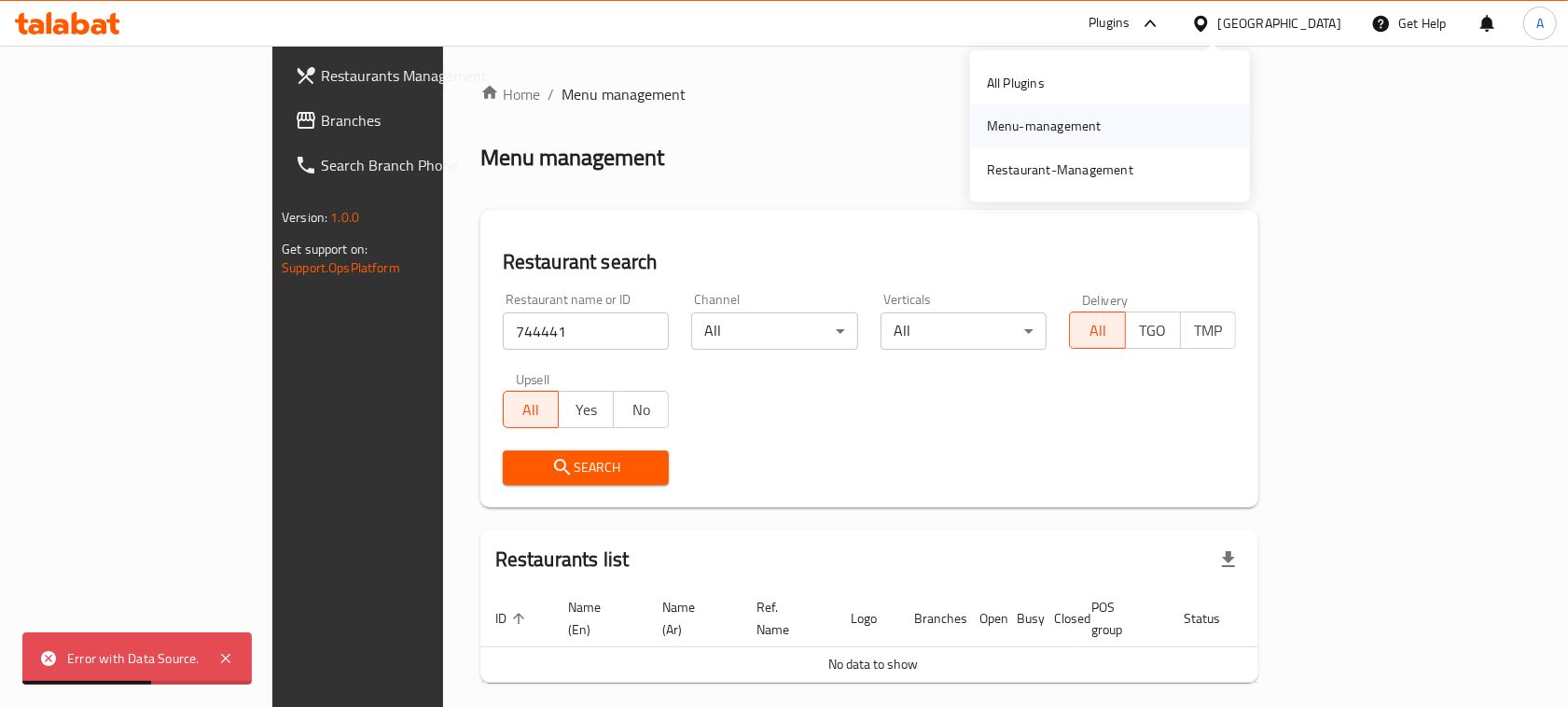 click on "Menu-management" at bounding box center (1110, 126) 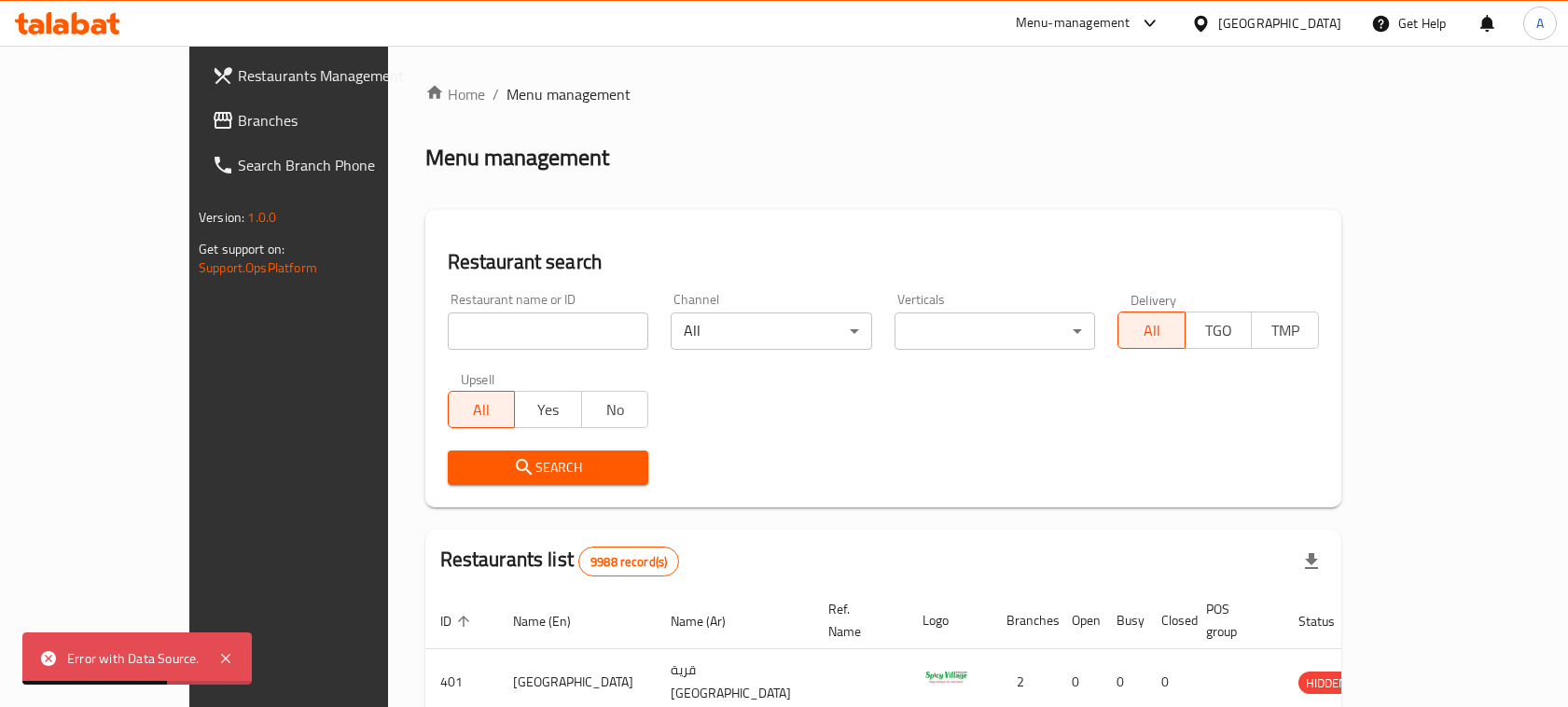 scroll, scrollTop: 0, scrollLeft: 0, axis: both 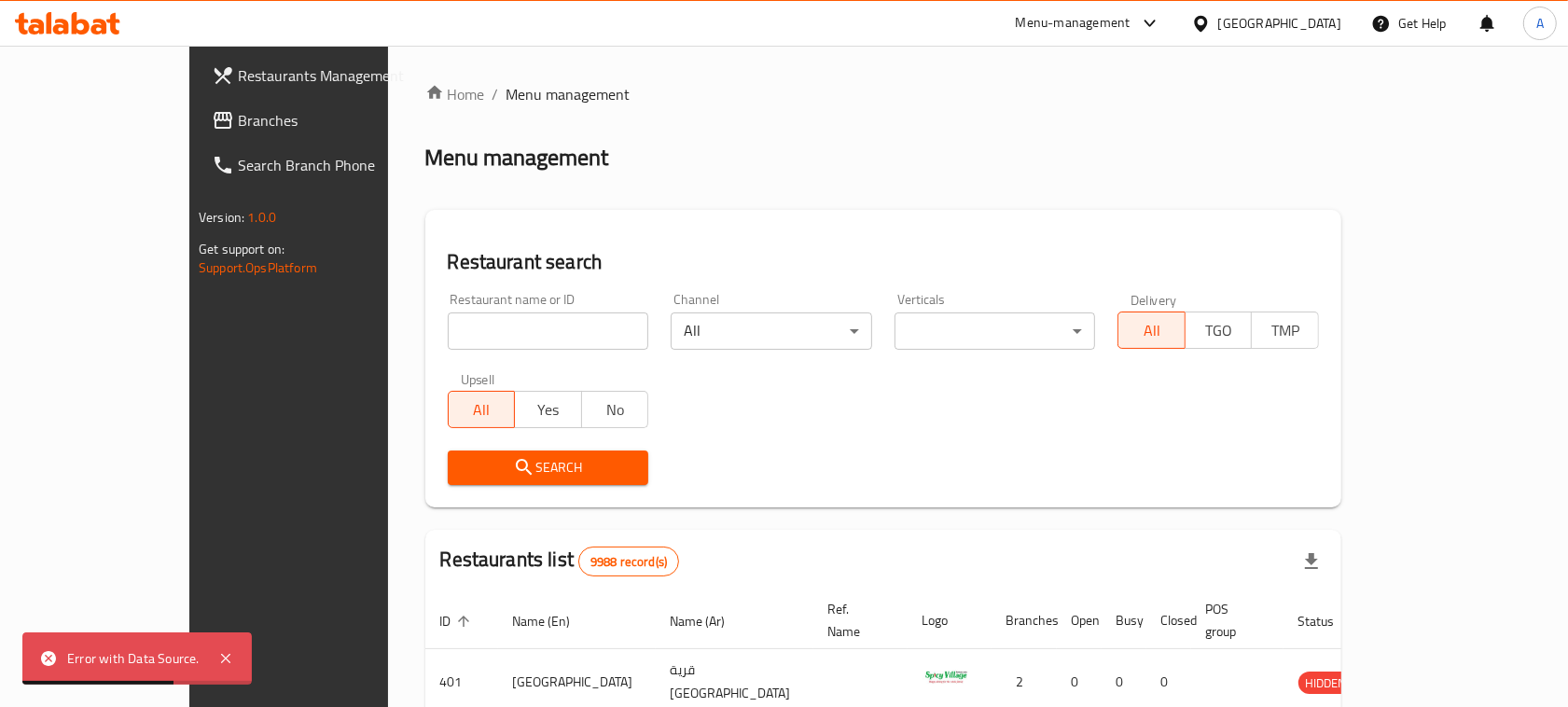 click on "Branches" at bounding box center (324, 120) 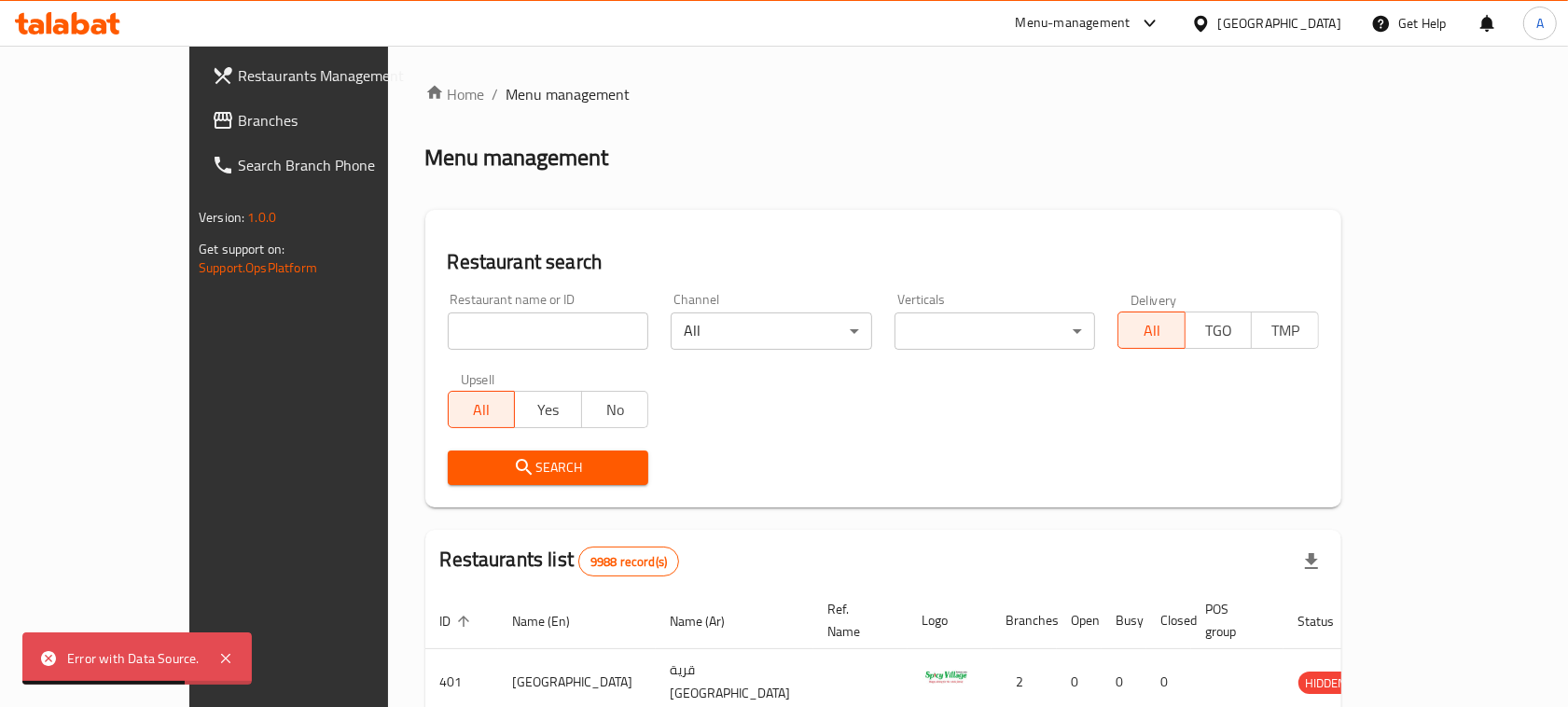click on "Restaurant name or ID Restaurant name or ID" at bounding box center (548, 321) 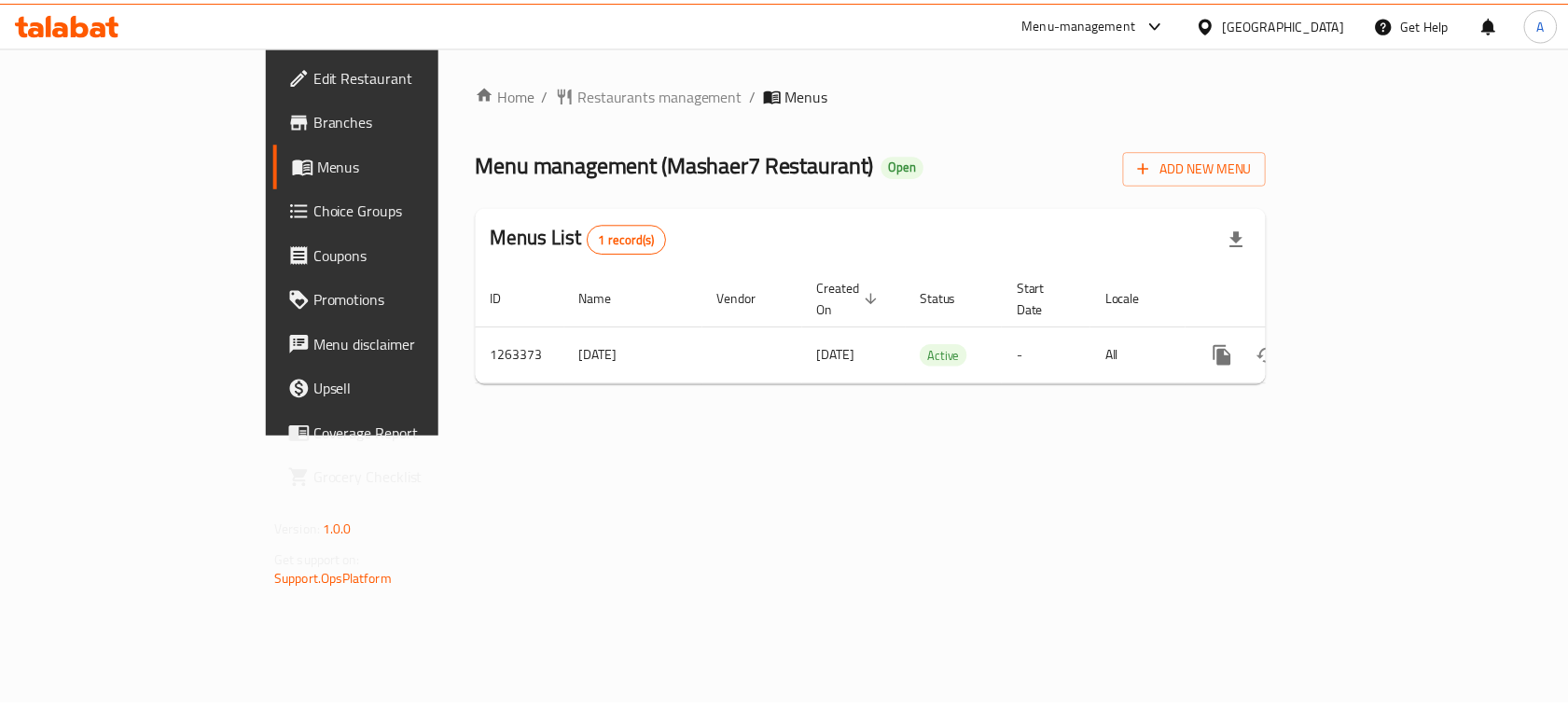 scroll, scrollTop: 0, scrollLeft: 0, axis: both 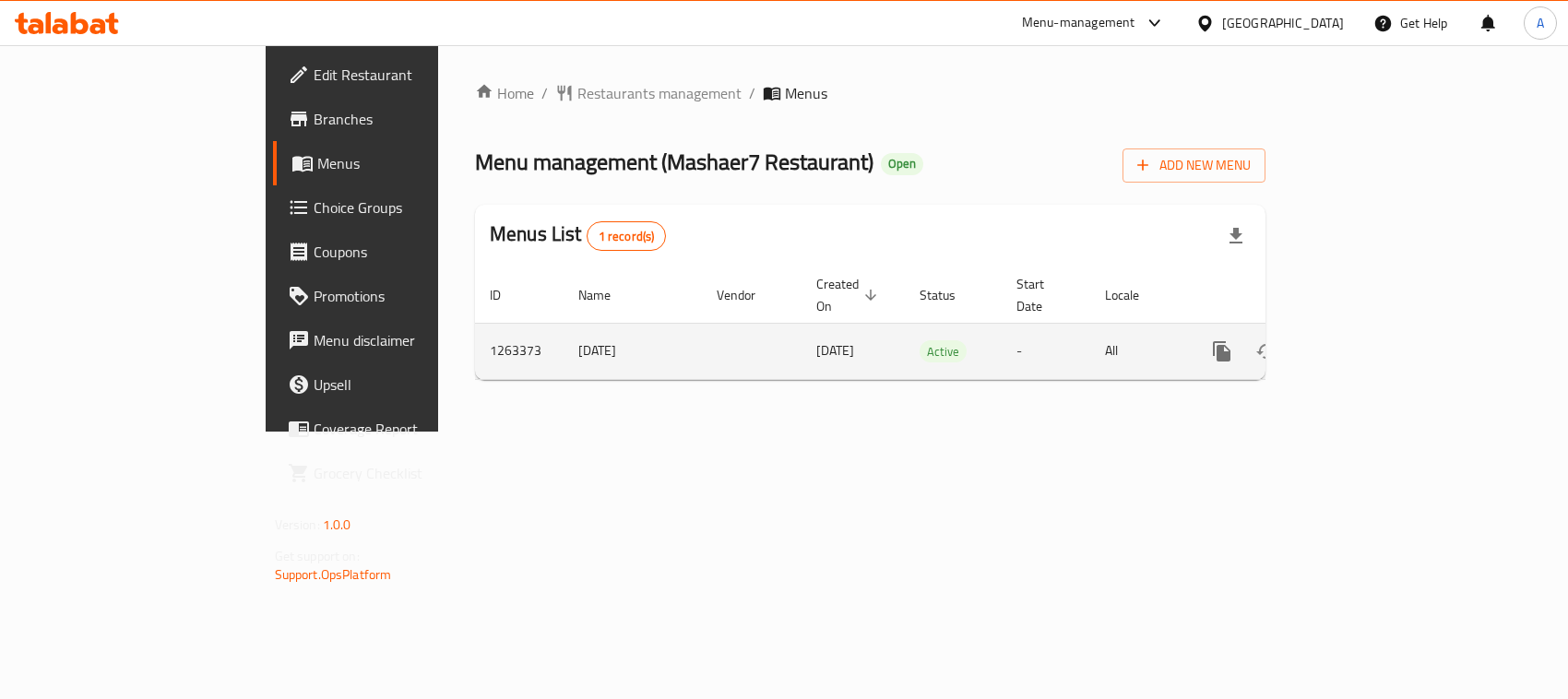click at bounding box center [1355, 351] 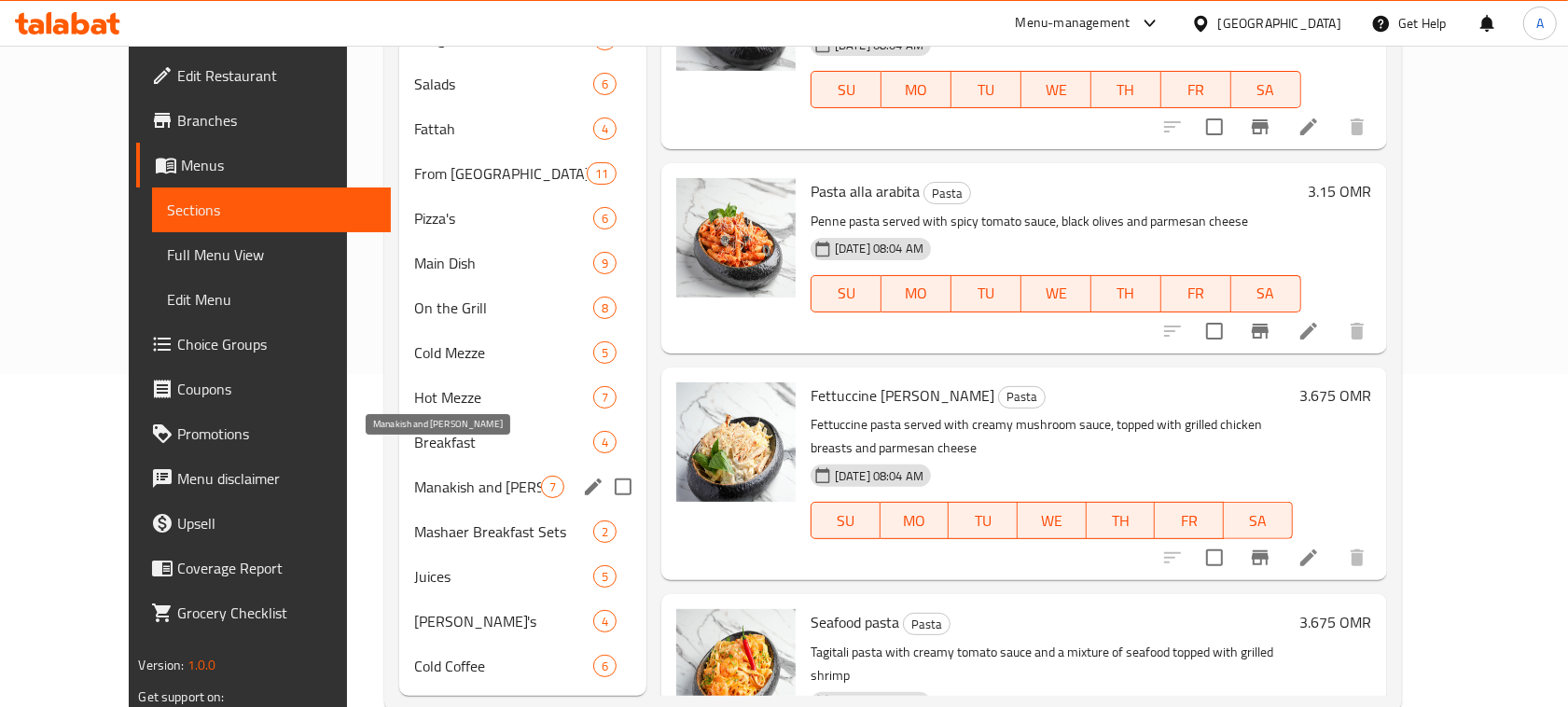 scroll, scrollTop: 345, scrollLeft: 0, axis: vertical 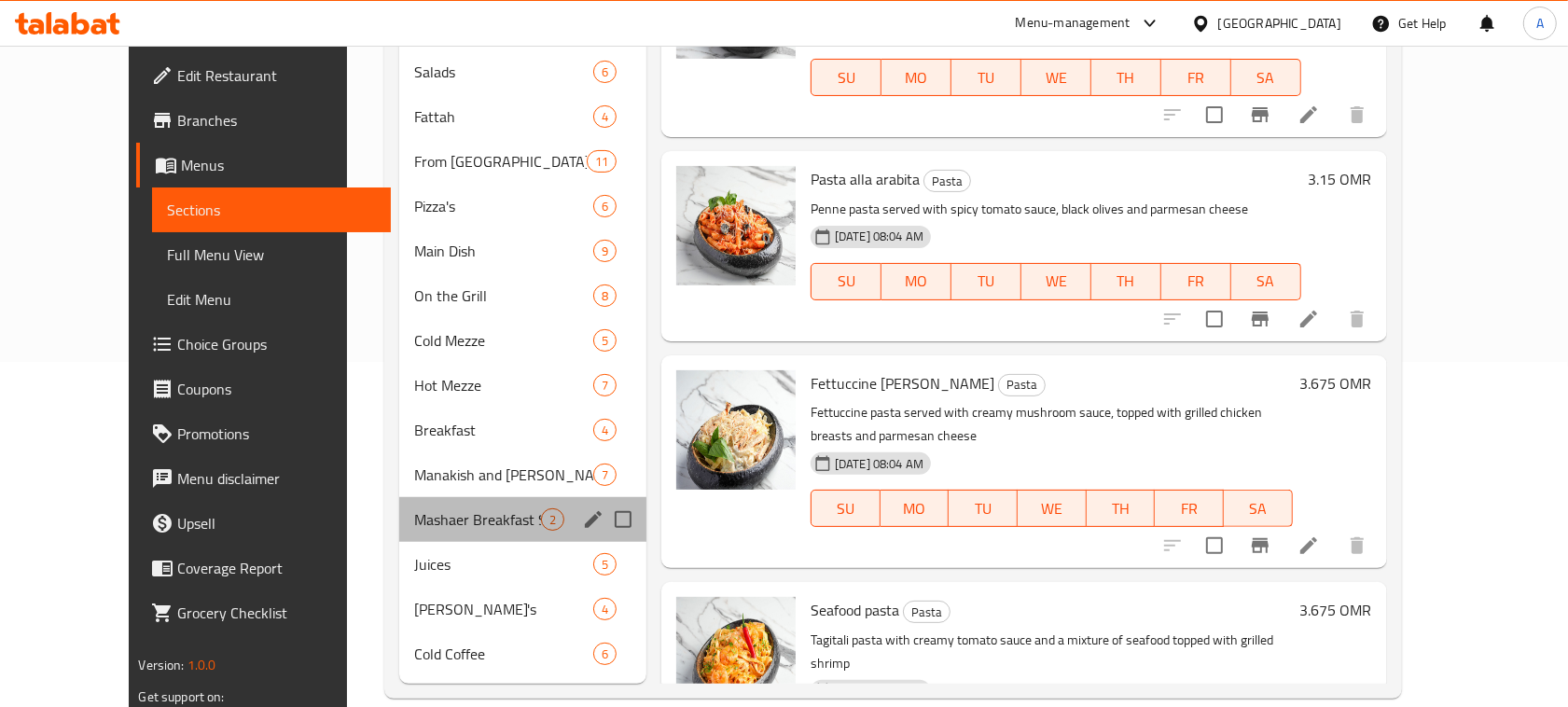 click on "Mashaer Breakfast Sets 2" at bounding box center [522, 520] 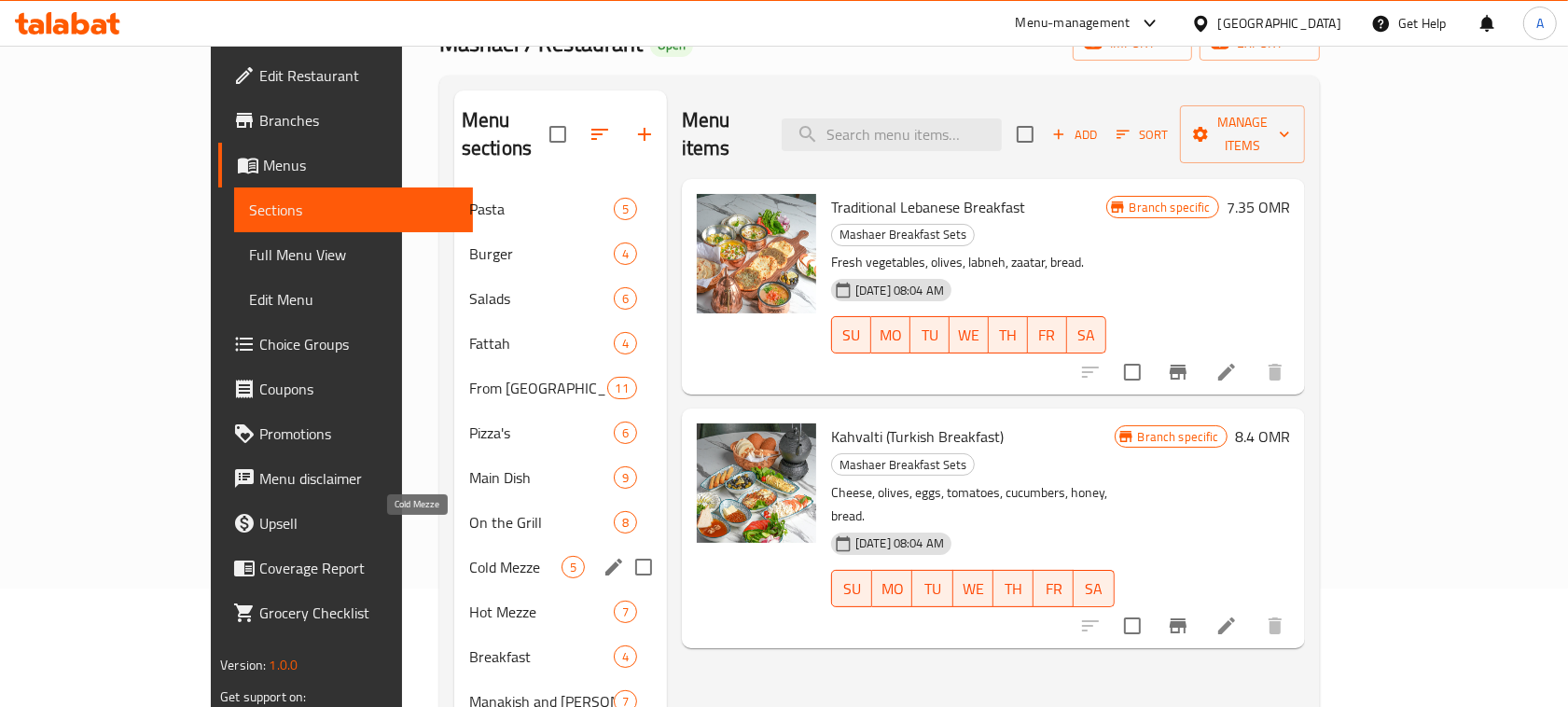 scroll, scrollTop: 345, scrollLeft: 0, axis: vertical 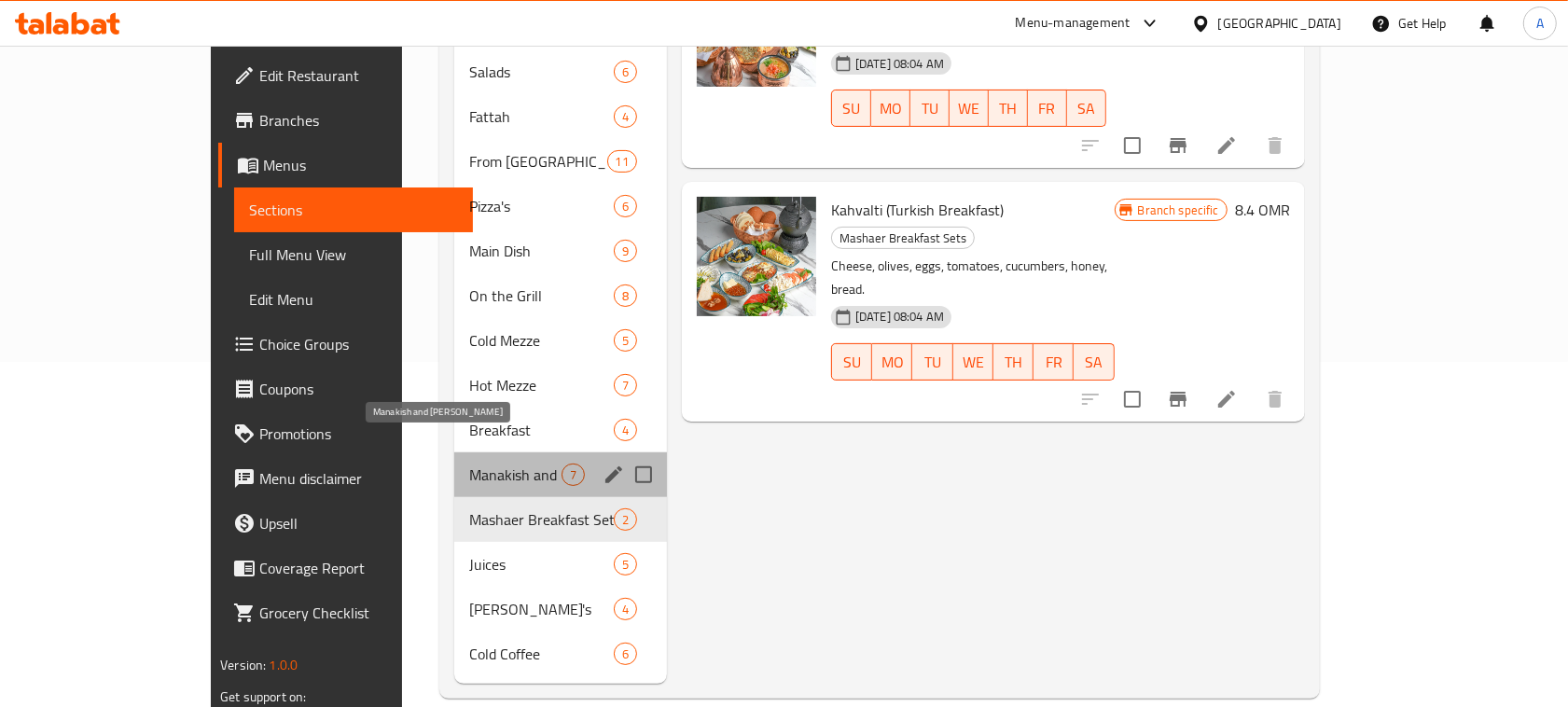 click on "Manakish and [PERSON_NAME]" at bounding box center [515, 475] 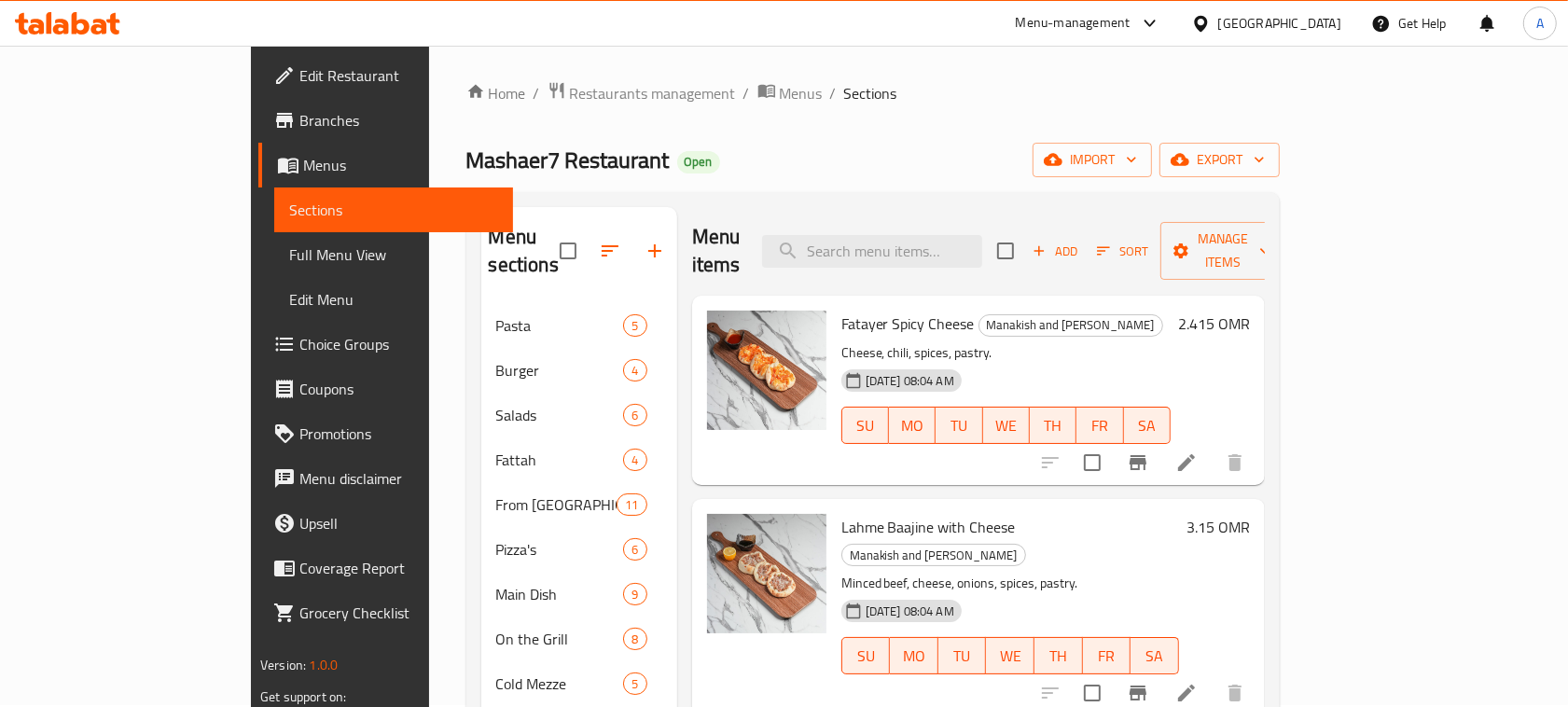 scroll, scrollTop: 0, scrollLeft: 0, axis: both 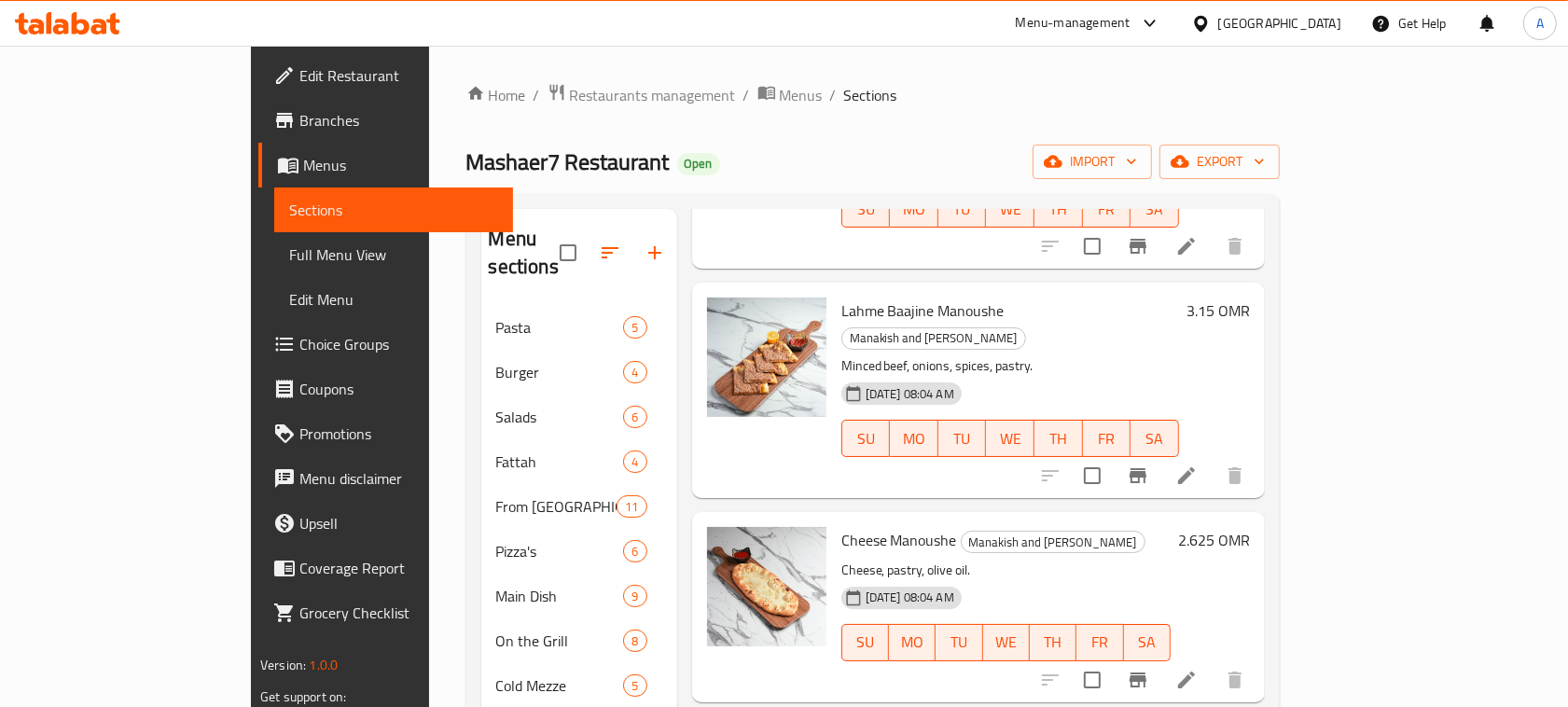 click on "Home / Restaurants management / Menus / Sections Mashaer7 Restaurant  Open import export Menu sections Pasta 5 Burger 4 Salads 6 Fattah 4 From Lebanon 11 Pizza's 6 Main Dish 9 On the Grill 8 Cold Mezze 5 Hot Mezze 7 Breakfast 4 Manakish and Fatayer 7 Mashaer Breakfast Sets 2 Juices 5 Mojito's 4 Cold Coffee 6 Menu items Add Sort Manage items Fatayer Spicy Cheese   Manakish and Fatayer Cheese, chili, spices, pastry. 29-10-2024 08:04 AM SU MO TU WE TH FR SA 2.415   OMR Lahme Baajine with Cheese   Manakish and Fatayer Minced beef, cheese, onions, spices, pastry. 29-10-2024 08:04 AM SU MO TU WE TH FR SA 3.15   OMR Lahme Baajine Manoushe   Manakish and Fatayer Minced beef, onions, spices, pastry. 29-10-2024 08:04 AM SU MO TU WE TH FR SA 3.15   OMR Cheese Manoushe   Manakish and Fatayer Cheese, pastry, olive oil. 29-10-2024 08:04 AM SU MO TU WE TH FR SA 2.625   OMR Cheese and Zaatar Manoushe   Manakish and Fatayer Cheese, zaatar, olive oil, pastry. 29-10-2024 08:04 AM SU MO TU WE TH FR SA 2.31   OMR   SU MO TU WE TH" at bounding box center [873, 563] 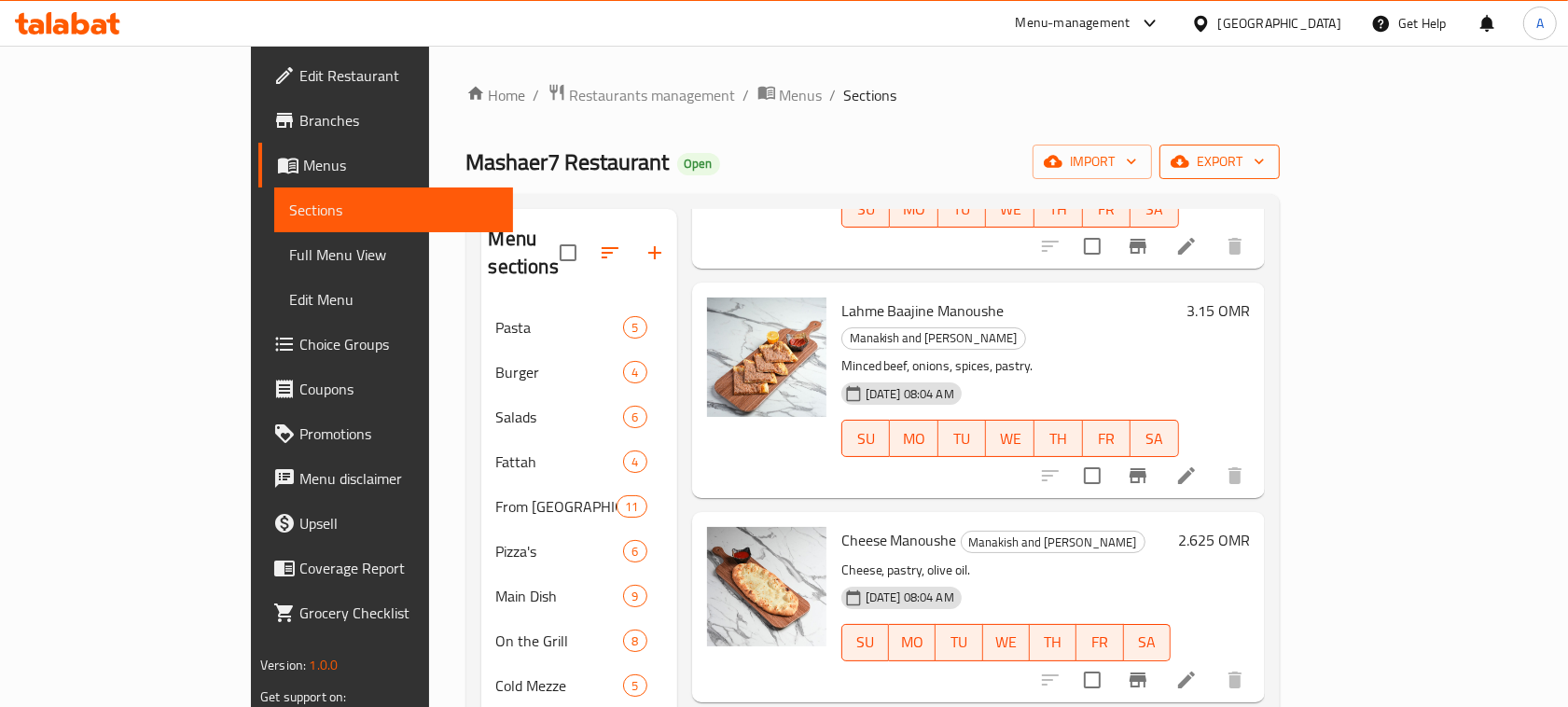 click on "export" at bounding box center [1219, 161] 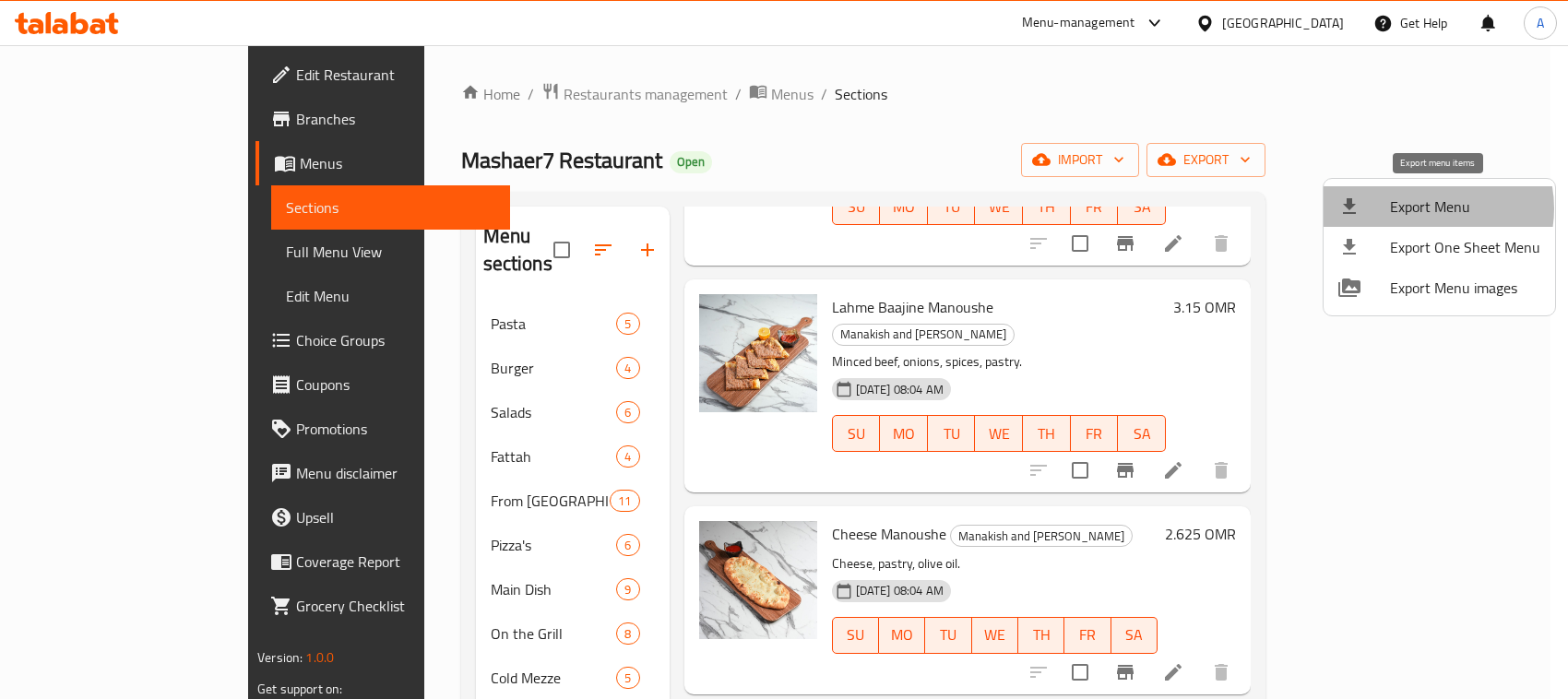 click on "Export Menu" at bounding box center [1465, 207] 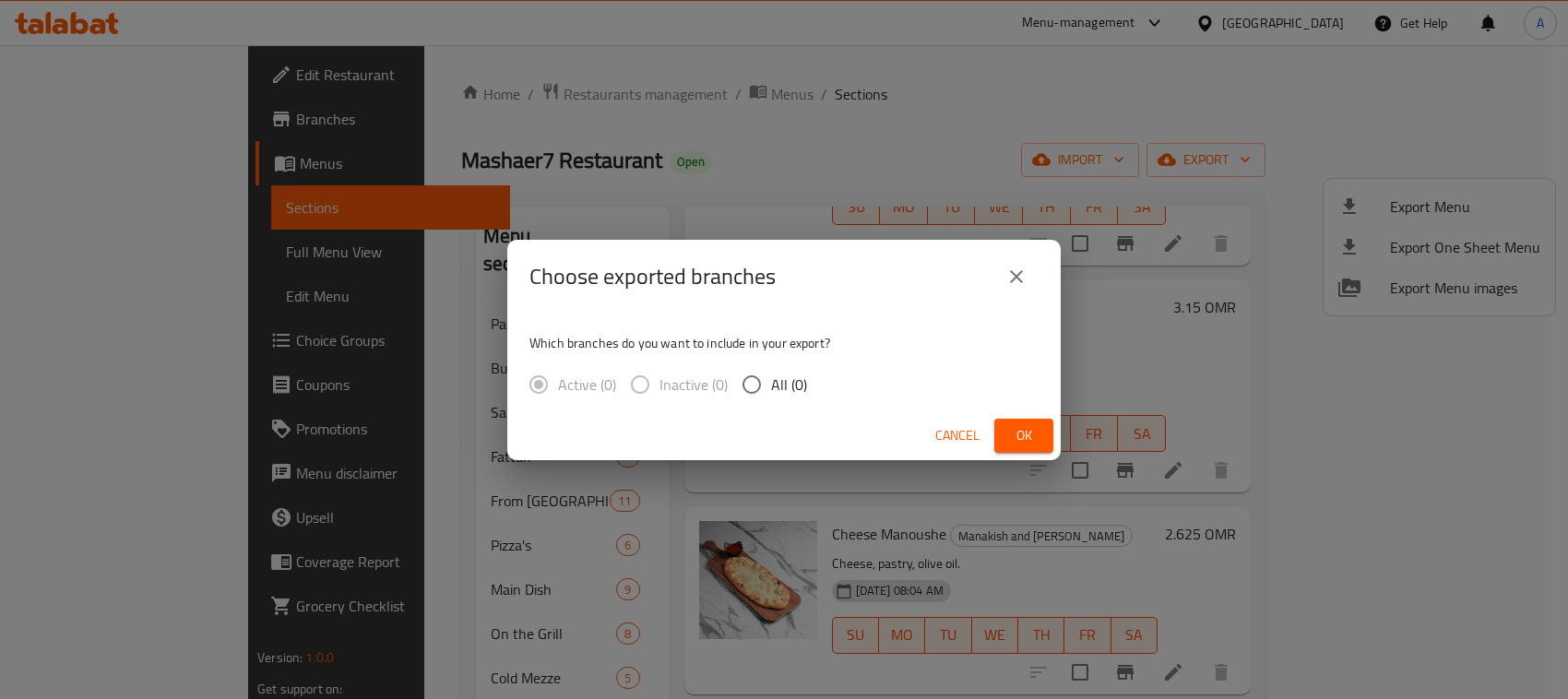 click on "All (0)" at bounding box center (752, 385) 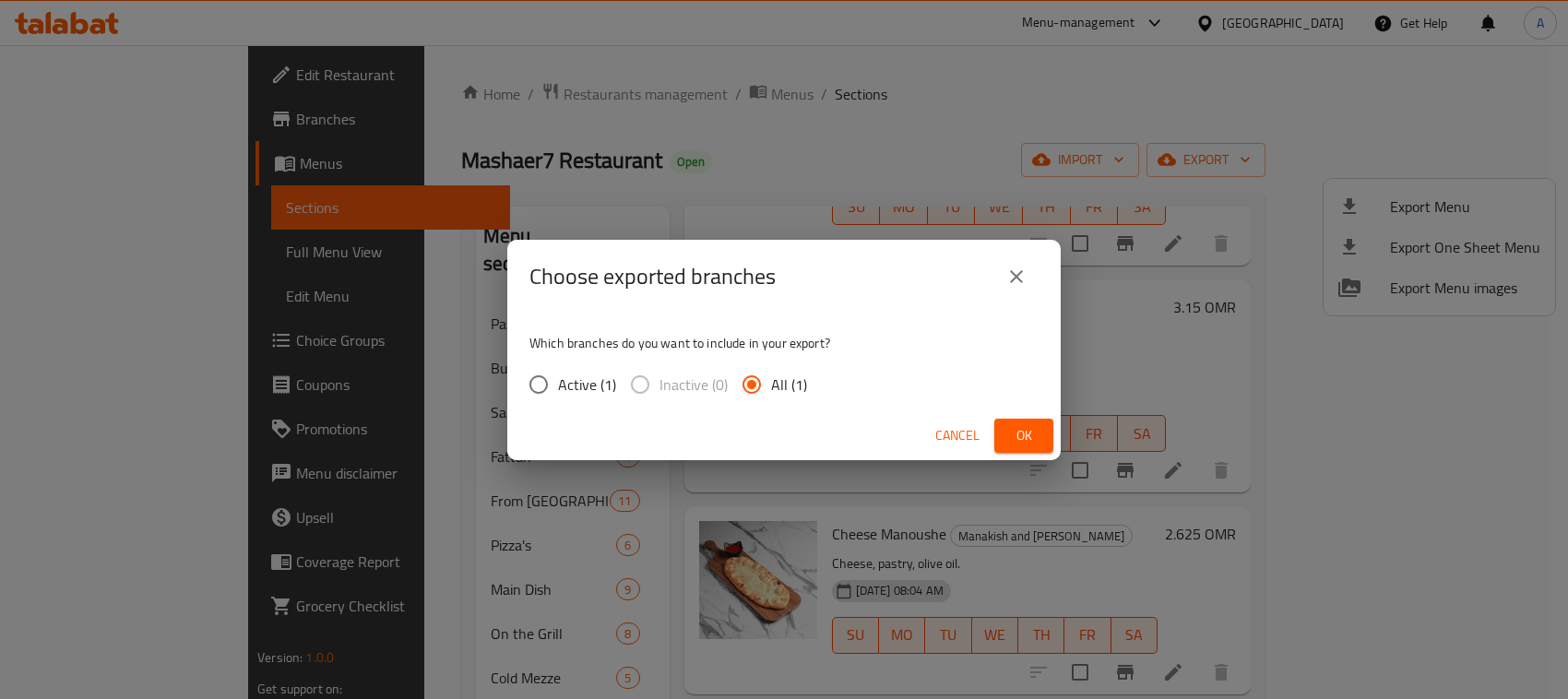 click on "Ok" at bounding box center [1024, 435] 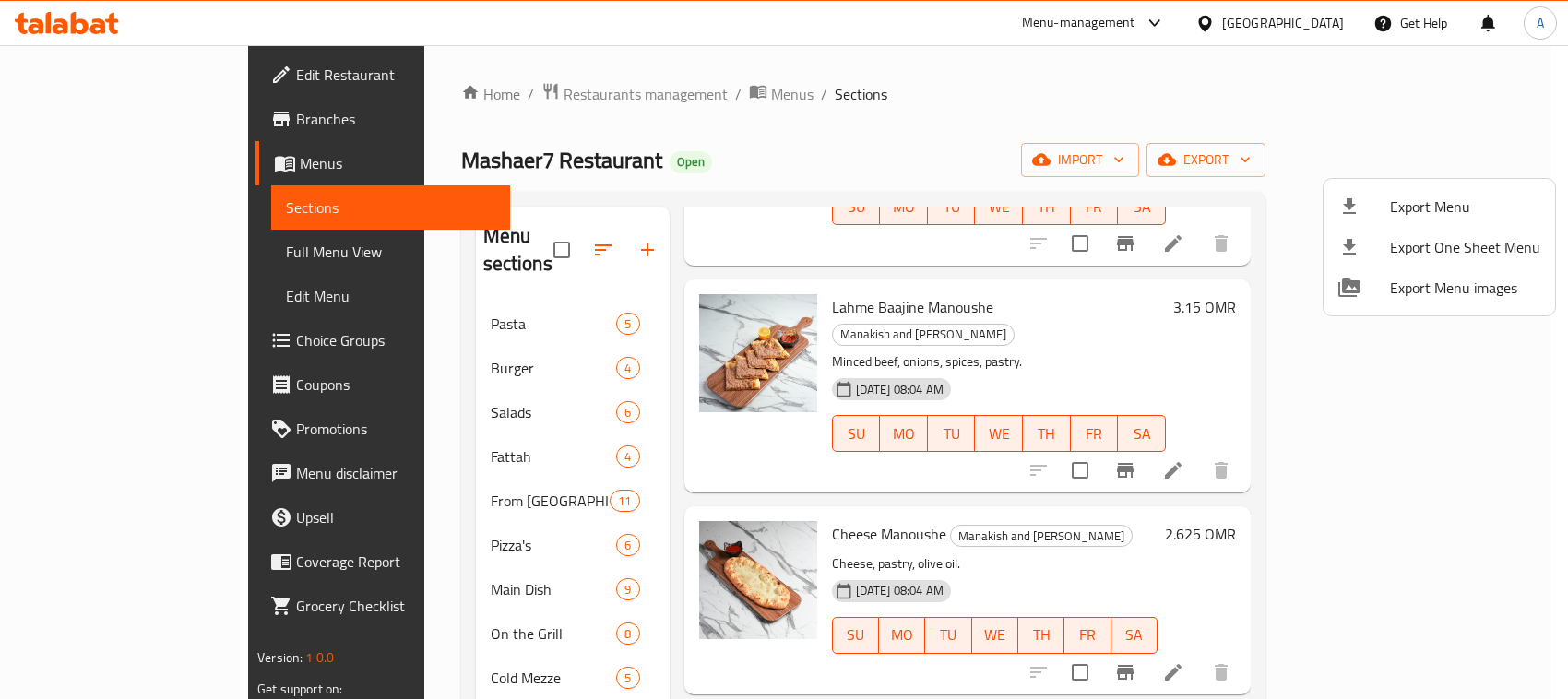 click at bounding box center [784, 350] 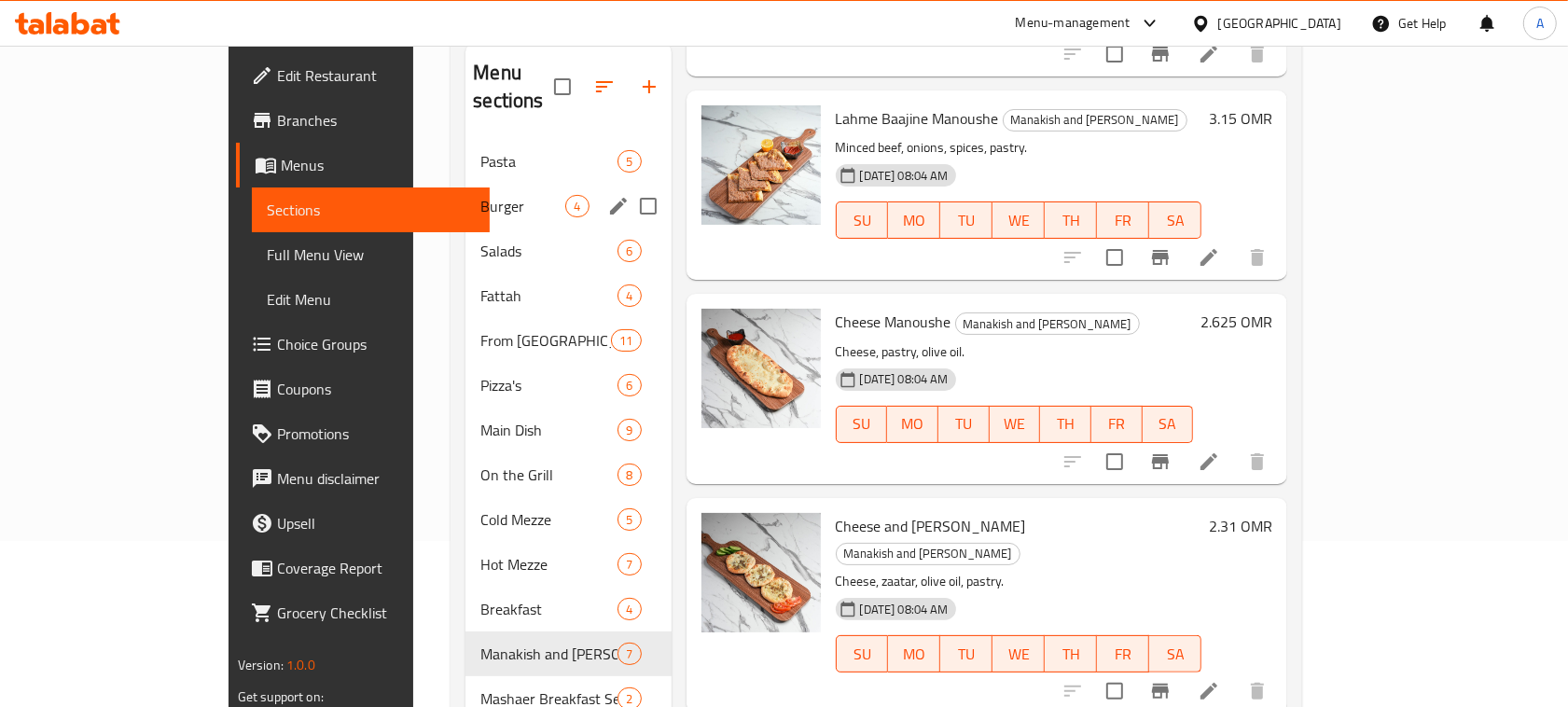 scroll, scrollTop: 345, scrollLeft: 0, axis: vertical 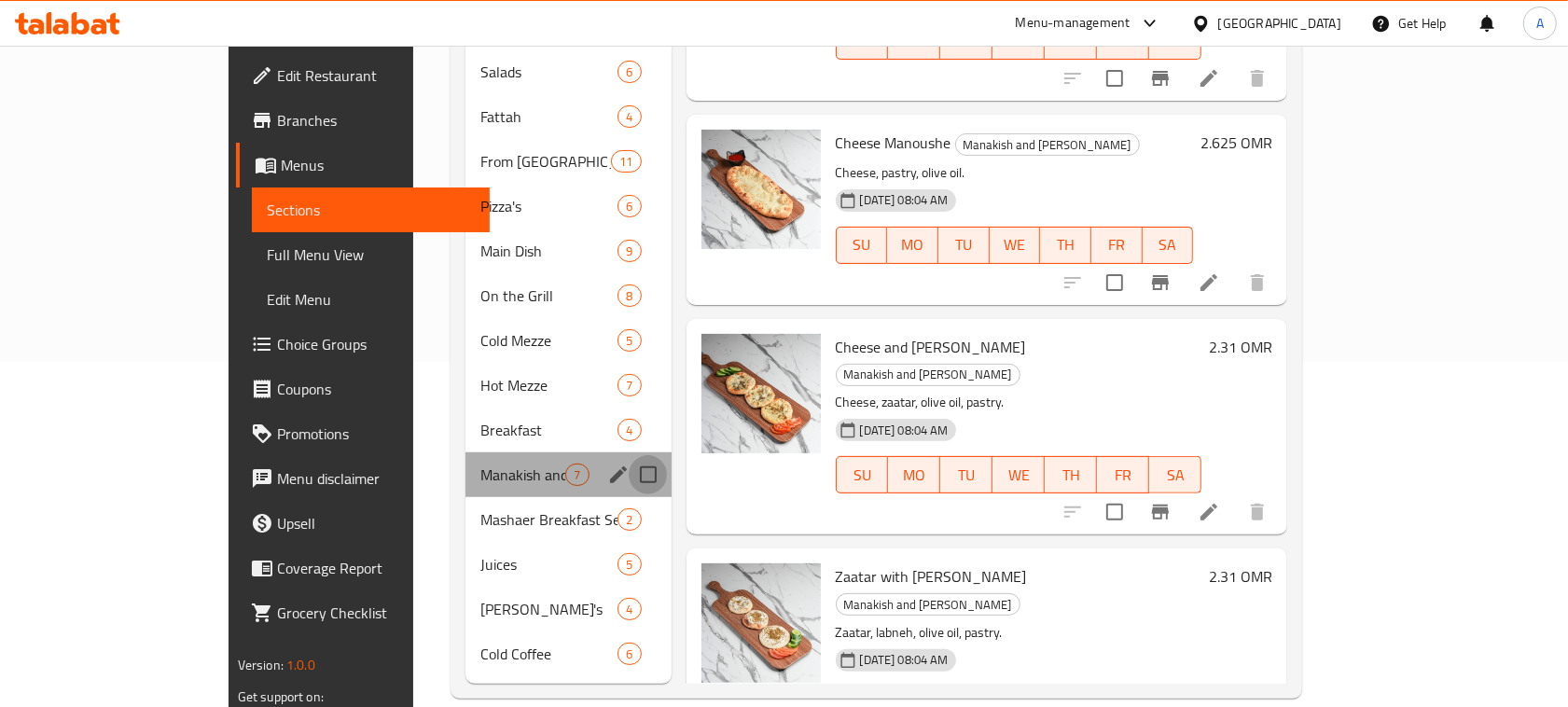 click at bounding box center (648, 475) 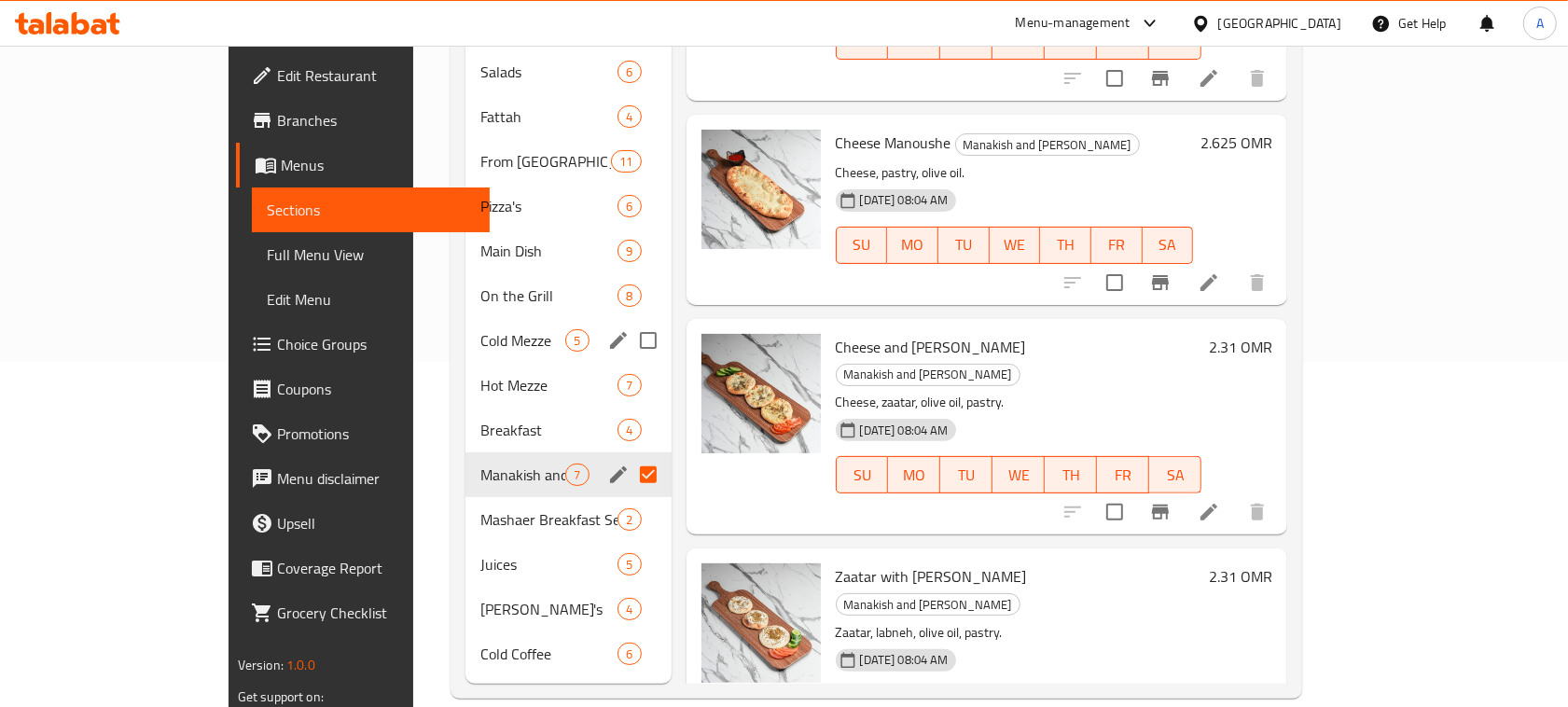 scroll, scrollTop: 112, scrollLeft: 0, axis: vertical 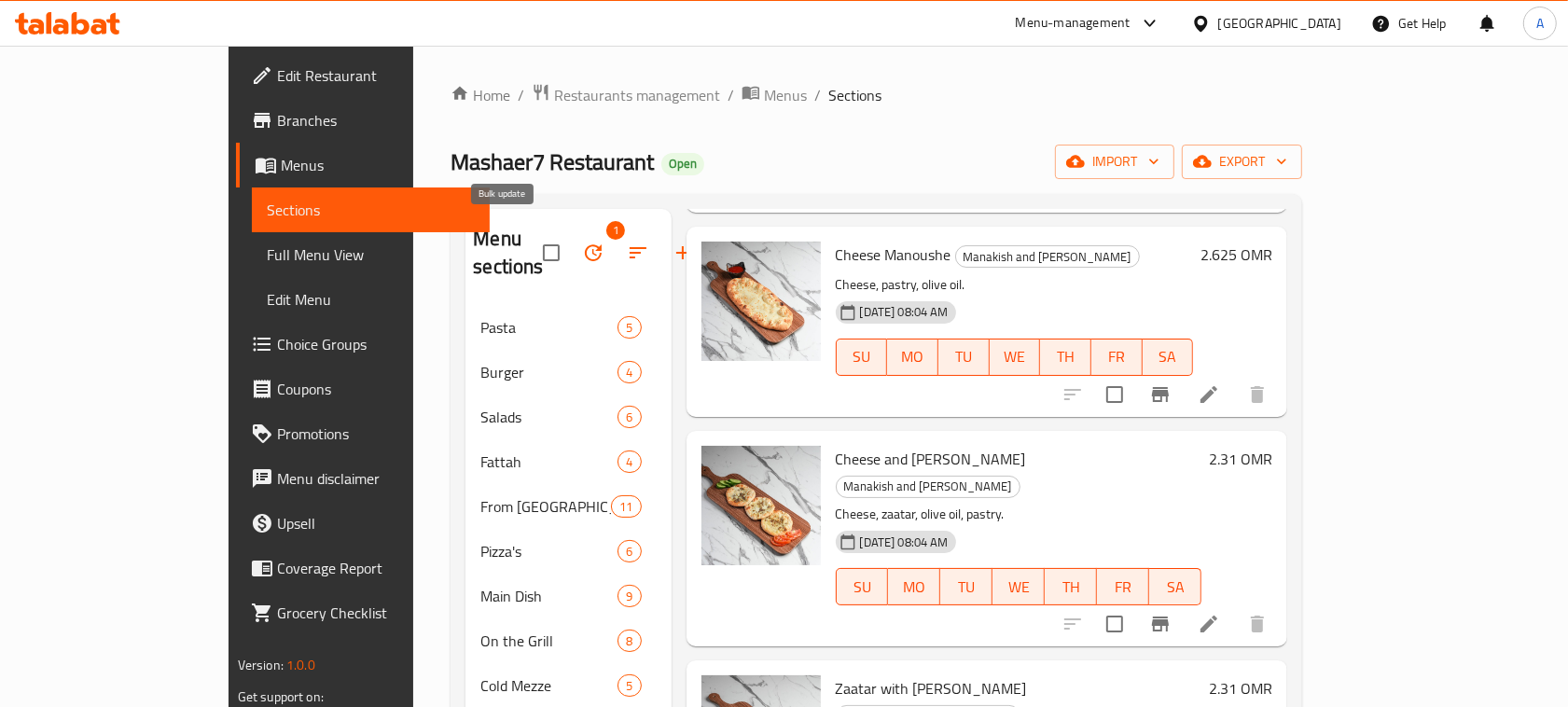 click 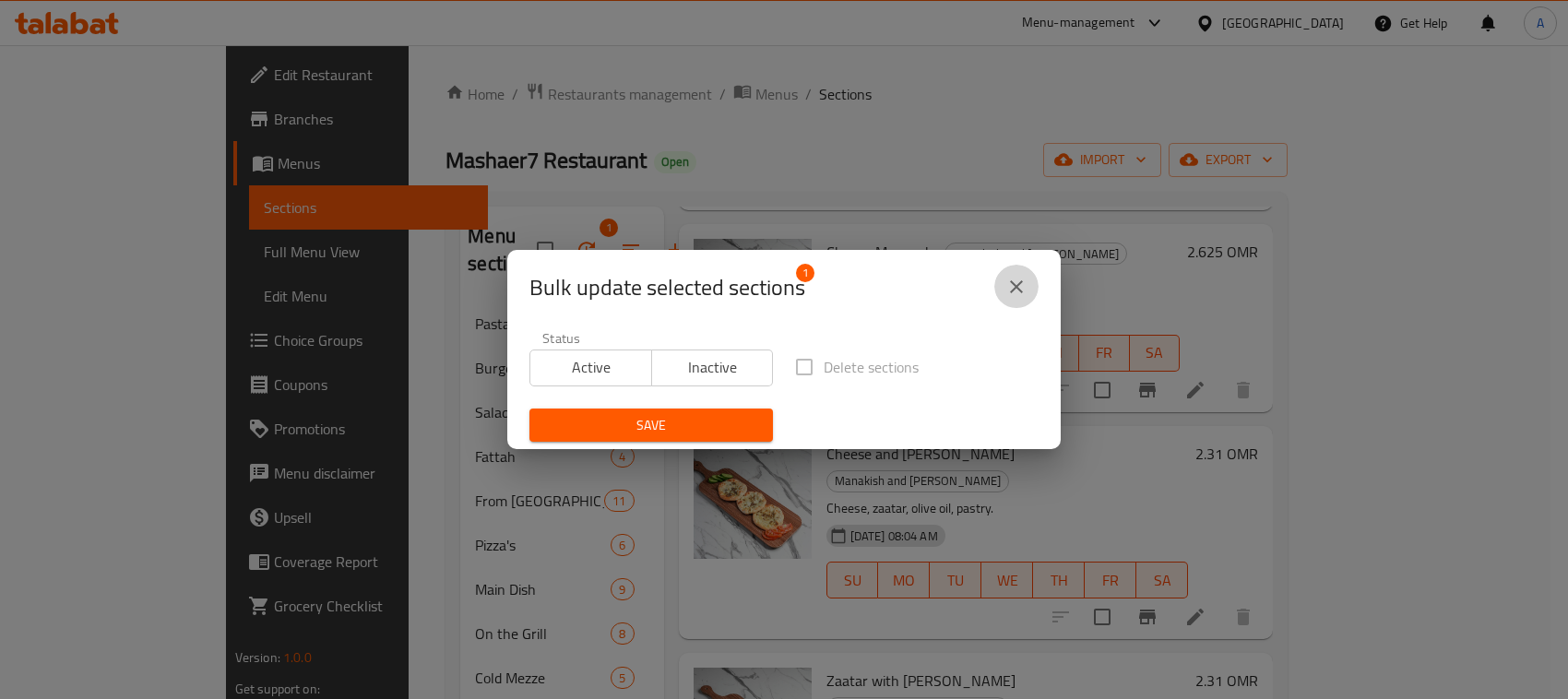 click 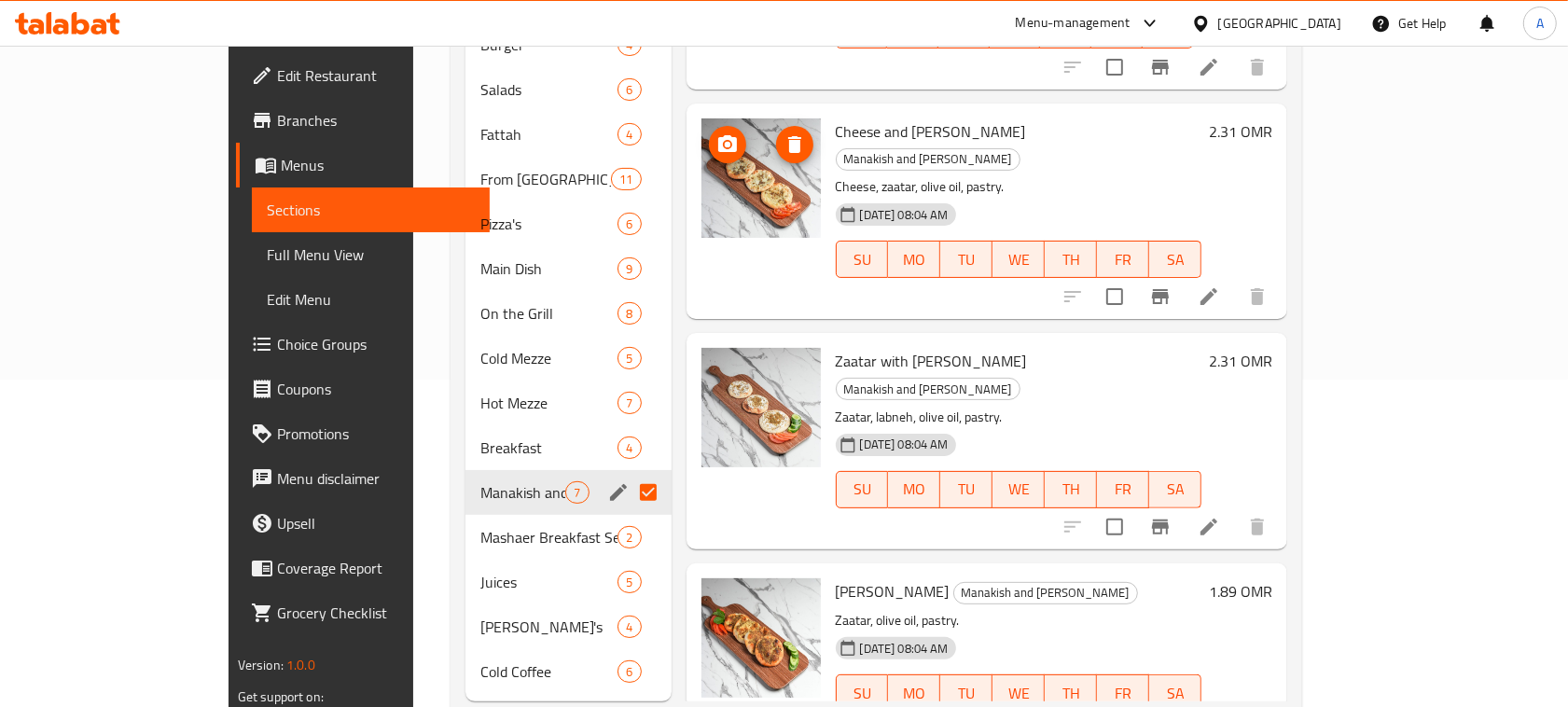 scroll, scrollTop: 345, scrollLeft: 0, axis: vertical 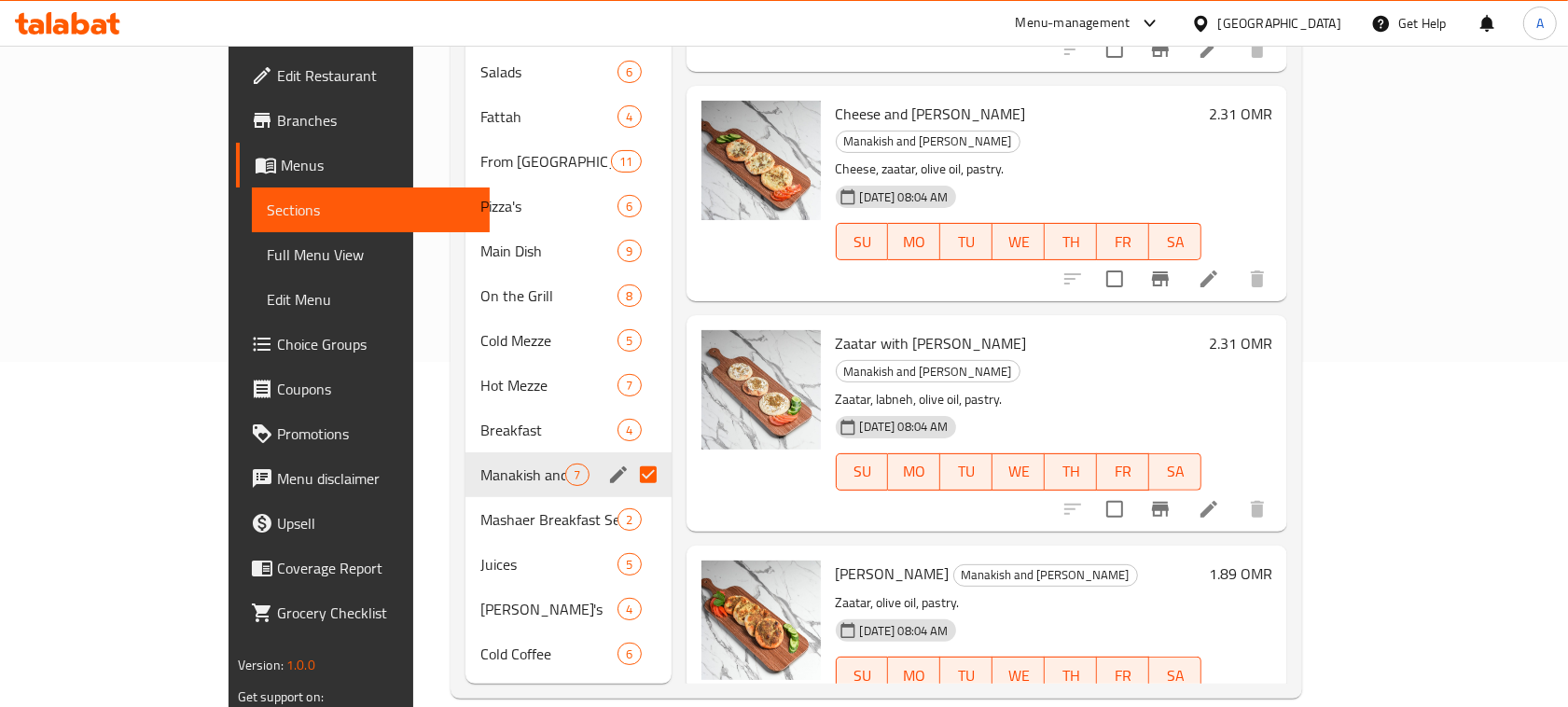 click at bounding box center (648, 475) 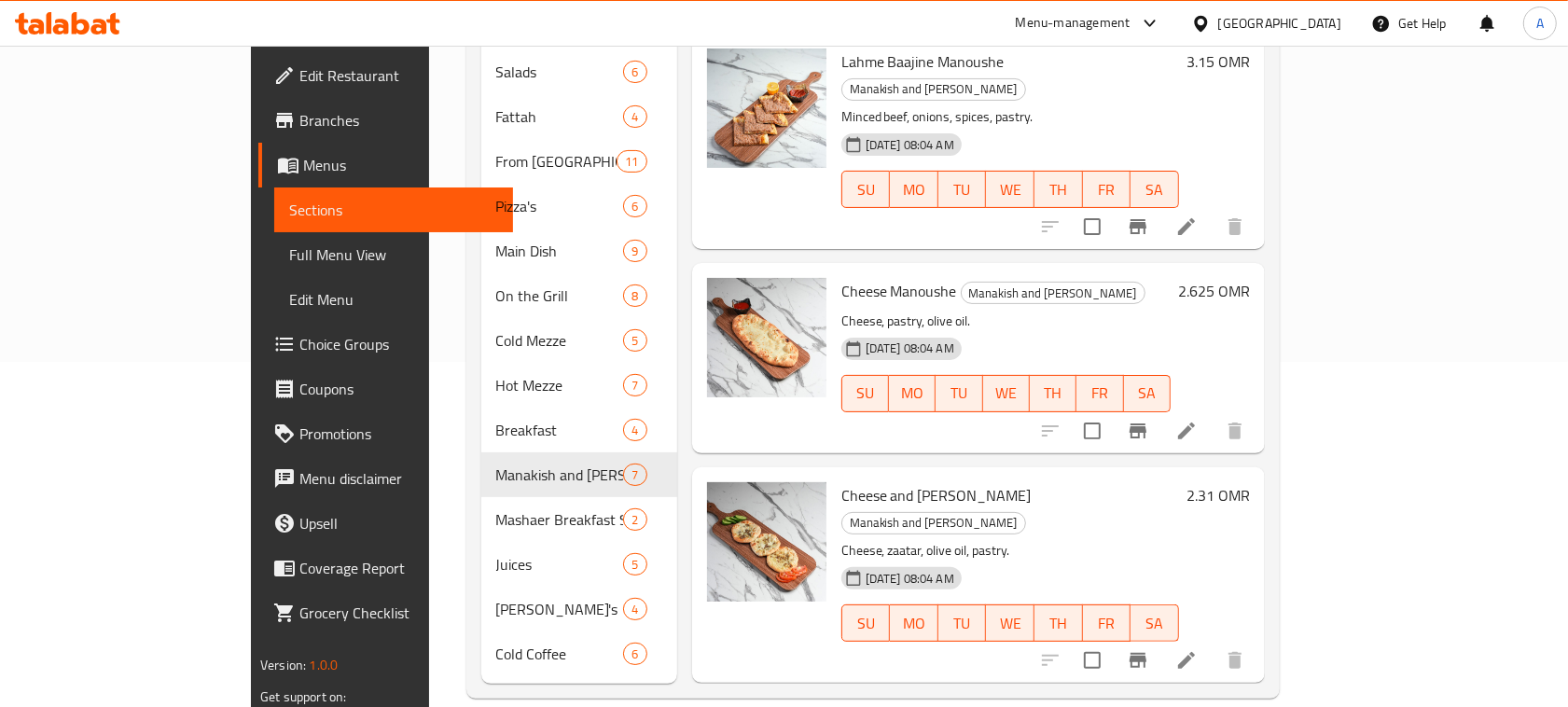 scroll, scrollTop: 0, scrollLeft: 0, axis: both 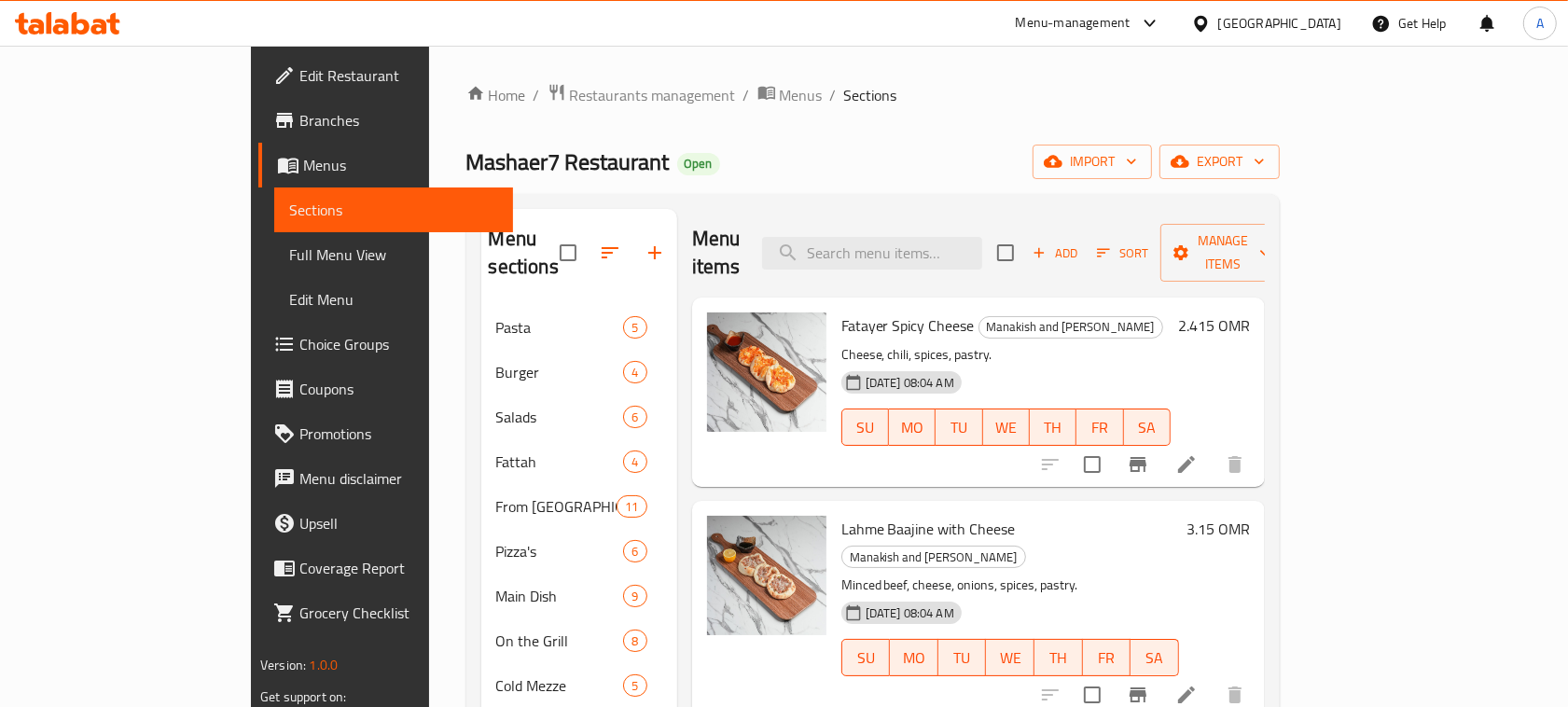 click at bounding box center [1006, 253] 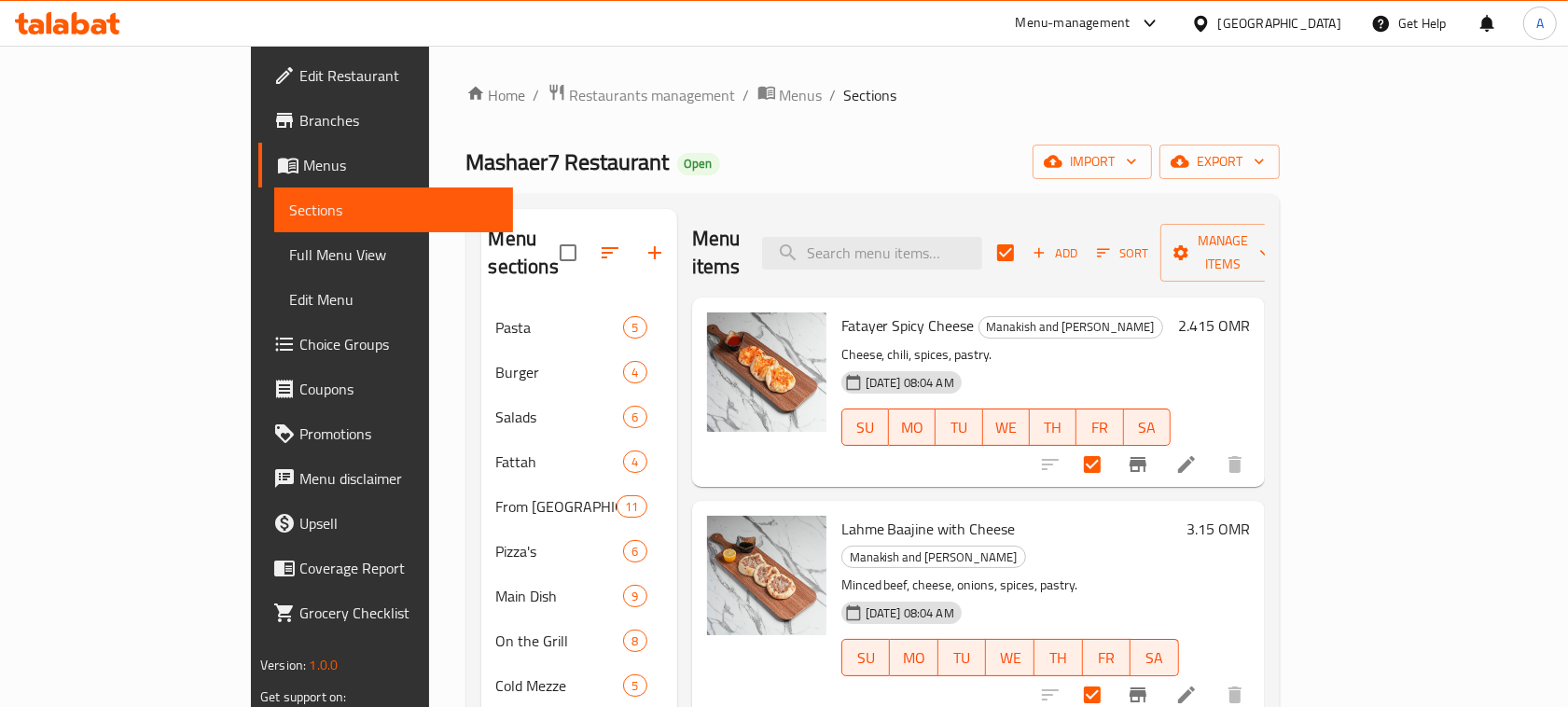 click on "Home / Restaurants management / Menus / Sections Mashaer7 Restaurant  Open import export Menu sections Pasta 5 Burger 4 Salads 6 Fattah 4 From Lebanon 11 Pizza's 6 Main Dish 9 On the Grill 8 Cold Mezze 5 Hot Mezze 7 Breakfast 4 Manakish and Fatayer 7 Mashaer Breakfast Sets 2 Juices 5 Mojito's 4 Cold Coffee 6 Menu items Add Sort Manage items Fatayer Spicy Cheese   Manakish and Fatayer Cheese, chili, spices, pastry. 29-10-2024 08:04 AM SU MO TU WE TH FR SA 2.415   OMR Lahme Baajine with Cheese   Manakish and Fatayer Minced beef, cheese, onions, spices, pastry. 29-10-2024 08:04 AM SU MO TU WE TH FR SA 3.15   OMR Lahme Baajine Manoushe   Manakish and Fatayer Minced beef, onions, spices, pastry. 29-10-2024 08:04 AM SU MO TU WE TH FR SA 3.15   OMR Cheese Manoushe   Manakish and Fatayer Cheese, pastry, olive oil. 29-10-2024 08:04 AM SU MO TU WE TH FR SA 2.625   OMR Cheese and Zaatar Manoushe   Manakish and Fatayer Cheese, zaatar, olive oil, pastry. 29-10-2024 08:04 AM SU MO TU WE TH FR SA 2.31   OMR   SU MO TU WE TH" at bounding box center [873, 563] 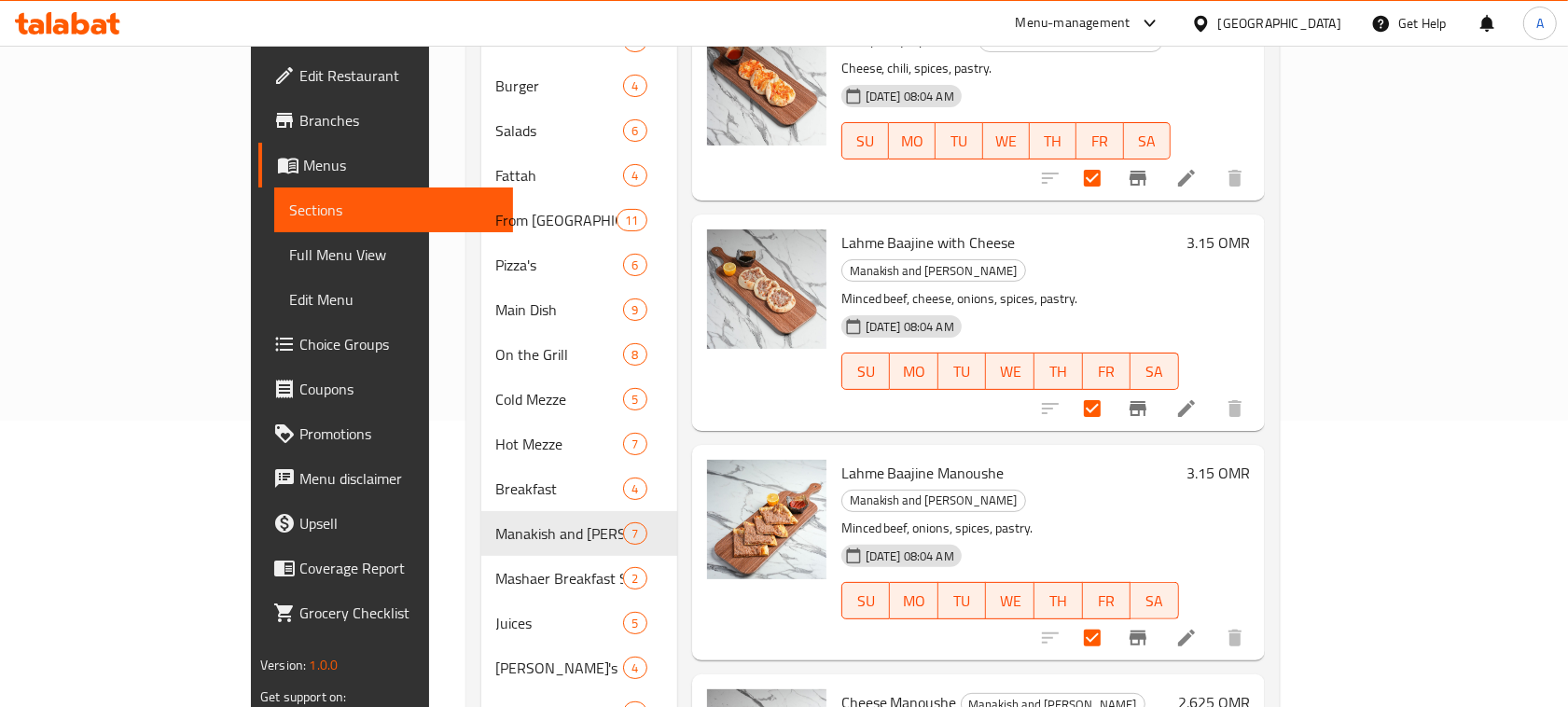 scroll, scrollTop: 0, scrollLeft: 0, axis: both 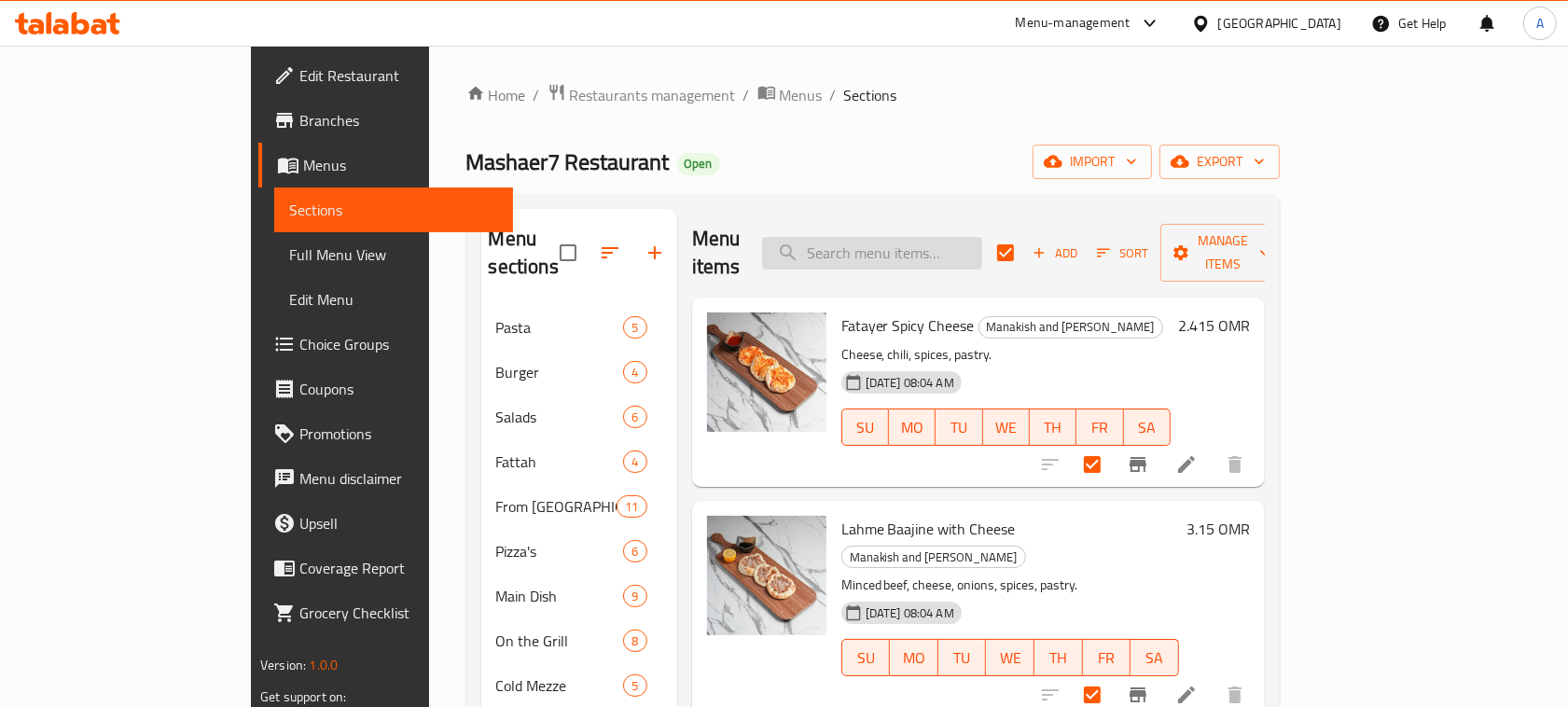 click at bounding box center (872, 253) 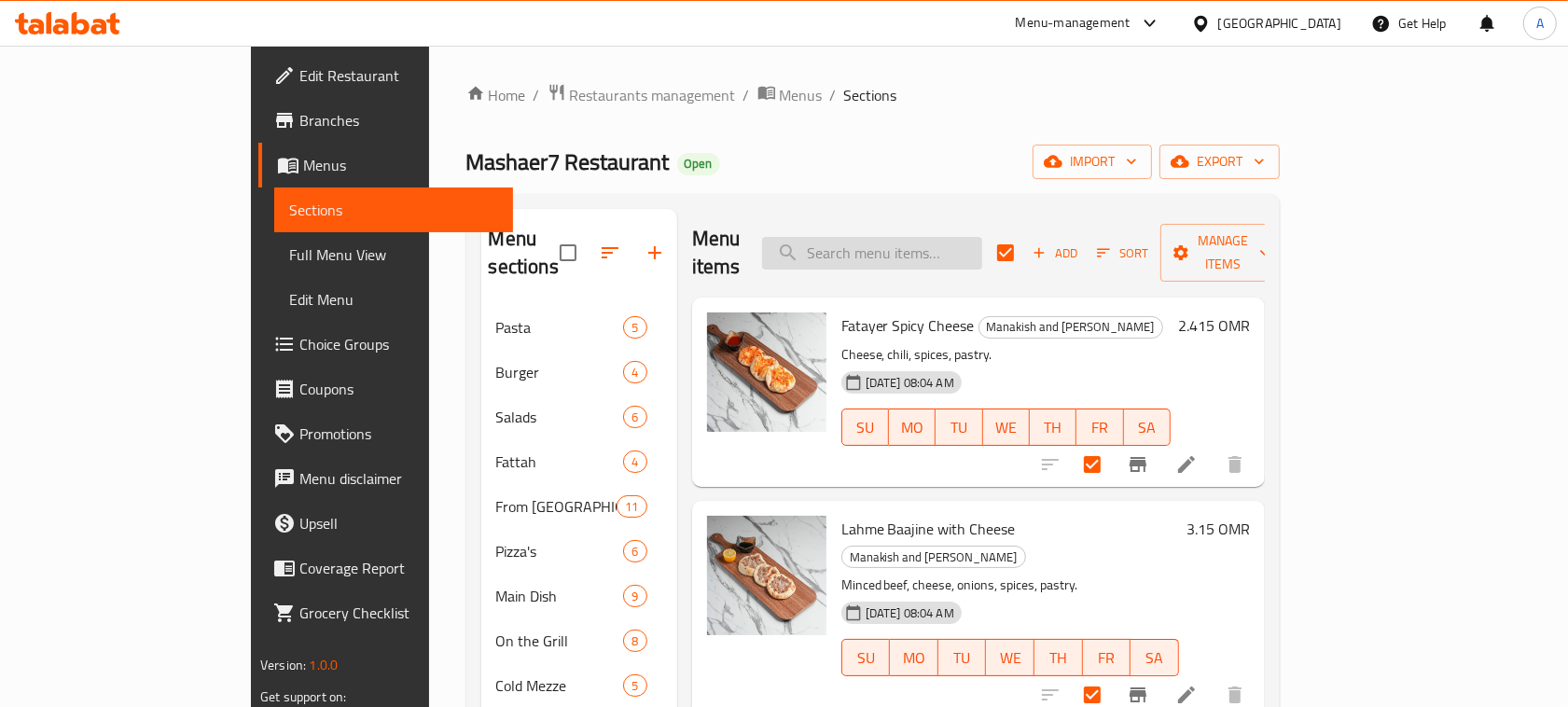paste on "mashaer" 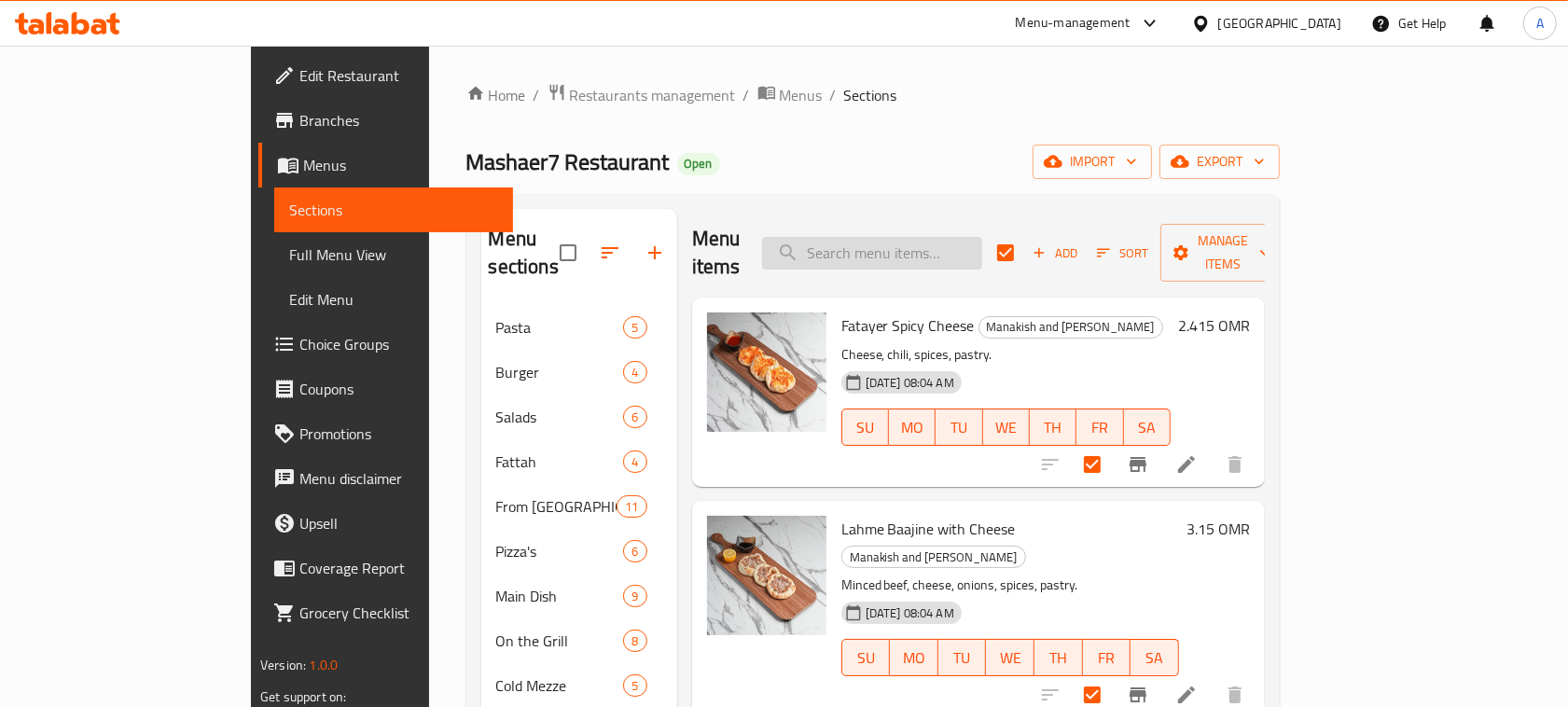 type on "mashaer" 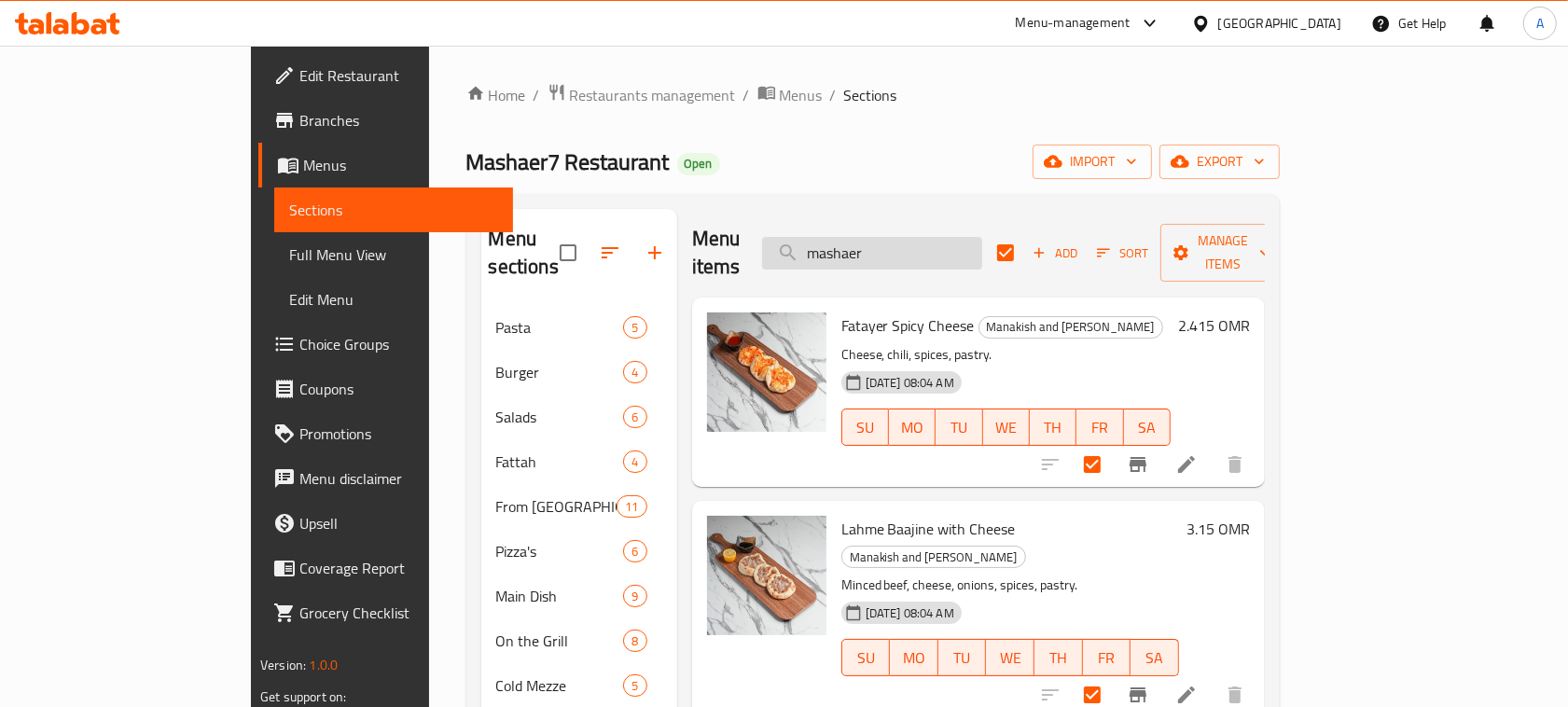 checkbox on "false" 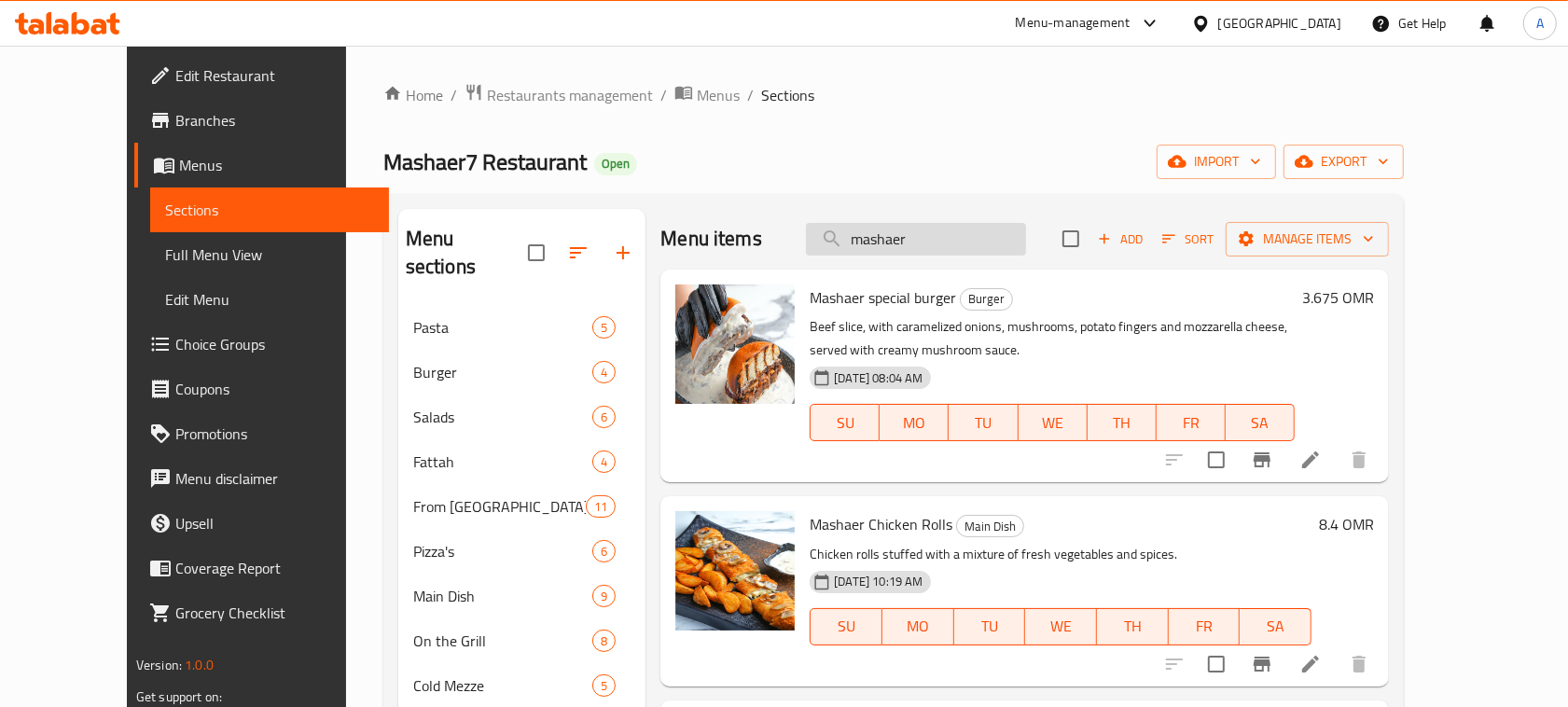 click on "mashaer" at bounding box center (916, 239) 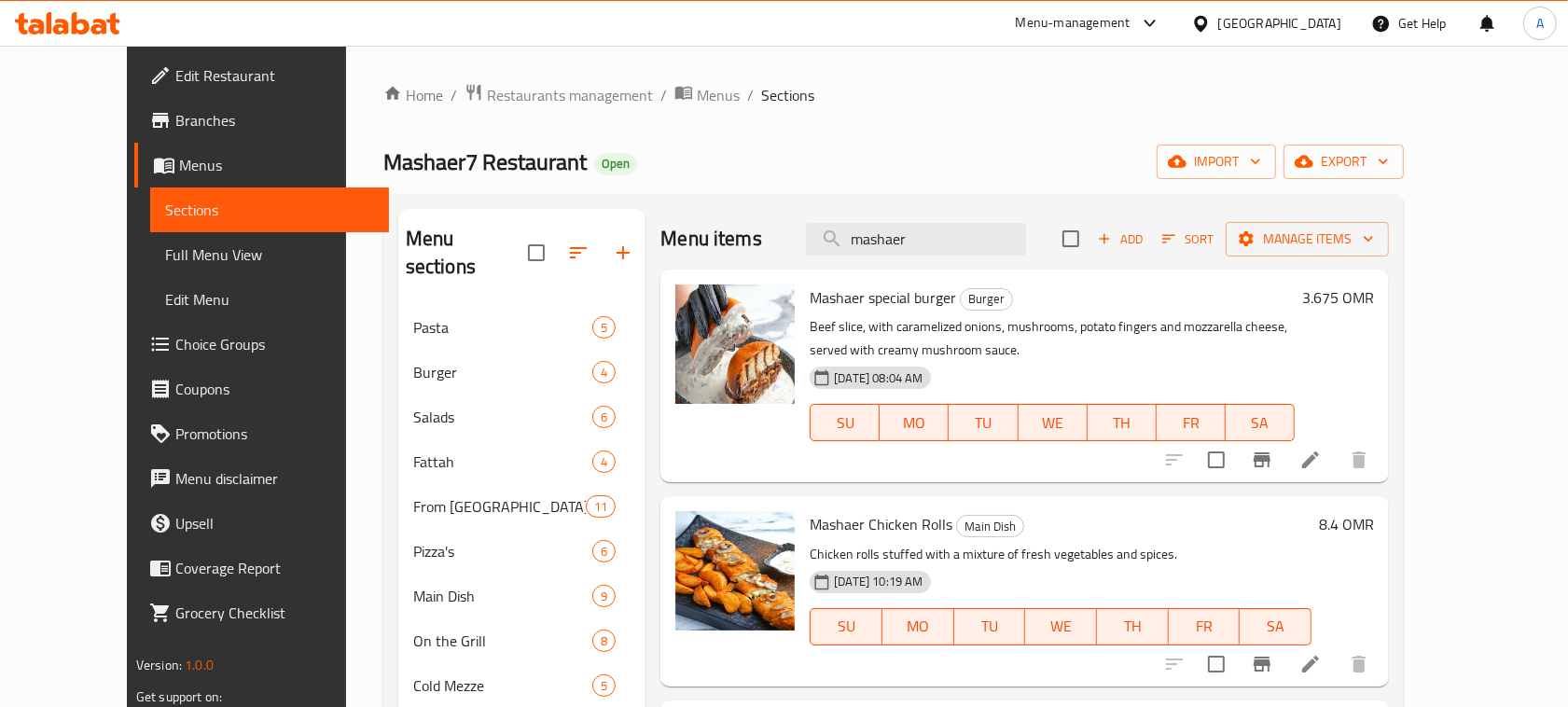 type 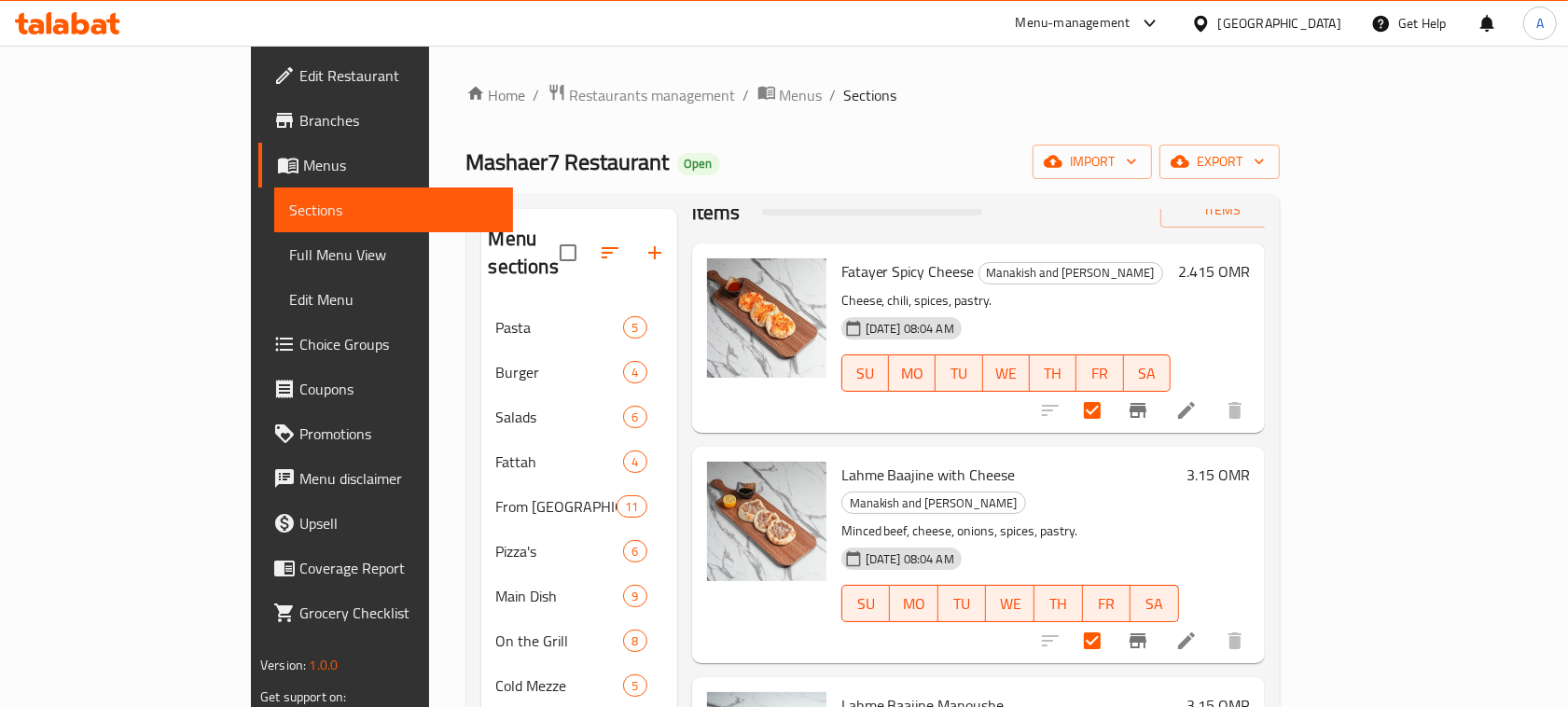 scroll, scrollTop: 0, scrollLeft: 0, axis: both 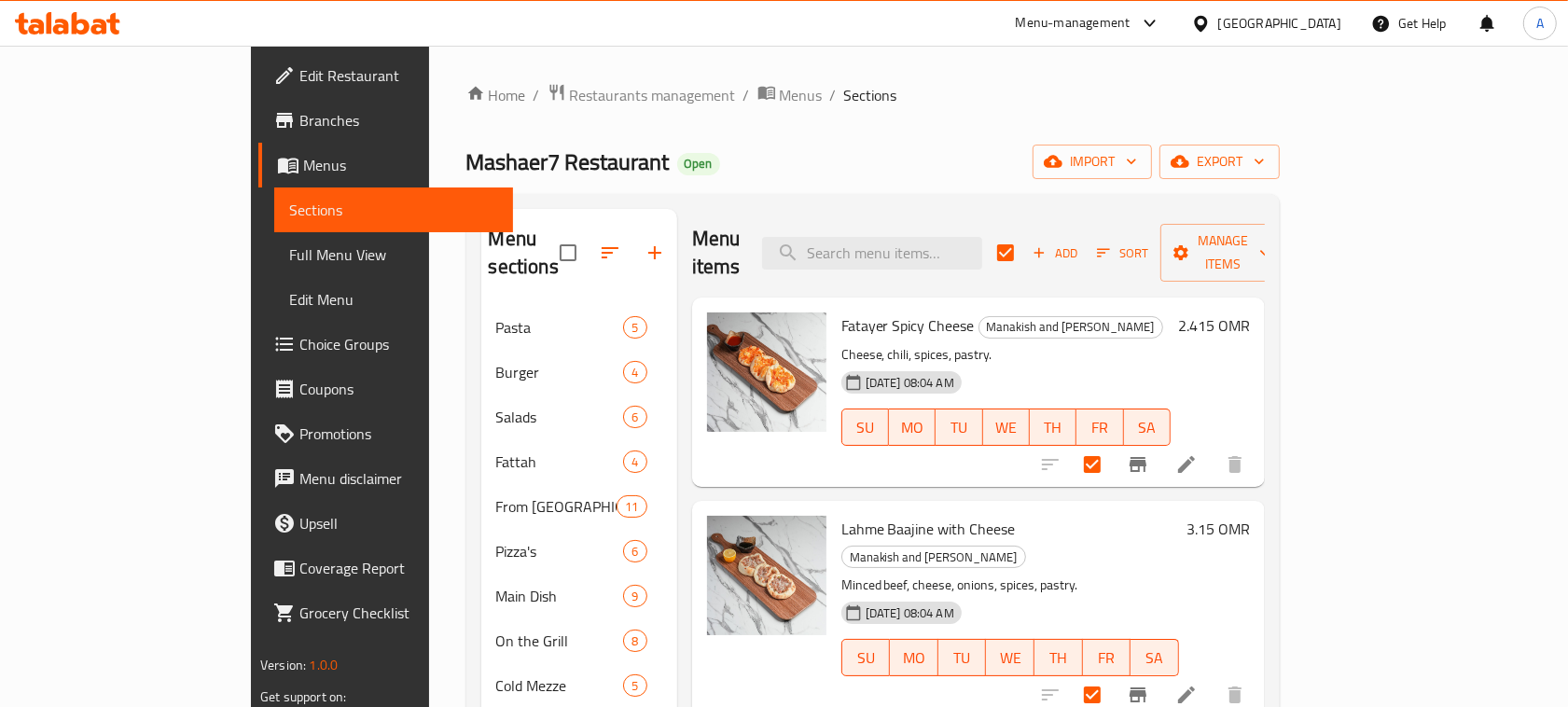 click on "Home / Restaurants management / Menus / Sections Mashaer7 Restaurant  Open import export Menu sections Pasta 5 Burger 4 Salads 6 Fattah 4 From Lebanon 11 Pizza's 6 Main Dish 9 On the Grill 8 Cold Mezze 5 Hot Mezze 7 Breakfast 4 Manakish and Fatayer 7 Mashaer Breakfast Sets 2 Juices 5 Mojito's 4 Cold Coffee 6 Menu items Add Sort Manage items Fatayer Spicy Cheese   Manakish and Fatayer Cheese, chili, spices, pastry. 29-10-2024 08:04 AM SU MO TU WE TH FR SA 2.415   OMR Lahme Baajine with Cheese   Manakish and Fatayer Minced beef, cheese, onions, spices, pastry. 29-10-2024 08:04 AM SU MO TU WE TH FR SA 3.15   OMR Lahme Baajine Manoushe   Manakish and Fatayer Minced beef, onions, spices, pastry. 29-10-2024 08:04 AM SU MO TU WE TH FR SA 3.15   OMR Cheese Manoushe   Manakish and Fatayer Cheese, pastry, olive oil. 29-10-2024 08:04 AM SU MO TU WE TH FR SA 2.625   OMR Cheese and Zaatar Manoushe   Manakish and Fatayer Cheese, zaatar, olive oil, pastry. 29-10-2024 08:04 AM SU MO TU WE TH FR SA 2.31   OMR   SU MO TU WE TH" at bounding box center [873, 563] 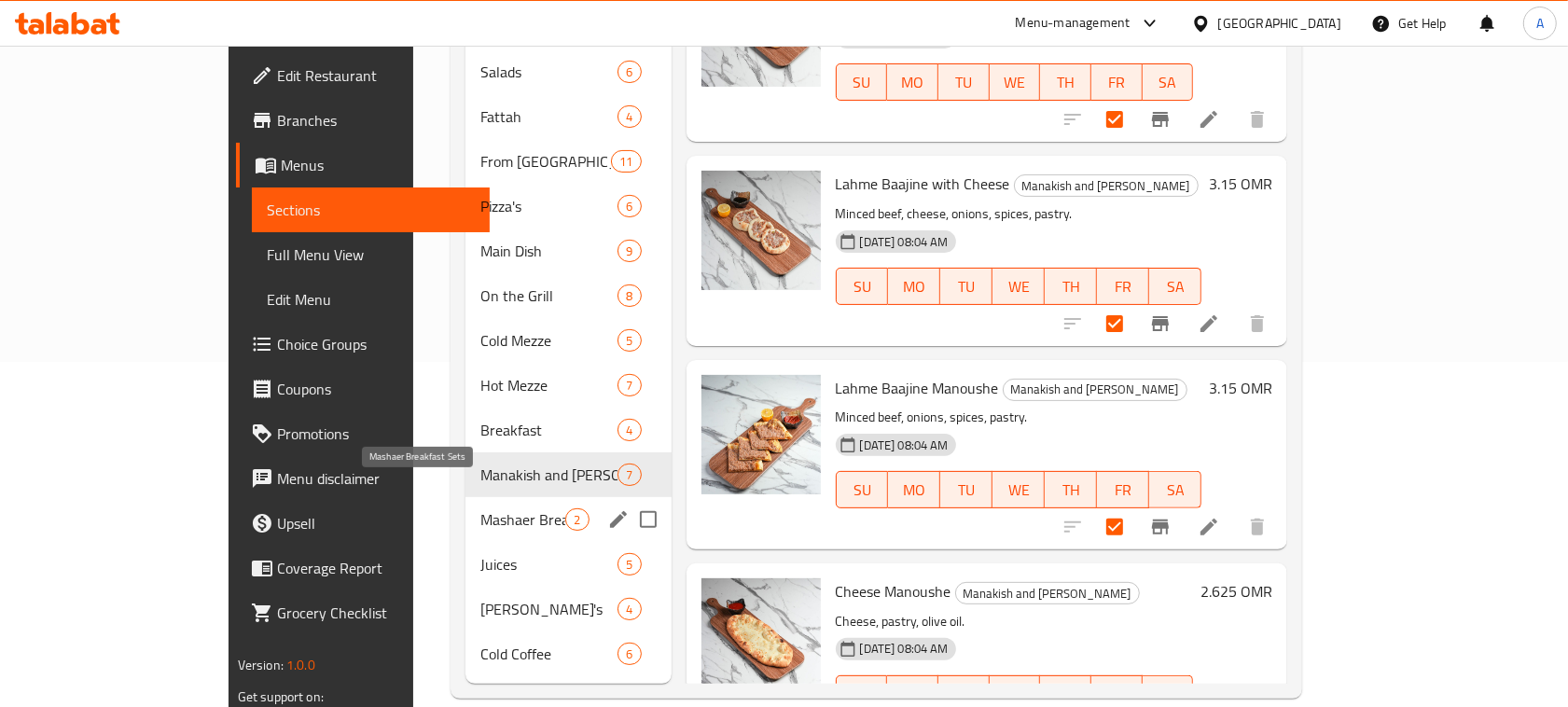 click on "Mashaer Breakfast Sets" at bounding box center [522, 520] 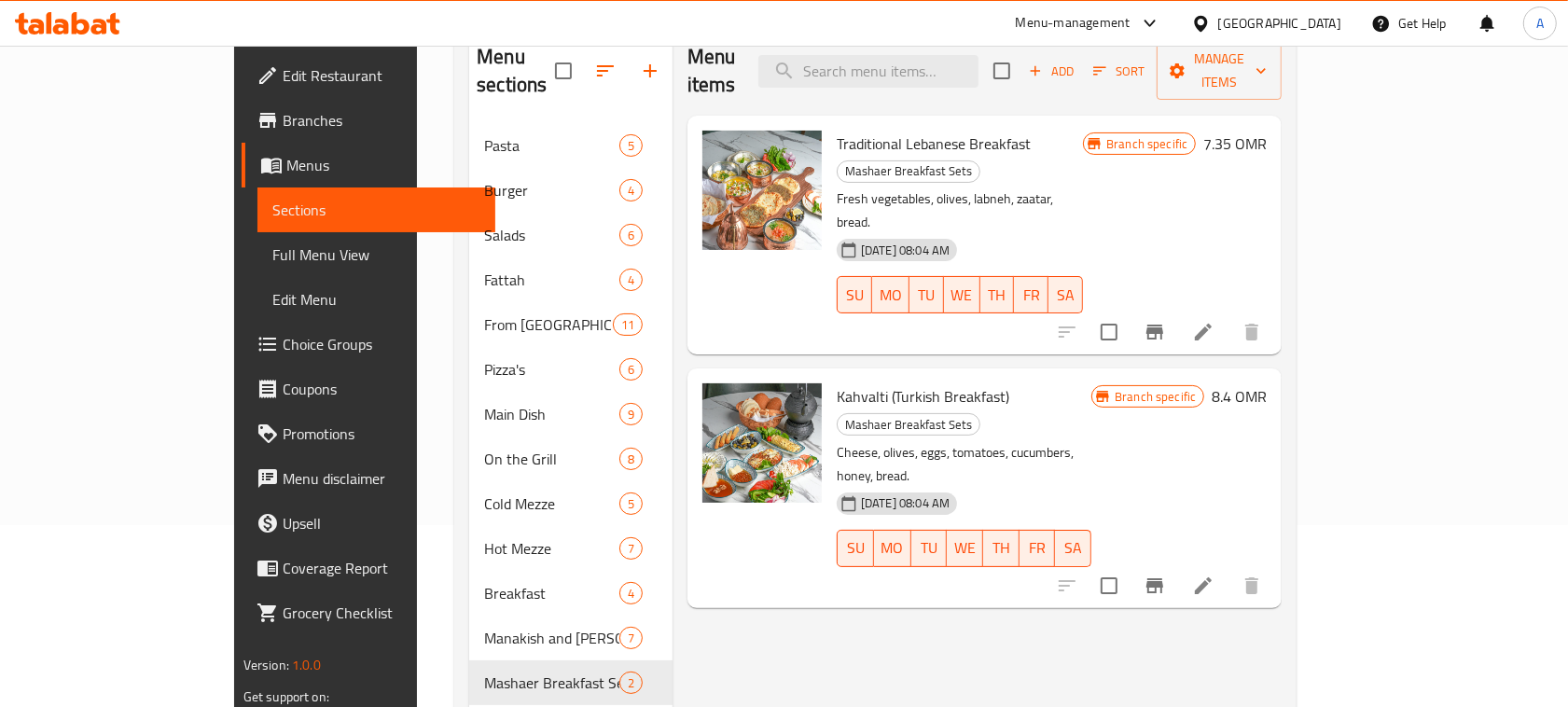 scroll, scrollTop: 0, scrollLeft: 0, axis: both 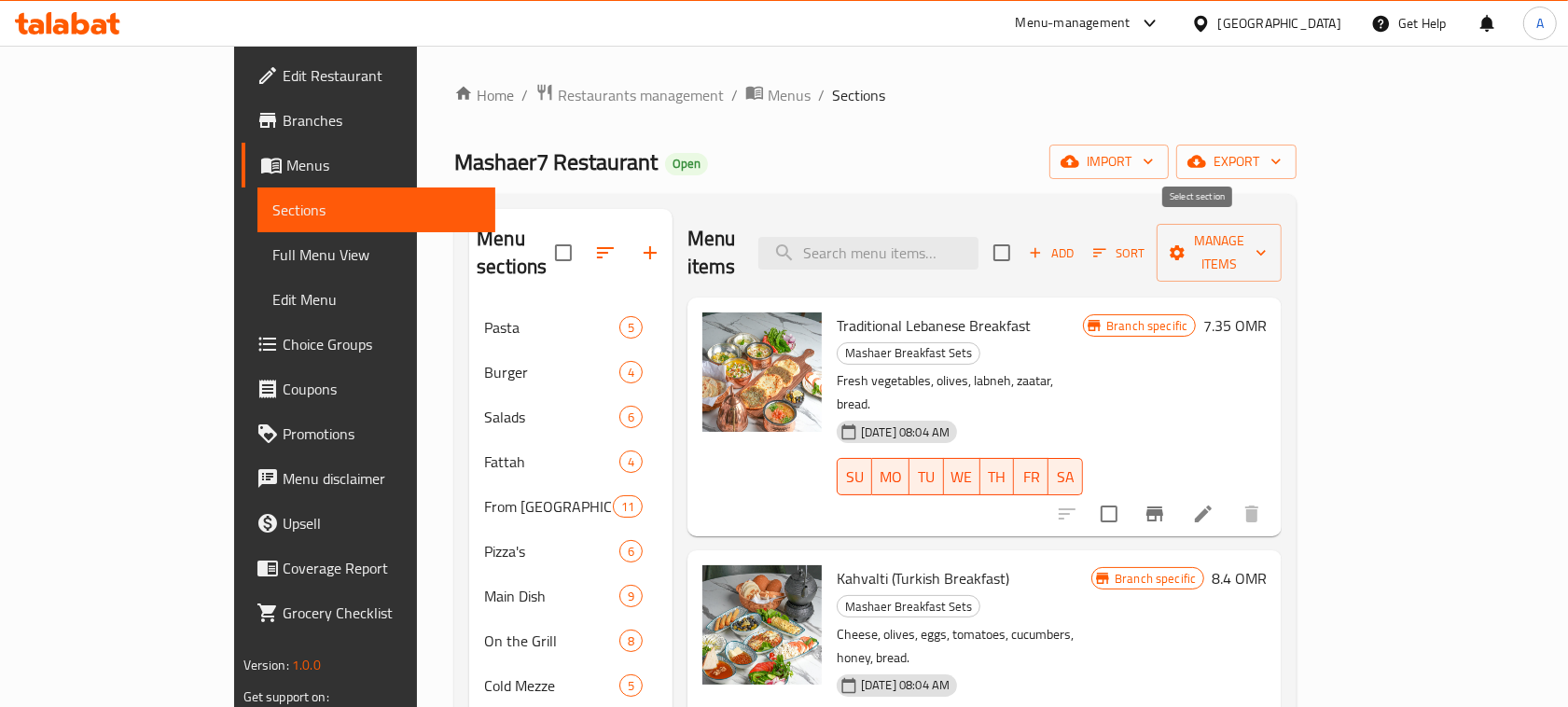 click at bounding box center [1002, 253] 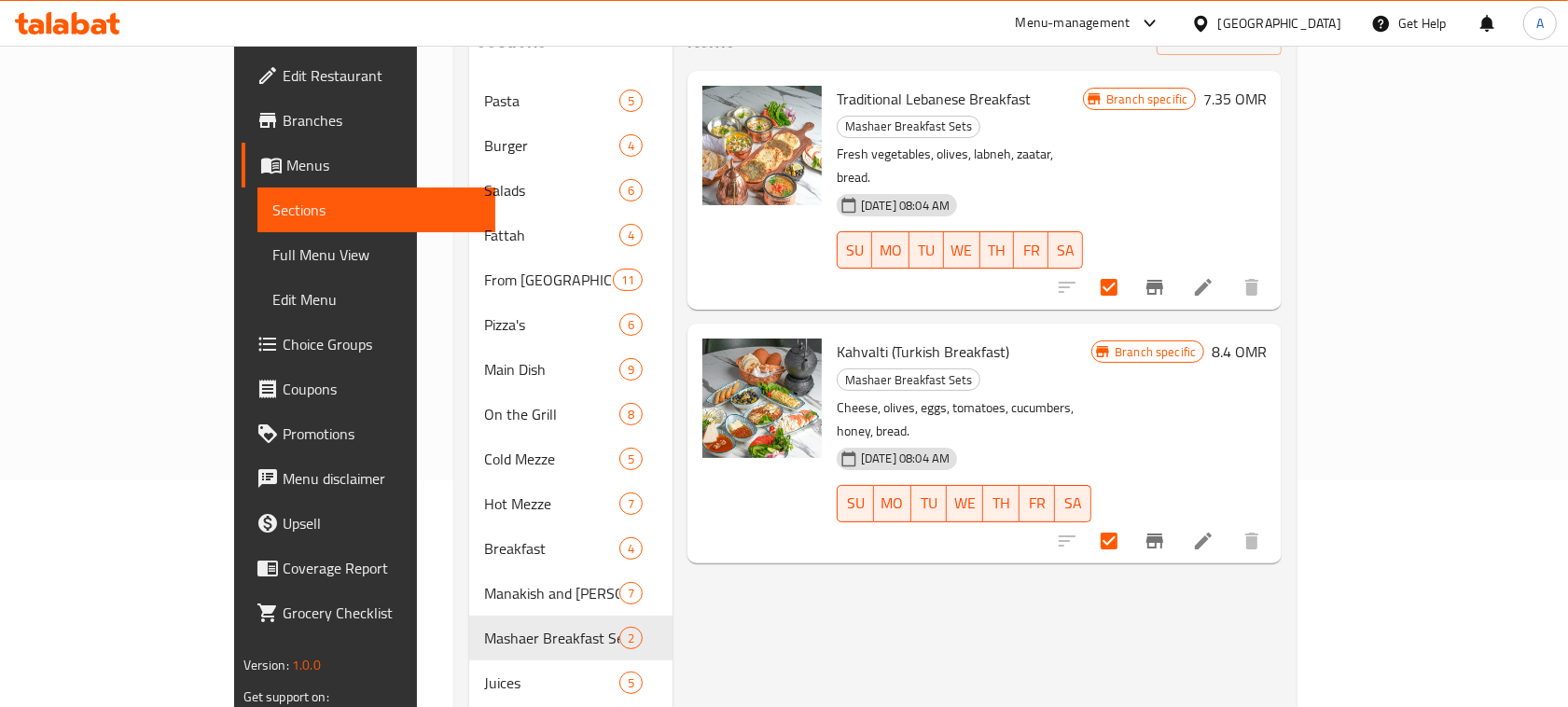 scroll, scrollTop: 345, scrollLeft: 0, axis: vertical 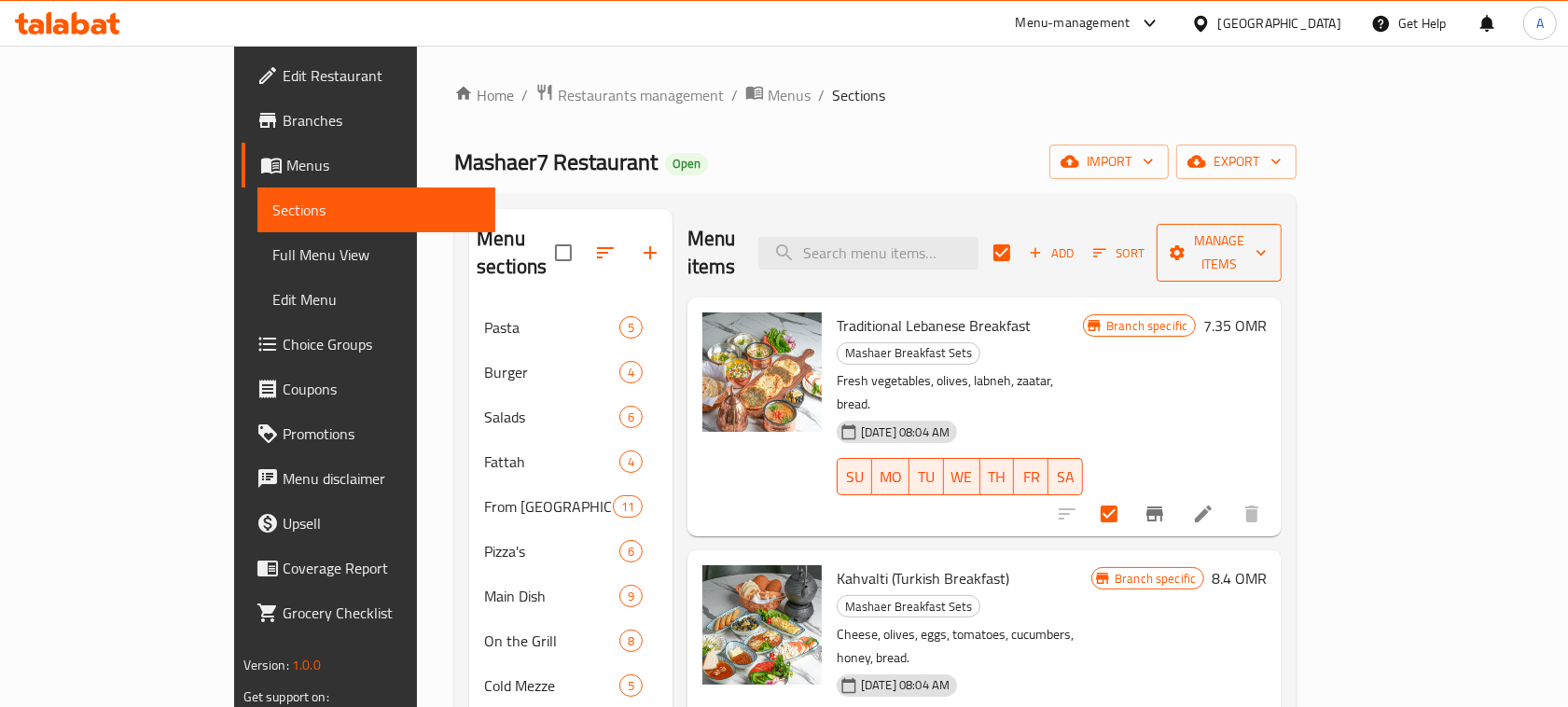 click on "Manage items" at bounding box center (1219, 253) 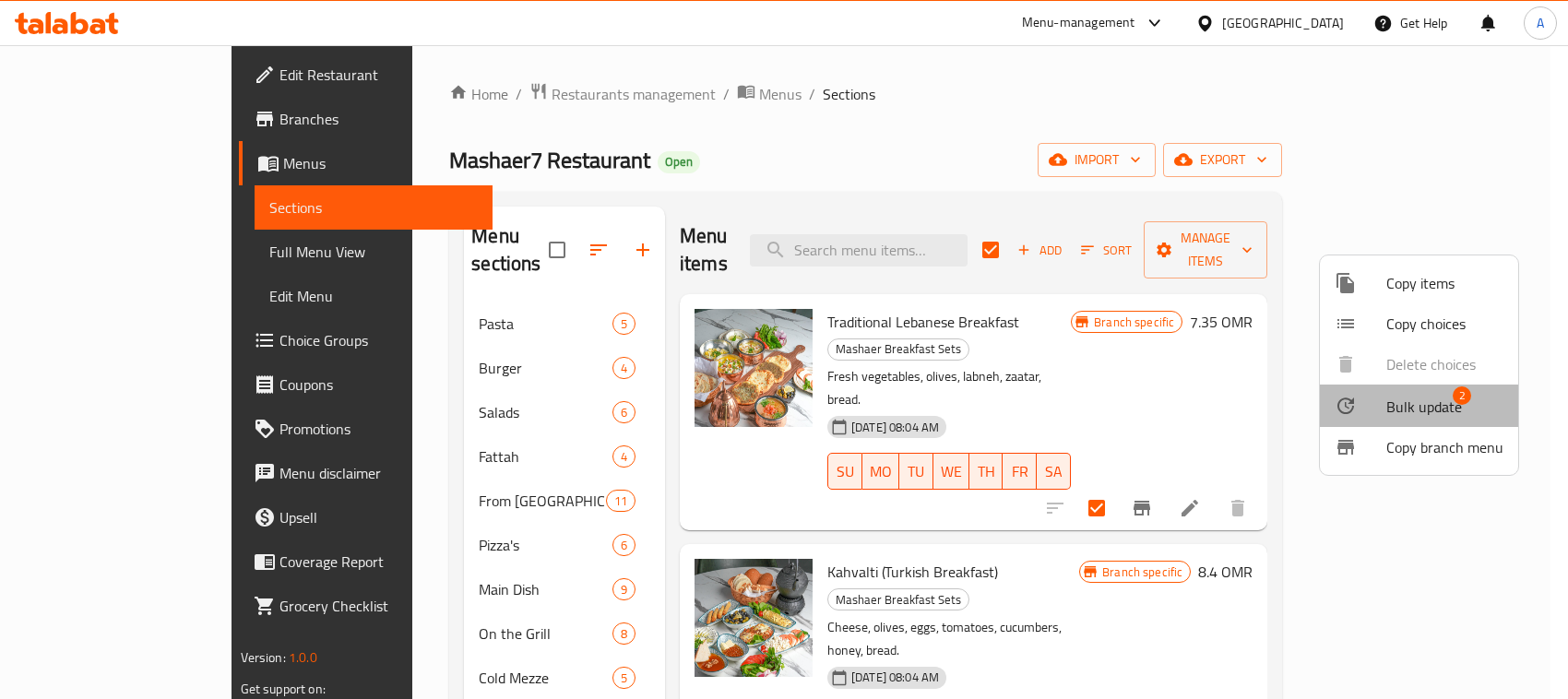 click on "Bulk update" at bounding box center (1424, 407) 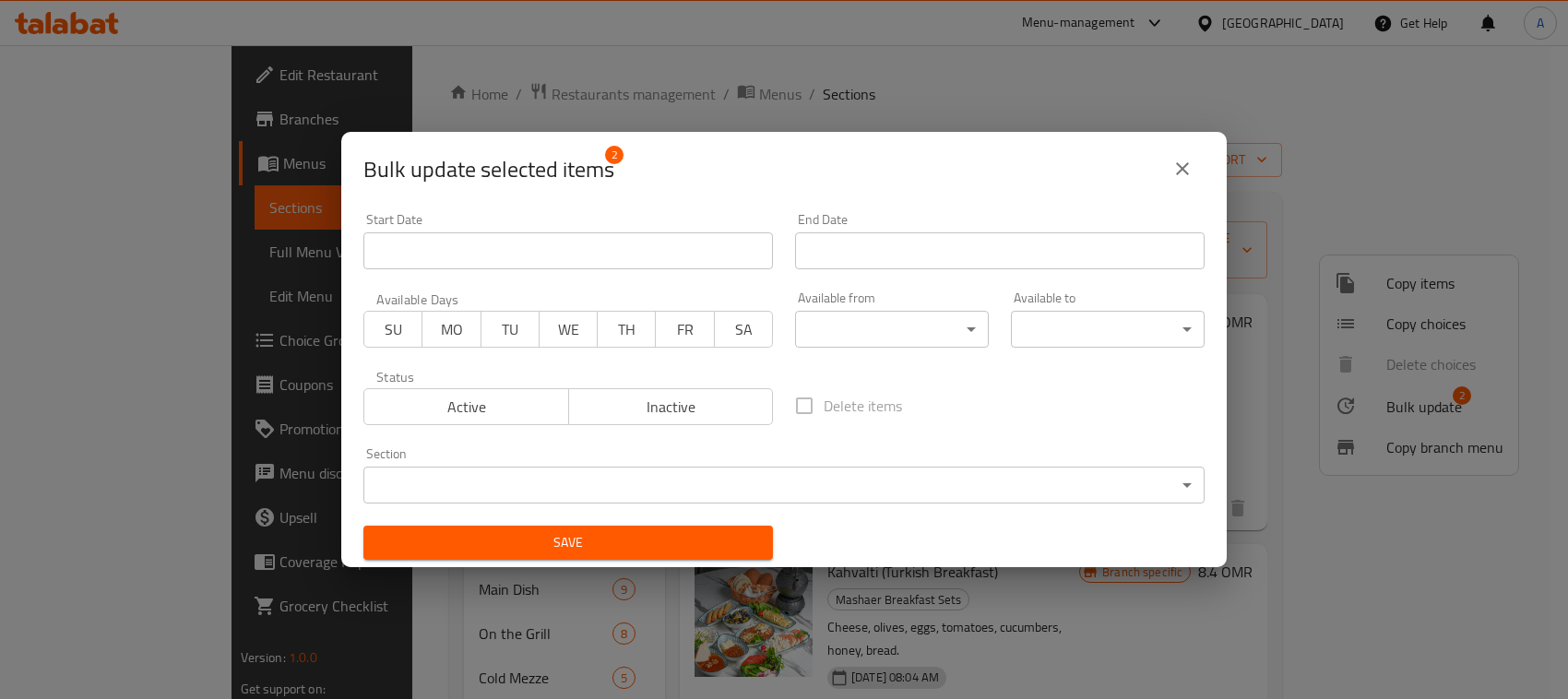 click on "​ Menu-management Oman Get Help A   Edit Restaurant   Branches   Menus   Sections   Full Menu View   Edit Menu   Choice Groups   Coupons   Promotions   Menu disclaimer   Upsell   Coverage Report   Grocery Checklist  Version:    1.0.0  Get support on:    Support.OpsPlatform Home / Restaurants management / Menus / Sections Mashaer7 Restaurant  Open import export Menu sections Pasta 5 Burger 4 Salads 6 Fattah 4 From Lebanon 11 Pizza's 6 Main Dish 9 On the Grill 8 Cold Mezze 5 Hot Mezze 7 Breakfast 4 Manakish and Fatayer 7 Mashaer Breakfast Sets 2 Juices 5 Mojito's 4 Cold Coffee 6 Menu items Add Sort Manage items Traditional Lebanese Breakfast   Mashaer Breakfast Sets Fresh vegetables, olives, labneh, zaatar, bread. 29-10-2024 08:04 AM SU MO TU WE TH FR SA Branch specific 7.35   OMR Kahvalti (Turkish Breakfast)   Mashaer Breakfast Sets Cheese, olives, eggs, tomatoes, cucumbers, honey, bread. 29-10-2024 08:04 AM SU MO TU WE TH FR SA Branch specific 8.4   OMR Bug report Error text Steps to reproduce * Cancel Now" at bounding box center (784, 372) 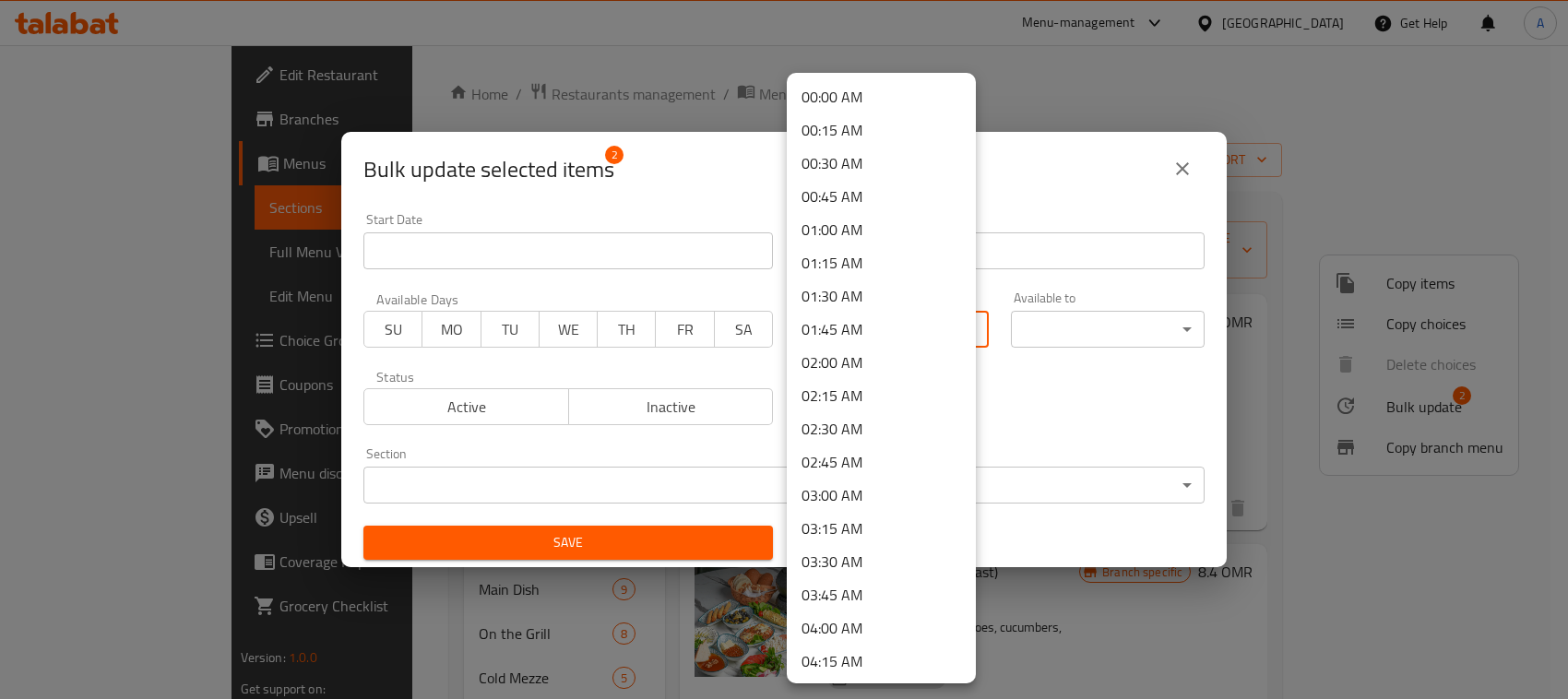 type 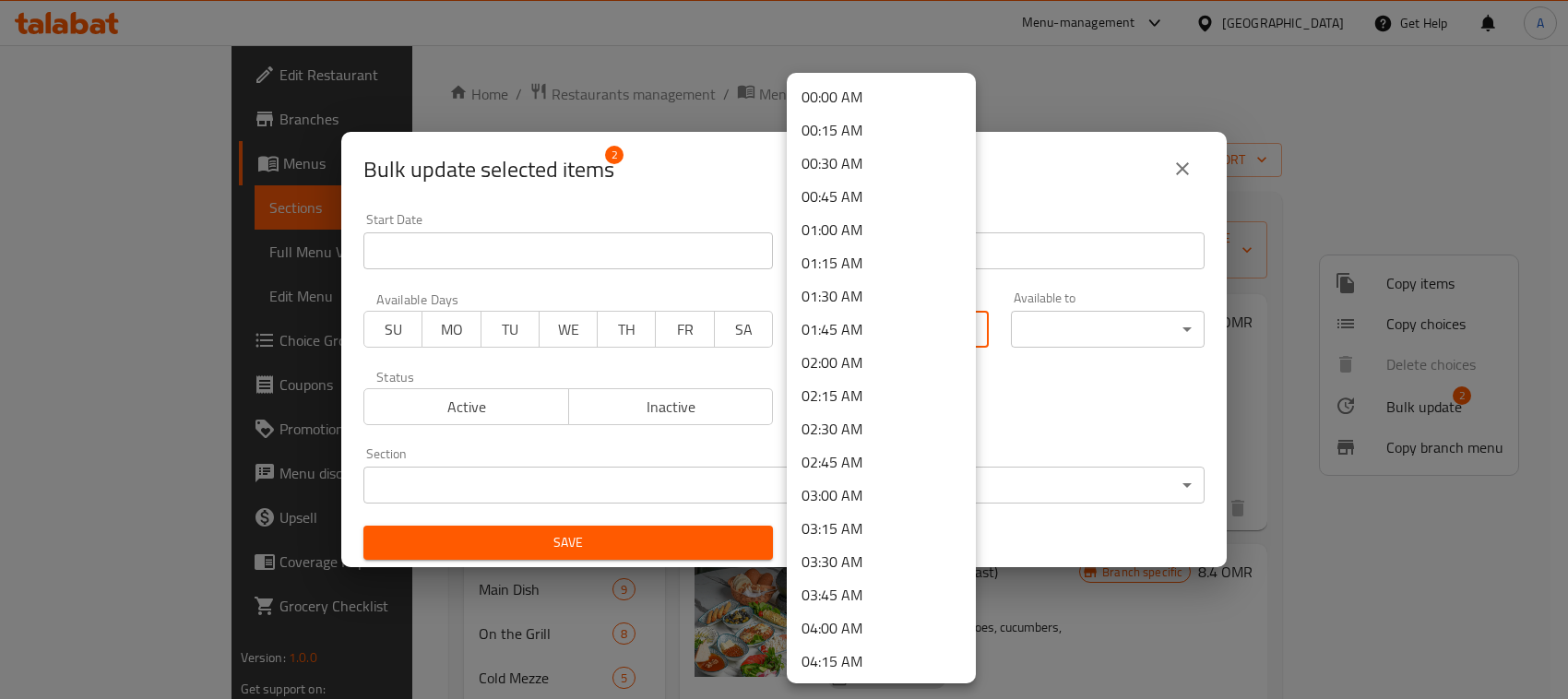scroll, scrollTop: 779, scrollLeft: 0, axis: vertical 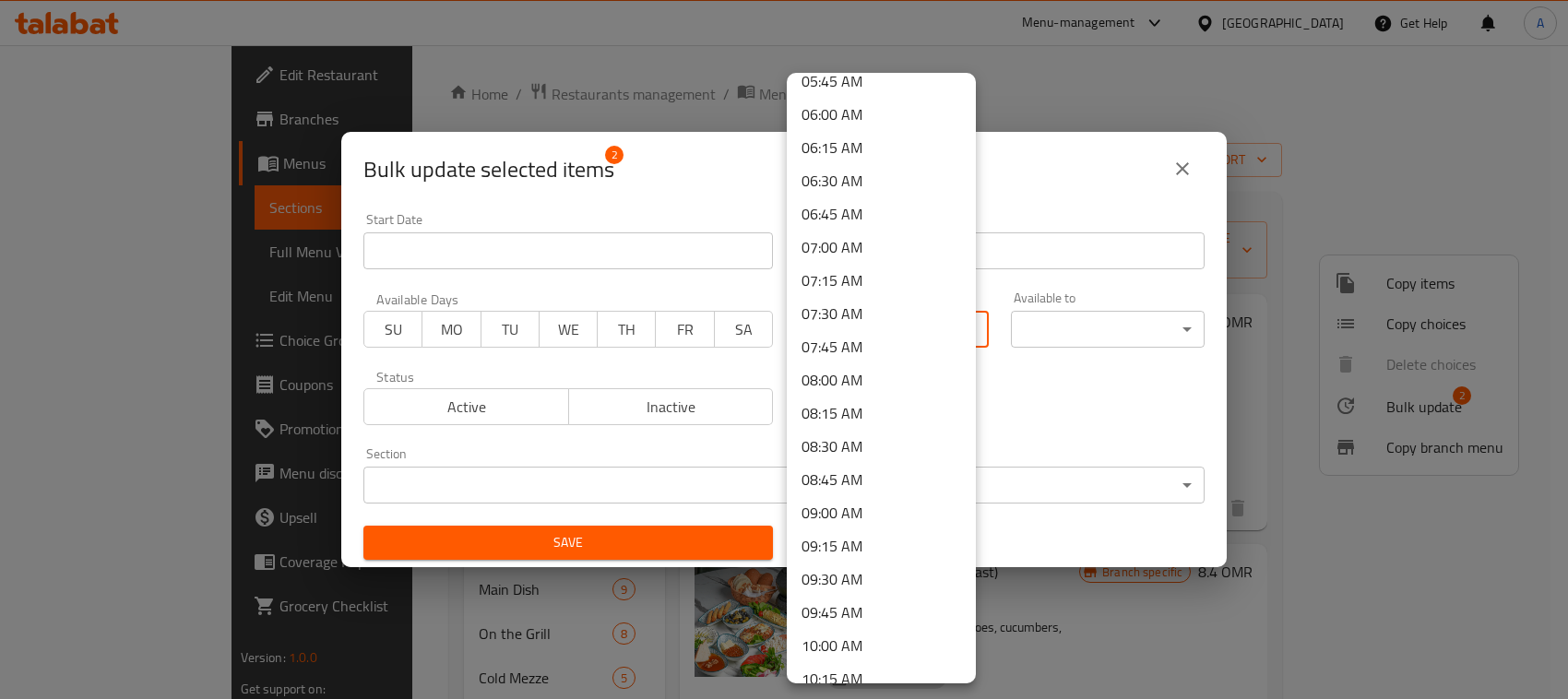 click on "08:00 AM" at bounding box center (881, 380) 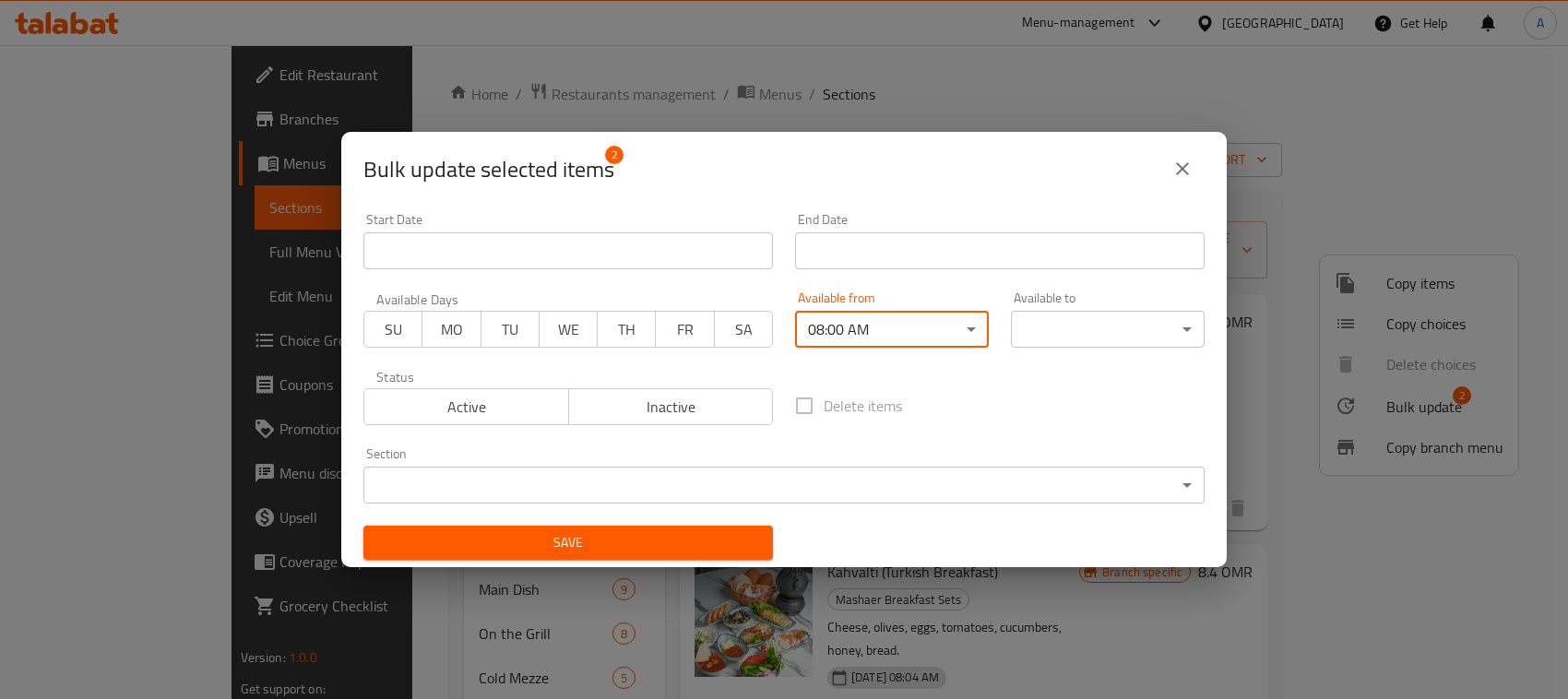 click on "​ Menu-management Oman Get Help A   Edit Restaurant   Branches   Menus   Sections   Full Menu View   Edit Menu   Choice Groups   Coupons   Promotions   Menu disclaimer   Upsell   Coverage Report   Grocery Checklist  Version:    1.0.0  Get support on:    Support.OpsPlatform Home / Restaurants management / Menus / Sections Mashaer7 Restaurant  Open import export Menu sections Pasta 5 Burger 4 Salads 6 Fattah 4 From Lebanon 11 Pizza's 6 Main Dish 9 On the Grill 8 Cold Mezze 5 Hot Mezze 7 Breakfast 4 Manakish and Fatayer 7 Mashaer Breakfast Sets 2 Juices 5 Mojito's 4 Cold Coffee 6 Menu items Add Sort Manage items Traditional Lebanese Breakfast   Mashaer Breakfast Sets Fresh vegetables, olives, labneh, zaatar, bread. 29-10-2024 08:04 AM SU MO TU WE TH FR SA Branch specific 7.35   OMR Kahvalti (Turkish Breakfast)   Mashaer Breakfast Sets Cheese, olives, eggs, tomatoes, cucumbers, honey, bread. 29-10-2024 08:04 AM SU MO TU WE TH FR SA Branch specific 8.4   OMR Bug report Error text Steps to reproduce * Cancel Now" at bounding box center (784, 372) 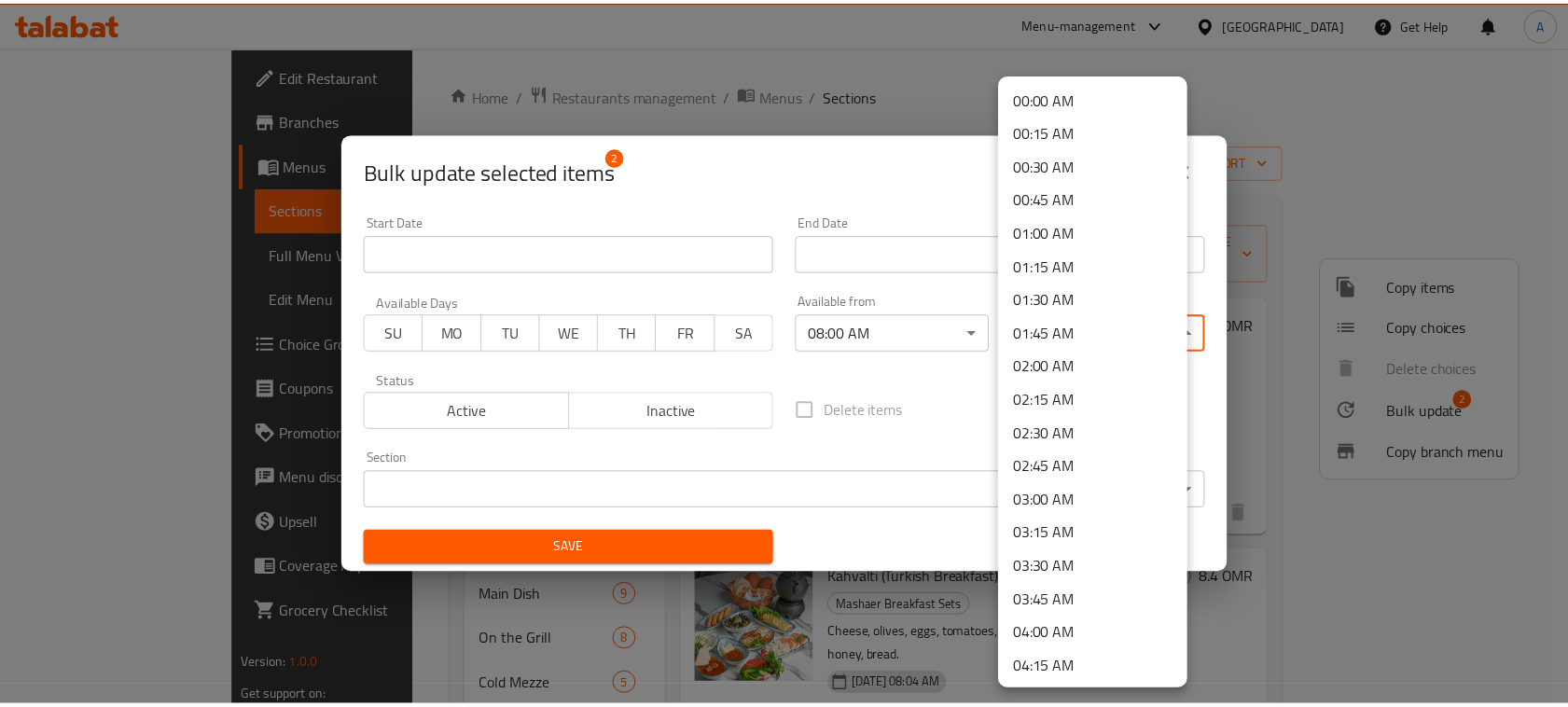scroll, scrollTop: 1460, scrollLeft: 0, axis: vertical 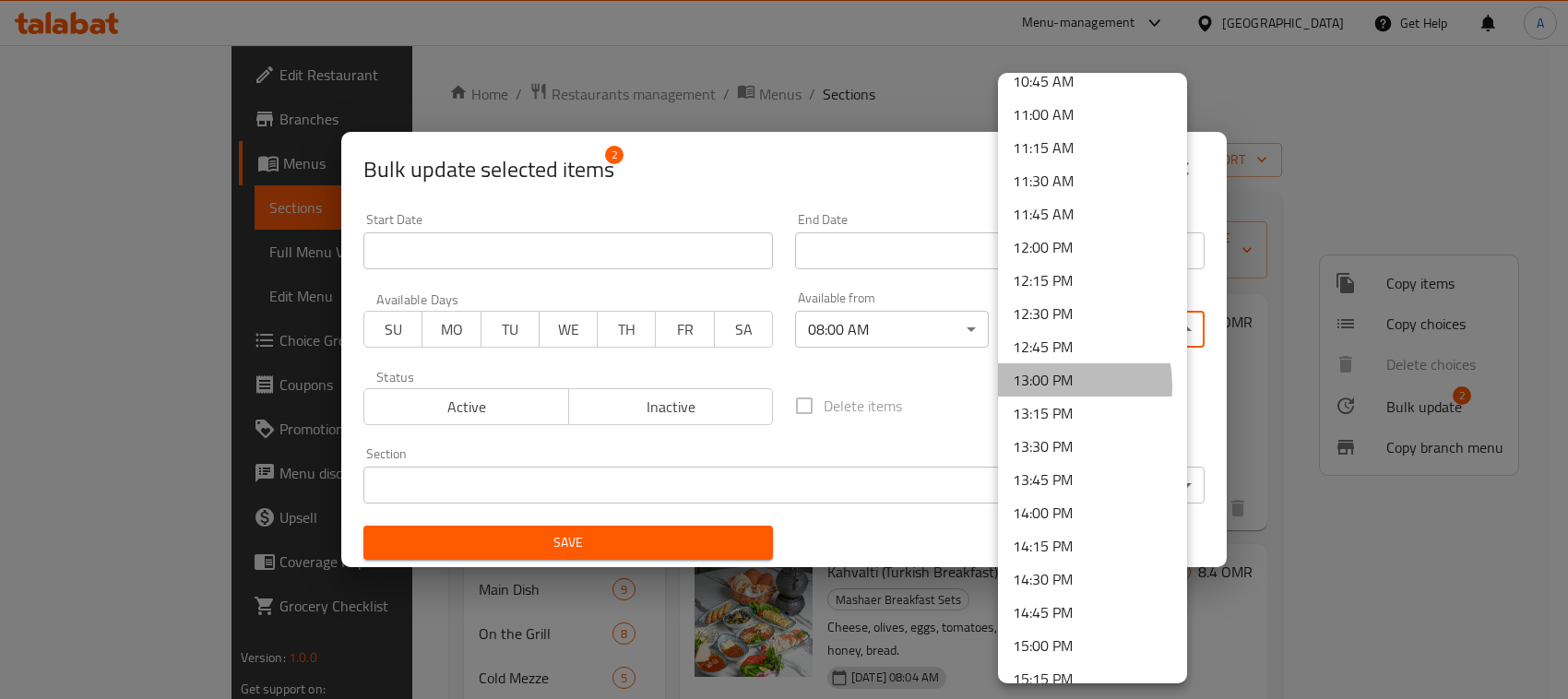 click on "13:00 PM" at bounding box center [1092, 380] 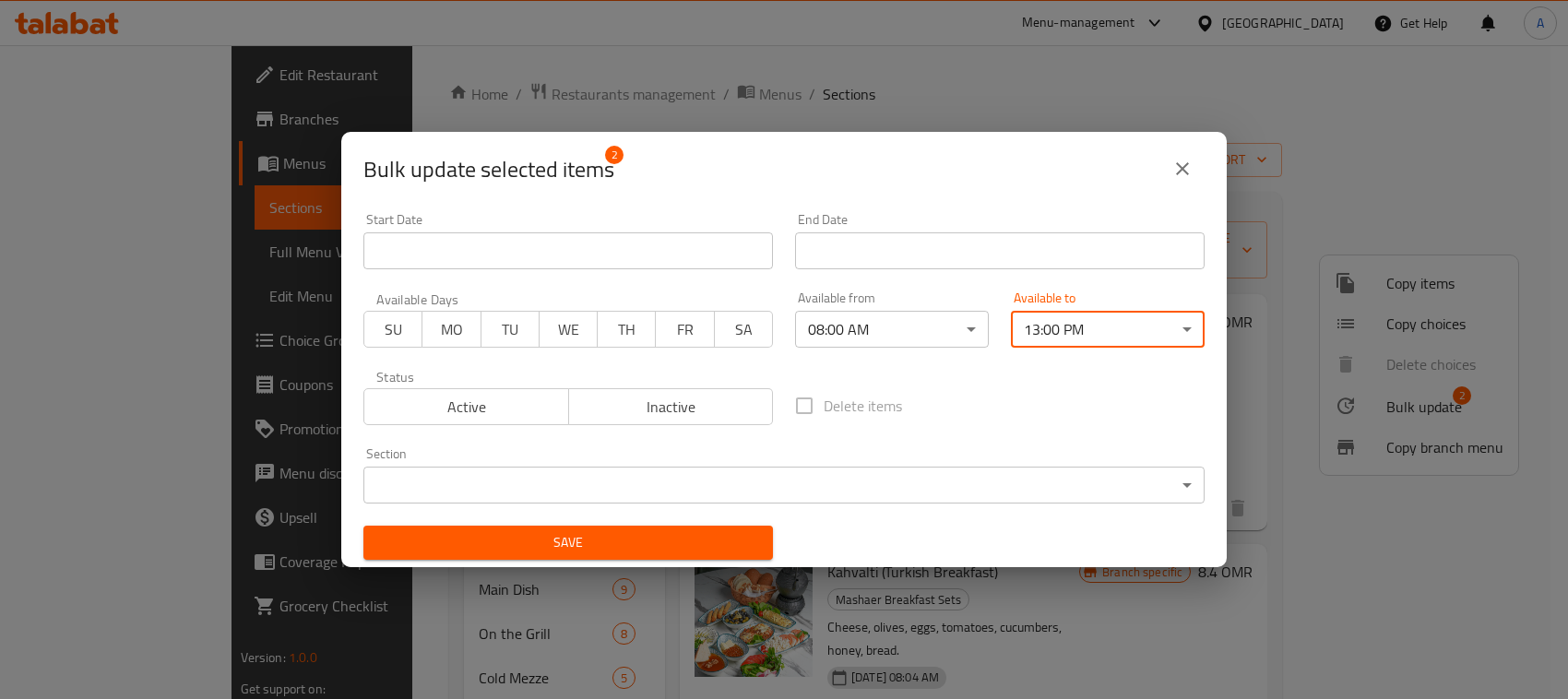click on "00:00 AM 00:15 AM 00:30 AM 00:45 AM 01:00 AM 01:15 AM 01:30 AM 01:45 AM 02:00 AM 02:15 AM 02:30 AM 02:45 AM 03:00 AM 03:15 AM 03:30 AM 03:45 AM 04:00 AM 04:15 AM 04:30 AM 04:45 AM 05:00 AM 05:15 AM 05:30 AM 05:45 AM 06:00 AM 06:15 AM 06:30 AM 06:45 AM 07:00 AM 07:15 AM 07:30 AM 07:45 AM 08:00 AM 08:15 AM 08:30 AM 08:45 AM 09:00 AM 09:15 AM 09:30 AM 09:45 AM 10:00 AM 10:15 AM 10:30 AM 10:45 AM 11:00 AM 11:15 AM 11:30 AM 11:45 AM 12:00 PM 12:15 PM 12:30 PM 12:45 PM 13:00 PM 13:15 PM 13:30 PM 13:45 PM 14:00 PM 14:15 PM 14:30 PM 14:45 PM 15:00 PM 15:15 PM 15:30 PM 15:45 PM 16:00 PM 16:15 PM 16:30 PM 16:45 PM 17:00 PM 17:15 PM 17:30 PM 17:45 PM 18:00 PM 18:15 PM 18:30 PM 18:45 PM 19:00 PM 19:15 PM 19:30 PM 19:45 PM 20:00 PM 20:15 PM 20:30 PM 20:45 PM 21:00 PM 21:15 PM 21:30 PM 21:45 PM 22:00 PM 22:15 PM 22:30 PM 22:45 PM 23:00 PM 23:15 PM 23:30 PM 23:45 PM 23:59 PM" at bounding box center (784, 350) 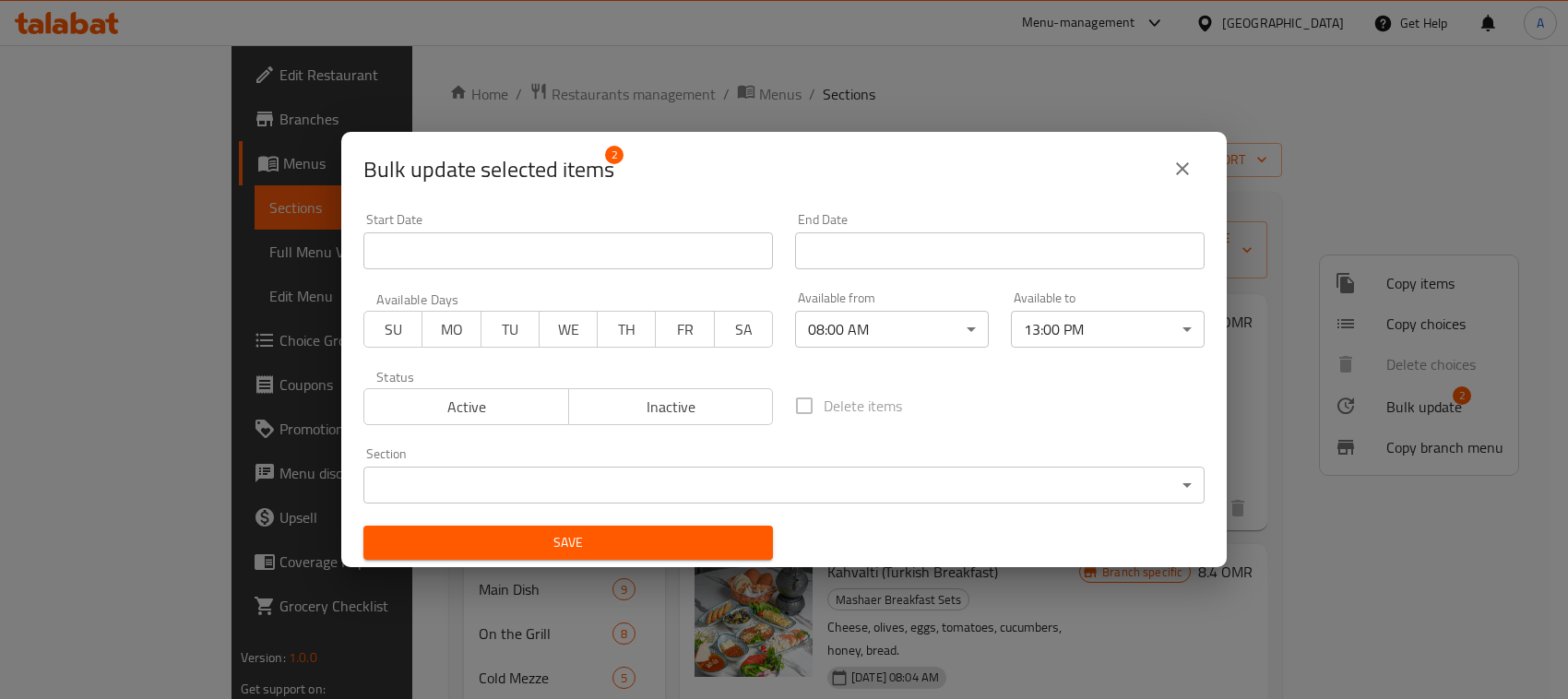 click on "Bulk update selected items" at bounding box center [489, 170] 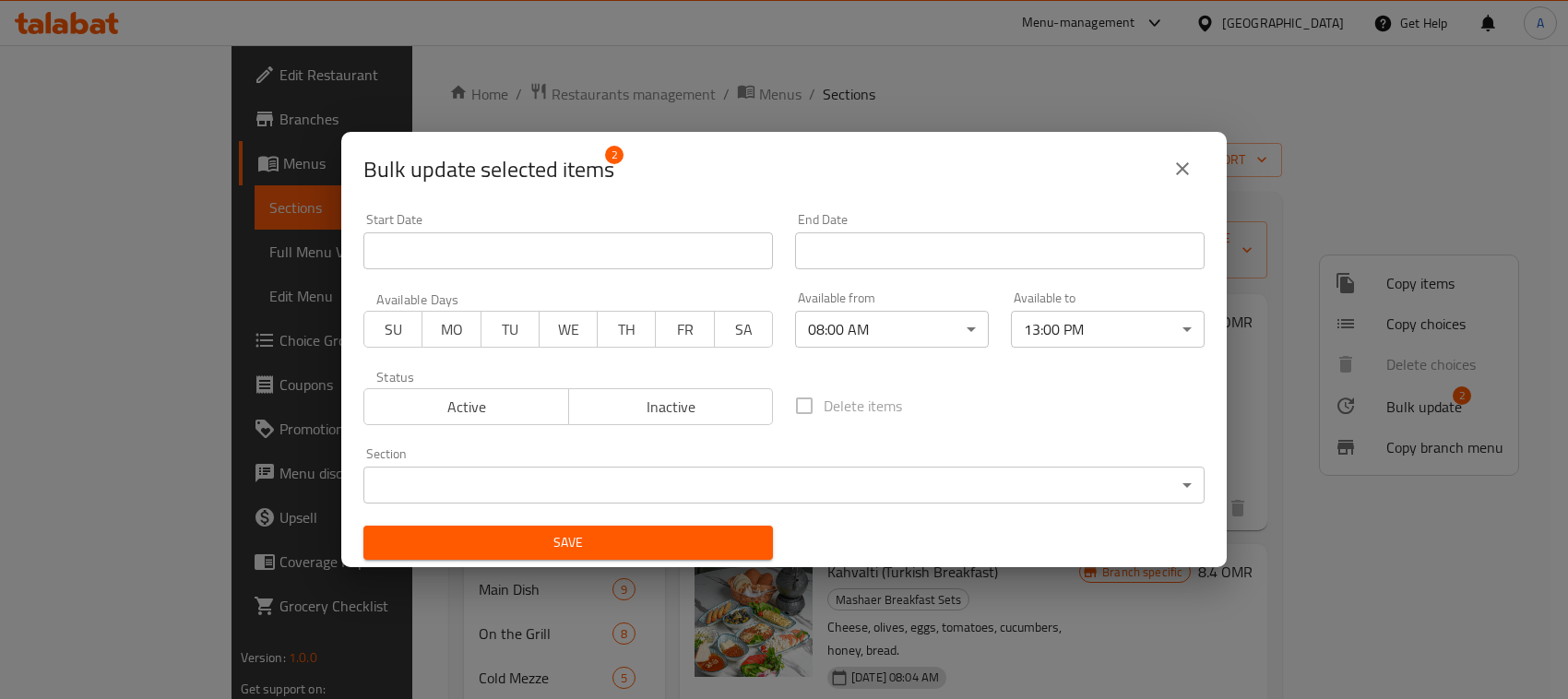 click on "Save" at bounding box center [568, 542] 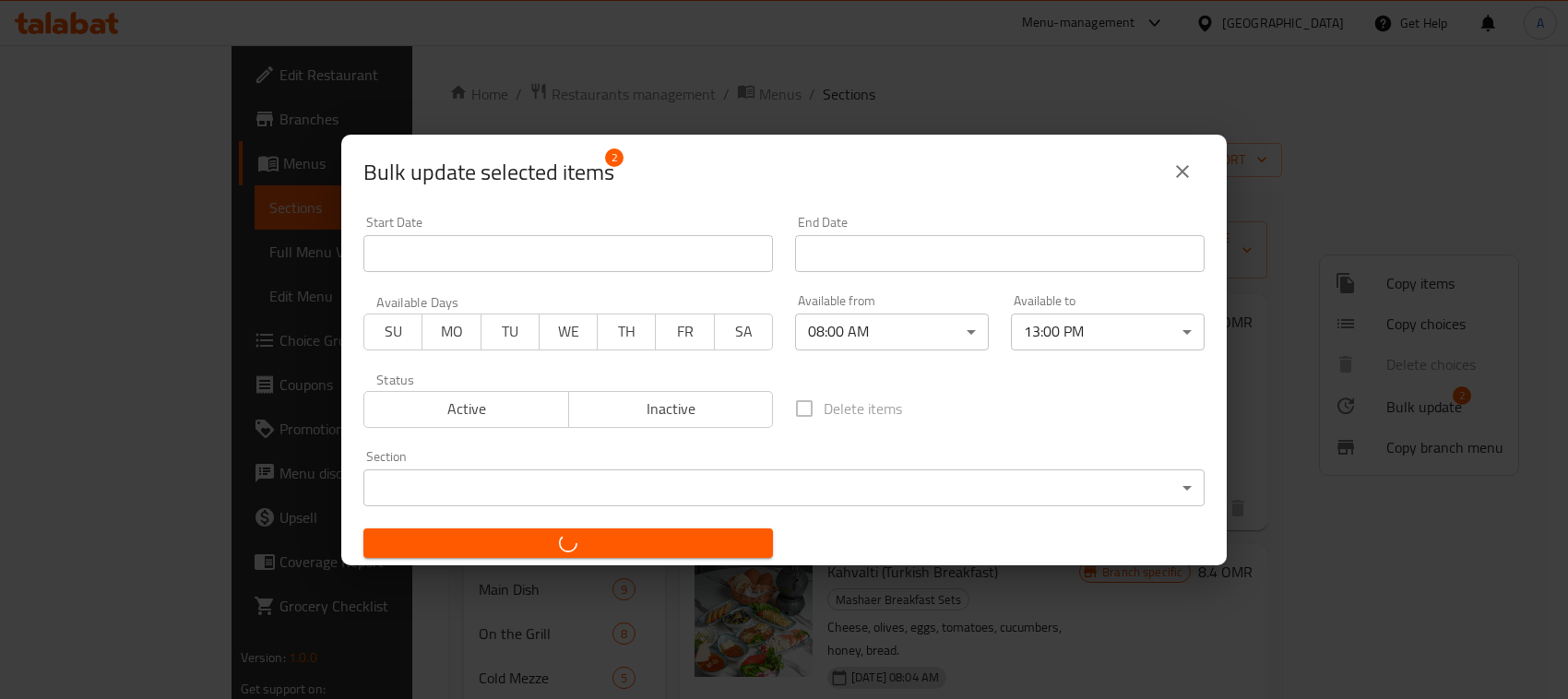 checkbox on "false" 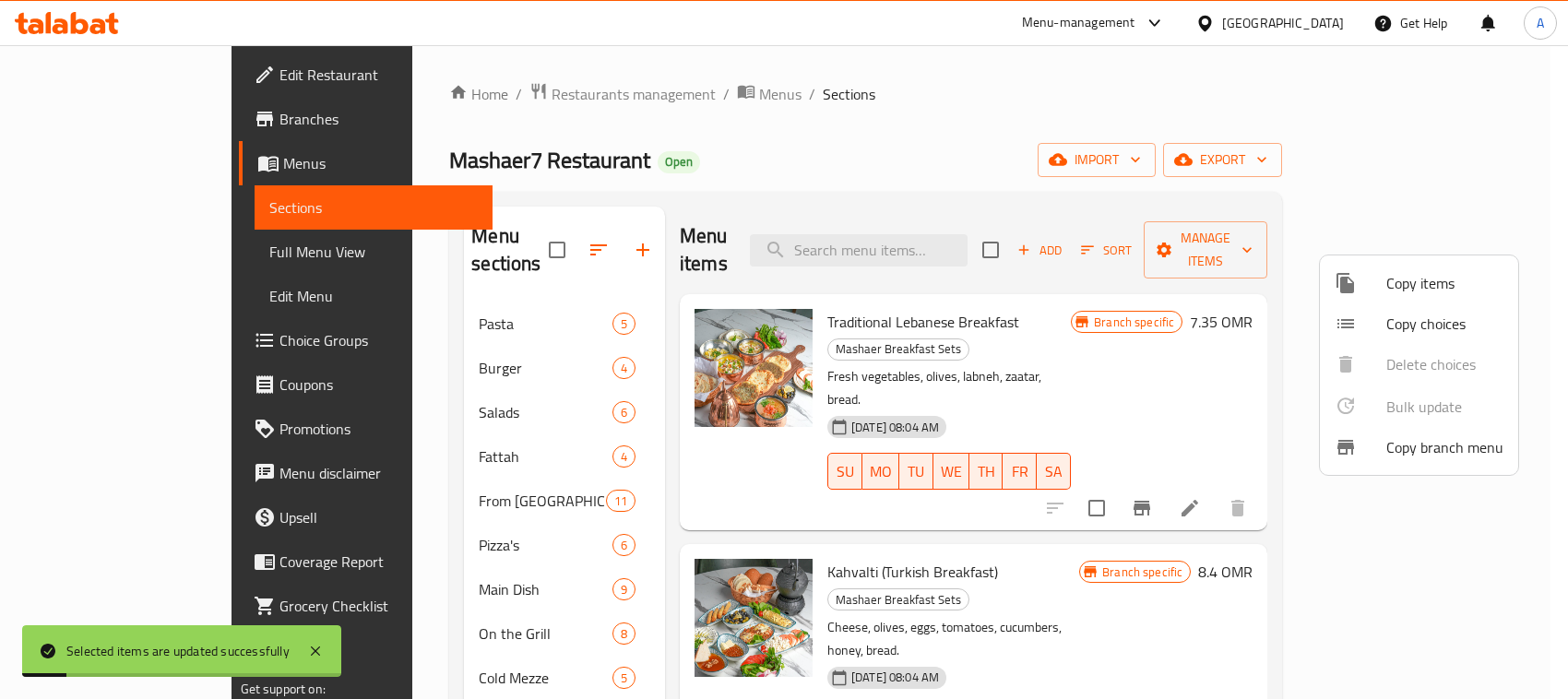 click at bounding box center [784, 350] 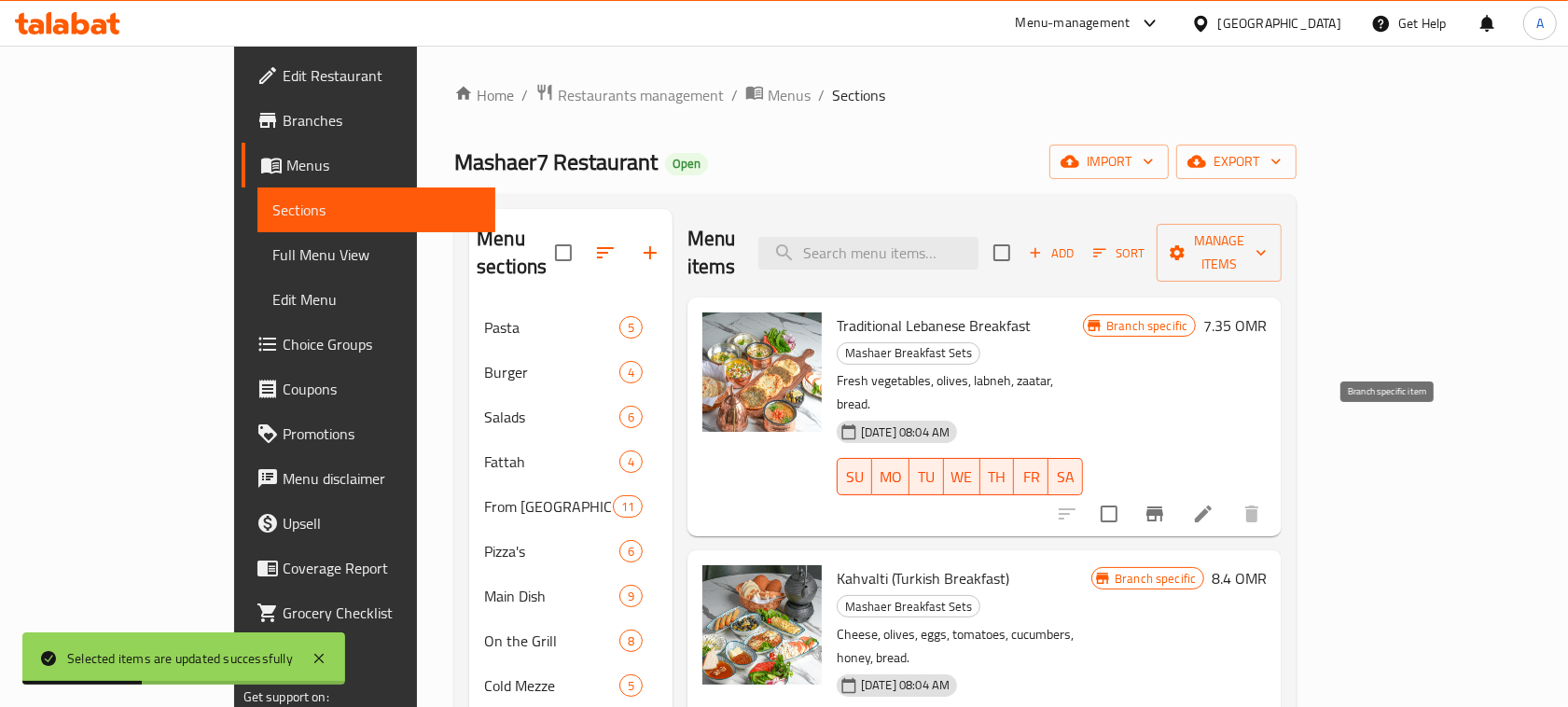 click 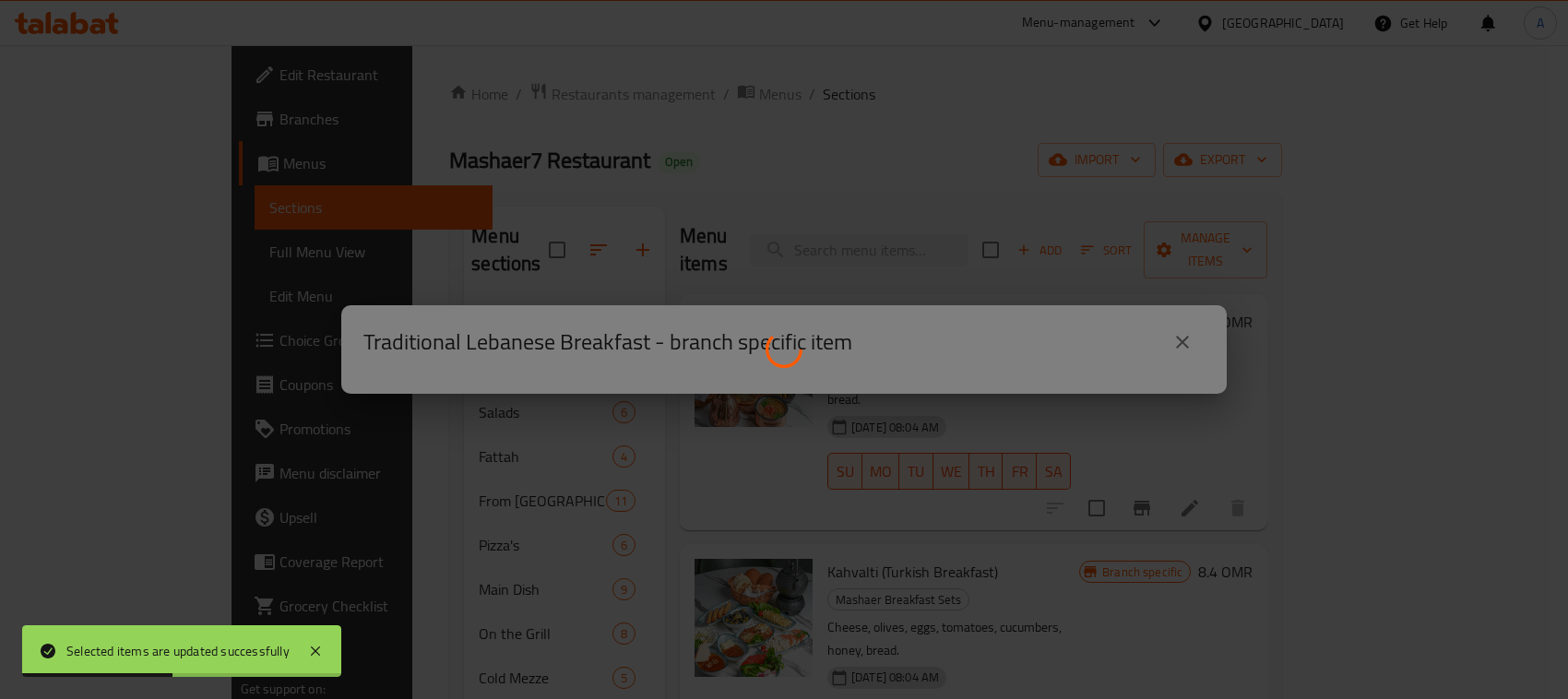 click at bounding box center [784, 350] 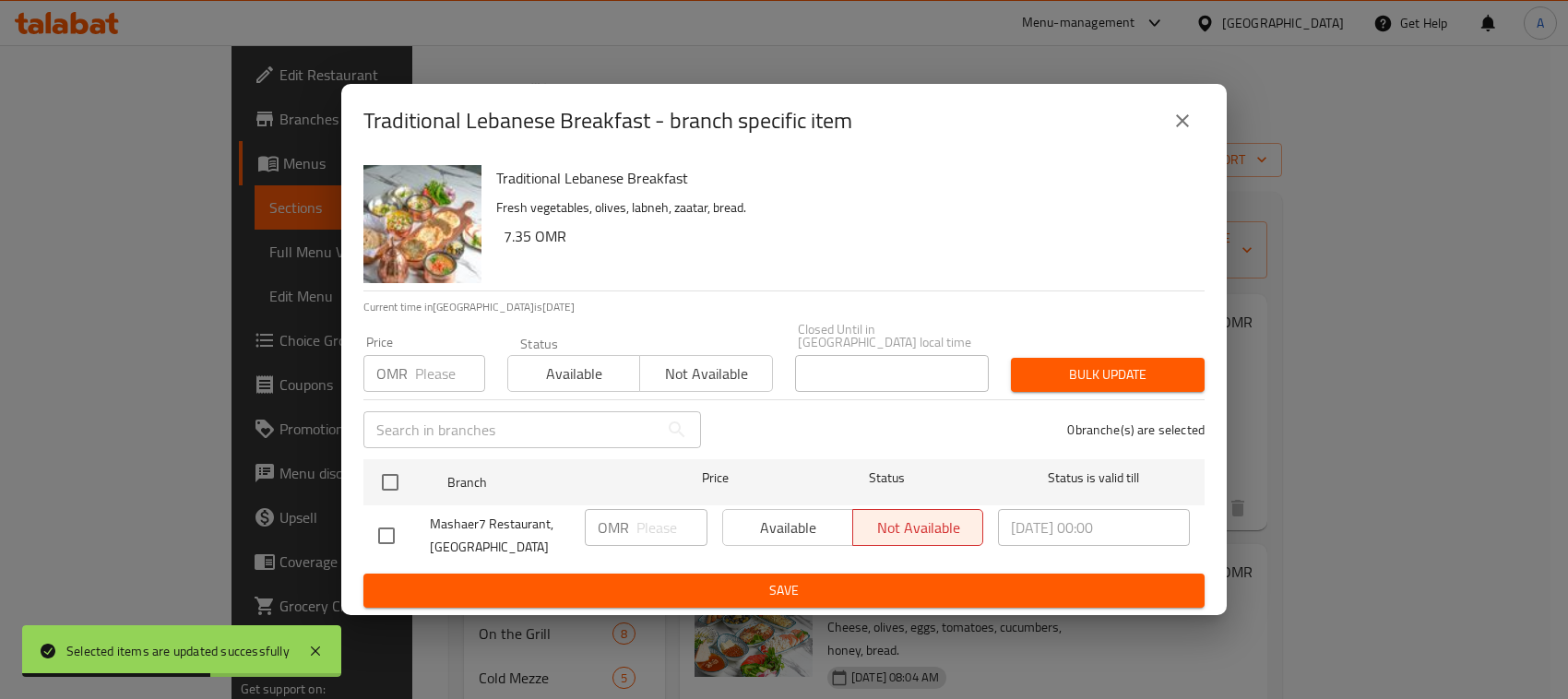 drag, startPoint x: 1196, startPoint y: 148, endPoint x: 1182, endPoint y: 124, distance: 27.78489 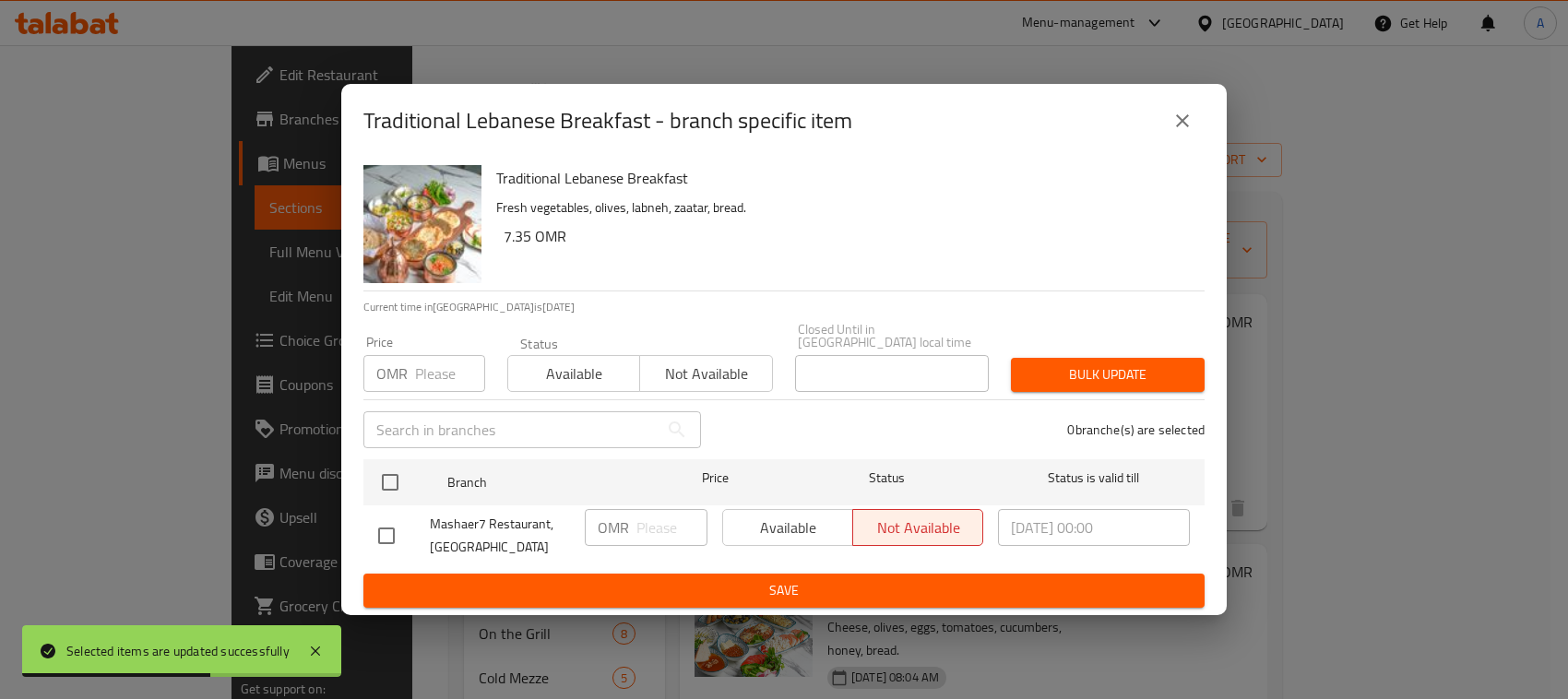 click on "Traditional Lebanese Breakfast - branch specific item" at bounding box center [784, 121] 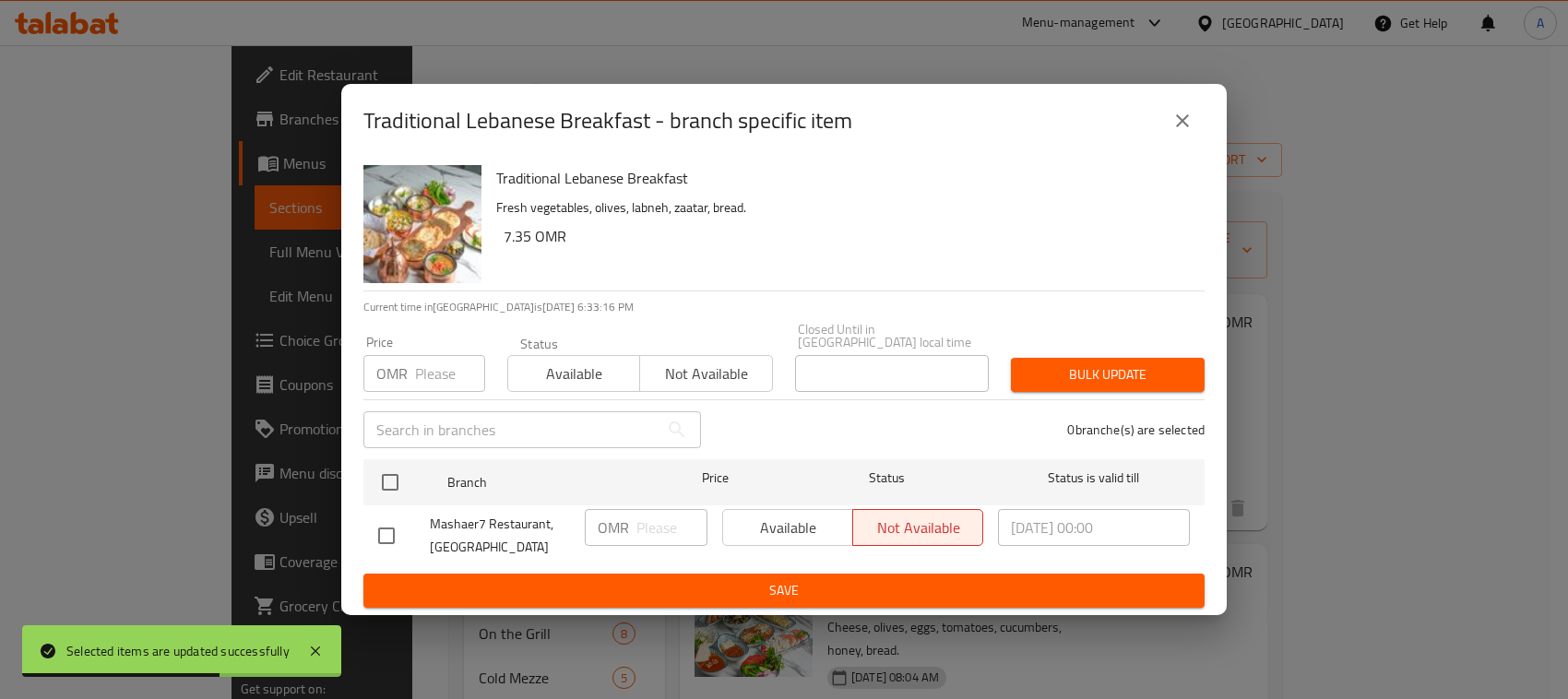 click 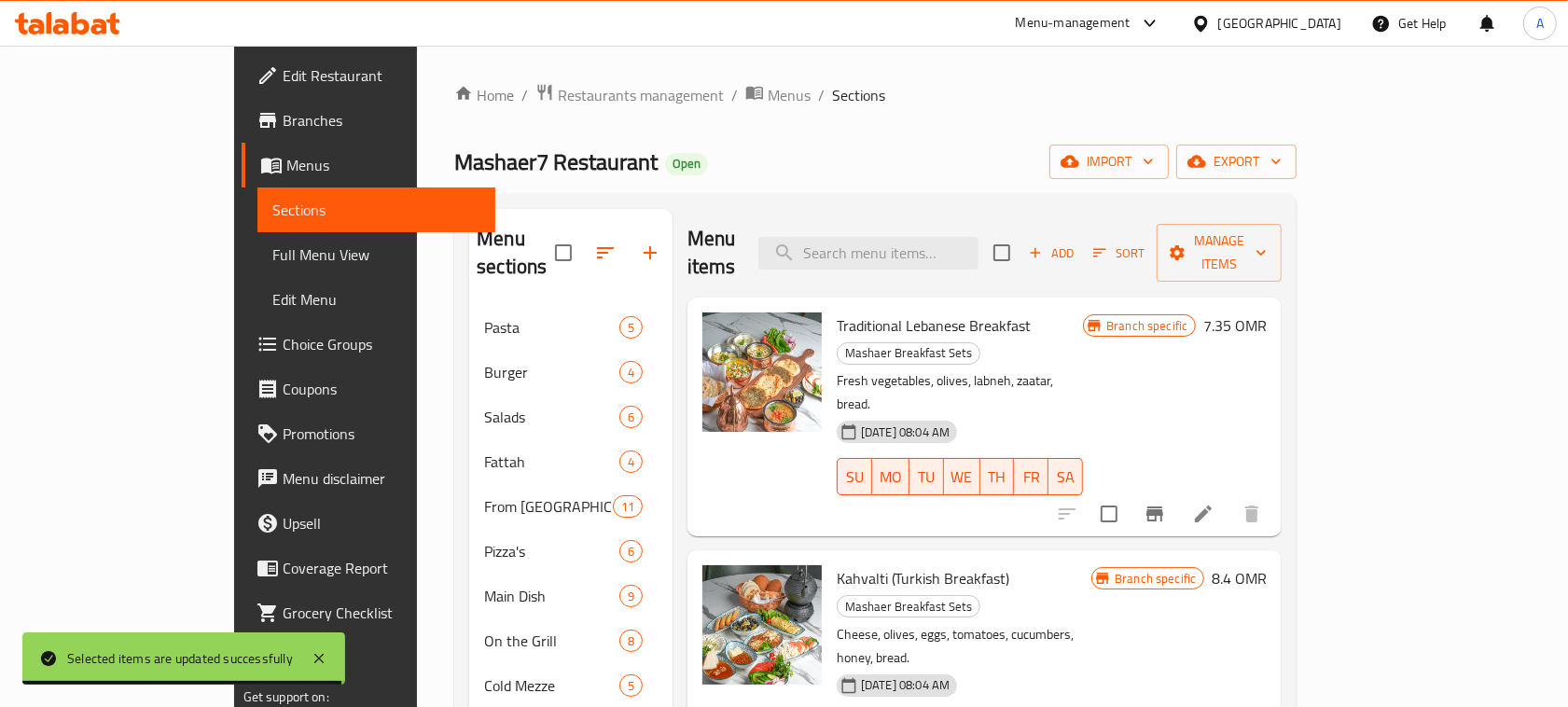 click on "Home / Restaurants management / Menus / Sections Mashaer7 Restaurant  Open import export Menu sections Pasta 5 Burger 4 Salads 6 Fattah 4 From Lebanon 11 Pizza's 6 Main Dish 9 On the Grill 8 Cold Mezze 5 Hot Mezze 7 Breakfast 4 Manakish and Fatayer 7 Mashaer Breakfast Sets 2 Juices 5 Mojito's 4 Cold Coffee 6 Menu items Add Sort Manage items Traditional Lebanese Breakfast   Mashaer Breakfast Sets Fresh vegetables, olives, labneh, zaatar, bread. 29-10-2024 08:04 AM SU MO TU WE TH FR SA Branch specific 7.35   OMR Kahvalti (Turkish Breakfast)   Mashaer Breakfast Sets Cheese, olives, eggs, tomatoes, cucumbers, honey, bread. 29-10-2024 08:04 AM SU MO TU WE TH FR SA Branch specific 8.4   OMR" at bounding box center [875, 563] 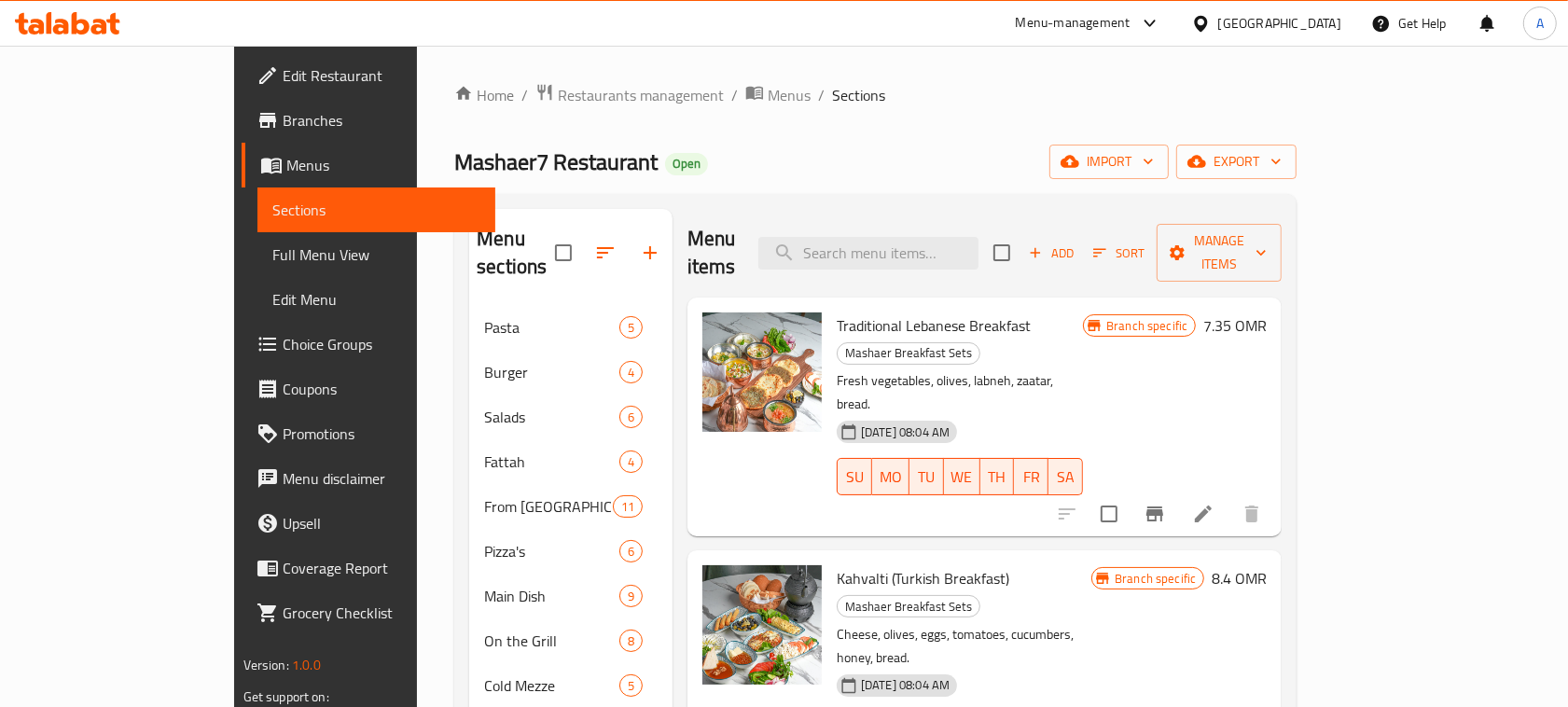 click on "Home / Restaurants management / Menus / Sections Mashaer7 Restaurant  Open import export Menu sections Pasta 5 Burger 4 Salads 6 Fattah 4 From Lebanon 11 Pizza's 6 Main Dish 9 On the Grill 8 Cold Mezze 5 Hot Mezze 7 Breakfast 4 Manakish and Fatayer 7 Mashaer Breakfast Sets 2 Juices 5 Mojito's 4 Cold Coffee 6 Menu items Add Sort Manage items Traditional Lebanese Breakfast   Mashaer Breakfast Sets Fresh vegetables, olives, labneh, zaatar, bread. 29-10-2024 08:04 AM SU MO TU WE TH FR SA Branch specific 7.35   OMR Kahvalti (Turkish Breakfast)   Mashaer Breakfast Sets Cheese, olives, eggs, tomatoes, cucumbers, honey, bread. 29-10-2024 08:04 AM SU MO TU WE TH FR SA Branch specific 8.4   OMR" at bounding box center (875, 563) 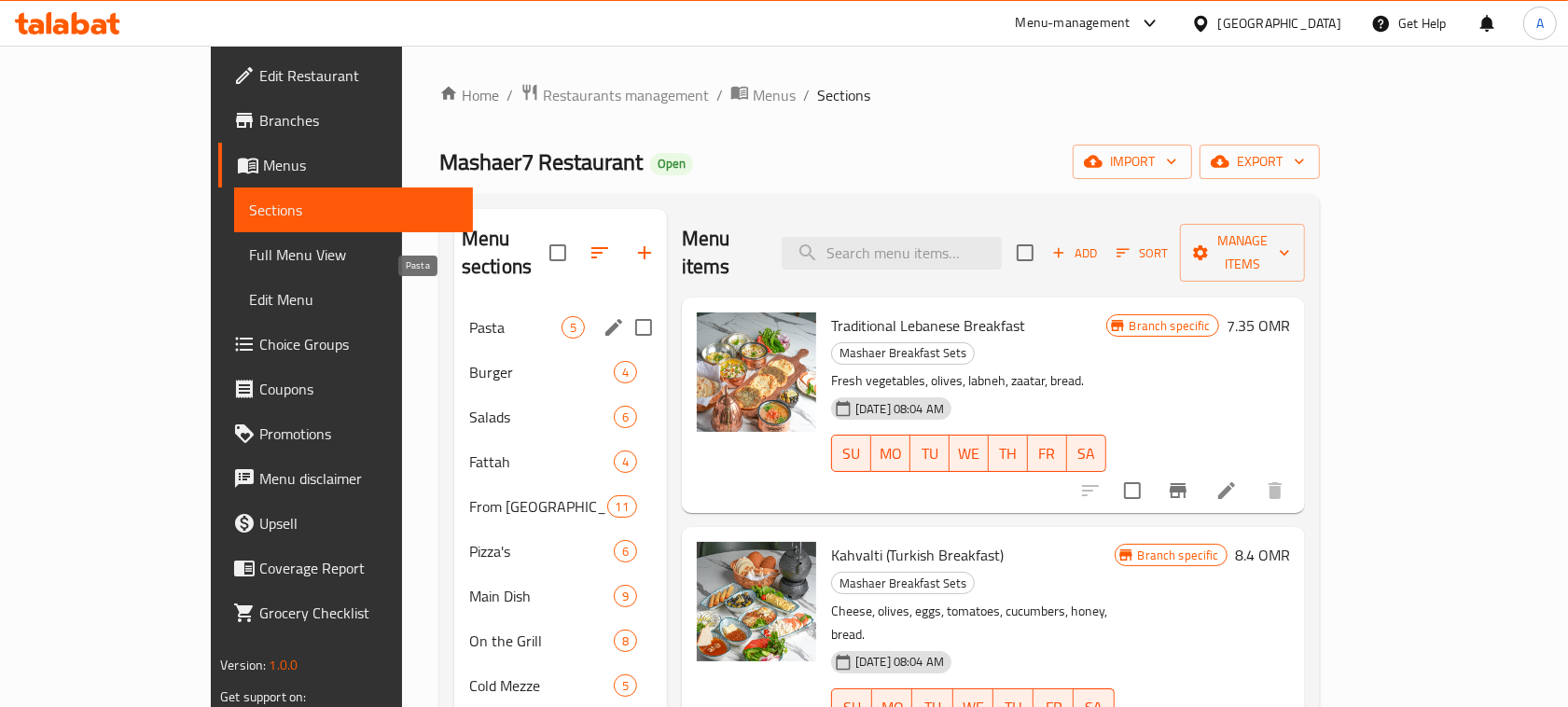 click on "Pasta" at bounding box center [515, 327] 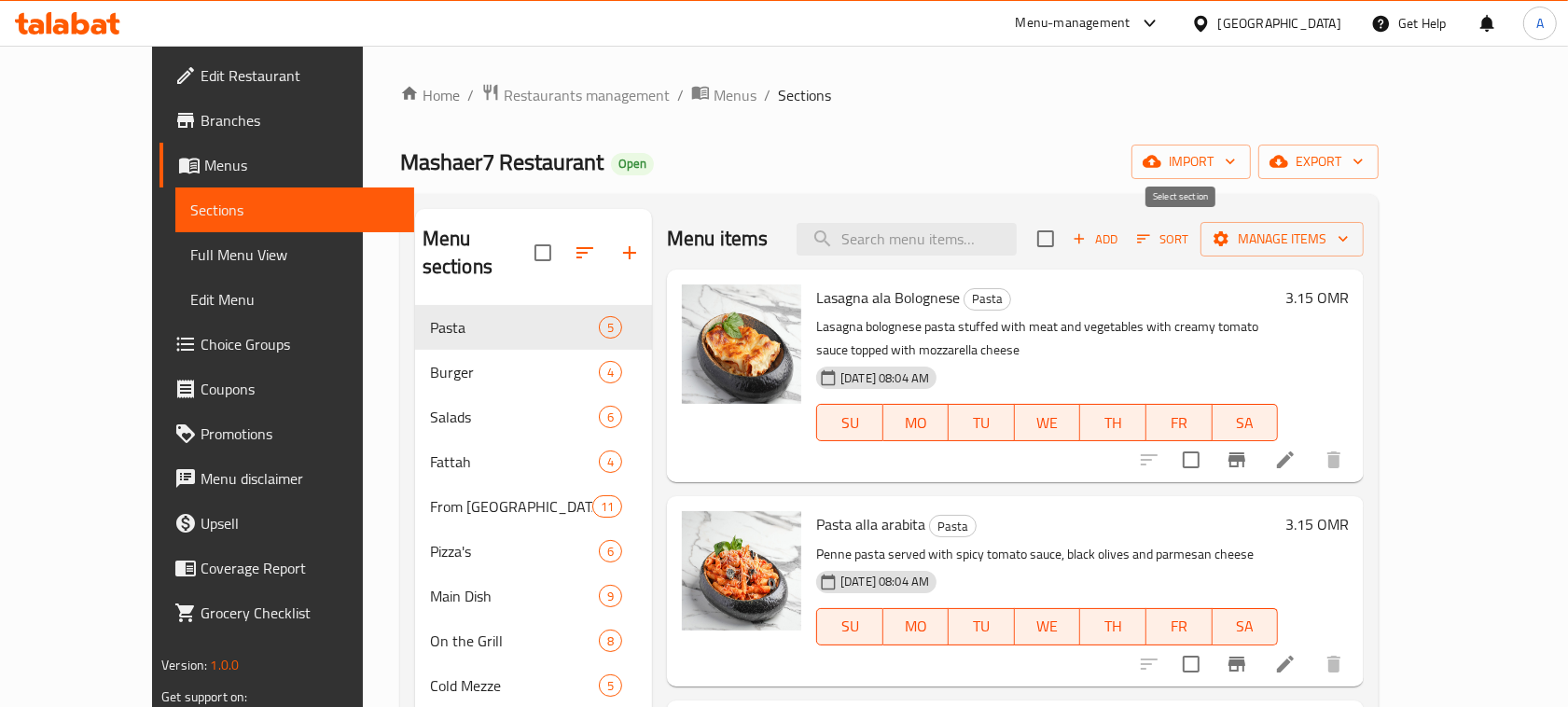 click at bounding box center [1046, 239] 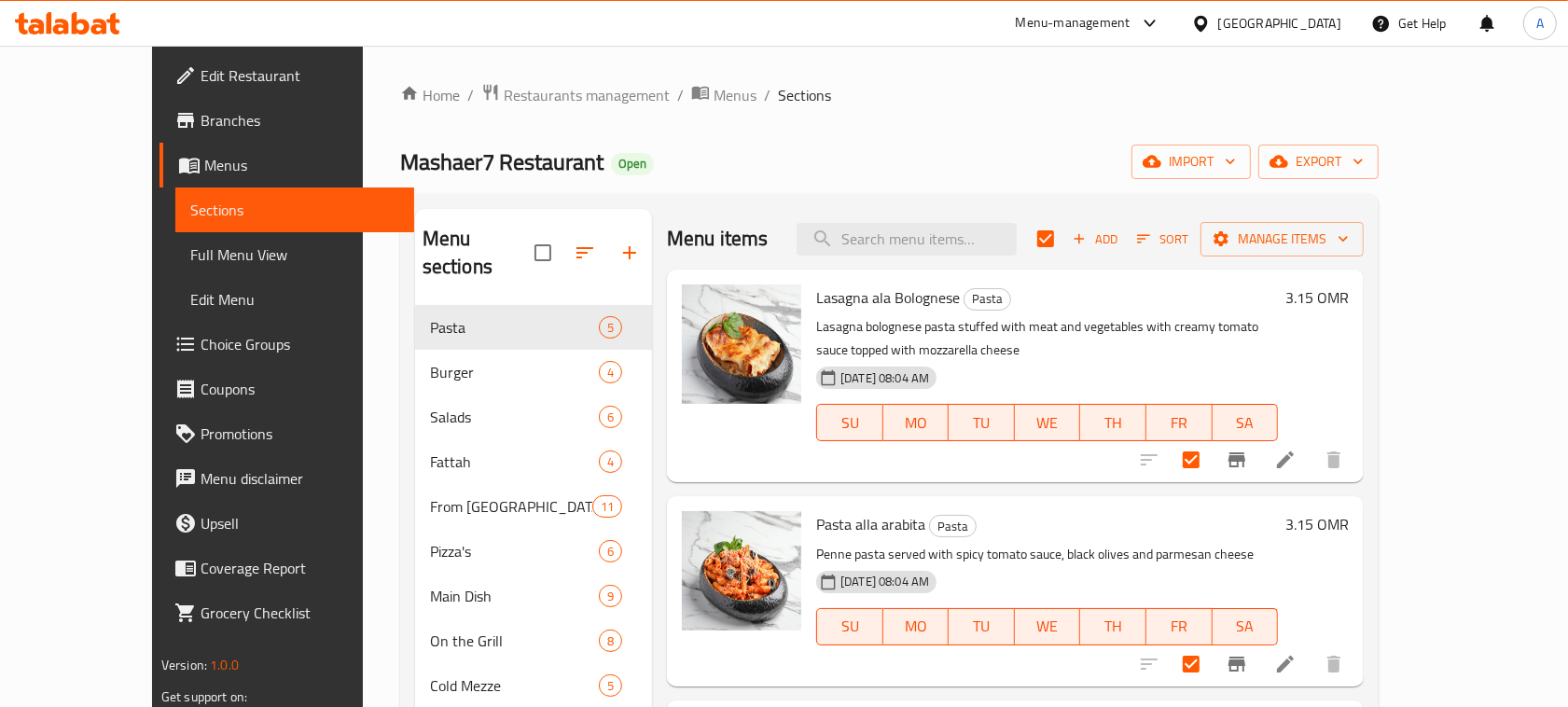 click on "Menu items Add Sort Manage items" at bounding box center (1015, 239) 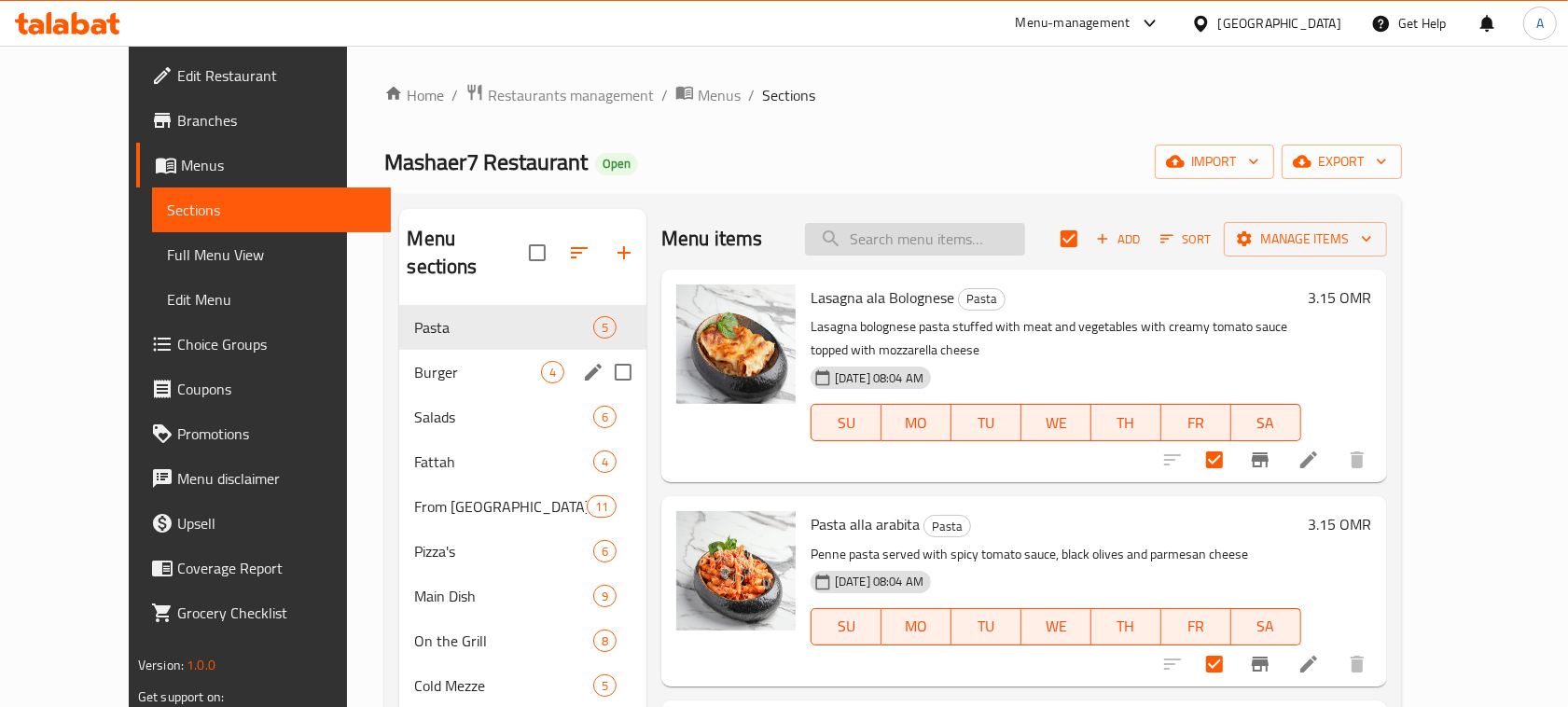 click on "Burger 4" at bounding box center (522, 372) 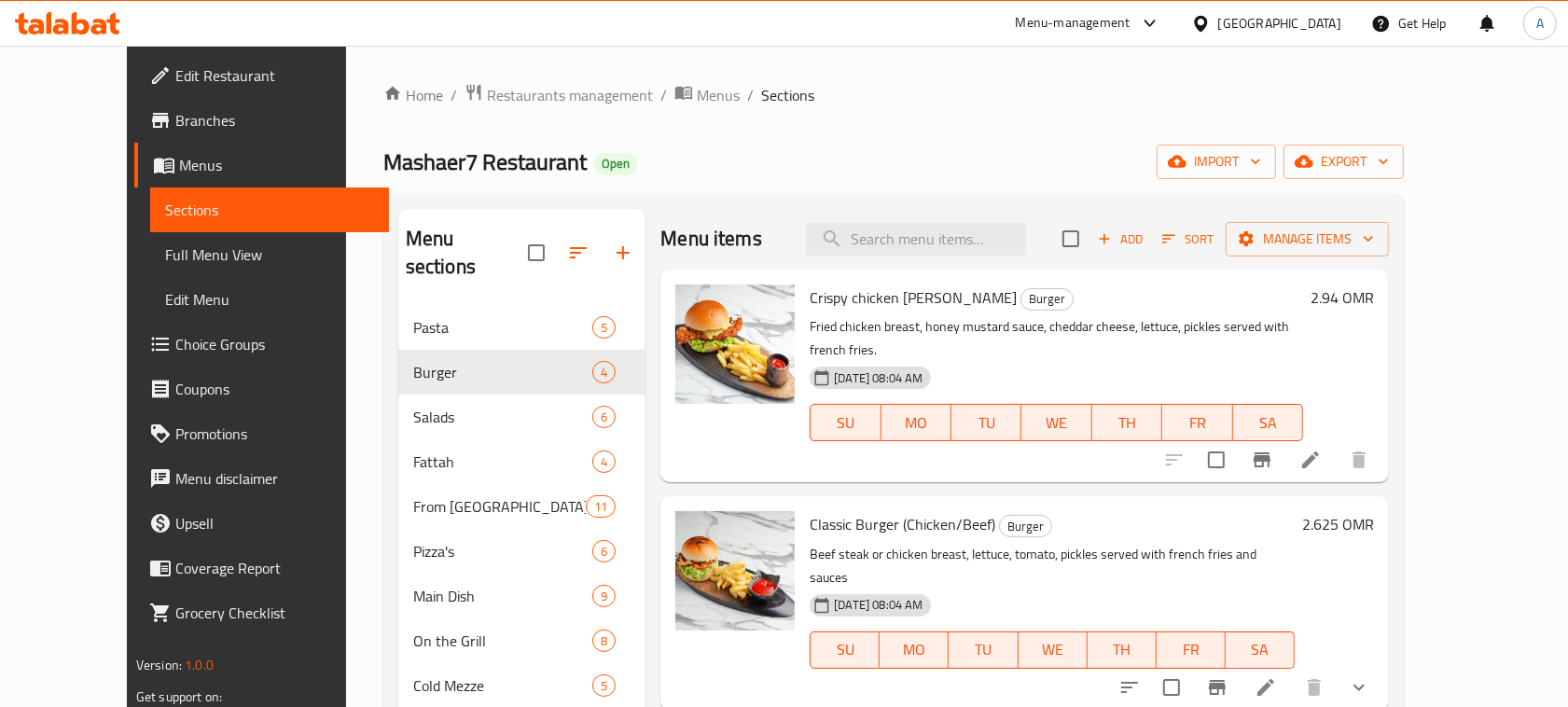 click at bounding box center [1071, 239] 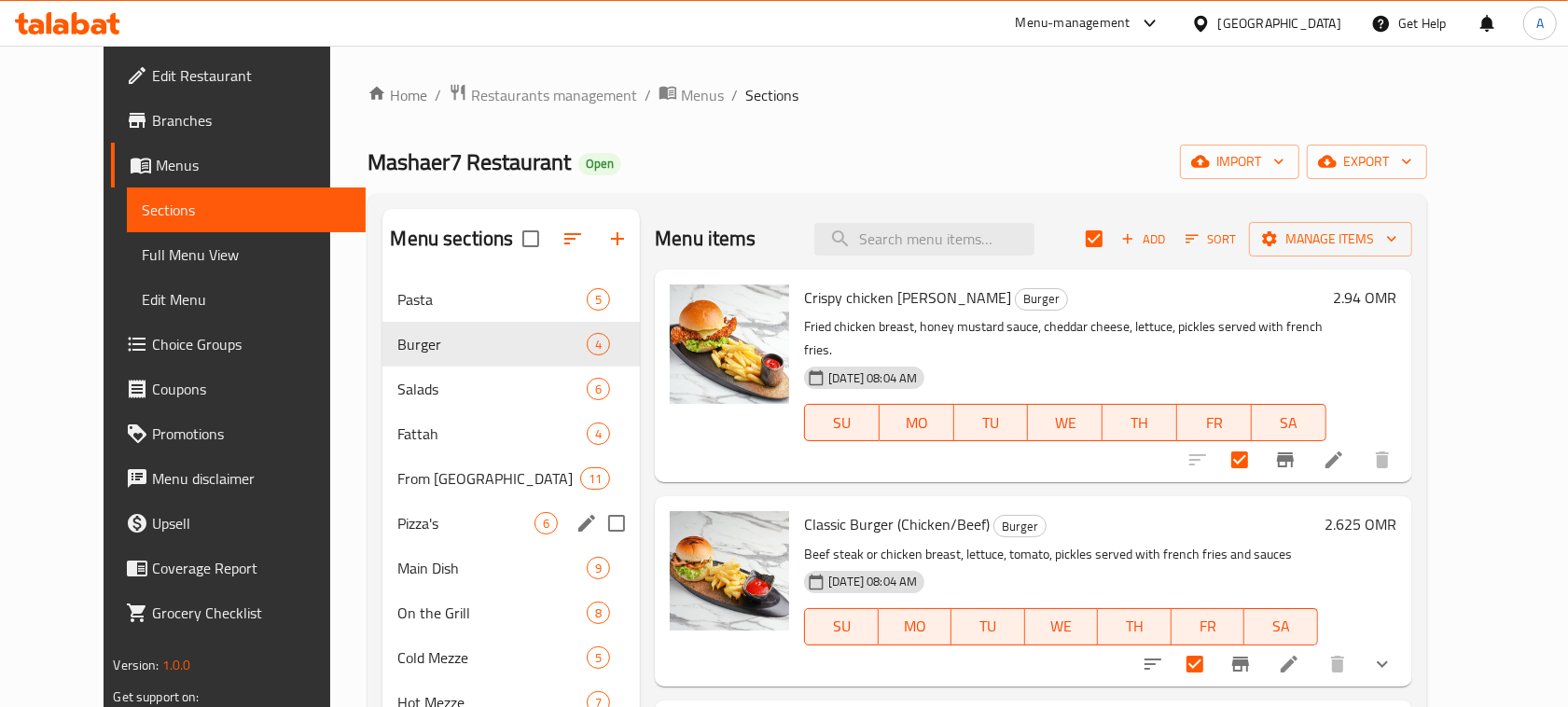 click on "Pizza's 6" at bounding box center [511, 523] 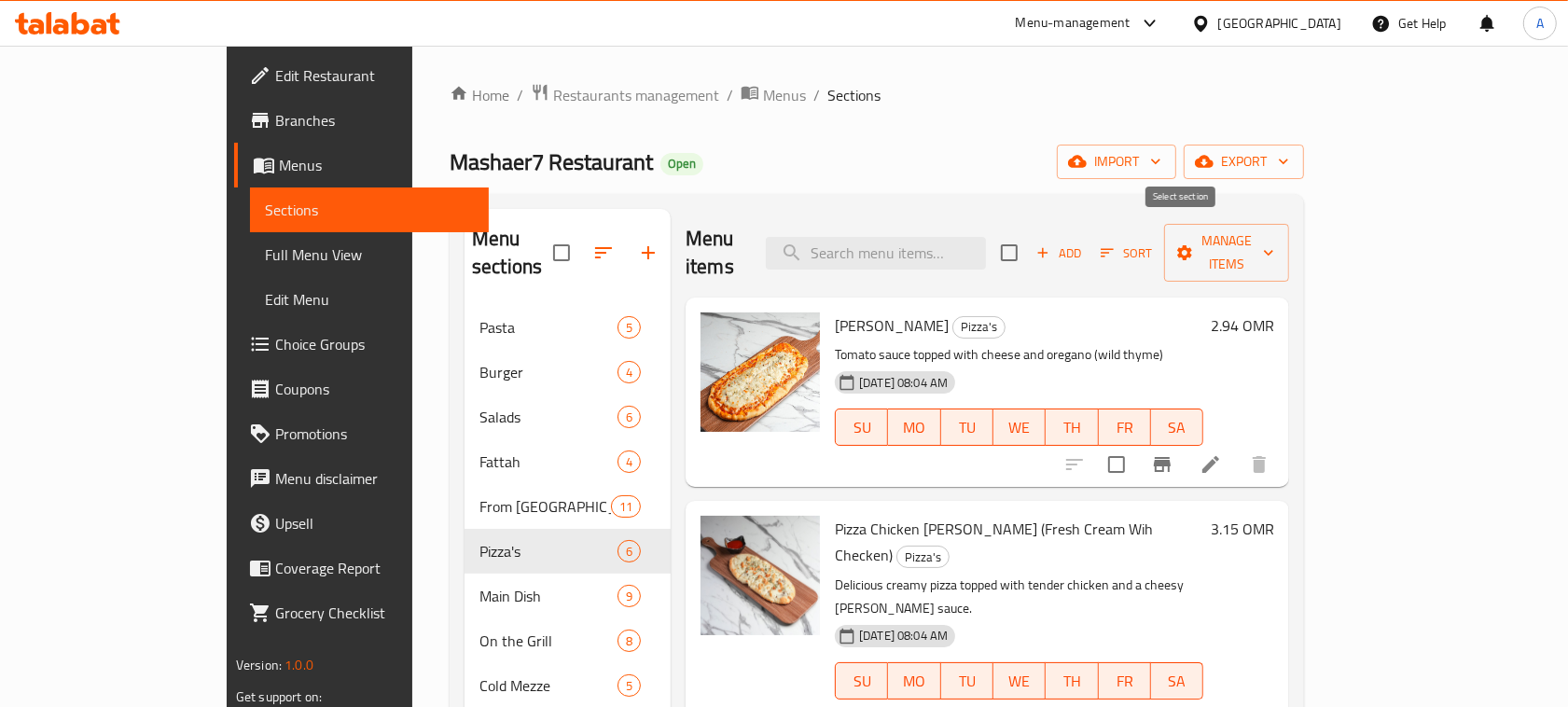click at bounding box center [1009, 253] 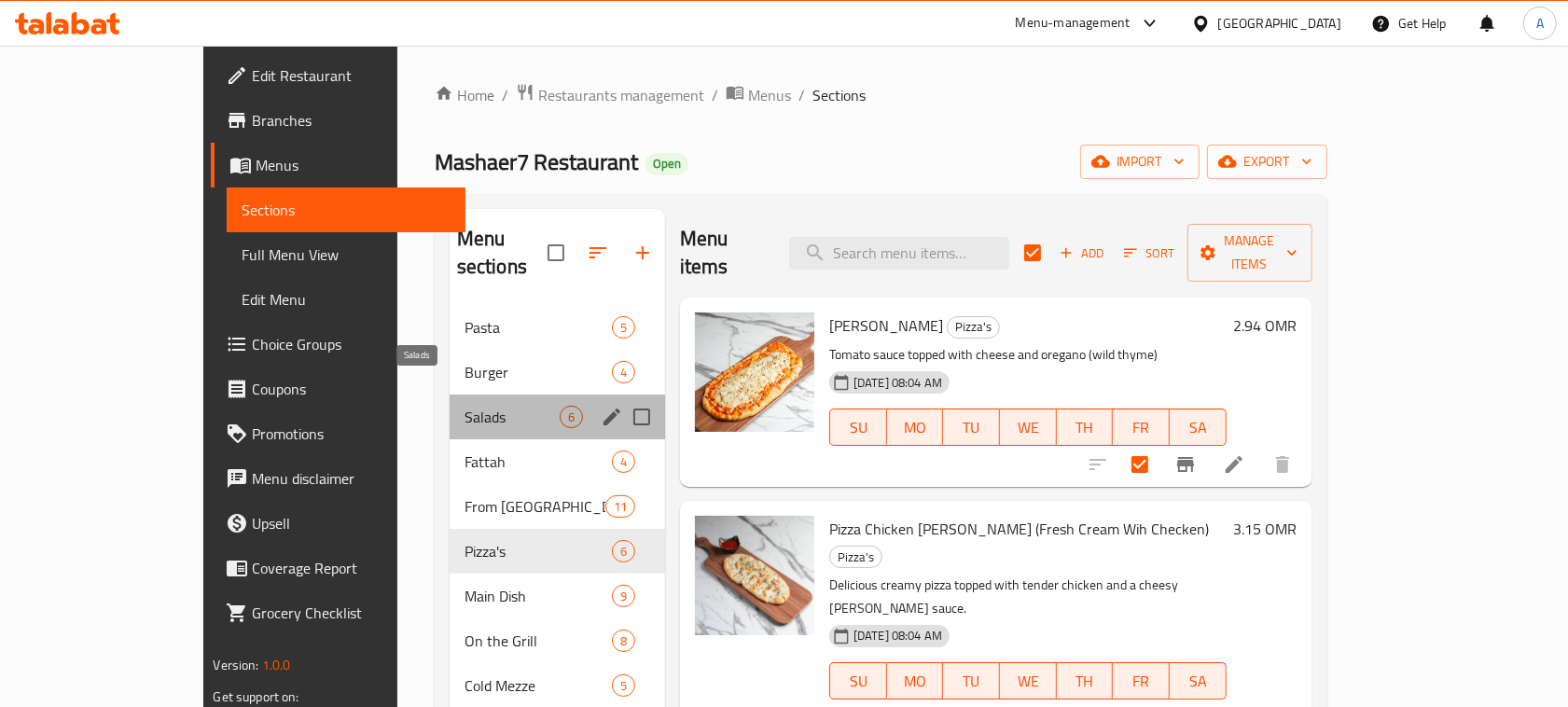 click on "Salads" at bounding box center [512, 417] 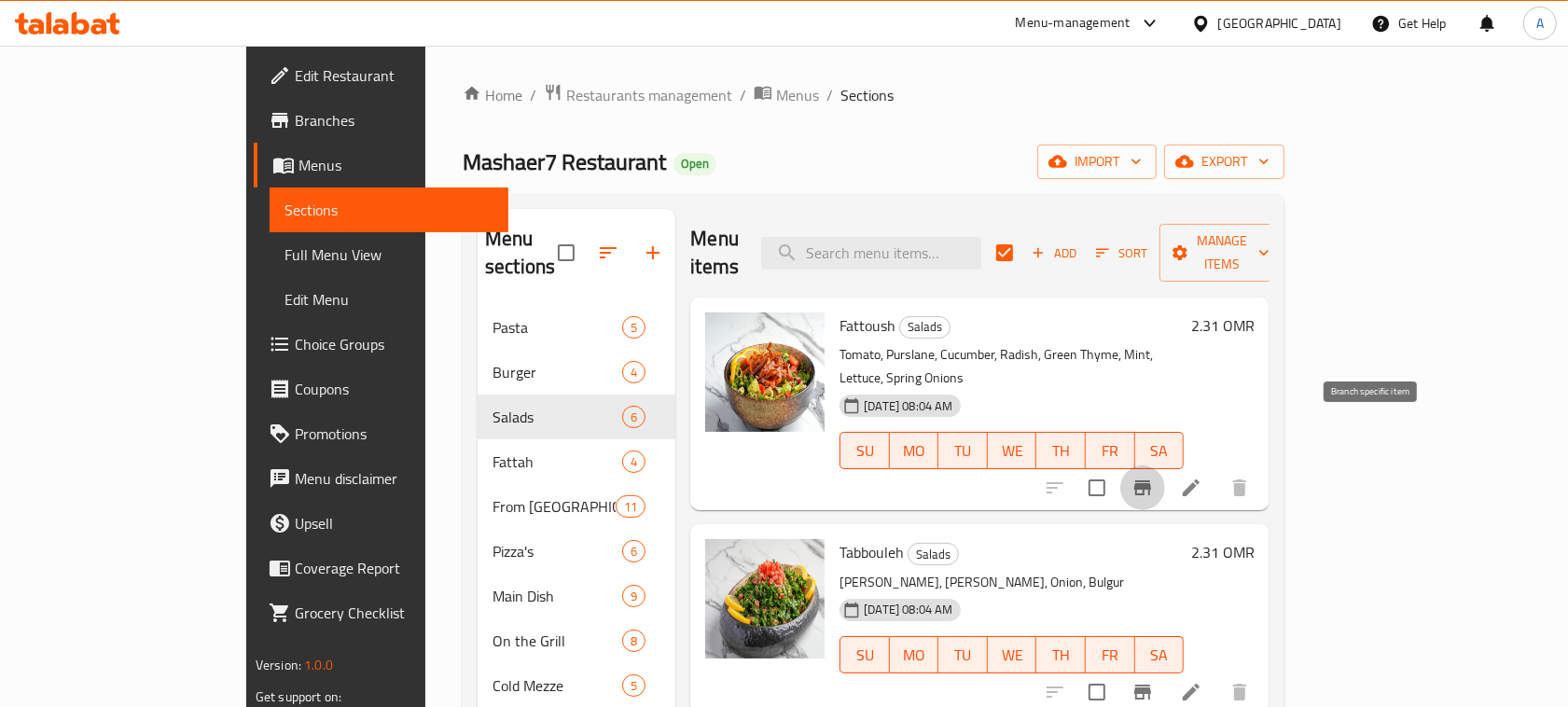click 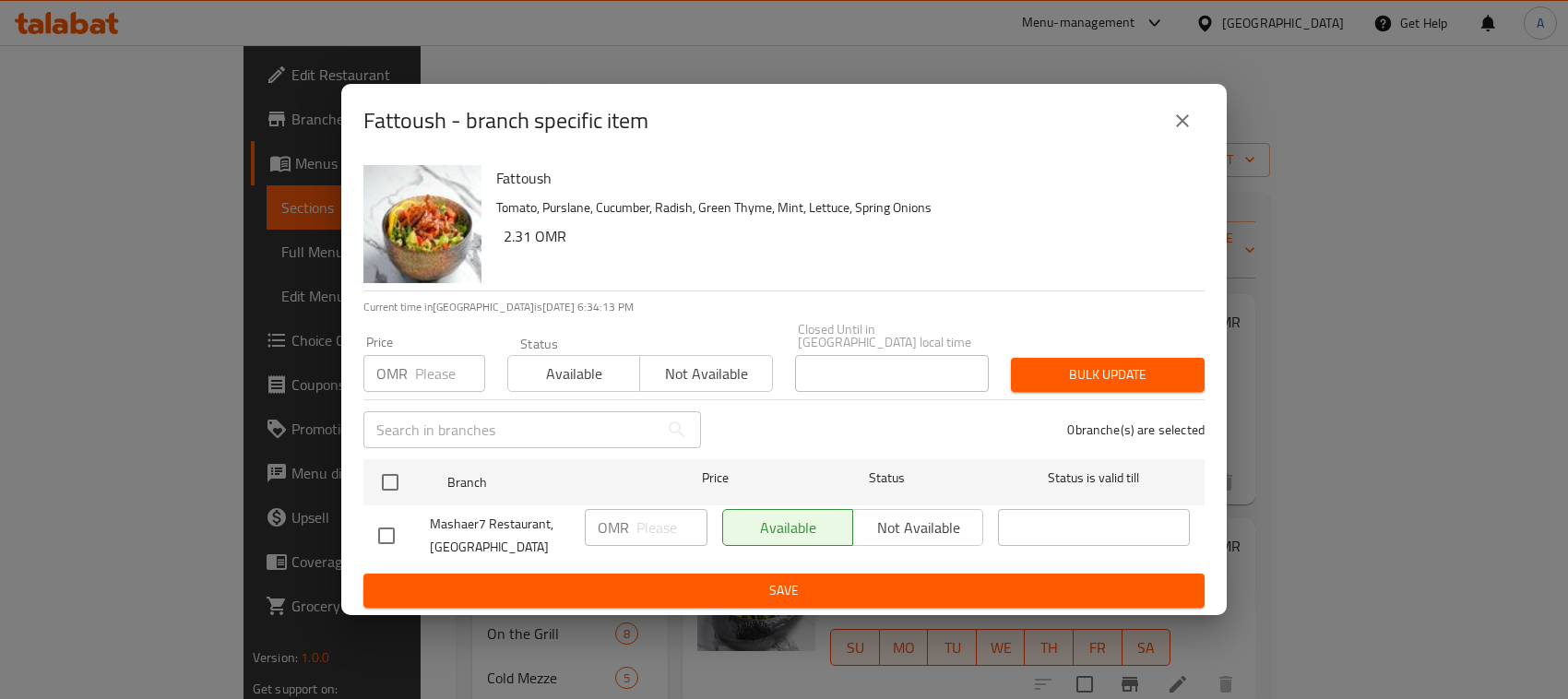 click 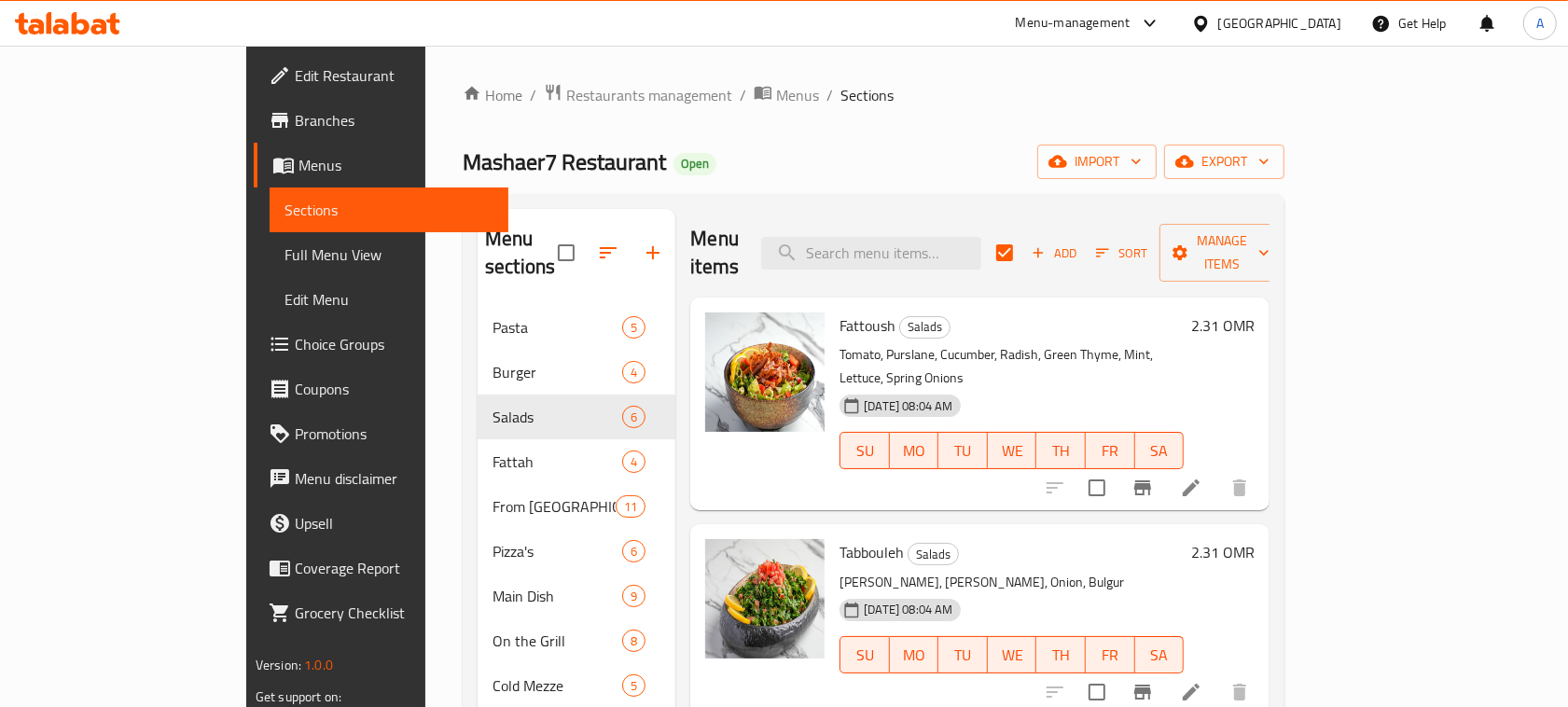 click at bounding box center (1191, 488) 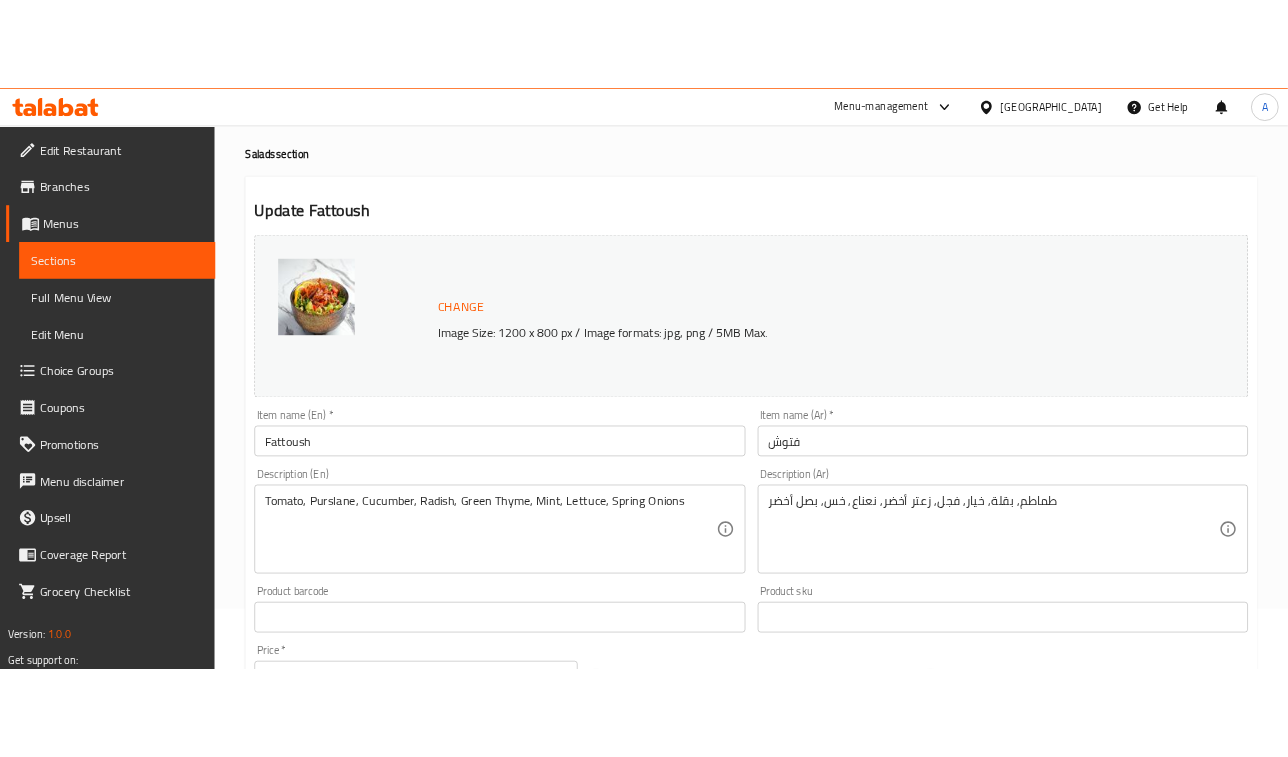 scroll, scrollTop: 0, scrollLeft: 0, axis: both 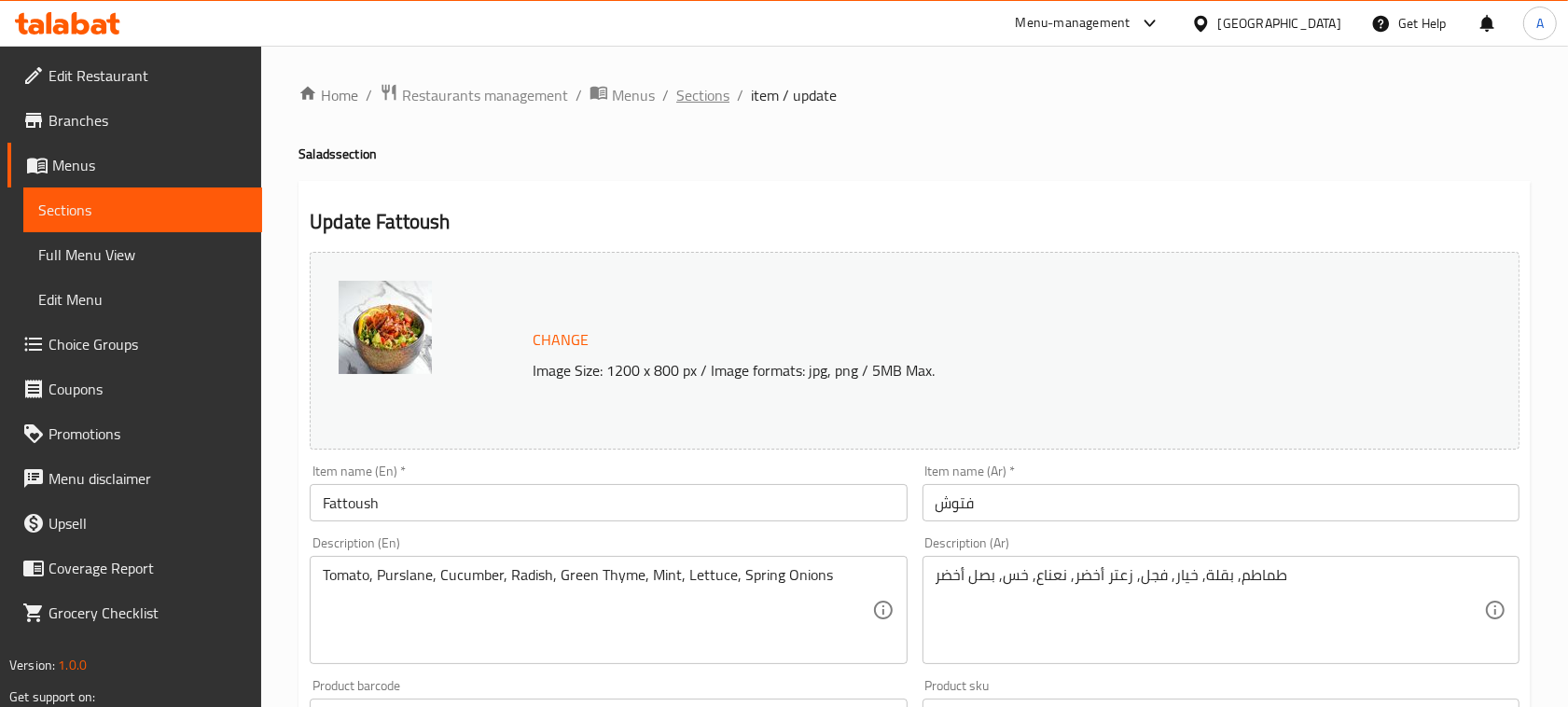 click on "Sections" at bounding box center (702, 95) 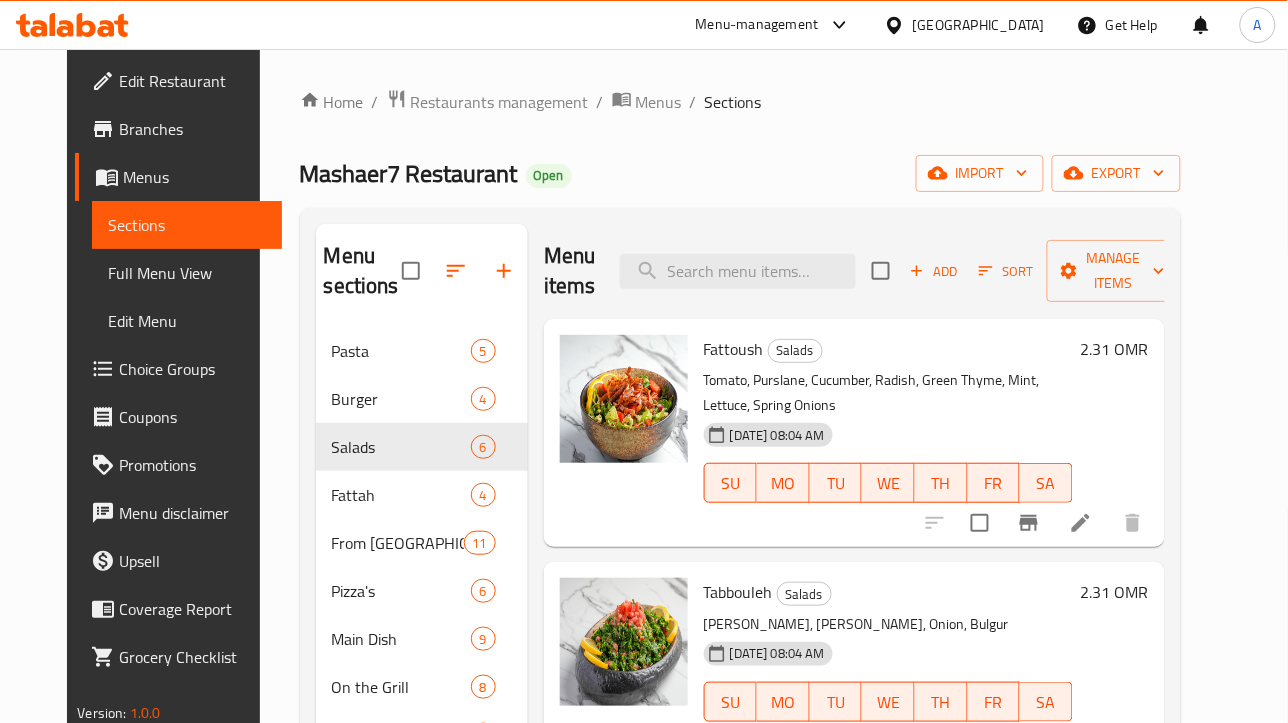 click on "Home / Restaurants management / Menus / Sections" at bounding box center (740, 102) 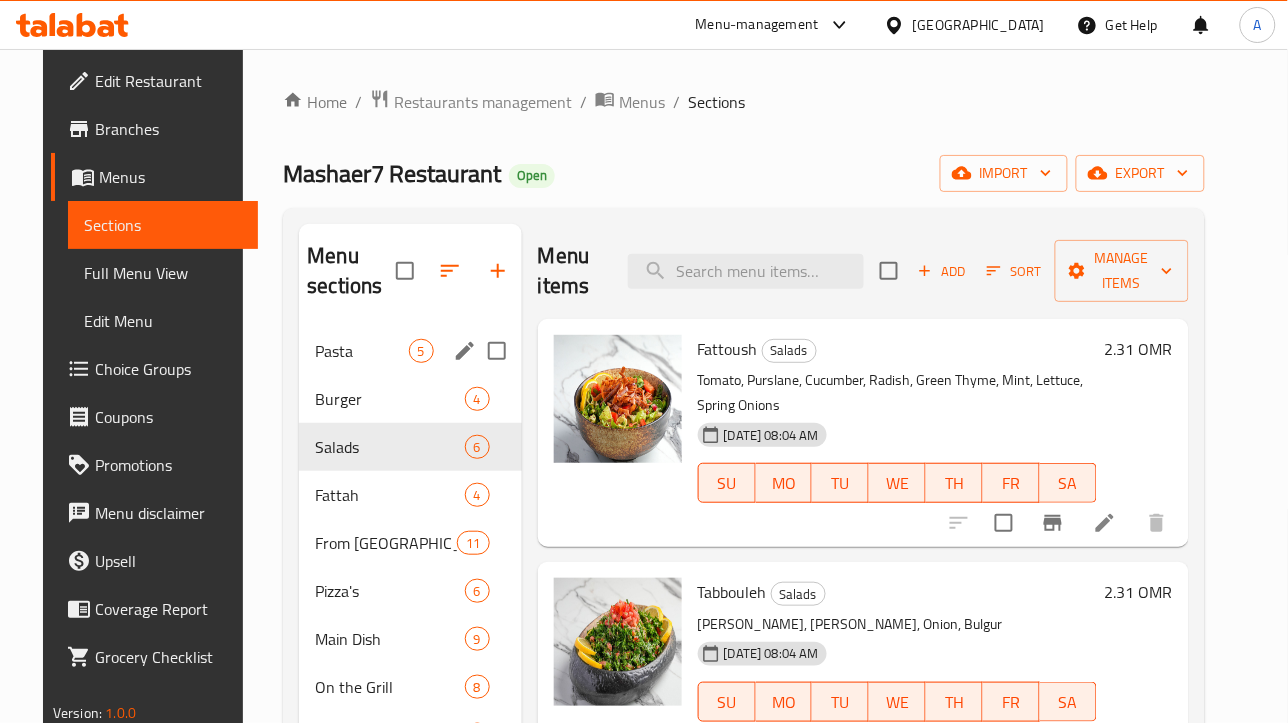 click on "Pasta" at bounding box center (361, 351) 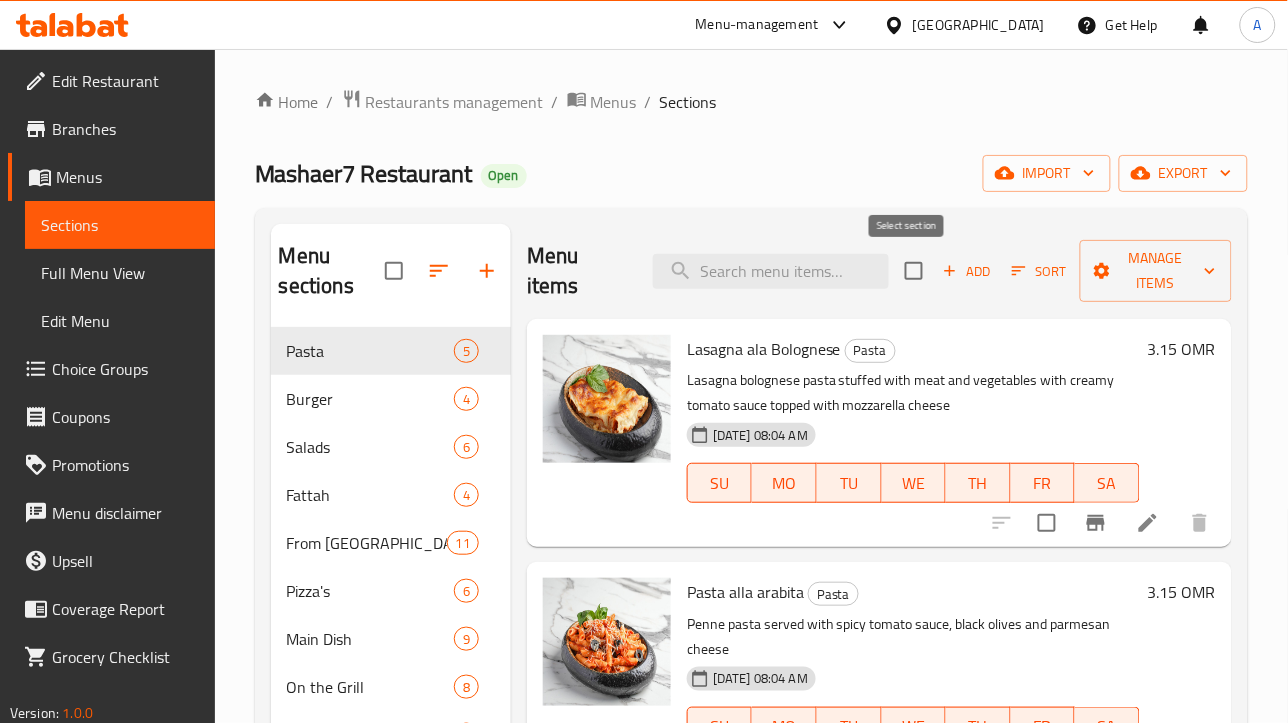 click at bounding box center [914, 271] 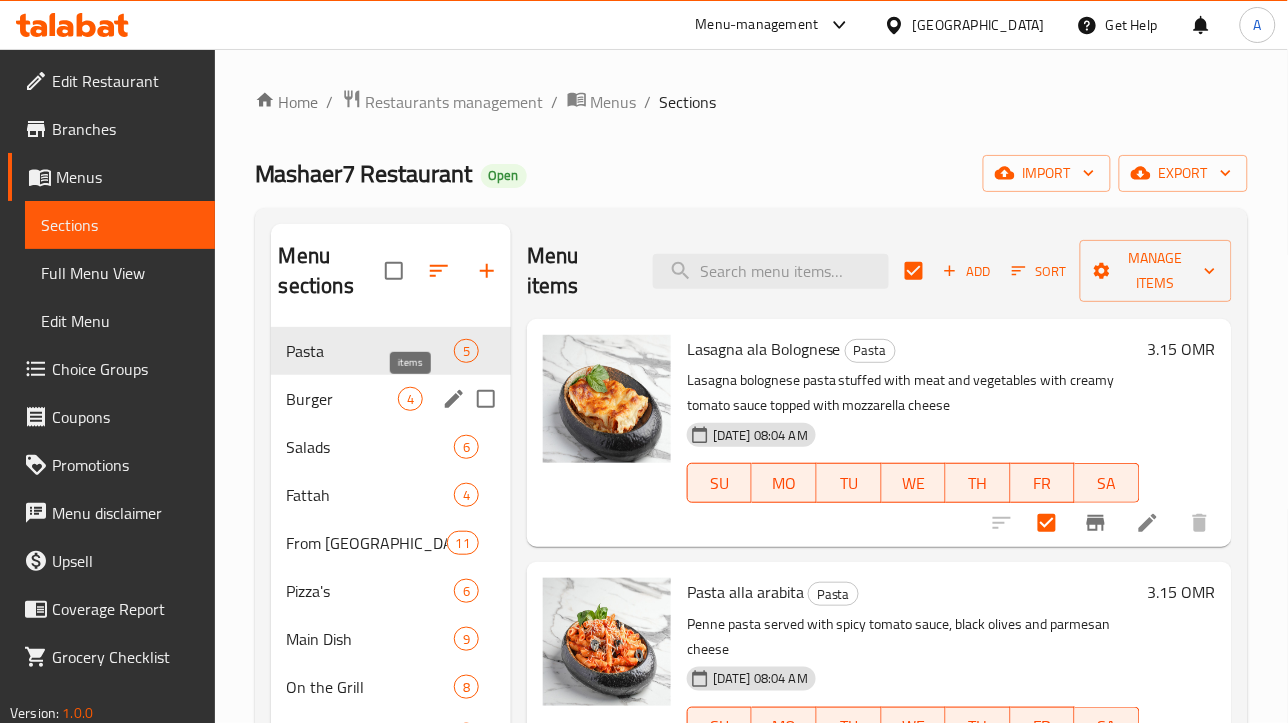 click on "4" at bounding box center [410, 399] 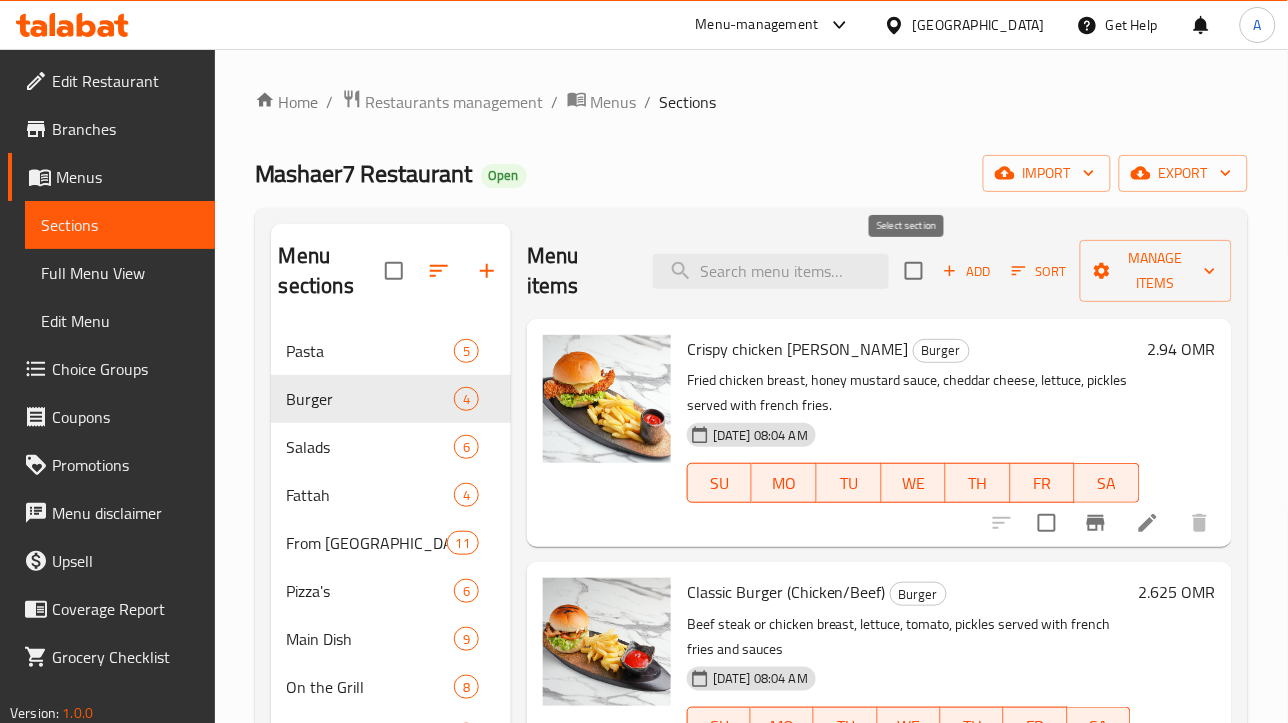 click at bounding box center (914, 271) 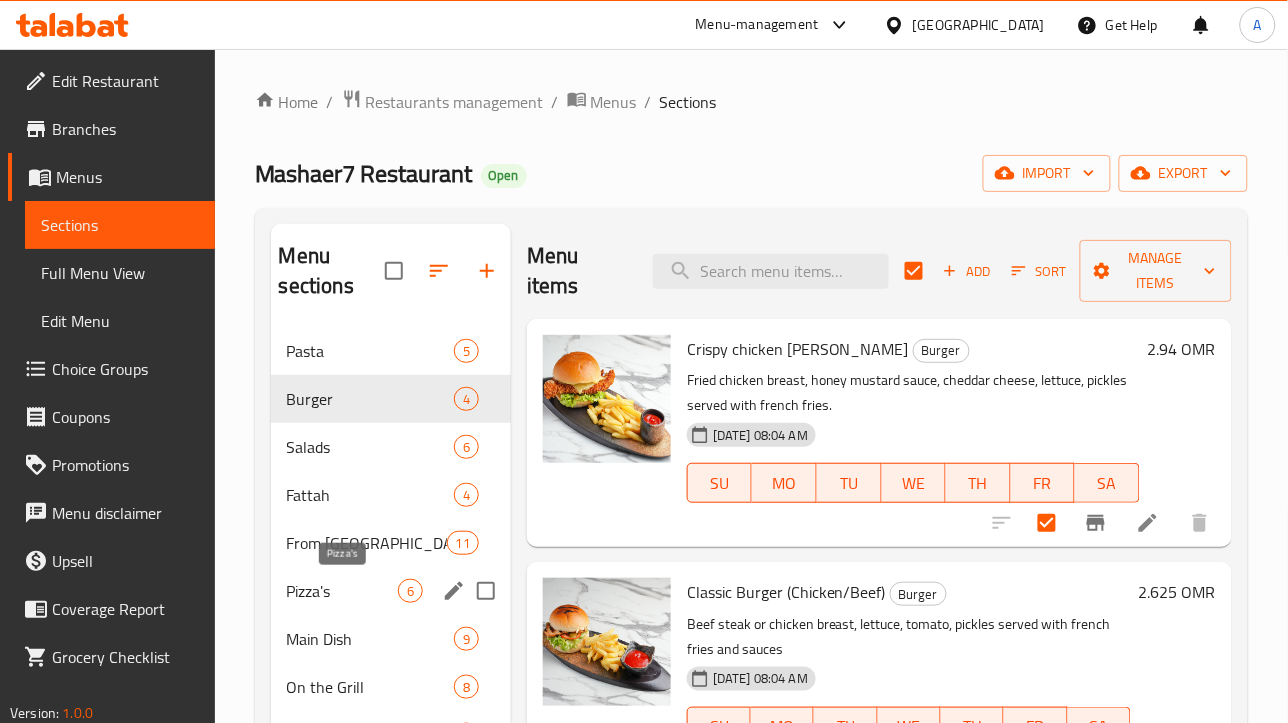click on "Pizza's" at bounding box center (342, 591) 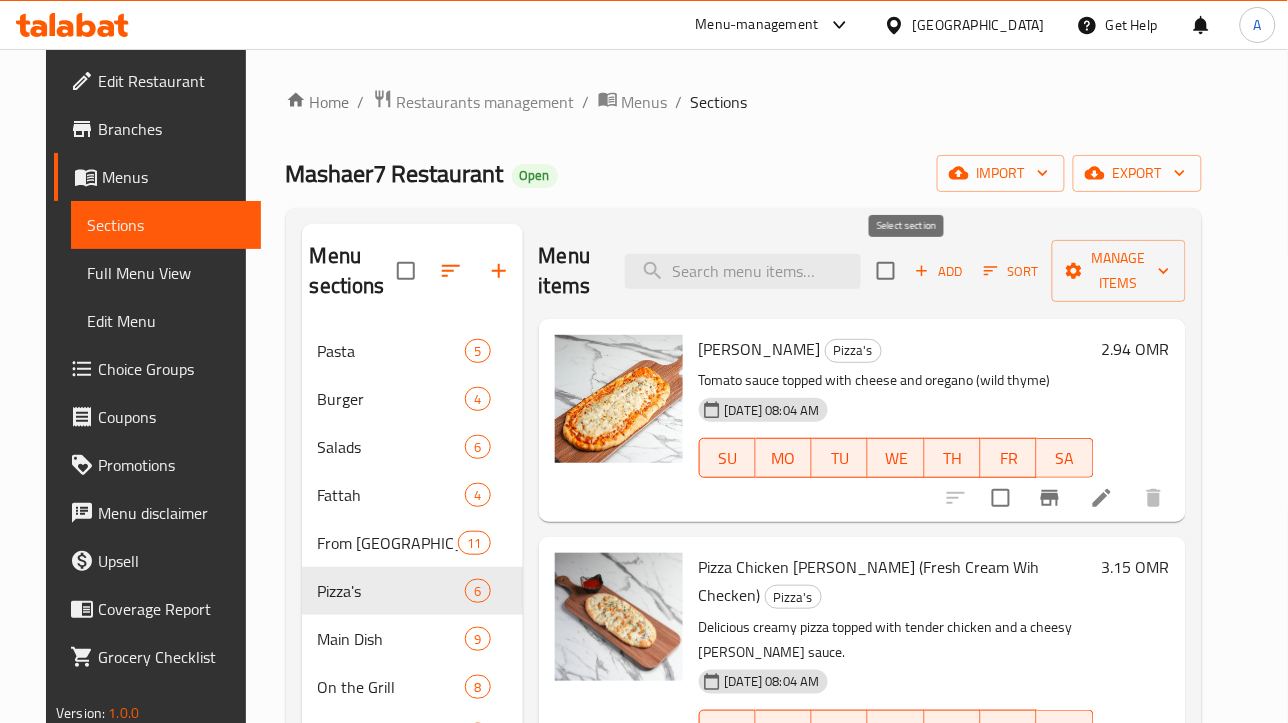 click at bounding box center (886, 271) 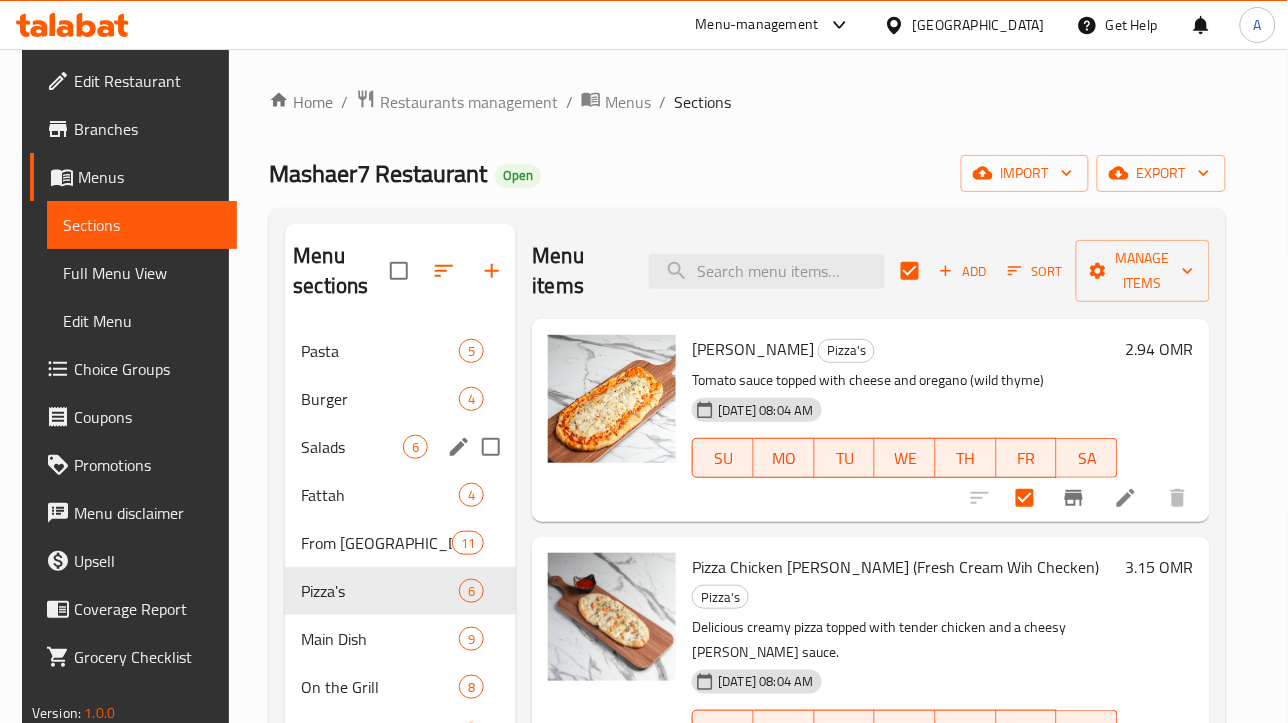 click on "Salads" at bounding box center (352, 447) 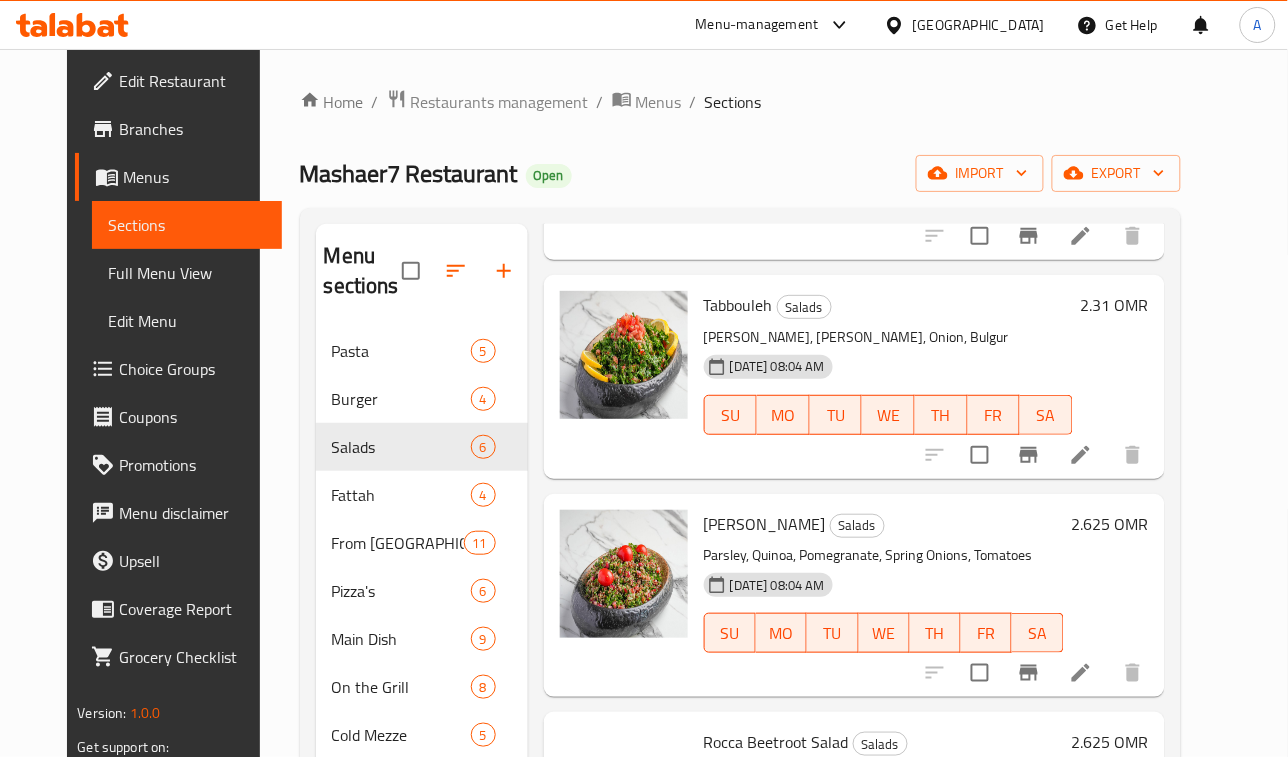 scroll, scrollTop: 587, scrollLeft: 0, axis: vertical 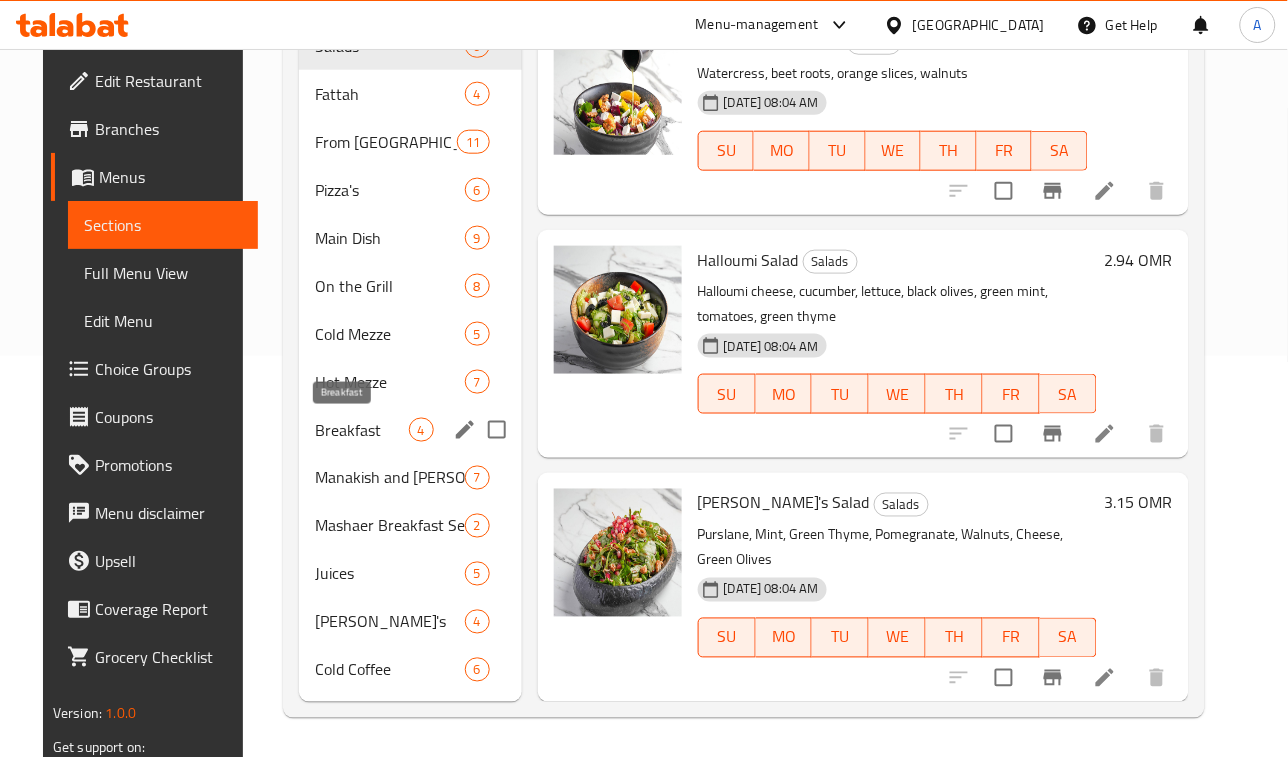 click on "Breakfast" at bounding box center [361, 430] 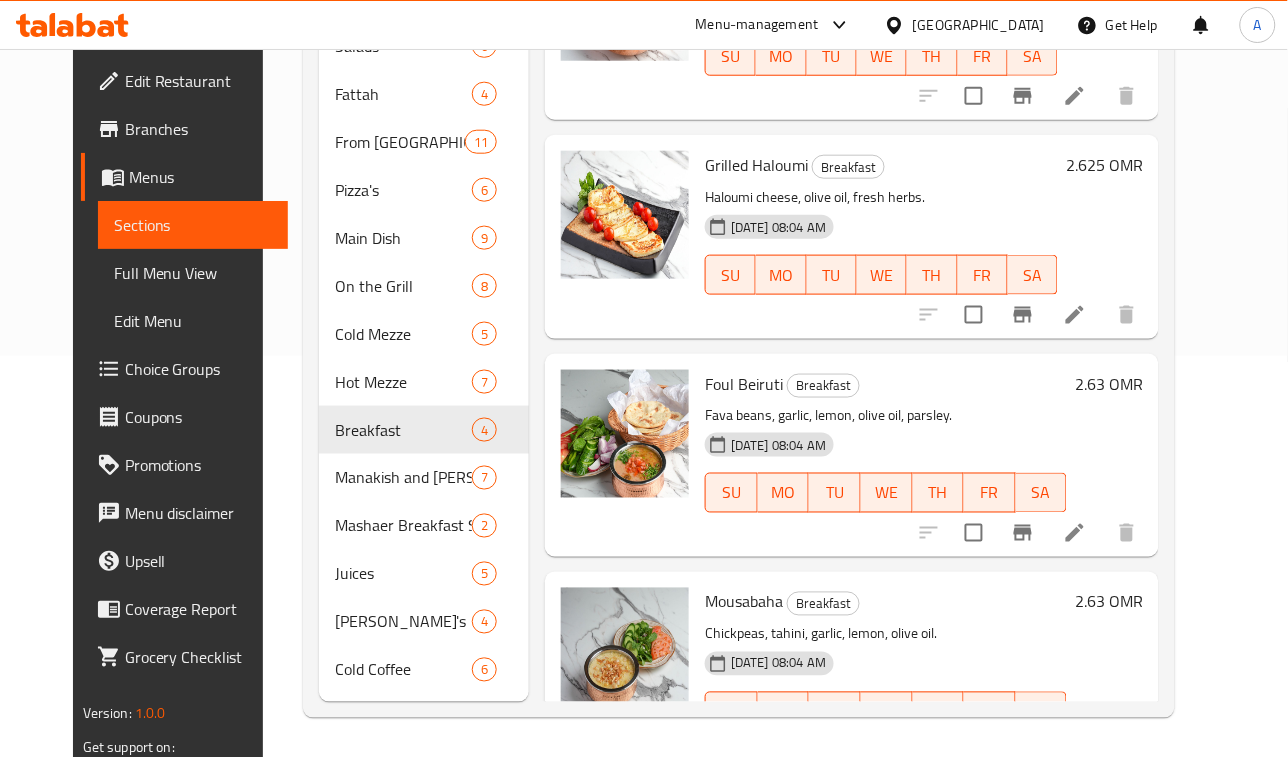 scroll, scrollTop: 0, scrollLeft: 0, axis: both 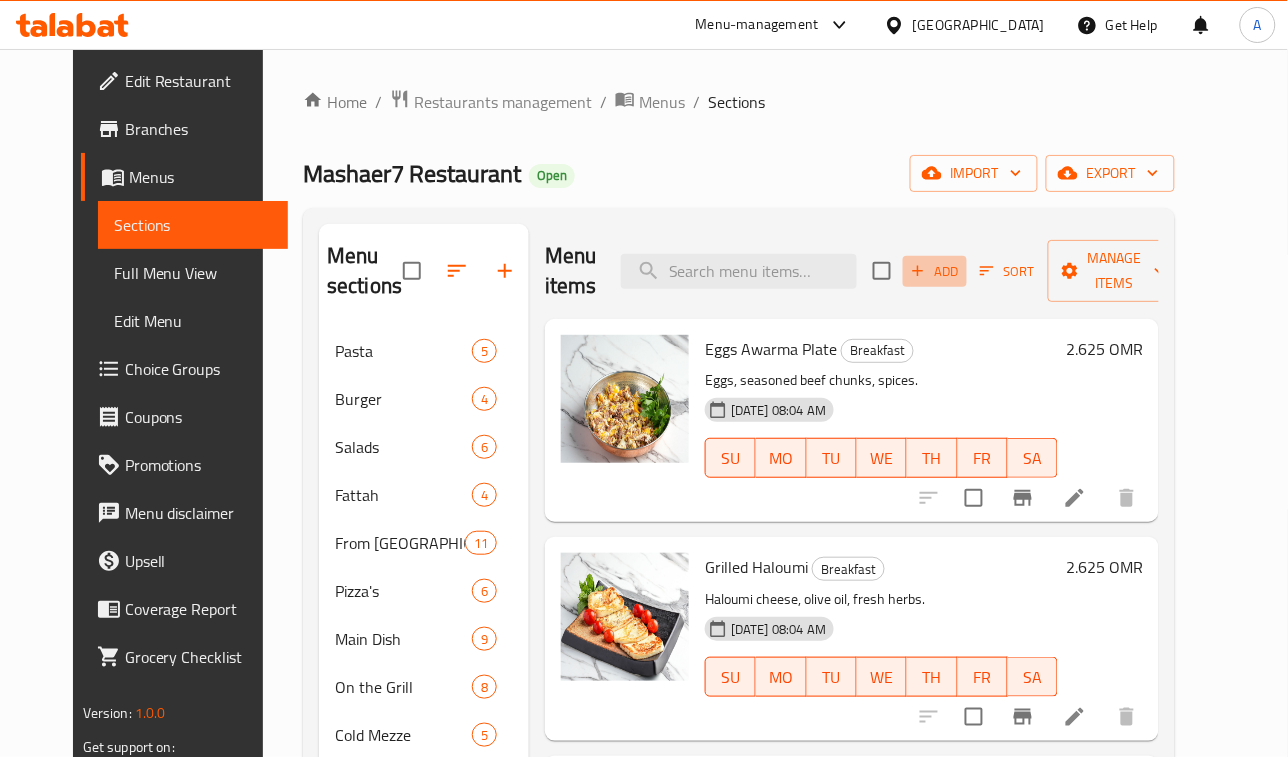 click on "Add" at bounding box center (935, 271) 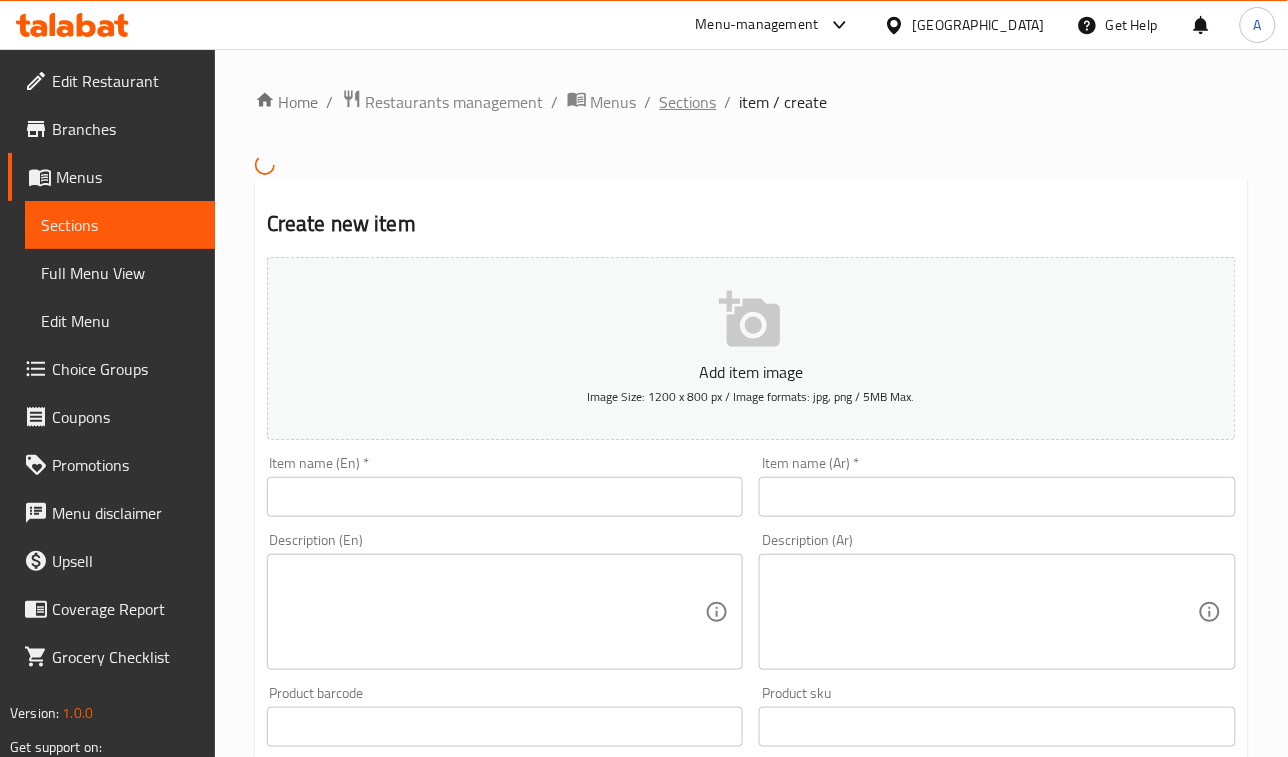 click on "Sections" at bounding box center (688, 102) 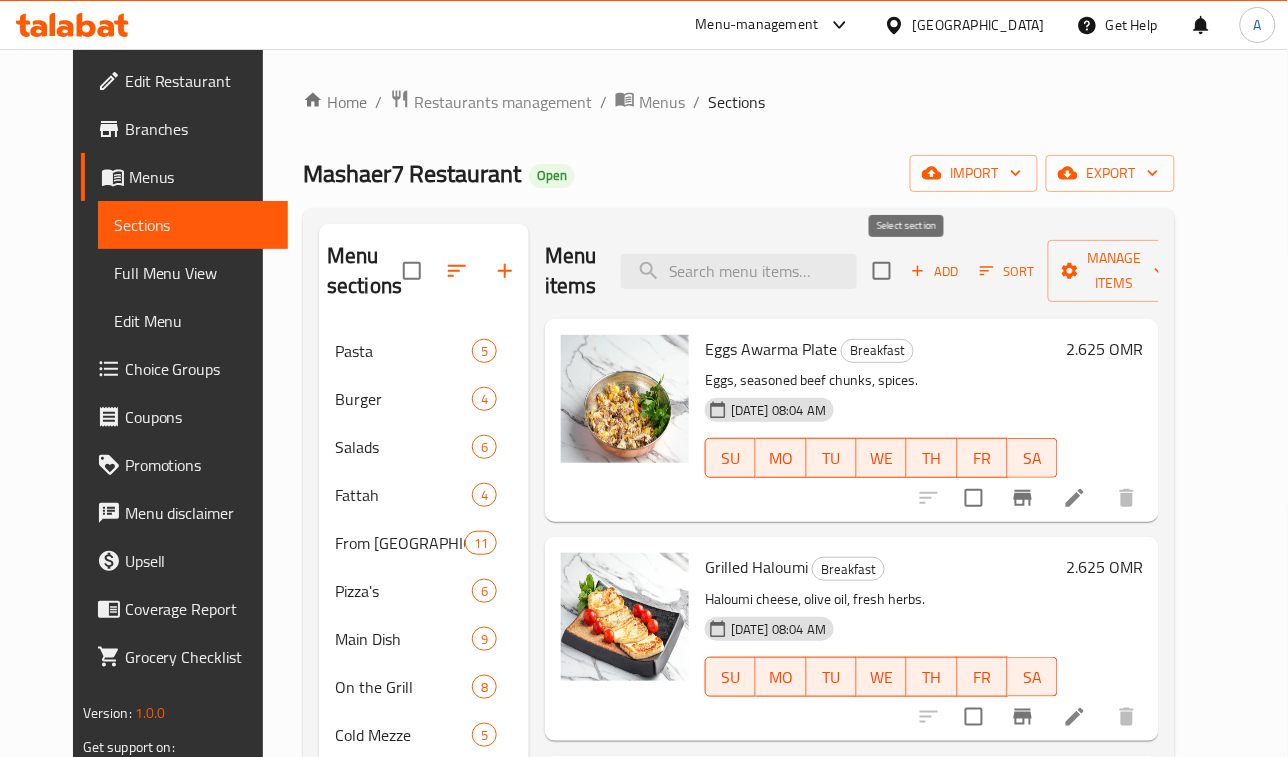 click at bounding box center [882, 271] 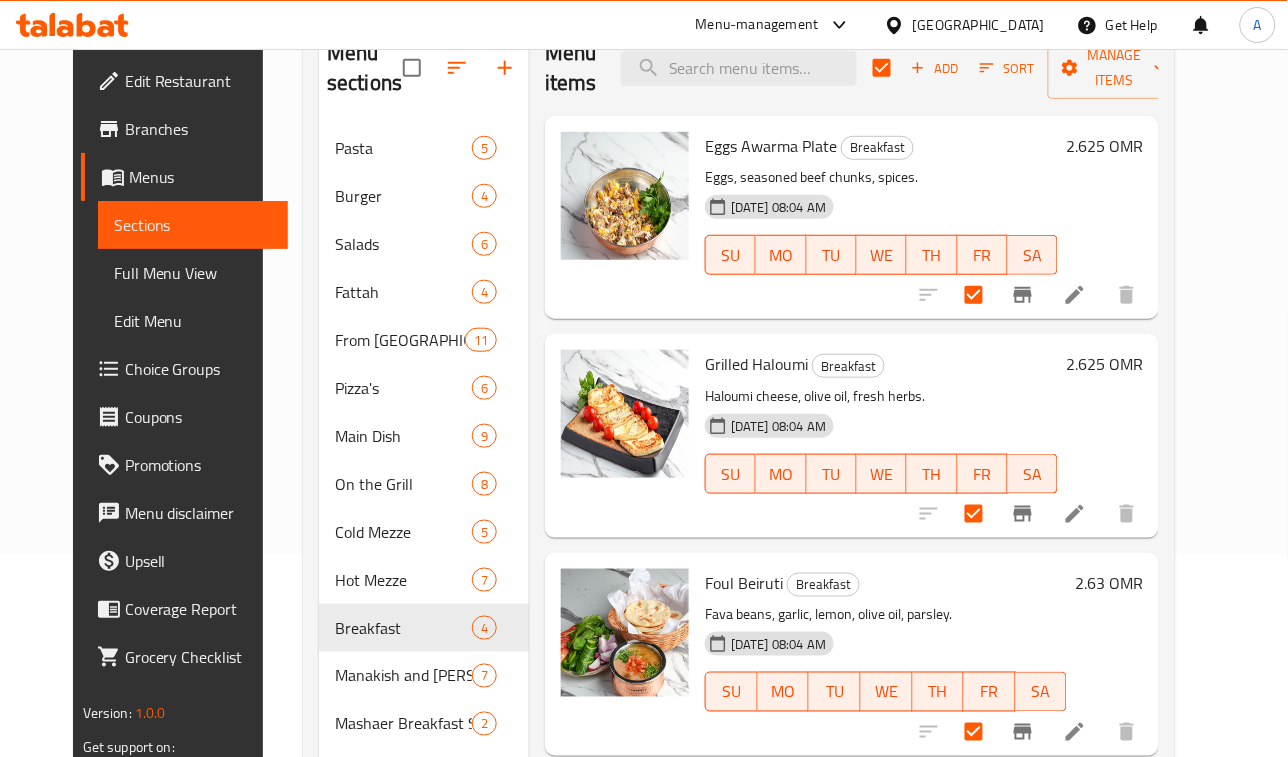 scroll, scrollTop: 375, scrollLeft: 0, axis: vertical 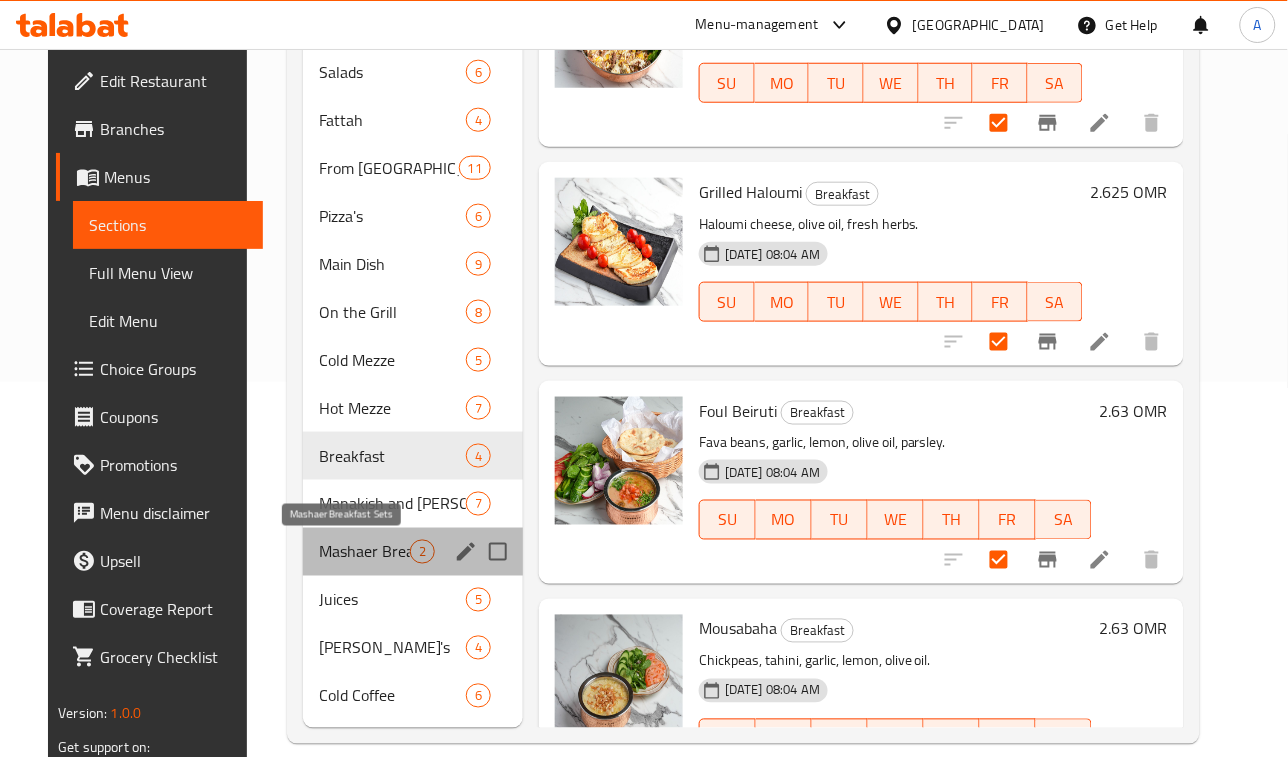 click on "Mashaer Breakfast Sets" at bounding box center [364, 552] 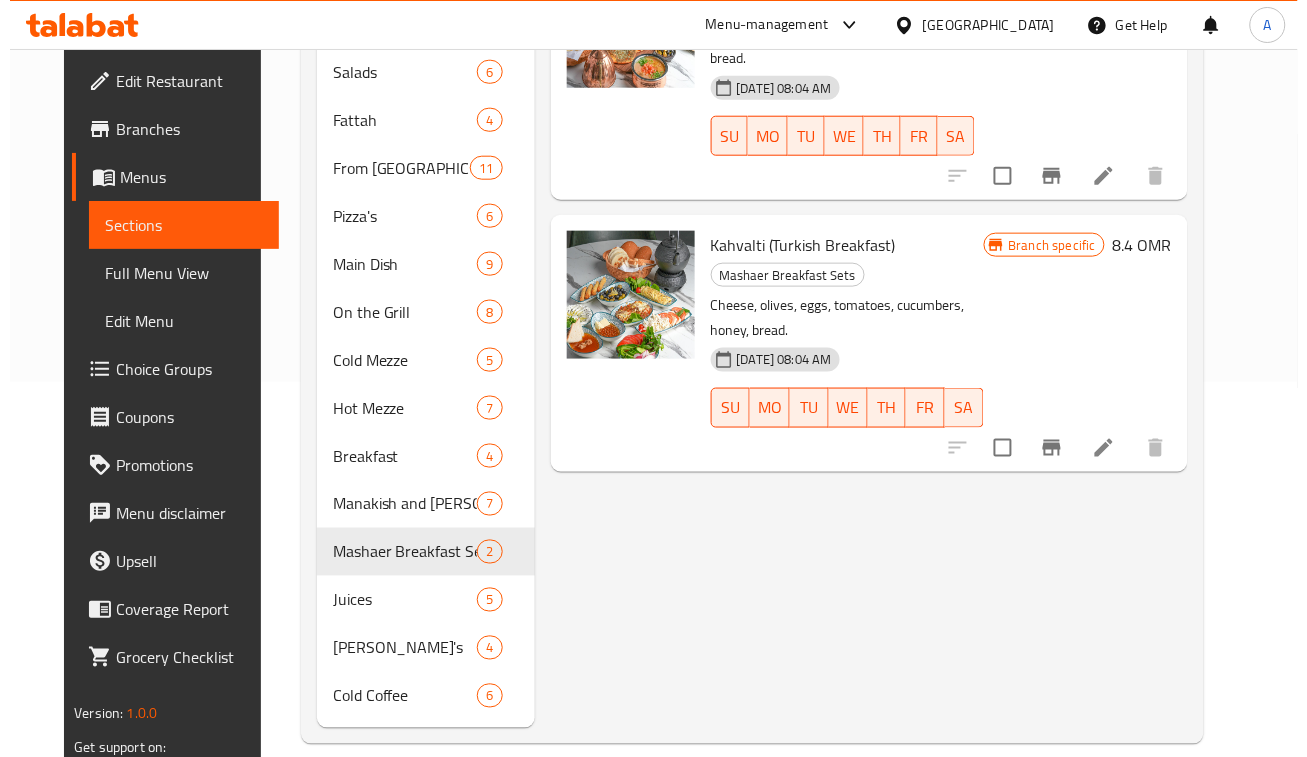 scroll, scrollTop: 0, scrollLeft: 0, axis: both 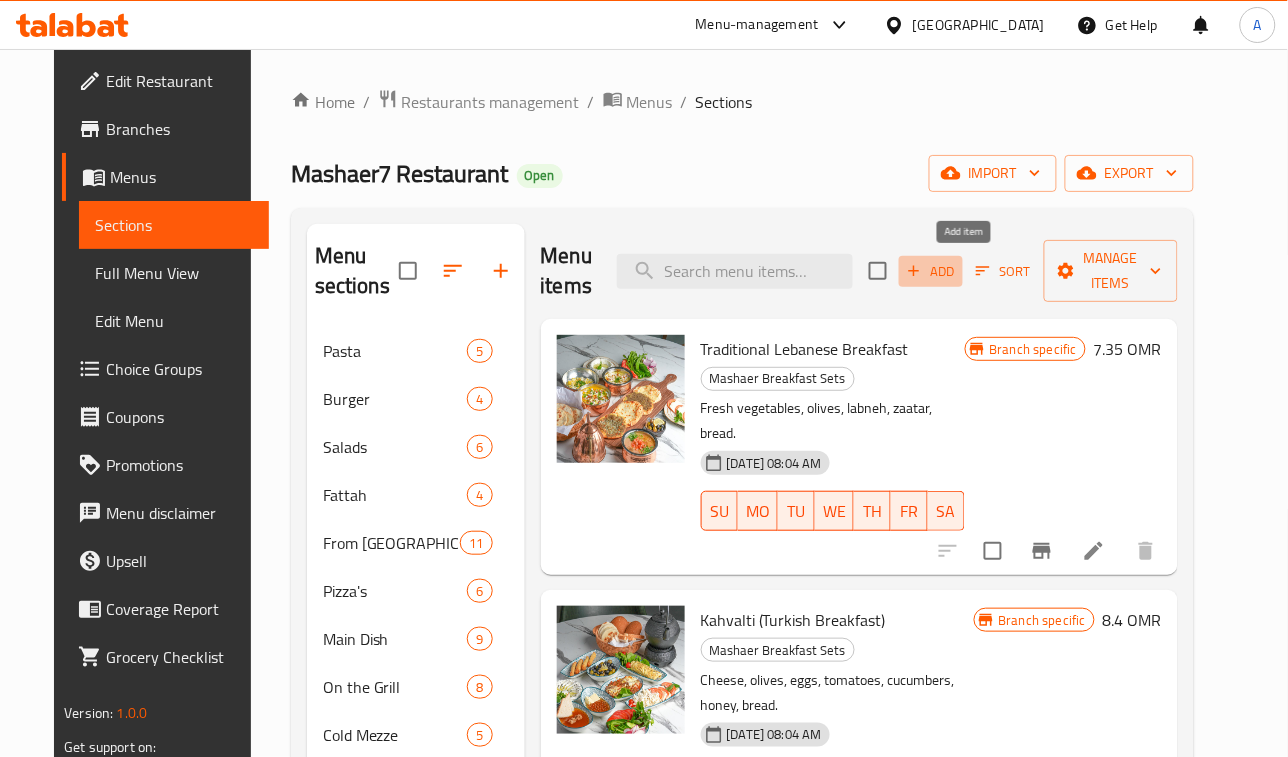 click 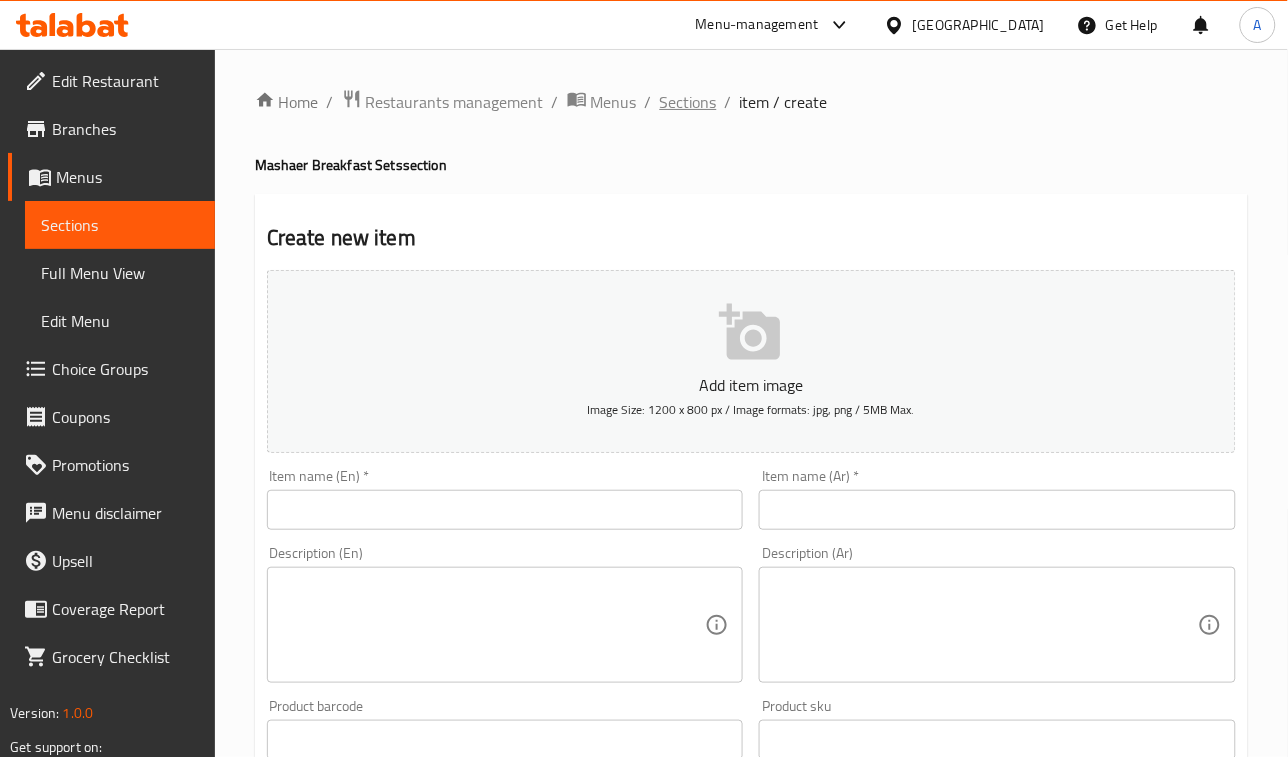 click on "Sections" at bounding box center [688, 102] 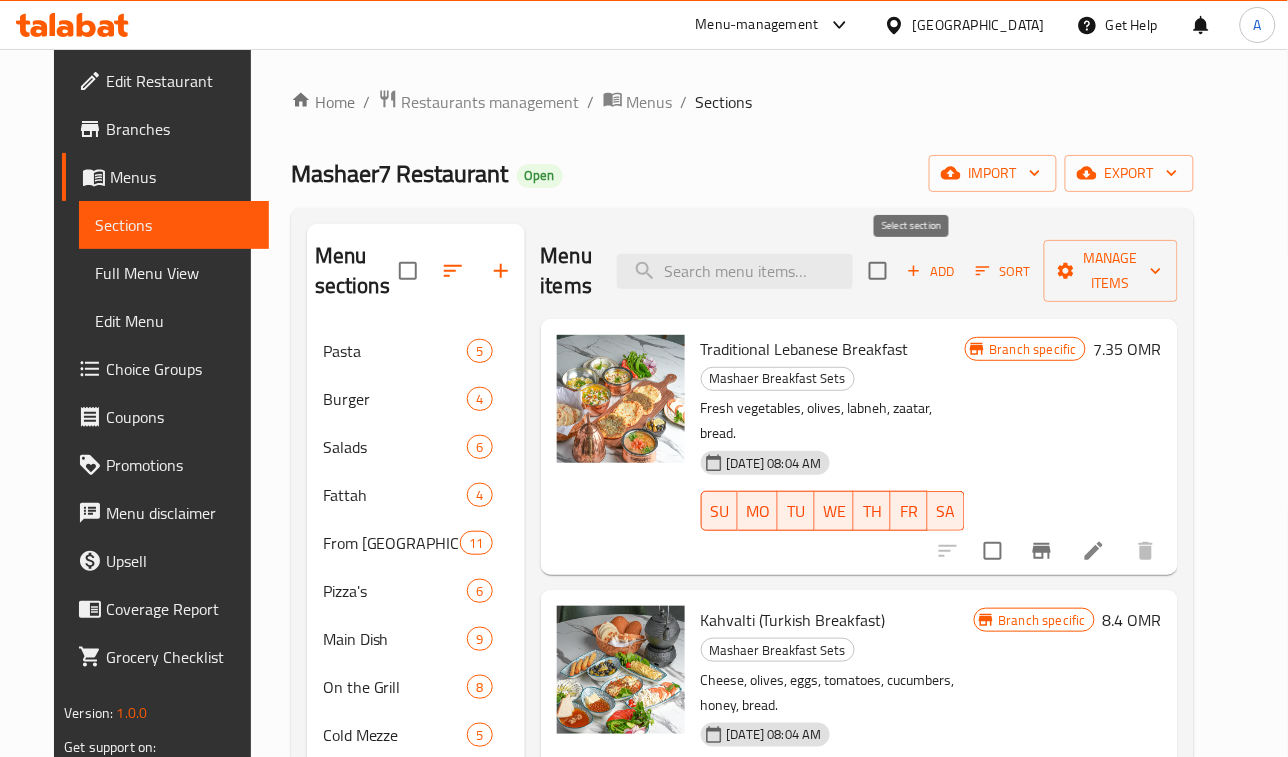 click at bounding box center (878, 271) 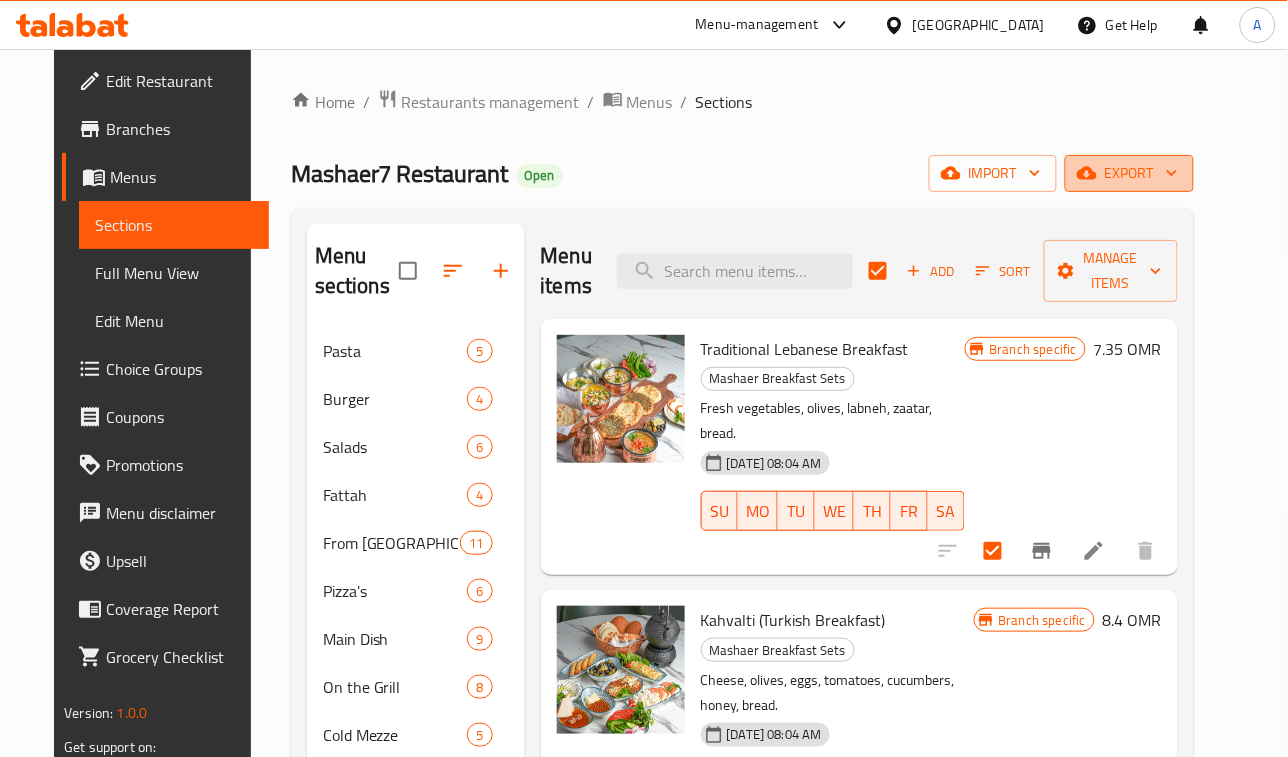click on "export" at bounding box center [1129, 173] 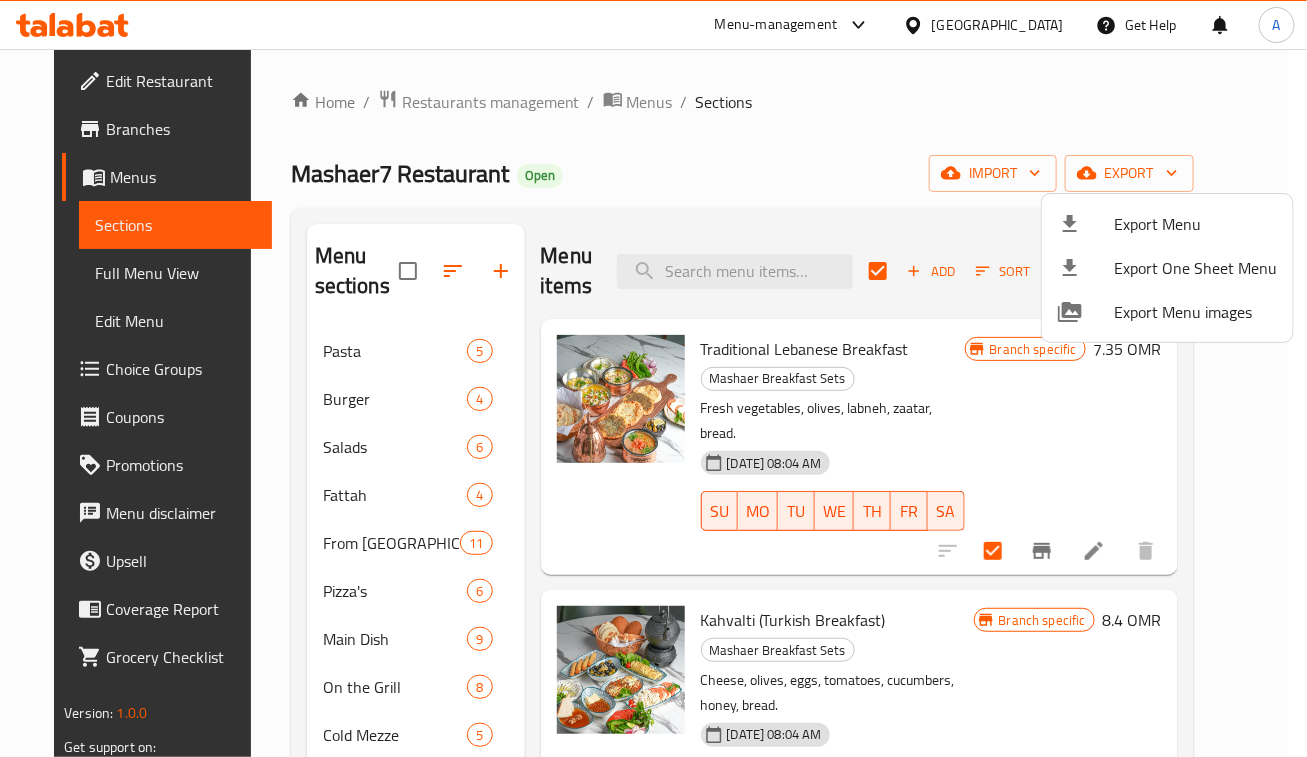 click at bounding box center (653, 378) 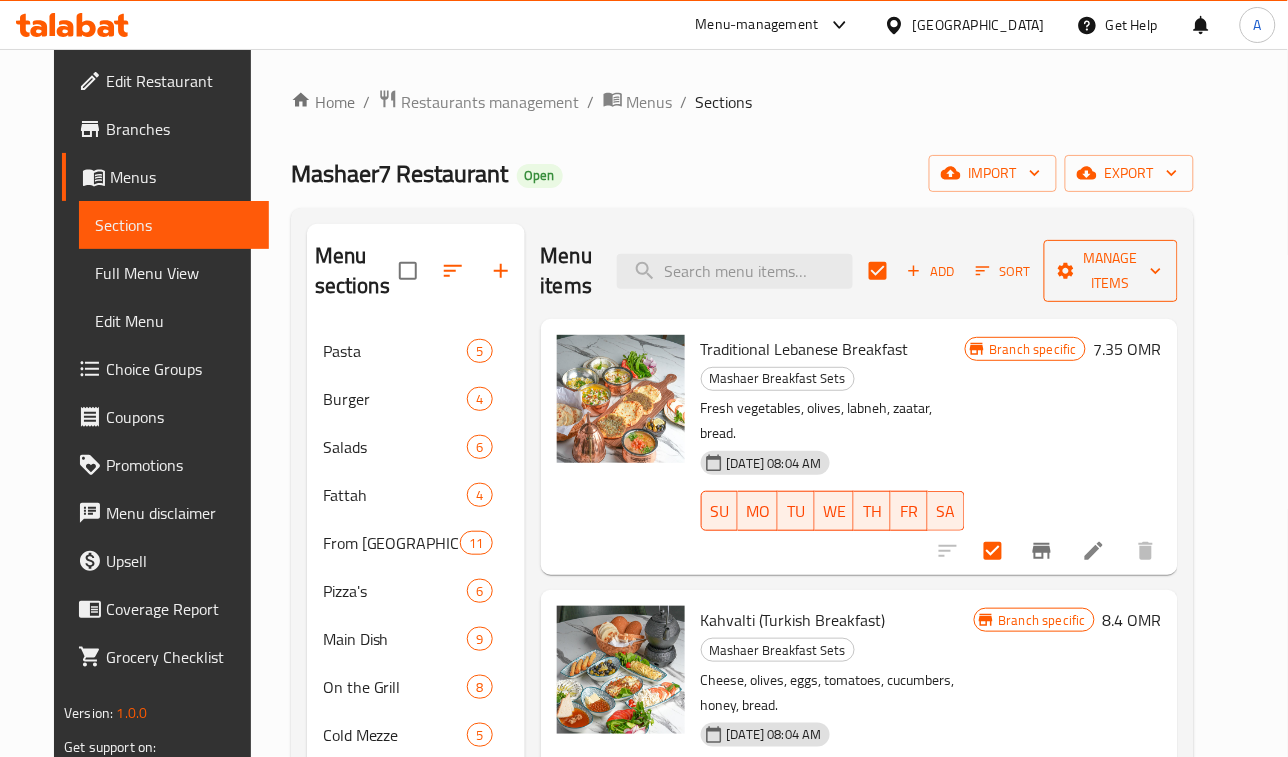 click on "Manage items" at bounding box center [1111, 271] 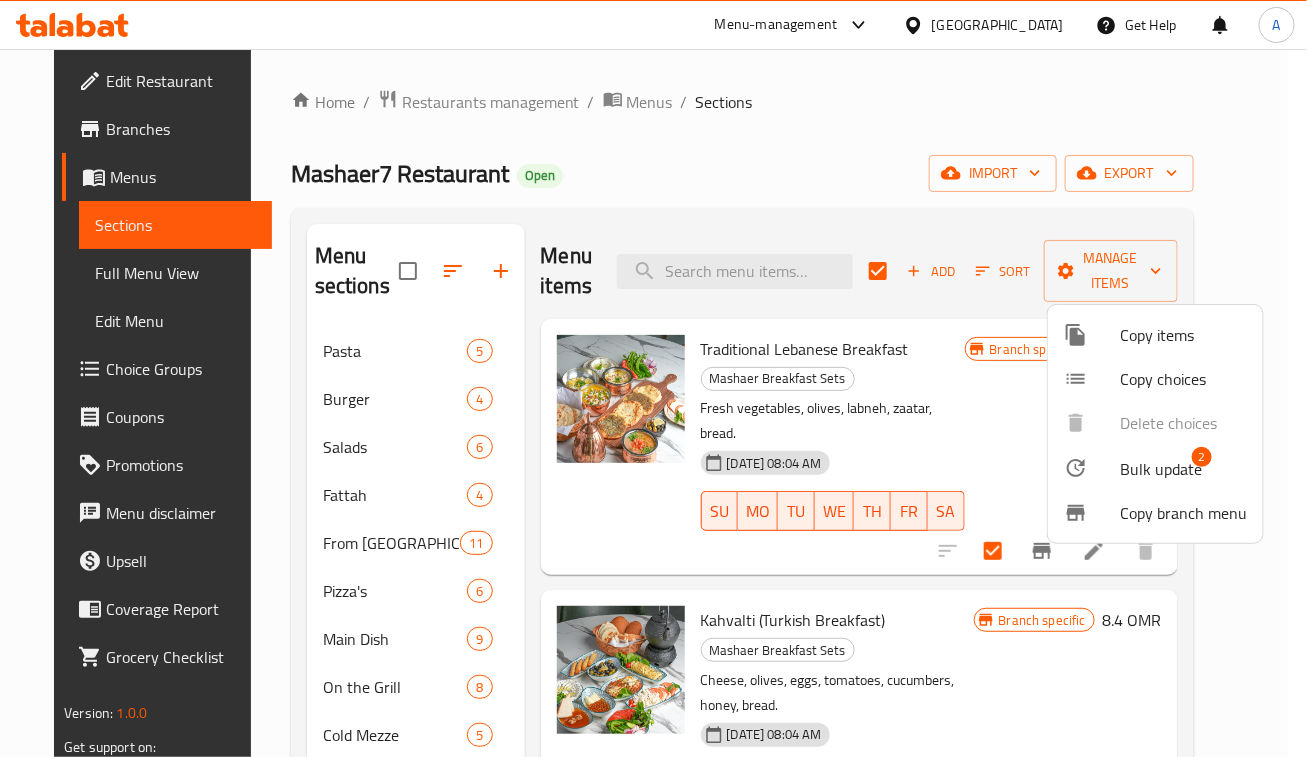click on "Bulk update 2" at bounding box center (1155, 468) 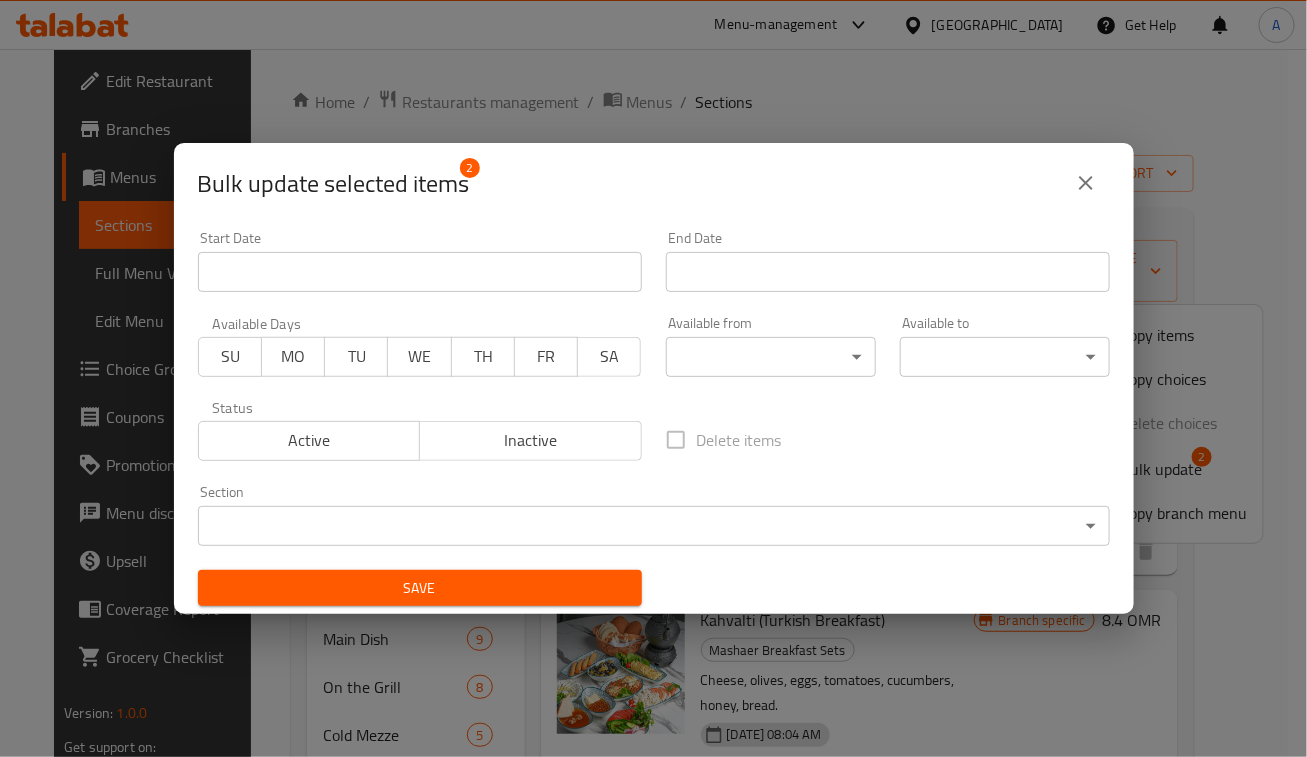 click on "​ Menu-management Oman Get Help A   Edit Restaurant   Branches   Menus   Sections   Full Menu View   Edit Menu   Choice Groups   Coupons   Promotions   Menu disclaimer   Upsell   Coverage Report   Grocery Checklist  Version:    1.0.0  Get support on:    Support.OpsPlatform Home / Restaurants management / Menus / Sections Mashaer7 Restaurant  Open import export Menu sections Pasta 5 Burger 4 Salads 6 Fattah 4 From Lebanon 11 Pizza's 6 Main Dish 9 On the Grill 8 Cold Mezze 5 Hot Mezze 7 Breakfast 4 Manakish and Fatayer 7 Mashaer Breakfast Sets 2 Juices 5 Mojito's 4 Cold Coffee 6 Menu items Add Sort Manage items Traditional Lebanese Breakfast   Mashaer Breakfast Sets Fresh vegetables, olives, labneh, zaatar, bread. 29-10-2024 08:04 AM SU MO TU WE TH FR SA Branch specific 7.35   OMR Kahvalti (Turkish Breakfast)   Mashaer Breakfast Sets Cheese, olives, eggs, tomatoes, cucumbers, honey, bread. 29-10-2024 08:04 AM SU MO TU WE TH FR SA Branch specific 8.4   OMR Bug report Error text Steps to reproduce * Cancel Now" at bounding box center (653, 403) 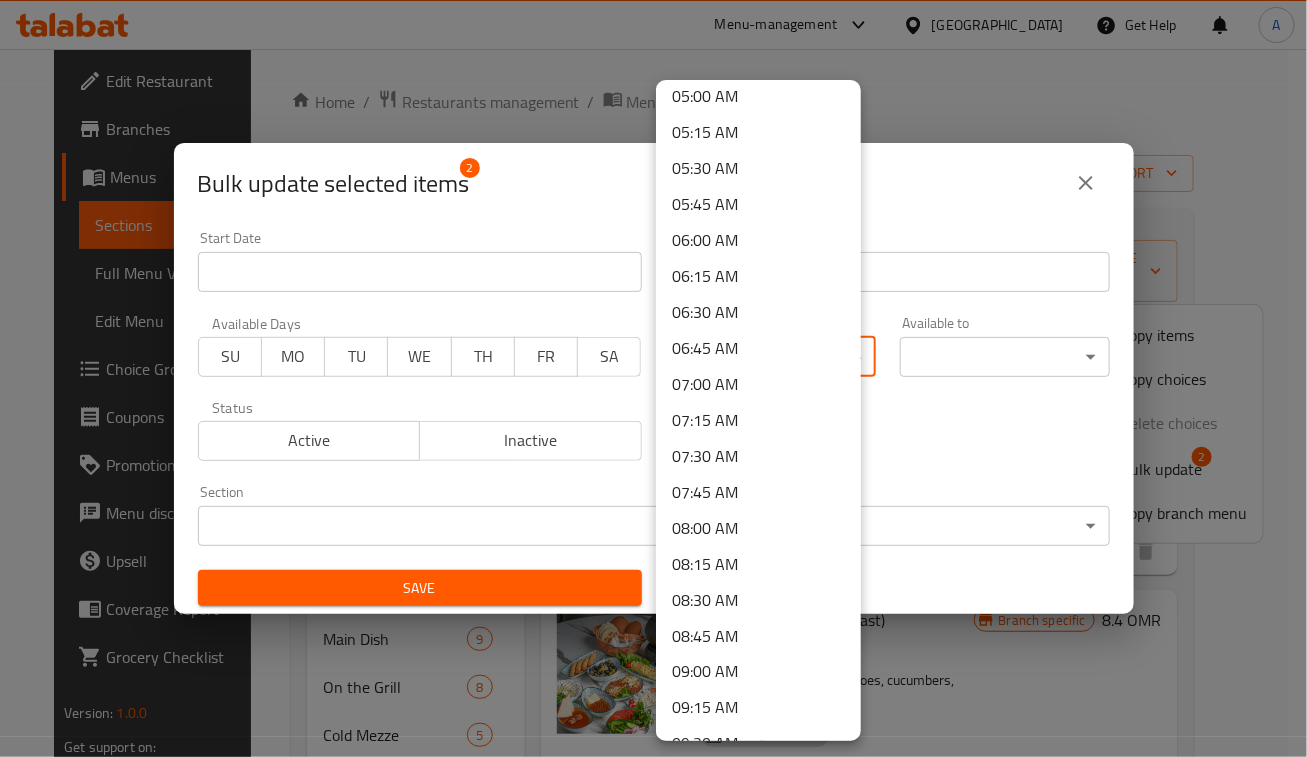 scroll, scrollTop: 750, scrollLeft: 0, axis: vertical 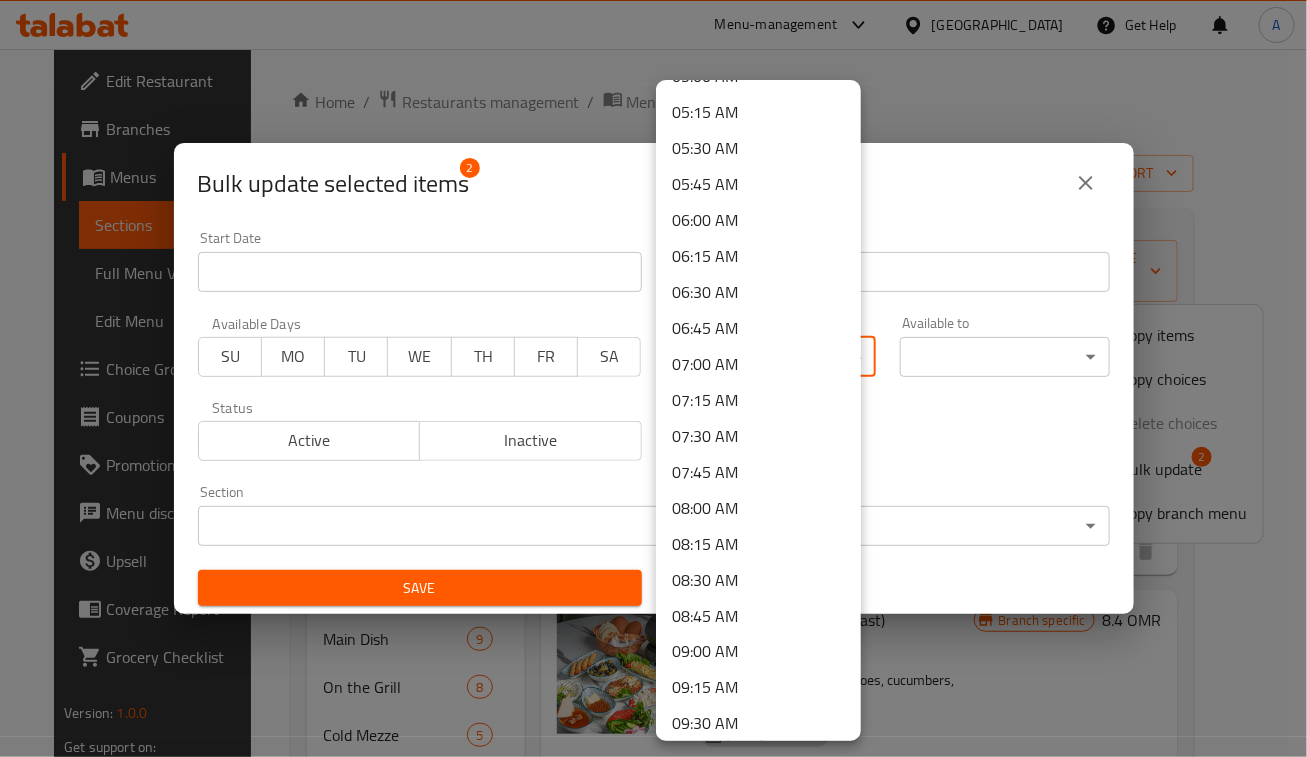 click on "08:00 AM" at bounding box center [758, 508] 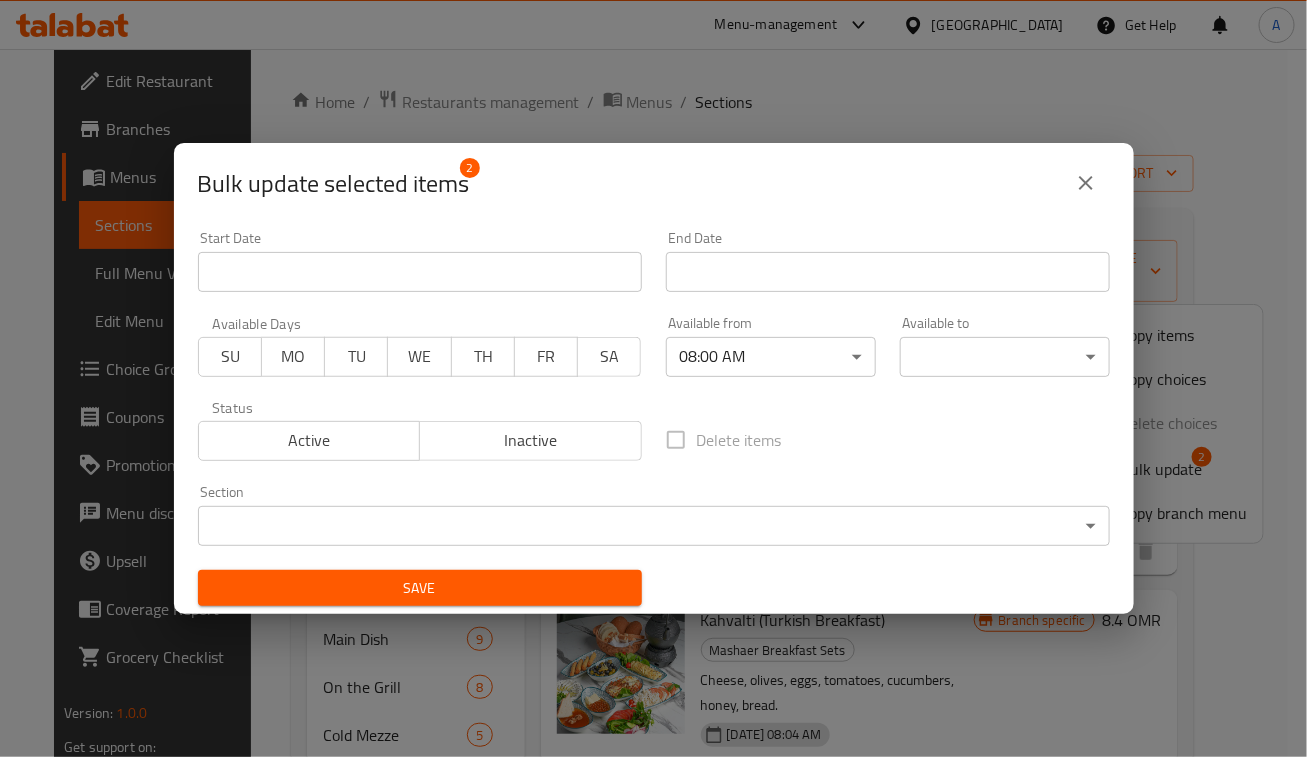 click on "​ Menu-management Oman Get Help A   Edit Restaurant   Branches   Menus   Sections   Full Menu View   Edit Menu   Choice Groups   Coupons   Promotions   Menu disclaimer   Upsell   Coverage Report   Grocery Checklist  Version:    1.0.0  Get support on:    Support.OpsPlatform Home / Restaurants management / Menus / Sections Mashaer7 Restaurant  Open import export Menu sections Pasta 5 Burger 4 Salads 6 Fattah 4 From Lebanon 11 Pizza's 6 Main Dish 9 On the Grill 8 Cold Mezze 5 Hot Mezze 7 Breakfast 4 Manakish and Fatayer 7 Mashaer Breakfast Sets 2 Juices 5 Mojito's 4 Cold Coffee 6 Menu items Add Sort Manage items Traditional Lebanese Breakfast   Mashaer Breakfast Sets Fresh vegetables, olives, labneh, zaatar, bread. 29-10-2024 08:04 AM SU MO TU WE TH FR SA Branch specific 7.35   OMR Kahvalti (Turkish Breakfast)   Mashaer Breakfast Sets Cheese, olives, eggs, tomatoes, cucumbers, honey, bread. 29-10-2024 08:04 AM SU MO TU WE TH FR SA Branch specific 8.4   OMR Bug report Error text Steps to reproduce * Cancel Now" at bounding box center [653, 403] 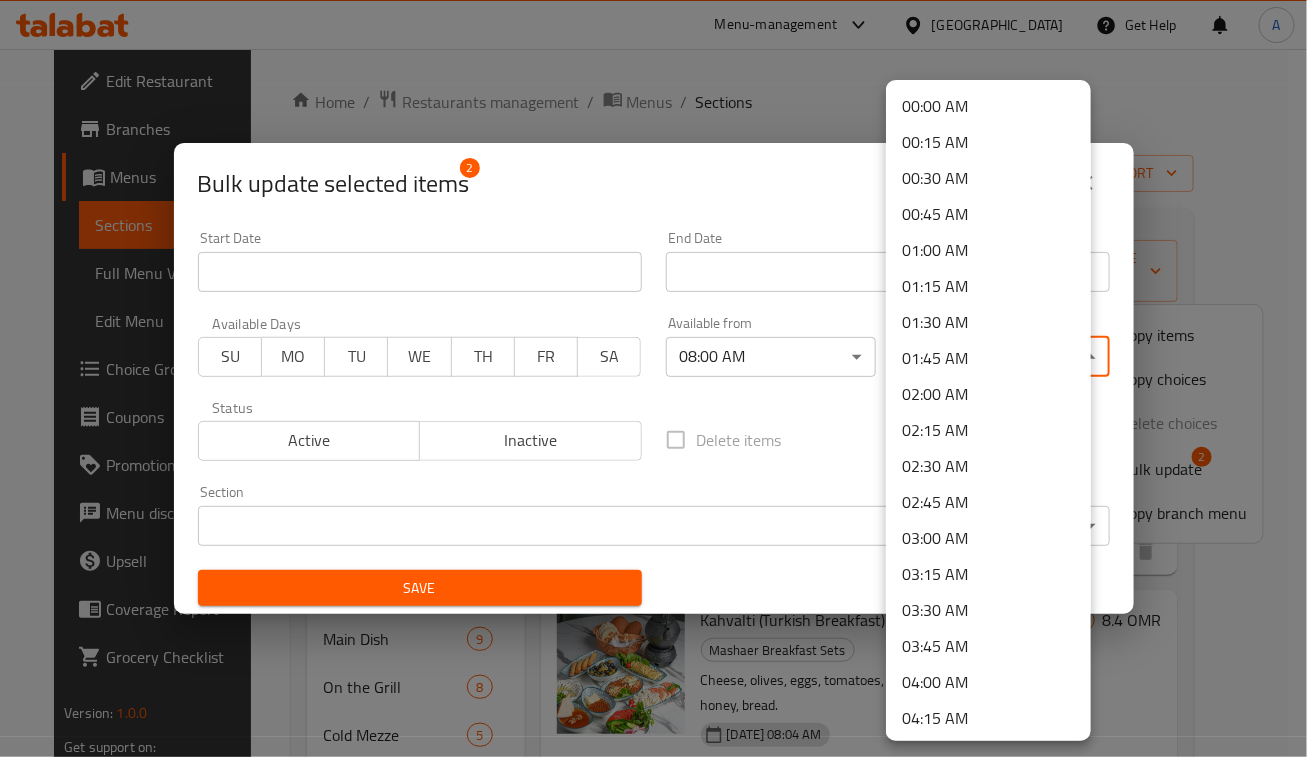 drag, startPoint x: 982, startPoint y: 378, endPoint x: 932, endPoint y: 600, distance: 227.56097 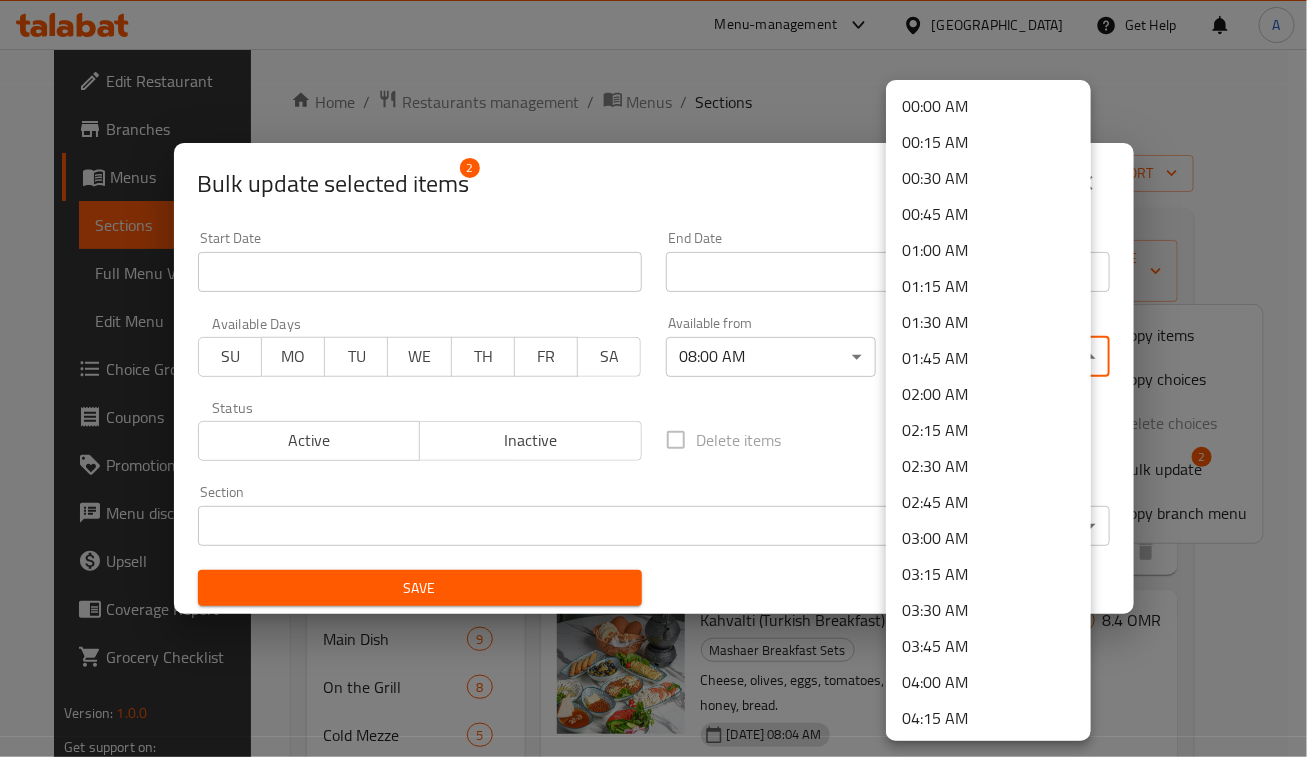 drag, startPoint x: 932, startPoint y: 600, endPoint x: 922, endPoint y: 416, distance: 184.27155 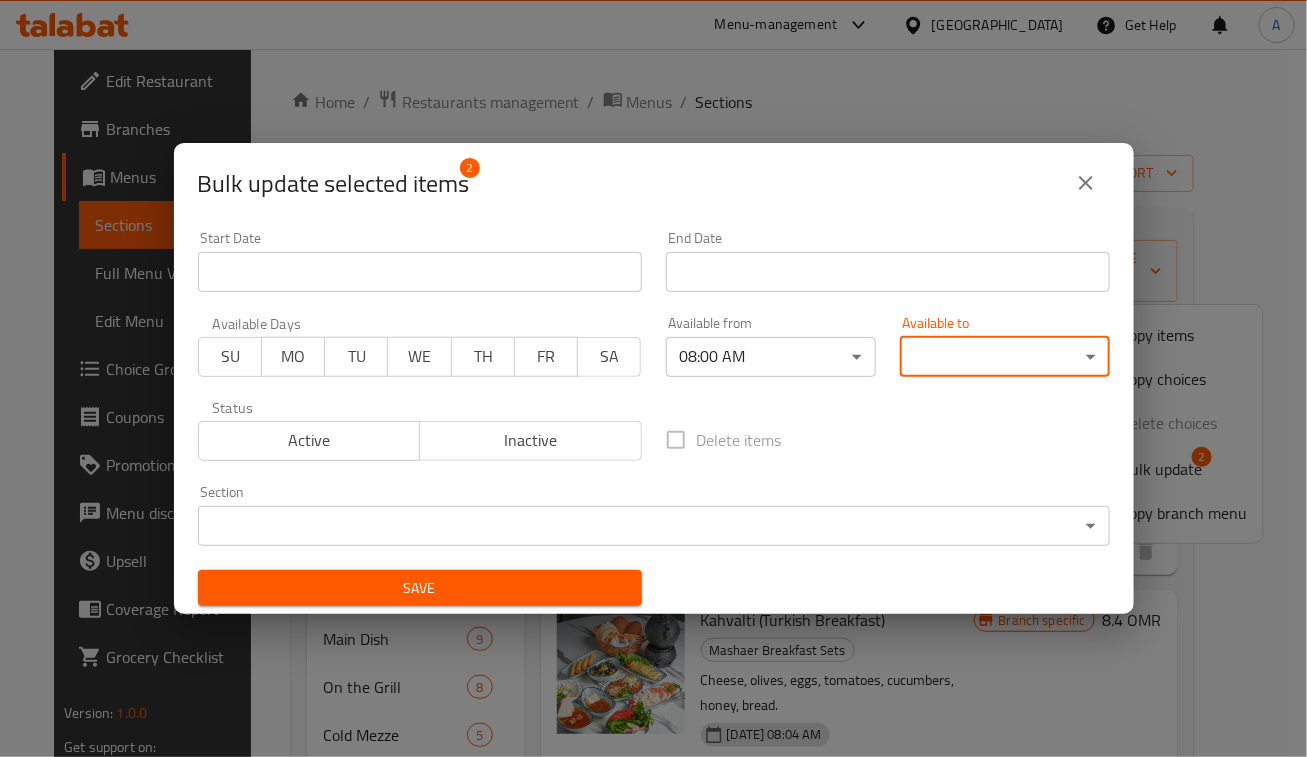 click on "​ Menu-management Oman Get Help A   Edit Restaurant   Branches   Menus   Sections   Full Menu View   Edit Menu   Choice Groups   Coupons   Promotions   Menu disclaimer   Upsell   Coverage Report   Grocery Checklist  Version:    1.0.0  Get support on:    Support.OpsPlatform Home / Restaurants management / Menus / Sections Mashaer7 Restaurant  Open import export Menu sections Pasta 5 Burger 4 Salads 6 Fattah 4 From Lebanon 11 Pizza's 6 Main Dish 9 On the Grill 8 Cold Mezze 5 Hot Mezze 7 Breakfast 4 Manakish and Fatayer 7 Mashaer Breakfast Sets 2 Juices 5 Mojito's 4 Cold Coffee 6 Menu items Add Sort Manage items Traditional Lebanese Breakfast   Mashaer Breakfast Sets Fresh vegetables, olives, labneh, zaatar, bread. 29-10-2024 08:04 AM SU MO TU WE TH FR SA Branch specific 7.35   OMR Kahvalti (Turkish Breakfast)   Mashaer Breakfast Sets Cheese, olives, eggs, tomatoes, cucumbers, honey, bread. 29-10-2024 08:04 AM SU MO TU WE TH FR SA Branch specific 8.4   OMR Bug report Error text Steps to reproduce * Cancel Now" at bounding box center [653, 403] 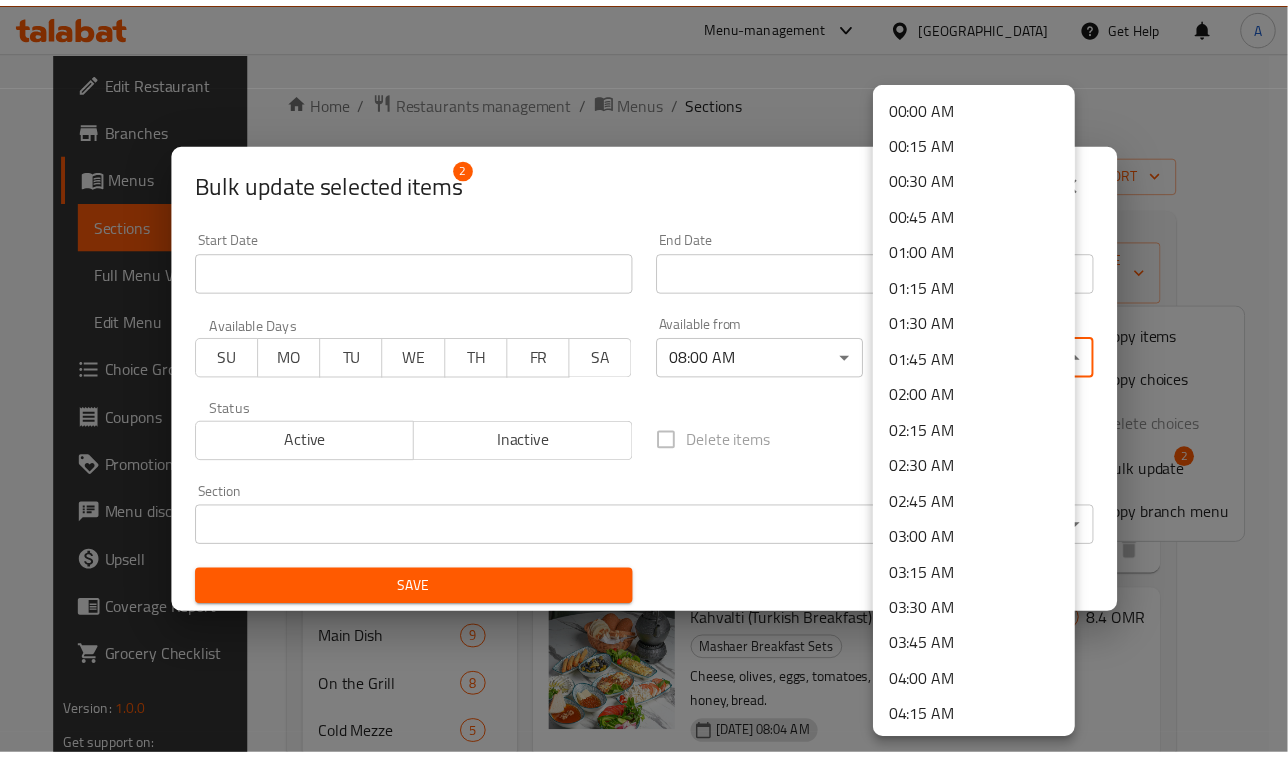 scroll, scrollTop: 1565, scrollLeft: 0, axis: vertical 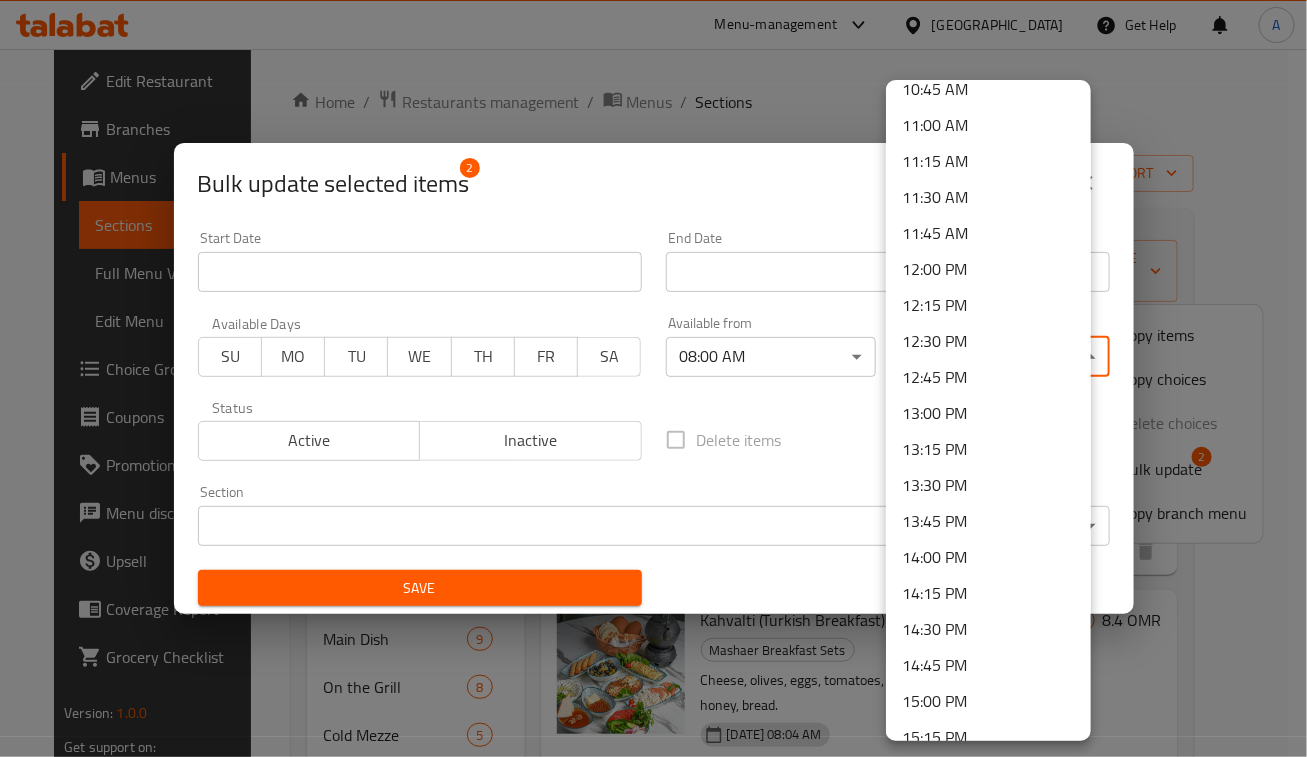 click on "13:00 PM" at bounding box center (988, 413) 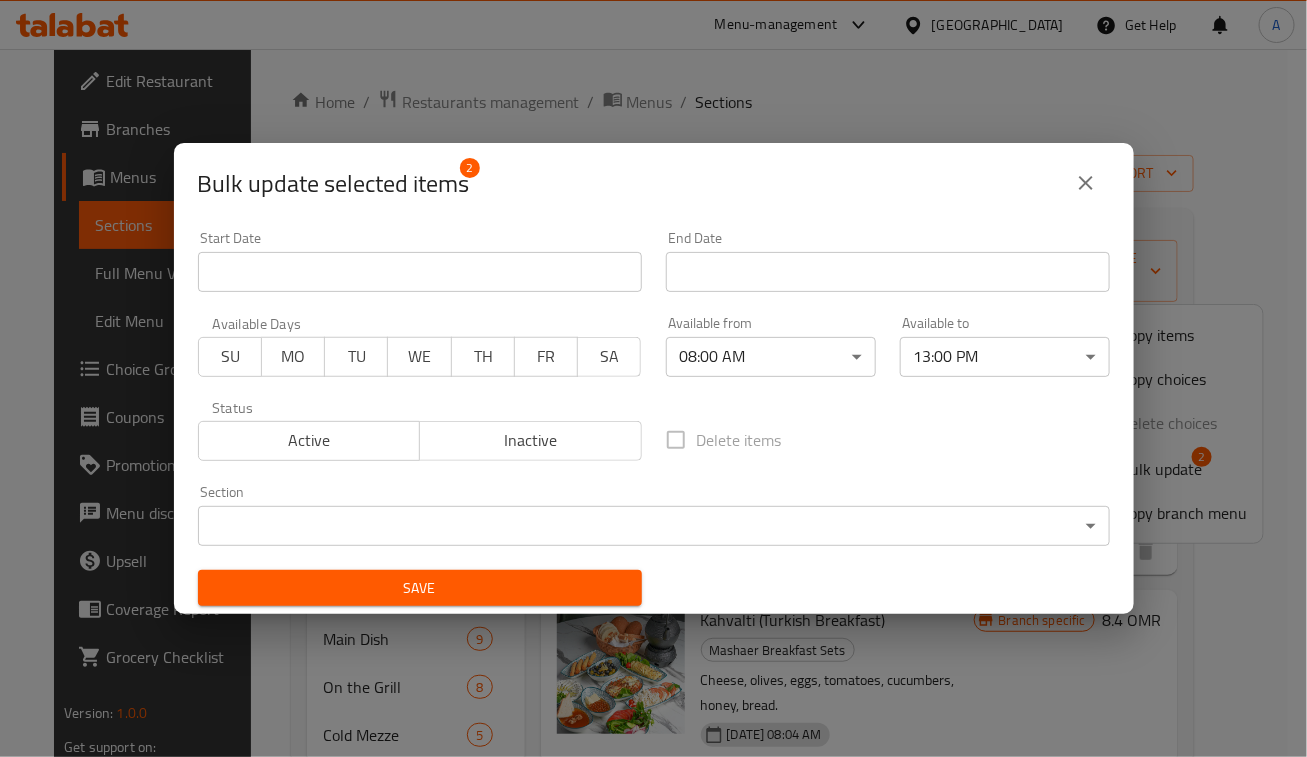 click on "Save" at bounding box center (420, 588) 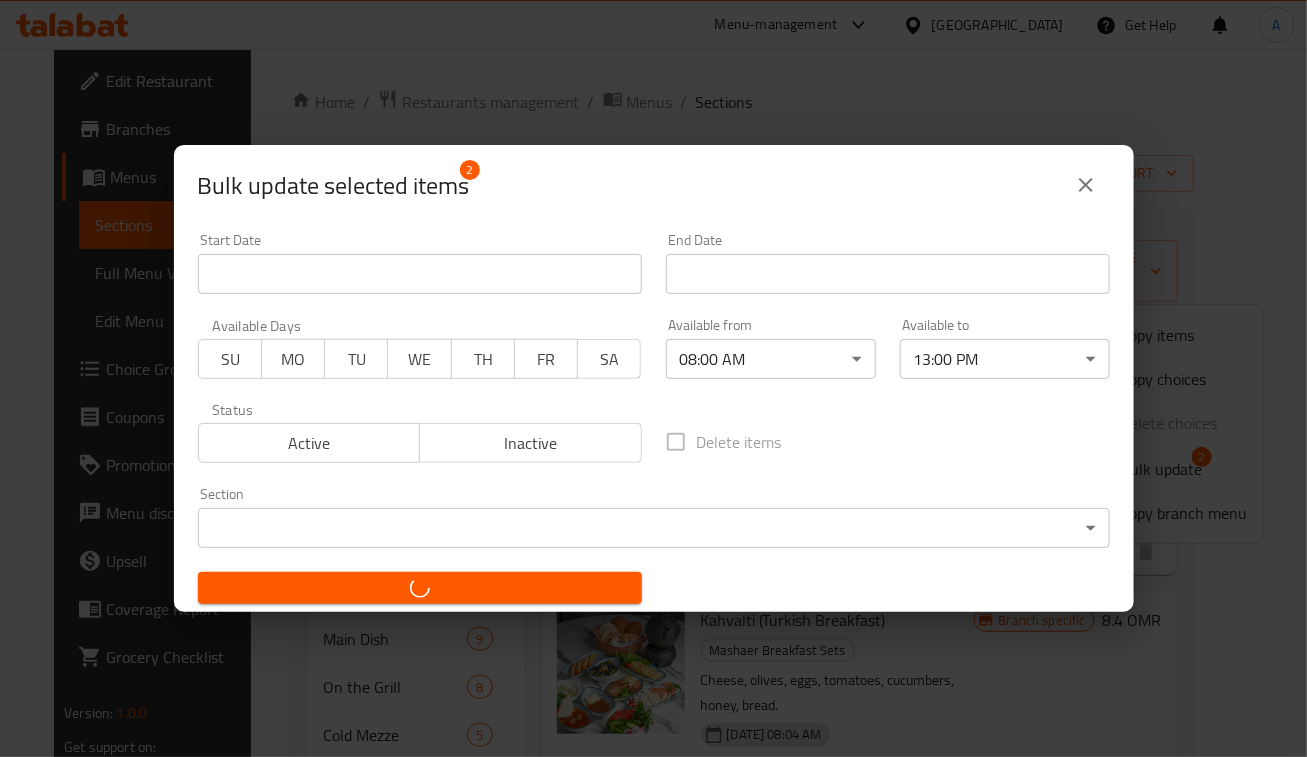 checkbox on "false" 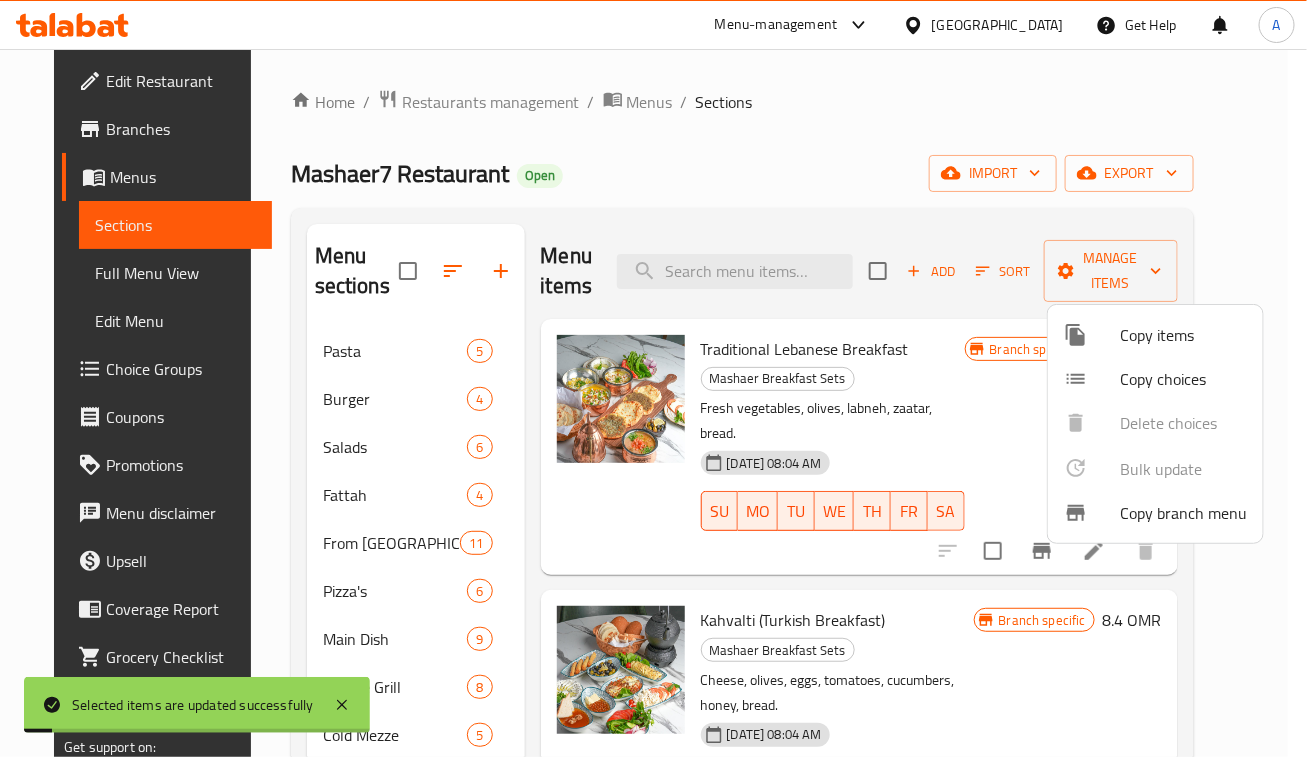 click at bounding box center (653, 378) 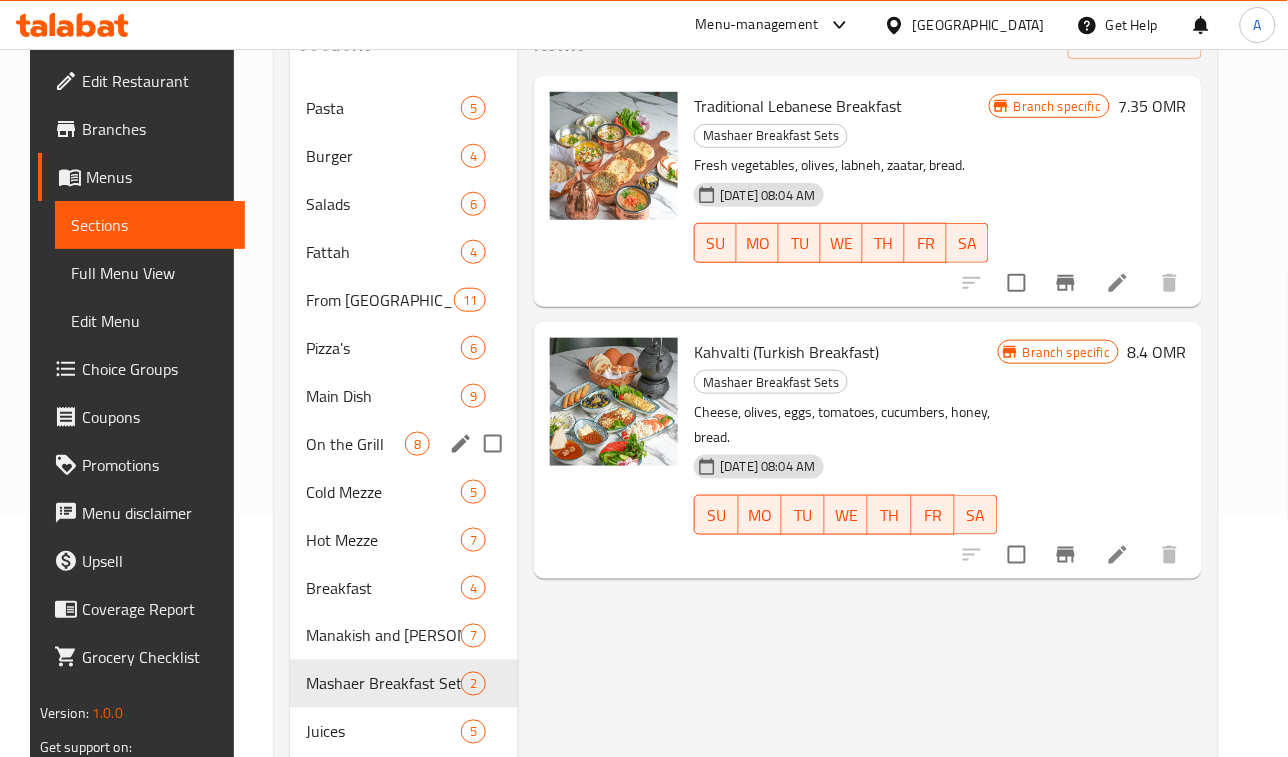 scroll, scrollTop: 401, scrollLeft: 0, axis: vertical 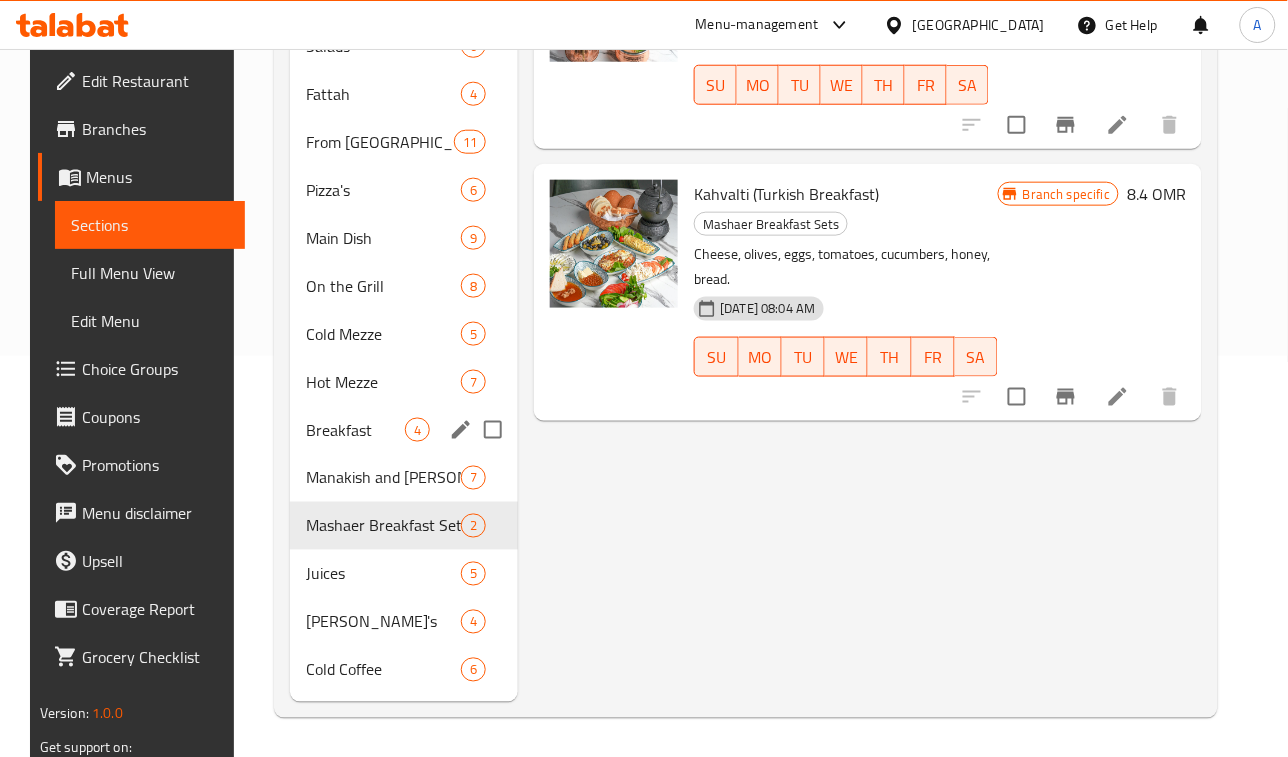 click on "Breakfast 4" at bounding box center [404, 430] 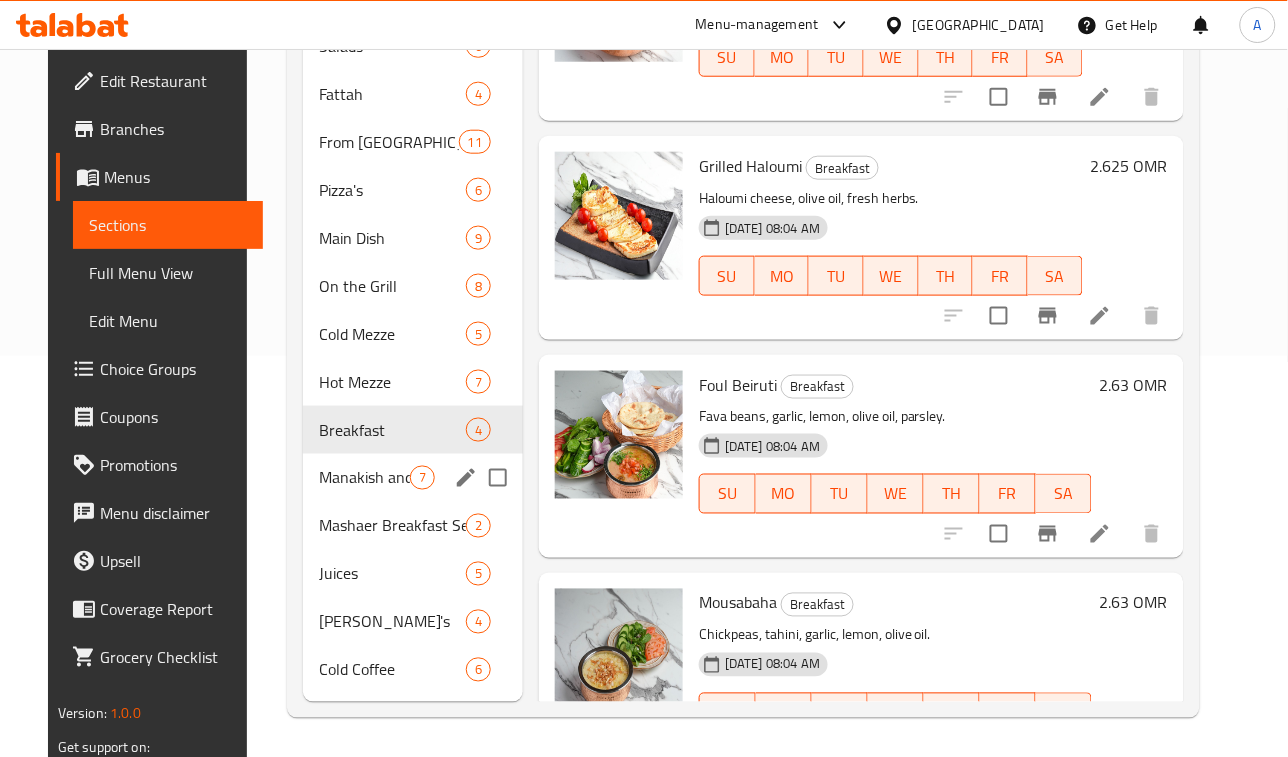 click on "Manakish and [PERSON_NAME]" at bounding box center [364, 478] 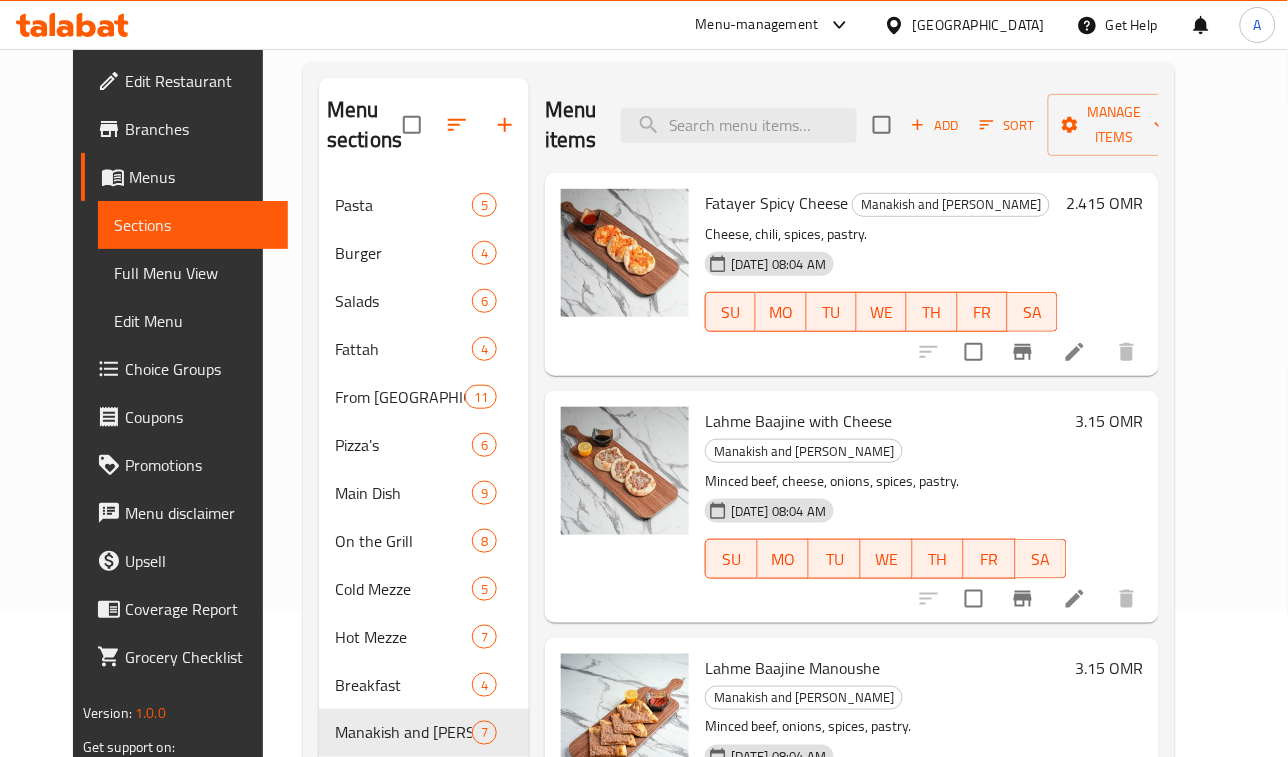 scroll, scrollTop: 0, scrollLeft: 0, axis: both 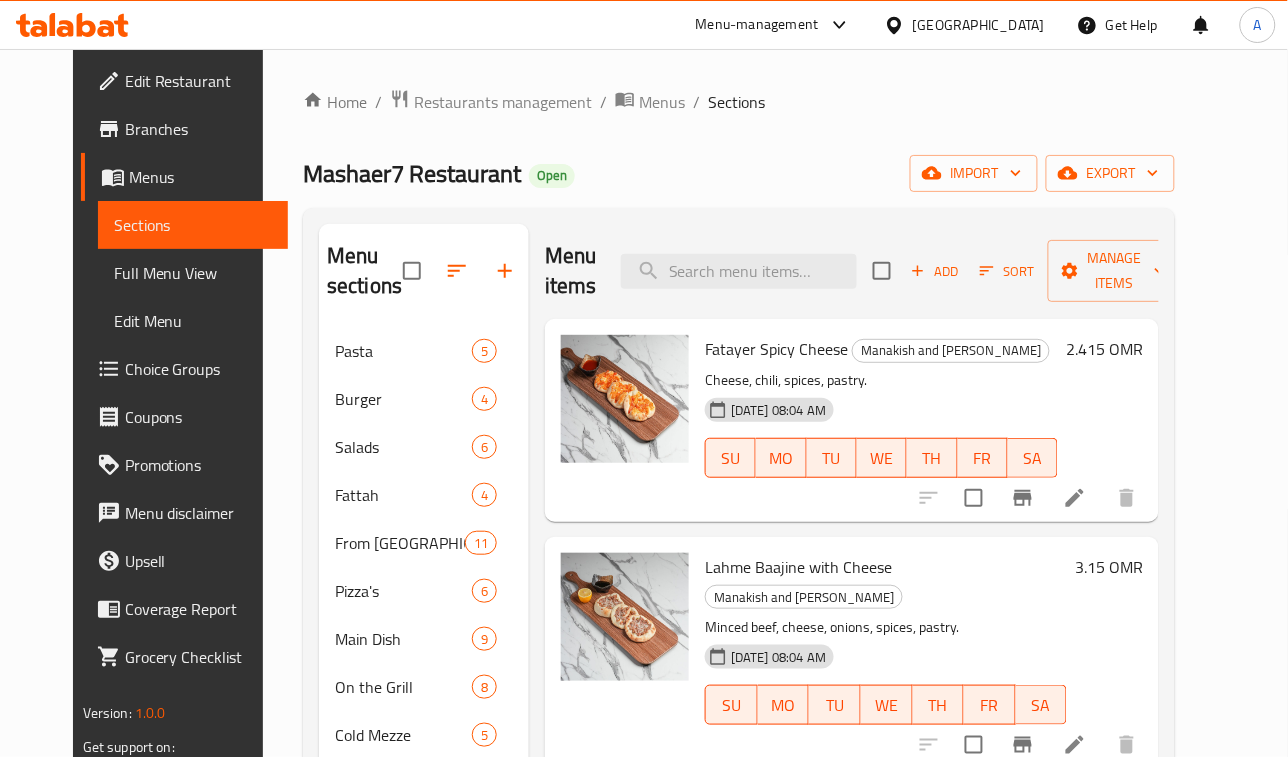click at bounding box center (1075, 498) 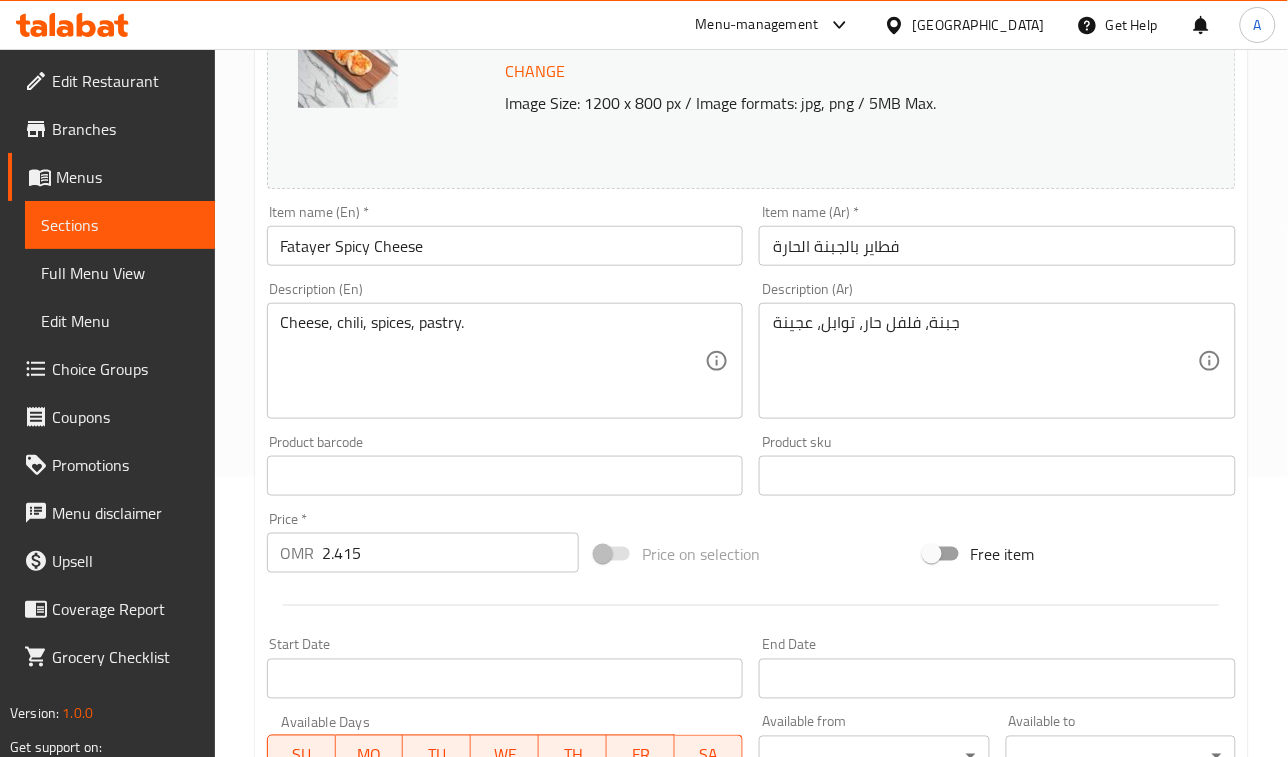 scroll, scrollTop: 668, scrollLeft: 0, axis: vertical 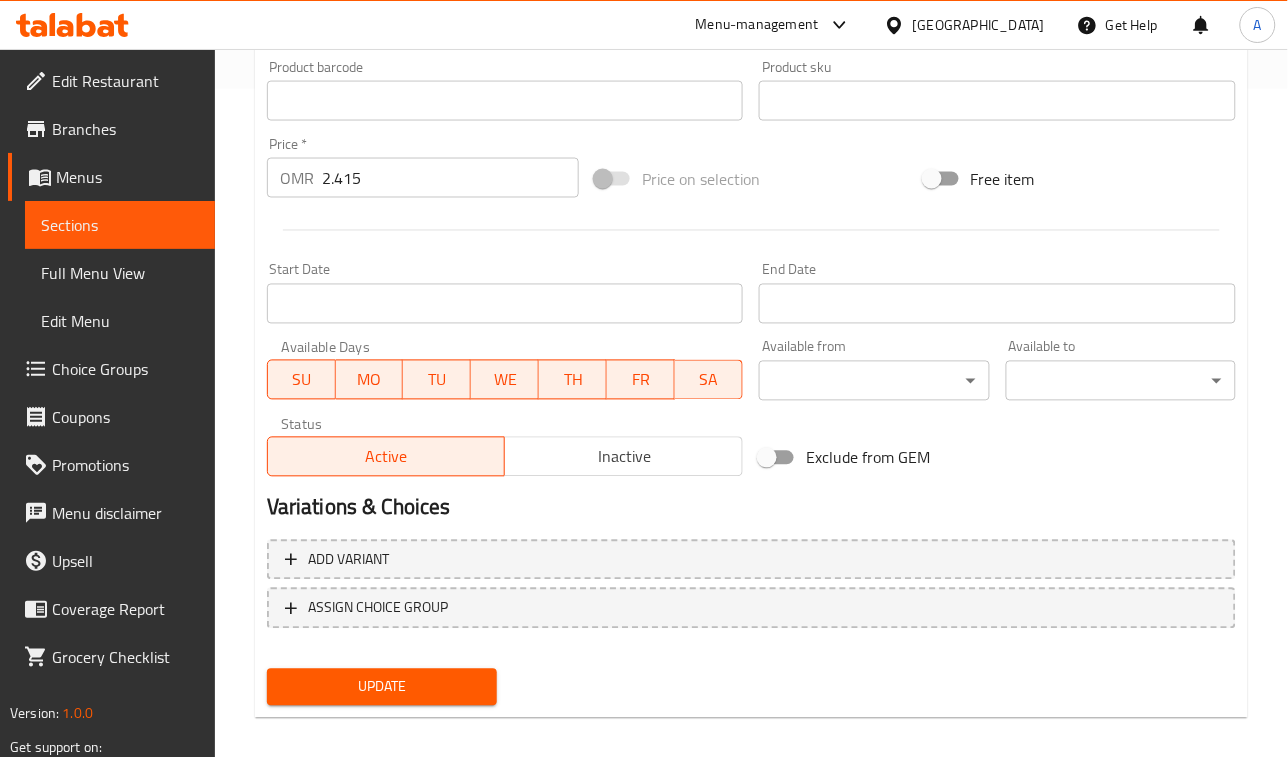 click on "​ Menu-management Oman Get Help A   Edit Restaurant   Branches   Menus   Sections   Full Menu View   Edit Menu   Choice Groups   Coupons   Promotions   Menu disclaimer   Upsell   Coverage Report   Grocery Checklist  Version:    1.0.0  Get support on:    Support.OpsPlatform Home / Restaurants management / Menus / Sections / item / update Manakish and Fatayer  section Update Fatayer Spicy Cheese Change Image Size: 1200 x 800 px / Image formats: jpg, png / 5MB Max. Item name (En)   * Fatayer Spicy Cheese Item name (En)  * Item name (Ar)   * فطاير بالجبنة الحارة Item name (Ar)  * Description (En) Cheese, chili, spices, pastry. Description (En) Description (Ar) جبنة، فلفل حار، توابل، عجينة Description (Ar) Product barcode Product barcode Product sku Product sku Price   * OMR 2.415 Price  * Price on selection Free item Start Date Start Date End Date End Date Available Days SU MO TU WE TH FR SA Available from ​ ​ Available to ​ ​ Status Active Inactive Now" at bounding box center (644, -265) 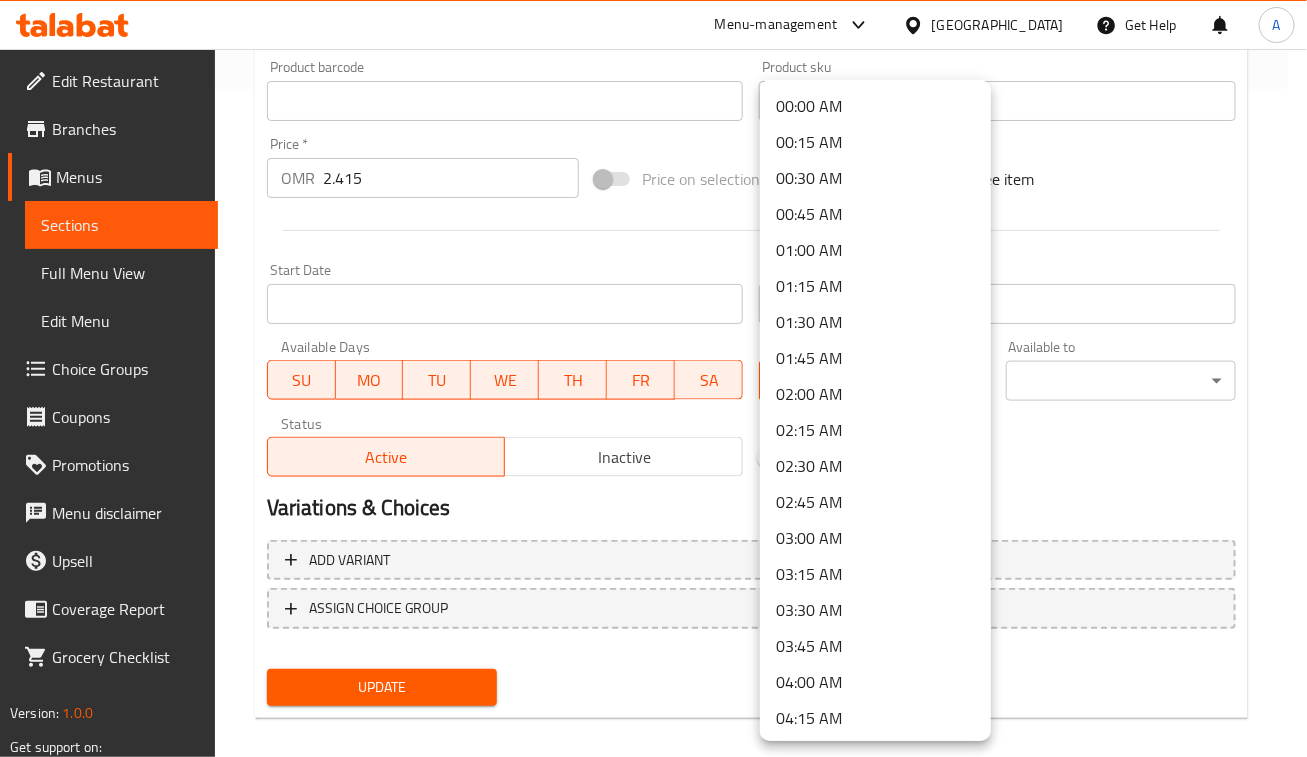click at bounding box center (653, 378) 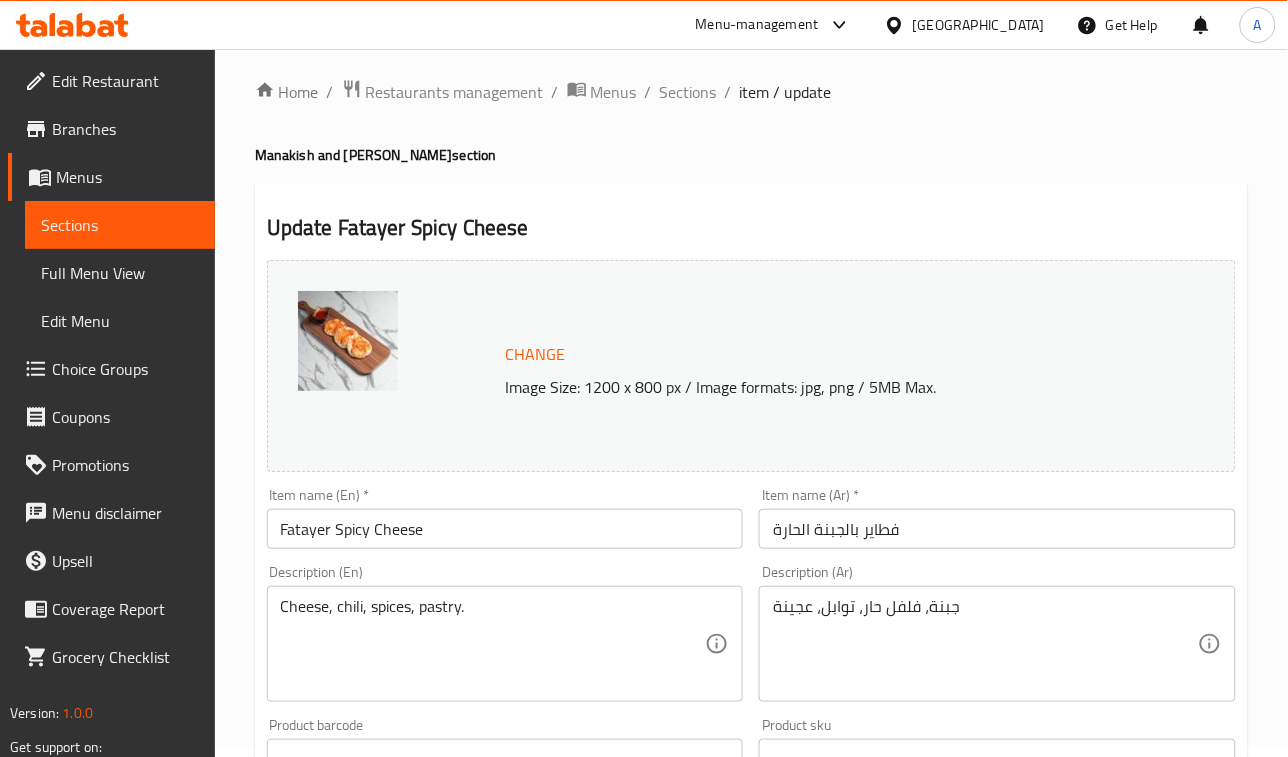 scroll, scrollTop: 0, scrollLeft: 0, axis: both 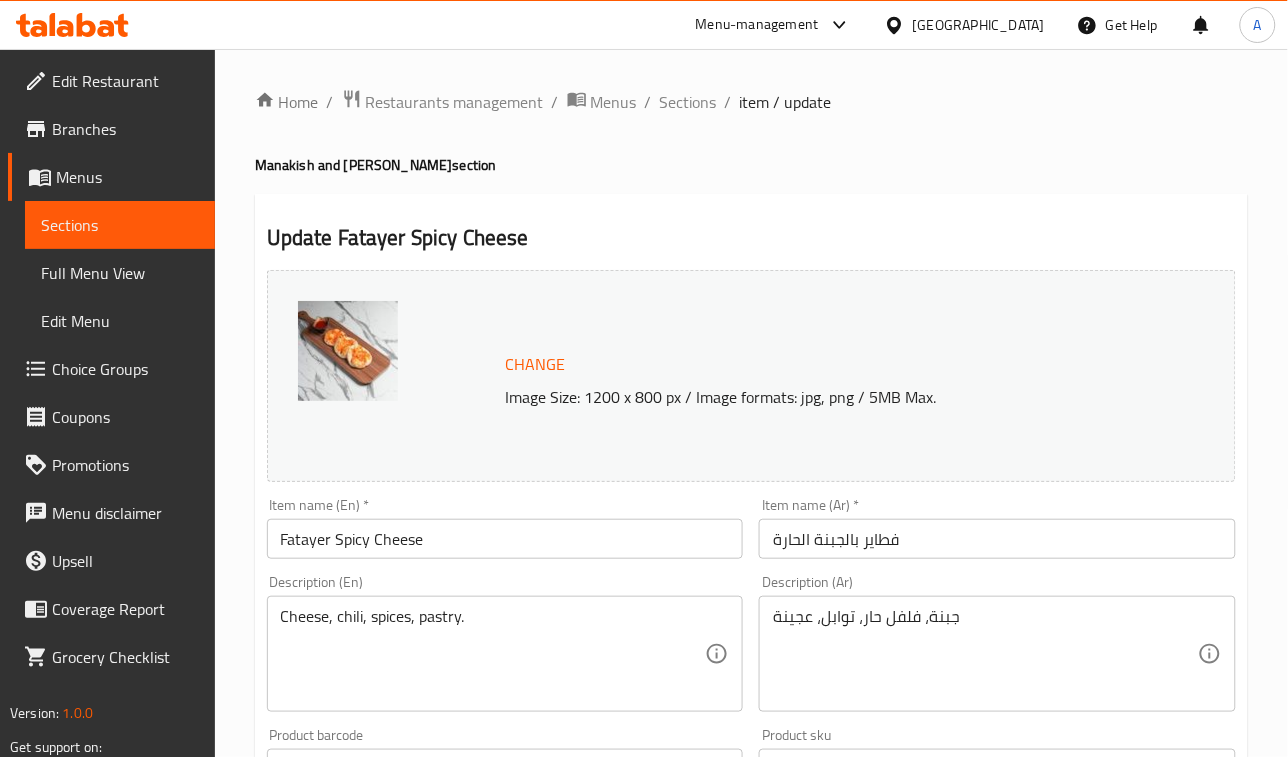 click on "Home / Restaurants management / Menus / Sections / item / update Manakish and Fatayer  section Update Fatayer Spicy Cheese Change Image Size: 1200 x 800 px / Image formats: jpg, png / 5MB Max. Item name (En)   * Fatayer Spicy Cheese Item name (En)  * Item name (Ar)   * فطاير بالجبنة الحارة Item name (Ar)  * Description (En) Cheese, chili, spices, pastry. Description (En) Description (Ar) جبنة، فلفل حار، توابل، عجينة Description (Ar) Product barcode Product barcode Product sku Product sku Price   * OMR 2.415 Price  * Price on selection Free item Start Date Start Date End Date End Date Available Days SU MO TU WE TH FR SA Available from ​ ​ Available to ​ ​ Status Active Inactive Exclude from GEM Variations & Choices Add variant ASSIGN CHOICE GROUP Update" at bounding box center (751, 745) 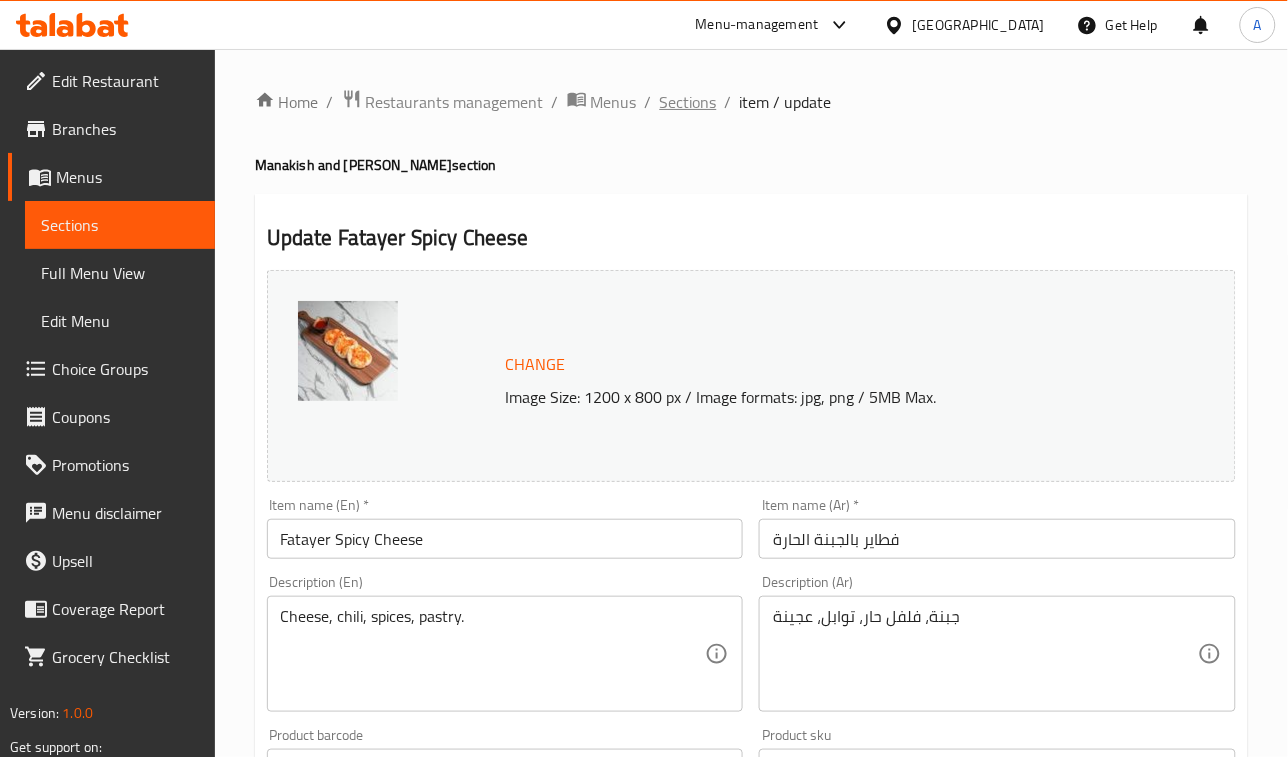 click on "Sections" at bounding box center [688, 102] 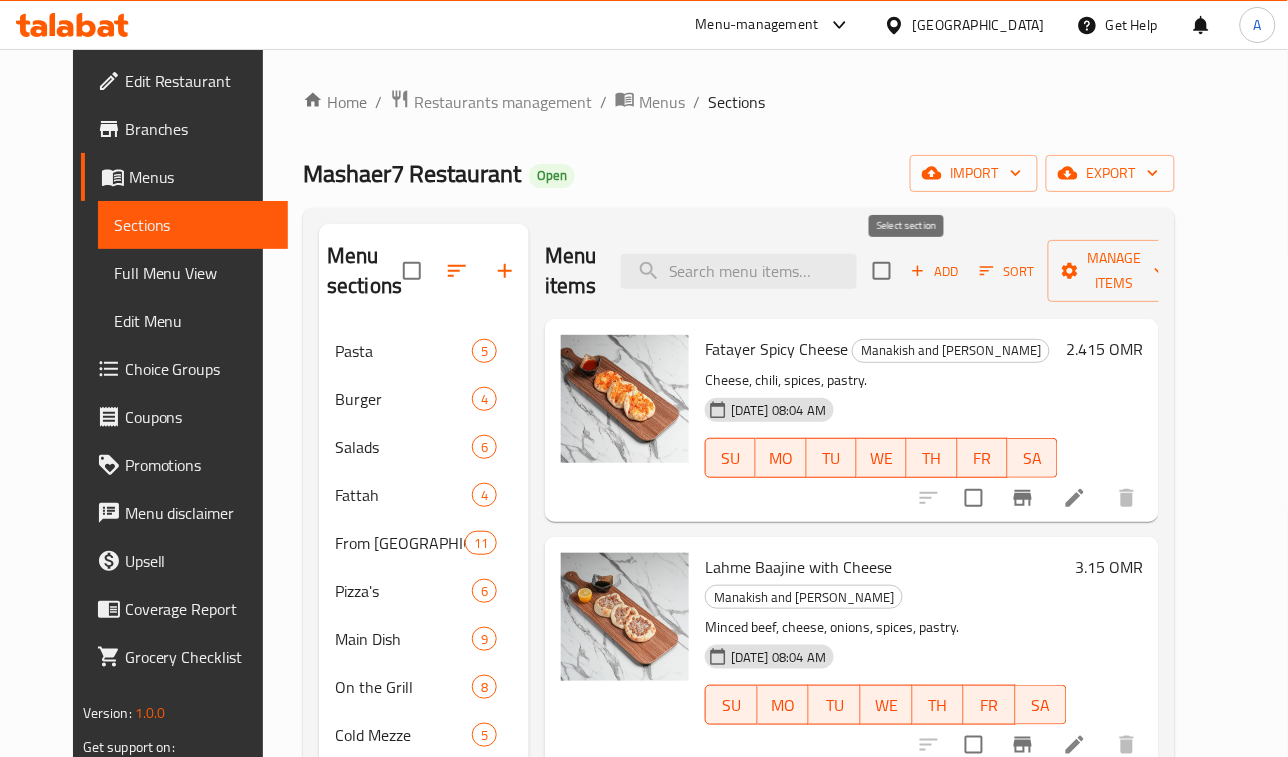 click at bounding box center [882, 271] 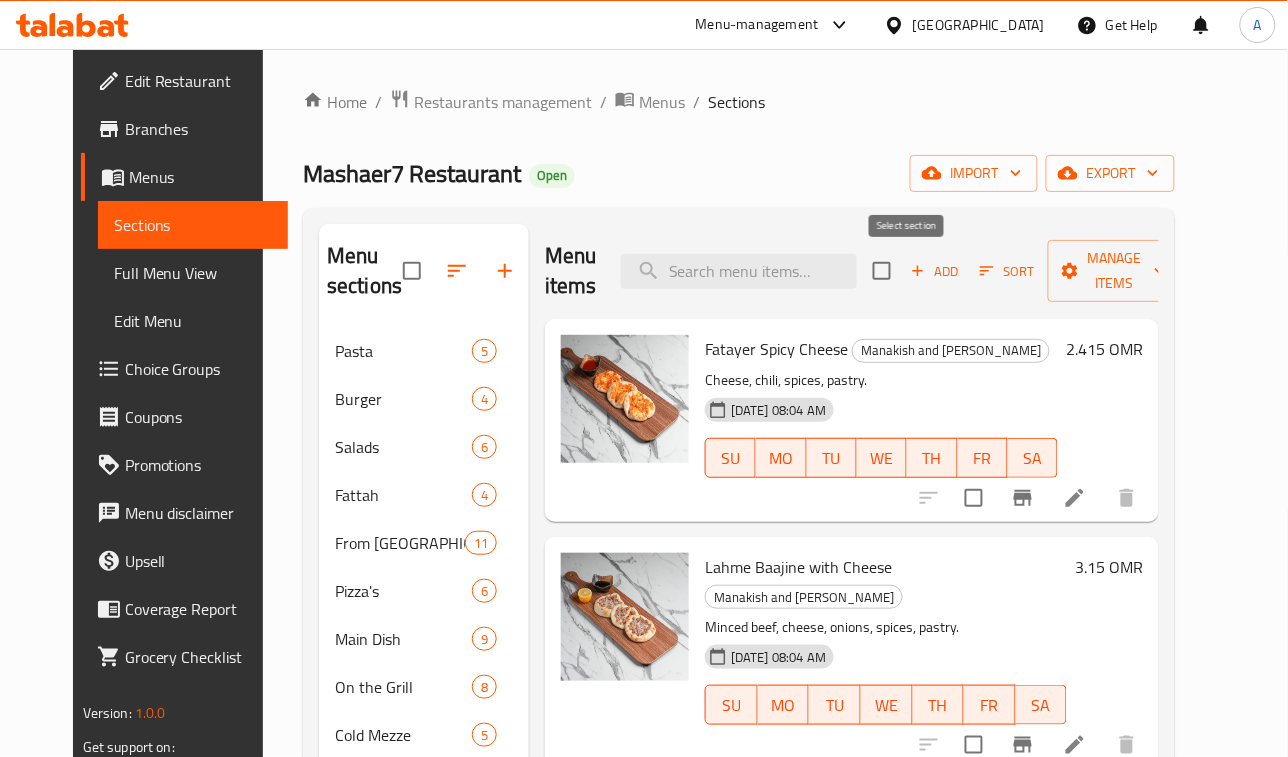 checkbox on "true" 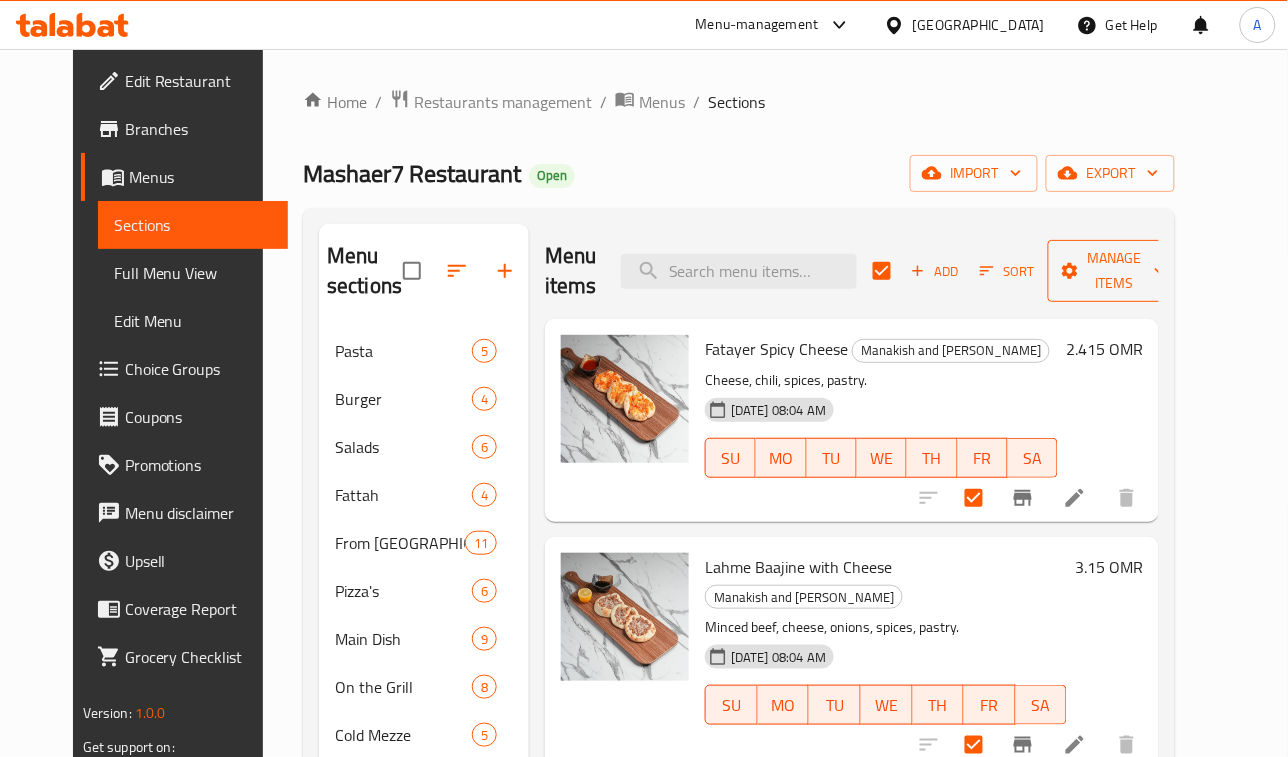 click on "Manage items" at bounding box center [1115, 271] 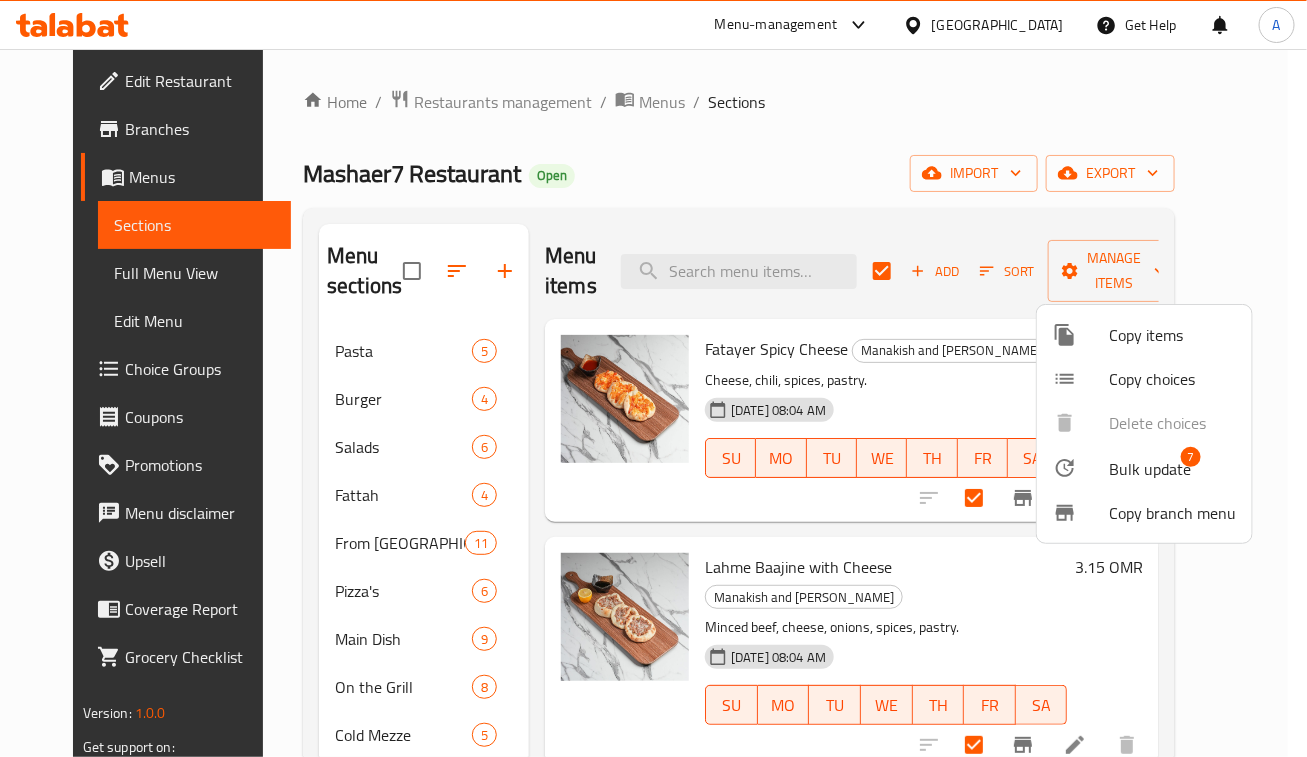 click on "Bulk update" at bounding box center (1150, 469) 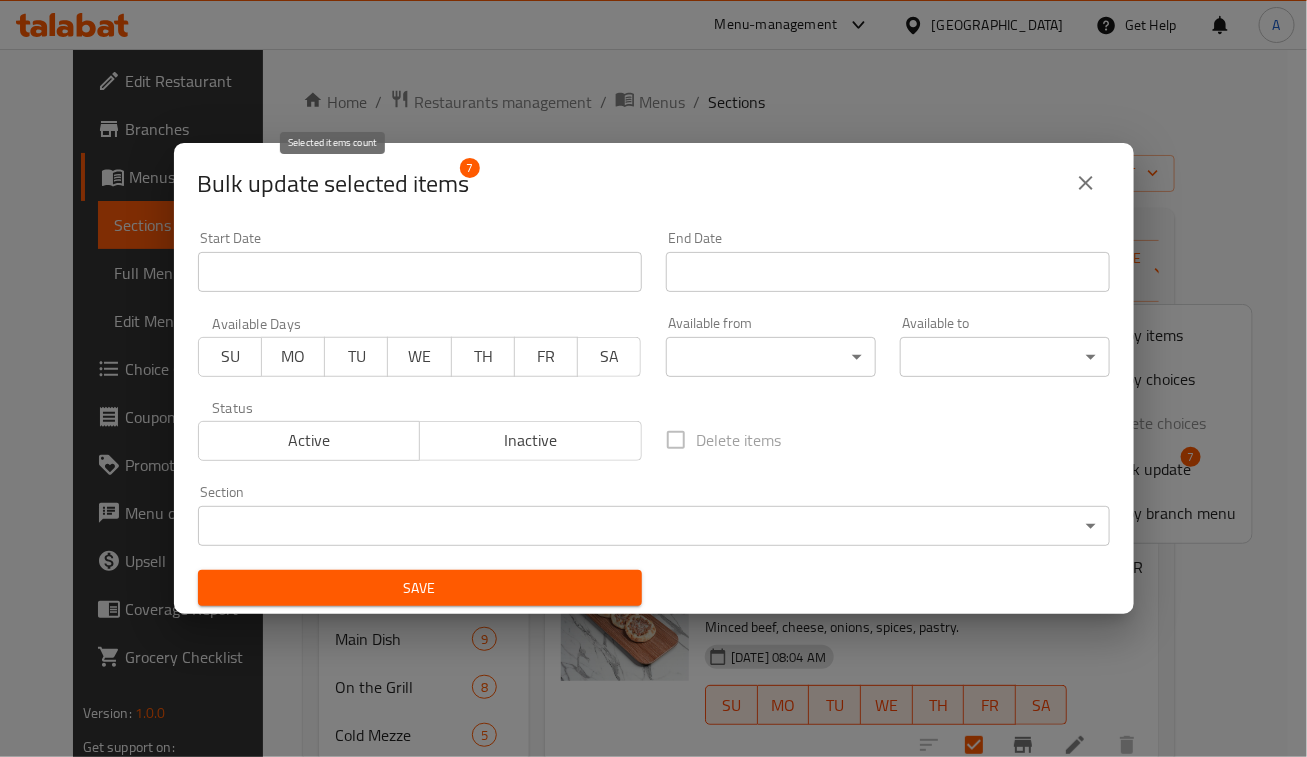 click on "Bulk update selected items" at bounding box center [334, 184] 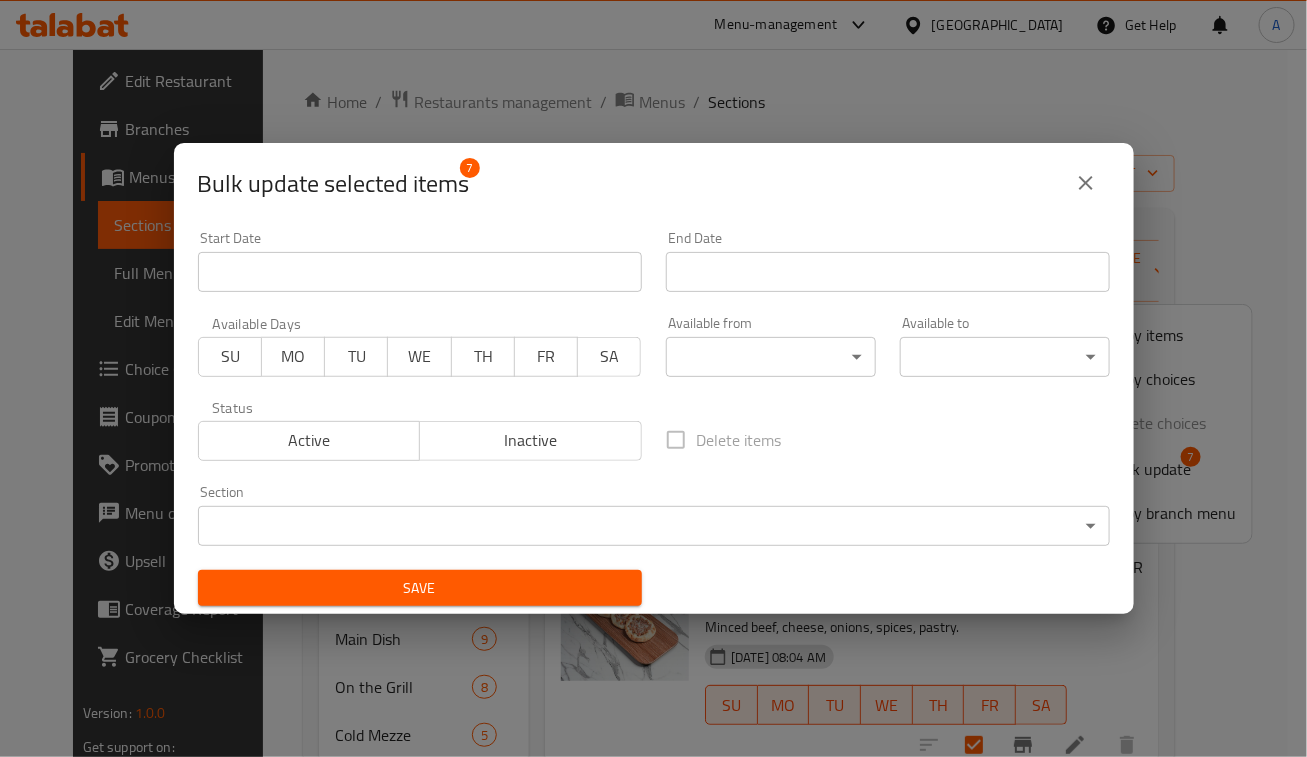 click at bounding box center [1086, 183] 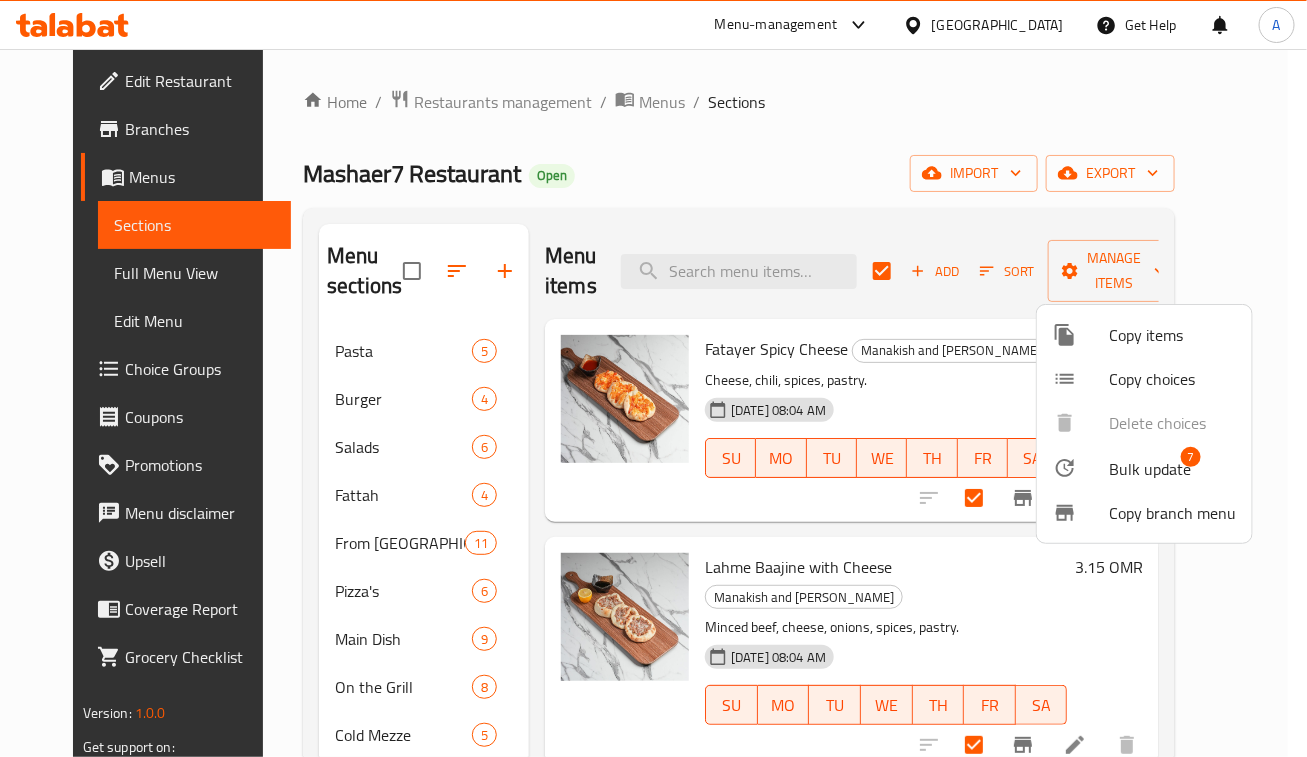 click on "Bulk update" at bounding box center (1150, 469) 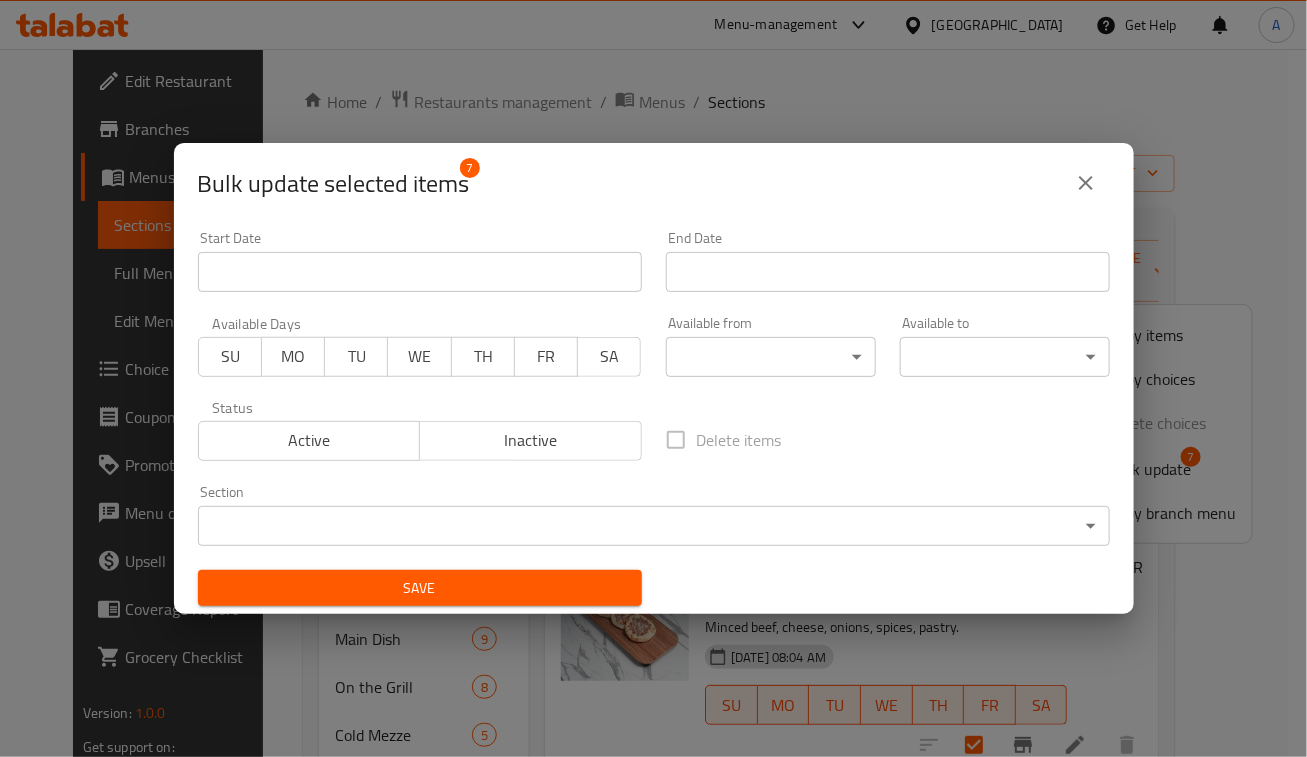 click on "End Date End Date" at bounding box center (888, 261) 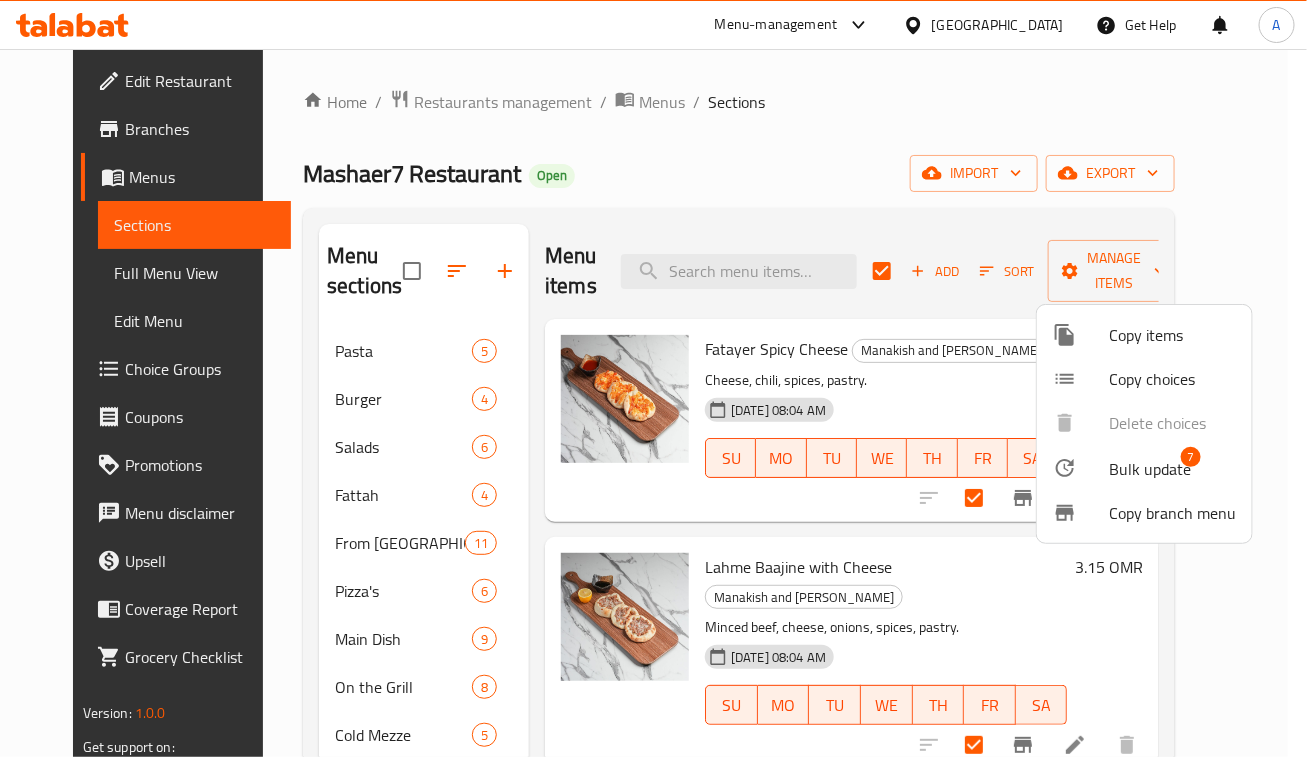 click at bounding box center (653, 378) 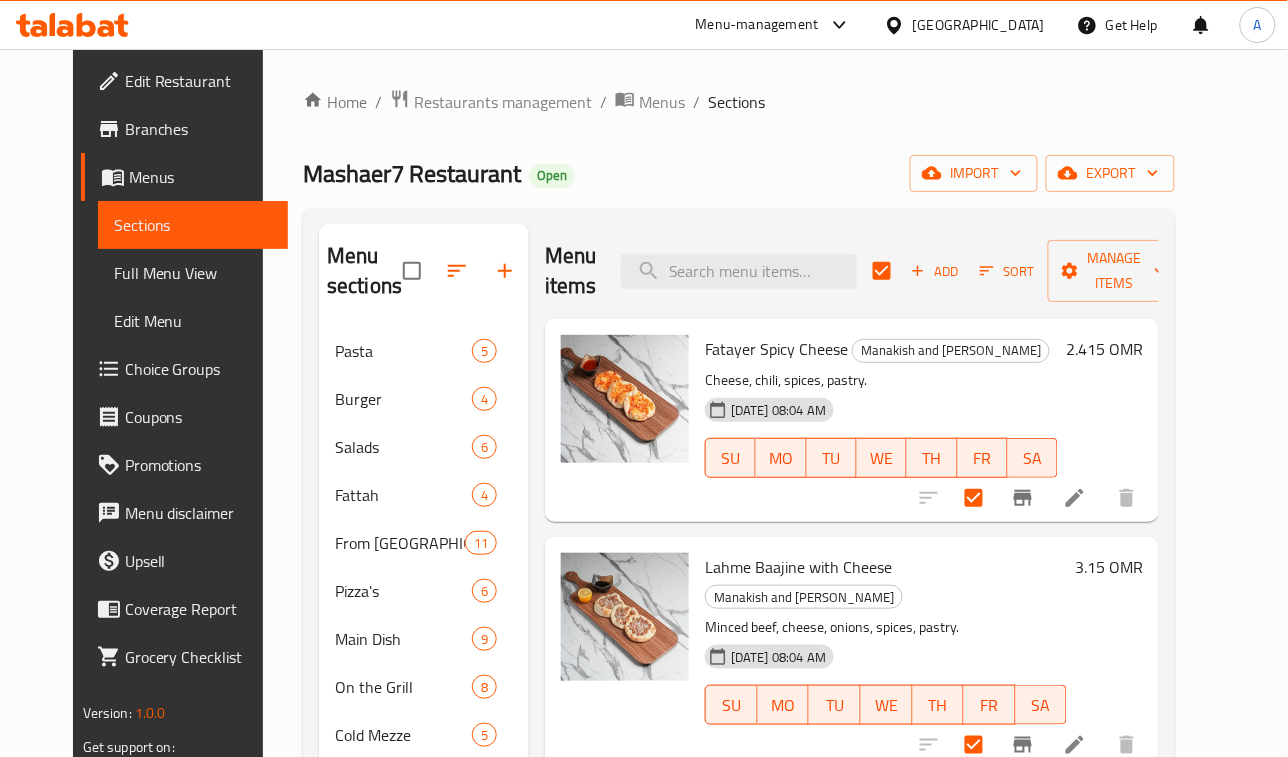 click at bounding box center (882, 271) 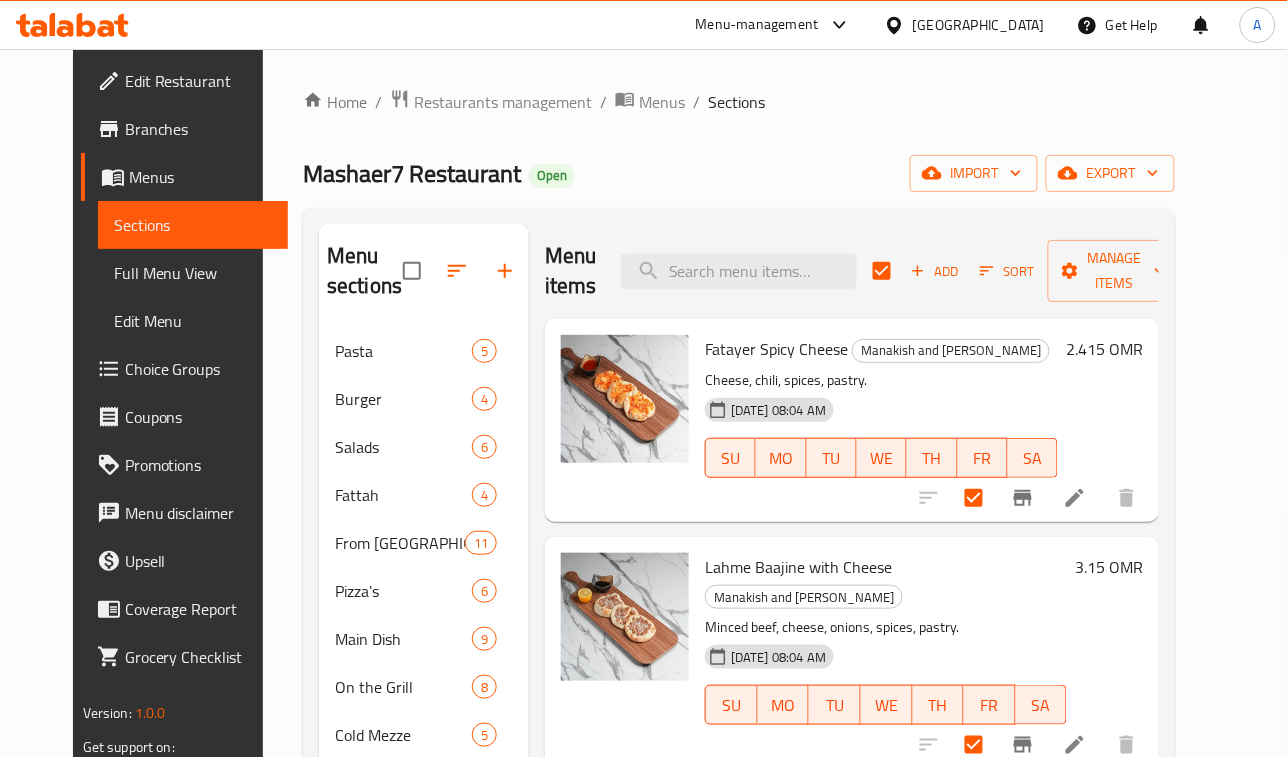 checkbox on "false" 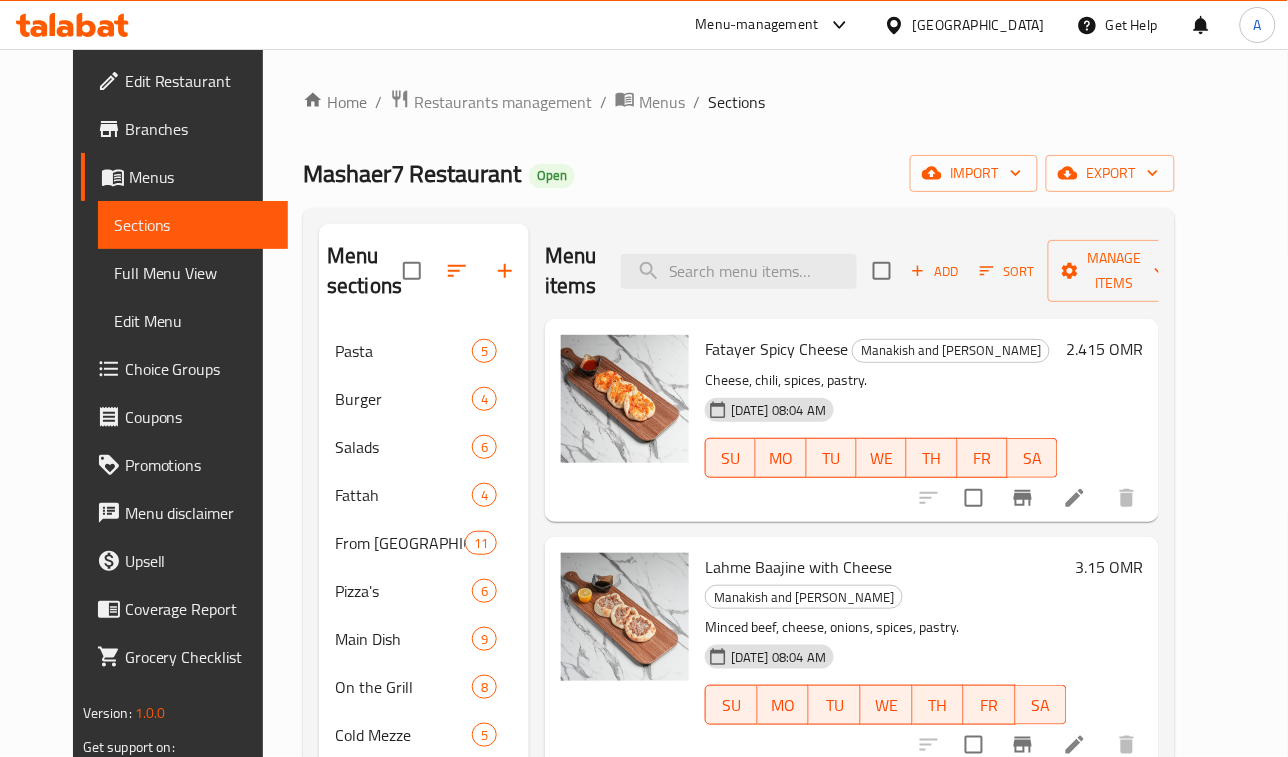 click on "Home / Restaurants management / Menus / Sections Mashaer7 Restaurant  Open import export Menu sections Pasta 5 Burger 4 Salads 6 Fattah 4 From Lebanon 11 Pizza's 6 Main Dish 9 On the Grill 8 Cold Mezze 5 Hot Mezze 7 Breakfast 4 Manakish and Fatayer 7 Mashaer Breakfast Sets 2 Juices 5 Mojito's 4 Cold Coffee 6 Menu items Add Sort Manage items Fatayer Spicy Cheese   Manakish and Fatayer Cheese, chili, spices, pastry. 29-10-2024 08:04 AM SU MO TU WE TH FR SA 2.415   OMR Lahme Baajine with Cheese   Manakish and Fatayer Minced beef, cheese, onions, spices, pastry. 29-10-2024 08:04 AM SU MO TU WE TH FR SA 3.15   OMR Lahme Baajine Manoushe   Manakish and Fatayer Minced beef, onions, spices, pastry. 29-10-2024 08:04 AM SU MO TU WE TH FR SA 3.15   OMR Cheese Manoushe   Manakish and Fatayer Cheese, pastry, olive oil. 29-10-2024 08:04 AM SU MO TU WE TH FR SA 2.625   OMR Cheese and Zaatar Manoushe   Manakish and Fatayer Cheese, zaatar, olive oil, pastry. 29-10-2024 08:04 AM SU MO TU WE TH FR SA 2.31   OMR   SU MO TU WE TH" at bounding box center (739, 604) 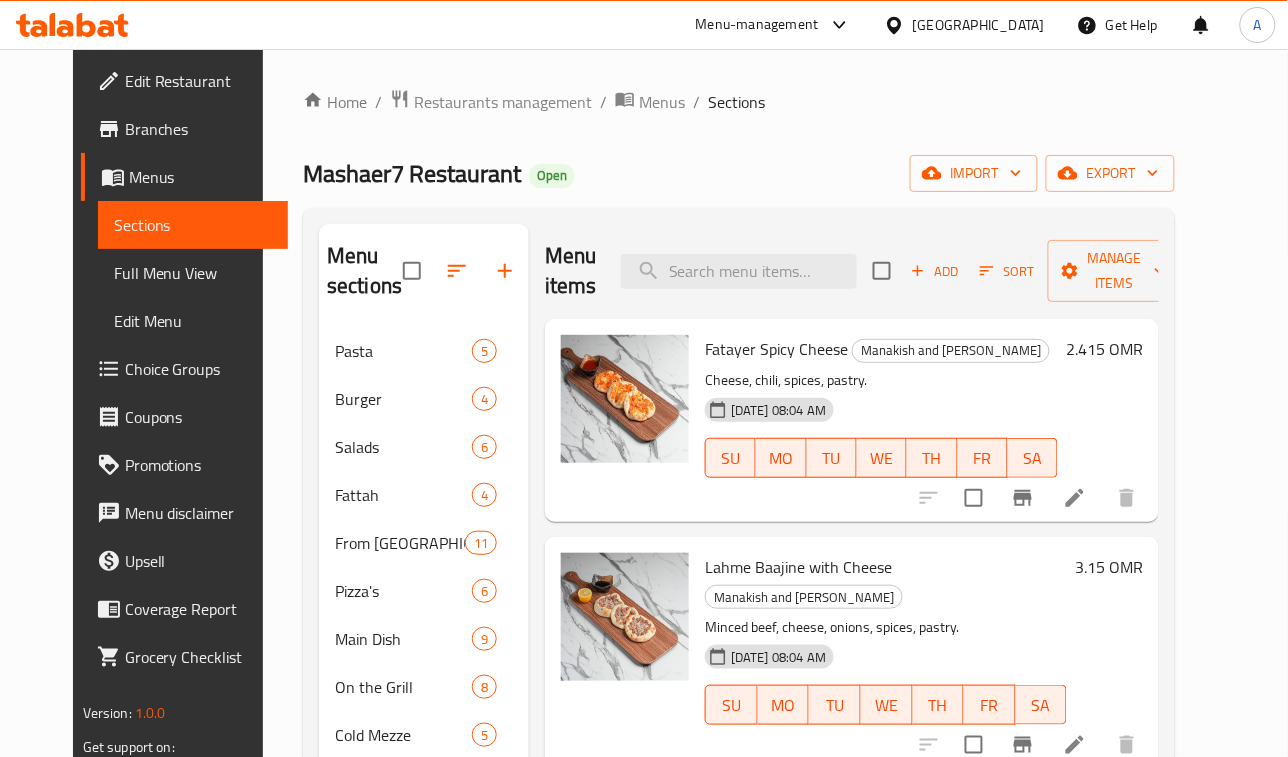 scroll, scrollTop: 401, scrollLeft: 0, axis: vertical 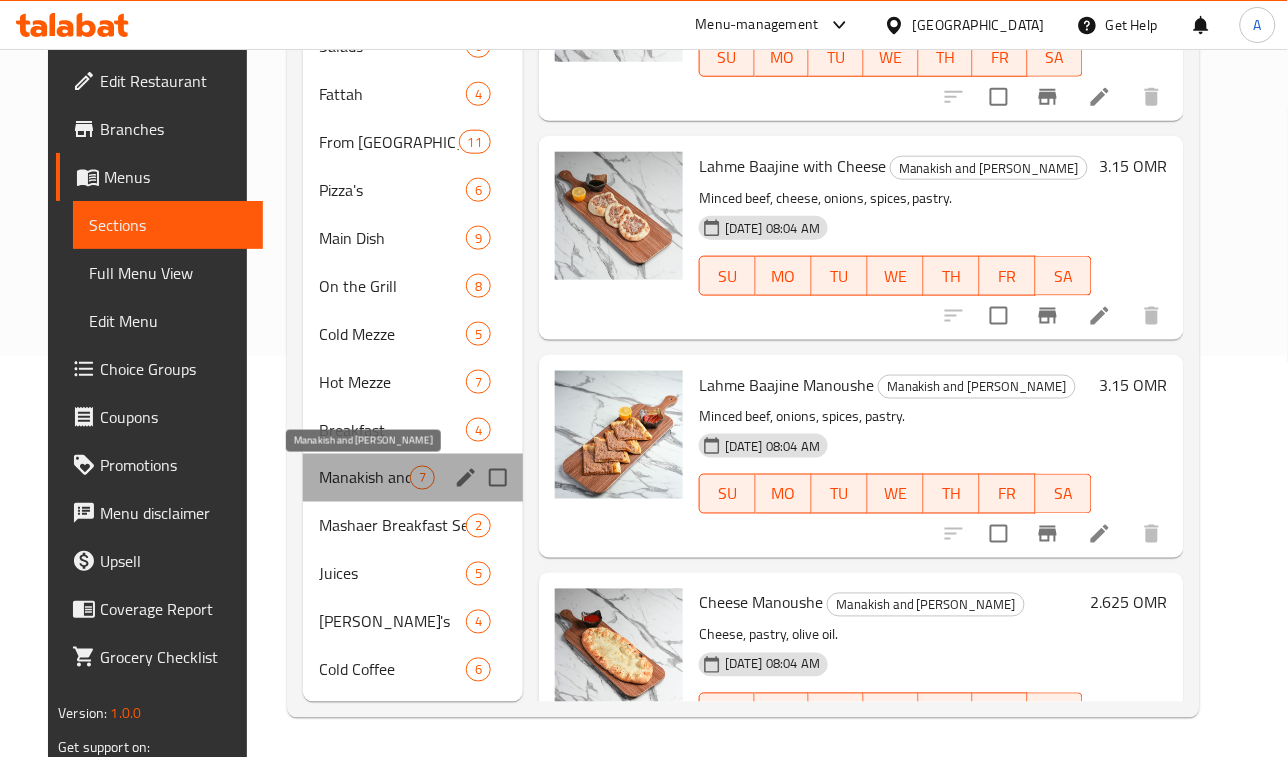 click on "Manakish and [PERSON_NAME]" at bounding box center [364, 478] 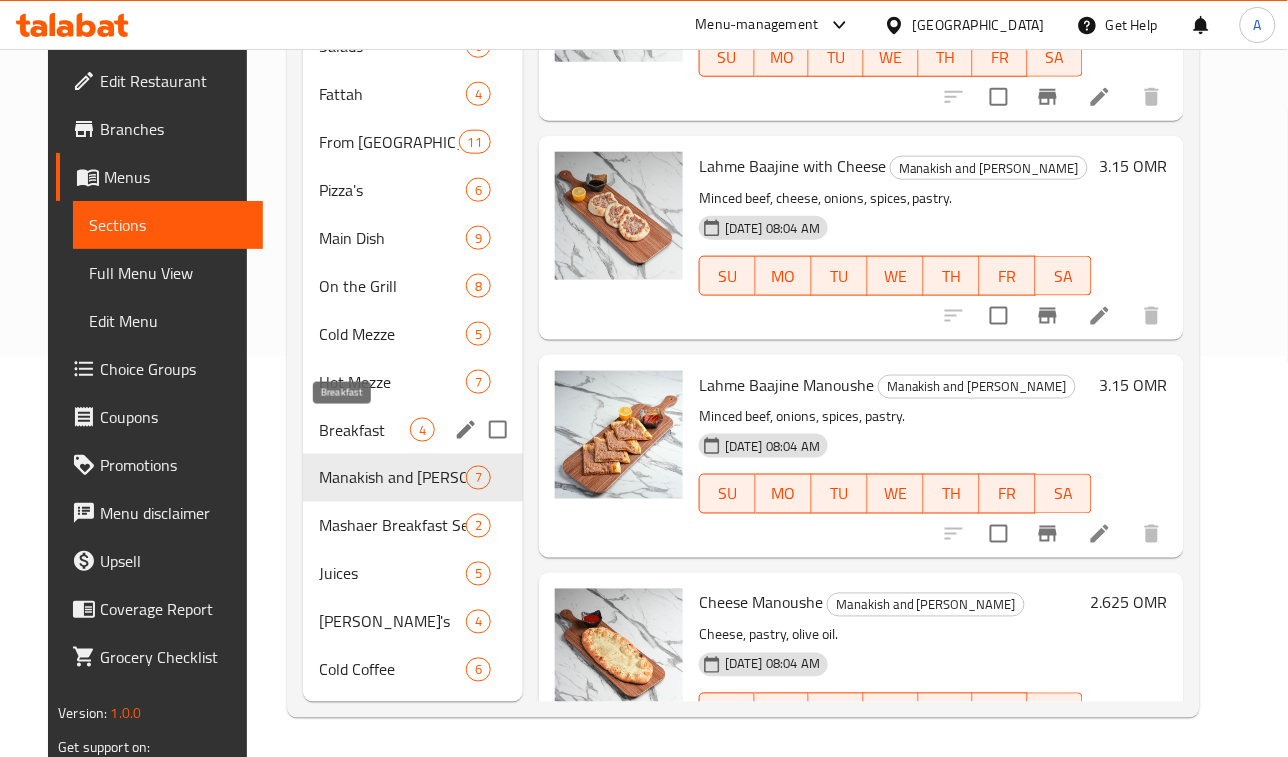 click on "Breakfast" at bounding box center (364, 430) 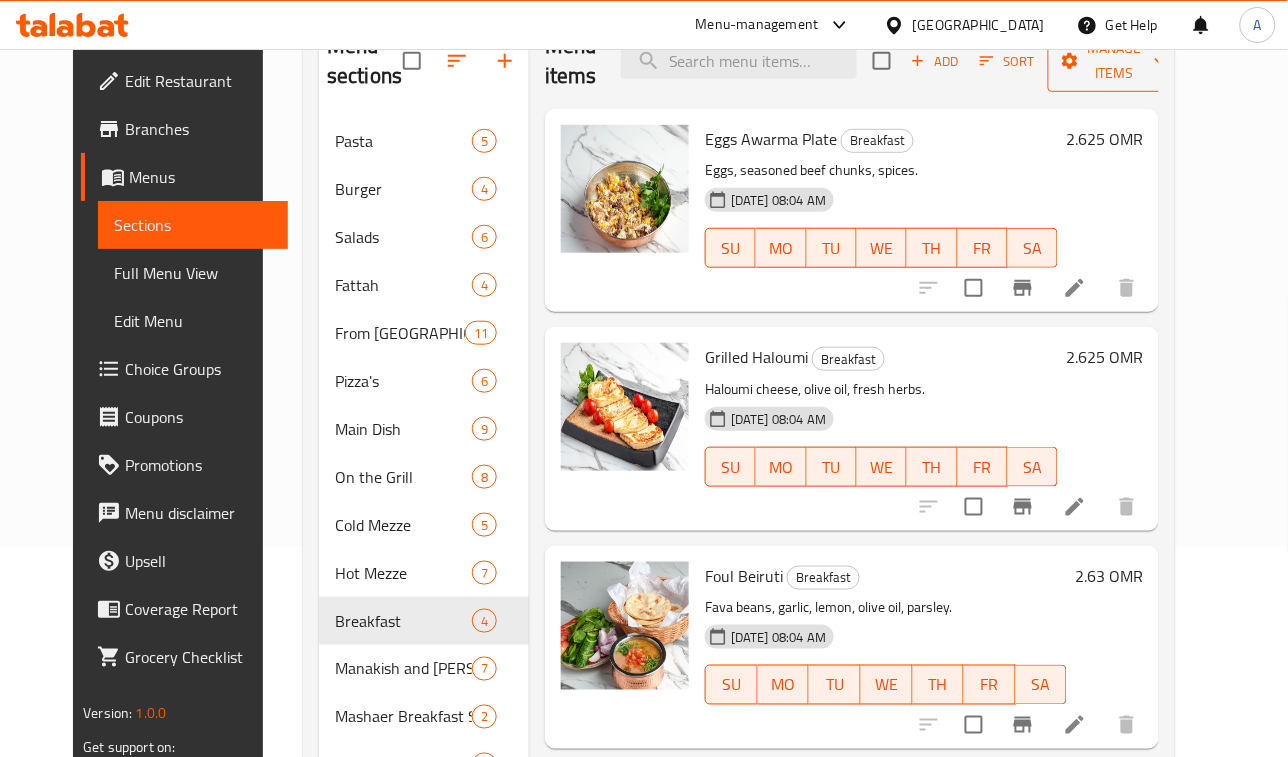 scroll, scrollTop: 0, scrollLeft: 0, axis: both 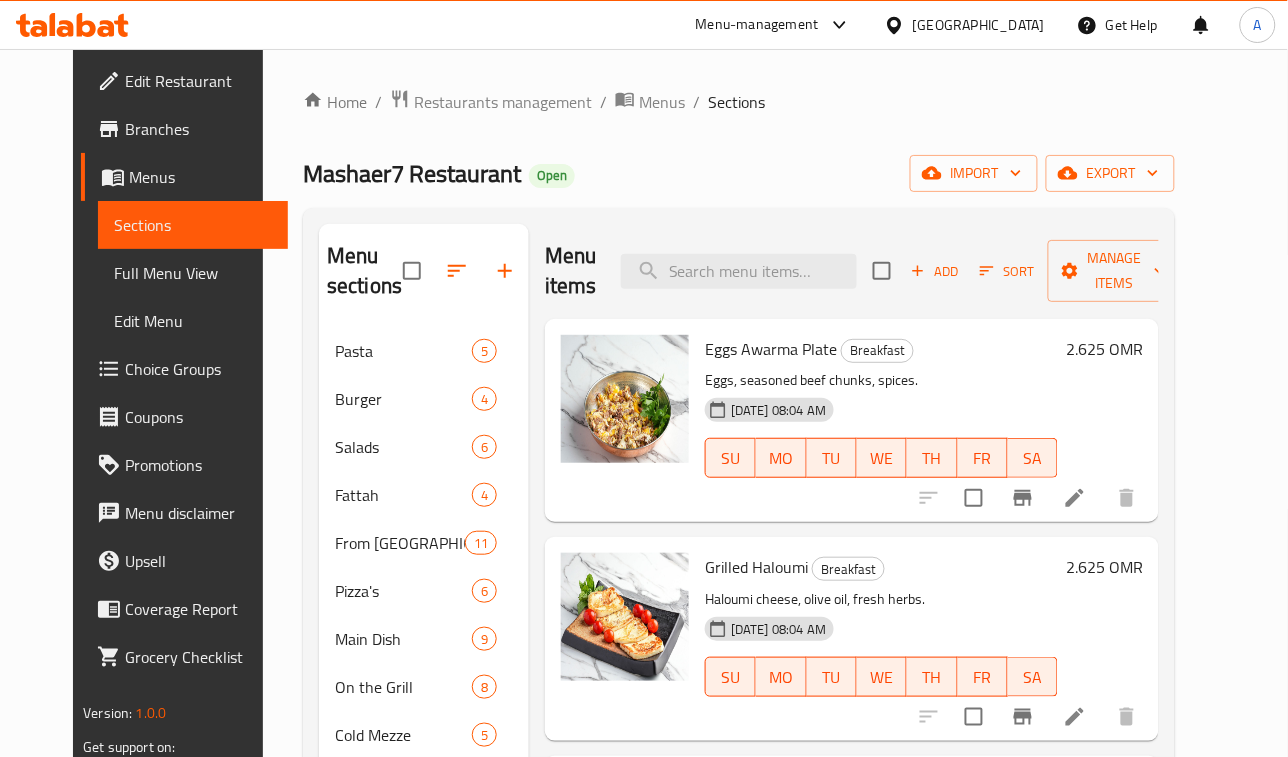click at bounding box center [1028, 498] 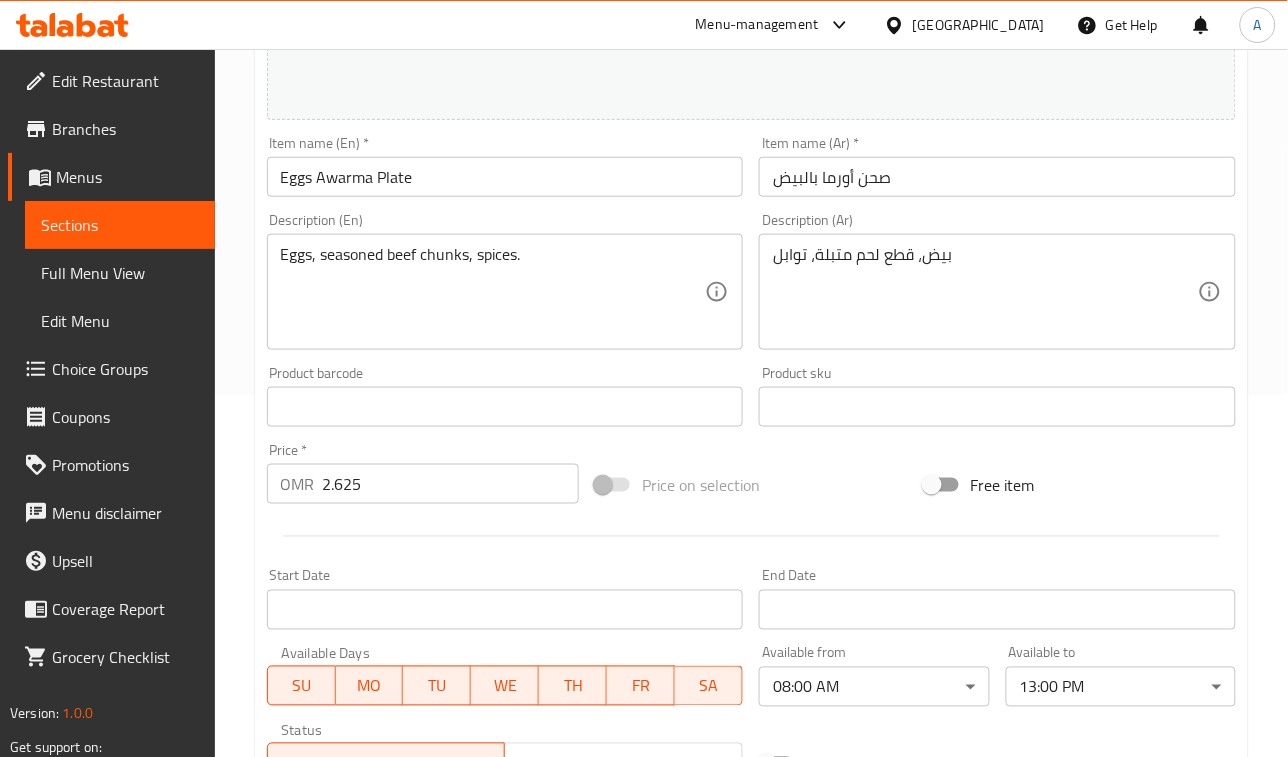 scroll, scrollTop: 682, scrollLeft: 0, axis: vertical 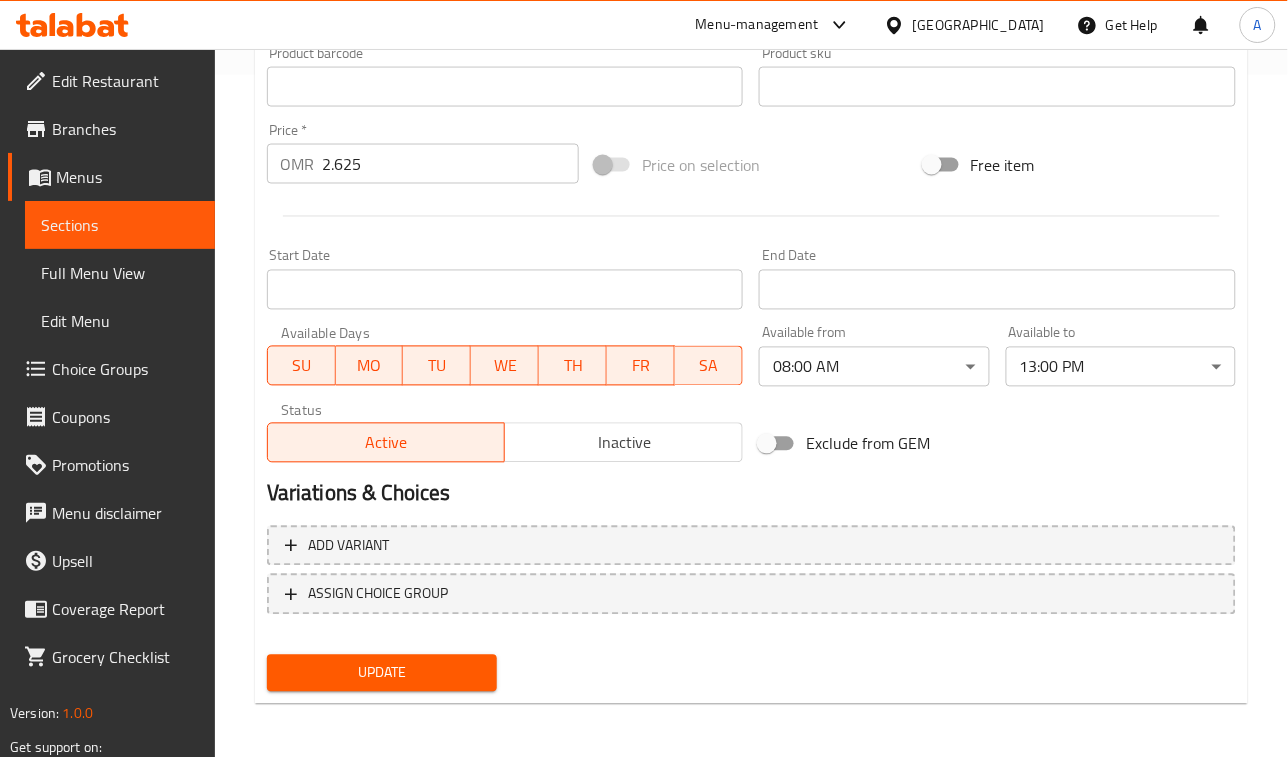 click on "Exclude from GEM" at bounding box center (915, 444) 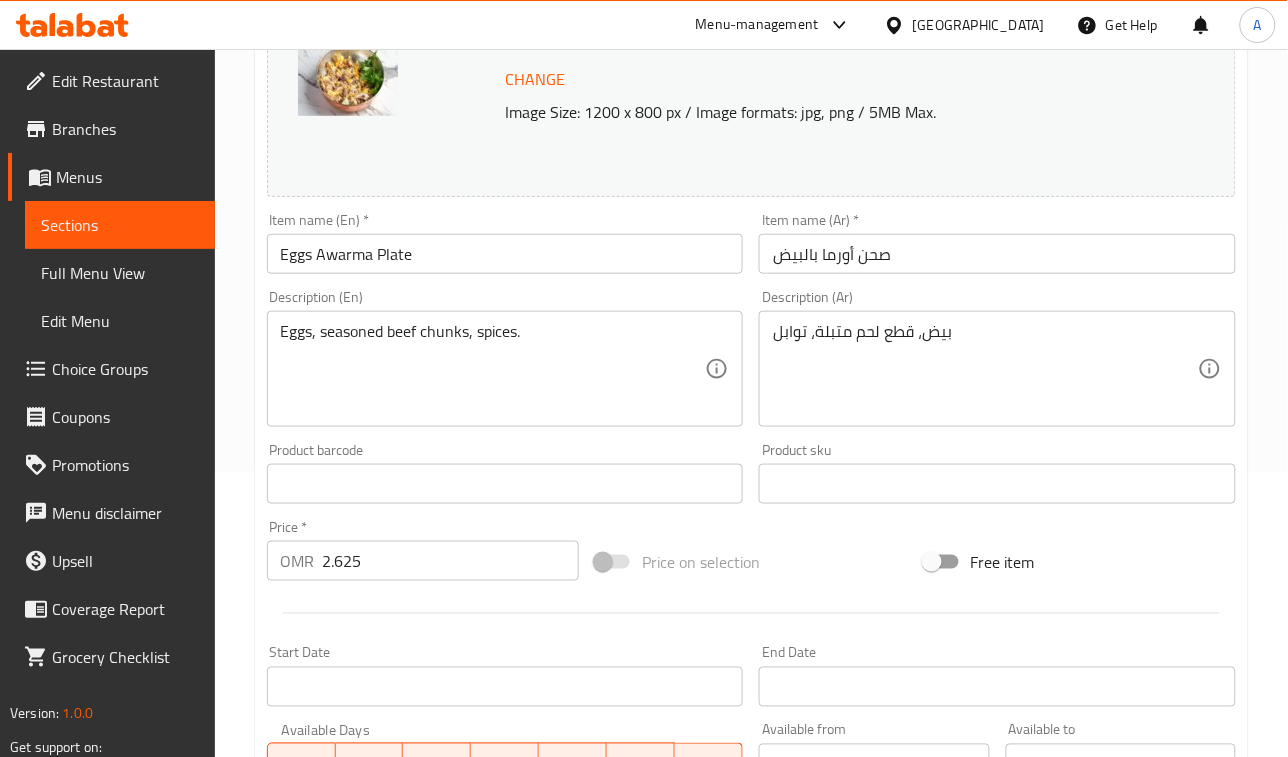 scroll, scrollTop: 0, scrollLeft: 0, axis: both 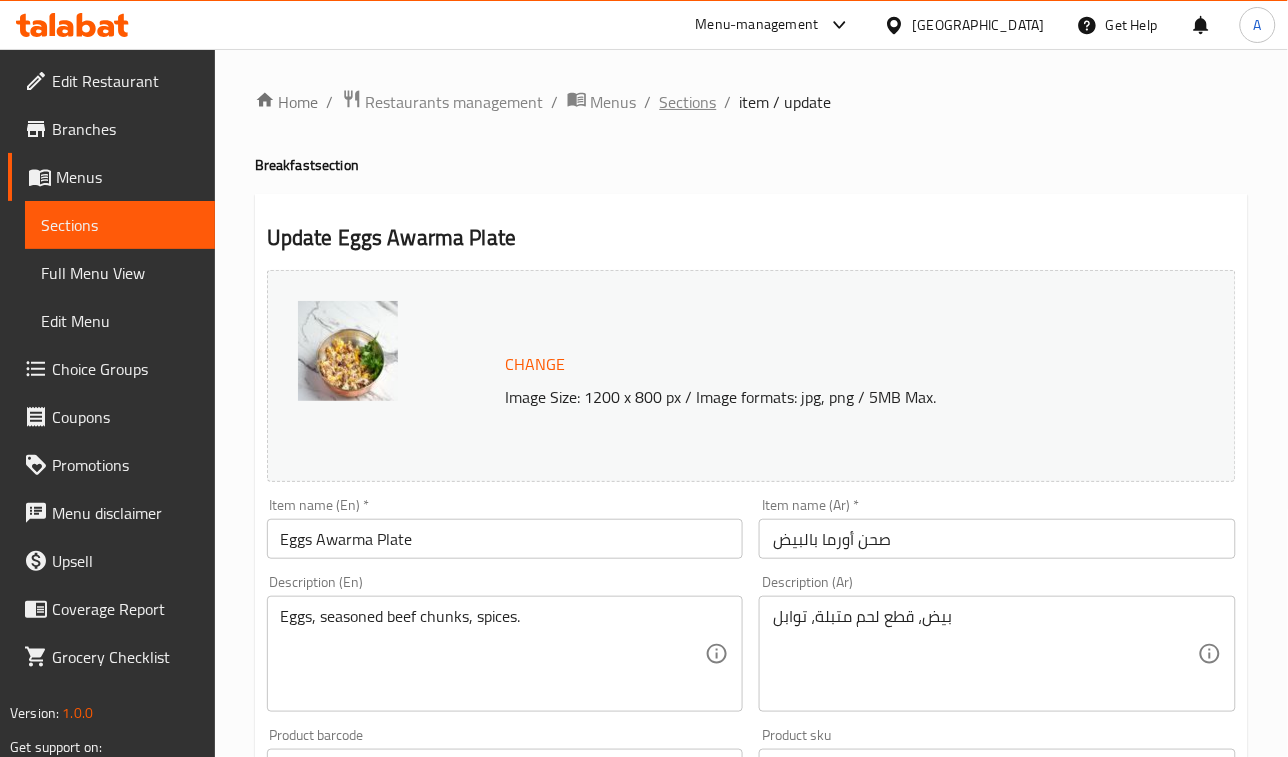 click on "Sections" at bounding box center (688, 102) 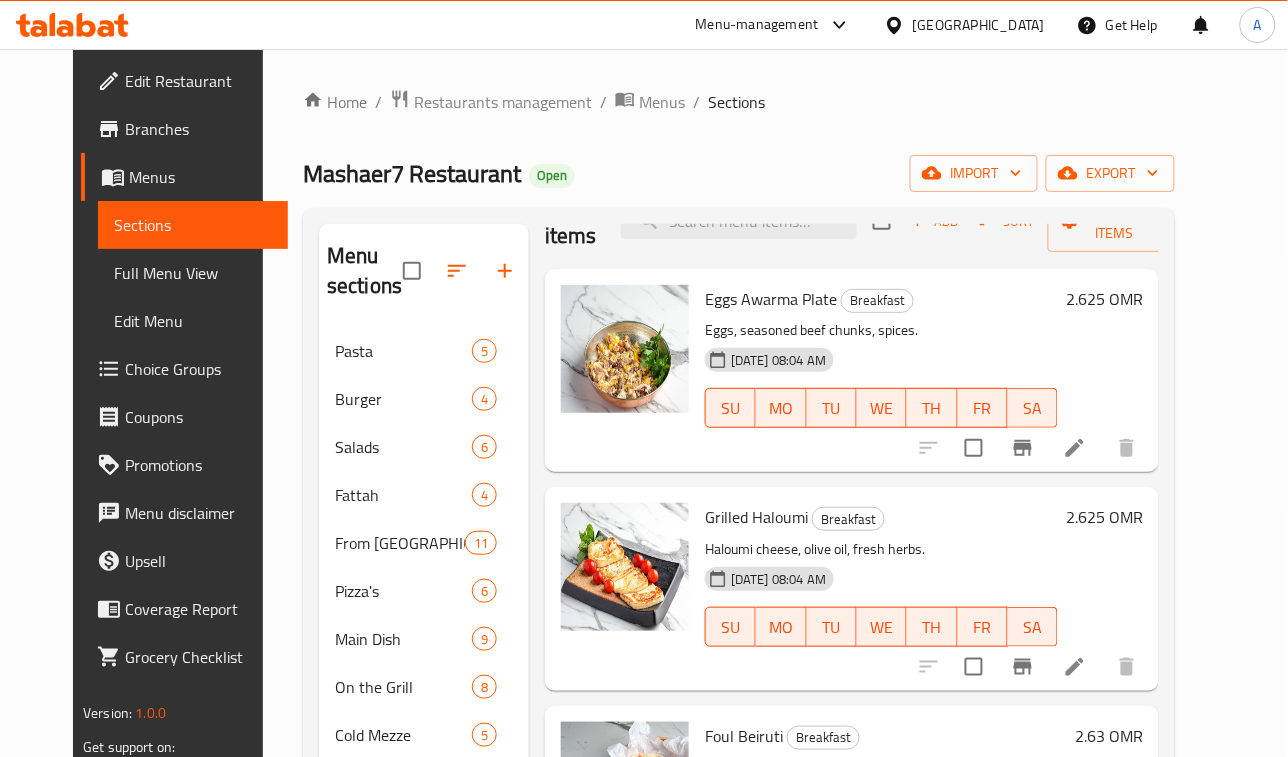 scroll, scrollTop: 76, scrollLeft: 0, axis: vertical 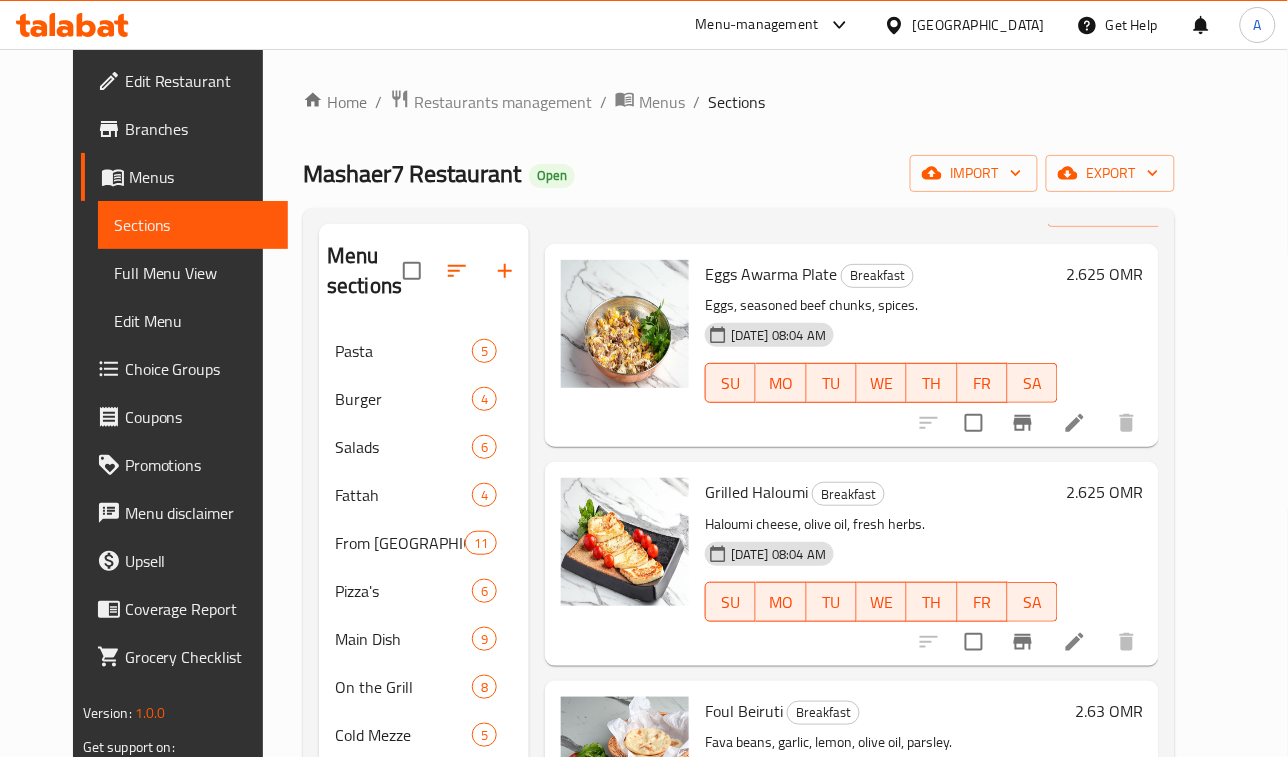 click on "Home / Restaurants management / Menus / Sections Mashaer7 Restaurant  Open import export Menu sections Pasta 5 Burger 4 Salads 6 Fattah 4 From Lebanon 11 Pizza's 6 Main Dish 9 On the Grill 8 Cold Mezze 5 Hot Mezze 7 Breakfast 4 Manakish and Fatayer 7 Mashaer Breakfast Sets 2 Juices 5 Mojito's 4 Cold Coffee 6 Menu items Add Sort Manage items Eggs Awarma Plate   Breakfast Eggs, seasoned beef chunks, spices. 29-10-2024 08:04 AM SU MO TU WE TH FR SA 2.625   OMR Grilled Haloumi   Breakfast Haloumi cheese, olive oil, fresh herbs. 29-10-2024 08:04 AM SU MO TU WE TH FR SA 2.625   OMR Foul Beiruti   Breakfast Fava beans, garlic, lemon, olive oil, parsley. 29-10-2024 08:04 AM SU MO TU WE TH FR SA 2.63   OMR Mousabaha   Breakfast Chickpeas, tahini, garlic, lemon, olive oil. 29-10-2024 08:04 AM SU MO TU WE TH FR SA 2.63   OMR" at bounding box center (739, 604) 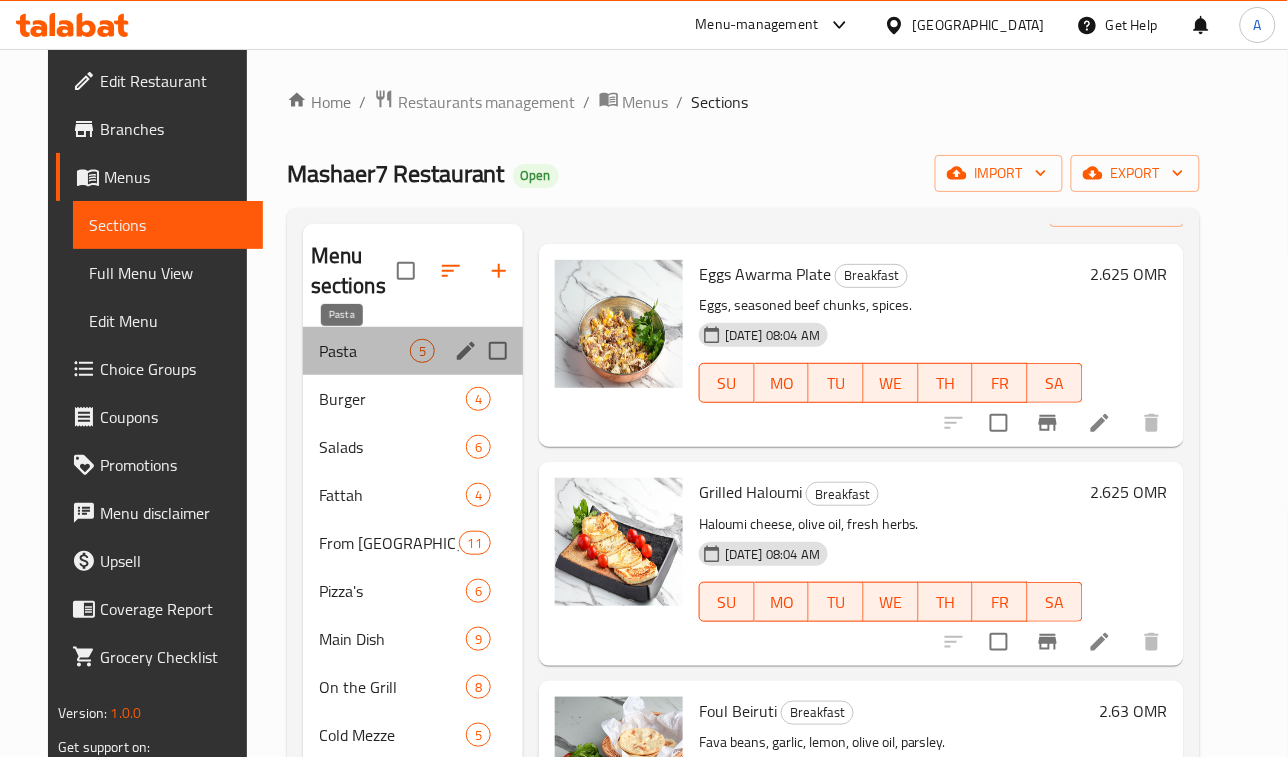 click on "Pasta" at bounding box center [364, 351] 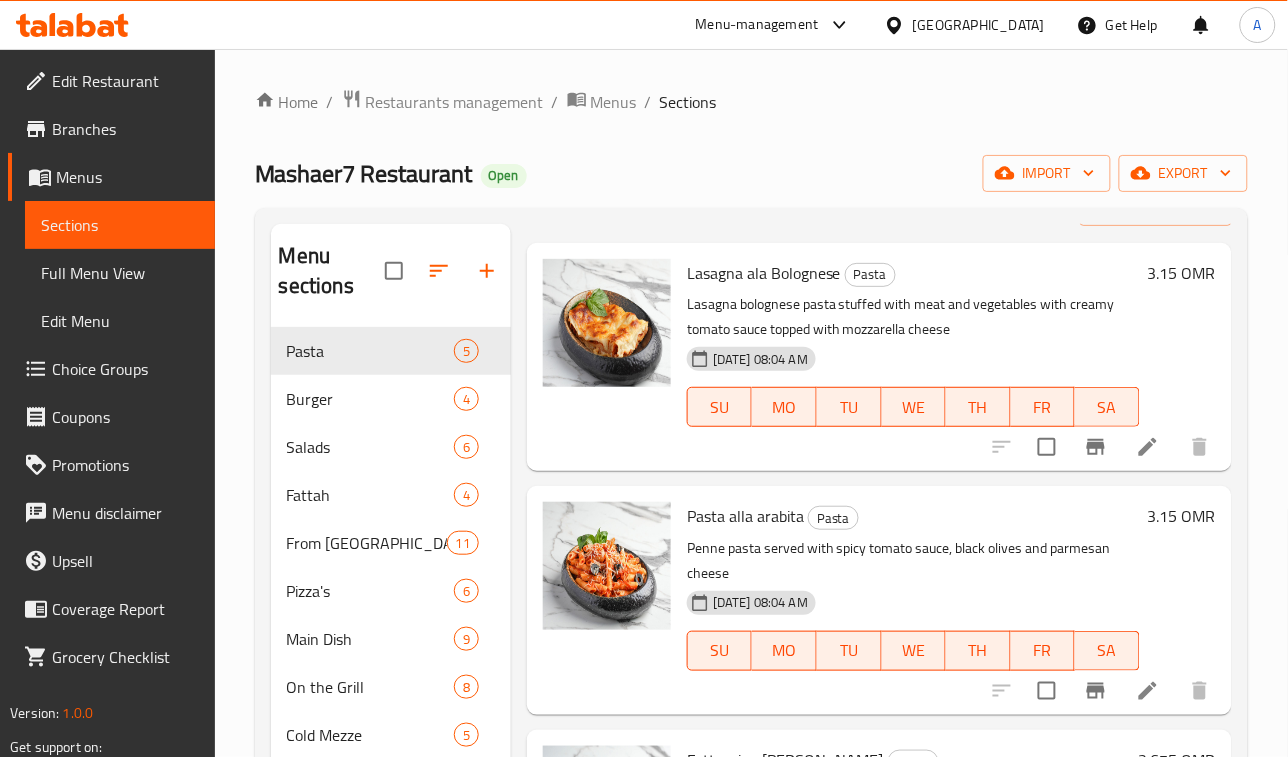 scroll, scrollTop: 0, scrollLeft: 0, axis: both 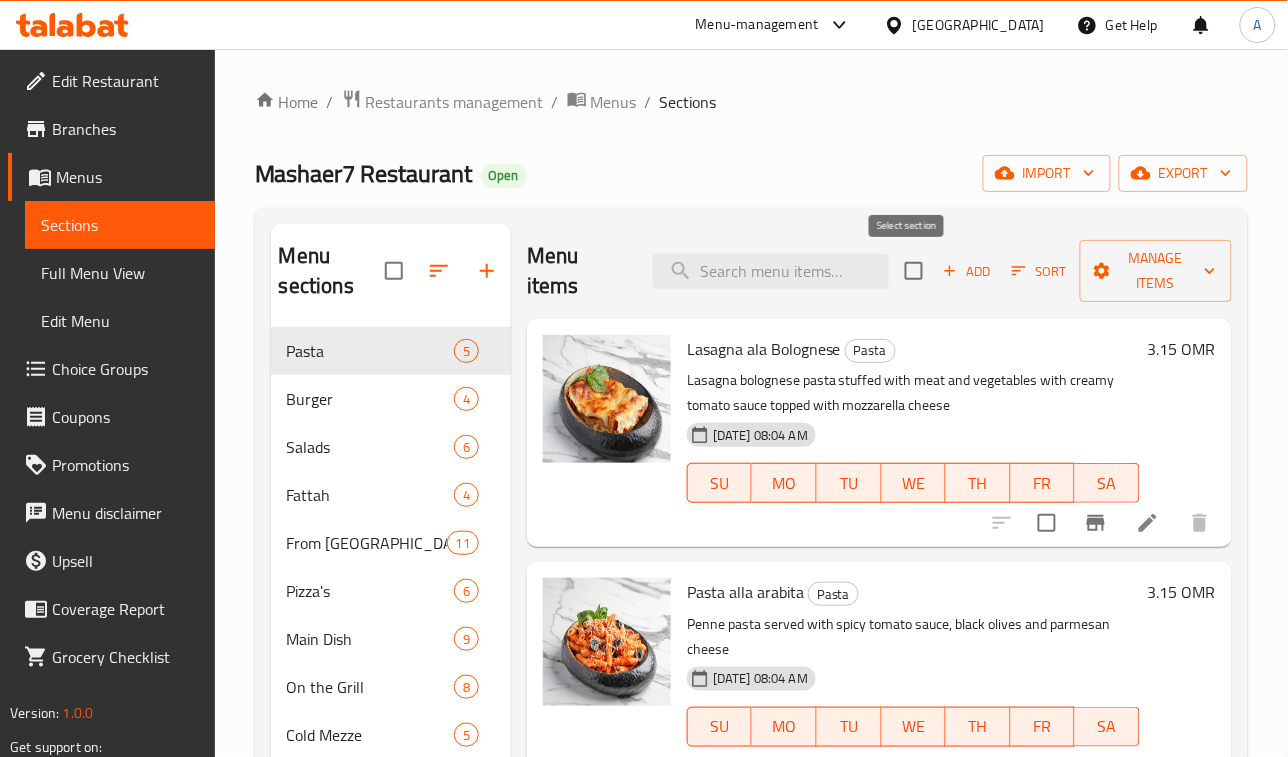 click at bounding box center (914, 271) 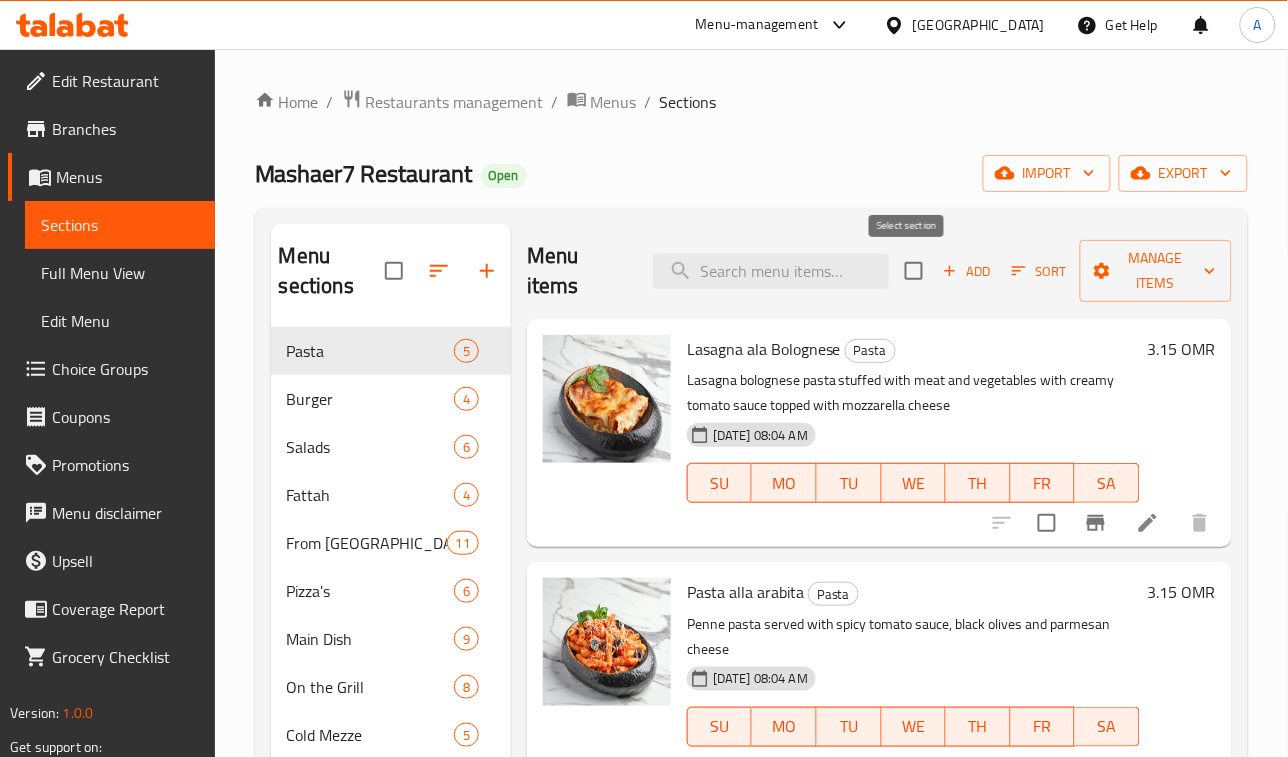 checkbox on "true" 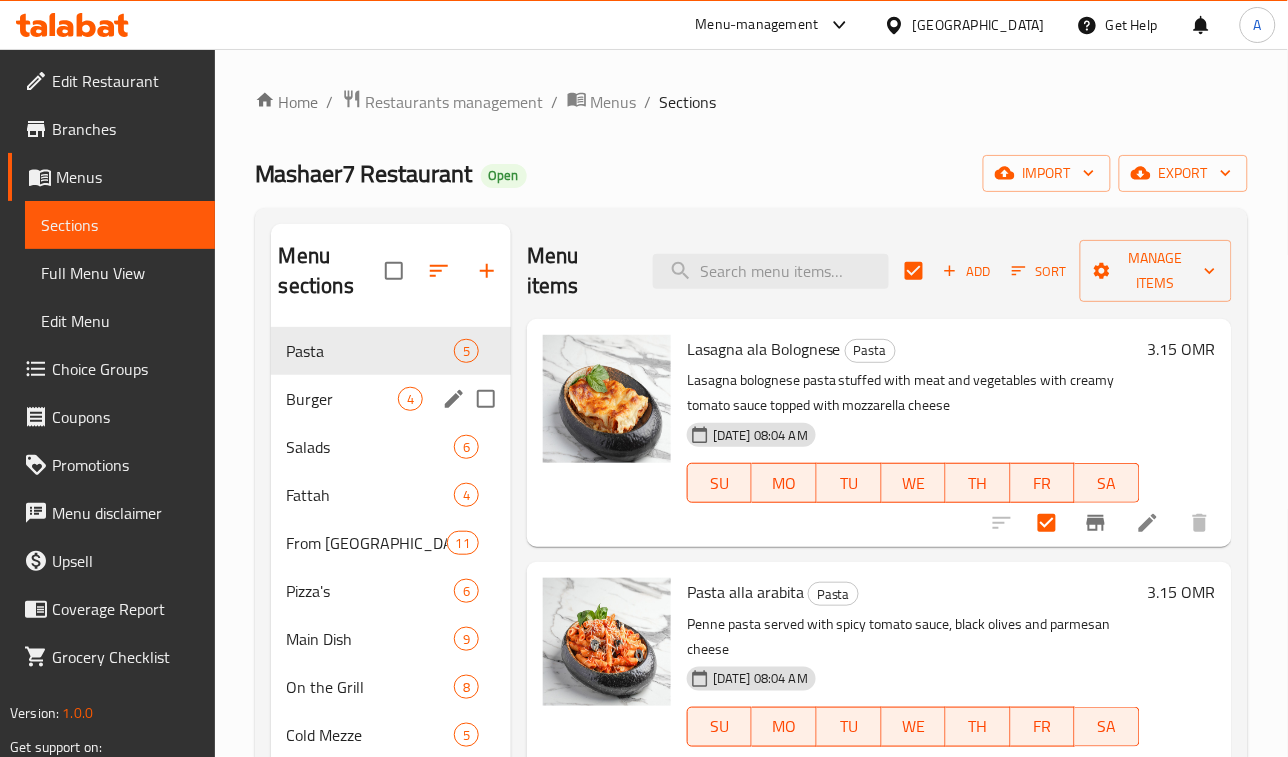 click on "Burger" at bounding box center (342, 399) 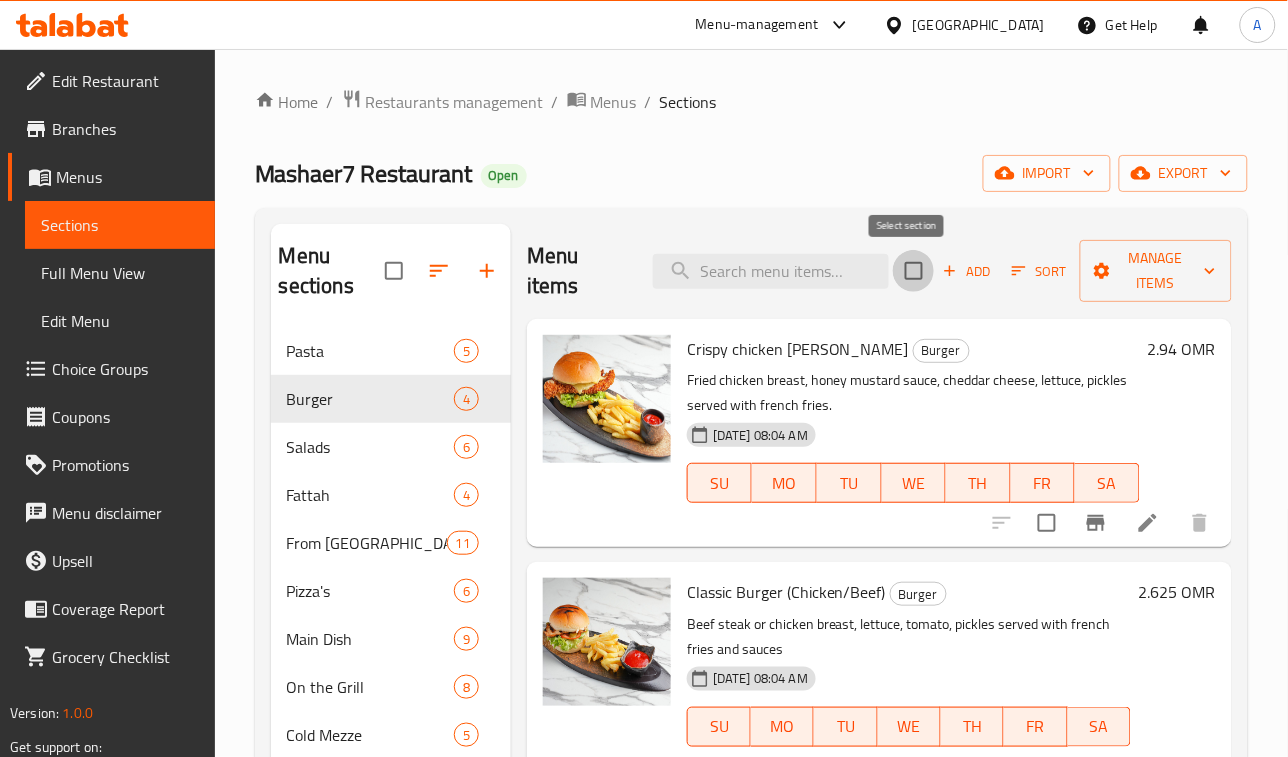 click at bounding box center [914, 271] 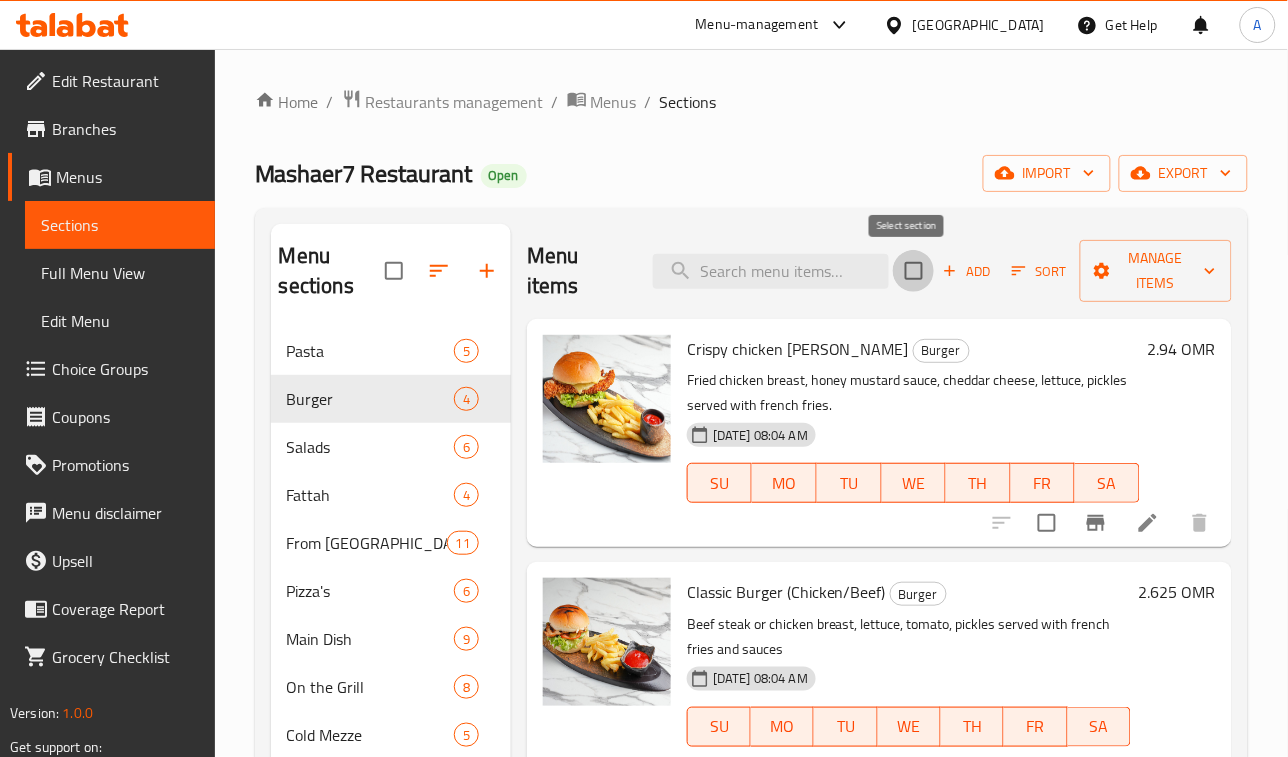 checkbox on "true" 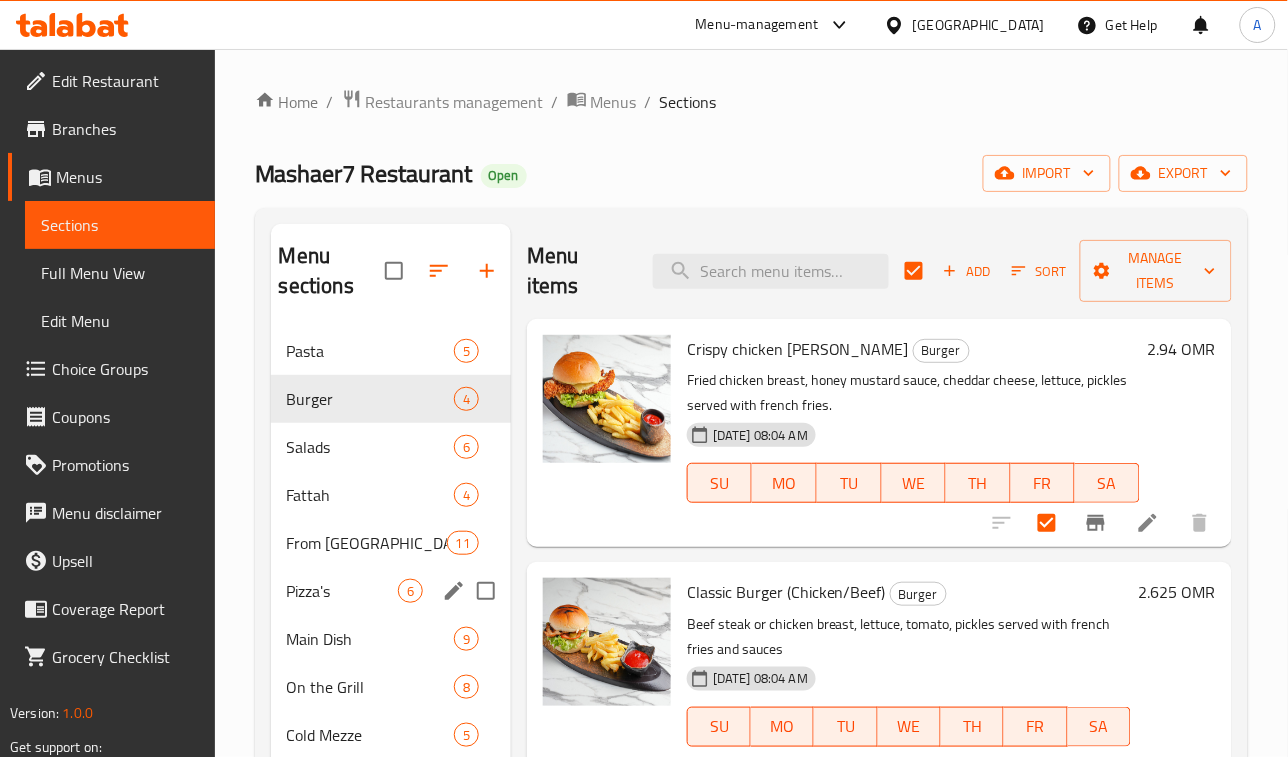 click on "Pizza's 6" at bounding box center [391, 591] 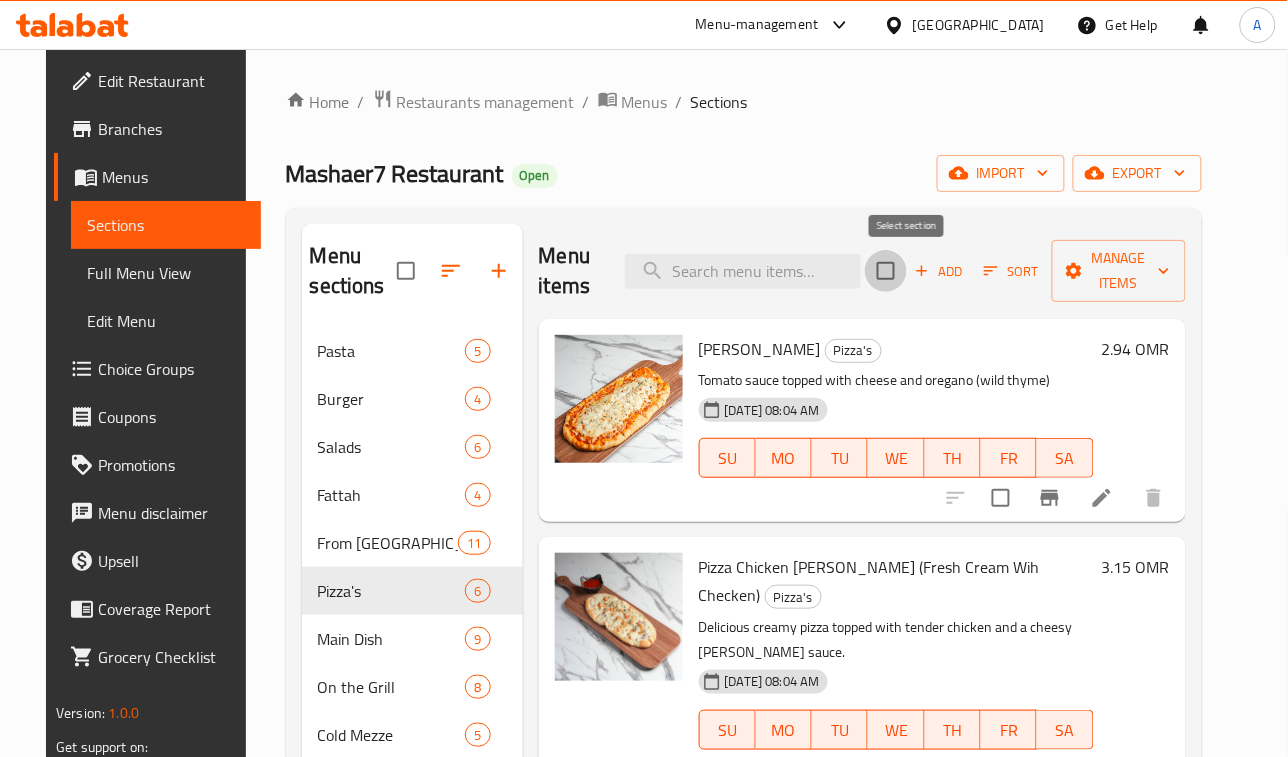 click at bounding box center (886, 271) 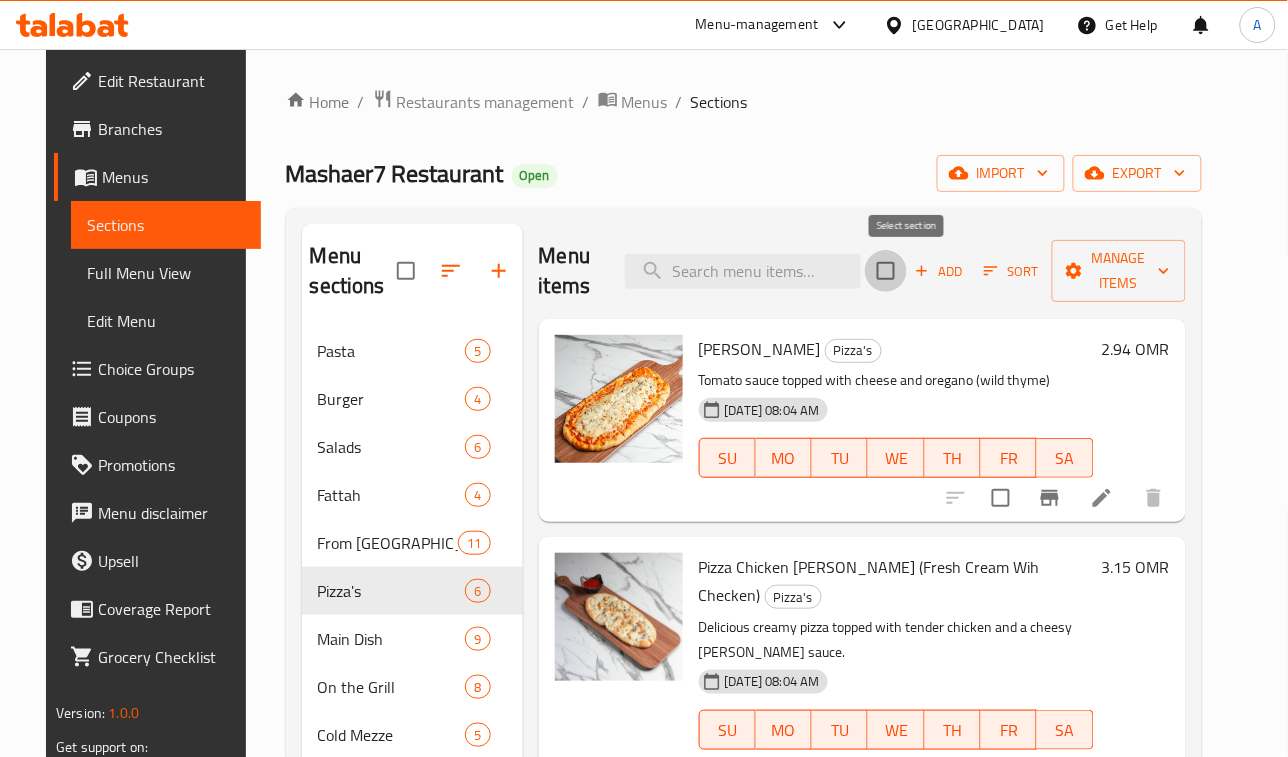 checkbox on "true" 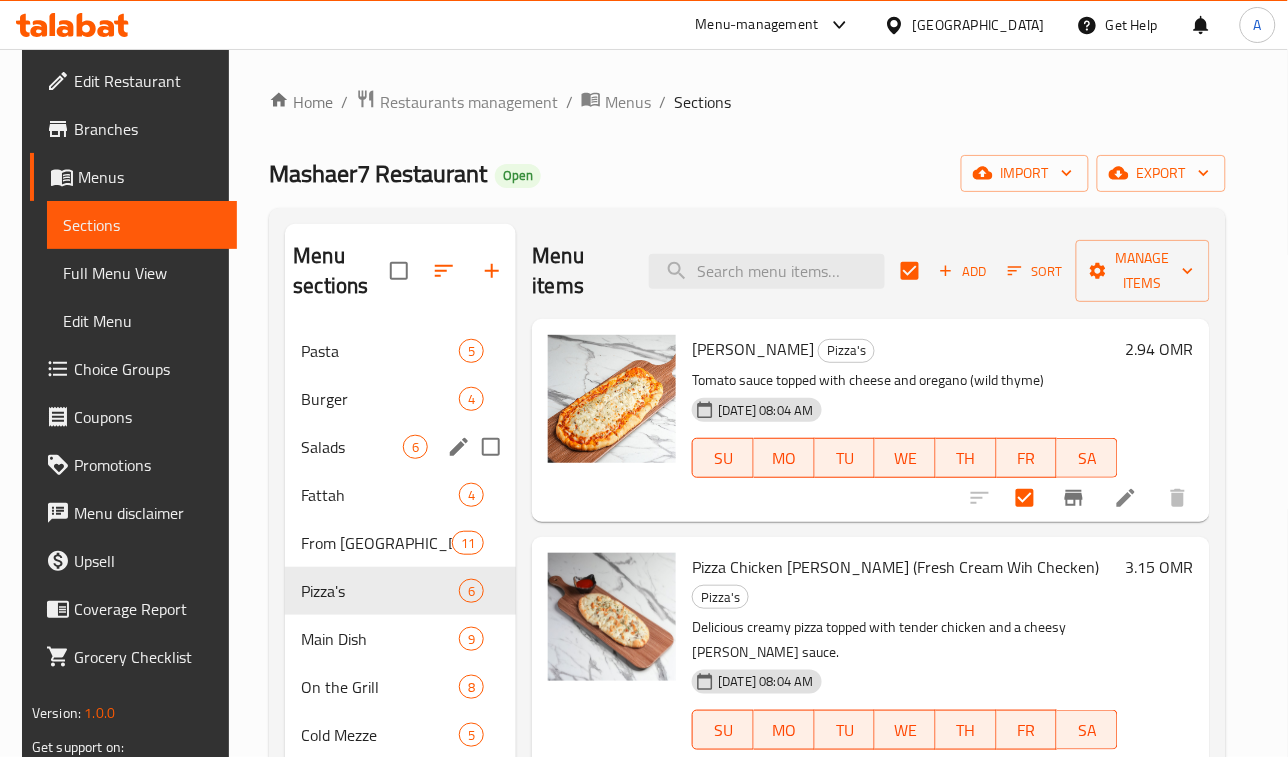 click on "Salads" at bounding box center (352, 447) 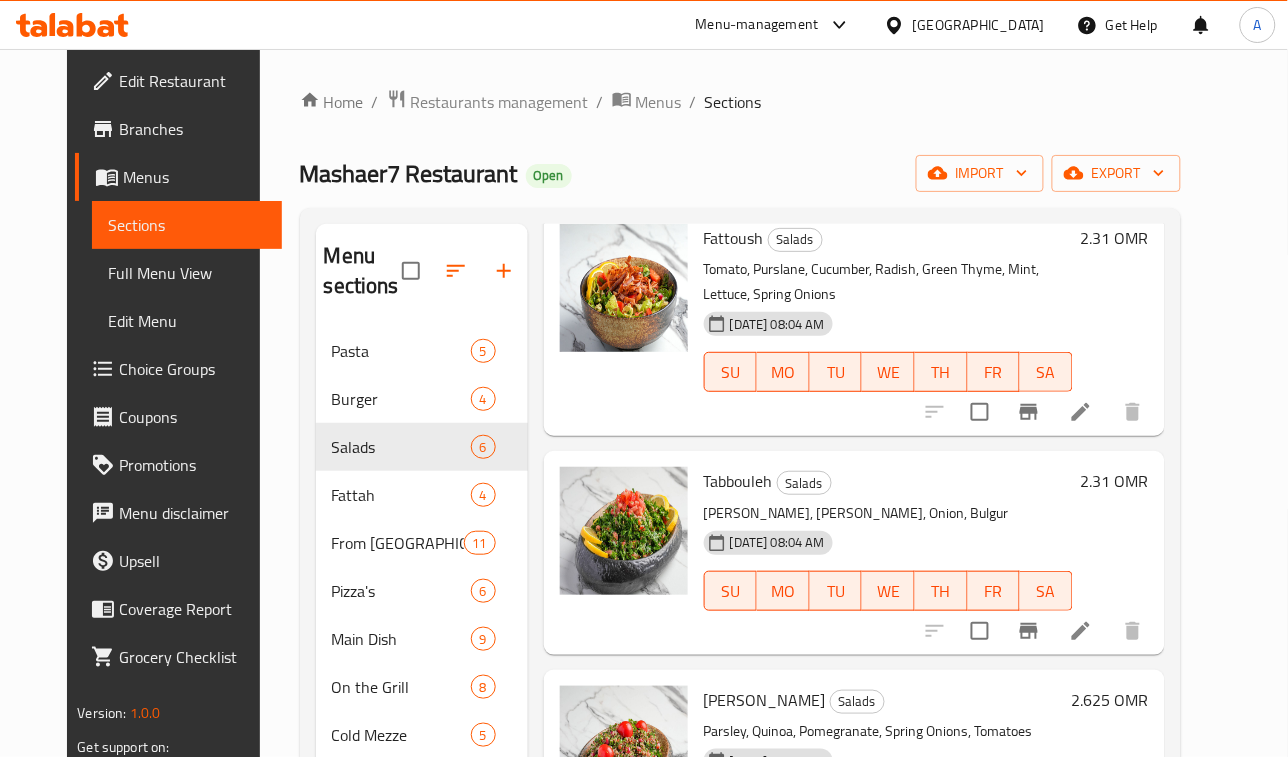 scroll, scrollTop: 250, scrollLeft: 0, axis: vertical 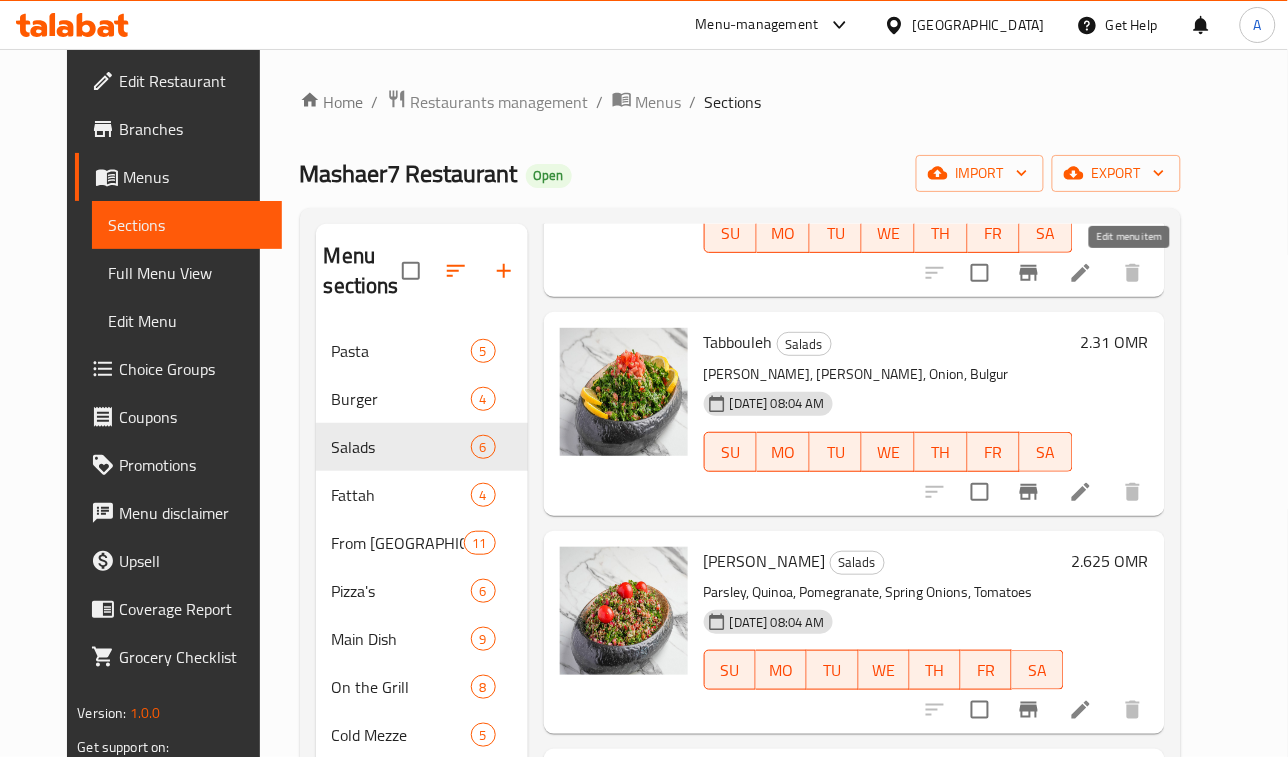 click 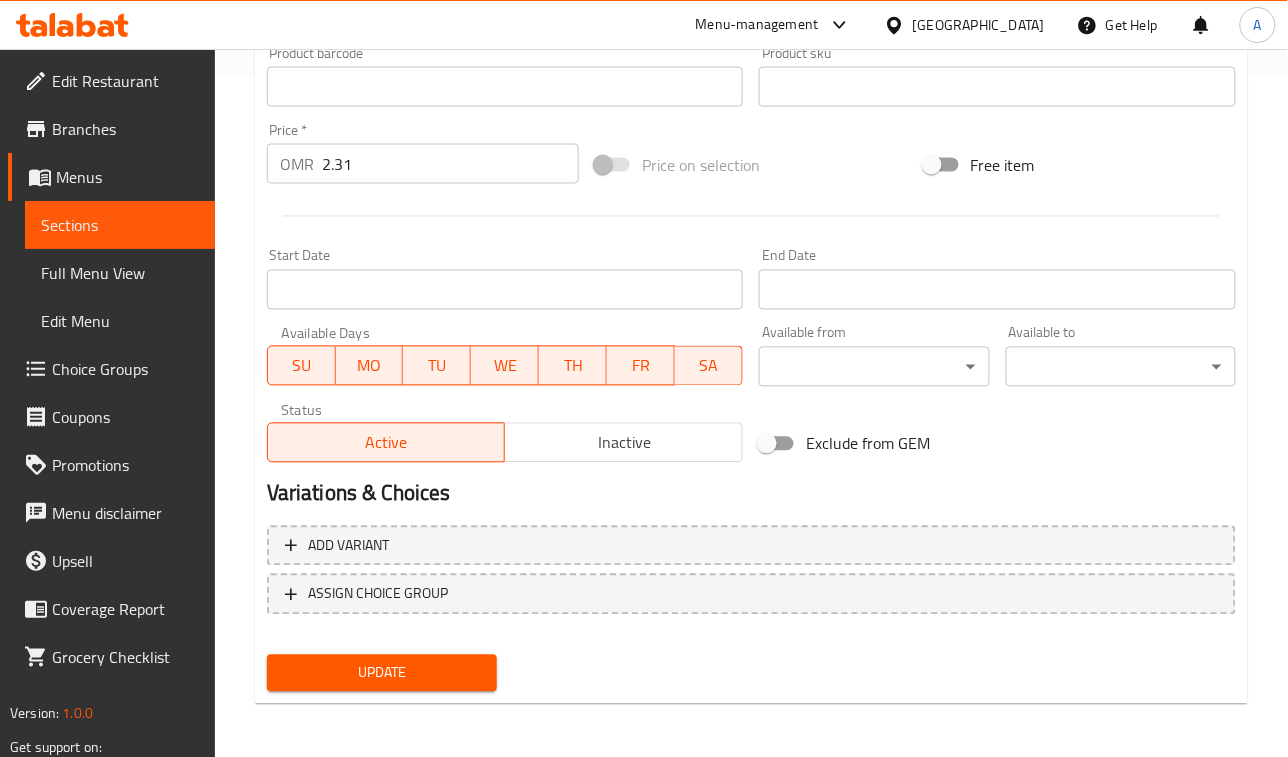 scroll, scrollTop: 0, scrollLeft: 0, axis: both 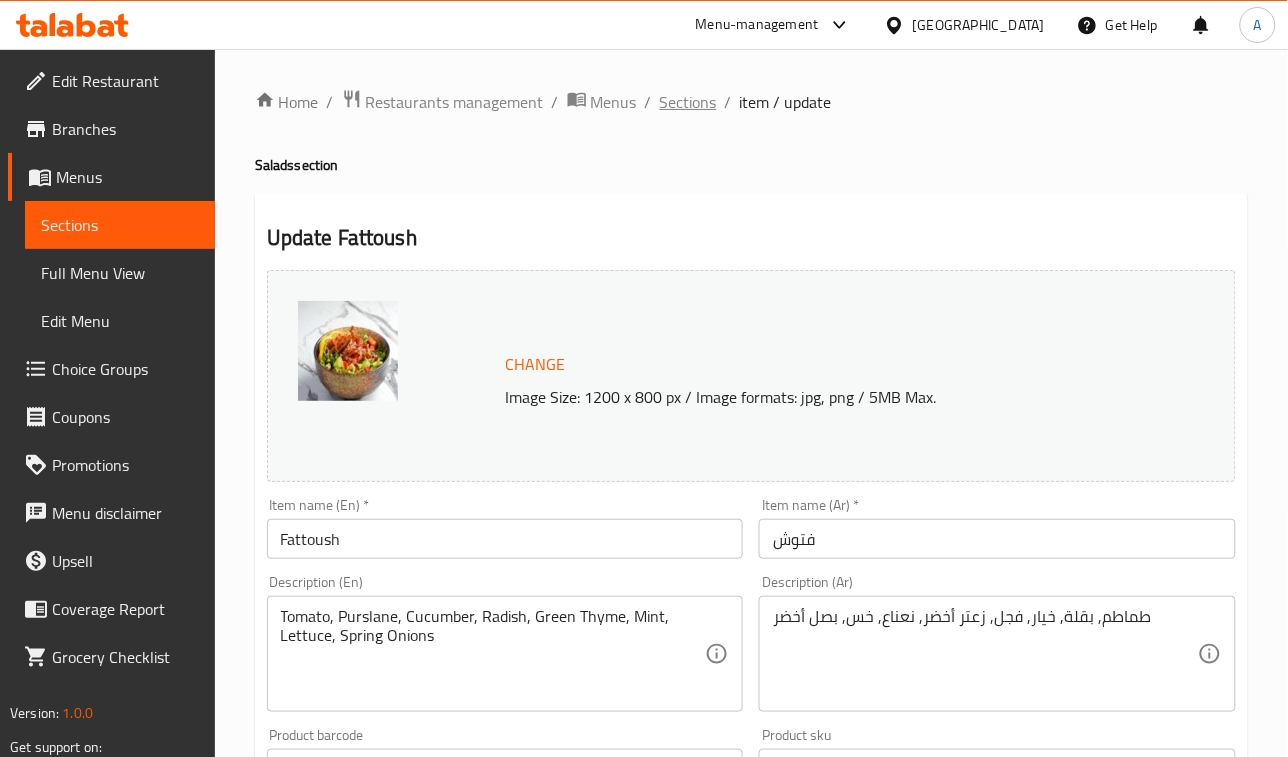 click on "Sections" at bounding box center [688, 102] 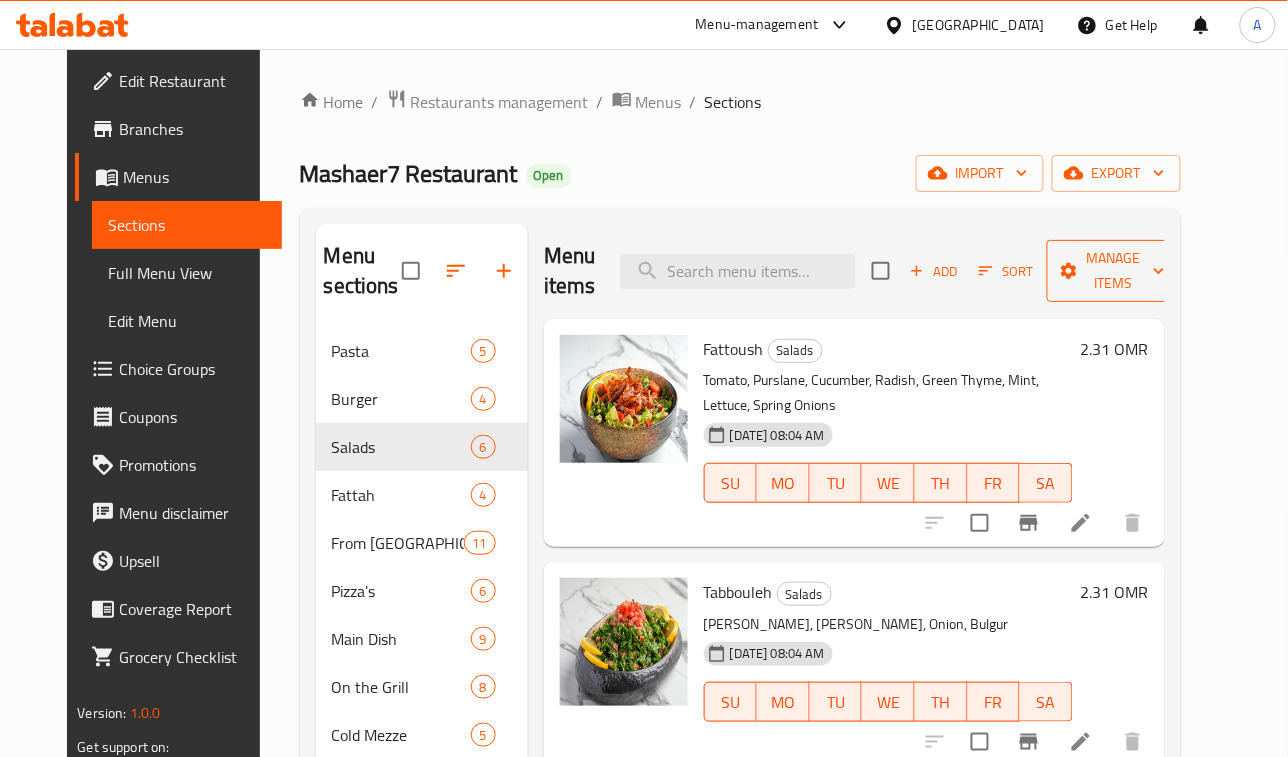 click 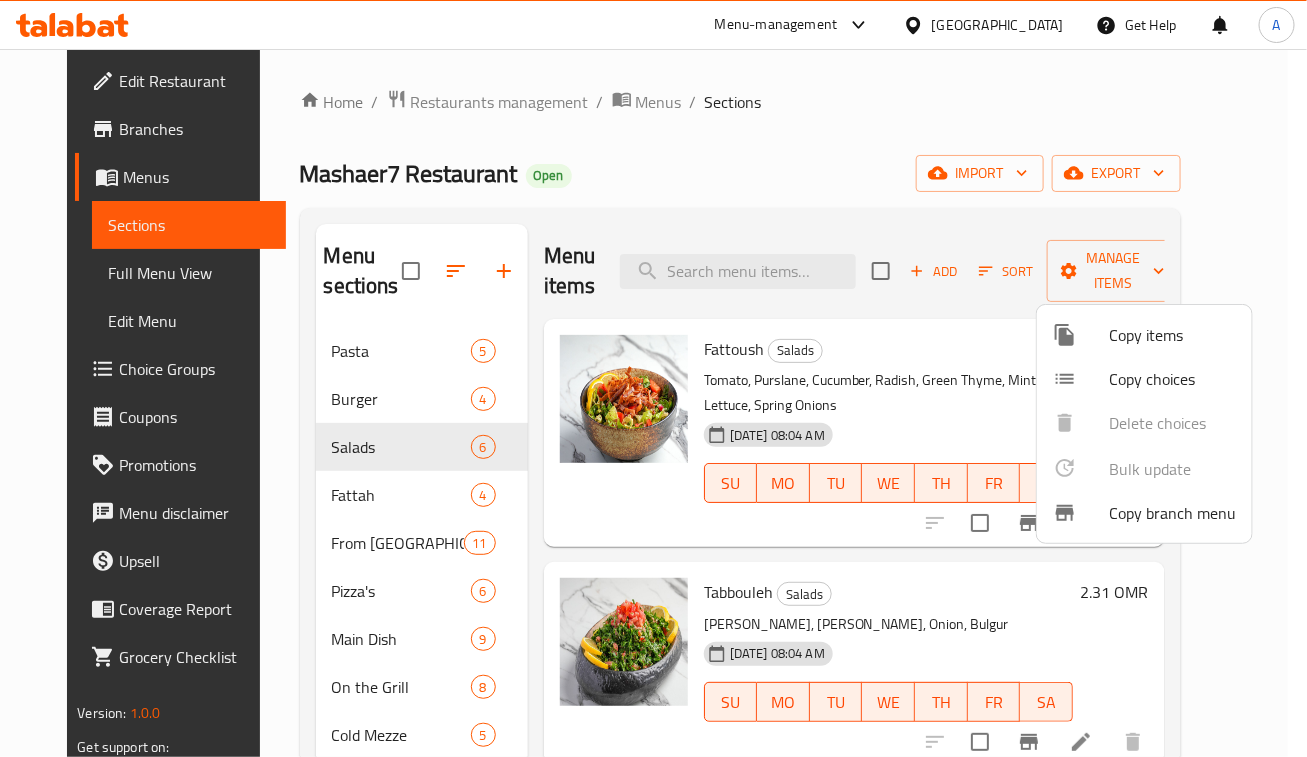 click at bounding box center [653, 378] 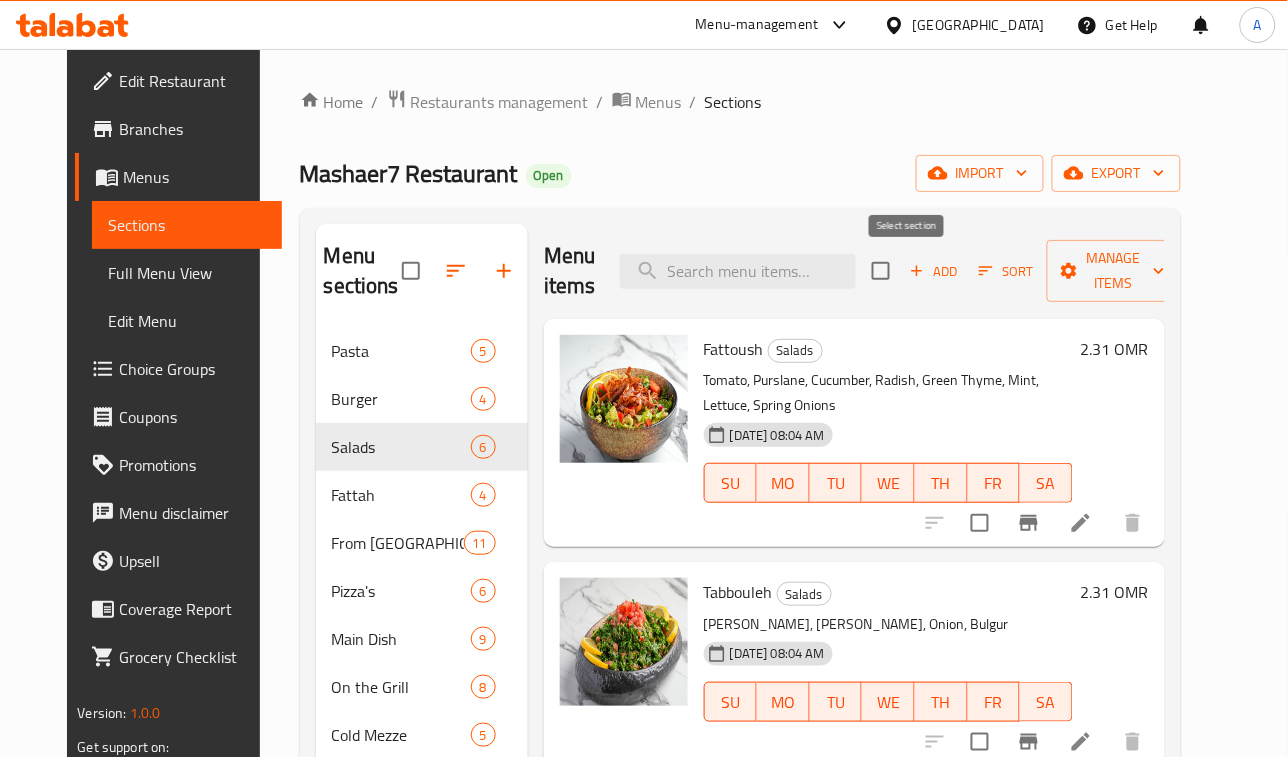click at bounding box center (881, 271) 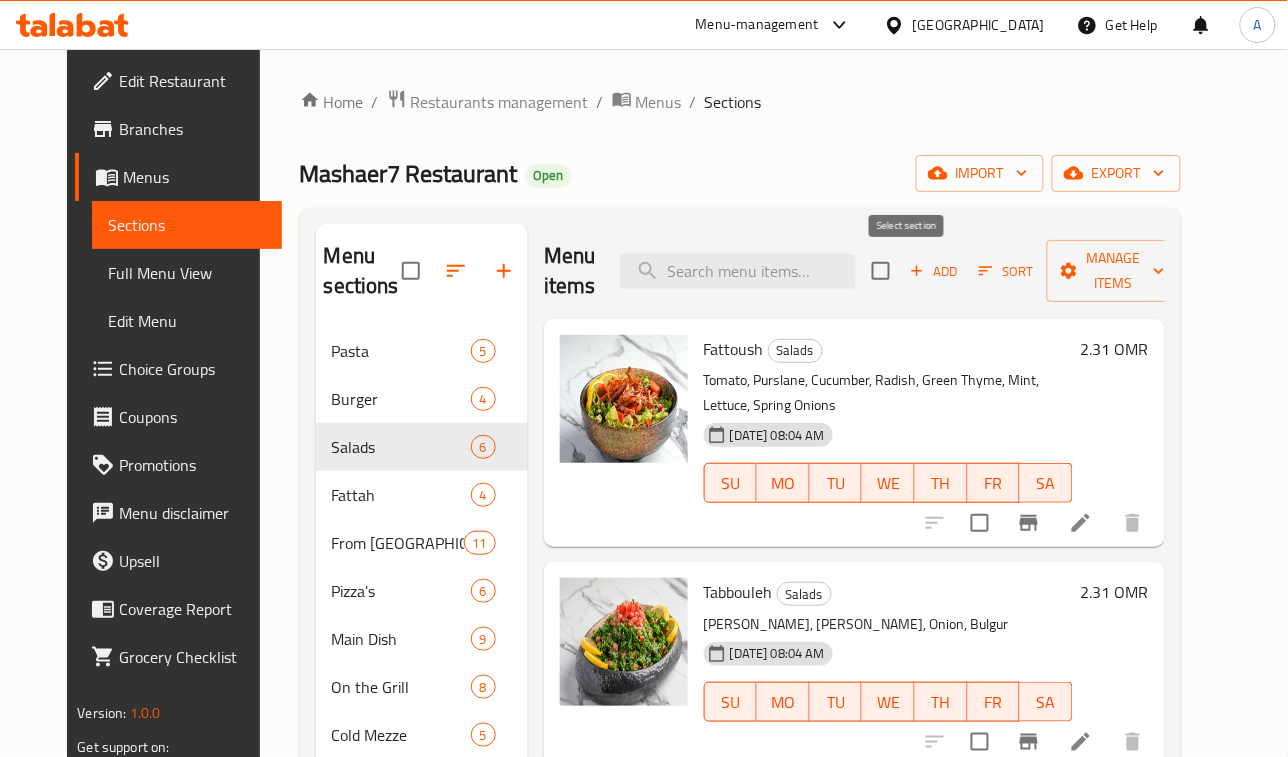 checkbox on "true" 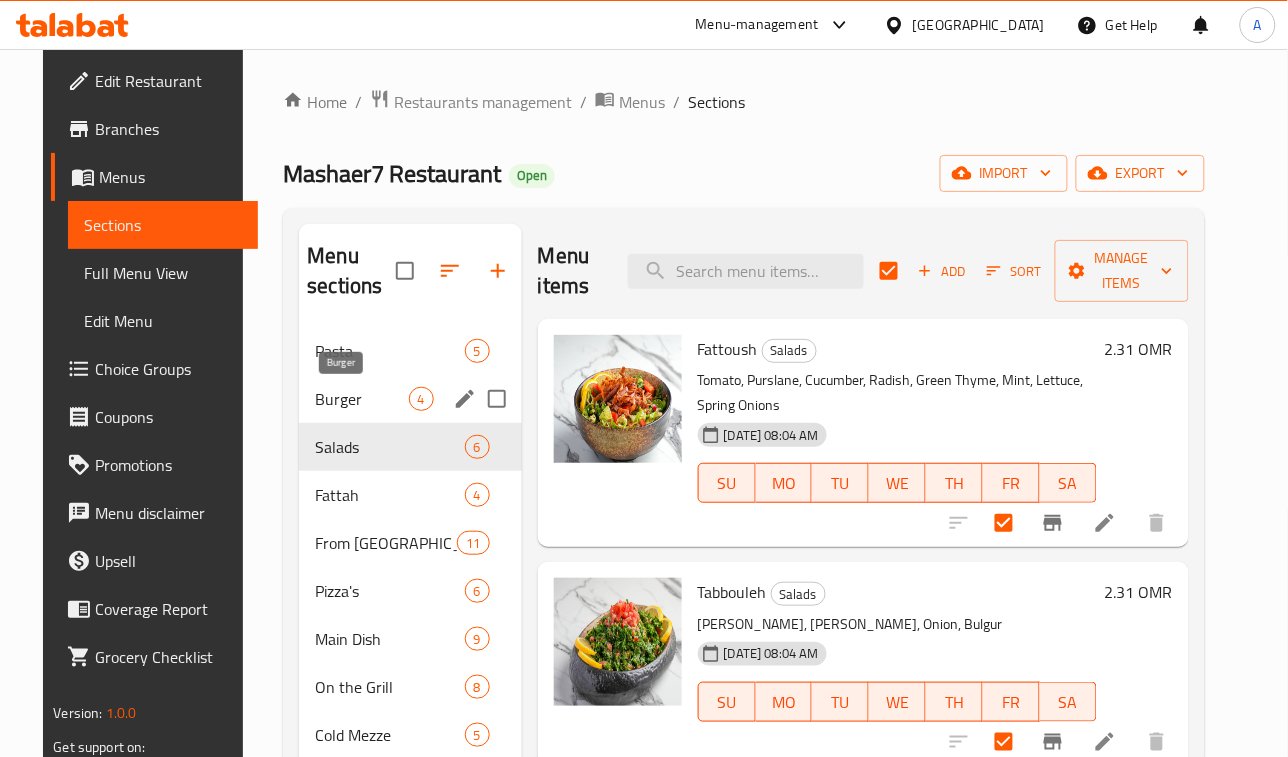 click on "Burger" at bounding box center [361, 399] 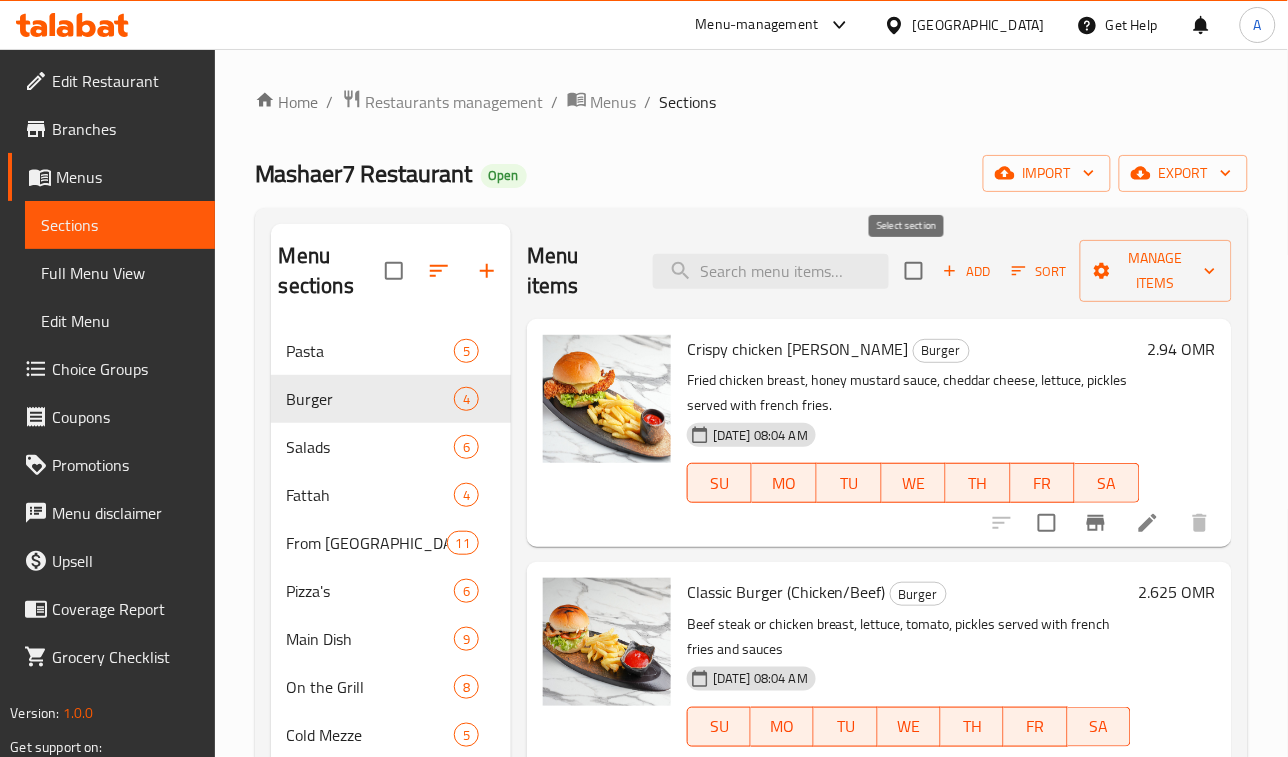 click at bounding box center (914, 271) 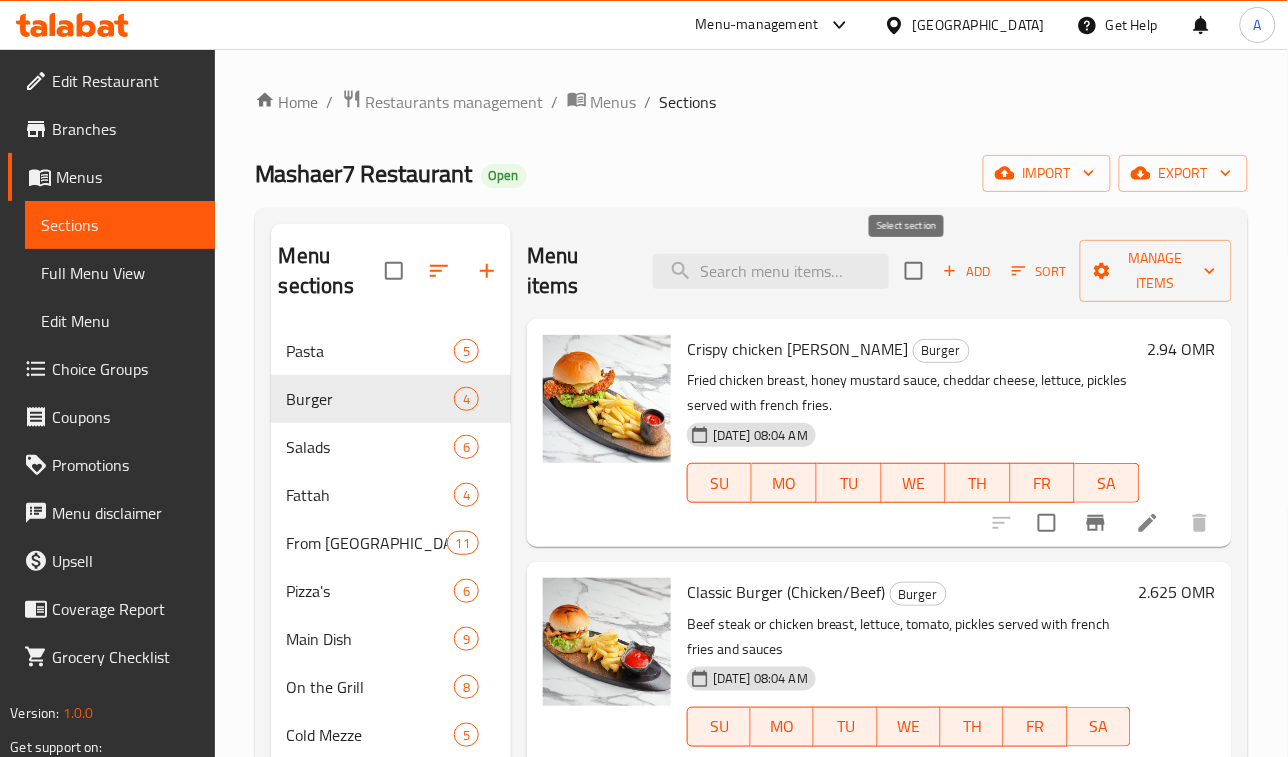 checkbox on "true" 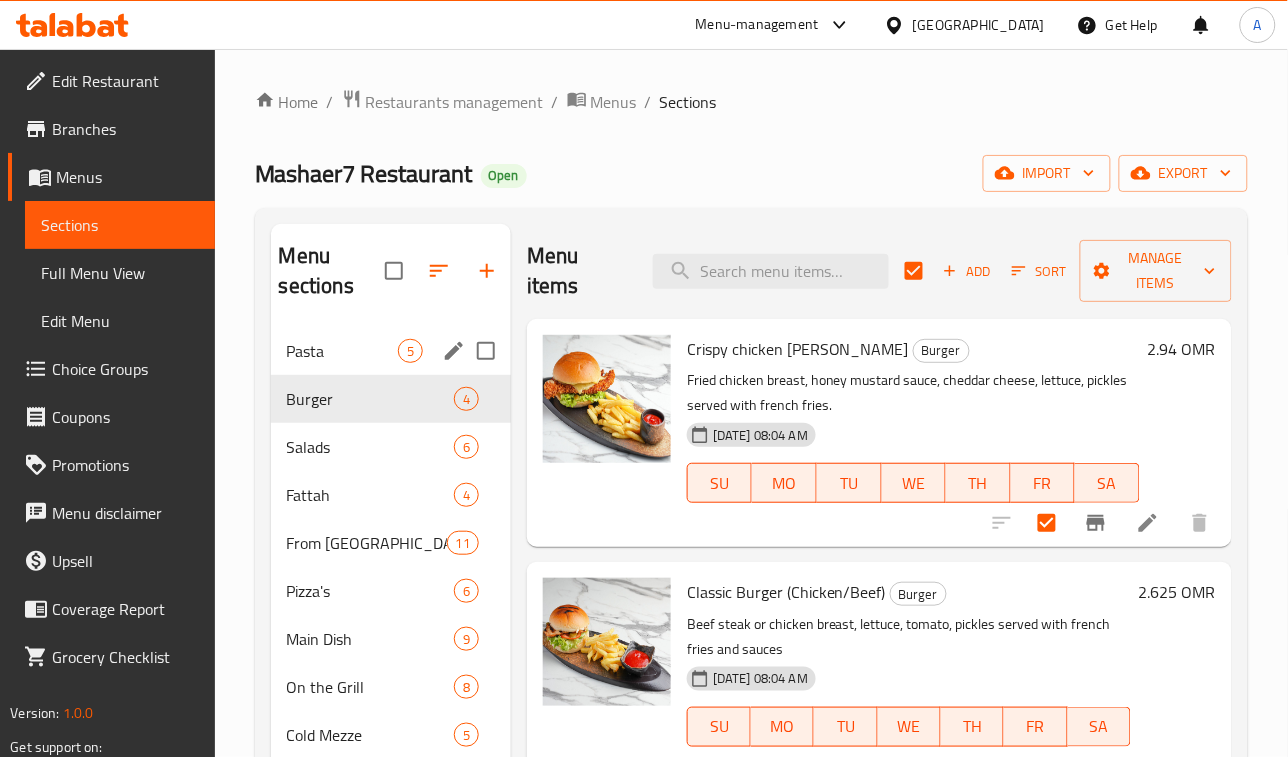 click on "Pasta 5" at bounding box center [391, 351] 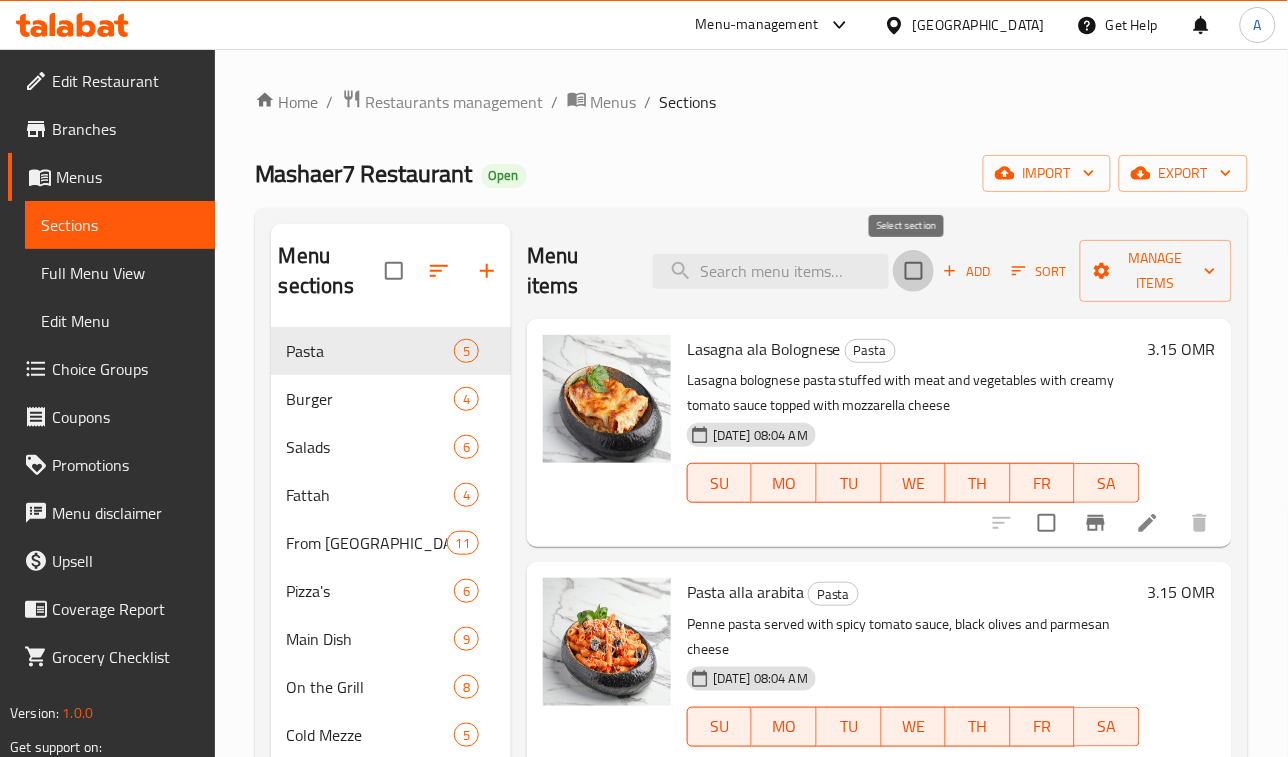 click at bounding box center [914, 271] 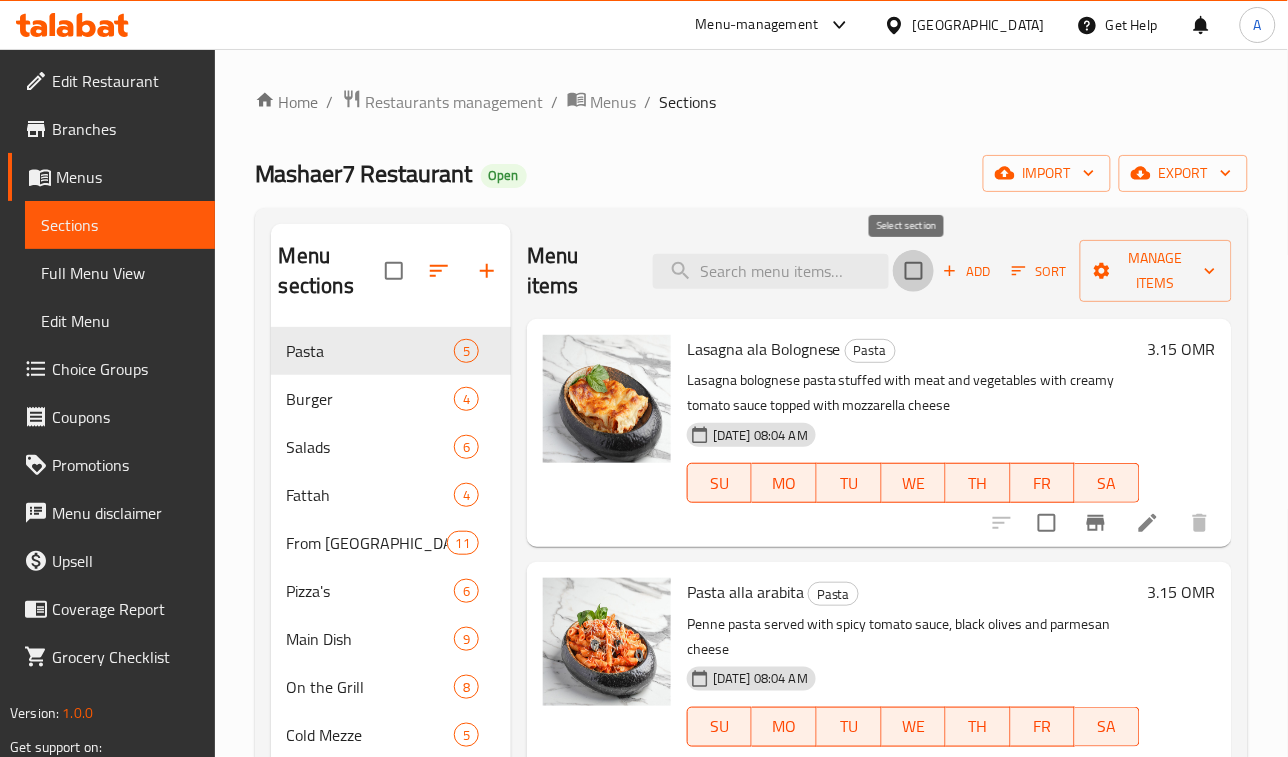 checkbox on "true" 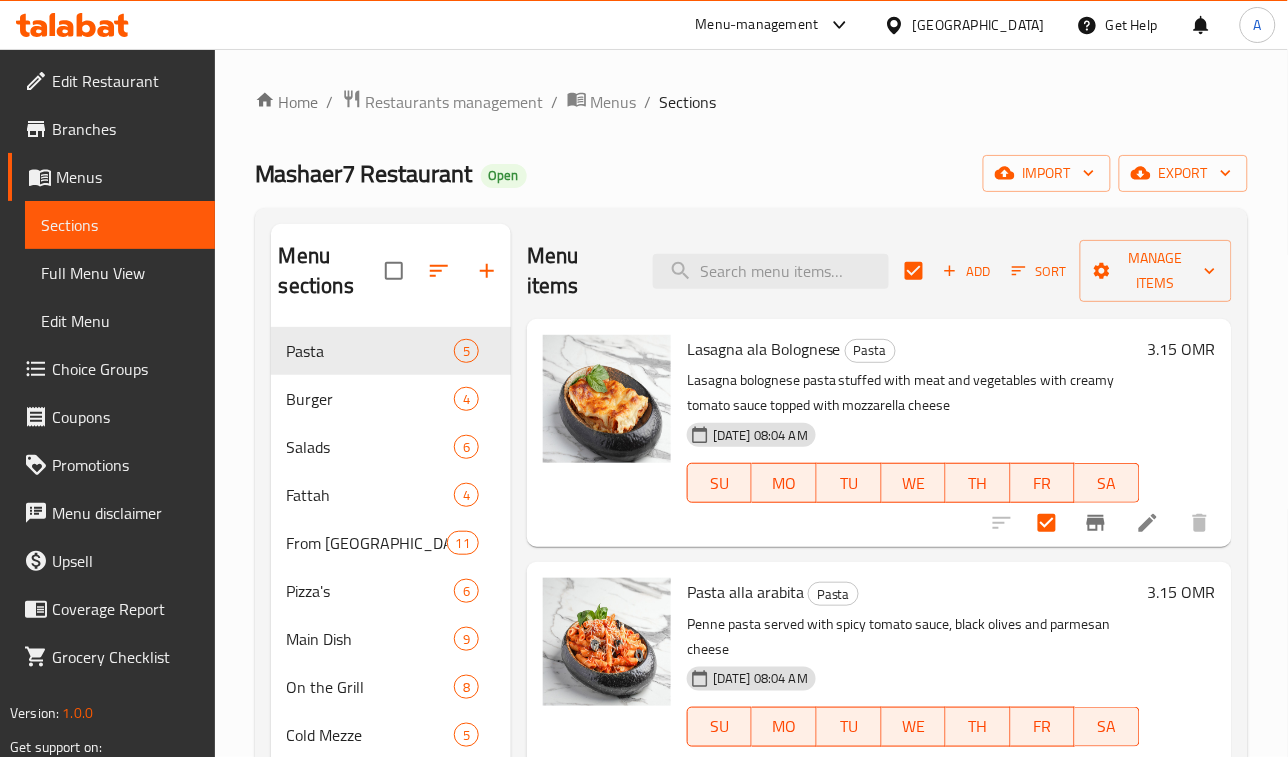 click on "Home / Restaurants management / Menus / Sections Mashaer7 Restaurant  Open import export Menu sections Pasta 5 Burger 4 Salads 6 Fattah 4 From Lebanon 11 Pizza's 6 Main Dish 9 On the Grill 8 Cold Mezze 5 Hot Mezze 7 Breakfast 4 Manakish and Fatayer 7 Mashaer Breakfast Sets 2 Juices 5 Mojito's 4 Cold Coffee 6 Menu items Add Sort Manage items Lasagna ala Bolognese   Pasta Lasagna bolognese pasta stuffed with meat and vegetables with creamy tomato sauce topped with mozzarella cheese 29-10-2024 08:04 AM SU MO TU WE TH FR SA 3.15   OMR Pasta alla arabita
Pasta Penne pasta served with spicy tomato sauce, black olives and parmesan cheese 29-10-2024 08:04 AM SU MO TU WE TH FR SA 3.15   OMR Fettuccine alfredo
Pasta Fettuccine pasta served with creamy mushroom sauce, topped with grilled chicken breasts and parmesan cheese 29-10-2024 08:04 AM SU MO TU WE TH FR SA 3.675   OMR Seafood pasta   Pasta Tagitali pasta with creamy tomato sauce and a mixture of seafood topped with grilled shrimp 29-10-2024 08:04 AM SU MO" at bounding box center (751, 604) 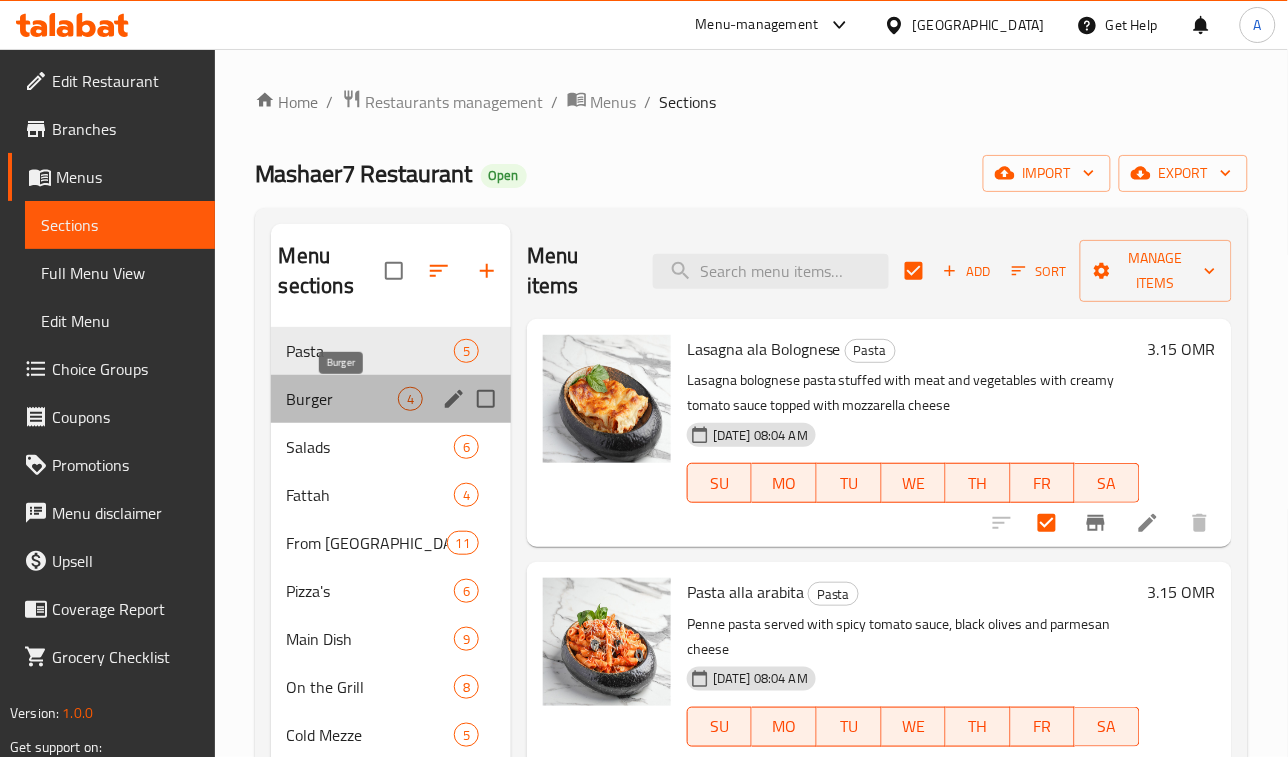 click on "Burger" at bounding box center (342, 399) 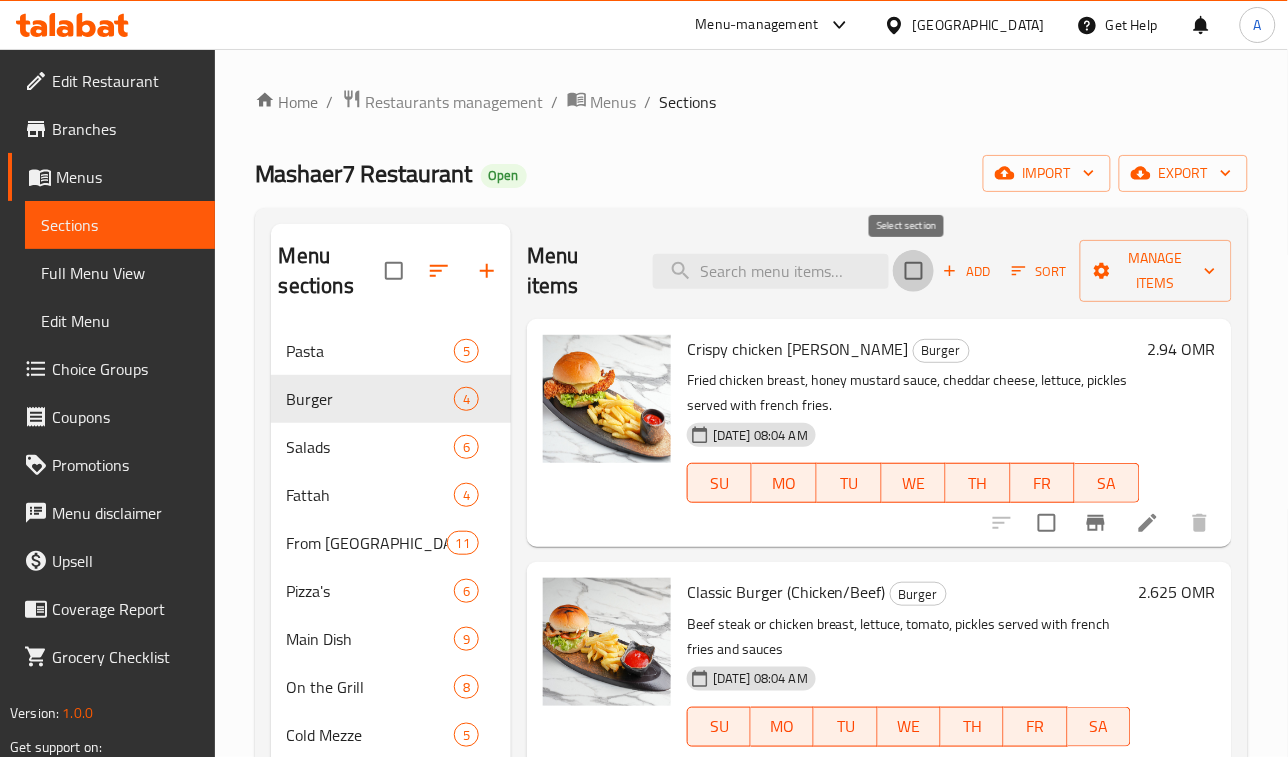 click at bounding box center [914, 271] 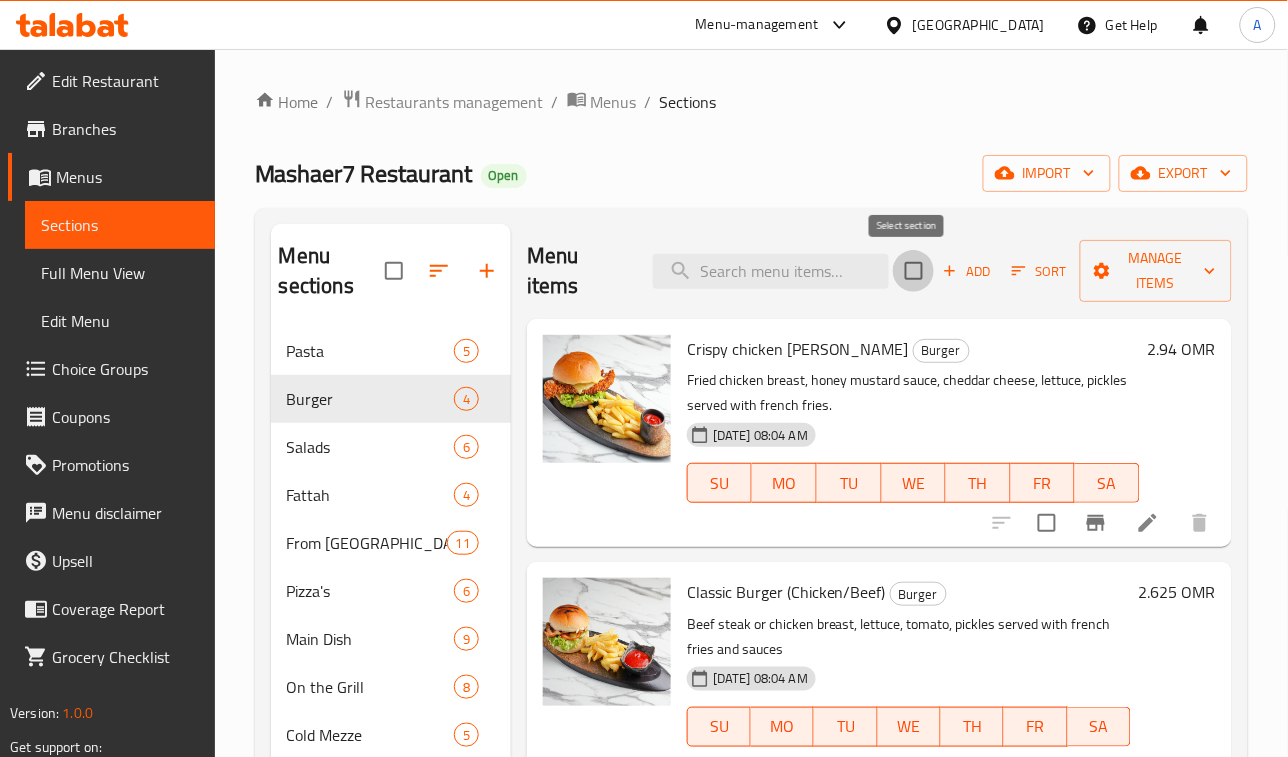 checkbox on "true" 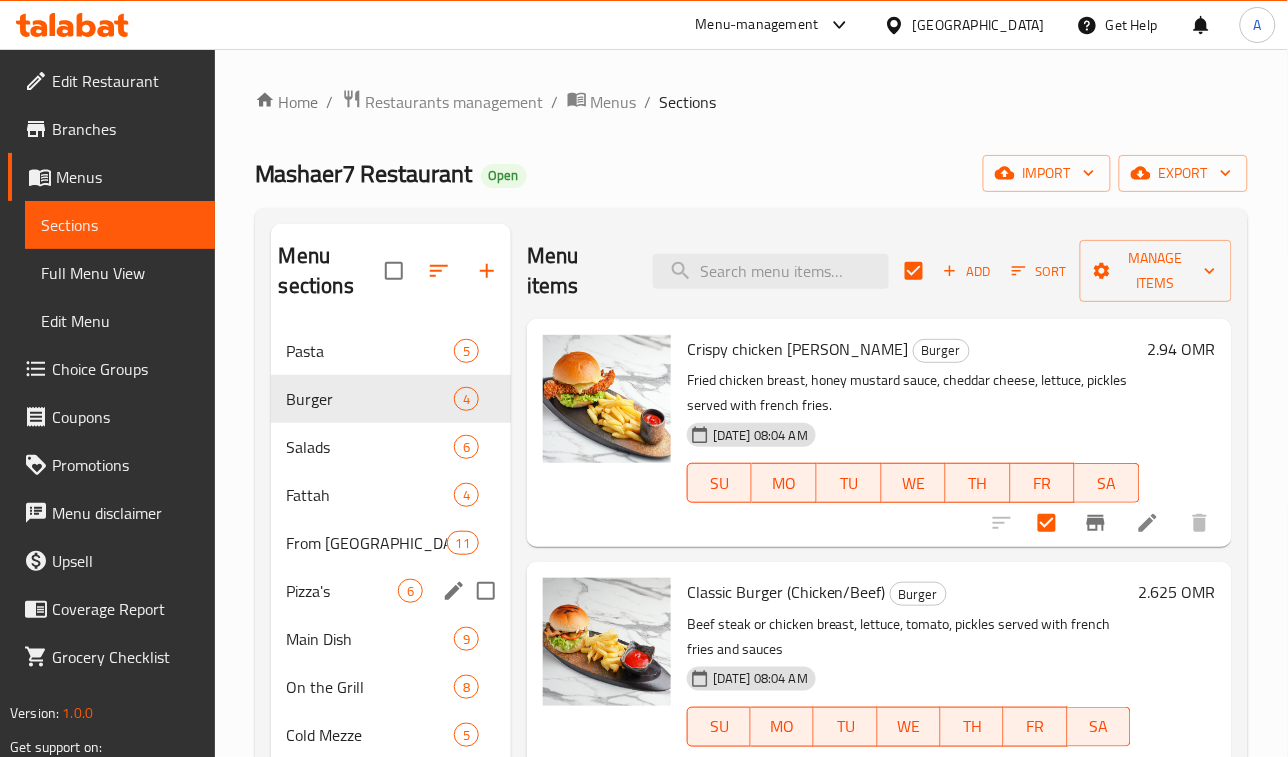 click on "Pizza's" at bounding box center [342, 591] 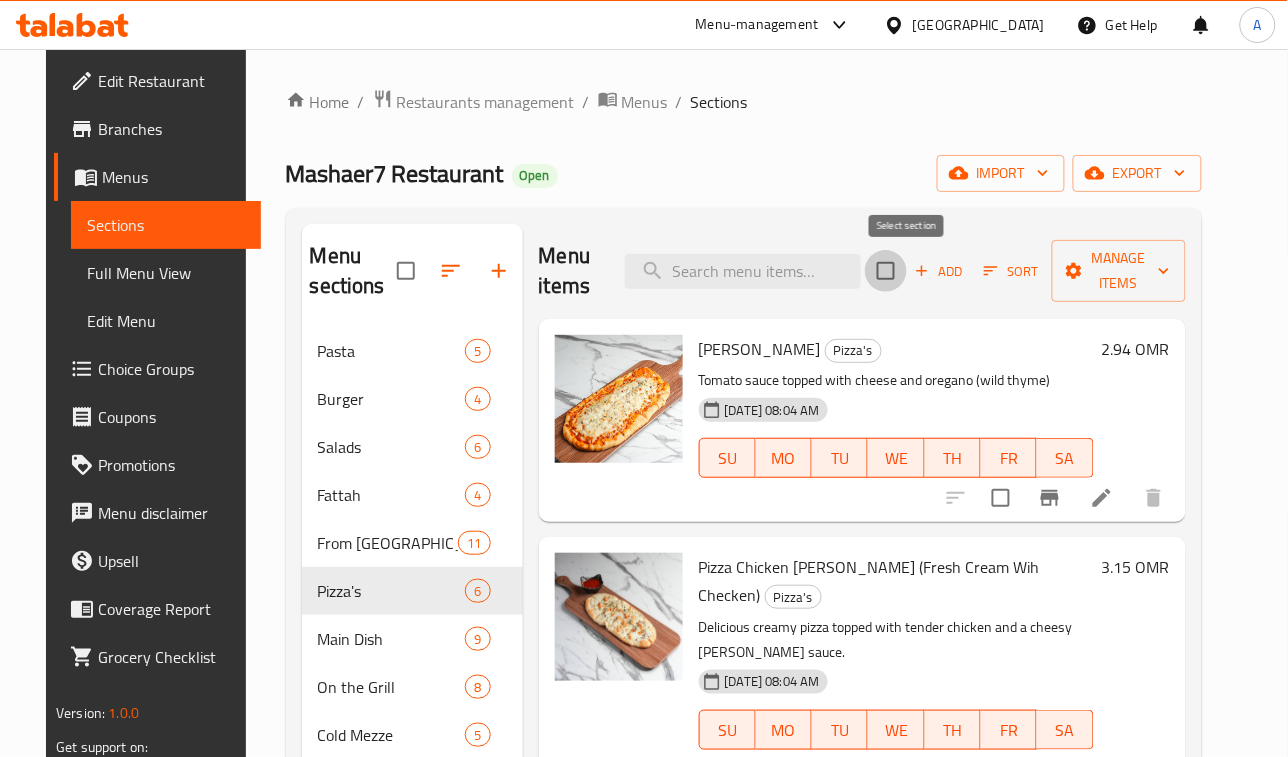click at bounding box center [886, 271] 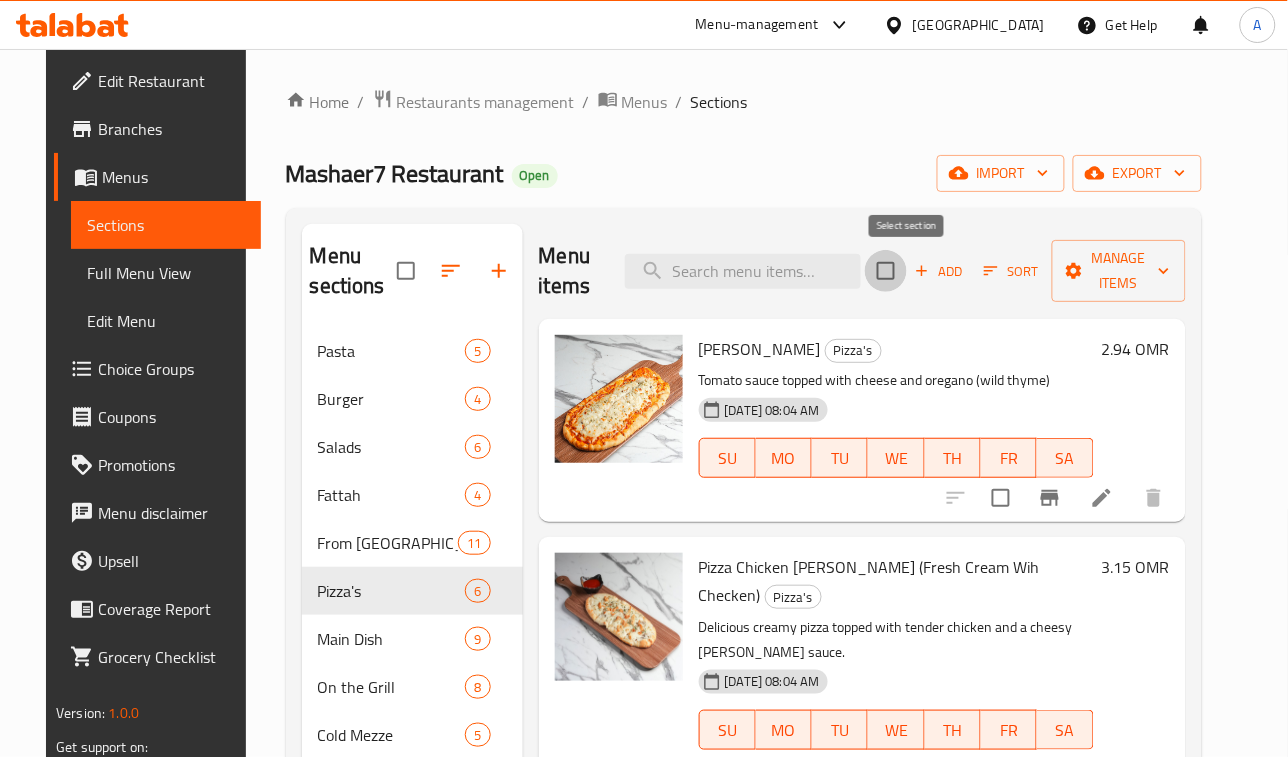 checkbox on "true" 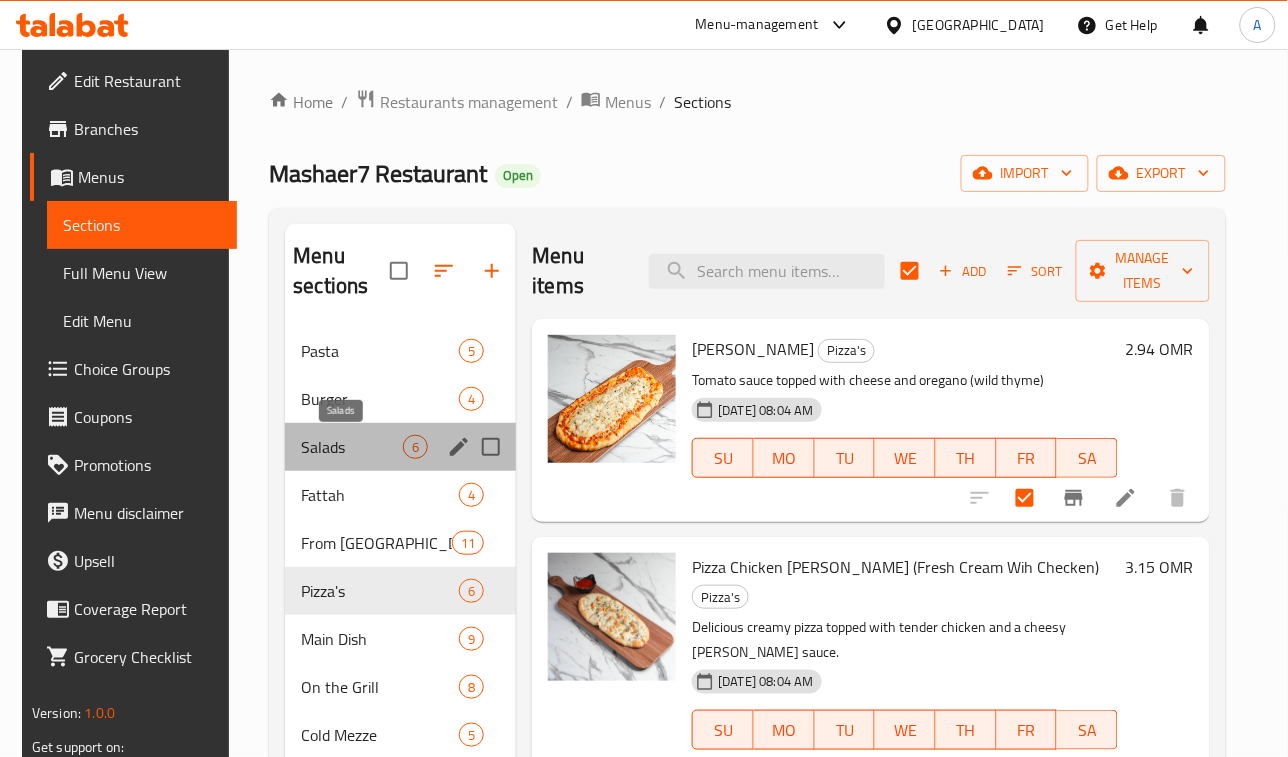 click on "Salads" at bounding box center (352, 447) 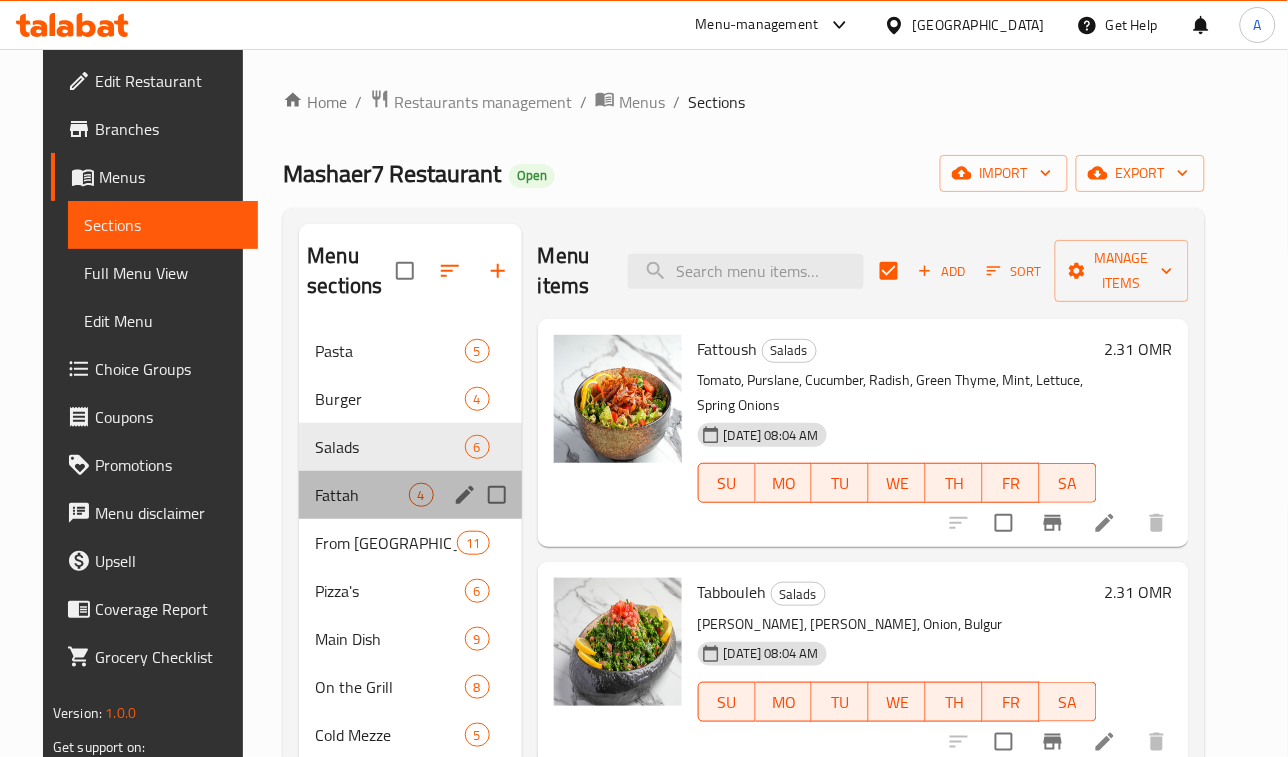 click on "Fattah 4" at bounding box center [410, 495] 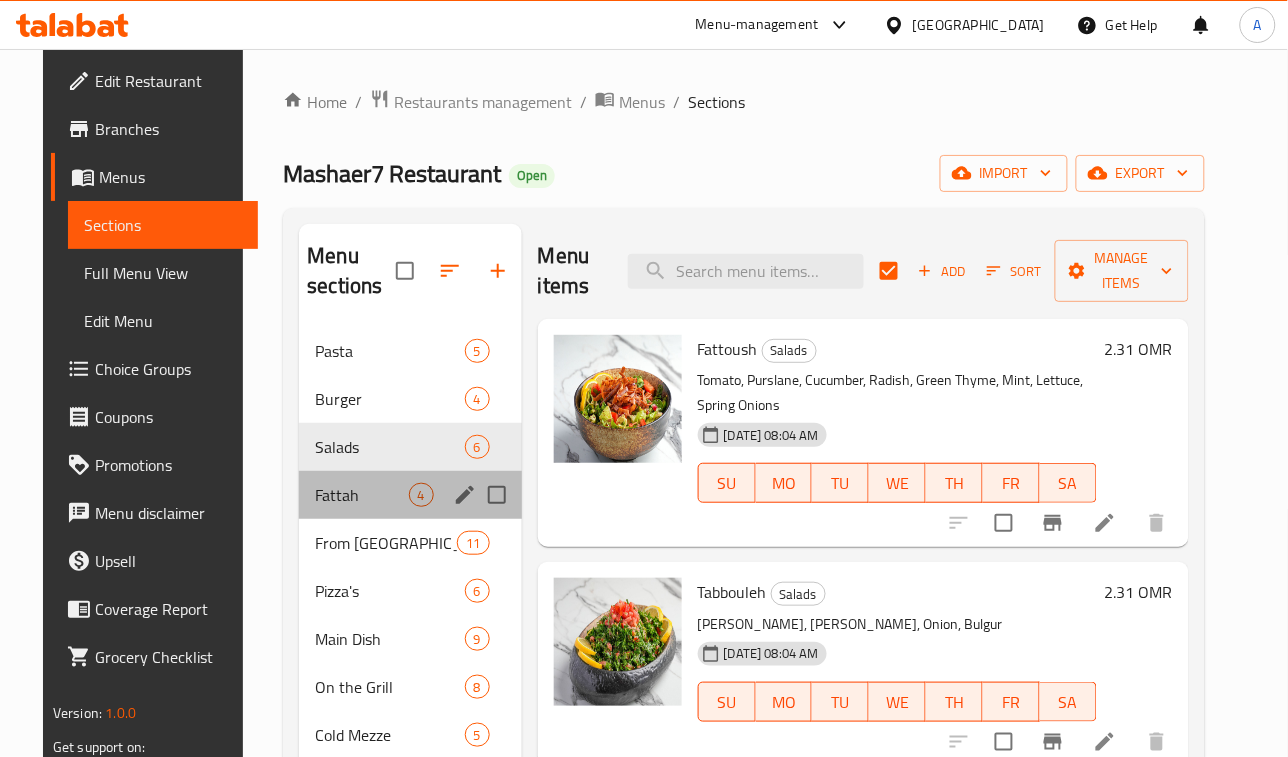 checkbox on "false" 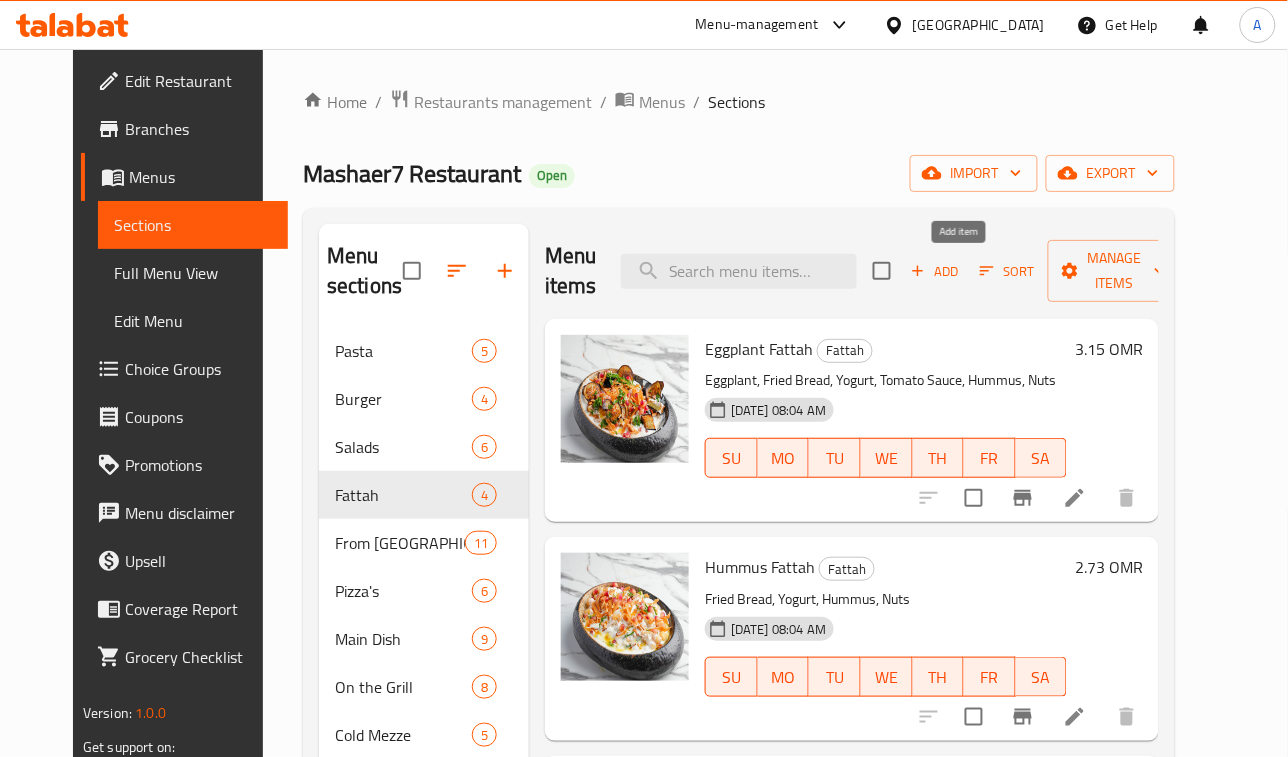 click on "Add" at bounding box center [935, 271] 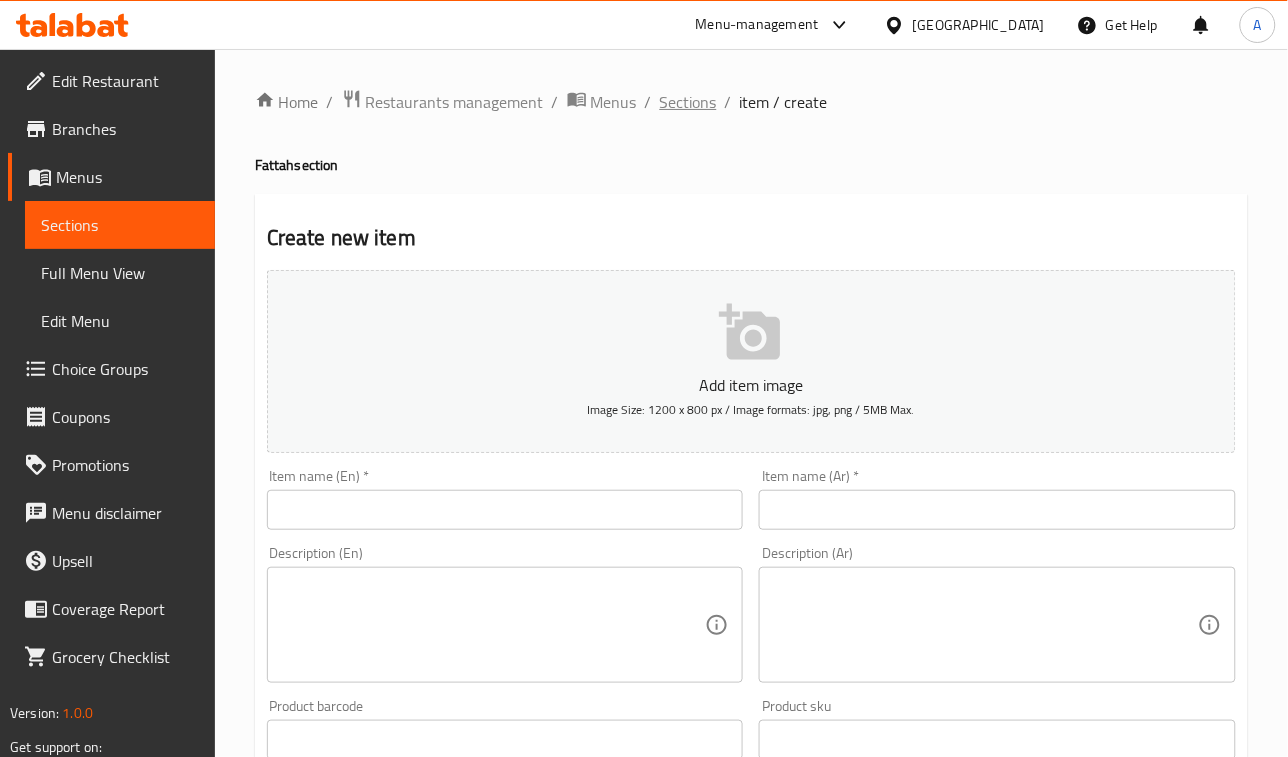 click on "Sections" at bounding box center [688, 102] 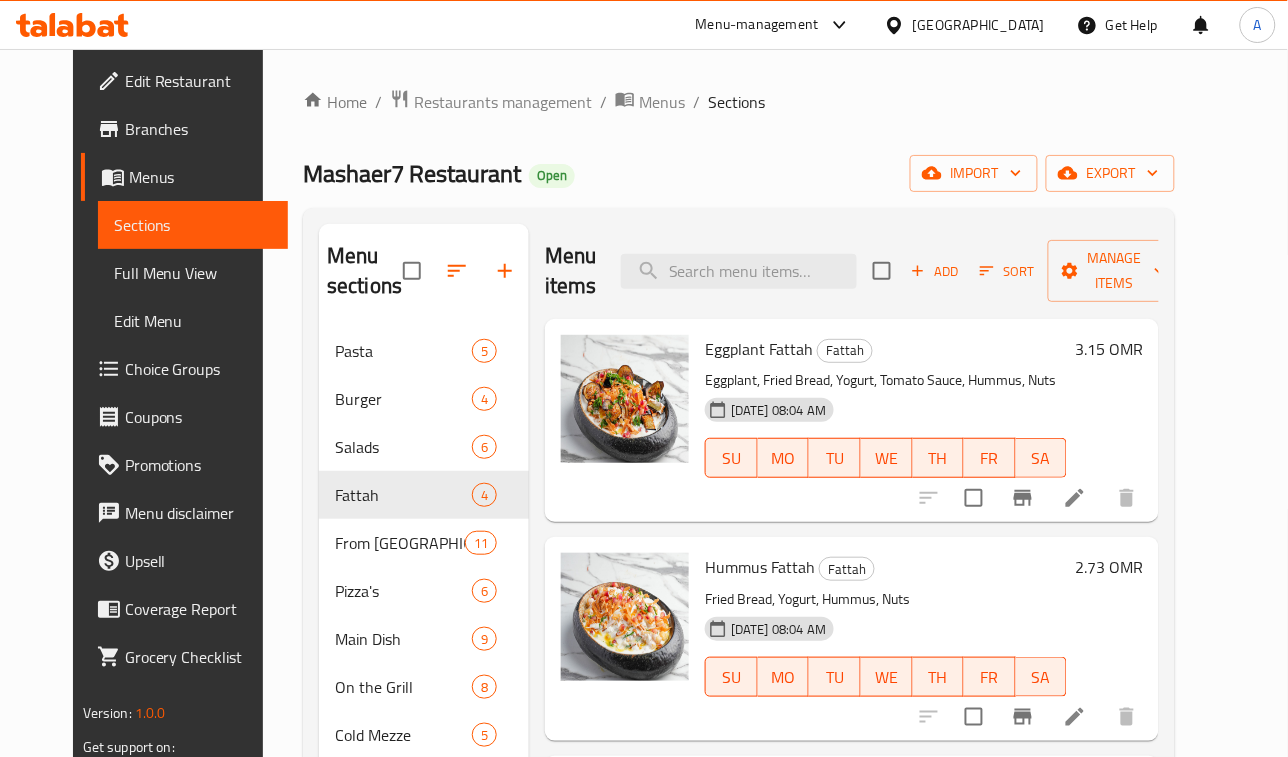 click on "Pasta 5 Burger 4 Salads 6 Fattah 4 From Lebanon 11 Pizza's 6 Main Dish 9 On the Grill 8 Cold Mezze 5 Hot Mezze 7 Breakfast 4 Manakish and Fatayer 7 Mashaer Breakfast Sets 2 Juices 5 Mojito's 4 Cold Coffee 6" at bounding box center (424, 711) 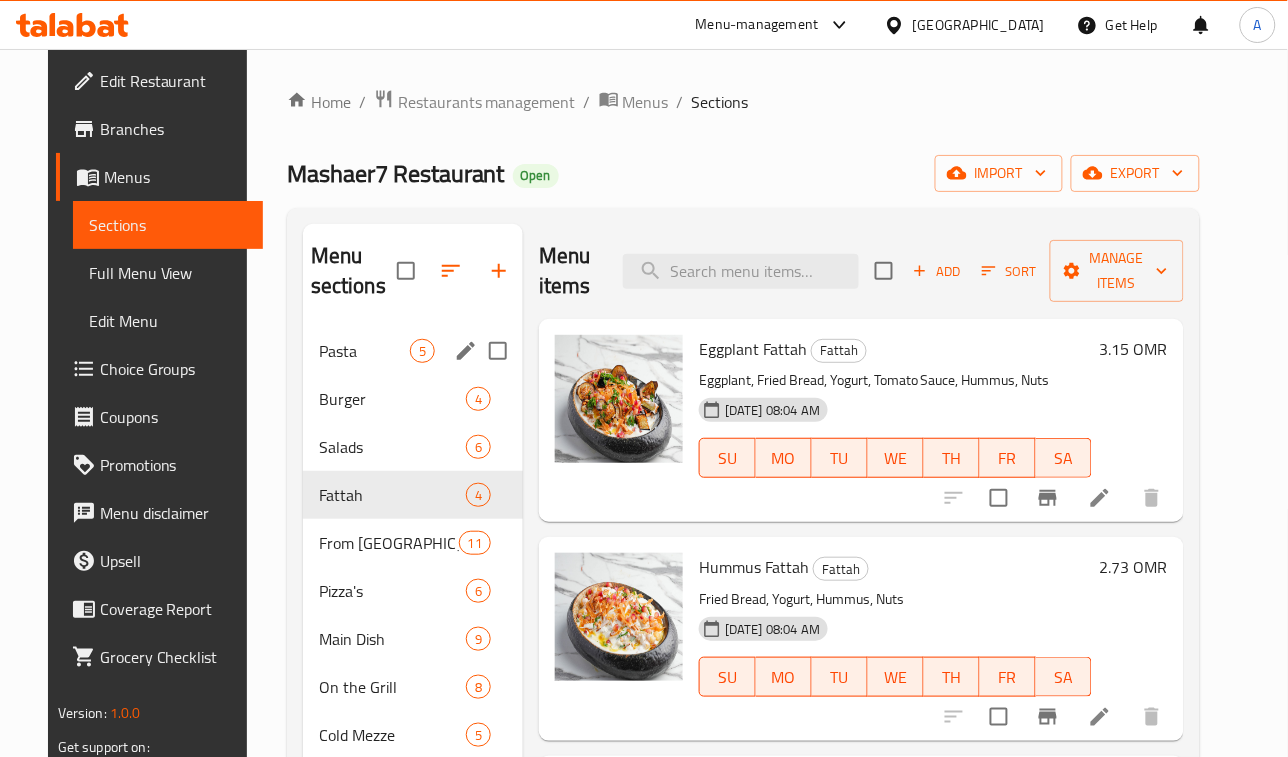 click on "Pasta 5" at bounding box center (413, 351) 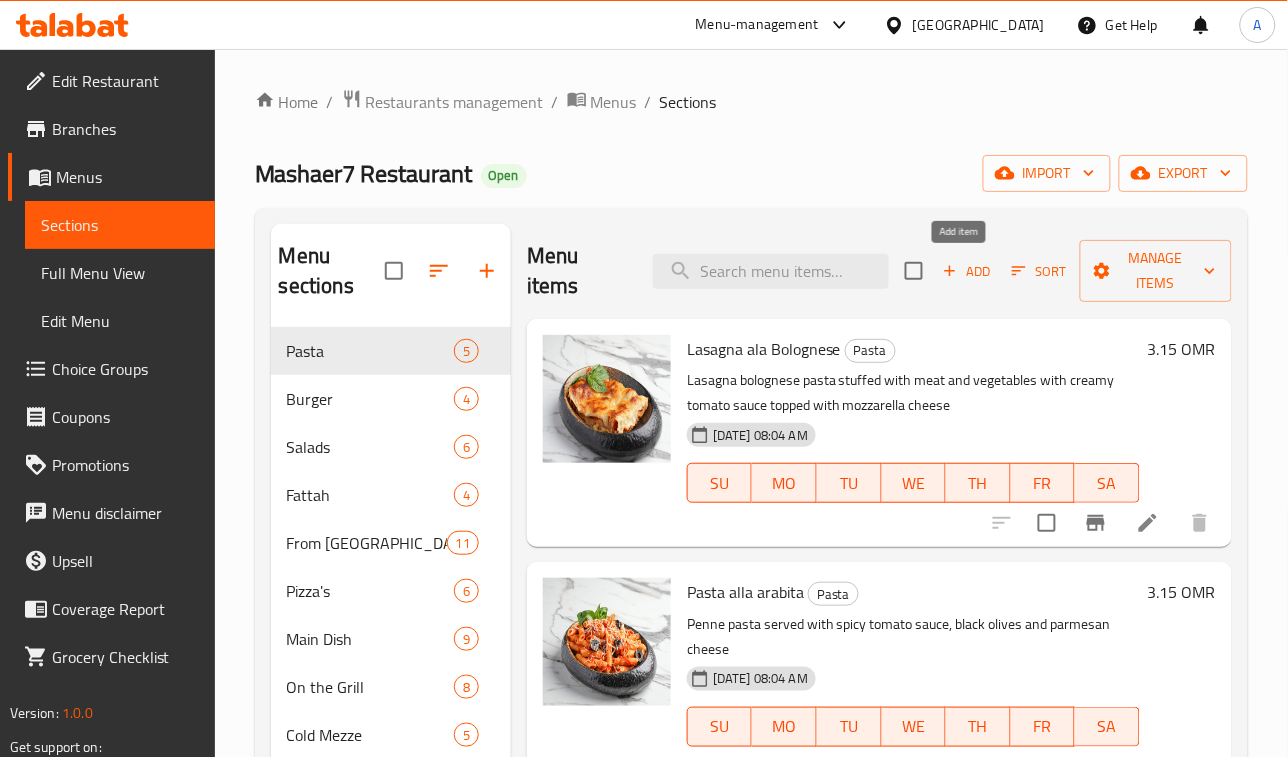 click at bounding box center [914, 271] 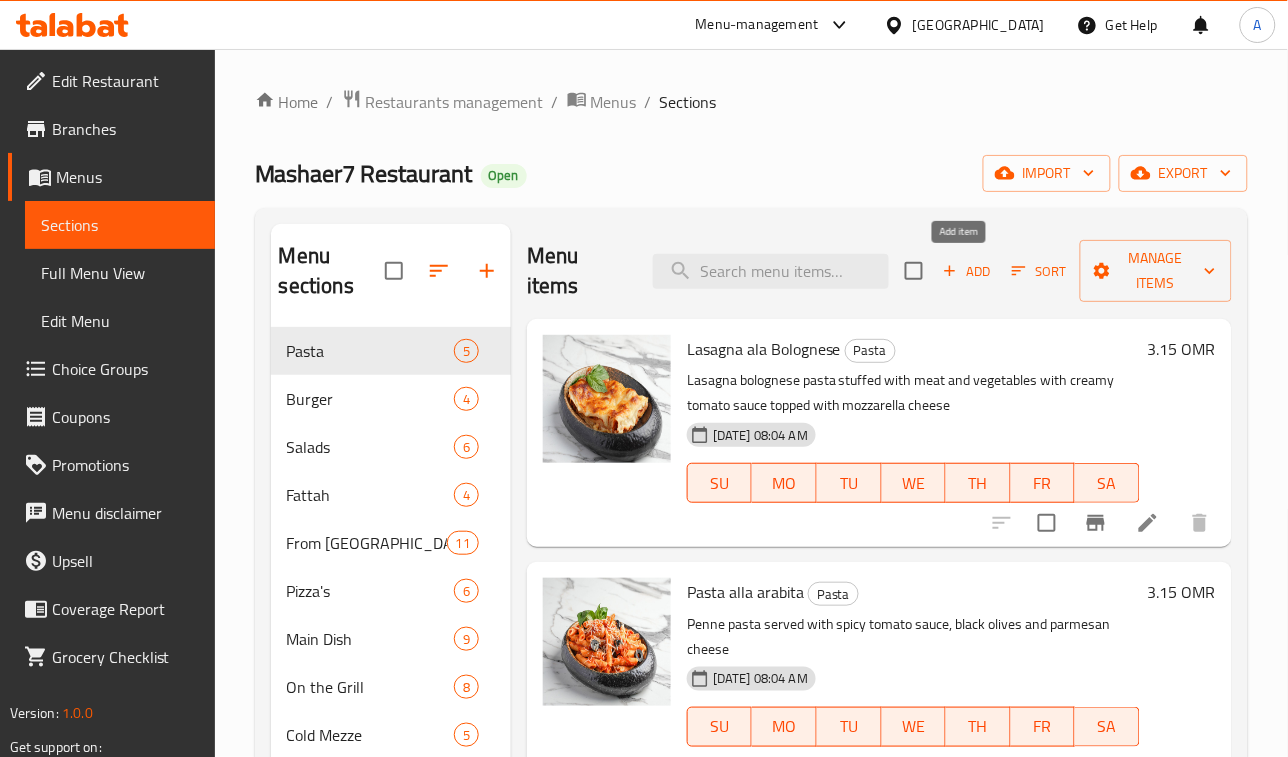 checkbox on "true" 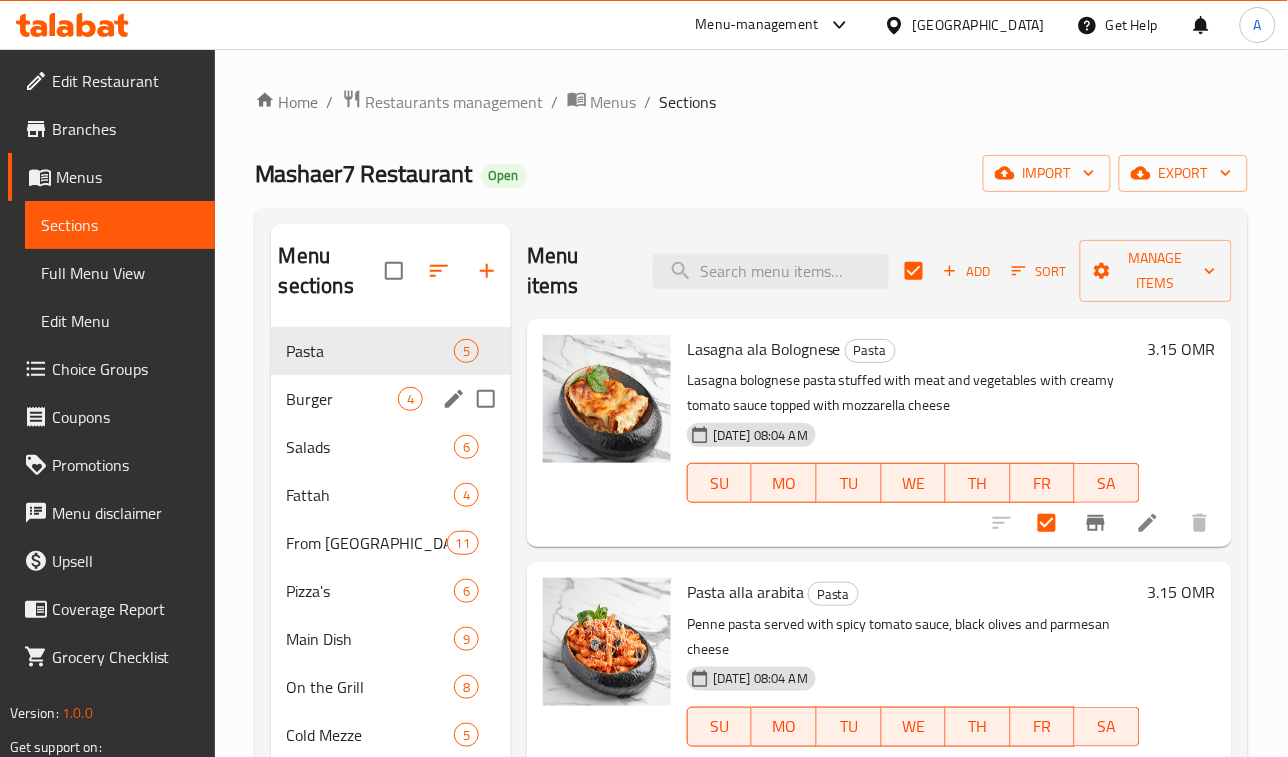 click on "Burger 4" at bounding box center [391, 399] 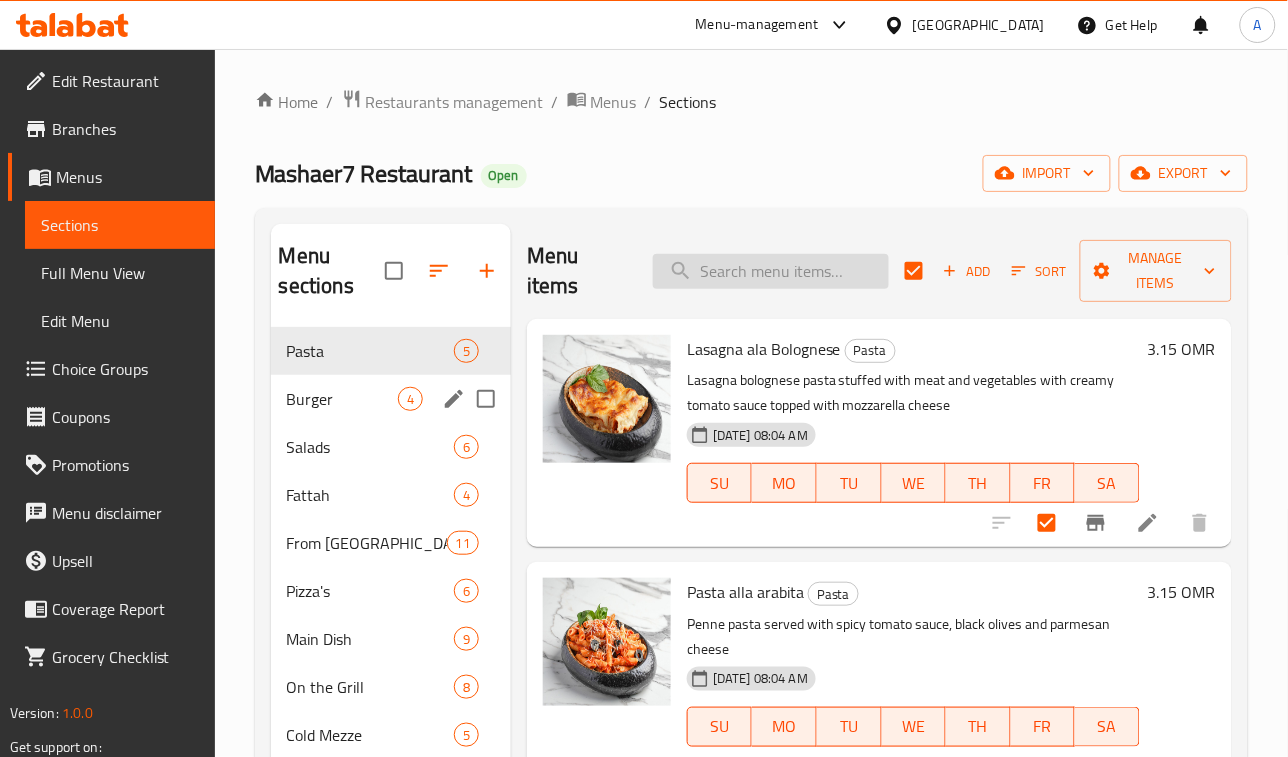 checkbox on "false" 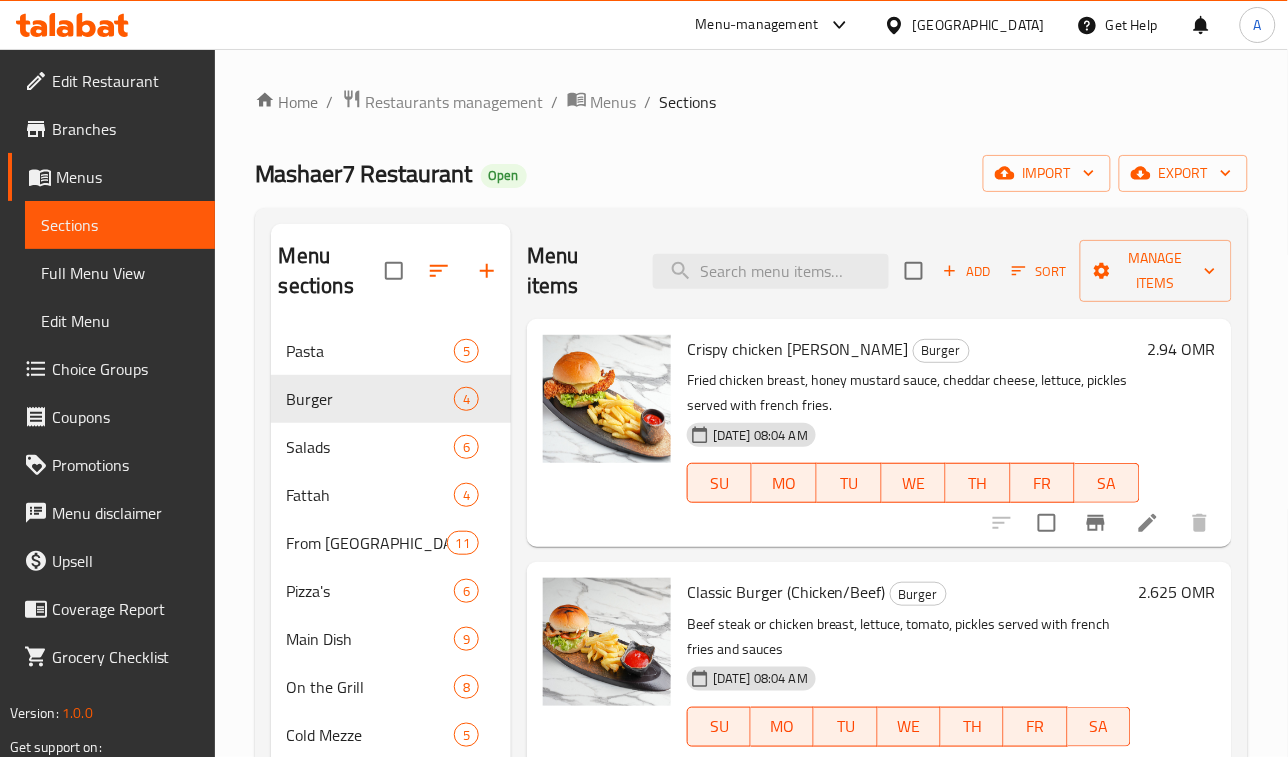 click 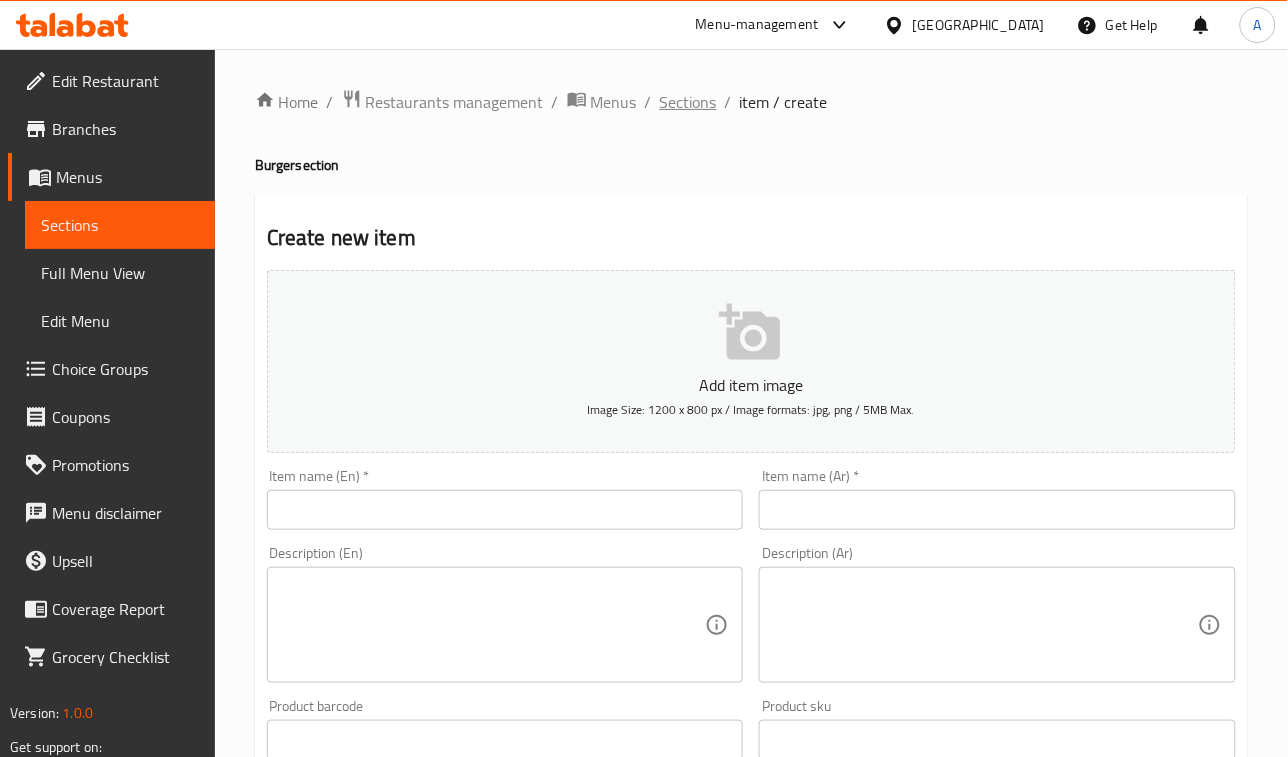 click on "Sections" at bounding box center [688, 102] 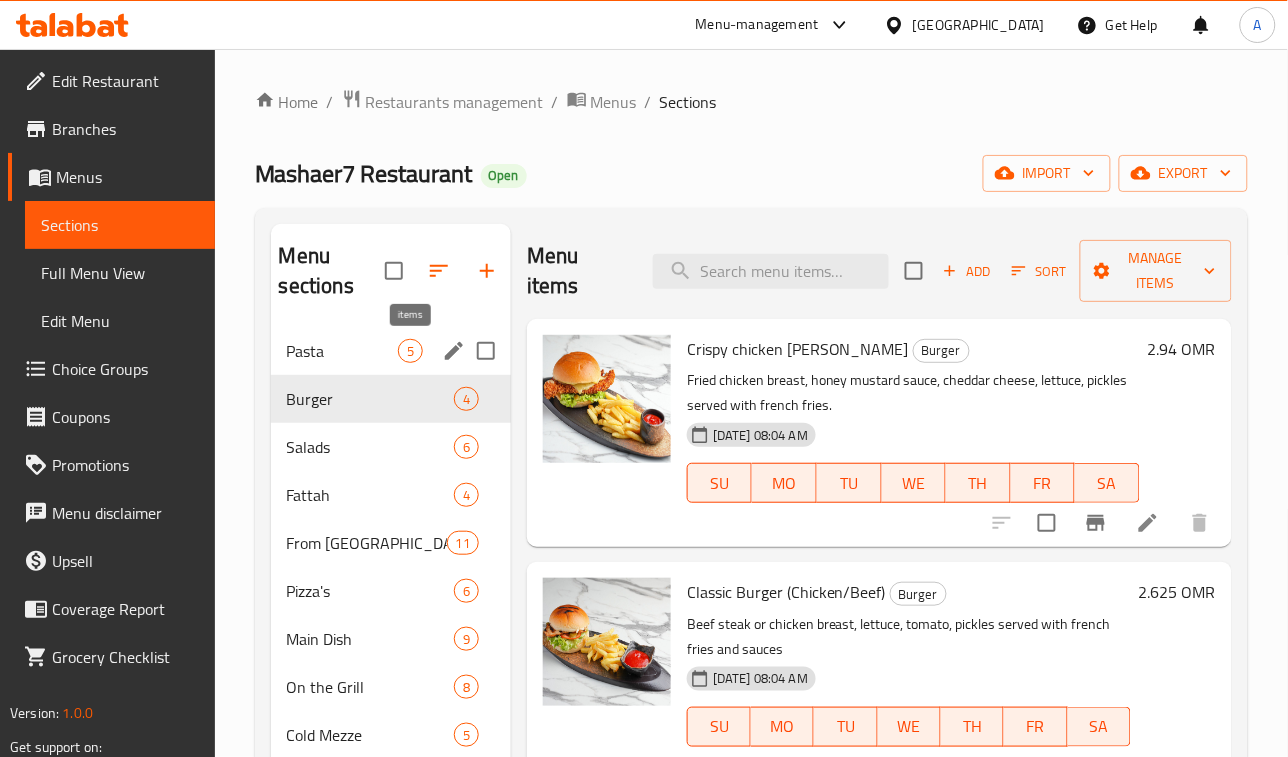 click on "Pasta" at bounding box center [342, 351] 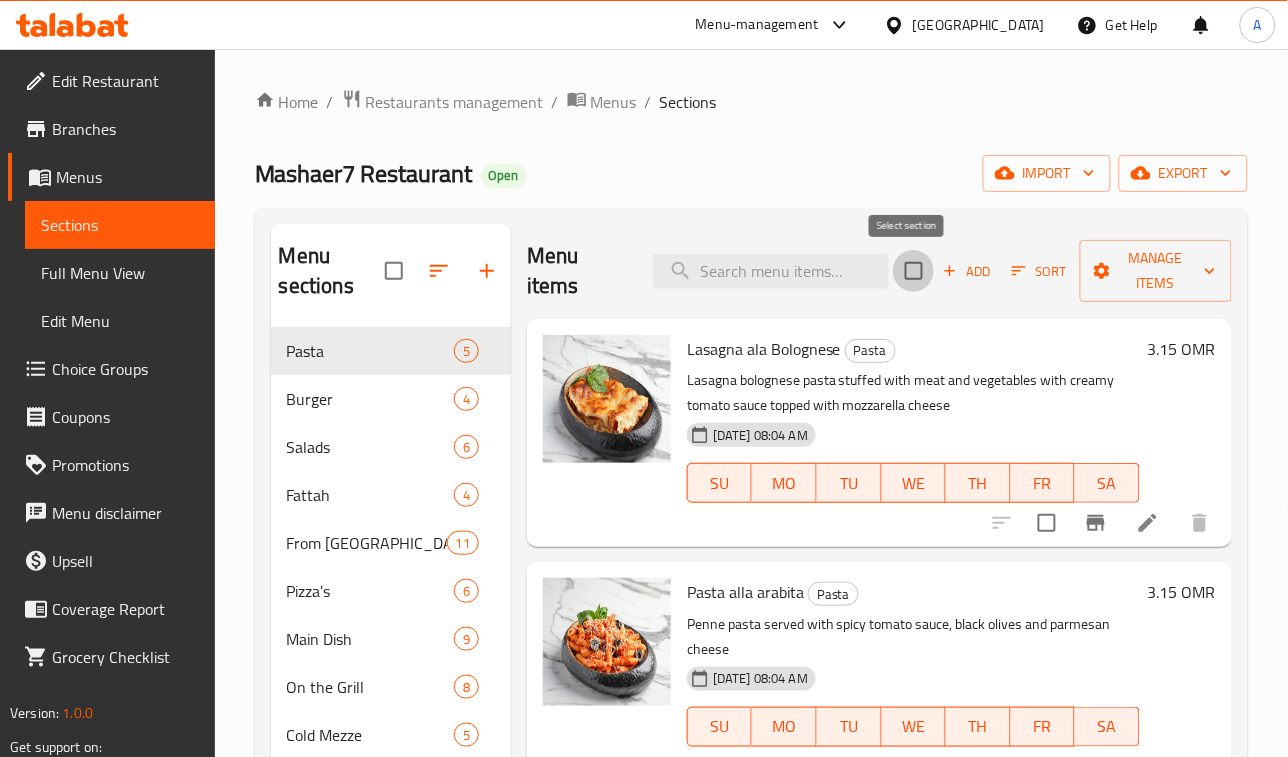 click at bounding box center [914, 271] 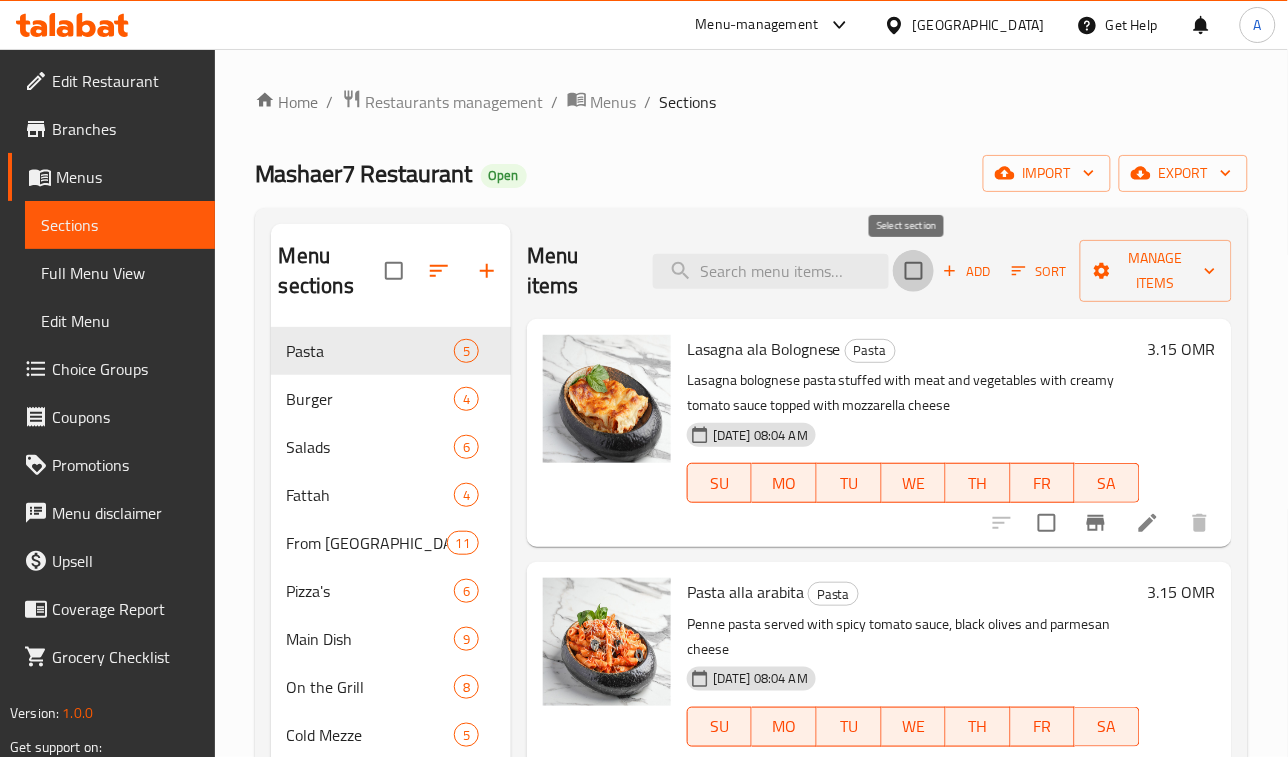 checkbox on "true" 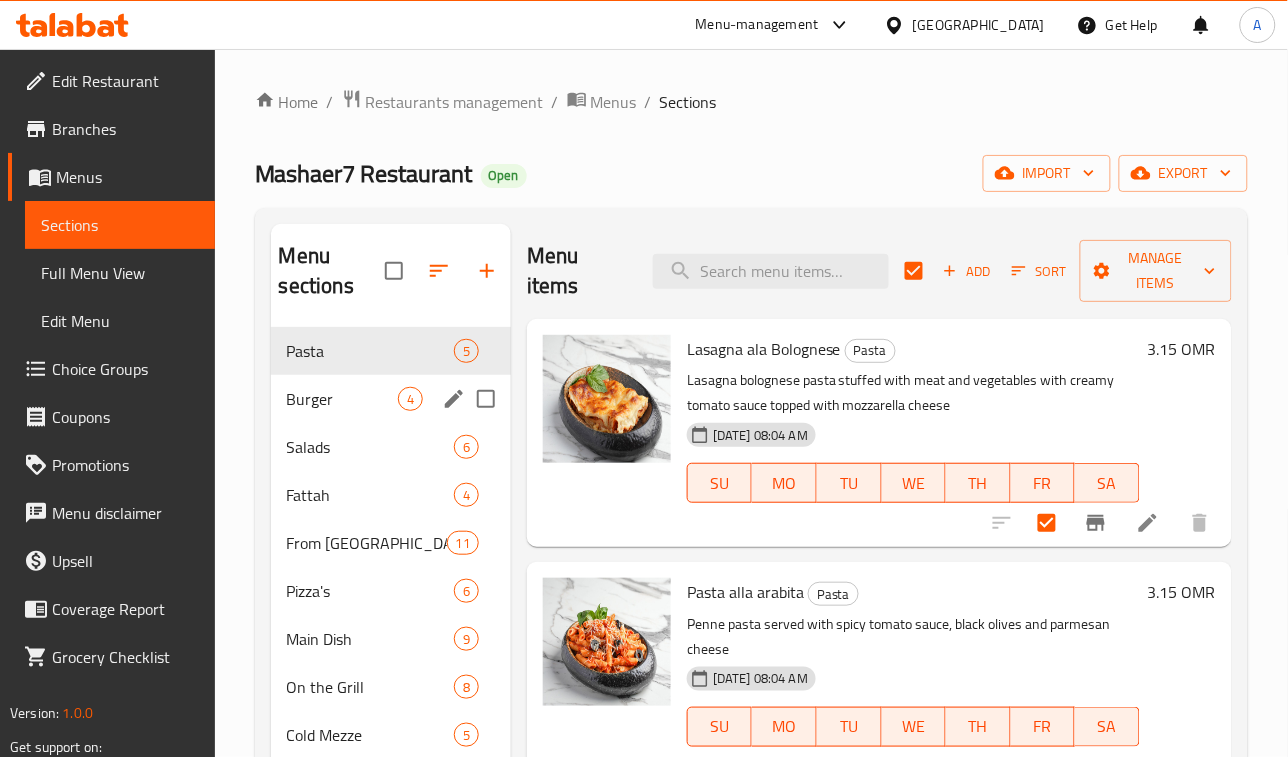 click on "Burger 4" at bounding box center (391, 399) 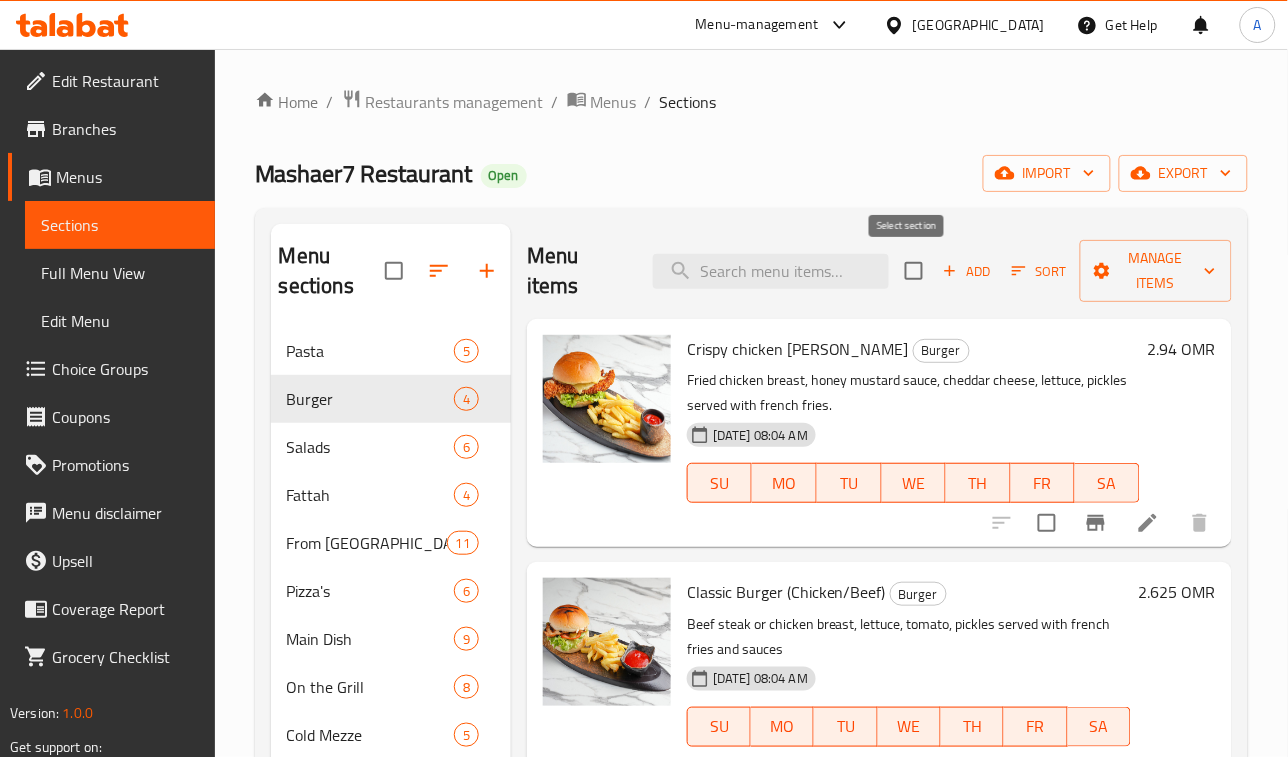 click at bounding box center [914, 271] 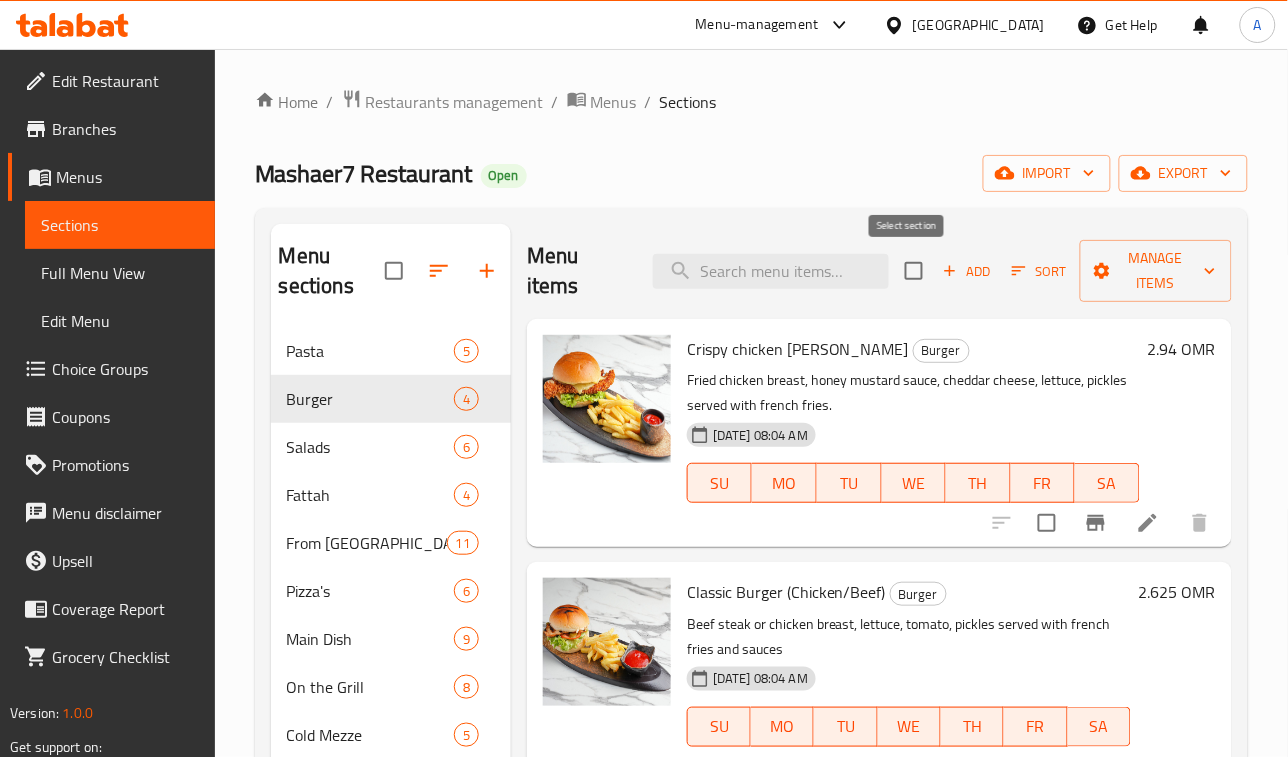 checkbox on "true" 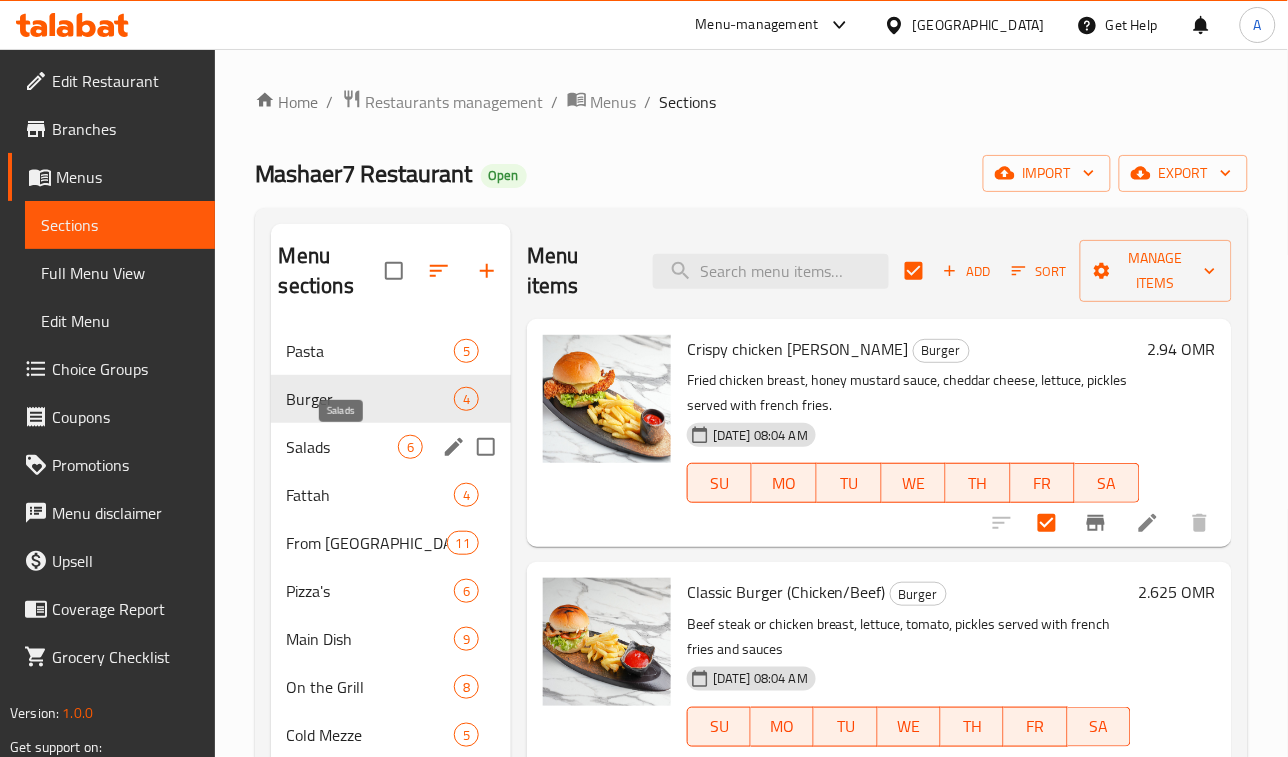 click on "Salads" at bounding box center (342, 447) 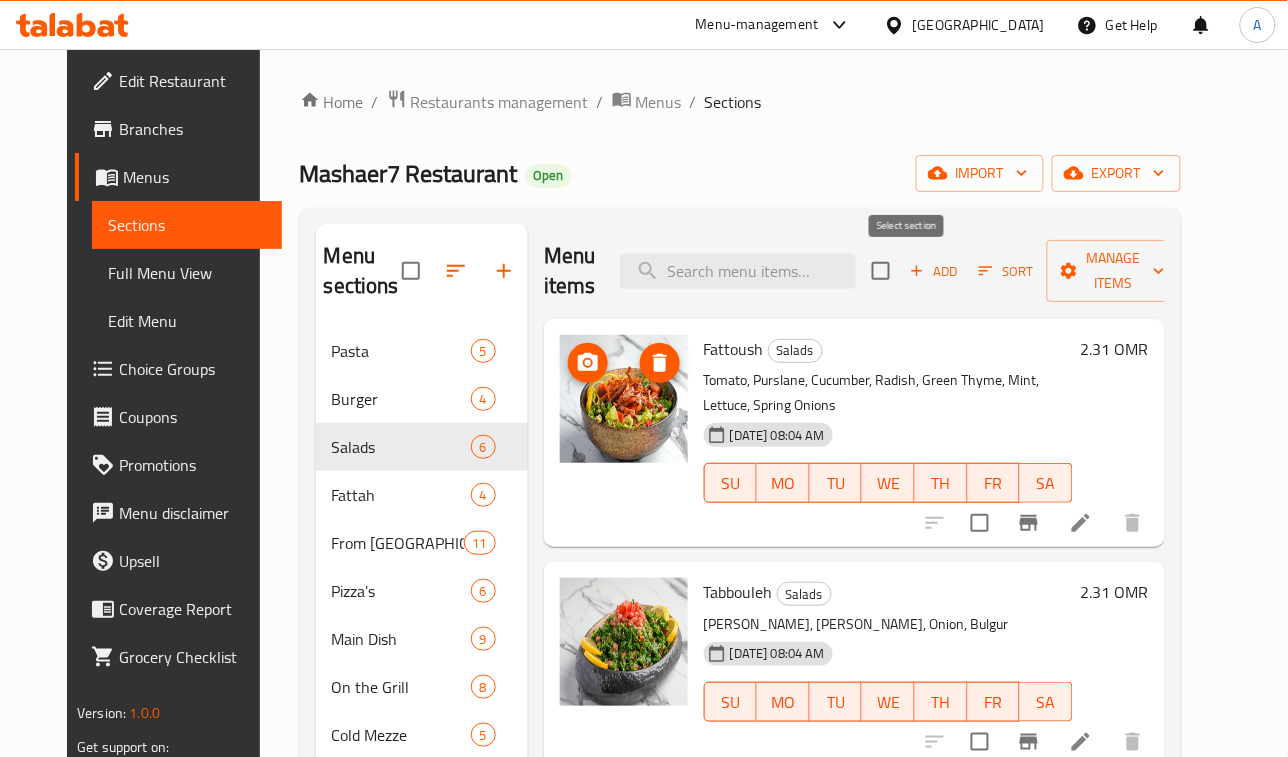 click at bounding box center (881, 271) 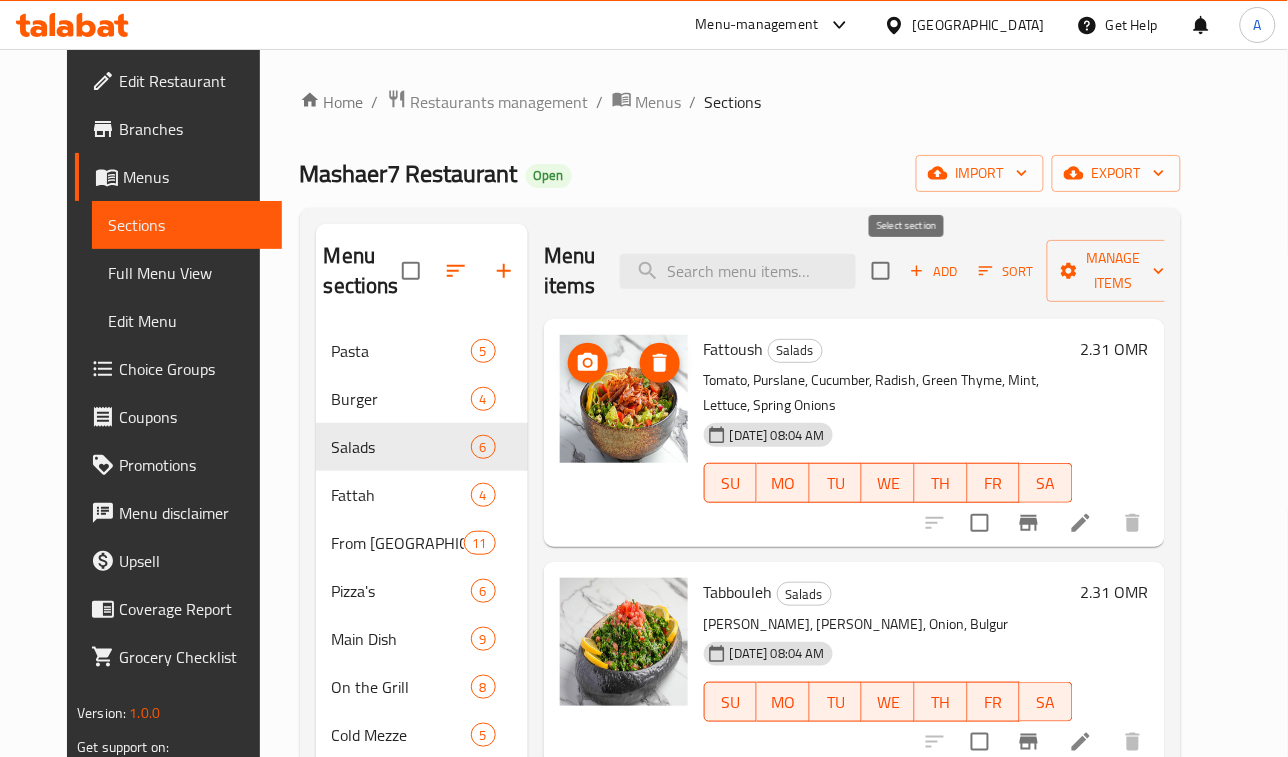 checkbox on "true" 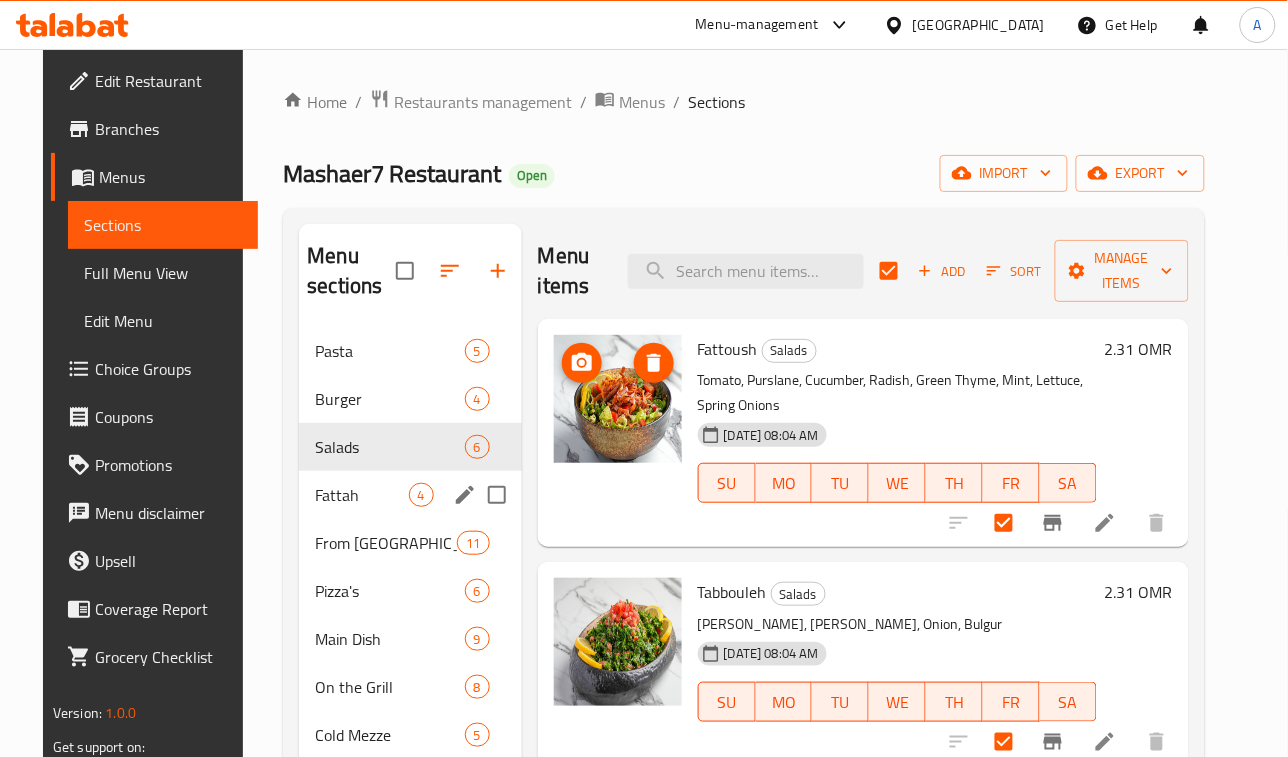 click on "Fattah" at bounding box center (361, 495) 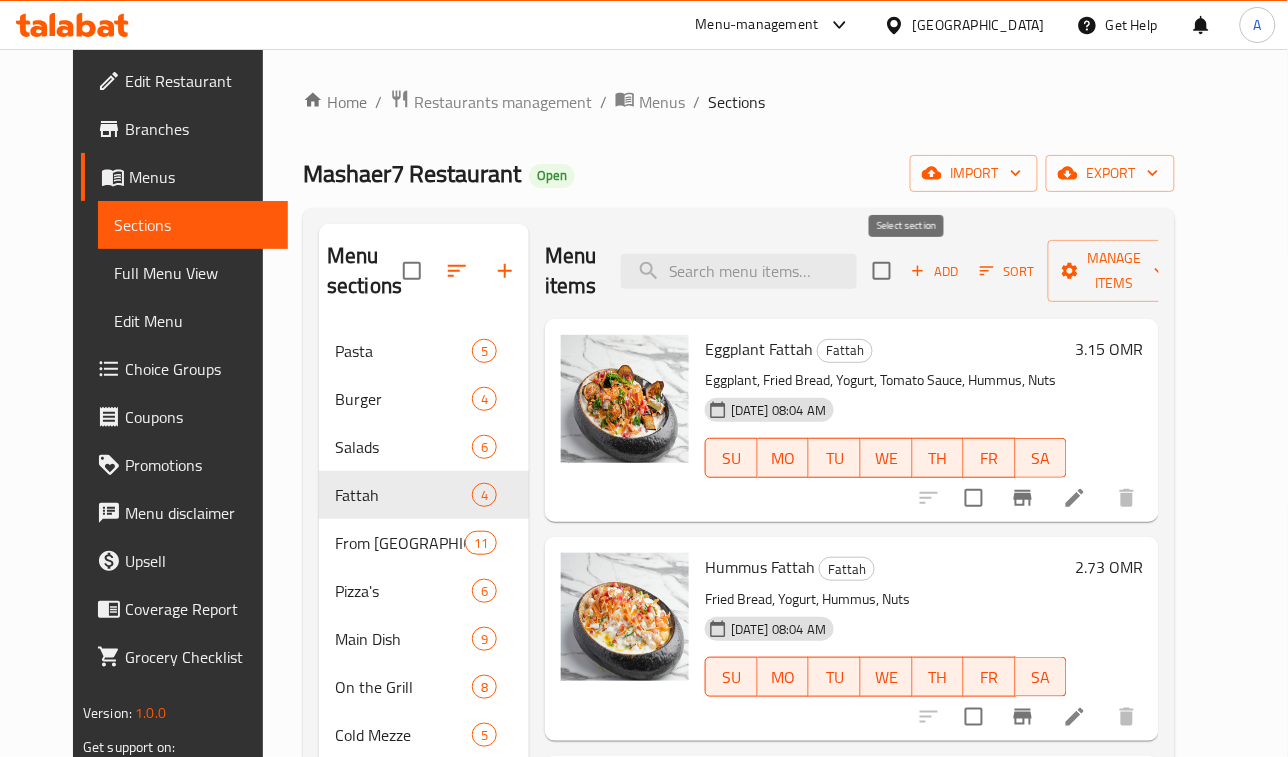 click at bounding box center (882, 271) 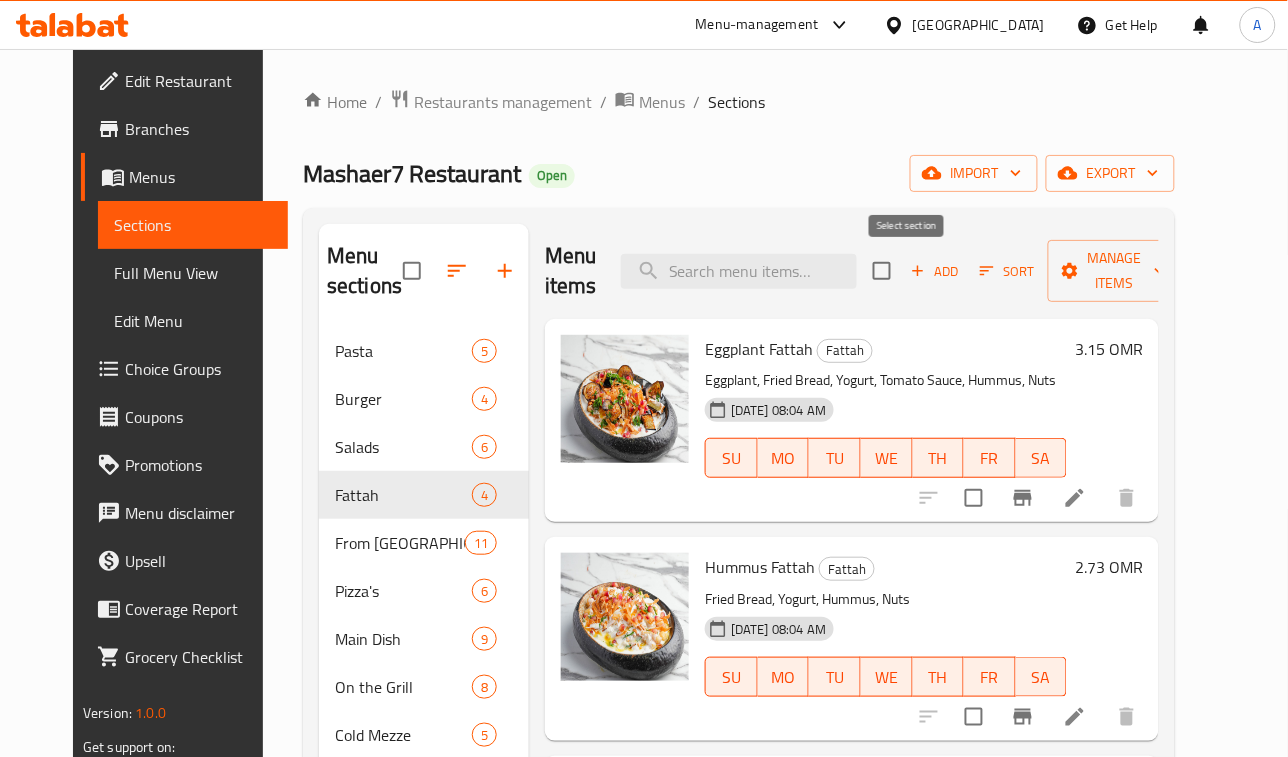 checkbox on "true" 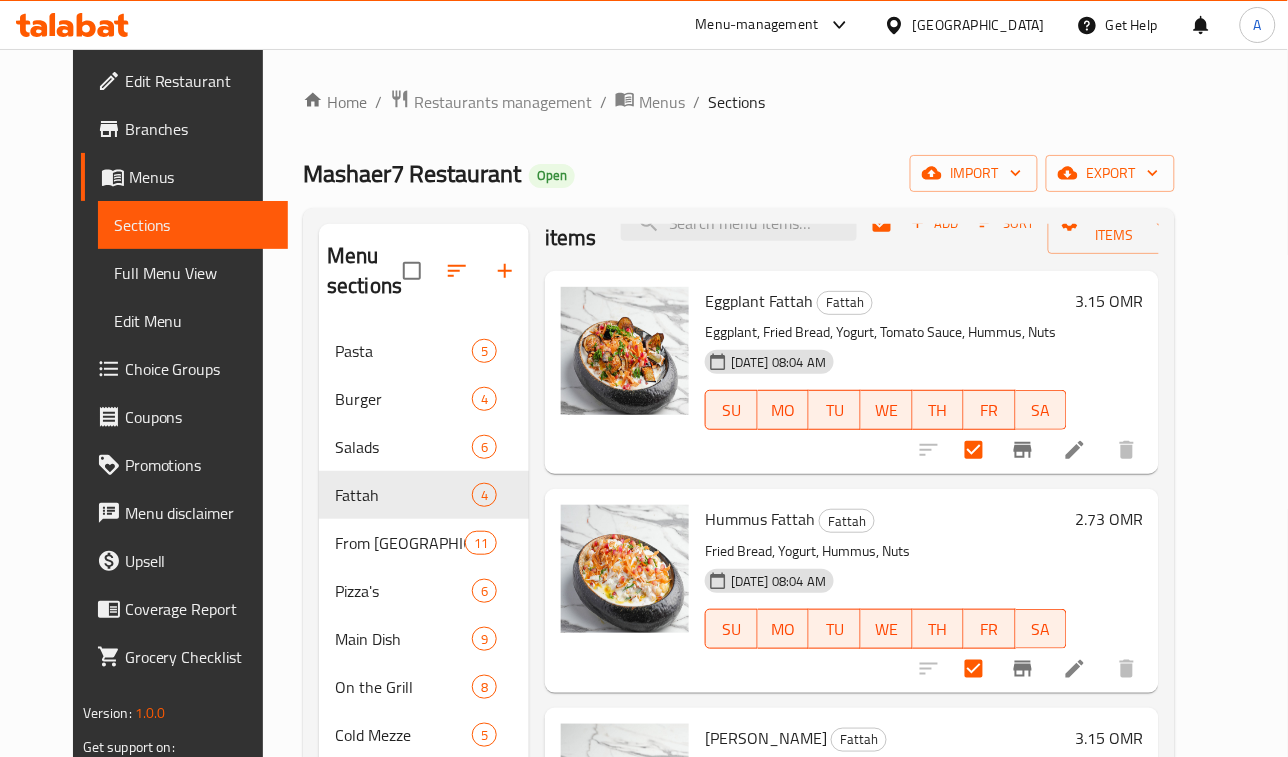 scroll, scrollTop: 76, scrollLeft: 0, axis: vertical 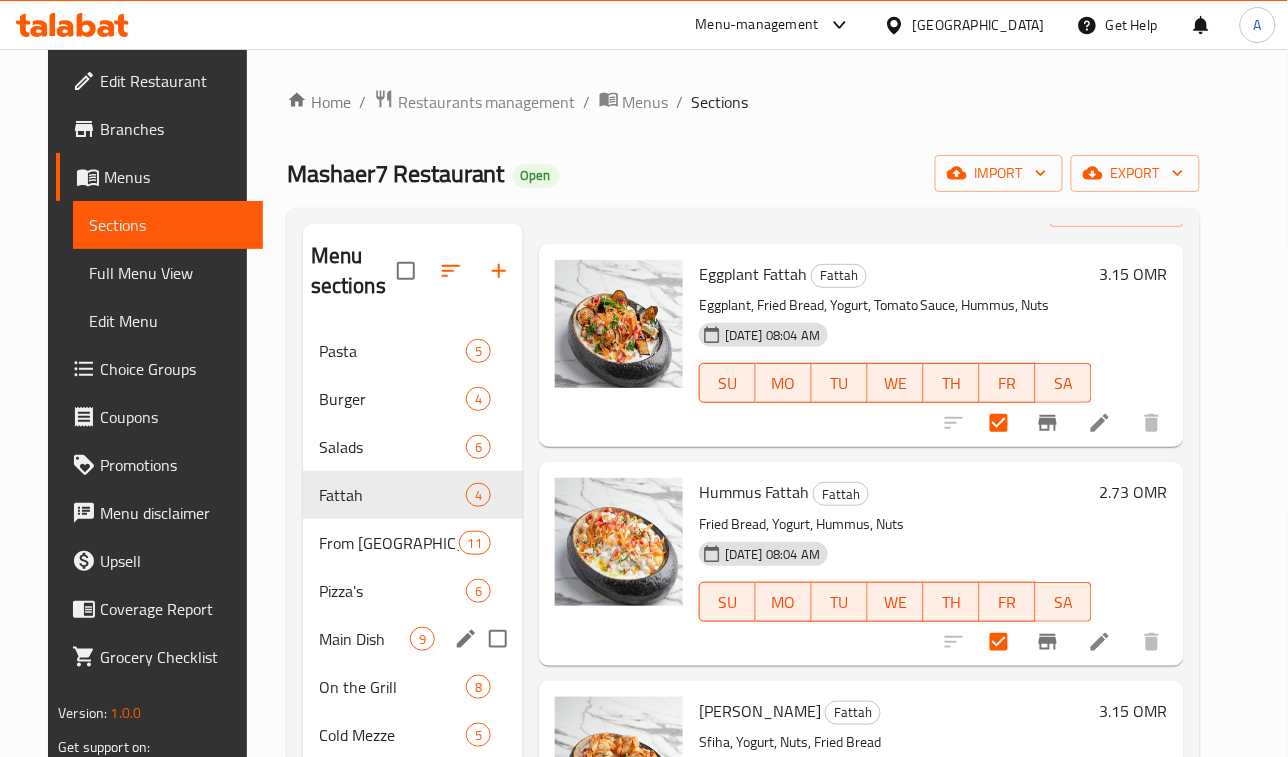 click on "Main Dish 9" at bounding box center (413, 639) 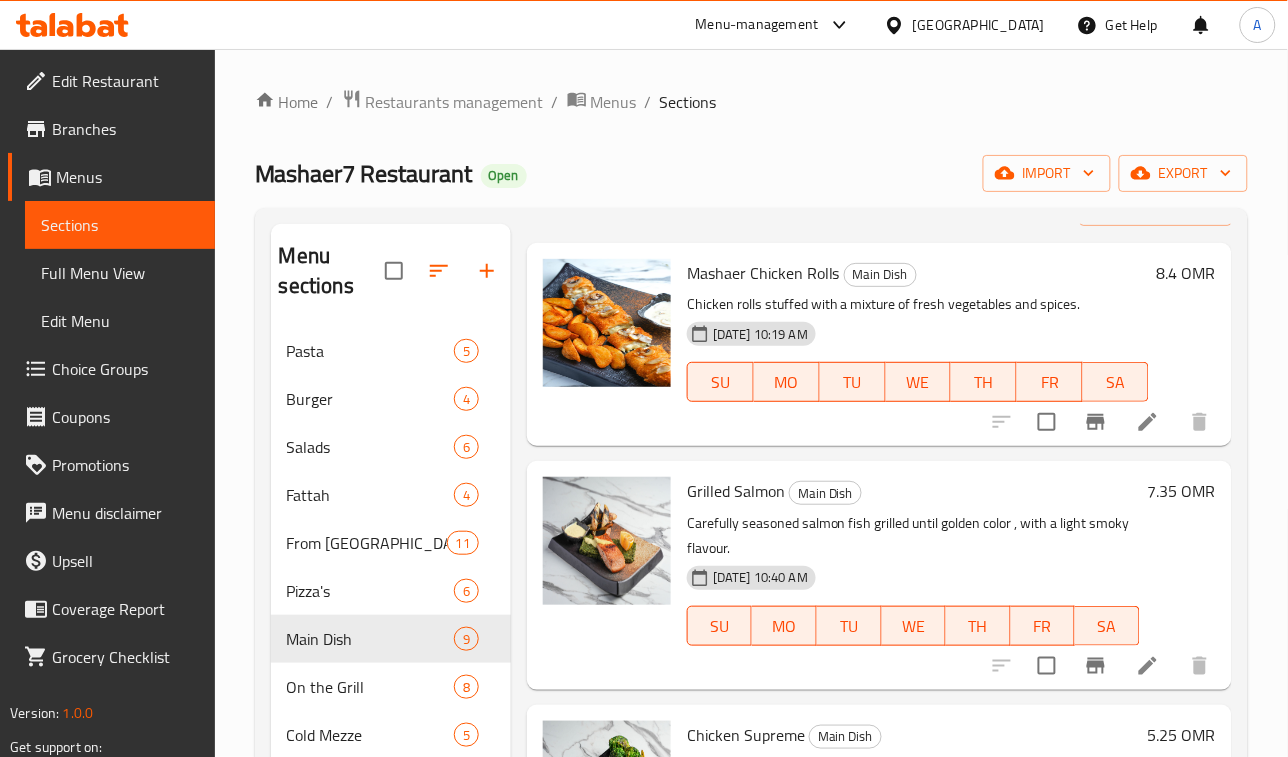 scroll, scrollTop: 0, scrollLeft: 0, axis: both 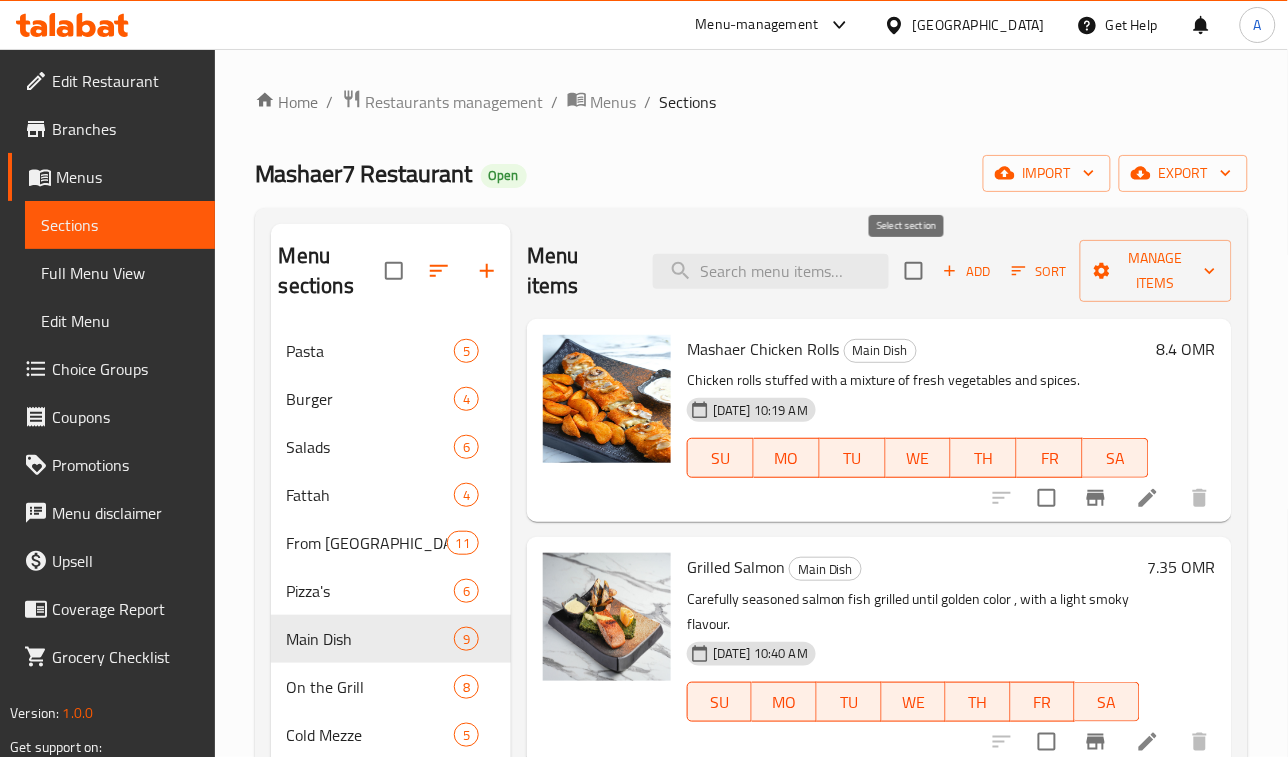 click at bounding box center (914, 271) 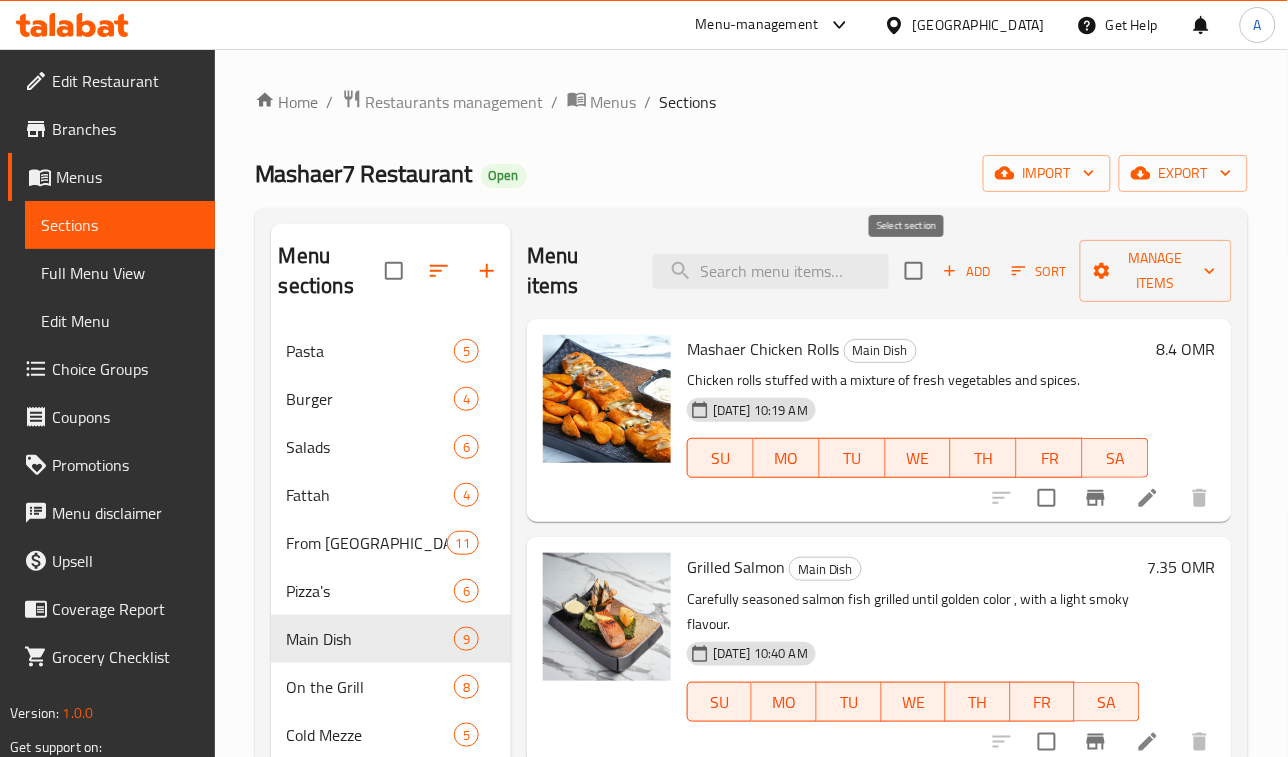 checkbox on "true" 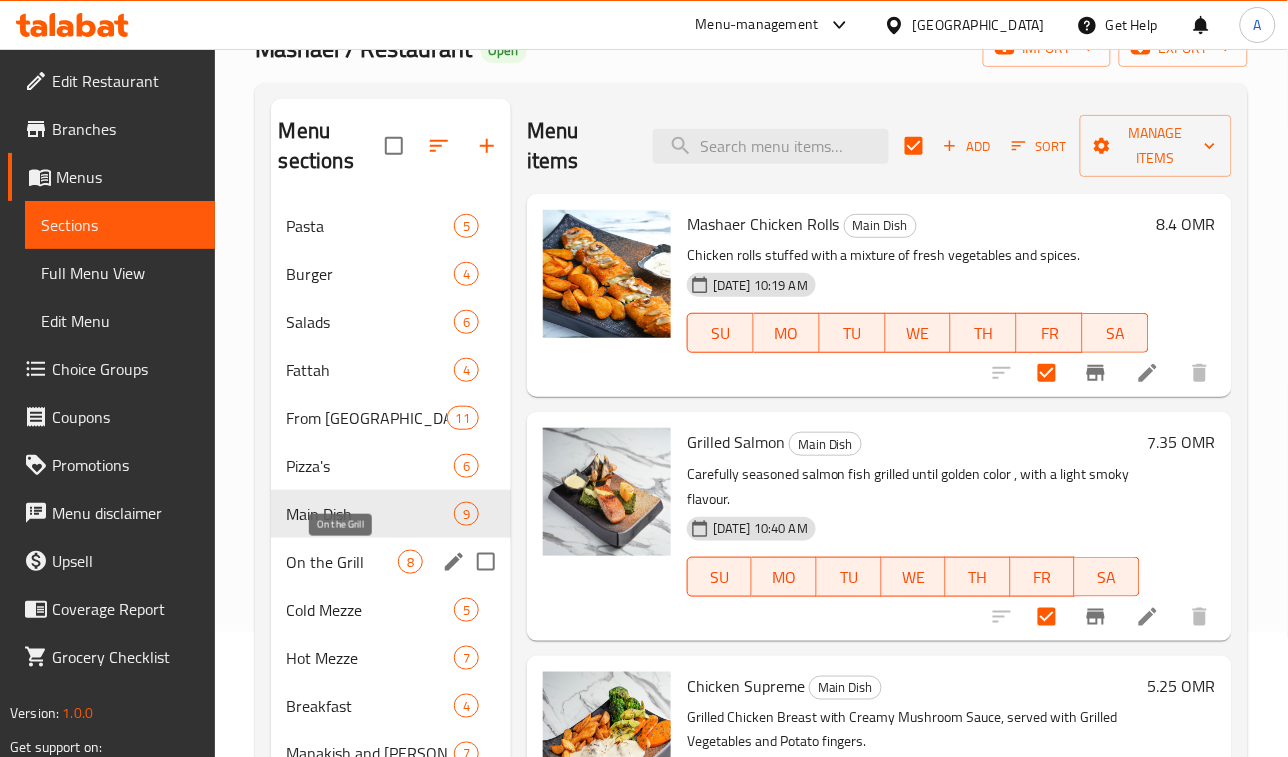 click on "On the Grill" at bounding box center [342, 562] 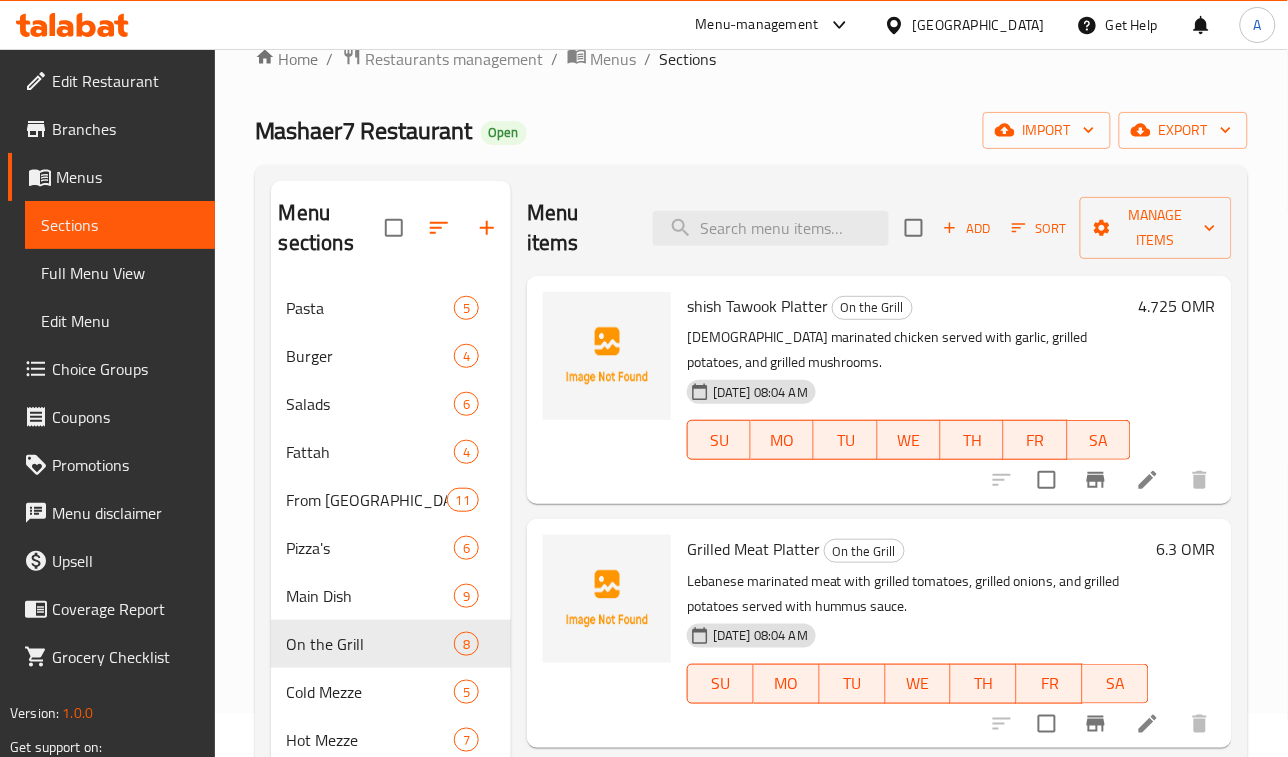 scroll, scrollTop: 0, scrollLeft: 0, axis: both 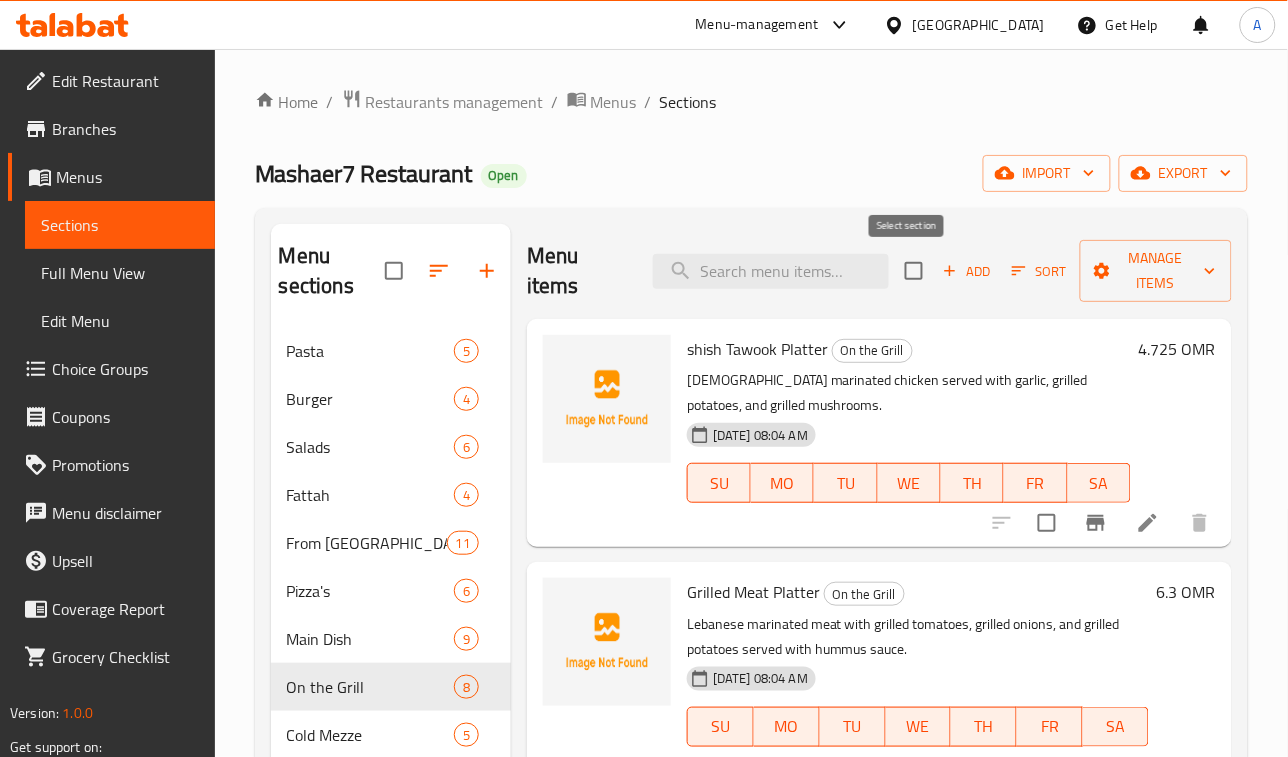 click at bounding box center [914, 271] 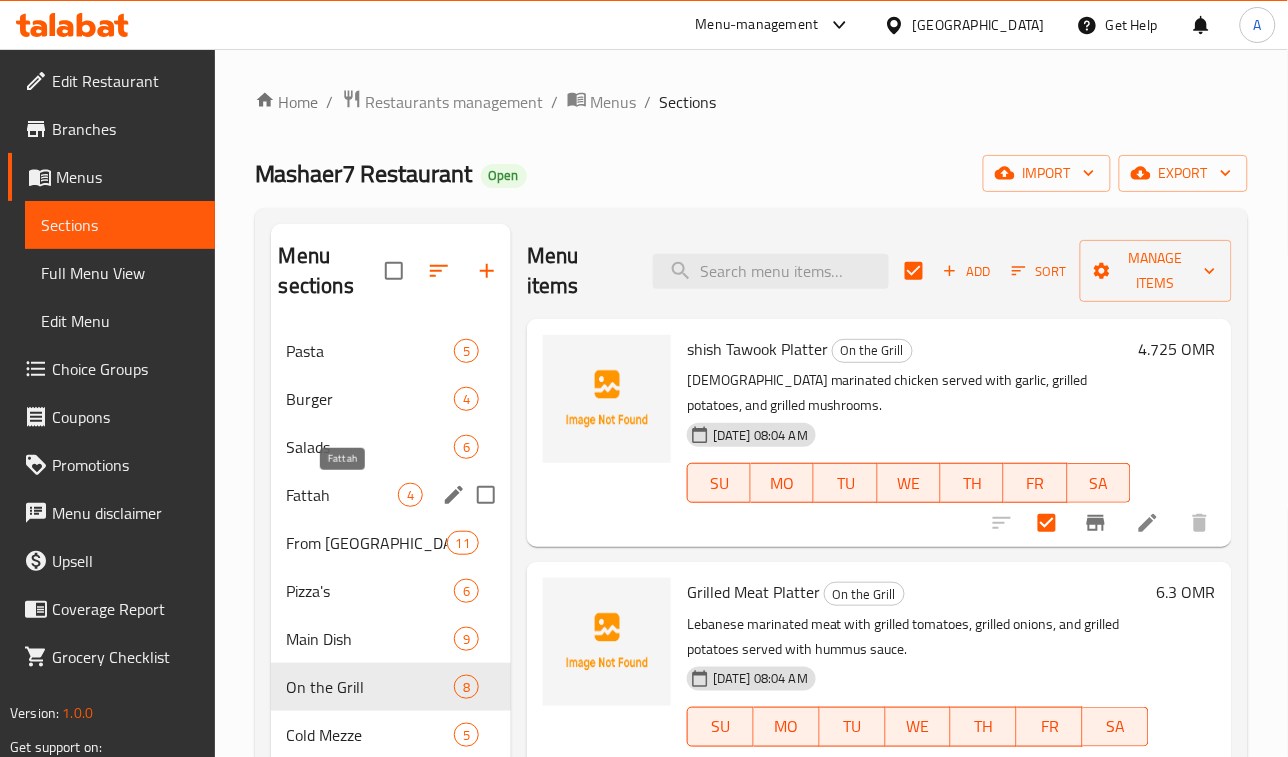 click on "Fattah" at bounding box center [342, 495] 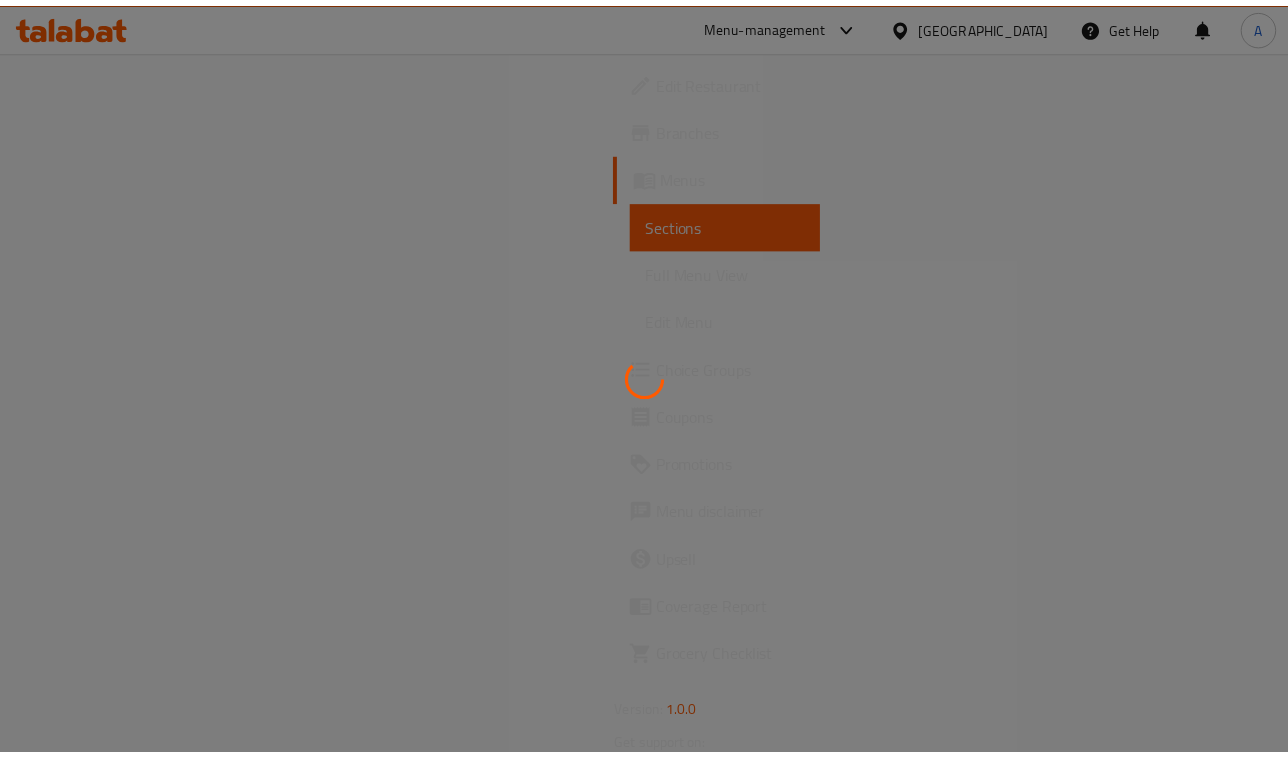 scroll, scrollTop: 0, scrollLeft: 0, axis: both 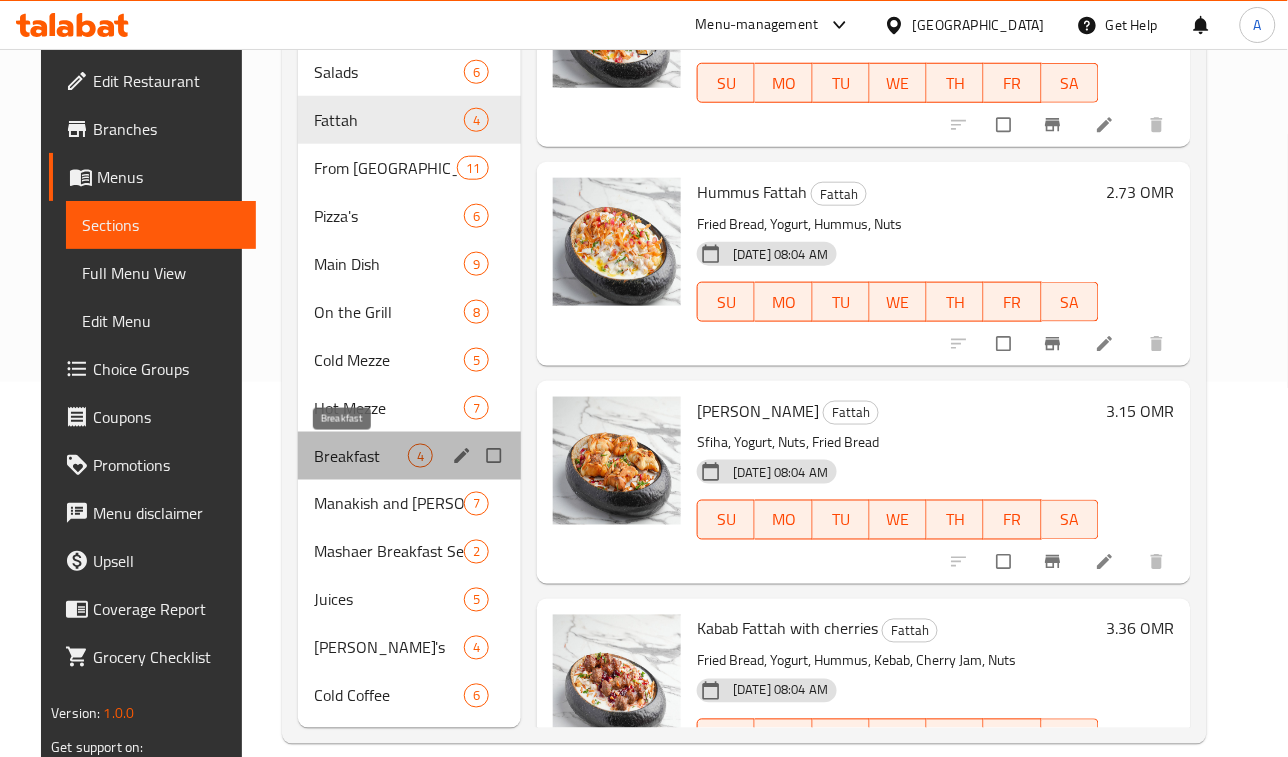 click on "Breakfast" at bounding box center [361, 456] 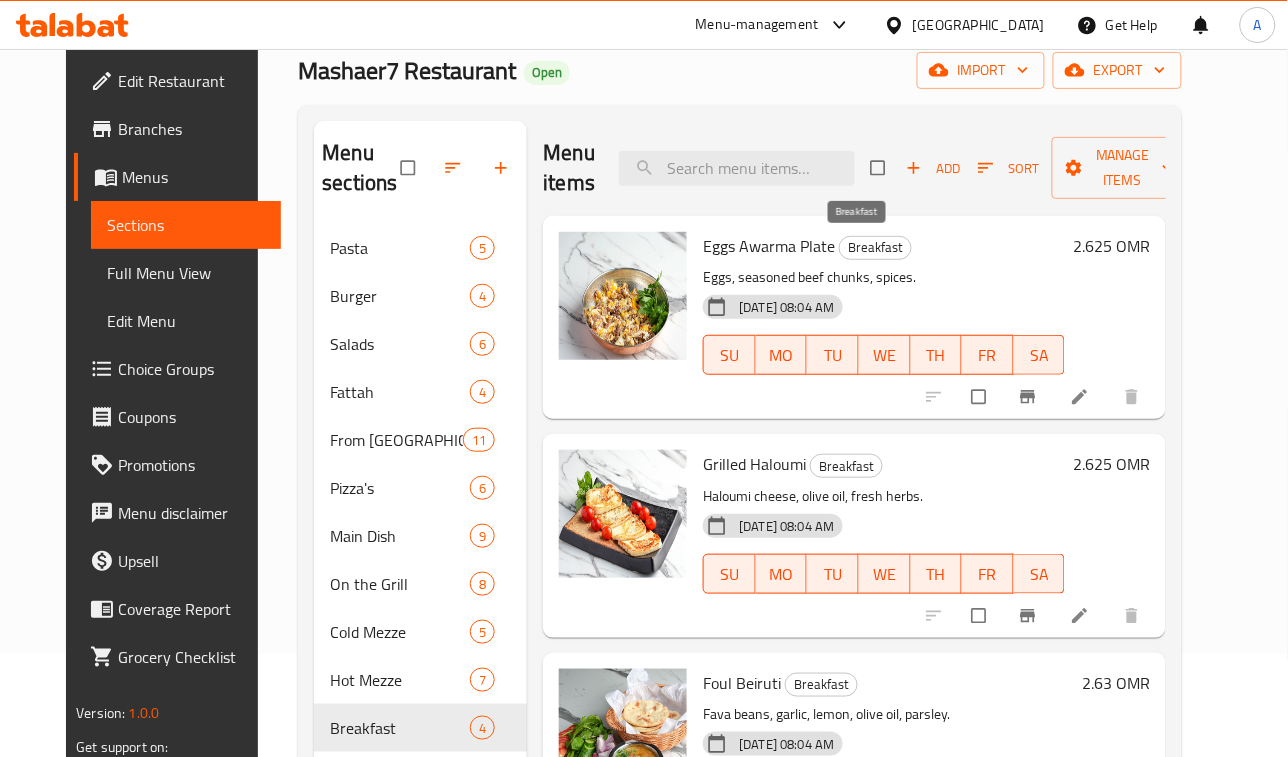 scroll, scrollTop: 0, scrollLeft: 0, axis: both 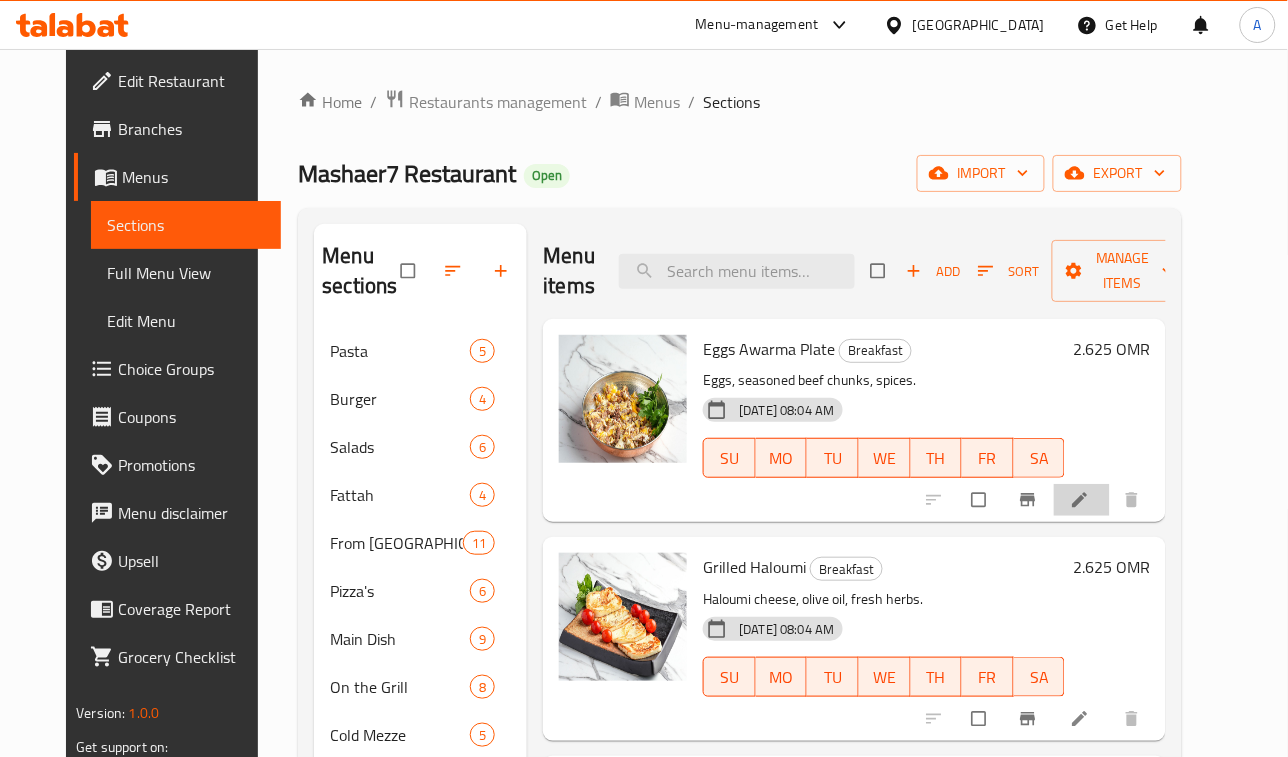 click at bounding box center (1082, 500) 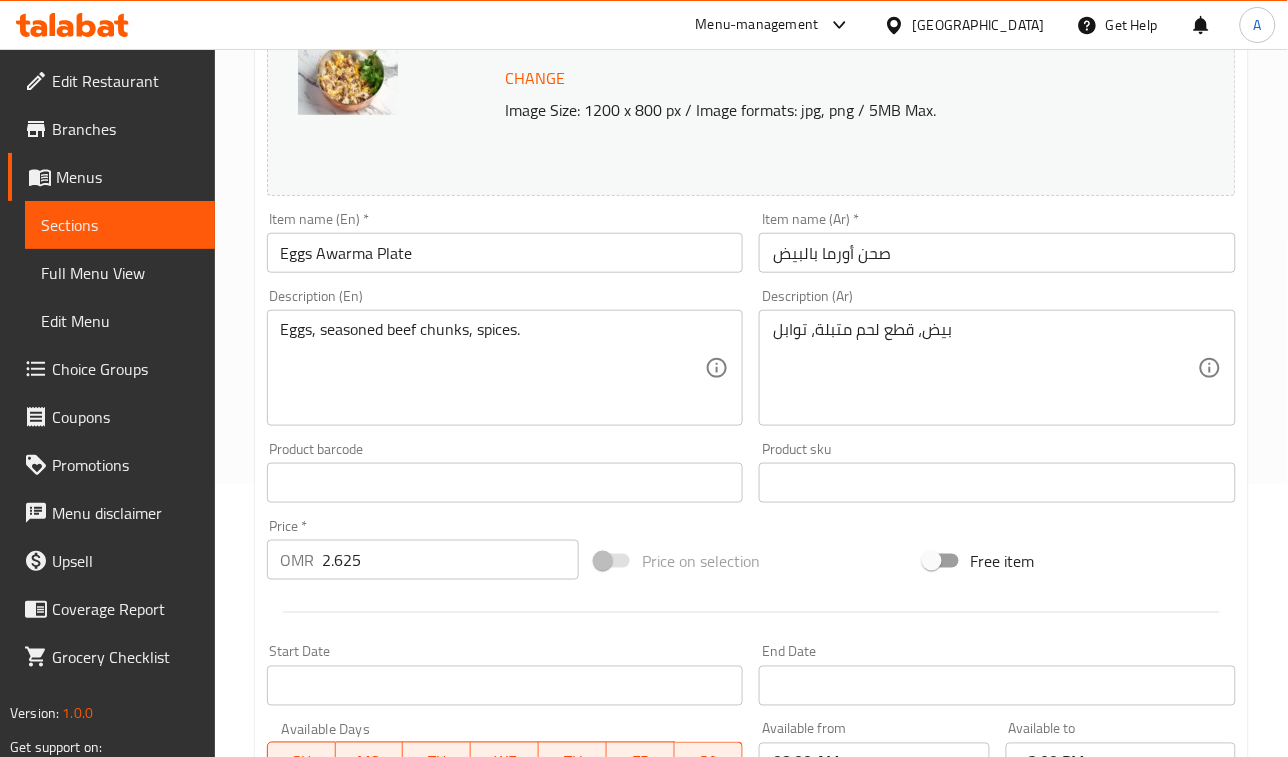 scroll, scrollTop: 0, scrollLeft: 0, axis: both 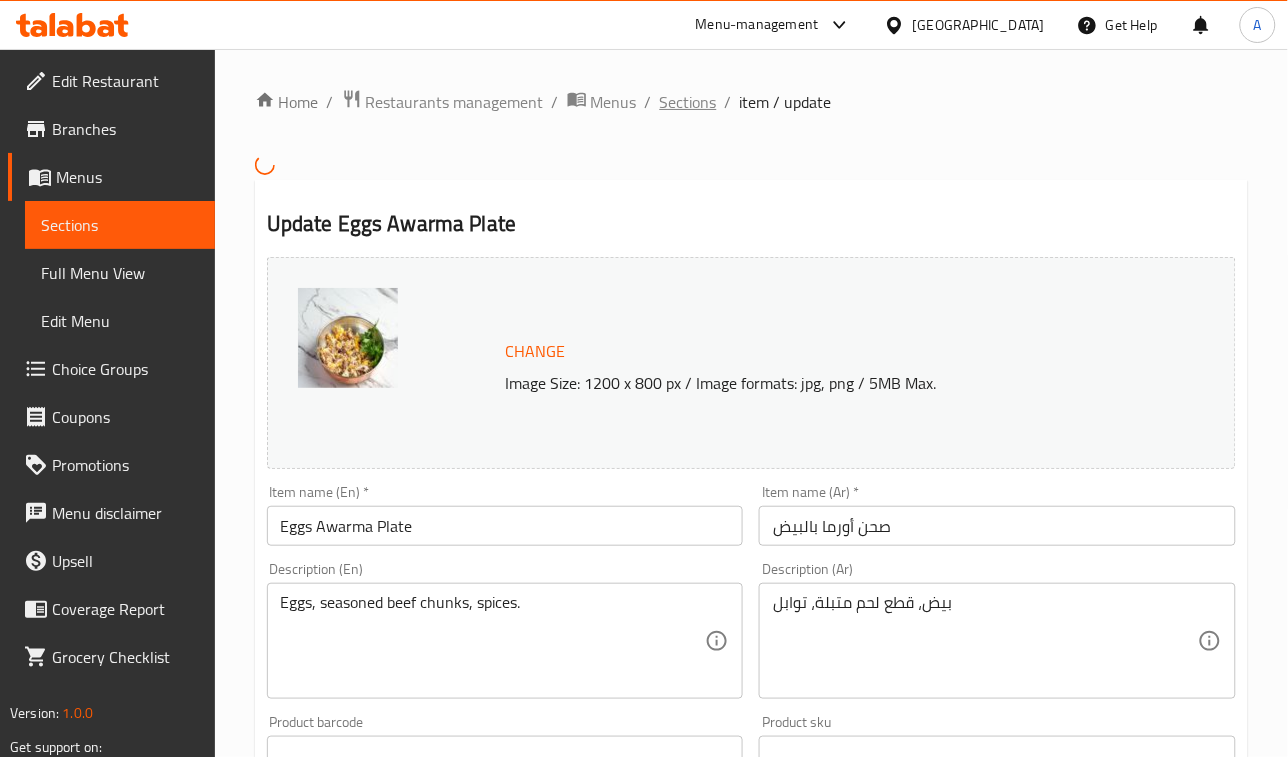 click on "Sections" at bounding box center (688, 102) 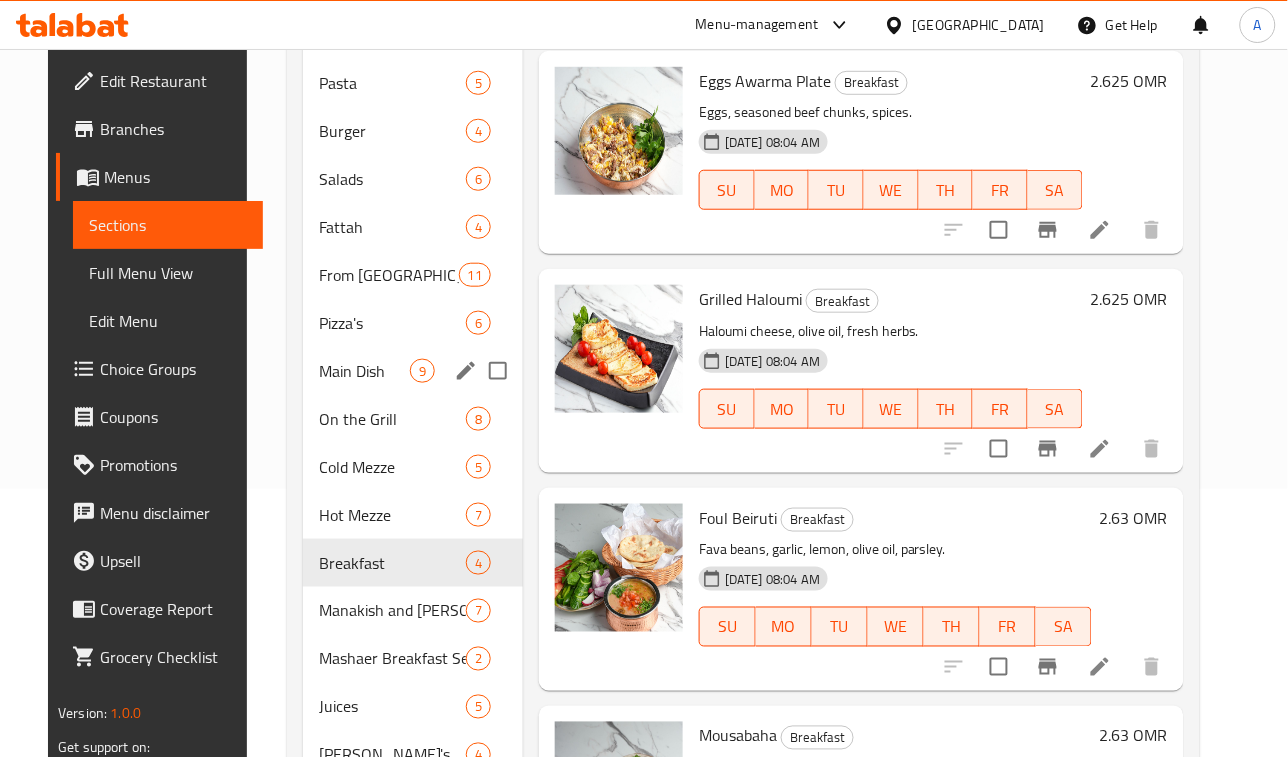 scroll, scrollTop: 401, scrollLeft: 0, axis: vertical 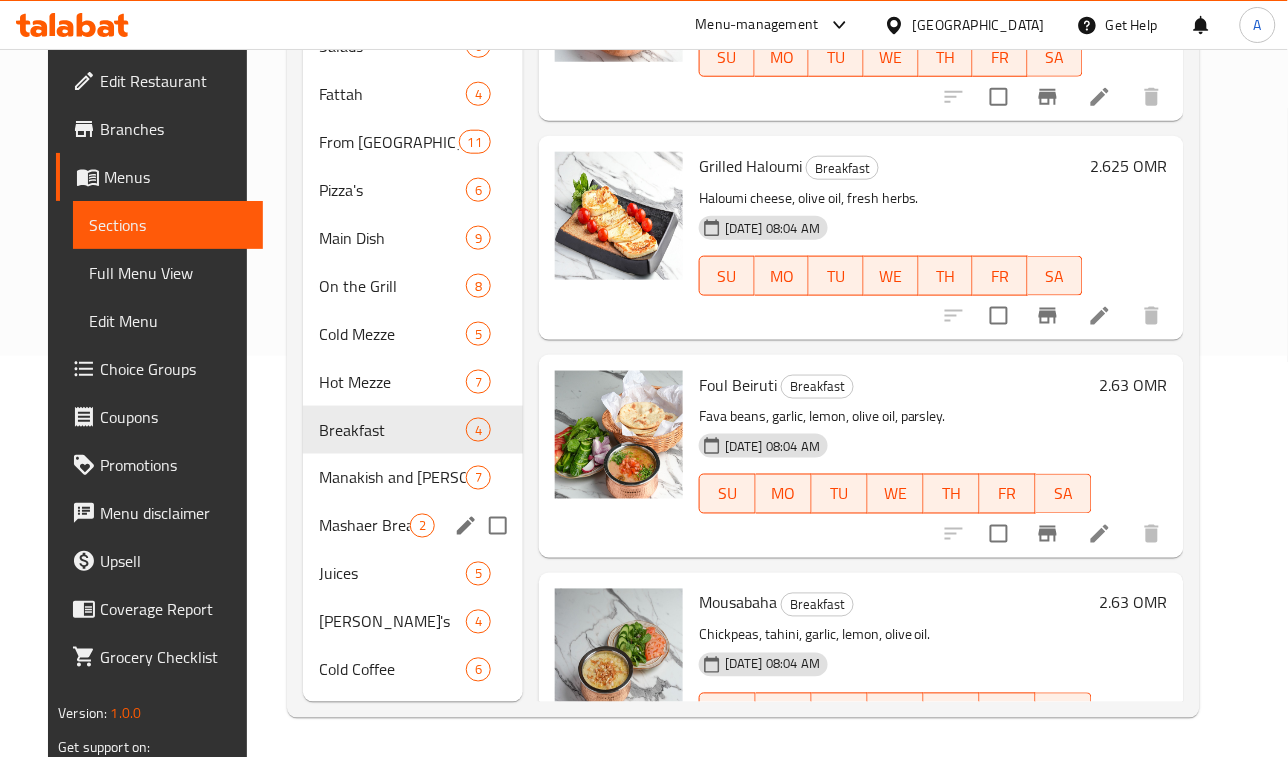 click on "Mashaer Breakfast Sets" at bounding box center (364, 526) 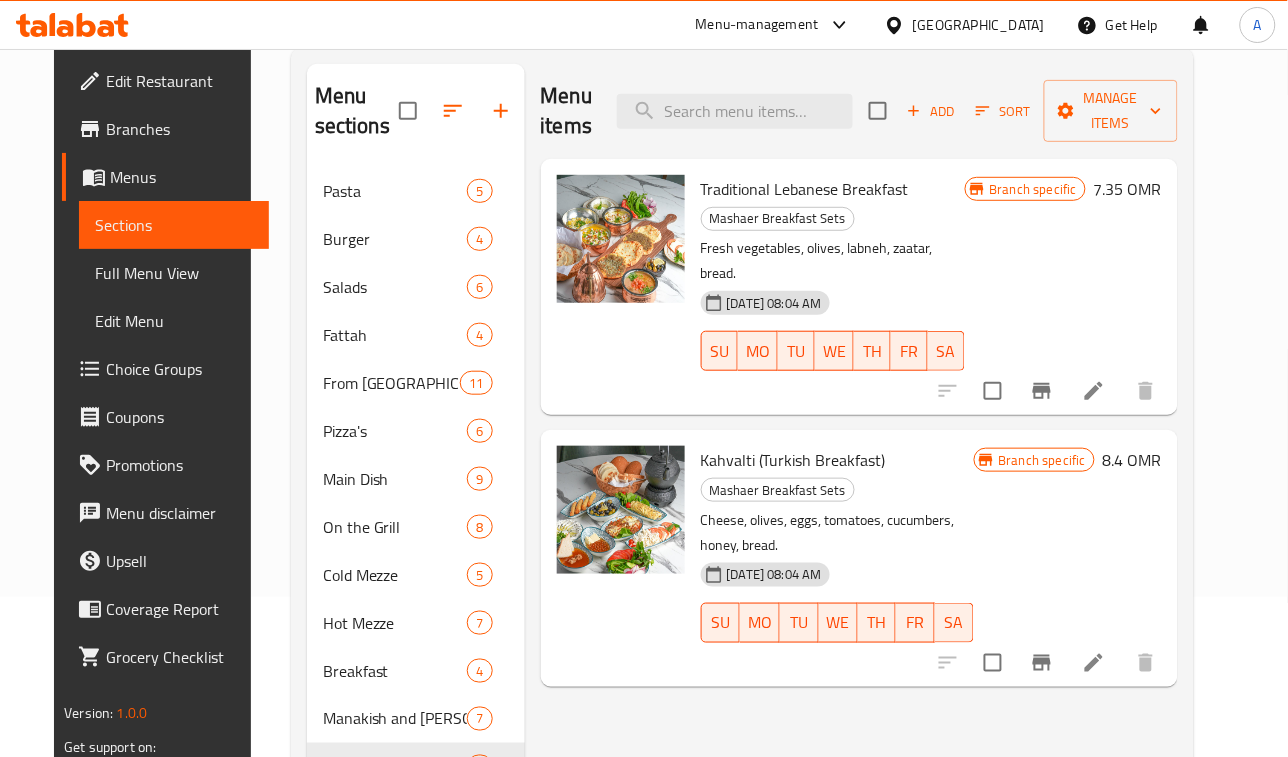 scroll, scrollTop: 0, scrollLeft: 0, axis: both 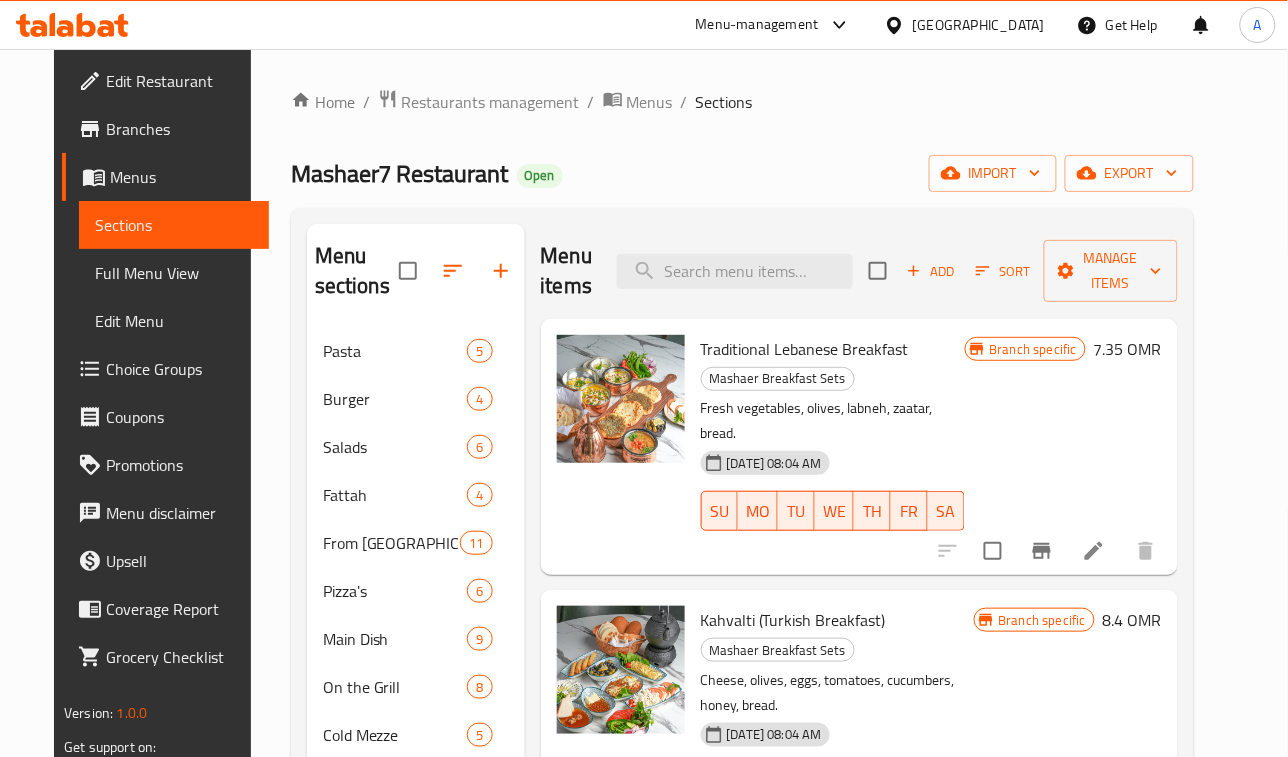 click at bounding box center (1094, 551) 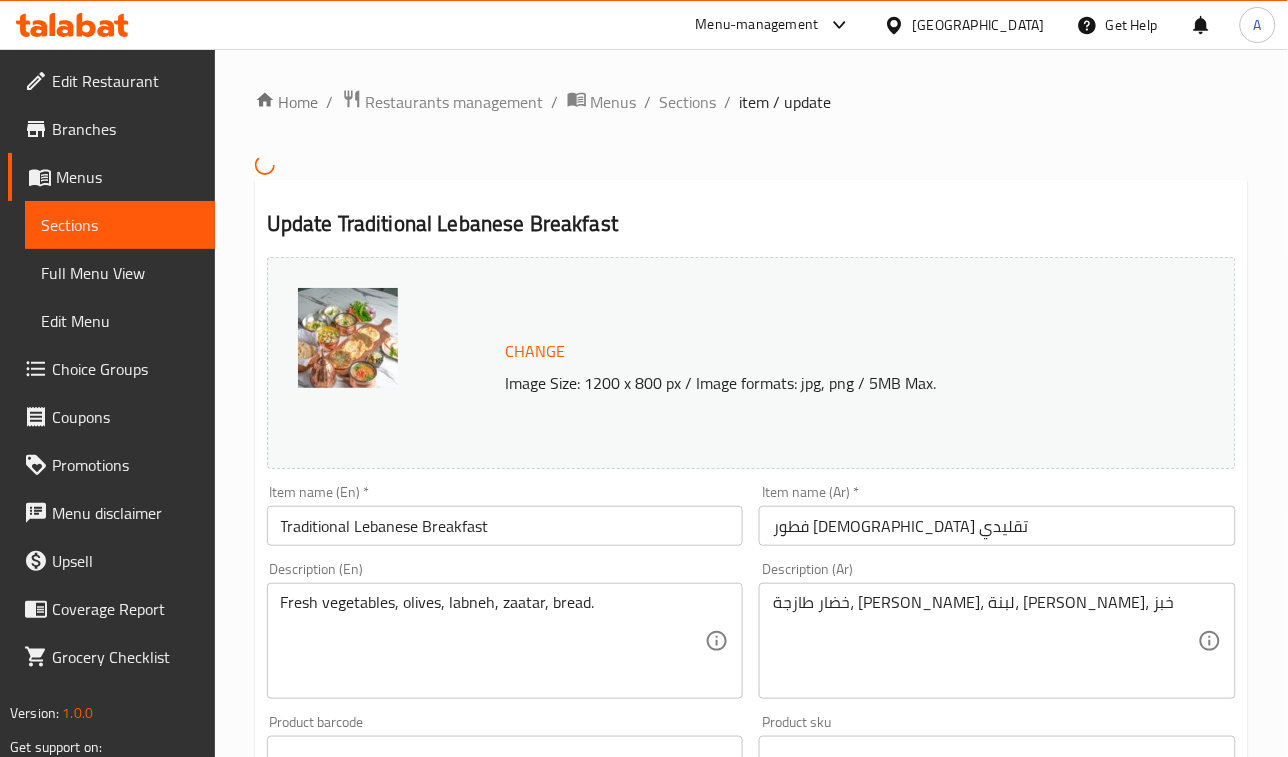click on "Change Image Size: 1200 x 800 px / Image formats: jpg, png / 5MB Max." at bounding box center (751, 363) 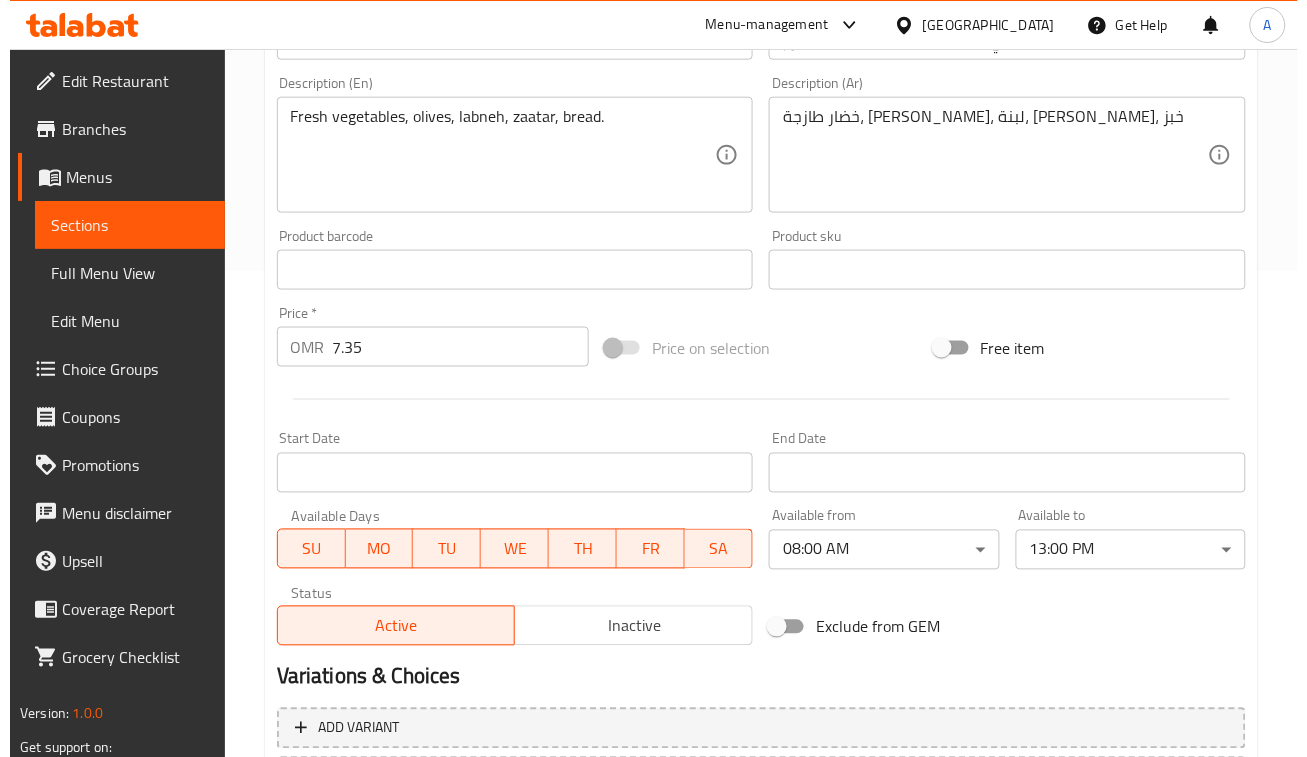 scroll, scrollTop: 668, scrollLeft: 0, axis: vertical 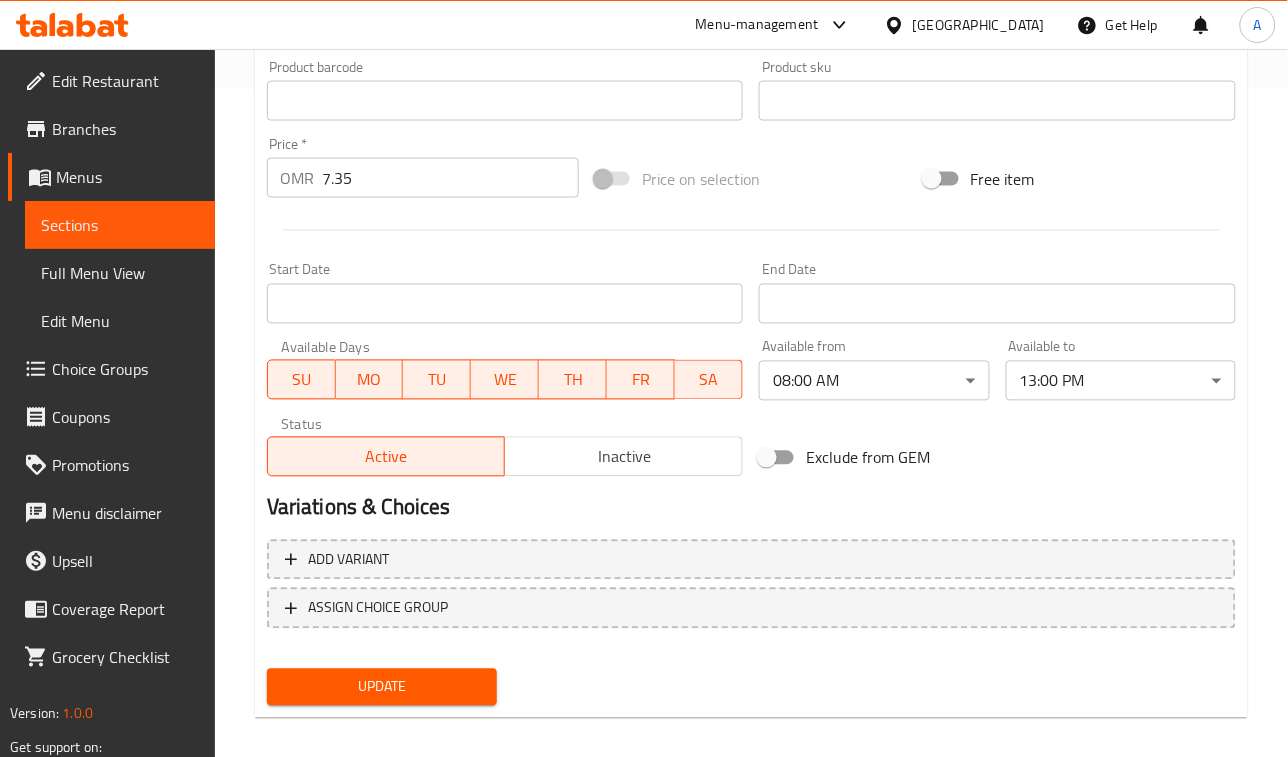 click on "Available to 13:00 PM ​" at bounding box center (1121, 370) 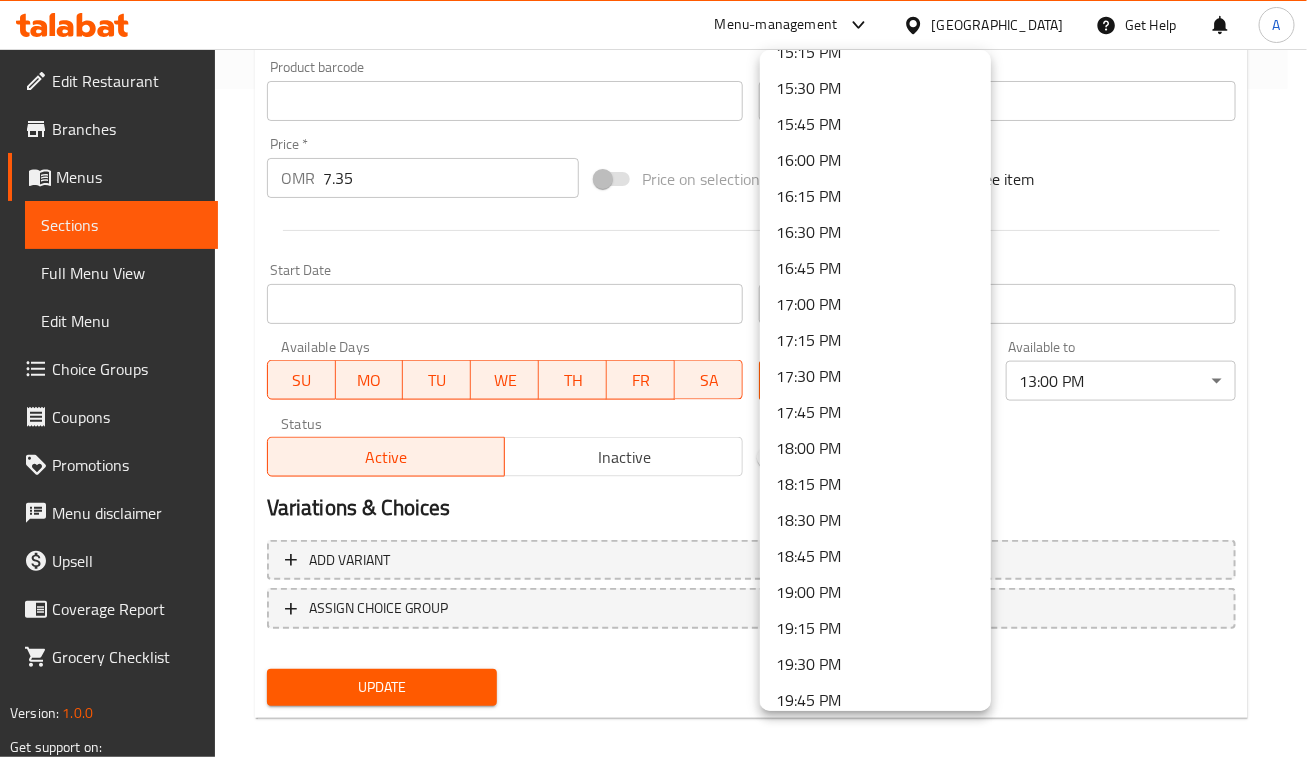 scroll, scrollTop: 2221, scrollLeft: 0, axis: vertical 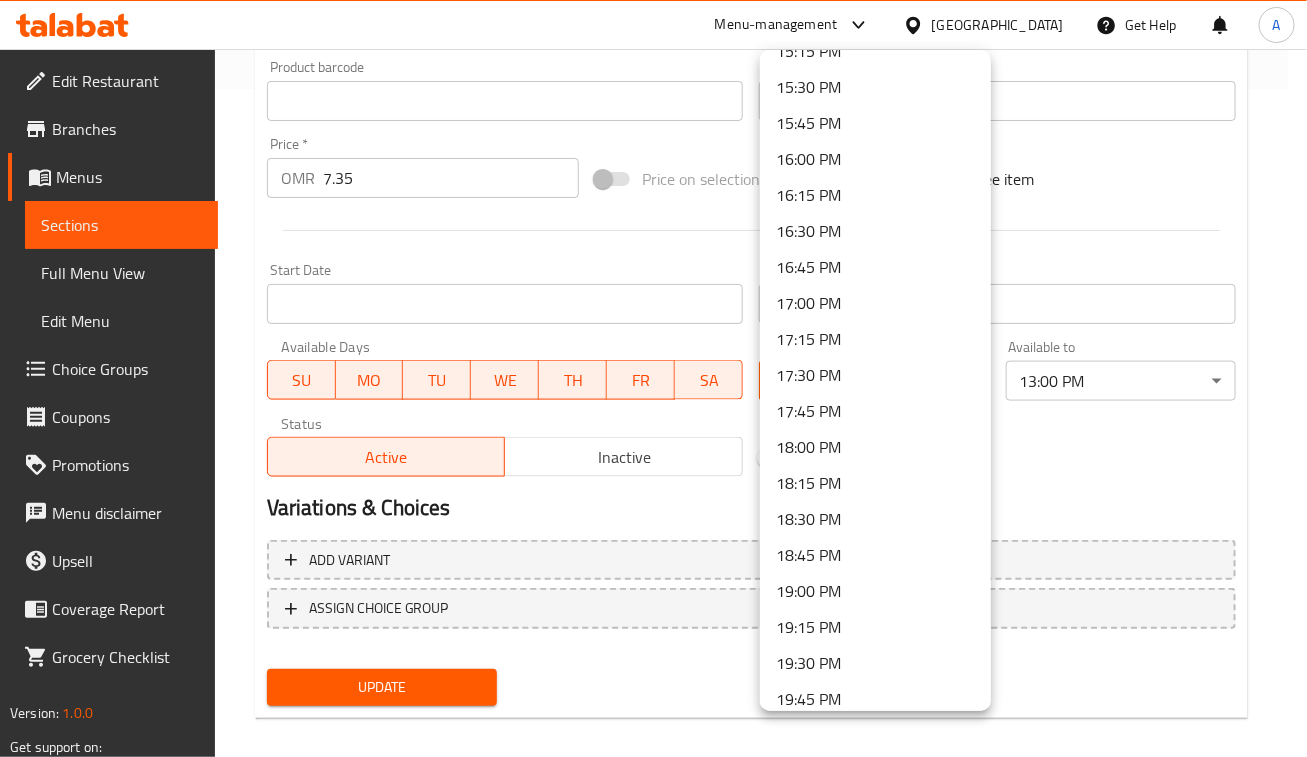 click at bounding box center (653, 378) 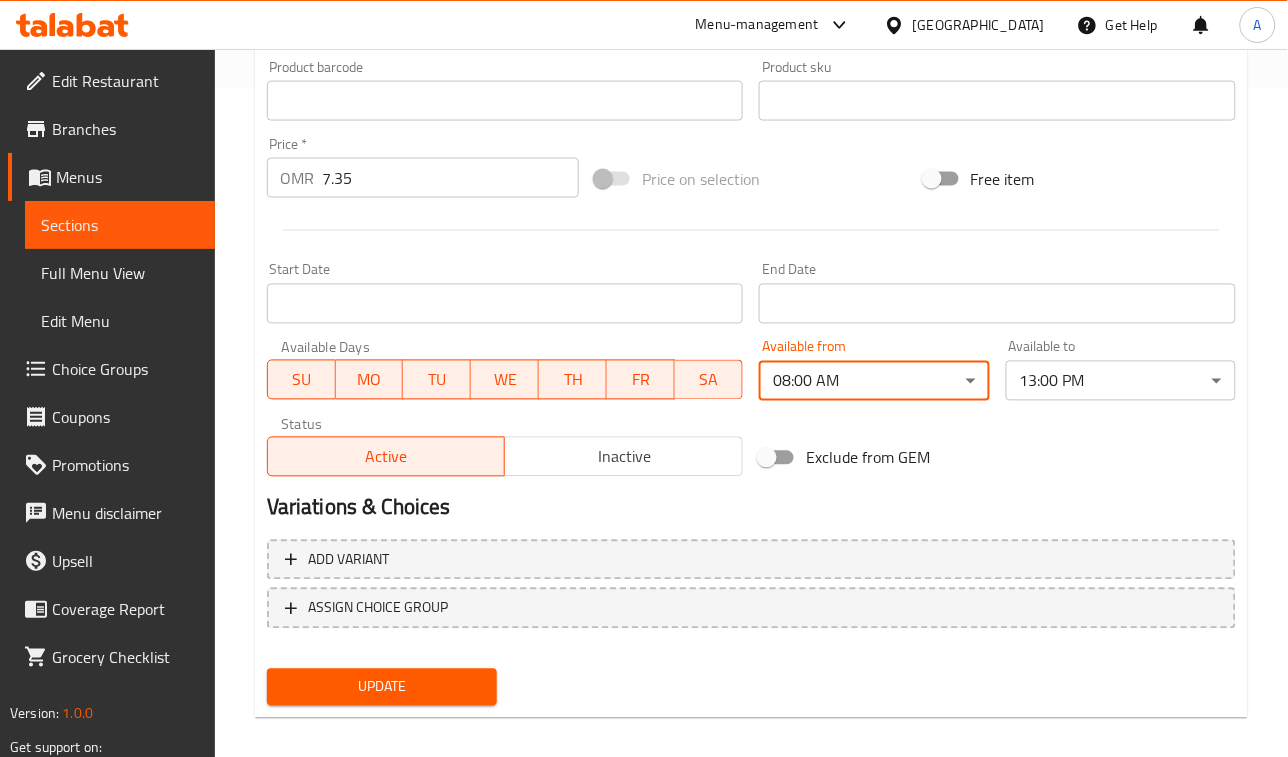 click on "​ Menu-management Oman Get Help A   Edit Restaurant   Branches   Menus   Sections   Full Menu View   Edit Menu   Choice Groups   Coupons   Promotions   Menu disclaimer   Upsell   Coverage Report   Grocery Checklist  Version:    1.0.0  Get support on:    Support.OpsPlatform Home / Restaurants management / Menus / Sections / item / update Mashaer Breakfast Sets  section Update Traditional Lebanese Breakfast Change Image Size: 1200 x 800 px / Image formats: jpg, png / 5MB Max. Item name (En)   * Traditional Lebanese Breakfast Item name (En)  * Item name (Ar)   * فطور لبناني تقليدي Item name (Ar)  * Description (En) Fresh vegetables, olives, labneh, zaatar, bread. Description (En) Description (Ar) خضار طازجة، زيتون، لبنة، زعتر، خبز Description (Ar) Product barcode Product barcode Product sku Product sku Price   * OMR 7.35 Price  * Price on selection Free item Start Date Start Date End Date End Date Available Days SU MO TU WE TH FR SA Available from 08:00 AM" at bounding box center (644, -265) 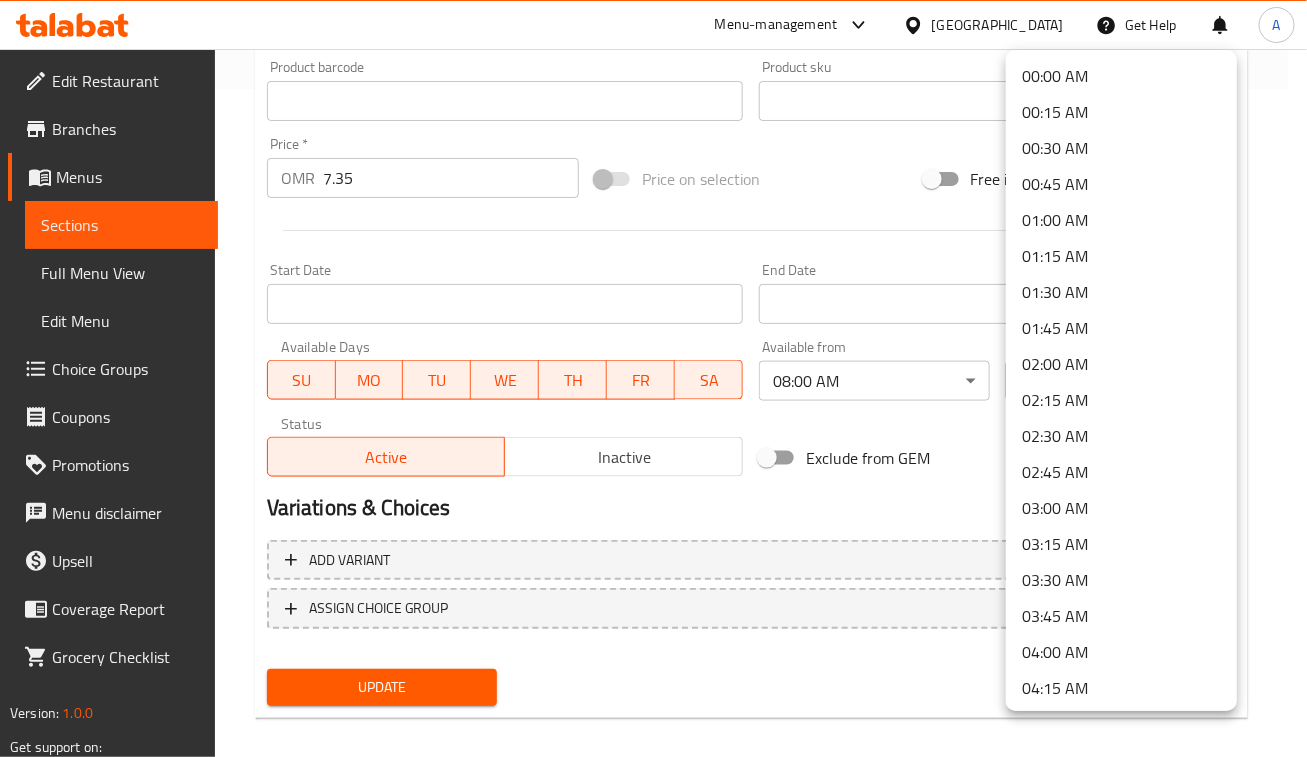 click at bounding box center [653, 378] 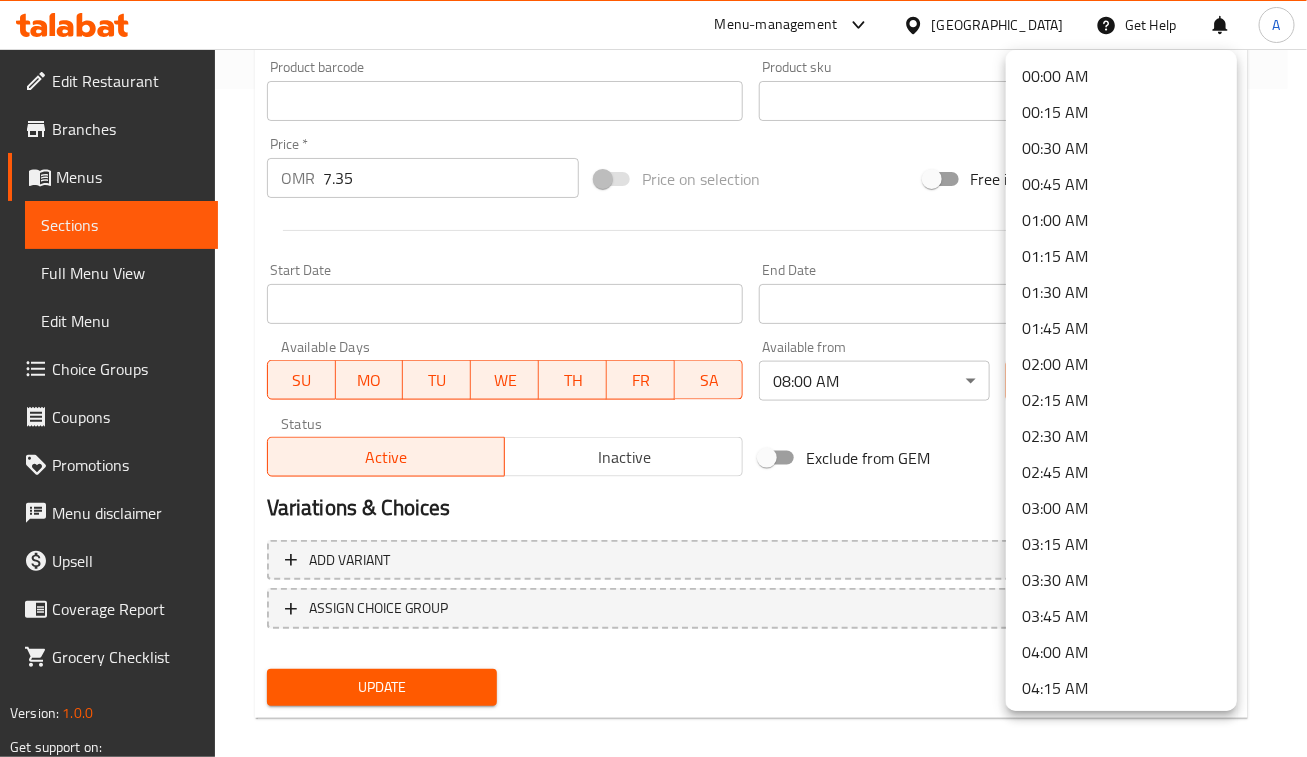 scroll, scrollTop: 1566, scrollLeft: 0, axis: vertical 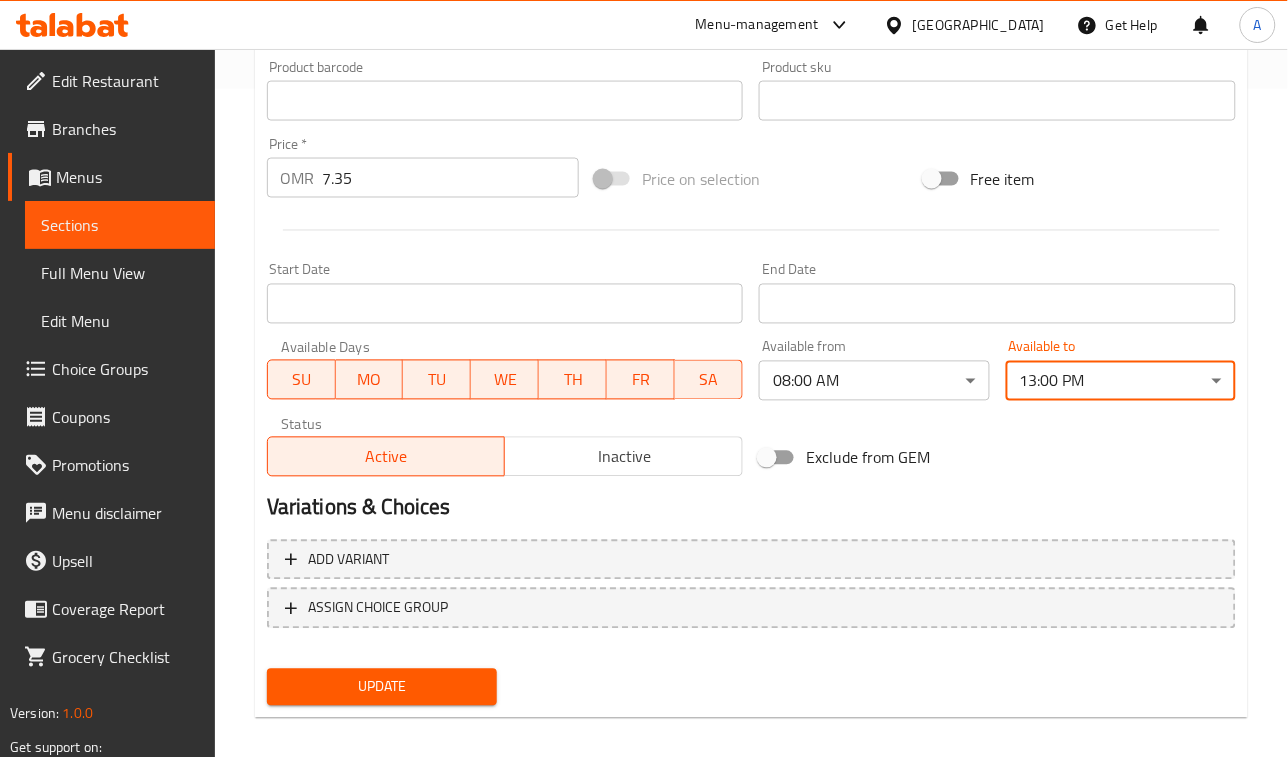 click on "​ Menu-management Oman Get Help A   Edit Restaurant   Branches   Menus   Sections   Full Menu View   Edit Menu   Choice Groups   Coupons   Promotions   Menu disclaimer   Upsell   Coverage Report   Grocery Checklist  Version:    1.0.0  Get support on:    Support.OpsPlatform Home / Restaurants management / Menus / Sections / item / update Mashaer Breakfast Sets  section Update Traditional Lebanese Breakfast Change Image Size: 1200 x 800 px / Image formats: jpg, png / 5MB Max. Item name (En)   * Traditional Lebanese Breakfast Item name (En)  * Item name (Ar)   * فطور لبناني تقليدي Item name (Ar)  * Description (En) Fresh vegetables, olives, labneh, zaatar, bread. Description (En) Description (Ar) خضار طازجة، زيتون، لبنة، زعتر، خبز Description (Ar) Product barcode Product barcode Product sku Product sku Price   * OMR 7.35 Price  * Price on selection Free item Start Date Start Date End Date End Date Available Days SU MO TU WE TH FR SA Available from 08:00 AM" at bounding box center (644, -265) 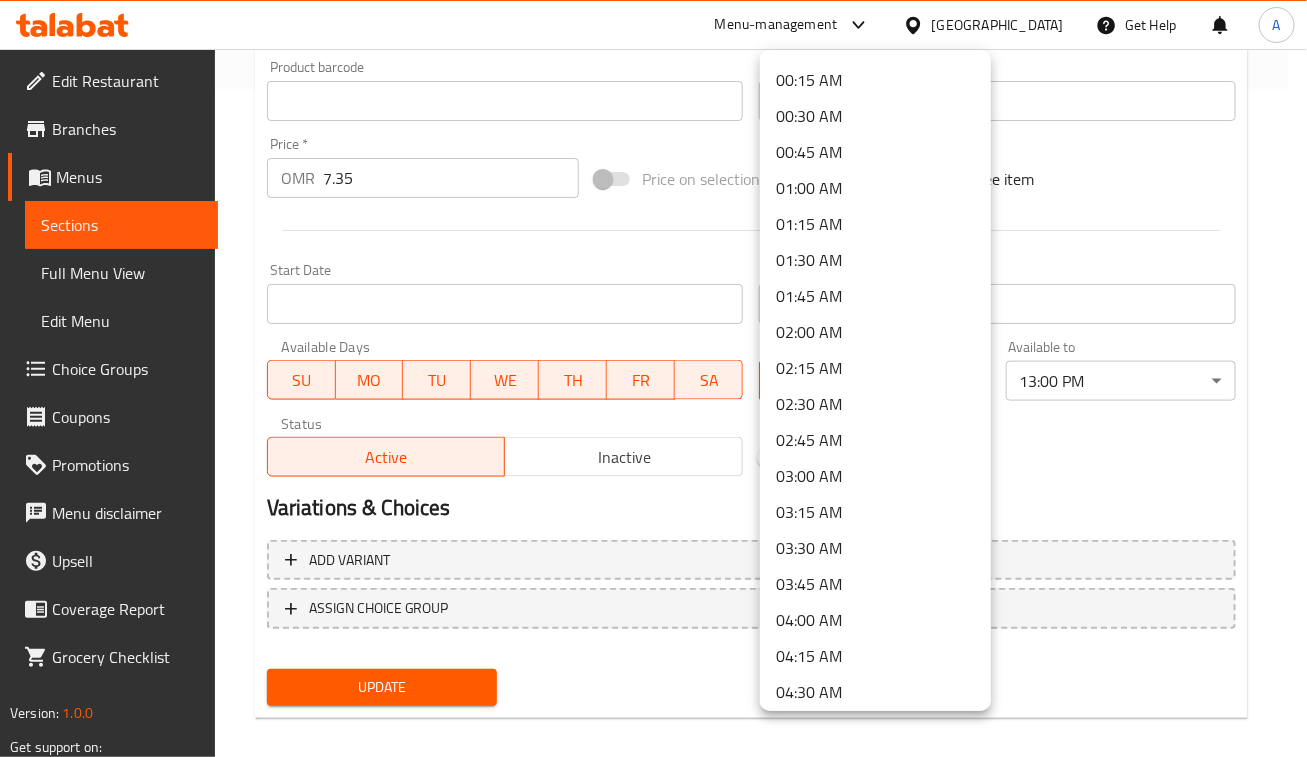 scroll, scrollTop: 0, scrollLeft: 0, axis: both 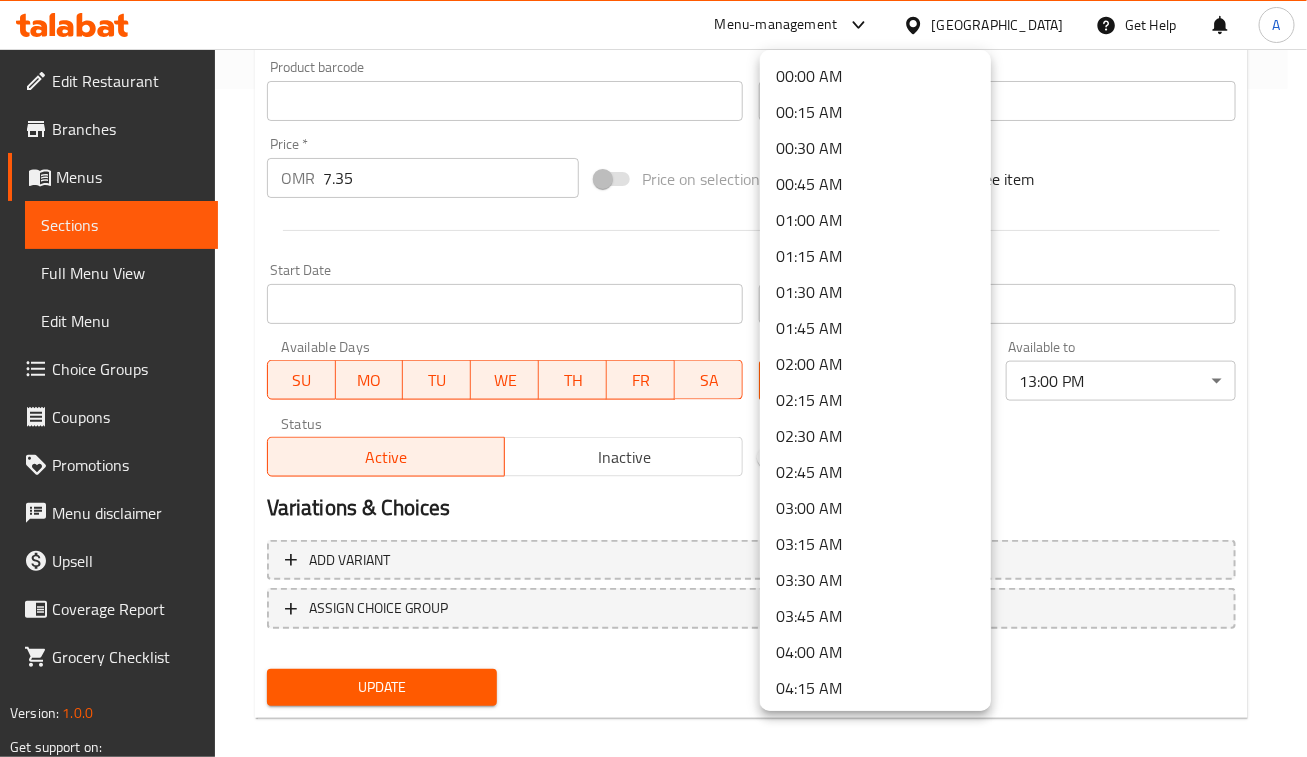 click on "00:00 AM" at bounding box center (875, 76) 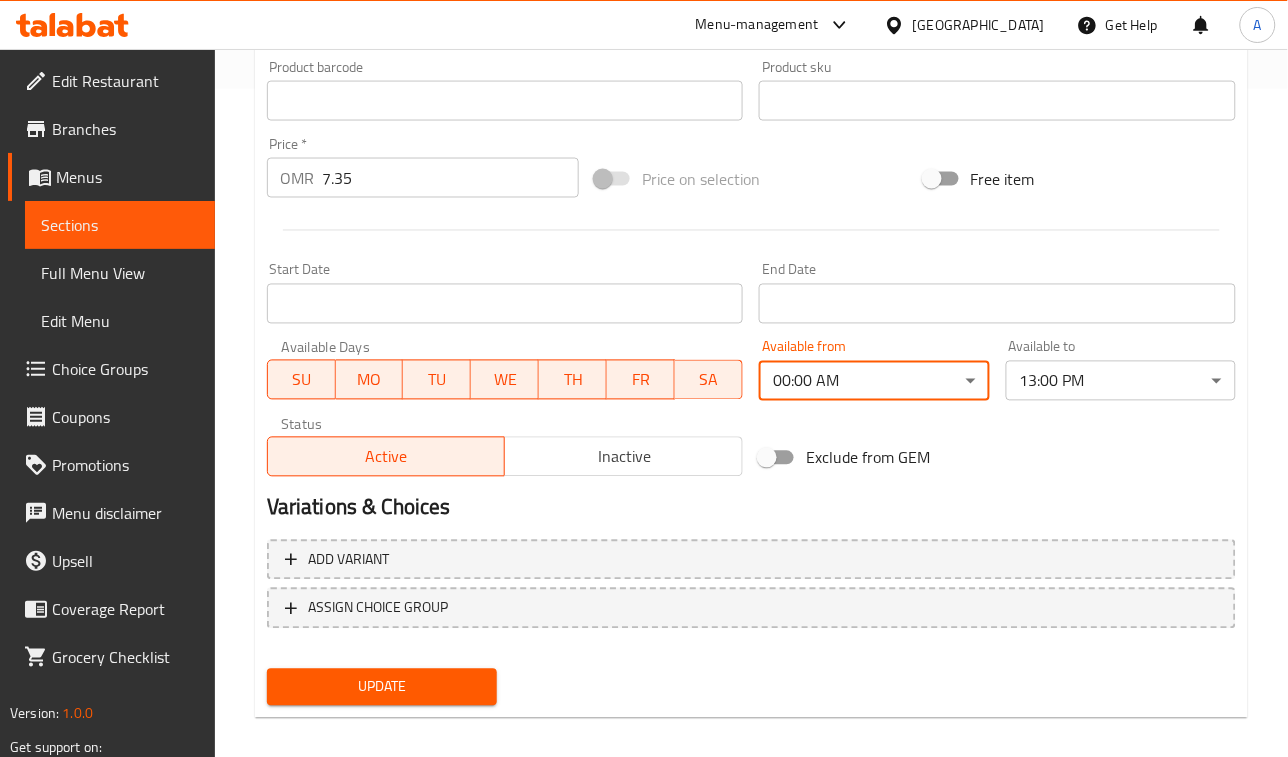 click on "​ Menu-management Oman Get Help A   Edit Restaurant   Branches   Menus   Sections   Full Menu View   Edit Menu   Choice Groups   Coupons   Promotions   Menu disclaimer   Upsell   Coverage Report   Grocery Checklist  Version:    1.0.0  Get support on:    Support.OpsPlatform Home / Restaurants management / Menus / Sections / item / update Mashaer Breakfast Sets  section Update Traditional Lebanese Breakfast Change Image Size: 1200 x 800 px / Image formats: jpg, png / 5MB Max. Item name (En)   * Traditional Lebanese Breakfast Item name (En)  * Item name (Ar)   * فطور لبناني تقليدي Item name (Ar)  * Description (En) Fresh vegetables, olives, labneh, zaatar, bread. Description (En) Description (Ar) خضار طازجة، زيتون، لبنة، زعتر، خبز Description (Ar) Product barcode Product barcode Product sku Product sku Price   * OMR 7.35 Price  * Price on selection Free item Start Date Start Date End Date End Date Available Days SU MO TU WE TH FR SA Available from 00:00 AM" at bounding box center [644, -265] 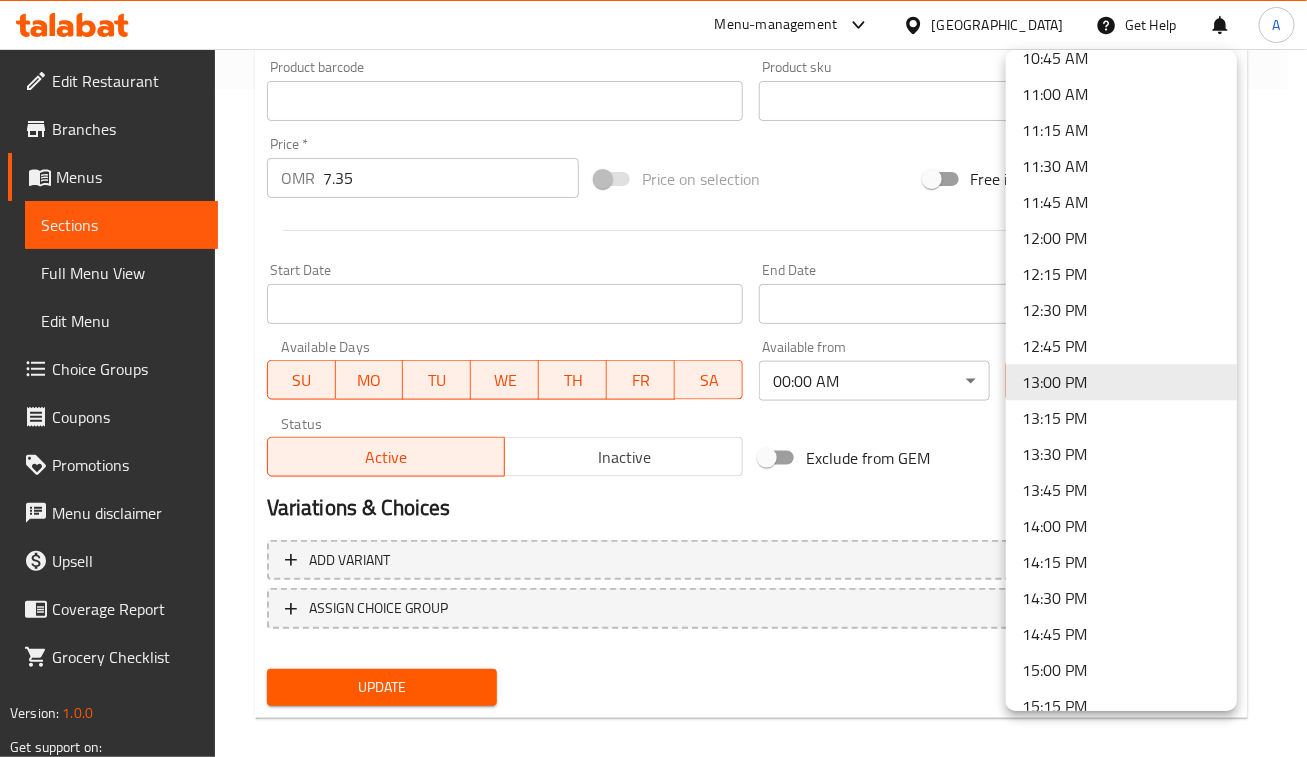 scroll, scrollTop: 941, scrollLeft: 0, axis: vertical 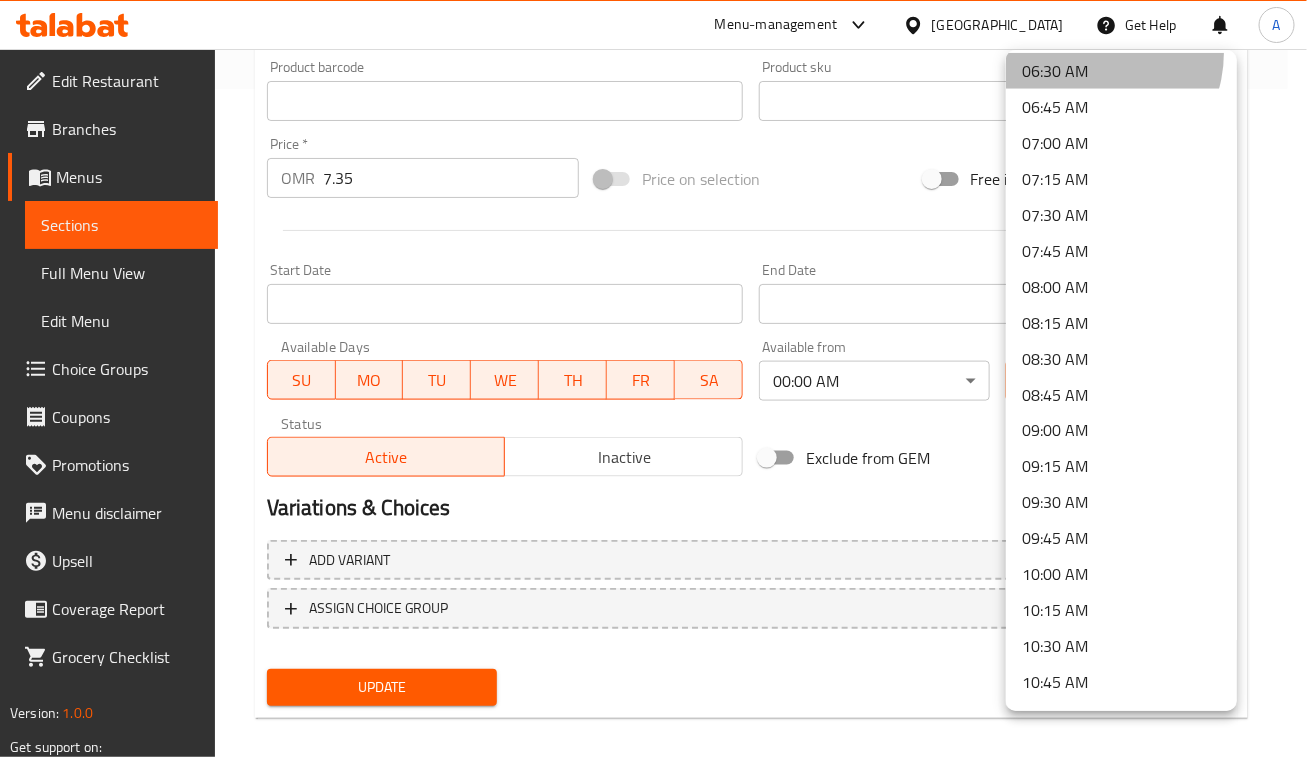 click on "06:30 AM" at bounding box center (1121, 71) 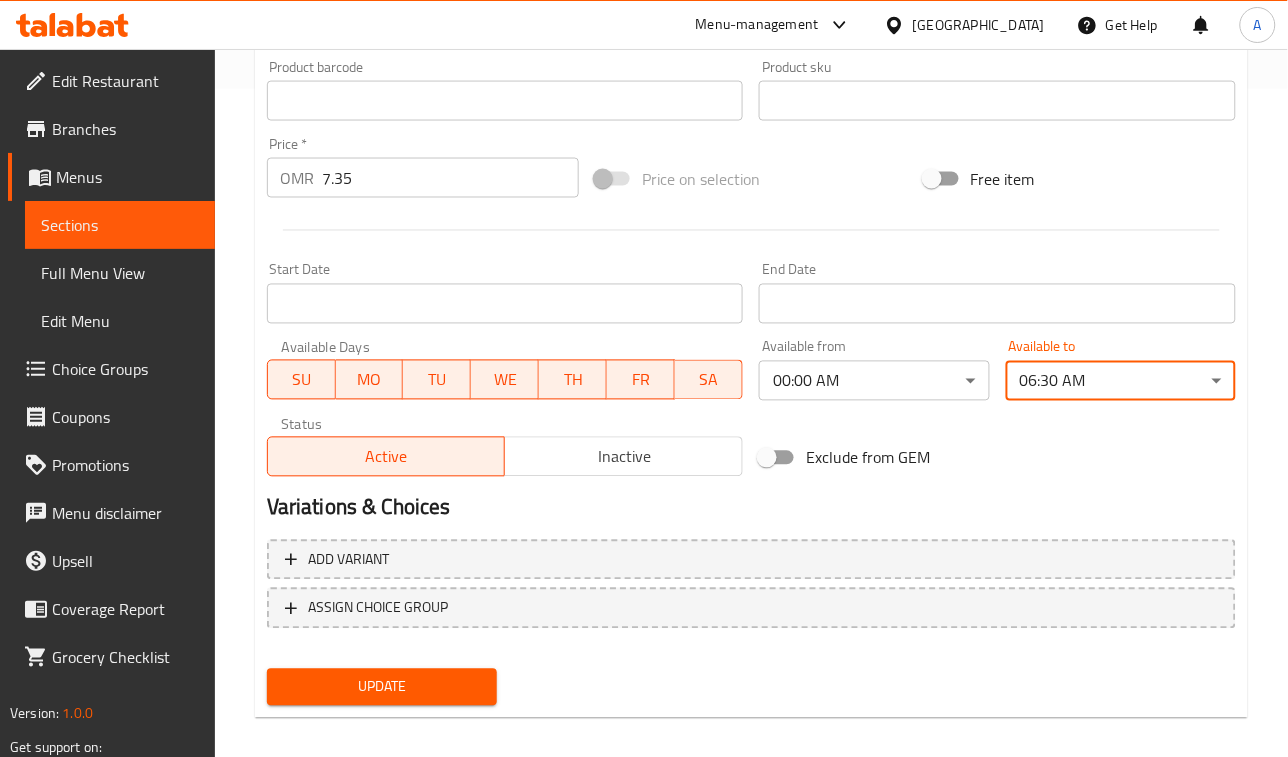 click on "Available to 06:30 AM ​" at bounding box center [1121, 370] 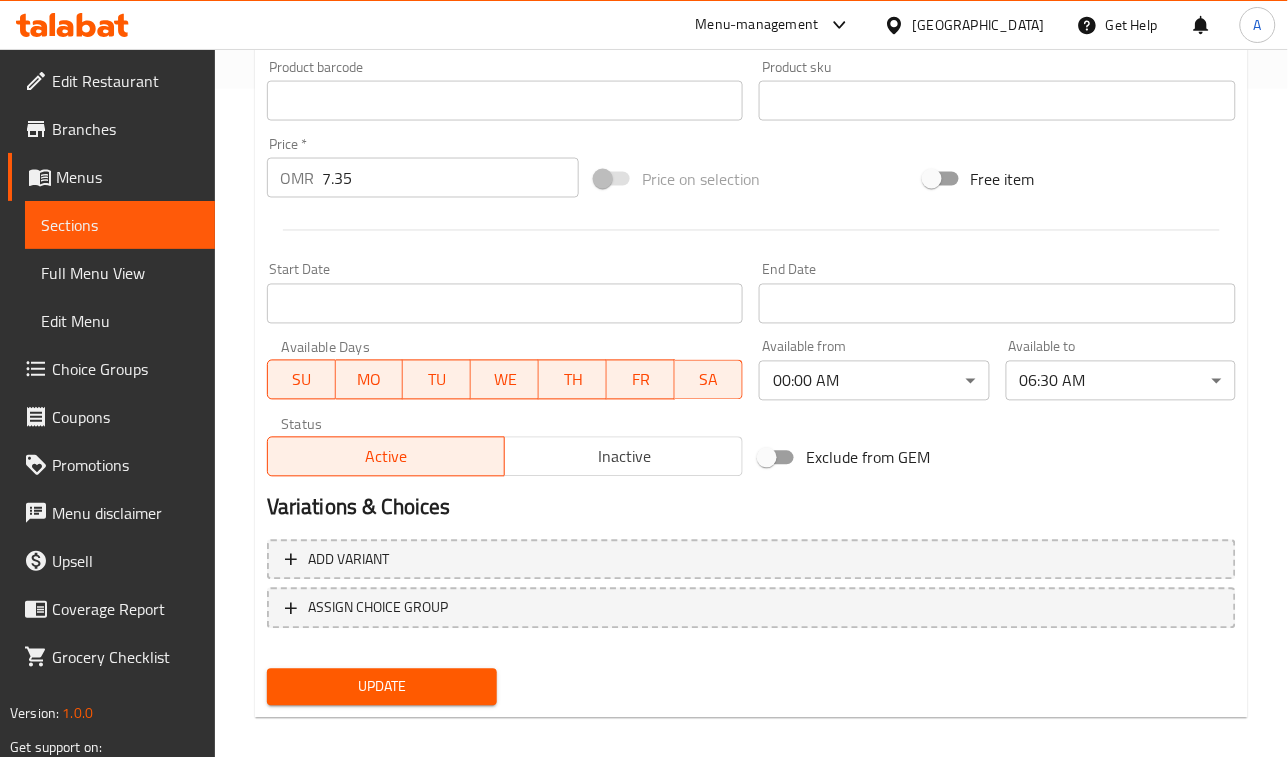 click on "​ Menu-management Oman Get Help A   Edit Restaurant   Branches   Menus   Sections   Full Menu View   Edit Menu   Choice Groups   Coupons   Promotions   Menu disclaimer   Upsell   Coverage Report   Grocery Checklist  Version:    1.0.0  Get support on:    Support.OpsPlatform Home / Restaurants management / Menus / Sections / item / update Mashaer Breakfast Sets  section Update Traditional Lebanese Breakfast Change Image Size: 1200 x 800 px / Image formats: jpg, png / 5MB Max. Item name (En)   * Traditional Lebanese Breakfast Item name (En)  * Item name (Ar)   * فطور لبناني تقليدي Item name (Ar)  * Description (En) Fresh vegetables, olives, labneh, zaatar, bread. Description (En) Description (Ar) خضار طازجة، زيتون، لبنة، زعتر، خبز Description (Ar) Product barcode Product barcode Product sku Product sku Price   * OMR 7.35 Price  * Price on selection Free item Start Date Start Date End Date End Date Available Days SU MO TU WE TH FR SA Available from 00:00 AM" at bounding box center (644, -265) 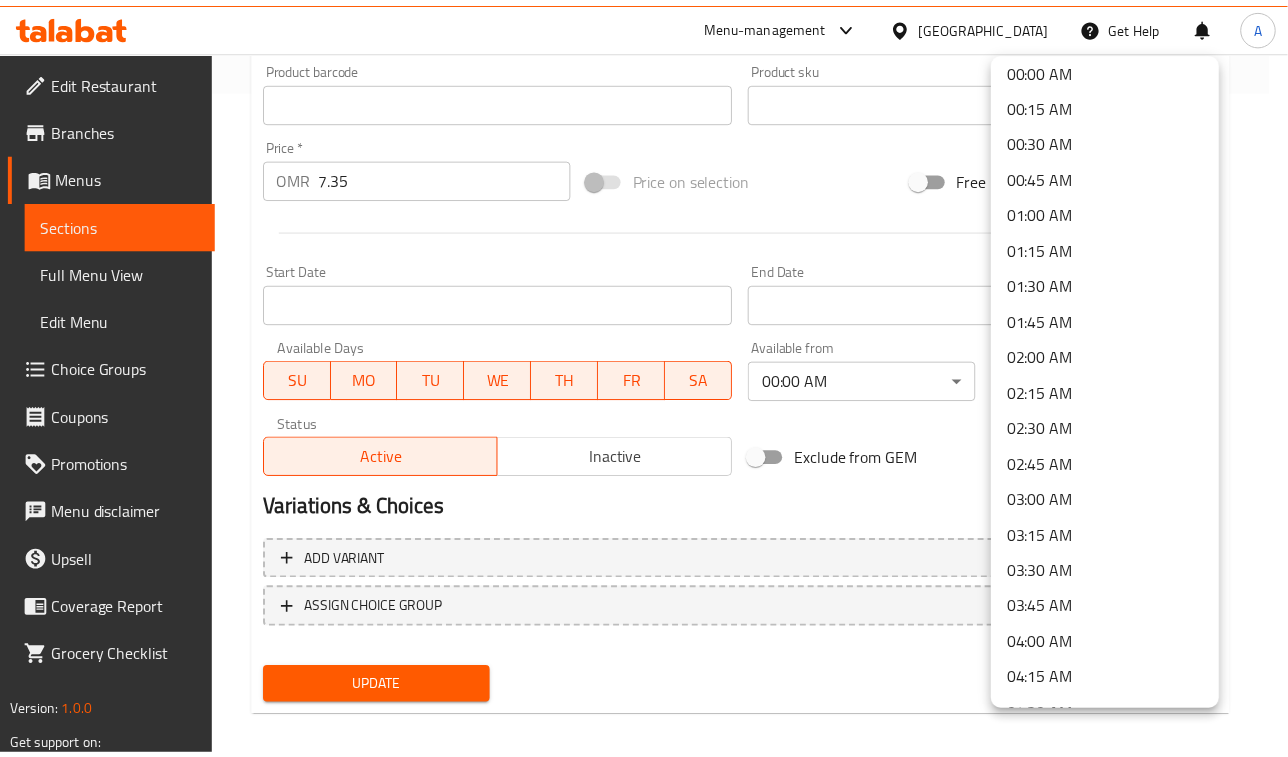 scroll, scrollTop: 0, scrollLeft: 0, axis: both 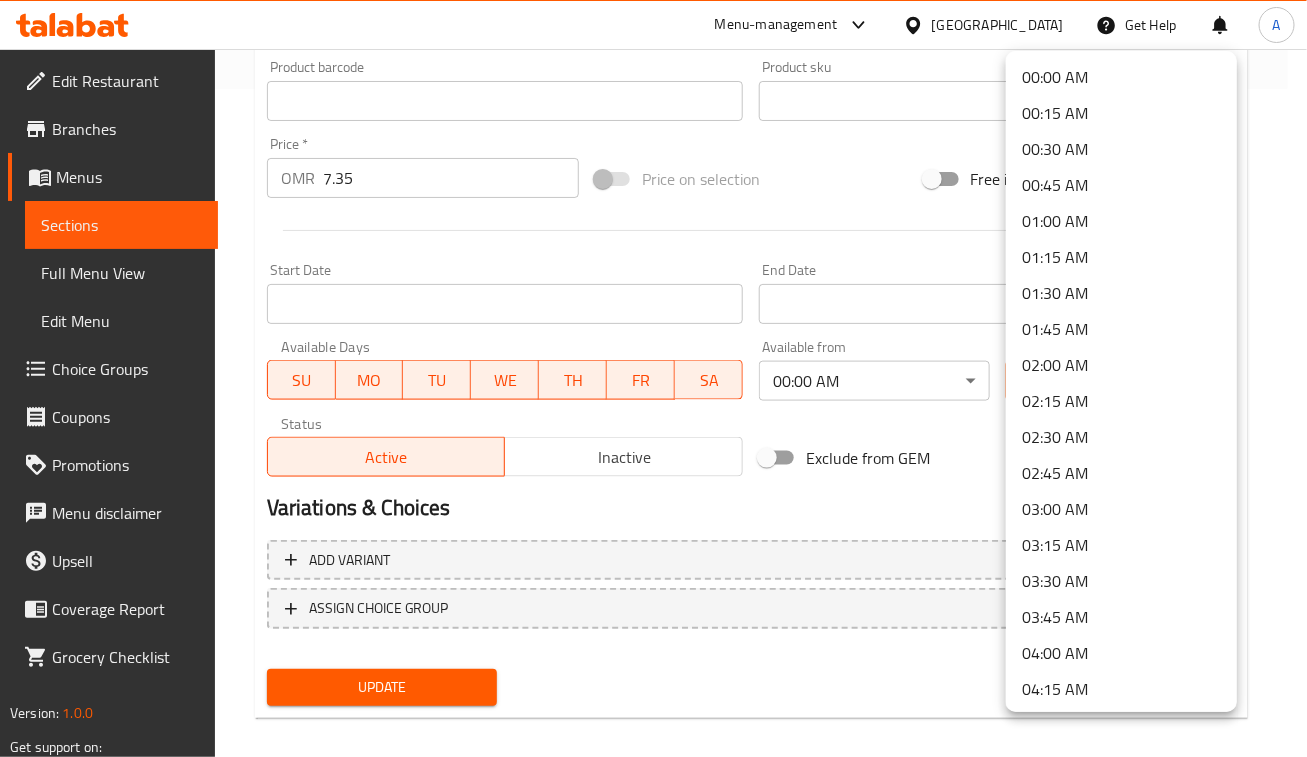 click on "00:00 AM" at bounding box center (1121, 77) 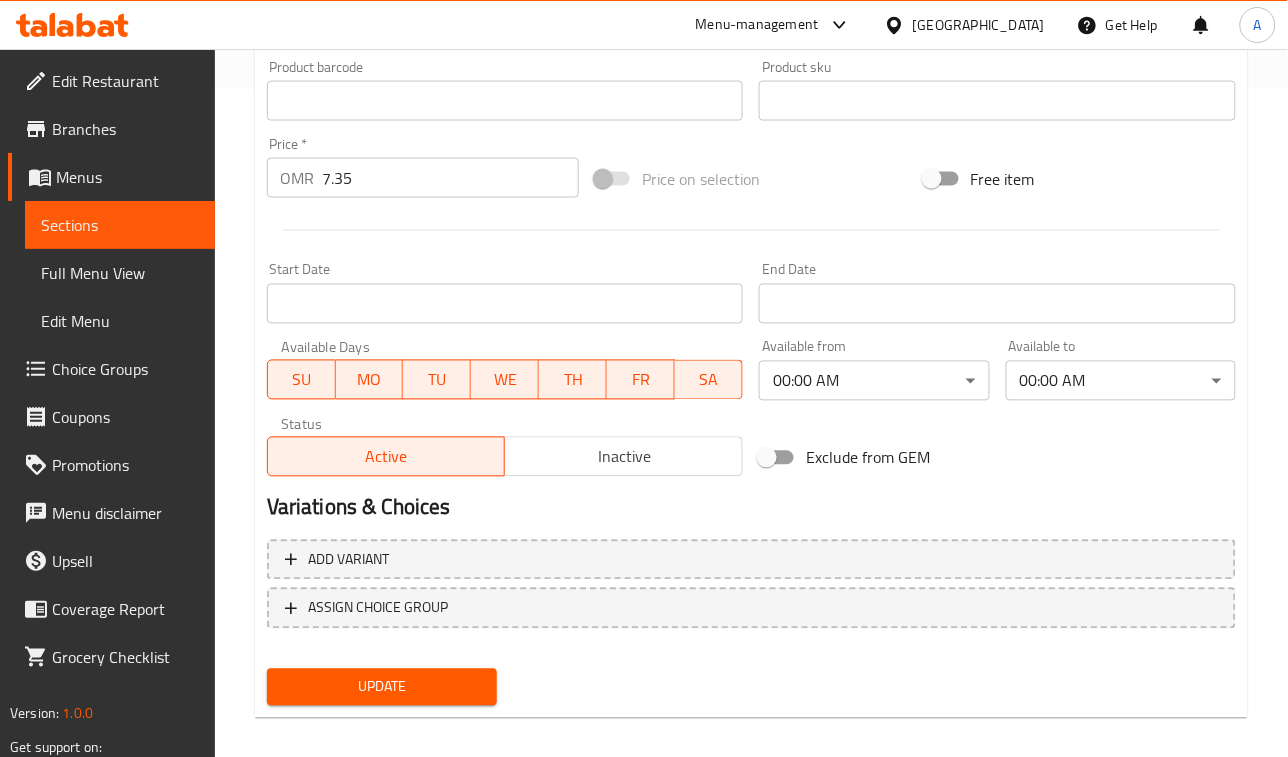 click on "Available from 00:00 AM ​" at bounding box center (874, 370) 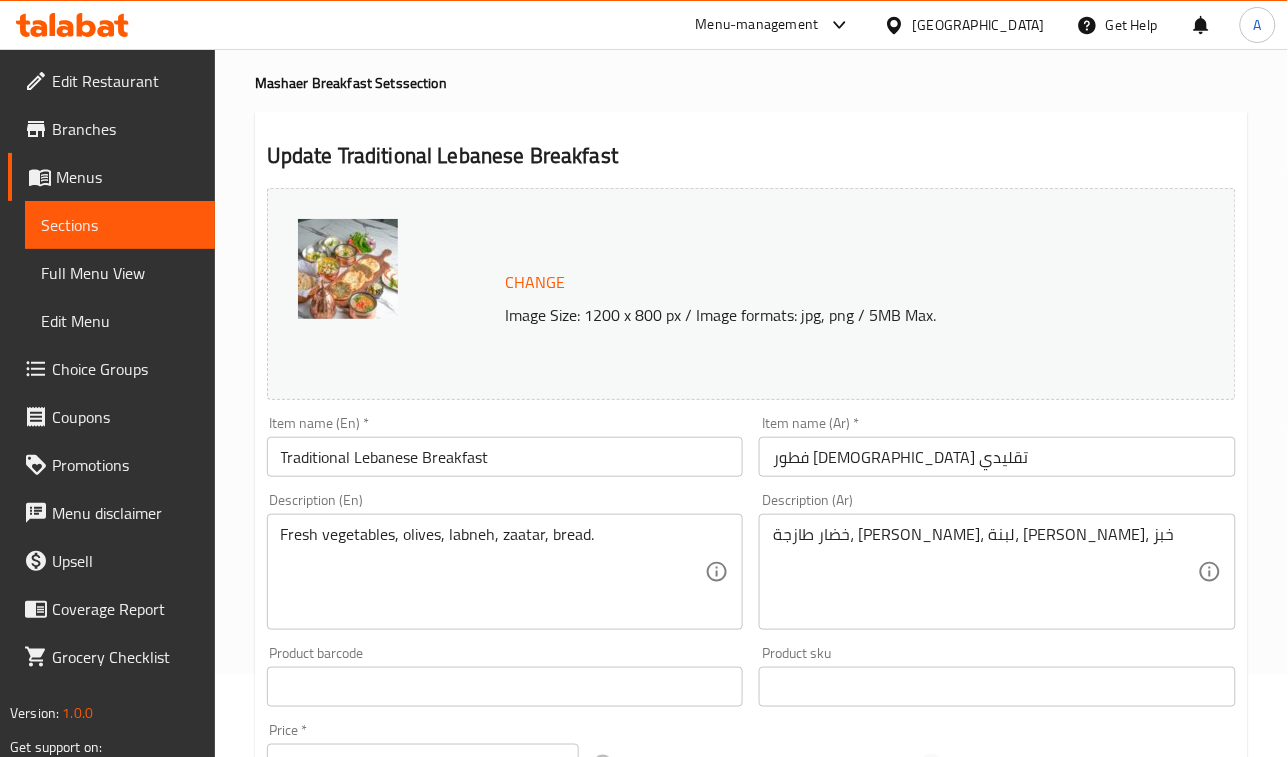 scroll, scrollTop: 0, scrollLeft: 0, axis: both 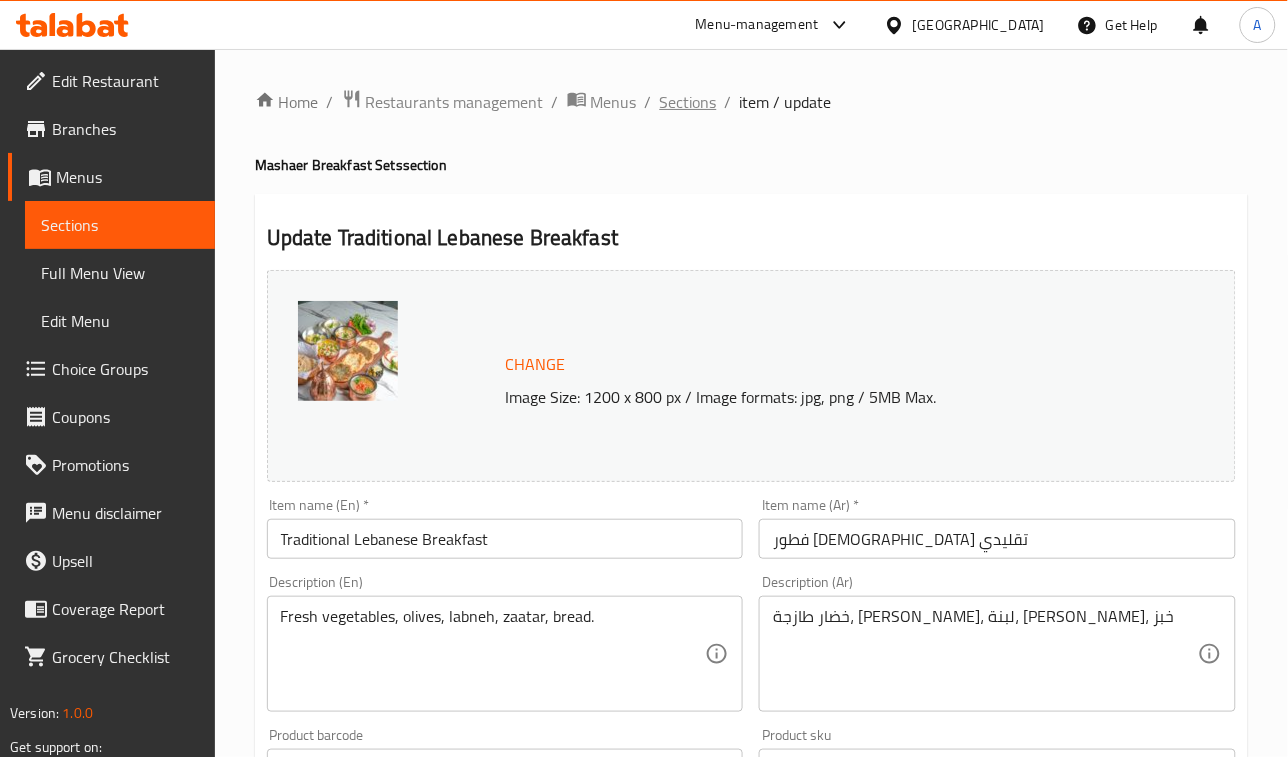 click on "Sections" at bounding box center (688, 102) 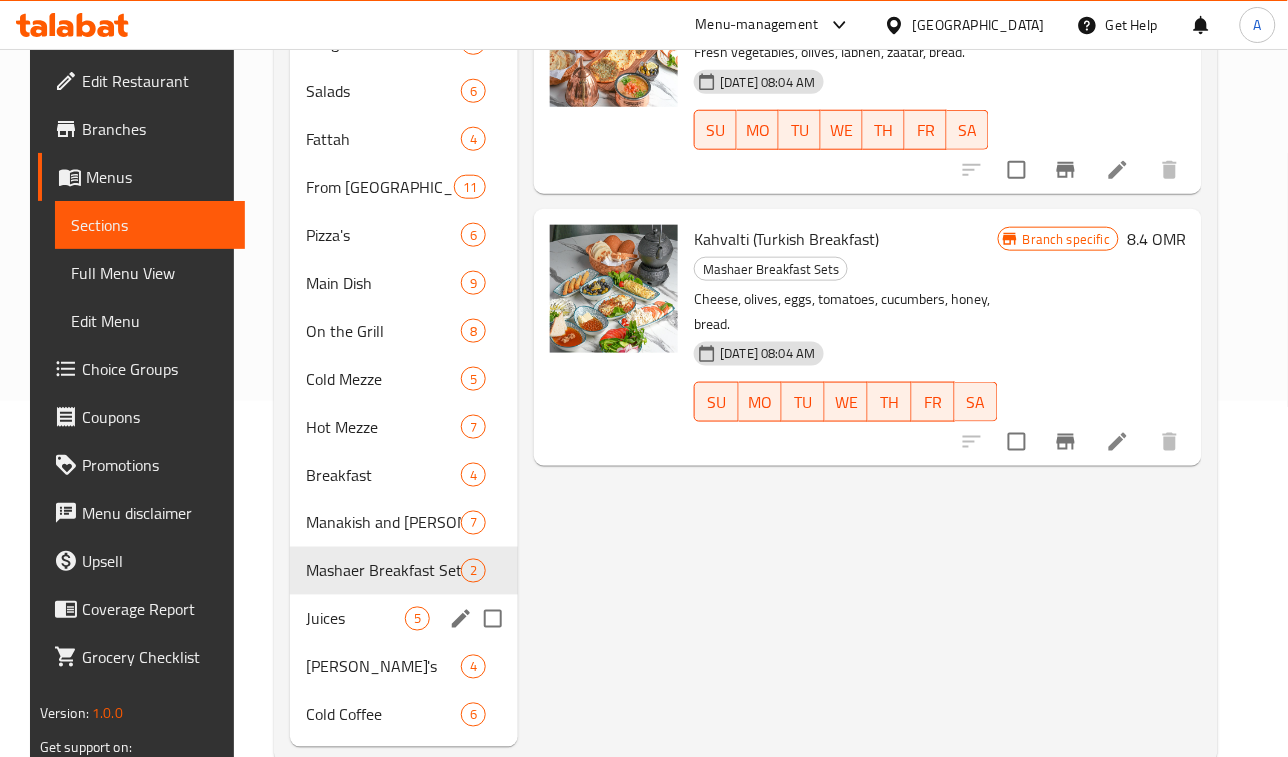 scroll, scrollTop: 401, scrollLeft: 0, axis: vertical 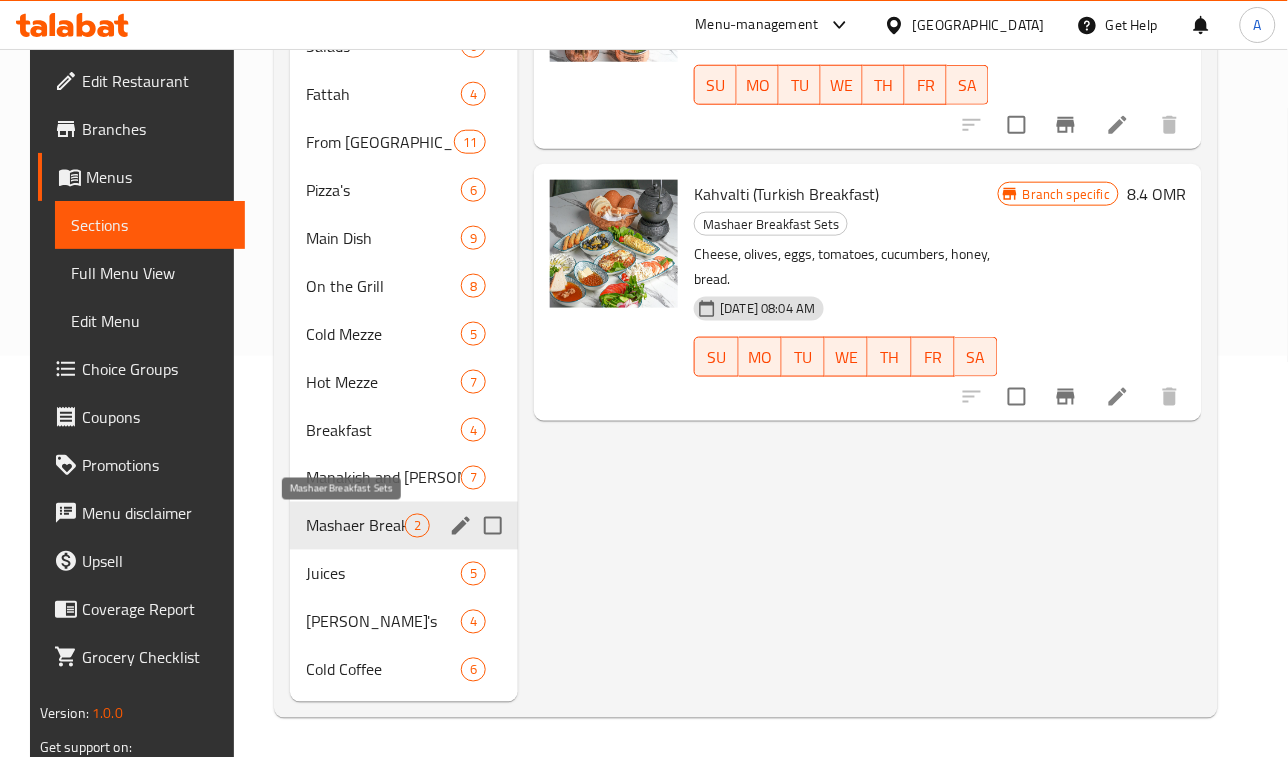 click on "Mashaer Breakfast Sets" at bounding box center (355, 526) 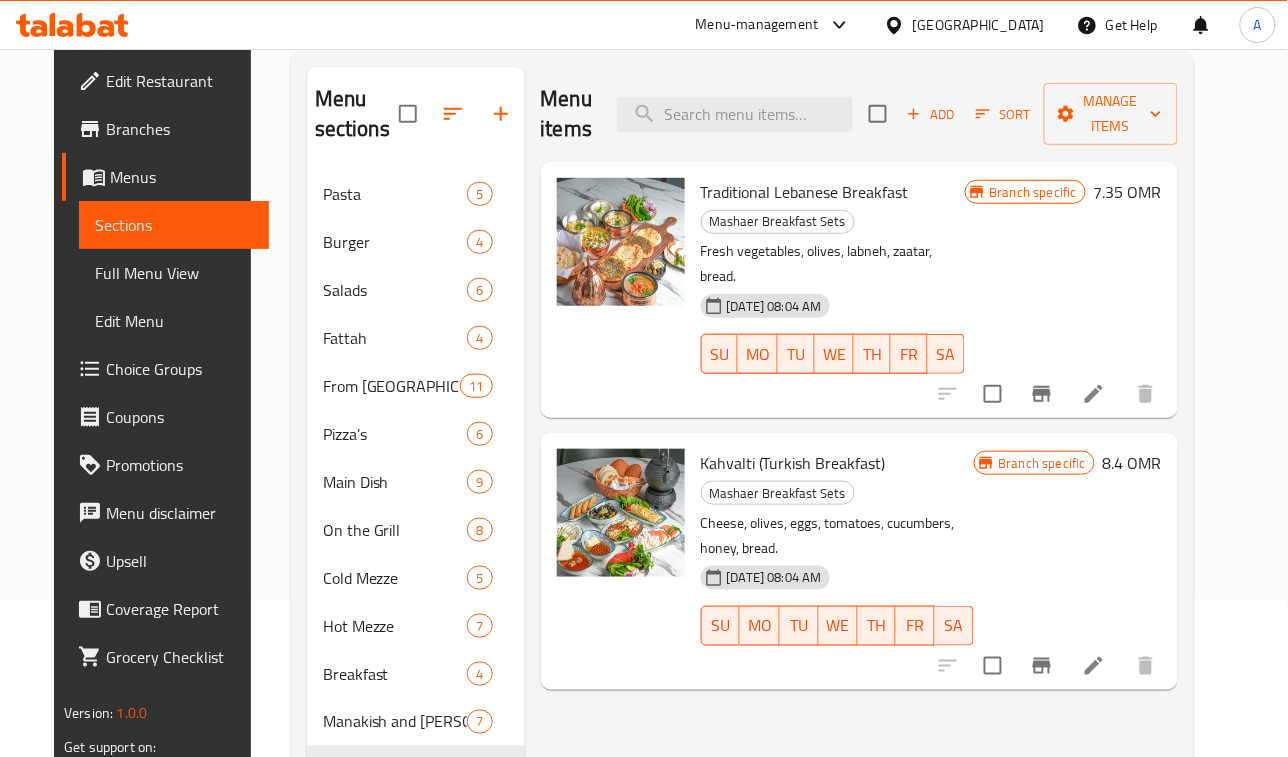 scroll, scrollTop: 375, scrollLeft: 0, axis: vertical 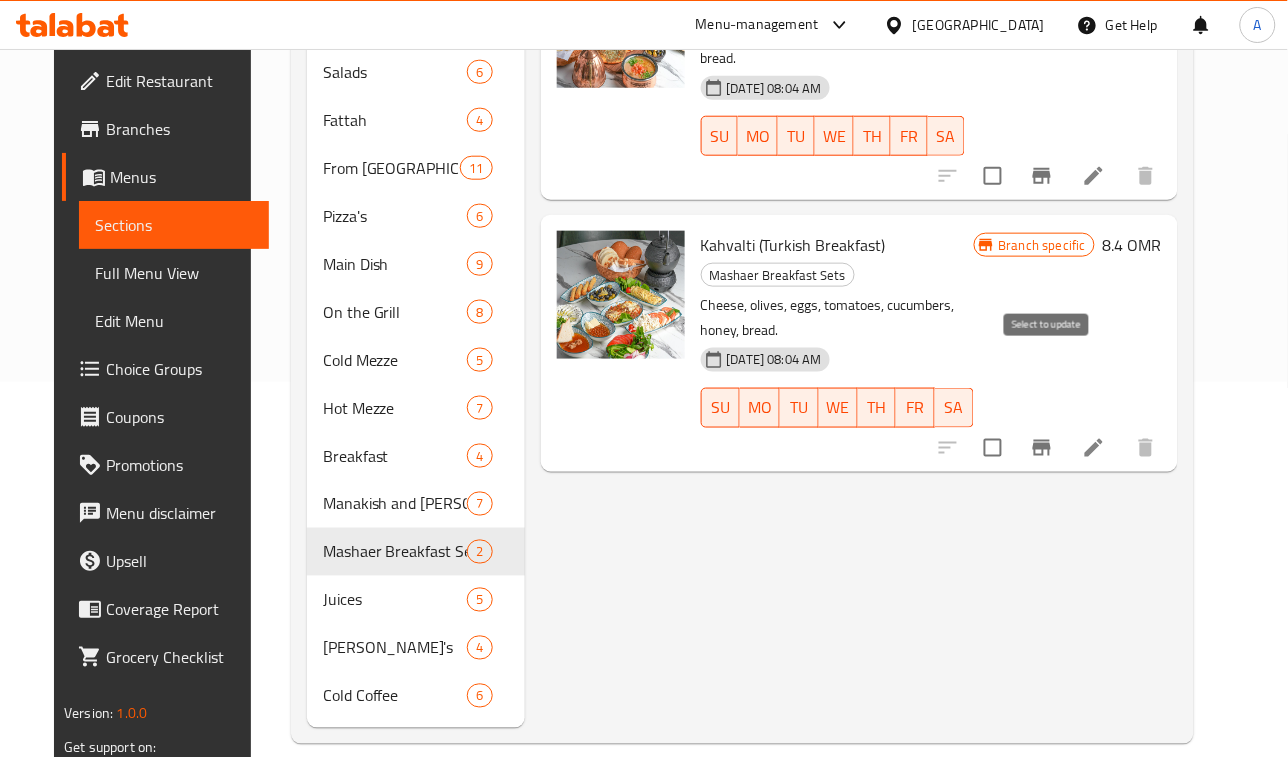 click at bounding box center [993, 448] 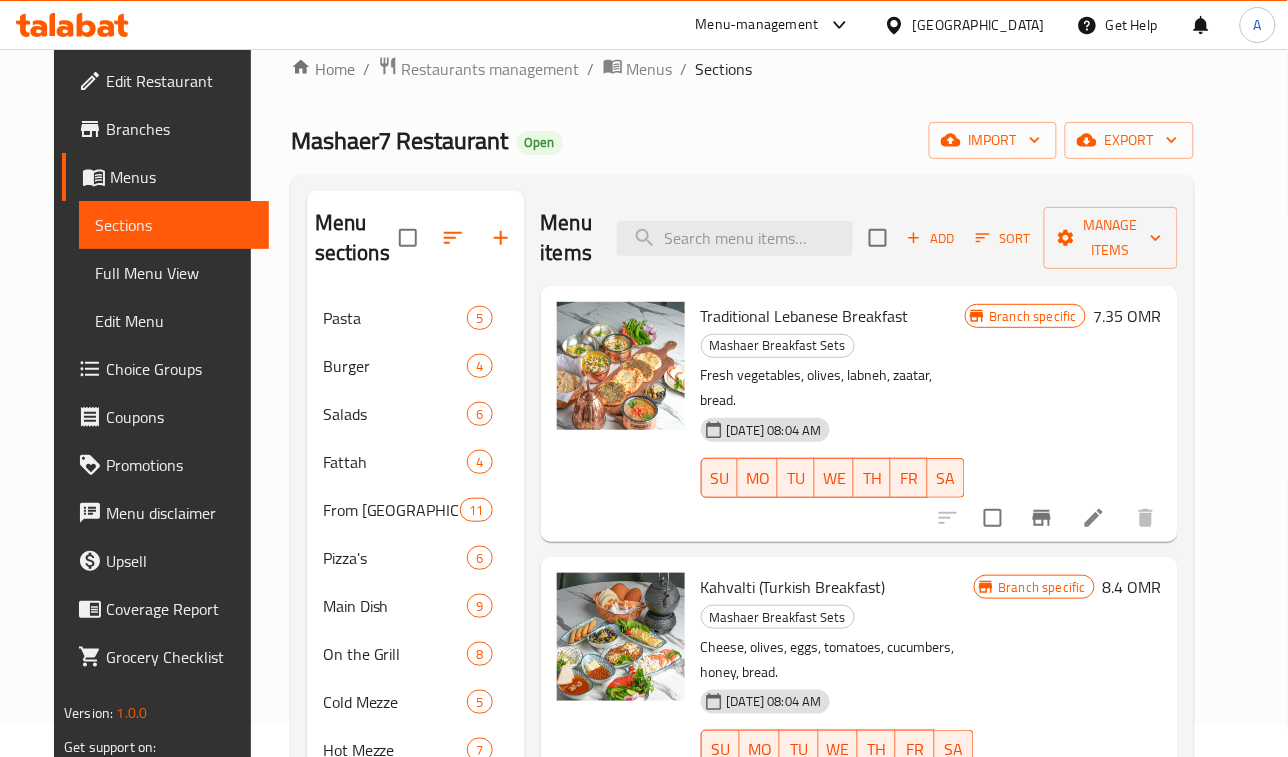 scroll, scrollTop: 0, scrollLeft: 0, axis: both 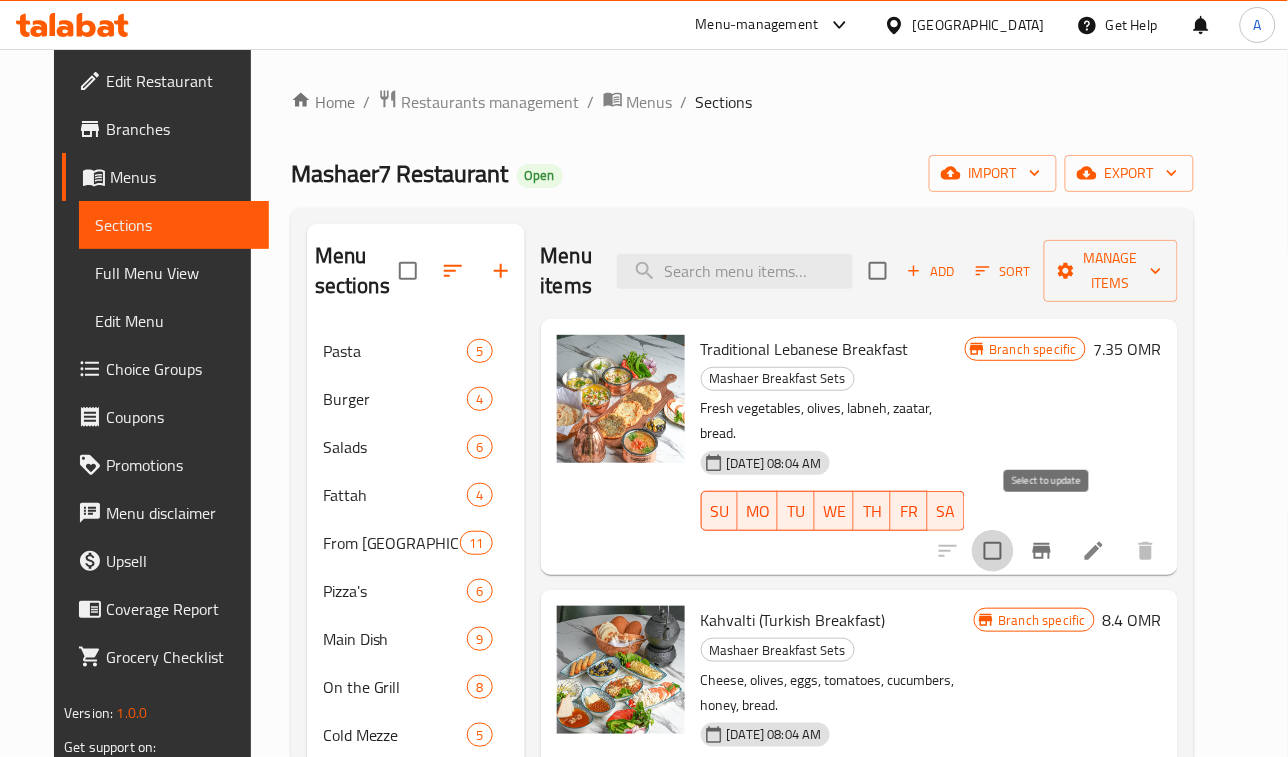 click at bounding box center (993, 551) 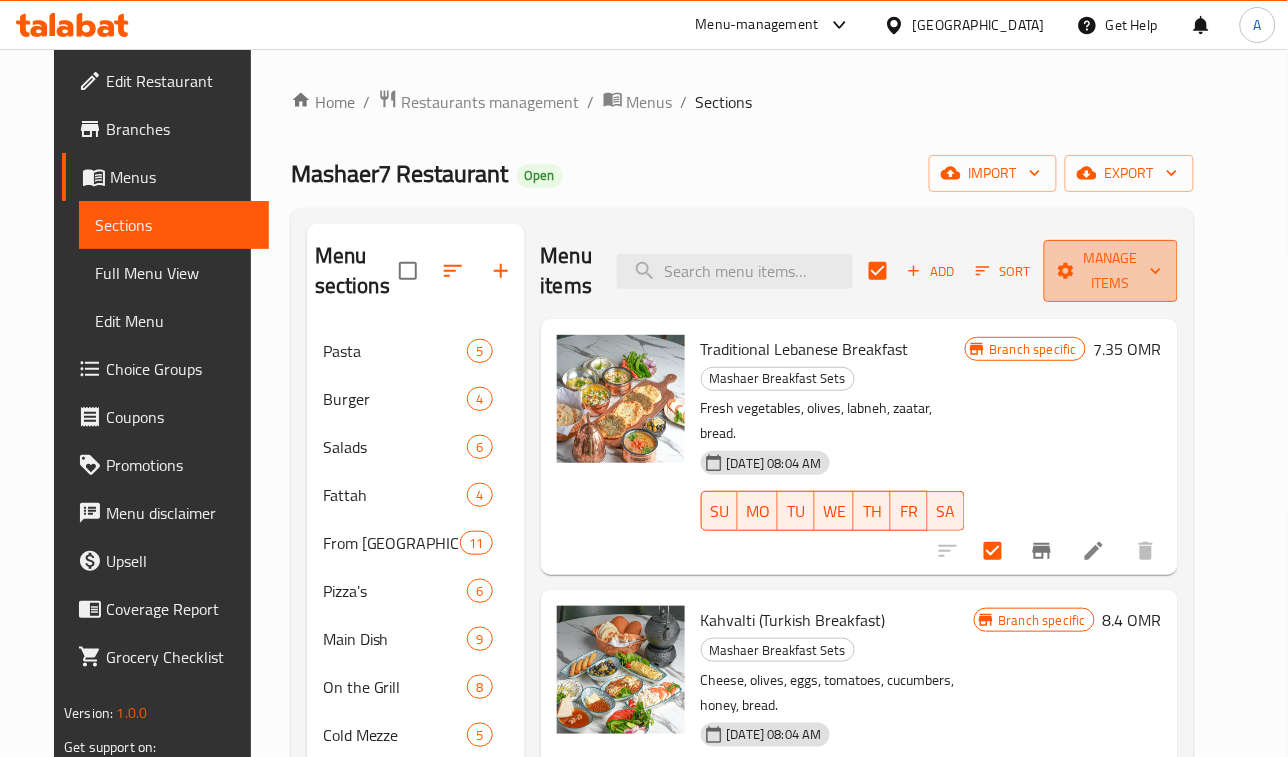 click on "Manage items" at bounding box center (1111, 271) 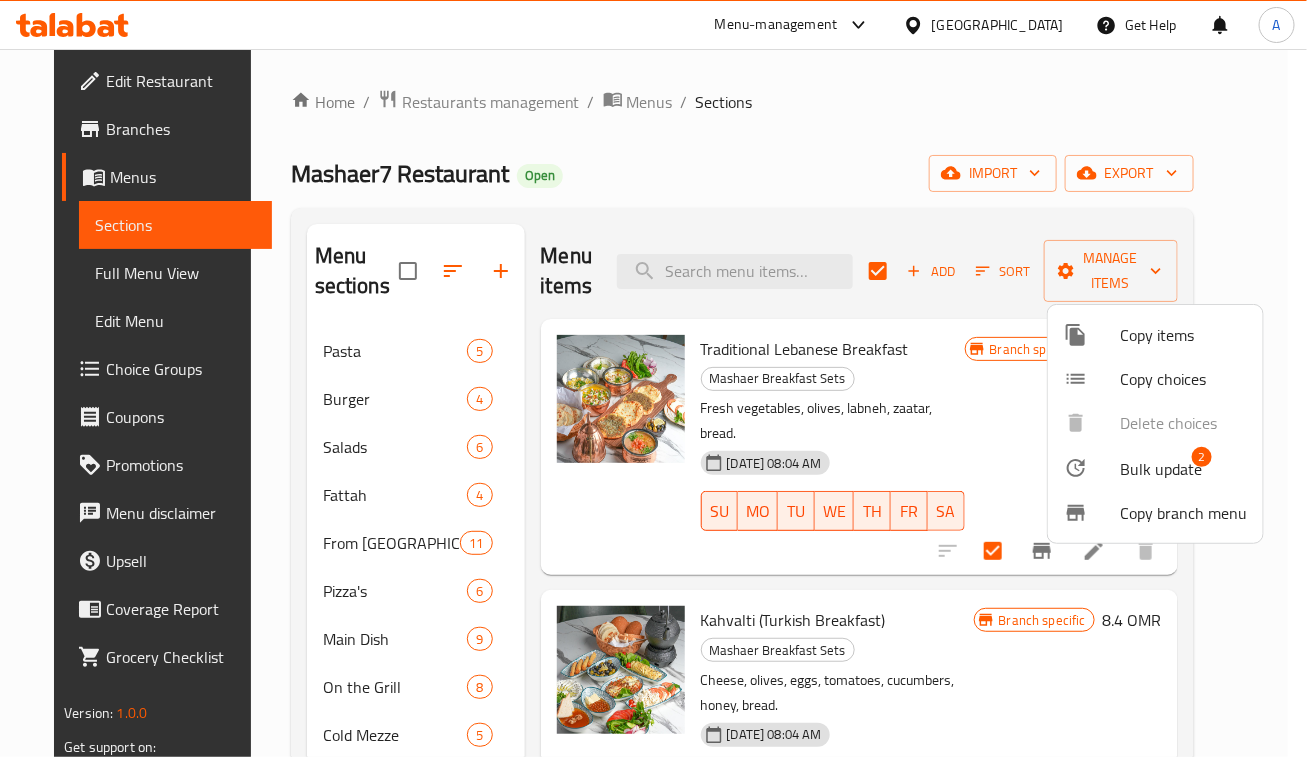 click on "2" at bounding box center (1202, 457) 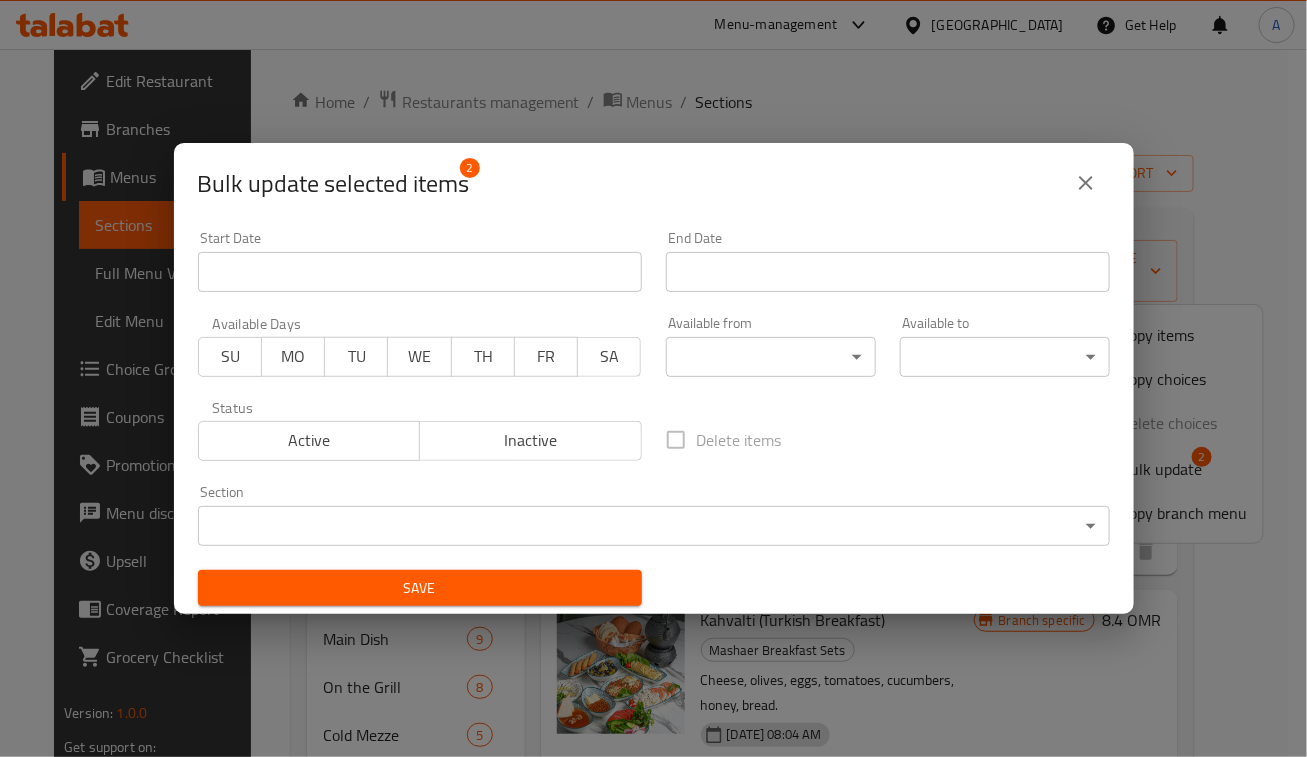 click on "​ Menu-management Oman Get Help A   Edit Restaurant   Branches   Menus   Sections   Full Menu View   Edit Menu   Choice Groups   Coupons   Promotions   Menu disclaimer   Upsell   Coverage Report   Grocery Checklist  Version:    1.0.0  Get support on:    Support.OpsPlatform Home / Restaurants management / Menus / Sections Mashaer7 Restaurant  Open import export Menu sections Pasta 5 Burger 4 Salads 6 Fattah 4 From Lebanon 11 Pizza's 6 Main Dish 9 On the Grill 8 Cold Mezze 5 Hot Mezze 7 Breakfast 4 Manakish and Fatayer 7 Mashaer Breakfast Sets 2 Juices 5 Mojito's 4 Cold Coffee 6 Menu items Add Sort Manage items Traditional Lebanese Breakfast   Mashaer Breakfast Sets Fresh vegetables, olives, labneh, zaatar, bread. 29-10-2024 08:04 AM SU MO TU WE TH FR SA Branch specific 7.35   OMR Kahvalti (Turkish Breakfast)   Mashaer Breakfast Sets Cheese, olives, eggs, tomatoes, cucumbers, honey, bread. 29-10-2024 08:04 AM SU MO TU WE TH FR SA Branch specific 8.4   OMR Bug report Error text Steps to reproduce * Cancel Now" at bounding box center (653, 403) 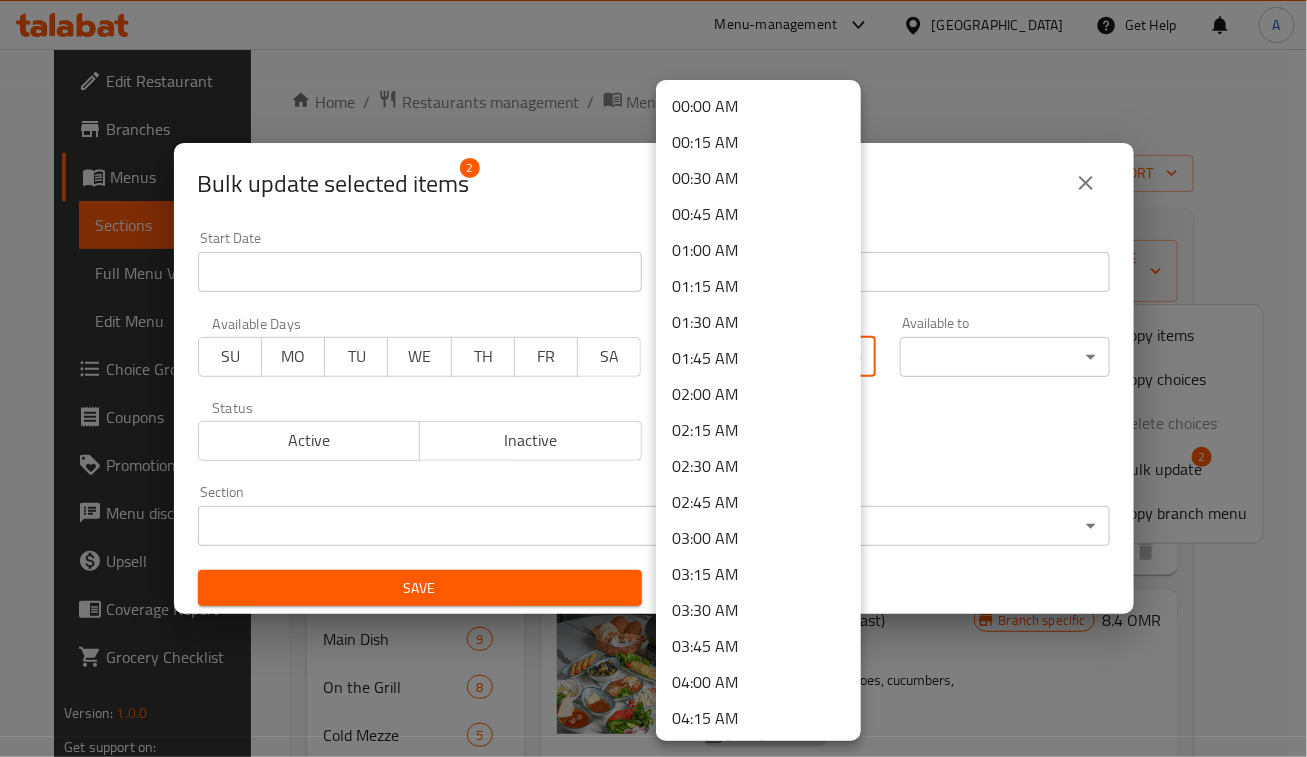 click on "00:00 AM" at bounding box center [758, 106] 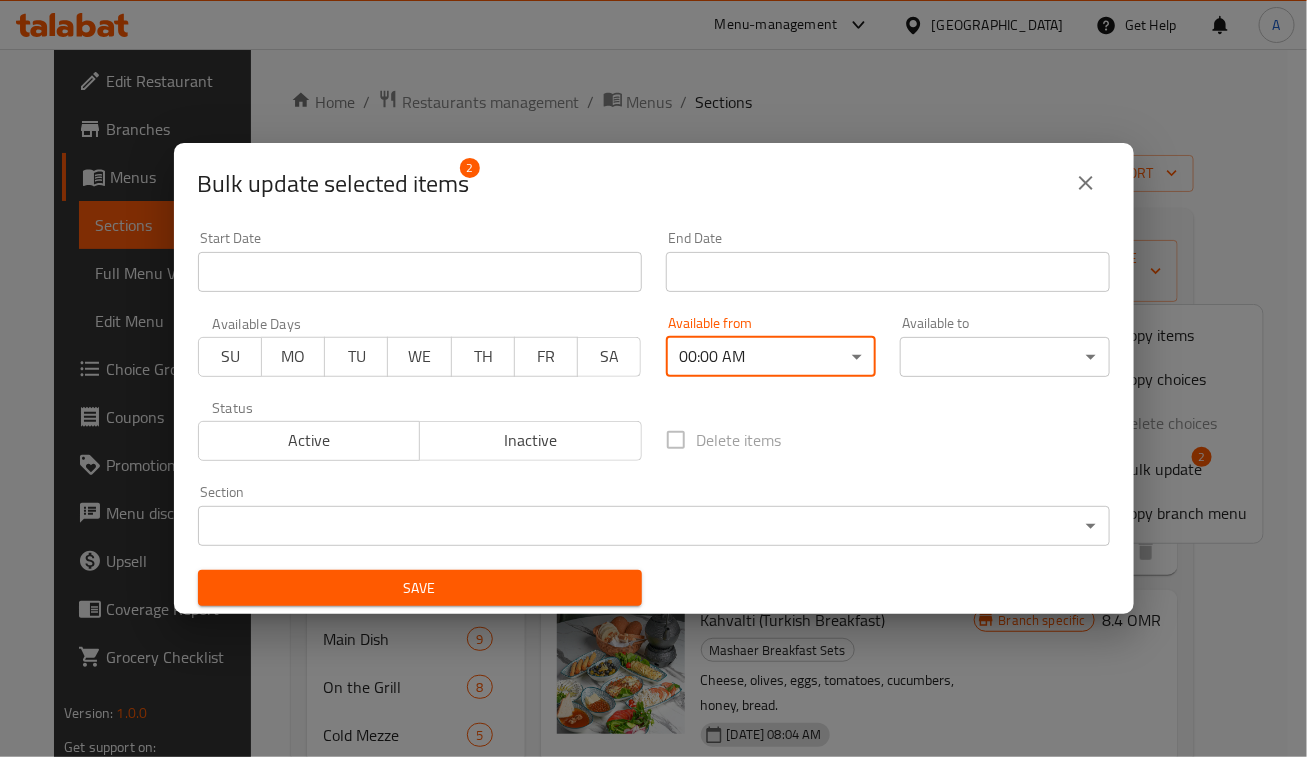 click on "​ Menu-management Oman Get Help A   Edit Restaurant   Branches   Menus   Sections   Full Menu View   Edit Menu   Choice Groups   Coupons   Promotions   Menu disclaimer   Upsell   Coverage Report   Grocery Checklist  Version:    1.0.0  Get support on:    Support.OpsPlatform Home / Restaurants management / Menus / Sections Mashaer7 Restaurant  Open import export Menu sections Pasta 5 Burger 4 Salads 6 Fattah 4 From Lebanon 11 Pizza's 6 Main Dish 9 On the Grill 8 Cold Mezze 5 Hot Mezze 7 Breakfast 4 Manakish and Fatayer 7 Mashaer Breakfast Sets 2 Juices 5 Mojito's 4 Cold Coffee 6 Menu items Add Sort Manage items Traditional Lebanese Breakfast   Mashaer Breakfast Sets Fresh vegetables, olives, labneh, zaatar, bread. 29-10-2024 08:04 AM SU MO TU WE TH FR SA Branch specific 7.35   OMR Kahvalti (Turkish Breakfast)   Mashaer Breakfast Sets Cheese, olives, eggs, tomatoes, cucumbers, honey, bread. 29-10-2024 08:04 AM SU MO TU WE TH FR SA Branch specific 8.4   OMR Bug report Error text Steps to reproduce * Cancel Now" at bounding box center (653, 403) 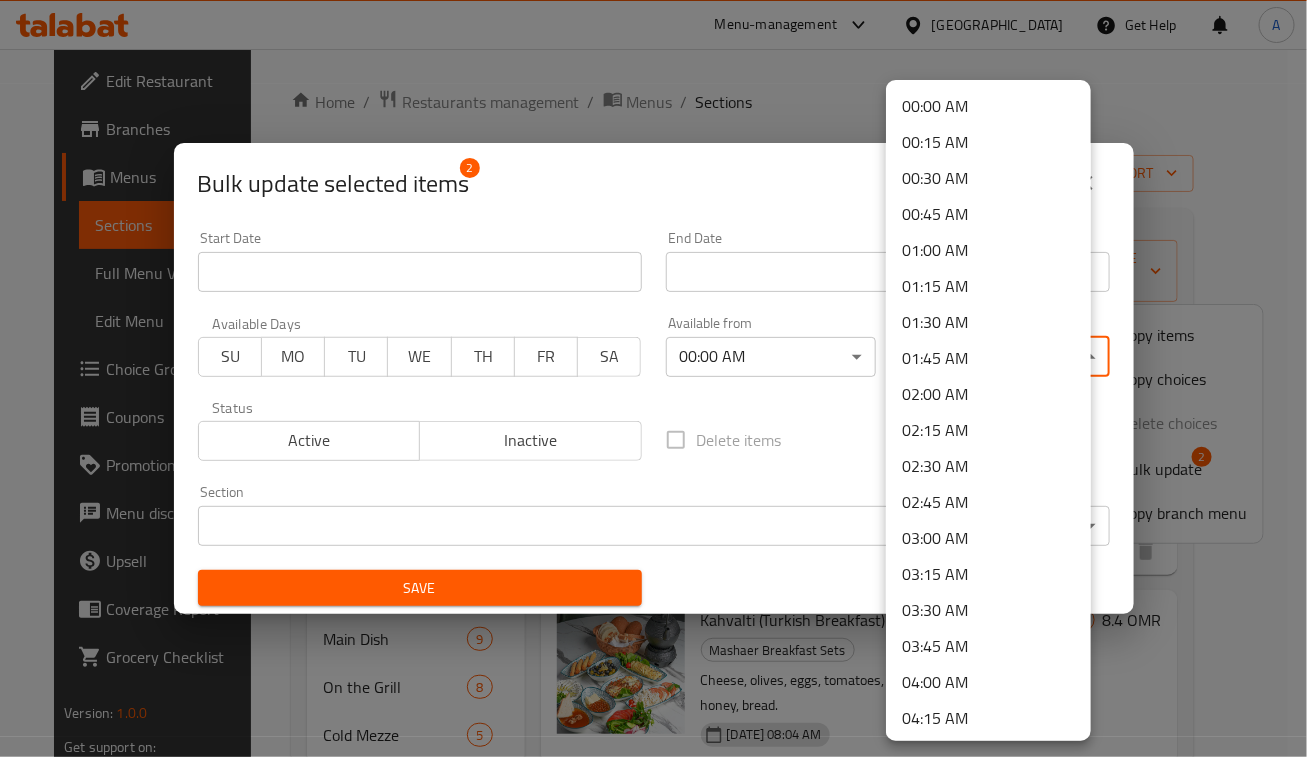 click on "00:00 AM" at bounding box center [988, 106] 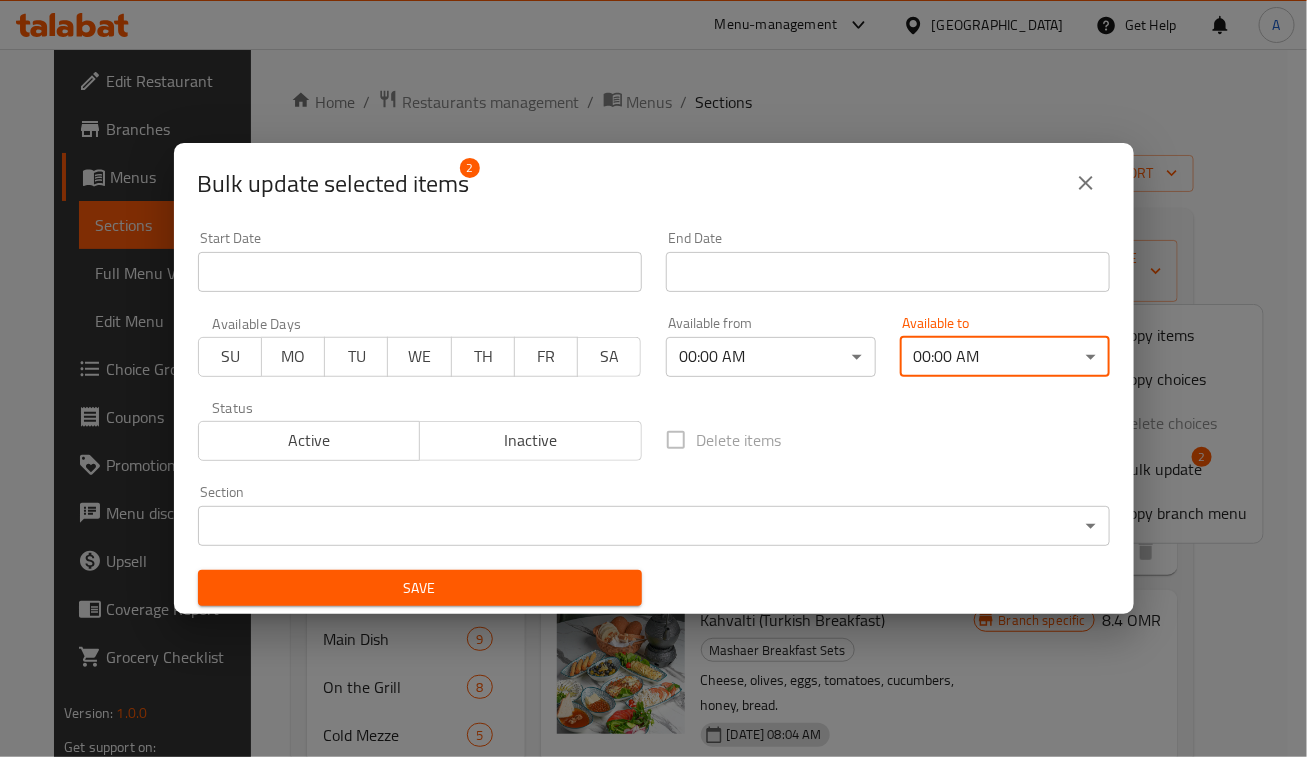 click on "Save" at bounding box center (420, 588) 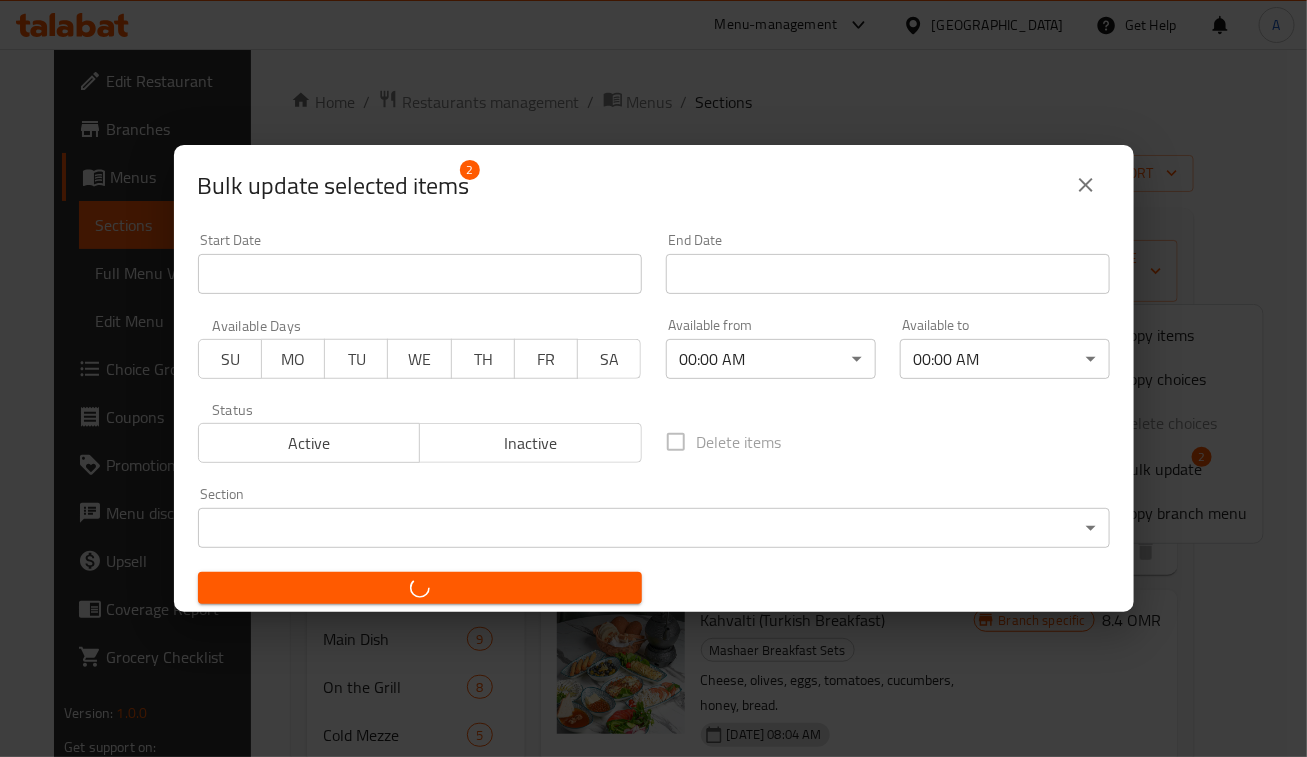 checkbox on "false" 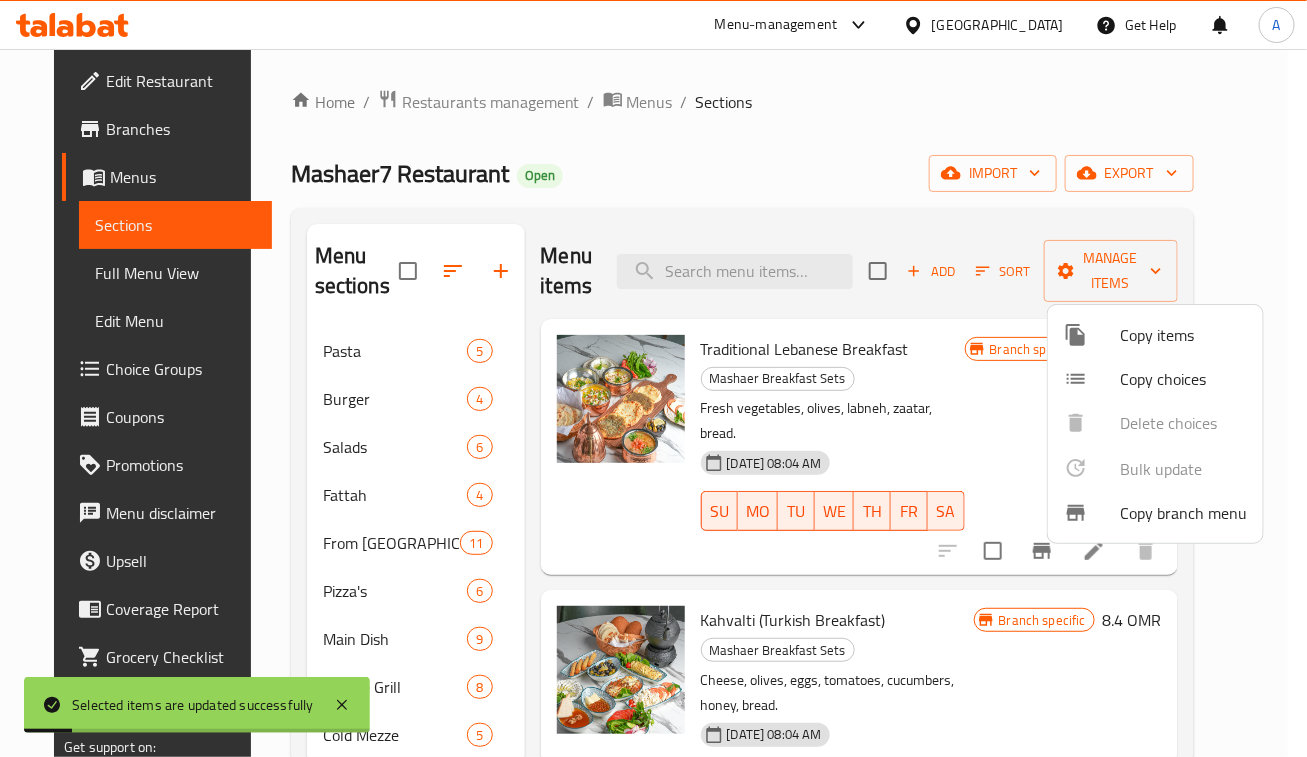 click at bounding box center (653, 378) 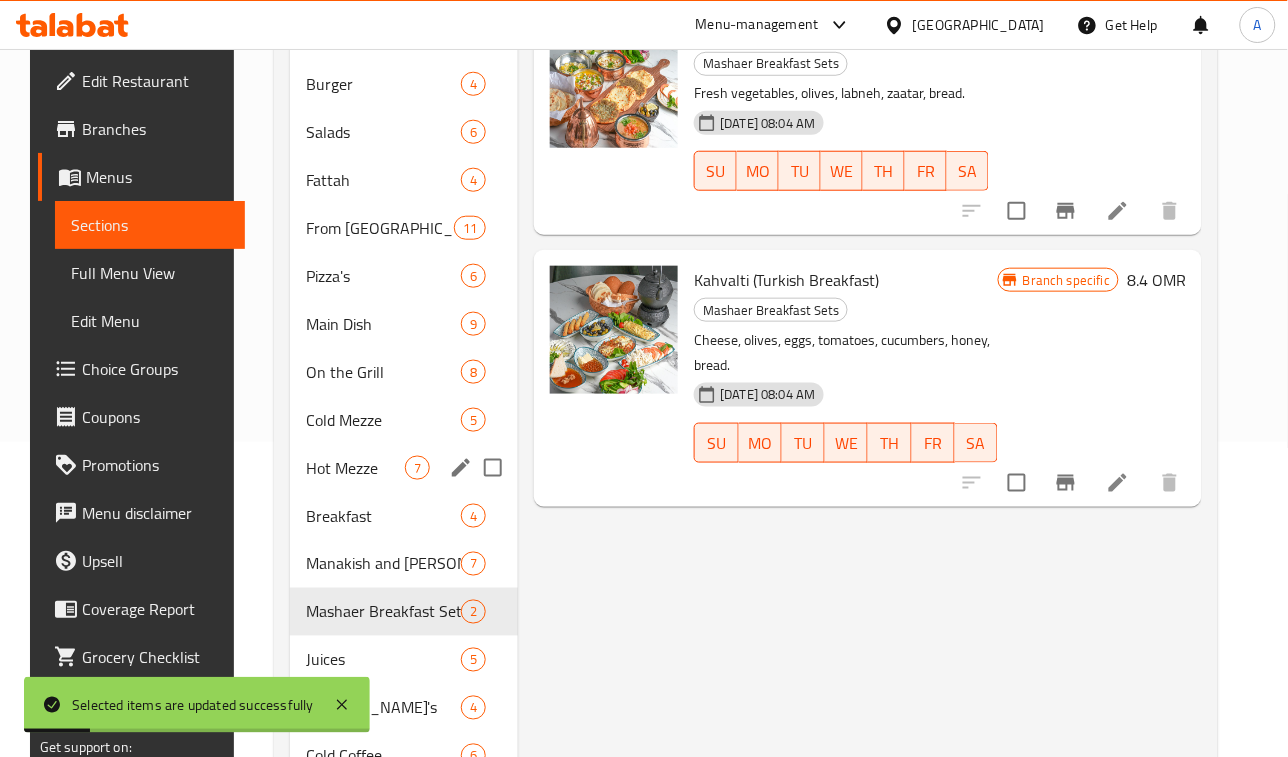 scroll, scrollTop: 401, scrollLeft: 0, axis: vertical 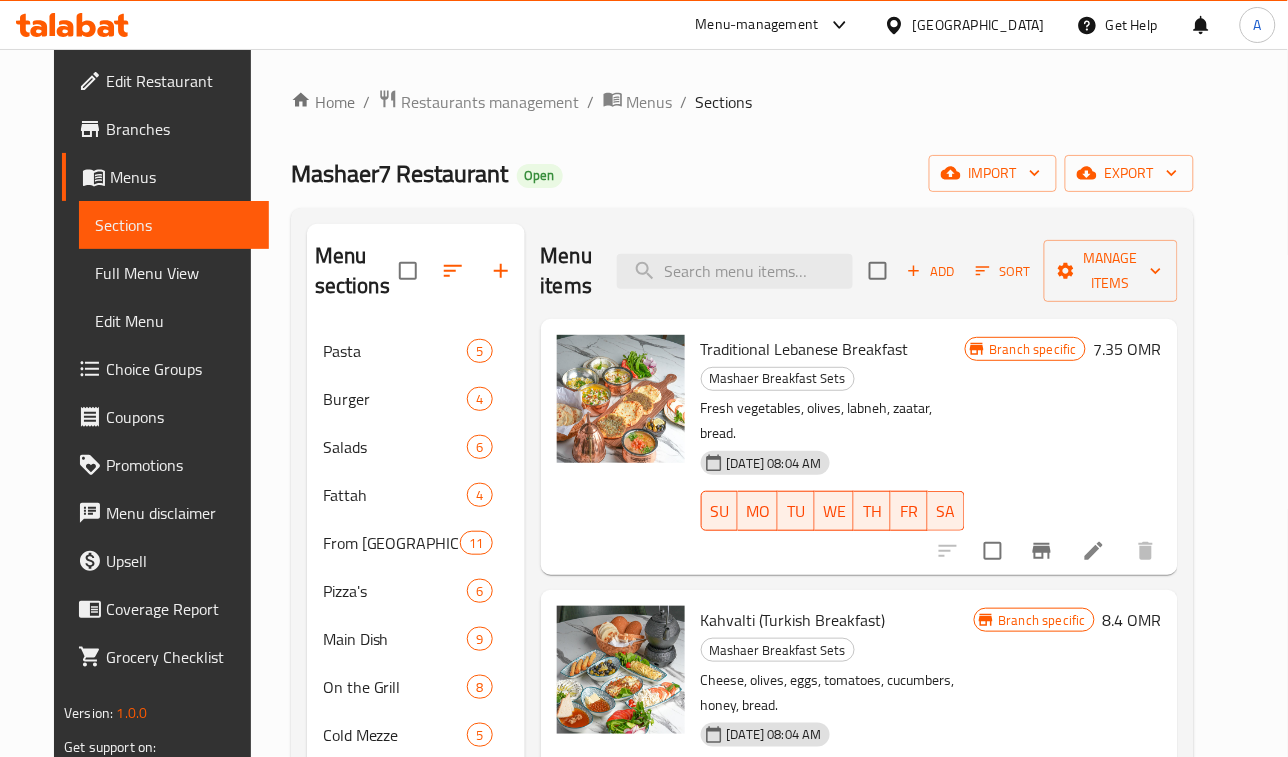 click on "Home / Restaurants management / Menus / Sections Mashaer7 Restaurant  Open import export Menu sections Pasta 5 Burger 4 Salads 6 Fattah 4 From Lebanon 11 Pizza's 6 Main Dish 9 On the Grill 8 Cold Mezze 5 Hot Mezze 7 Breakfast 4 Manakish and Fatayer 7 Mashaer Breakfast Sets 2 Juices 5 Mojito's 4 Cold Coffee 6 Menu items Add Sort Manage items Traditional Lebanese Breakfast   Mashaer Breakfast Sets Fresh vegetables, olives, labneh, zaatar, bread. 29-10-2024 08:04 AM SU MO TU WE TH FR SA Branch specific 7.35   OMR Kahvalti (Turkish Breakfast)   Mashaer Breakfast Sets Cheese, olives, eggs, tomatoes, cucumbers, honey, bread. 29-10-2024 08:04 AM SU MO TU WE TH FR SA Branch specific 8.4   OMR" at bounding box center (742, 604) 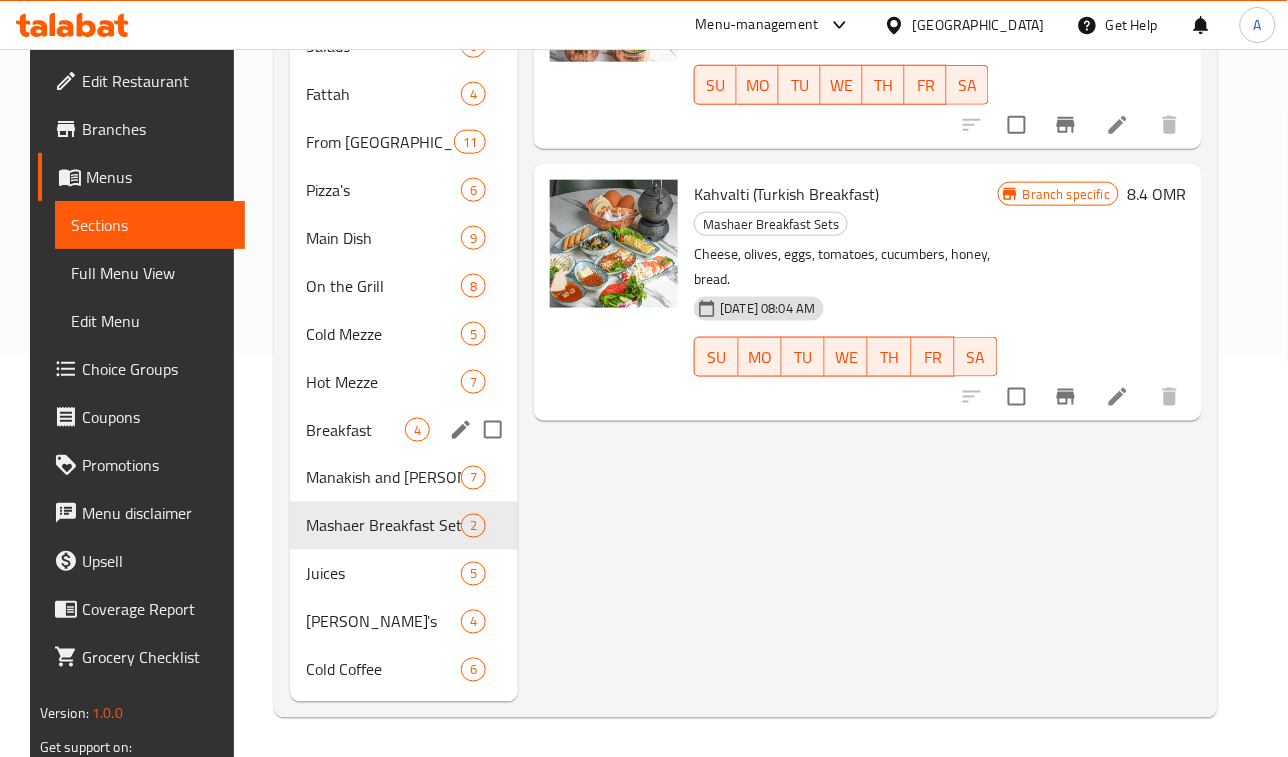 click on "Breakfast" at bounding box center (355, 430) 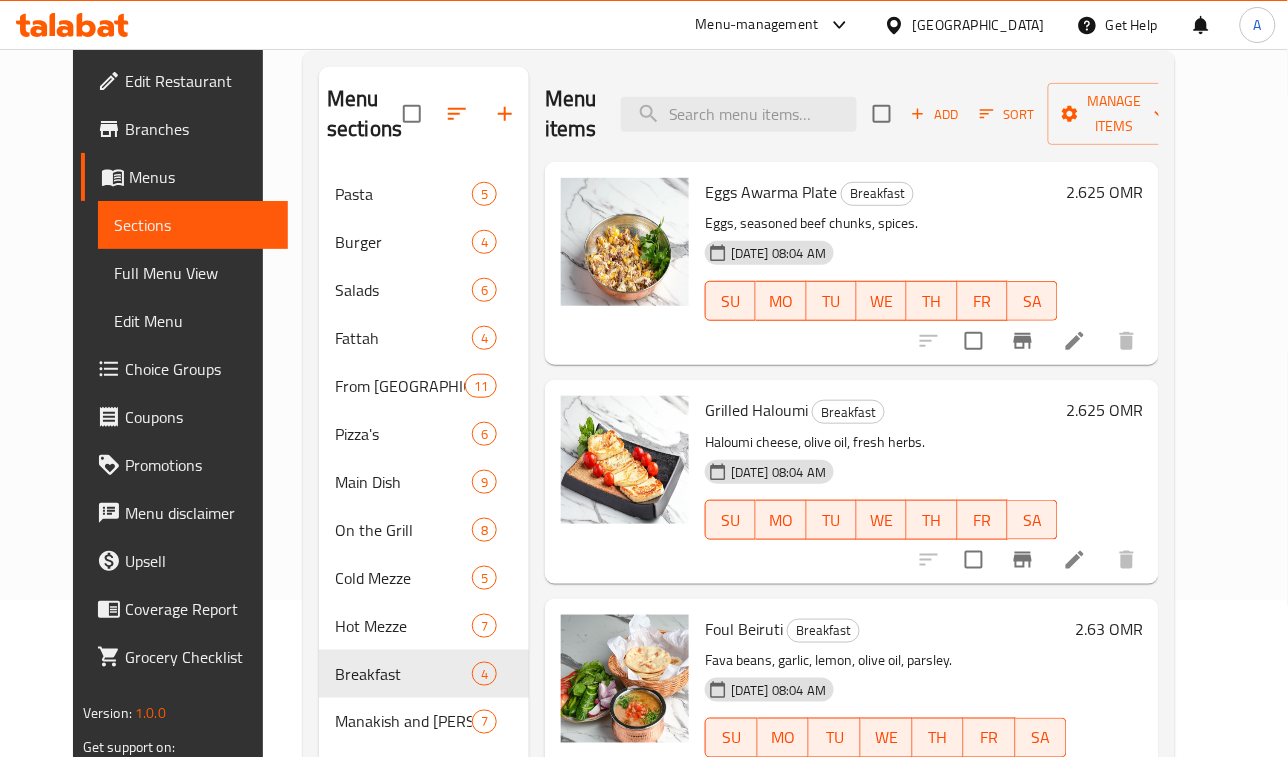 scroll, scrollTop: 0, scrollLeft: 0, axis: both 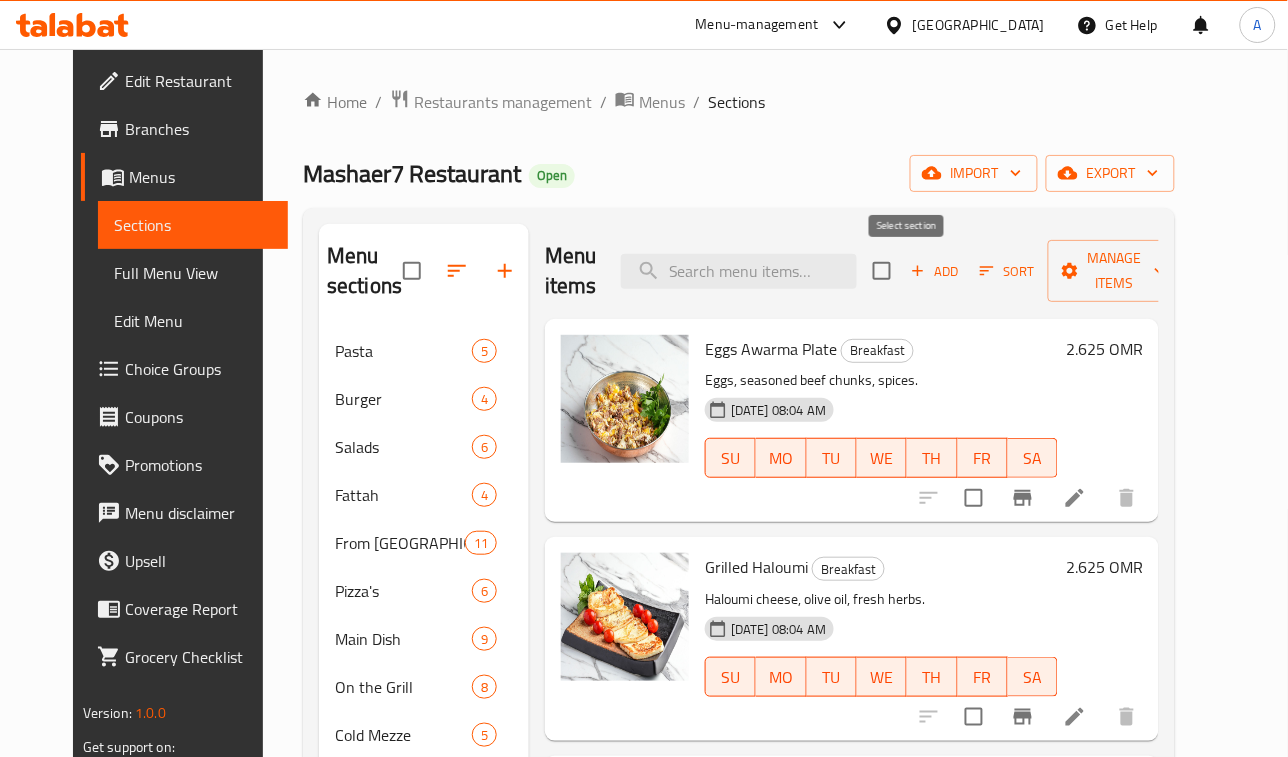 click at bounding box center (882, 271) 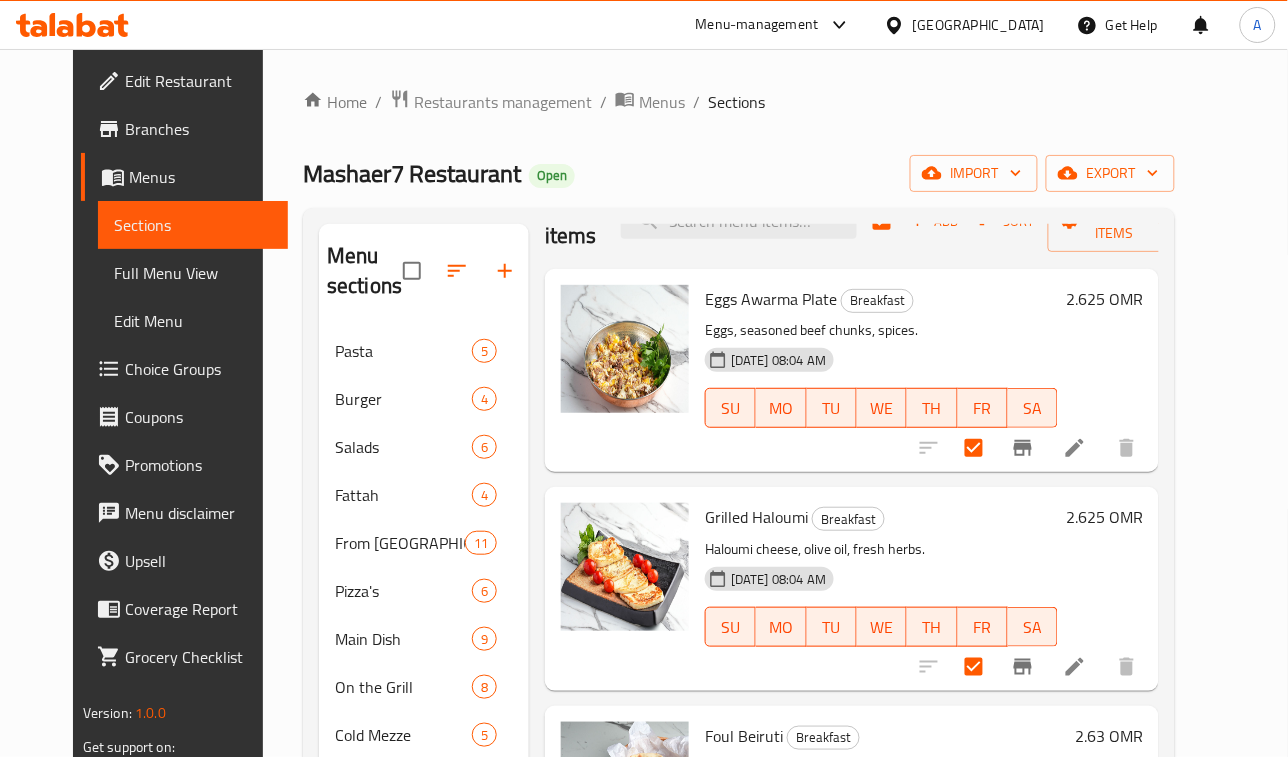 scroll, scrollTop: 76, scrollLeft: 0, axis: vertical 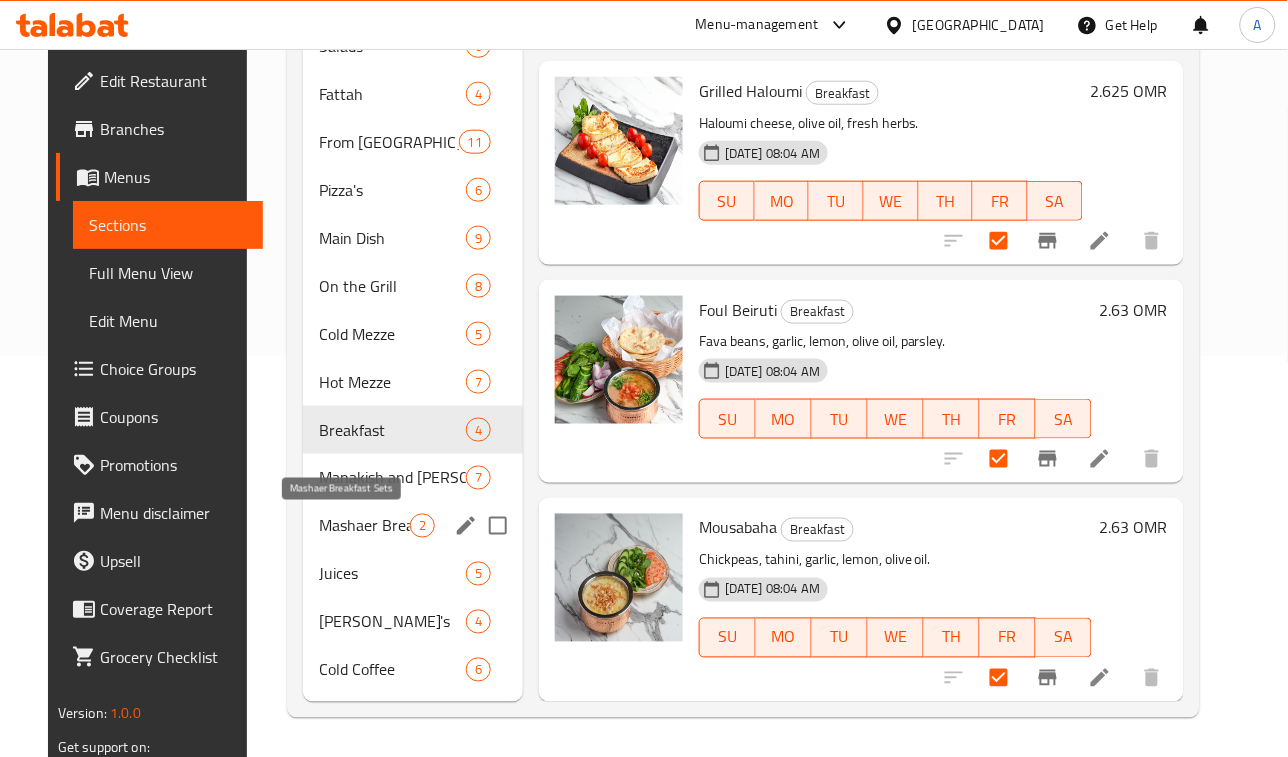 click on "Mashaer Breakfast Sets 2" at bounding box center (413, 526) 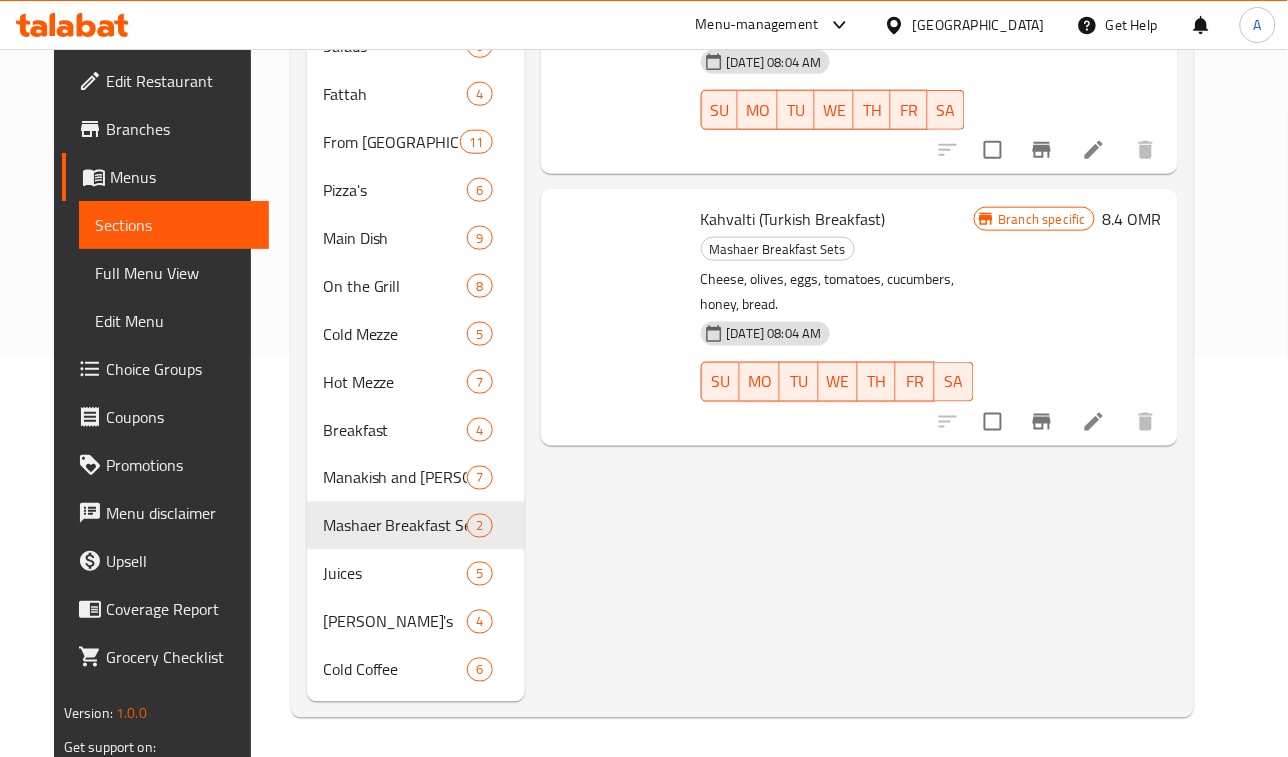 scroll, scrollTop: 0, scrollLeft: 0, axis: both 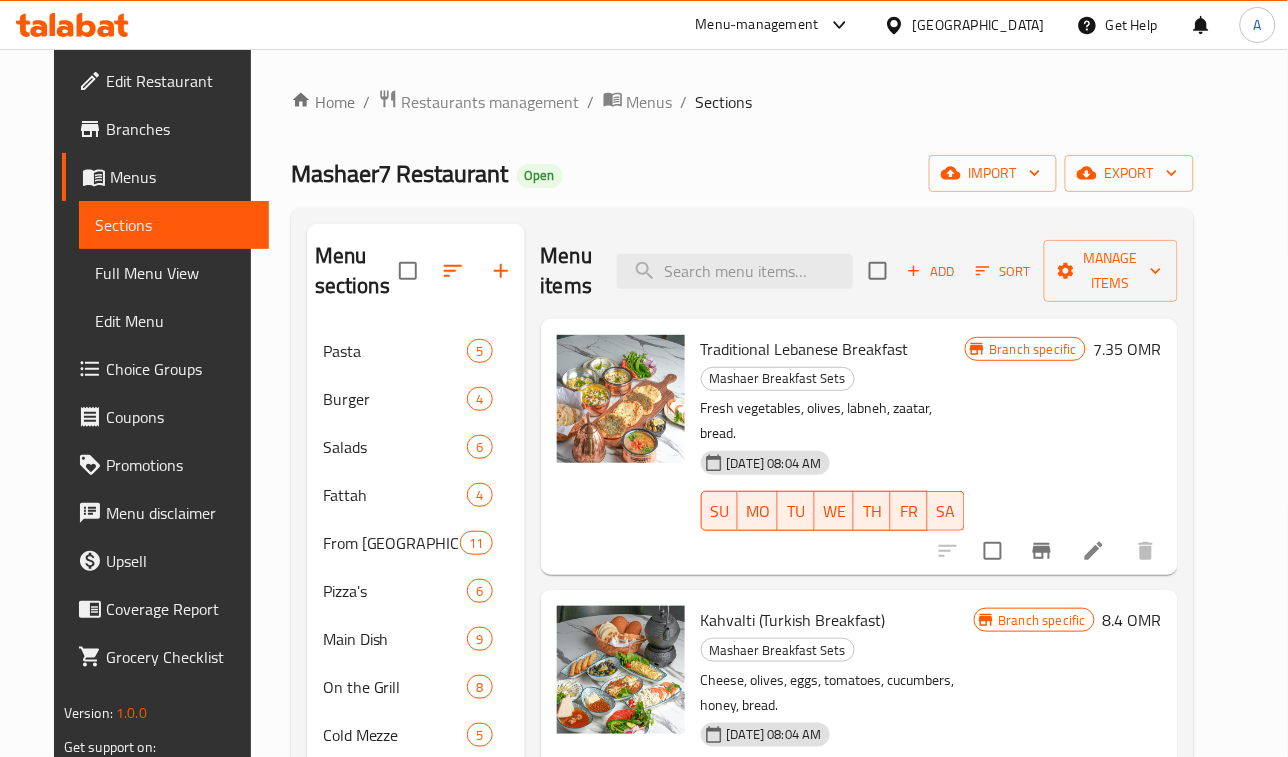 click at bounding box center [878, 271] 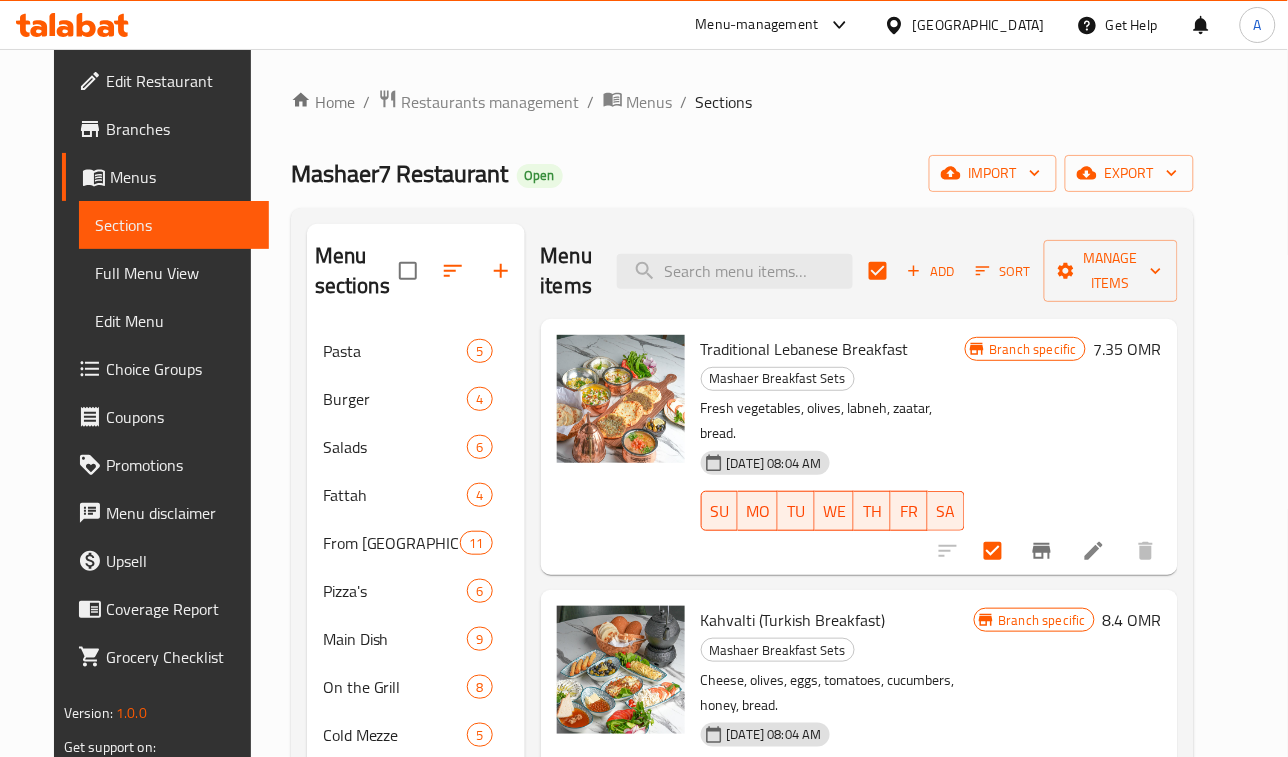 click on "Mashaer7 Restaurant  Open import export" at bounding box center (742, 173) 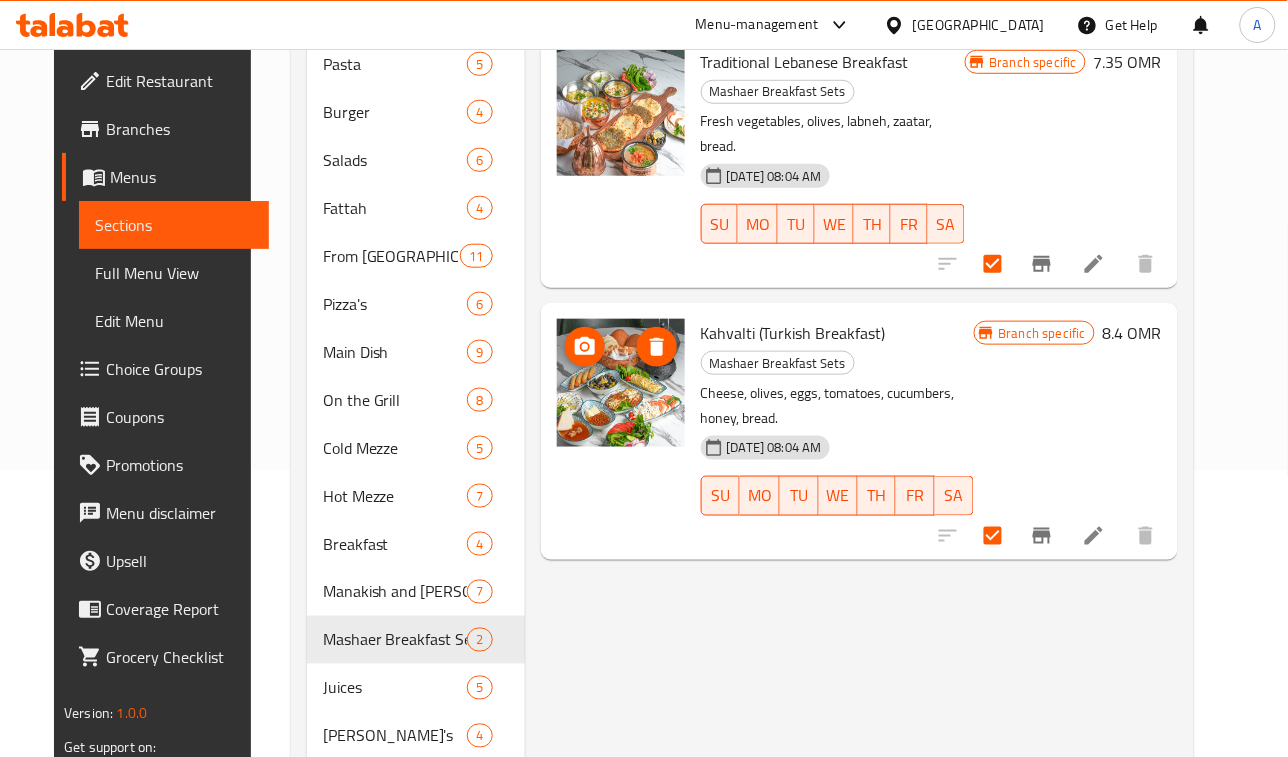 scroll, scrollTop: 401, scrollLeft: 0, axis: vertical 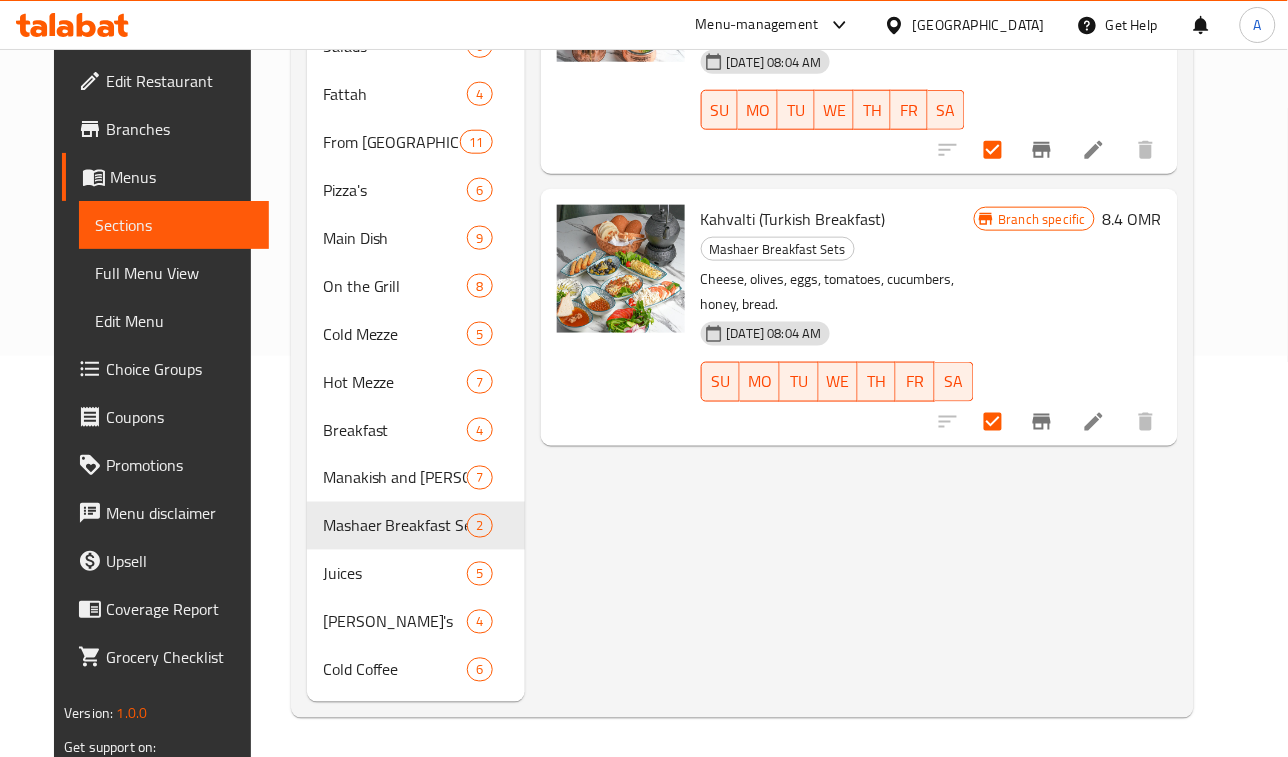 click on "Menu items Add Sort Manage items Traditional Lebanese Breakfast   Mashaer Breakfast Sets Fresh vegetables, olives, labneh, zaatar, bread. [DATE] 08:04 AM SU MO TU WE TH FR SA Branch specific 7.35   OMR Kahvalti (Turkish Breakfast)   Mashaer Breakfast Sets Cheese, olives, eggs, tomatoes, cucumbers, honey, bread. [DATE] 08:04 AM SU MO TU WE TH FR SA Branch specific 8.4   OMR" at bounding box center (851, 262) 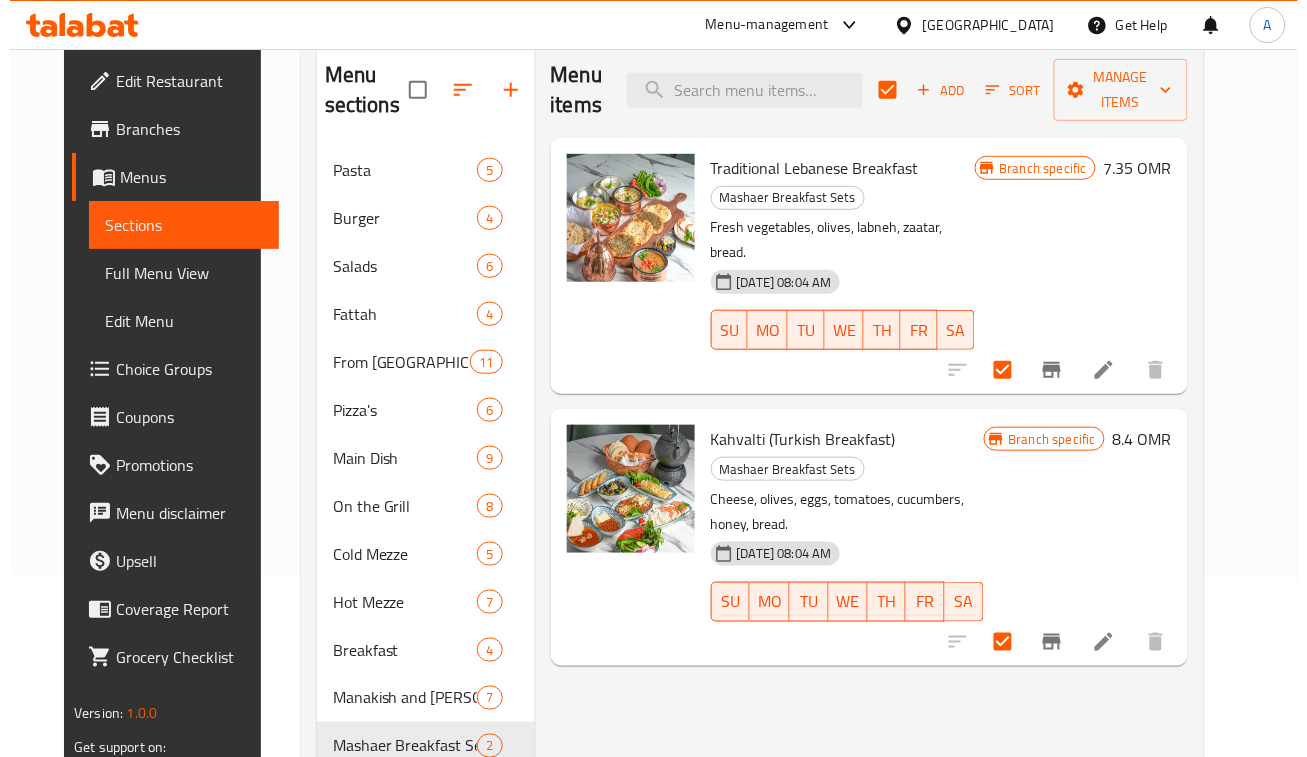 scroll, scrollTop: 0, scrollLeft: 0, axis: both 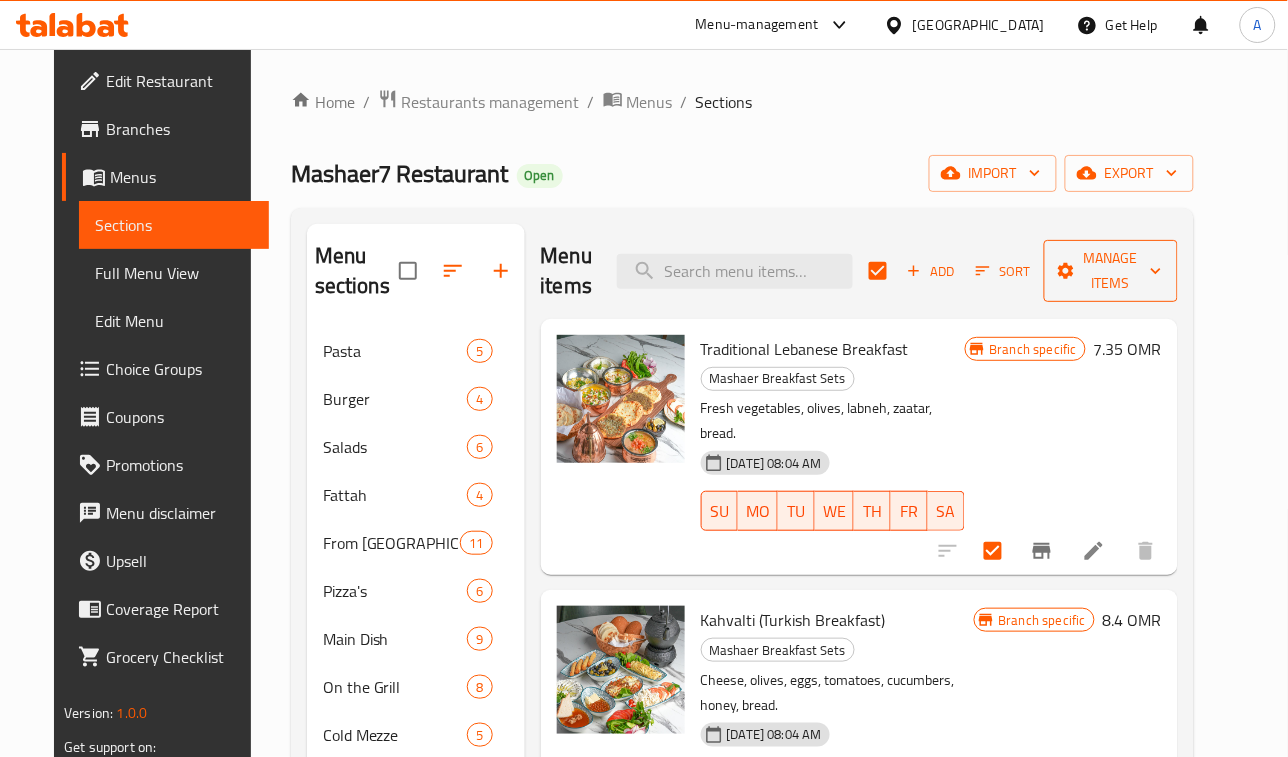 click on "Manage items" at bounding box center (1111, 271) 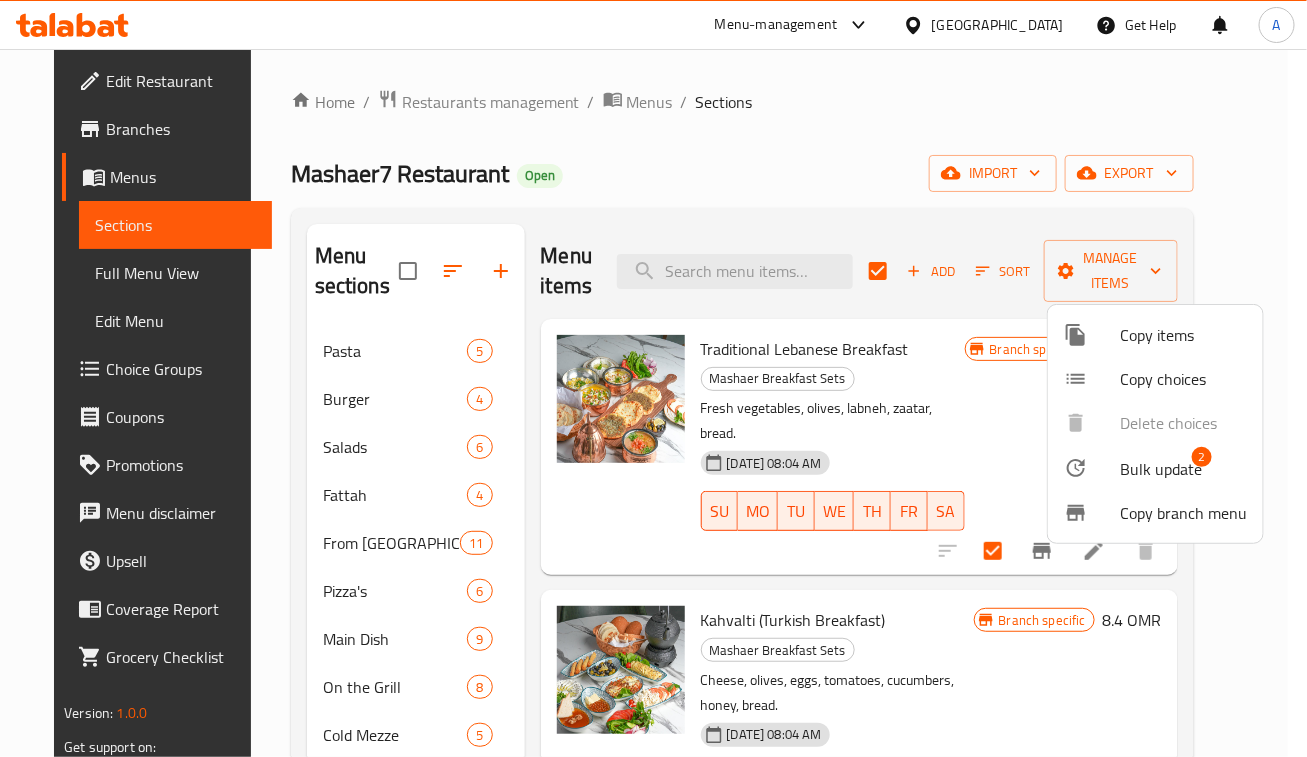 click on "Bulk update 2" at bounding box center (1155, 468) 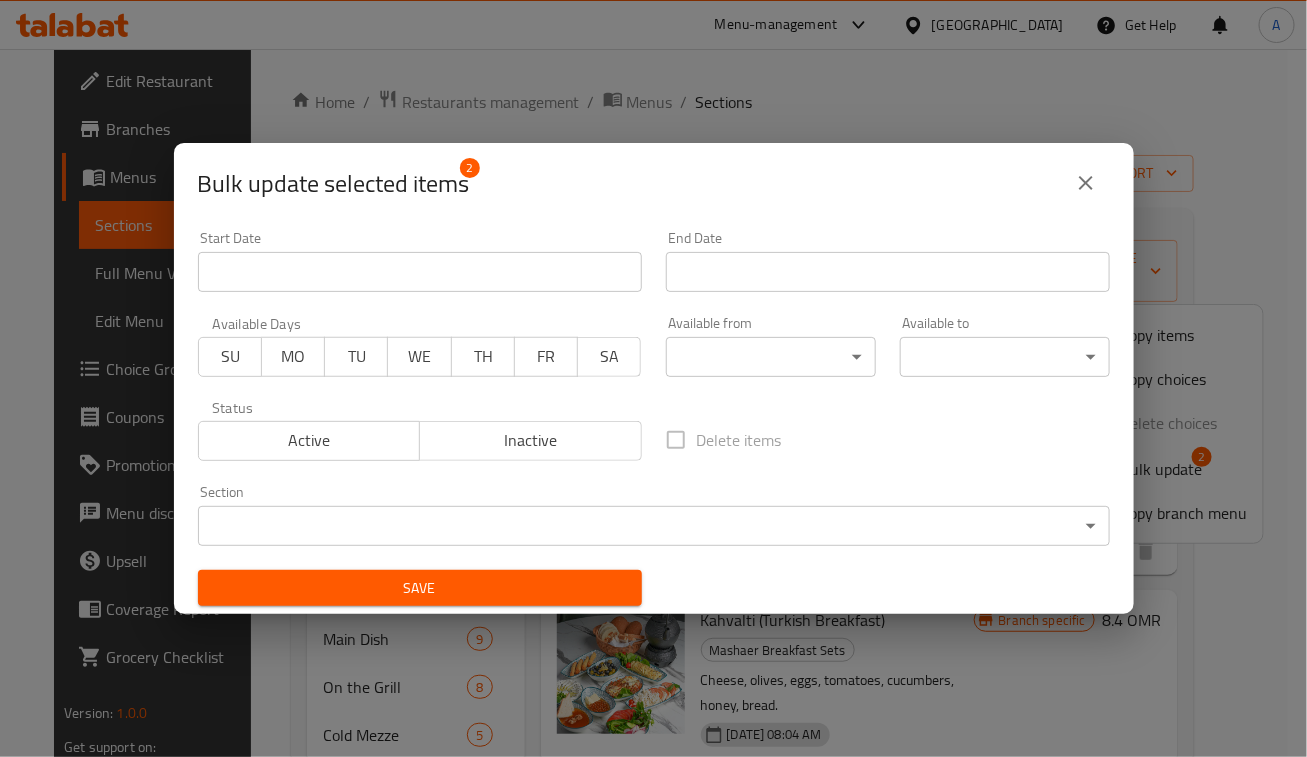 click on "​ Menu-management Oman Get Help A   Edit Restaurant   Branches   Menus   Sections   Full Menu View   Edit Menu   Choice Groups   Coupons   Promotions   Menu disclaimer   Upsell   Coverage Report   Grocery Checklist  Version:    1.0.0  Get support on:    Support.OpsPlatform Home / Restaurants management / Menus / Sections Mashaer7 Restaurant  Open import export Menu sections Pasta 5 Burger 4 Salads 6 Fattah 4 From Lebanon 11 Pizza's 6 Main Dish 9 On the Grill 8 Cold Mezze 5 Hot Mezze 7 Breakfast 4 Manakish and Fatayer 7 Mashaer Breakfast Sets 2 Juices 5 Mojito's 4 Cold Coffee 6 Menu items Add Sort Manage items Traditional Lebanese Breakfast   Mashaer Breakfast Sets Fresh vegetables, olives, labneh, zaatar, bread. 29-10-2024 08:04 AM SU MO TU WE TH FR SA Branch specific 7.35   OMR Kahvalti (Turkish Breakfast)   Mashaer Breakfast Sets Cheese, olives, eggs, tomatoes, cucumbers, honey, bread. 29-10-2024 08:04 AM SU MO TU WE TH FR SA Branch specific 8.4   OMR Bug report Error text Steps to reproduce * Cancel Now" at bounding box center (653, 403) 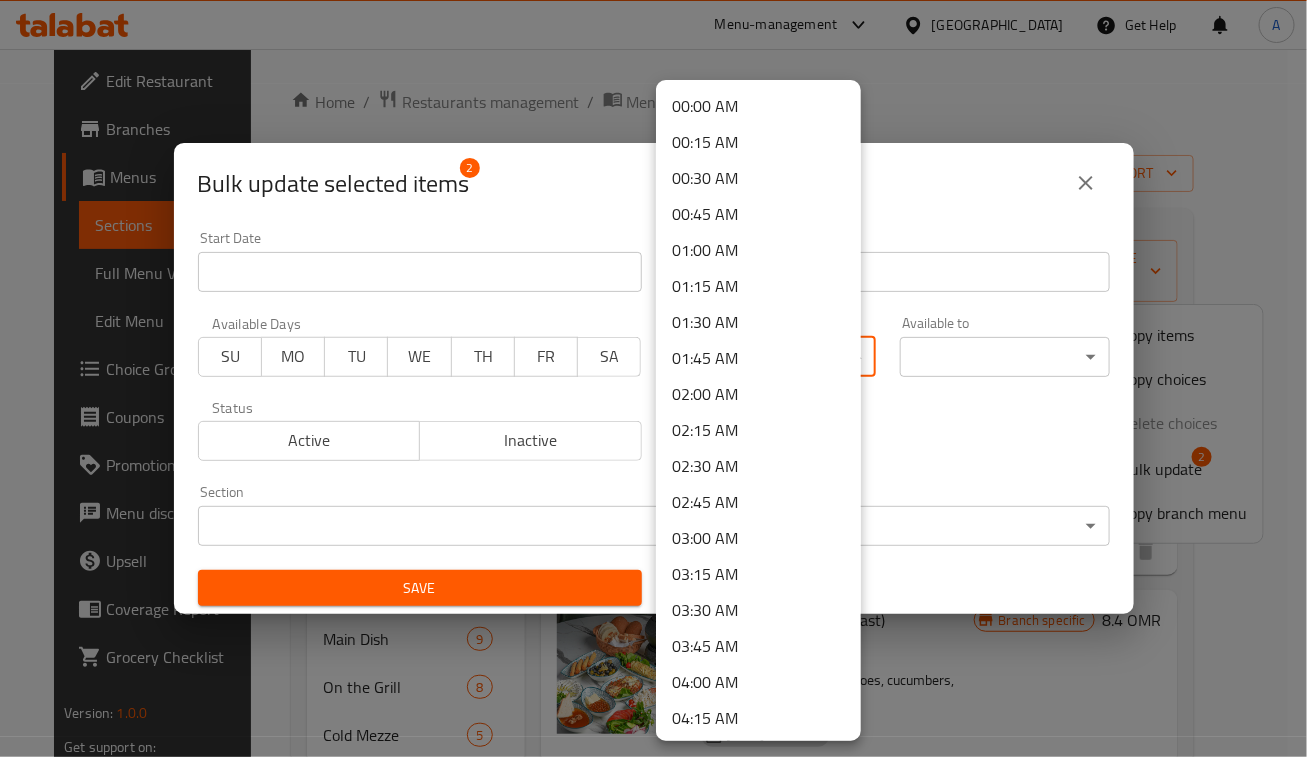 scroll, scrollTop: 846, scrollLeft: 0, axis: vertical 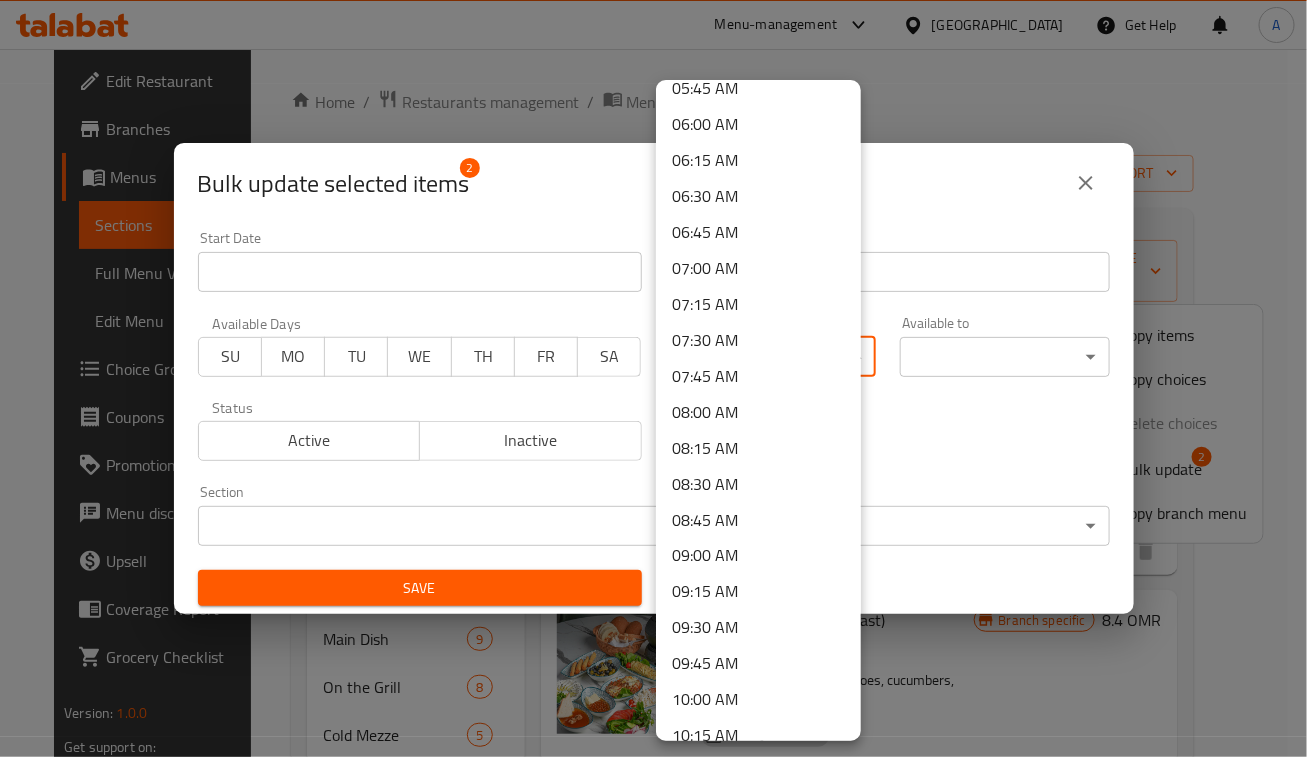 click on "08:00 AM" at bounding box center (758, 412) 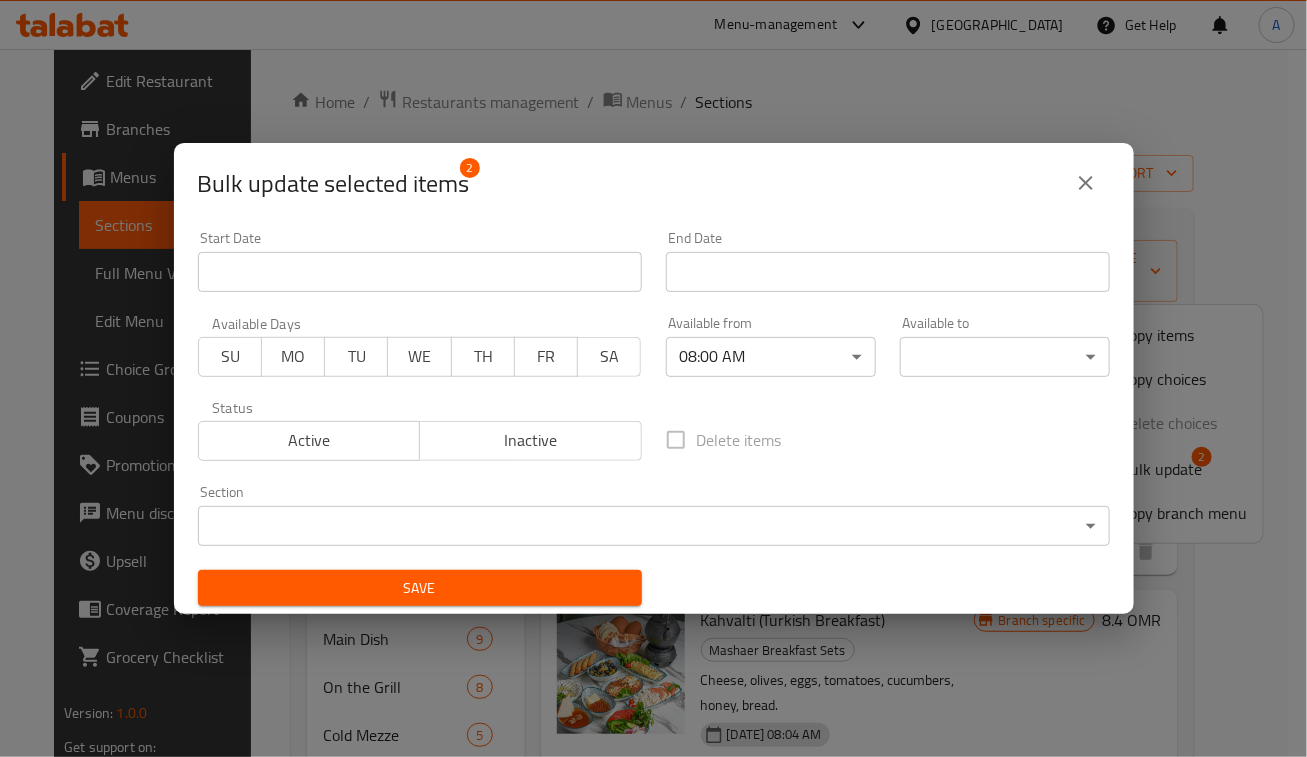 click on "​ Menu-management Oman Get Help A   Edit Restaurant   Branches   Menus   Sections   Full Menu View   Edit Menu   Choice Groups   Coupons   Promotions   Menu disclaimer   Upsell   Coverage Report   Grocery Checklist  Version:    1.0.0  Get support on:    Support.OpsPlatform Home / Restaurants management / Menus / Sections Mashaer7 Restaurant  Open import export Menu sections Pasta 5 Burger 4 Salads 6 Fattah 4 From Lebanon 11 Pizza's 6 Main Dish 9 On the Grill 8 Cold Mezze 5 Hot Mezze 7 Breakfast 4 Manakish and Fatayer 7 Mashaer Breakfast Sets 2 Juices 5 Mojito's 4 Cold Coffee 6 Menu items Add Sort Manage items Traditional Lebanese Breakfast   Mashaer Breakfast Sets Fresh vegetables, olives, labneh, zaatar, bread. 29-10-2024 08:04 AM SU MO TU WE TH FR SA Branch specific 7.35   OMR Kahvalti (Turkish Breakfast)   Mashaer Breakfast Sets Cheese, olives, eggs, tomatoes, cucumbers, honey, bread. 29-10-2024 08:04 AM SU MO TU WE TH FR SA Branch specific 8.4   OMR Bug report Error text Steps to reproduce * Cancel Now" at bounding box center [653, 403] 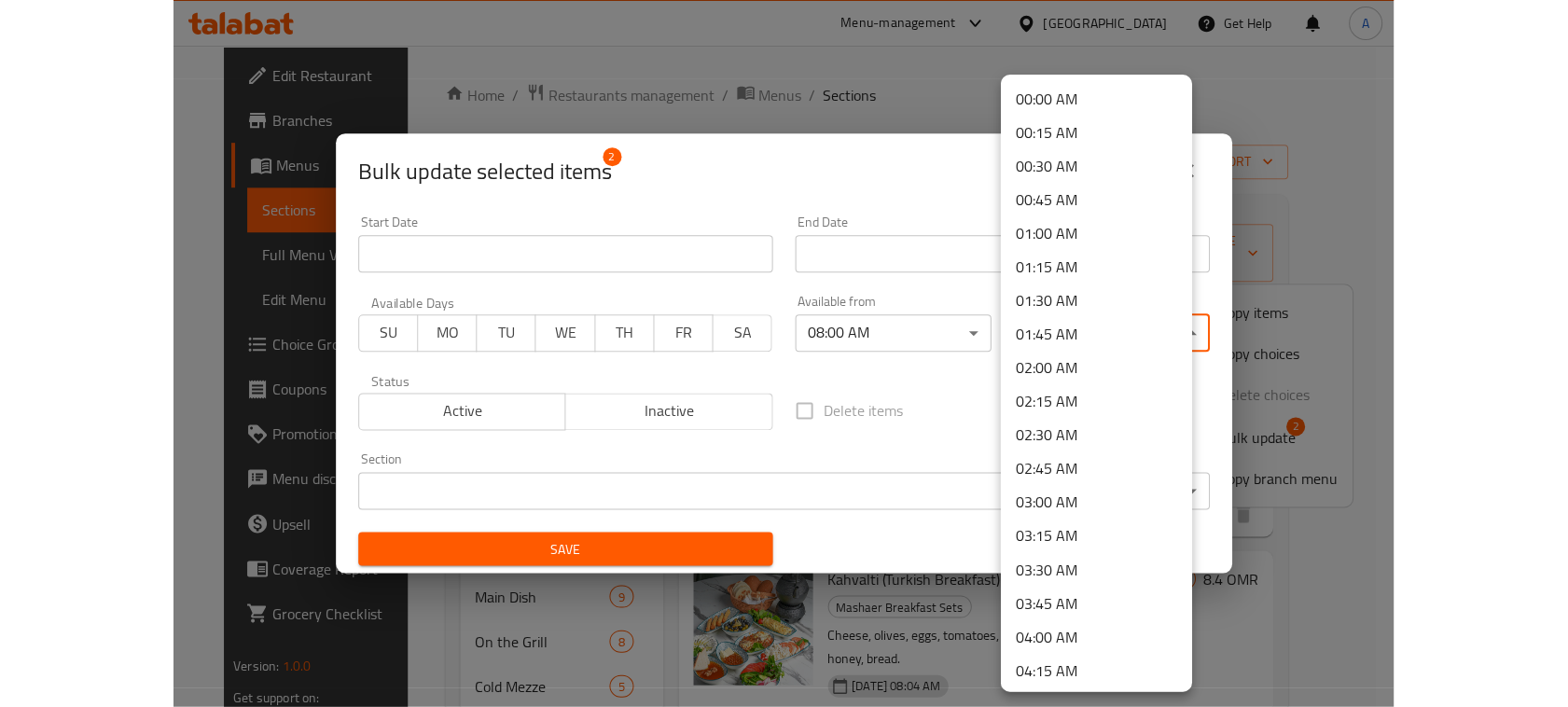 scroll, scrollTop: 1460, scrollLeft: 0, axis: vertical 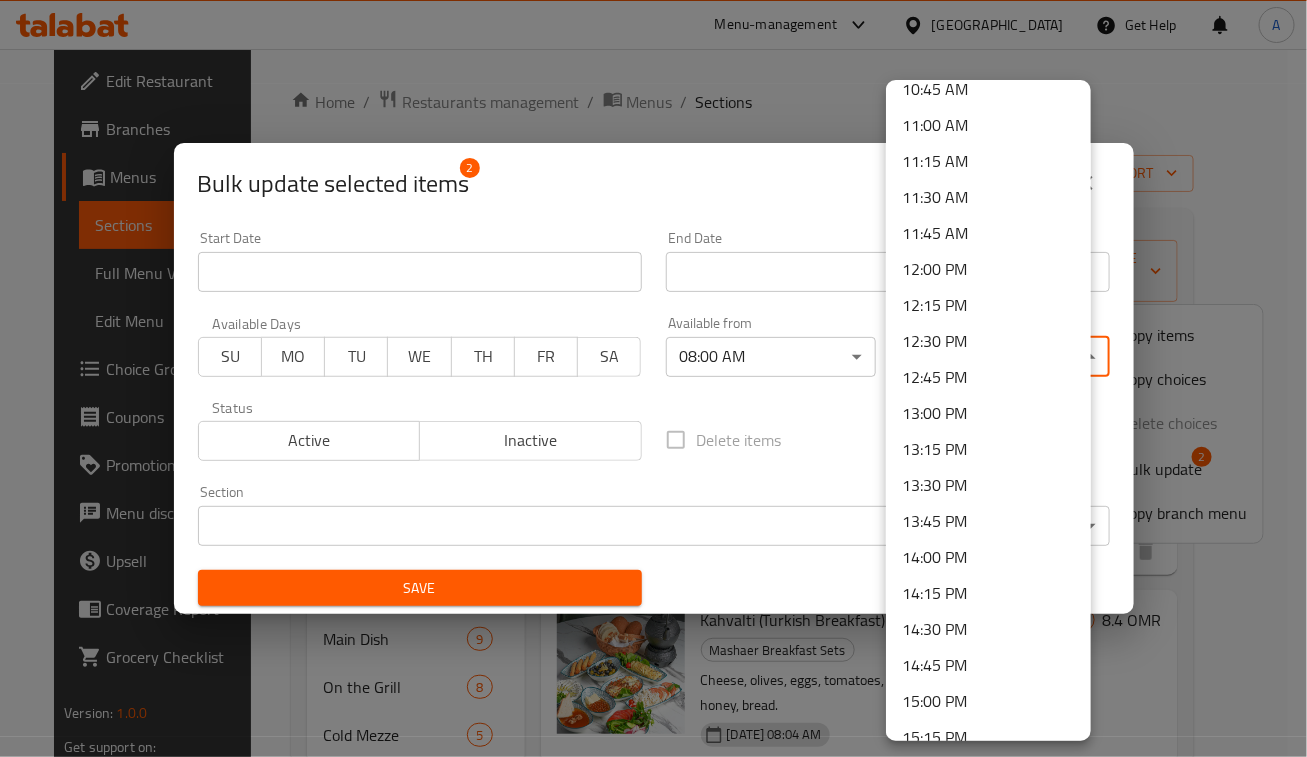 click on "13:00 PM" at bounding box center (988, 413) 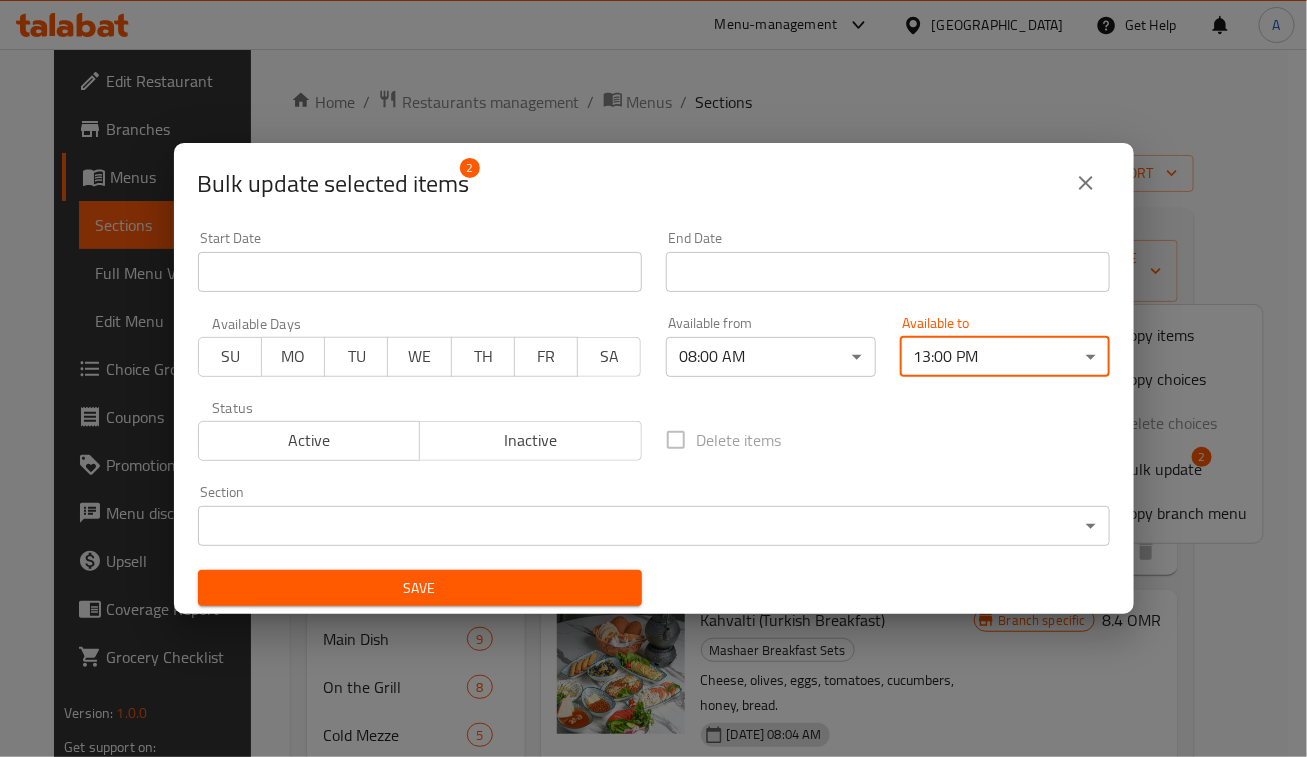 click on "Save" at bounding box center [420, 588] 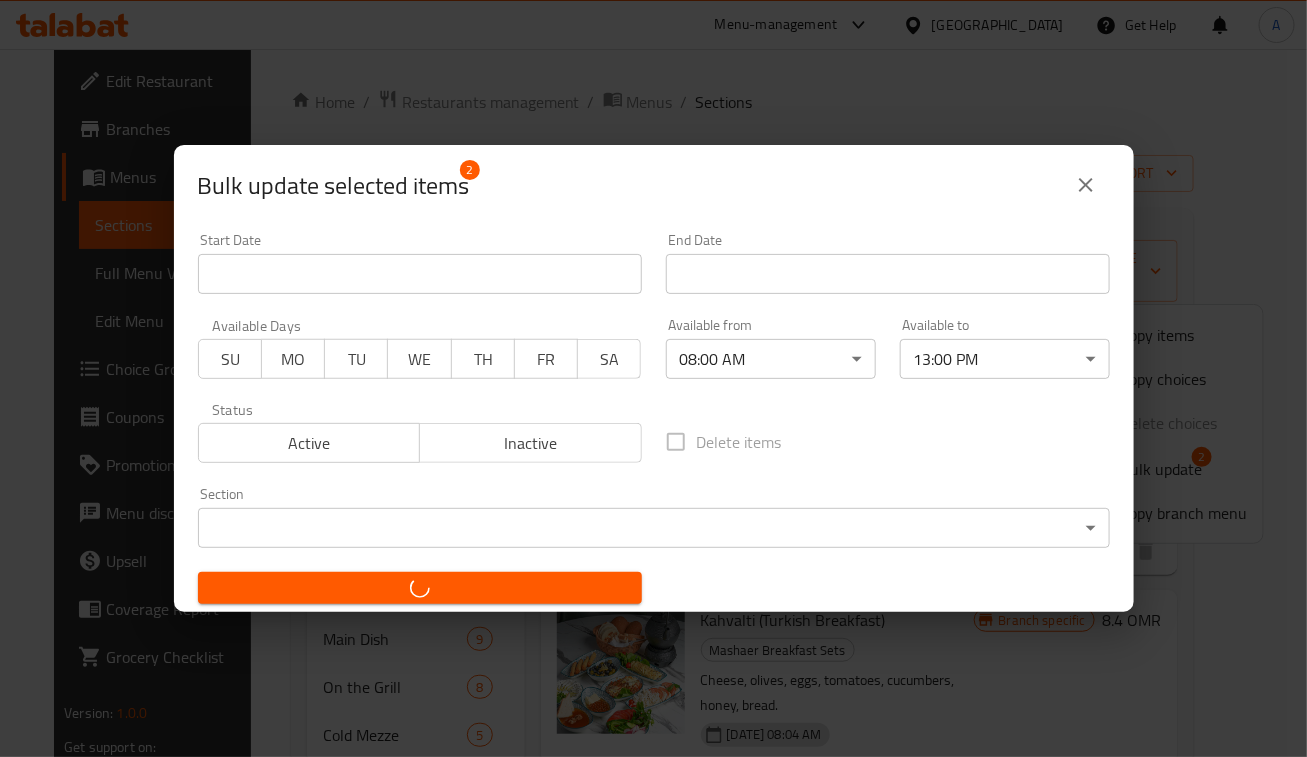 checkbox on "false" 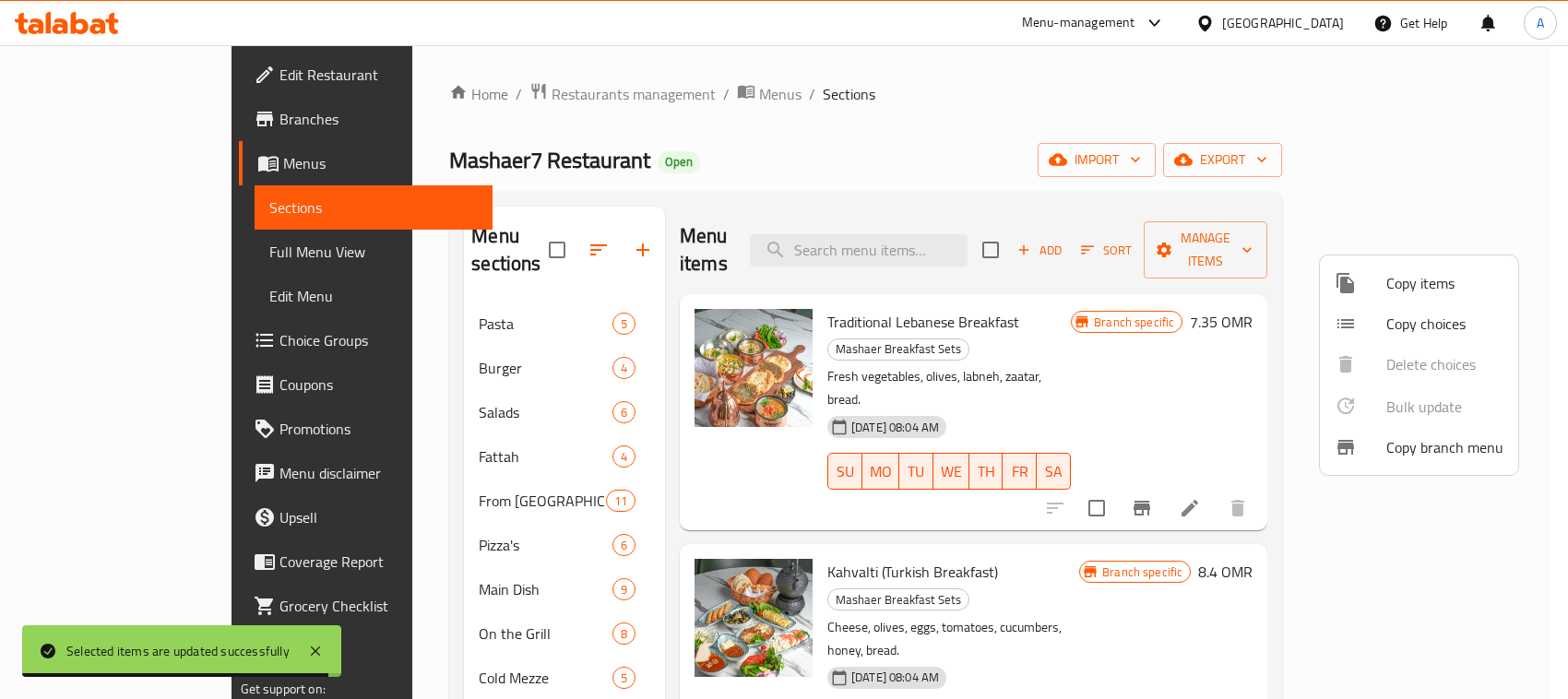 click at bounding box center [784, 350] 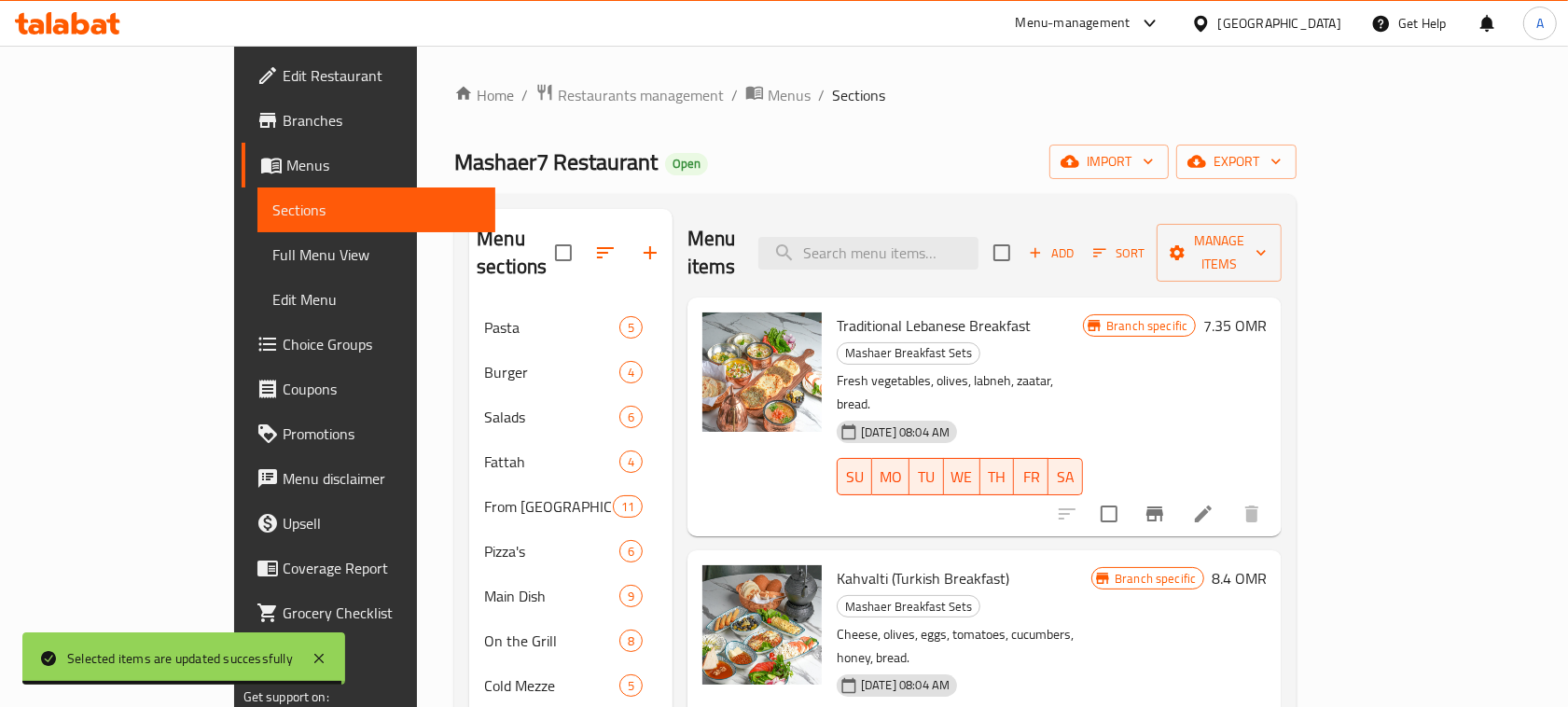 scroll, scrollTop: 345, scrollLeft: 0, axis: vertical 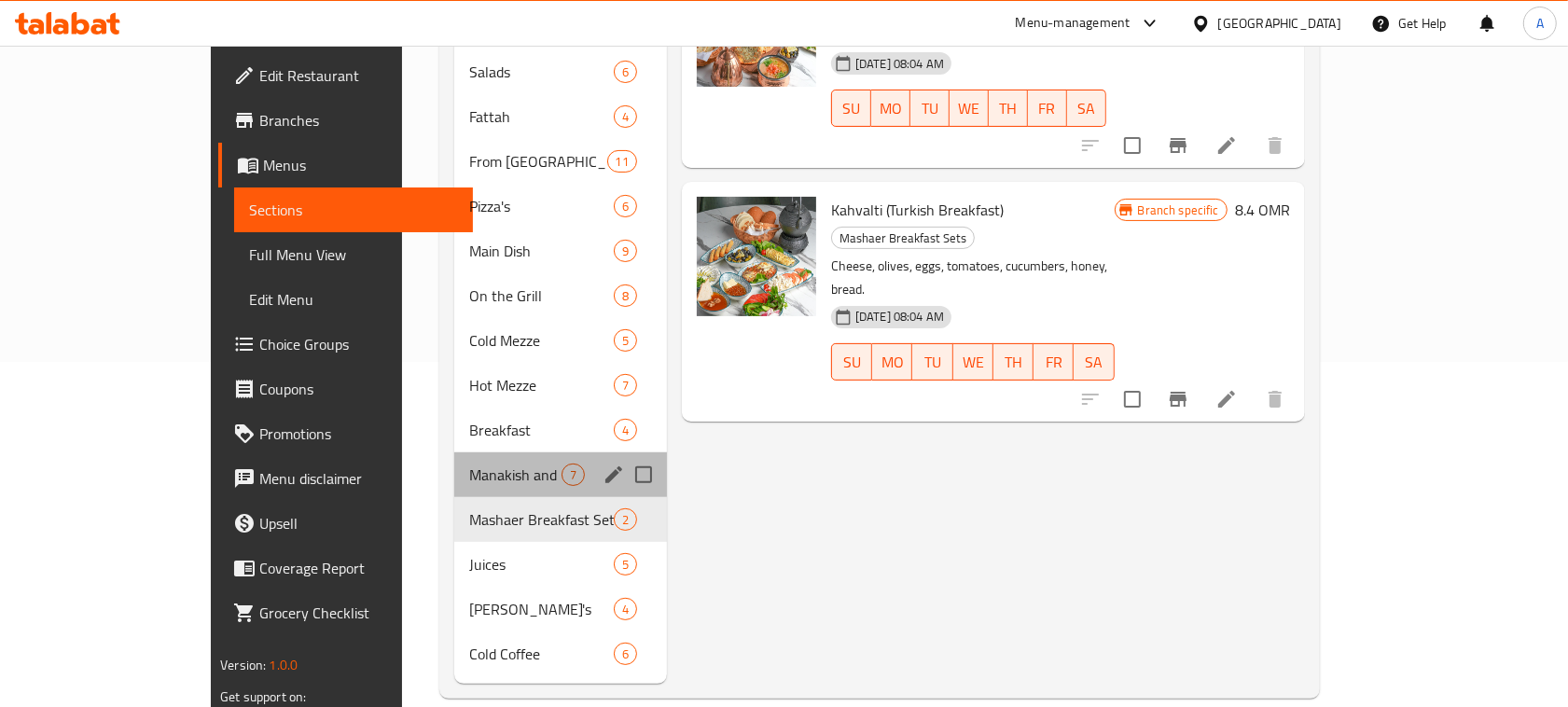 click on "Manakish and Fatayer 7" at bounding box center (561, 475) 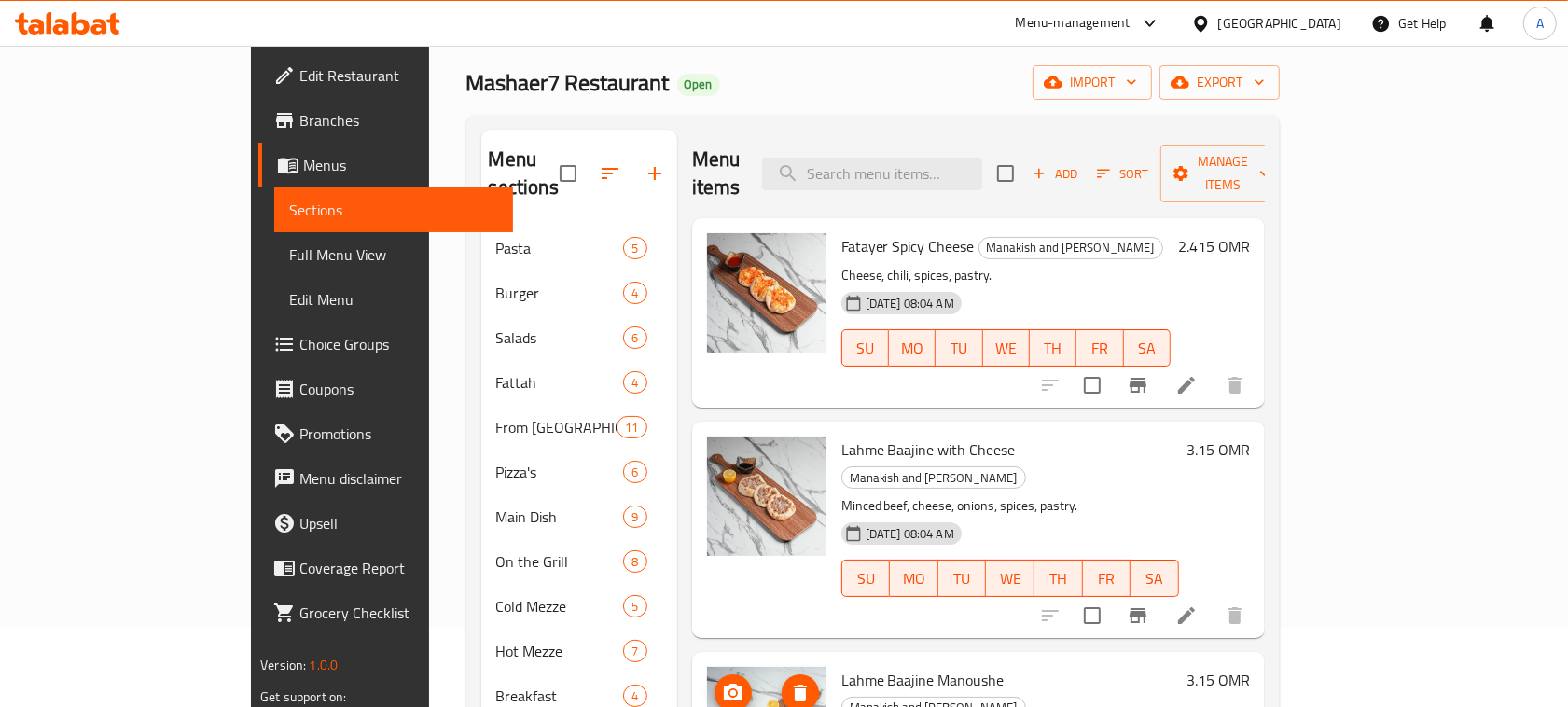 scroll, scrollTop: 0, scrollLeft: 0, axis: both 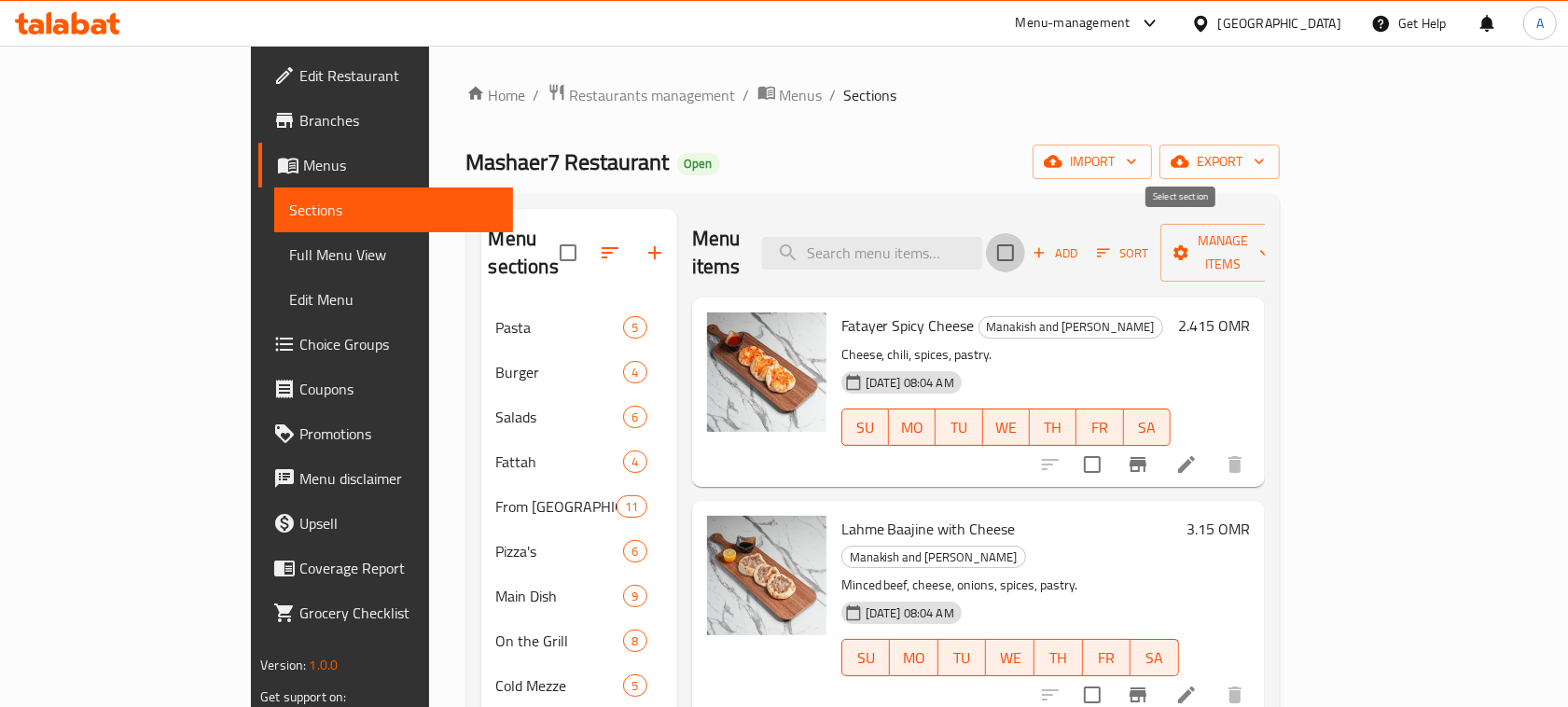 click at bounding box center [1006, 253] 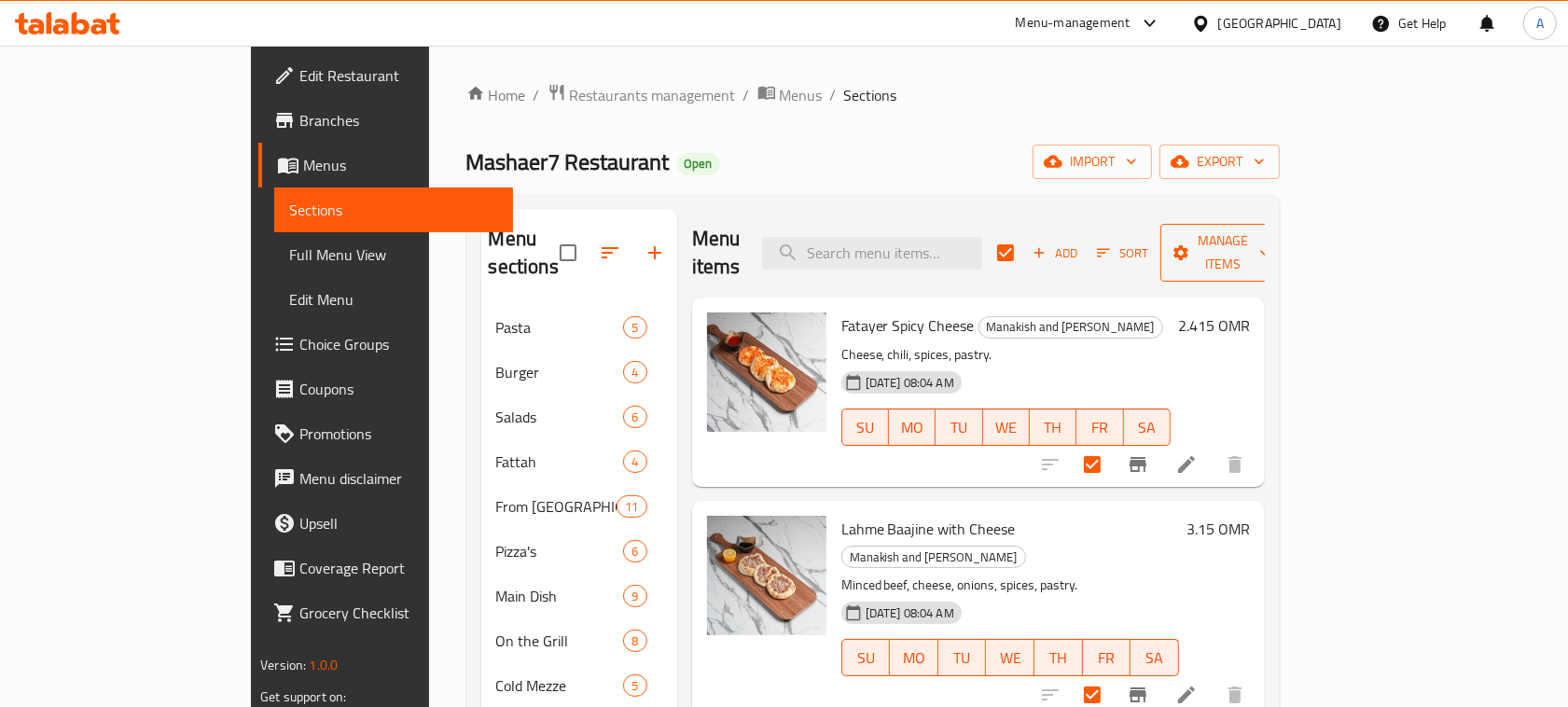 click on "Manage items" at bounding box center (1223, 253) 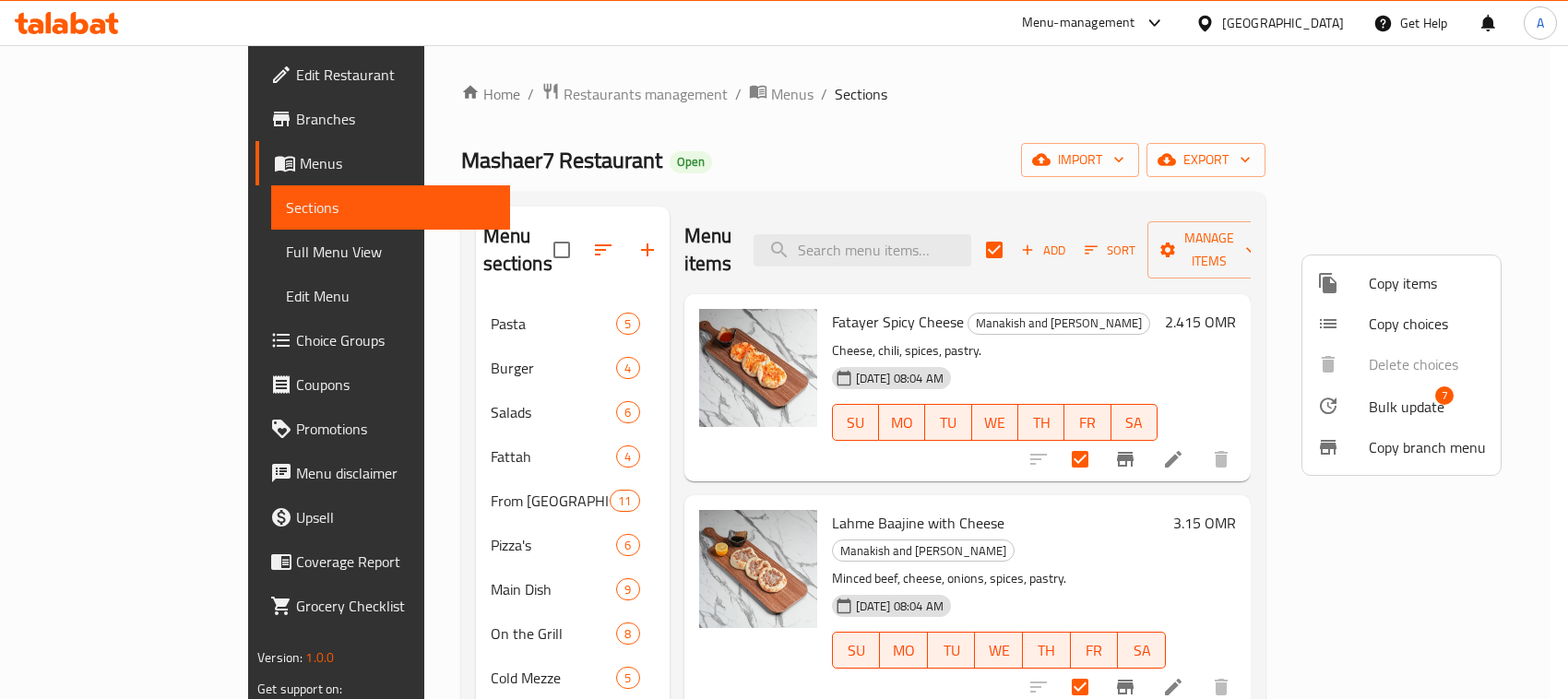 click on "Bulk update 7" at bounding box center (1401, 406) 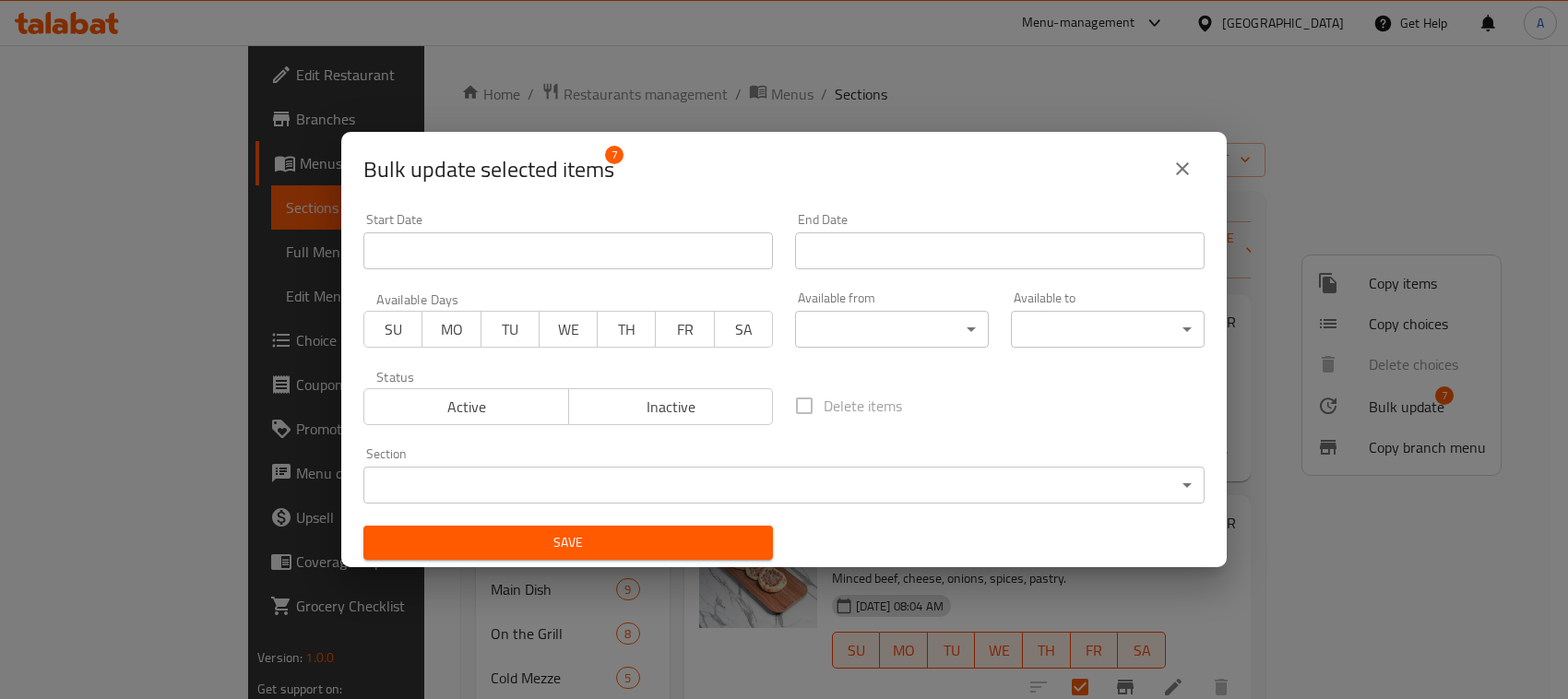 click on "​ Menu-management [GEOGRAPHIC_DATA] Get Help A   Edit Restaurant   Branches   Menus   Sections   Full Menu View   Edit Menu   Choice Groups   Coupons   Promotions   Menu disclaimer   Upsell   Coverage Report   Grocery Checklist  Version:    1.0.0  Get support on:    Support.OpsPlatform Home / Restaurants management / Menus / Sections Mashaer7 Restaurant  Open import export Menu sections Pasta 5 Burger 4 Salads 6 Fattah 4 From [GEOGRAPHIC_DATA] 11 Pizza's 6 Main Dish 9 On the Grill 8 Cold Mezze 5 Hot Mezze 7 Breakfast 4 Manakish and Fatayer 7 Mashaer Breakfast Sets 2 Juices 5 Mojito's 4 Cold Coffee 6 Menu items Add Sort Manage items Fatayer Spicy Cheese   Manakish and Fatayer Cheese, chili, spices, pastry. [DATE] 08:04 AM SU MO TU WE TH FR SA 2.415   OMR Lahme Baajine with Cheese   Manakish and Fatayer Minced beef, cheese, onions, spices, pastry. [DATE] 08:04 AM SU MO TU WE TH FR SA 3.15   OMR Lahme Baajine Manoushe   Manakish and Fatayer Minced beef, onions, spices, pastry. [DATE] 08:04 AM SU MO TU WE TH FR SA 3.15" at bounding box center [784, 372] 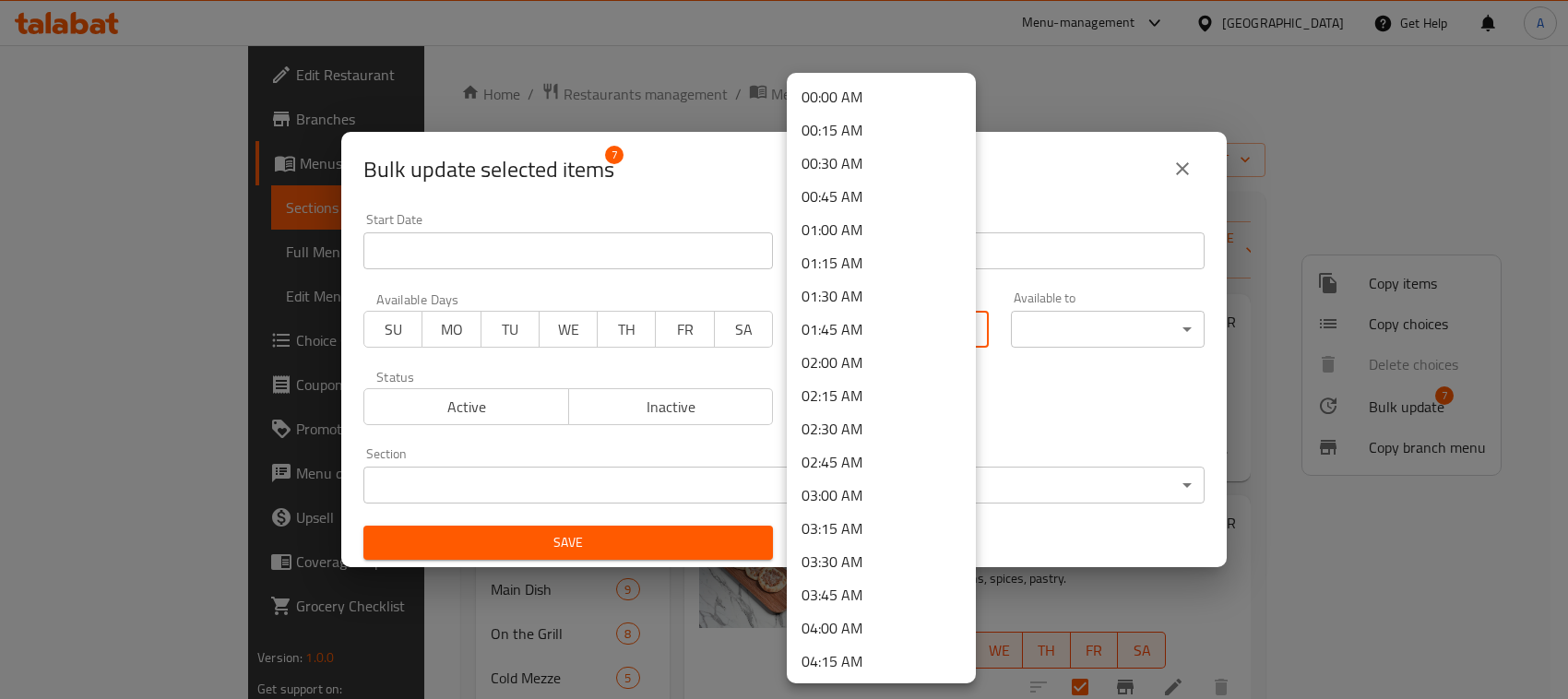 click on "00:00 AM" at bounding box center [881, 97] 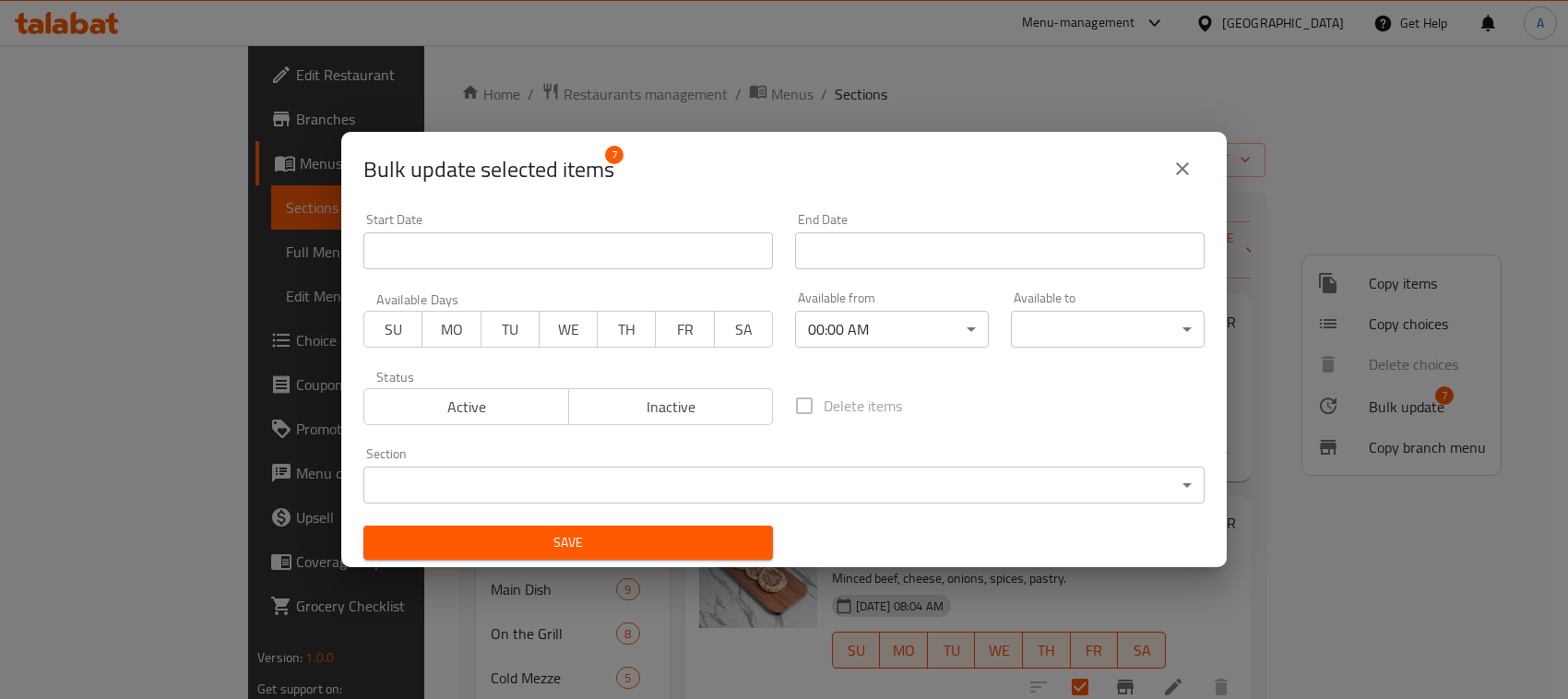 click on "​ Menu-management [GEOGRAPHIC_DATA] Get Help A   Edit Restaurant   Branches   Menus   Sections   Full Menu View   Edit Menu   Choice Groups   Coupons   Promotions   Menu disclaimer   Upsell   Coverage Report   Grocery Checklist  Version:    1.0.0  Get support on:    Support.OpsPlatform Home / Restaurants management / Menus / Sections Mashaer7 Restaurant  Open import export Menu sections Pasta 5 Burger 4 Salads 6 Fattah 4 From [GEOGRAPHIC_DATA] 11 Pizza's 6 Main Dish 9 On the Grill 8 Cold Mezze 5 Hot Mezze 7 Breakfast 4 Manakish and Fatayer 7 Mashaer Breakfast Sets 2 Juices 5 Mojito's 4 Cold Coffee 6 Menu items Add Sort Manage items Fatayer Spicy Cheese   Manakish and Fatayer Cheese, chili, spices, pastry. [DATE] 08:04 AM SU MO TU WE TH FR SA 2.415   OMR Lahme Baajine with Cheese   Manakish and Fatayer Minced beef, cheese, onions, spices, pastry. [DATE] 08:04 AM SU MO TU WE TH FR SA 3.15   OMR Lahme Baajine Manoushe   Manakish and Fatayer Minced beef, onions, spices, pastry. [DATE] 08:04 AM SU MO TU WE TH FR SA 3.15" at bounding box center (784, 372) 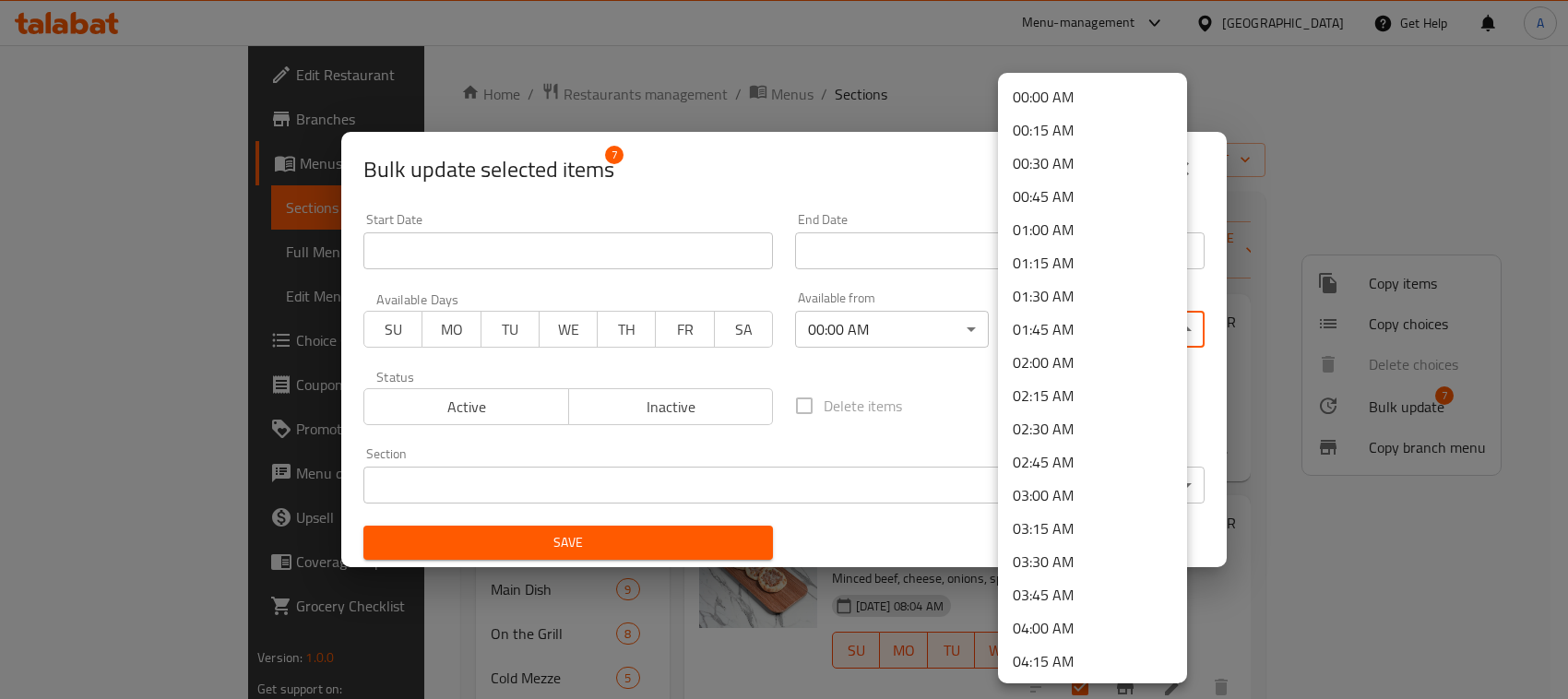 click on "00:00 AM 00:15 AM 00:30 AM 00:45 AM 01:00 AM 01:15 AM 01:30 AM 01:45 AM 02:00 AM 02:15 AM 02:30 AM 02:45 AM 03:00 AM 03:15 AM 03:30 AM 03:45 AM 04:00 AM 04:15 AM 04:30 AM 04:45 AM 05:00 AM 05:15 AM 05:30 AM 05:45 AM 06:00 AM 06:15 AM 06:30 AM 06:45 AM 07:00 AM 07:15 AM 07:30 AM 07:45 AM 08:00 AM 08:15 AM 08:30 AM 08:45 AM 09:00 AM 09:15 AM 09:30 AM 09:45 AM 10:00 AM 10:15 AM 10:30 AM 10:45 AM 11:00 AM 11:15 AM 11:30 AM 11:45 AM 12:00 PM 12:15 PM 12:30 PM 12:45 PM 13:00 PM 13:15 PM 13:30 PM 13:45 PM 14:00 PM 14:15 PM 14:30 PM 14:45 PM 15:00 PM 15:15 PM 15:30 PM 15:45 PM 16:00 PM 16:15 PM 16:30 PM 16:45 PM 17:00 PM 17:15 PM 17:30 PM 17:45 PM 18:00 PM 18:15 PM 18:30 PM 18:45 PM 19:00 PM 19:15 PM 19:30 PM 19:45 PM 20:00 PM 20:15 PM 20:30 PM 20:45 PM 21:00 PM 21:15 PM 21:30 PM 21:45 PM 22:00 PM 22:15 PM 22:30 PM 22:45 PM 23:00 PM 23:15 PM 23:30 PM 23:45 PM 23:59 PM" at bounding box center [1101, 1690] 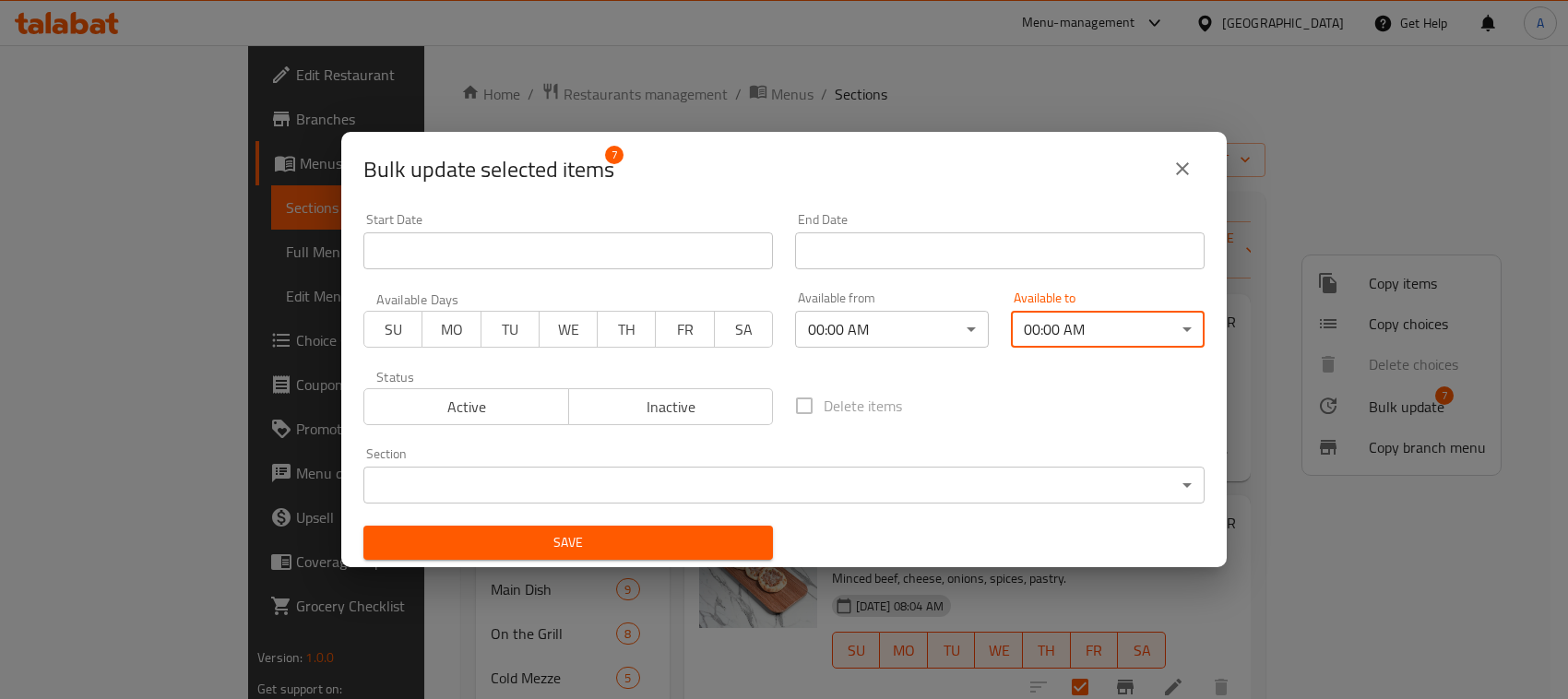 click 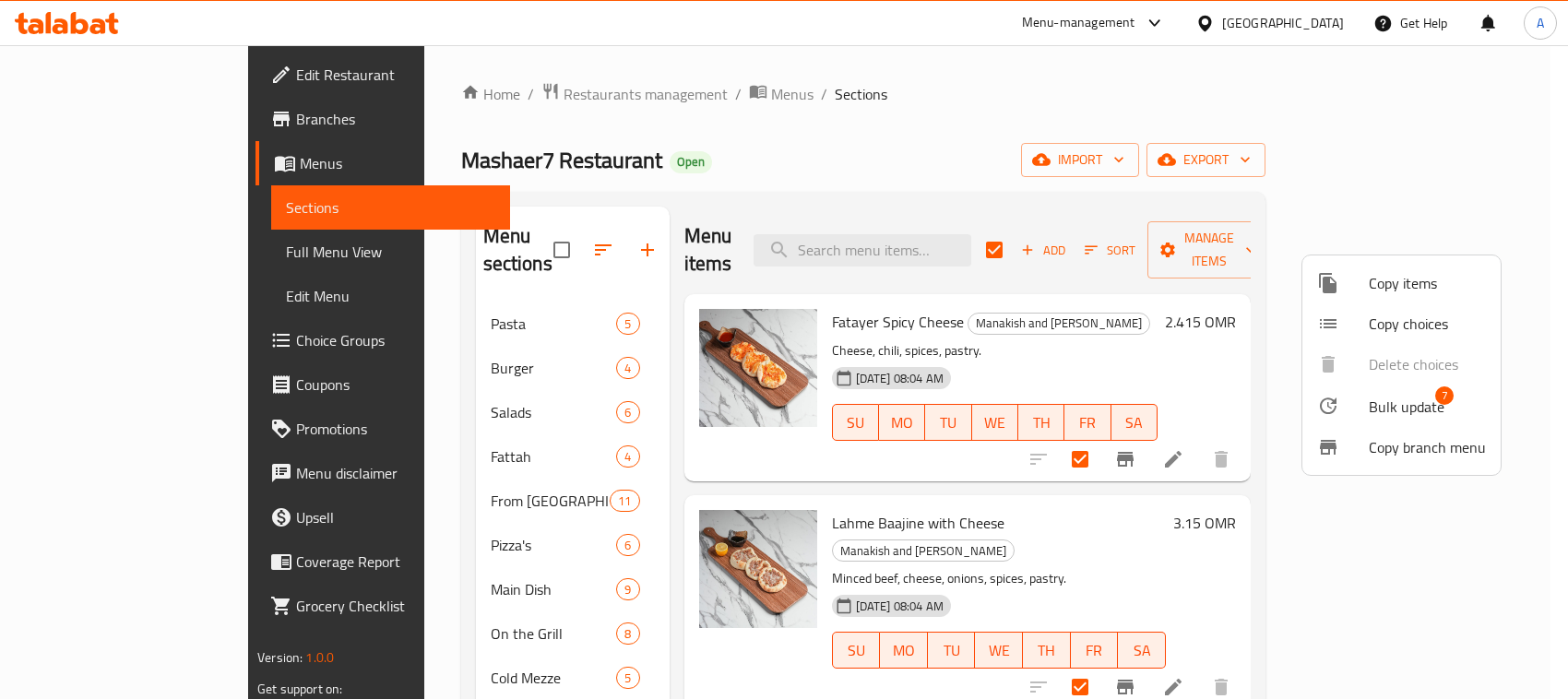 click at bounding box center (784, 350) 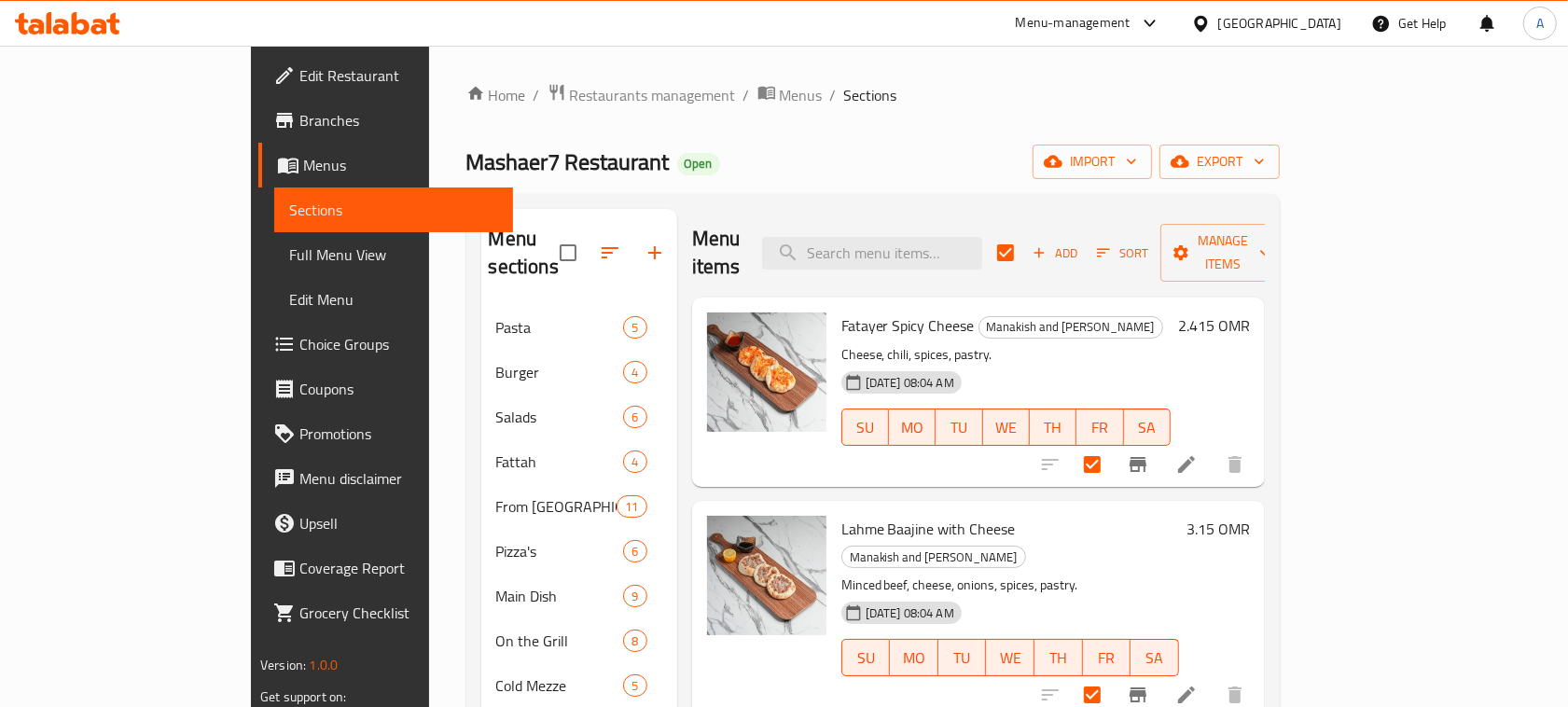 scroll, scrollTop: 345, scrollLeft: 0, axis: vertical 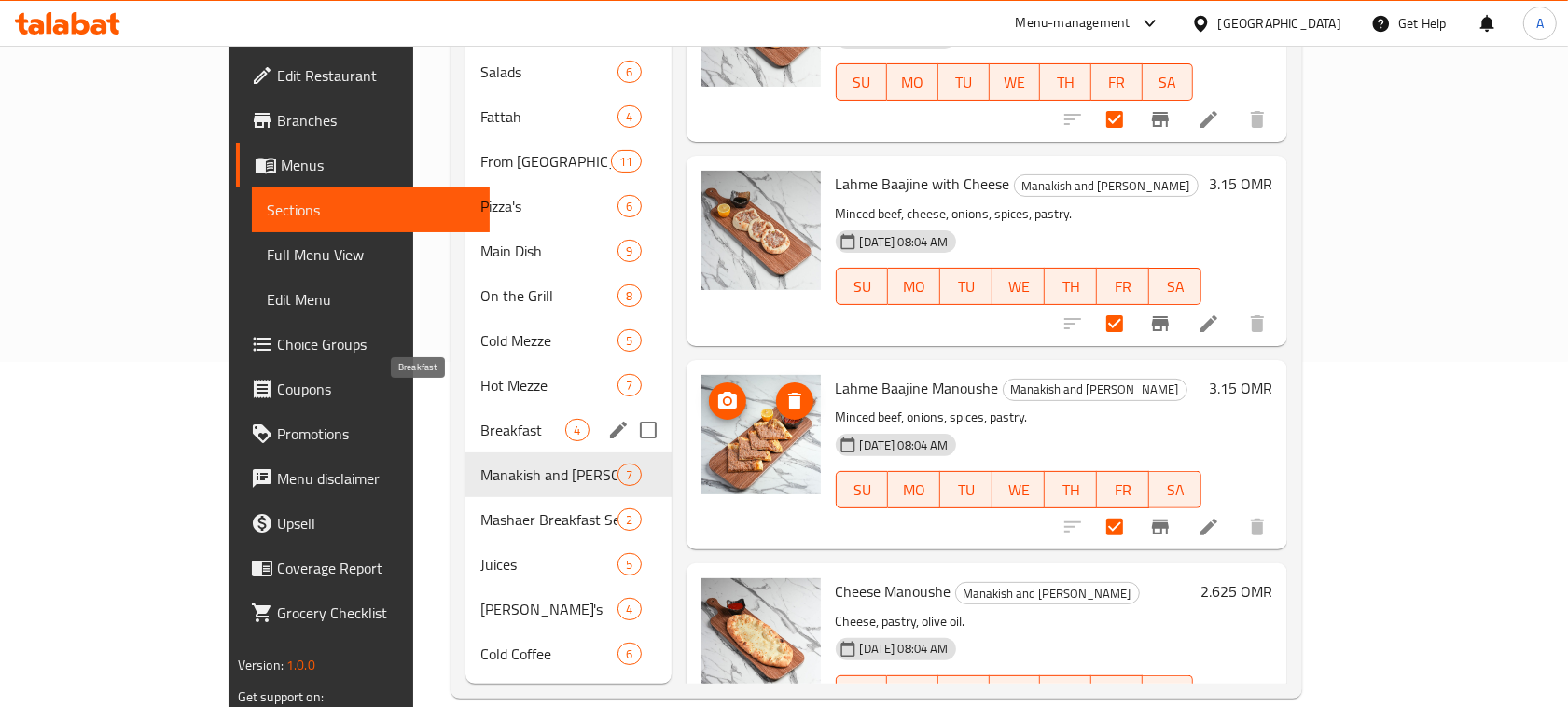 click on "Breakfast" at bounding box center (522, 430) 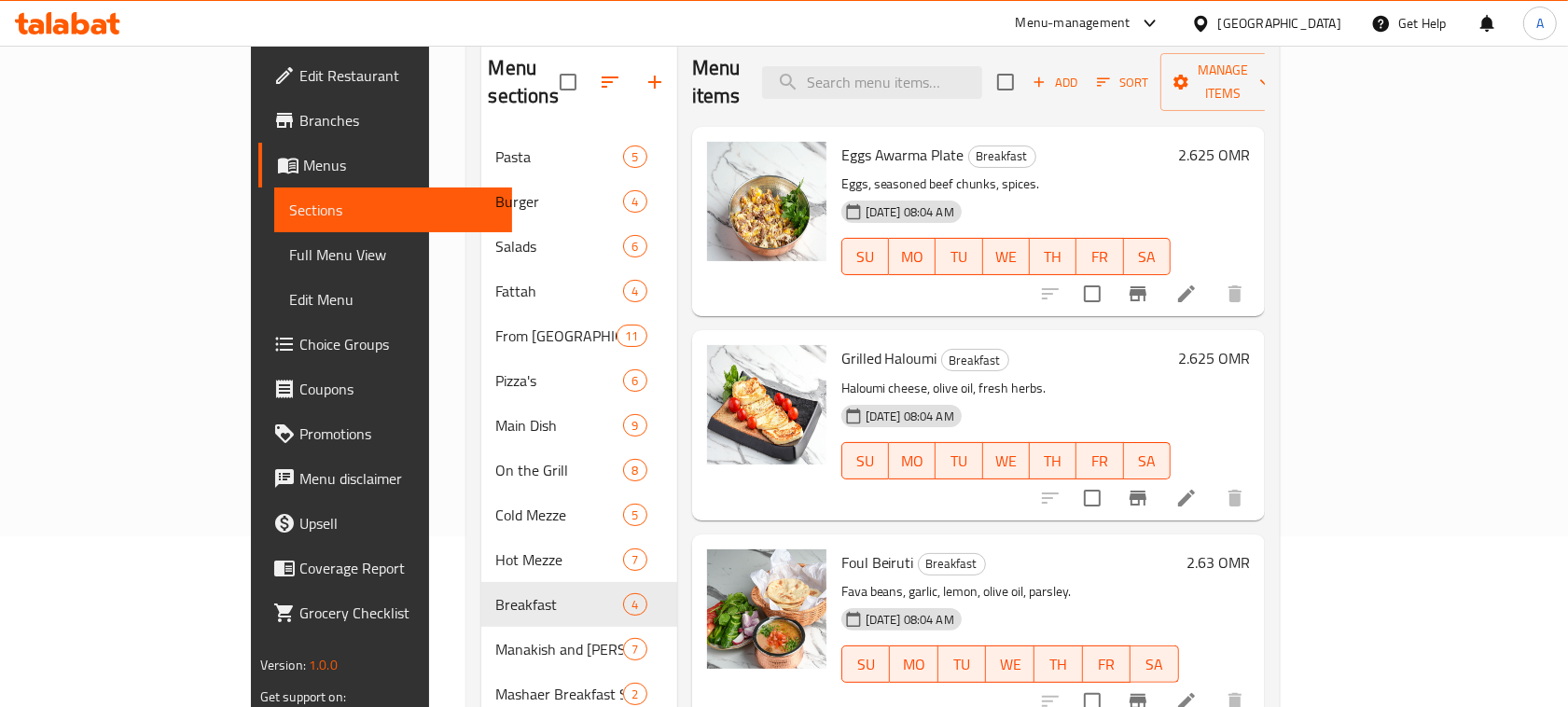 scroll, scrollTop: 0, scrollLeft: 0, axis: both 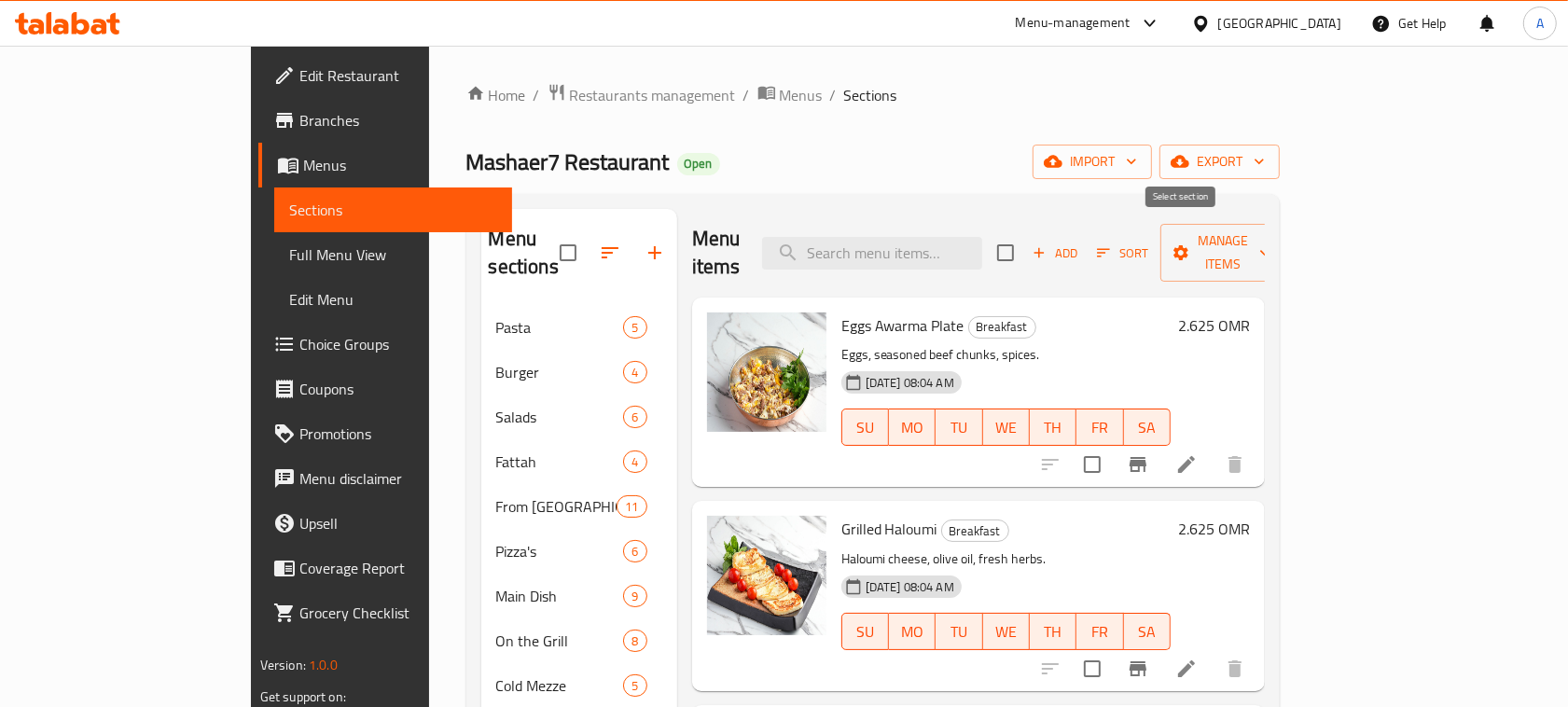 click at bounding box center [1006, 253] 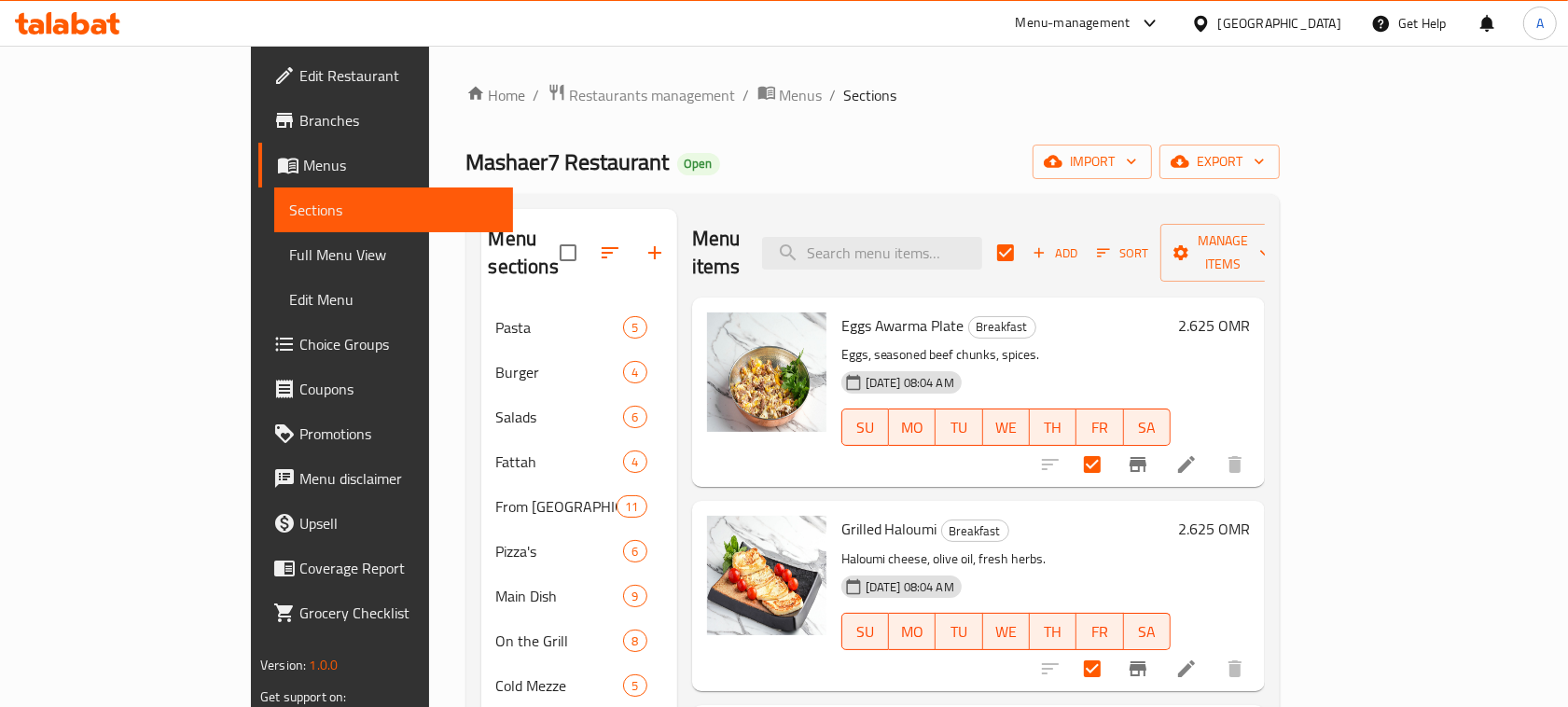 scroll, scrollTop: 345, scrollLeft: 0, axis: vertical 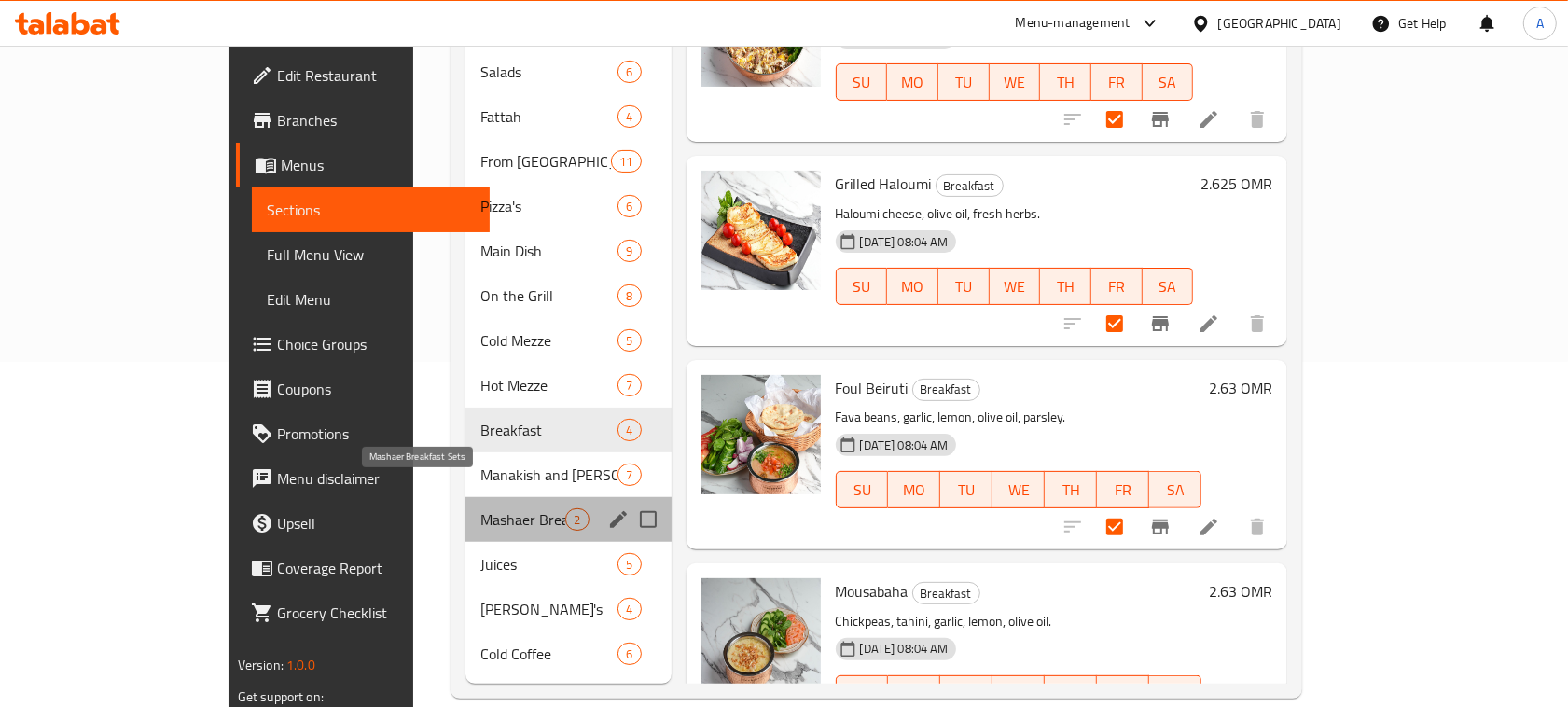 click on "Mashaer Breakfast Sets" at bounding box center [522, 520] 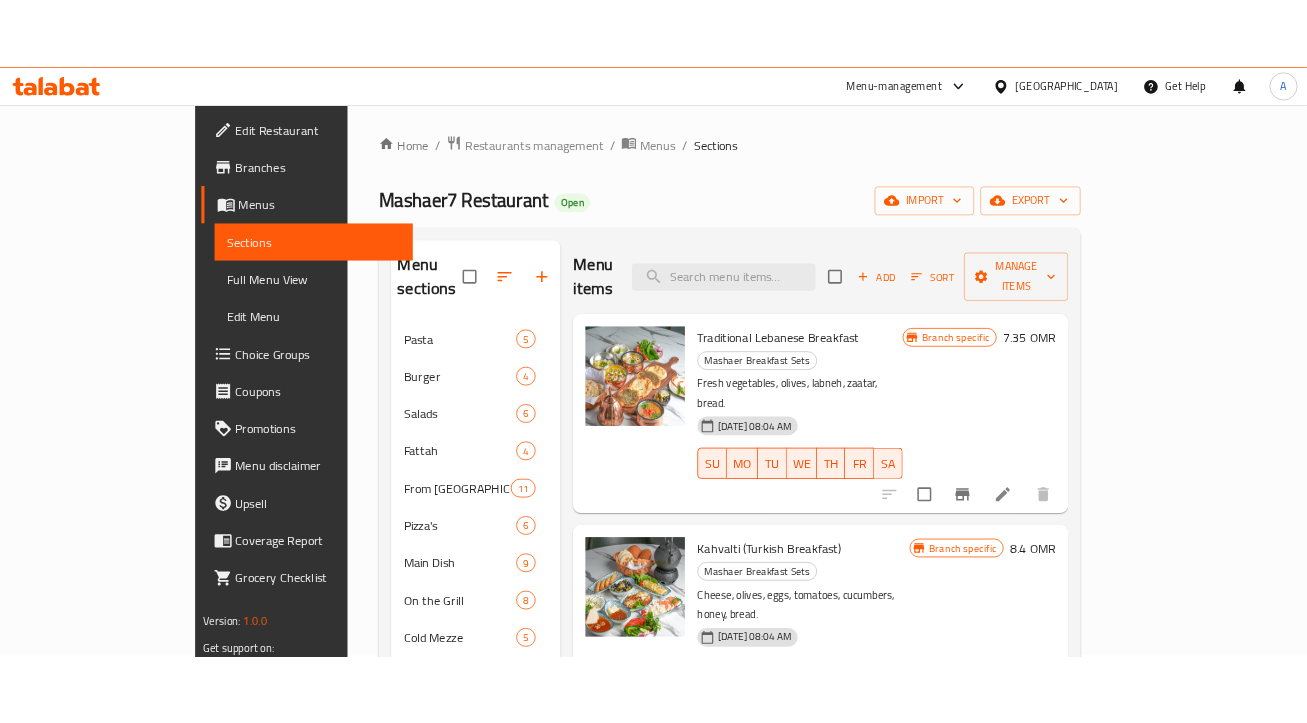 scroll, scrollTop: 0, scrollLeft: 0, axis: both 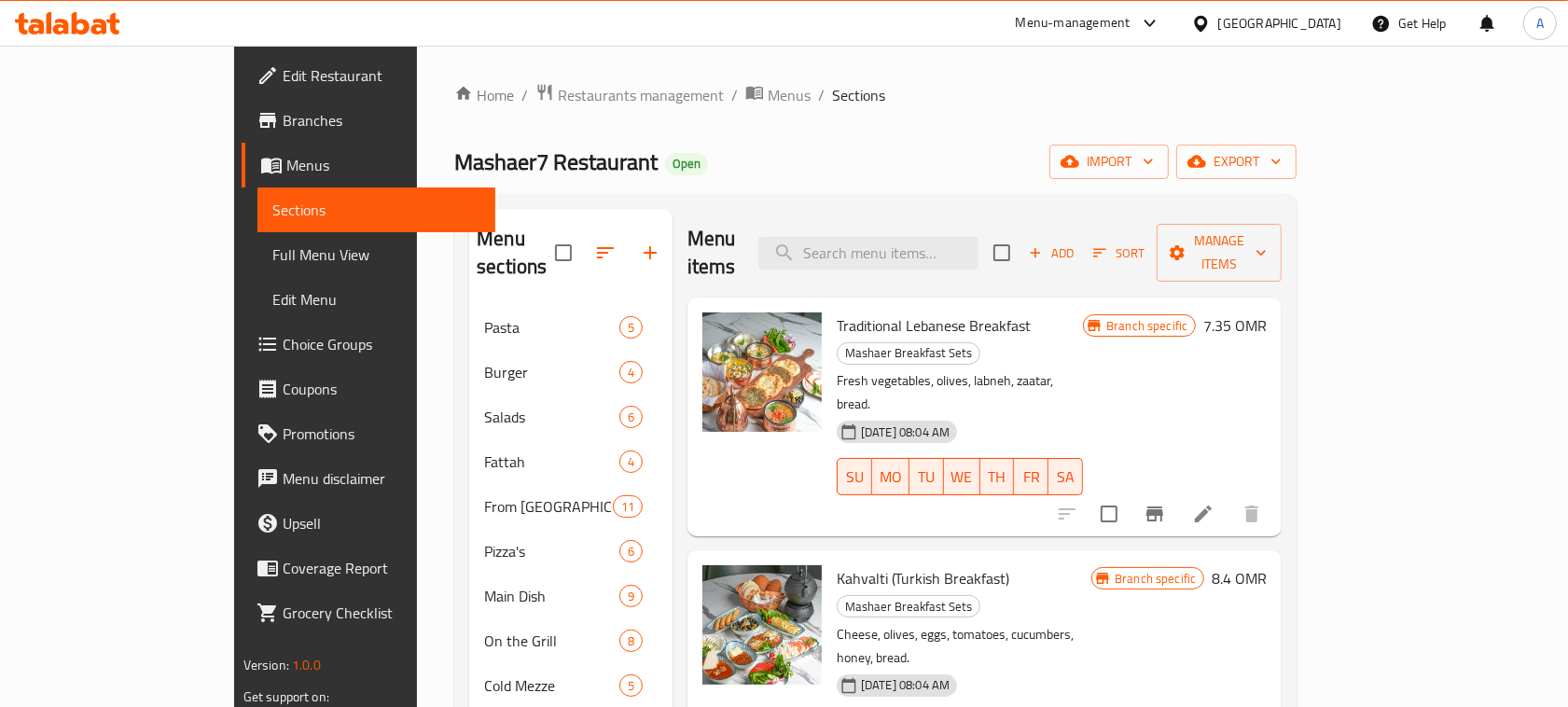 click at bounding box center [1002, 253] 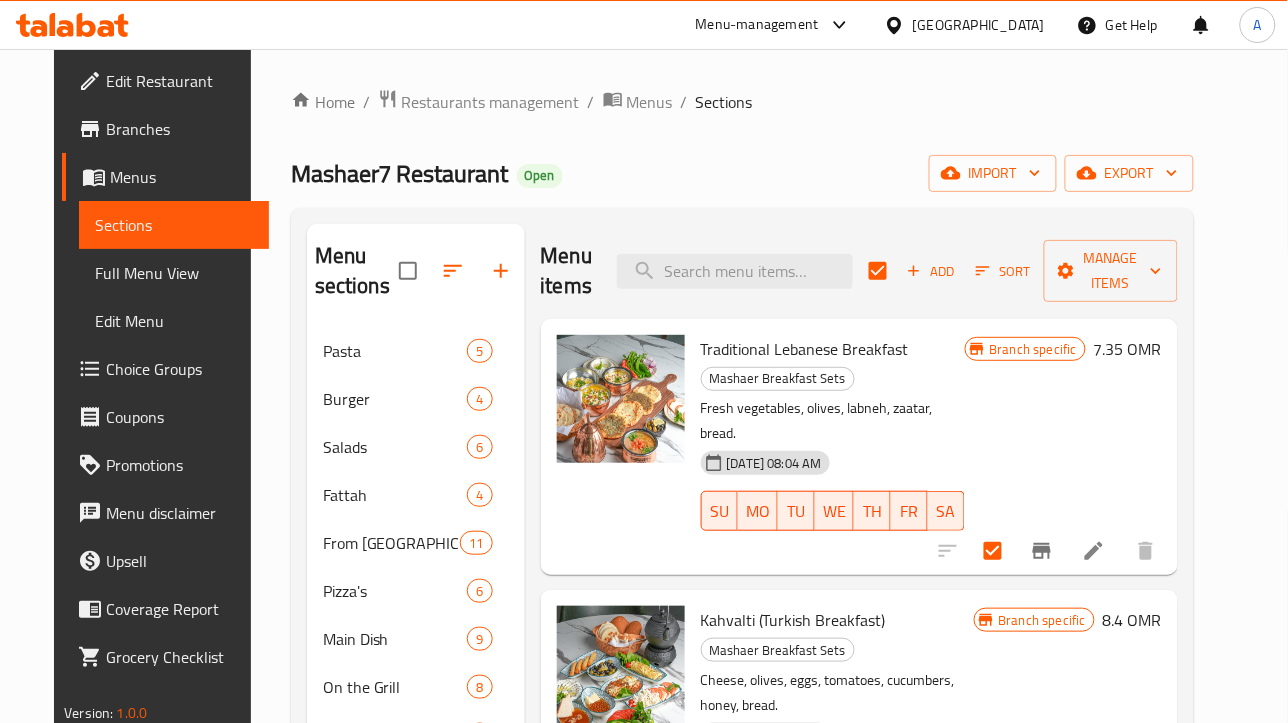 click on "Home / Restaurants management / Menus / Sections Mashaer7 Restaurant  Open import export Menu sections Pasta 5 Burger 4 Salads 6 Fattah 4 From Lebanon 11 Pizza's 6 Main Dish 9 On the Grill 8 Cold Mezze 5 Hot Mezze 7 Breakfast 4 Manakish and Fatayer 7 Mashaer Breakfast Sets 2 Juices 5 Mojito's 4 Cold Coffee 6 Menu items Add Sort Manage items Traditional Lebanese Breakfast   Mashaer Breakfast Sets Fresh vegetables, olives, labneh, zaatar, bread. 29-10-2024 08:04 AM SU MO TU WE TH FR SA Branch specific 7.35   OMR Kahvalti (Turkish Breakfast)   Mashaer Breakfast Sets Cheese, olives, eggs, tomatoes, cucumbers, honey, bread. 29-10-2024 08:04 AM SU MO TU WE TH FR SA Branch specific 8.4   OMR" at bounding box center (742, 604) 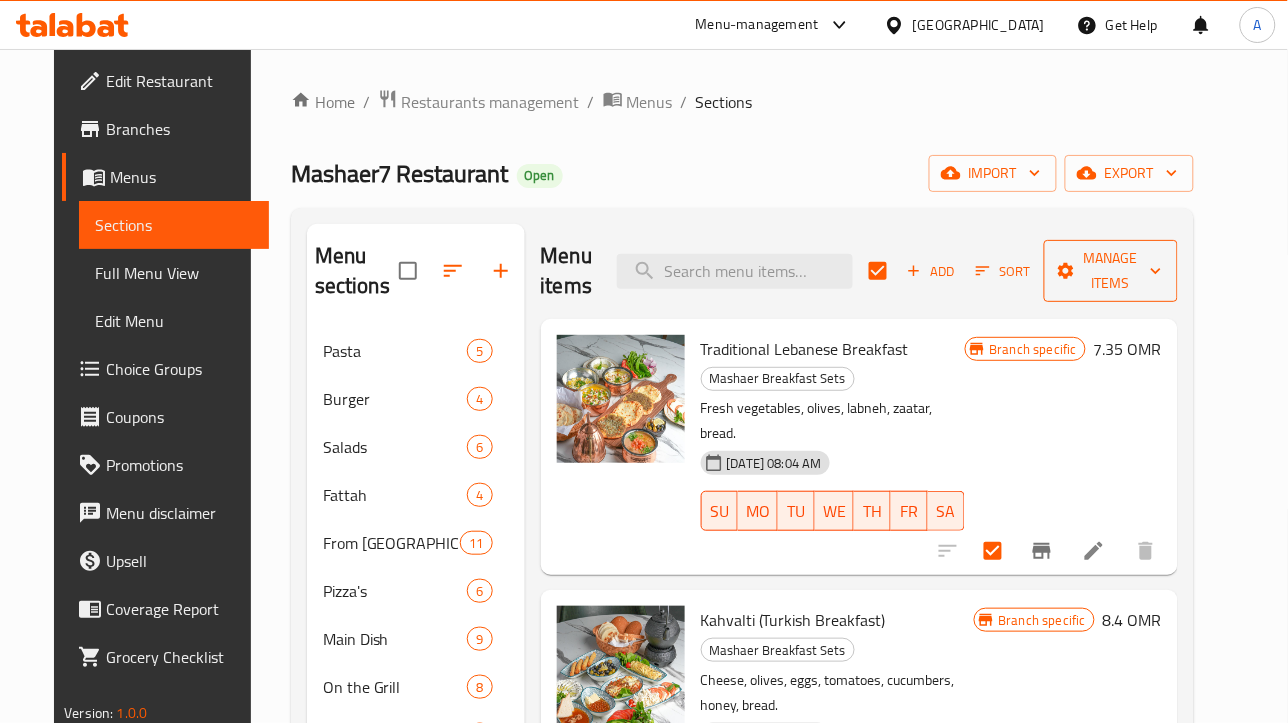 click on "Manage items" at bounding box center [1111, 271] 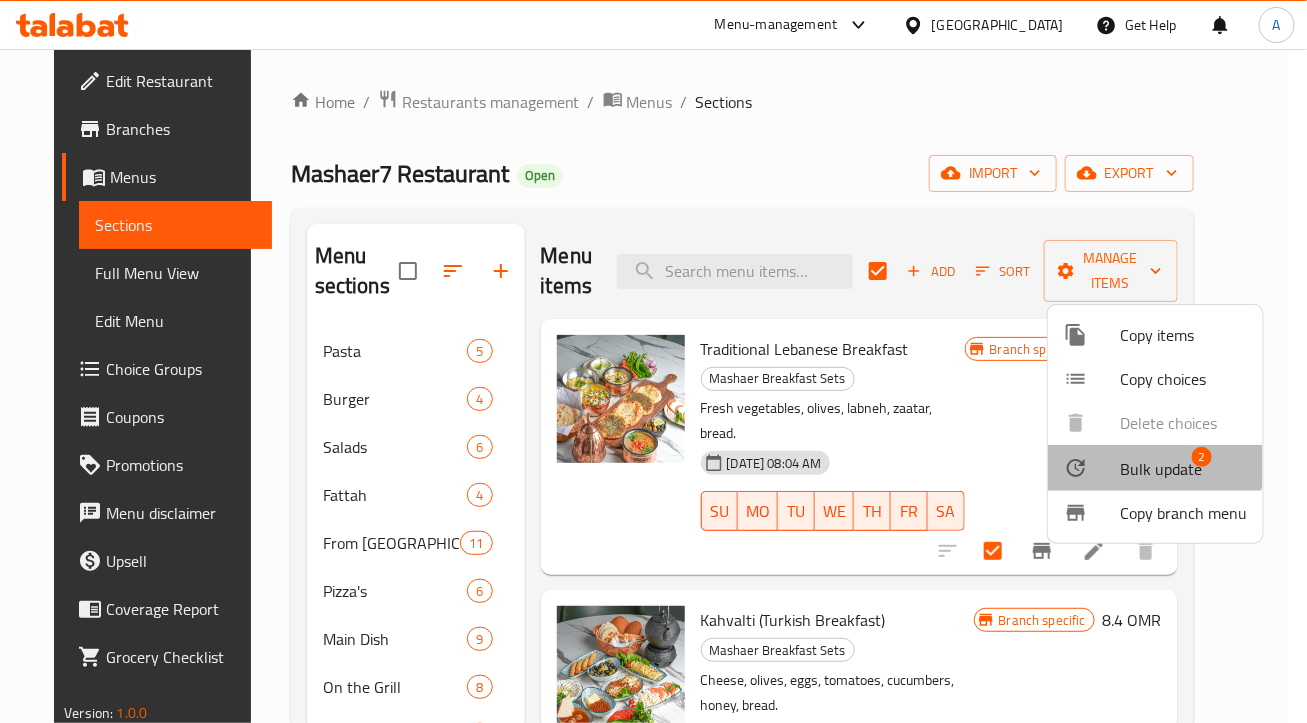 click on "Bulk update" at bounding box center [1161, 469] 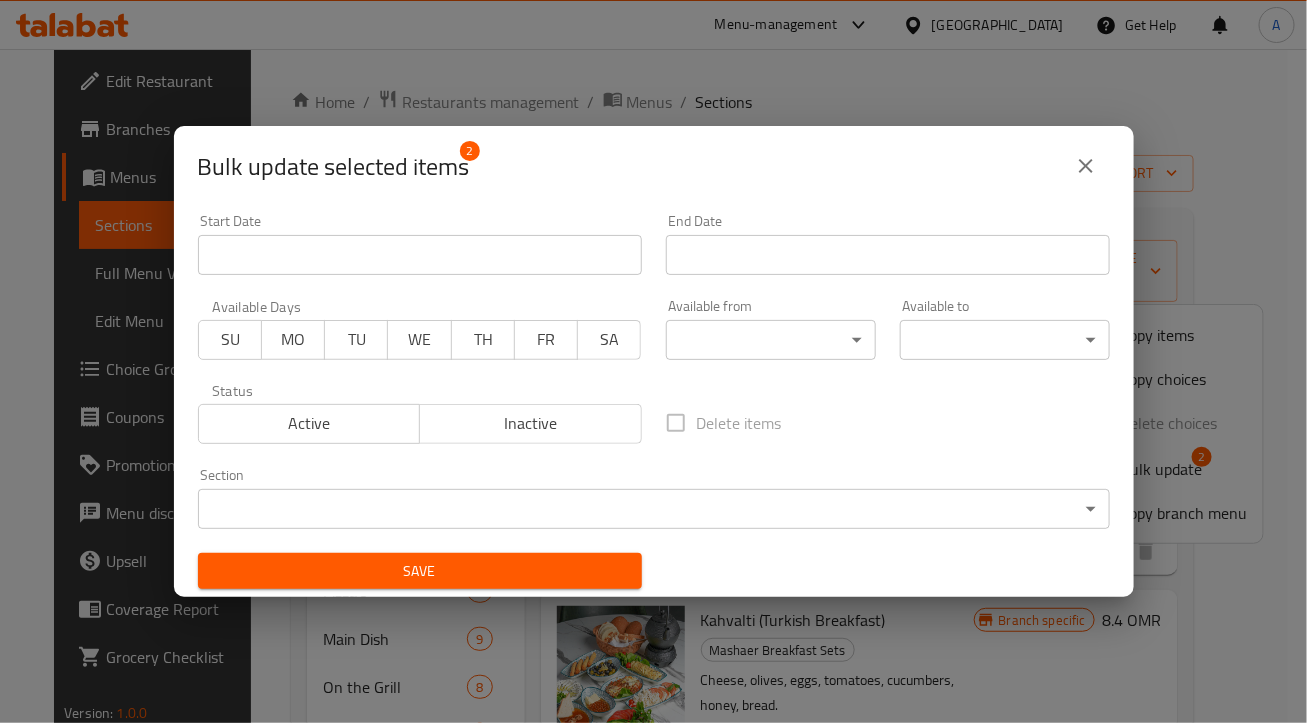 click on "​ Menu-management Oman Get Help A   Edit Restaurant   Branches   Menus   Sections   Full Menu View   Edit Menu   Choice Groups   Coupons   Promotions   Menu disclaimer   Upsell   Coverage Report   Grocery Checklist  Version:    1.0.0  Get support on:    Support.OpsPlatform Home / Restaurants management / Menus / Sections Mashaer7 Restaurant  Open import export Menu sections Pasta 5 Burger 4 Salads 6 Fattah 4 From Lebanon 11 Pizza's 6 Main Dish 9 On the Grill 8 Cold Mezze 5 Hot Mezze 7 Breakfast 4 Manakish and Fatayer 7 Mashaer Breakfast Sets 2 Juices 5 Mojito's 4 Cold Coffee 6 Menu items Add Sort Manage items Traditional Lebanese Breakfast   Mashaer Breakfast Sets Fresh vegetables, olives, labneh, zaatar, bread. 29-10-2024 08:04 AM SU MO TU WE TH FR SA Branch specific 7.35   OMR Kahvalti (Turkish Breakfast)   Mashaer Breakfast Sets Cheese, olives, eggs, tomatoes, cucumbers, honey, bread. 29-10-2024 08:04 AM SU MO TU WE TH FR SA Branch specific 8.4   OMR Bug report Error text Steps to reproduce * Cancel Now" at bounding box center [653, 386] 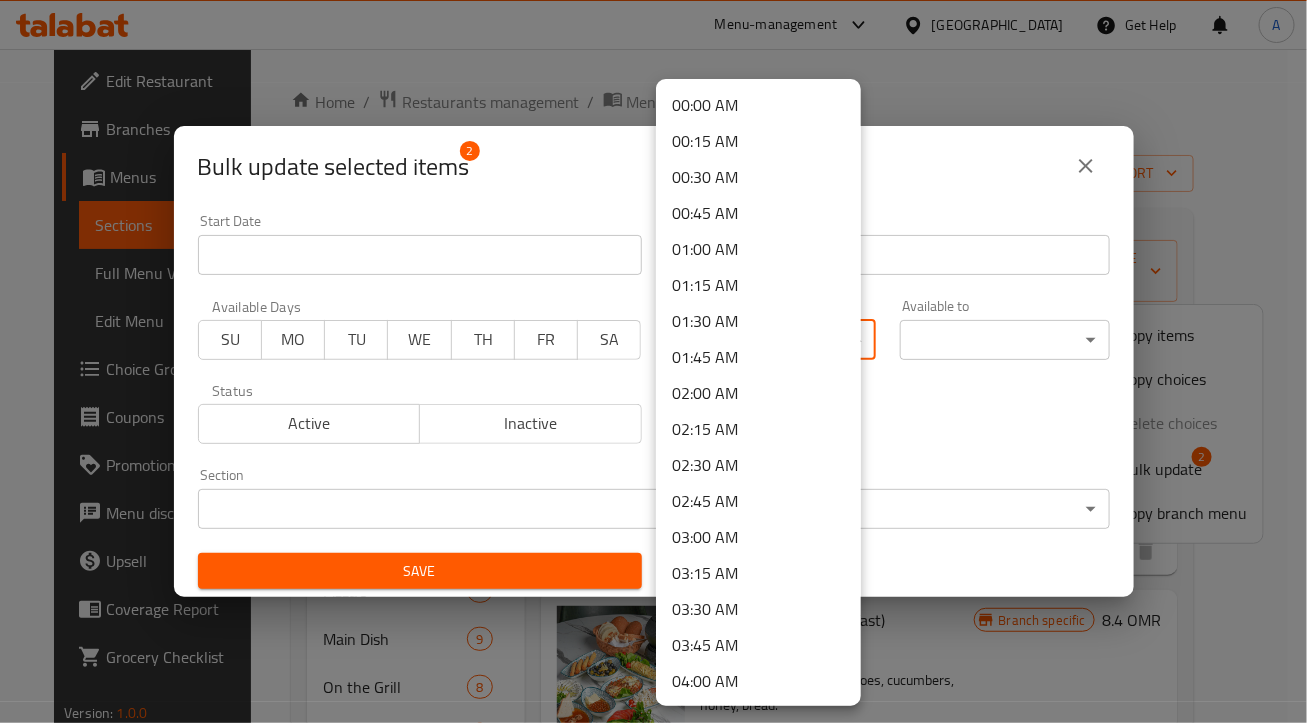 scroll, scrollTop: 862, scrollLeft: 0, axis: vertical 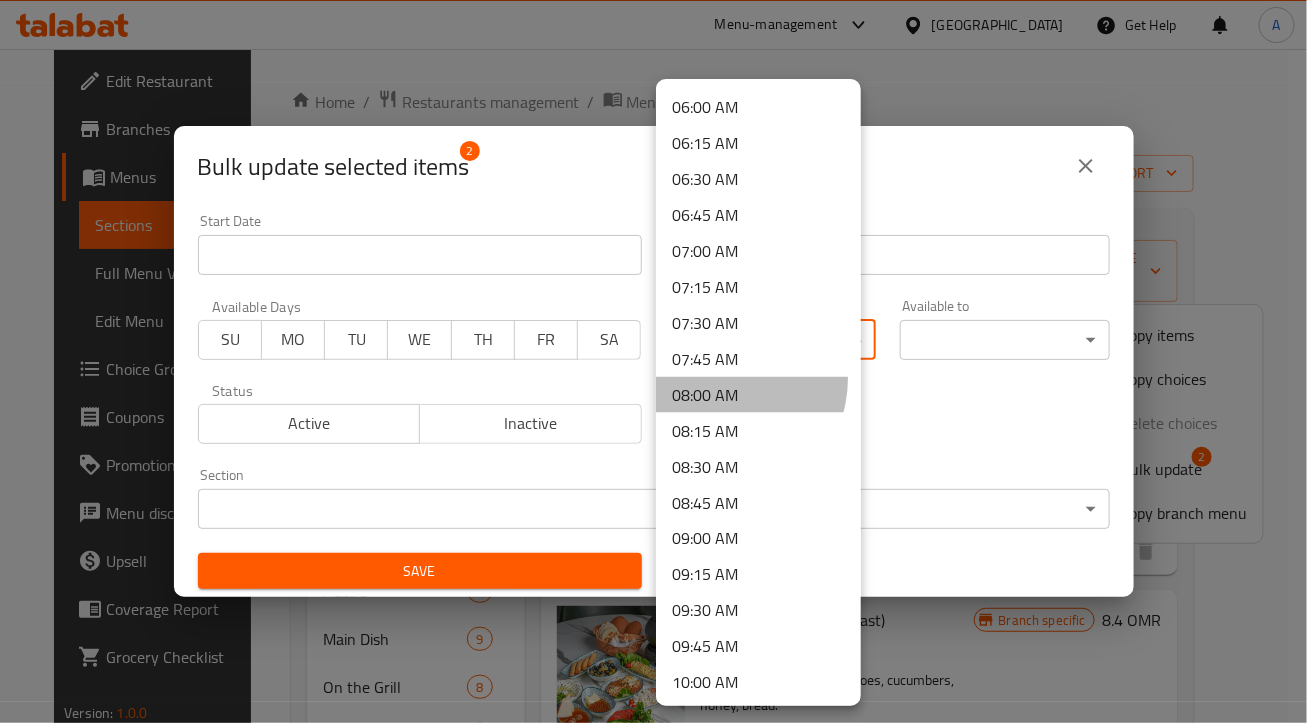 click on "08:00 AM" at bounding box center (758, 395) 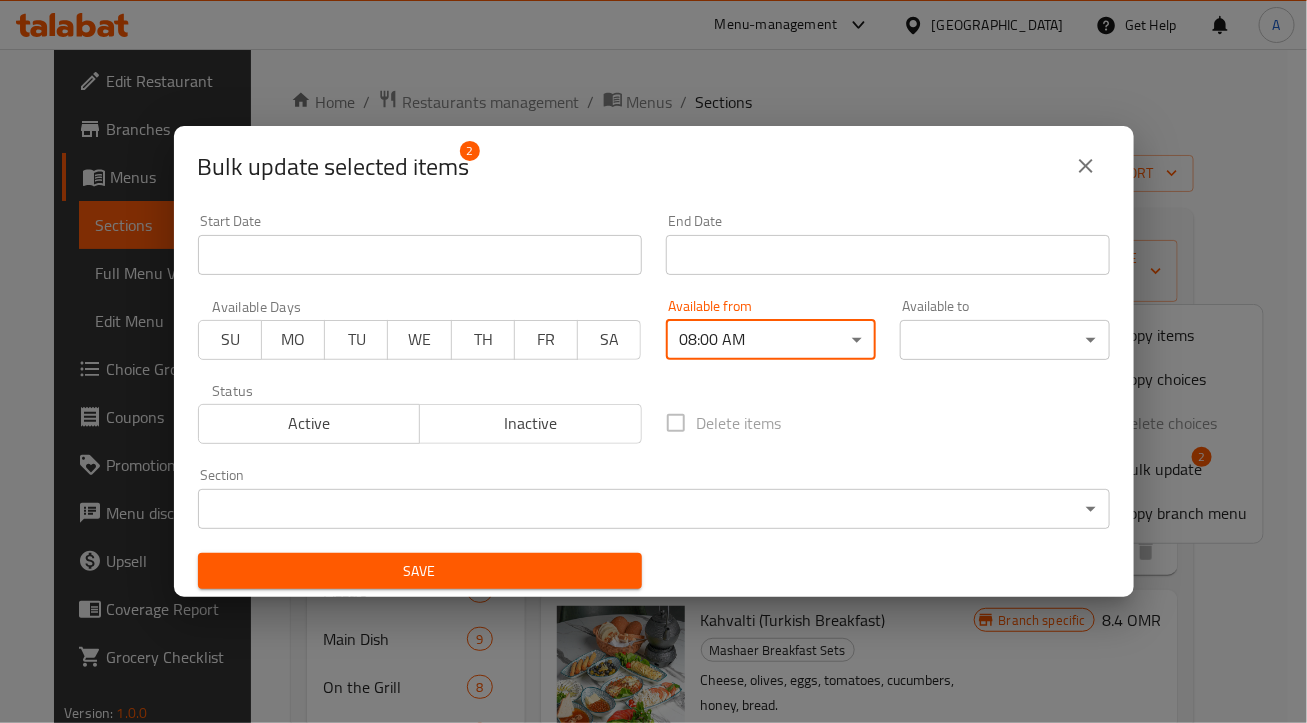 click on "​ Menu-management Oman Get Help A   Edit Restaurant   Branches   Menus   Sections   Full Menu View   Edit Menu   Choice Groups   Coupons   Promotions   Menu disclaimer   Upsell   Coverage Report   Grocery Checklist  Version:    1.0.0  Get support on:    Support.OpsPlatform Home / Restaurants management / Menus / Sections Mashaer7 Restaurant  Open import export Menu sections Pasta 5 Burger 4 Salads 6 Fattah 4 From Lebanon 11 Pizza's 6 Main Dish 9 On the Grill 8 Cold Mezze 5 Hot Mezze 7 Breakfast 4 Manakish and Fatayer 7 Mashaer Breakfast Sets 2 Juices 5 Mojito's 4 Cold Coffee 6 Menu items Add Sort Manage items Traditional Lebanese Breakfast   Mashaer Breakfast Sets Fresh vegetables, olives, labneh, zaatar, bread. 29-10-2024 08:04 AM SU MO TU WE TH FR SA Branch specific 7.35   OMR Kahvalti (Turkish Breakfast)   Mashaer Breakfast Sets Cheese, olives, eggs, tomatoes, cucumbers, honey, bread. 29-10-2024 08:04 AM SU MO TU WE TH FR SA Branch specific 8.4   OMR Bug report Error text Steps to reproduce * Cancel Now" at bounding box center [653, 386] 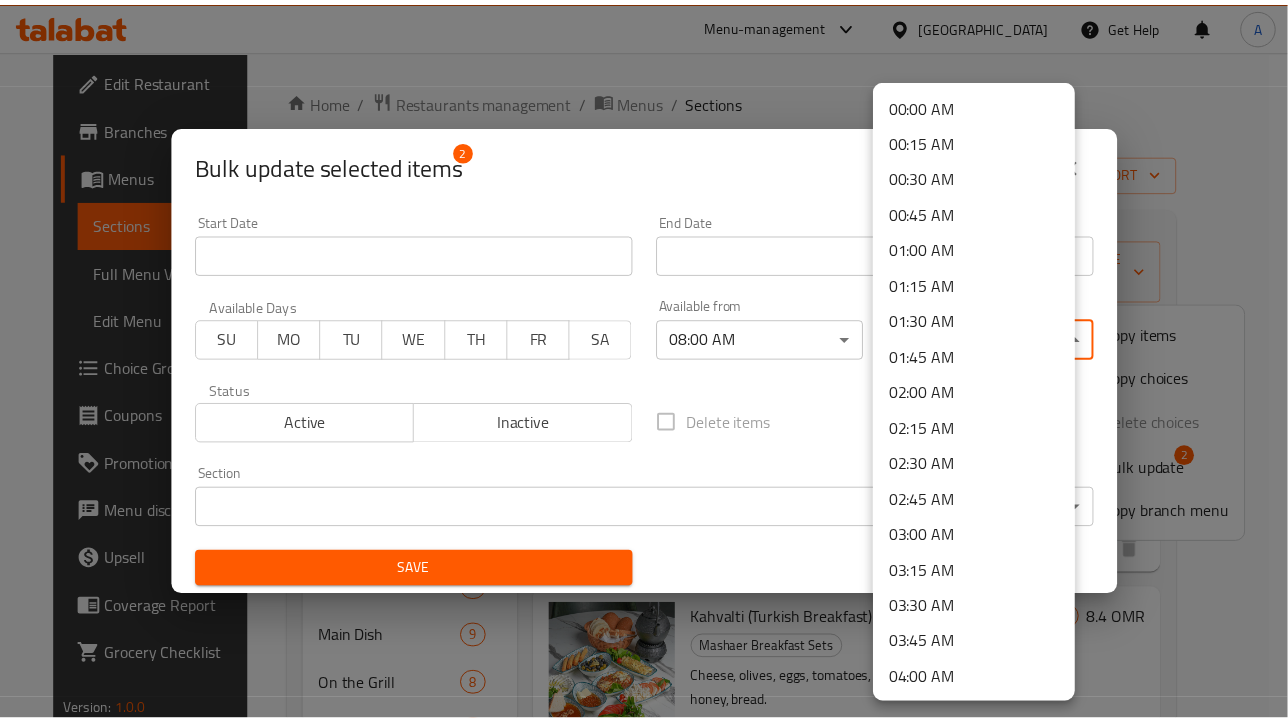 scroll, scrollTop: 1582, scrollLeft: 0, axis: vertical 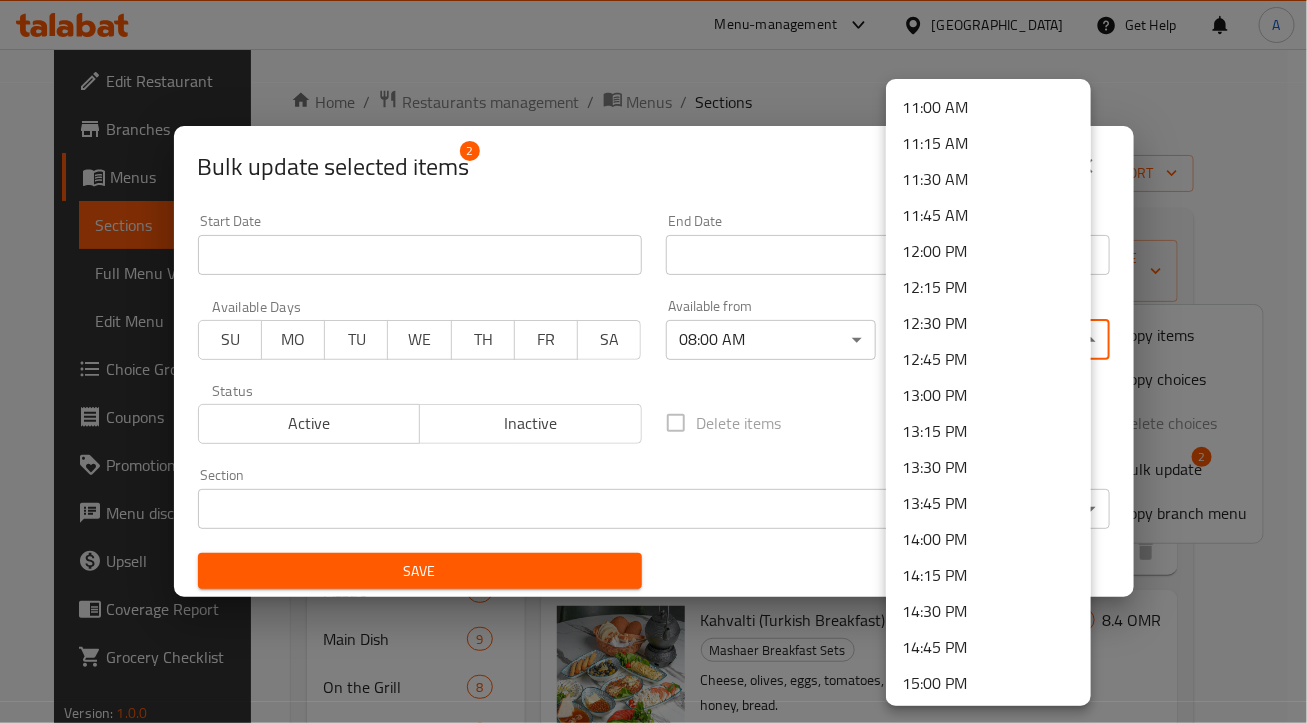 click on "13:00 PM" at bounding box center [988, 395] 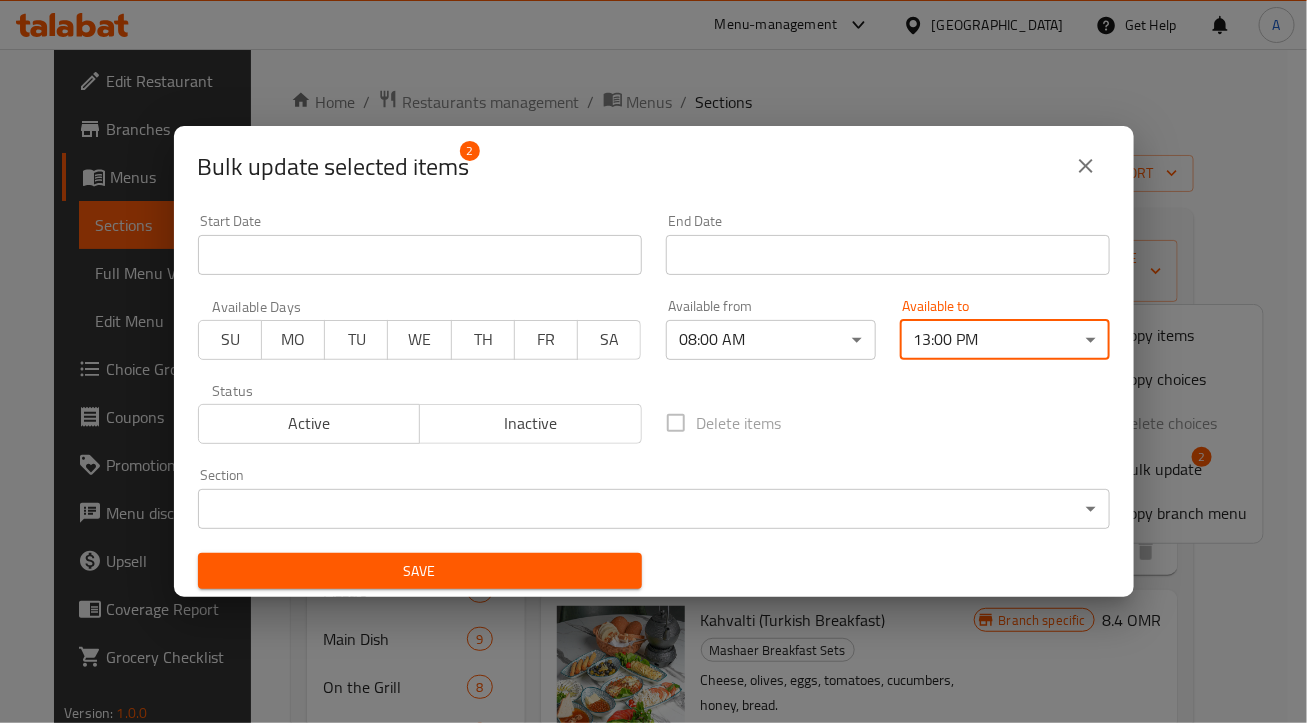 click on "Save" at bounding box center [420, 571] 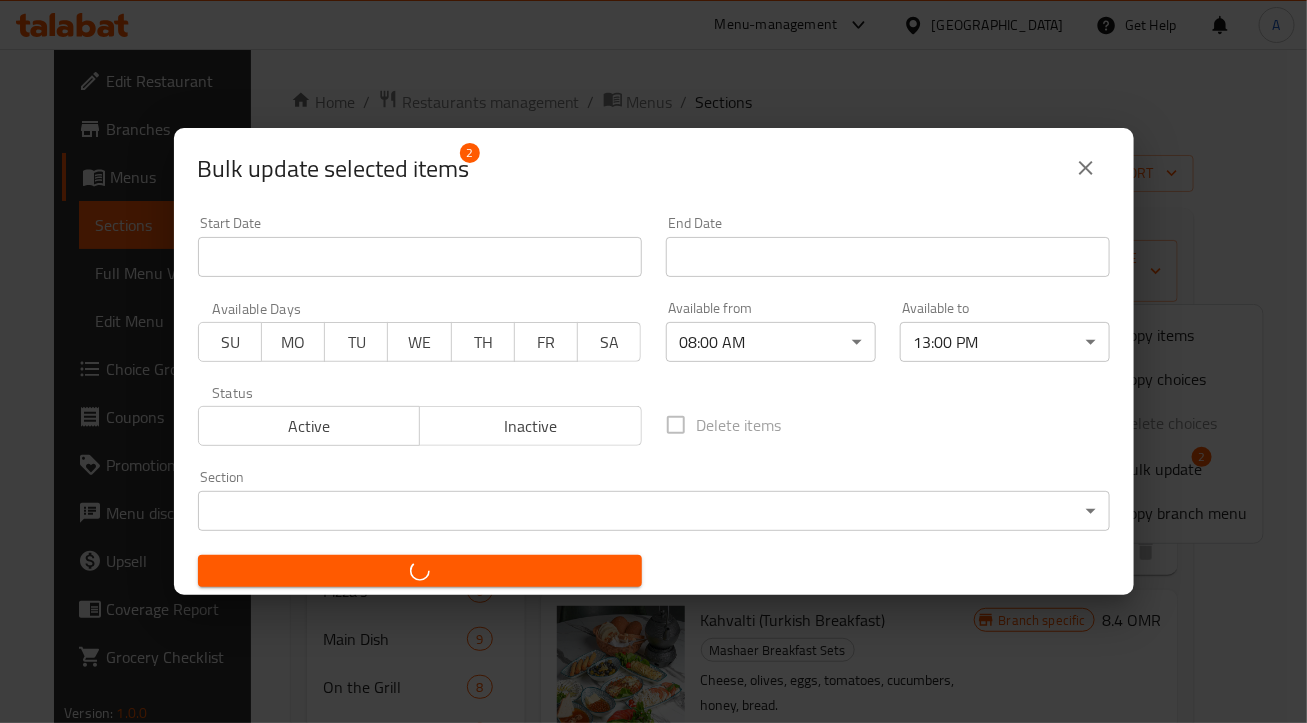 checkbox on "false" 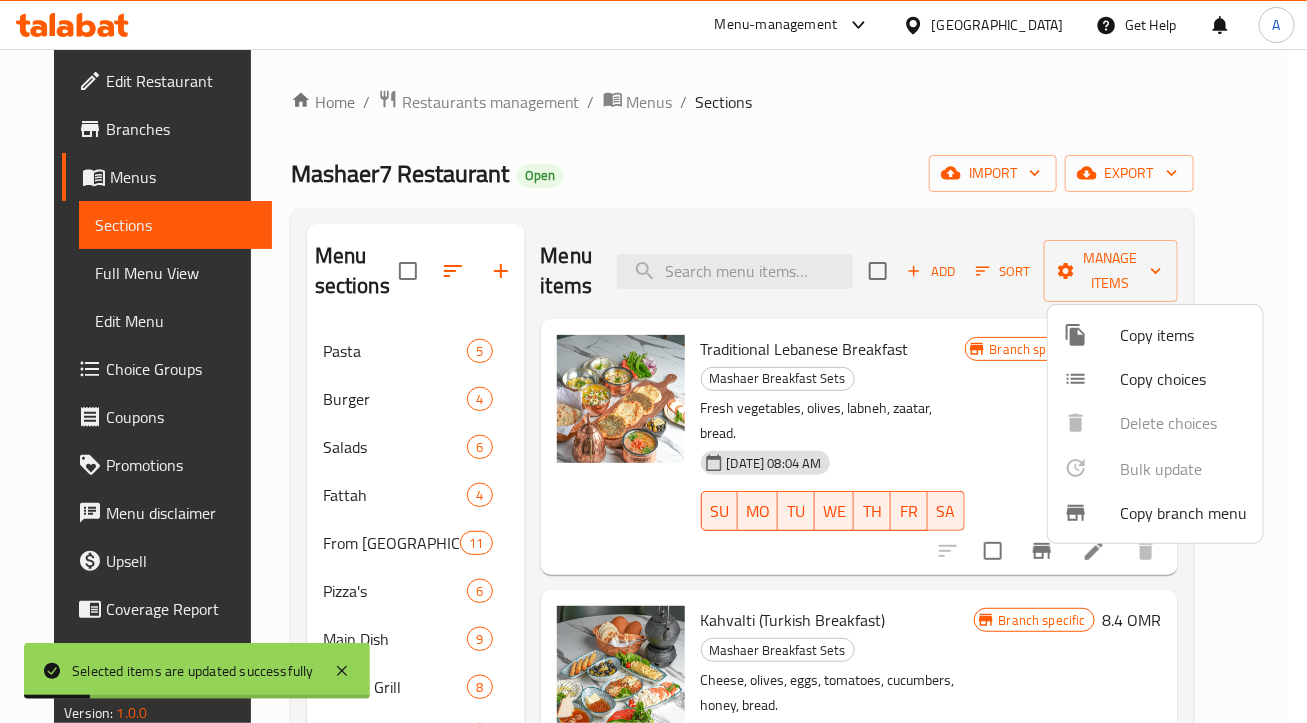 click at bounding box center [653, 361] 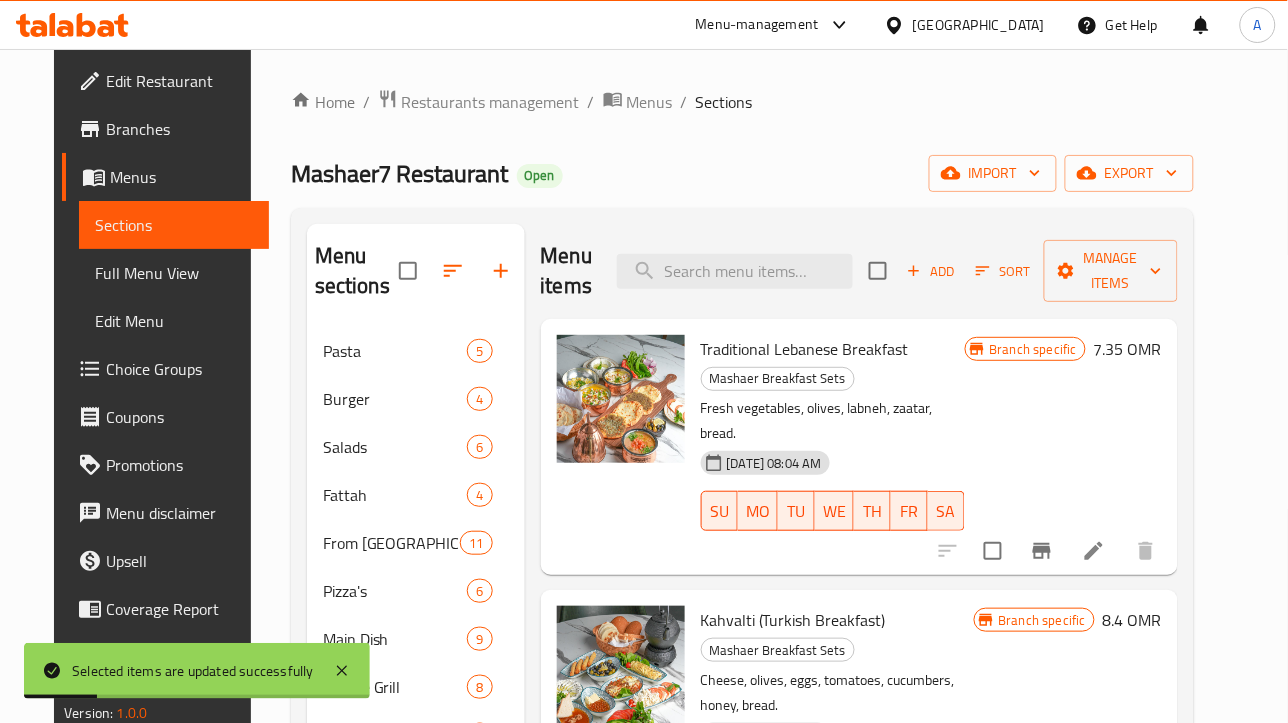 type 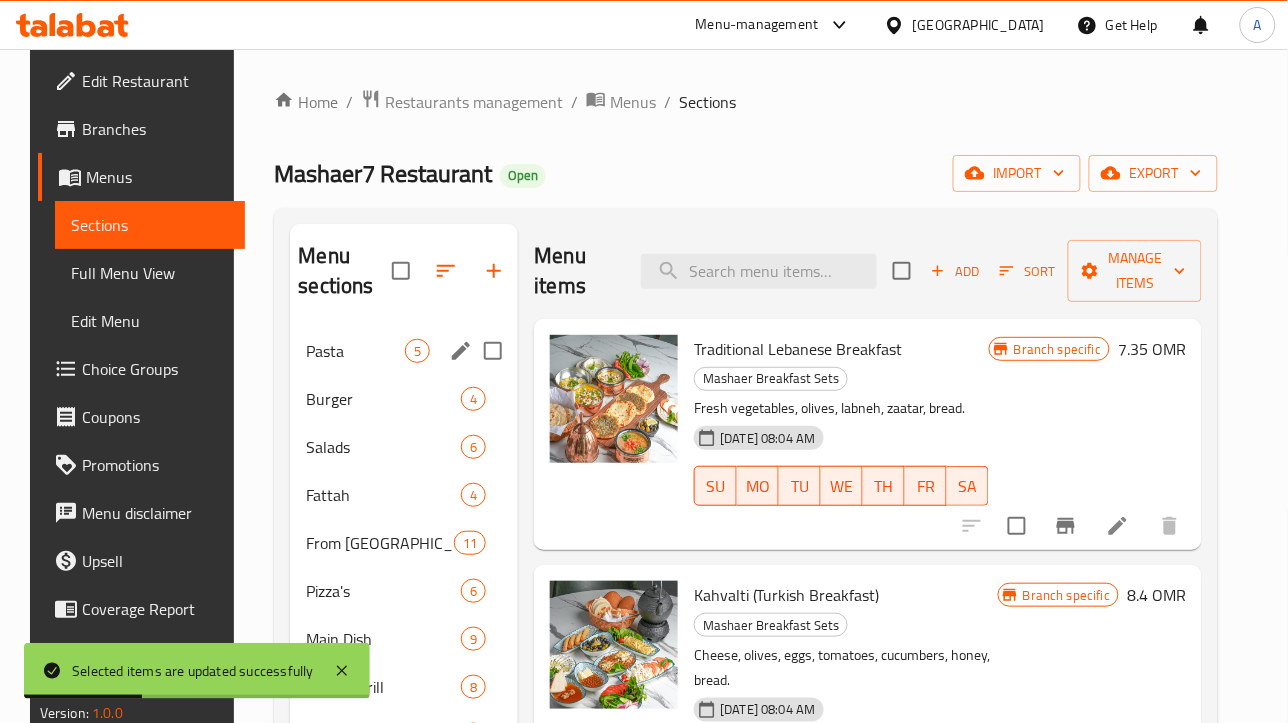 click on "Pasta" at bounding box center [355, 351] 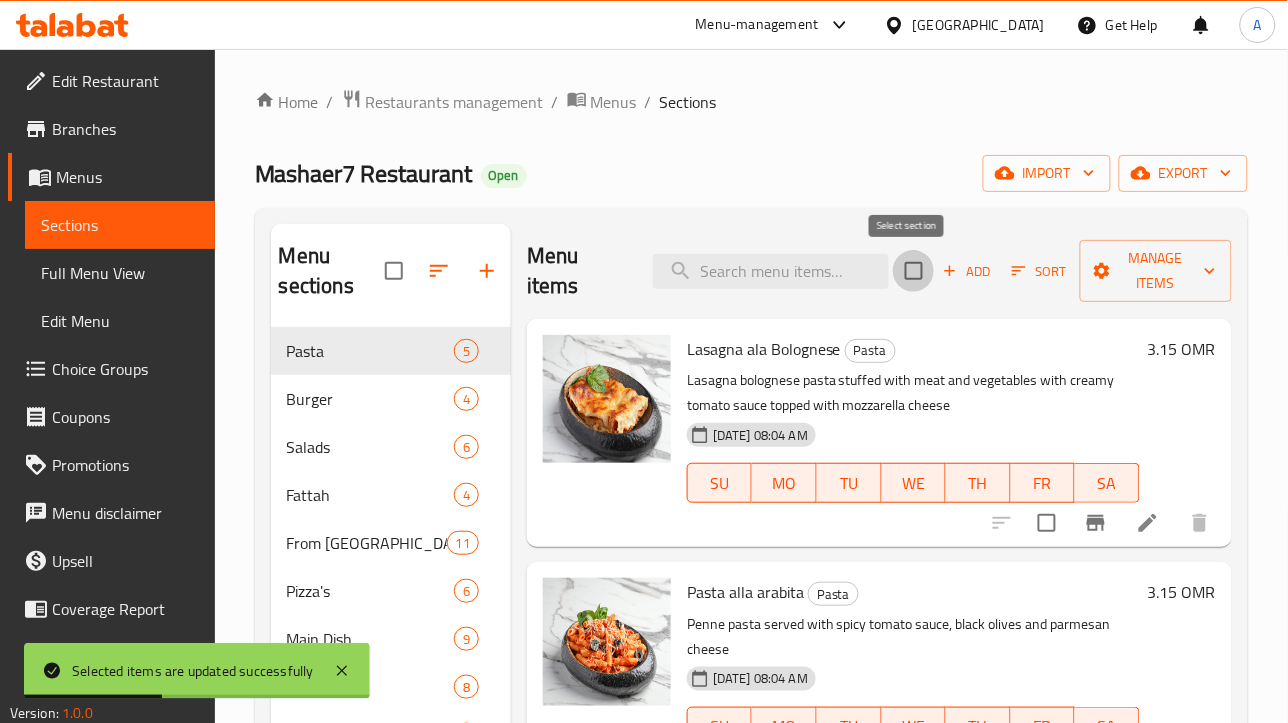 click at bounding box center (914, 271) 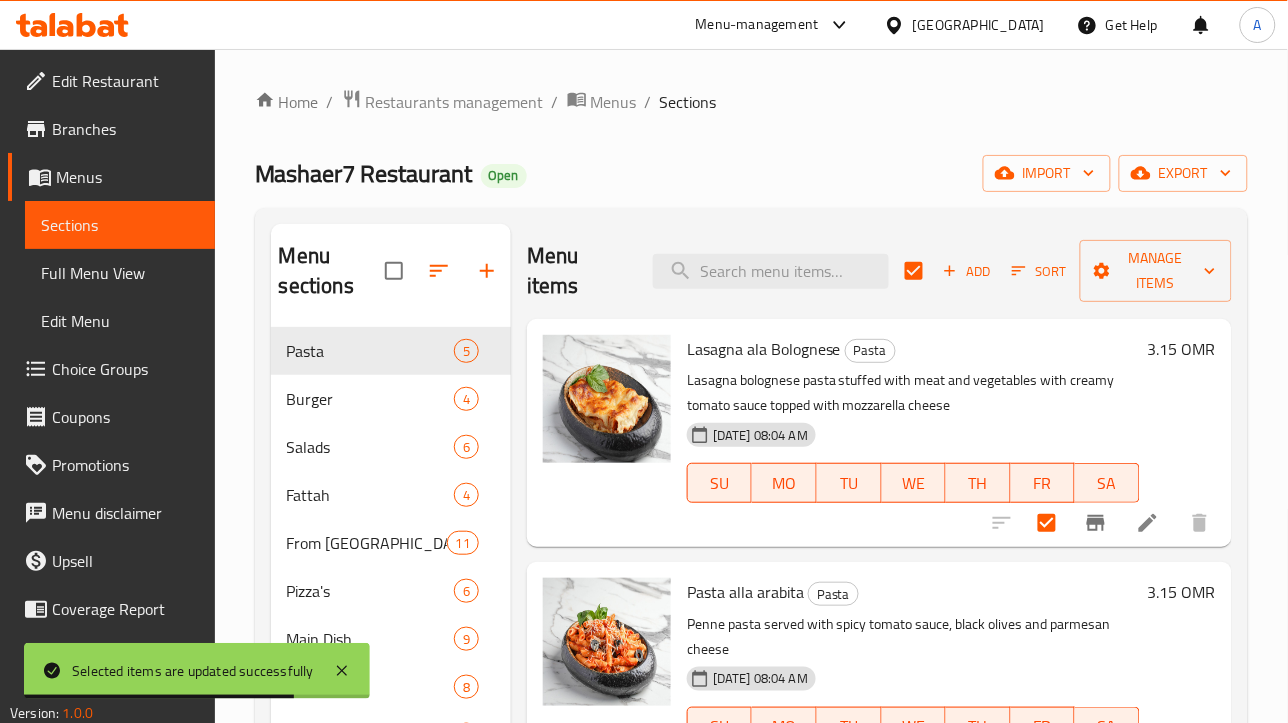 click on "Burger" at bounding box center (370, 399) 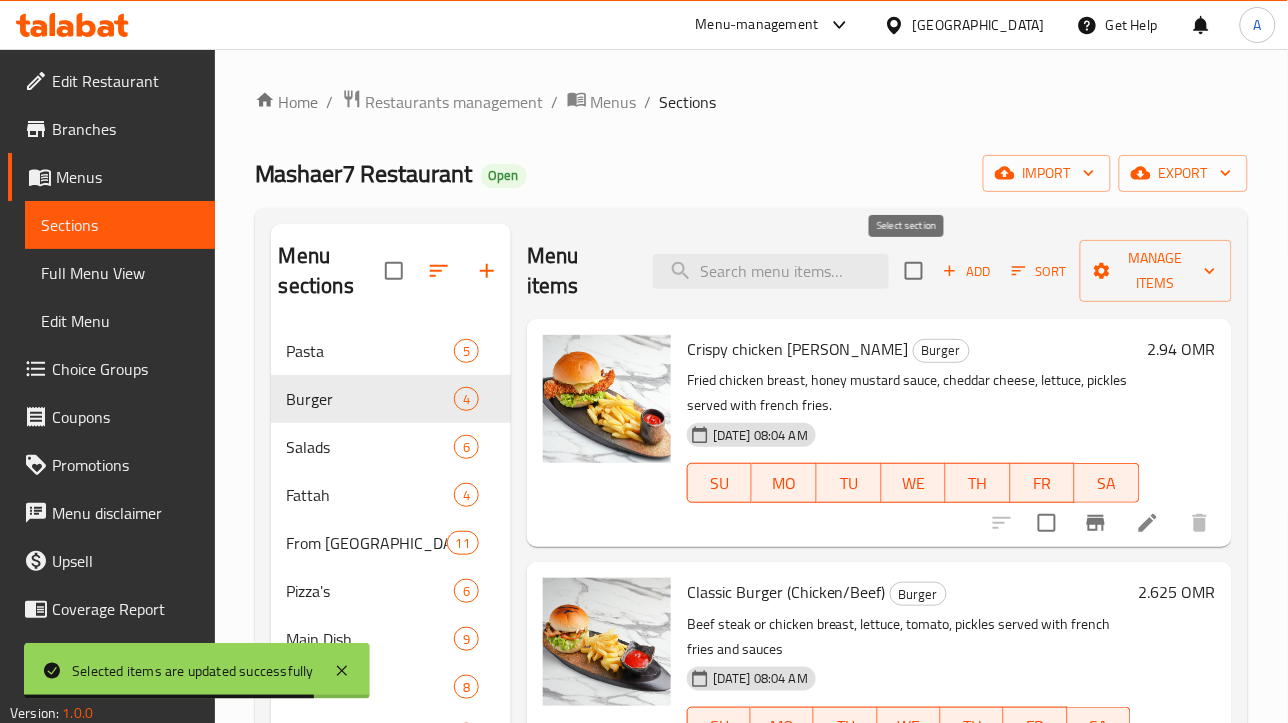 click at bounding box center (914, 271) 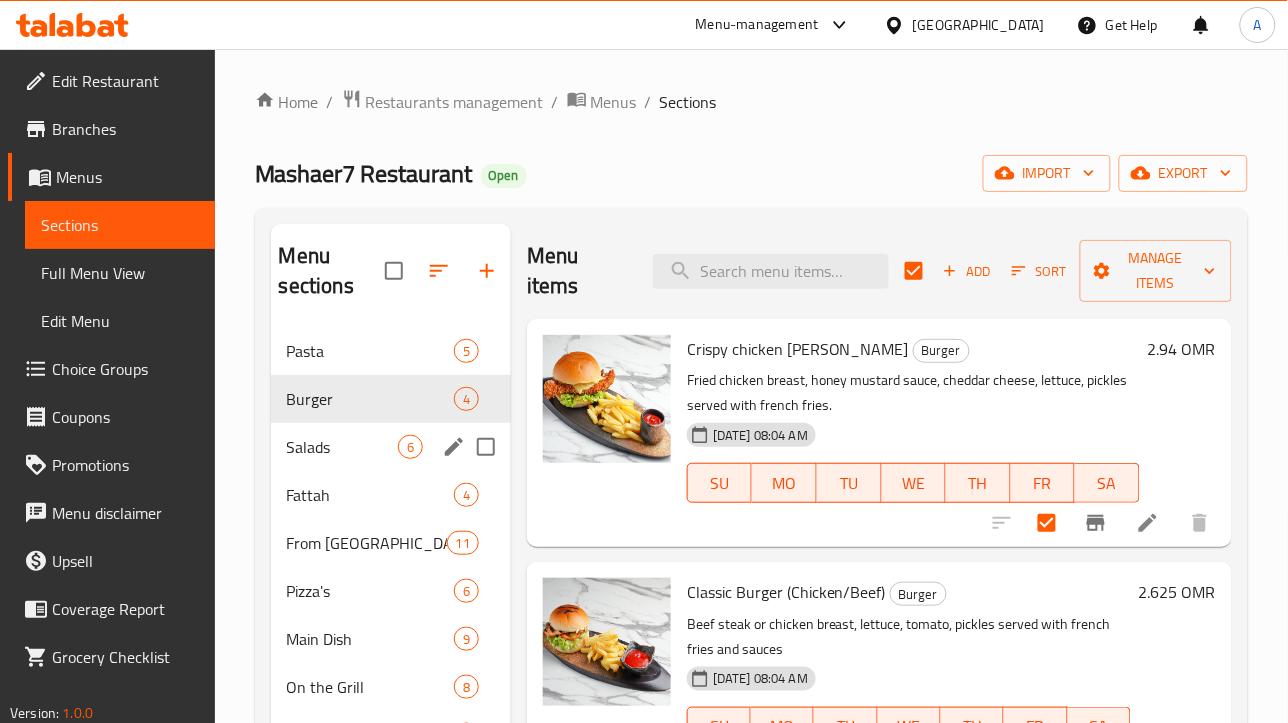 click on "Salads" at bounding box center [342, 447] 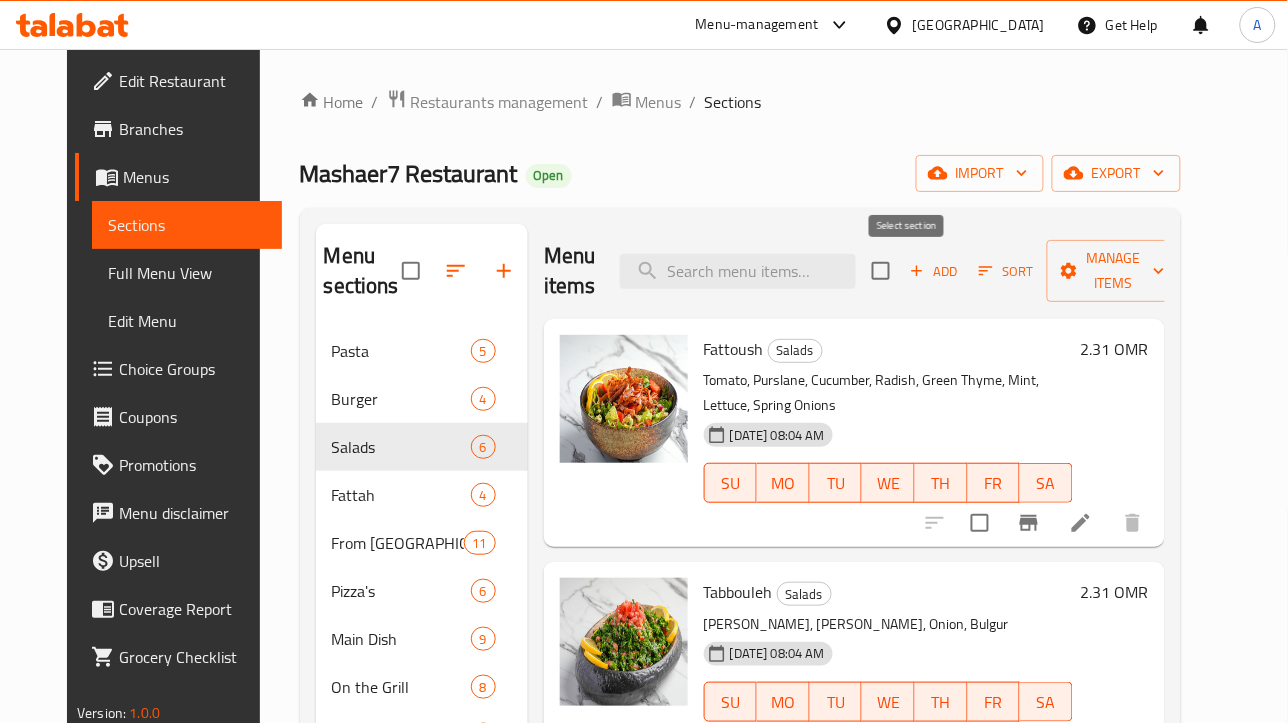 click at bounding box center (881, 271) 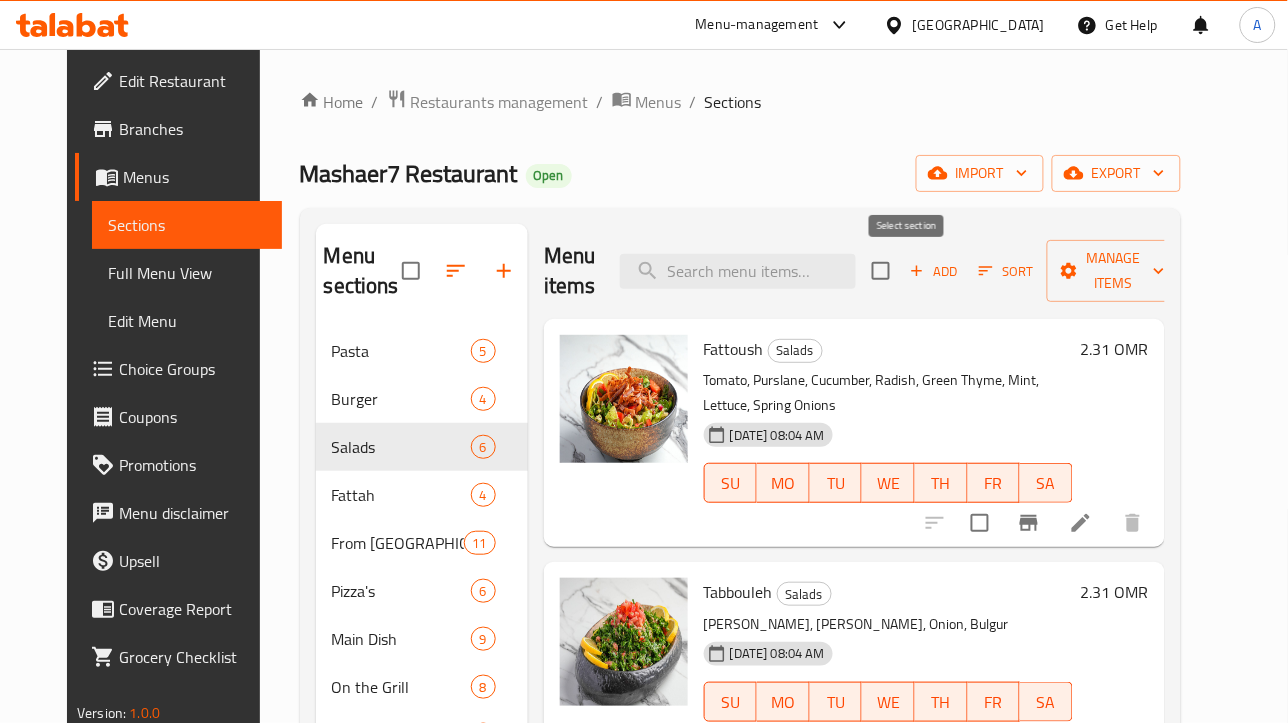 checkbox on "true" 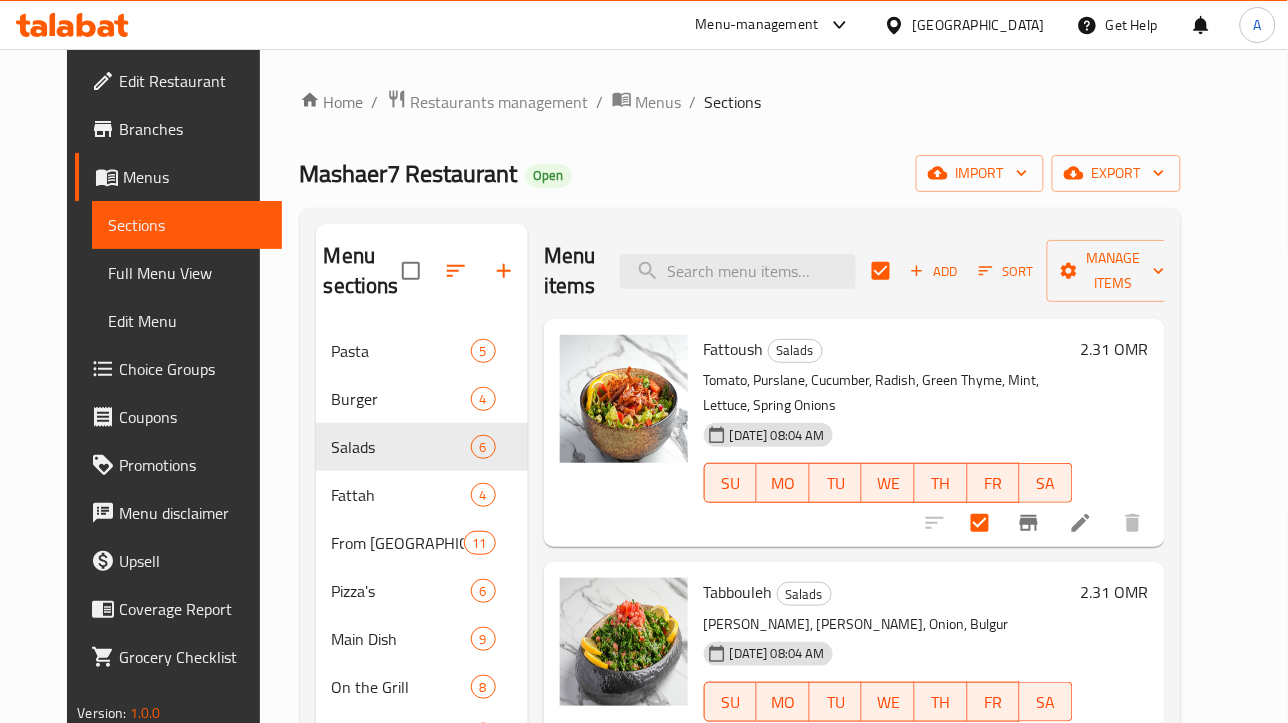 drag, startPoint x: 457, startPoint y: 333, endPoint x: 430, endPoint y: 395, distance: 67.62396 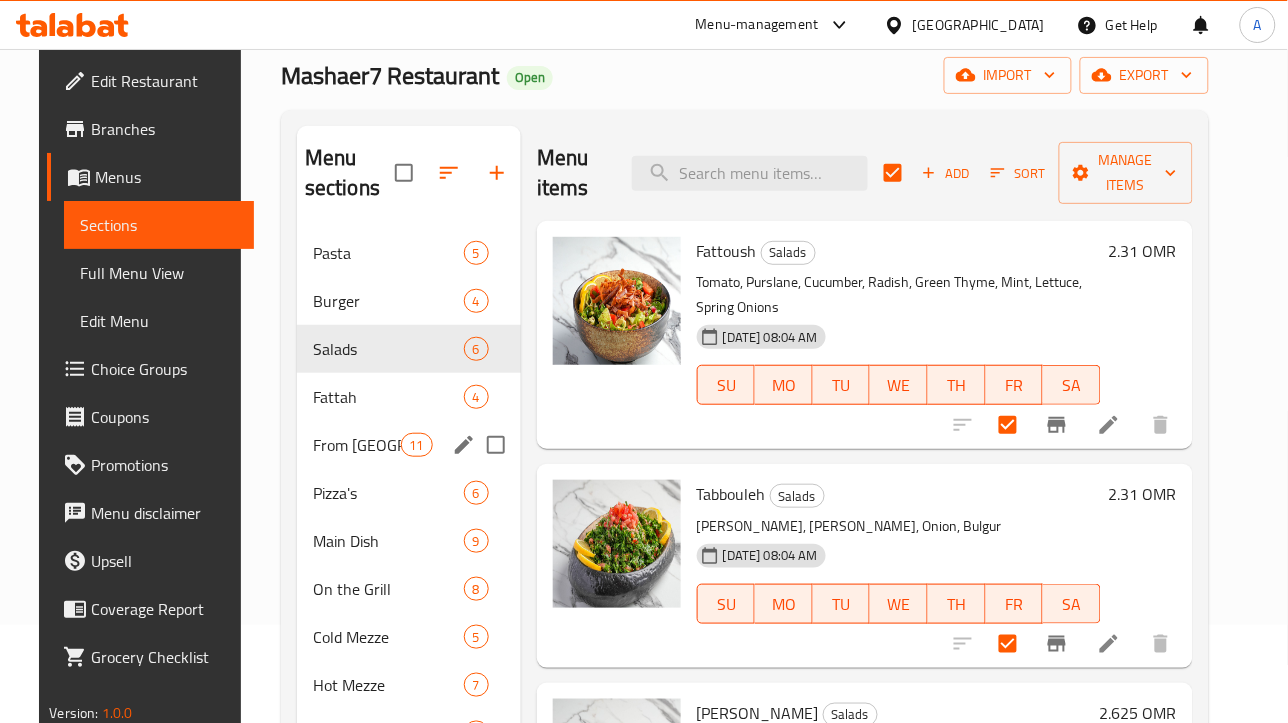 scroll, scrollTop: 125, scrollLeft: 0, axis: vertical 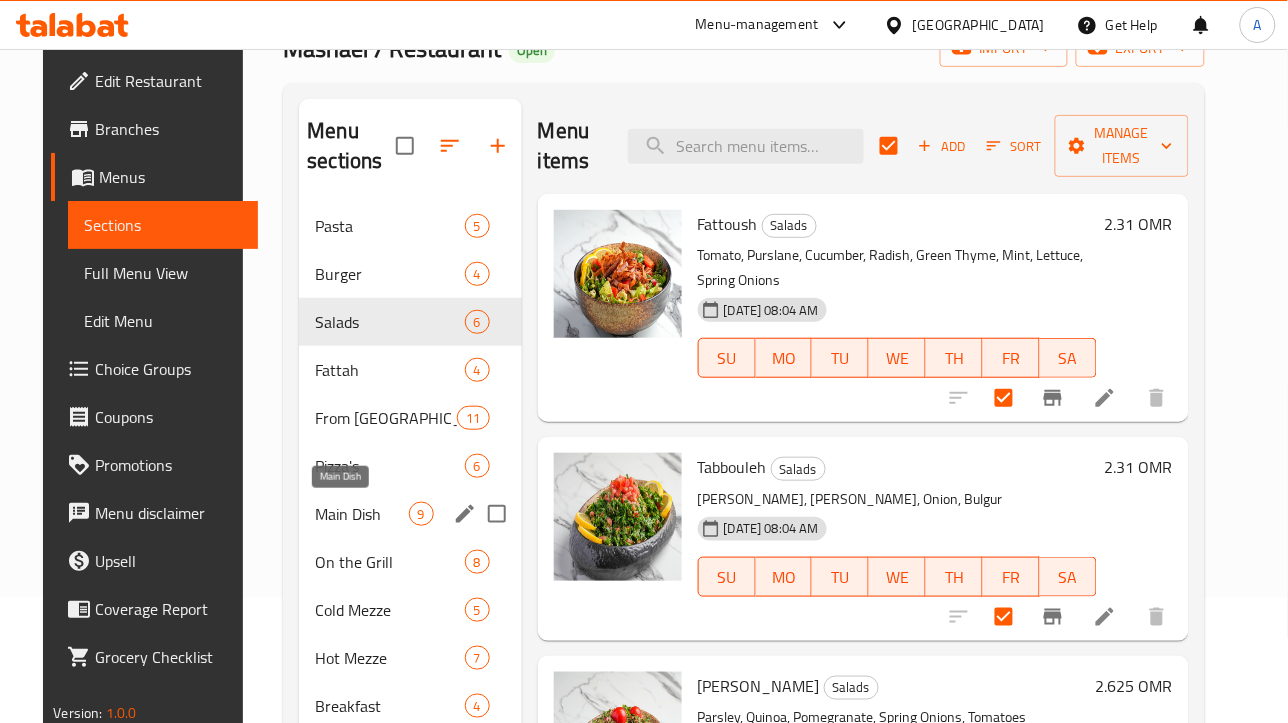 click on "Main Dish" at bounding box center [361, 514] 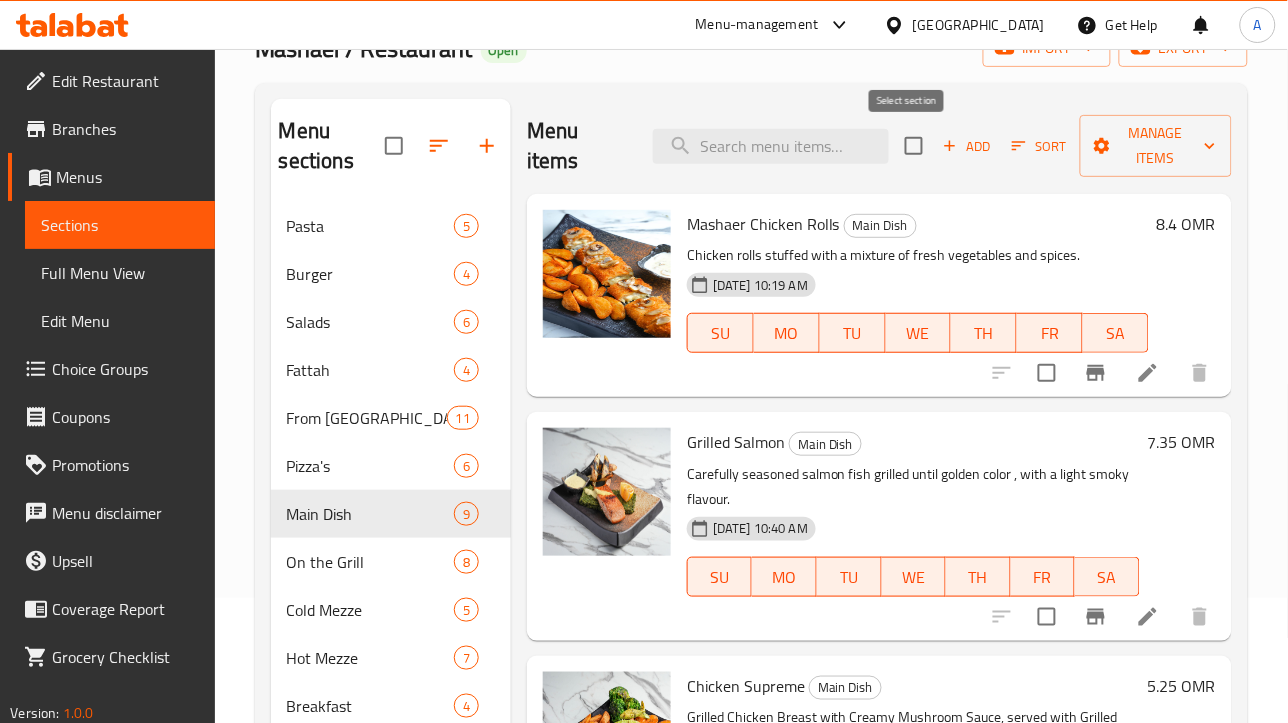 click at bounding box center (914, 146) 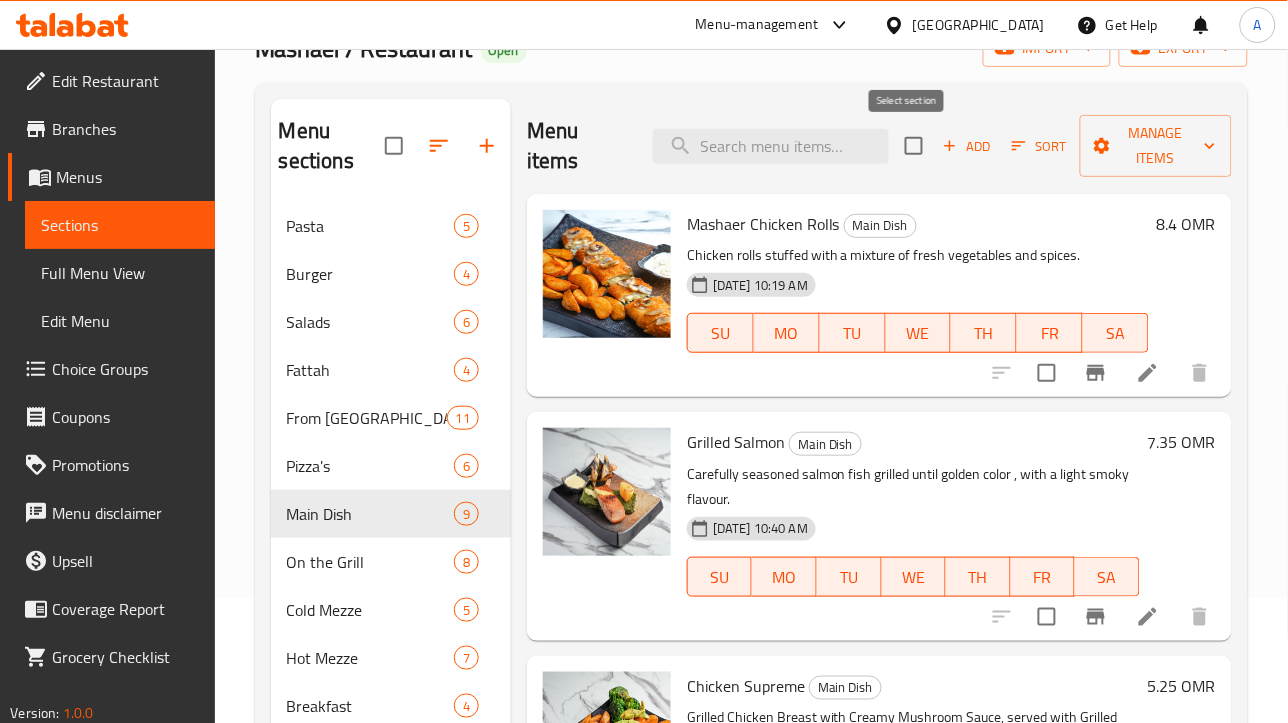 checkbox on "true" 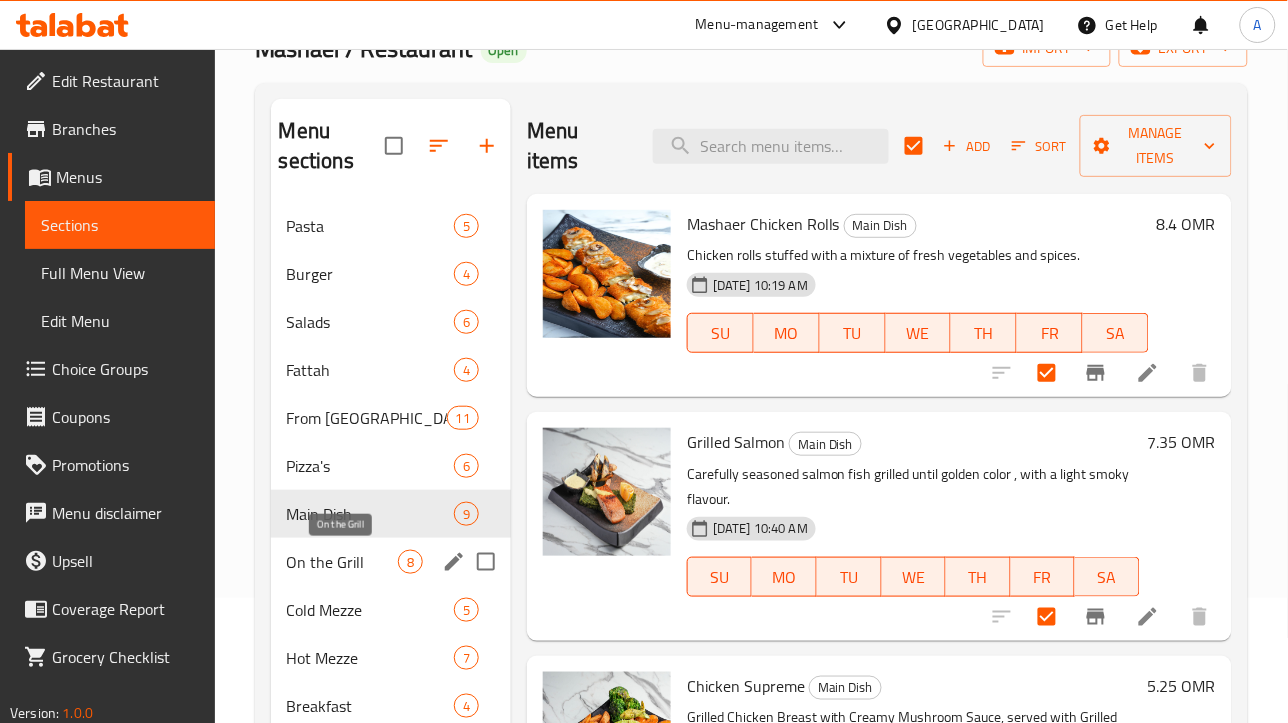 click on "On the Grill" at bounding box center [342, 562] 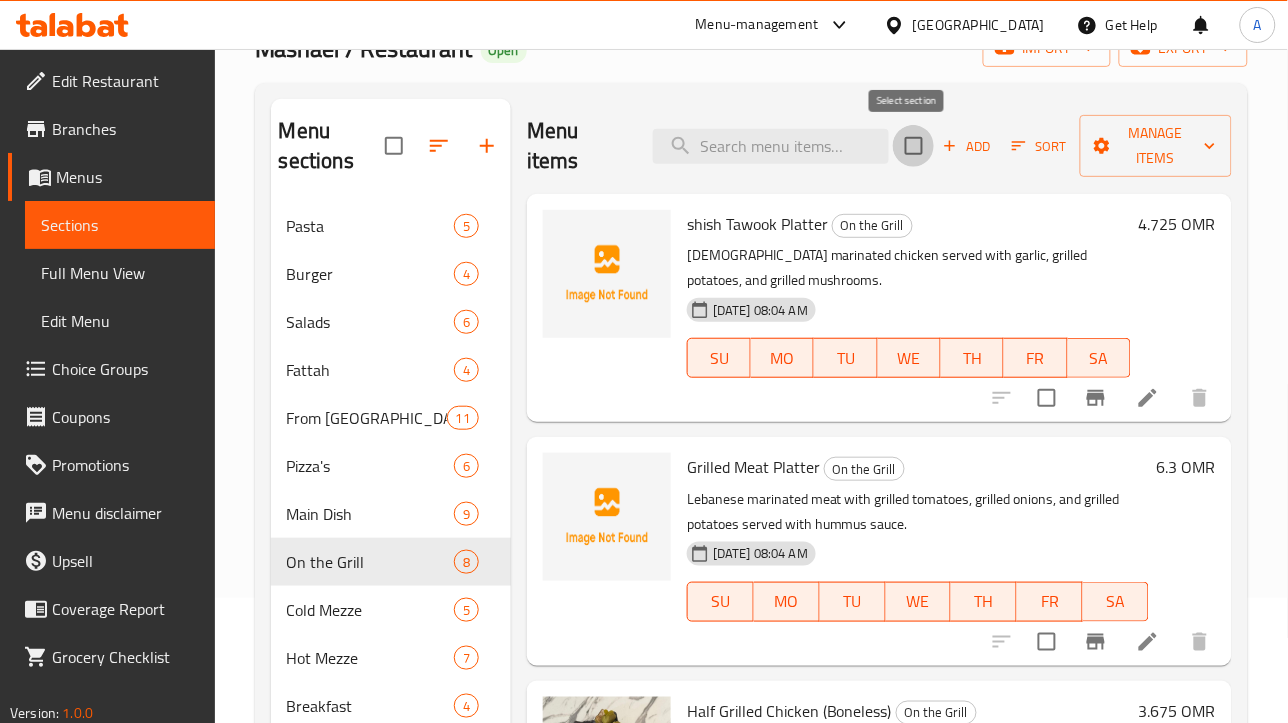 click at bounding box center (914, 146) 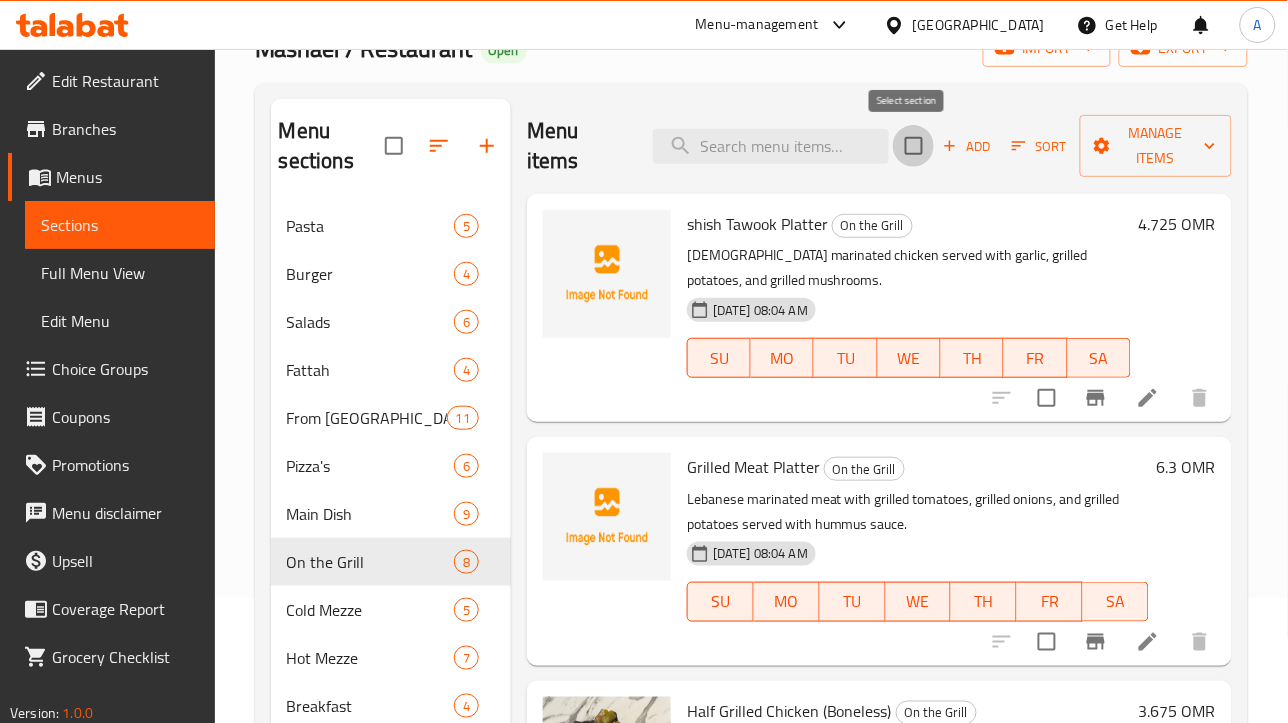 checkbox on "true" 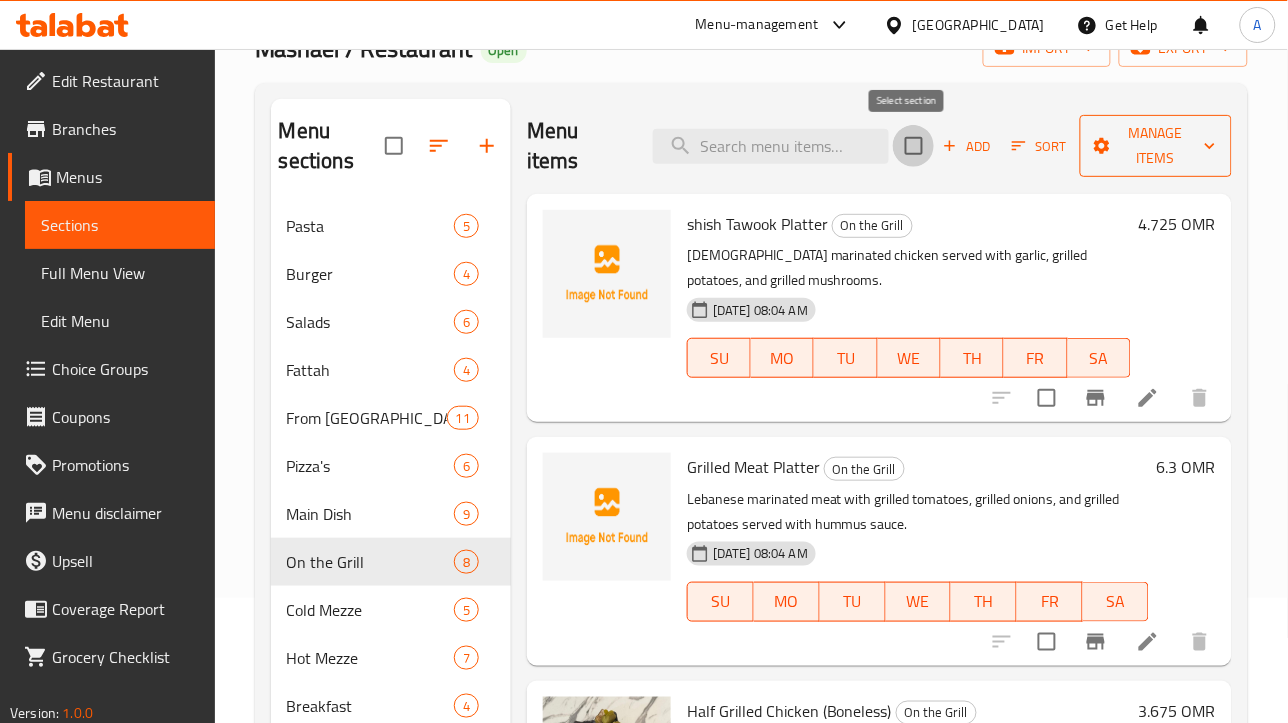 checkbox on "true" 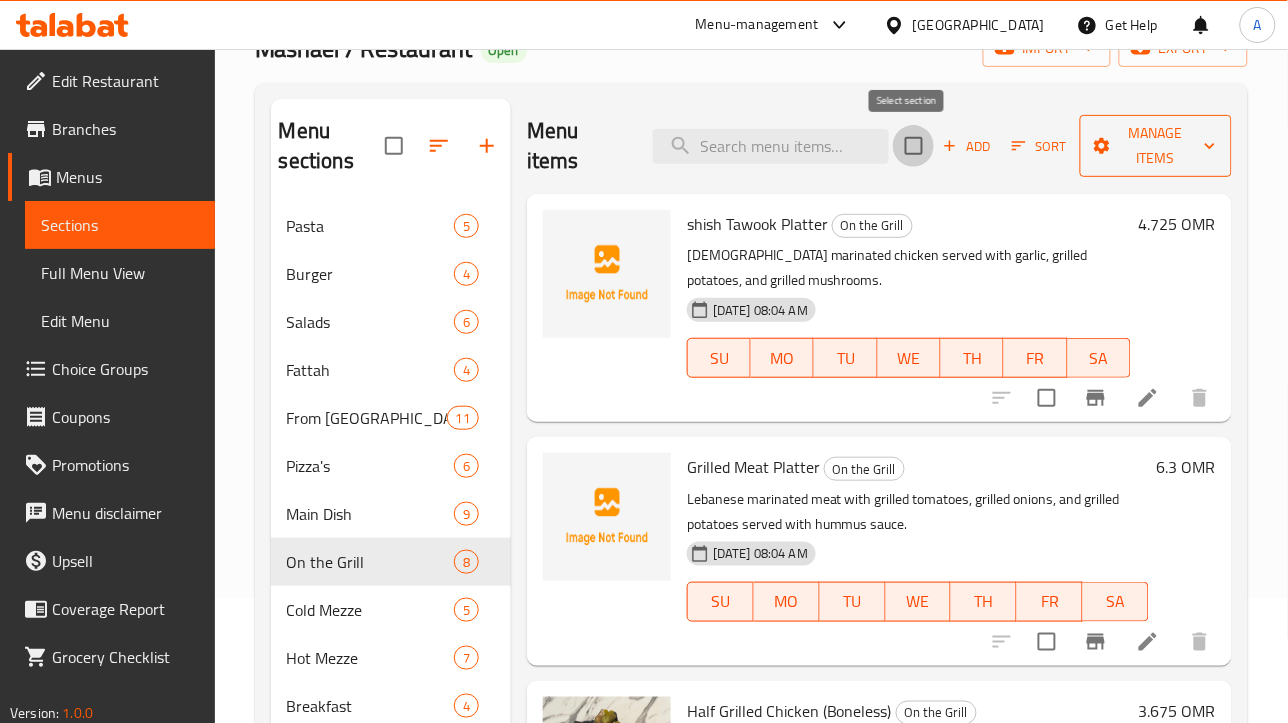 checkbox on "true" 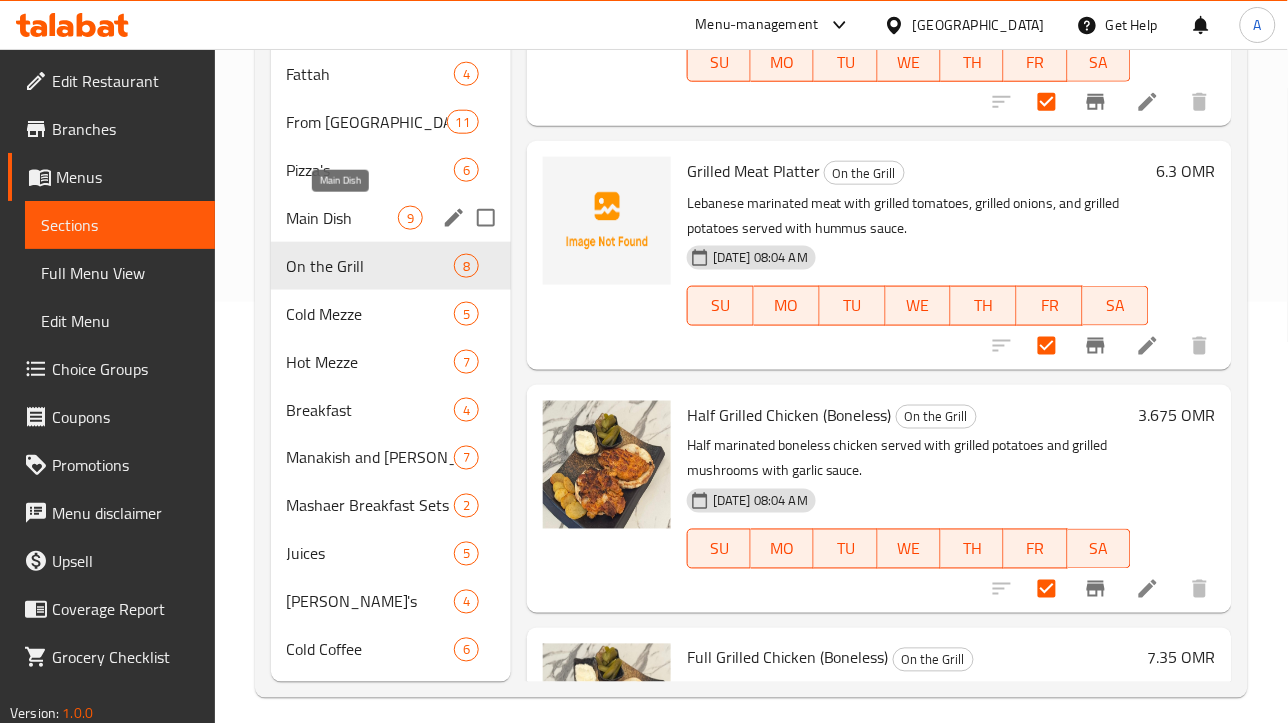 scroll, scrollTop: 435, scrollLeft: 0, axis: vertical 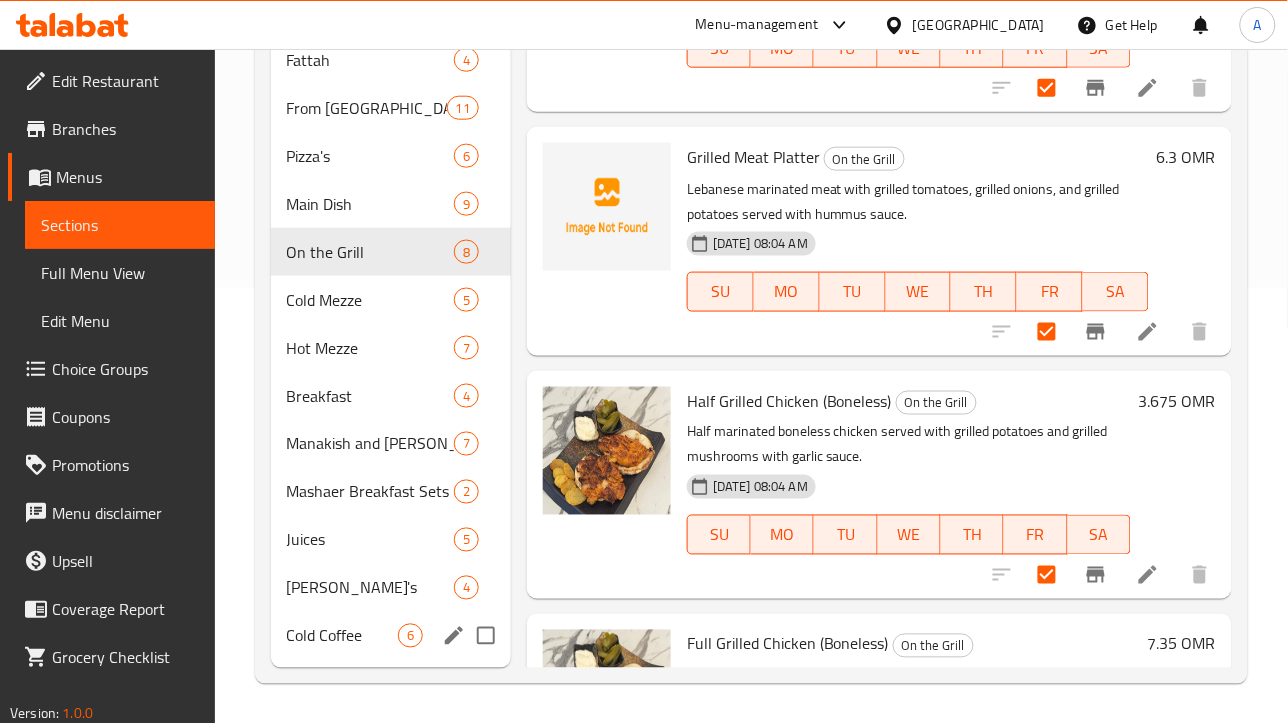 click on "Cold Coffee 6" at bounding box center (391, 636) 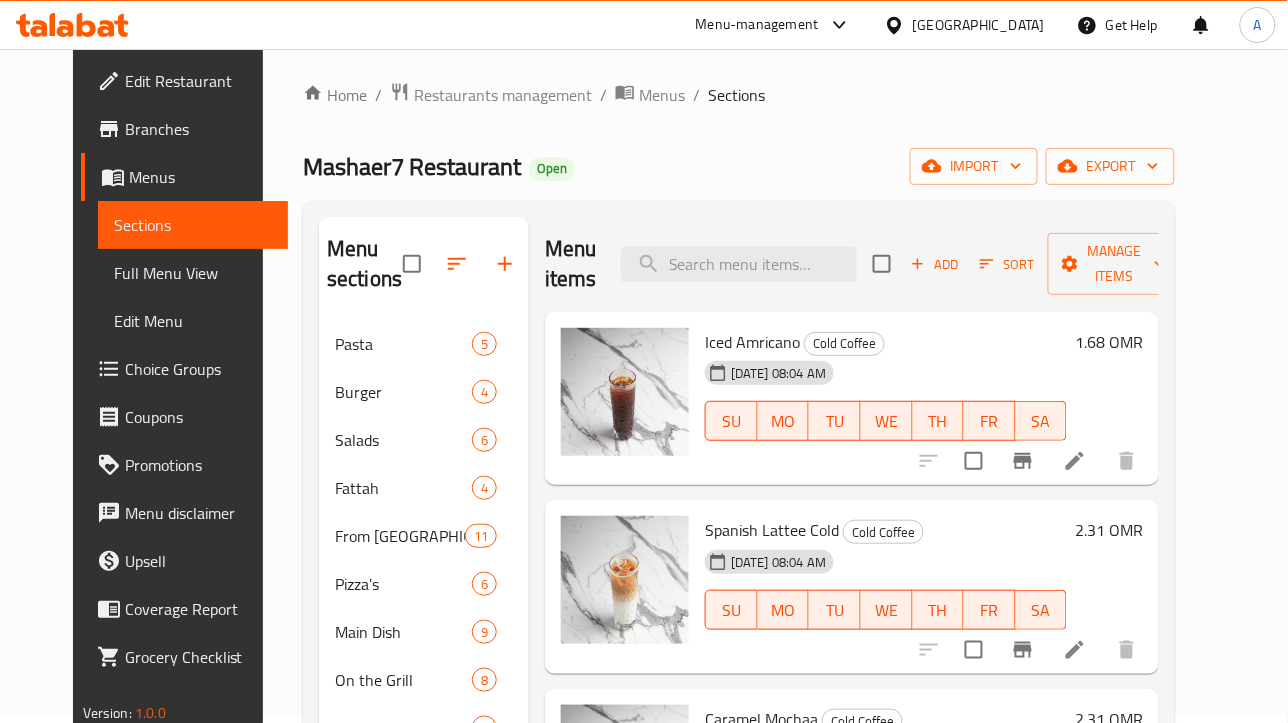 scroll, scrollTop: 0, scrollLeft: 0, axis: both 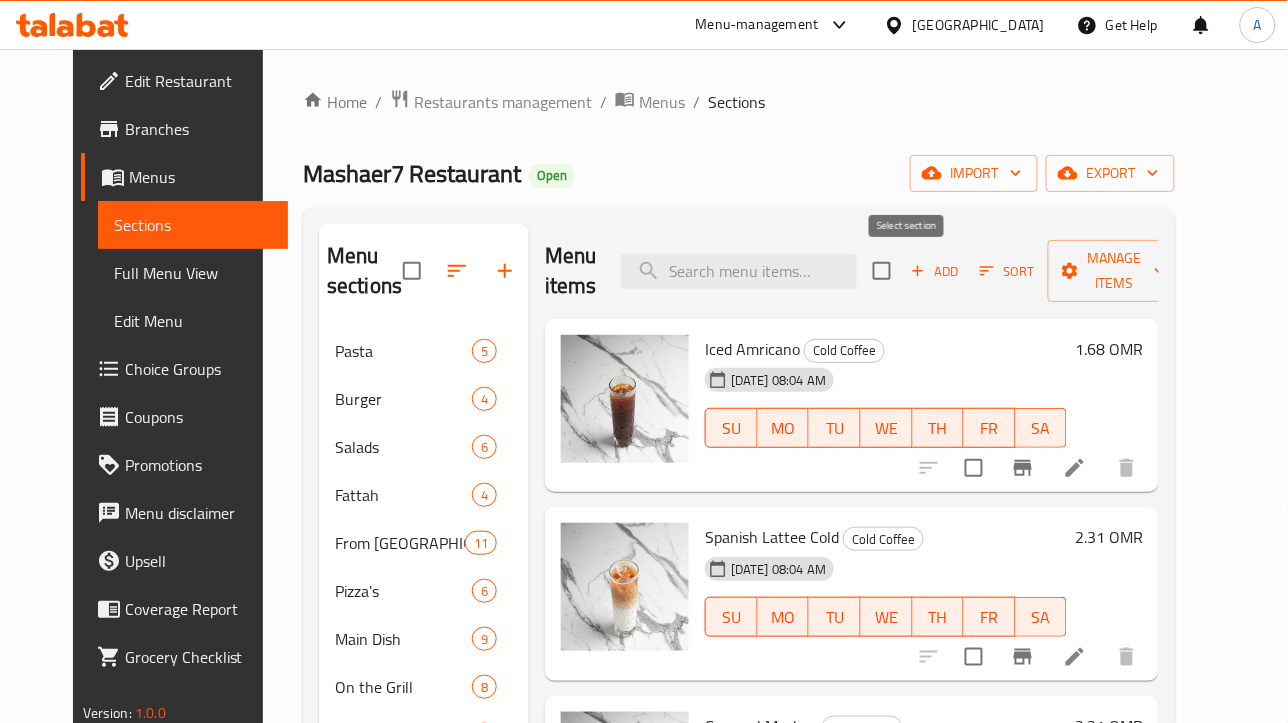 click at bounding box center (882, 271) 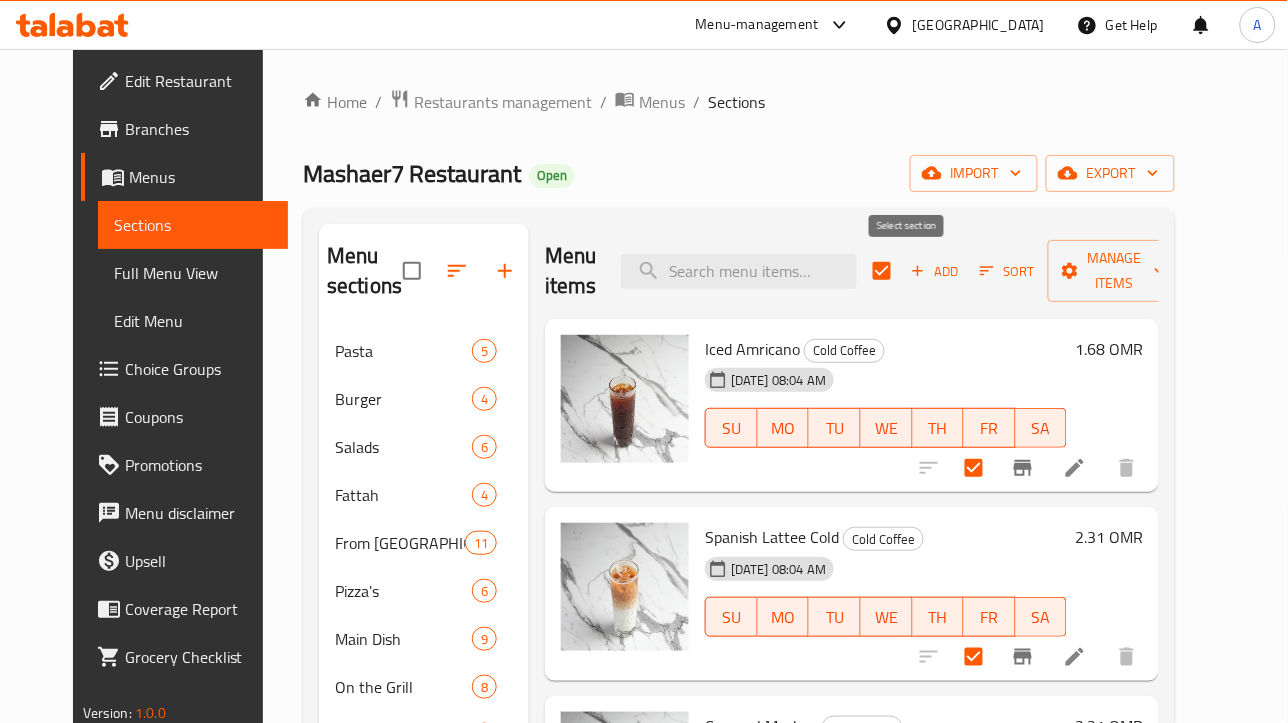 checkbox on "true" 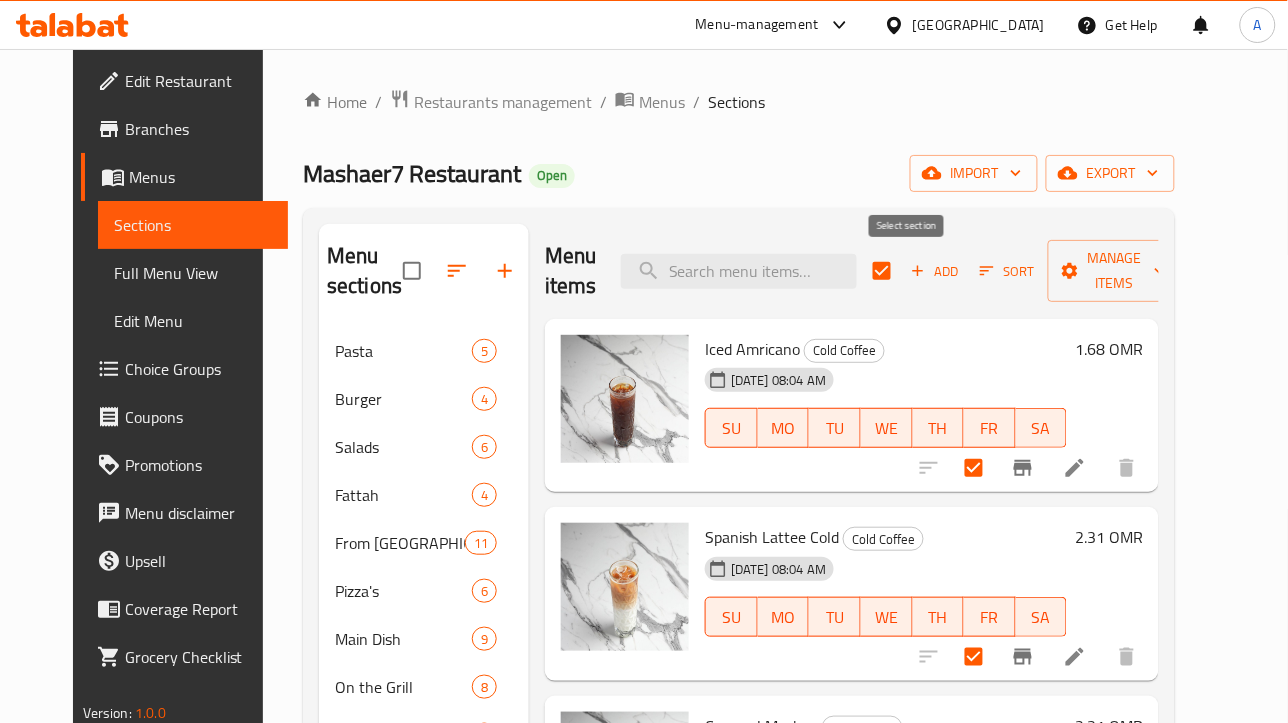 checkbox on "true" 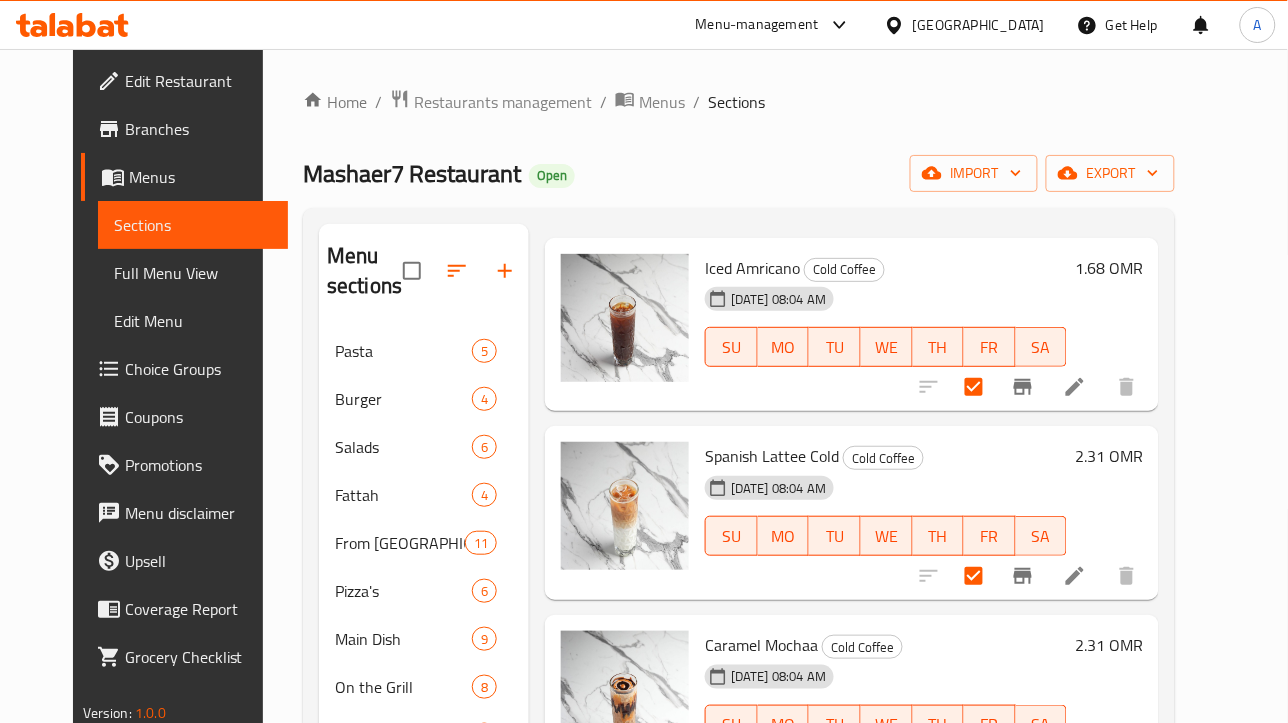 scroll, scrollTop: 125, scrollLeft: 0, axis: vertical 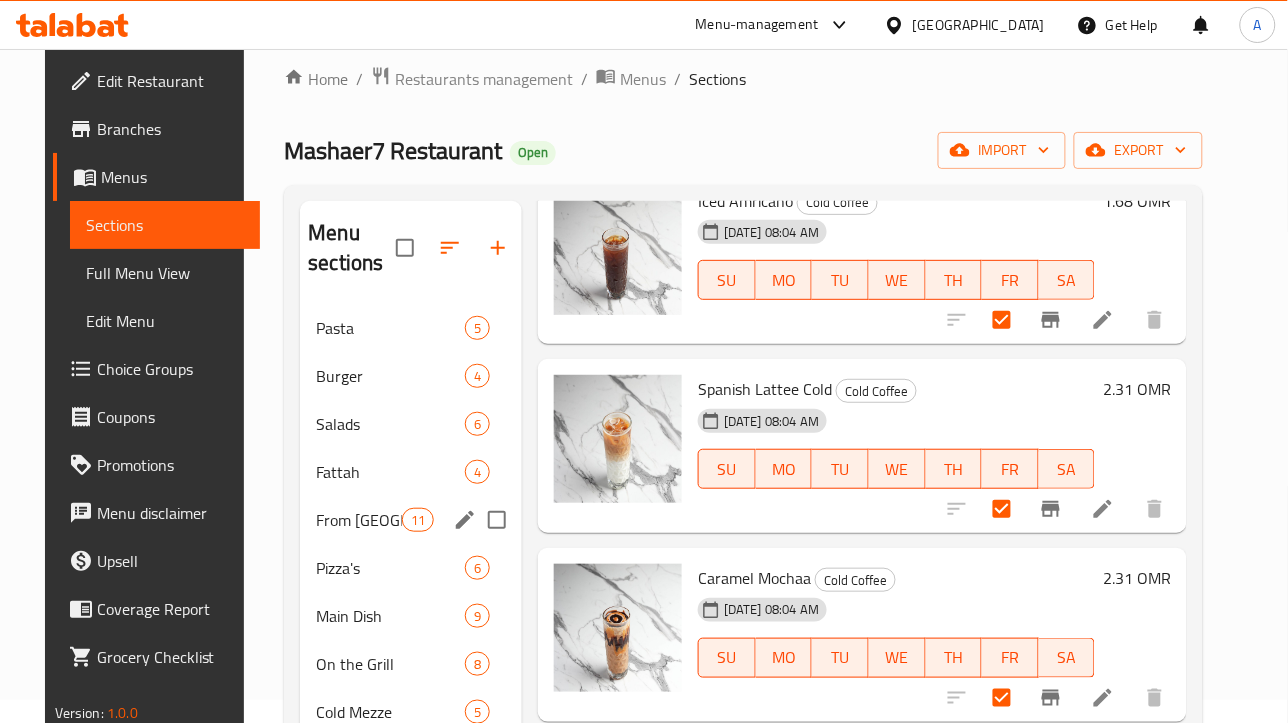 click on "From [GEOGRAPHIC_DATA]" at bounding box center [358, 520] 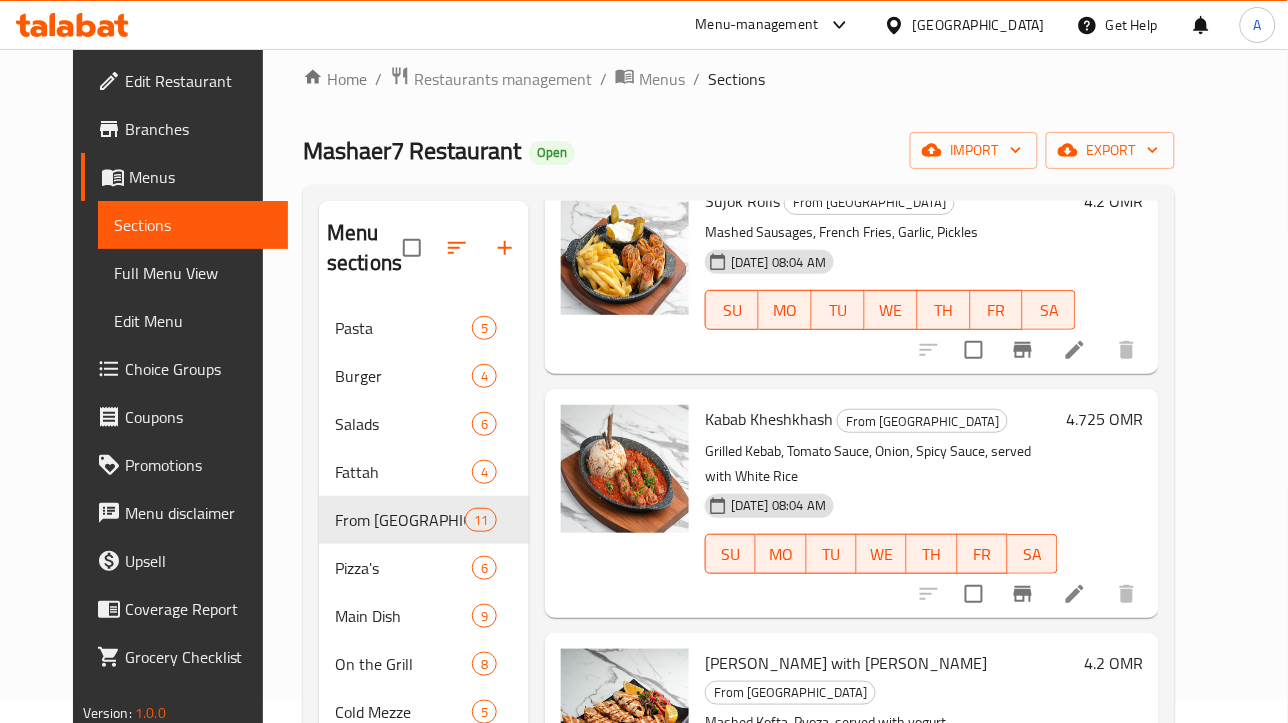scroll, scrollTop: 0, scrollLeft: 0, axis: both 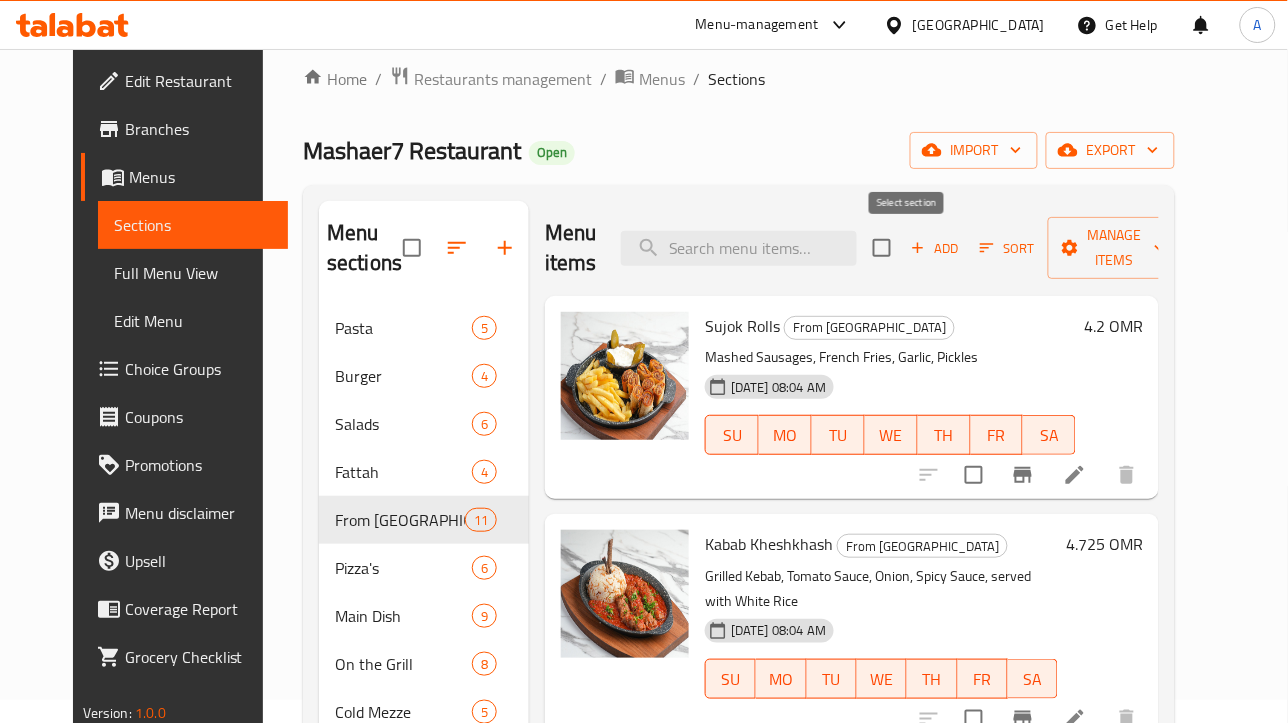 click at bounding box center [882, 248] 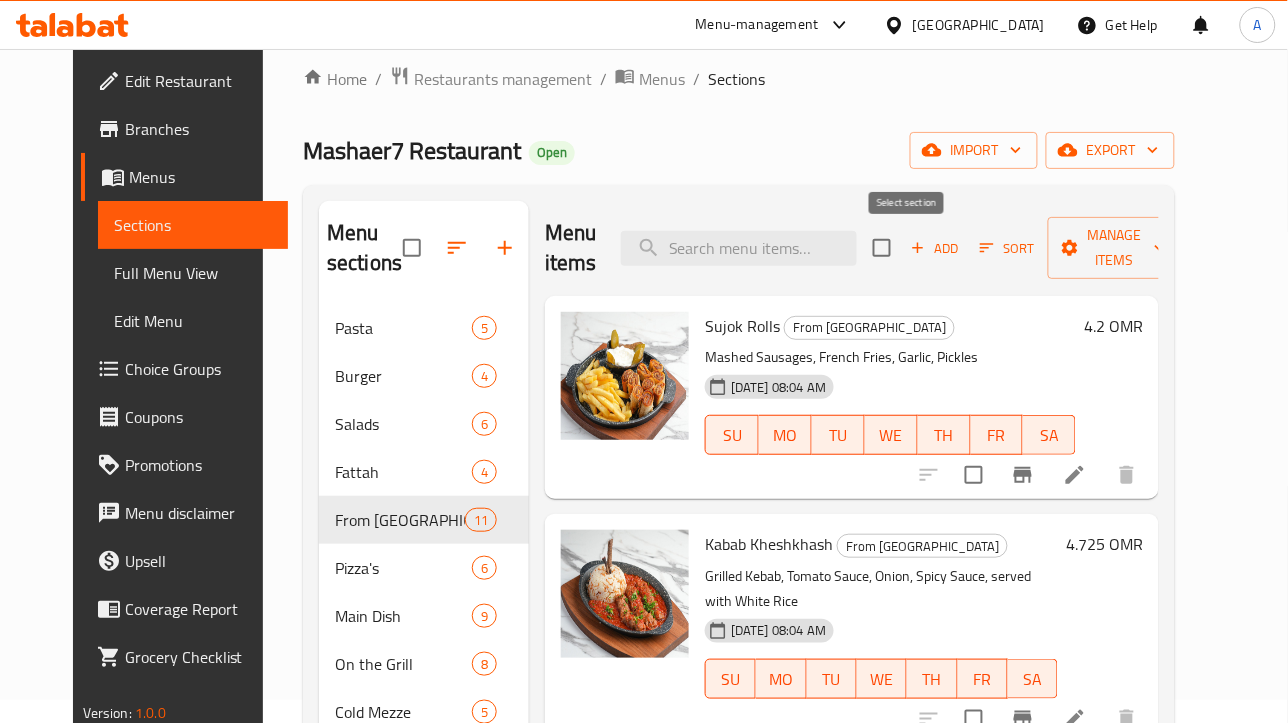 checkbox on "true" 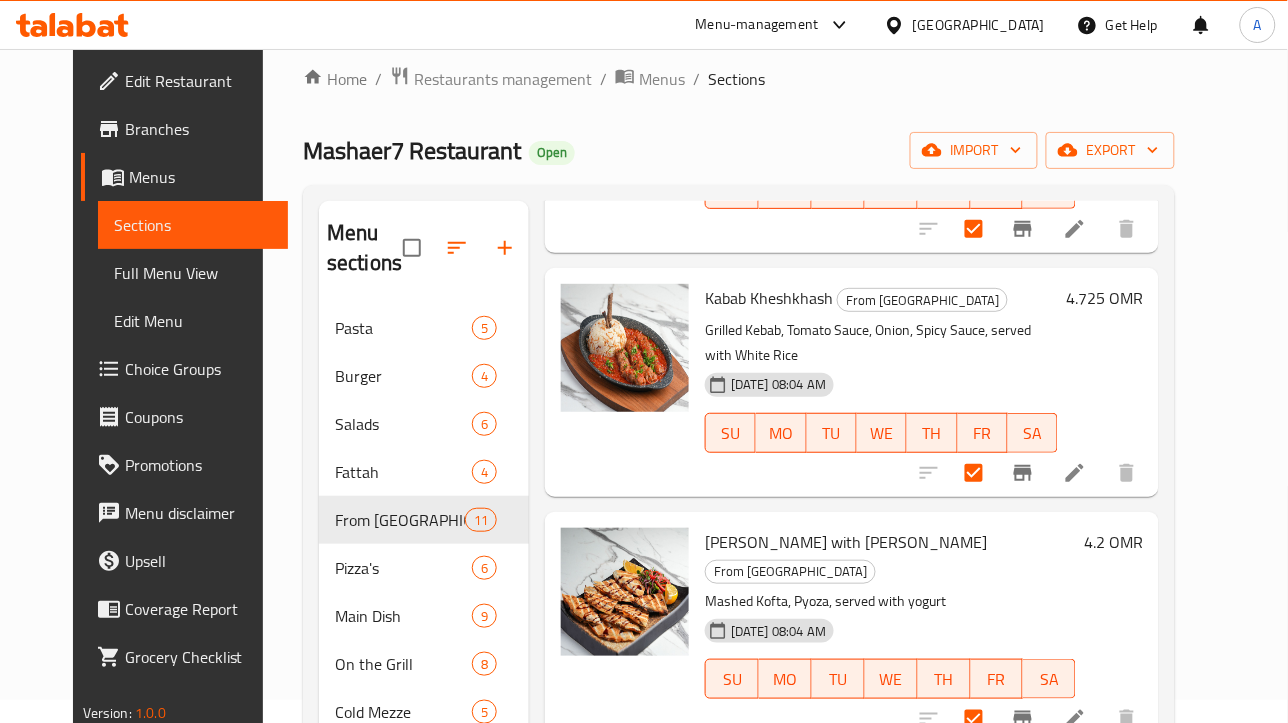 scroll, scrollTop: 250, scrollLeft: 0, axis: vertical 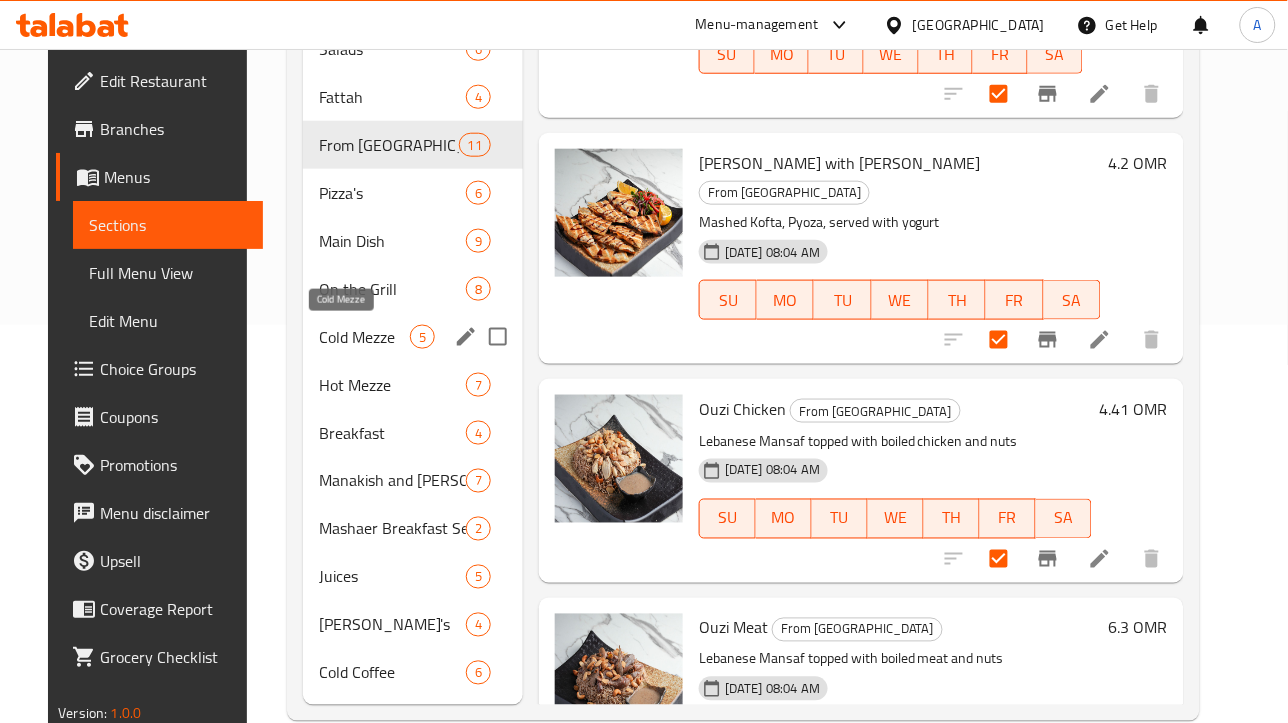 click on "Cold Mezze" at bounding box center (364, 337) 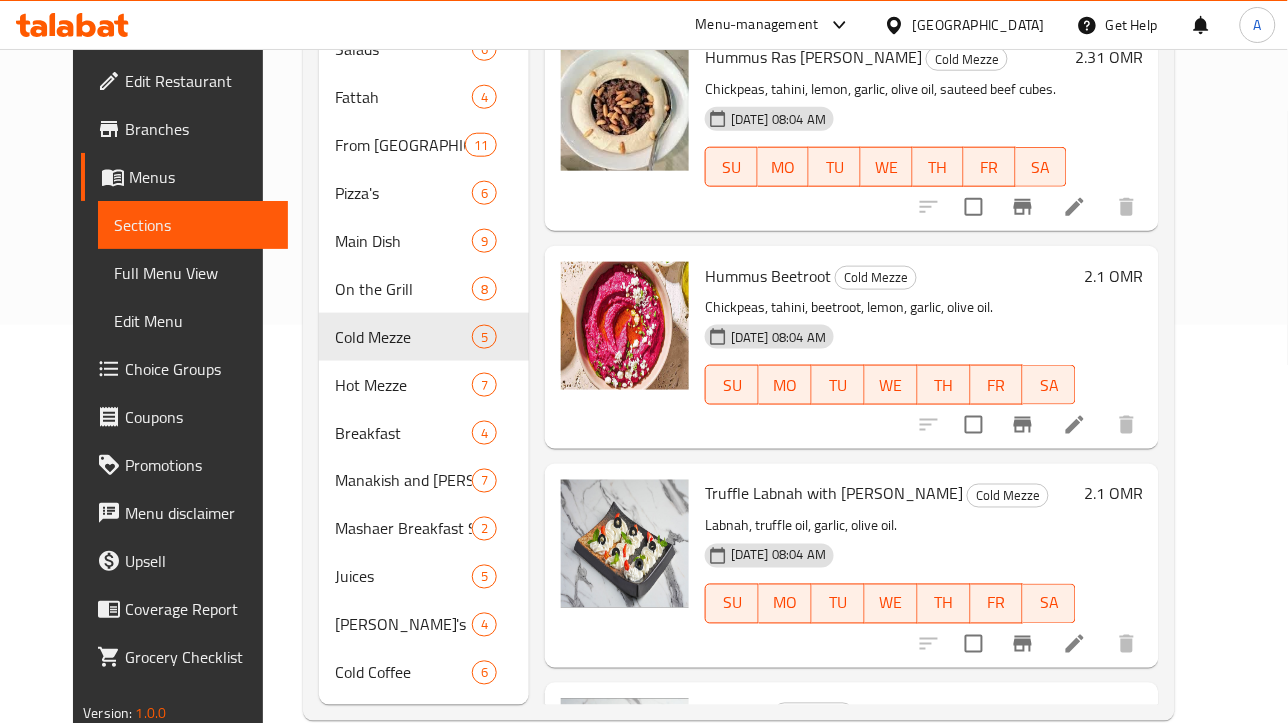 scroll, scrollTop: 0, scrollLeft: 0, axis: both 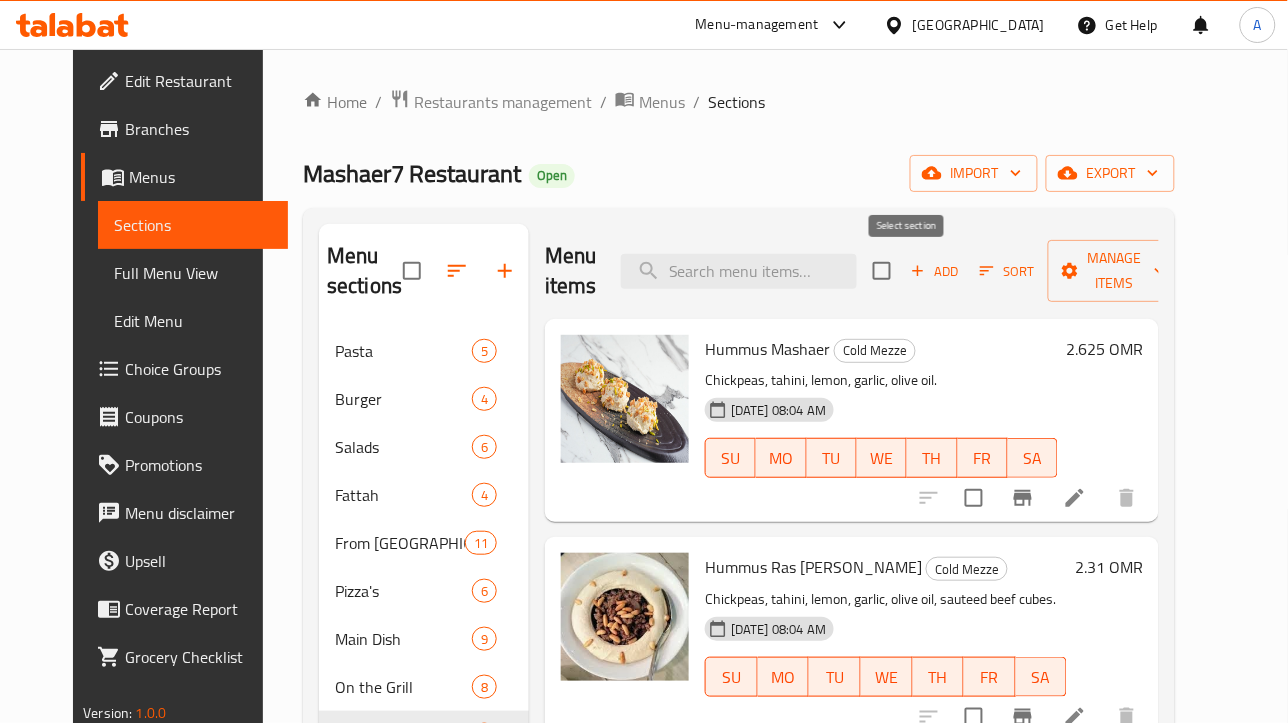 click at bounding box center [882, 271] 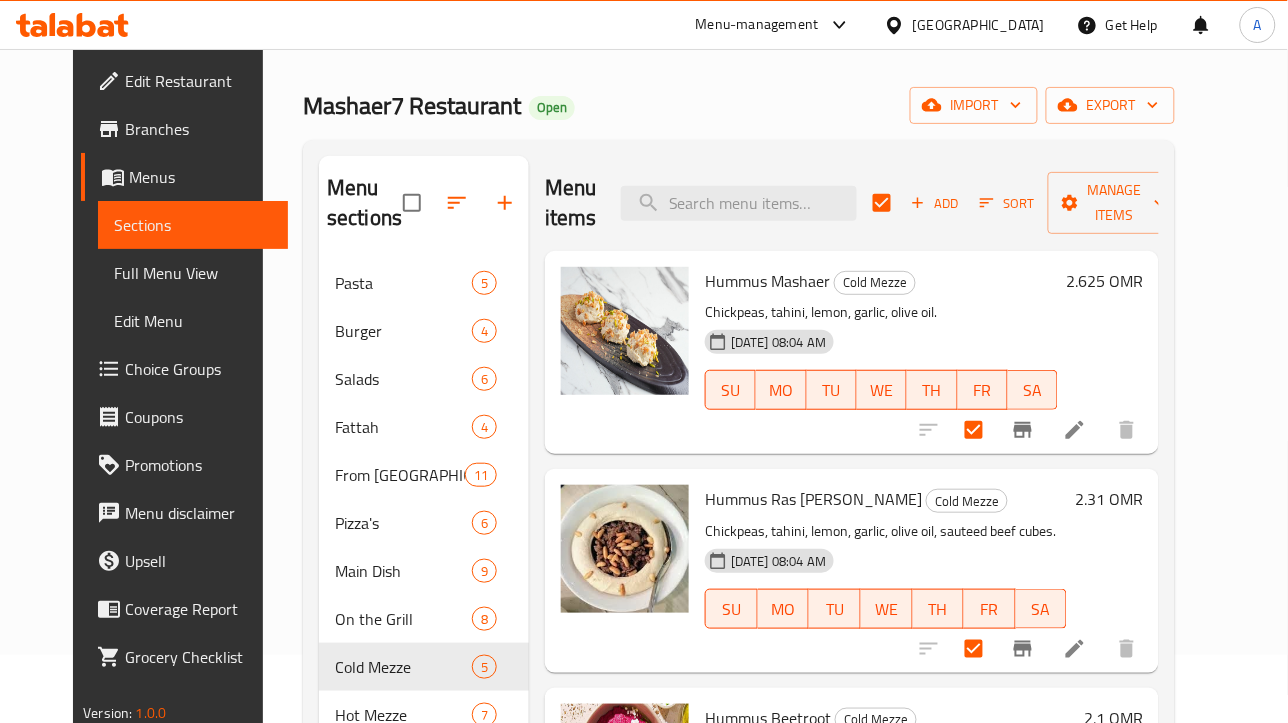 scroll, scrollTop: 435, scrollLeft: 0, axis: vertical 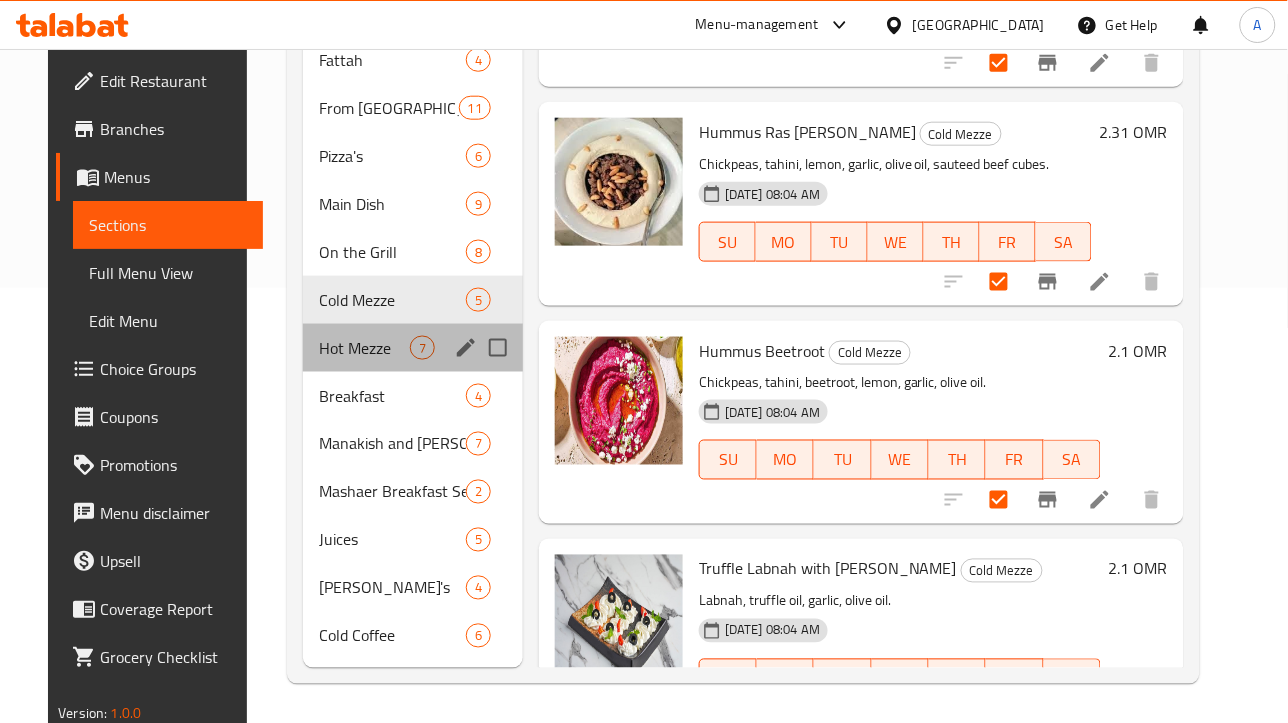 click on "Hot Mezze 7" at bounding box center (413, 348) 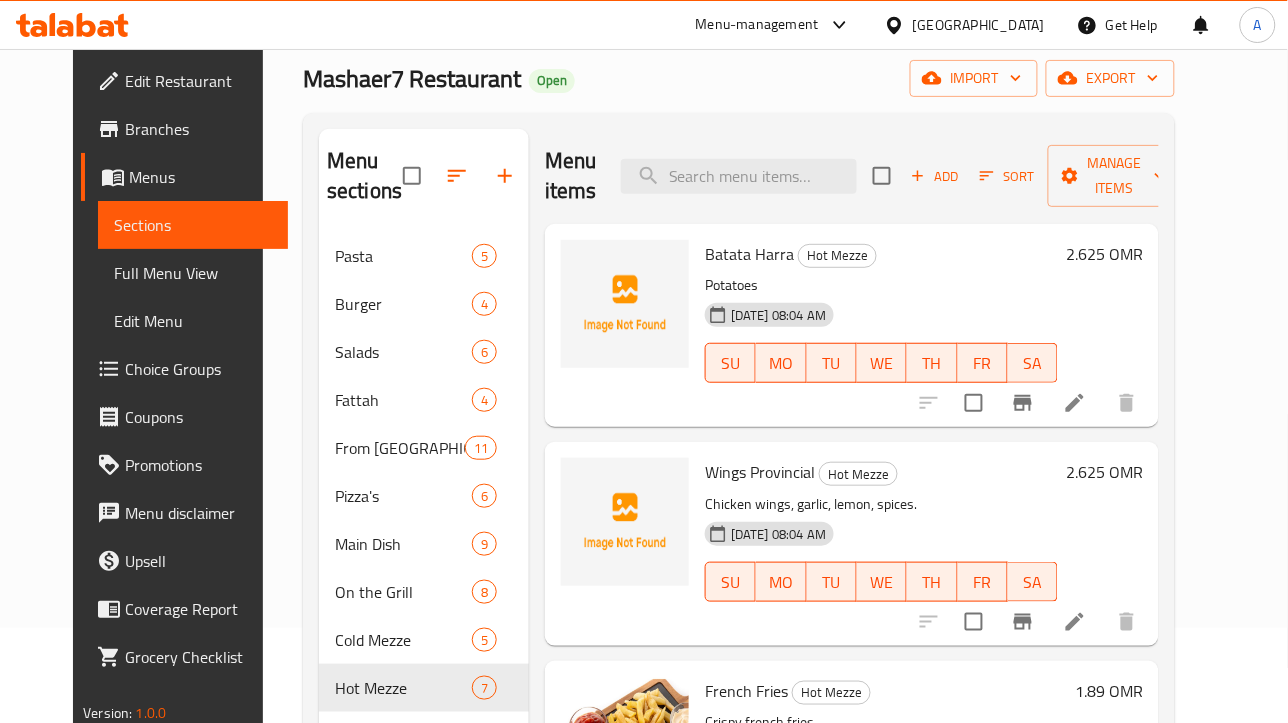 scroll, scrollTop: 0, scrollLeft: 0, axis: both 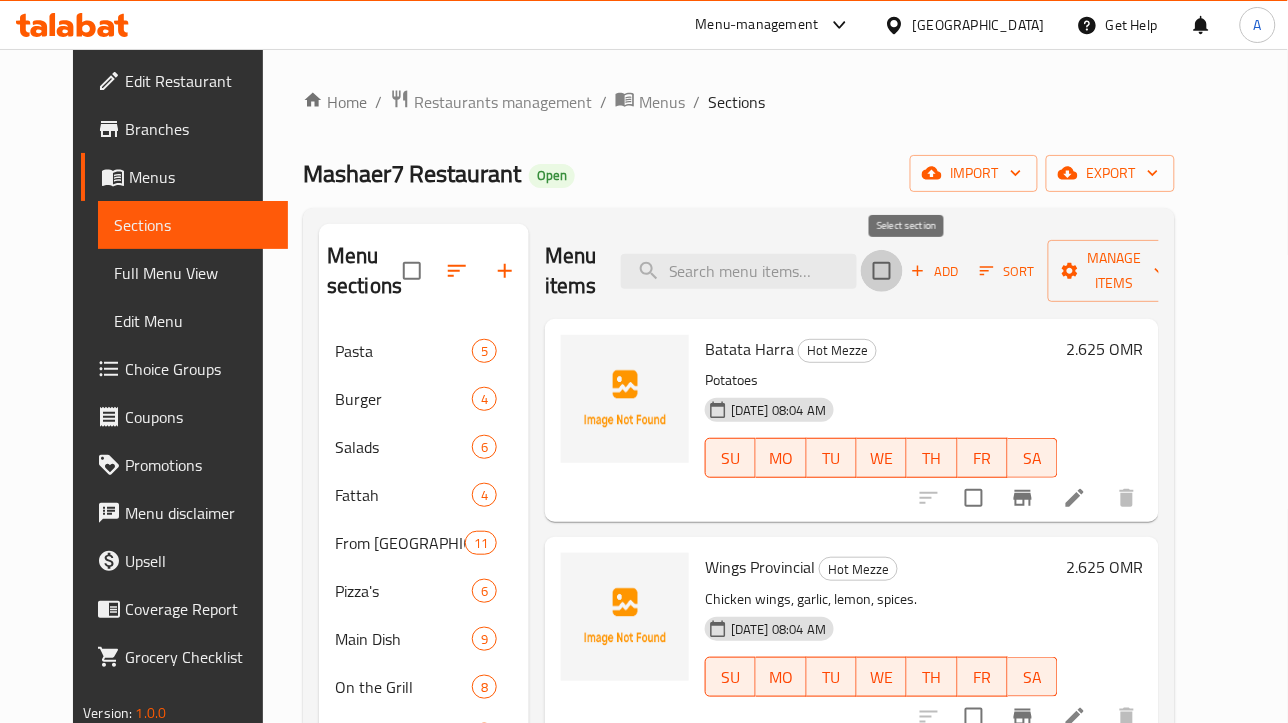drag, startPoint x: 913, startPoint y: 252, endPoint x: 948, endPoint y: 267, distance: 38.078865 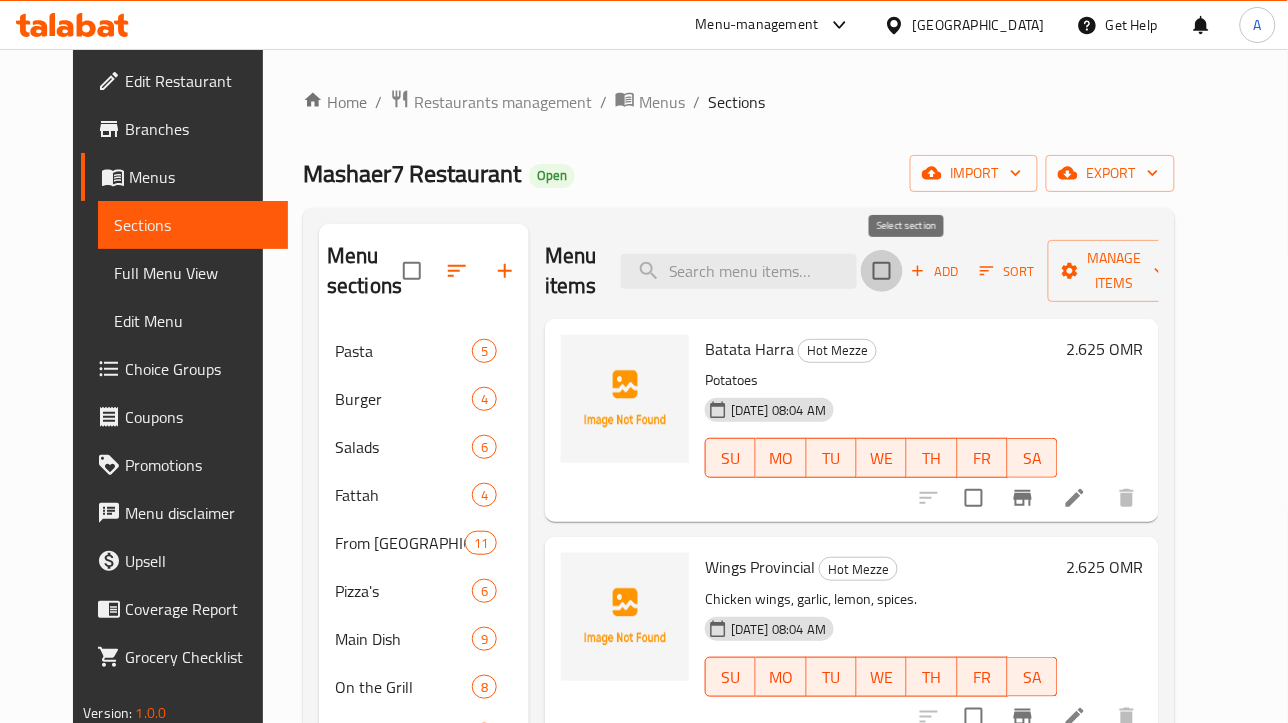 click at bounding box center (882, 271) 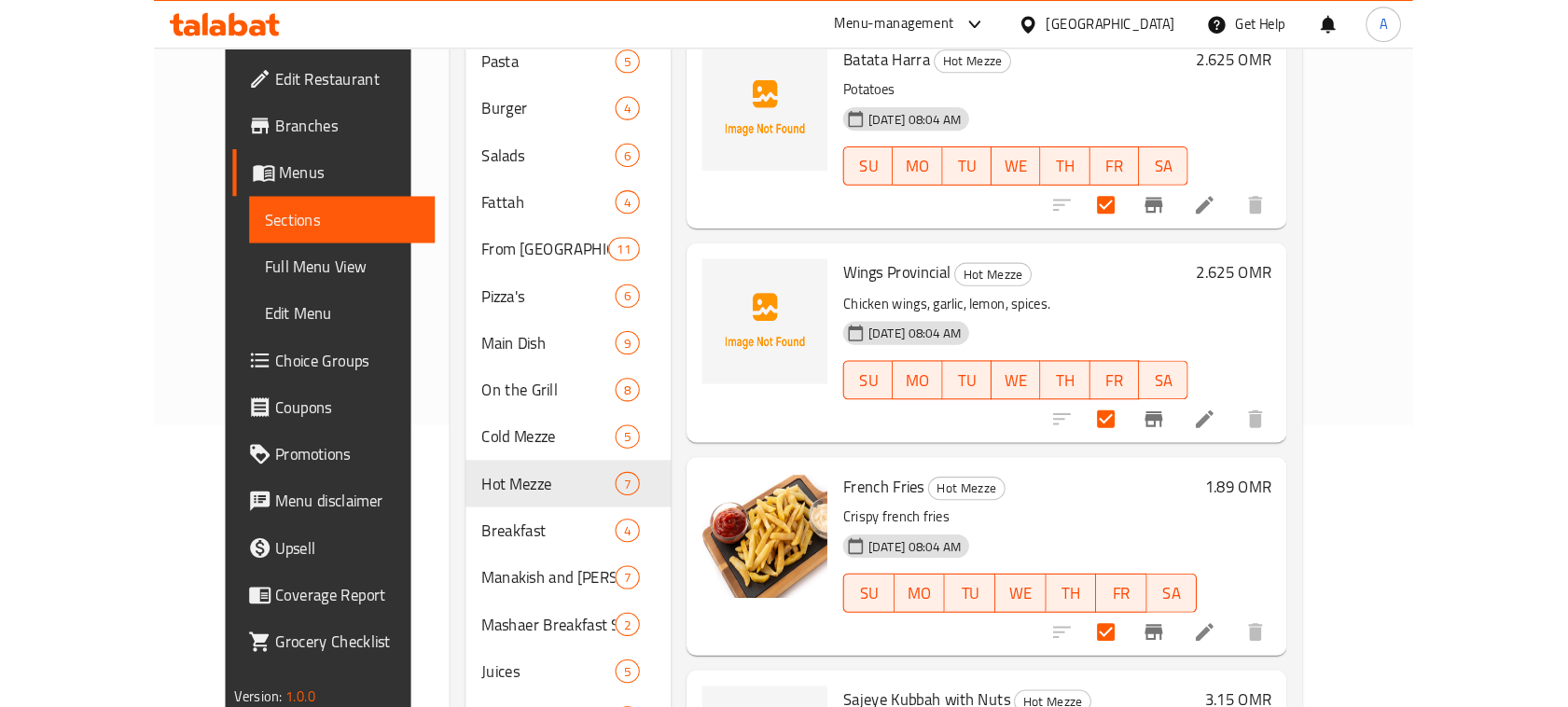 scroll, scrollTop: 0, scrollLeft: 0, axis: both 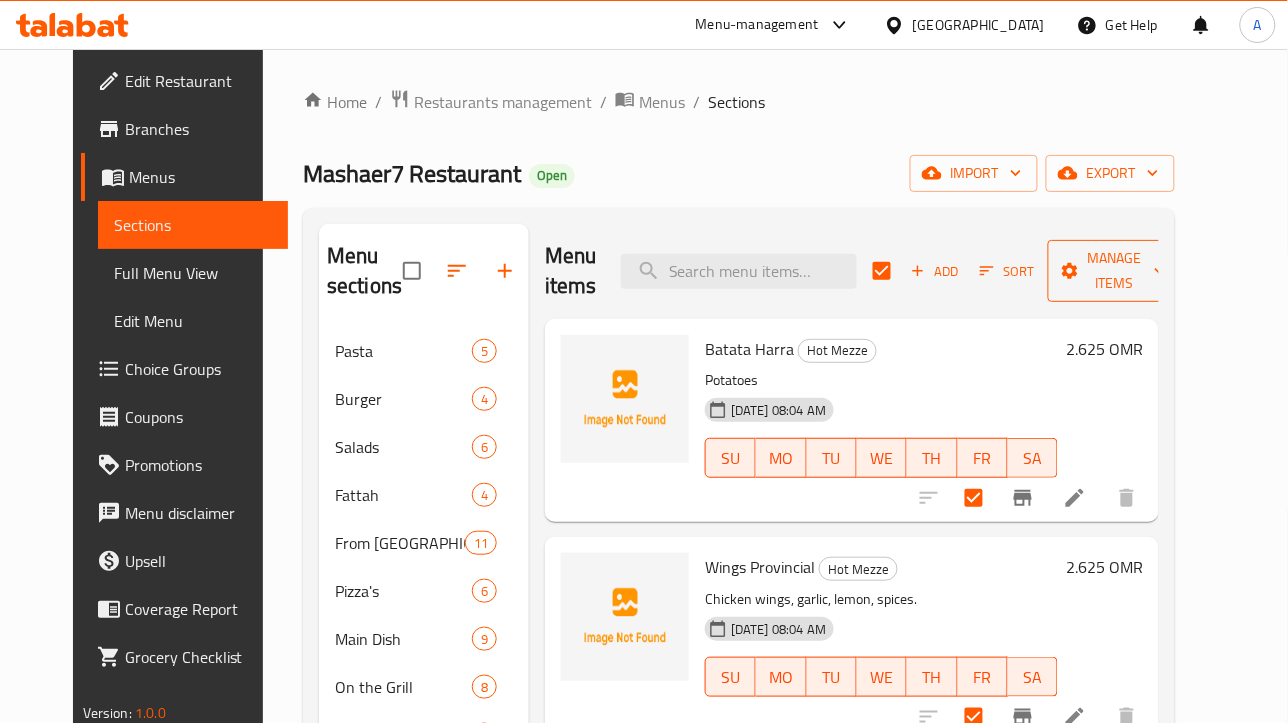 click on "Manage items" at bounding box center [1115, 271] 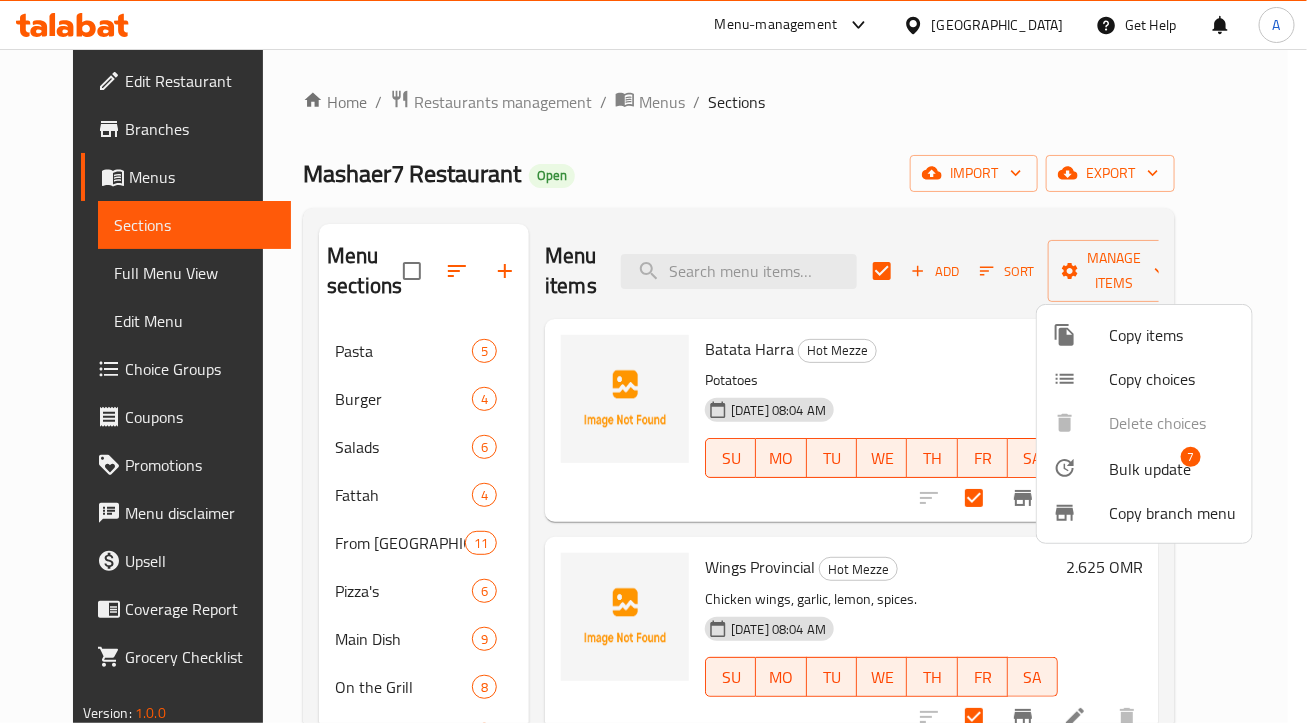 click on "Bulk update 7" at bounding box center [1144, 468] 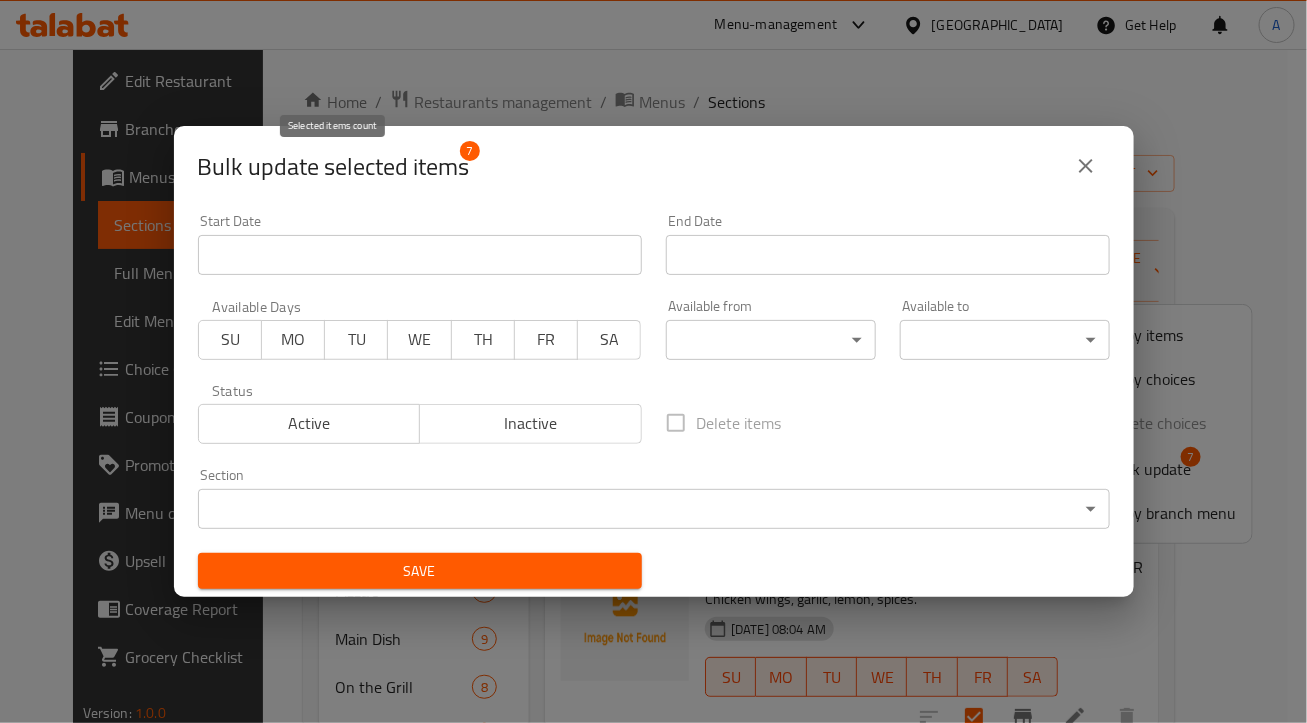 click on "Bulk update selected items" at bounding box center [334, 167] 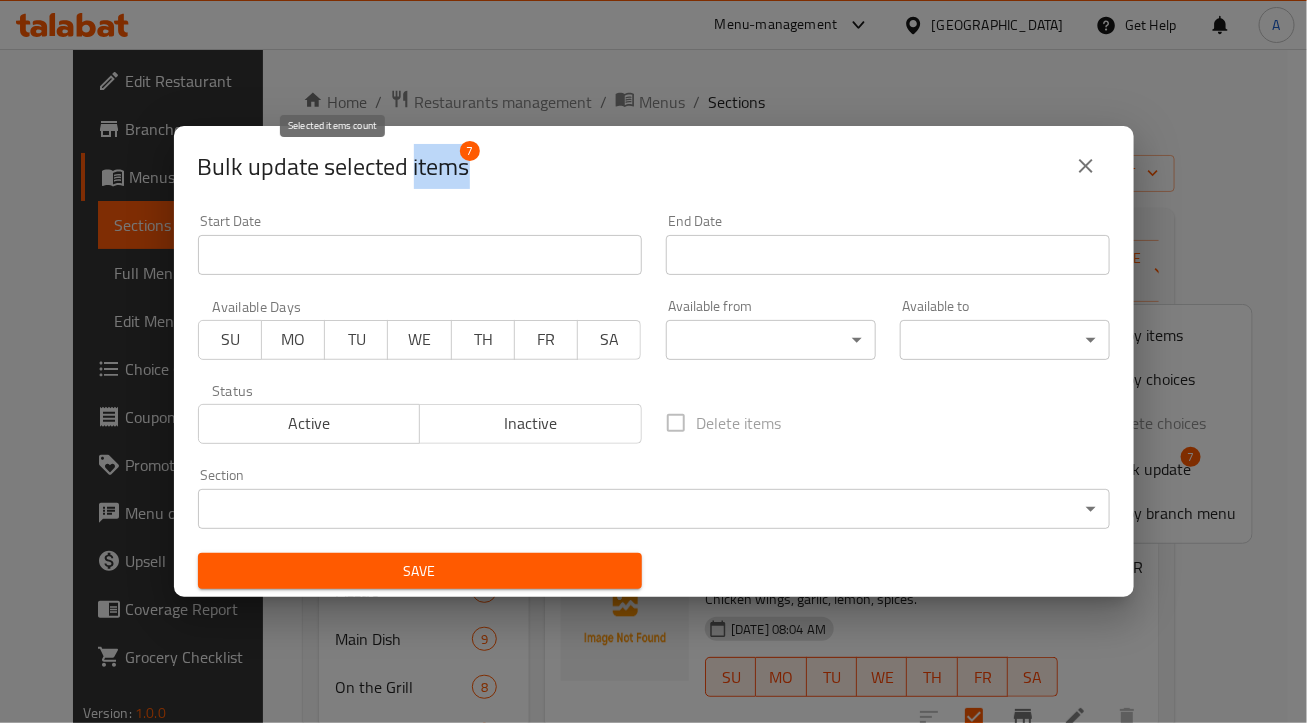 click on "Bulk update selected items" at bounding box center (334, 167) 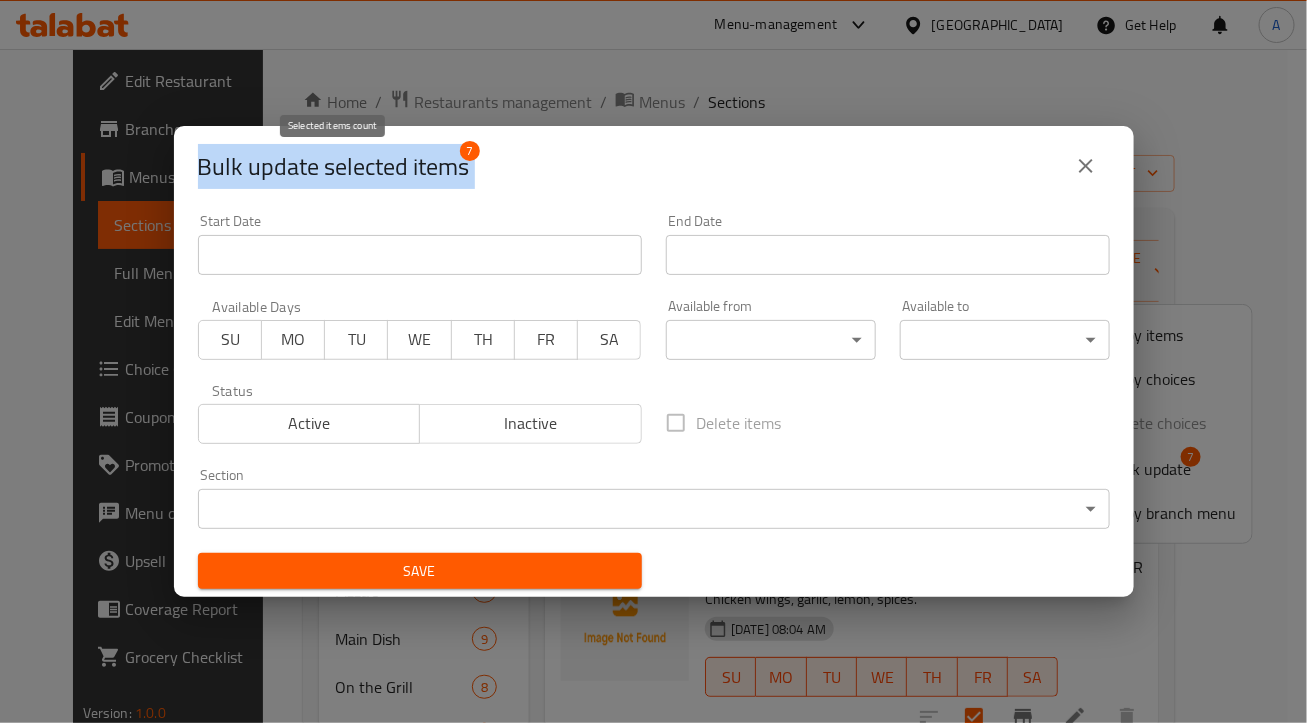 click on "Bulk update selected items" at bounding box center (334, 167) 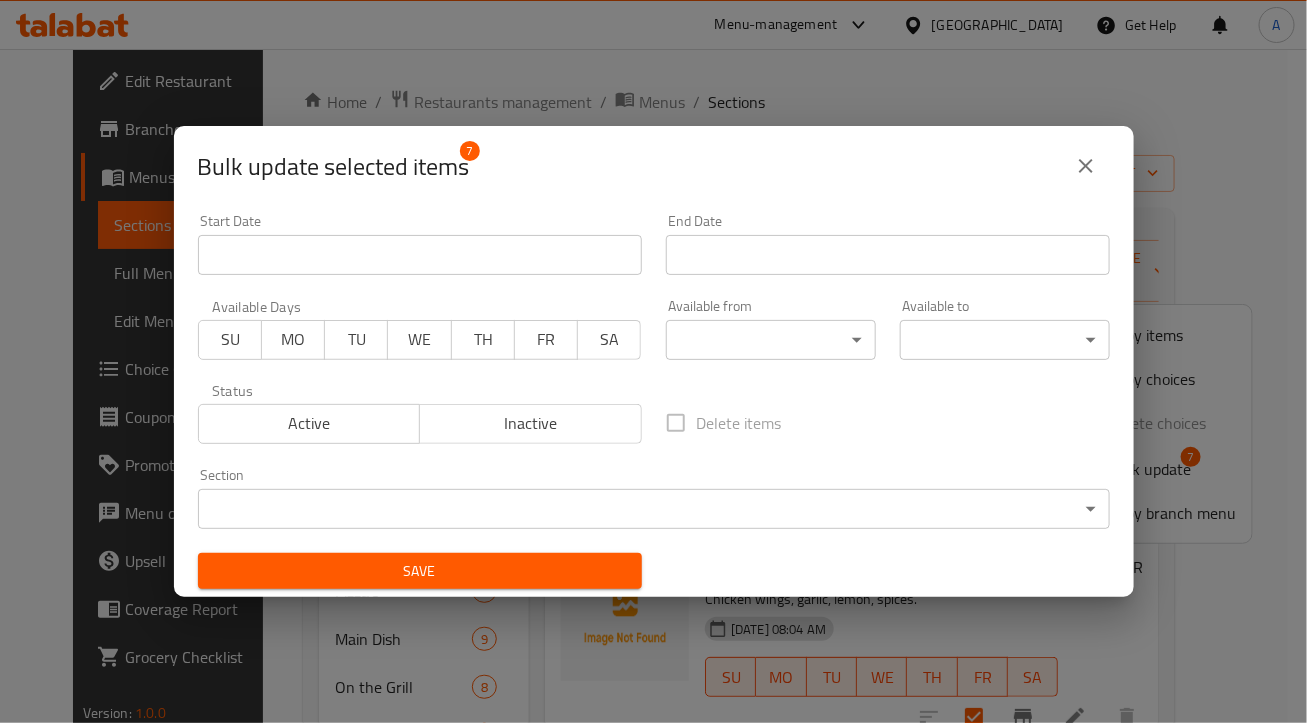 click on "Bulk update selected items 7" at bounding box center (654, 166) 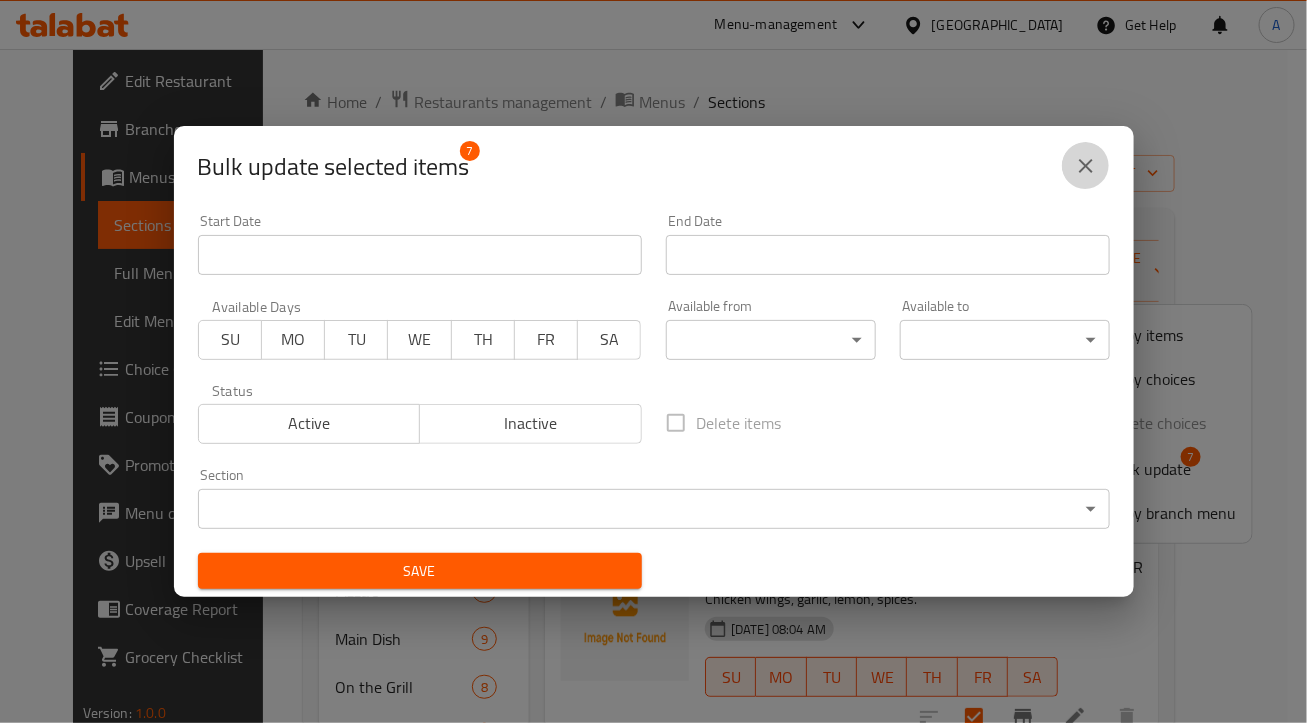 click at bounding box center [1086, 166] 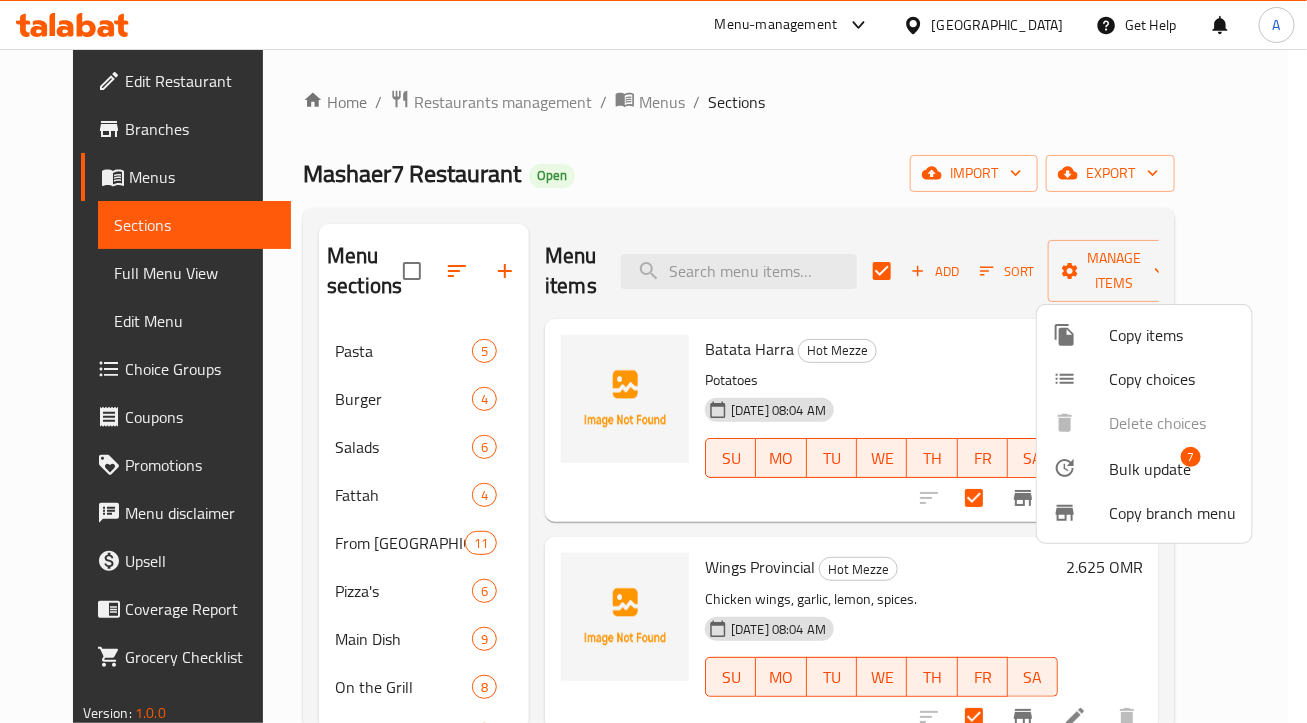 click at bounding box center [653, 361] 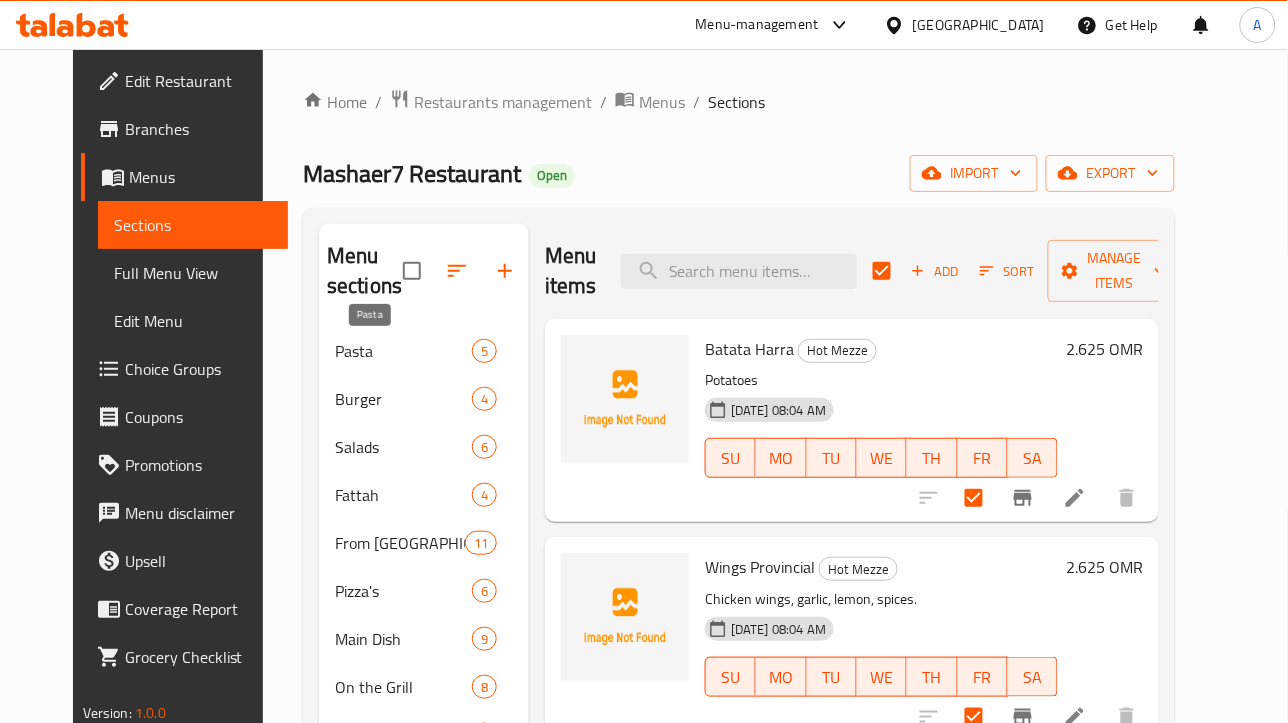 click on "Pasta" at bounding box center (403, 351) 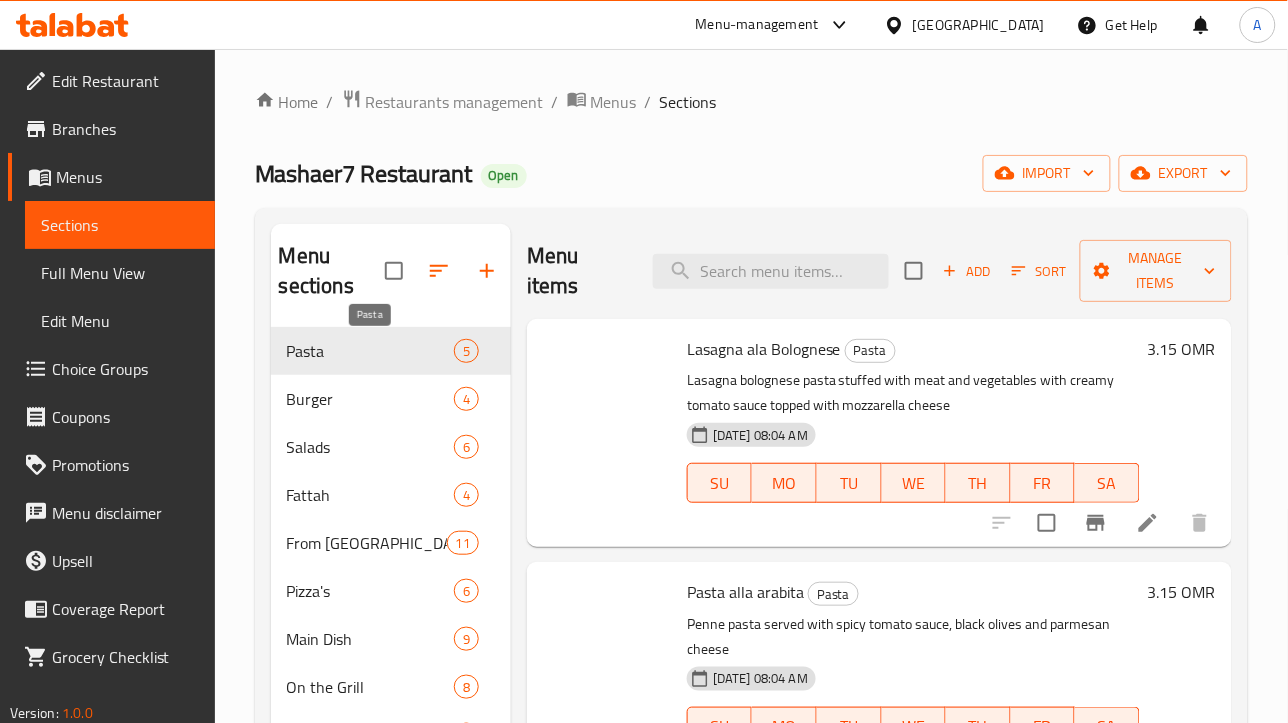 checkbox on "false" 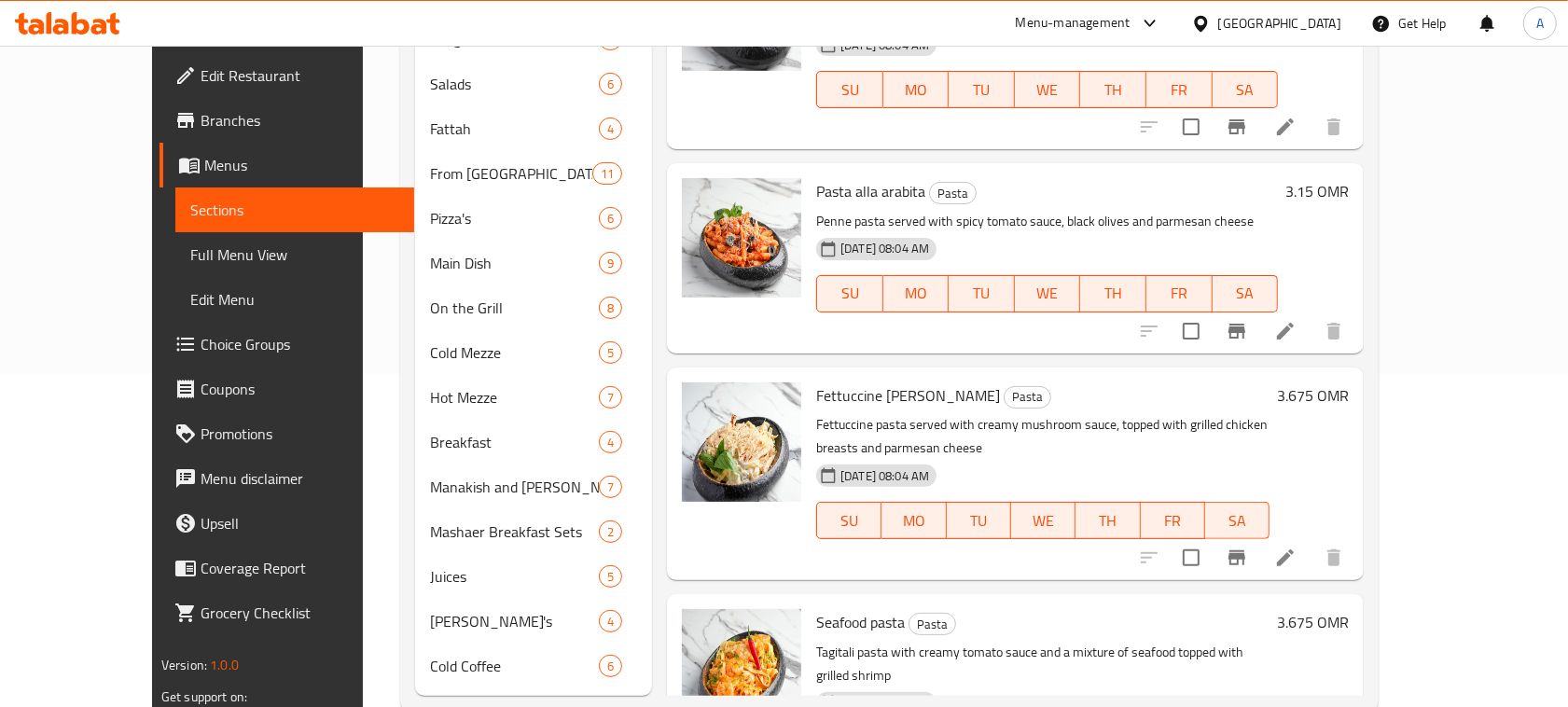 scroll, scrollTop: 345, scrollLeft: 0, axis: vertical 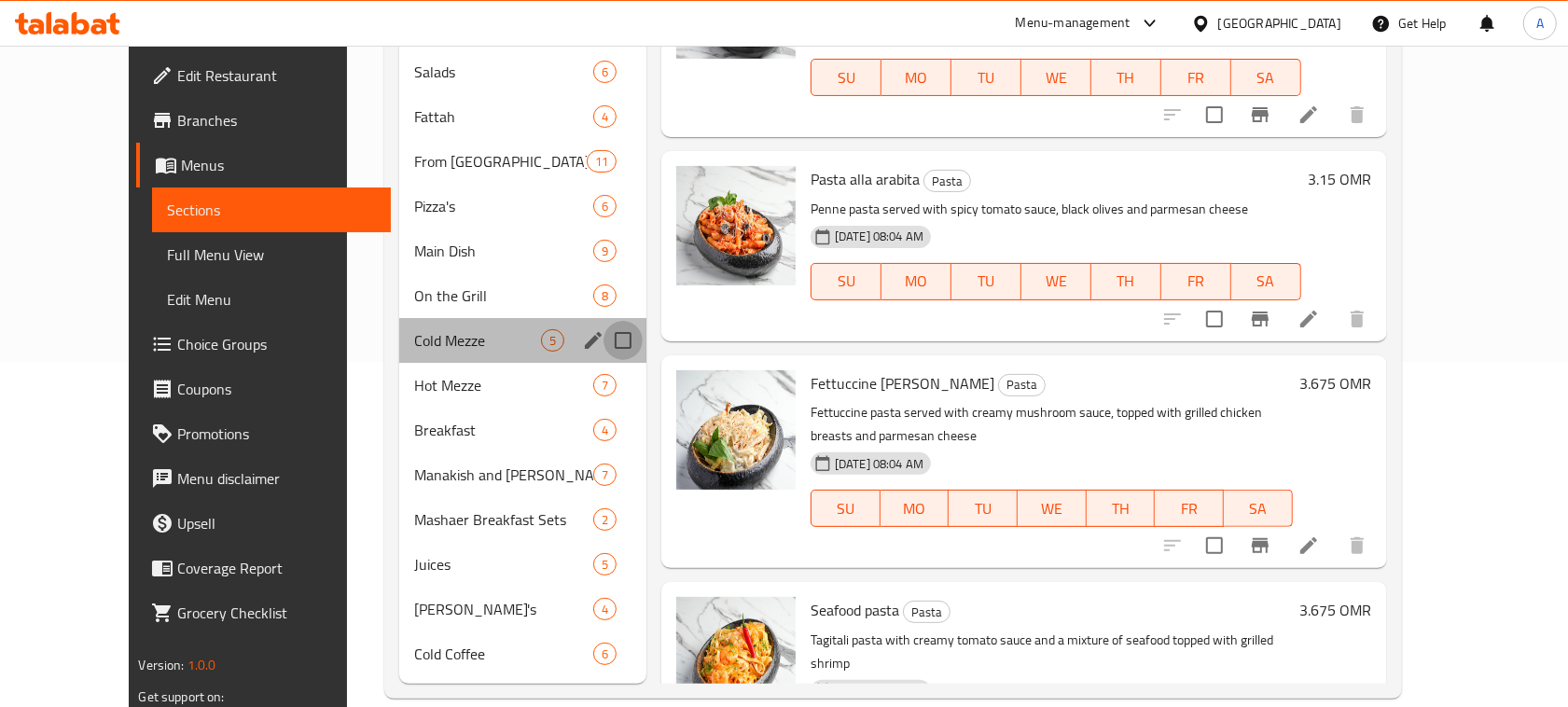 click at bounding box center [623, 340] 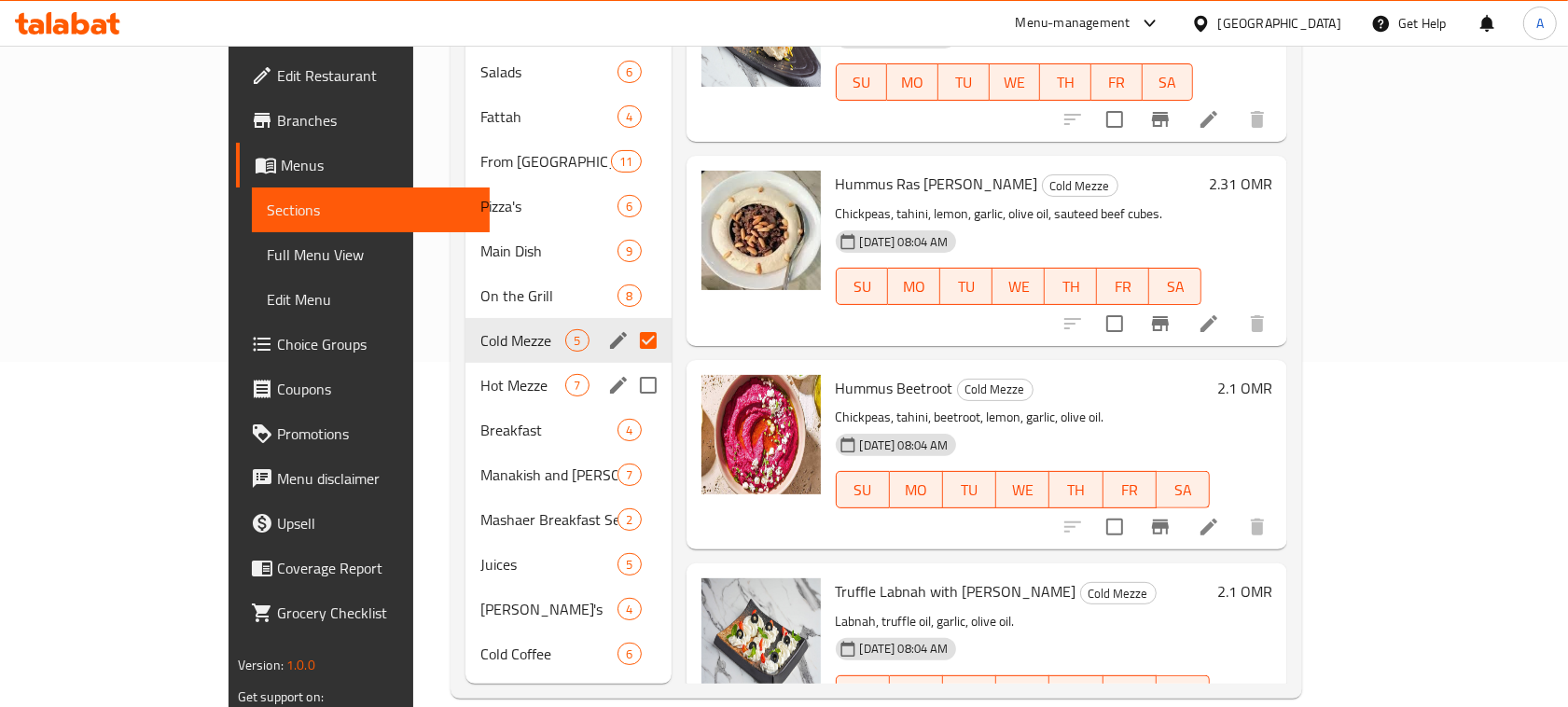 click at bounding box center [648, 385] 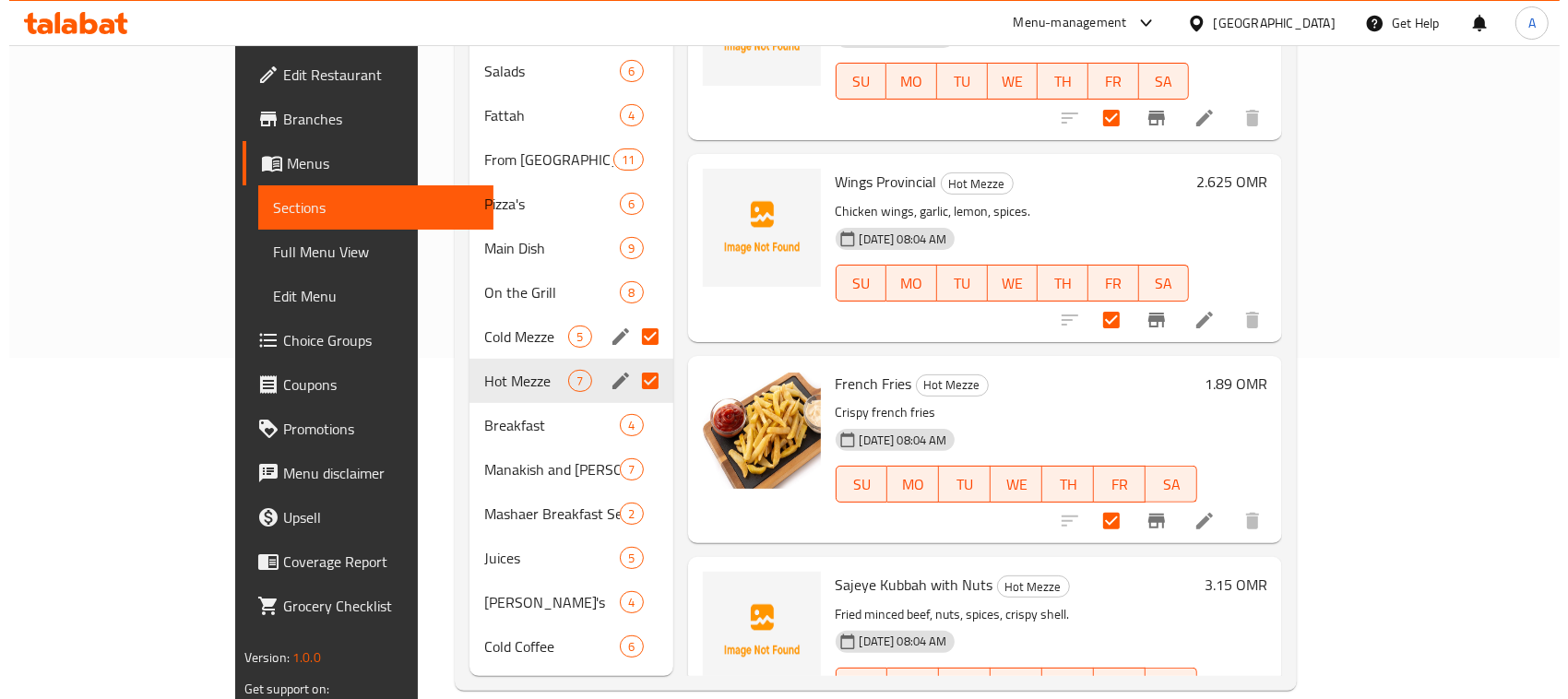 scroll, scrollTop: 0, scrollLeft: 0, axis: both 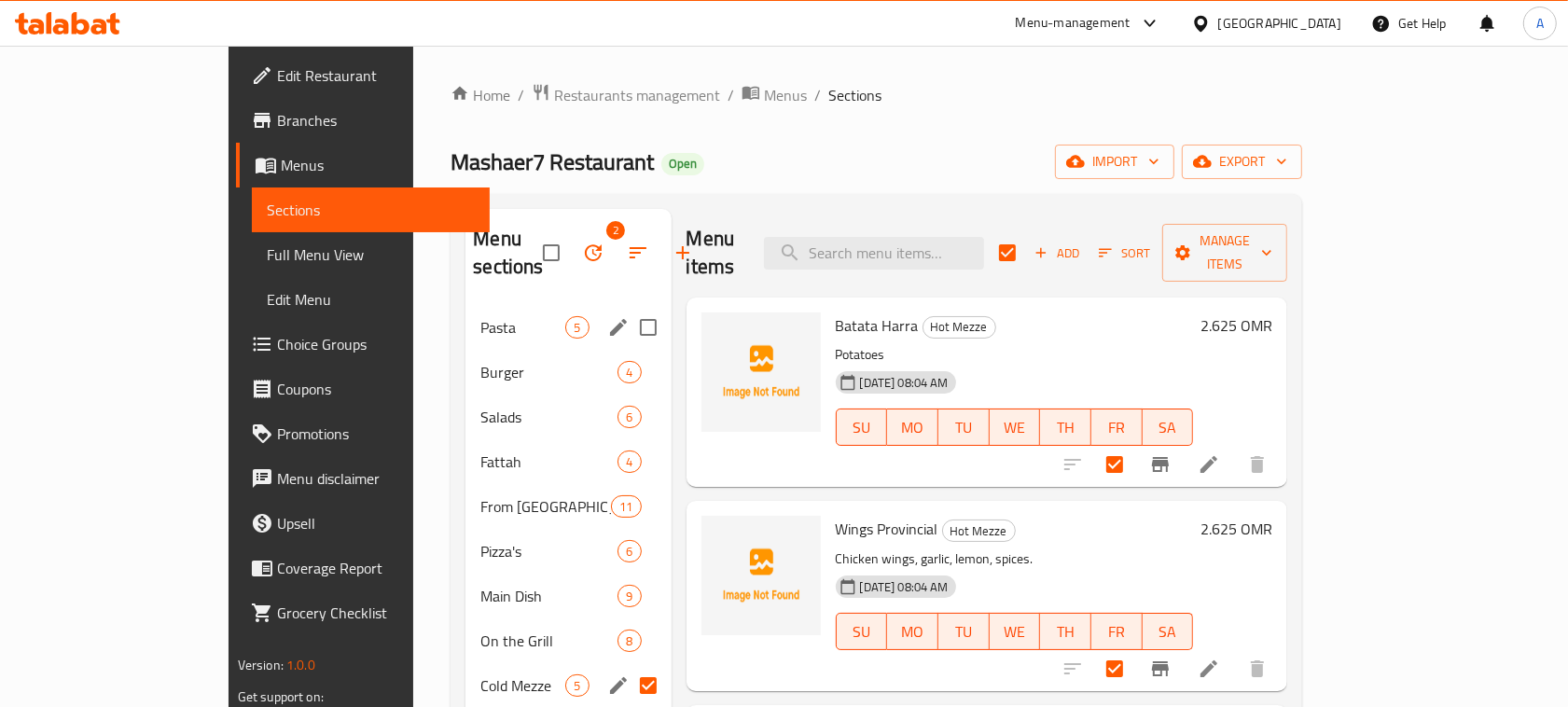 click at bounding box center (648, 327) 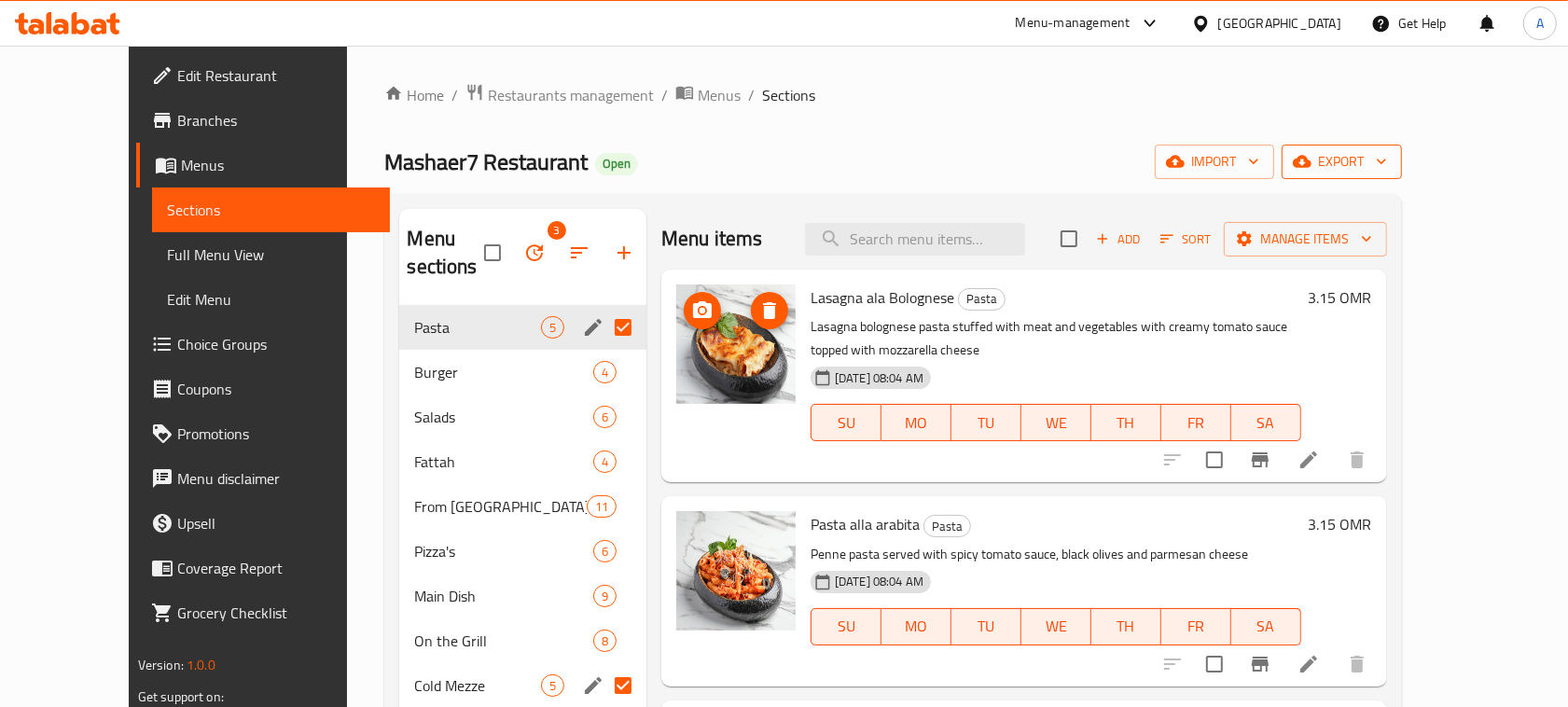click on "export" at bounding box center (1341, 161) 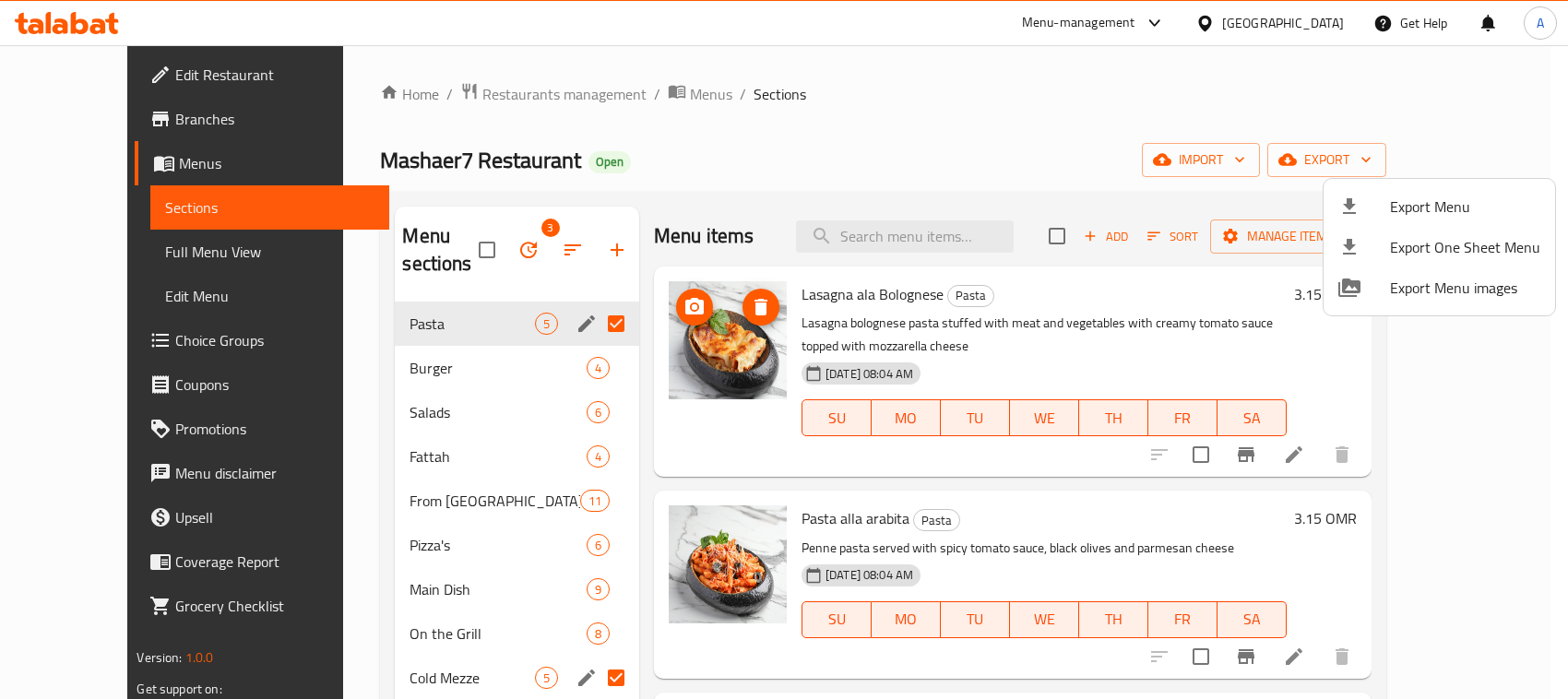 click at bounding box center [784, 350] 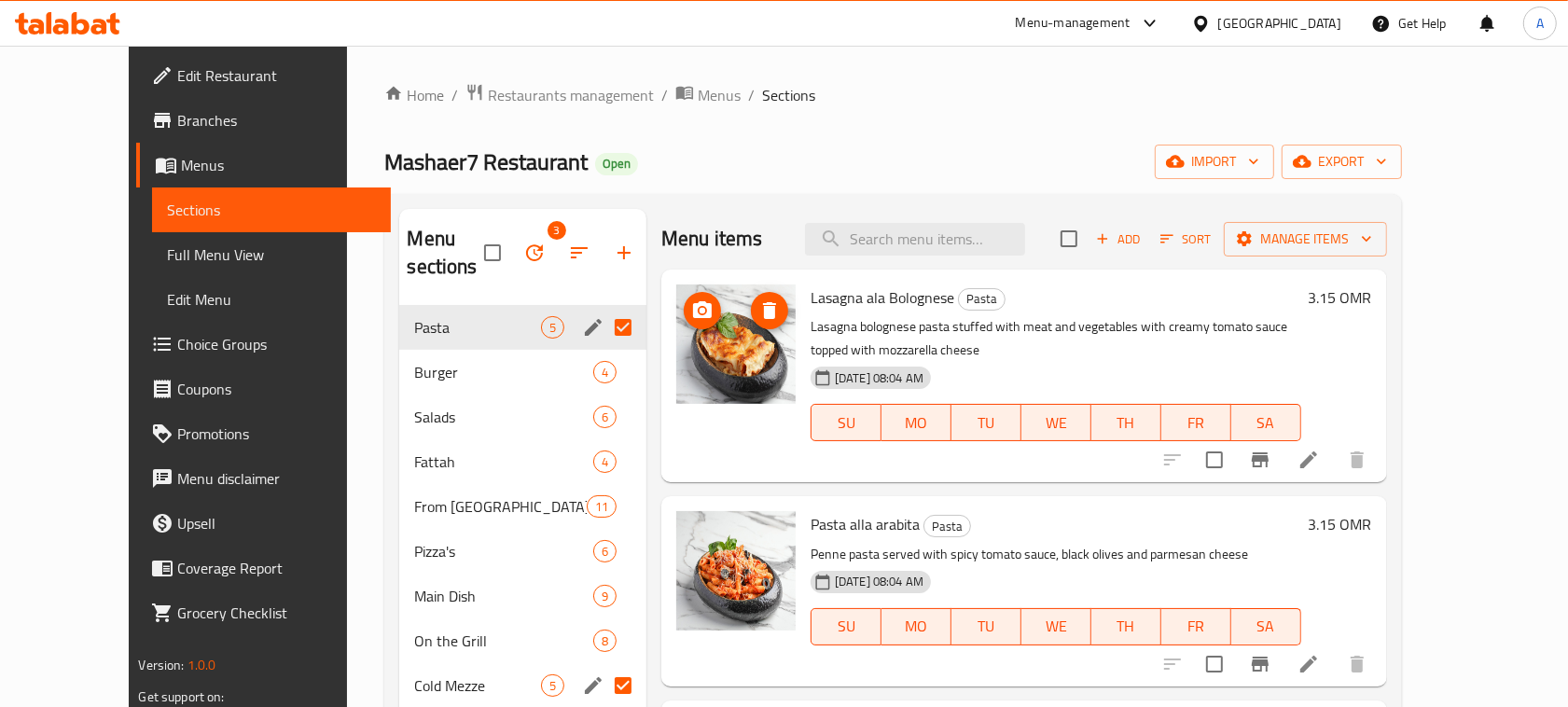 click on "Menu sections 3 Pasta 5 Burger 4 Salads 6 Fattah 4 From Lebanon 11 Pizza's 6 Main Dish 9 On the Grill 8 Cold Mezze 5 Hot Mezze 7 Breakfast 4 Manakish and Fatayer 7 Mashaer Breakfast Sets 2 Juices 5 Mojito's 4 Cold Coffee 6 Menu items Add Sort Manage items Lasagna ala Bolognese   Pasta Lasagna bolognese pasta stuffed with meat and vegetables with creamy tomato sauce topped with mozzarella cheese 29-10-2024 08:04 AM SU MO TU WE TH FR SA 3.15   OMR Pasta alla arabita
Pasta Penne pasta served with spicy tomato sauce, black olives and parmesan cheese 29-10-2024 08:04 AM SU MO TU WE TH FR SA 3.15   OMR Fettuccine alfredo
Pasta Fettuccine pasta served with creamy mushroom sauce, topped with grilled chicken breasts and parmesan cheese 29-10-2024 08:04 AM SU MO TU WE TH FR SA 3.675   OMR Seafood pasta   Pasta Tagitali pasta with creamy tomato sauce and a mixture of seafood topped with grilled shrimp 29-10-2024 08:04 AM SU MO TU WE TH FR SA 3.675   OMR Trophy Pesto Pasta   Pasta 09-11-2024 09:02 AM SU MO TU WE TH" at bounding box center (893, 618) 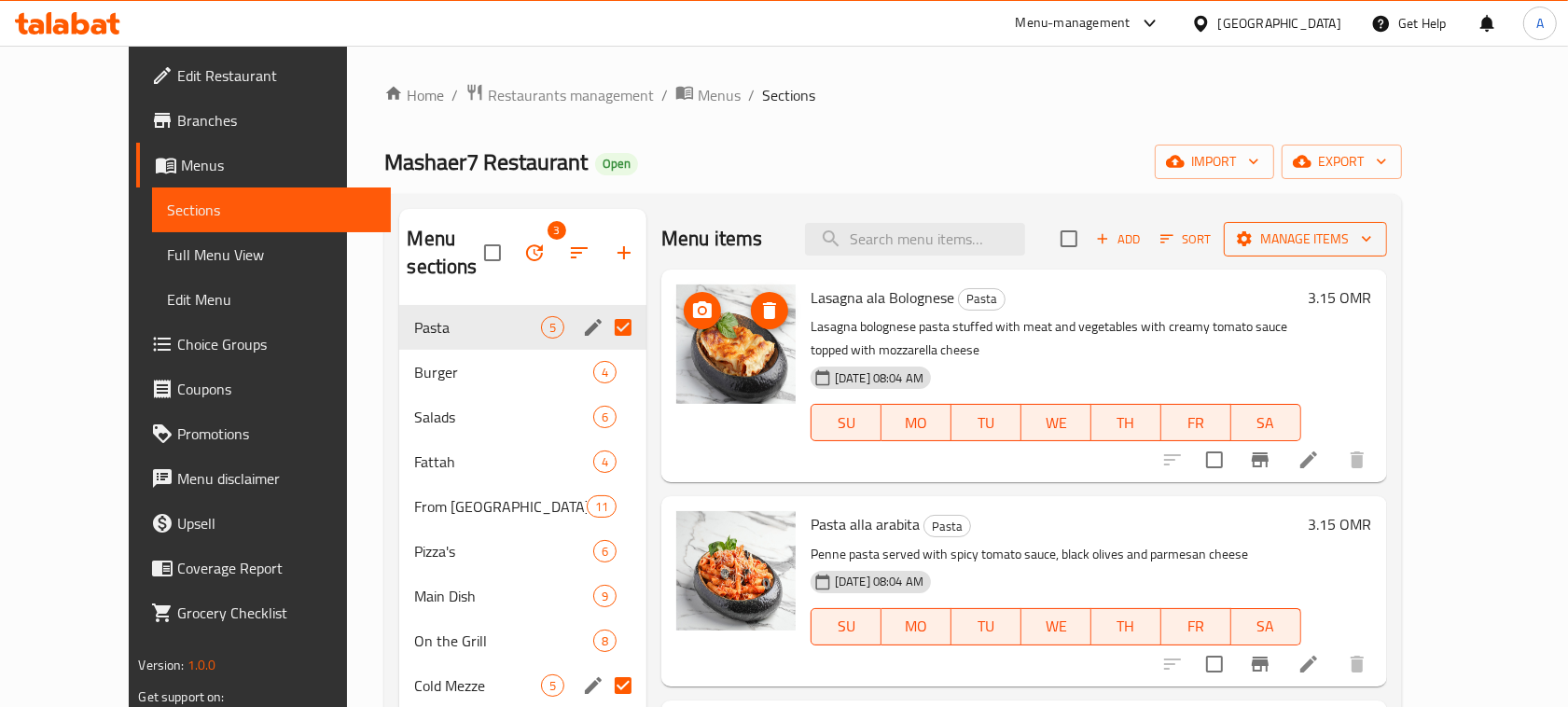 click on "Manage items" at bounding box center (1305, 239) 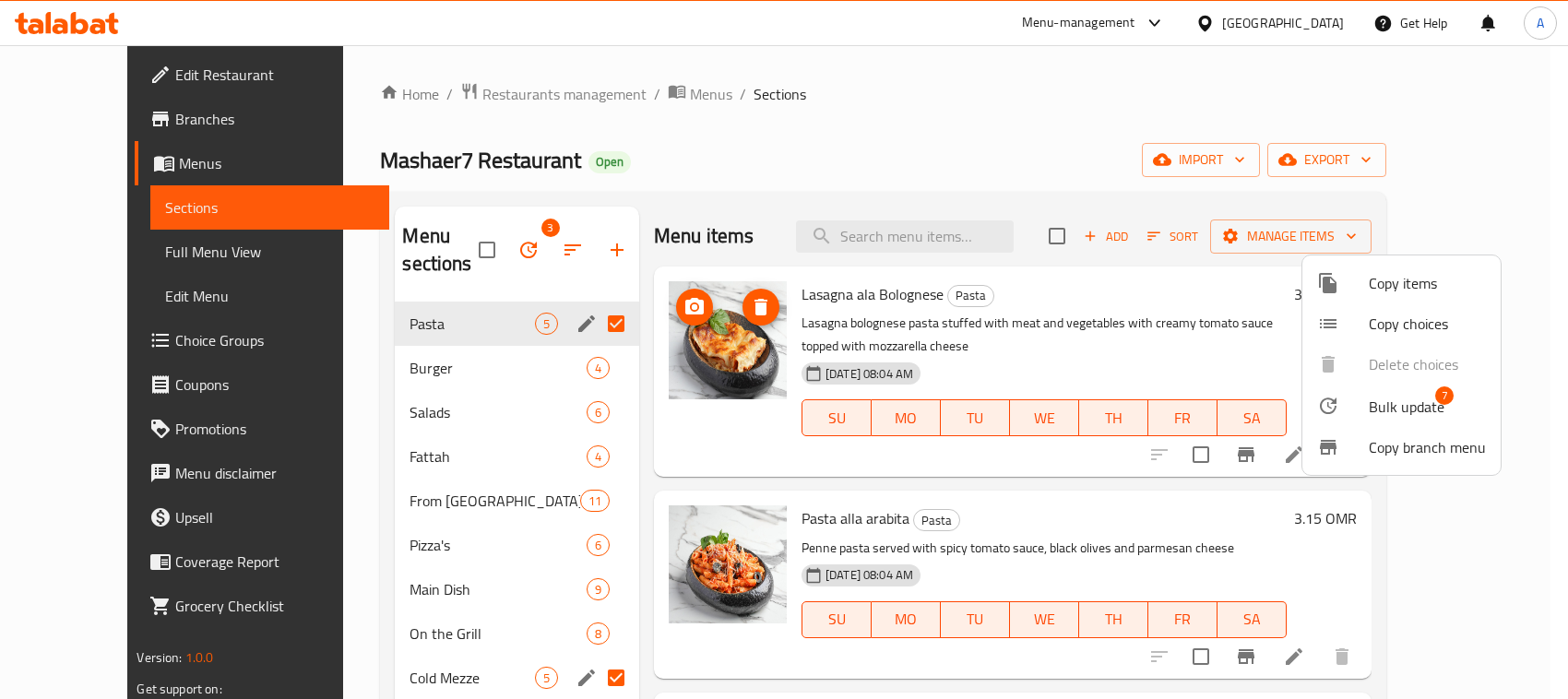 click on "Bulk update" at bounding box center (1407, 407) 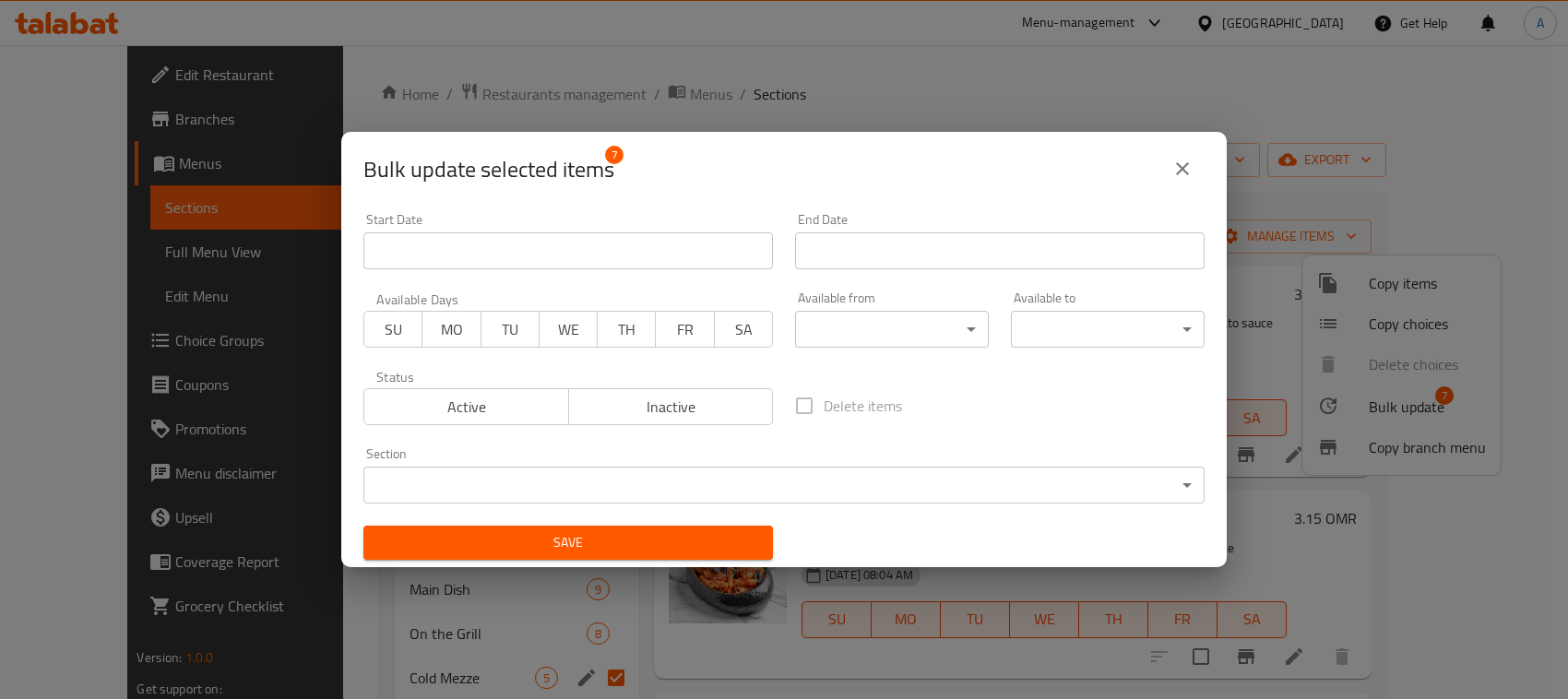 click at bounding box center (1182, 169) 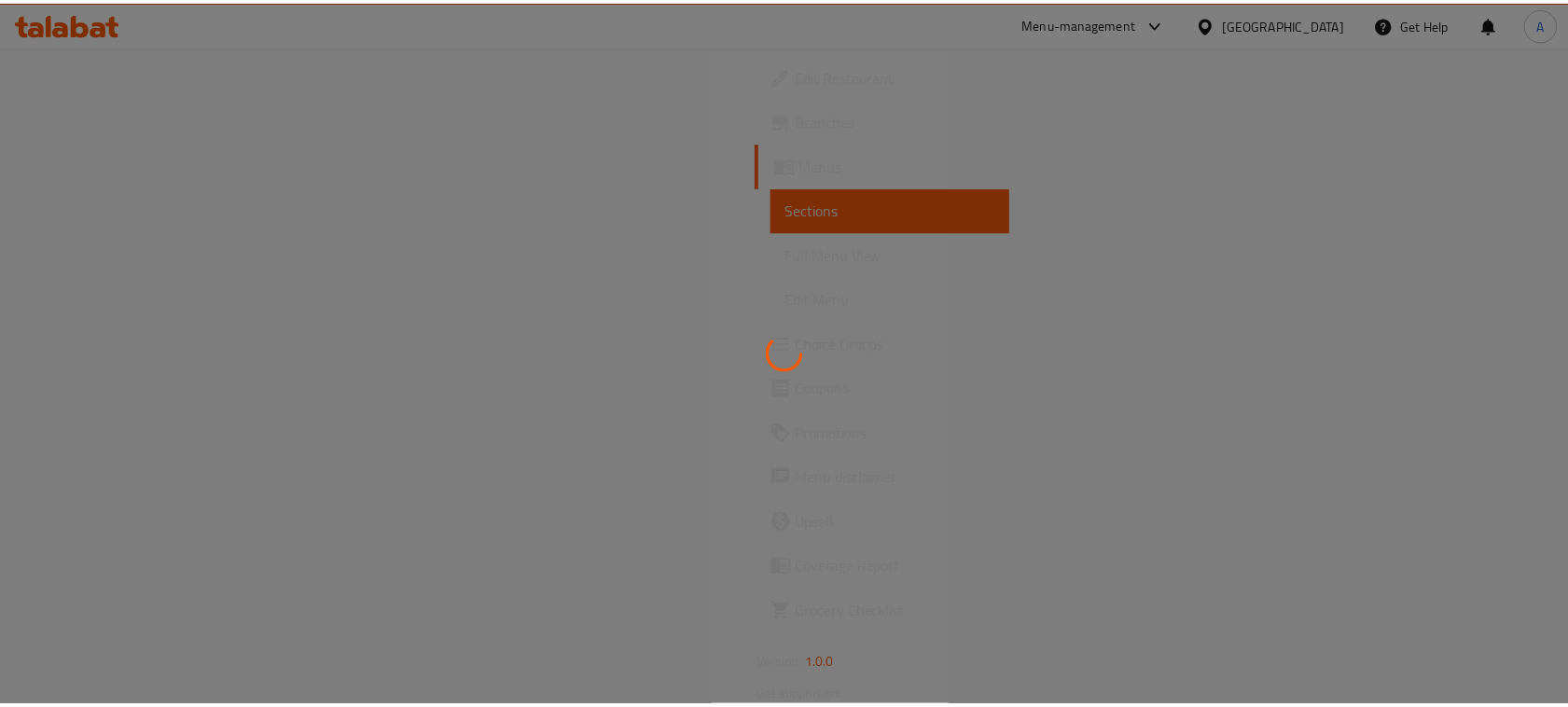scroll, scrollTop: 0, scrollLeft: 0, axis: both 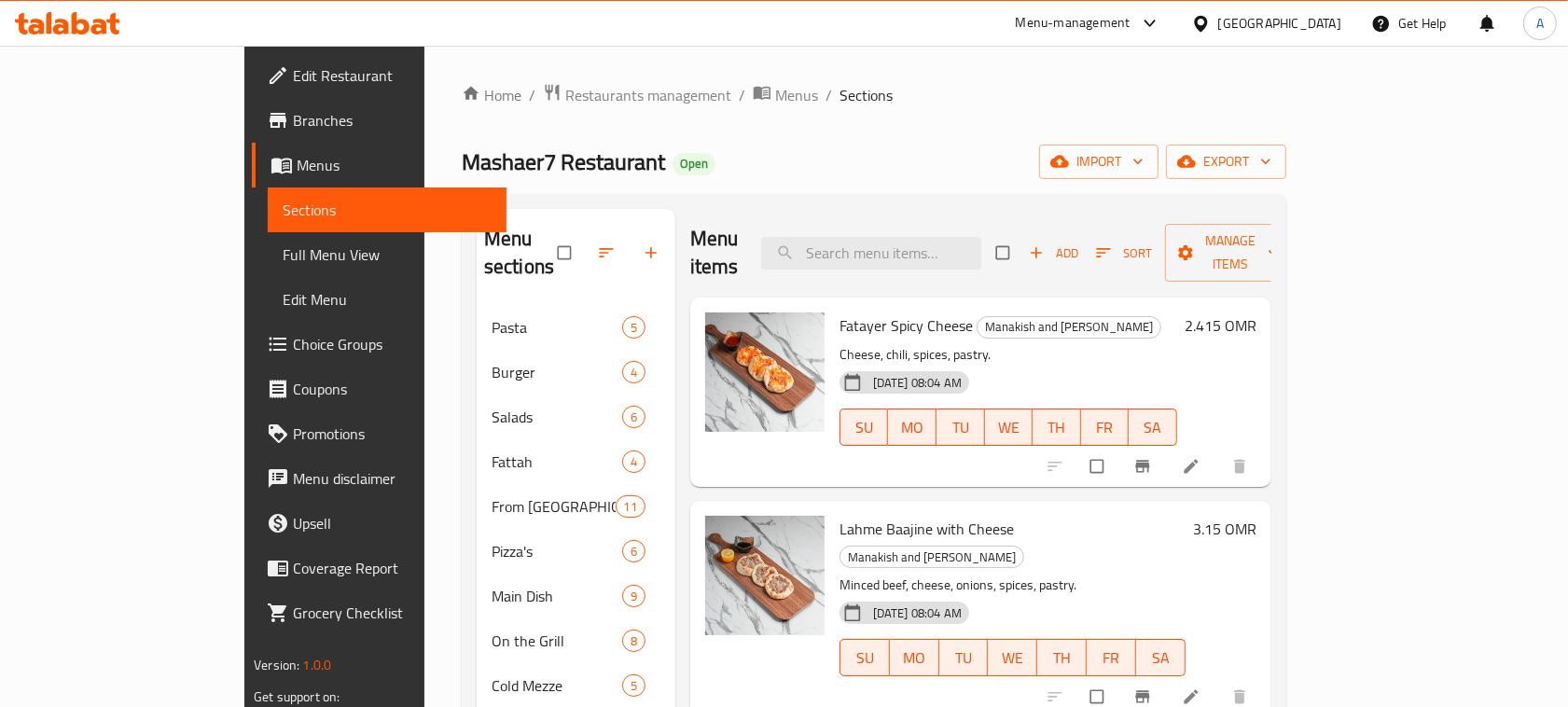 click on "Edit Restaurant" at bounding box center (379, 76) 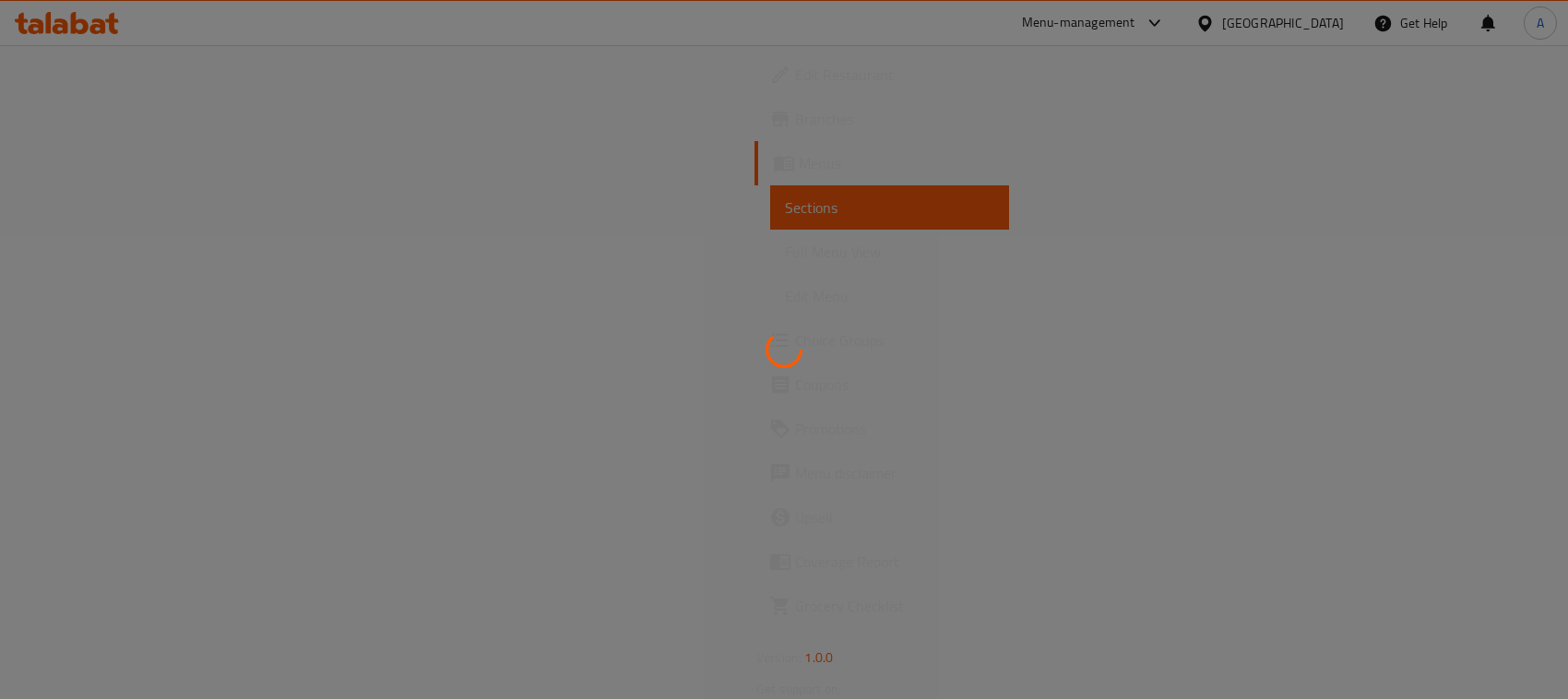 scroll, scrollTop: 0, scrollLeft: 0, axis: both 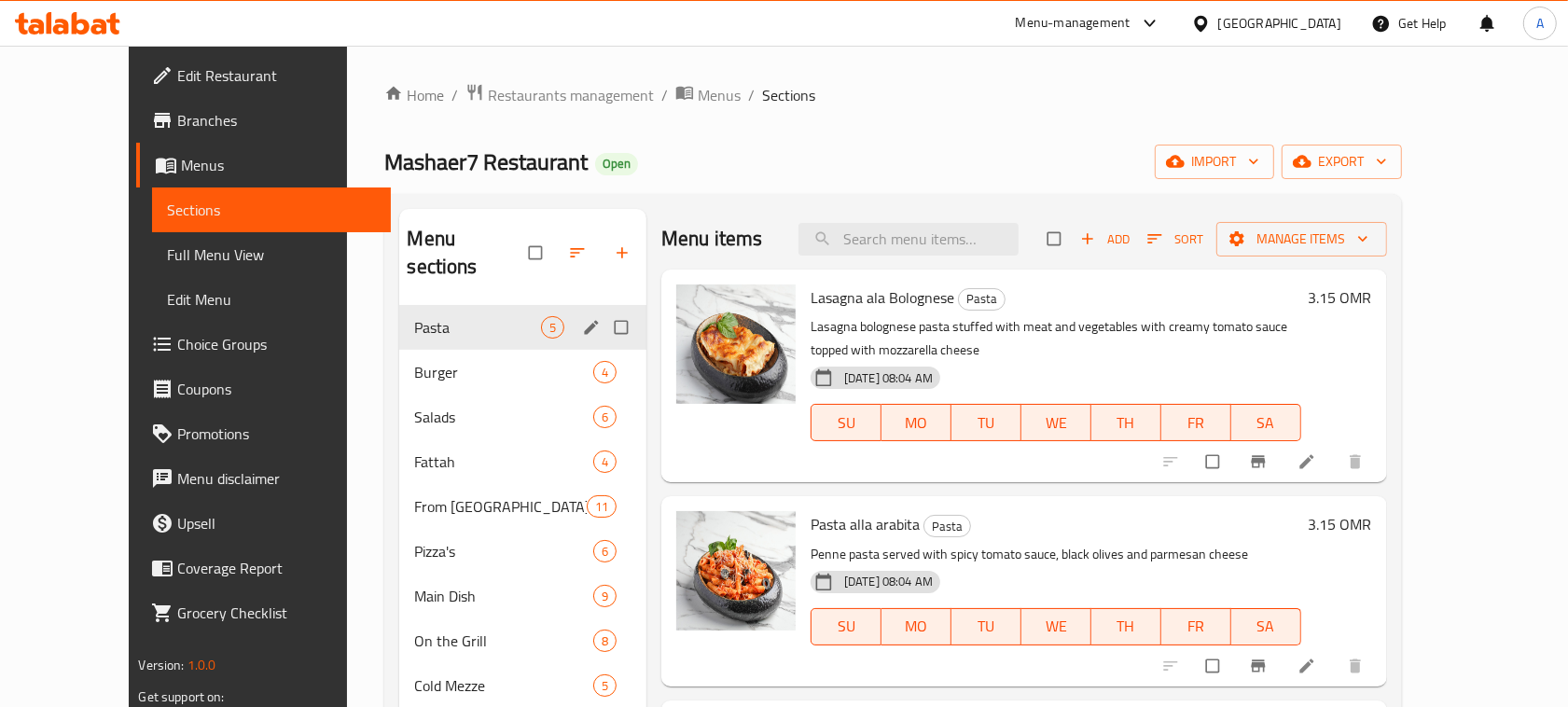 click on "Pasta 5" at bounding box center (522, 327) 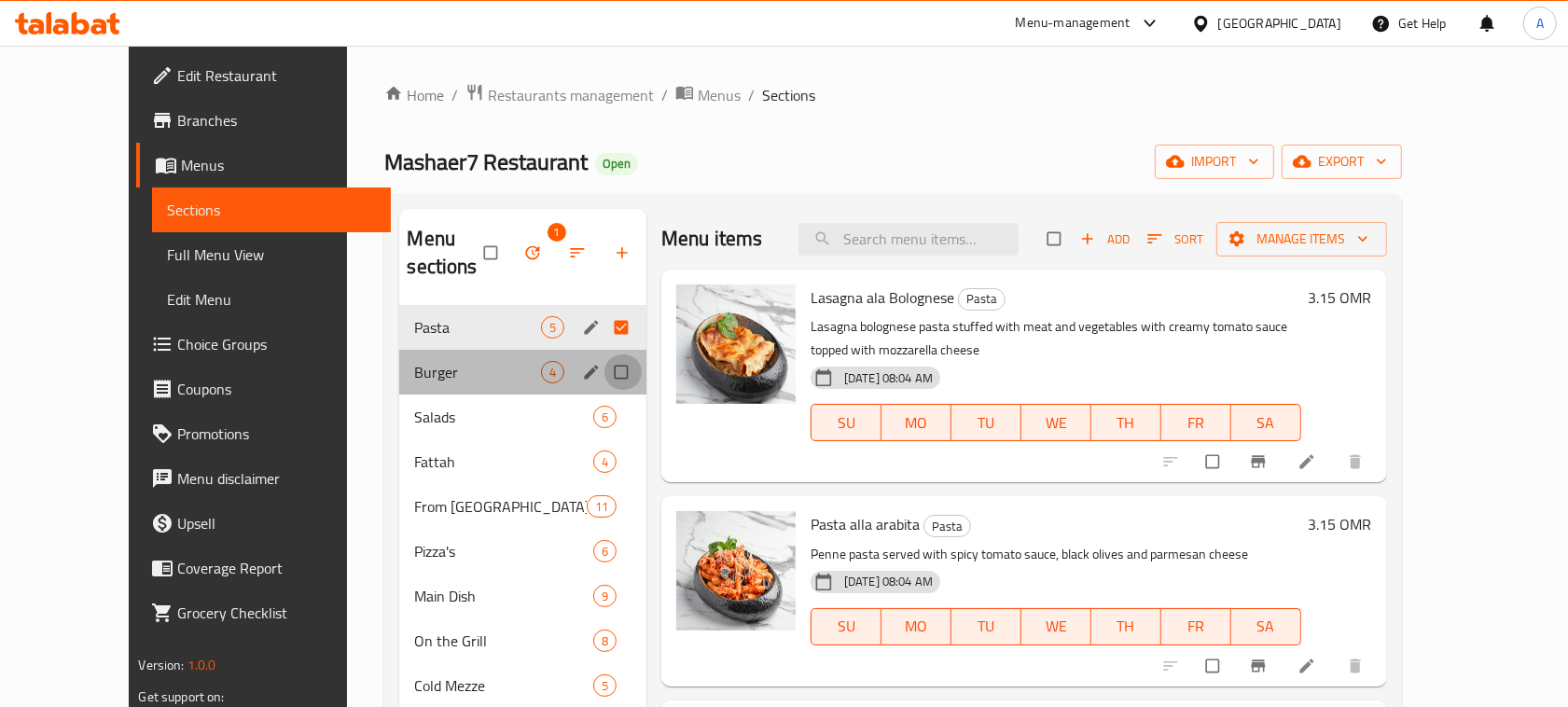 drag, startPoint x: 579, startPoint y: 342, endPoint x: 1584, endPoint y: 262, distance: 1008.1791 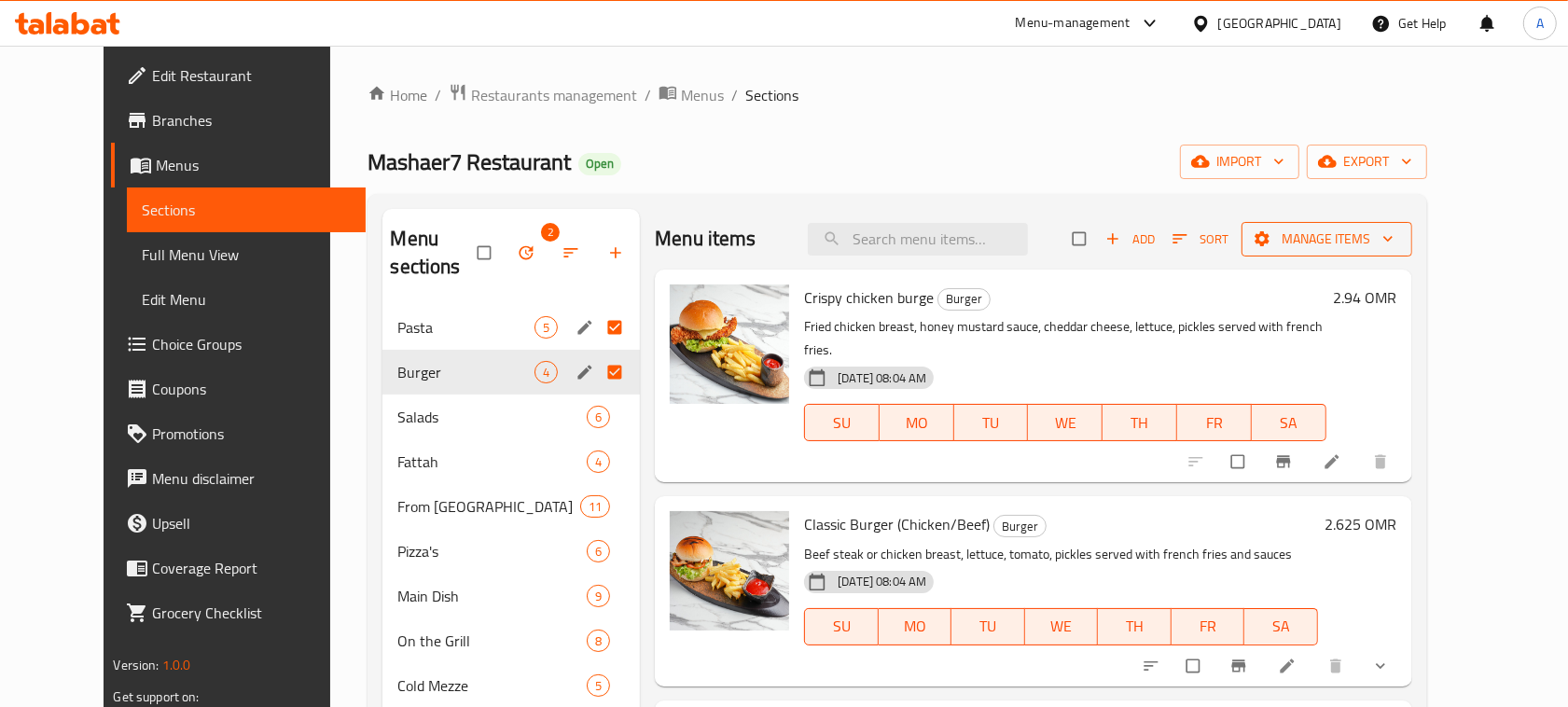 click 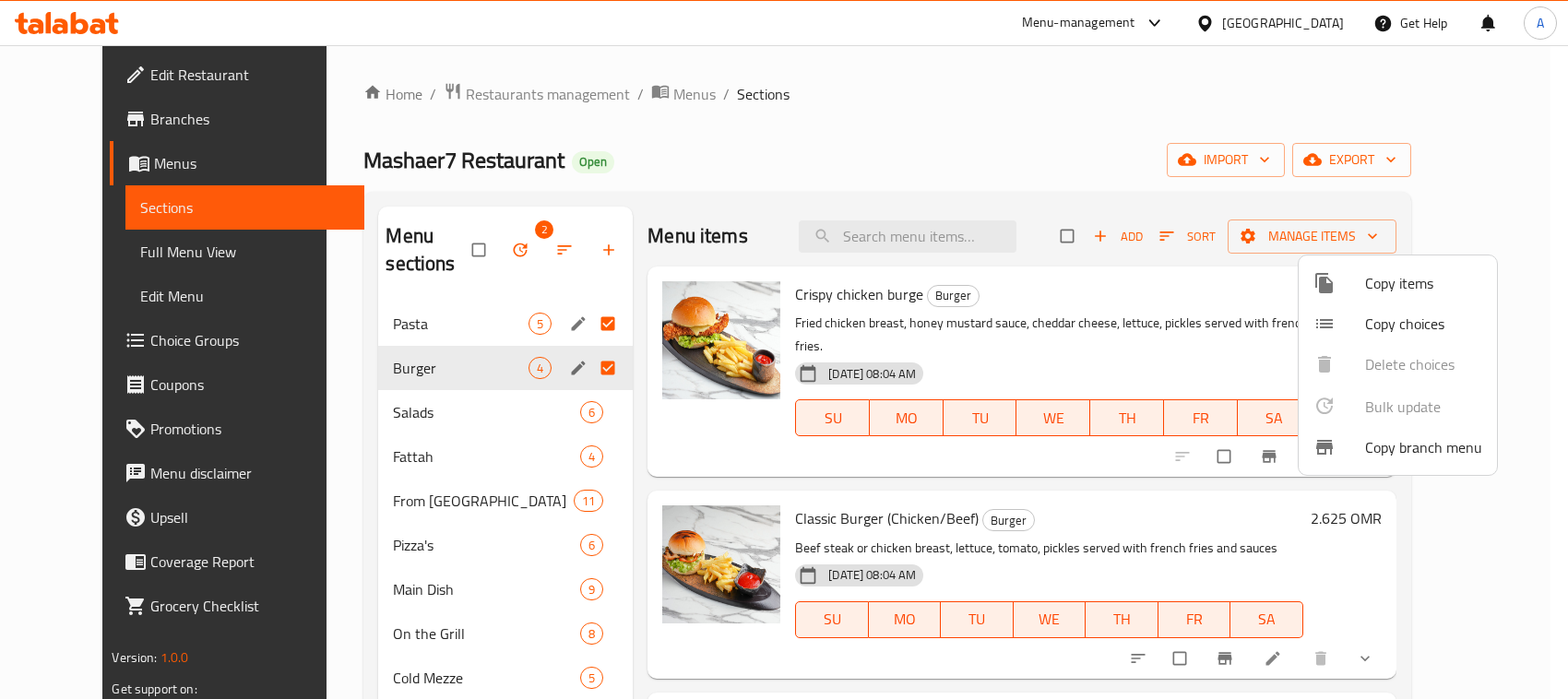 click at bounding box center (784, 350) 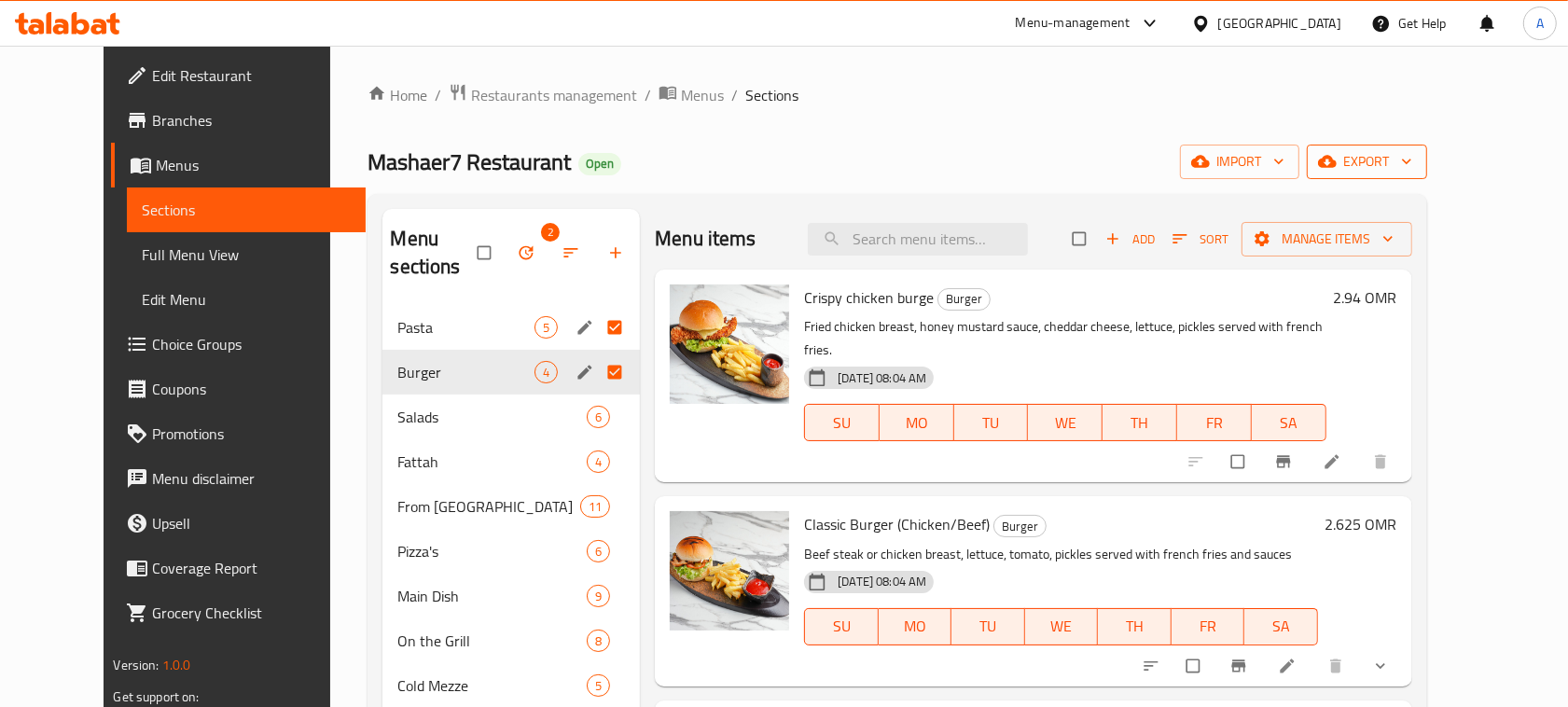 click on "export" at bounding box center (1367, 161) 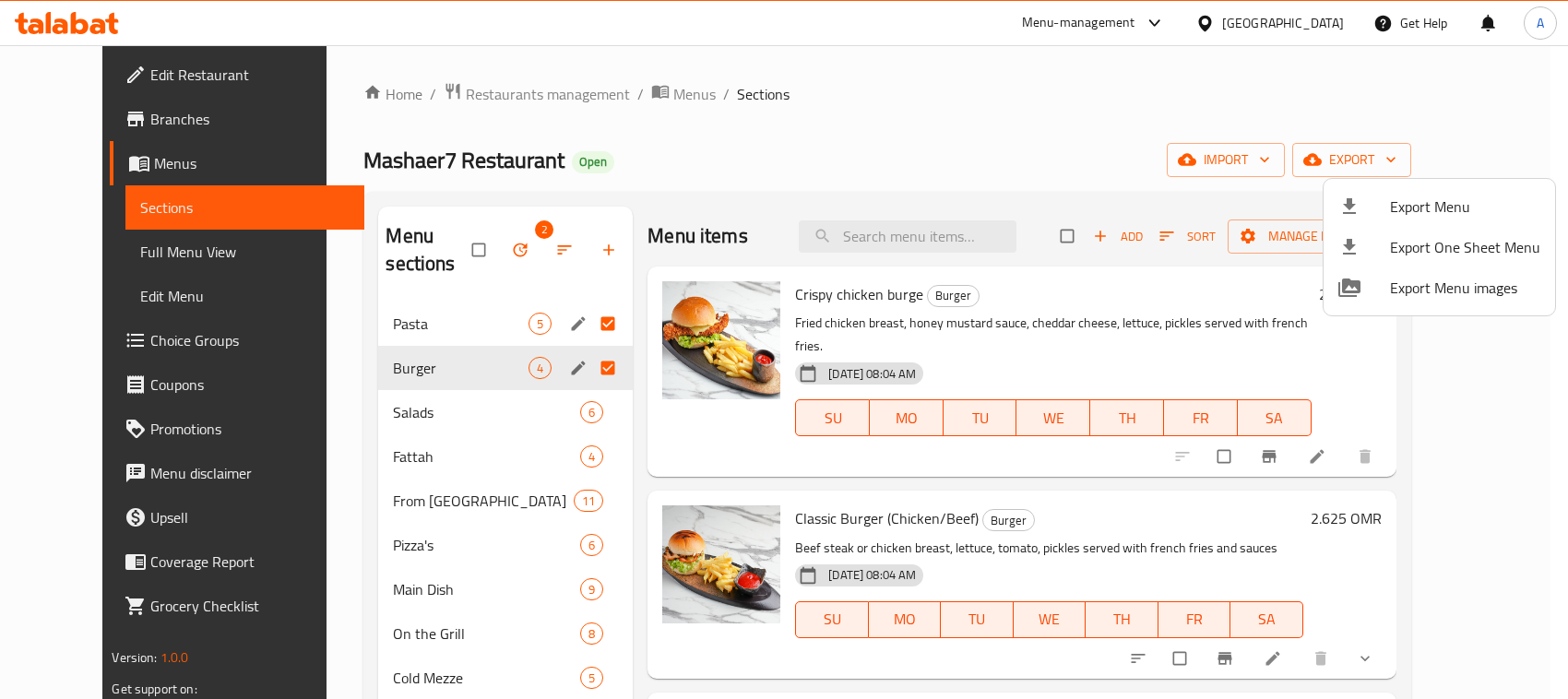 click at bounding box center (784, 350) 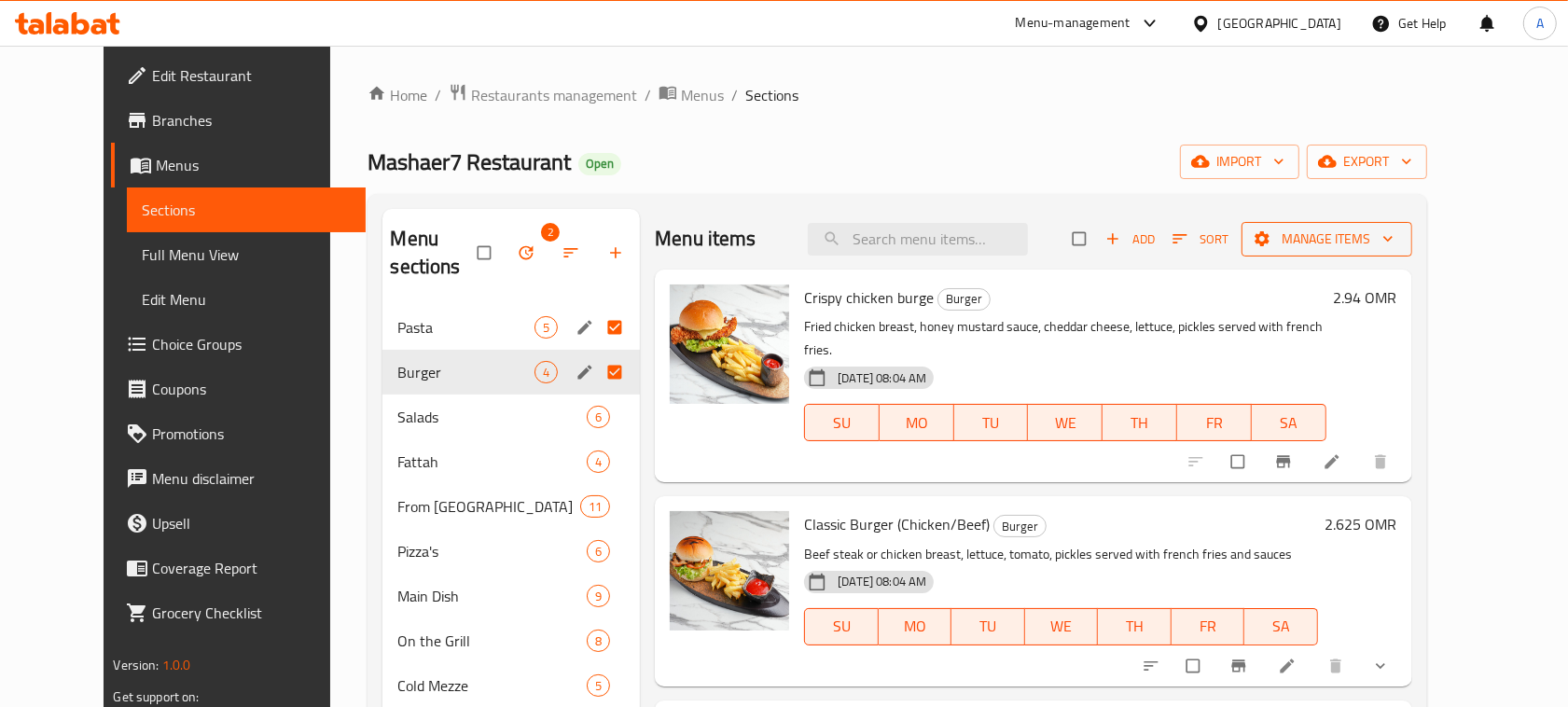click on "Manage items" at bounding box center [1326, 239] 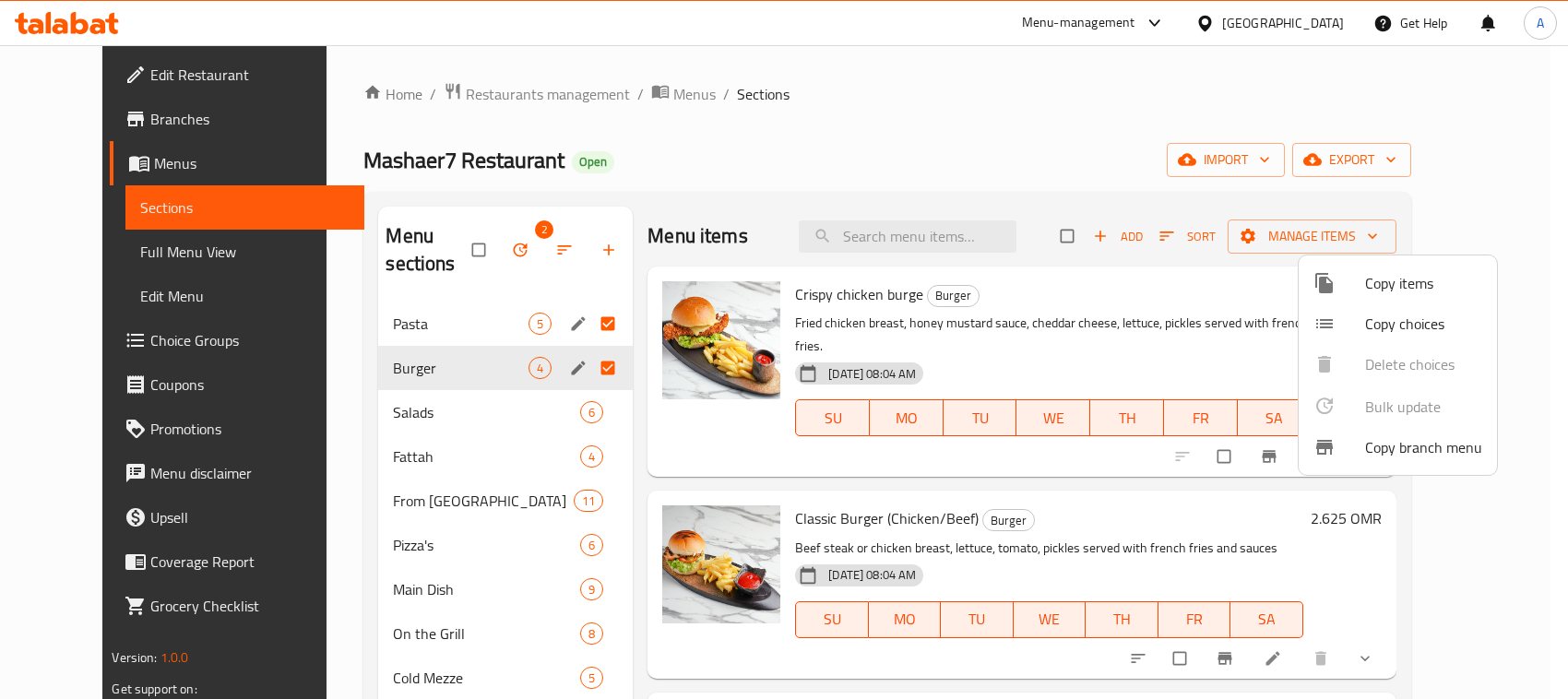 click at bounding box center [784, 350] 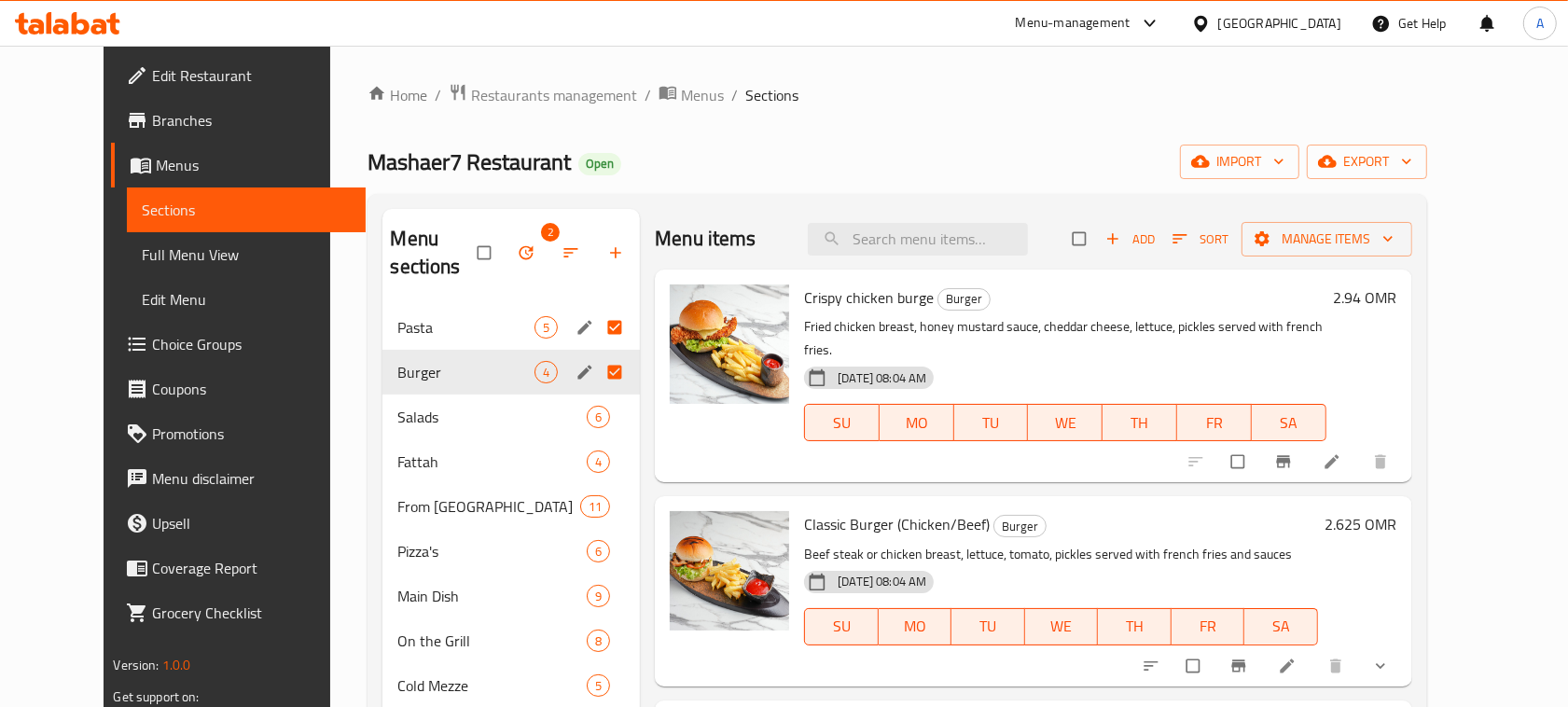 click on "Pasta 5" at bounding box center [511, 327] 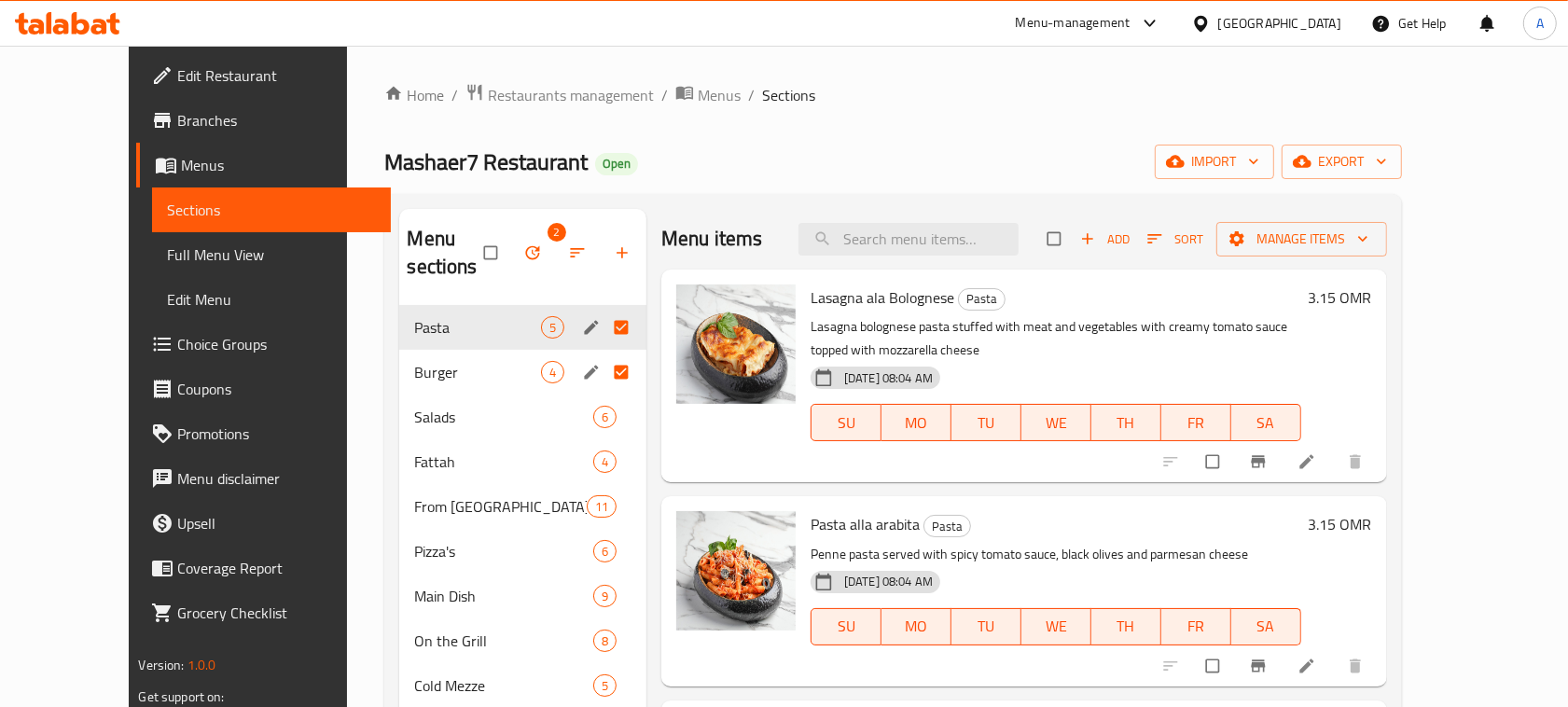 click at bounding box center [623, 372] 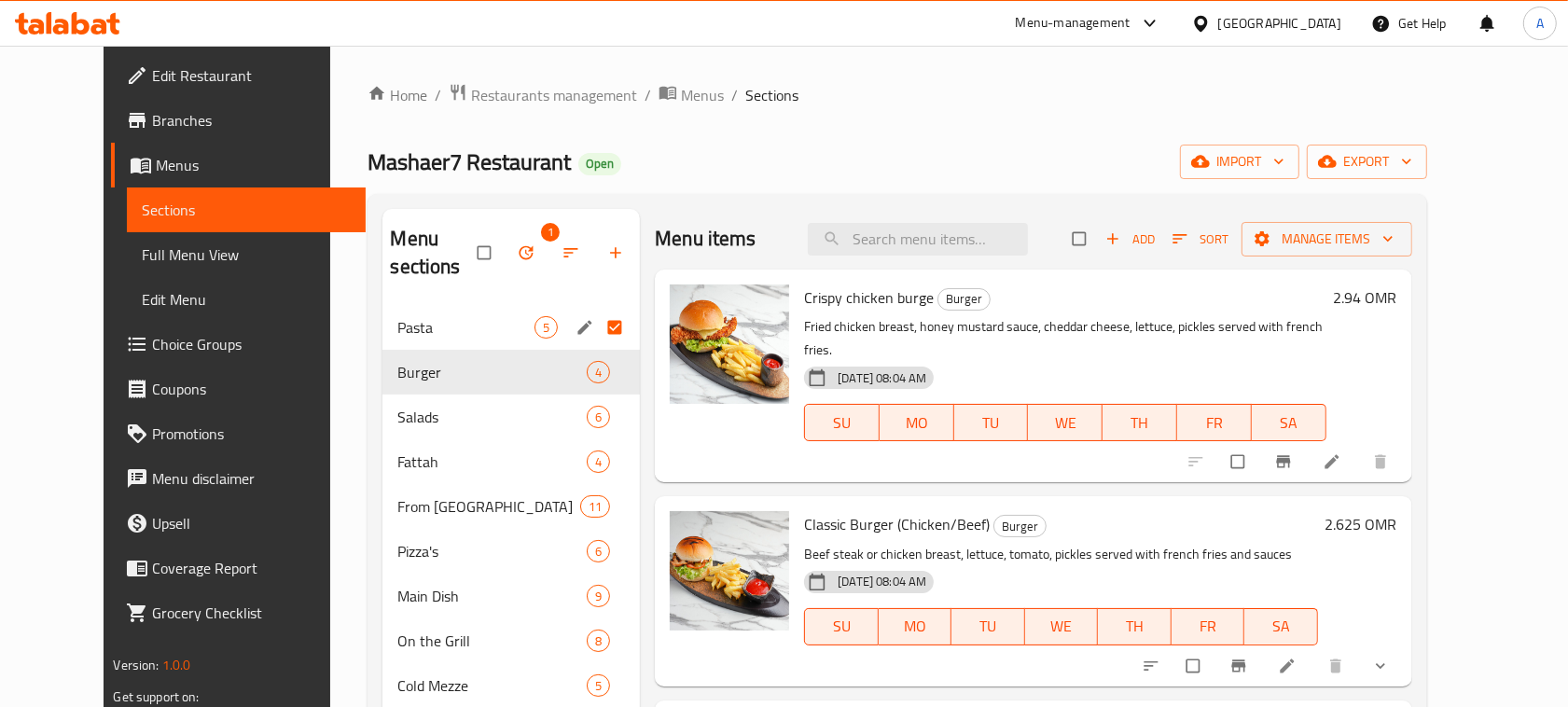 click at bounding box center (617, 327) 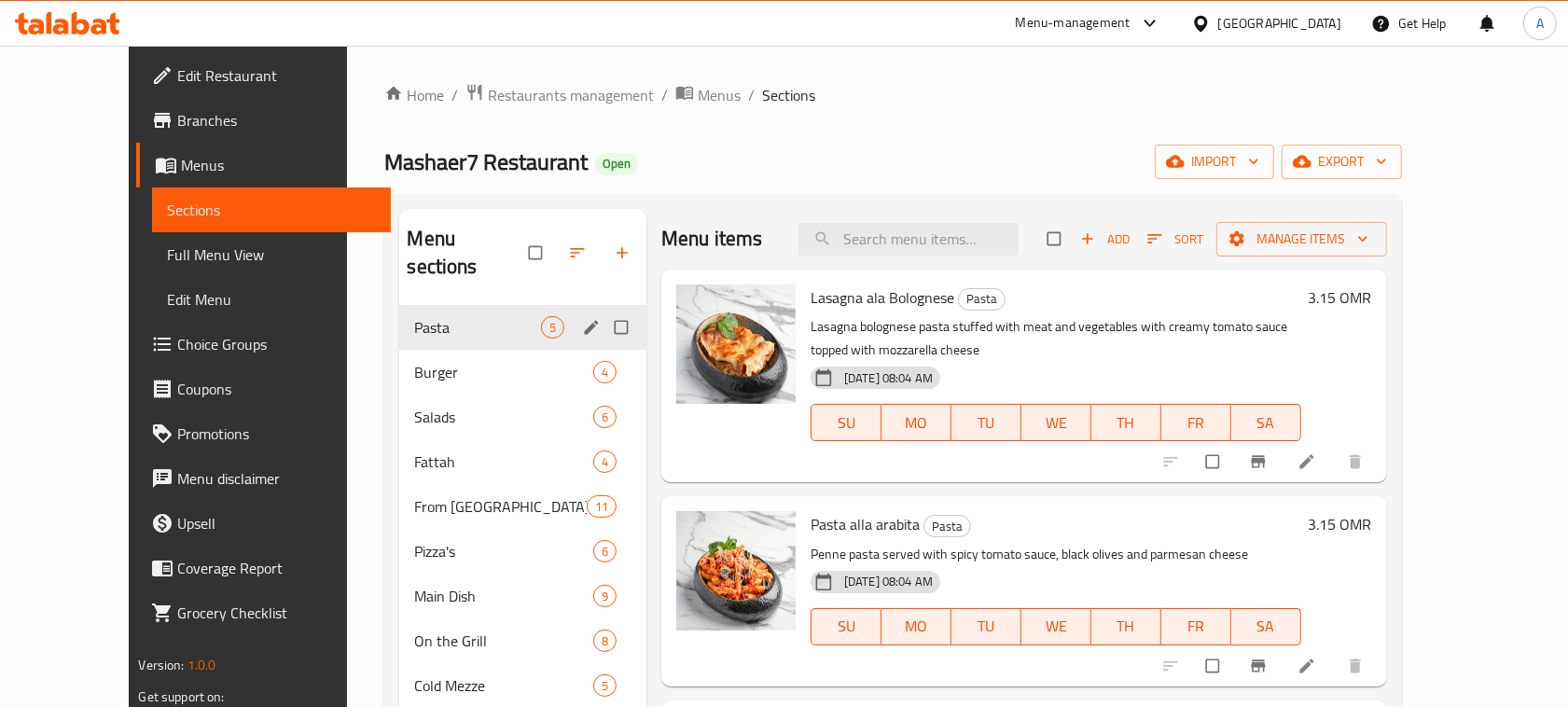 click on "Pasta 5" at bounding box center (522, 327) 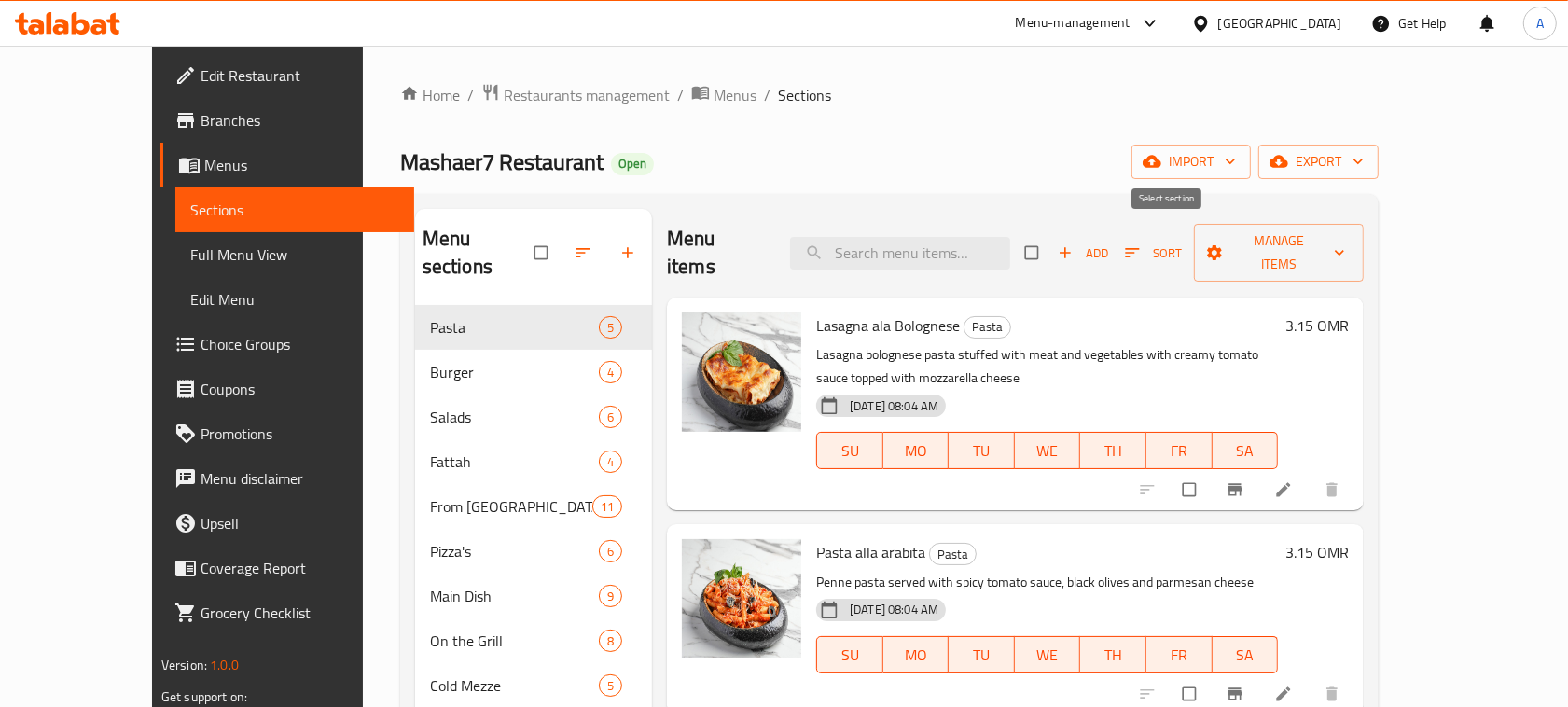 click at bounding box center (1034, 253) 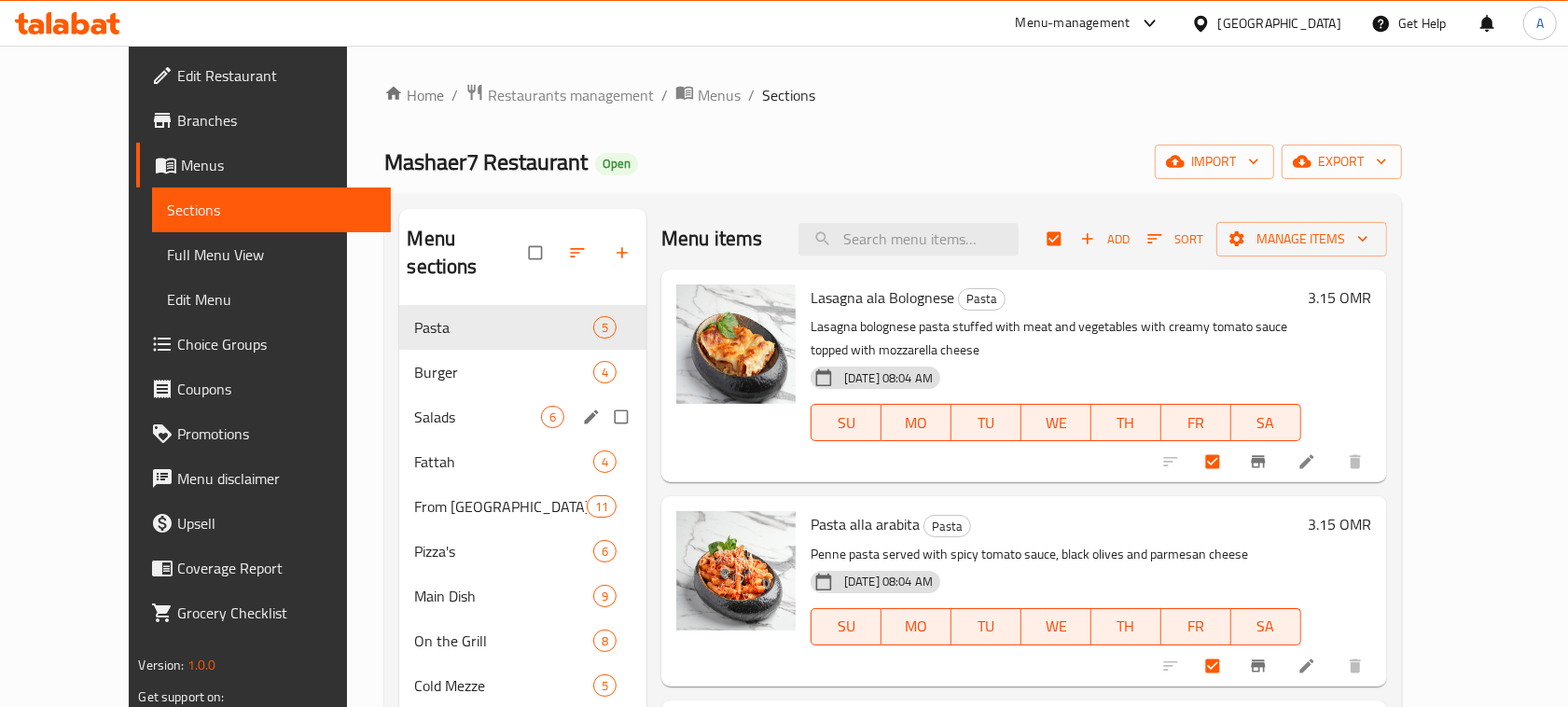 click on "Salads 6" at bounding box center (522, 417) 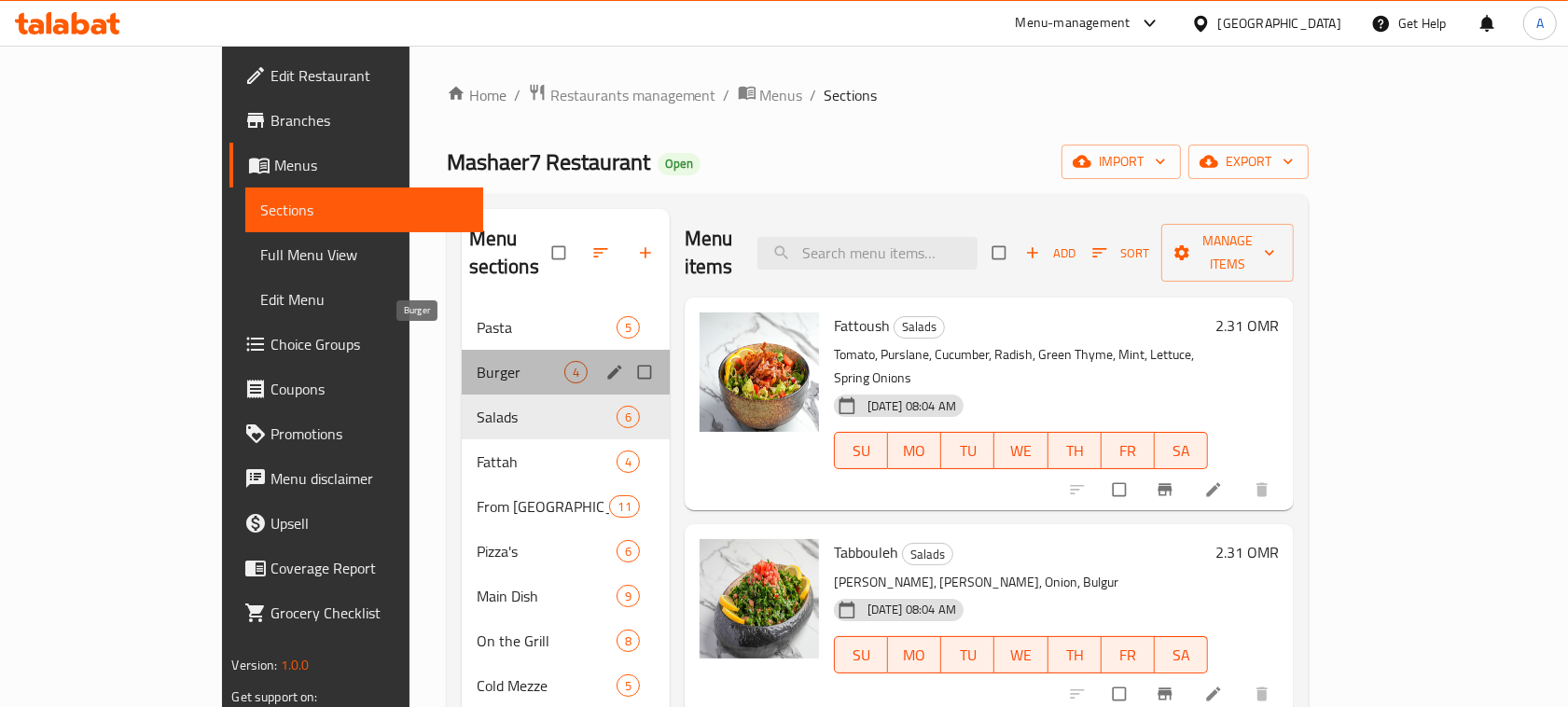 click on "Burger" at bounding box center [520, 372] 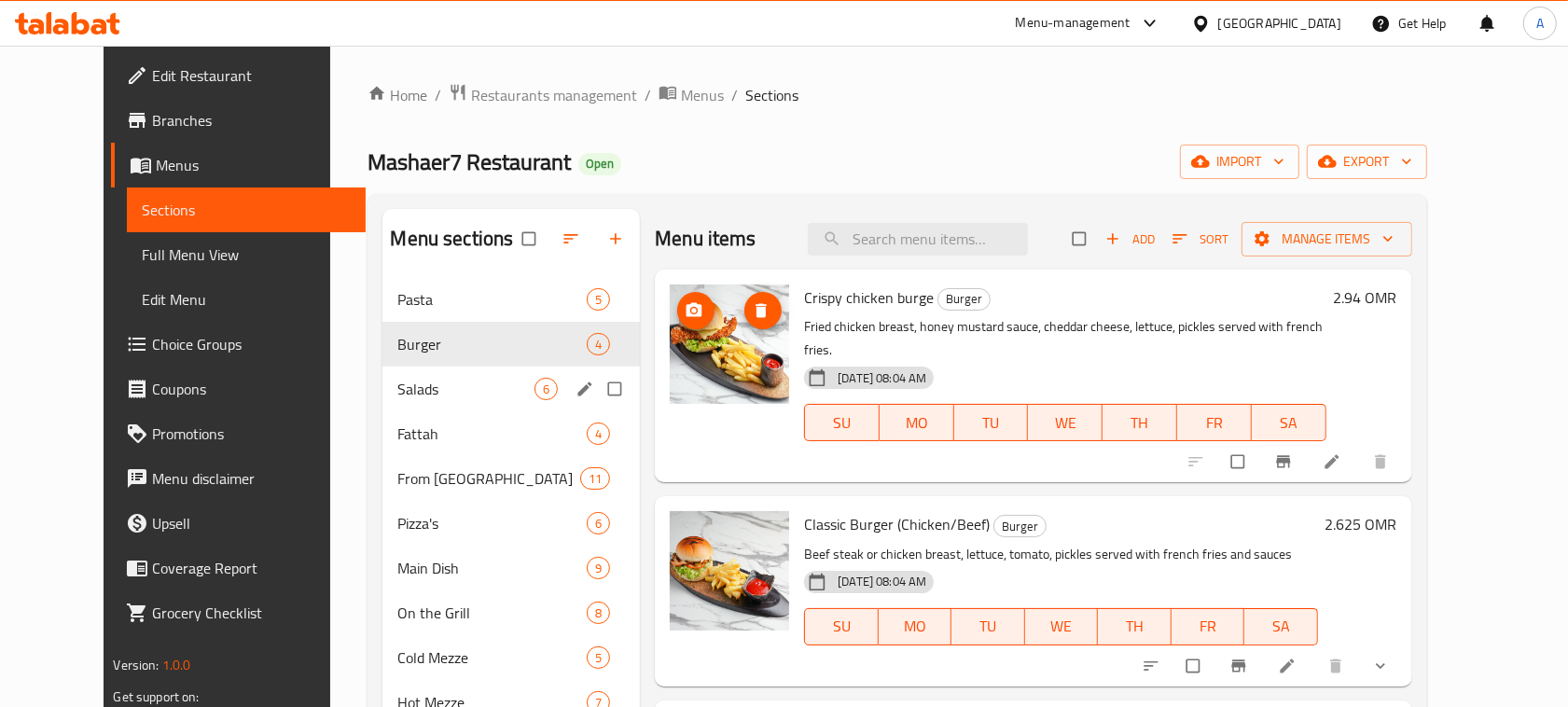 click on "Burger 4" at bounding box center [511, 344] 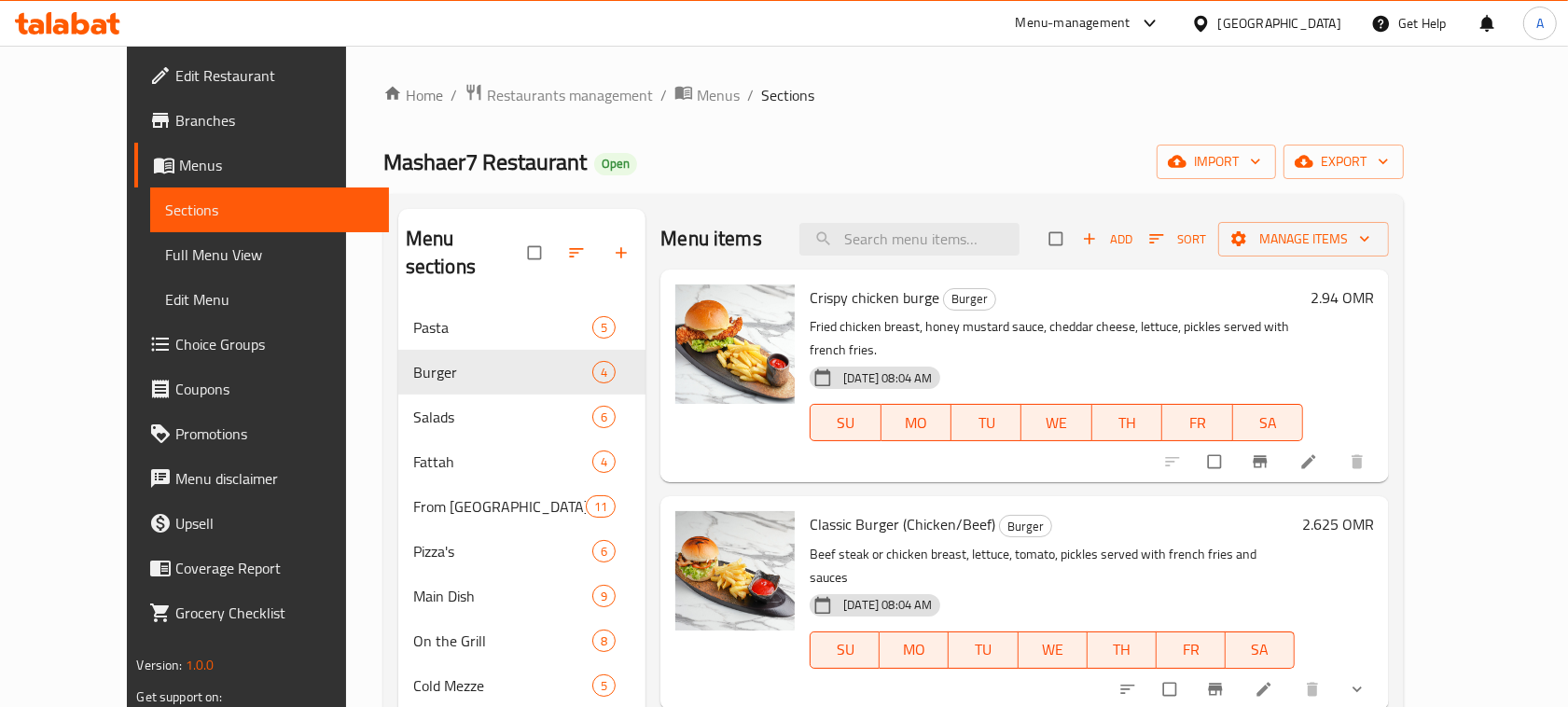 click at bounding box center (1058, 239) 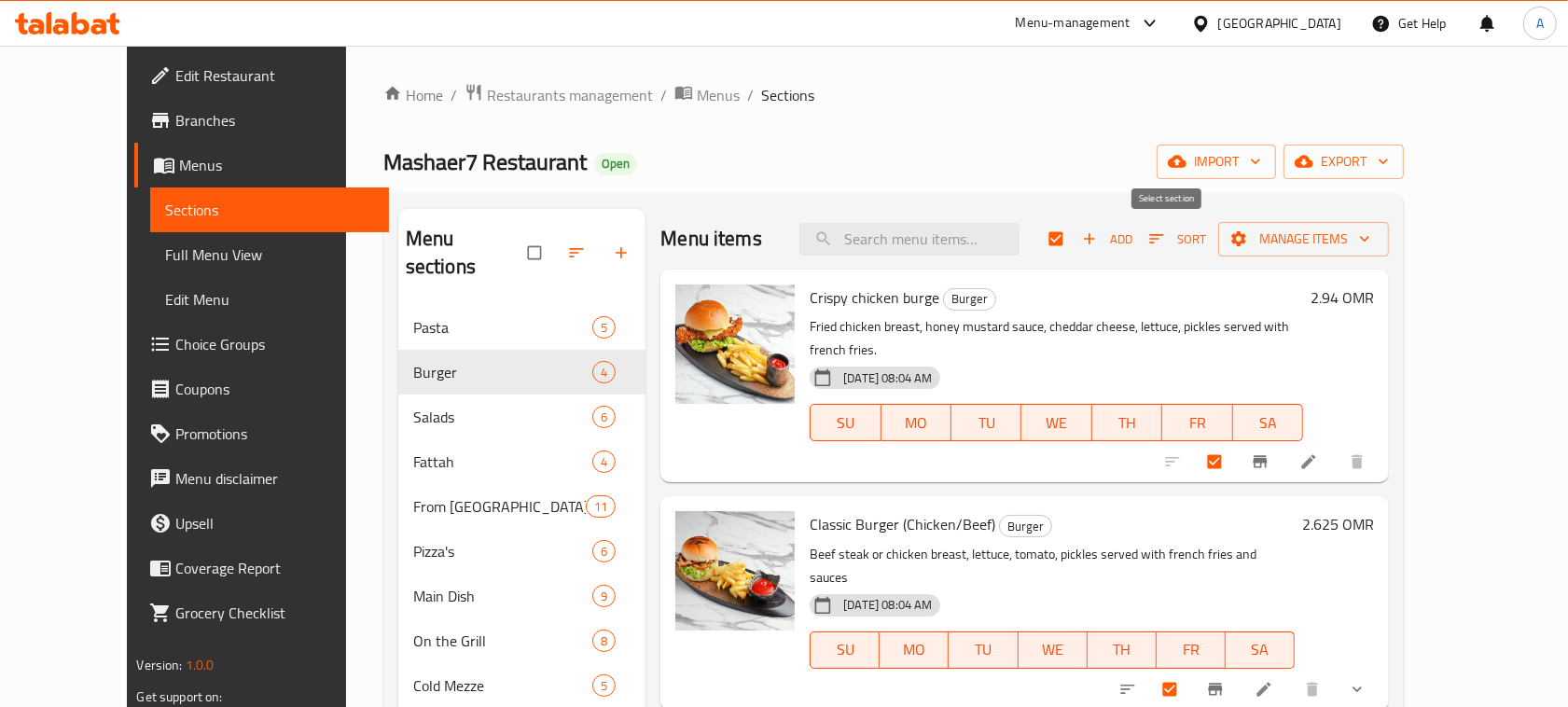 checkbox on "true" 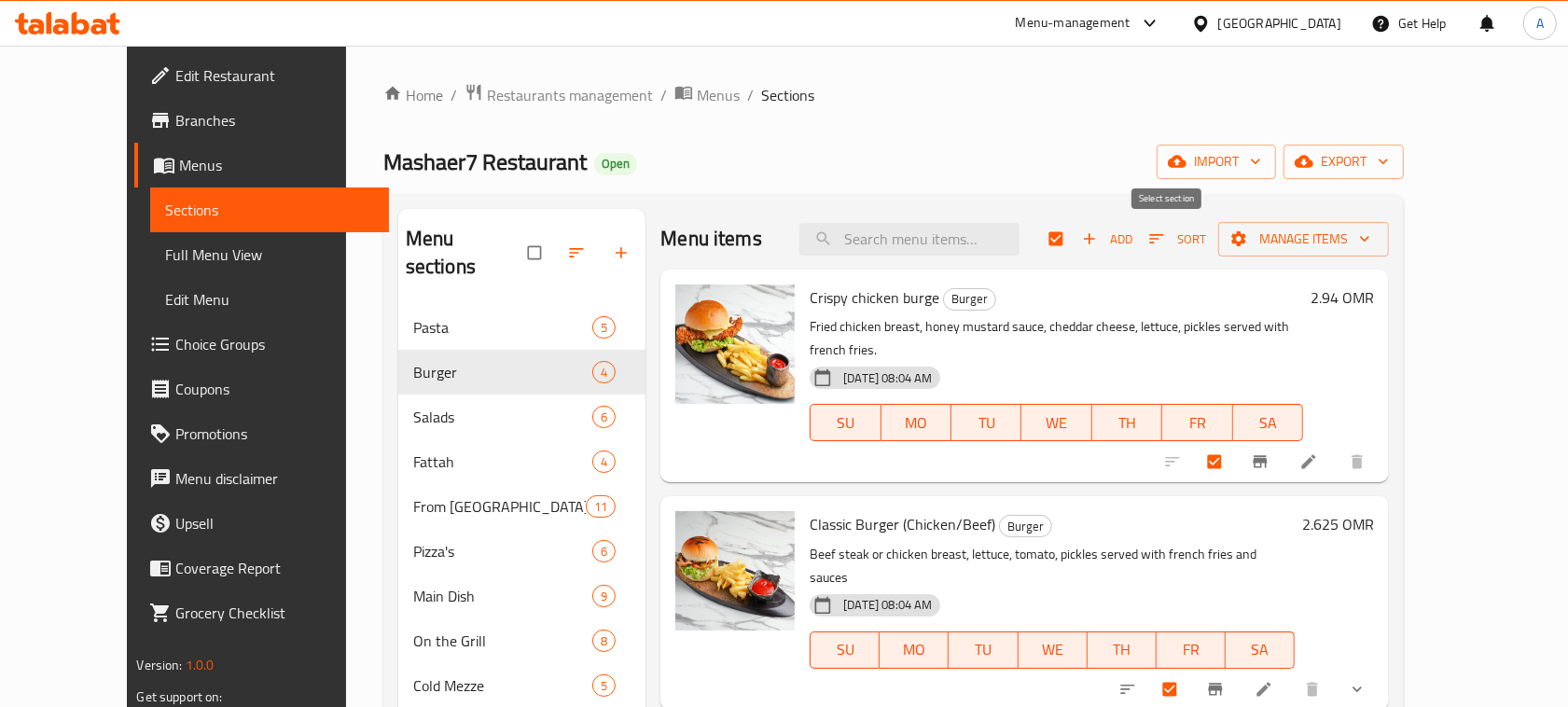 checkbox on "true" 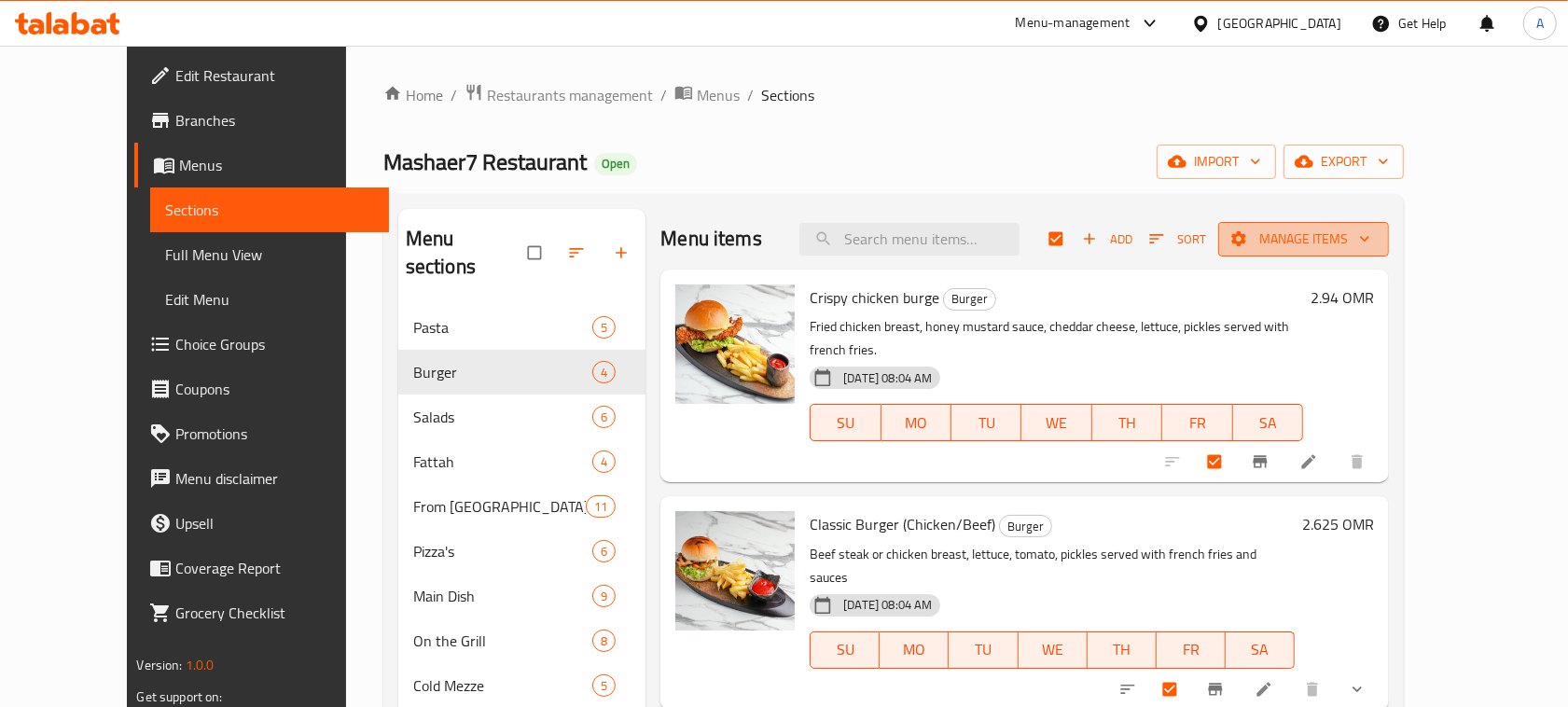 click on "Manage items" at bounding box center (1303, 239) 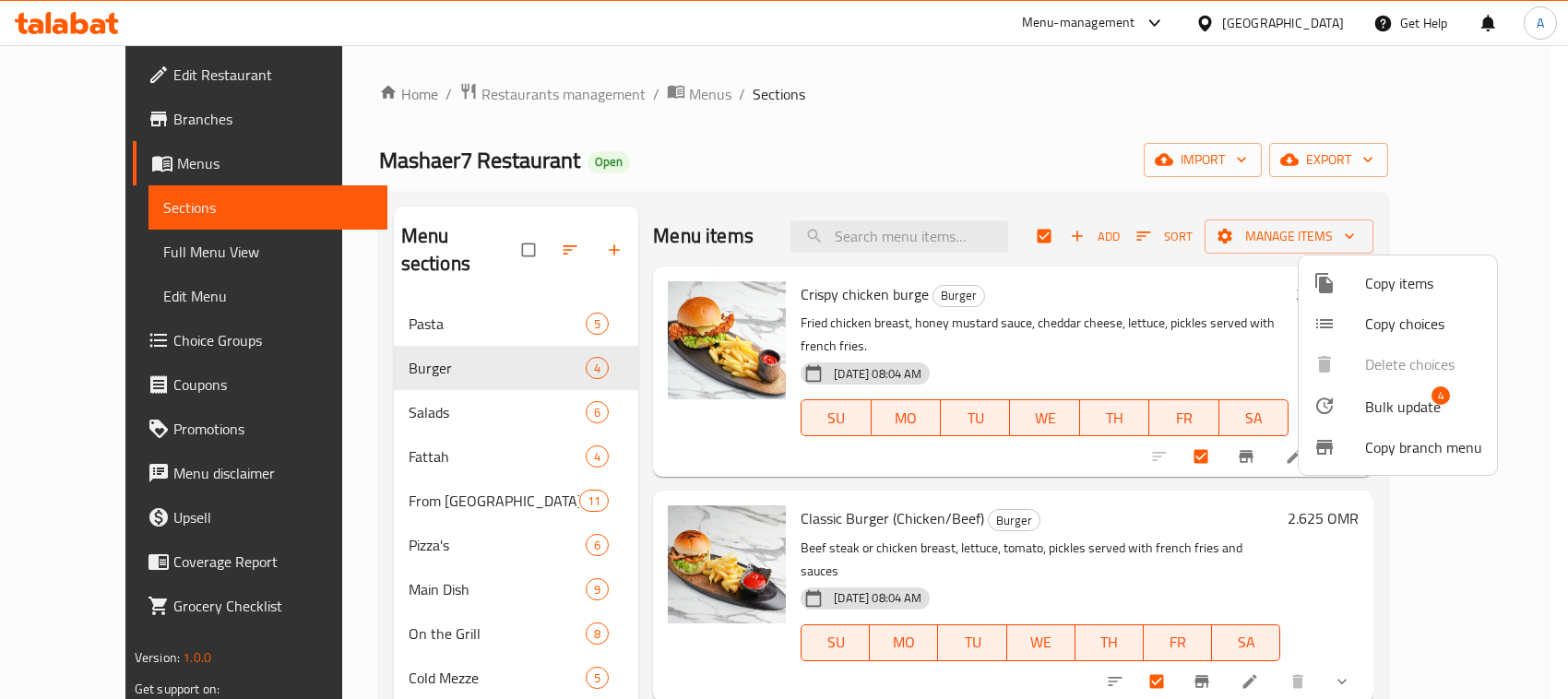 click on "Copy items Copy choices Delete choices Bulk update 4 Copy branch menu" at bounding box center (1397, 365) 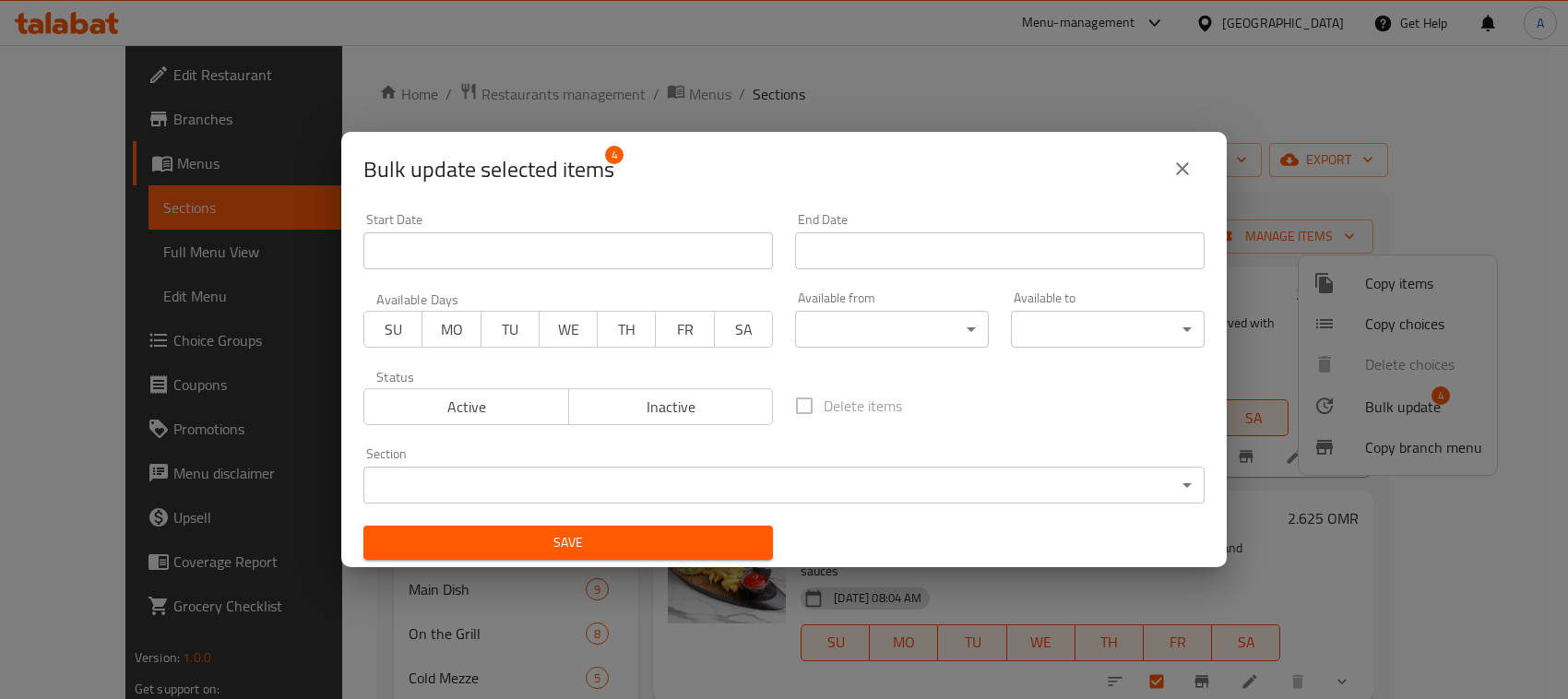 click on "Bulk update selected items 4" at bounding box center [784, 169] 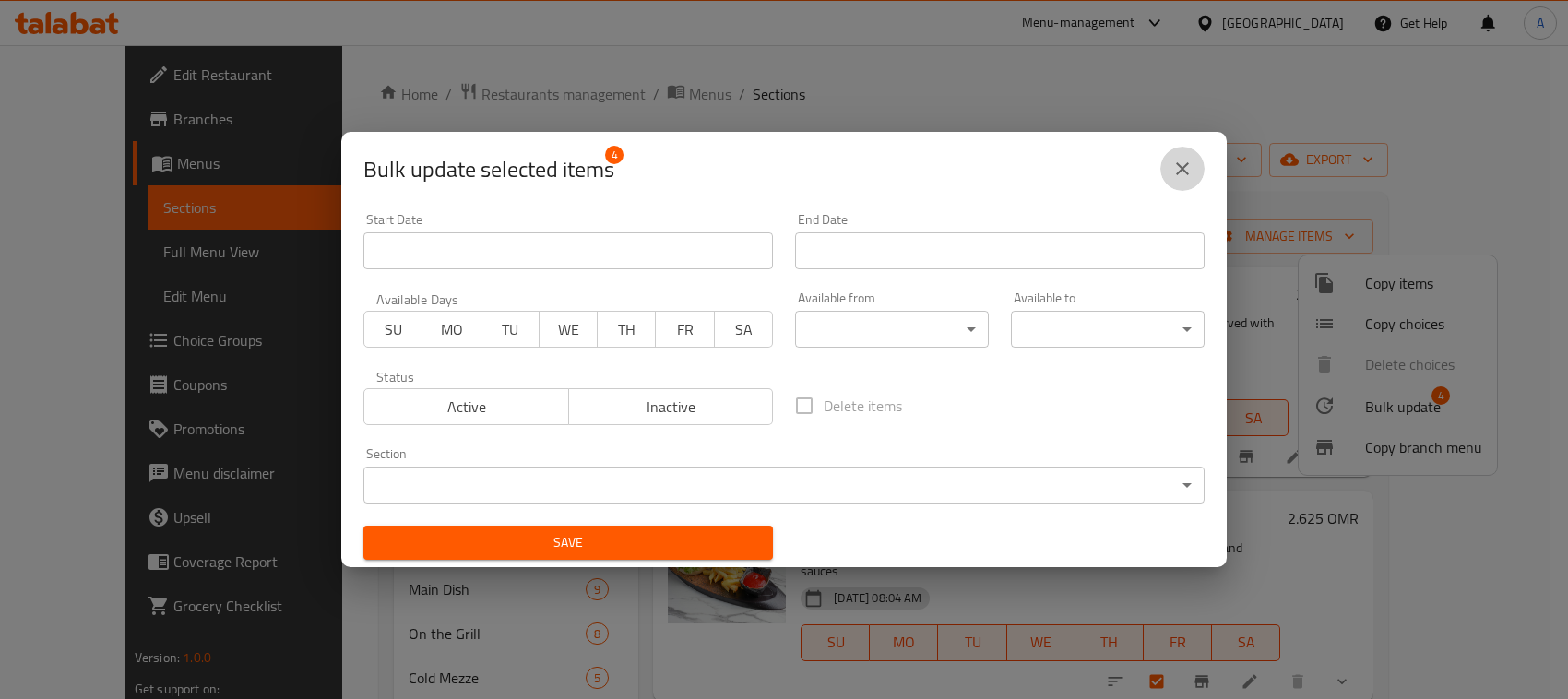 click 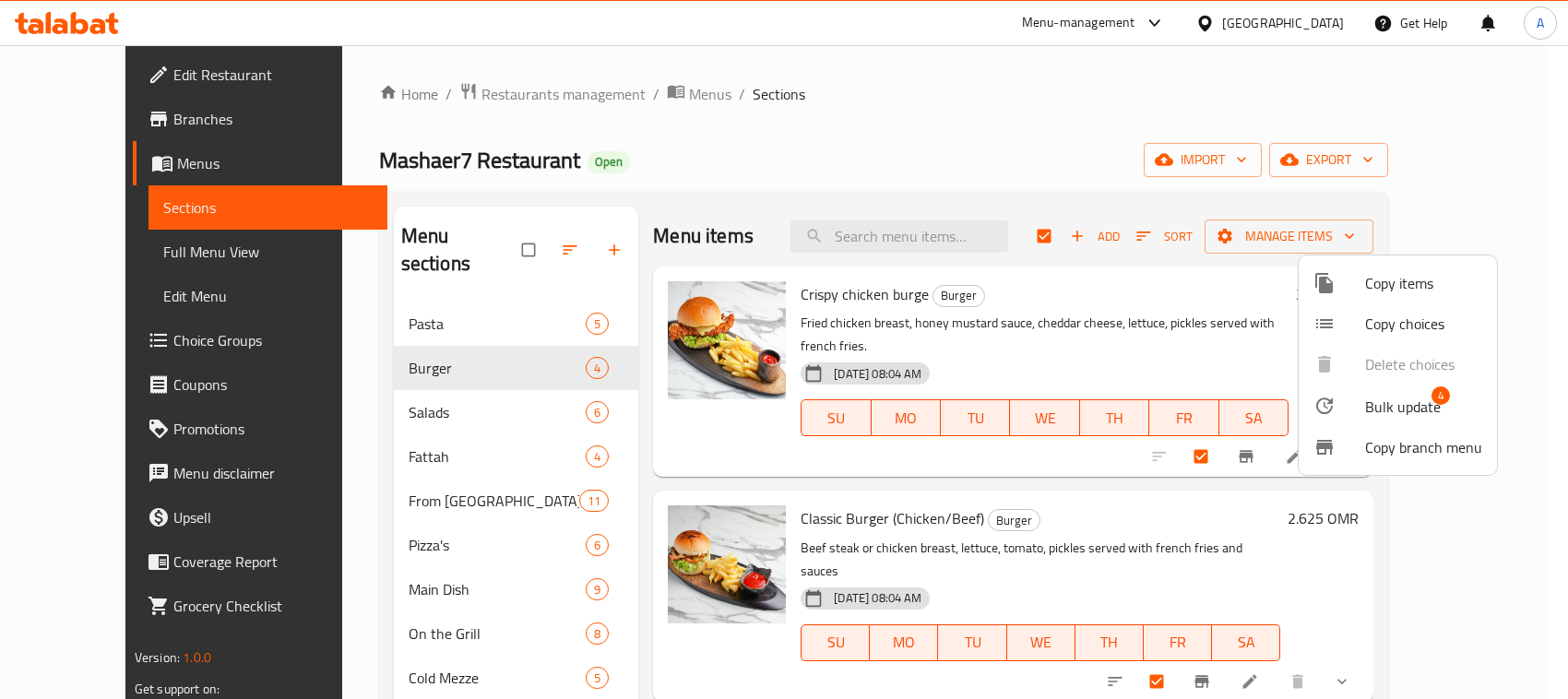 click at bounding box center [784, 350] 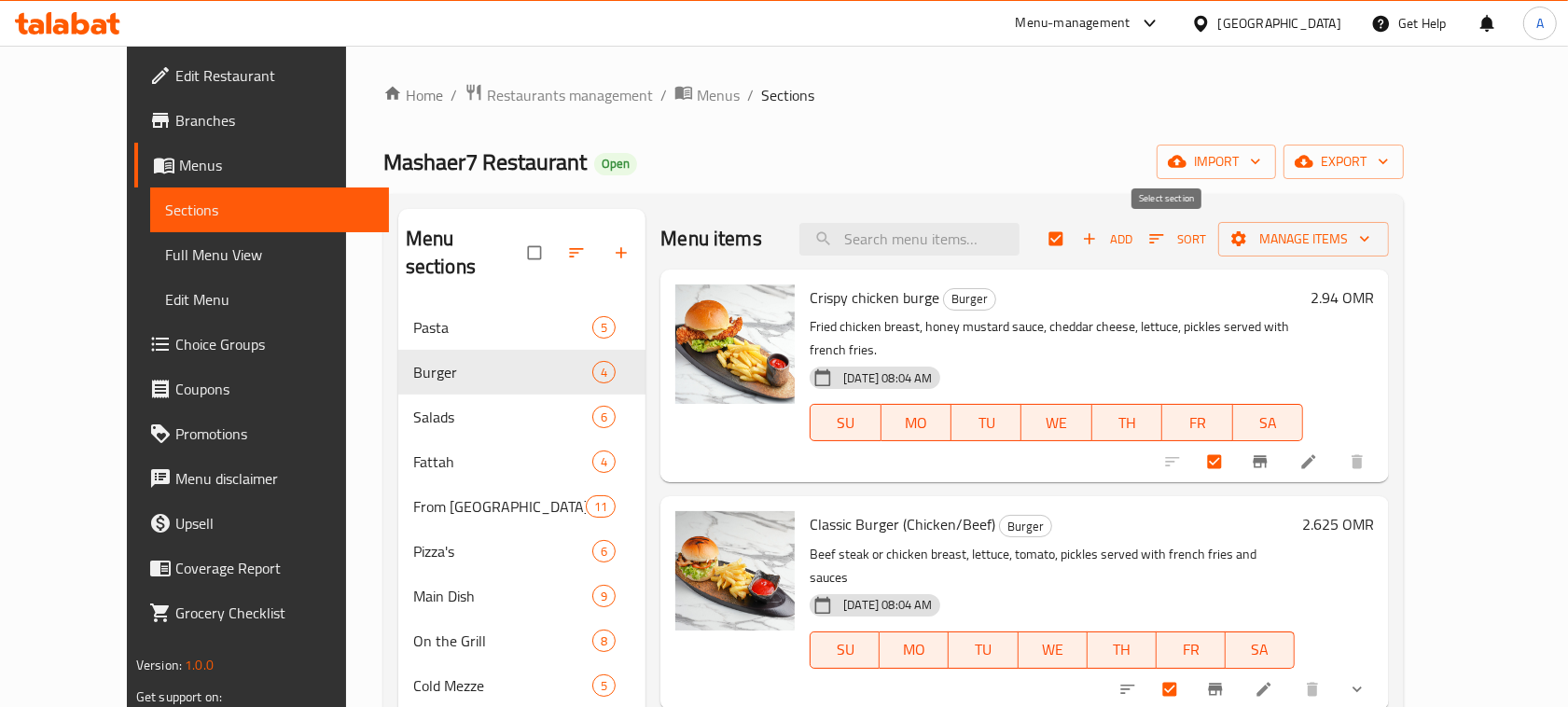 click at bounding box center (1058, 239) 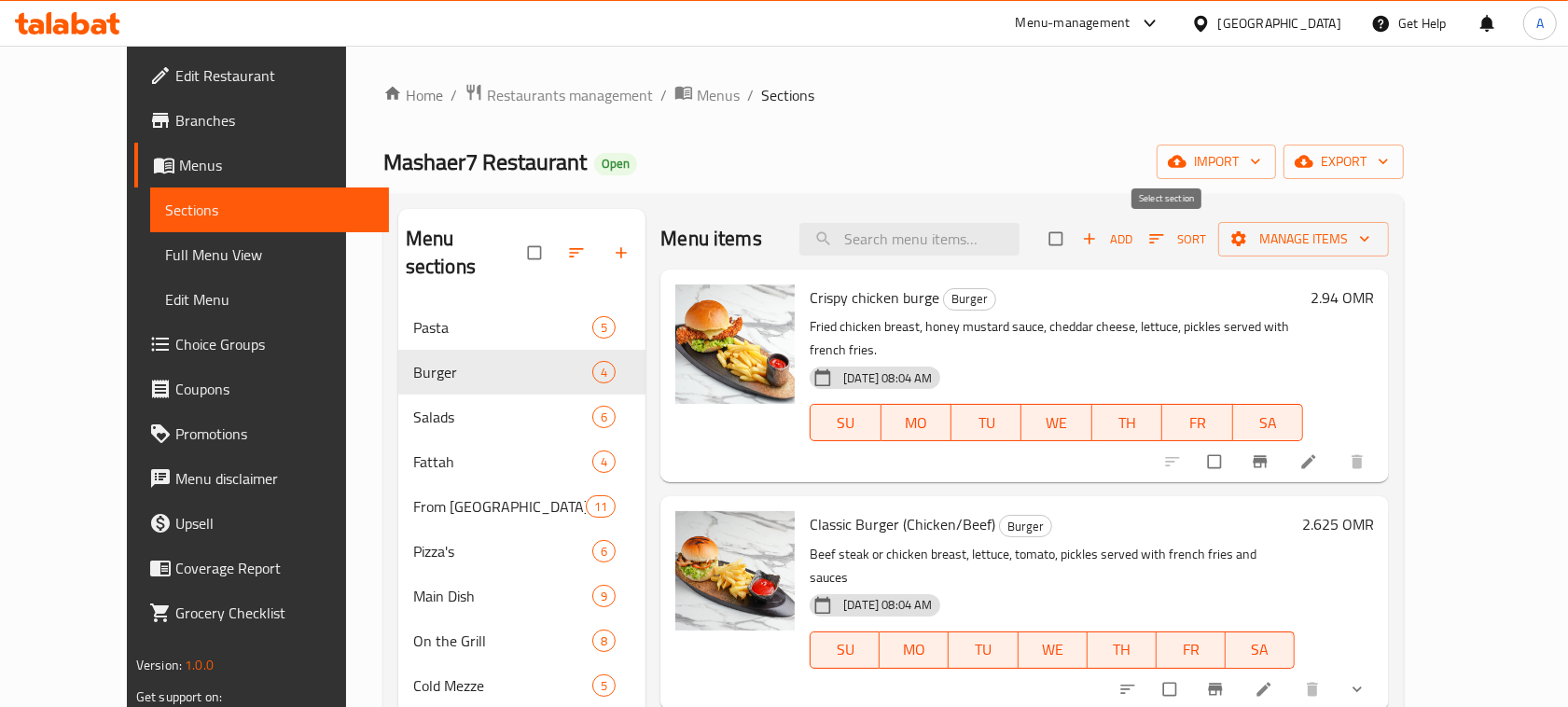 checkbox on "false" 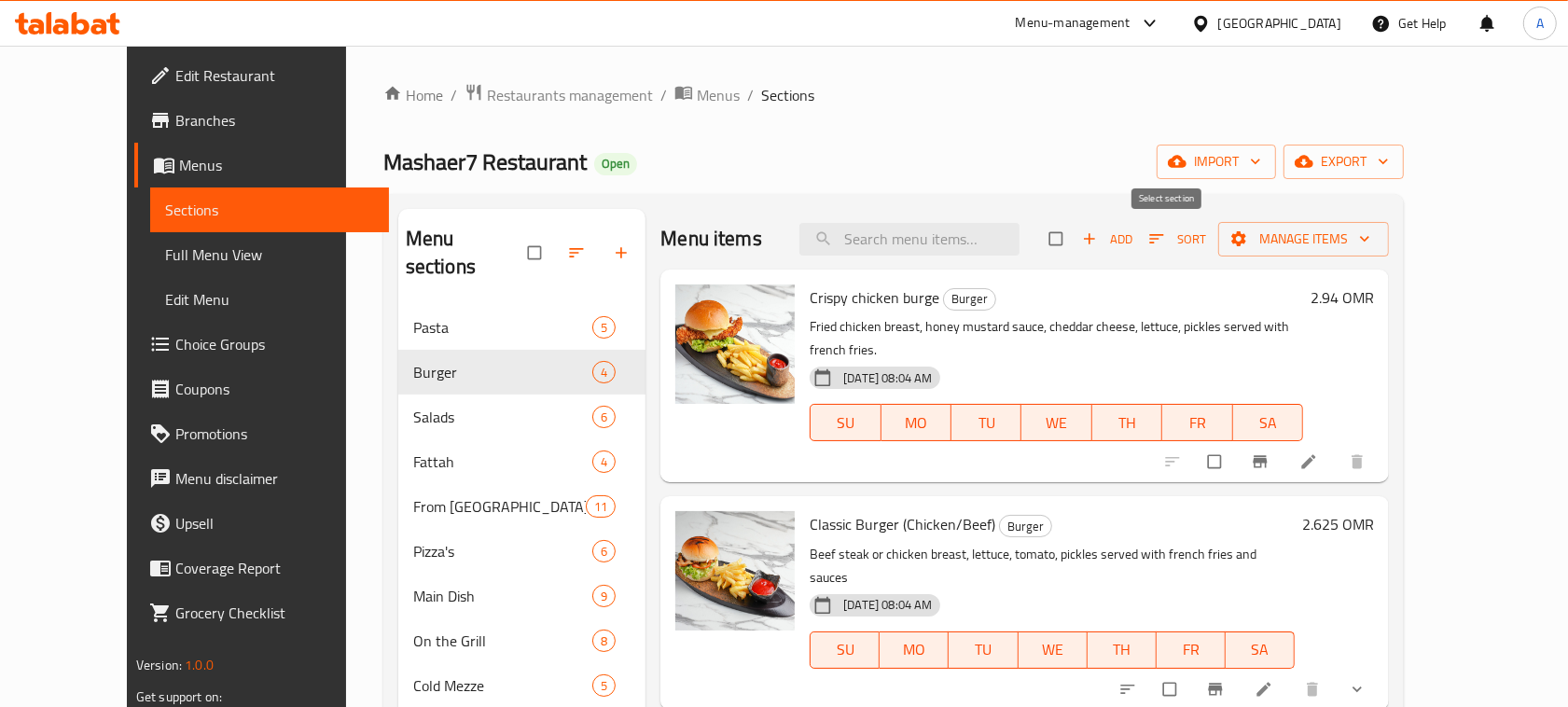 checkbox on "false" 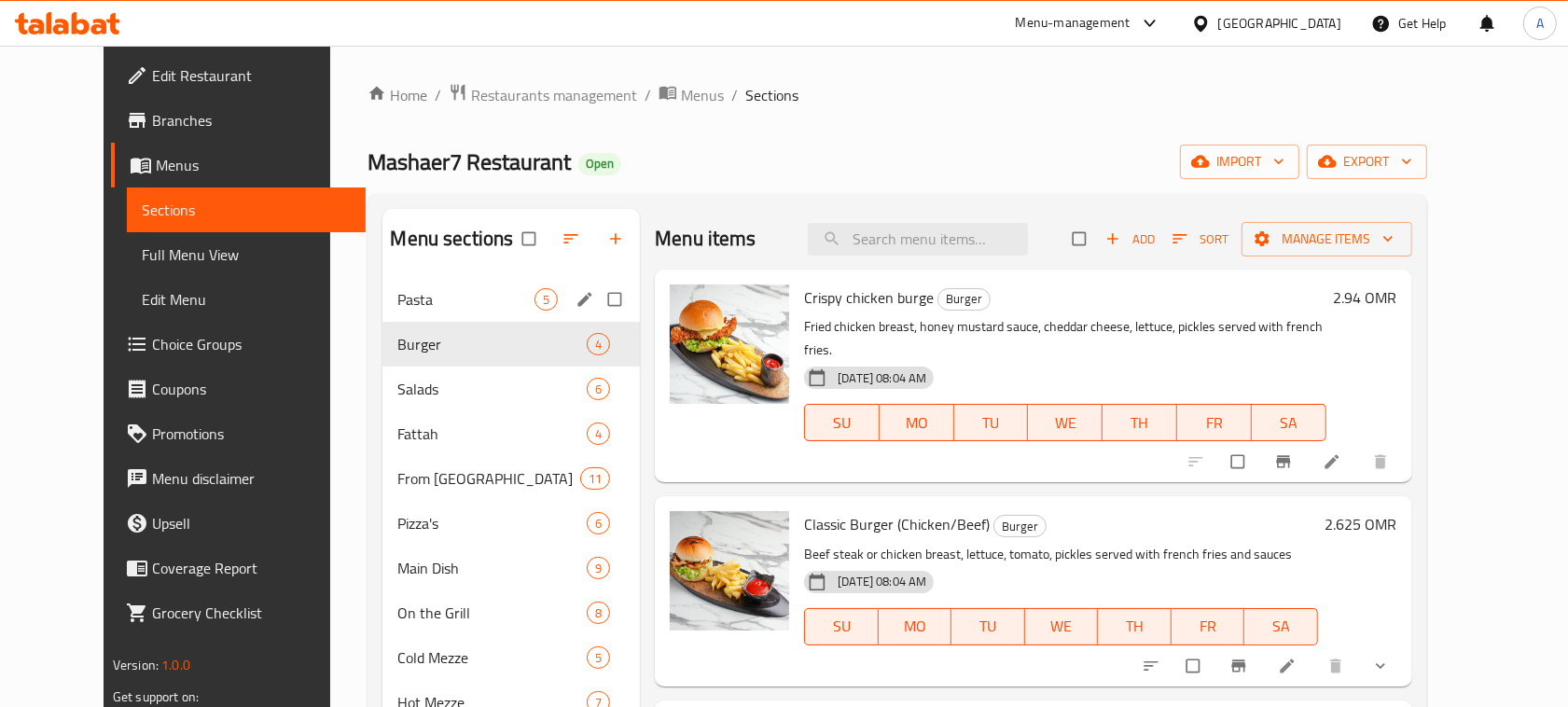 click on "Pasta 5" at bounding box center [511, 299] 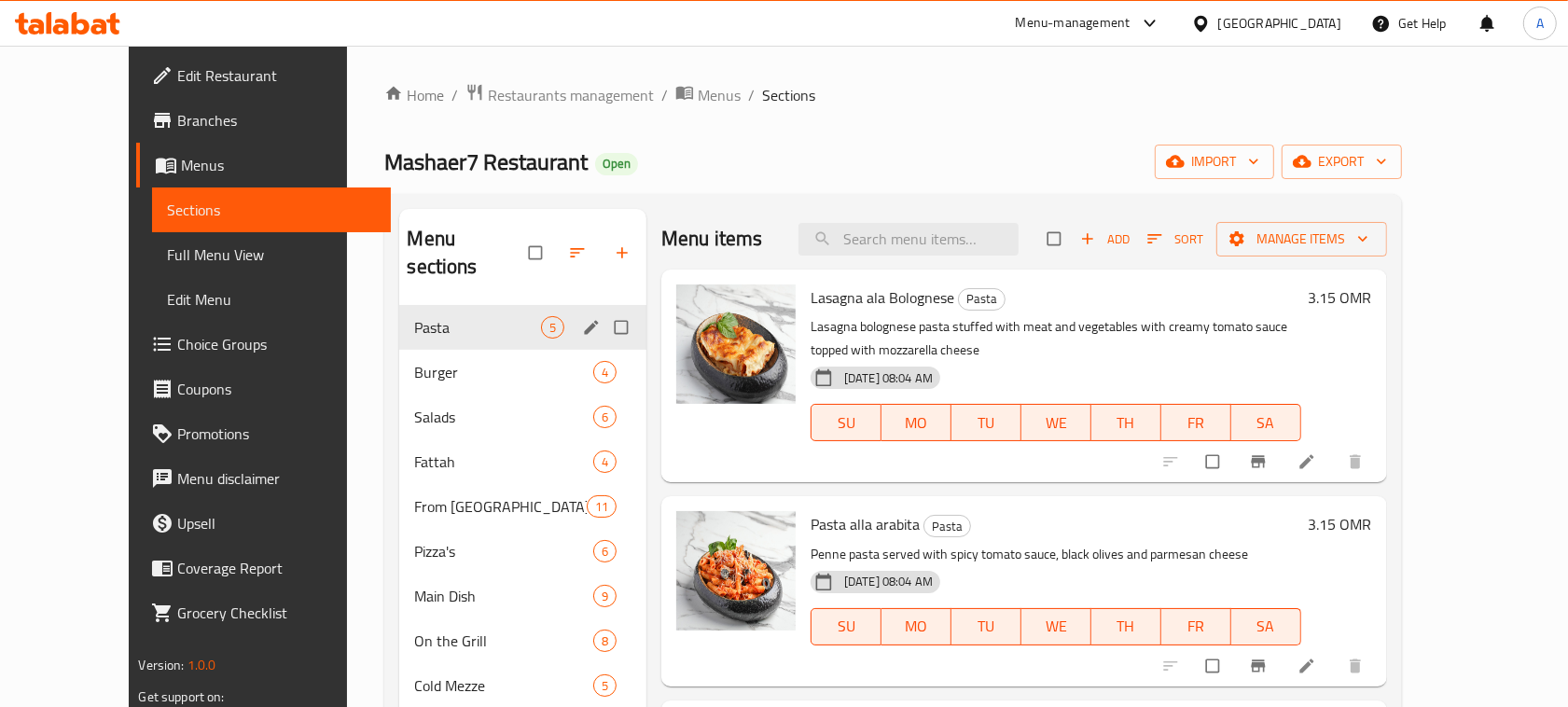drag, startPoint x: 491, startPoint y: 303, endPoint x: 529, endPoint y: 295, distance: 38.832976 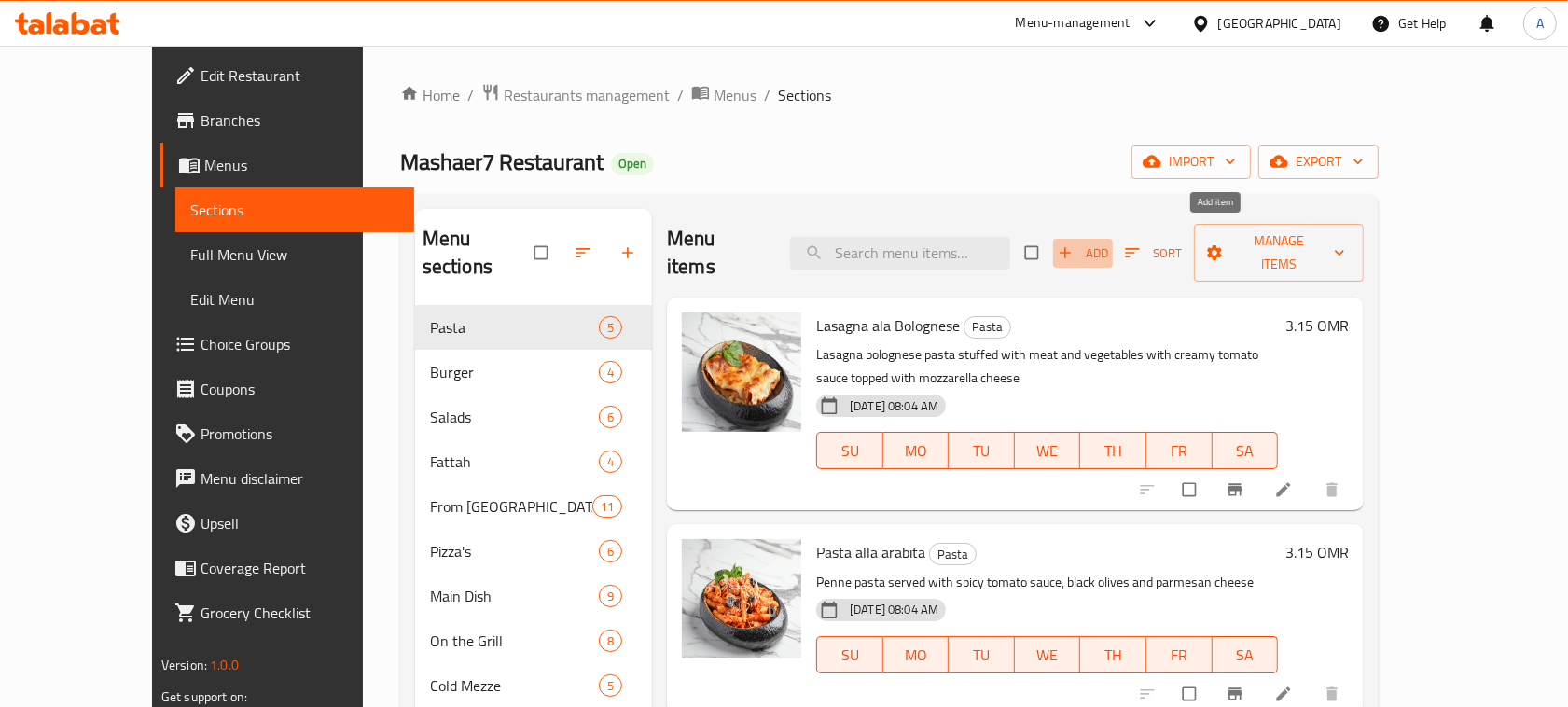 click on "Add" at bounding box center (1083, 253) 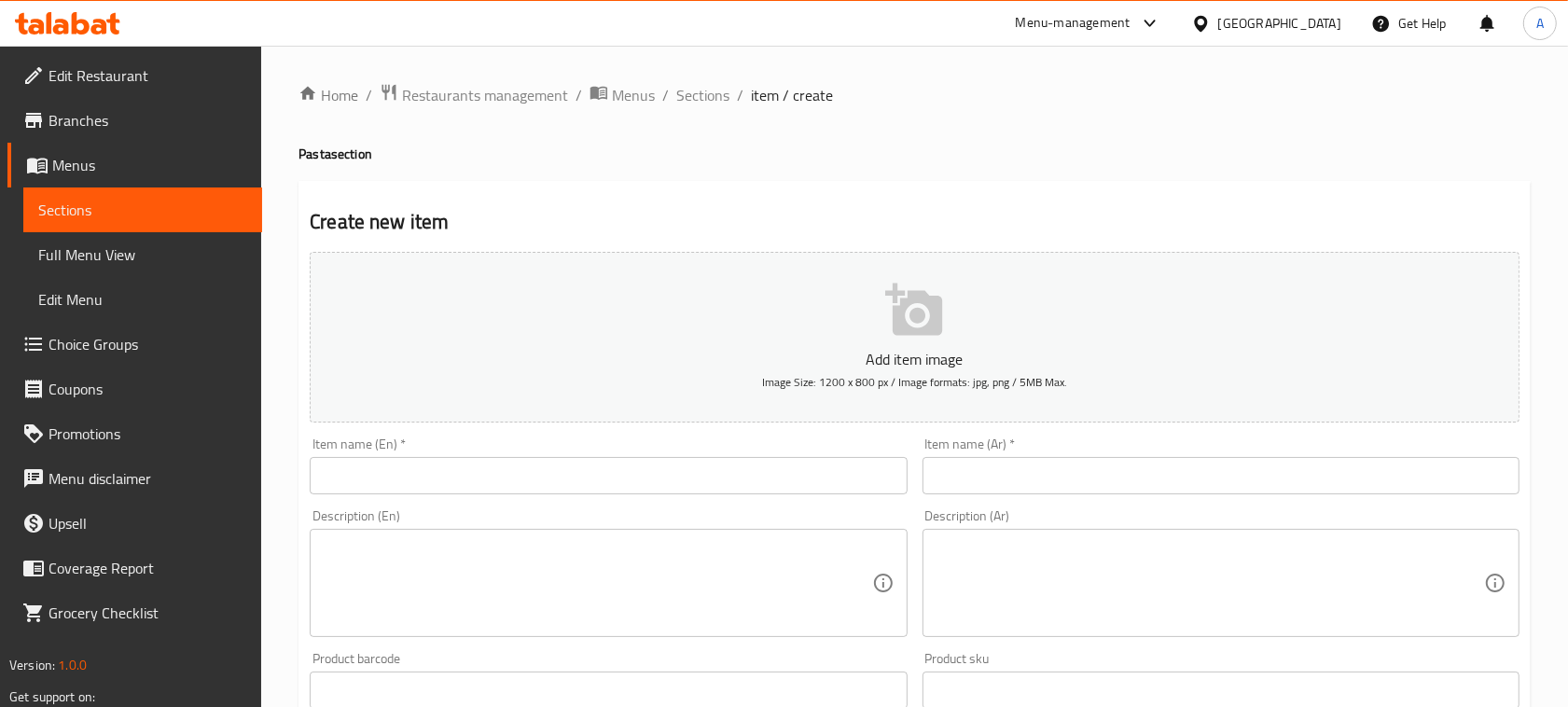 click on "Home / Restaurants management / Menus / Sections / item / create" at bounding box center (914, 95) 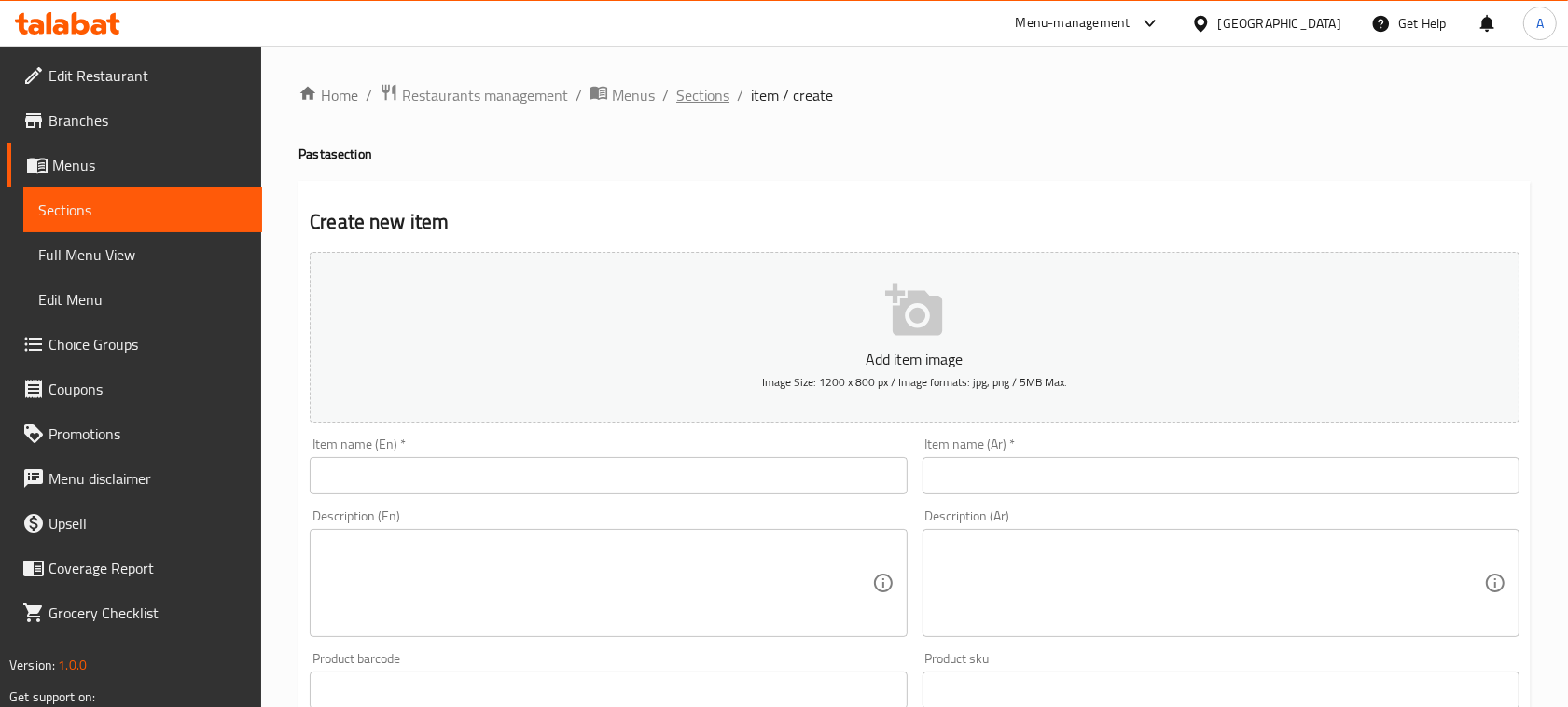 click on "Sections" at bounding box center [702, 95] 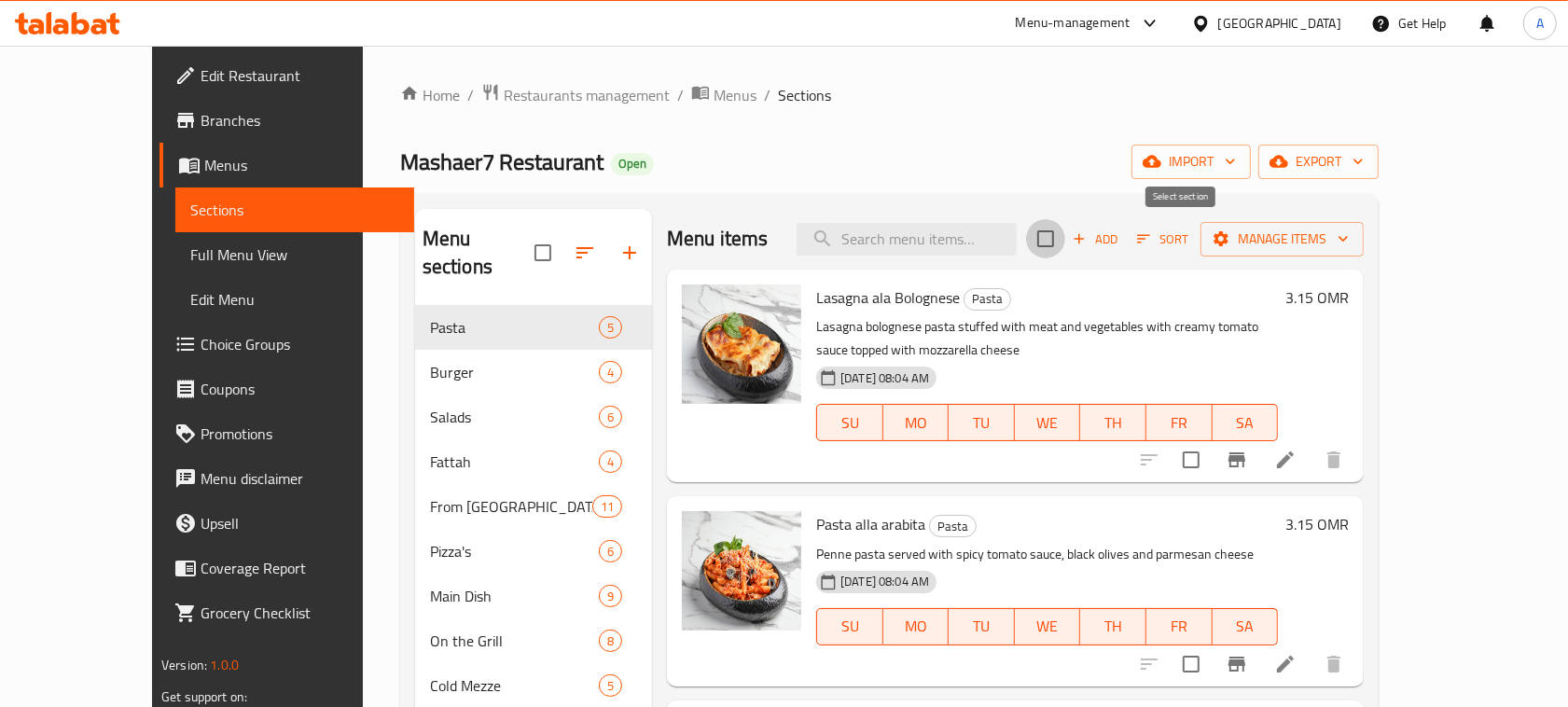 drag, startPoint x: 1177, startPoint y: 239, endPoint x: 1351, endPoint y: 266, distance: 176.08237 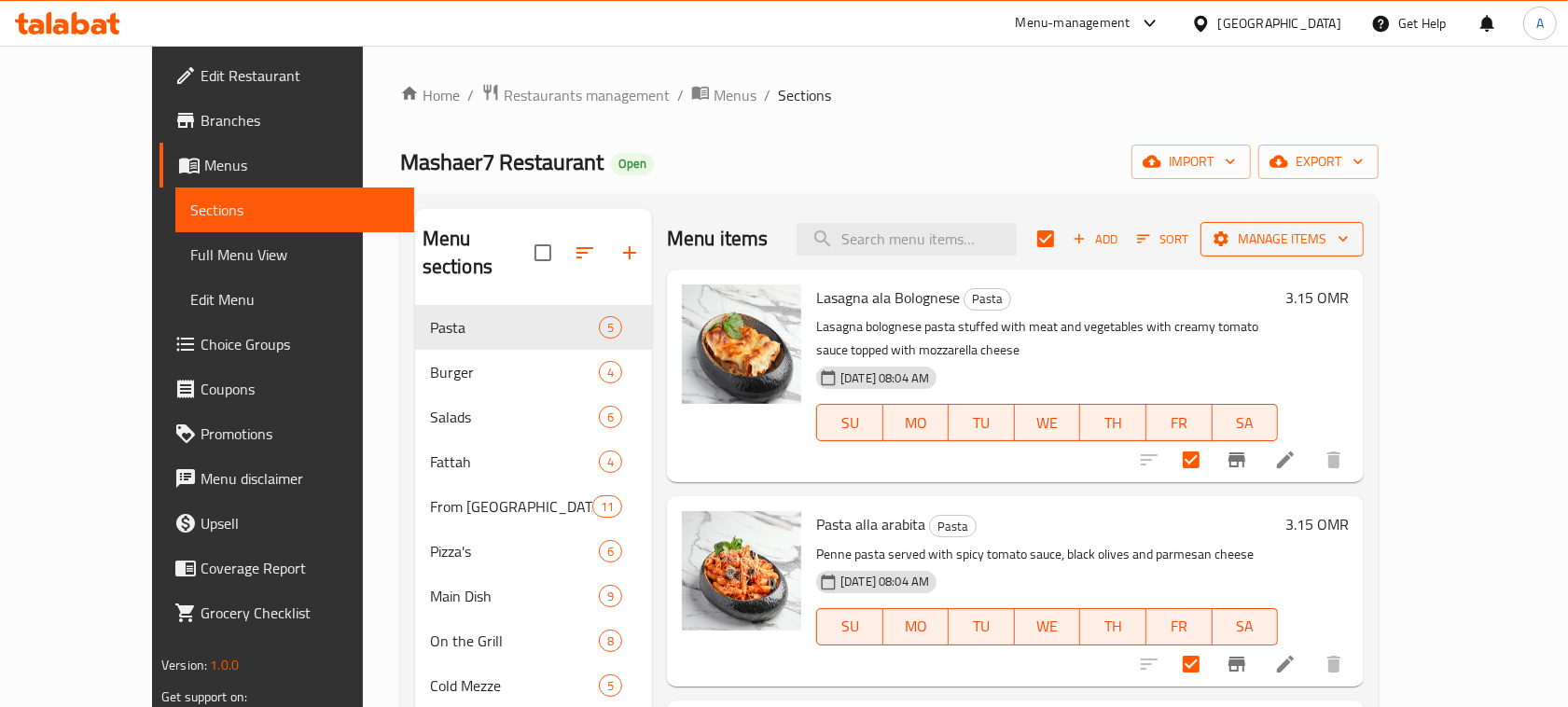 click on "Manage items" at bounding box center (1282, 239) 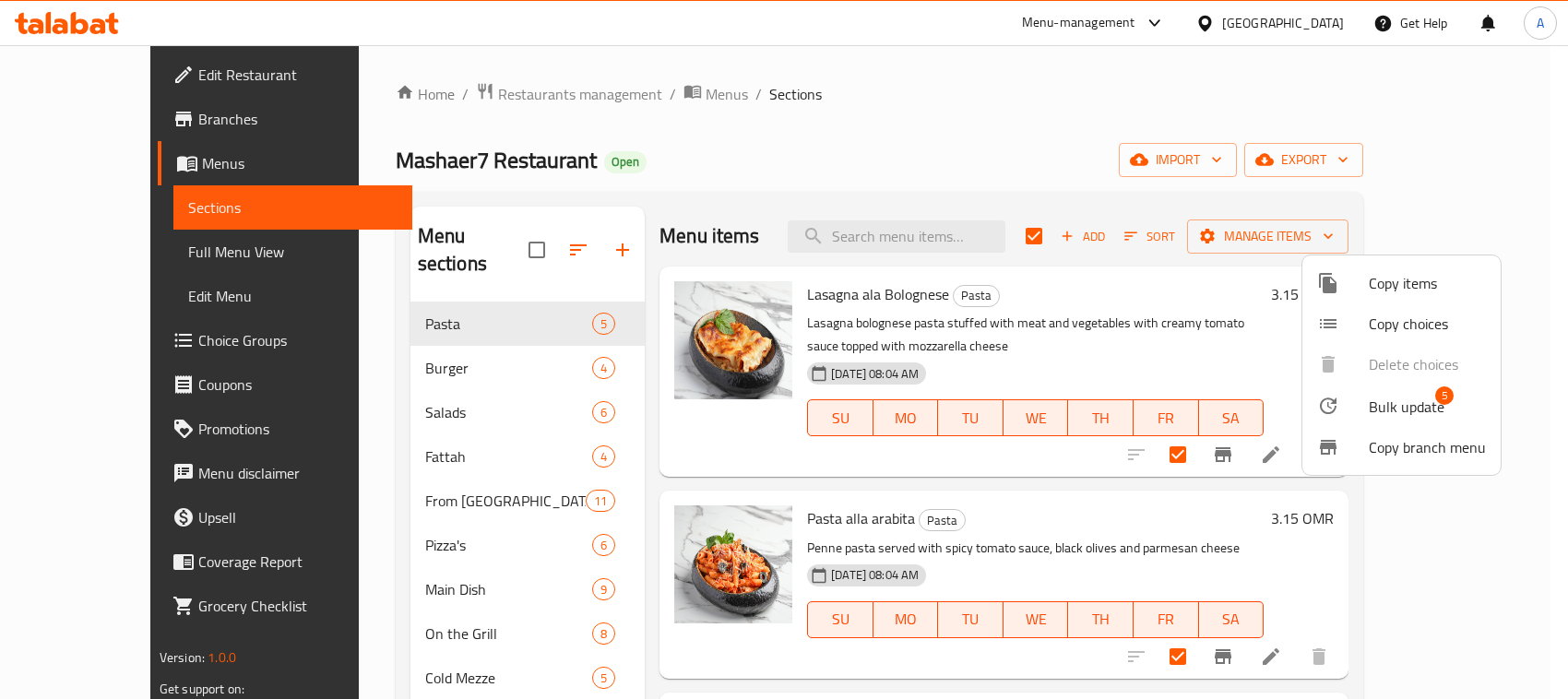 click on "Bulk update" at bounding box center (1407, 407) 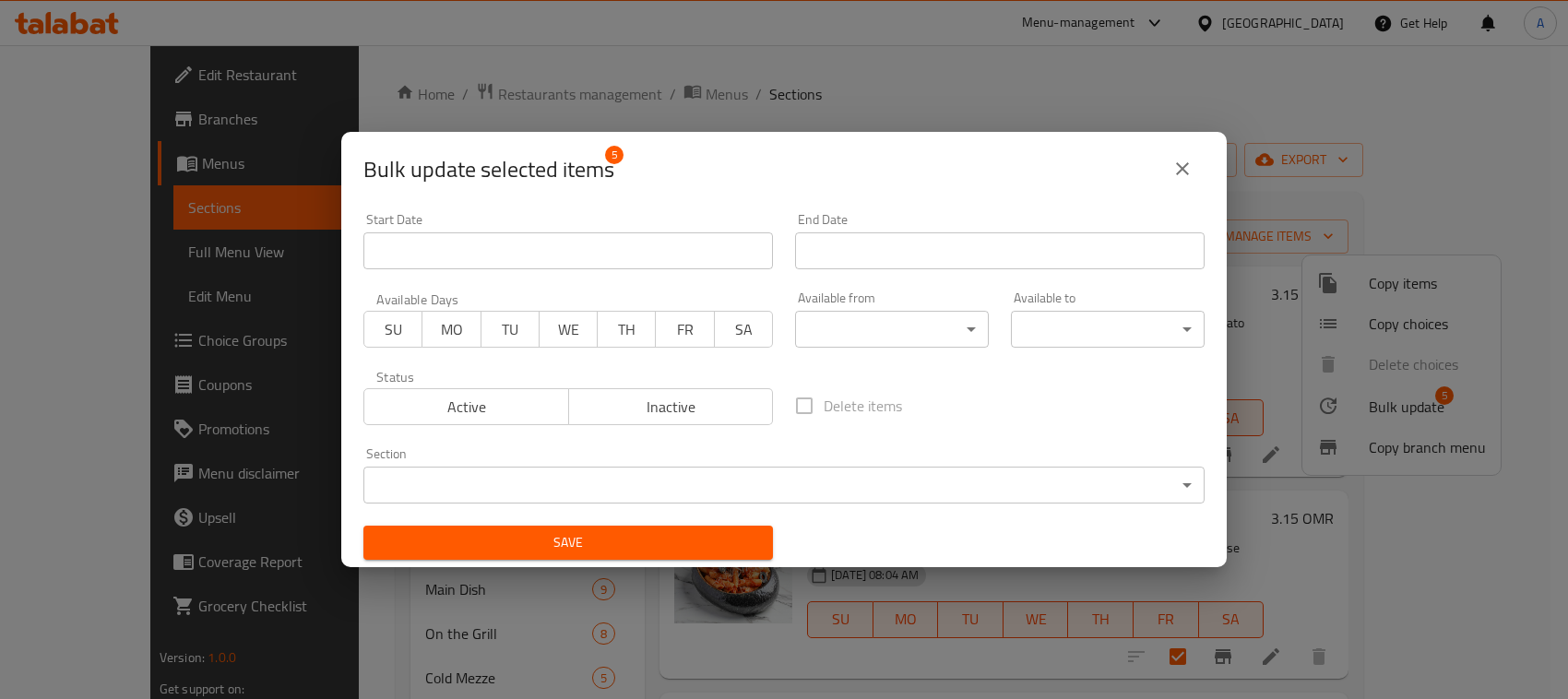 click on "​ Menu-management [GEOGRAPHIC_DATA] Get Help A   Edit Restaurant   Branches   Menus   Sections   Full Menu View   Edit Menu   Choice Groups   Coupons   Promotions   Menu disclaimer   Upsell   Coverage Report   Grocery Checklist  Version:    1.0.0  Get support on:    Support.OpsPlatform Home / Restaurants management / Menus / Sections Mashaer7 Restaurant  Open import export Menu sections Pasta 5 Burger 4 Salads 6 Fattah 4 From [GEOGRAPHIC_DATA] 11 Pizza's 6 Main Dish 9 On the Grill 8 Cold Mezze 5 Hot Mezze 7 Breakfast 4 Manakish and Fatayer 7 Mashaer Breakfast Sets 2 Juices 5 Mojito's 4 Cold Coffee 6 Menu items Add Sort Manage items Lasagna ala Bolognese   Pasta Lasagna bolognese pasta stuffed with meat and vegetables with creamy tomato sauce topped with mozzarella cheese [DATE] 08:04 AM SU MO TU WE TH FR SA 3.15   OMR Pasta alla arabita
Pasta Penne pasta served with spicy tomato sauce, black olives and parmesan cheese [DATE] 08:04 AM SU MO TU WE TH FR SA 3.15   OMR Fettuccine alfredo
Pasta [DATE] 08:04 AM SU MO" at bounding box center [784, 372] 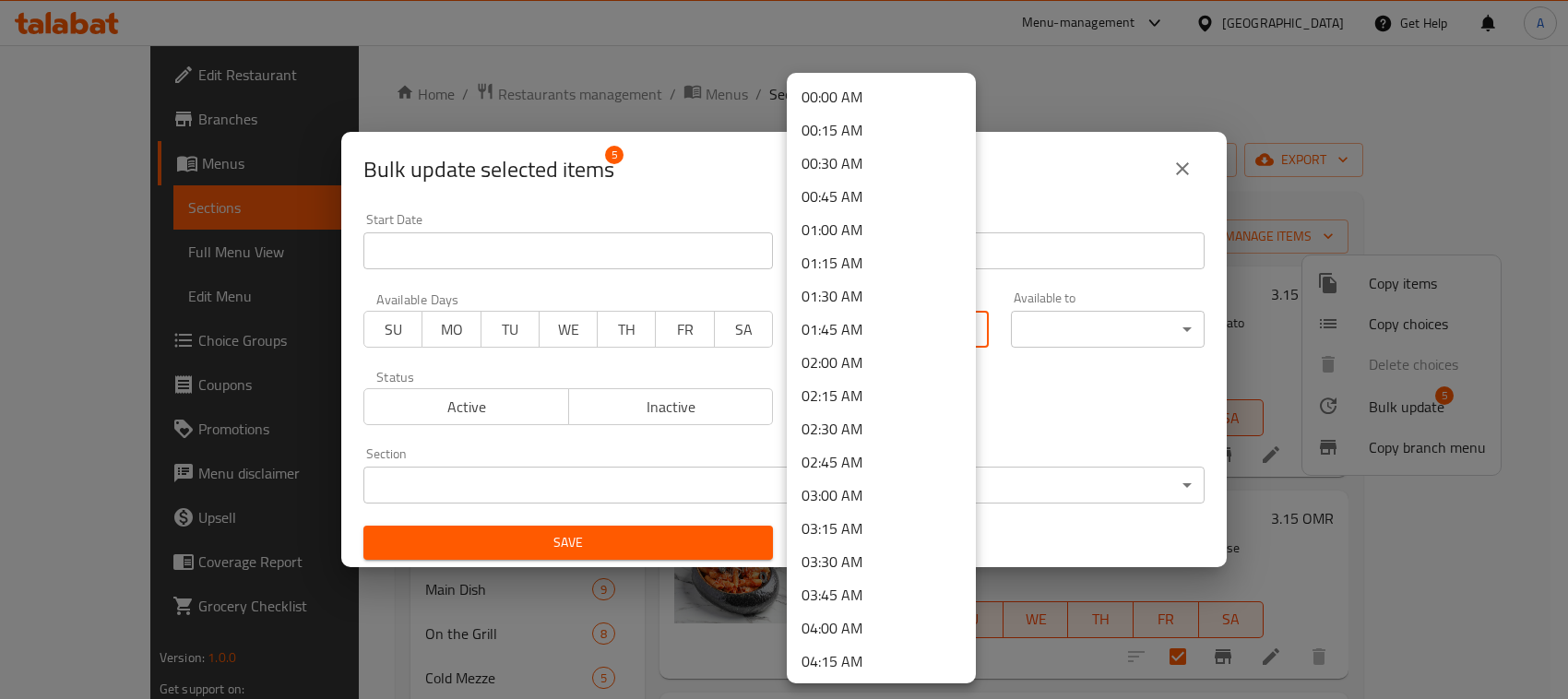 click at bounding box center [784, 350] 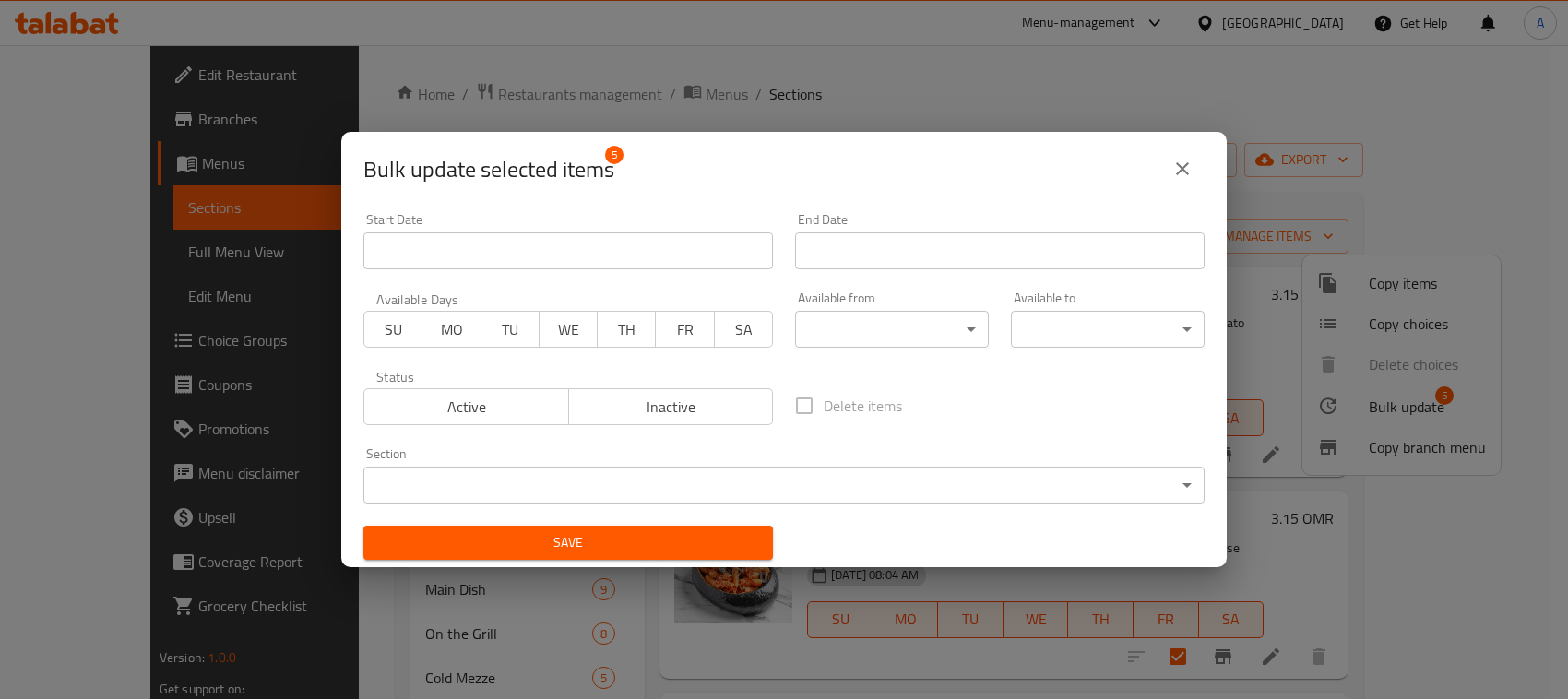 click on "Available from ​ ​" at bounding box center [892, 319] 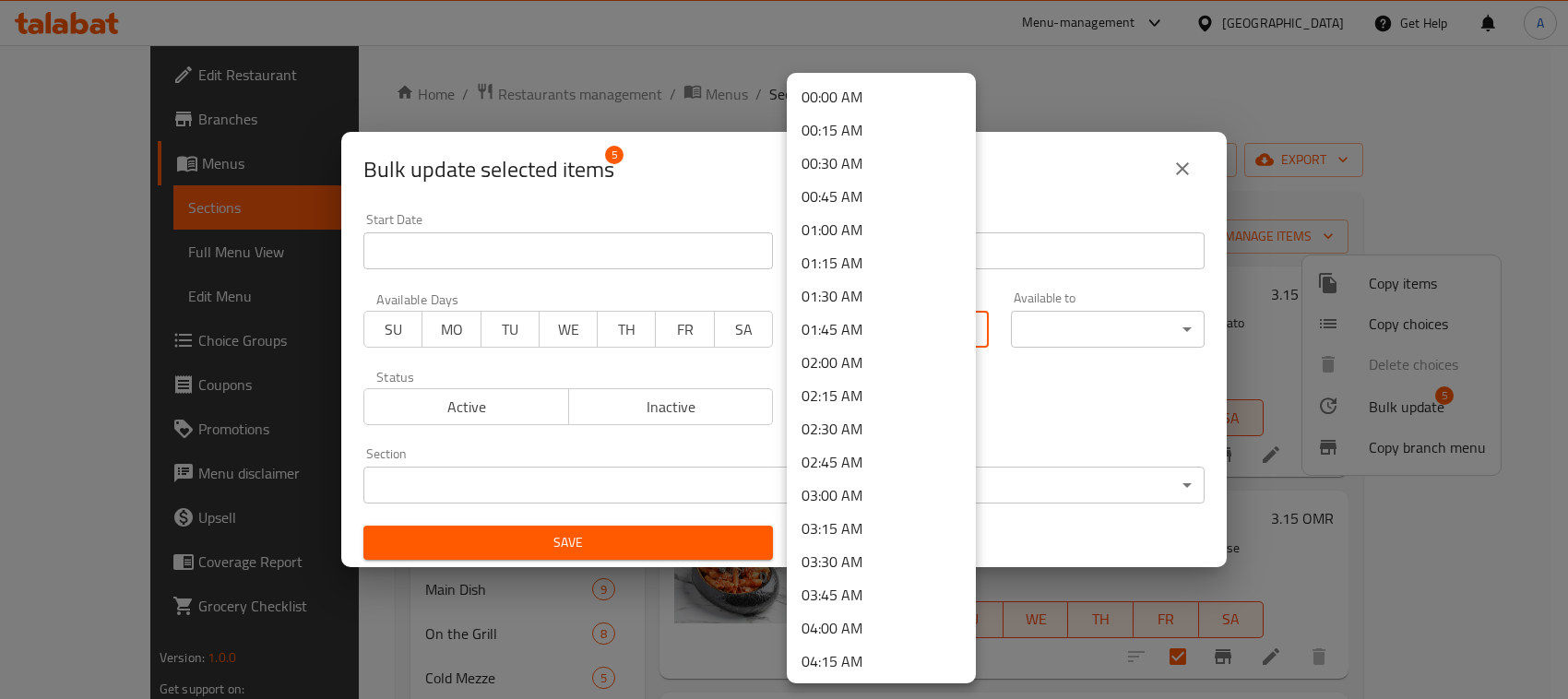scroll, scrollTop: 1443, scrollLeft: 0, axis: vertical 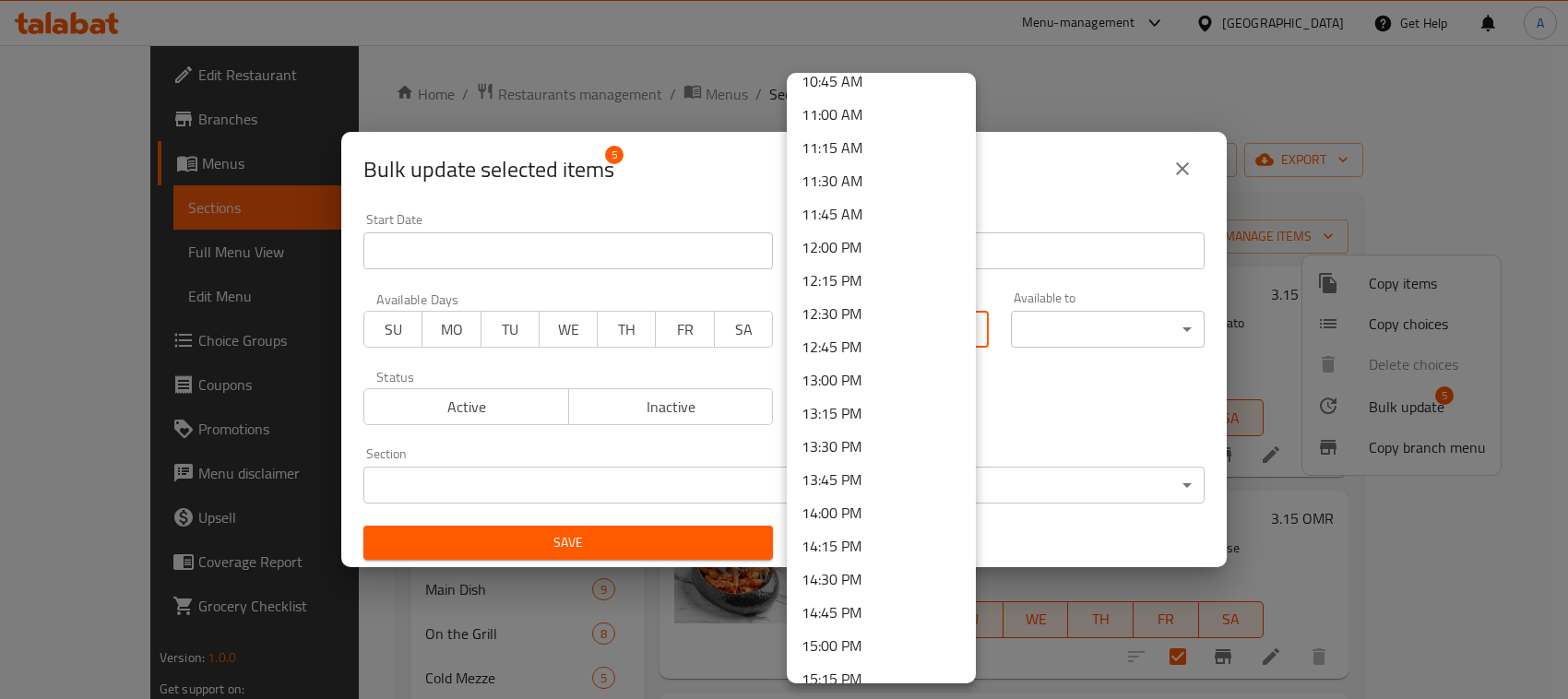 click on "13:00 PM" at bounding box center (881, 380) 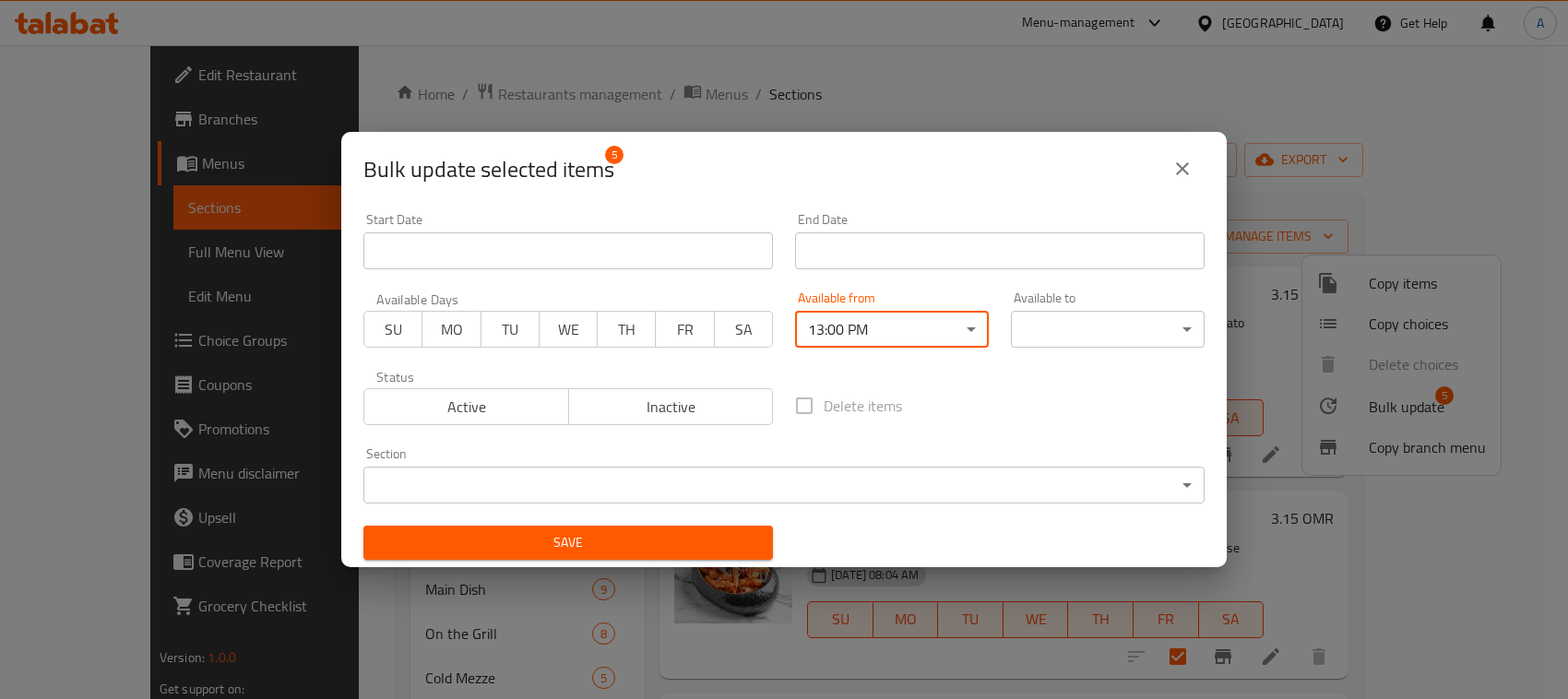 click on "​ Menu-management [GEOGRAPHIC_DATA] Get Help A   Edit Restaurant   Branches   Menus   Sections   Full Menu View   Edit Menu   Choice Groups   Coupons   Promotions   Menu disclaimer   Upsell   Coverage Report   Grocery Checklist  Version:    1.0.0  Get support on:    Support.OpsPlatform Home / Restaurants management / Menus / Sections Mashaer7 Restaurant  Open import export Menu sections Pasta 5 Burger 4 Salads 6 Fattah 4 From [GEOGRAPHIC_DATA] 11 Pizza's 6 Main Dish 9 On the Grill 8 Cold Mezze 5 Hot Mezze 7 Breakfast 4 Manakish and Fatayer 7 Mashaer Breakfast Sets 2 Juices 5 Mojito's 4 Cold Coffee 6 Menu items Add Sort Manage items Lasagna ala Bolognese   Pasta Lasagna bolognese pasta stuffed with meat and vegetables with creamy tomato sauce topped with mozzarella cheese [DATE] 08:04 AM SU MO TU WE TH FR SA 3.15   OMR Pasta alla arabita
Pasta Penne pasta served with spicy tomato sauce, black olives and parmesan cheese [DATE] 08:04 AM SU MO TU WE TH FR SA 3.15   OMR Fettuccine alfredo
Pasta [DATE] 08:04 AM SU MO" at bounding box center (784, 372) 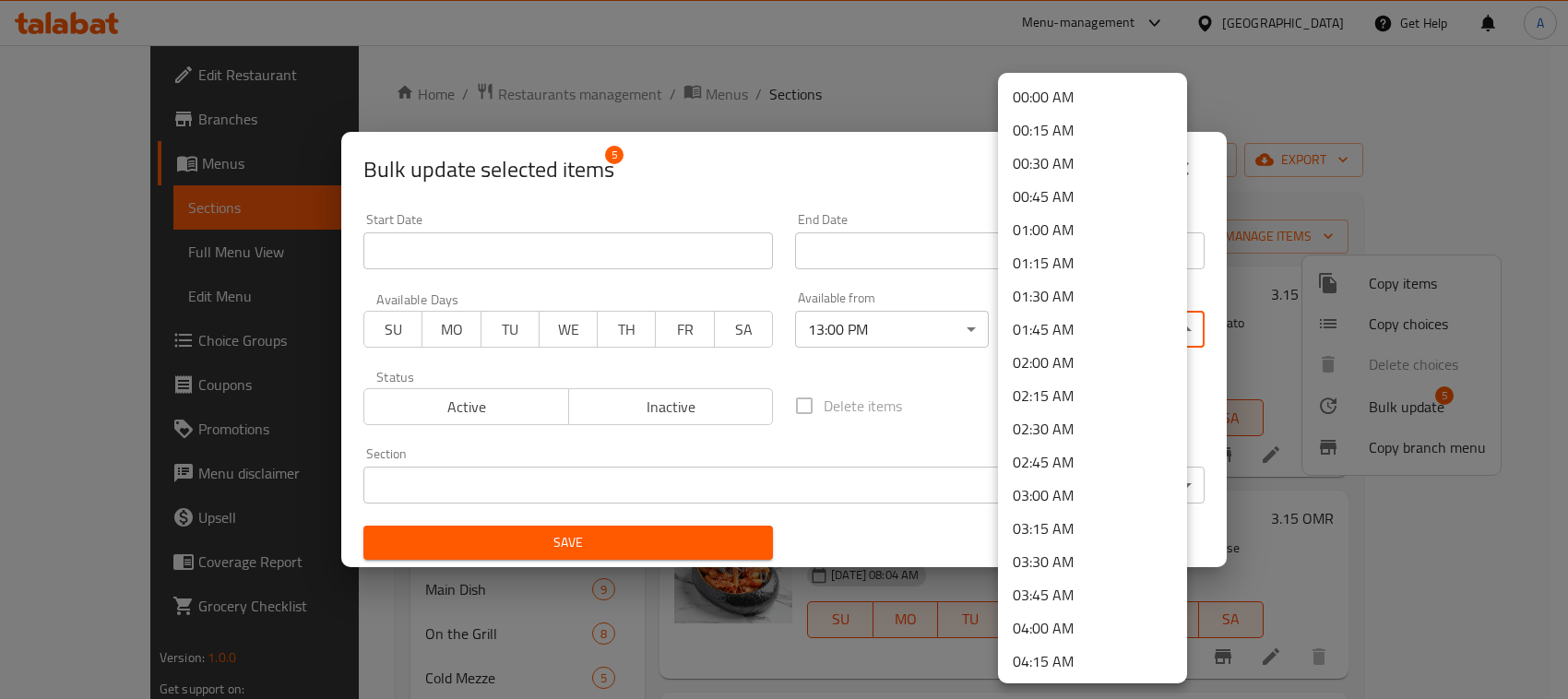 scroll, scrollTop: 2622, scrollLeft: 0, axis: vertical 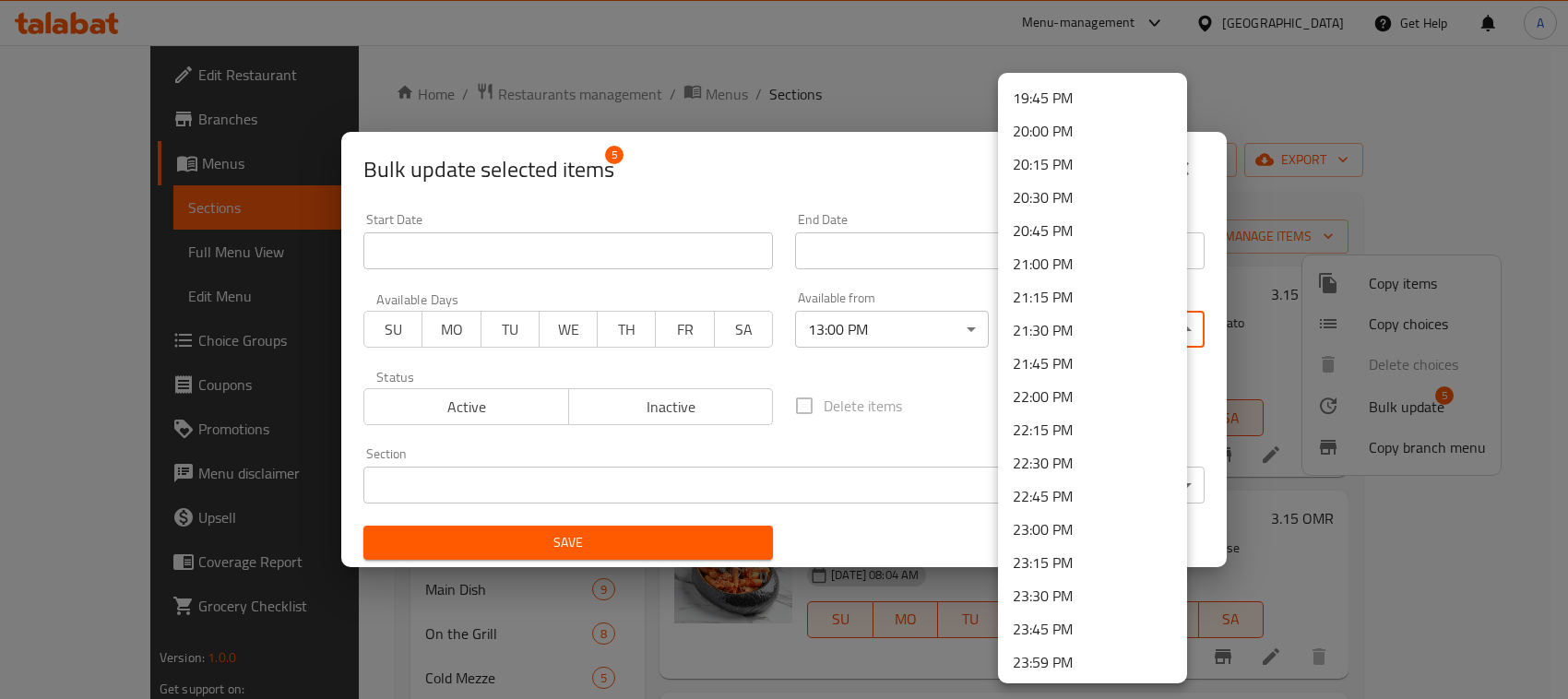 click on "23:30 PM" at bounding box center (1092, 596) 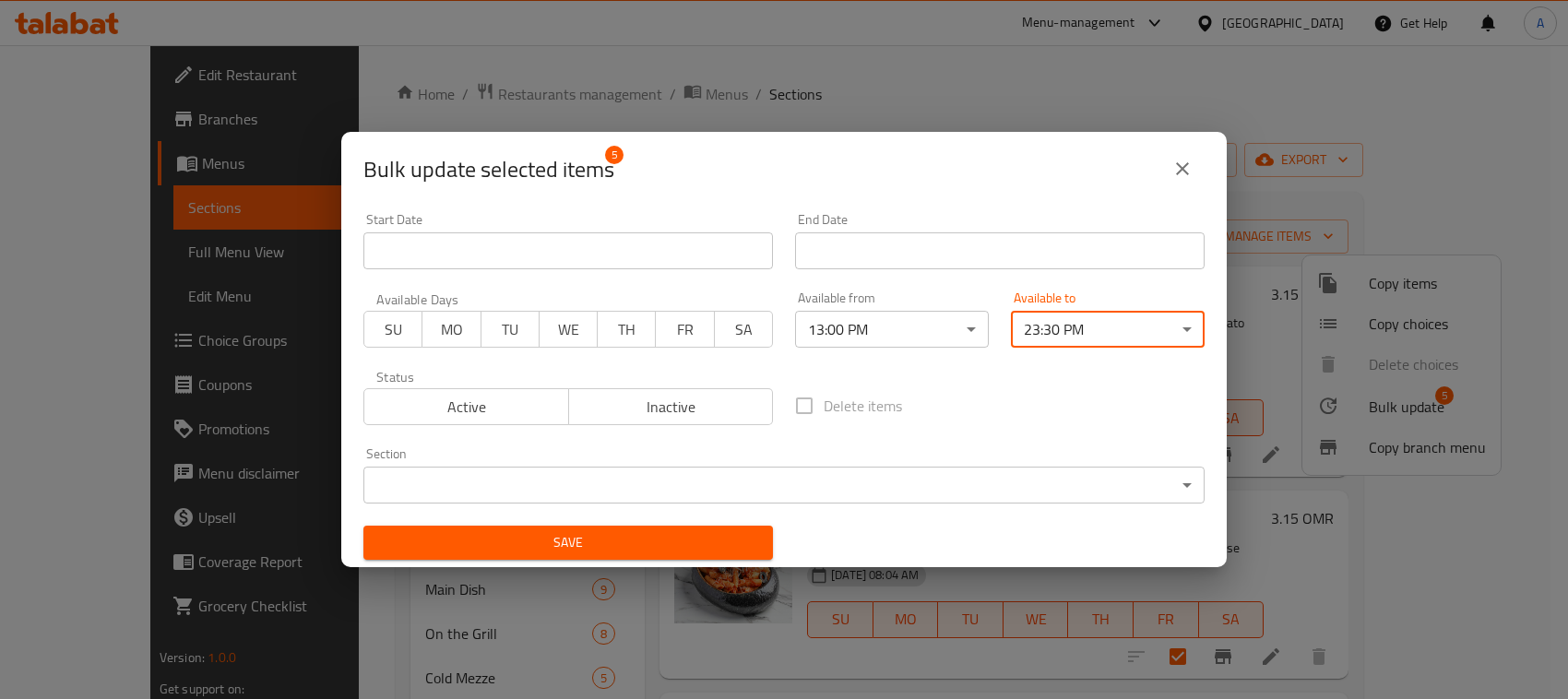 click on "Save" at bounding box center (568, 542) 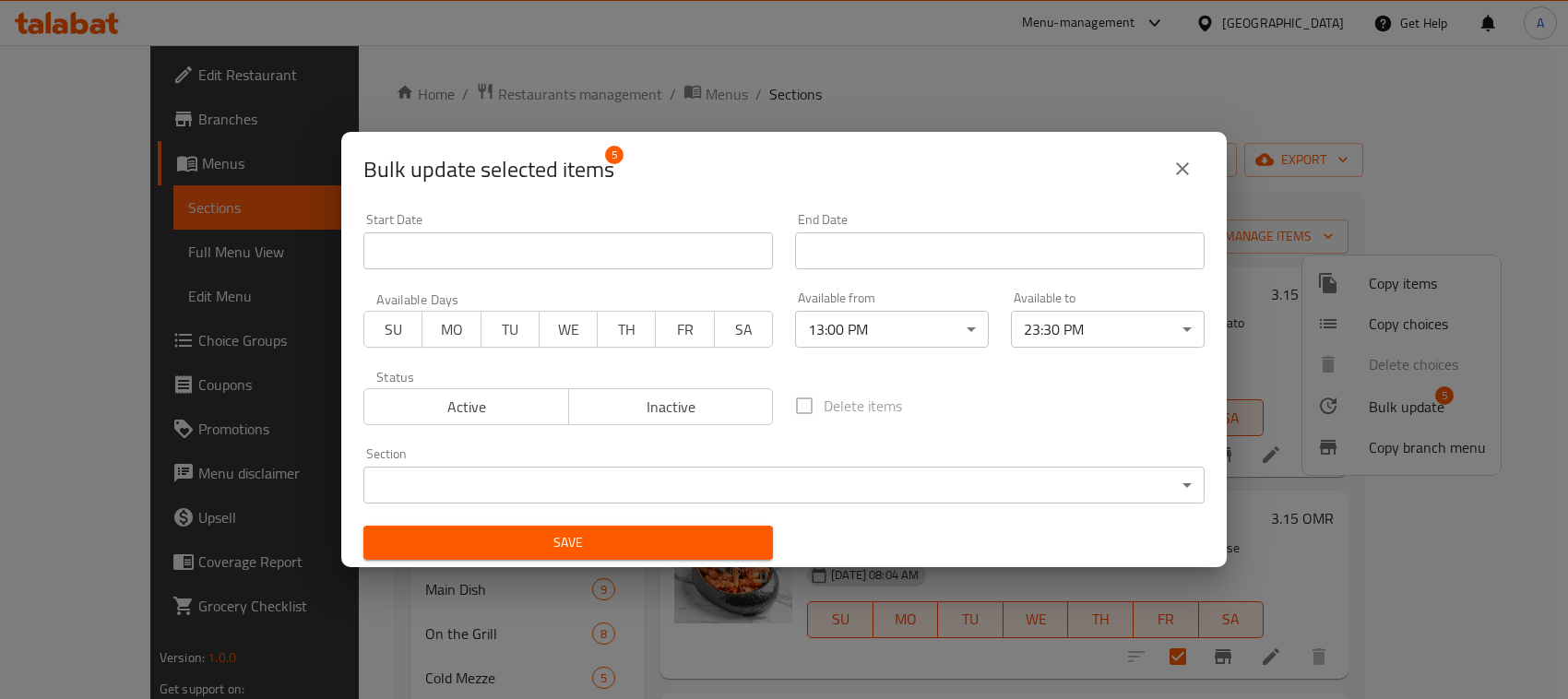 click on "Save" at bounding box center (568, 542) 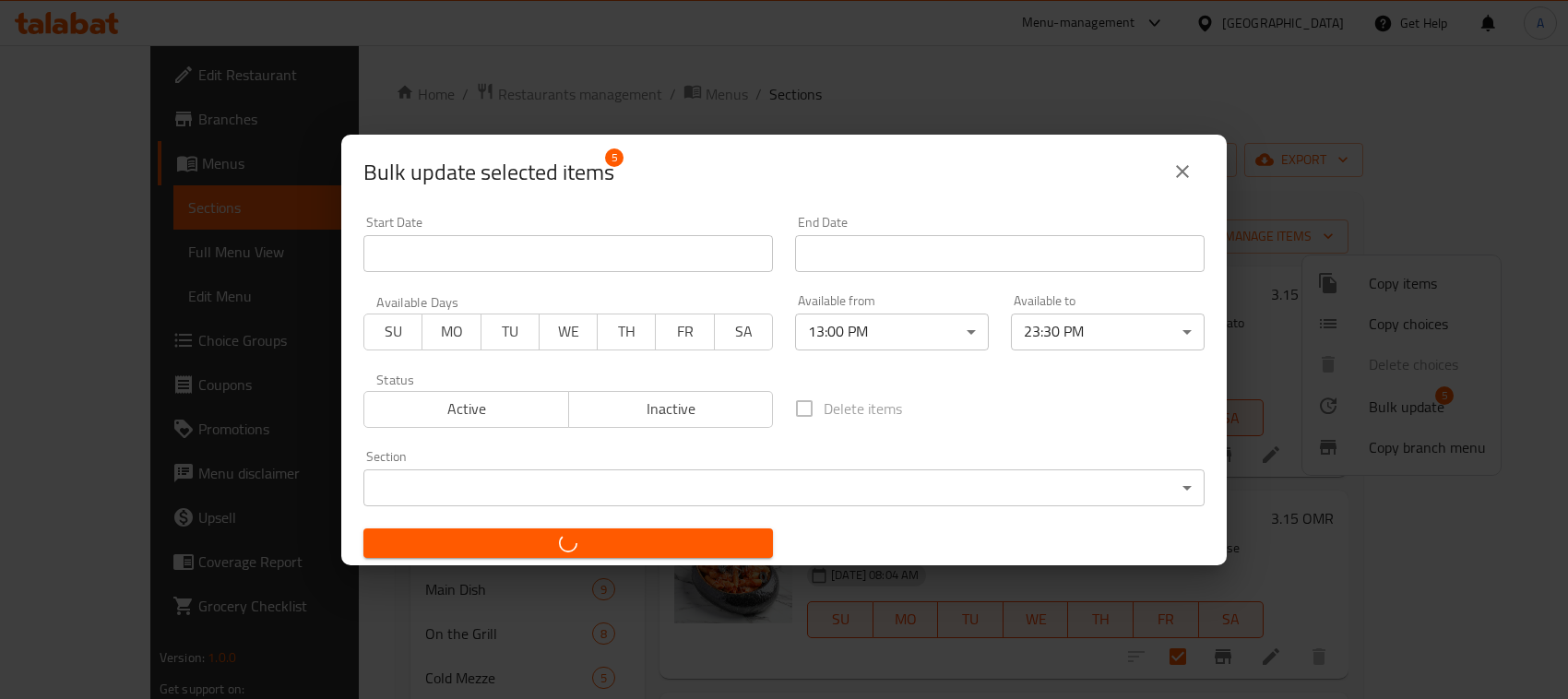 checkbox on "false" 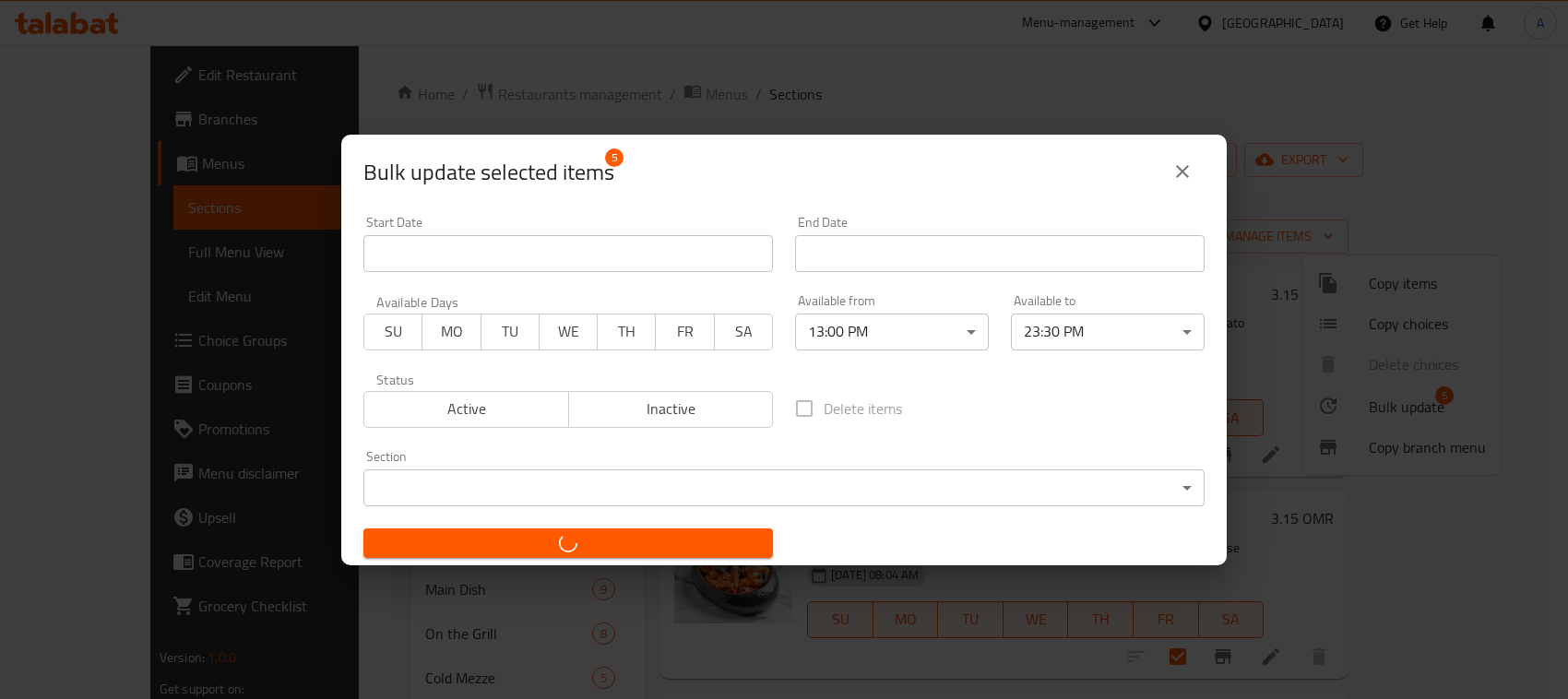 checkbox on "false" 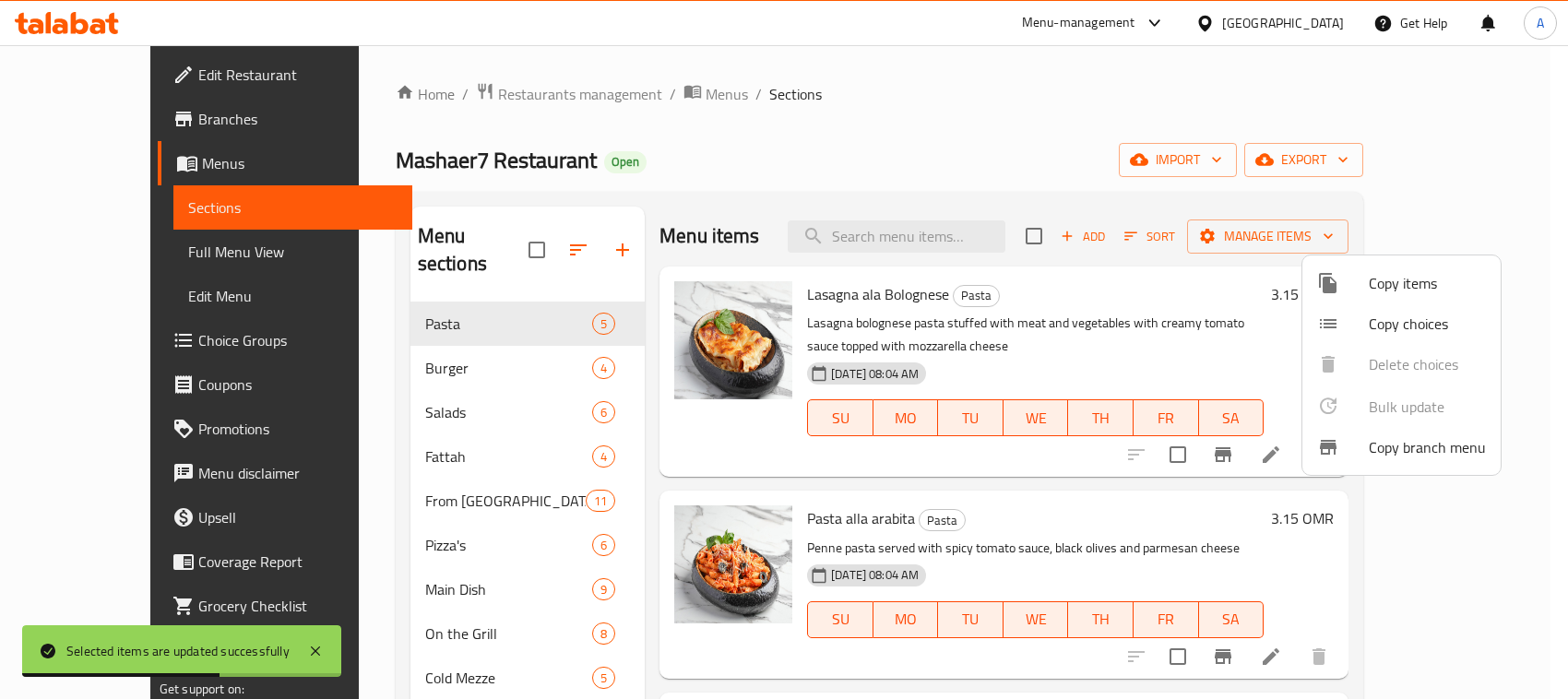 click at bounding box center [784, 350] 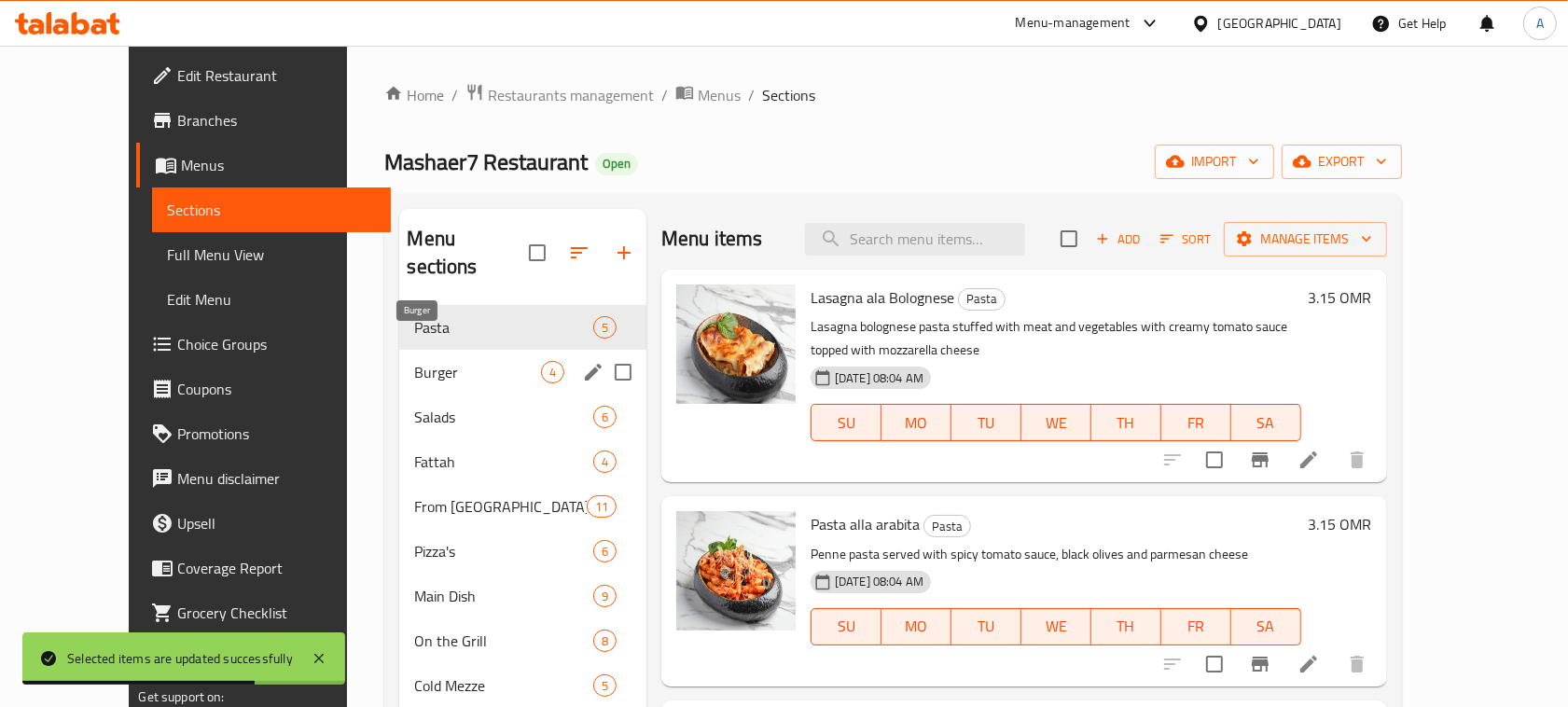 click on "Burger" at bounding box center [477, 372] 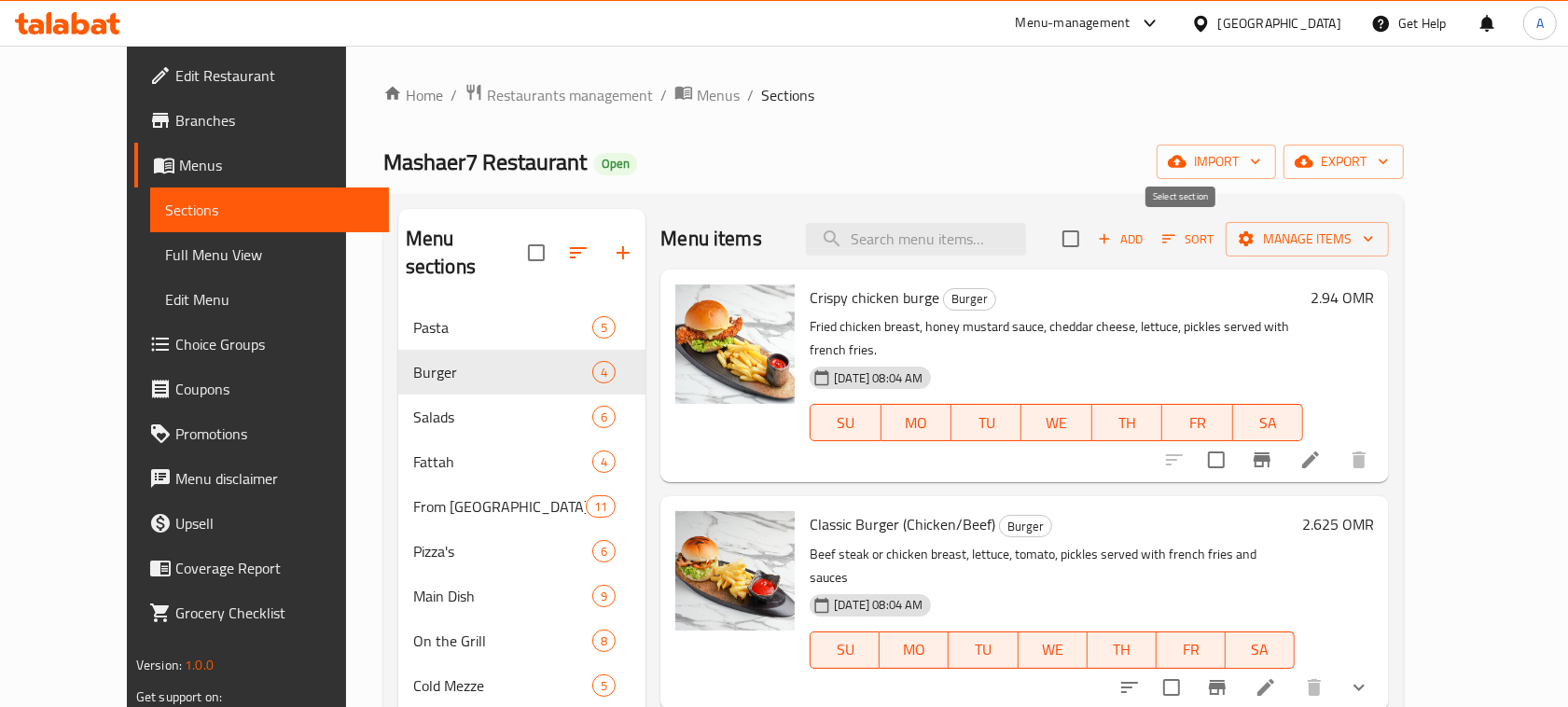 click at bounding box center (1071, 239) 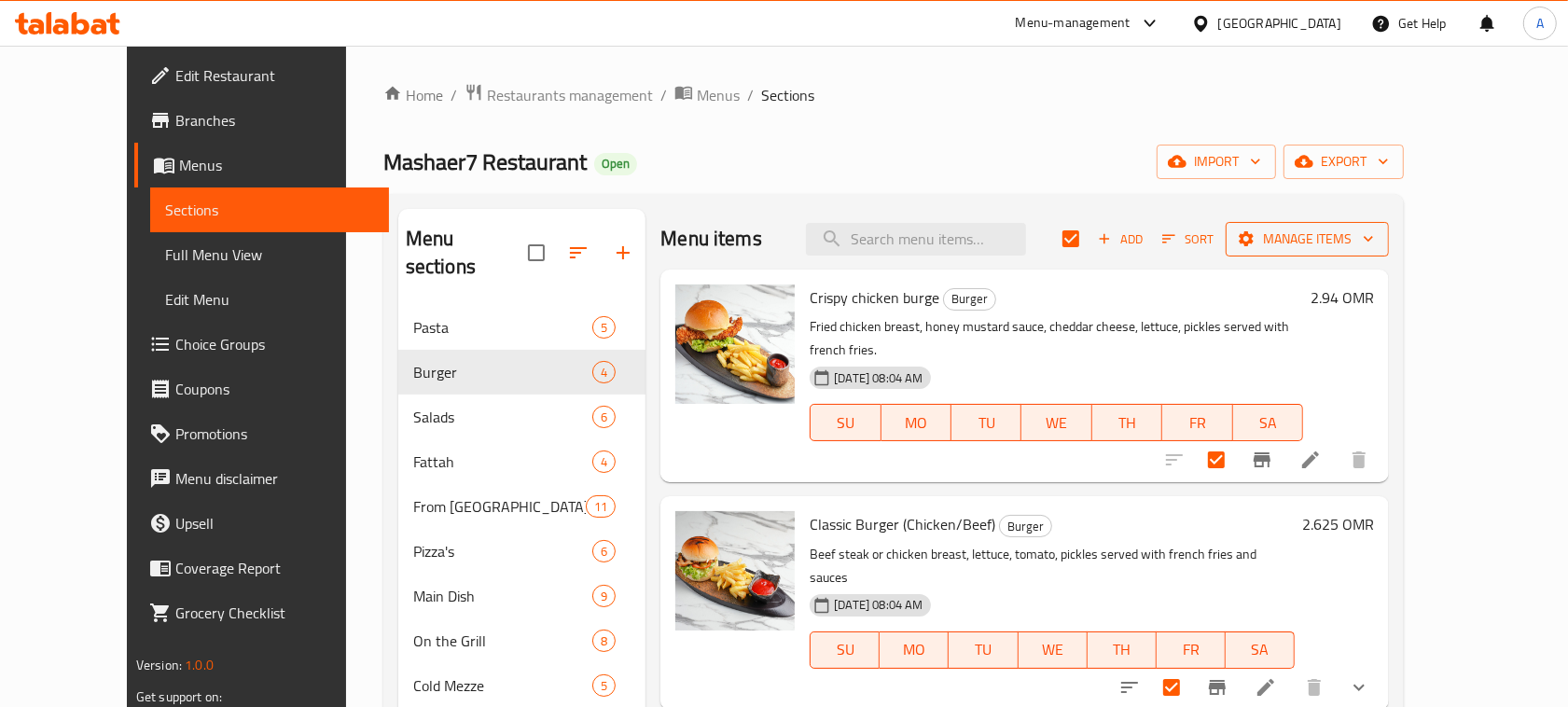 click on "Manage items" at bounding box center [1307, 239] 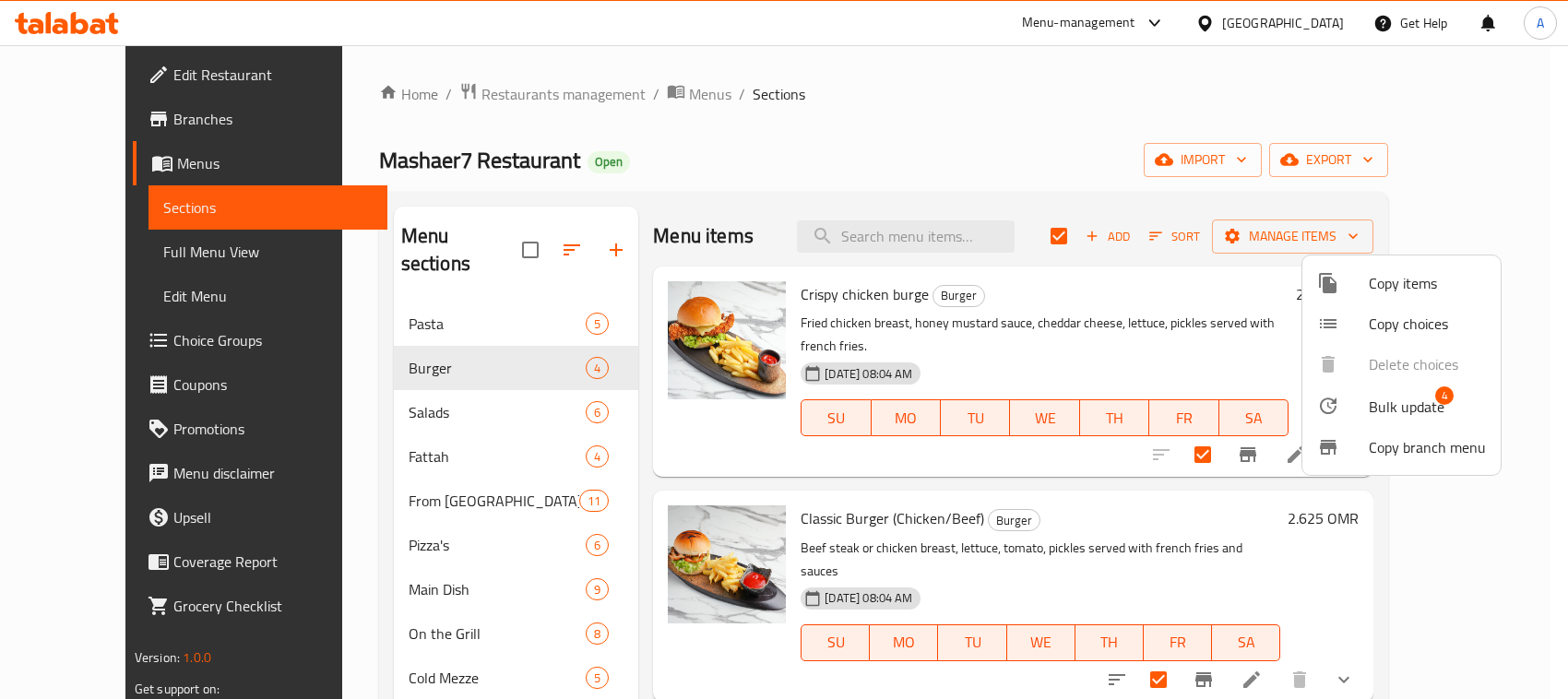 click on "Bulk update" at bounding box center [1407, 407] 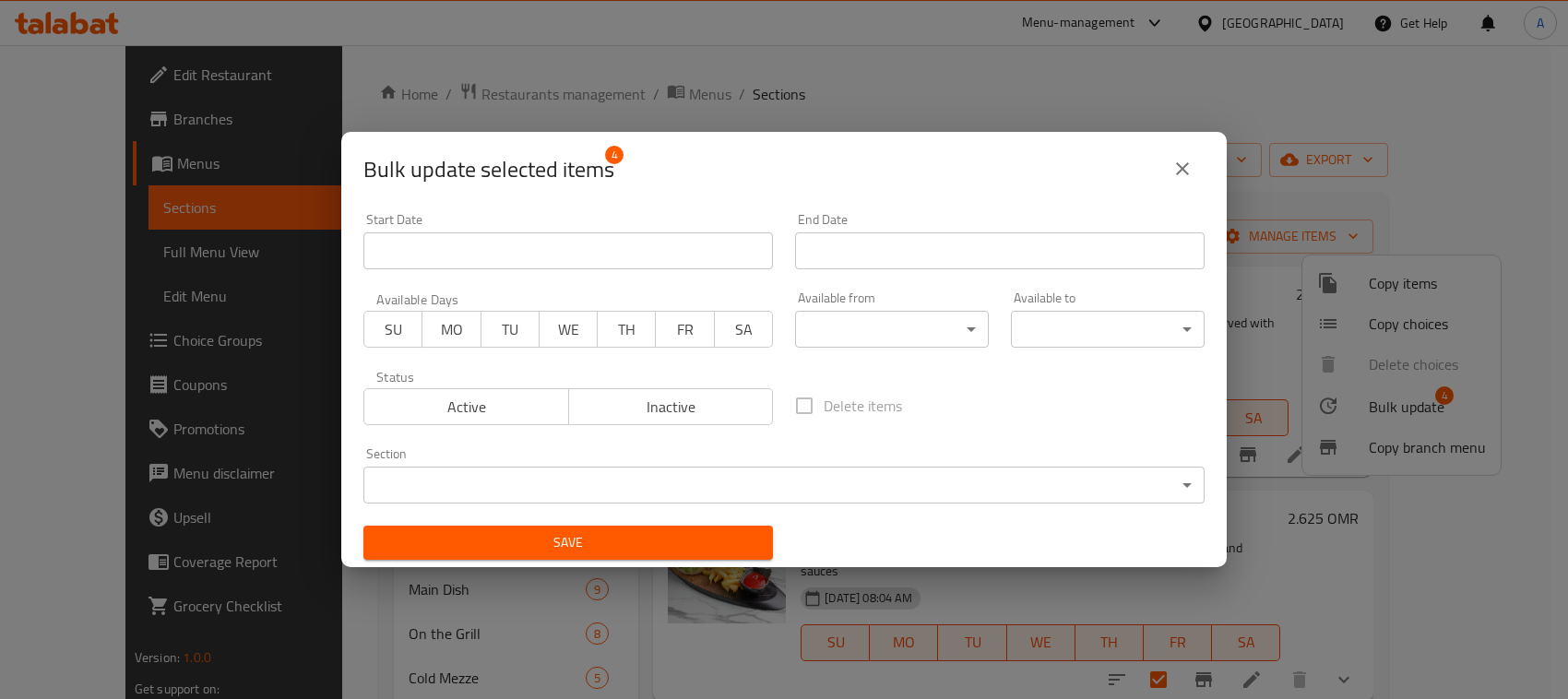 click on "​ Menu-management [GEOGRAPHIC_DATA] Get Help A   Edit Restaurant   Branches   Menus   Sections   Full Menu View   Edit Menu   Choice Groups   Coupons   Promotions   Menu disclaimer   Upsell   Coverage Report   Grocery Checklist  Version:    1.0.0  Get support on:    Support.OpsPlatform Home / Restaurants management / Menus / Sections Mashaer7 Restaurant  Open import export Menu sections Pasta 5 Burger 4 Salads 6 Fattah 4 From [GEOGRAPHIC_DATA] 11 Pizza's 6 Main Dish 9 On the Grill 8 Cold Mezze 5 Hot Mezze 7 Breakfast 4 Manakish and Fatayer 7 Mashaer Breakfast Sets 2 Juices 5 Mojito's 4 Cold Coffee 6 Menu items Add Sort Manage items Crispy chicken burge   Burger Fried chicken breast, honey mustard sauce, cheddar cheese, lettuce, pickles served with french fries. [DATE] 08:04 AM SU MO TU WE TH FR SA 2.94   OMR Classic Burger (Chicken/Beef)   Burger Beef steak or chicken breast, lettuce, tomato, pickles served with french fries and sauces [DATE] 08:04 AM SU MO TU WE TH FR SA 2.625   OMR Boom burger   Burger SU MO TU WE TH FR" at bounding box center (784, 372) 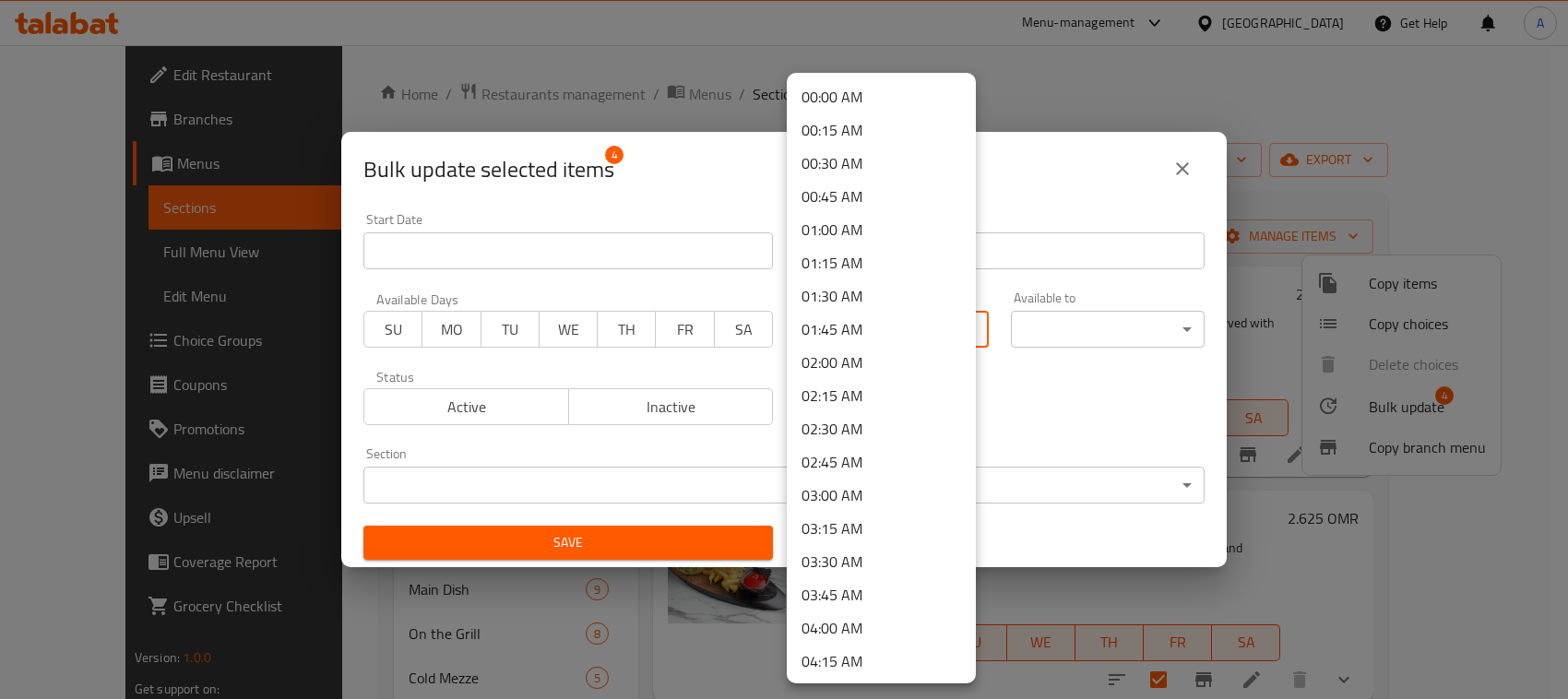 scroll, scrollTop: 1443, scrollLeft: 0, axis: vertical 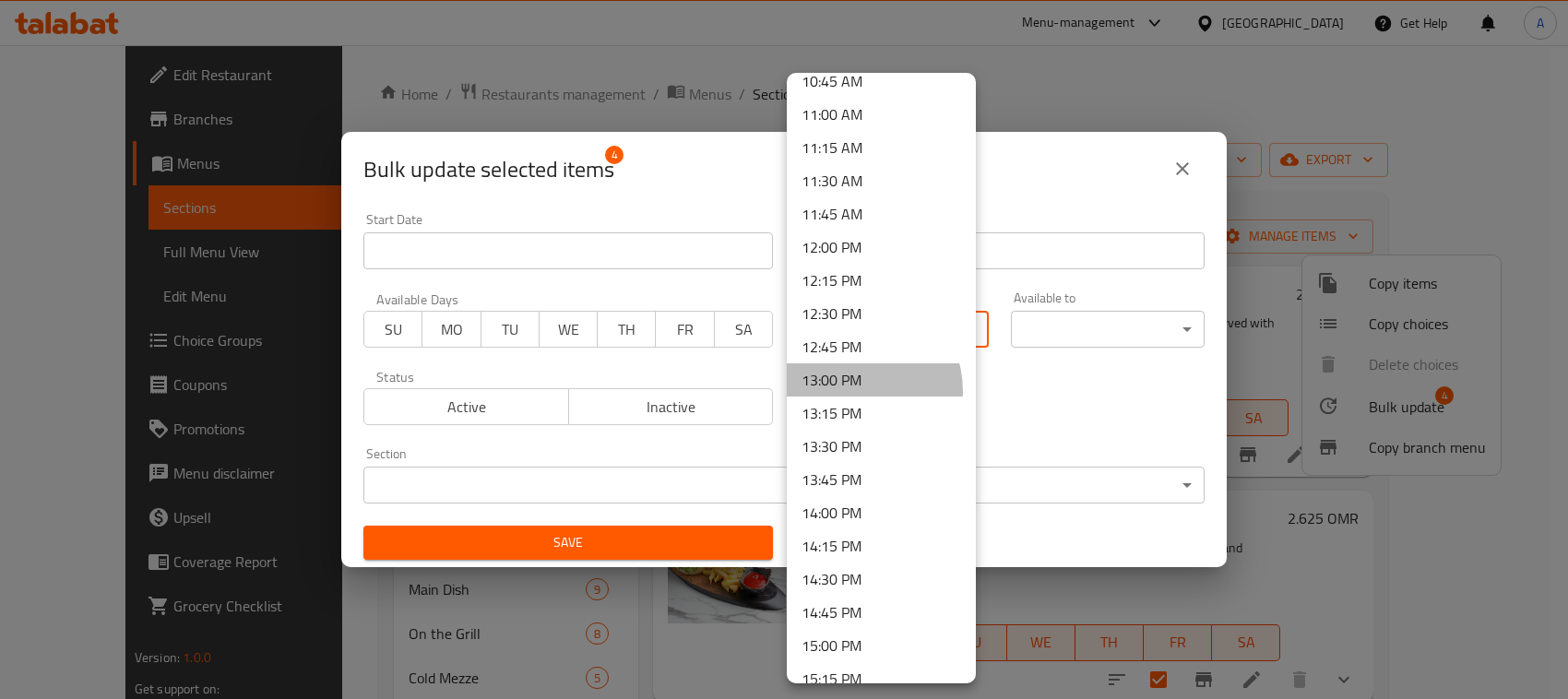 click on "13:00 PM" at bounding box center [881, 380] 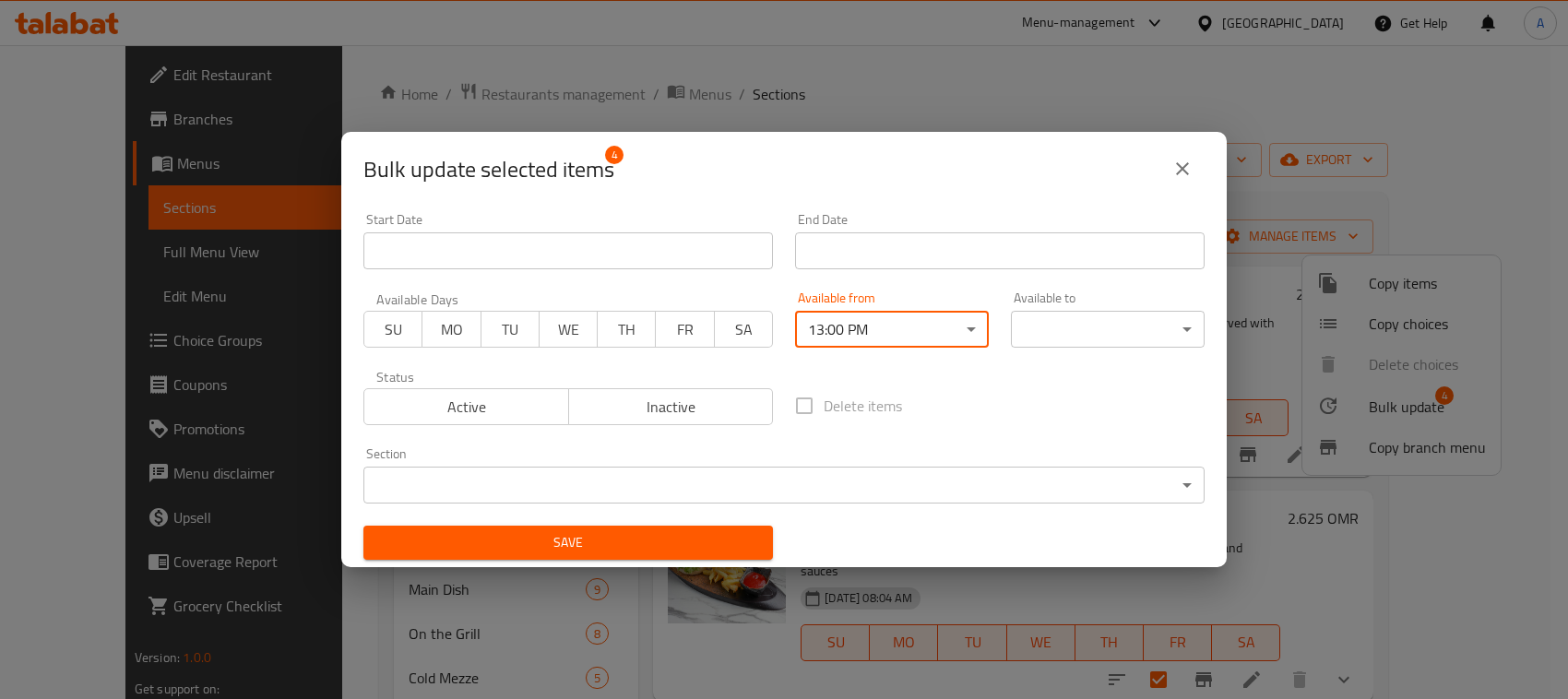 click on "​ Menu-management [GEOGRAPHIC_DATA] Get Help A   Edit Restaurant   Branches   Menus   Sections   Full Menu View   Edit Menu   Choice Groups   Coupons   Promotions   Menu disclaimer   Upsell   Coverage Report   Grocery Checklist  Version:    1.0.0  Get support on:    Support.OpsPlatform Home / Restaurants management / Menus / Sections Mashaer7 Restaurant  Open import export Menu sections Pasta 5 Burger 4 Salads 6 Fattah 4 From [GEOGRAPHIC_DATA] 11 Pizza's 6 Main Dish 9 On the Grill 8 Cold Mezze 5 Hot Mezze 7 Breakfast 4 Manakish and Fatayer 7 Mashaer Breakfast Sets 2 Juices 5 Mojito's 4 Cold Coffee 6 Menu items Add Sort Manage items Crispy chicken burge   Burger Fried chicken breast, honey mustard sauce, cheddar cheese, lettuce, pickles served with french fries. [DATE] 08:04 AM SU MO TU WE TH FR SA 2.94   OMR Classic Burger (Chicken/Beef)   Burger Beef steak or chicken breast, lettuce, tomato, pickles served with french fries and sauces [DATE] 08:04 AM SU MO TU WE TH FR SA 2.625   OMR Boom burger   Burger SU MO TU WE TH FR" at bounding box center [784, 372] 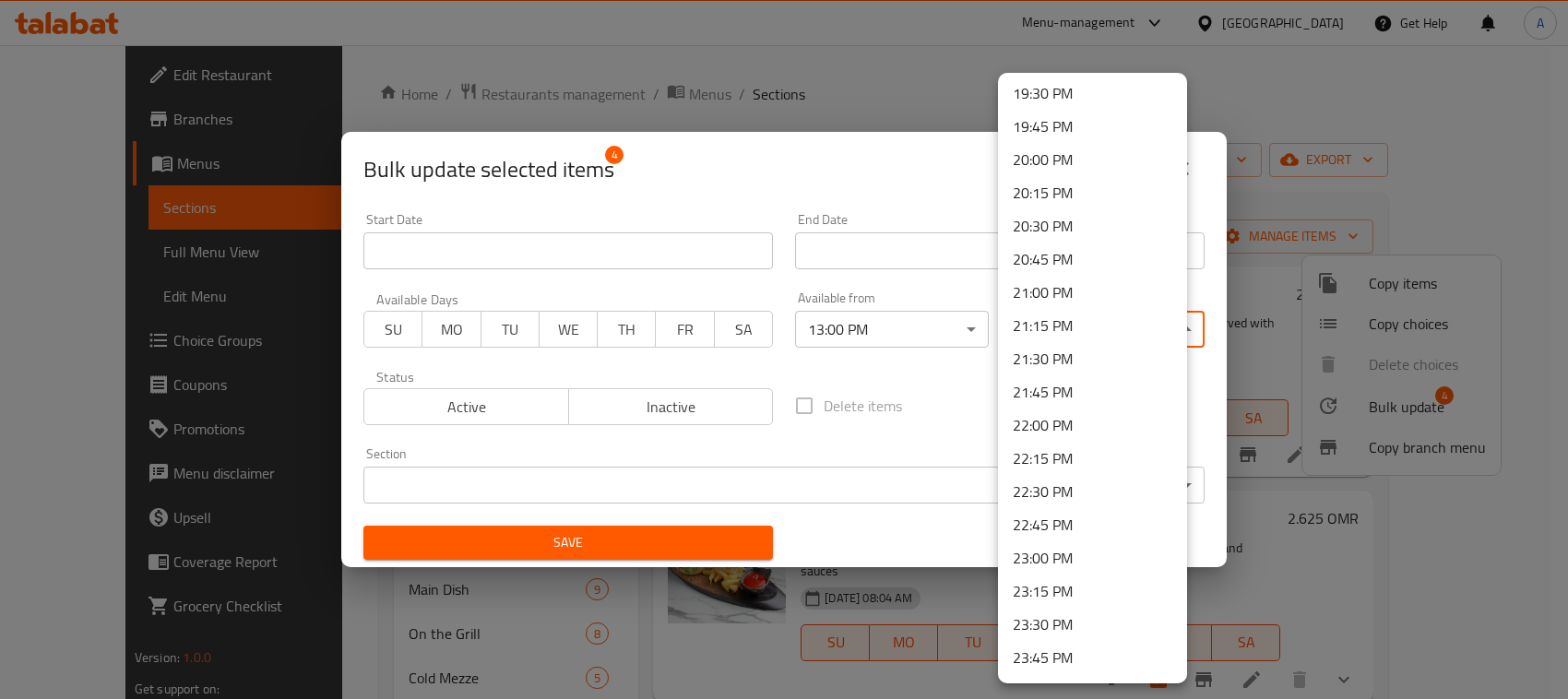 scroll, scrollTop: 2622, scrollLeft: 0, axis: vertical 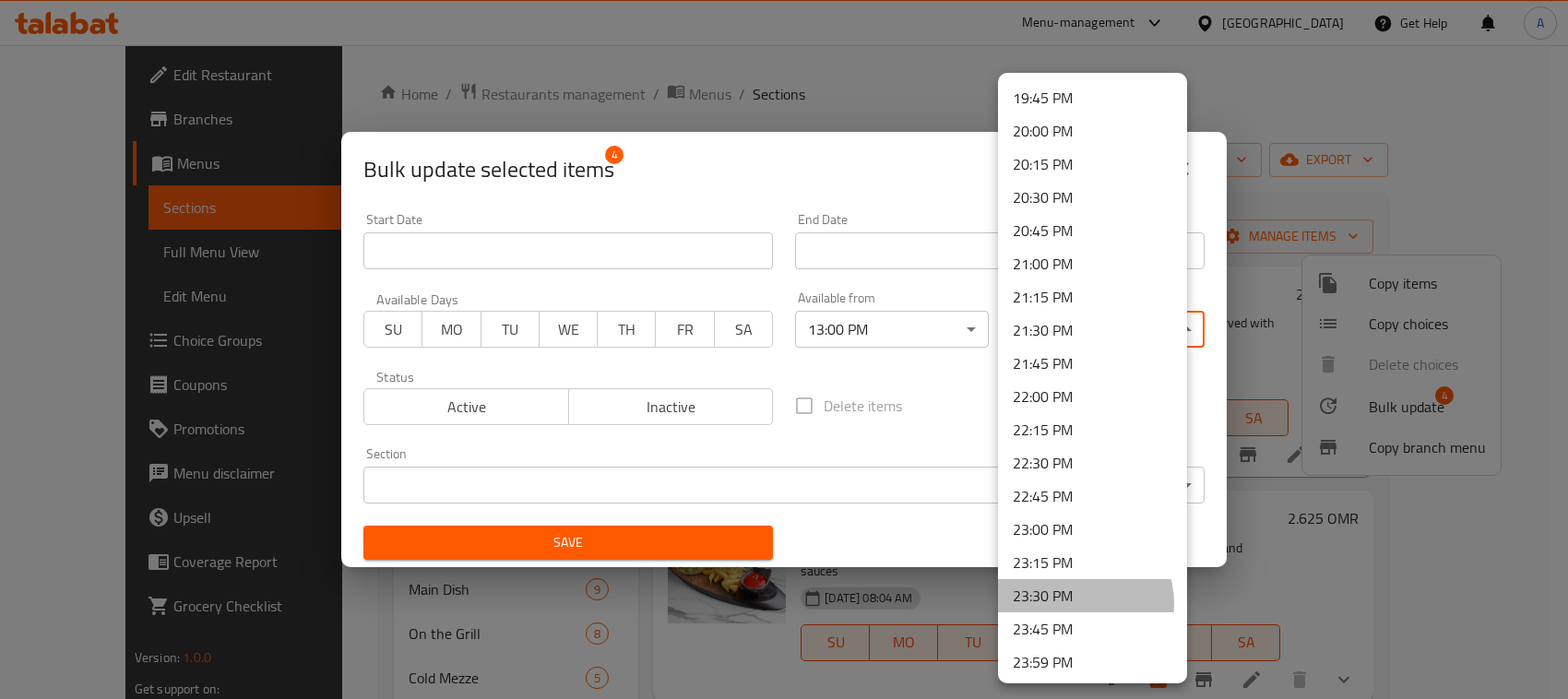 click on "23:30 PM" at bounding box center (1092, 596) 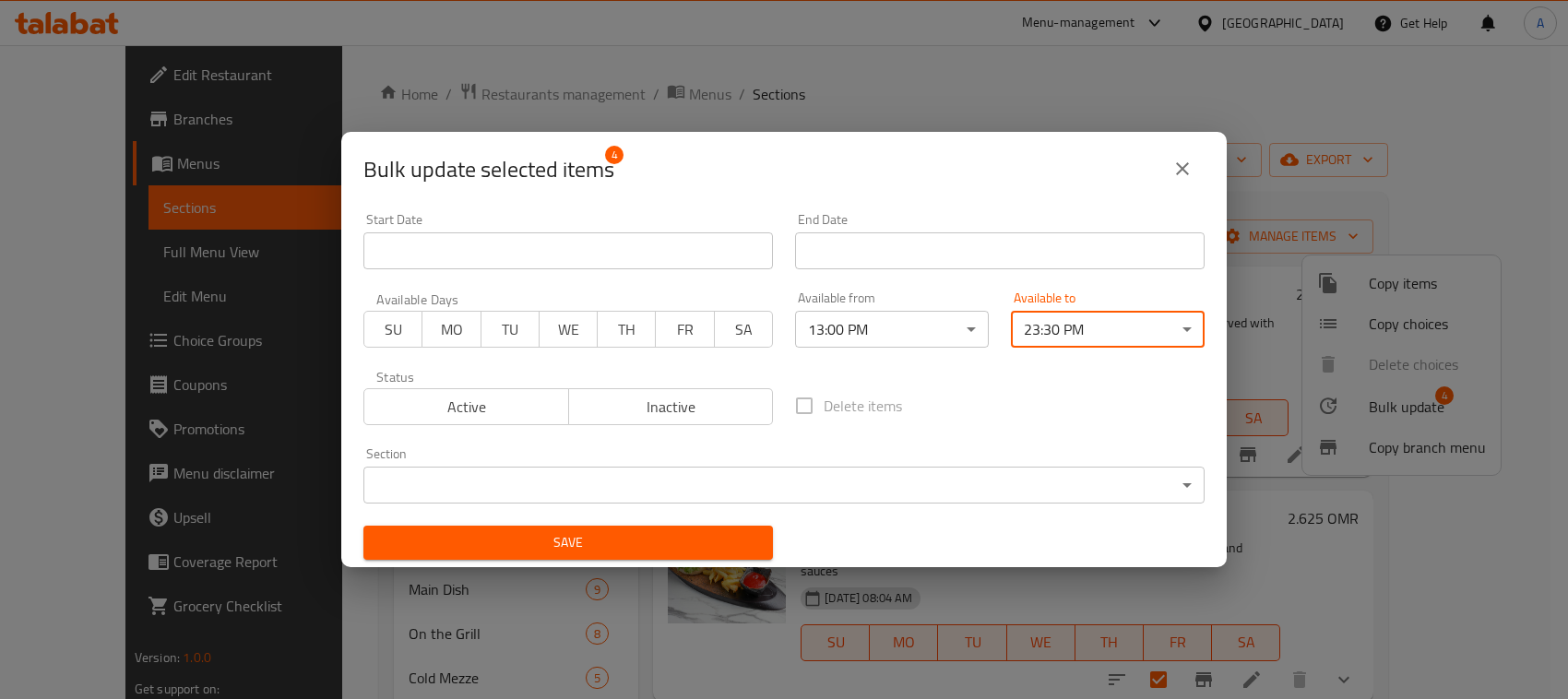 click on "Save" at bounding box center [568, 542] 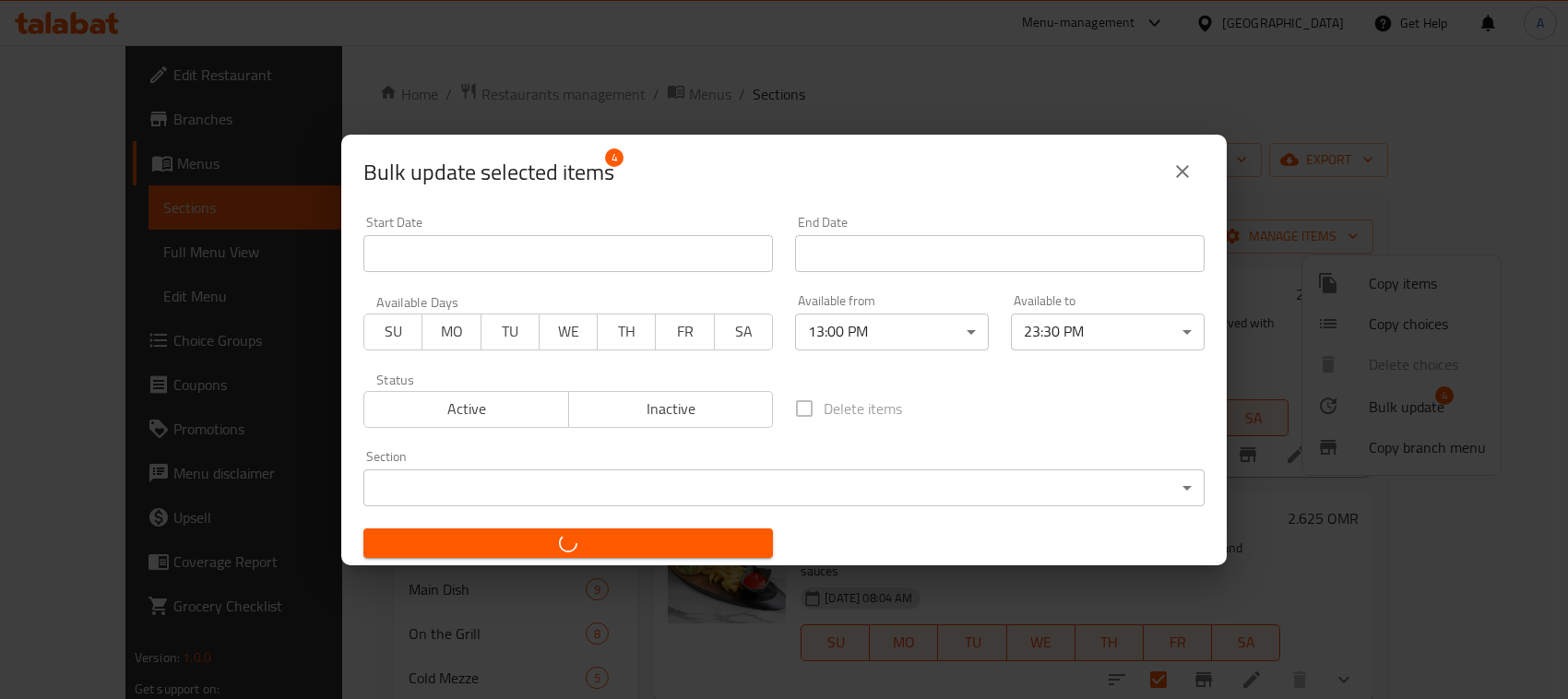 checkbox on "false" 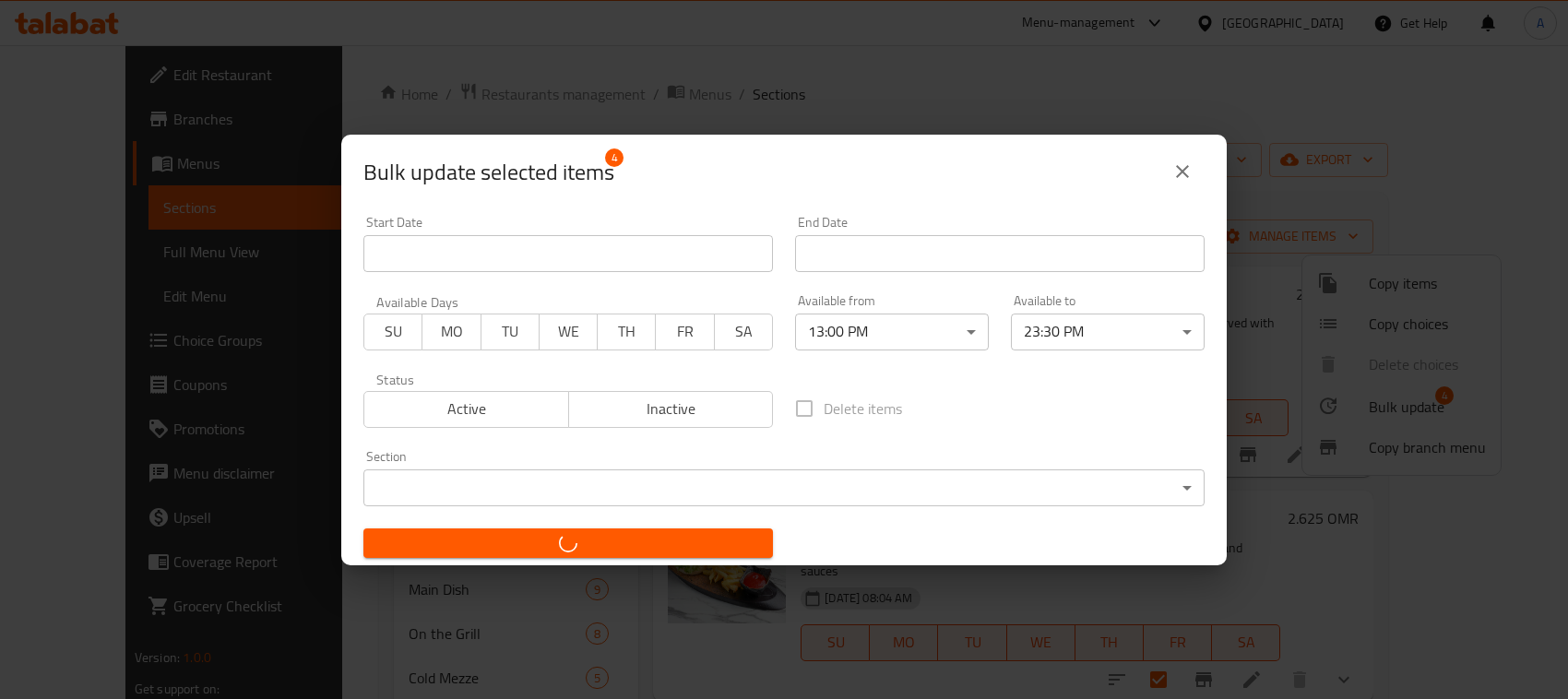 checkbox on "false" 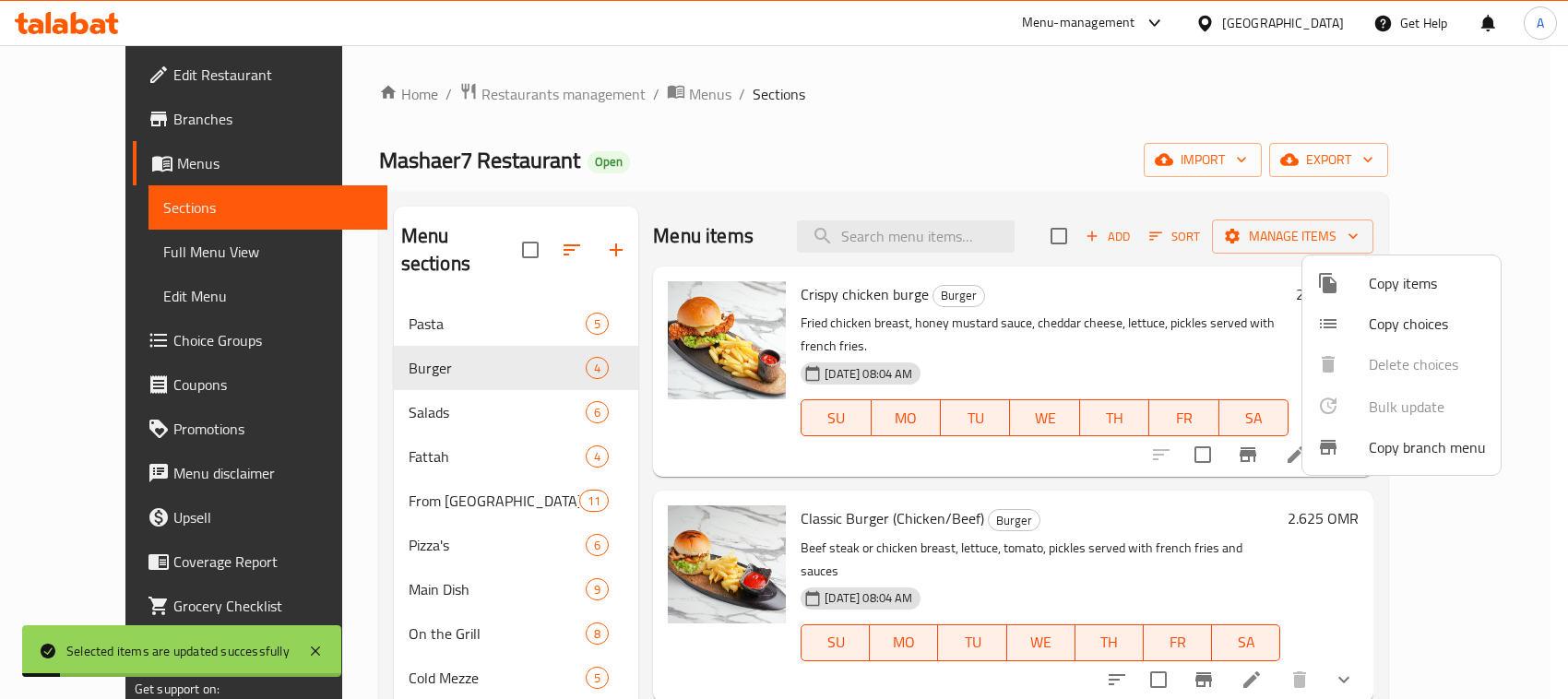 click at bounding box center (784, 350) 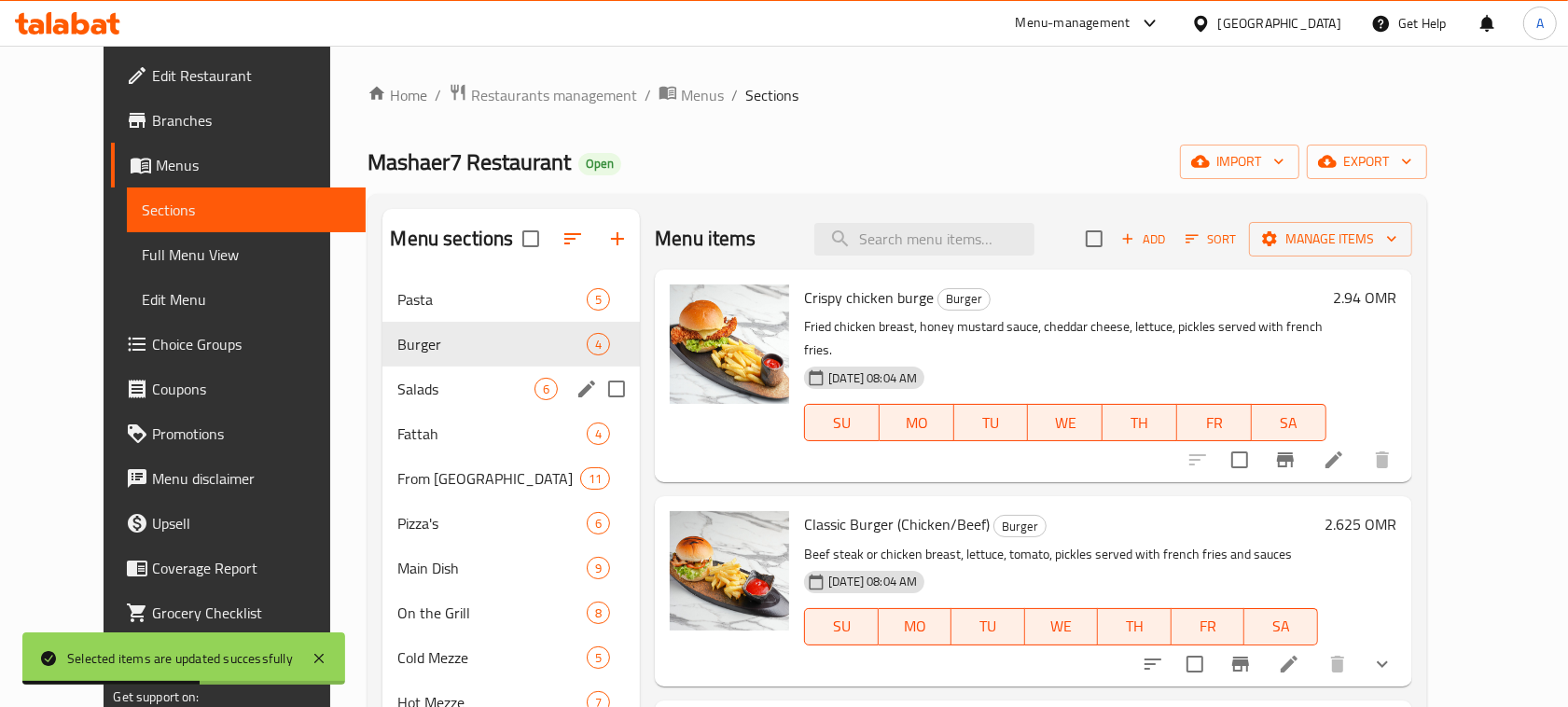 click on "Salads" at bounding box center (465, 389) 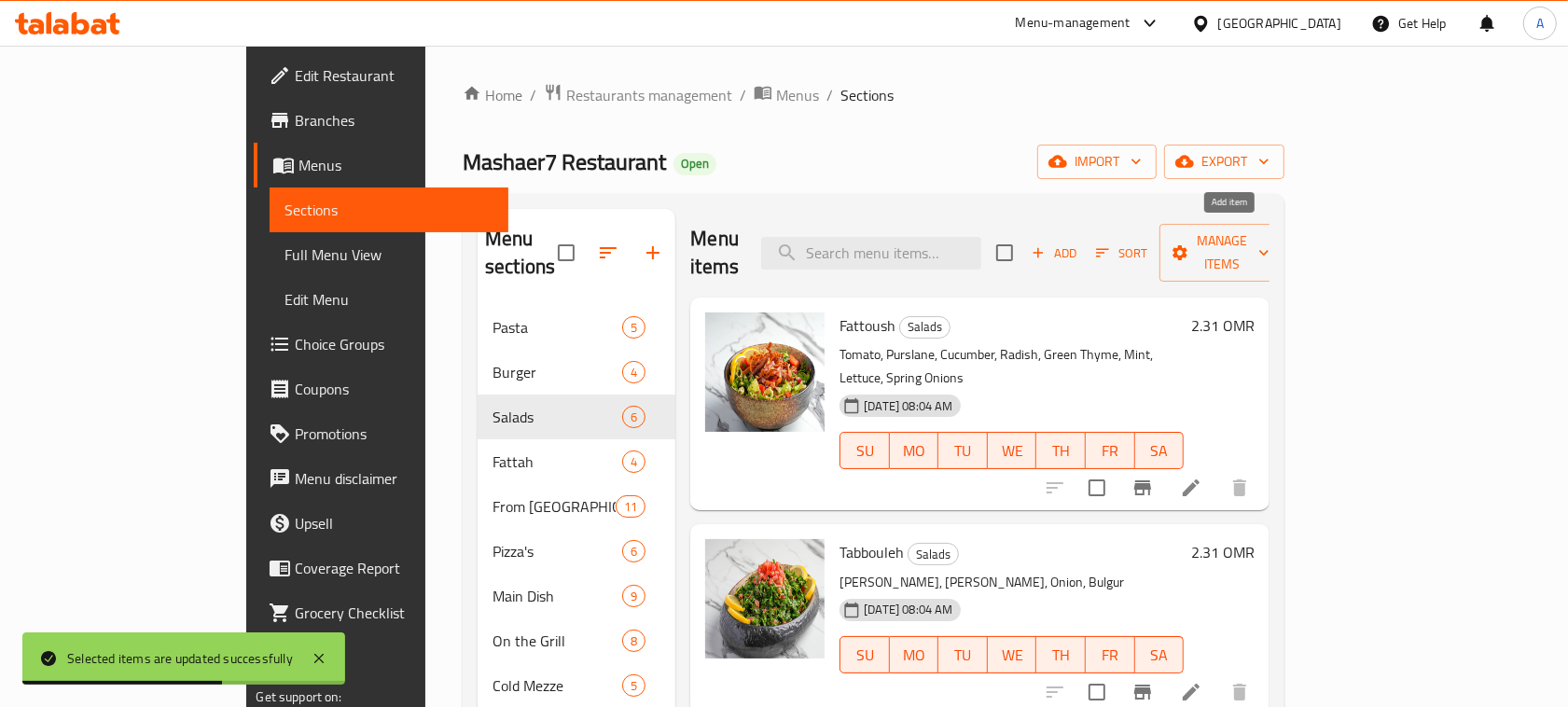 click 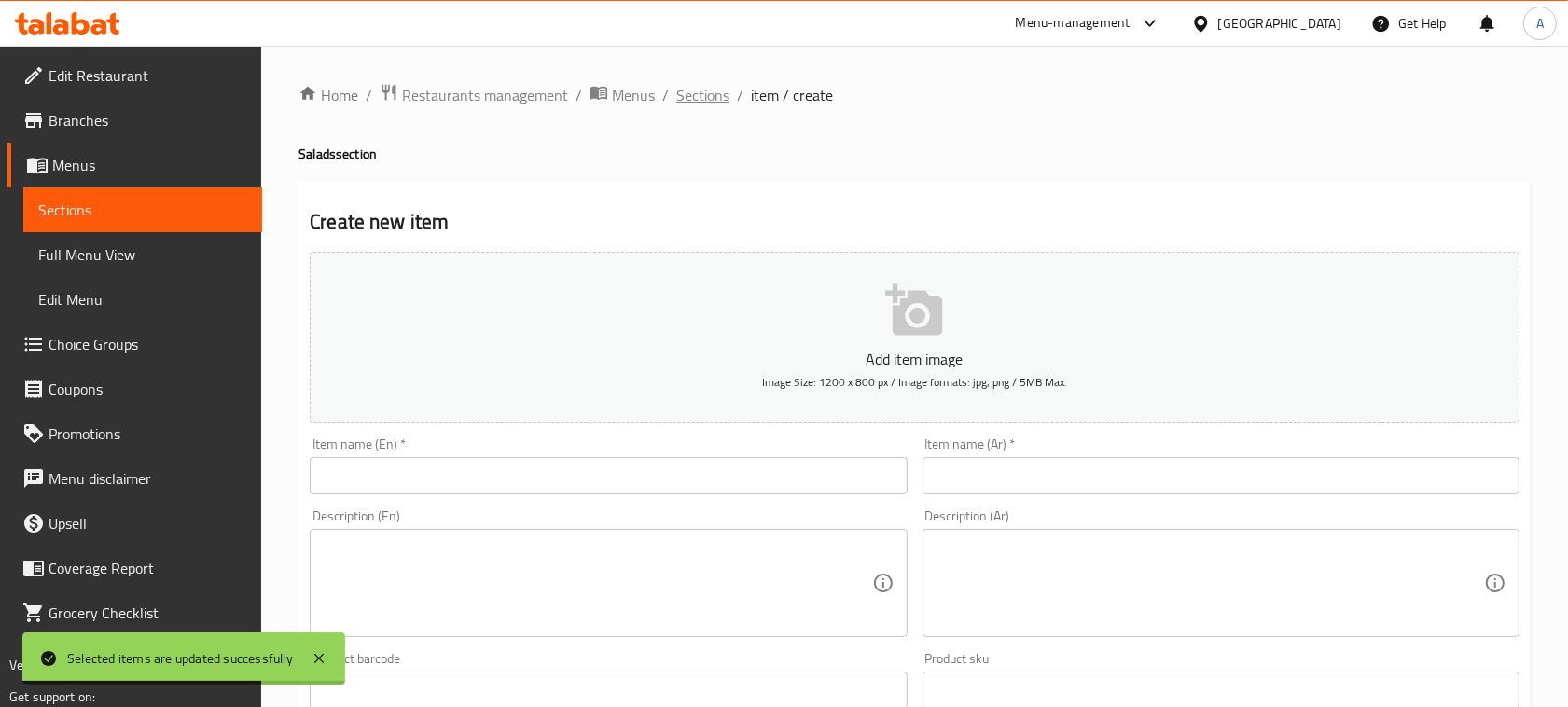 click on "Sections" at bounding box center (702, 95) 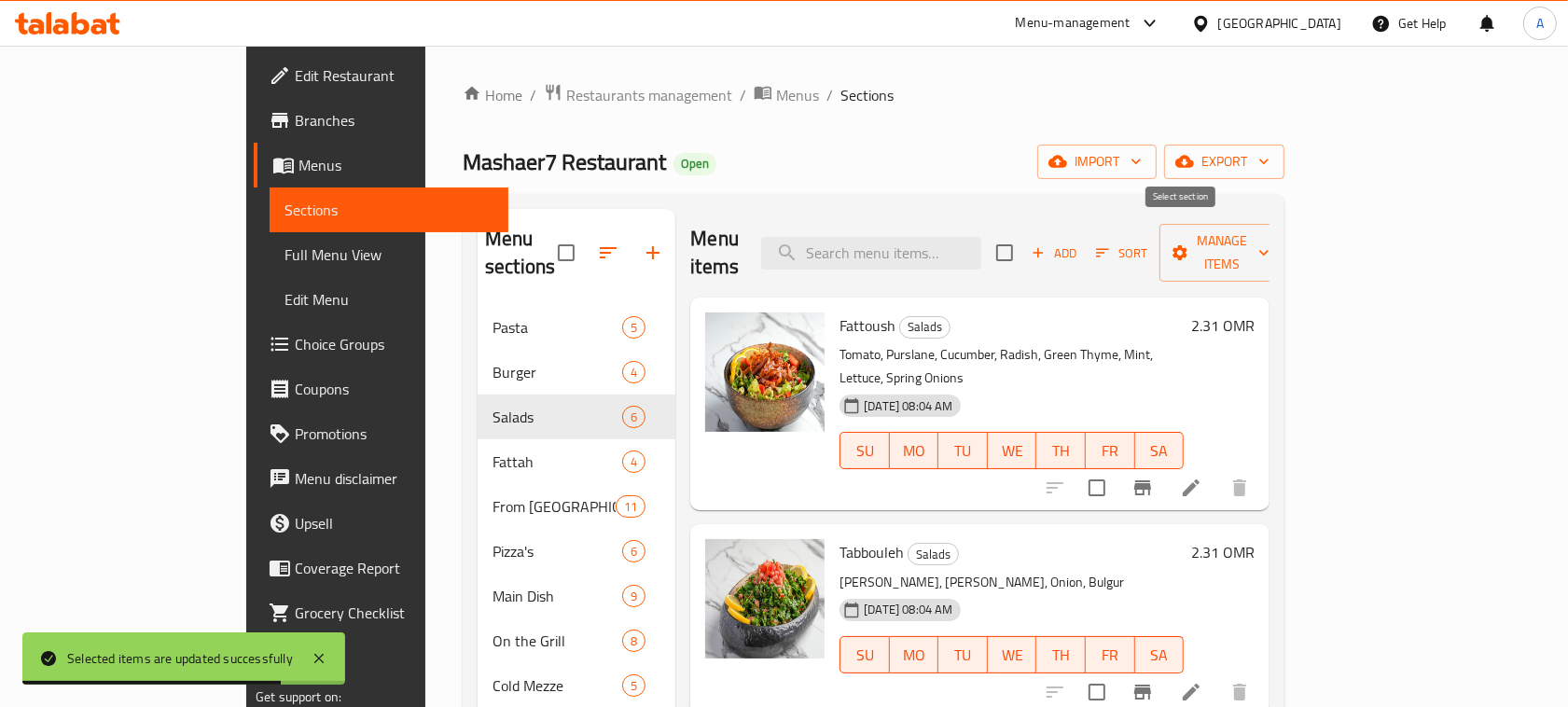 click at bounding box center (1005, 253) 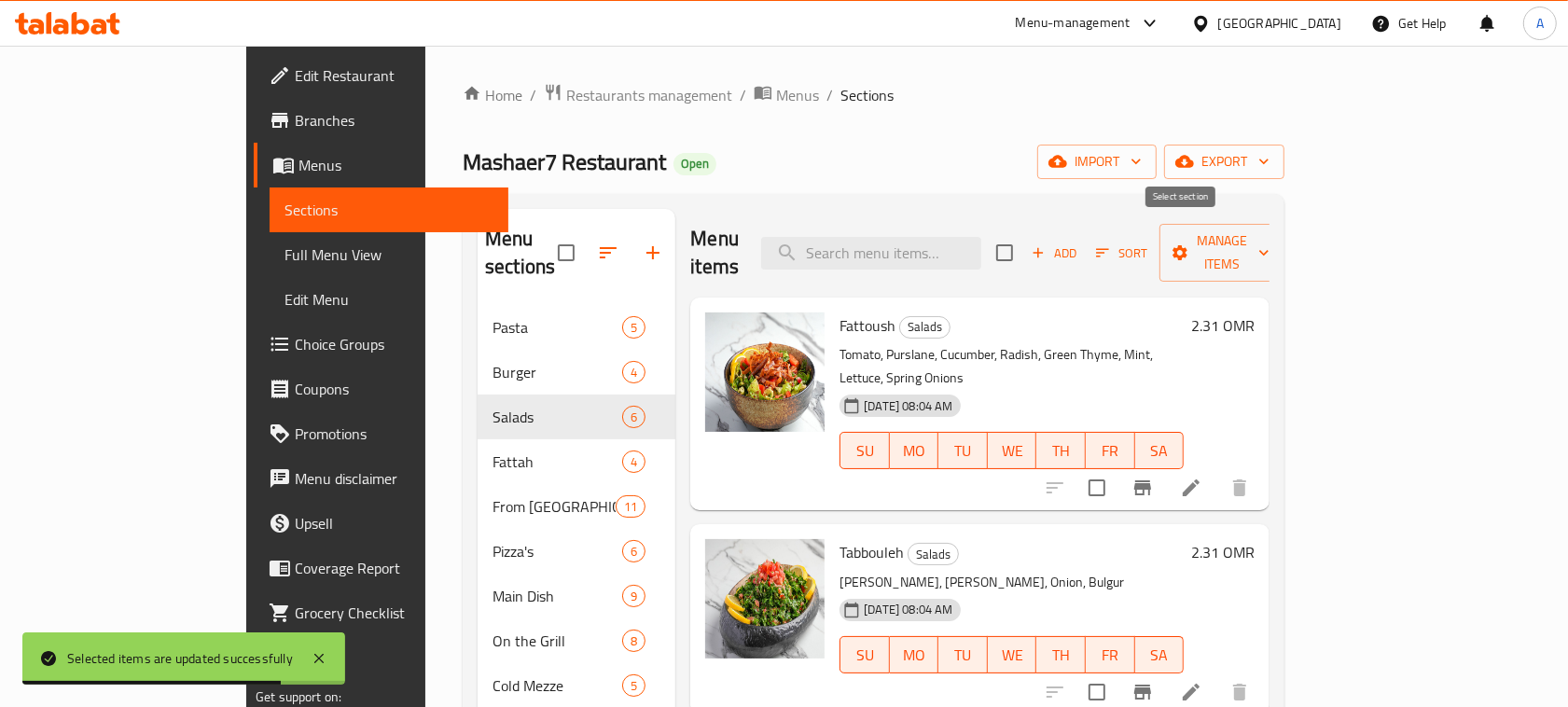 checkbox on "true" 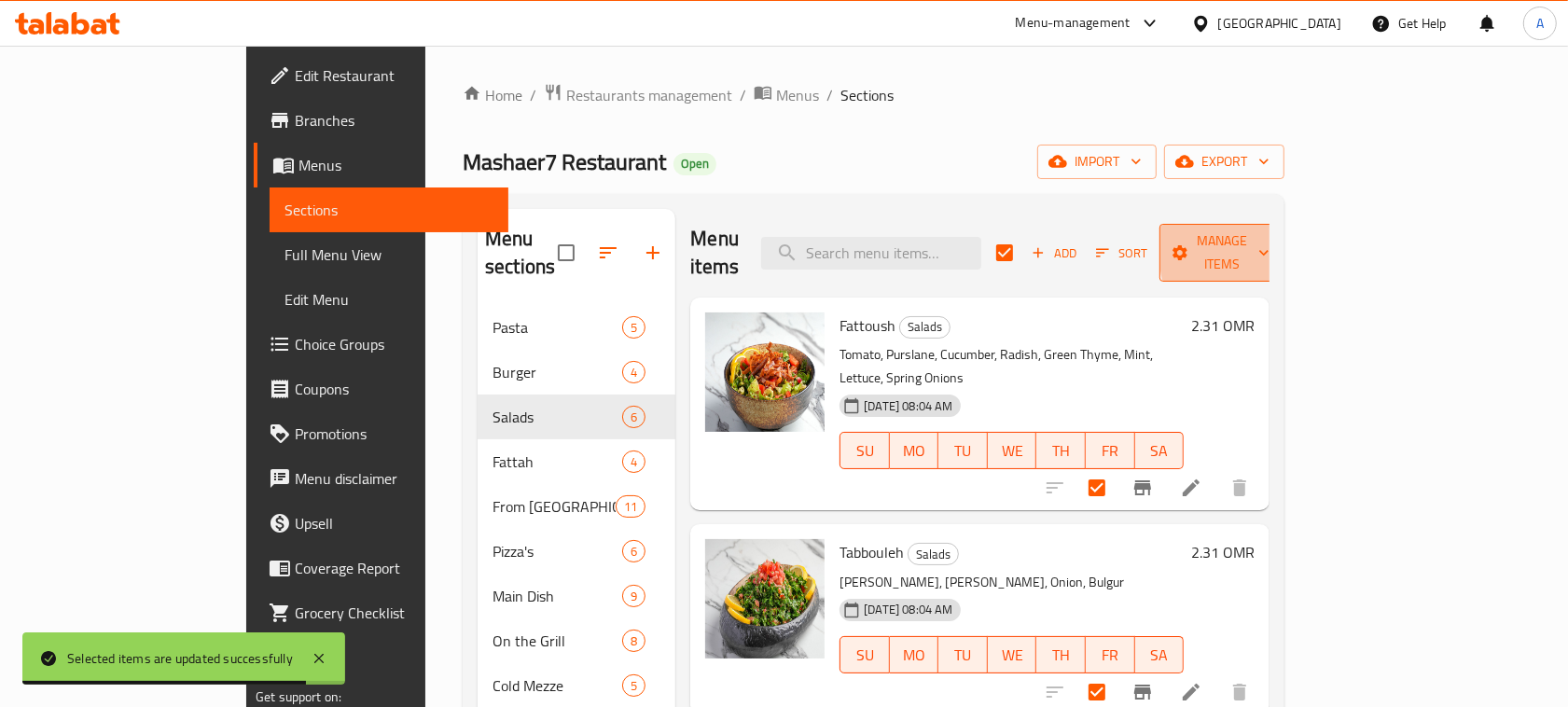click on "Manage items" at bounding box center (1222, 253) 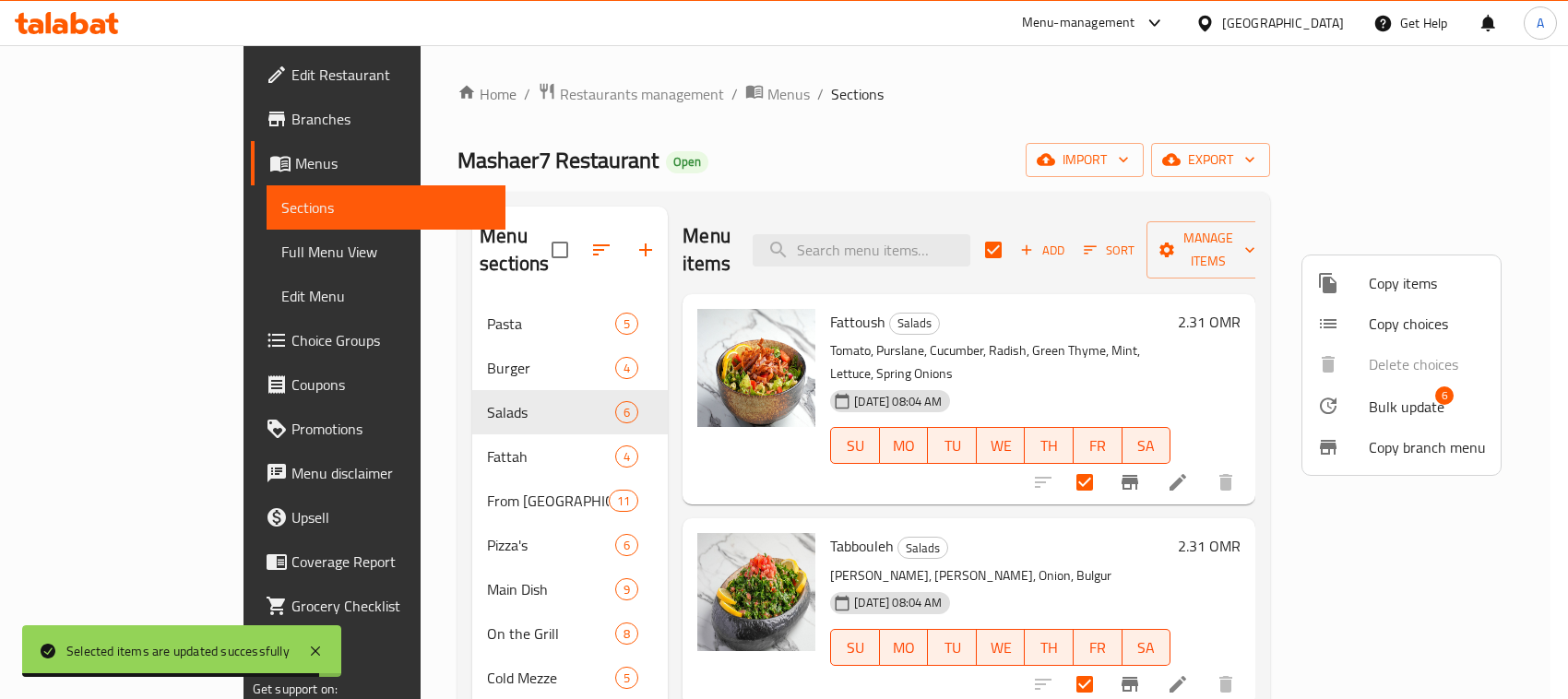 click on "Bulk update" at bounding box center [1407, 407] 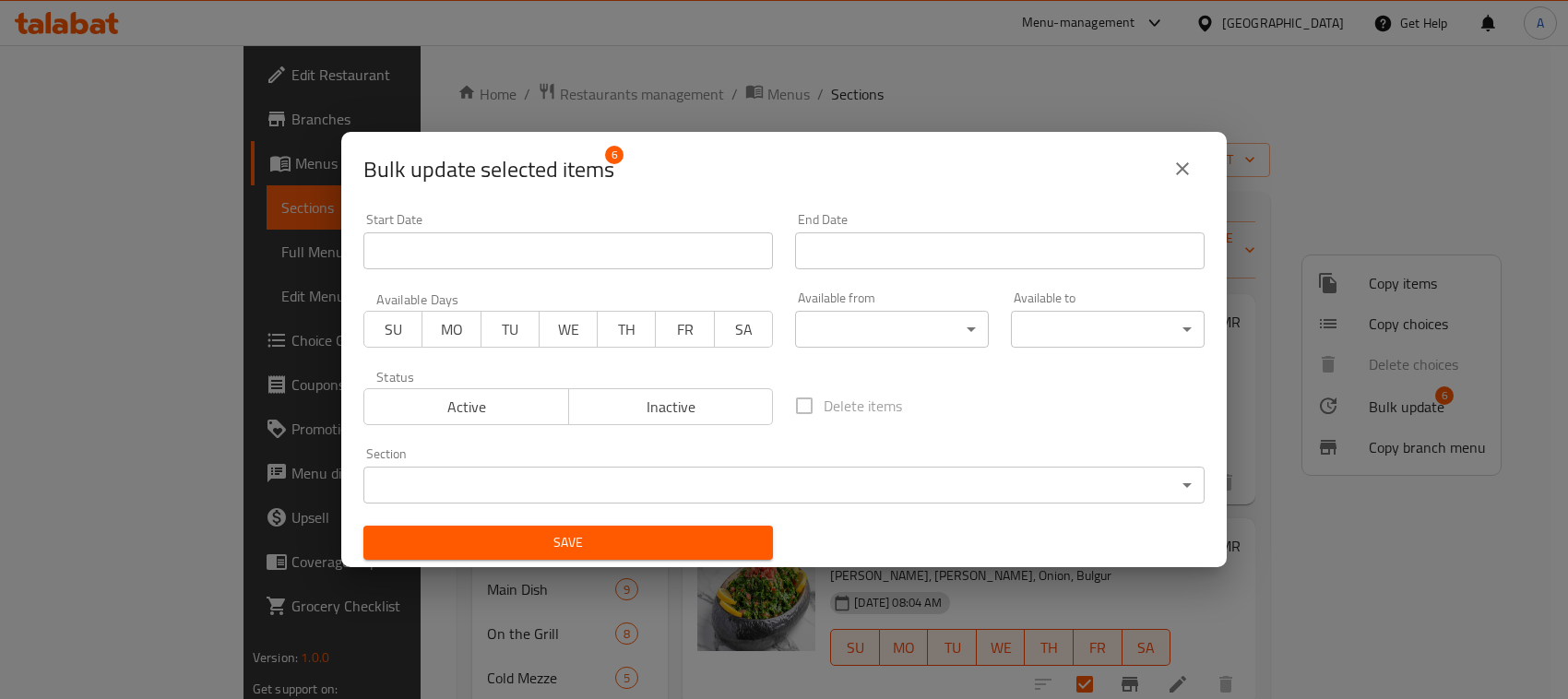 click on "Start Date" at bounding box center [568, 251] 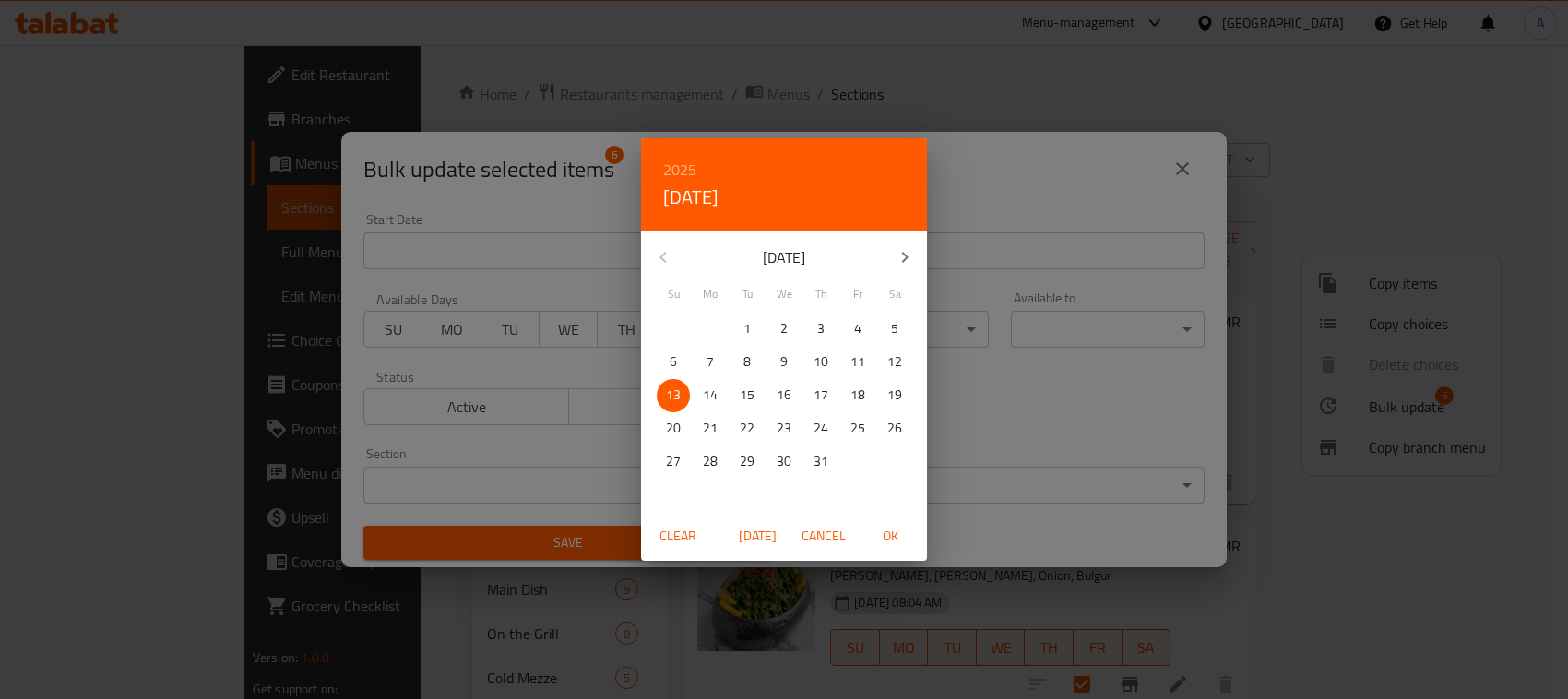 click on "2025 Sun, [DATE] [DATE] Mo Tu We Th Fr Sa 29 30 1 2 3 4 5 6 7 8 9 10 11 12 13 14 15 16 17 18 19 20 21 22 23 24 25 26 27 28 29 30 31 1 2 Clear [DATE] Cancel OK" at bounding box center [784, 350] 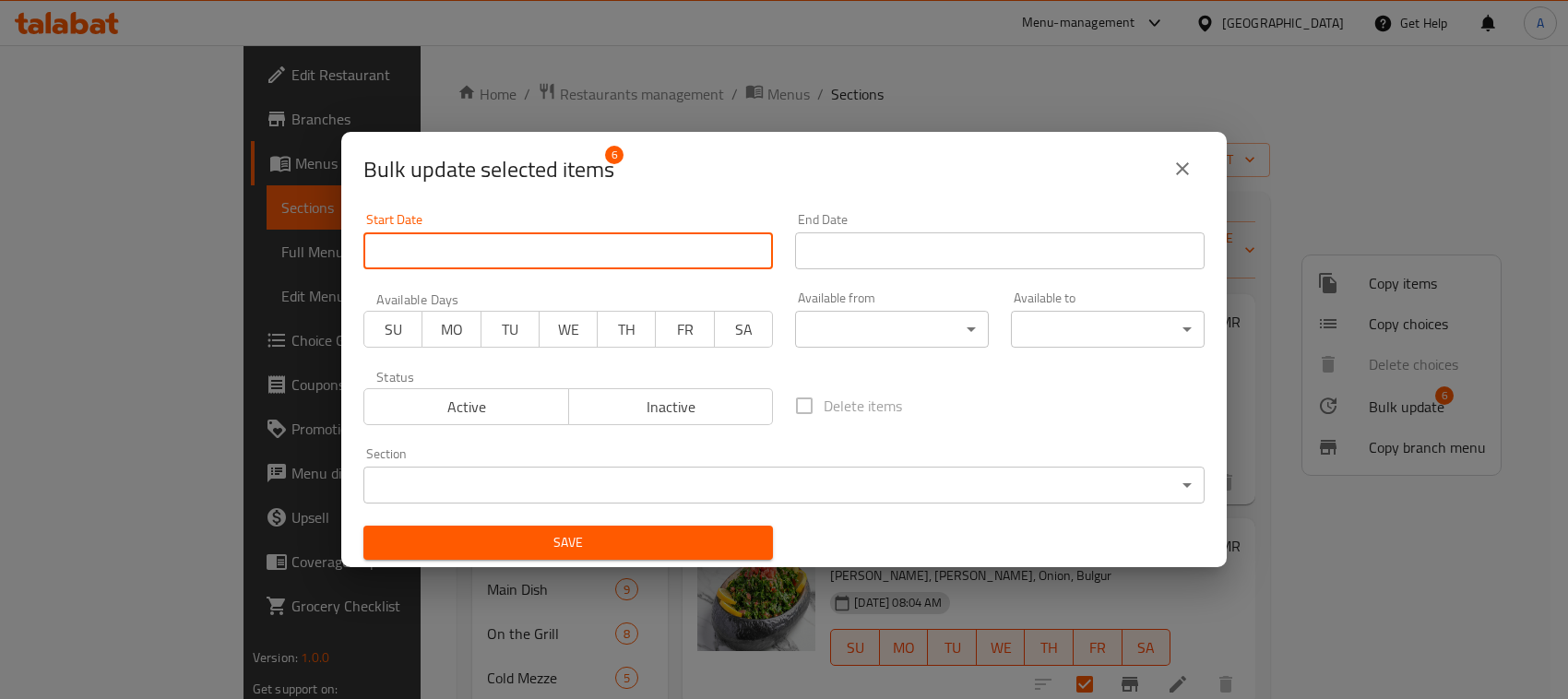 click on "Available from ​ ​" at bounding box center [892, 319] 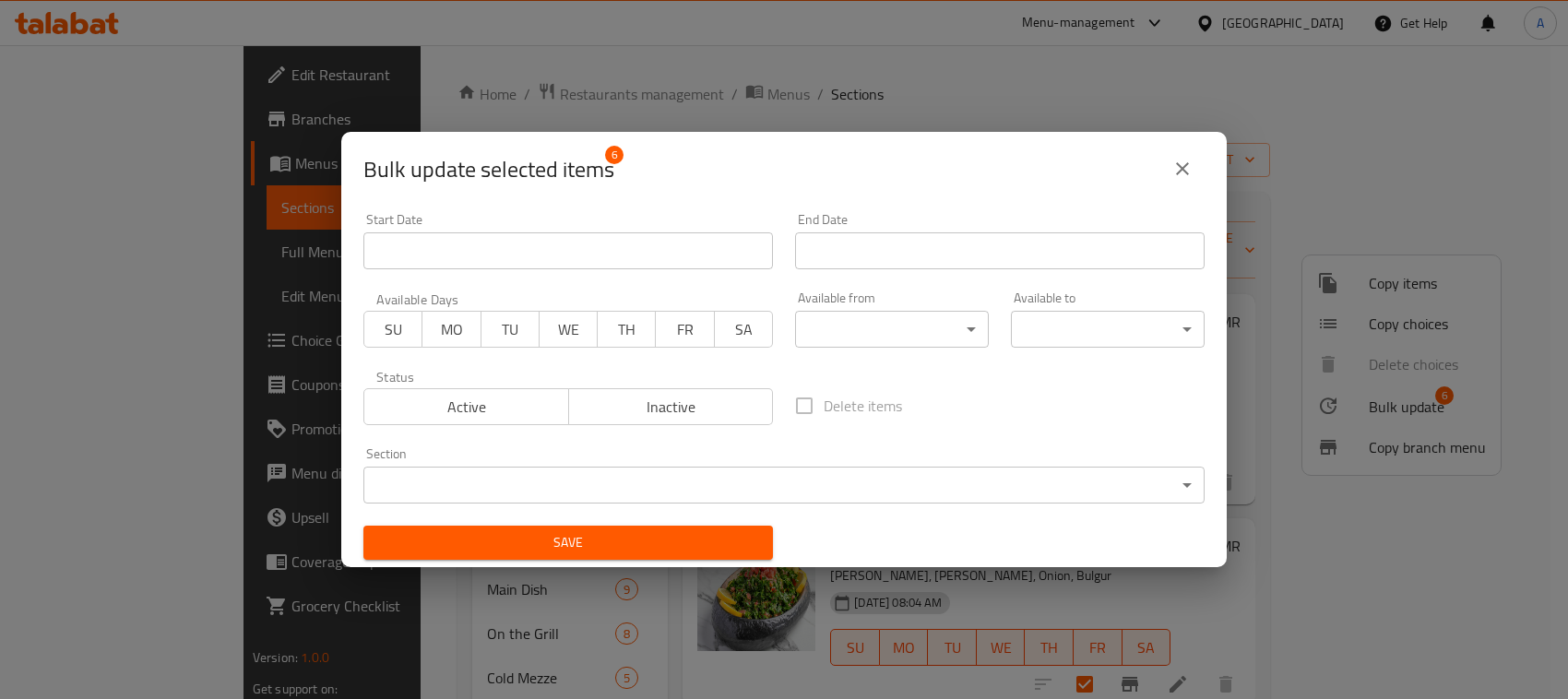 click on "​ Menu-management [GEOGRAPHIC_DATA] Get Help A   Edit Restaurant   Branches   Menus   Sections   Full Menu View   Edit Menu   Choice Groups   Coupons   Promotions   Menu disclaimer   Upsell   Coverage Report   Grocery Checklist  Version:    1.0.0  Get support on:    Support.OpsPlatform Home / Restaurants management / Menus / Sections Mashaer7 Restaurant  Open import export Menu sections Pasta 5 Burger 4 Salads 6 Fattah 4 From [GEOGRAPHIC_DATA] 11 Pizza's 6 Main Dish 9 On the Grill 8 Cold Mezze 5 Hot Mezze 7 Breakfast 4 Manakish and Fatayer 7 Mashaer Breakfast Sets 2 Juices 5 Mojito's 4 Cold Coffee 6 Menu items Add Sort Manage items Fattoush   Salads Tomato, Purslane, Cucumber, Radish, Green Thyme, Mint, Lettuce, Spring Onions [DATE] 08:04 AM SU MO TU WE TH FR SA 2.31   OMR Tabbouleh   Salads Parsley, Tomato, Onion, Bulgur [DATE] 08:04 AM SU MO TU WE TH FR SA 2.31   OMR Qunioa Tabbouleh   Salads Parsley, [GEOGRAPHIC_DATA], [GEOGRAPHIC_DATA], Spring Onions, Tomatoes [DATE] 08:04 AM SU MO TU WE TH FR SA 2.625   OMR Rocca Beetroot Salad" at bounding box center [784, 372] 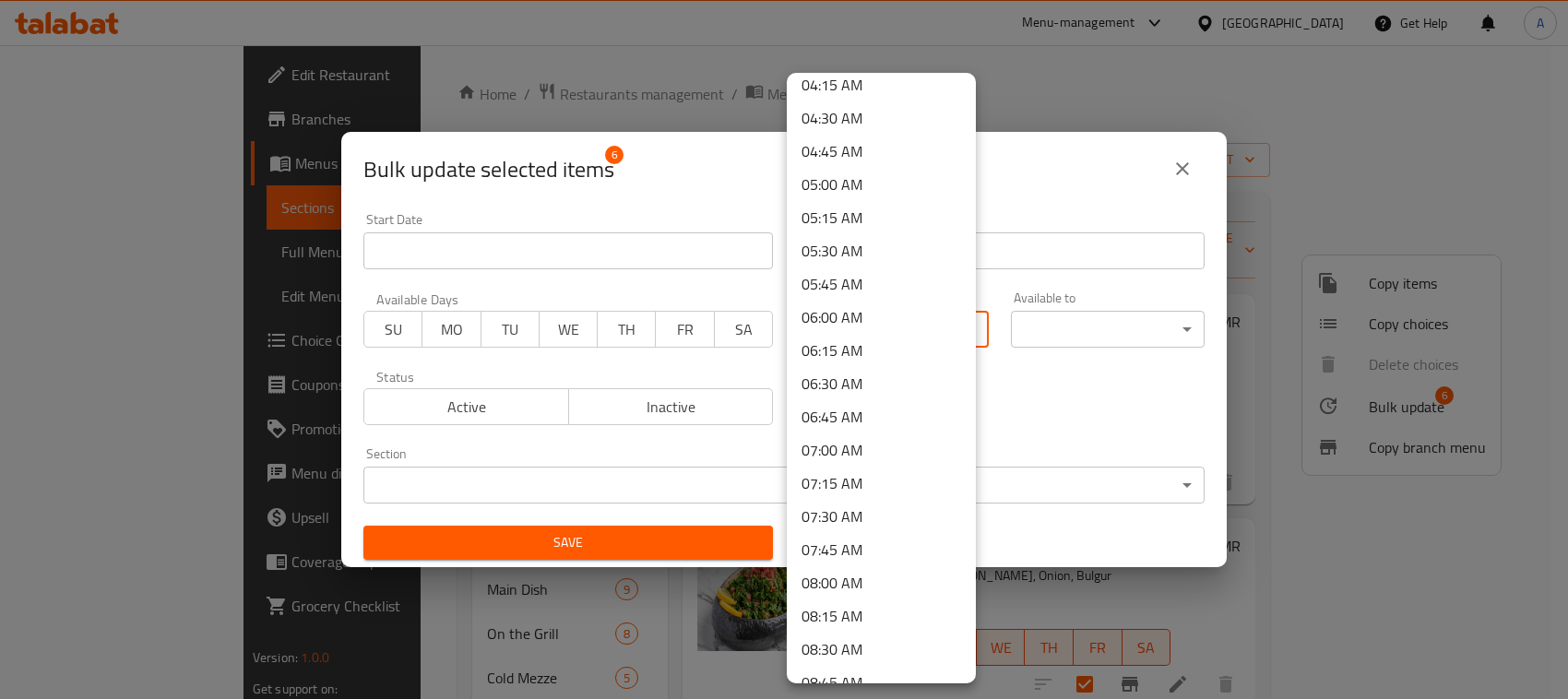 scroll, scrollTop: 1443, scrollLeft: 0, axis: vertical 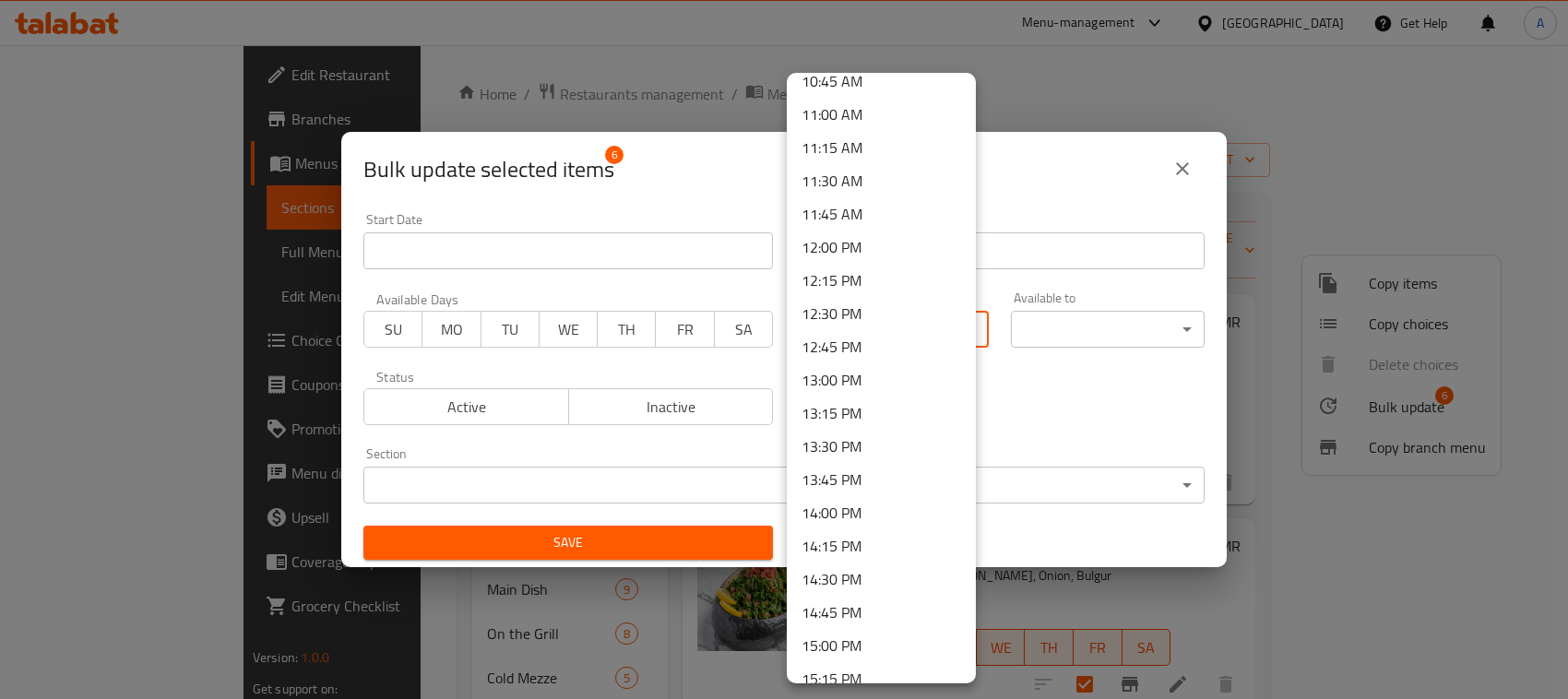 click on "13:00 PM" at bounding box center [881, 380] 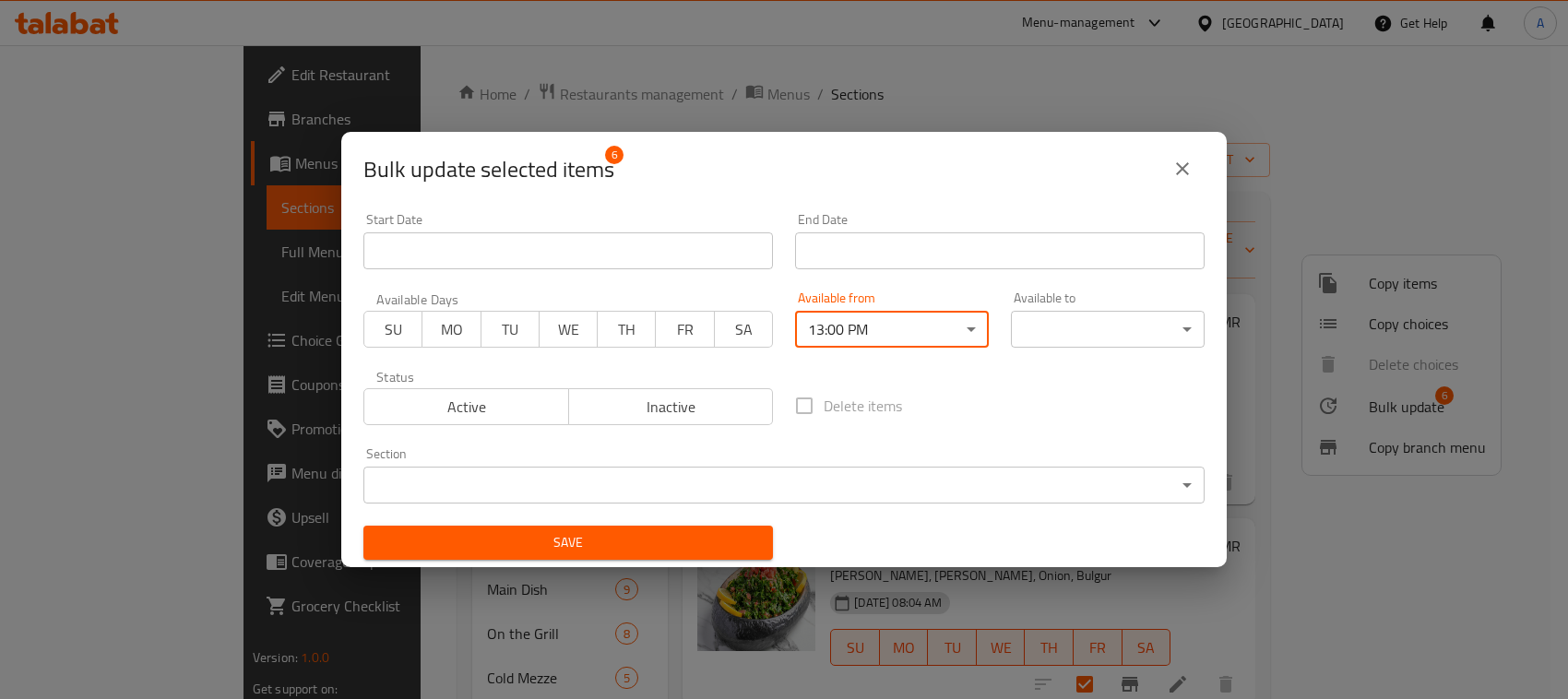click on "00:00 AM 00:15 AM 00:30 AM 00:45 AM 01:00 AM 01:15 AM 01:30 AM 01:45 AM 02:00 AM 02:15 AM 02:30 AM 02:45 AM 03:00 AM 03:15 AM 03:30 AM 03:45 AM 04:00 AM 04:15 AM 04:30 AM 04:45 AM 05:00 AM 05:15 AM 05:30 AM 05:45 AM 06:00 AM 06:15 AM 06:30 AM 06:45 AM 07:00 AM 07:15 AM 07:30 AM 07:45 AM 08:00 AM 08:15 AM 08:30 AM 08:45 AM 09:00 AM 09:15 AM 09:30 AM 09:45 AM 10:00 AM 10:15 AM 10:30 AM 10:45 AM 11:00 AM 11:15 AM 11:30 AM 11:45 AM 12:00 PM 12:15 PM 12:30 PM 12:45 PM 13:00 PM 13:15 PM 13:30 PM 13:45 PM 14:00 PM 14:15 PM 14:30 PM 14:45 PM 15:00 PM 15:15 PM 15:30 PM 15:45 PM 16:00 PM 16:15 PM 16:30 PM 16:45 PM 17:00 PM 17:15 PM 17:30 PM 17:45 PM 18:00 PM 18:15 PM 18:30 PM 18:45 PM 19:00 PM 19:15 PM 19:30 PM 19:45 PM 20:00 PM 20:15 PM 20:30 PM 20:45 PM 21:00 PM 21:15 PM 21:30 PM 21:45 PM 22:00 PM 22:15 PM 22:30 PM 22:45 PM 23:00 PM 23:15 PM 23:30 PM 23:45 PM 23:59 PM" at bounding box center [784, 350] 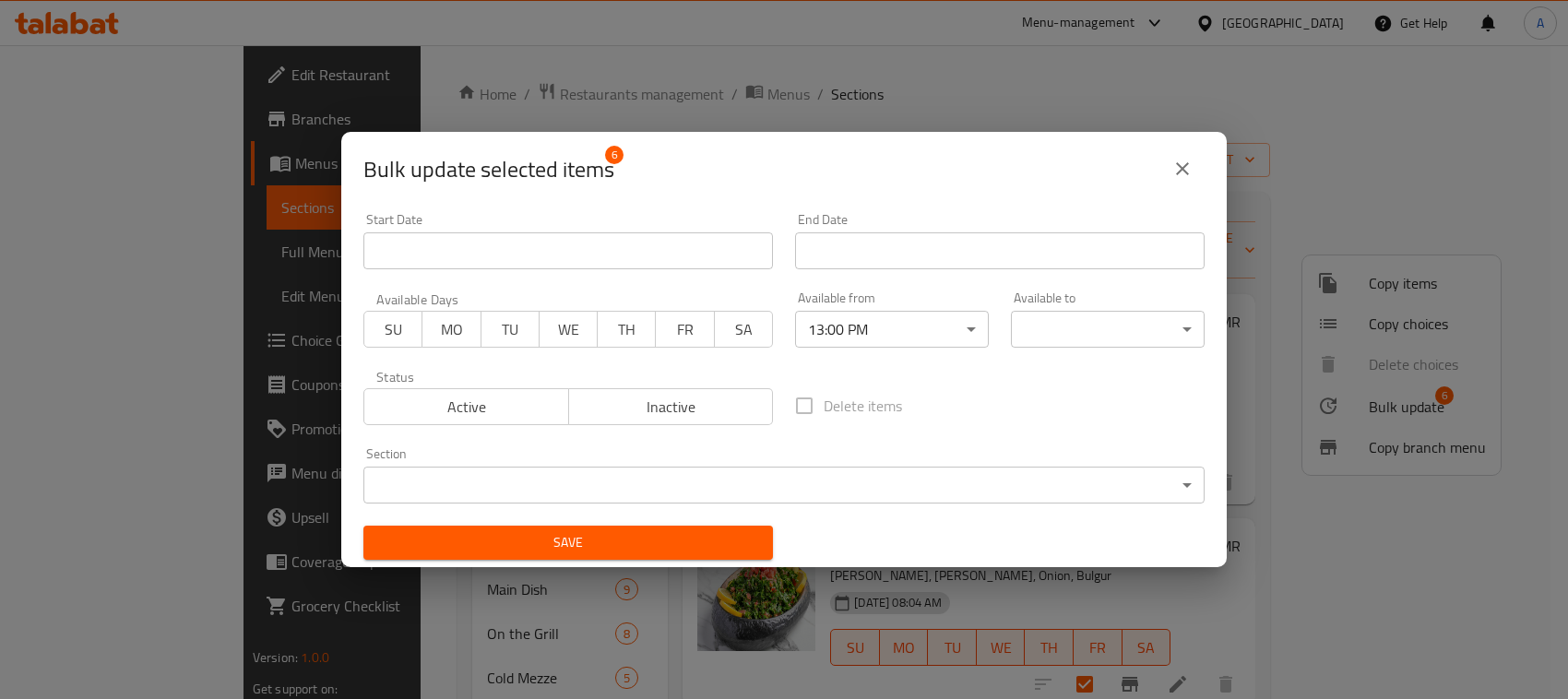 click on "​ Menu-management [GEOGRAPHIC_DATA] Get Help A   Edit Restaurant   Branches   Menus   Sections   Full Menu View   Edit Menu   Choice Groups   Coupons   Promotions   Menu disclaimer   Upsell   Coverage Report   Grocery Checklist  Version:    1.0.0  Get support on:    Support.OpsPlatform Home / Restaurants management / Menus / Sections Mashaer7 Restaurant  Open import export Menu sections Pasta 5 Burger 4 Salads 6 Fattah 4 From [GEOGRAPHIC_DATA] 11 Pizza's 6 Main Dish 9 On the Grill 8 Cold Mezze 5 Hot Mezze 7 Breakfast 4 Manakish and Fatayer 7 Mashaer Breakfast Sets 2 Juices 5 Mojito's 4 Cold Coffee 6 Menu items Add Sort Manage items Fattoush   Salads Tomato, Purslane, Cucumber, Radish, Green Thyme, Mint, Lettuce, Spring Onions [DATE] 08:04 AM SU MO TU WE TH FR SA 2.31   OMR Tabbouleh   Salads Parsley, Tomato, Onion, Bulgur [DATE] 08:04 AM SU MO TU WE TH FR SA 2.31   OMR Qunioa Tabbouleh   Salads Parsley, [GEOGRAPHIC_DATA], [GEOGRAPHIC_DATA], Spring Onions, Tomatoes [DATE] 08:04 AM SU MO TU WE TH FR SA 2.625   OMR Rocca Beetroot Salad" at bounding box center [784, 372] 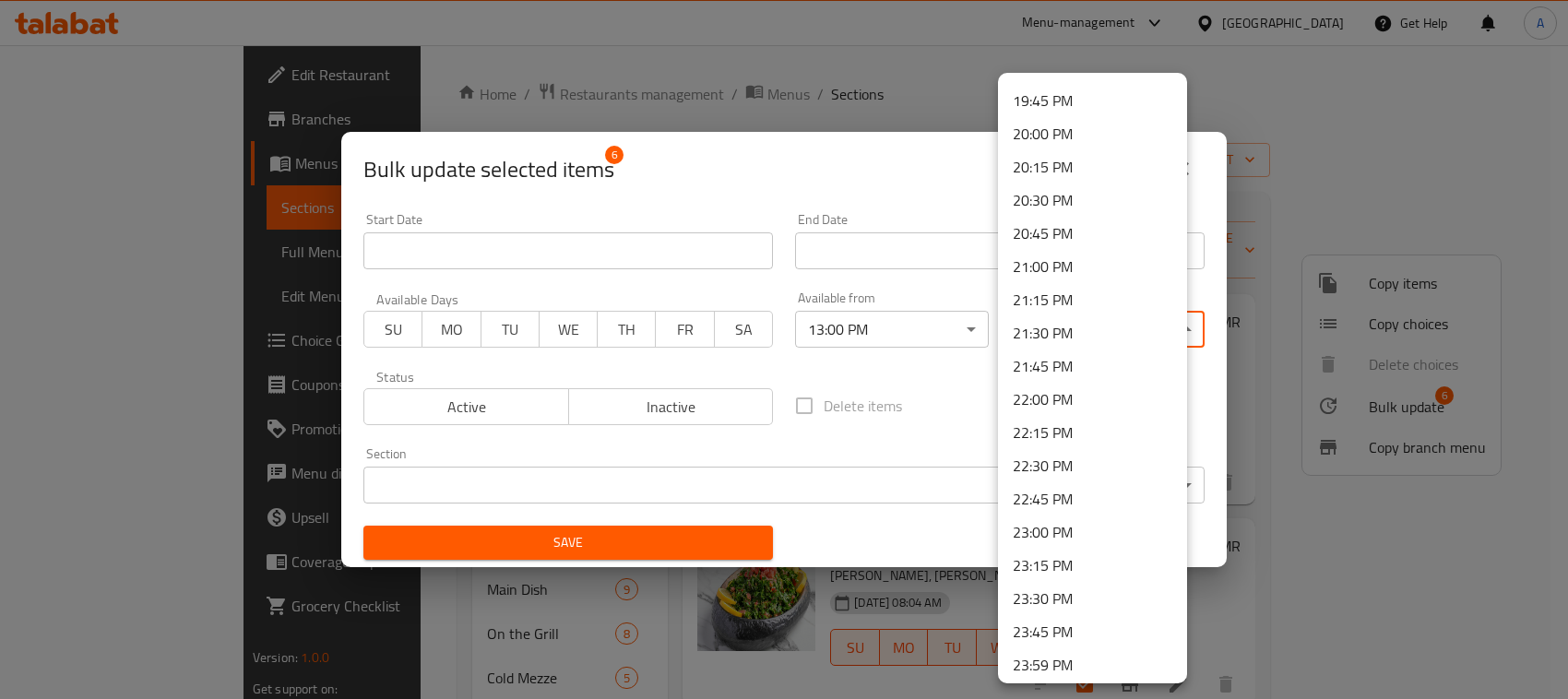scroll, scrollTop: 2622, scrollLeft: 0, axis: vertical 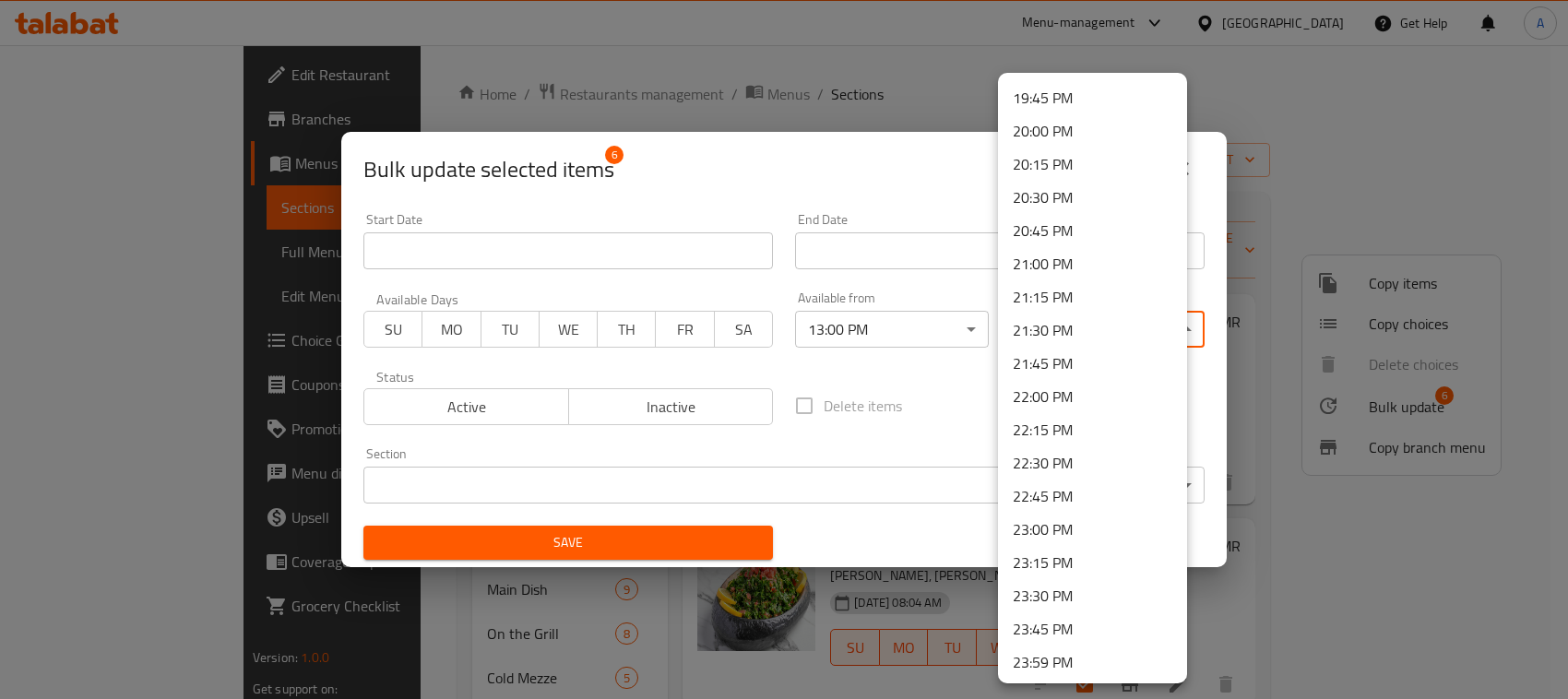 click on "23:30 PM" at bounding box center (1092, 596) 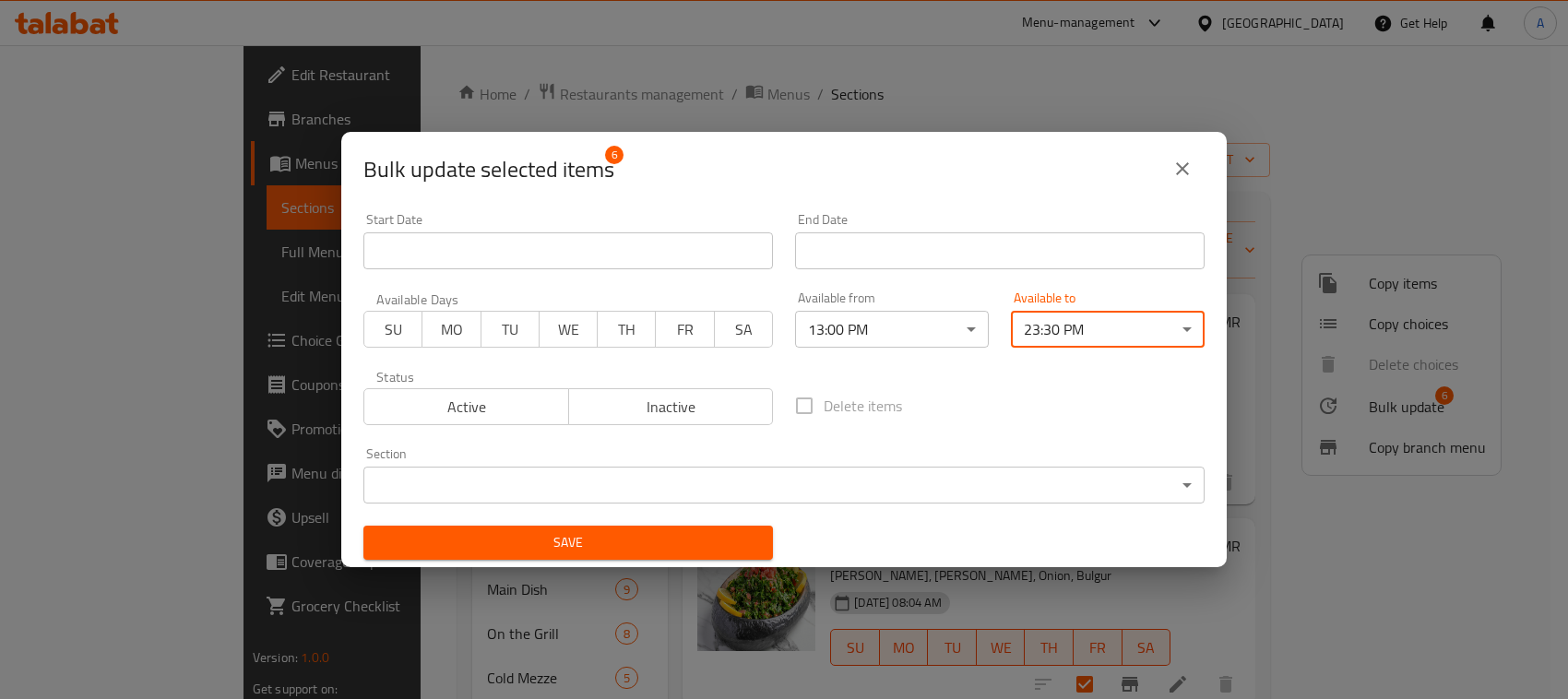 click on "Save" at bounding box center (568, 542) 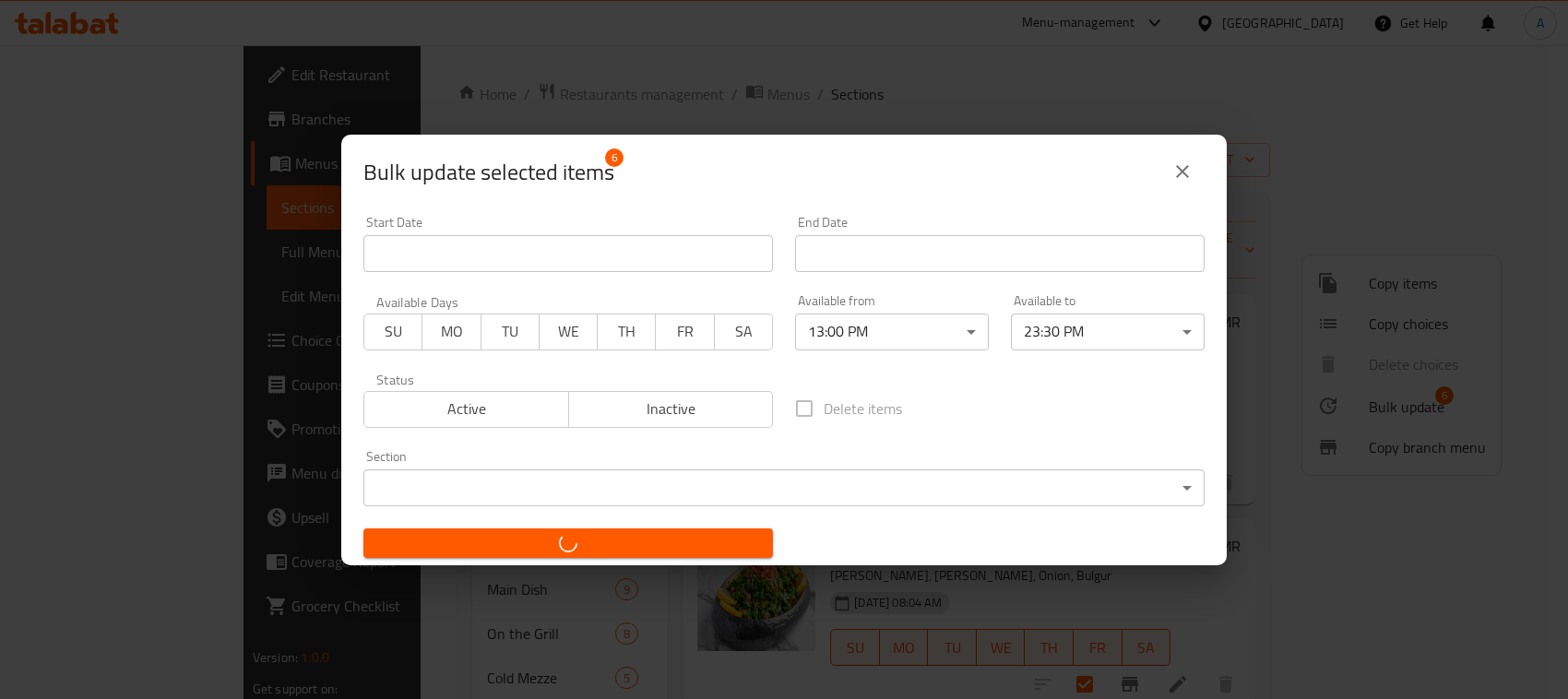 checkbox on "false" 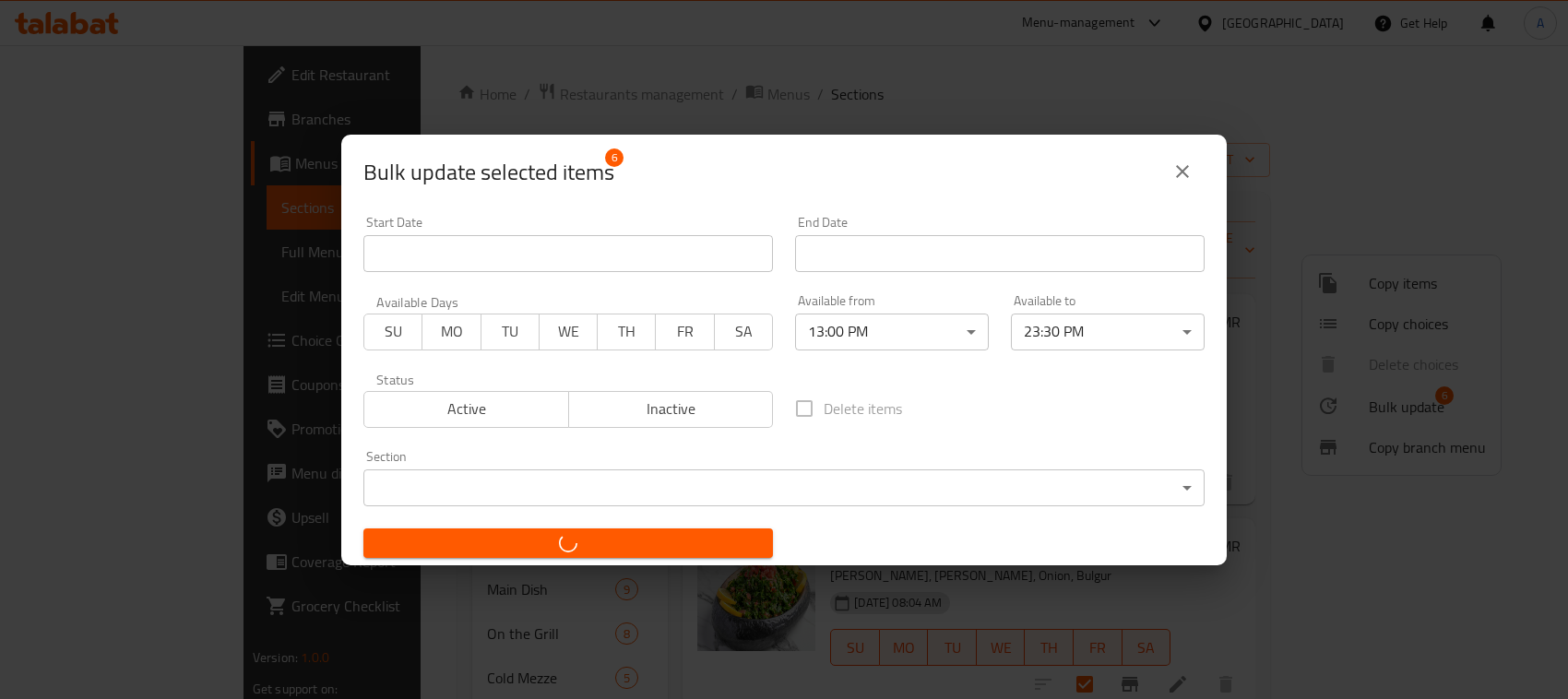 checkbox on "false" 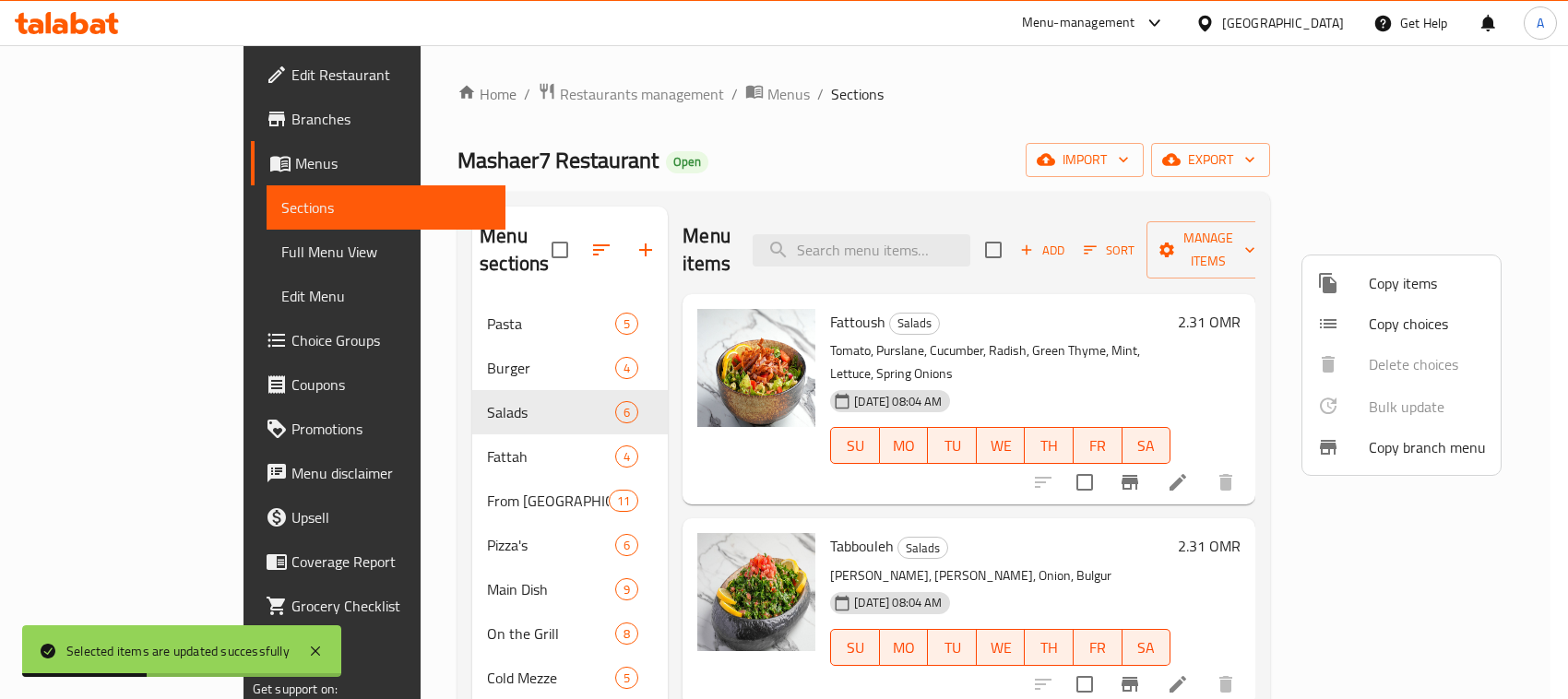 click at bounding box center (784, 350) 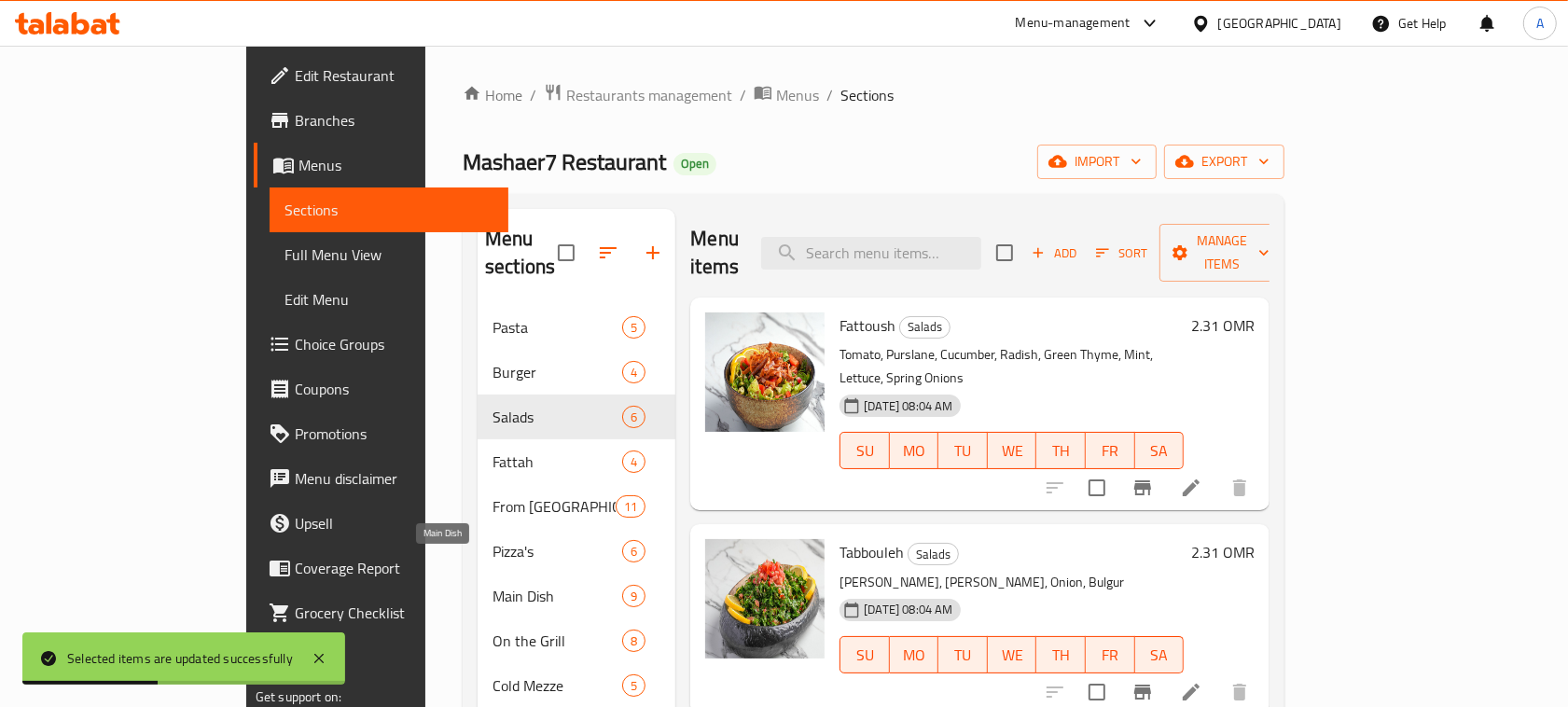 click on "Main Dish" at bounding box center [557, 596] 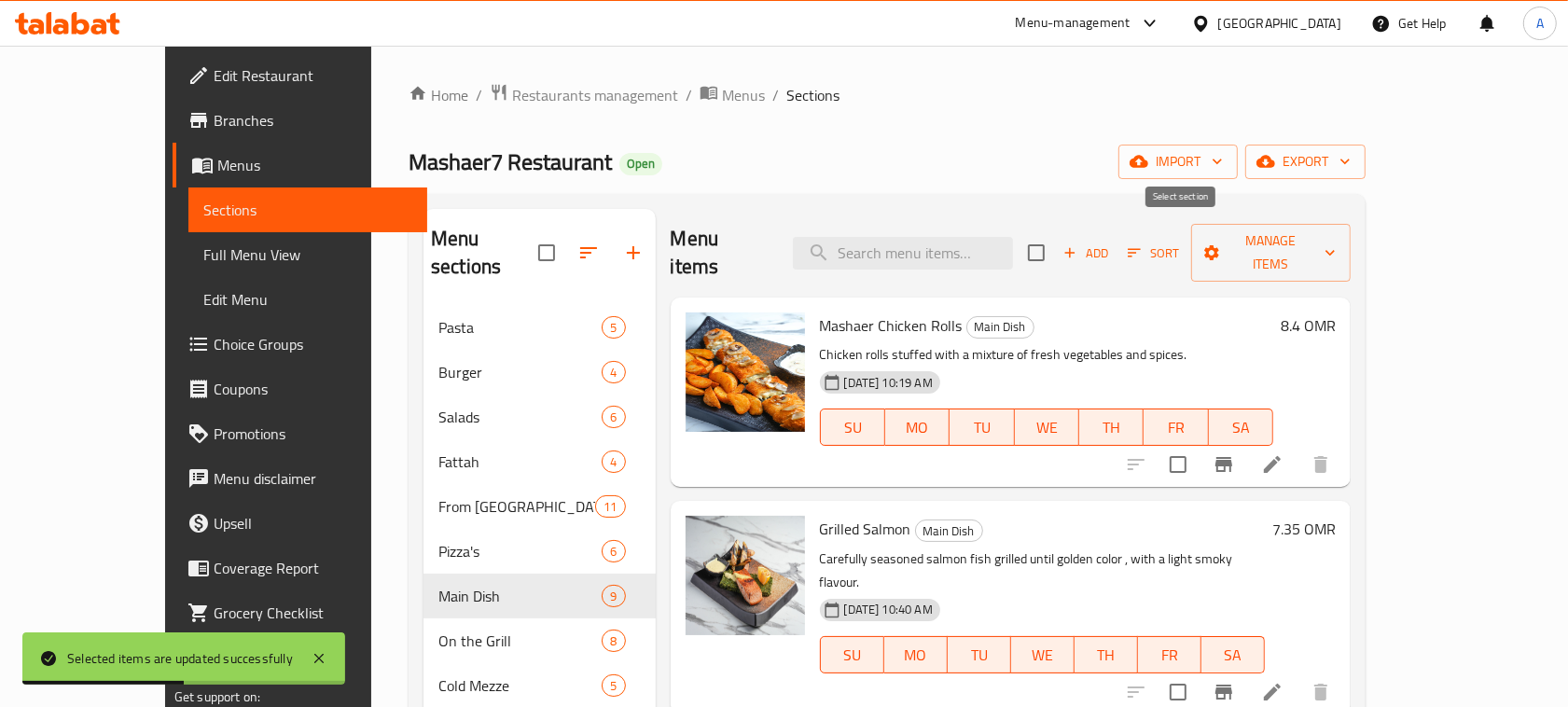 click at bounding box center [1036, 253] 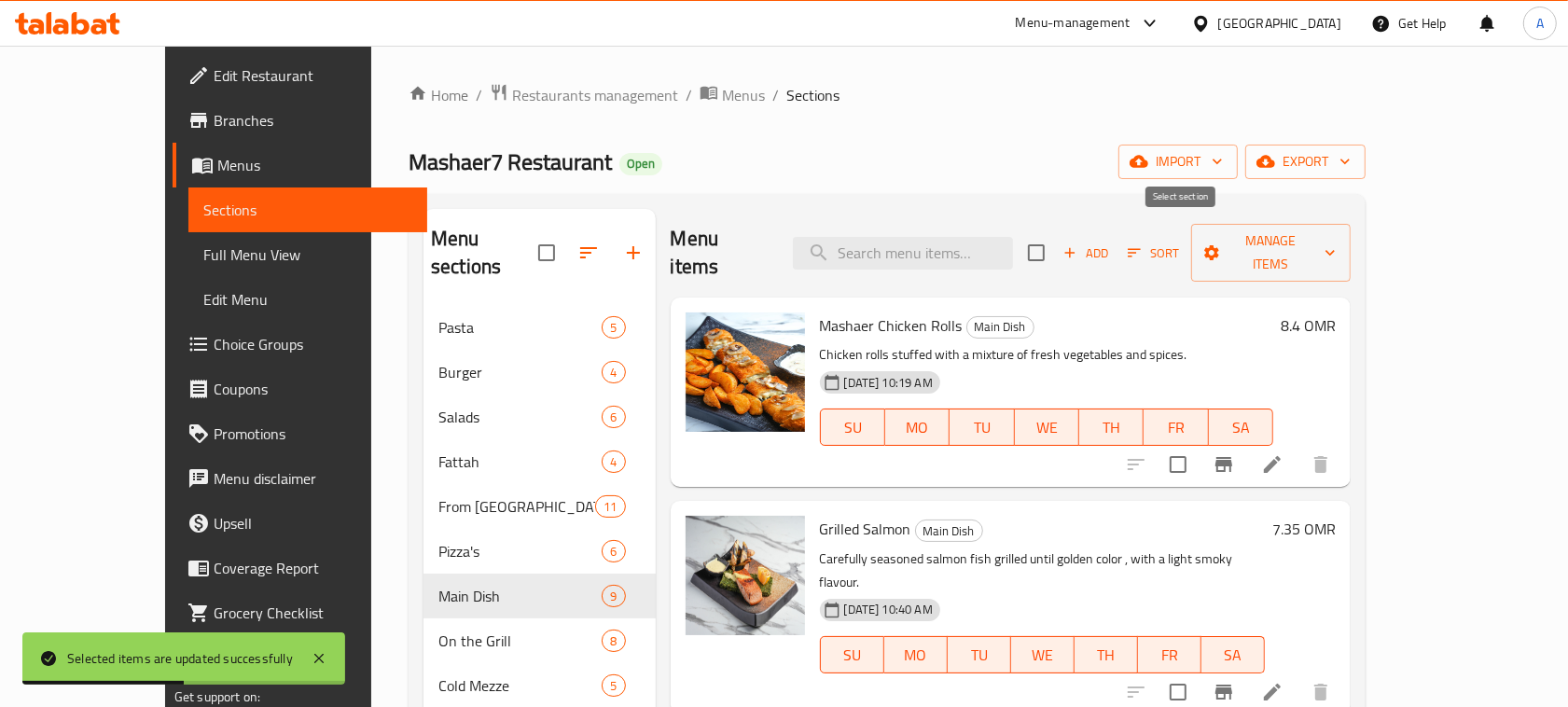 checkbox on "true" 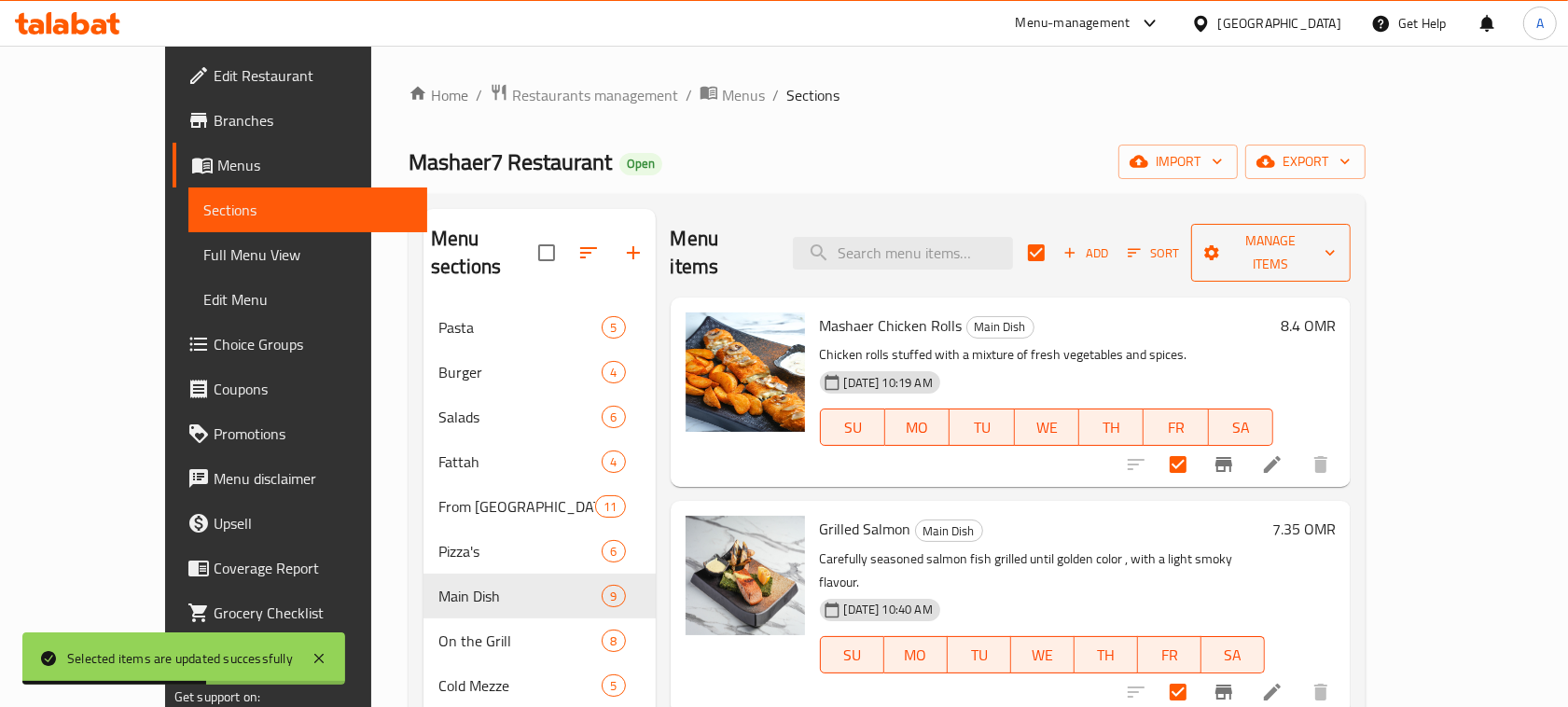 click on "Manage items" at bounding box center [1270, 253] 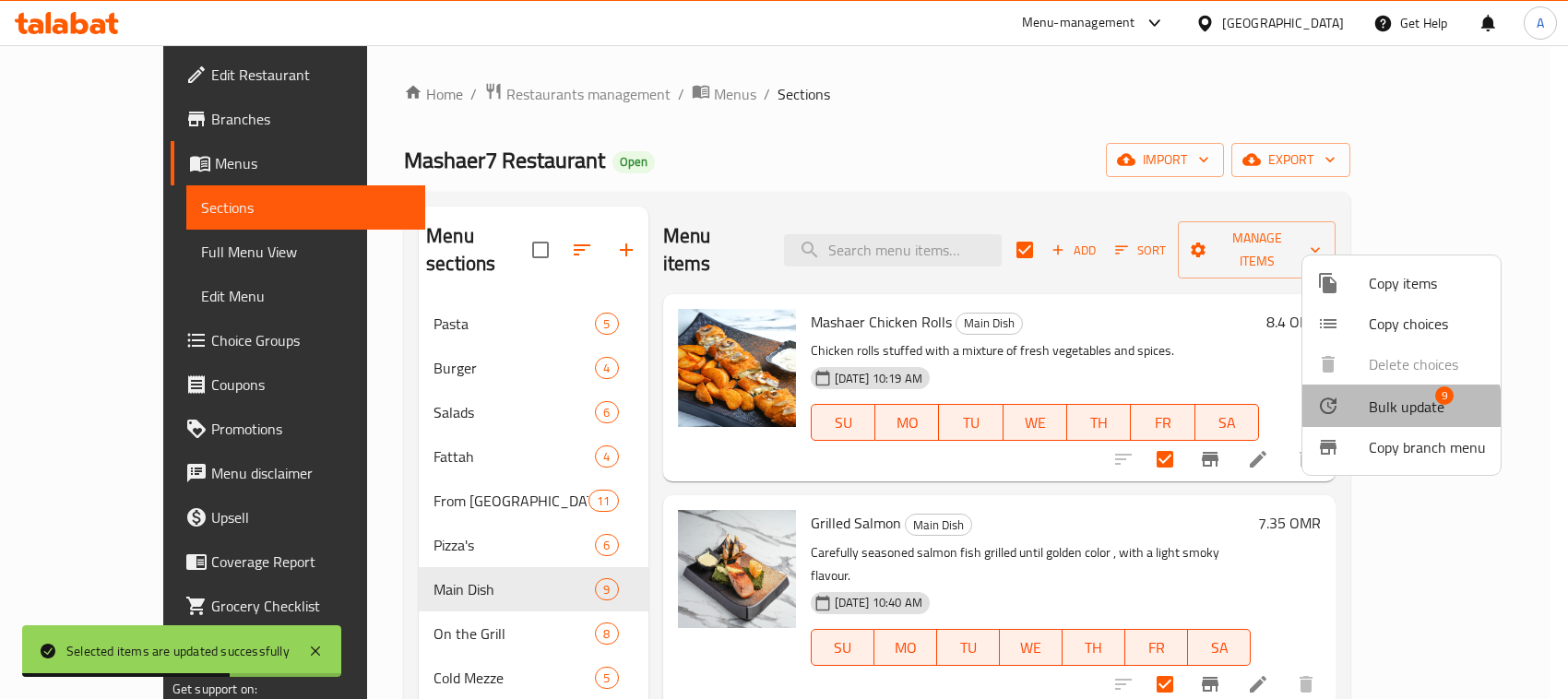 click on "Bulk update 9" at bounding box center [1401, 406] 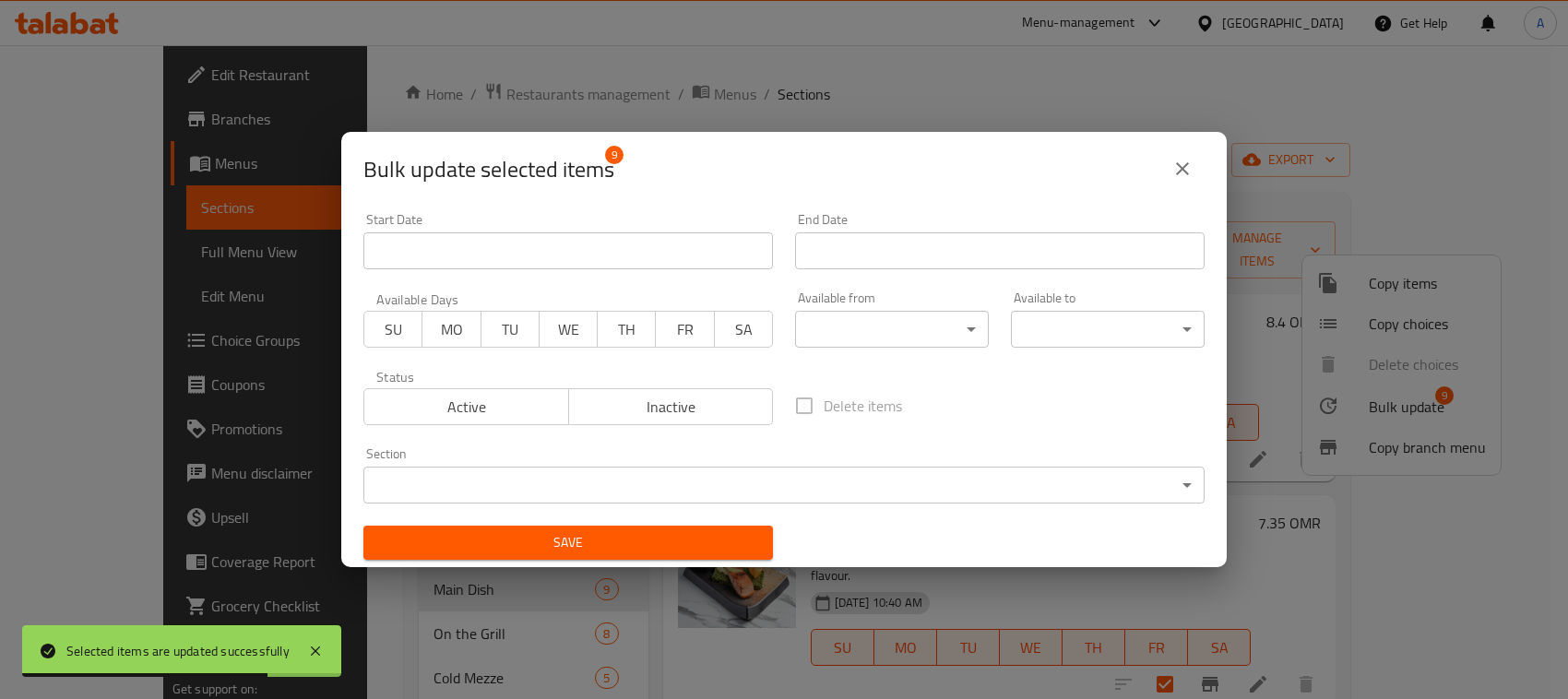 click on "Available from ​ ​" at bounding box center [892, 319] 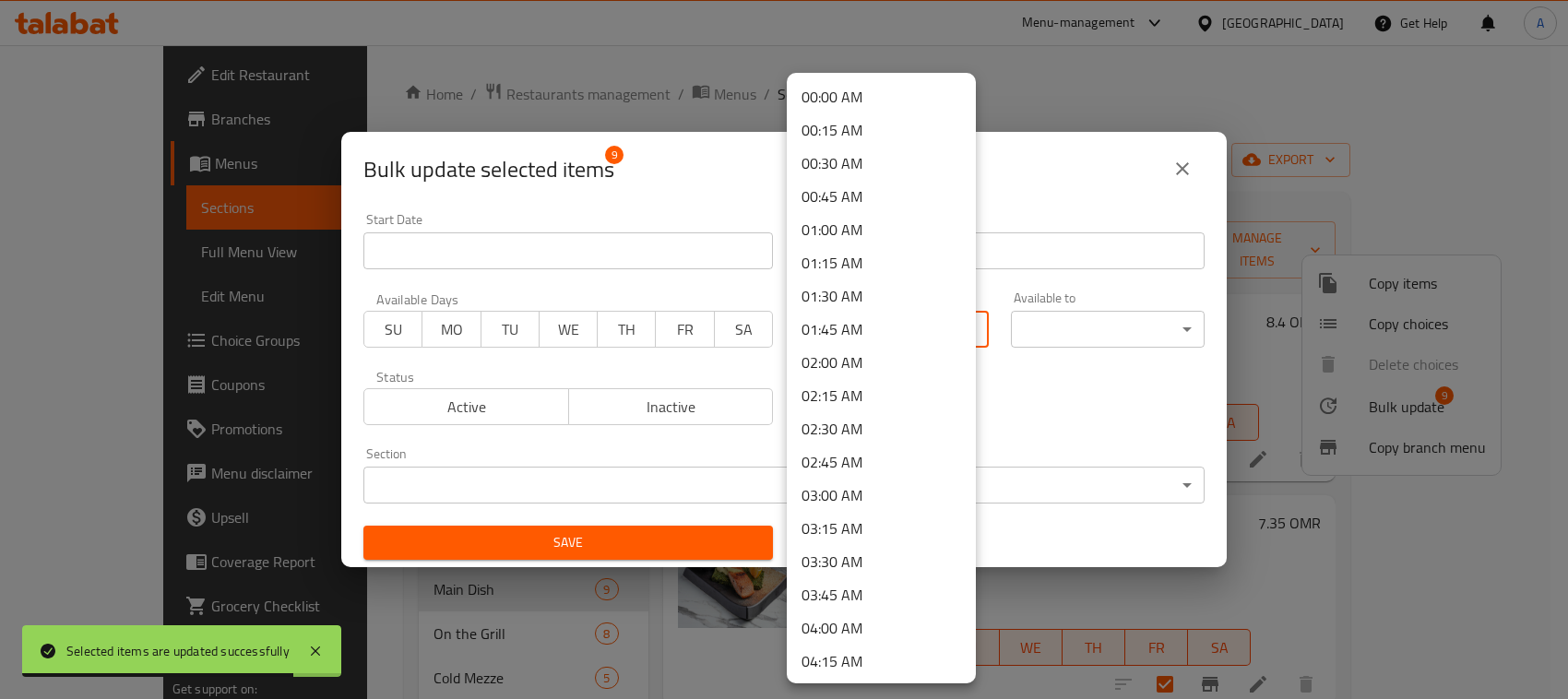 type 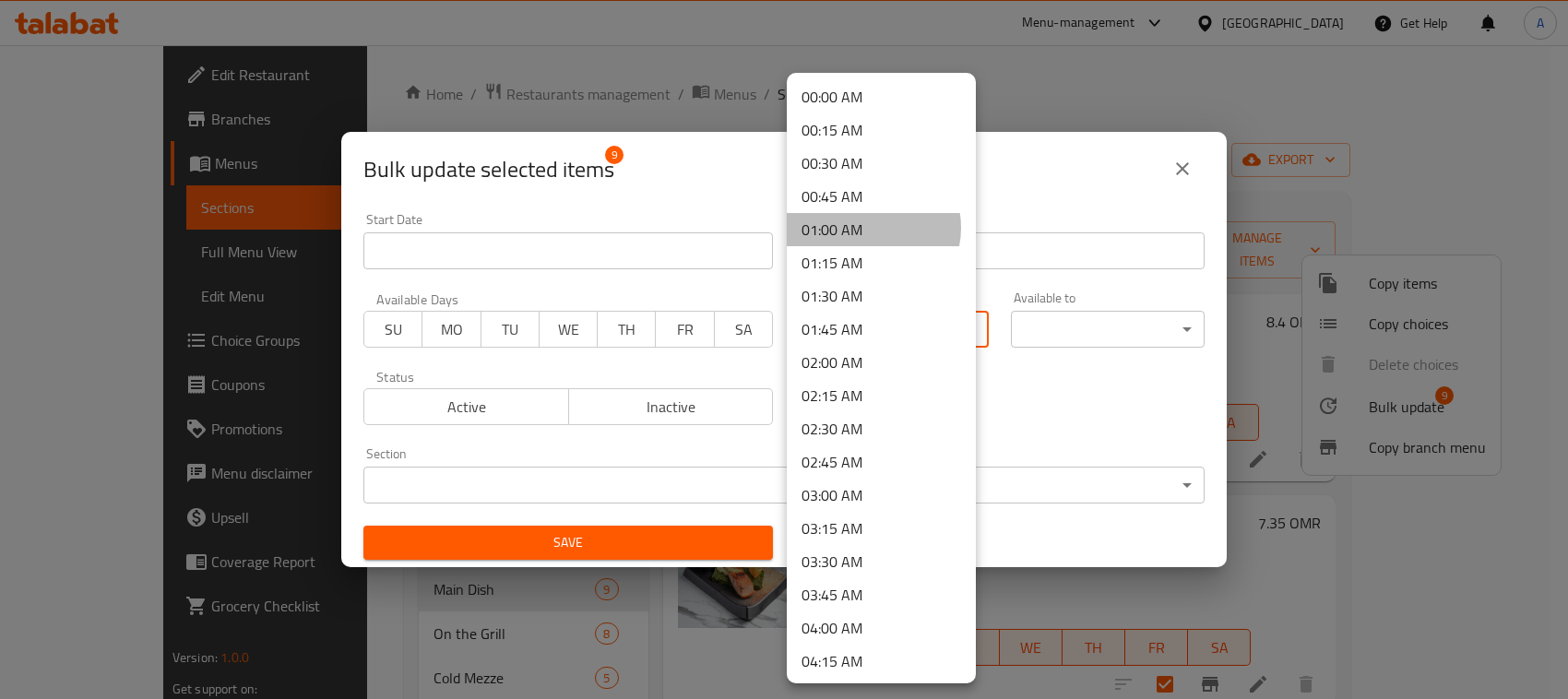click on "01:00 AM" at bounding box center (881, 230) 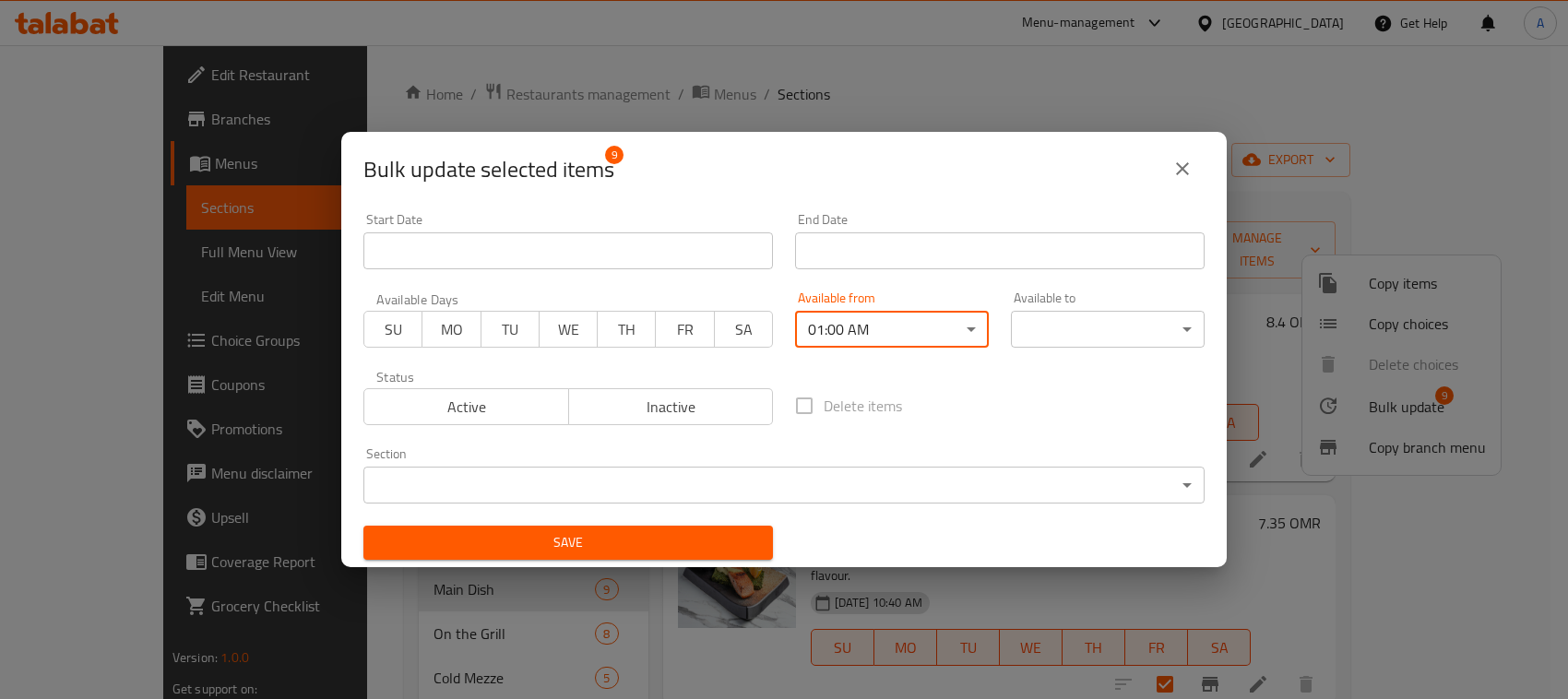 click on "​ Menu-management [GEOGRAPHIC_DATA] Get Help A   Edit Restaurant   Branches   Menus   Sections   Full Menu View   Edit Menu   Choice Groups   Coupons   Promotions   Menu disclaimer   Upsell   Coverage Report   Grocery Checklist  Version:    1.0.0  Get support on:    Support.OpsPlatform Home / Restaurants management / Menus / Sections Mashaer7 Restaurant  Open import export Menu sections Pasta 5 Burger 4 Salads 6 Fattah 4 From [GEOGRAPHIC_DATA] 11 Pizza's 6 Main Dish 9 On the Grill 8 Cold Mezze 5 Hot Mezze 7 Breakfast 4 Manakish and Fatayer 7 Mashaer Breakfast Sets 2 Juices 5 Mojito's 4 Cold Coffee 6 Menu items Add Sort Manage items Mashaer Chicken Rolls   Main Dish Chicken rolls stuffed with a mixture of fresh vegetables and spices. [DATE] 10:19 AM SU MO TU WE TH FR SA 8.4   OMR Grilled Salmon    Main Dish Carefully seasoned salmon fish grilled until golden color , with a light smoky flavour. [DATE] 10:40 AM SU MO TU WE TH FR SA 7.35   OMR Chicken Supreme   Main Dish [DATE] 08:04 AM SU MO TU WE TH FR SA 5.25   OMR" at bounding box center (784, 372) 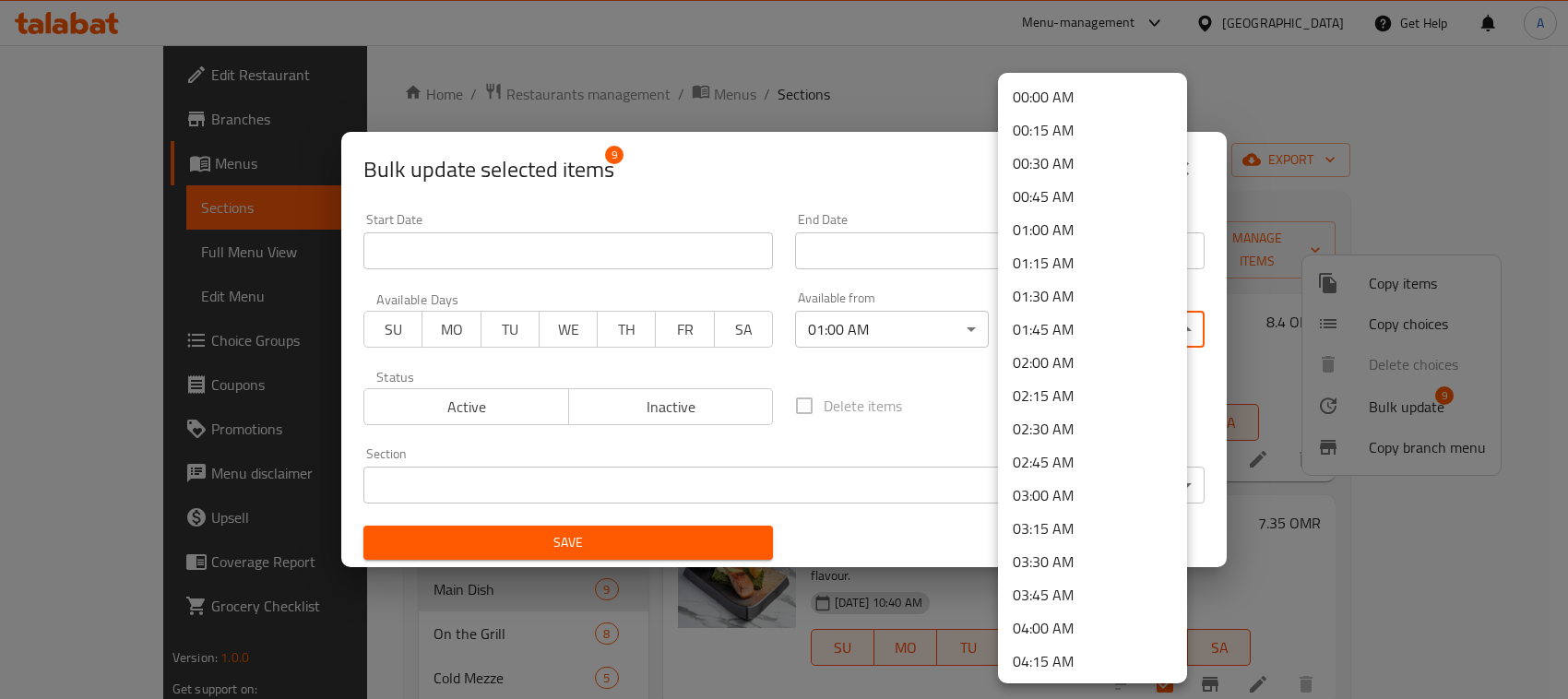 click at bounding box center [784, 350] 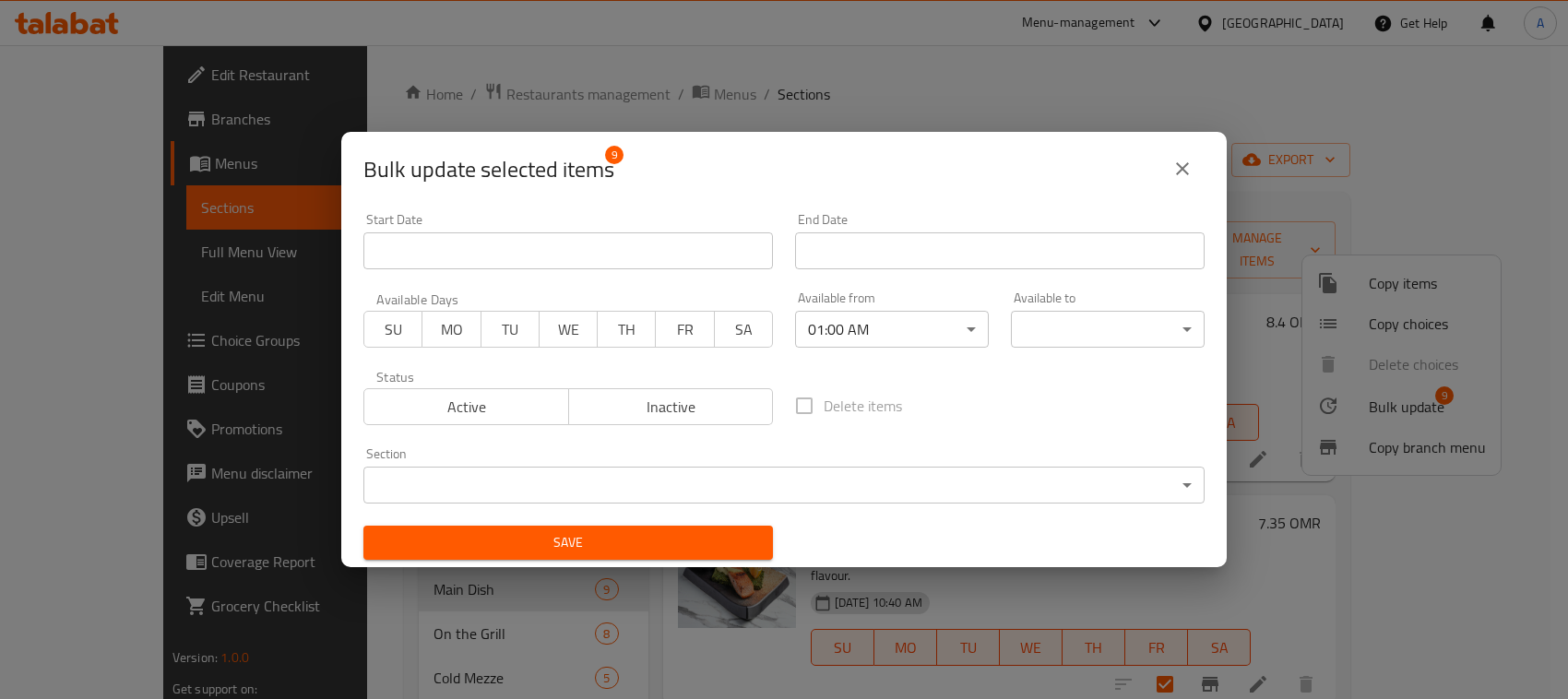 click on "00:00 AM 00:15 AM 00:30 AM 00:45 AM 01:00 AM 01:15 AM 01:30 AM 01:45 AM 02:00 AM 02:15 AM 02:30 AM 02:45 AM 03:00 AM 03:15 AM 03:30 AM 03:45 AM 04:00 AM 04:15 AM 04:30 AM 04:45 AM 05:00 AM 05:15 AM 05:30 AM 05:45 AM 06:00 AM 06:15 AM 06:30 AM 06:45 AM 07:00 AM 07:15 AM 07:30 AM 07:45 AM 08:00 AM 08:15 AM 08:30 AM 08:45 AM 09:00 AM 09:15 AM 09:30 AM 09:45 AM 10:00 AM 10:15 AM 10:30 AM 10:45 AM 11:00 AM 11:15 AM 11:30 AM 11:45 AM 12:00 PM 12:15 PM 12:30 PM 12:45 PM 13:00 PM 13:15 PM 13:30 PM 13:45 PM 14:00 PM 14:15 PM 14:30 PM 14:45 PM 15:00 PM 15:15 PM 15:30 PM 15:45 PM 16:00 PM 16:15 PM 16:30 PM 16:45 PM 17:00 PM 17:15 PM 17:30 PM 17:45 PM 18:00 PM 18:15 PM 18:30 PM 18:45 PM 19:00 PM 19:15 PM 19:30 PM 19:45 PM 20:00 PM 20:15 PM 20:30 PM 20:45 PM 21:00 PM 21:15 PM 21:30 PM 21:45 PM 22:00 PM 22:15 PM 22:30 PM 22:45 PM 23:00 PM 23:15 PM 23:30 PM 23:45 PM 23:59 PM" at bounding box center [784, 350] 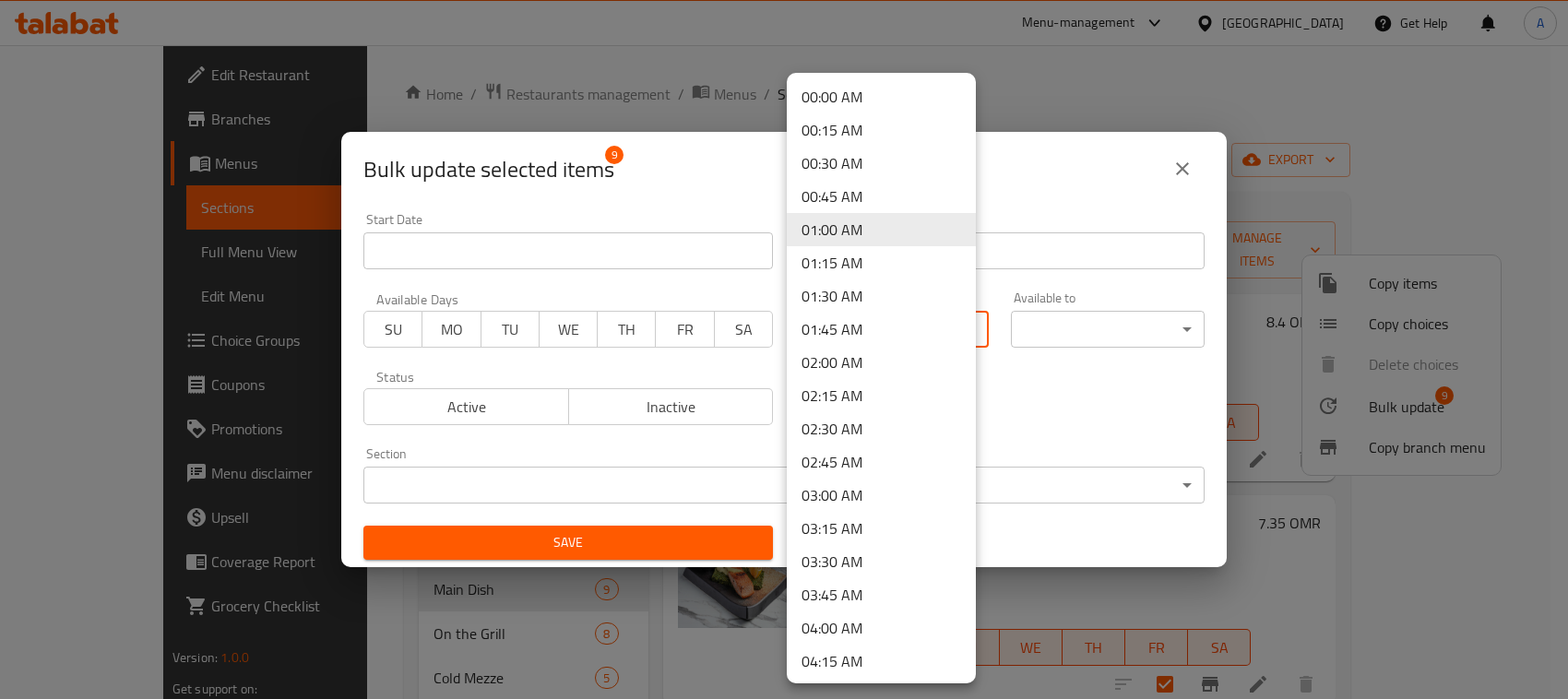 scroll, scrollTop: 1443, scrollLeft: 0, axis: vertical 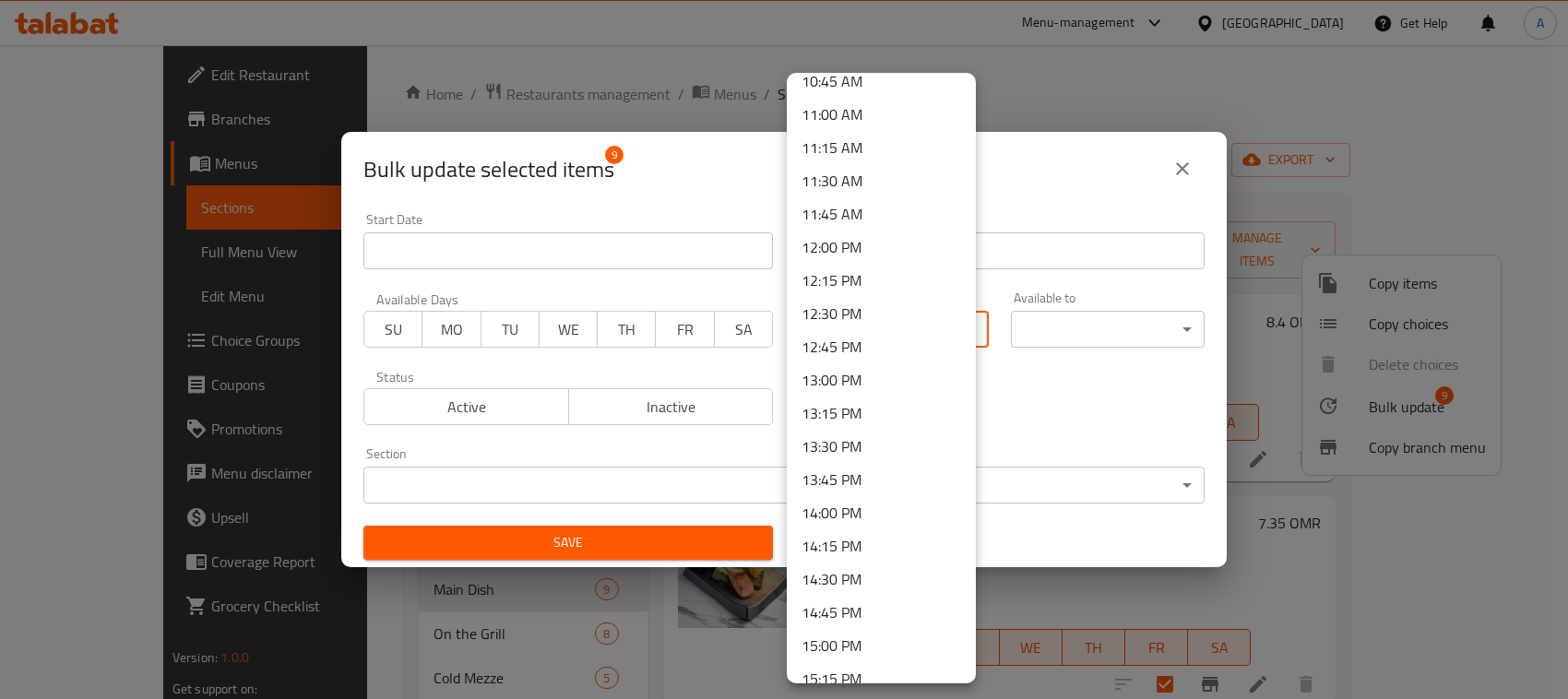 click on "13:00 PM" at bounding box center (881, 380) 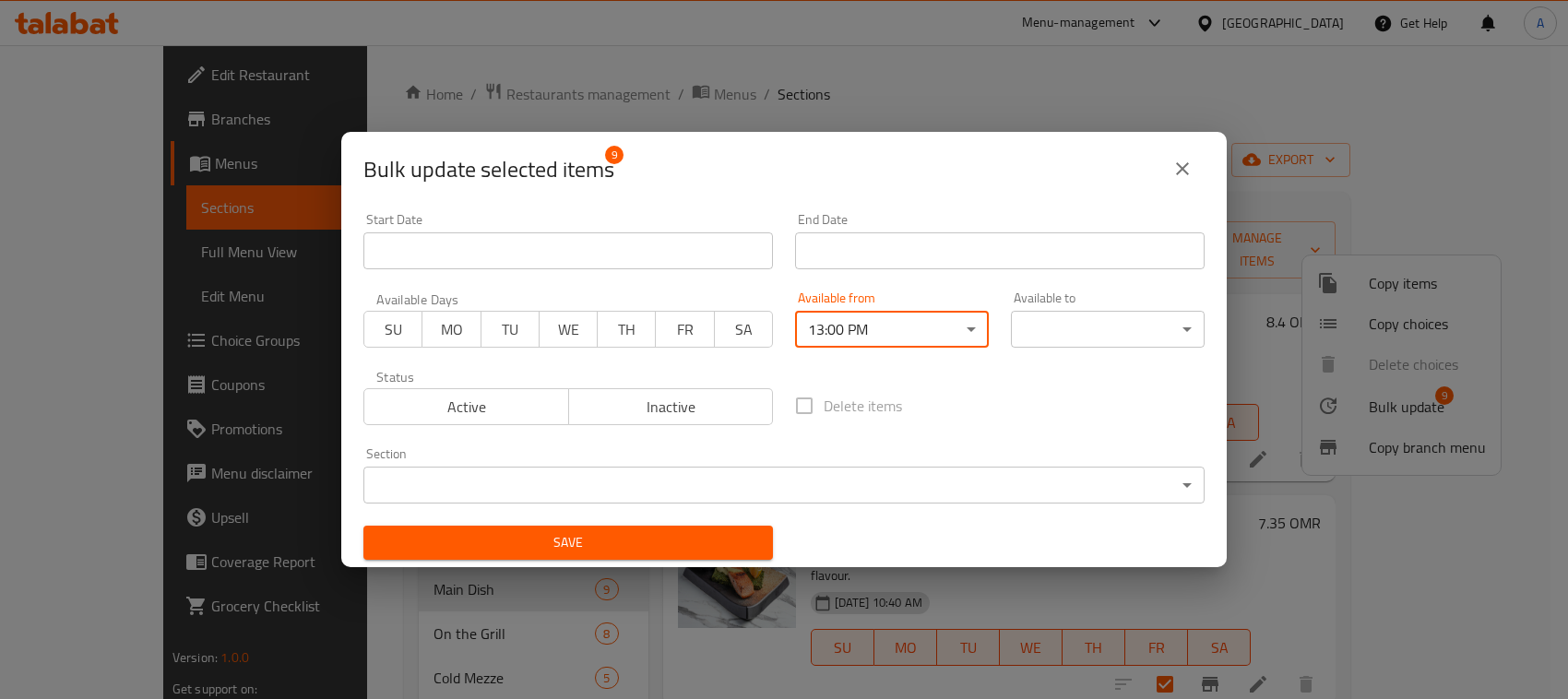 click on "00:00 AM 00:15 AM 00:30 AM 00:45 AM 01:00 AM 01:15 AM 01:30 AM 01:45 AM 02:00 AM 02:15 AM 02:30 AM 02:45 AM 03:00 AM 03:15 AM 03:30 AM 03:45 AM 04:00 AM 04:15 AM 04:30 AM 04:45 AM 05:00 AM 05:15 AM 05:30 AM 05:45 AM 06:00 AM 06:15 AM 06:30 AM 06:45 AM 07:00 AM 07:15 AM 07:30 AM 07:45 AM 08:00 AM 08:15 AM 08:30 AM 08:45 AM 09:00 AM 09:15 AM 09:30 AM 09:45 AM 10:00 AM 10:15 AM 10:30 AM 10:45 AM 11:00 AM 11:15 AM 11:30 AM 11:45 AM 12:00 PM 12:15 PM 12:30 PM 12:45 PM 13:00 PM 13:15 PM 13:30 PM 13:45 PM 14:00 PM 14:15 PM 14:30 PM 14:45 PM 15:00 PM 15:15 PM 15:30 PM 15:45 PM 16:00 PM 16:15 PM 16:30 PM 16:45 PM 17:00 PM 17:15 PM 17:30 PM 17:45 PM 18:00 PM 18:15 PM 18:30 PM 18:45 PM 19:00 PM 19:15 PM 19:30 PM 19:45 PM 20:00 PM 20:15 PM 20:30 PM 20:45 PM 21:00 PM 21:15 PM 21:30 PM 21:45 PM 22:00 PM 22:15 PM 22:30 PM 22:45 PM 23:00 PM 23:15 PM 23:30 PM 23:45 PM 23:59 PM" at bounding box center (784, 350) 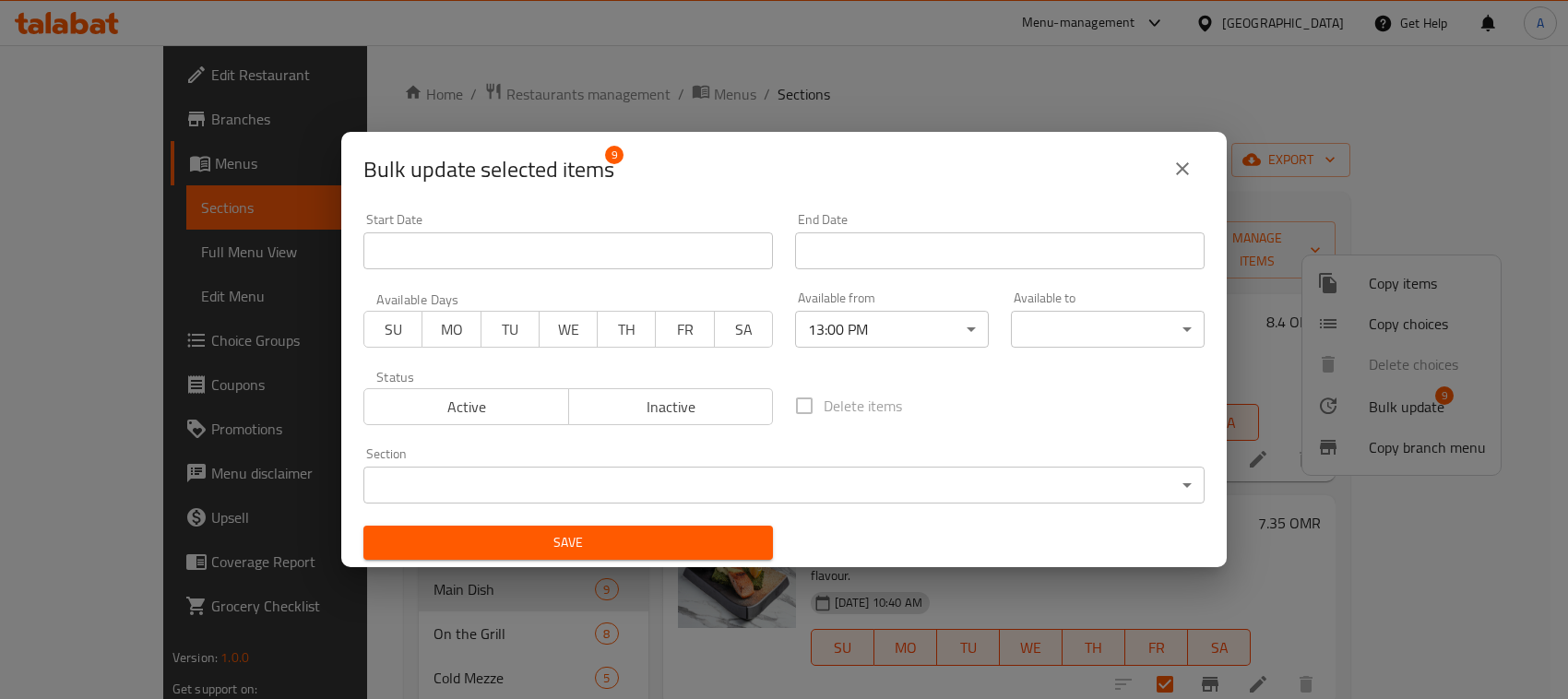 click on "​ Menu-management [GEOGRAPHIC_DATA] Get Help A   Edit Restaurant   Branches   Menus   Sections   Full Menu View   Edit Menu   Choice Groups   Coupons   Promotions   Menu disclaimer   Upsell   Coverage Report   Grocery Checklist  Version:    1.0.0  Get support on:    Support.OpsPlatform Home / Restaurants management / Menus / Sections Mashaer7 Restaurant  Open import export Menu sections Pasta 5 Burger 4 Salads 6 Fattah 4 From [GEOGRAPHIC_DATA] 11 Pizza's 6 Main Dish 9 On the Grill 8 Cold Mezze 5 Hot Mezze 7 Breakfast 4 Manakish and Fatayer 7 Mashaer Breakfast Sets 2 Juices 5 Mojito's 4 Cold Coffee 6 Menu items Add Sort Manage items Mashaer Chicken Rolls   Main Dish Chicken rolls stuffed with a mixture of fresh vegetables and spices. [DATE] 10:19 AM SU MO TU WE TH FR SA 8.4   OMR Grilled Salmon    Main Dish Carefully seasoned salmon fish grilled until golden color , with a light smoky flavour. [DATE] 10:40 AM SU MO TU WE TH FR SA 7.35   OMR Chicken Supreme   Main Dish [DATE] 08:04 AM SU MO TU WE TH FR SA 5.25   OMR" at bounding box center (784, 372) 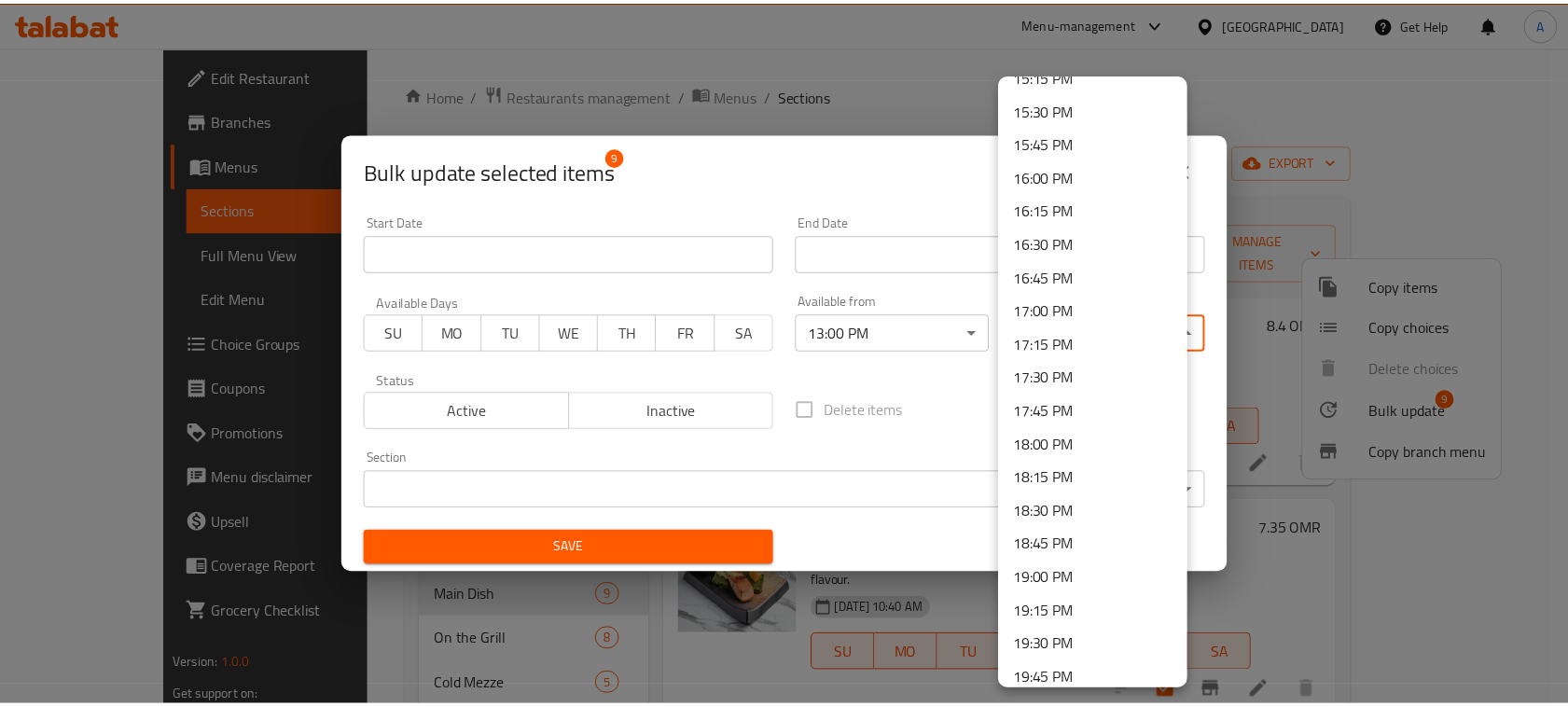 scroll, scrollTop: 2652, scrollLeft: 0, axis: vertical 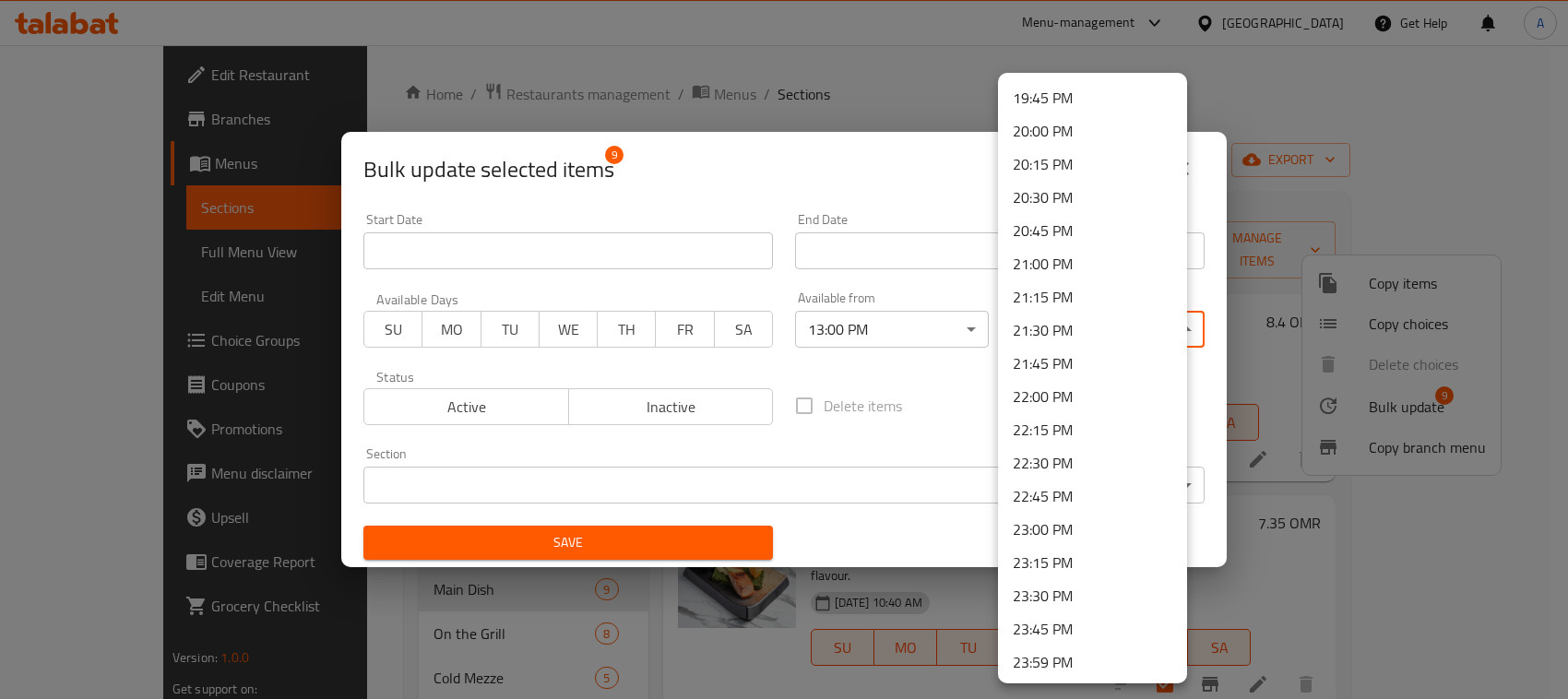 click on "23:30 PM" at bounding box center [1092, 596] 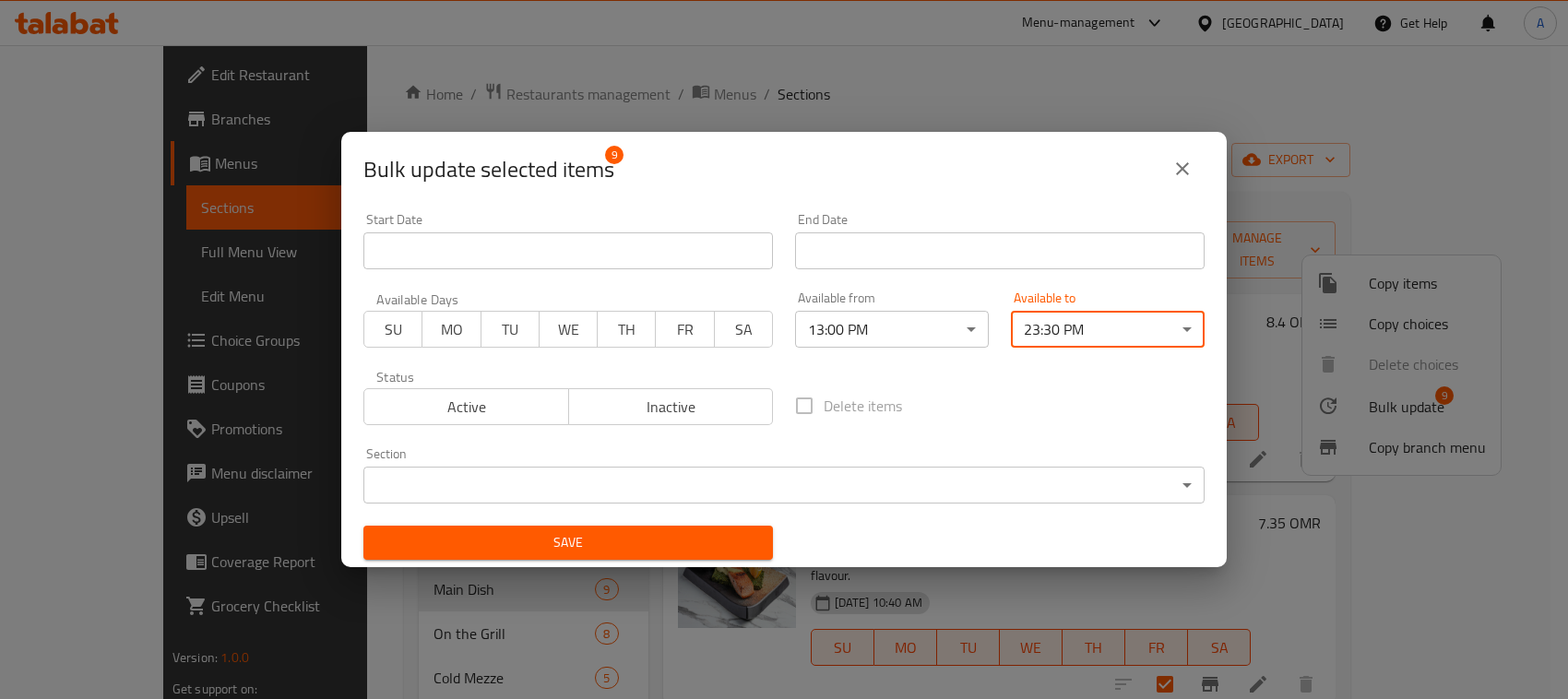 click on "Save" at bounding box center (568, 542) 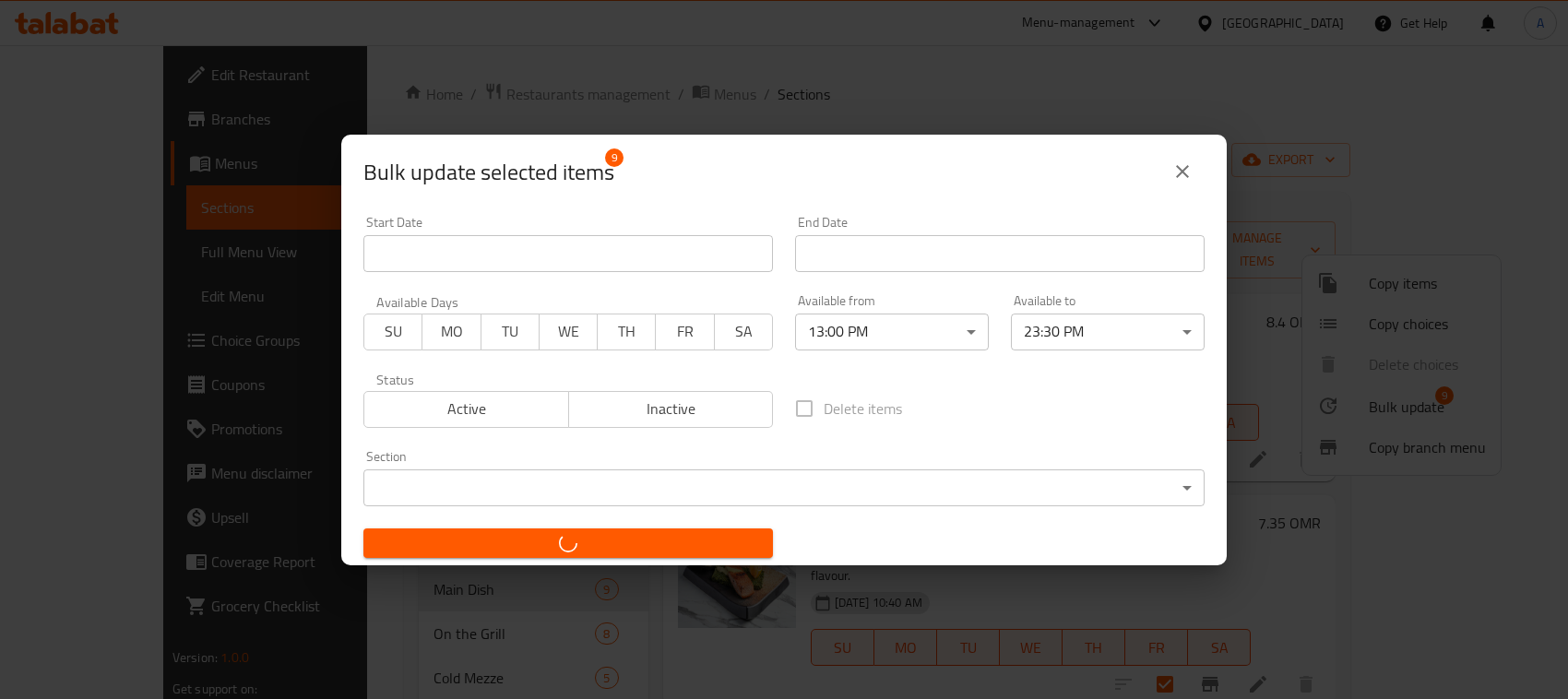 checkbox on "false" 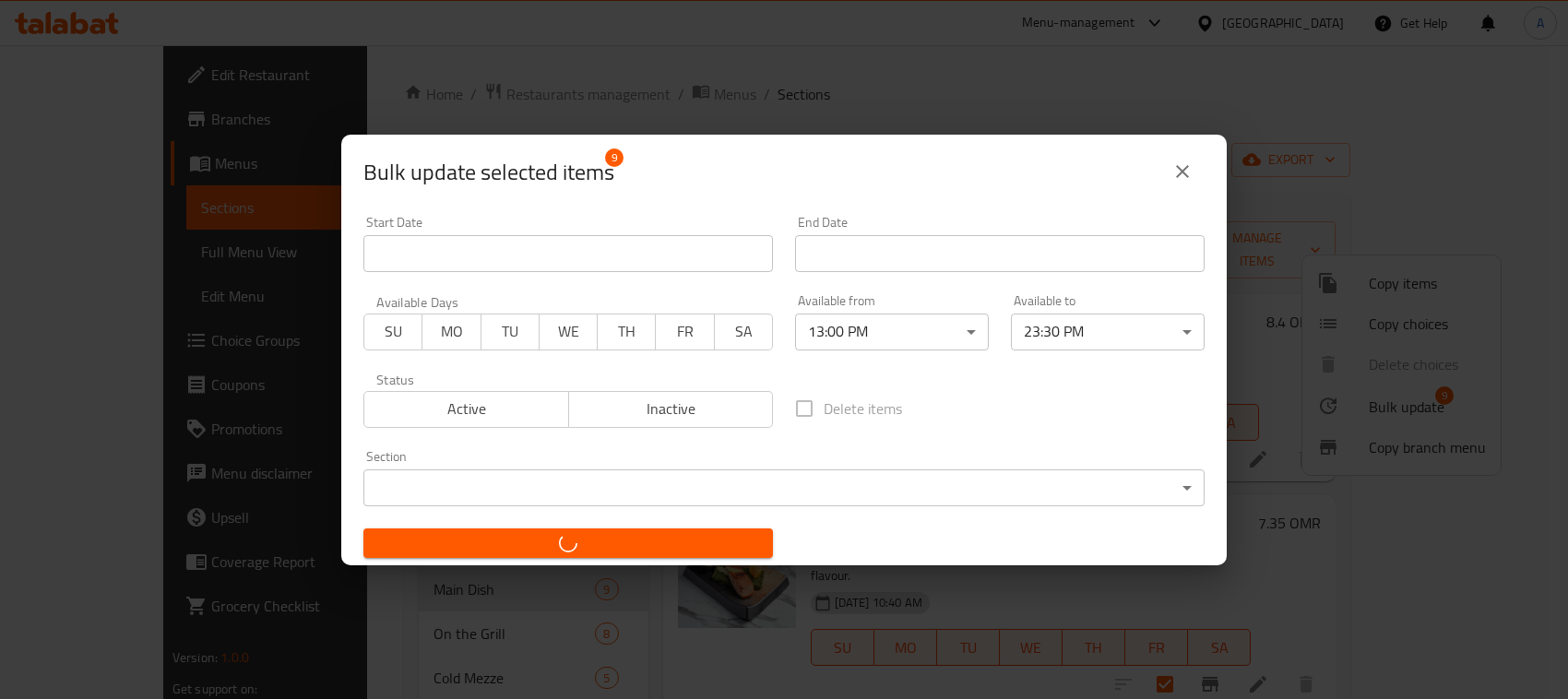 checkbox on "false" 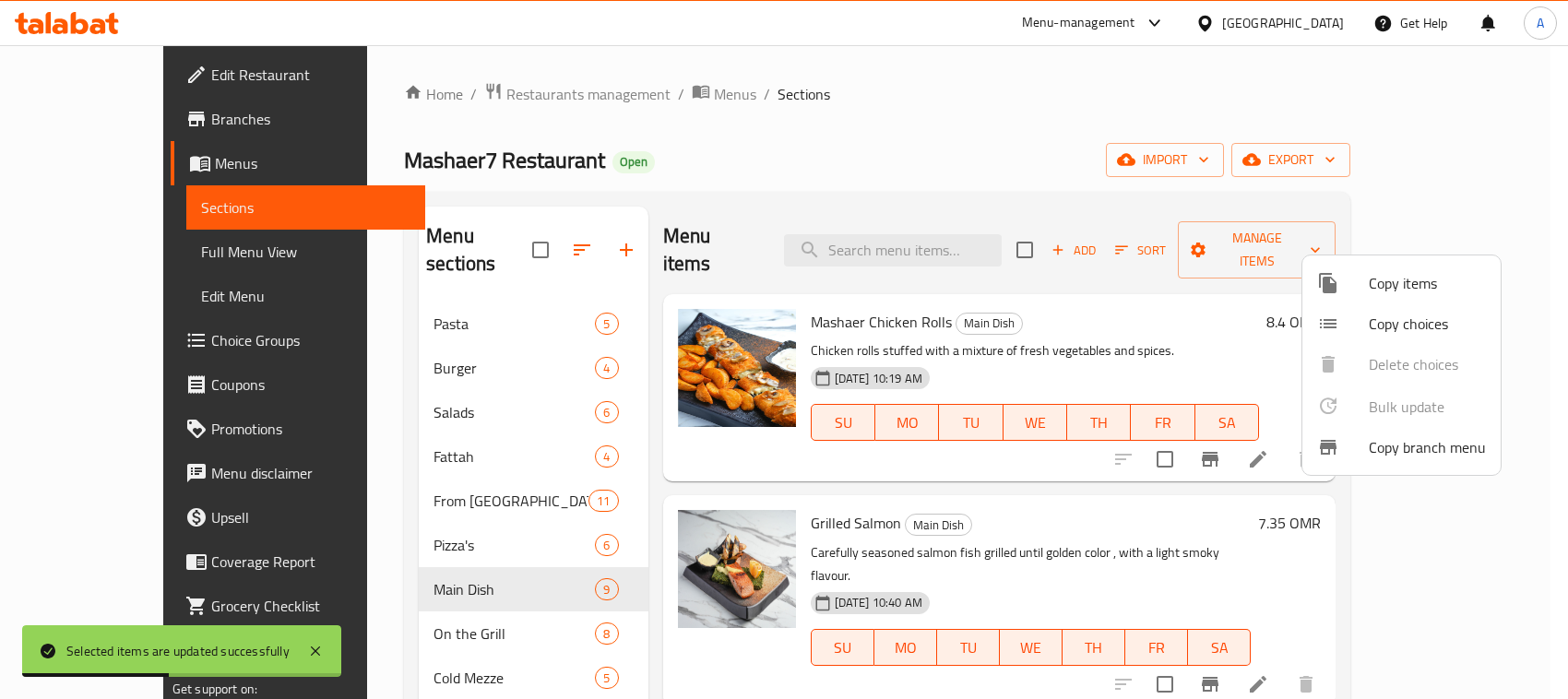 click at bounding box center (784, 350) 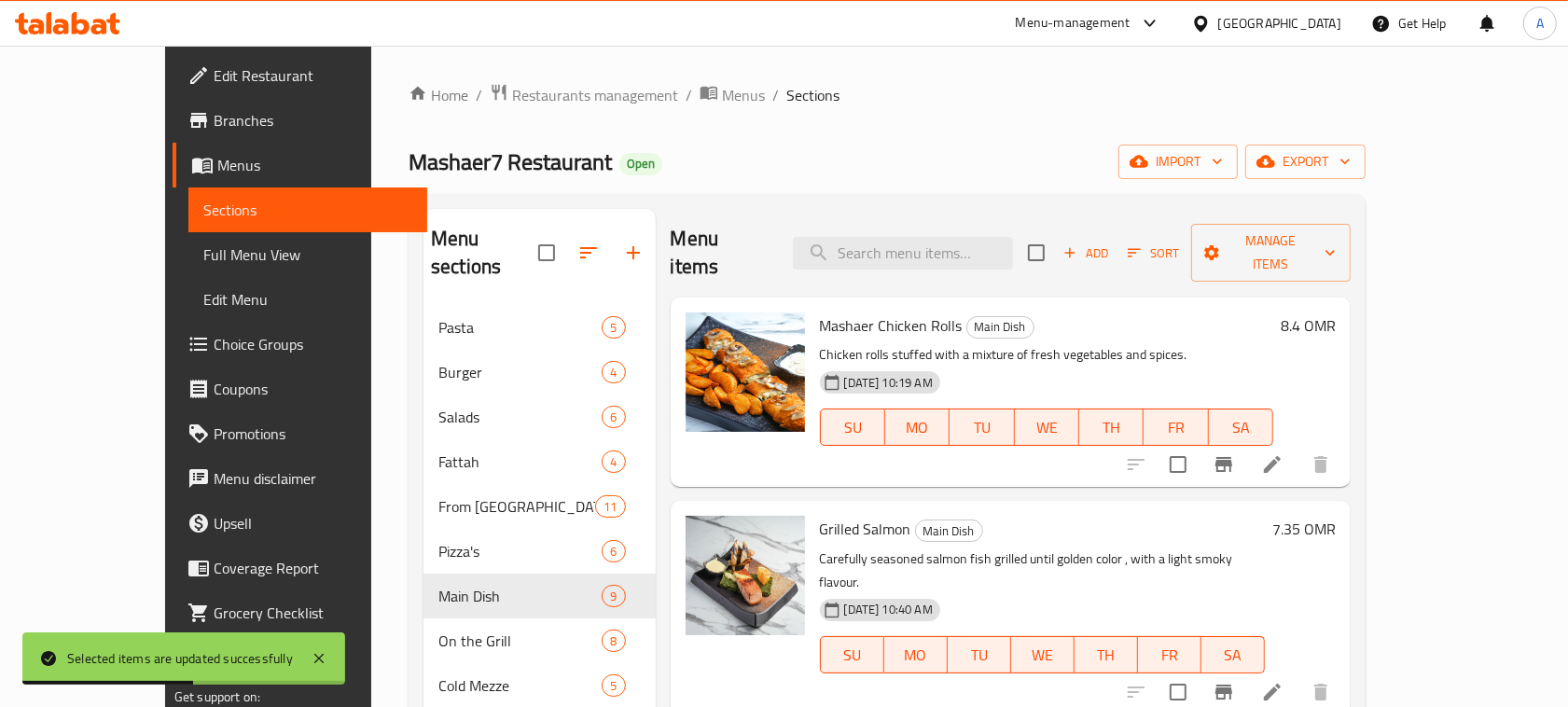 click on "On the Grill 8" at bounding box center [539, 641] 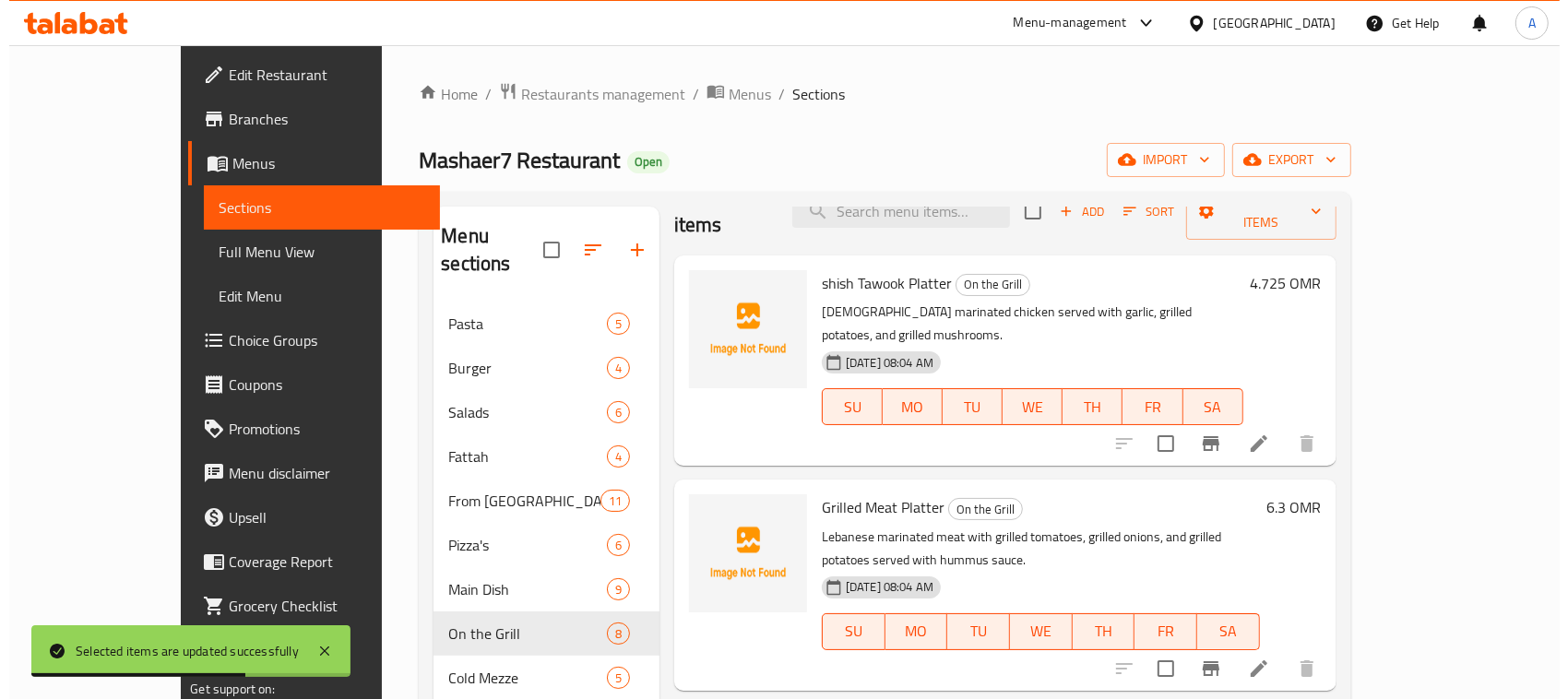 scroll, scrollTop: 0, scrollLeft: 0, axis: both 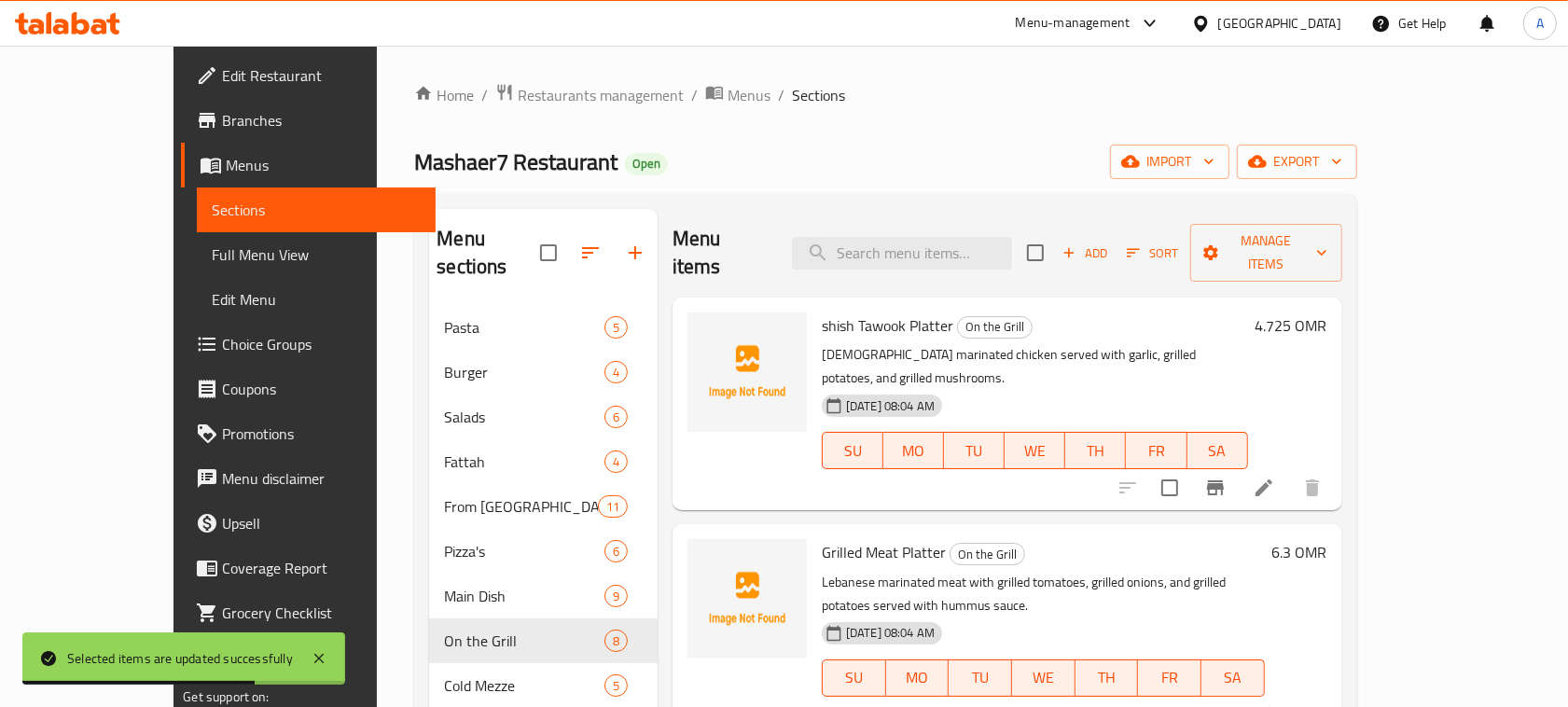 click at bounding box center [1035, 253] 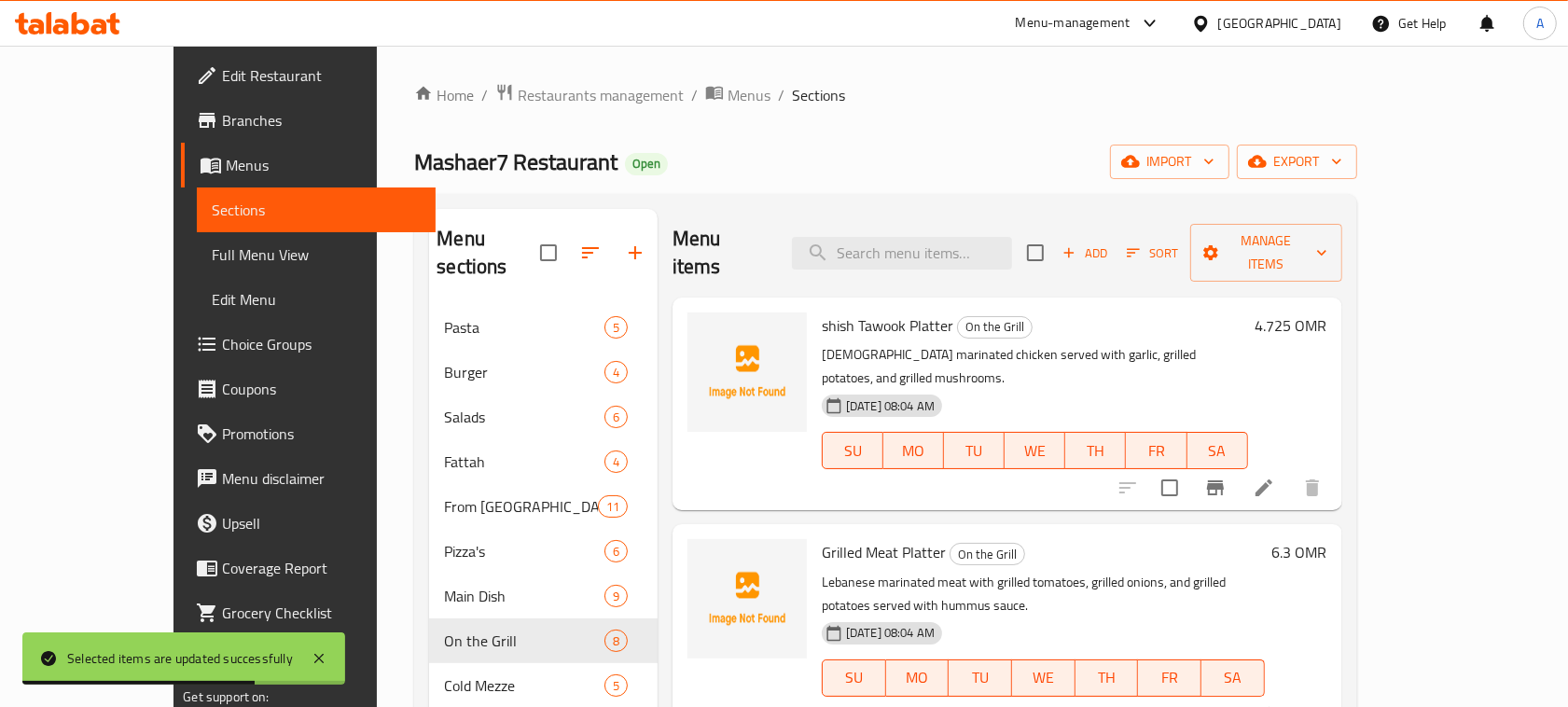 checkbox on "true" 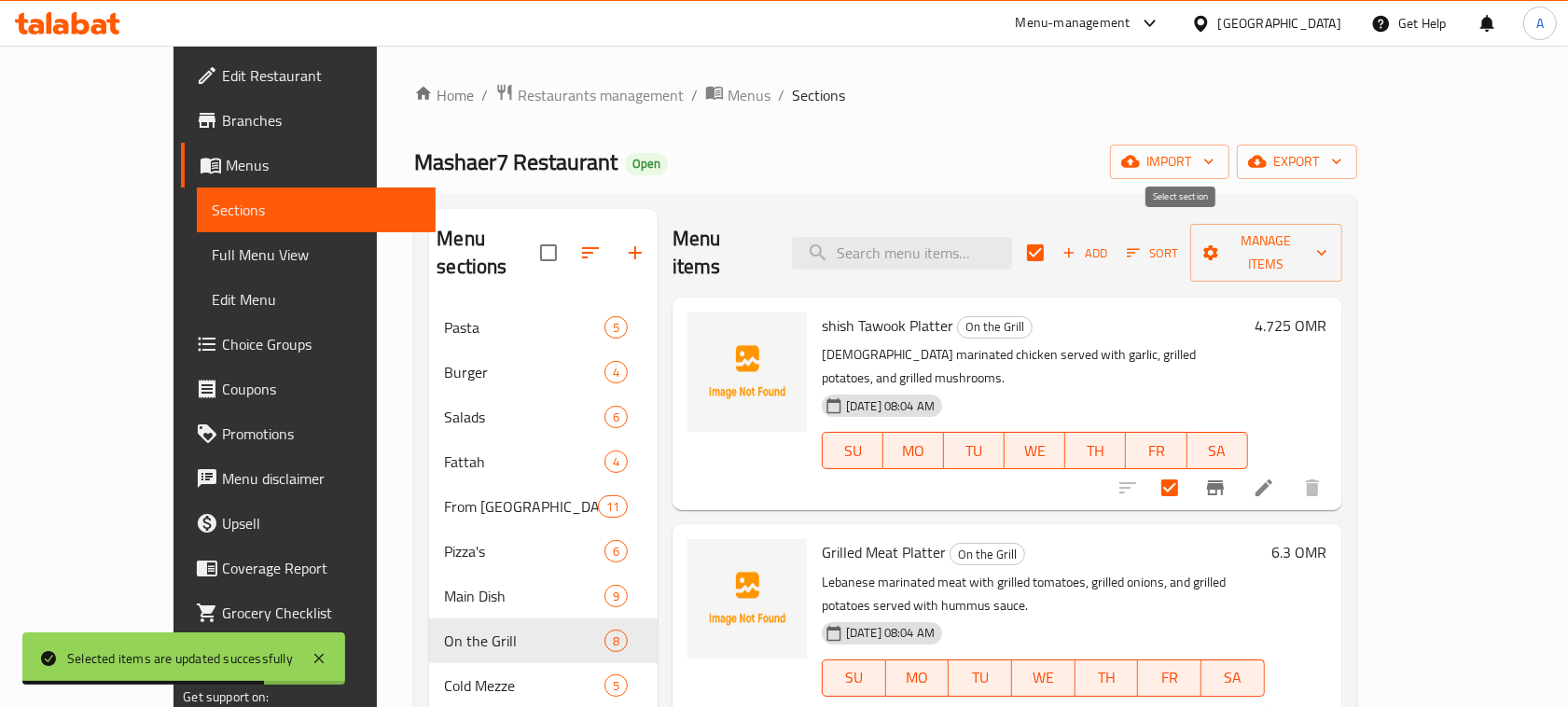 checkbox on "true" 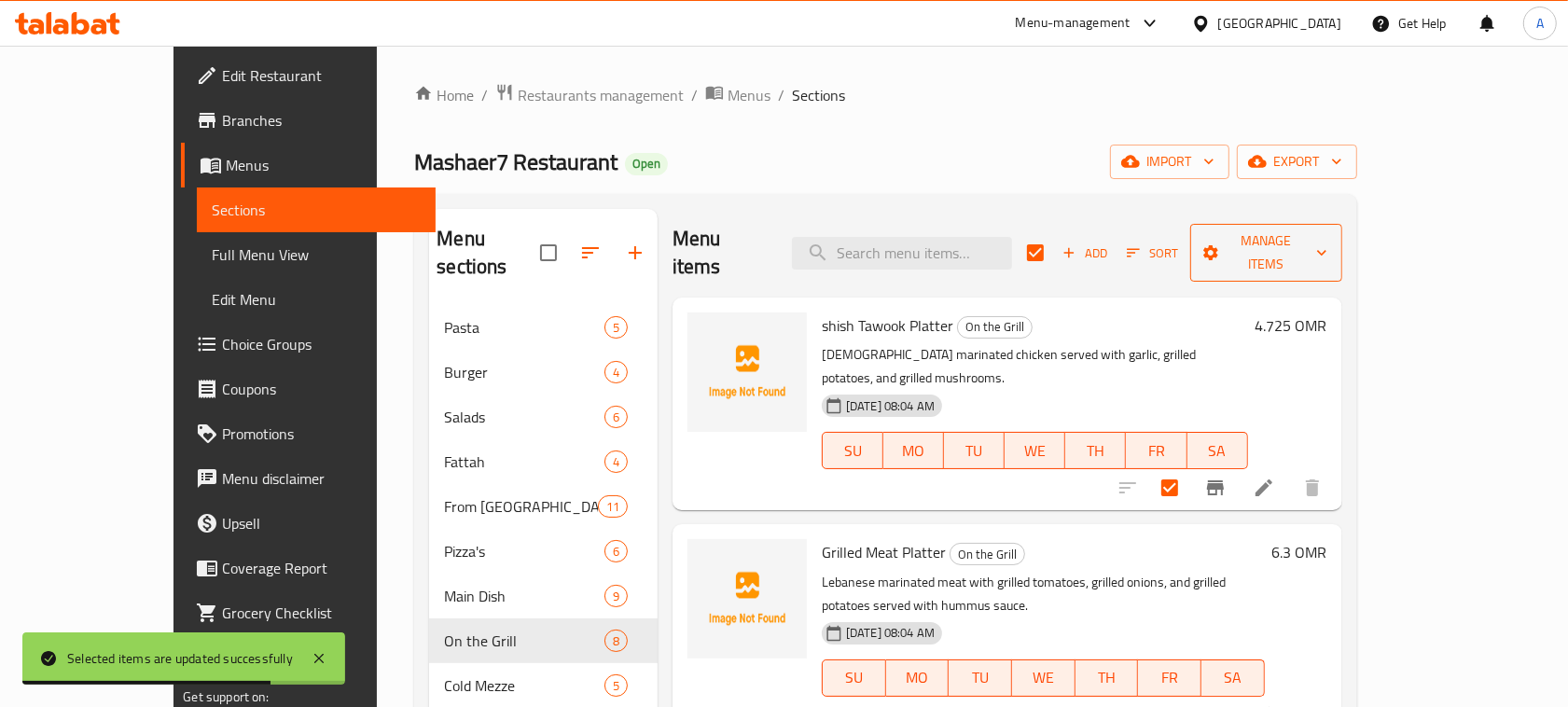 click 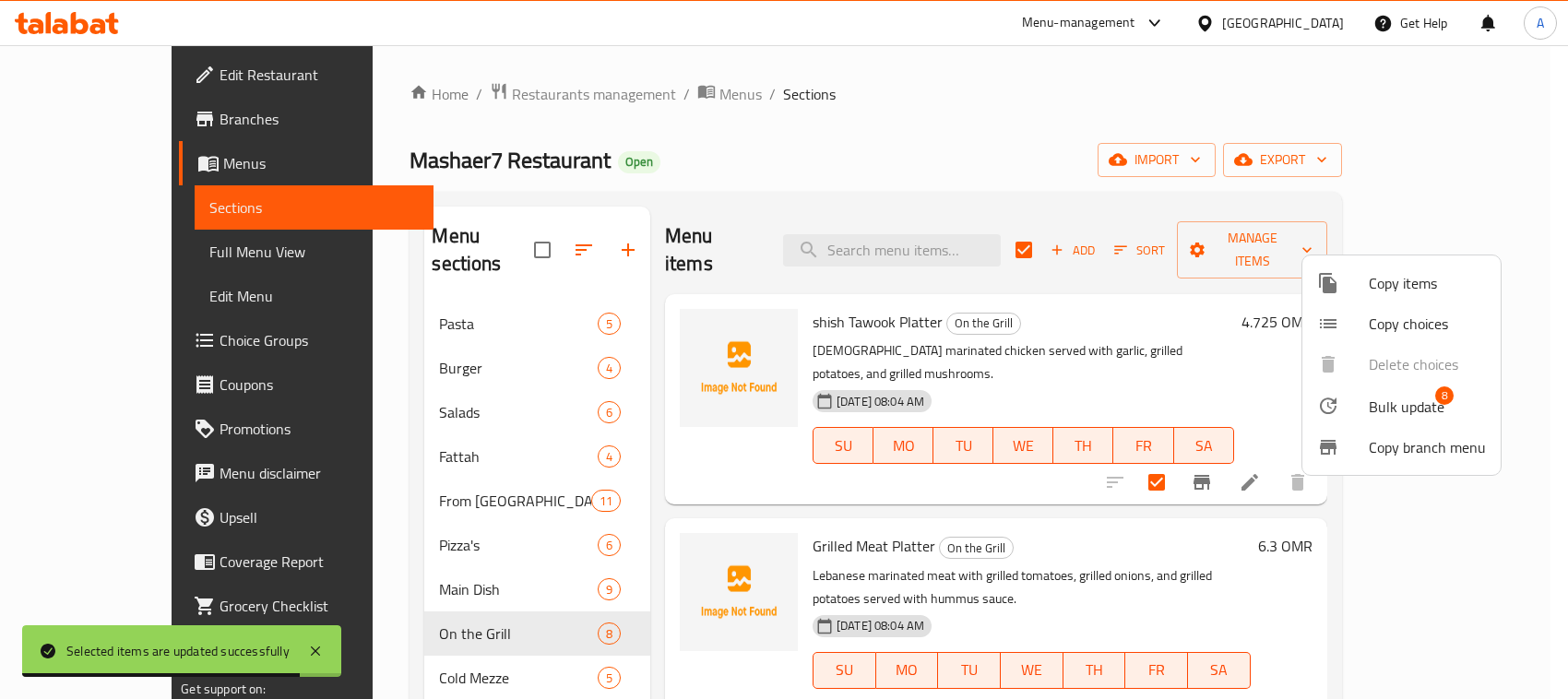 click on "Bulk update" at bounding box center (1407, 407) 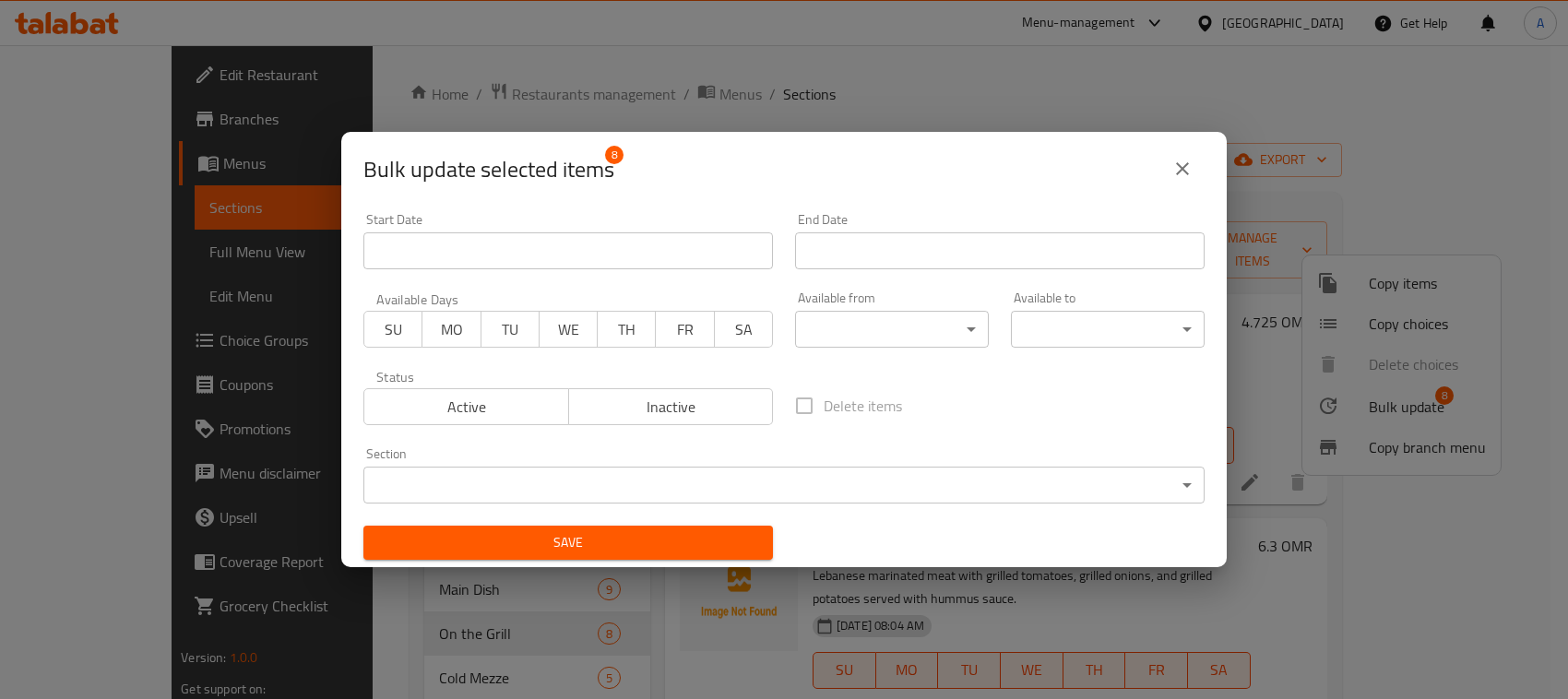click on "Start Date Start Date" at bounding box center [568, 241] 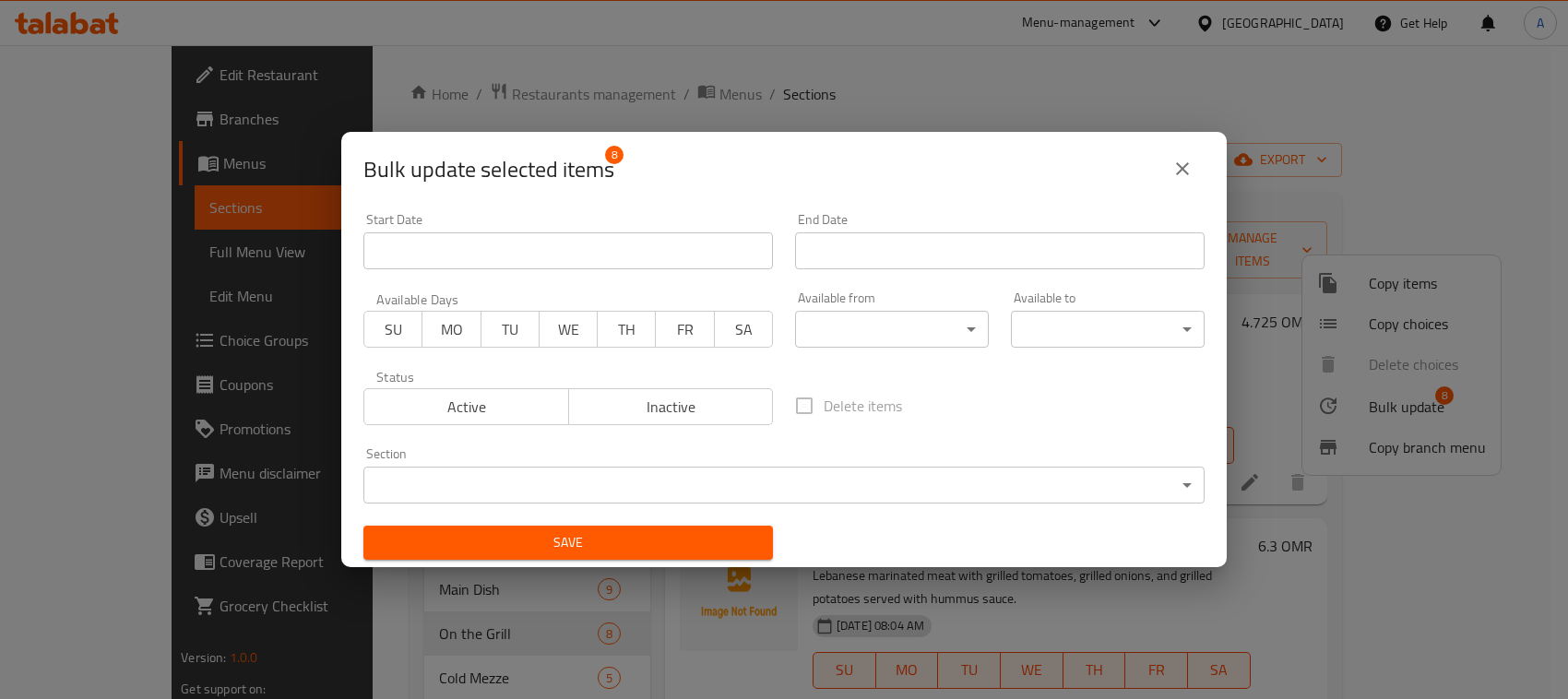click on "​ Menu-management [GEOGRAPHIC_DATA] Get Help A   Edit Restaurant   Branches   Menus   Sections   Full Menu View   Edit Menu   Choice Groups   Coupons   Promotions   Menu disclaimer   Upsell   Coverage Report   Grocery Checklist  Version:    1.0.0  Get support on:    Support.OpsPlatform Home / Restaurants management / Menus / Sections Mashaer7 Restaurant  Open import export Menu sections Pasta 5 Burger 4 Salads 6 Fattah 4 From [GEOGRAPHIC_DATA] 11 Pizza's 6 Main Dish 9 On the Grill 8 Cold Mezze 5 Hot Mezze 7 Breakfast 4 Manakish and Fatayer 7 Mashaer Breakfast Sets 2 Juices 5 Mojito's 4 Cold Coffee 6 Menu items Add Sort Manage items shish Tawook Platter   On the Grill Lebanese marinated chicken served with garlic, grilled potatoes, and grilled mushrooms. [DATE] 08:04 AM SU MO TU WE TH FR SA 4.725   OMR Grilled Meat Platter   On the Grill Lebanese marinated meat with grilled tomatoes, grilled onions, and grilled potatoes served with hummus sauce. [DATE] 08:04 AM SU MO TU WE TH FR SA 6.3   OMR Half Grilled Chicken (Boneless)" at bounding box center [784, 372] 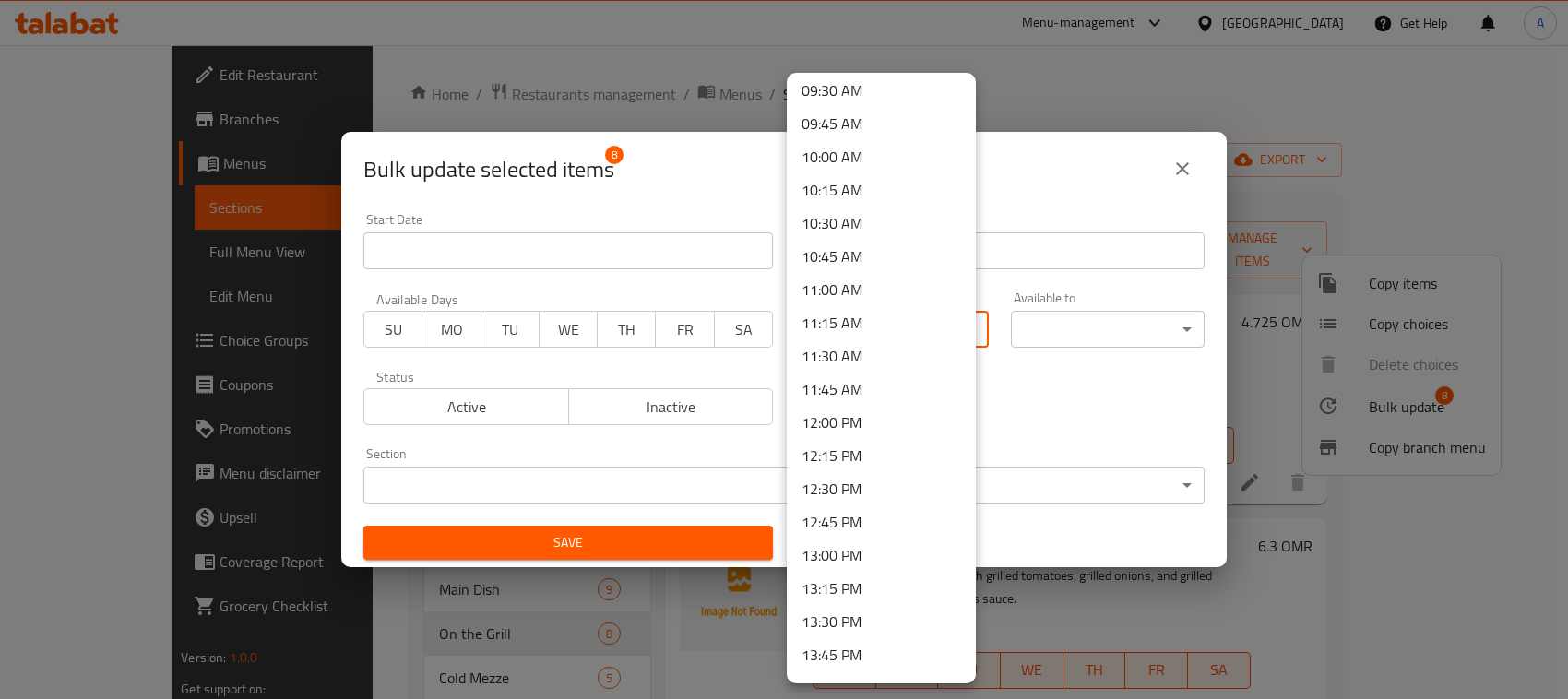 scroll, scrollTop: 1383, scrollLeft: 0, axis: vertical 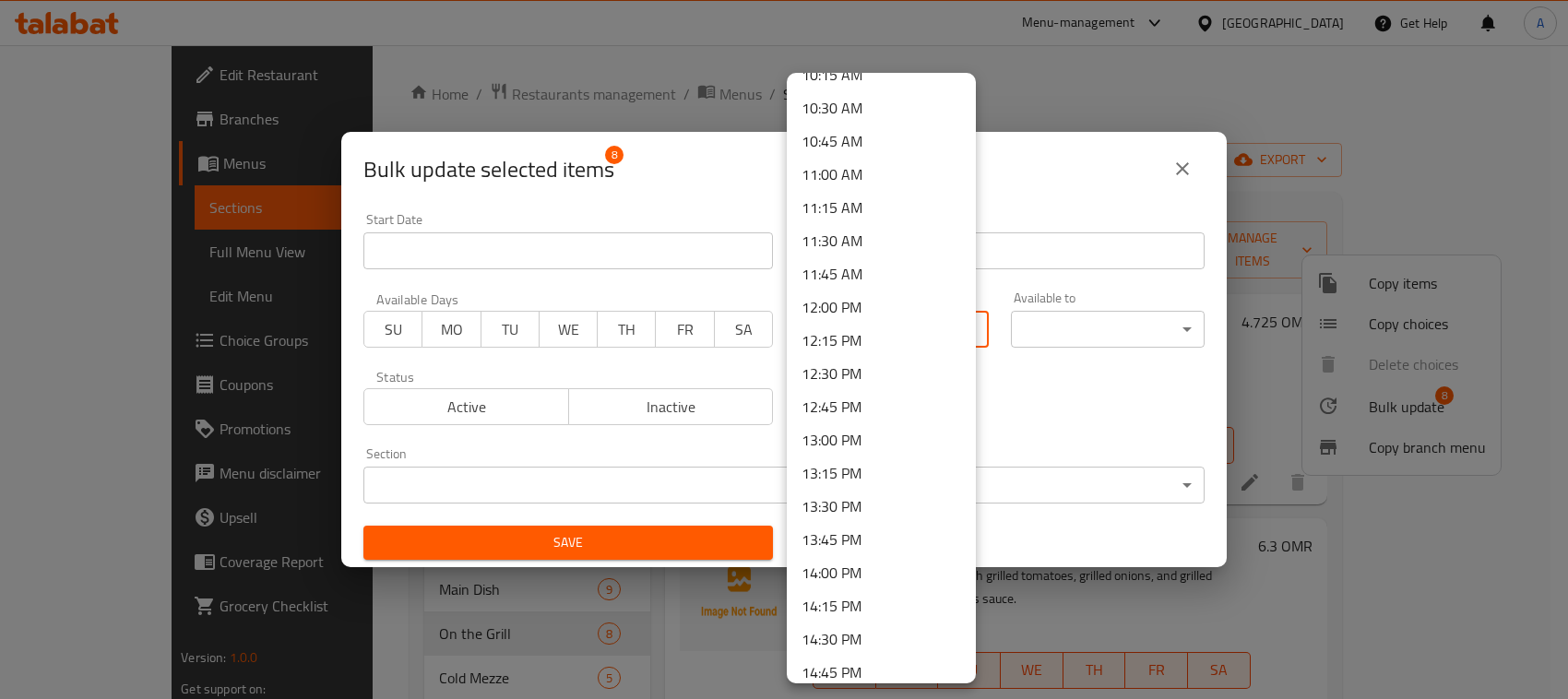 click on "13:00 PM" at bounding box center (881, 440) 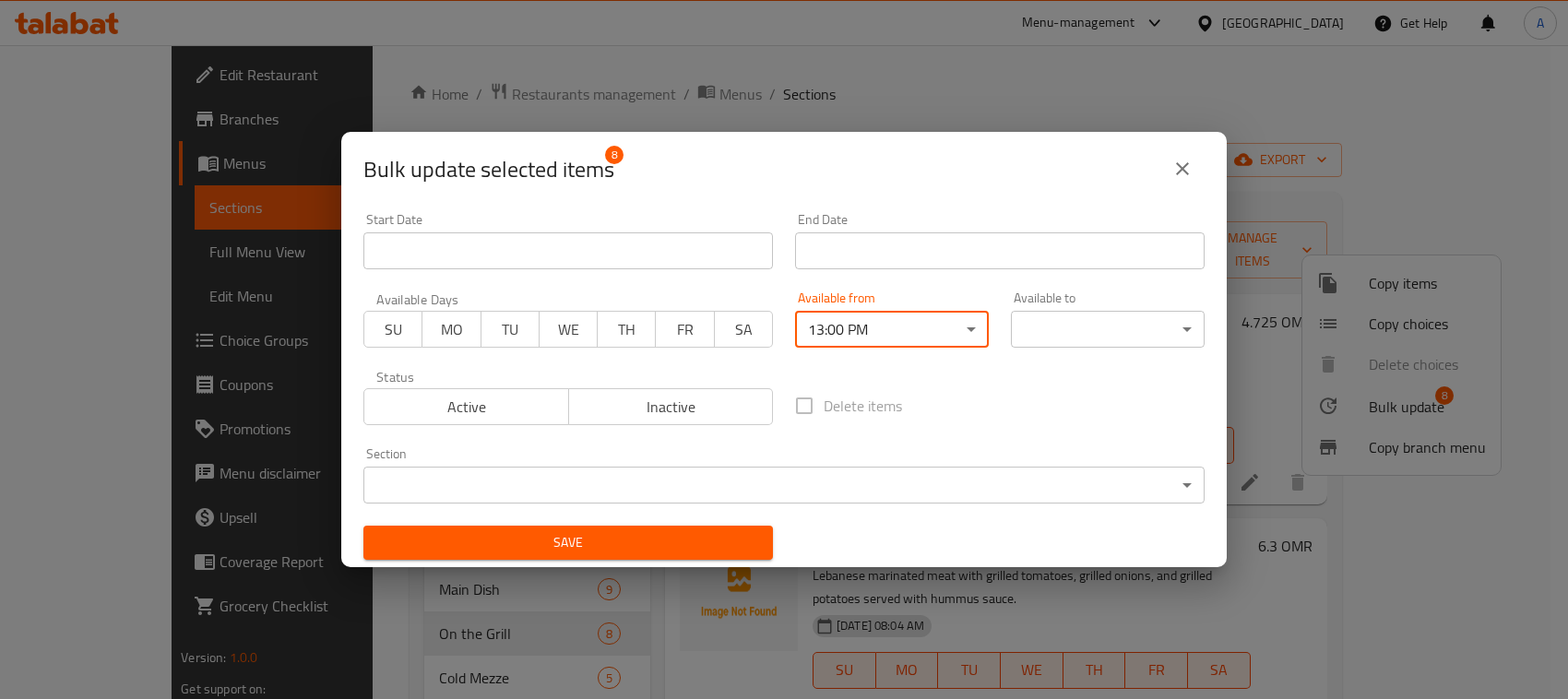 click on "​ Menu-management [GEOGRAPHIC_DATA] Get Help A   Edit Restaurant   Branches   Menus   Sections   Full Menu View   Edit Menu   Choice Groups   Coupons   Promotions   Menu disclaimer   Upsell   Coverage Report   Grocery Checklist  Version:    1.0.0  Get support on:    Support.OpsPlatform Home / Restaurants management / Menus / Sections Mashaer7 Restaurant  Open import export Menu sections Pasta 5 Burger 4 Salads 6 Fattah 4 From [GEOGRAPHIC_DATA] 11 Pizza's 6 Main Dish 9 On the Grill 8 Cold Mezze 5 Hot Mezze 7 Breakfast 4 Manakish and Fatayer 7 Mashaer Breakfast Sets 2 Juices 5 Mojito's 4 Cold Coffee 6 Menu items Add Sort Manage items shish Tawook Platter   On the Grill Lebanese marinated chicken served with garlic, grilled potatoes, and grilled mushrooms. [DATE] 08:04 AM SU MO TU WE TH FR SA 4.725   OMR Grilled Meat Platter   On the Grill Lebanese marinated meat with grilled tomatoes, grilled onions, and grilled potatoes served with hummus sauce. [DATE] 08:04 AM SU MO TU WE TH FR SA 6.3   OMR Half Grilled Chicken (Boneless)" at bounding box center [784, 372] 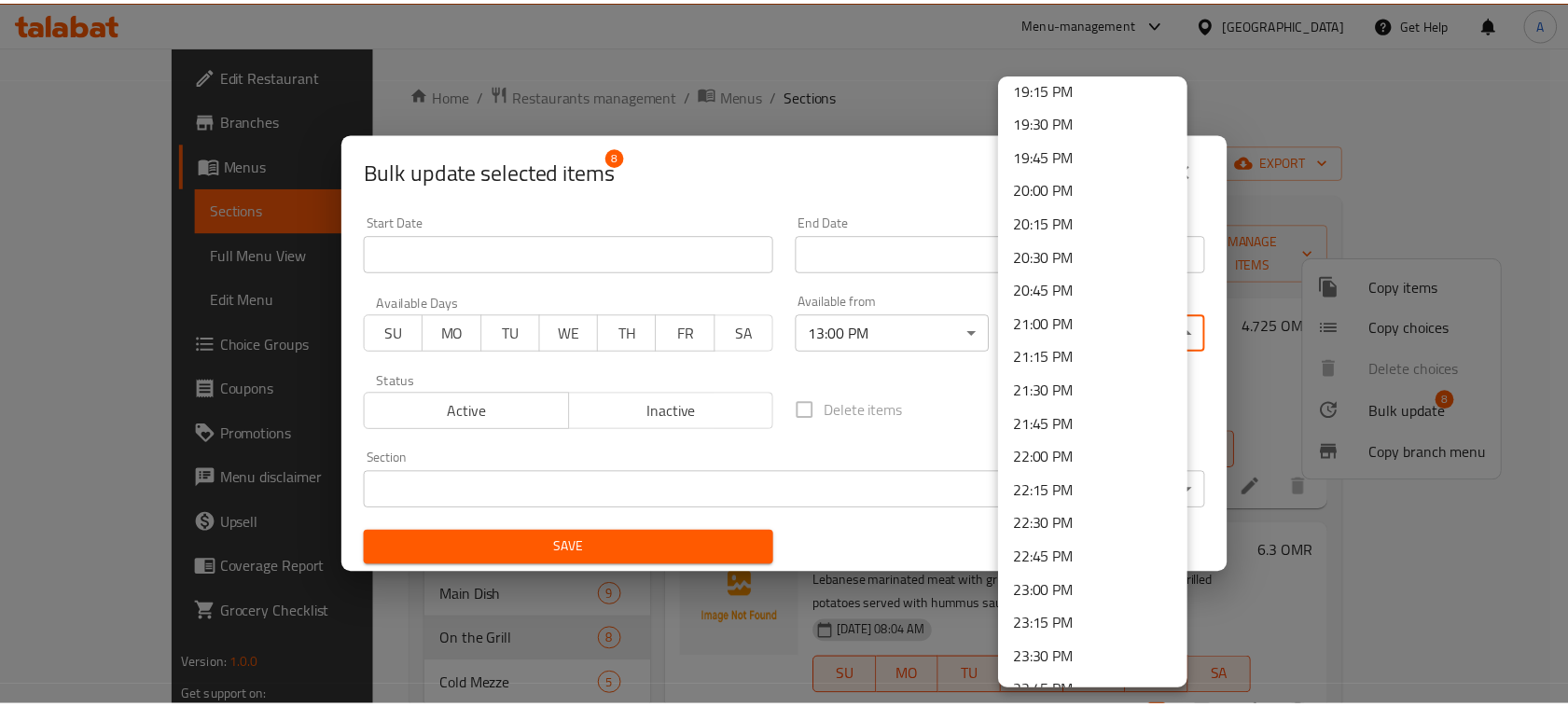 scroll, scrollTop: 2652, scrollLeft: 0, axis: vertical 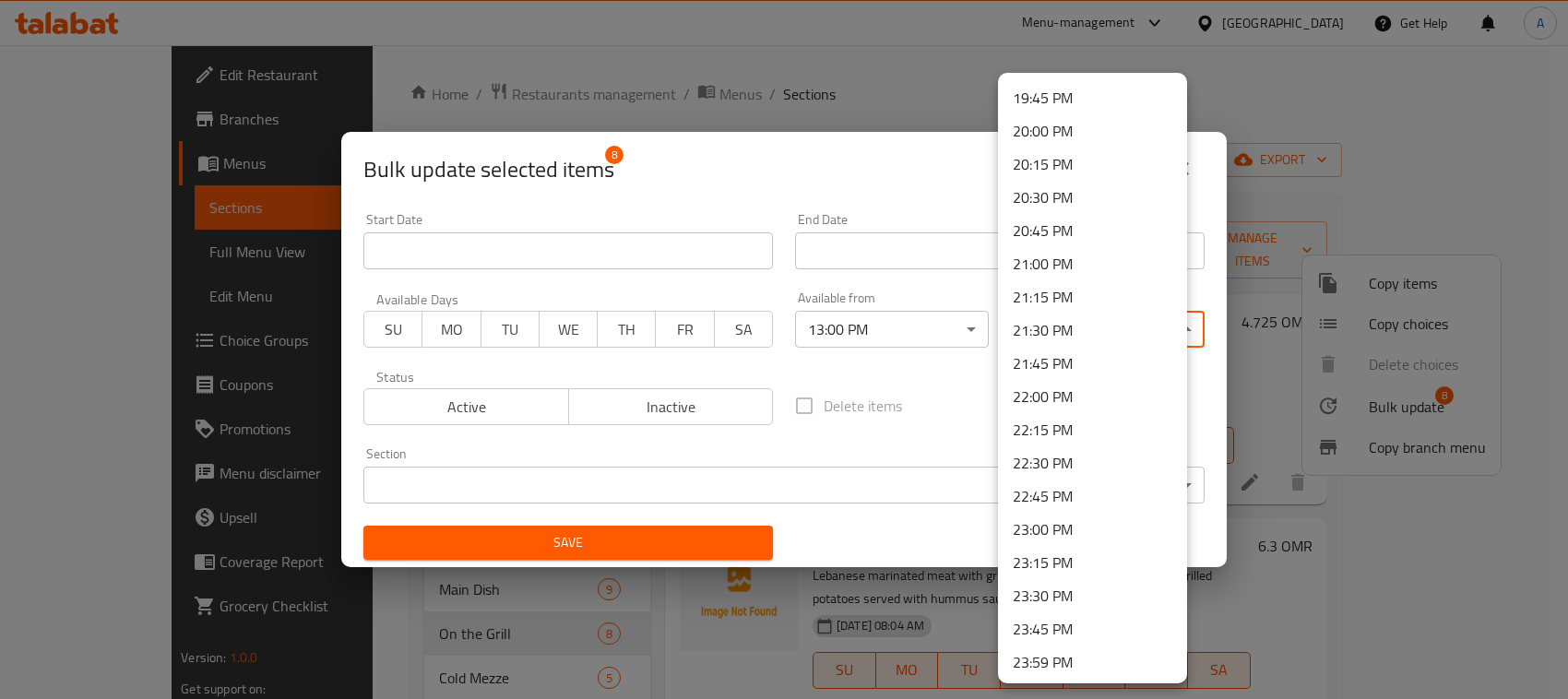 click on "23:30 PM" at bounding box center (1092, 596) 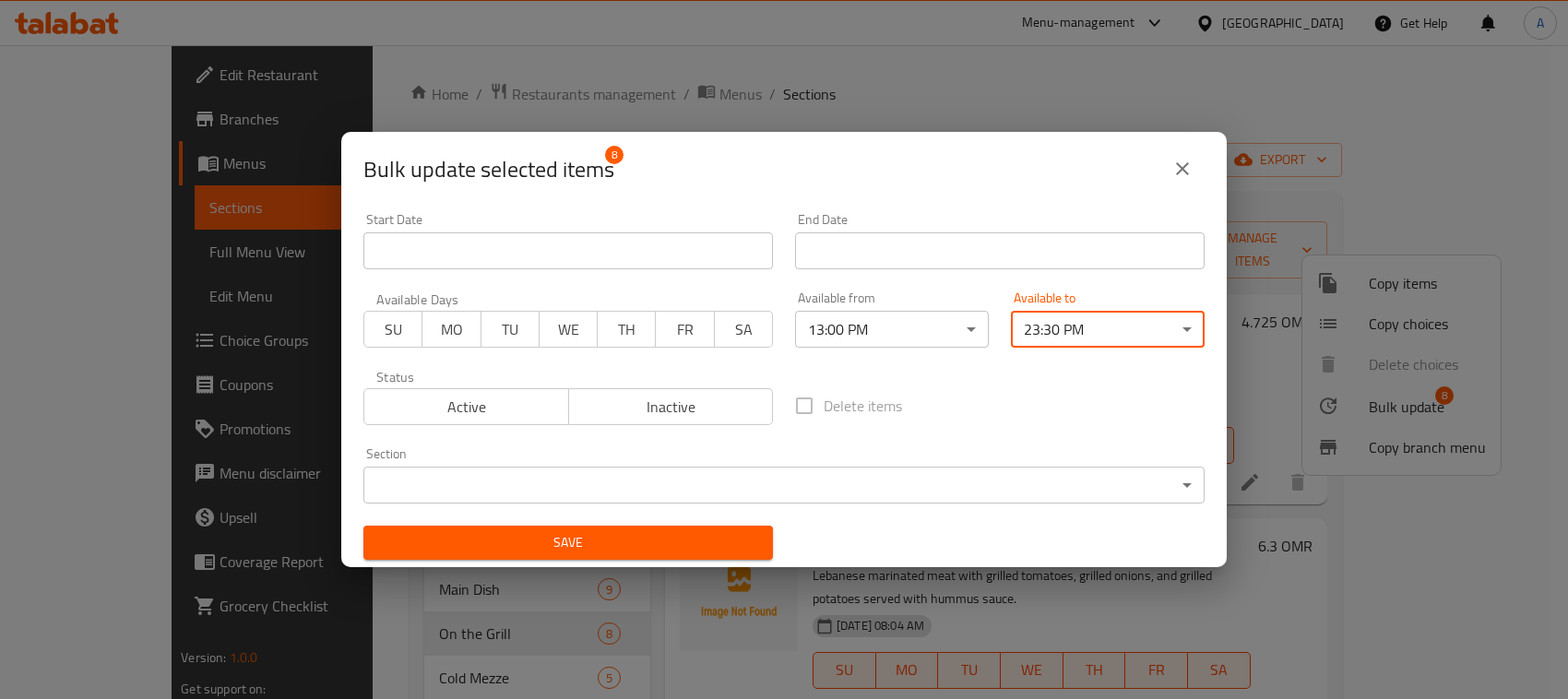 click on "00:00 AM 00:15 AM 00:30 AM 00:45 AM 01:00 AM 01:15 AM 01:30 AM 01:45 AM 02:00 AM 02:15 AM 02:30 AM 02:45 AM 03:00 AM 03:15 AM 03:30 AM 03:45 AM 04:00 AM 04:15 AM 04:30 AM 04:45 AM 05:00 AM 05:15 AM 05:30 AM 05:45 AM 06:00 AM 06:15 AM 06:30 AM 06:45 AM 07:00 AM 07:15 AM 07:30 AM 07:45 AM 08:00 AM 08:15 AM 08:30 AM 08:45 AM 09:00 AM 09:15 AM 09:30 AM 09:45 AM 10:00 AM 10:15 AM 10:30 AM 10:45 AM 11:00 AM 11:15 AM 11:30 AM 11:45 AM 12:00 PM 12:15 PM 12:30 PM 12:45 PM 13:00 PM 13:15 PM 13:30 PM 13:45 PM 14:00 PM 14:15 PM 14:30 PM 14:45 PM 15:00 PM 15:15 PM 15:30 PM 15:45 PM 16:00 PM 16:15 PM 16:30 PM 16:45 PM 17:00 PM 17:15 PM 17:30 PM 17:45 PM 18:00 PM 18:15 PM 18:30 PM 18:45 PM 19:00 PM 19:15 PM 19:30 PM 19:45 PM 20:00 PM 20:15 PM 20:30 PM 20:45 PM 21:00 PM 21:15 PM 21:30 PM 21:45 PM 22:00 PM 22:15 PM 22:30 PM 22:45 PM 23:00 PM 23:15 PM 23:30 PM 23:45 PM 23:59 PM" at bounding box center [784, 350] 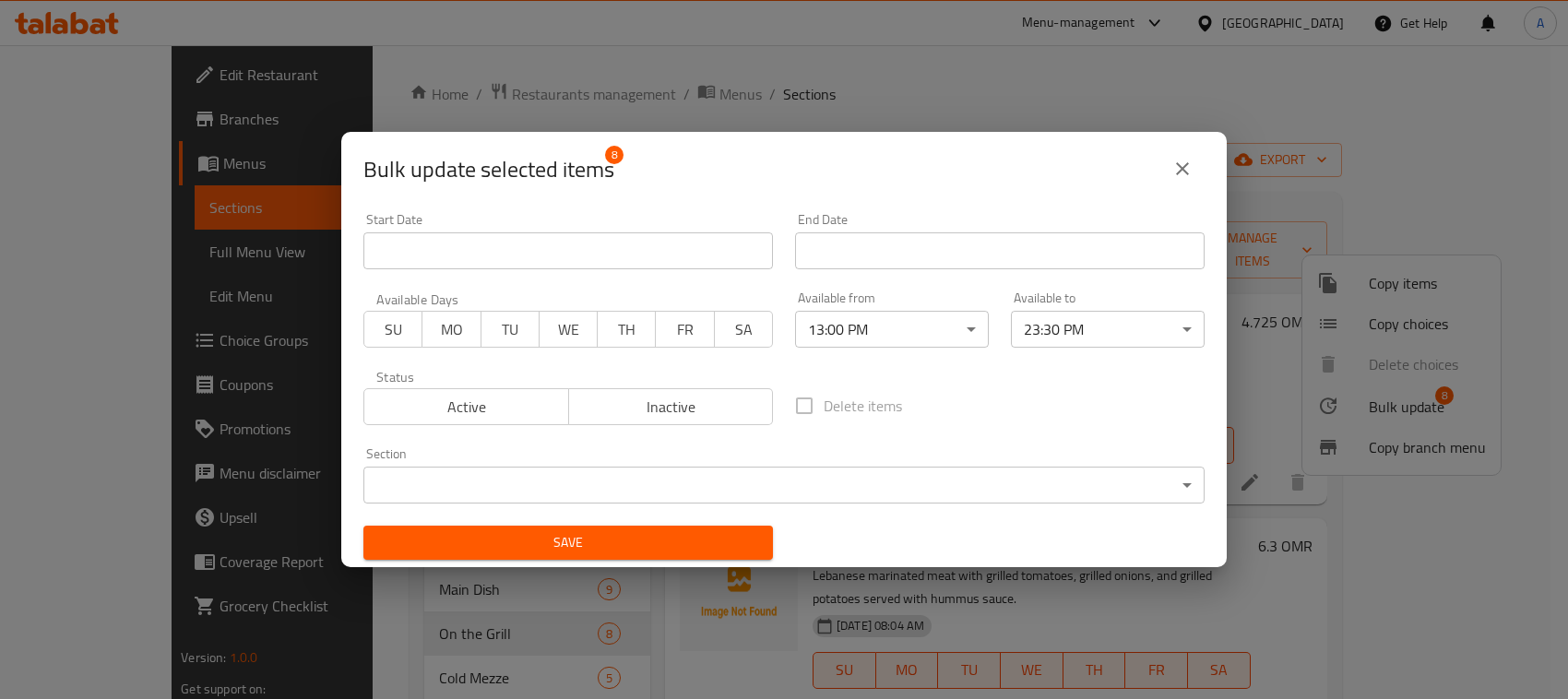 click on "Save" at bounding box center (568, 542) 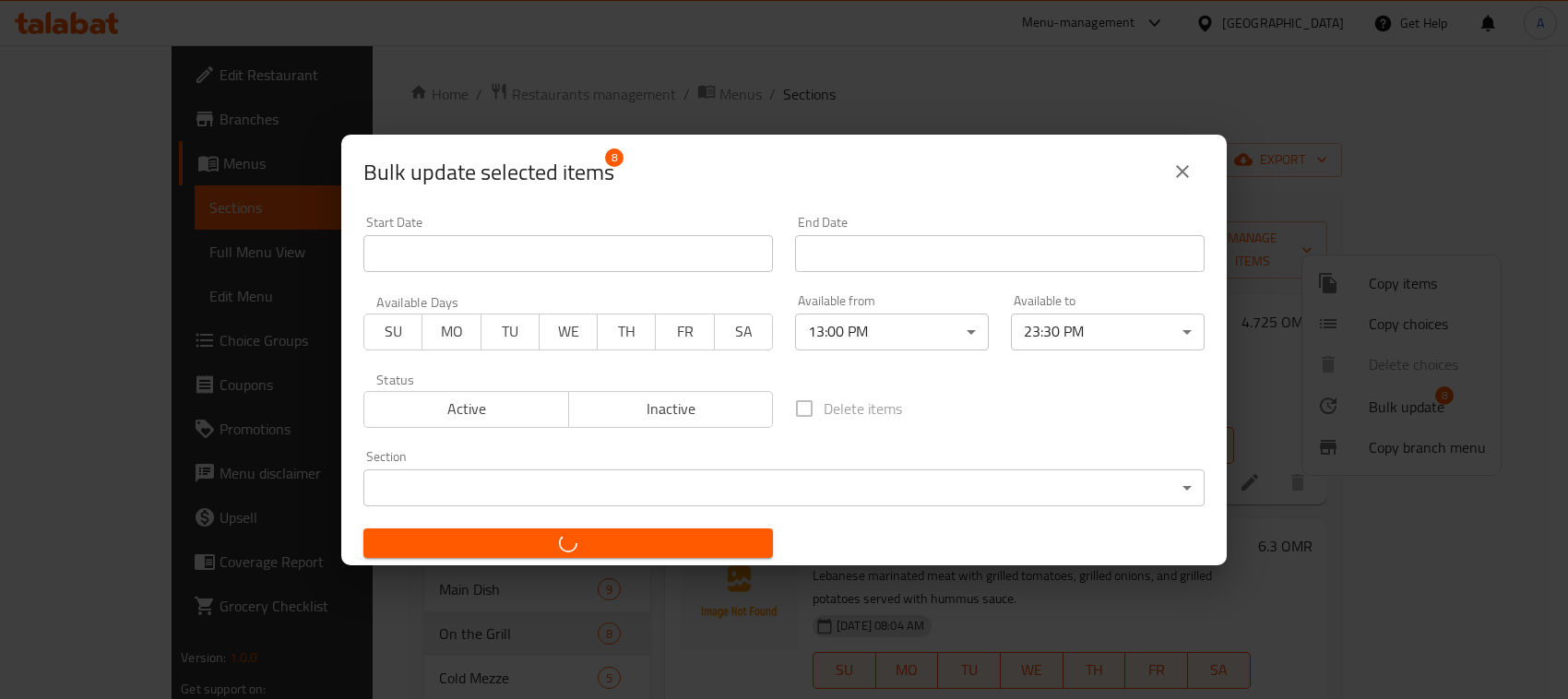 checkbox on "false" 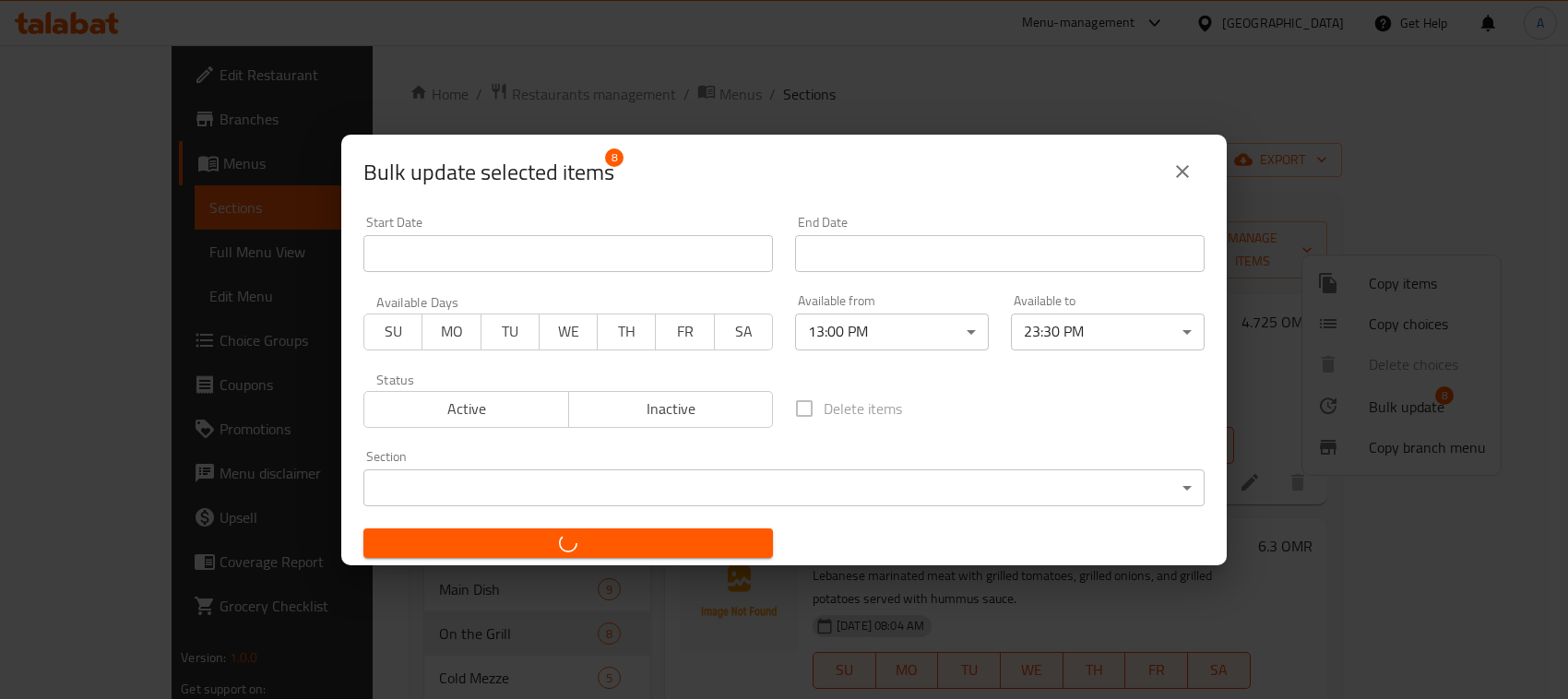 checkbox on "false" 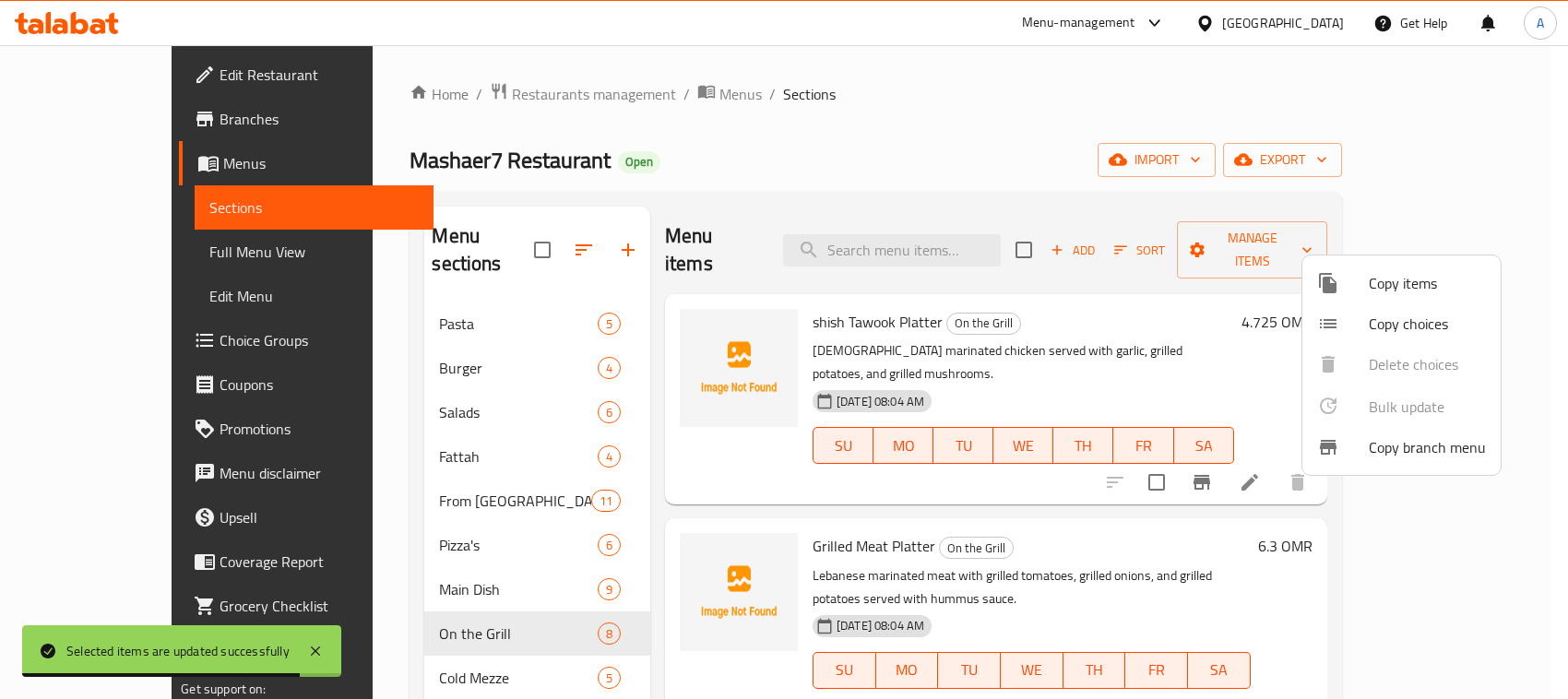 click at bounding box center [784, 350] 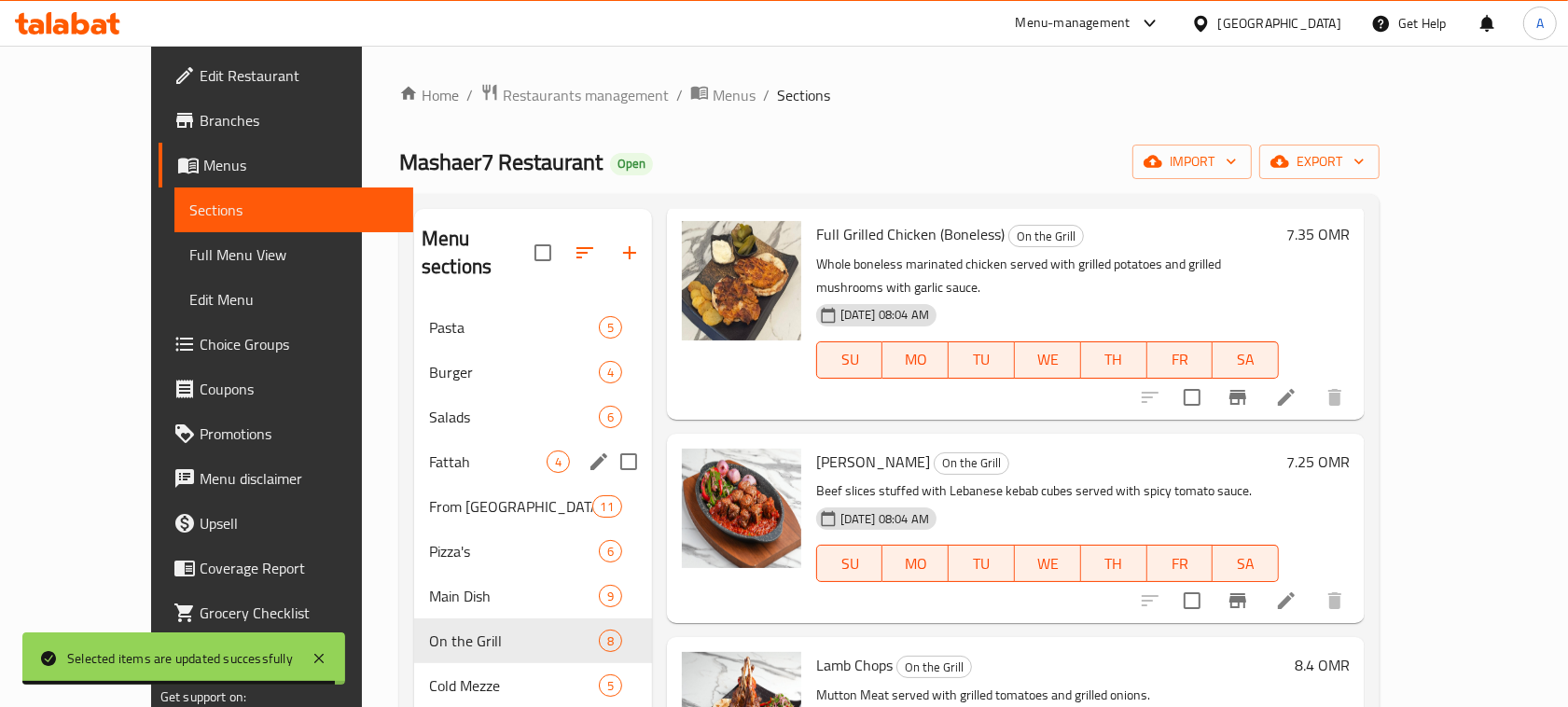 scroll, scrollTop: 884, scrollLeft: 0, axis: vertical 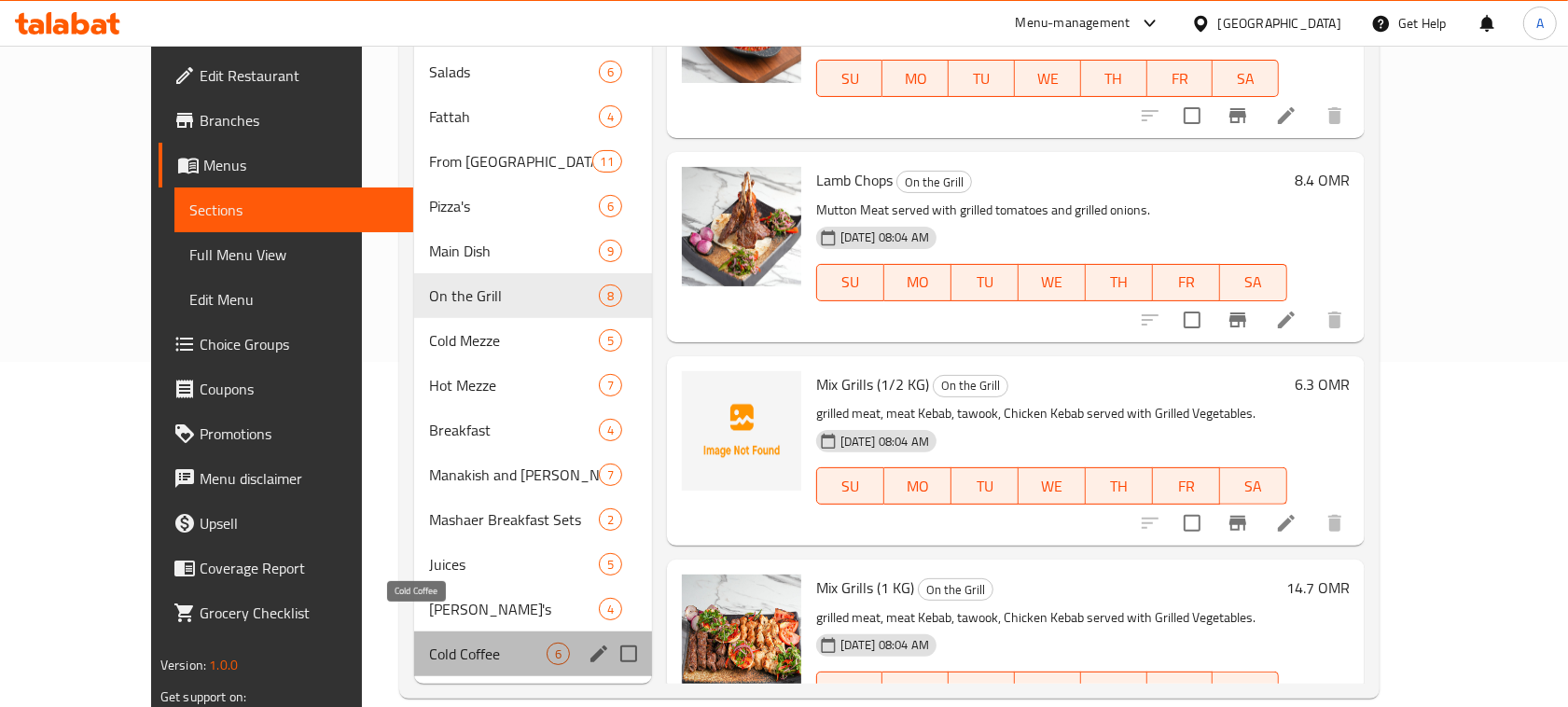 click on "Cold Coffee" at bounding box center [488, 654] 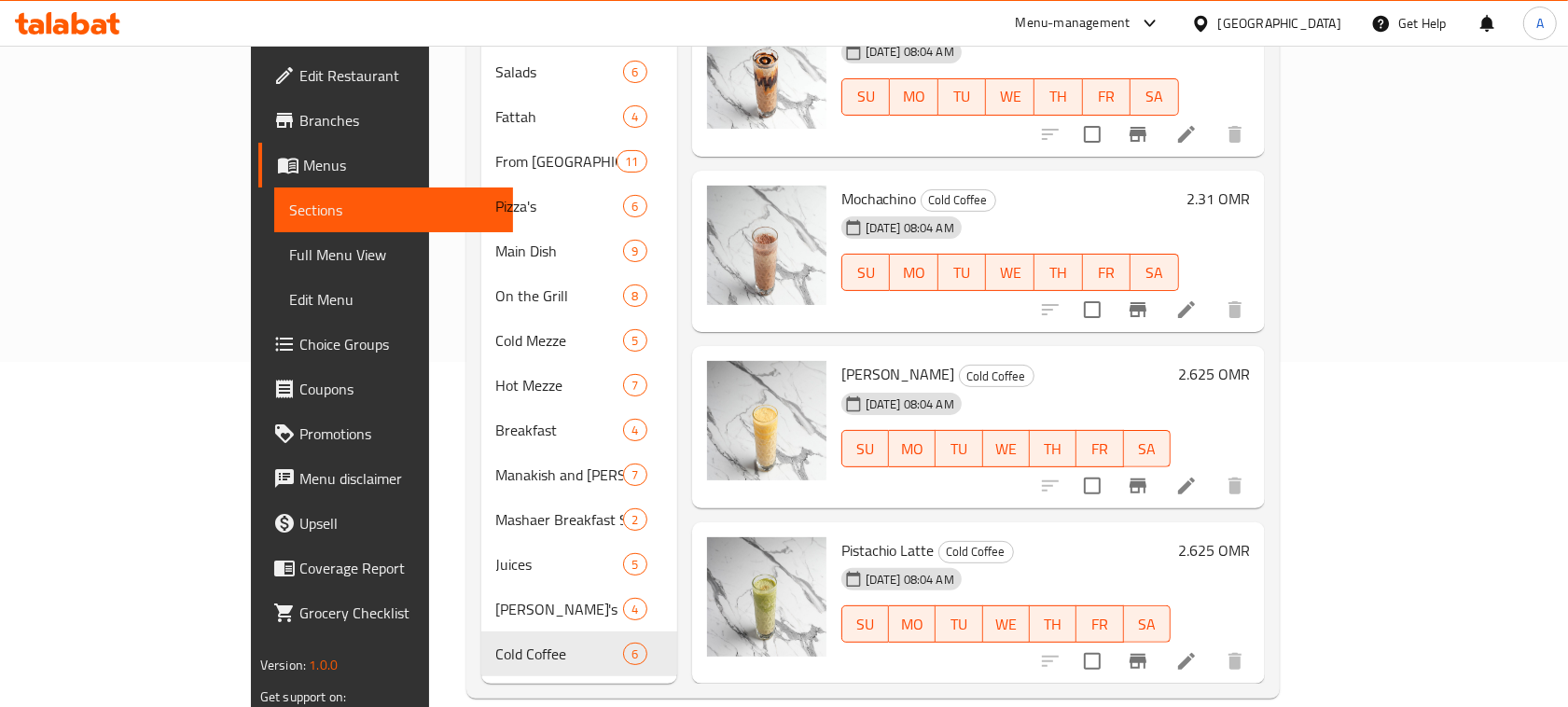 scroll, scrollTop: 0, scrollLeft: 0, axis: both 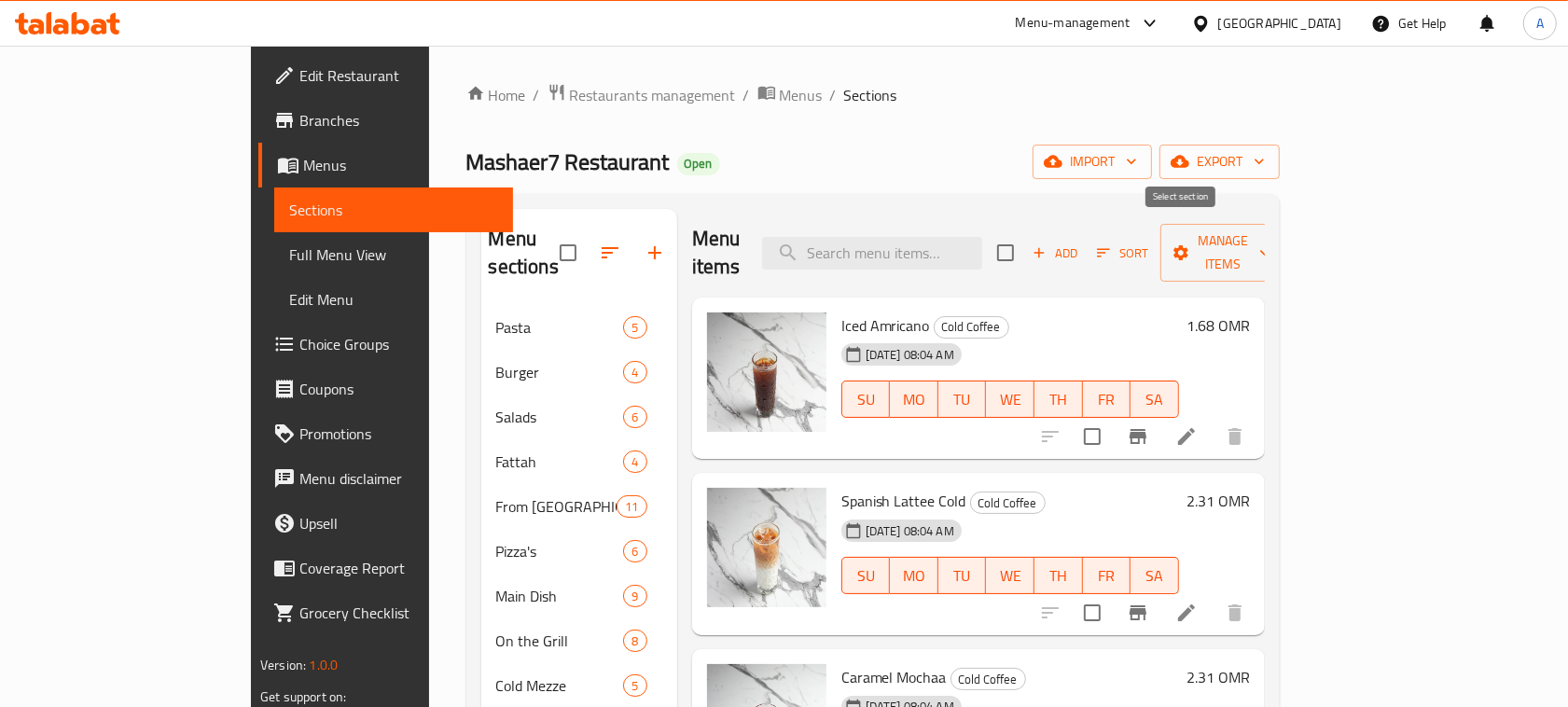 click at bounding box center (1006, 253) 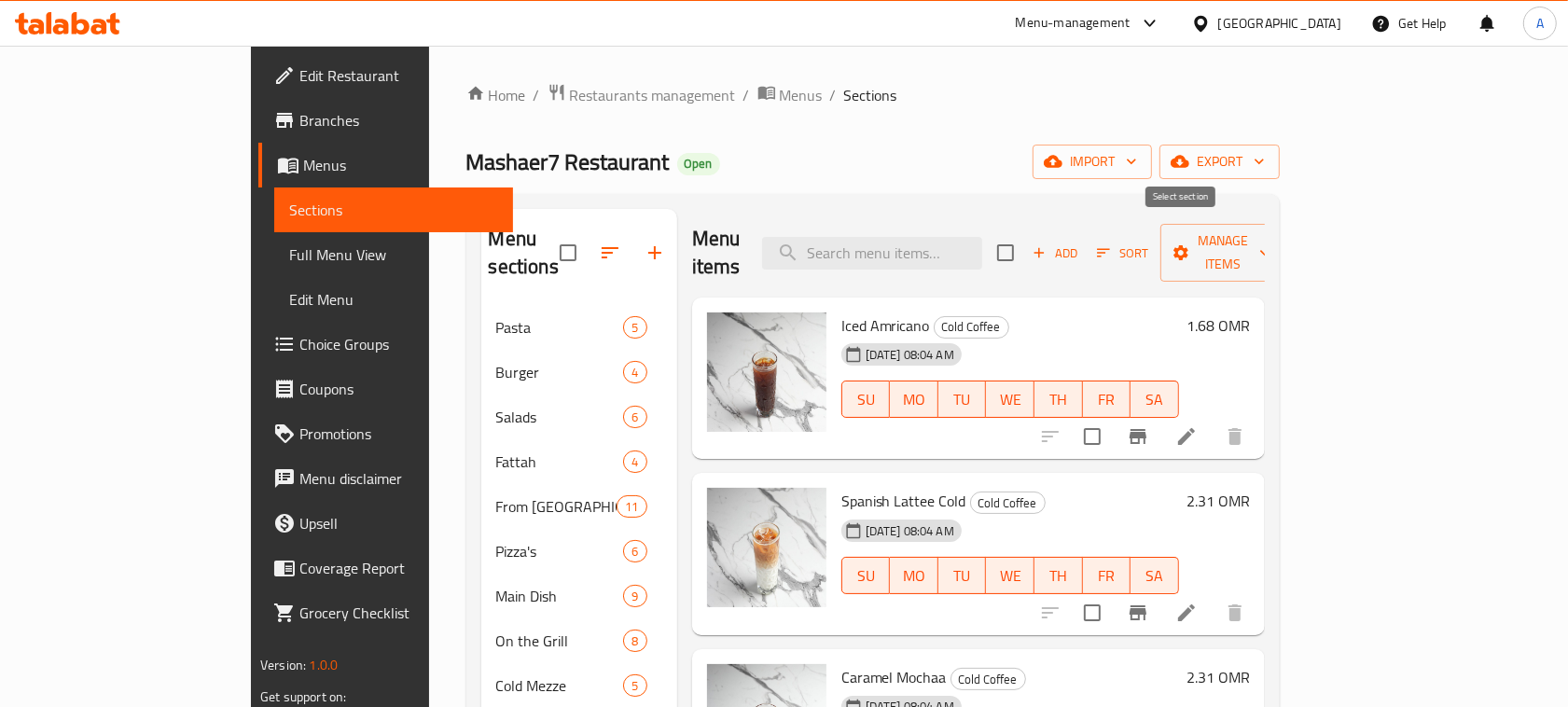checkbox on "true" 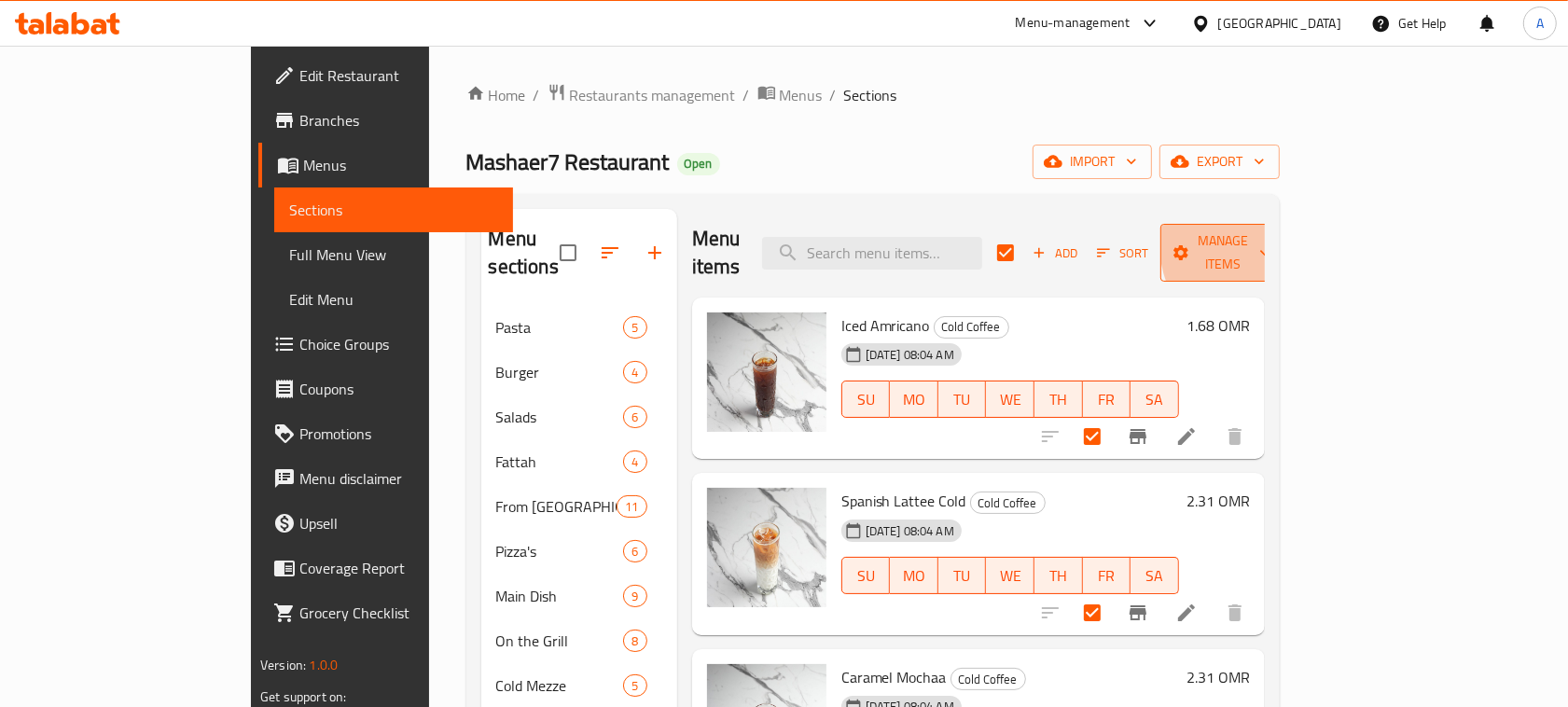 click on "Manage items" at bounding box center [1223, 253] 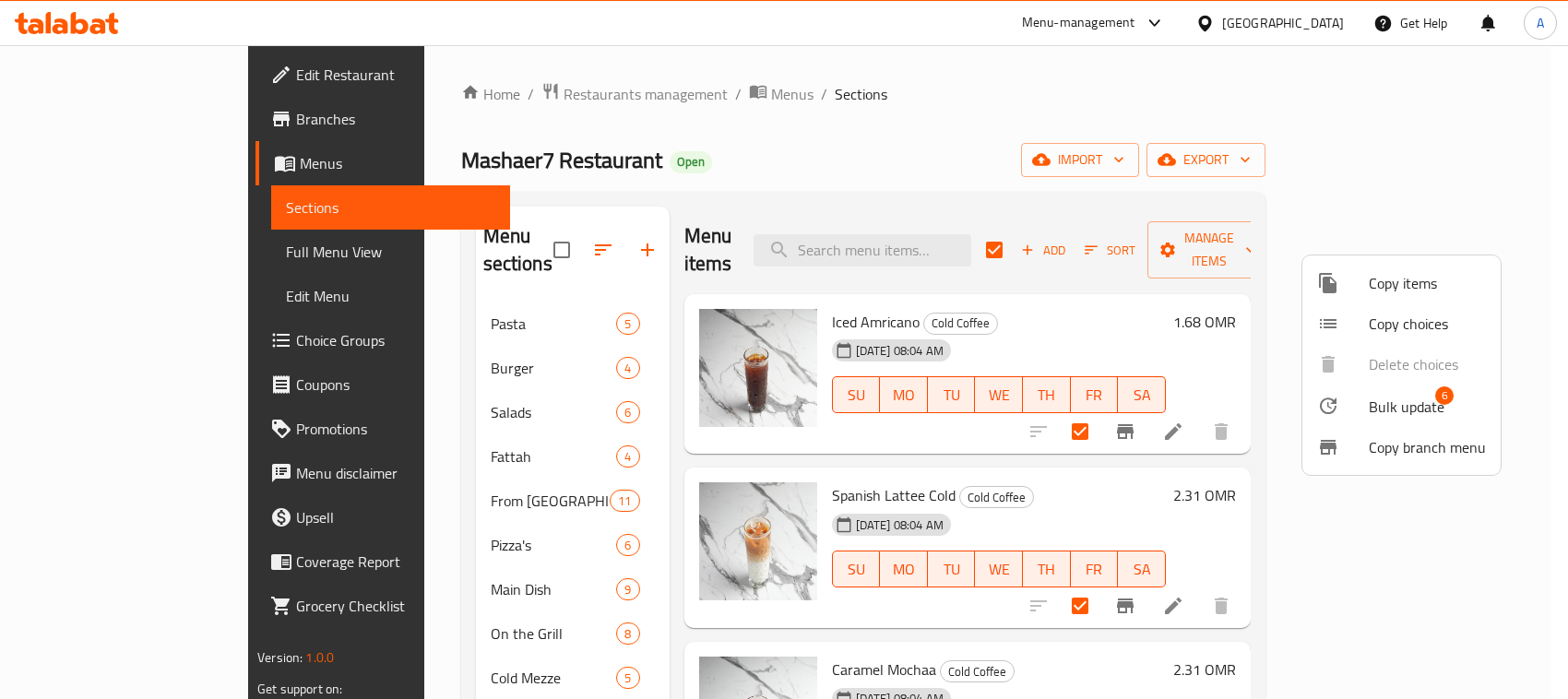 click on "Bulk update" at bounding box center [1407, 407] 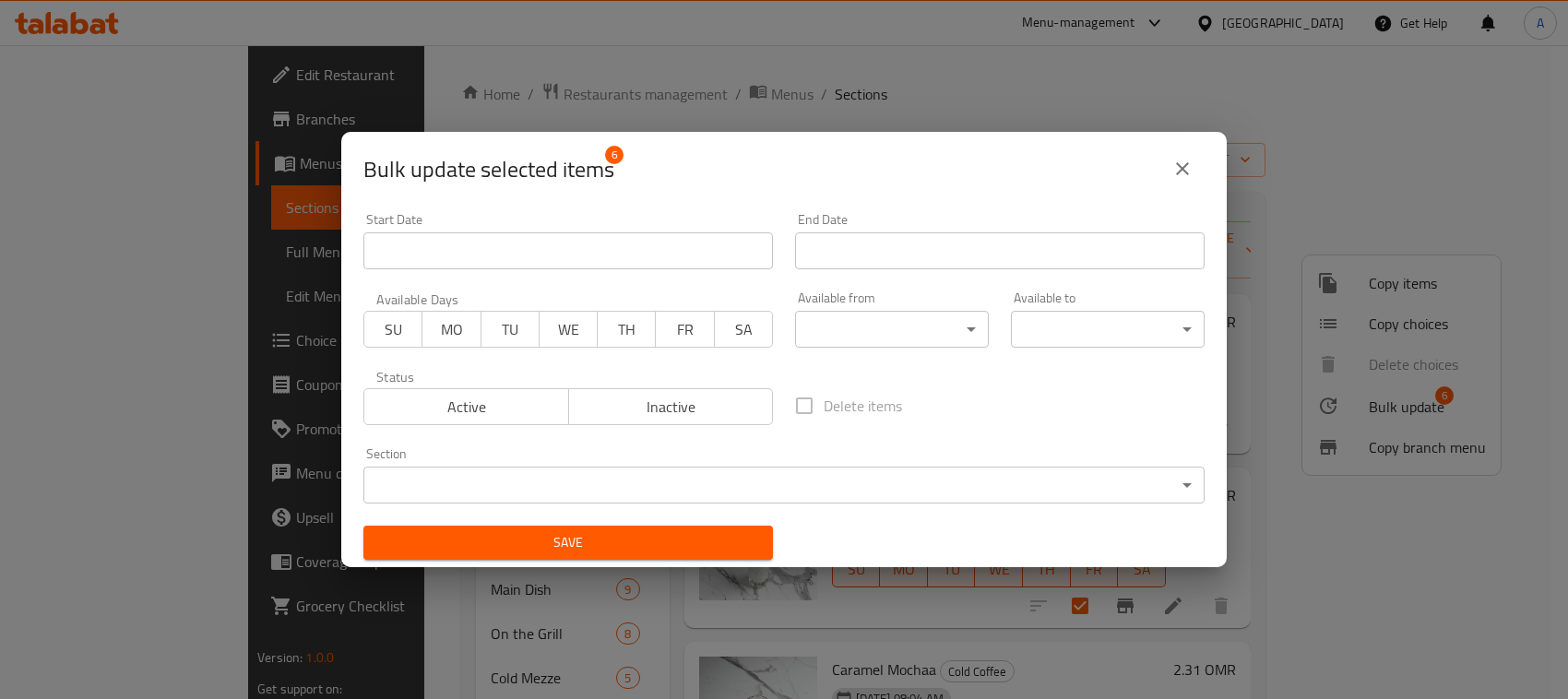 click on "​ Menu-management [GEOGRAPHIC_DATA] Get Help A   Edit Restaurant   Branches   Menus   Sections   Full Menu View   Edit Menu   Choice Groups   Coupons   Promotions   Menu disclaimer   Upsell   Coverage Report   Grocery Checklist  Version:    1.0.0  Get support on:    Support.OpsPlatform Home / Restaurants management / Menus / Sections Mashaer7 Restaurant  Open import export Menu sections Pasta 5 Burger 4 Salads 6 Fattah 4 From [GEOGRAPHIC_DATA] 11 Pizza's 6 Main Dish 9 On the Grill 8 Cold Mezze 5 Hot Mezze 7 Breakfast 4 Manakish and Fatayer 7 Mashaer Breakfast Sets 2 Juices 5 Mojito's 4 Cold Coffee 6 Menu items Add Sort Manage items Iced Amricano   Cold Coffee [DATE] 08:04 AM SU MO TU WE TH FR SA 1.68   OMR Spanish Lattee Cold   Cold Coffee [DATE] 08:04 AM SU MO TU WE TH FR SA 2.31   OMR Caramel Mochaa   Cold Coffee [DATE] 08:04 AM SU MO TU WE TH FR SA 2.31   OMR Mochachino   Cold Coffee [DATE] 08:04 AM SU MO TU WE TH FR SA 2.31   OMR Zaafaran Latte   Cold Coffee [DATE] 08:04 AM SU MO TU WE TH FR SA 2.625   OMR" at bounding box center (784, 372) 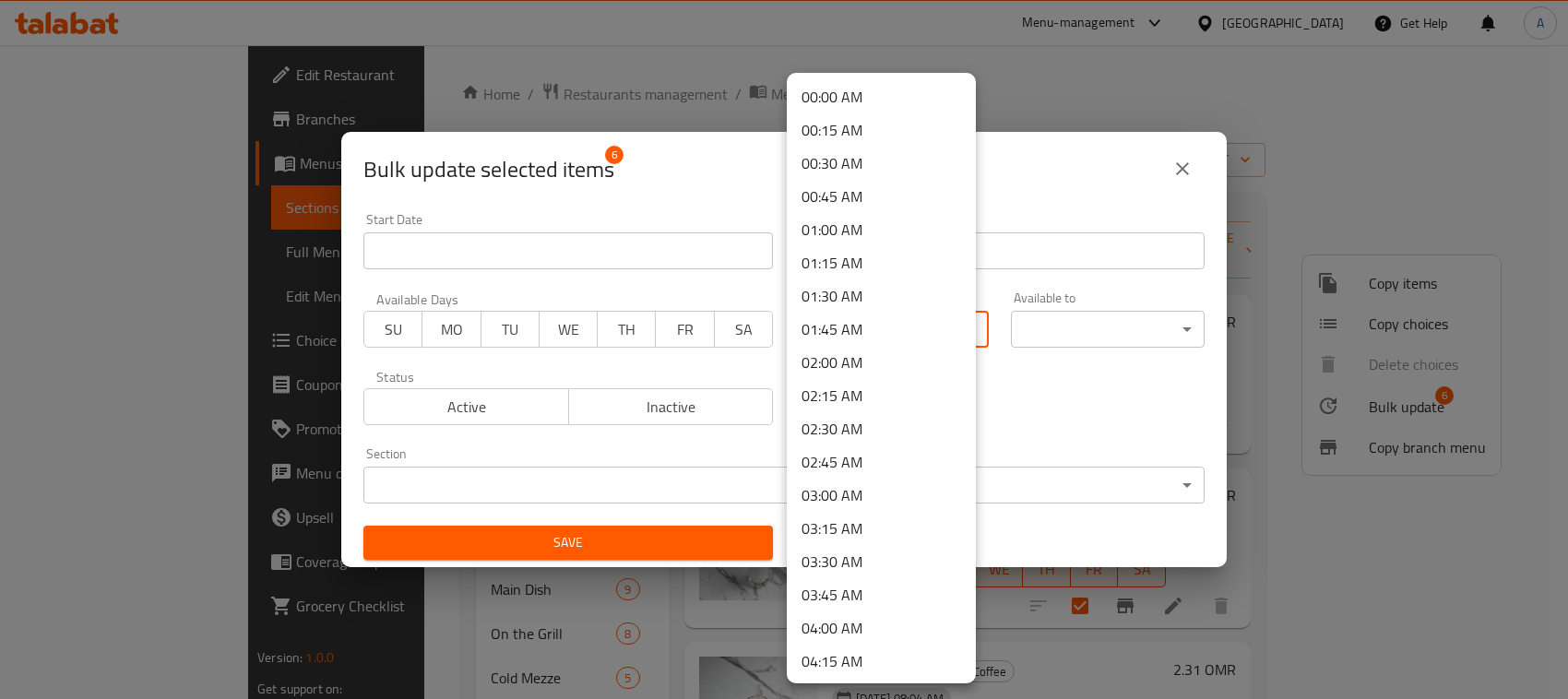 scroll, scrollTop: 1443, scrollLeft: 0, axis: vertical 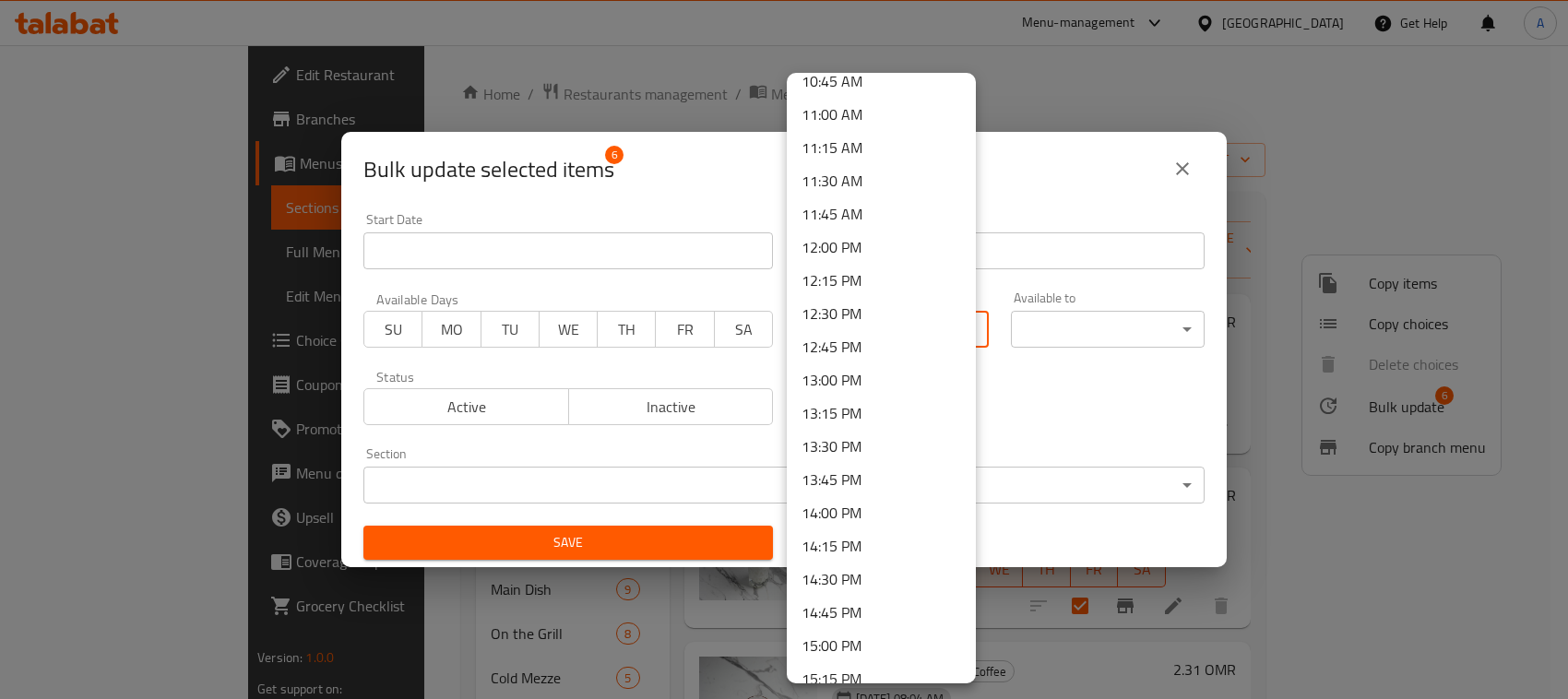 click on "13:00 PM" at bounding box center (881, 380) 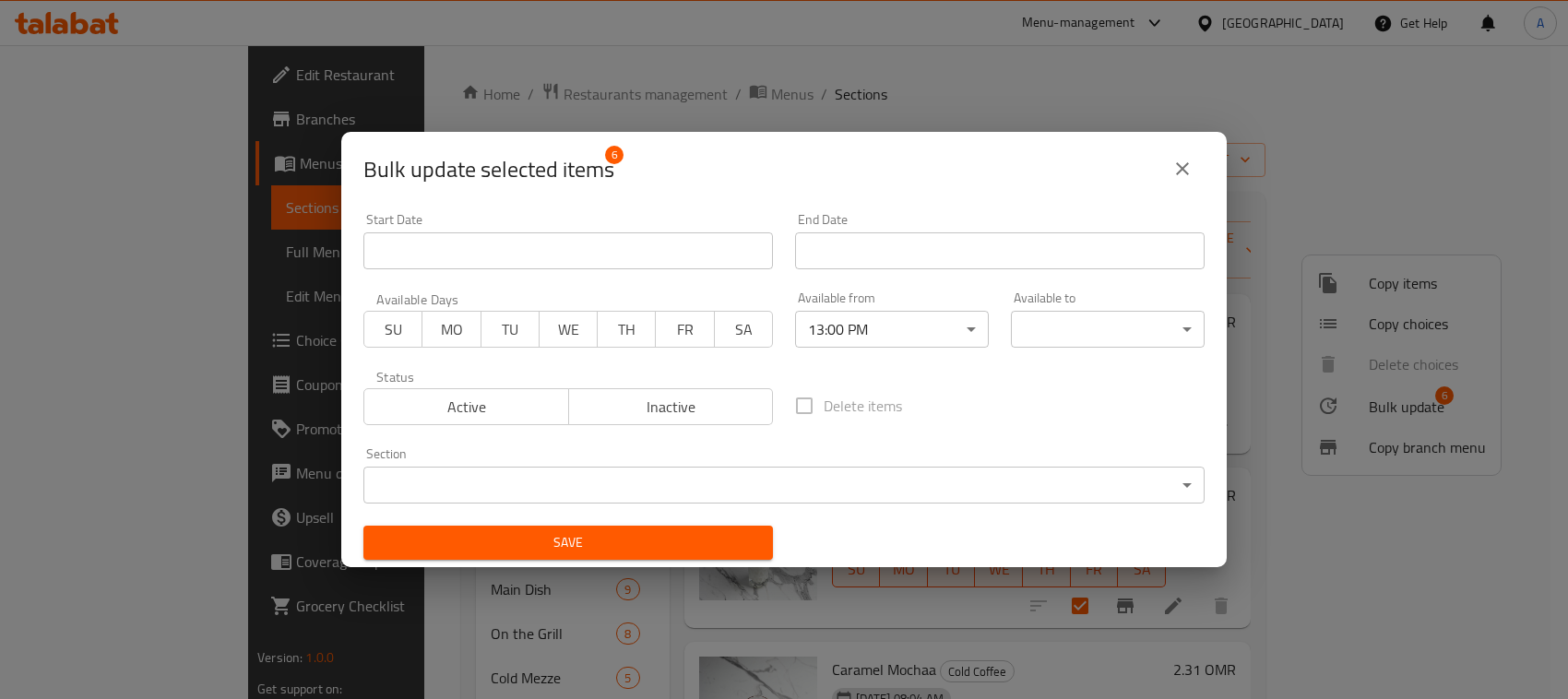 click on "​ Menu-management [GEOGRAPHIC_DATA] Get Help A   Edit Restaurant   Branches   Menus   Sections   Full Menu View   Edit Menu   Choice Groups   Coupons   Promotions   Menu disclaimer   Upsell   Coverage Report   Grocery Checklist  Version:    1.0.0  Get support on:    Support.OpsPlatform Home / Restaurants management / Menus / Sections Mashaer7 Restaurant  Open import export Menu sections Pasta 5 Burger 4 Salads 6 Fattah 4 From [GEOGRAPHIC_DATA] 11 Pizza's 6 Main Dish 9 On the Grill 8 Cold Mezze 5 Hot Mezze 7 Breakfast 4 Manakish and Fatayer 7 Mashaer Breakfast Sets 2 Juices 5 Mojito's 4 Cold Coffee 6 Menu items Add Sort Manage items Iced Amricano   Cold Coffee [DATE] 08:04 AM SU MO TU WE TH FR SA 1.68   OMR Spanish Lattee Cold   Cold Coffee [DATE] 08:04 AM SU MO TU WE TH FR SA 2.31   OMR Caramel Mochaa   Cold Coffee [DATE] 08:04 AM SU MO TU WE TH FR SA 2.31   OMR Mochachino   Cold Coffee [DATE] 08:04 AM SU MO TU WE TH FR SA 2.31   OMR Zaafaran Latte   Cold Coffee [DATE] 08:04 AM SU MO TU WE TH FR SA 2.625   OMR" at bounding box center (784, 372) 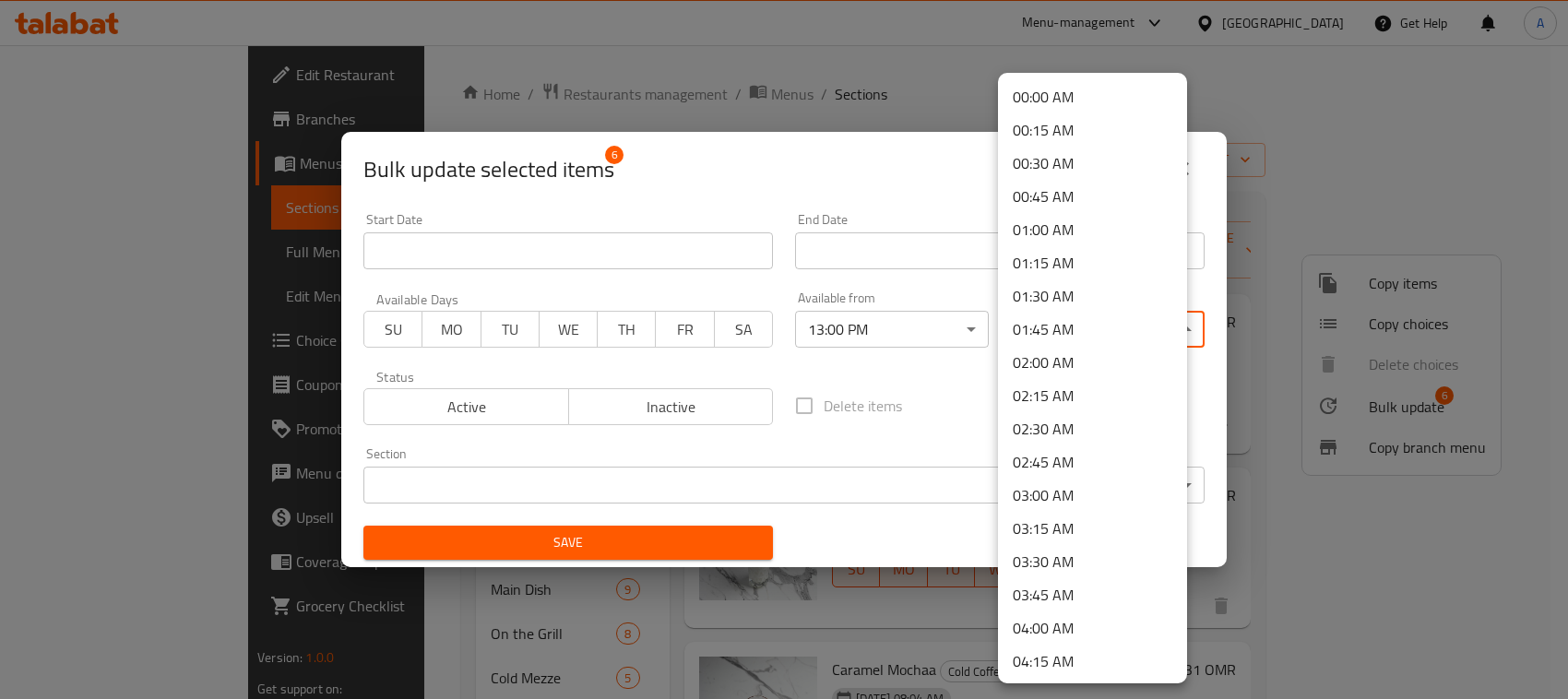 scroll, scrollTop: 2622, scrollLeft: 0, axis: vertical 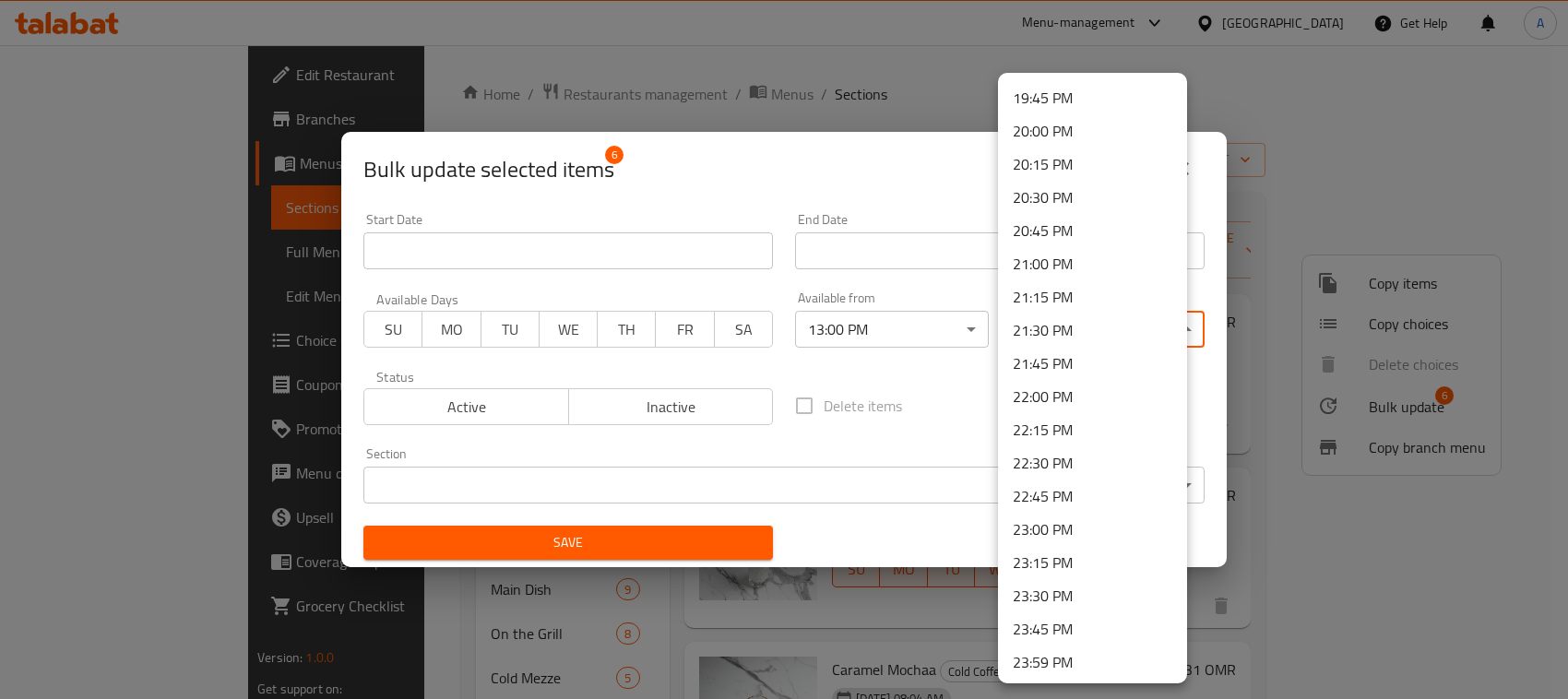 click on "23:30 PM" at bounding box center (1092, 596) 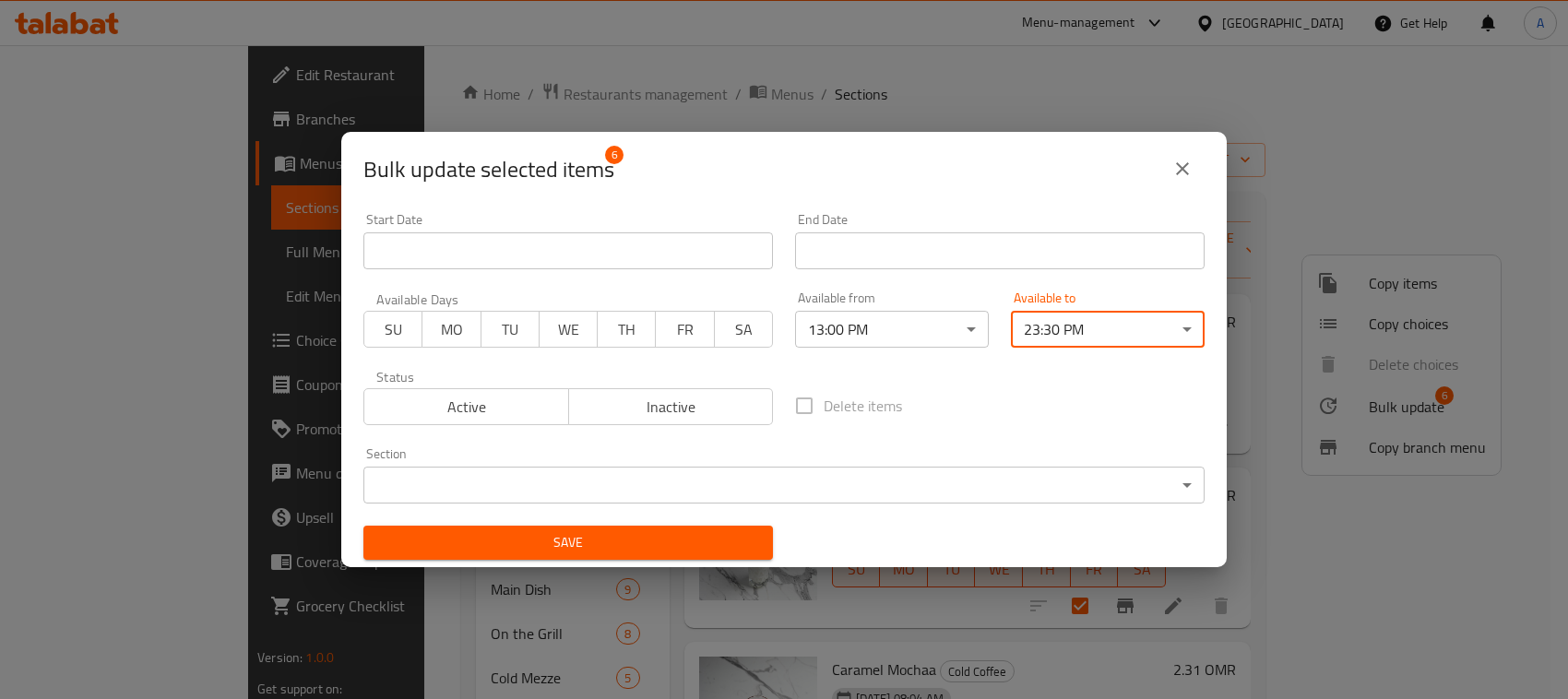 click on "Save" at bounding box center [568, 542] 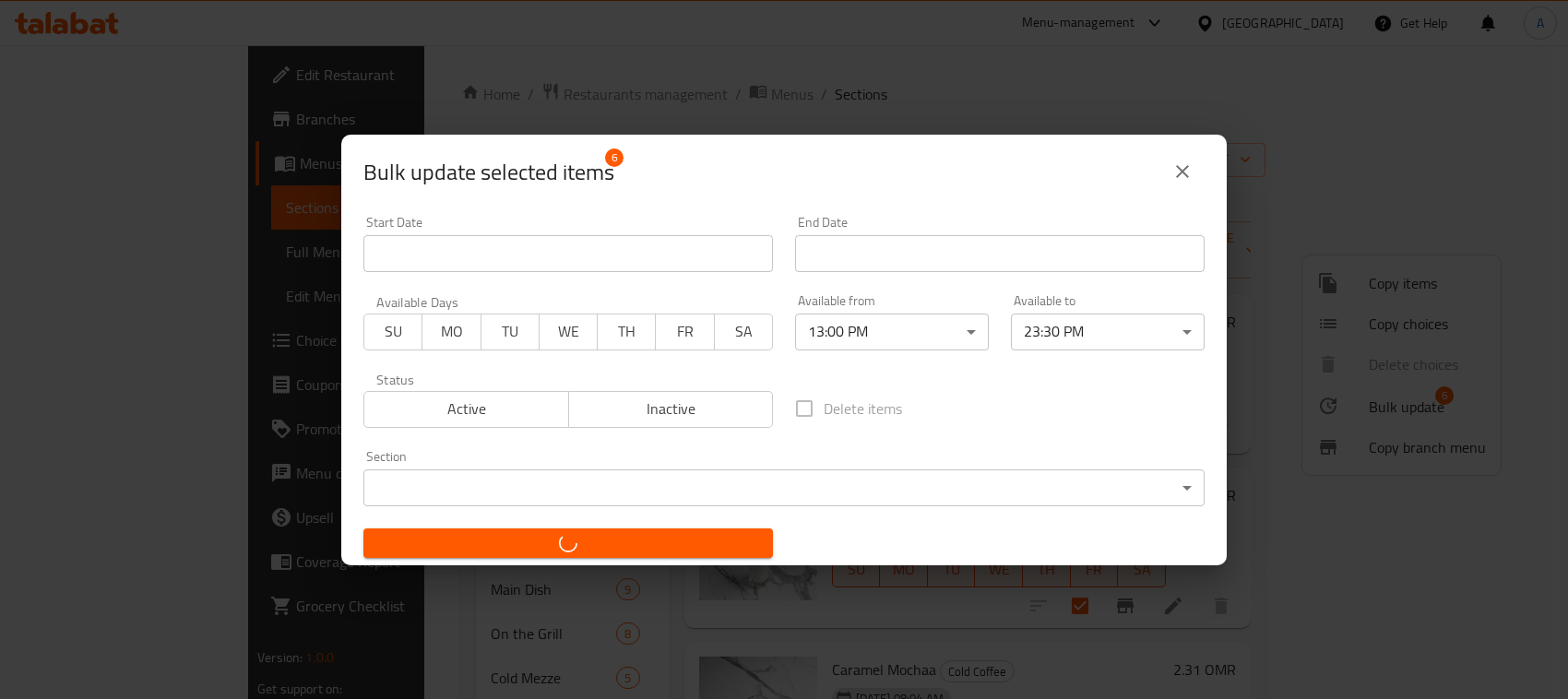checkbox on "false" 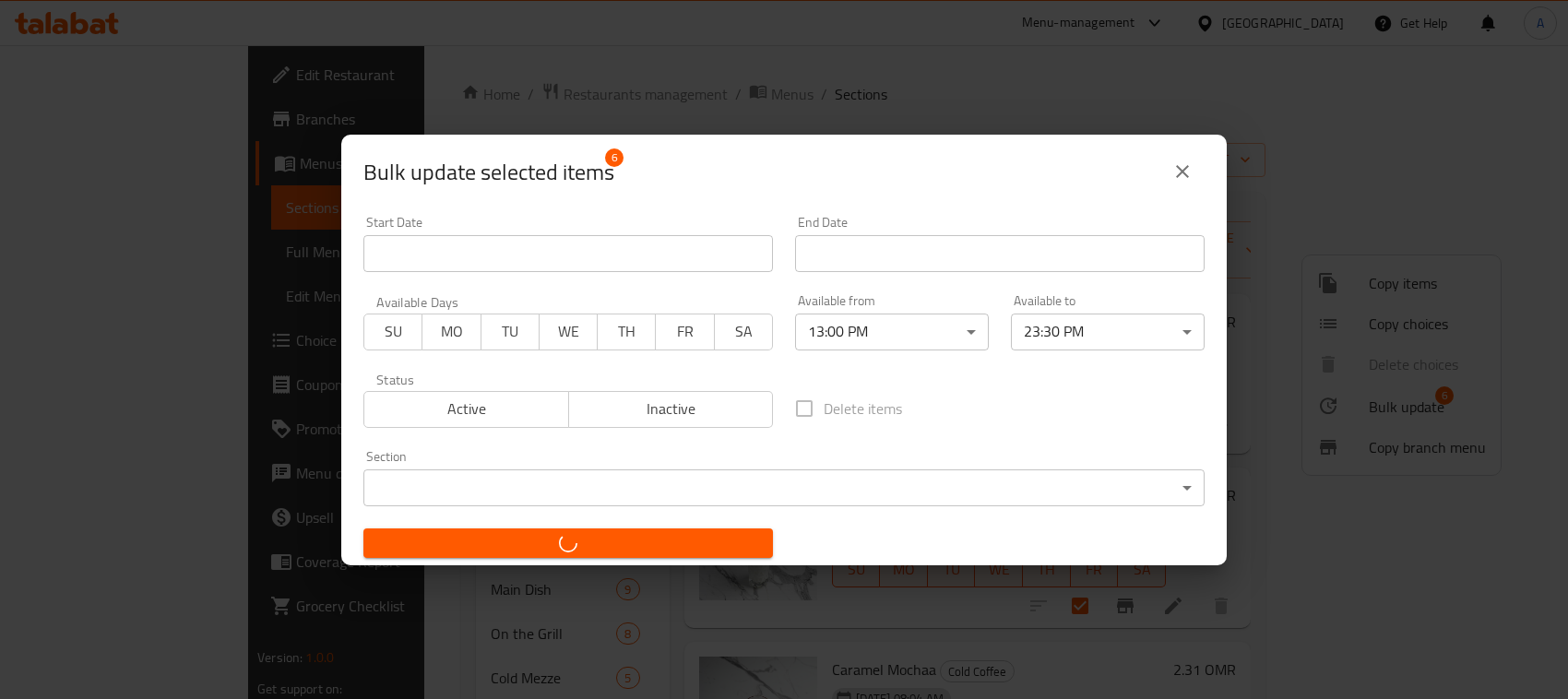 checkbox on "false" 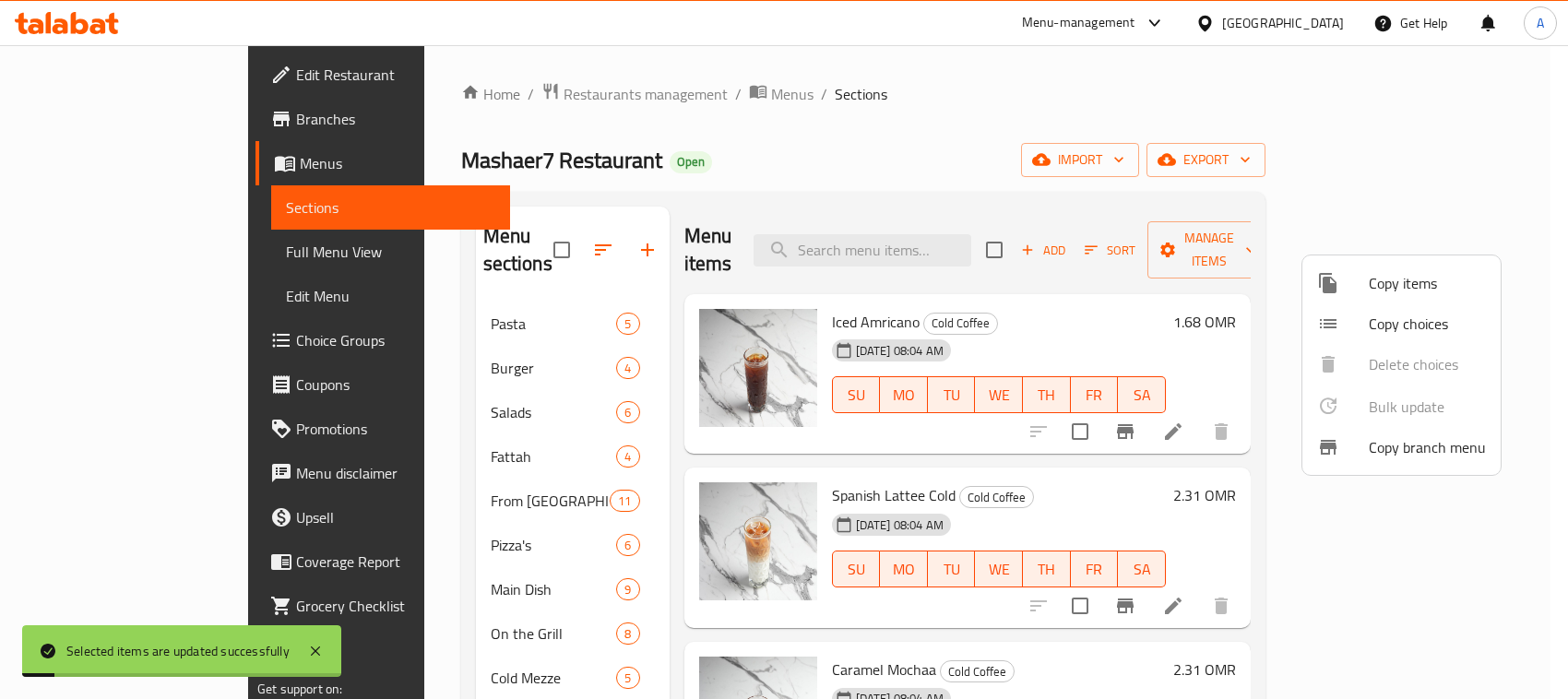 click at bounding box center (784, 350) 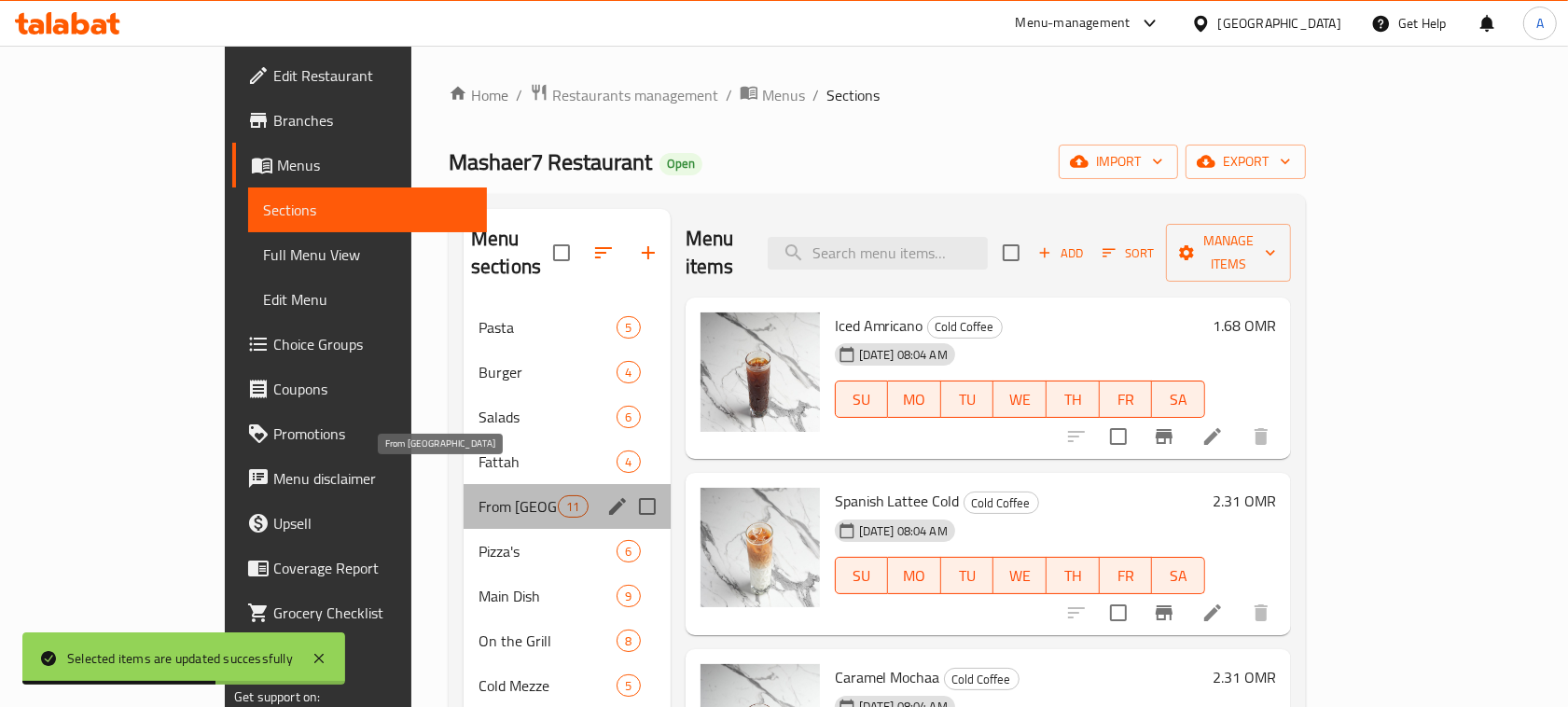 click on "From [GEOGRAPHIC_DATA]" at bounding box center (518, 506) 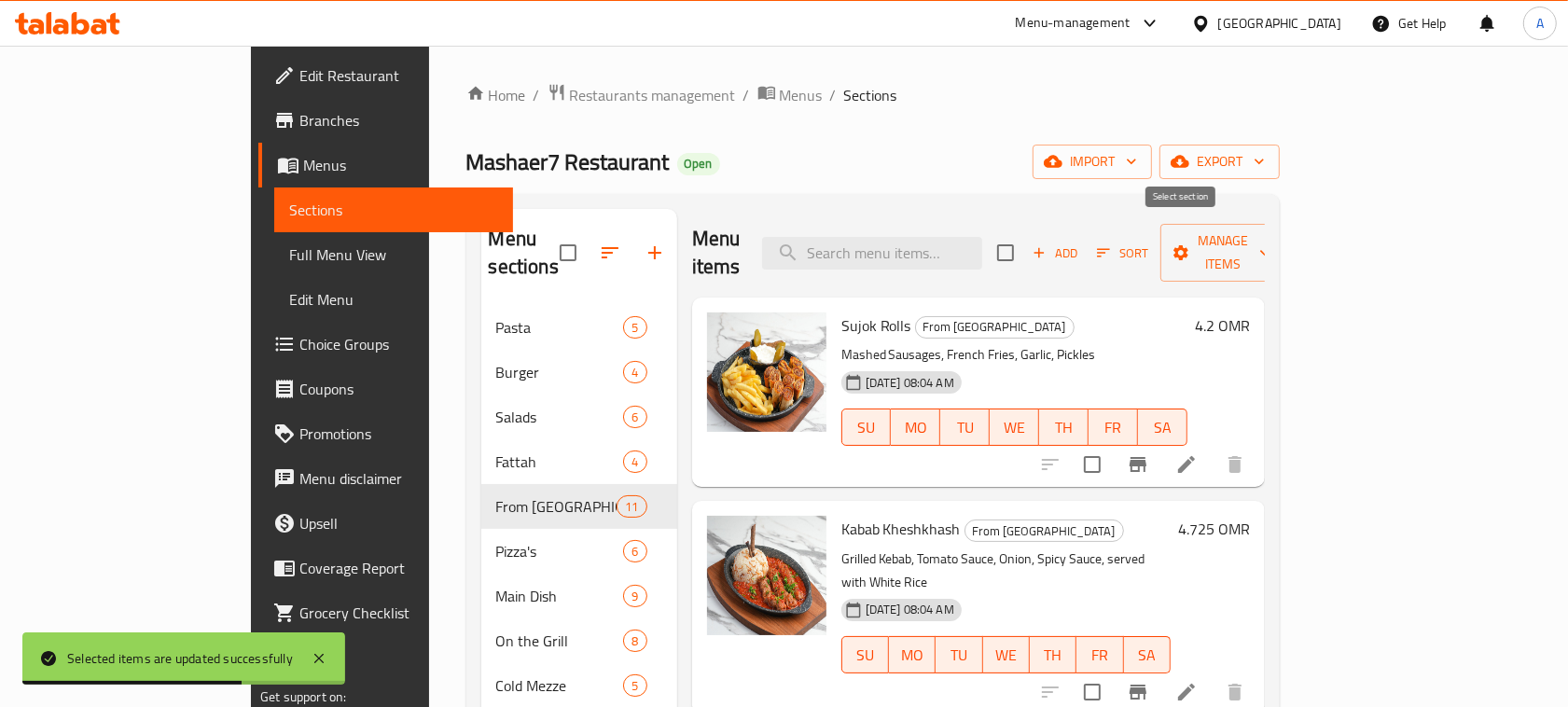 click at bounding box center (1006, 253) 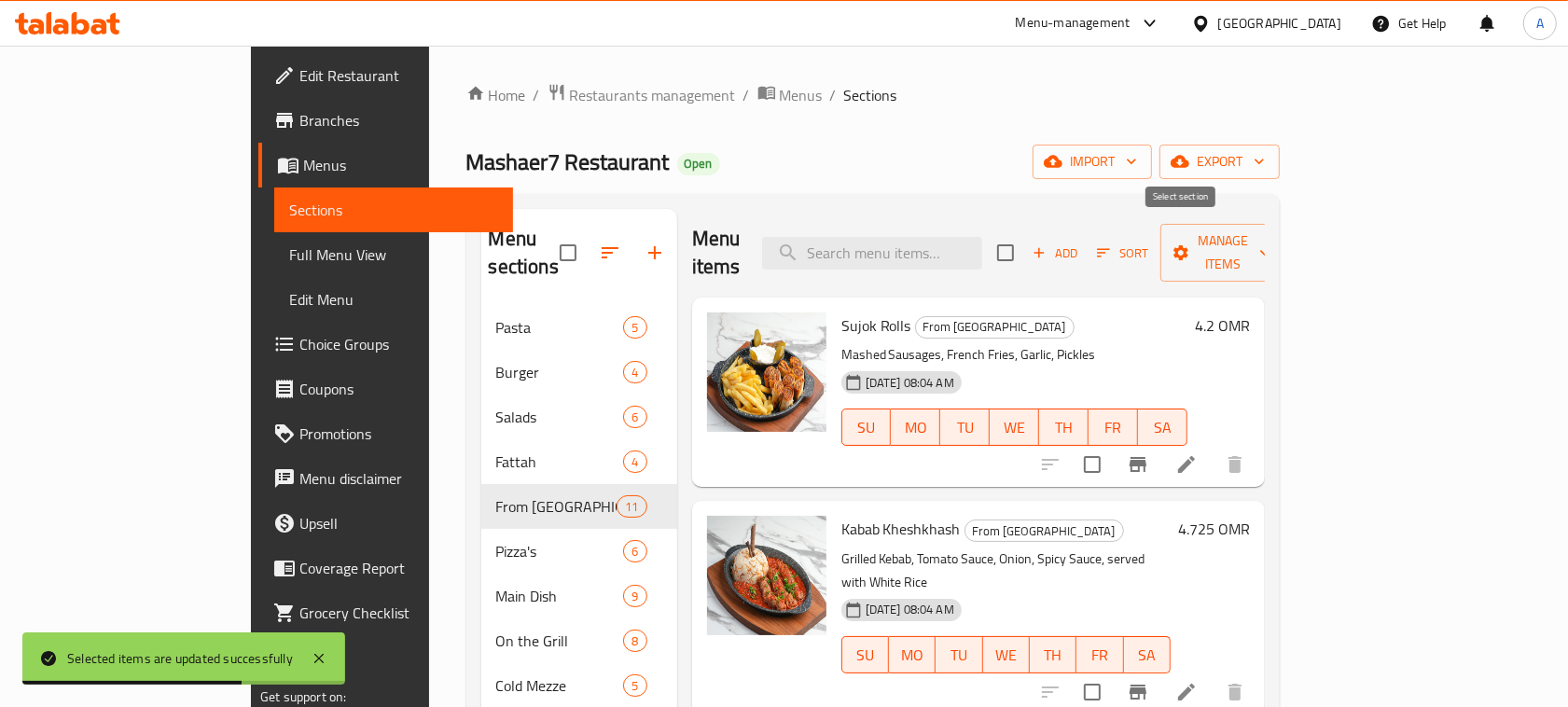 checkbox on "true" 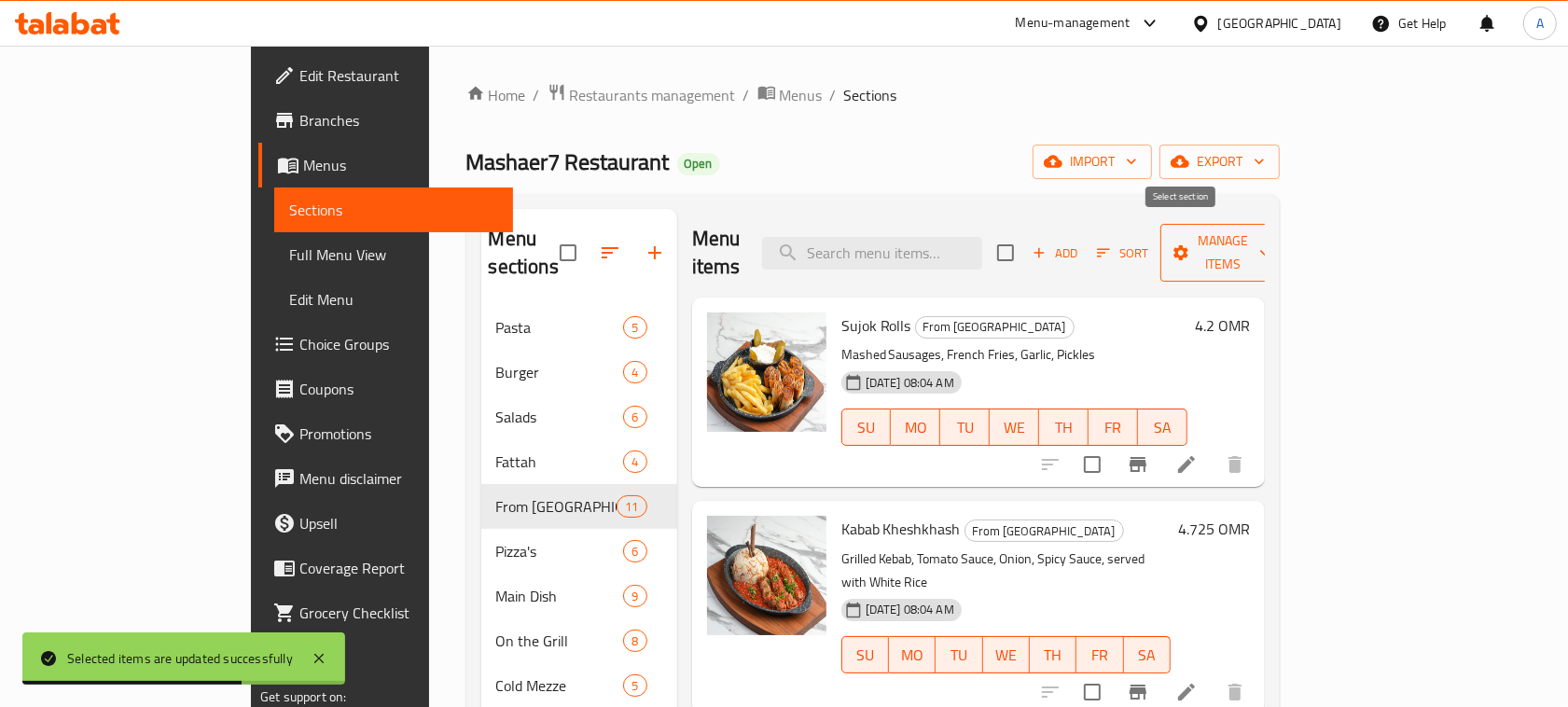 checkbox on "true" 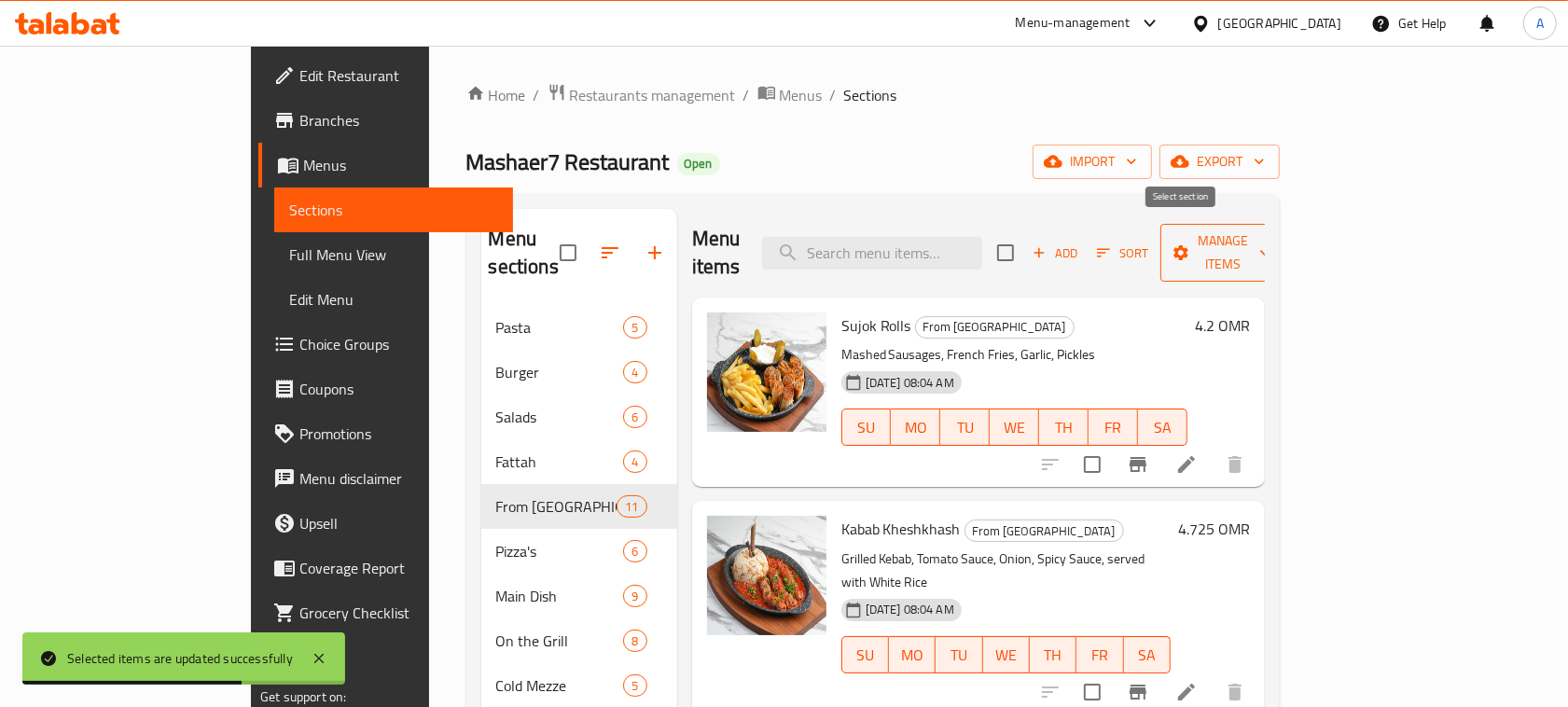 checkbox on "true" 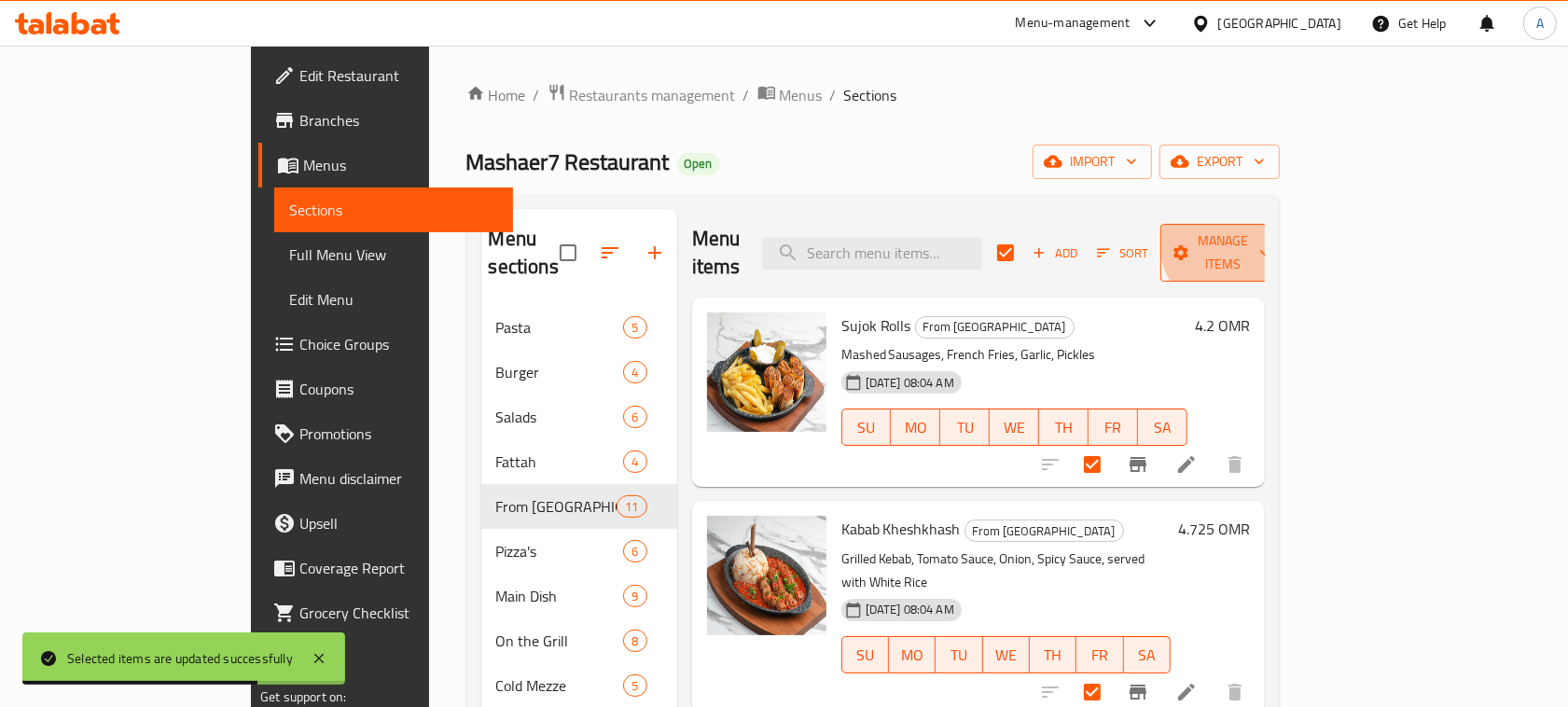 click on "Manage items" at bounding box center (1223, 253) 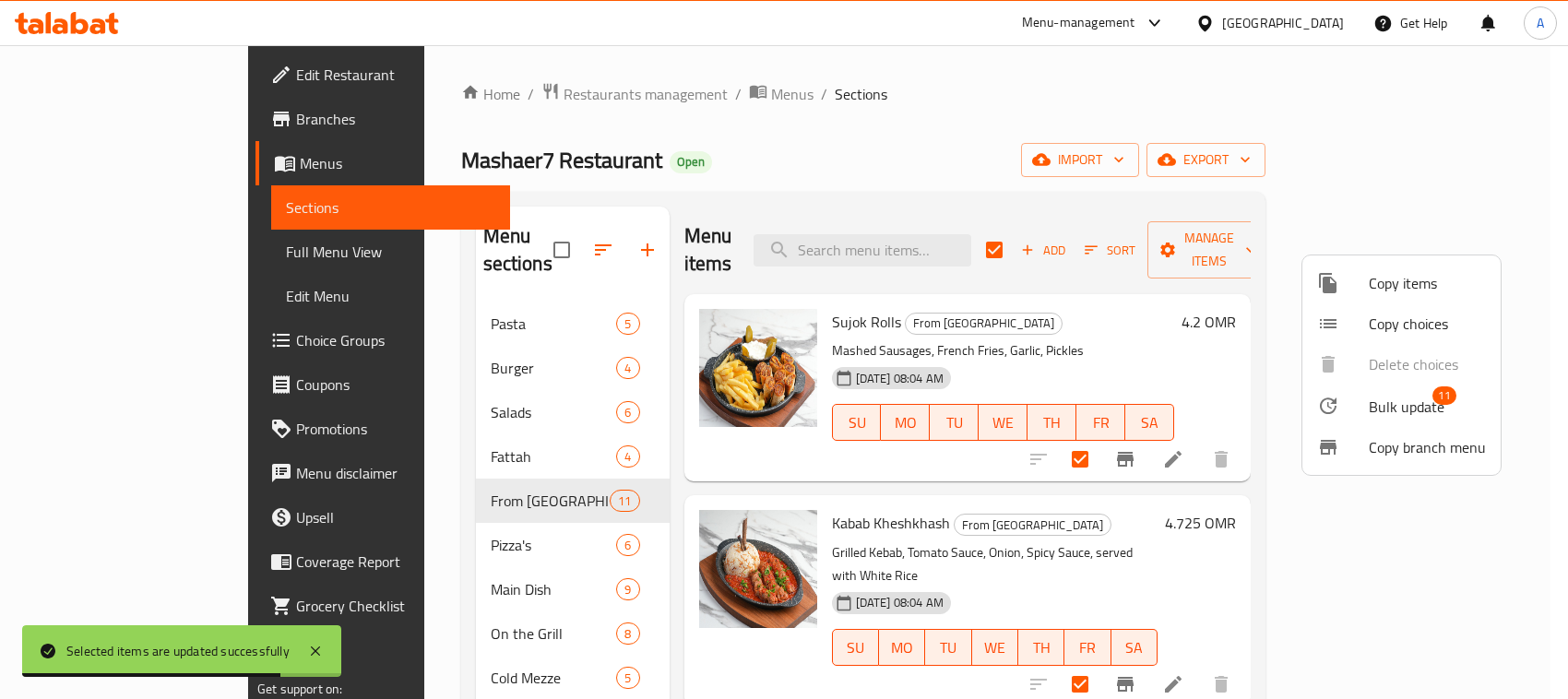 click on "Bulk update" at bounding box center (1407, 407) 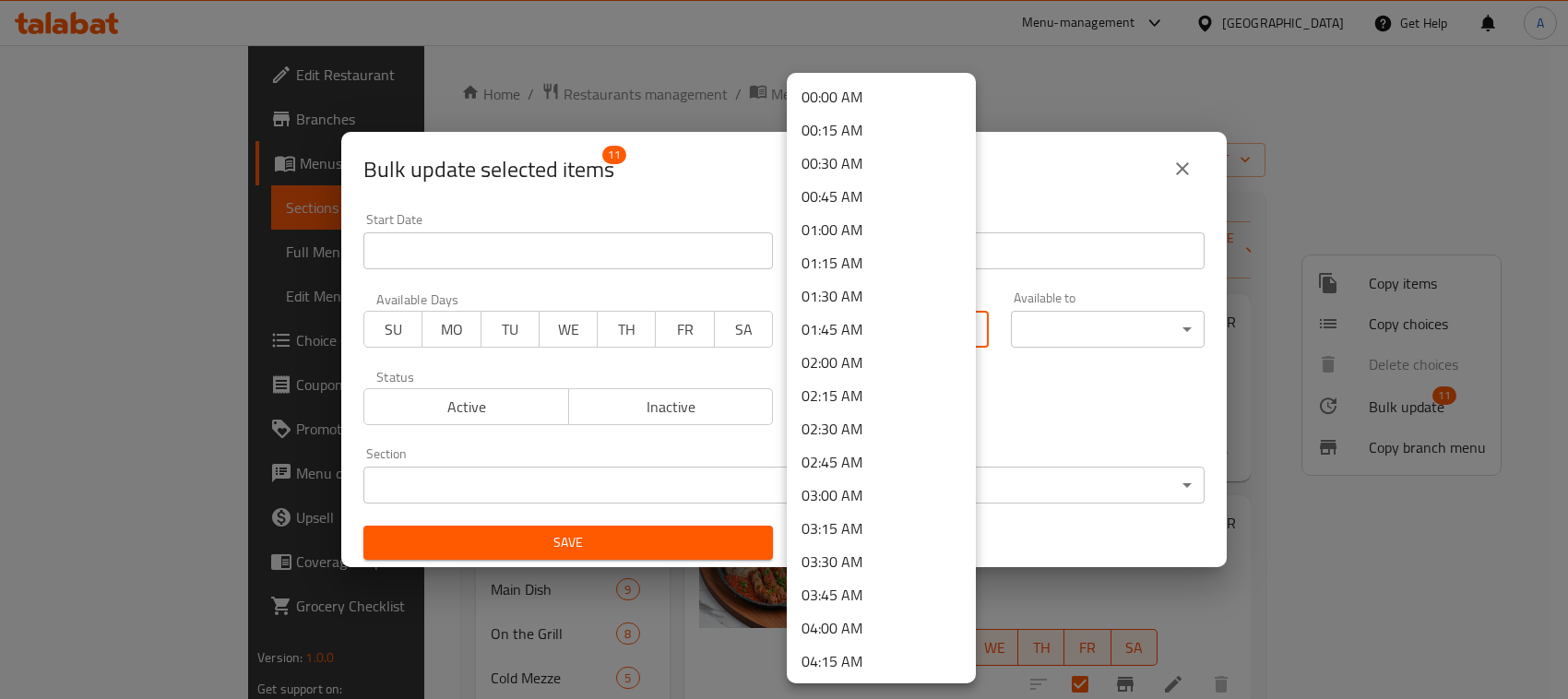 click on "​ Menu-management [GEOGRAPHIC_DATA] Get Help A   Edit Restaurant   Branches   Menus   Sections   Full Menu View   Edit Menu   Choice Groups   Coupons   Promotions   Menu disclaimer   Upsell   Coverage Report   Grocery Checklist  Version:    1.0.0  Get support on:    Support.OpsPlatform Home / Restaurants management / Menus / Sections Mashaer7 Restaurant  Open import export Menu sections Pasta 5 Burger 4 Salads 6 Fattah 4 From [GEOGRAPHIC_DATA] 11 Pizza's 6 Main Dish 9 On the Grill 8 Cold Mezze 5 Hot Mezze 7 Breakfast 4 Manakish and Fatayer 7 Mashaer Breakfast Sets 2 Juices 5 Mojito's 4 Cold Coffee 6 Menu items Add Sort Manage items Sujok Rolls   From Lebanon Mashed Sausages, French Fries, Garlic, Pickles [DATE] 08:04 AM SU MO TU WE TH FR SA 4.2   OMR Kabab Kheshkhash   From [GEOGRAPHIC_DATA] Grilled Kebab, Tomato Sauce, Onion, Spicy Sauce, served with White Rice [DATE] 08:04 AM SU MO TU WE TH FR SA 4.725   OMR Kafta Arayes with Laban   From [GEOGRAPHIC_DATA] Mashed Kofta, [GEOGRAPHIC_DATA], served with yogurt [DATE] 08:04 AM SU MO TU WE TH FR SA 4.2" at bounding box center (784, 372) 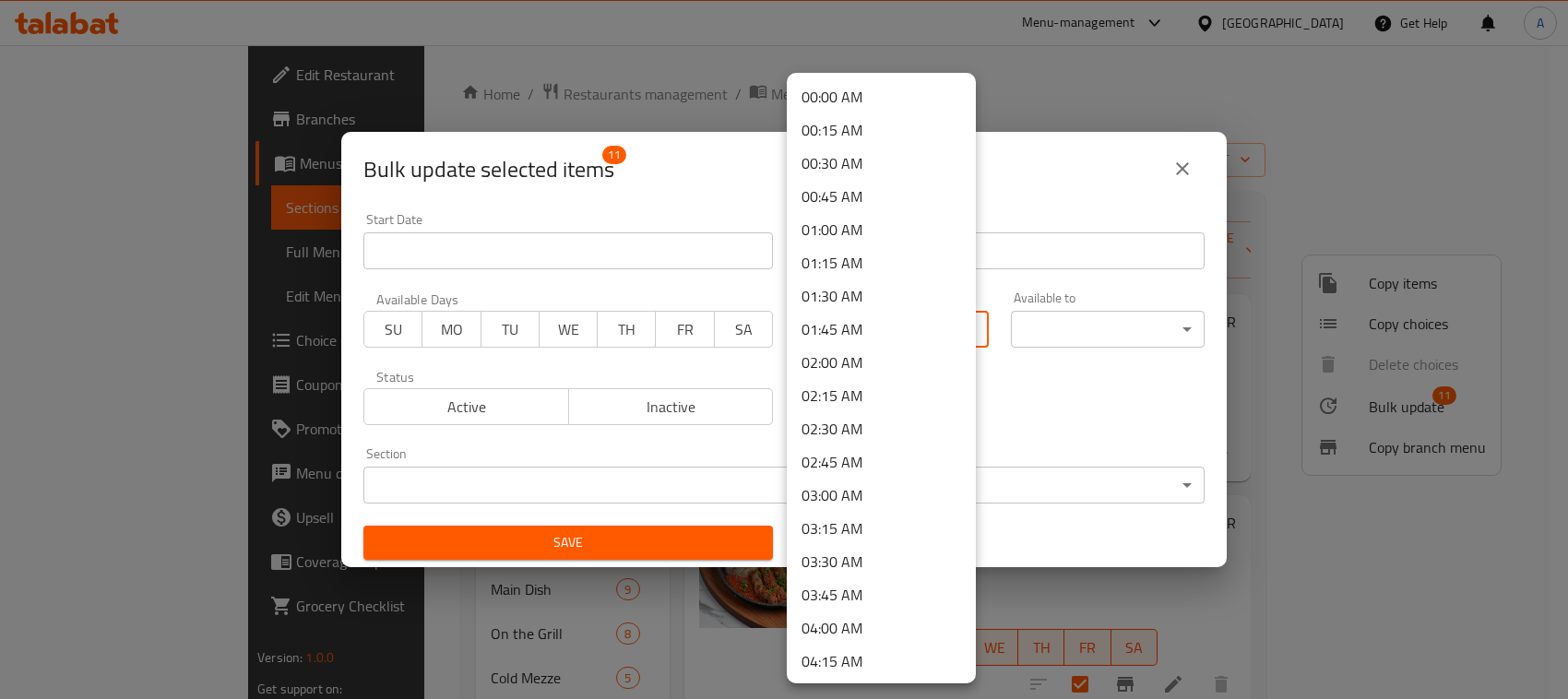 scroll, scrollTop: 1443, scrollLeft: 0, axis: vertical 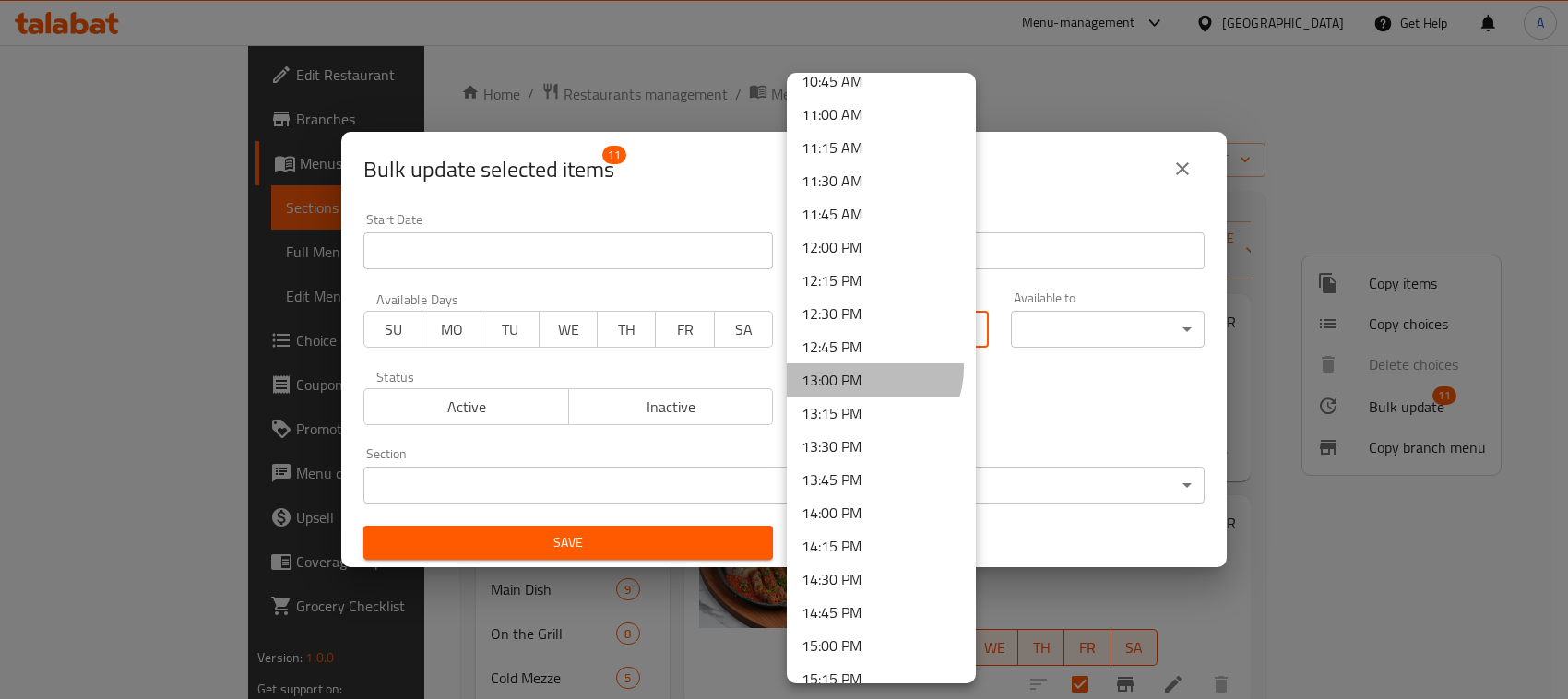 click on "13:00 PM" at bounding box center [881, 380] 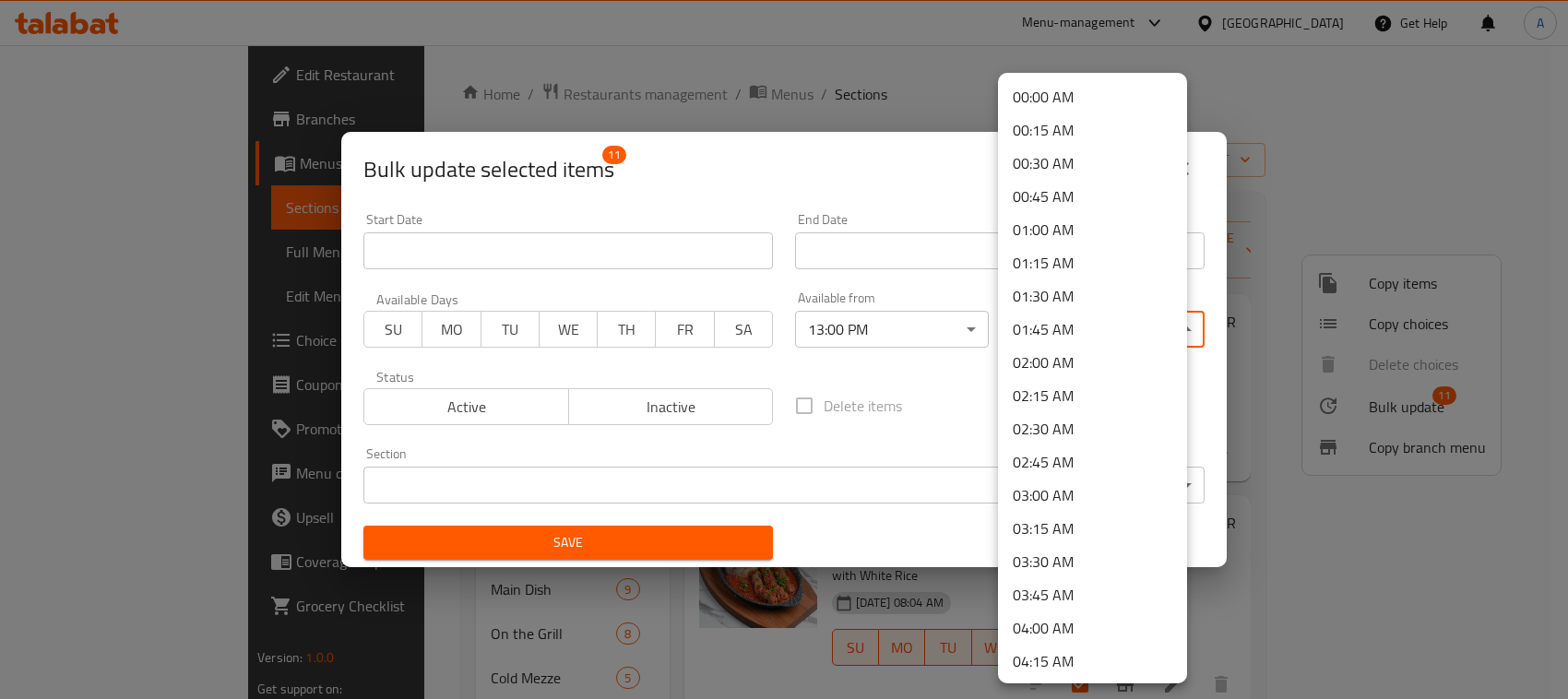 click on "​ Menu-management [GEOGRAPHIC_DATA] Get Help A   Edit Restaurant   Branches   Menus   Sections   Full Menu View   Edit Menu   Choice Groups   Coupons   Promotions   Menu disclaimer   Upsell   Coverage Report   Grocery Checklist  Version:    1.0.0  Get support on:    Support.OpsPlatform Home / Restaurants management / Menus / Sections Mashaer7 Restaurant  Open import export Menu sections Pasta 5 Burger 4 Salads 6 Fattah 4 From [GEOGRAPHIC_DATA] 11 Pizza's 6 Main Dish 9 On the Grill 8 Cold Mezze 5 Hot Mezze 7 Breakfast 4 Manakish and Fatayer 7 Mashaer Breakfast Sets 2 Juices 5 Mojito's 4 Cold Coffee 6 Menu items Add Sort Manage items Sujok Rolls   From Lebanon Mashed Sausages, French Fries, Garlic, Pickles [DATE] 08:04 AM SU MO TU WE TH FR SA 4.2   OMR Kabab Kheshkhash   From [GEOGRAPHIC_DATA] Grilled Kebab, Tomato Sauce, Onion, Spicy Sauce, served with White Rice [DATE] 08:04 AM SU MO TU WE TH FR SA 4.725   OMR Kafta Arayes with Laban   From [GEOGRAPHIC_DATA] Mashed Kofta, [GEOGRAPHIC_DATA], served with yogurt [DATE] 08:04 AM SU MO TU WE TH FR SA 4.2" at bounding box center [784, 372] 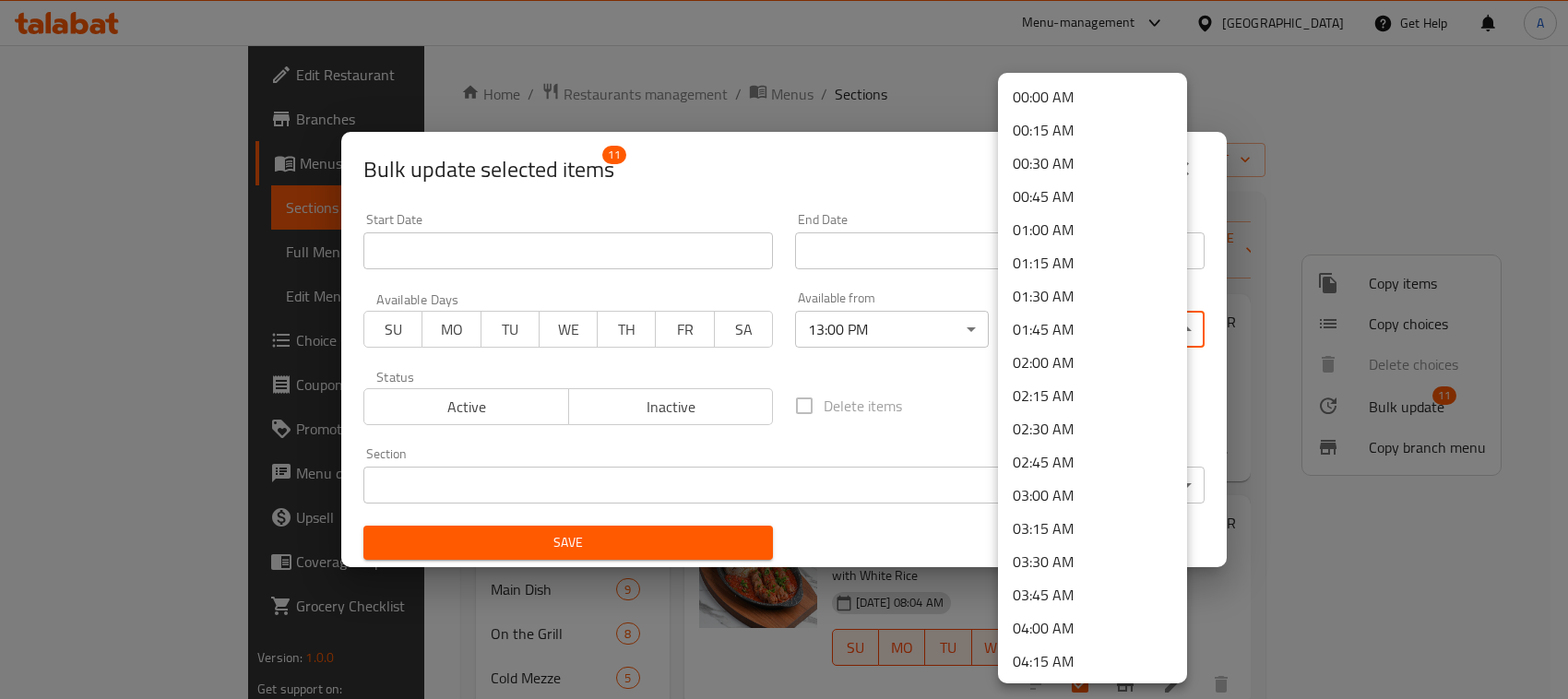 scroll, scrollTop: 2622, scrollLeft: 0, axis: vertical 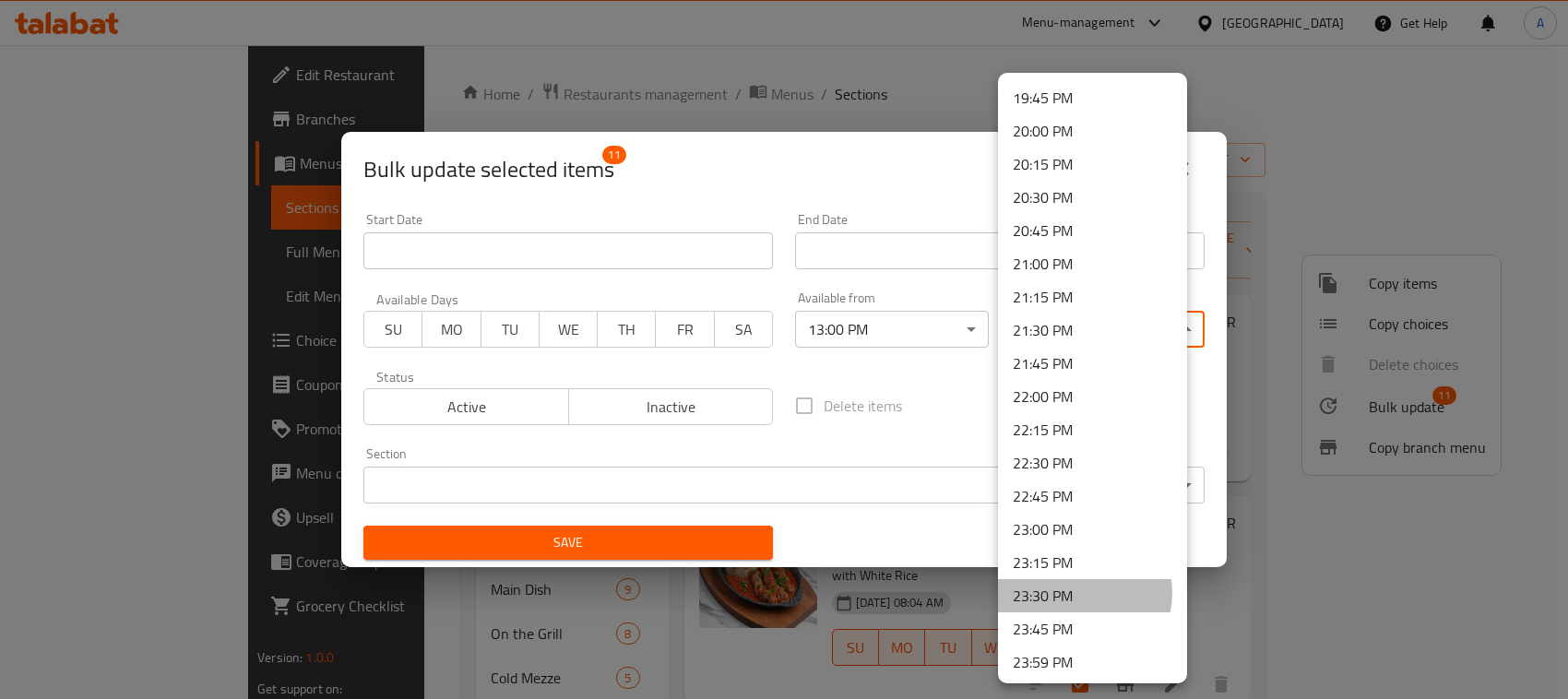 click on "23:30 PM" at bounding box center (1092, 596) 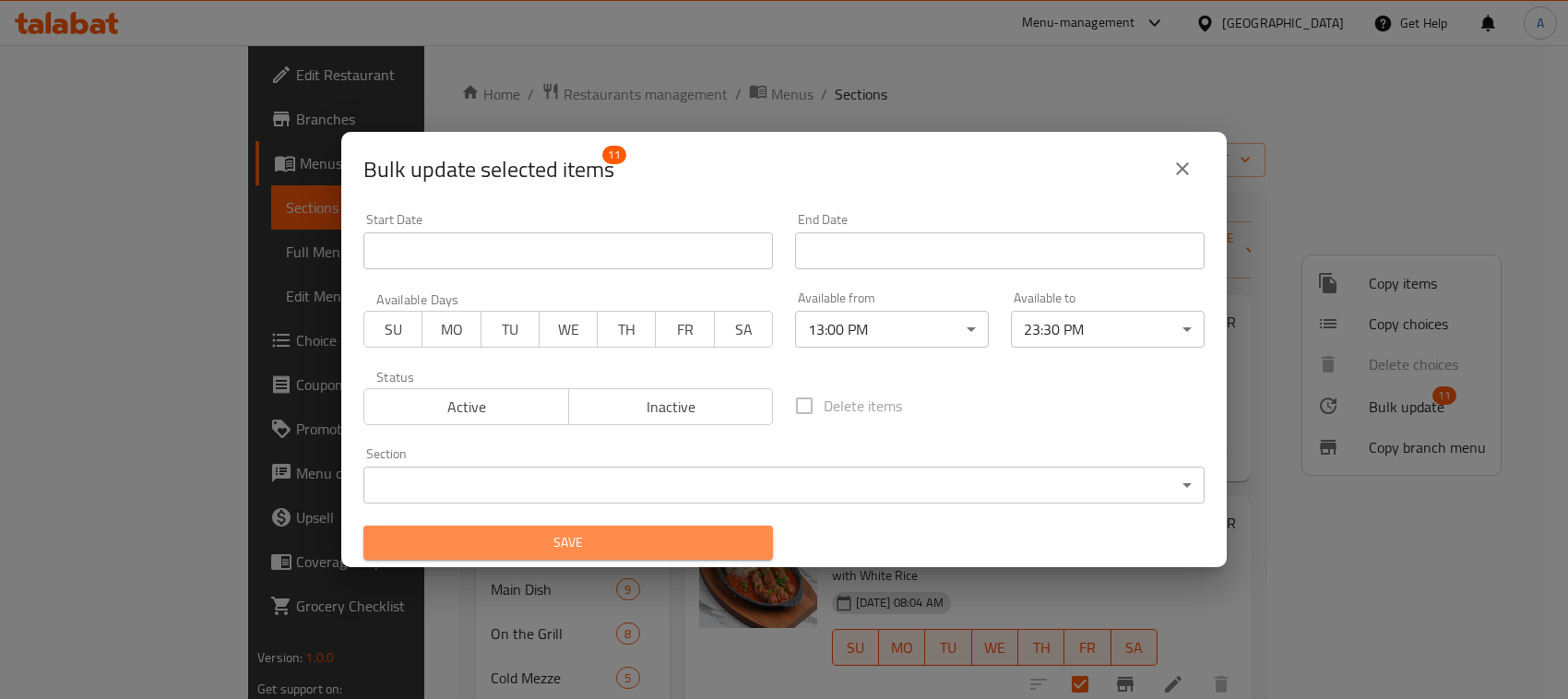click on "Save" at bounding box center [568, 542] 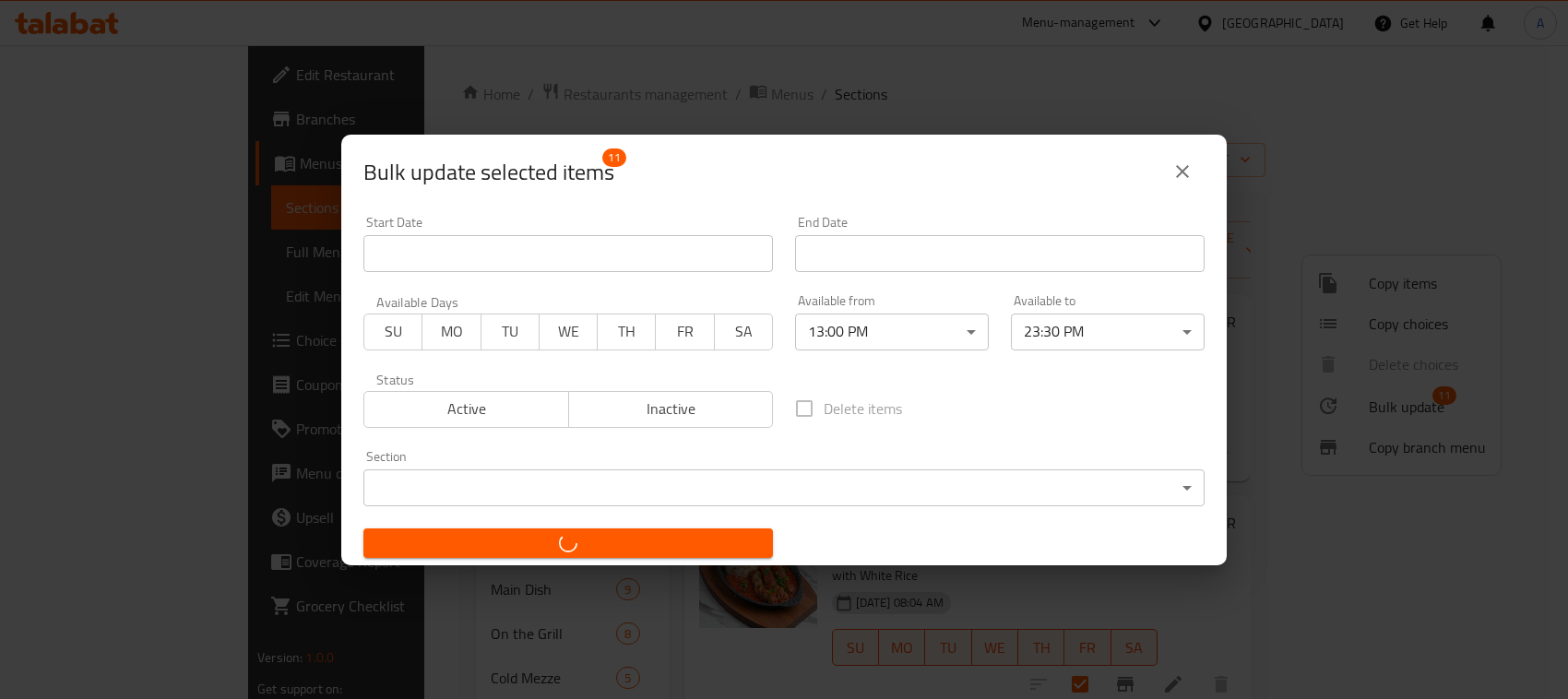 checkbox on "false" 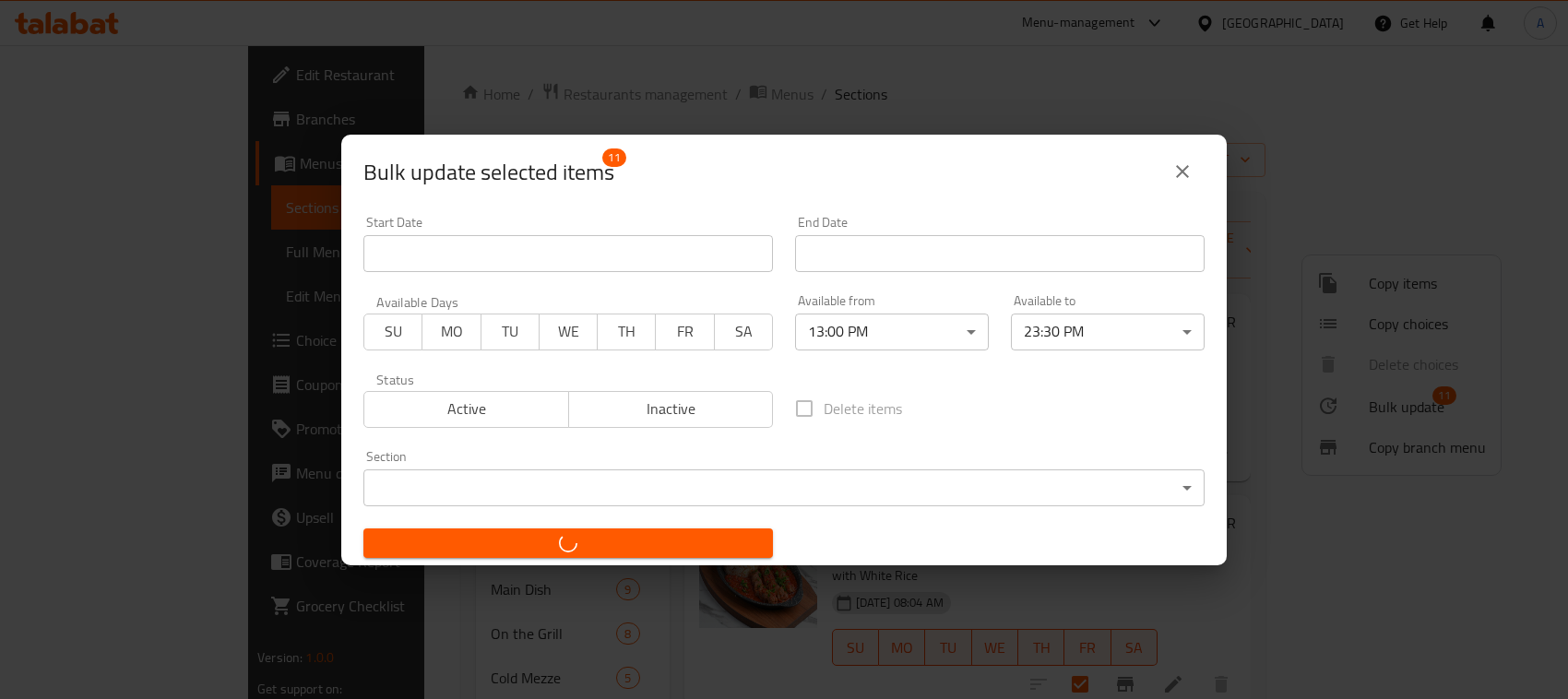 checkbox on "false" 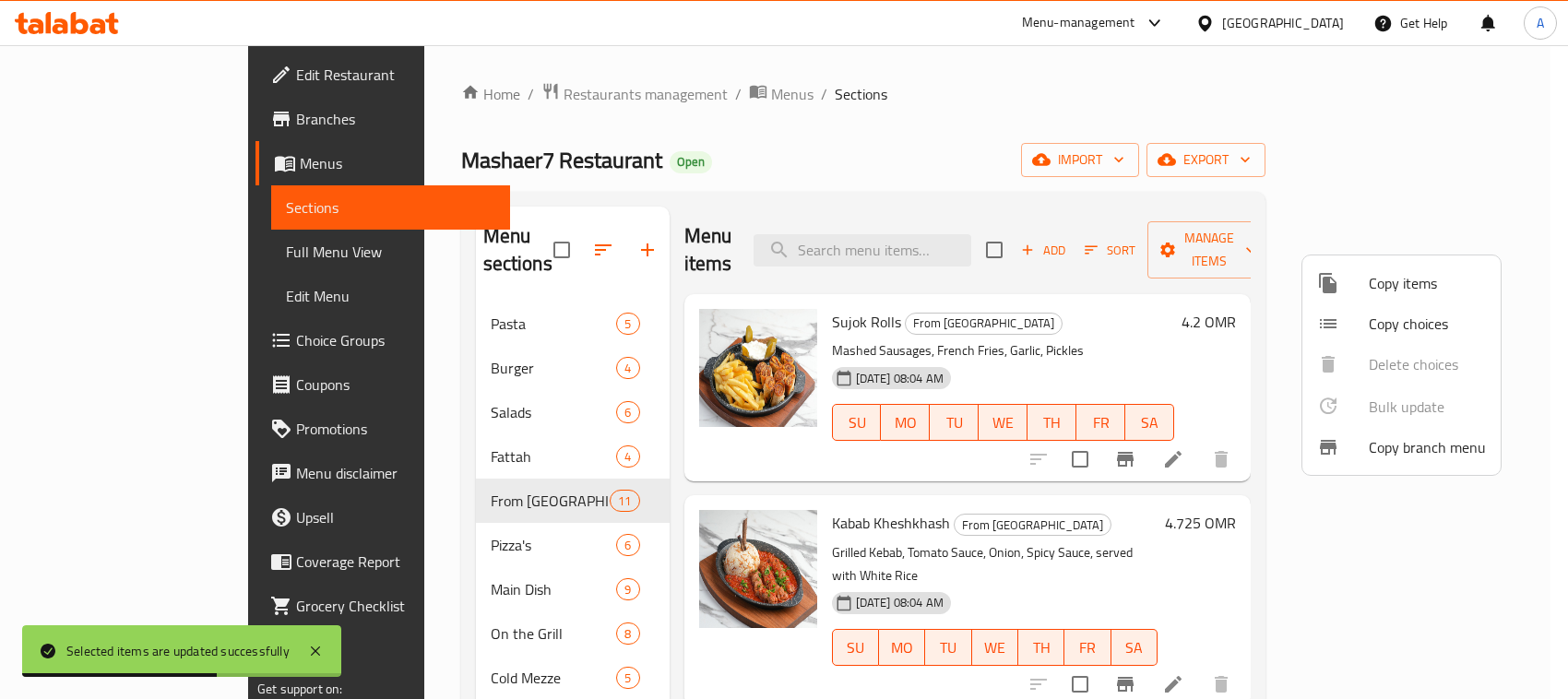 click at bounding box center [784, 350] 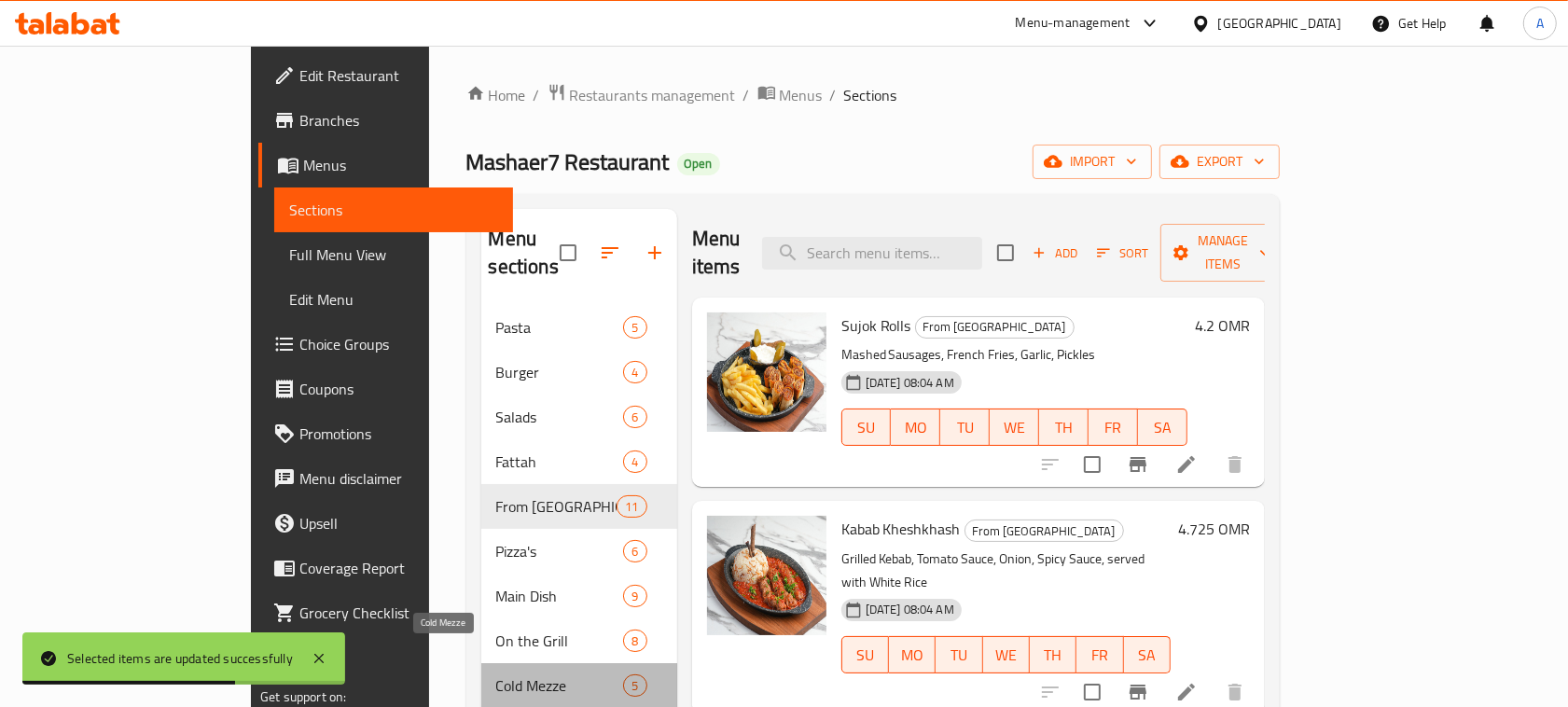 click on "Cold Mezze" at bounding box center (560, 686) 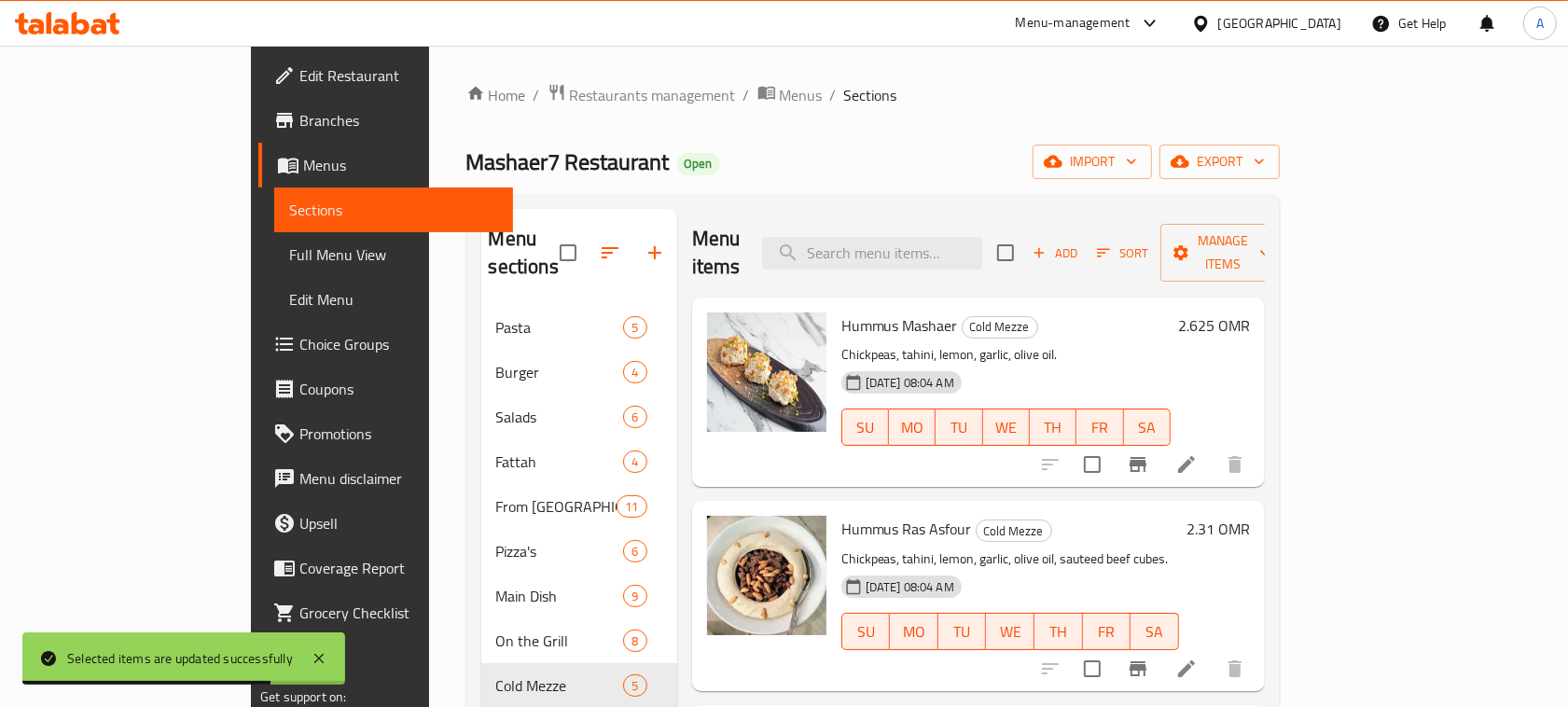 click on "Mashaer7 Restaurant  Open import export" at bounding box center [873, 161] 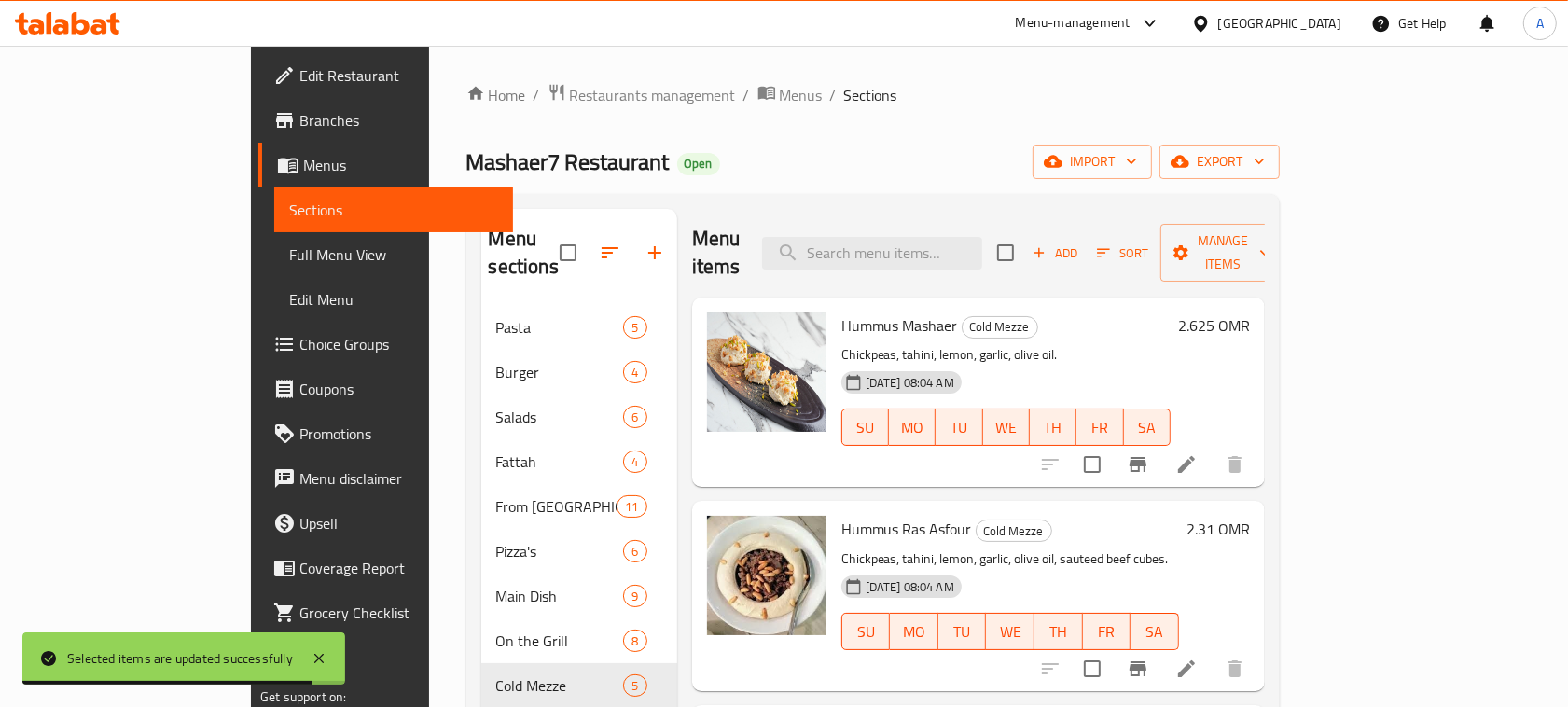 click on "Menu items Add Sort Manage items" at bounding box center [978, 253] 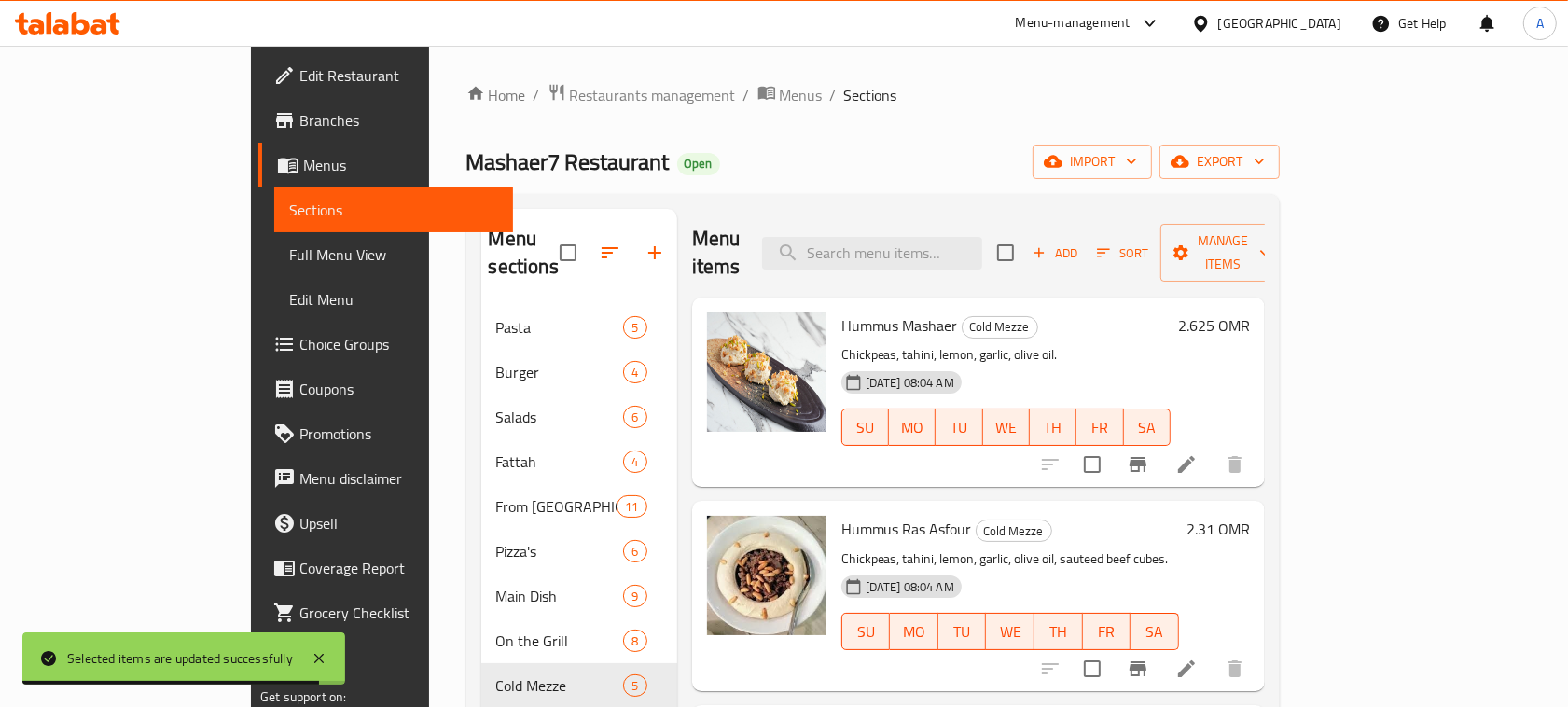 click on "Menu items Add Sort Manage items" at bounding box center [978, 253] 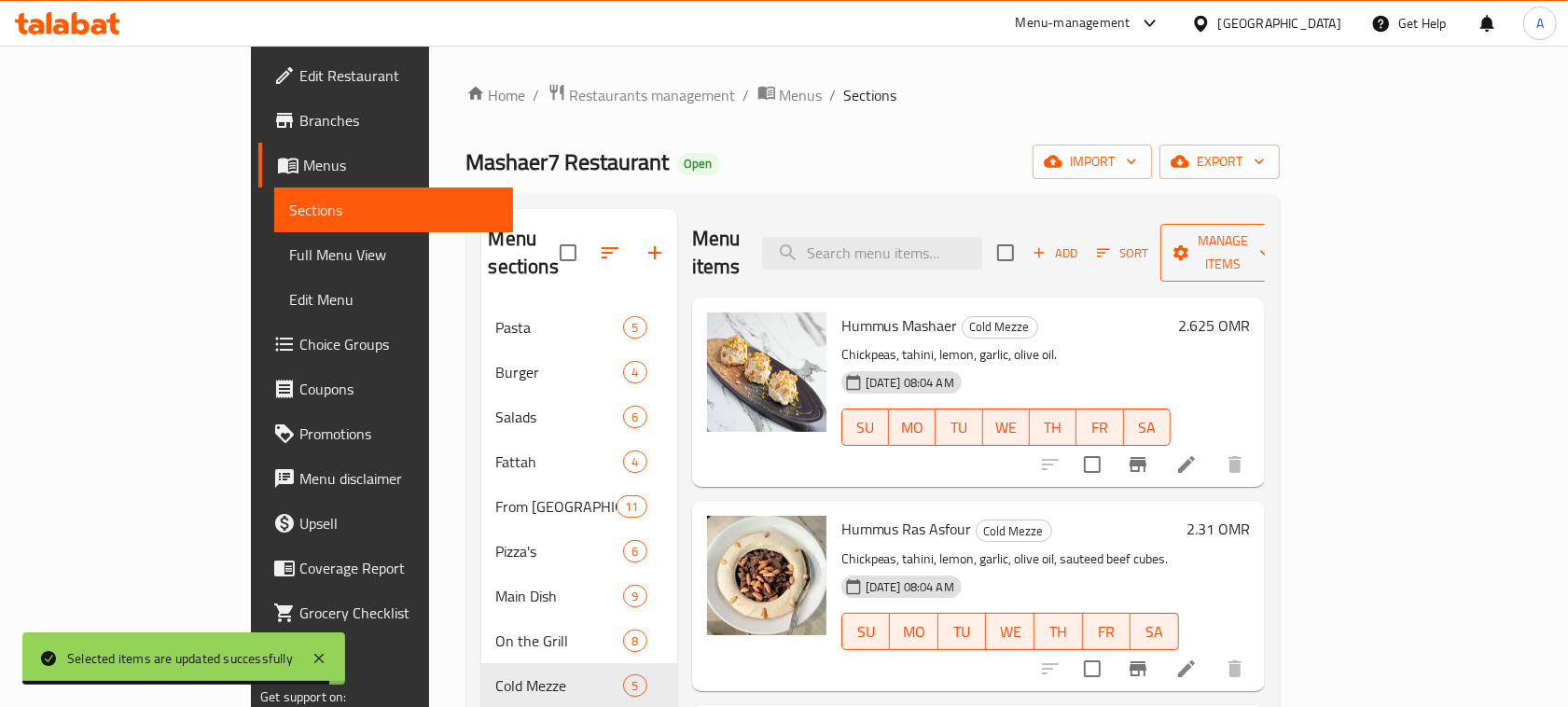 click on "Manage items" at bounding box center (1223, 253) 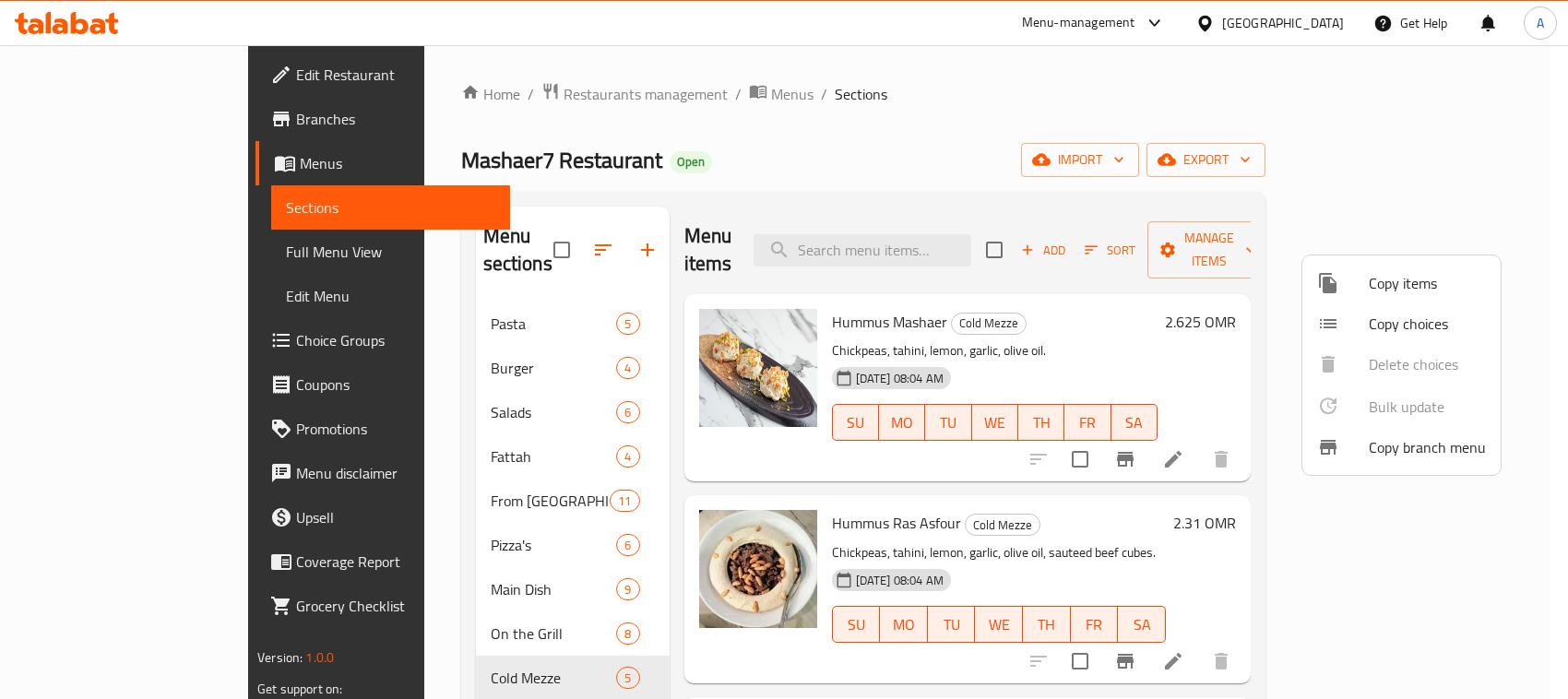 click at bounding box center (784, 350) 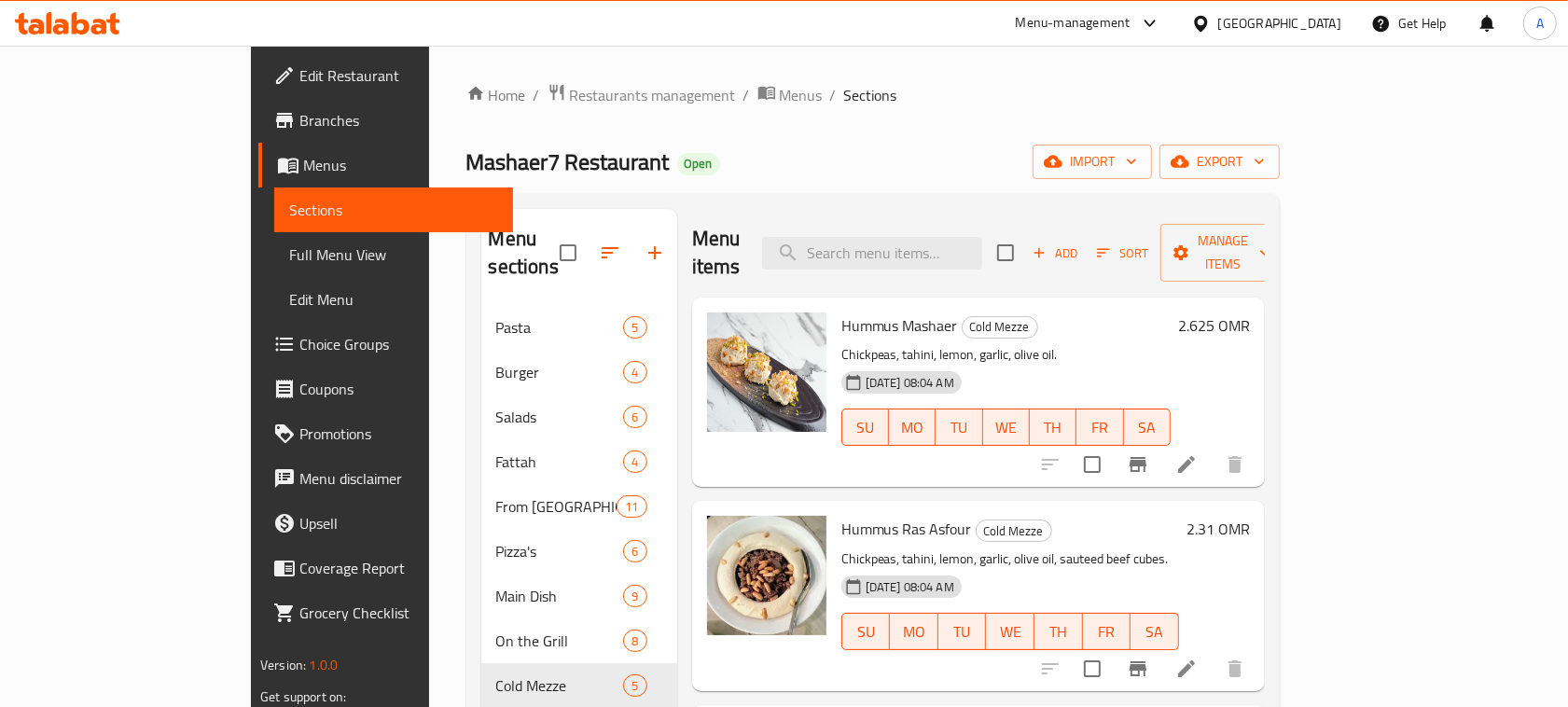 click at bounding box center (1006, 253) 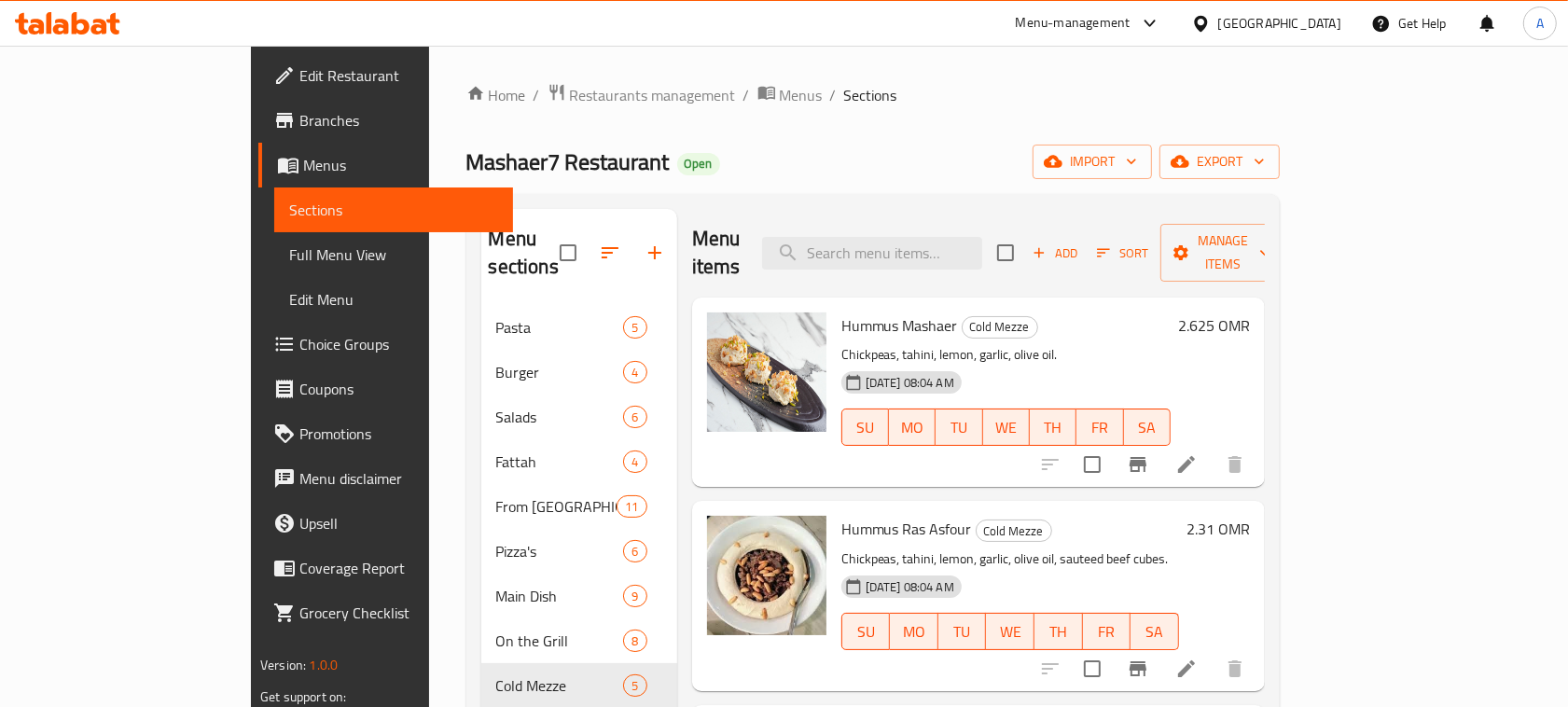 checkbox on "true" 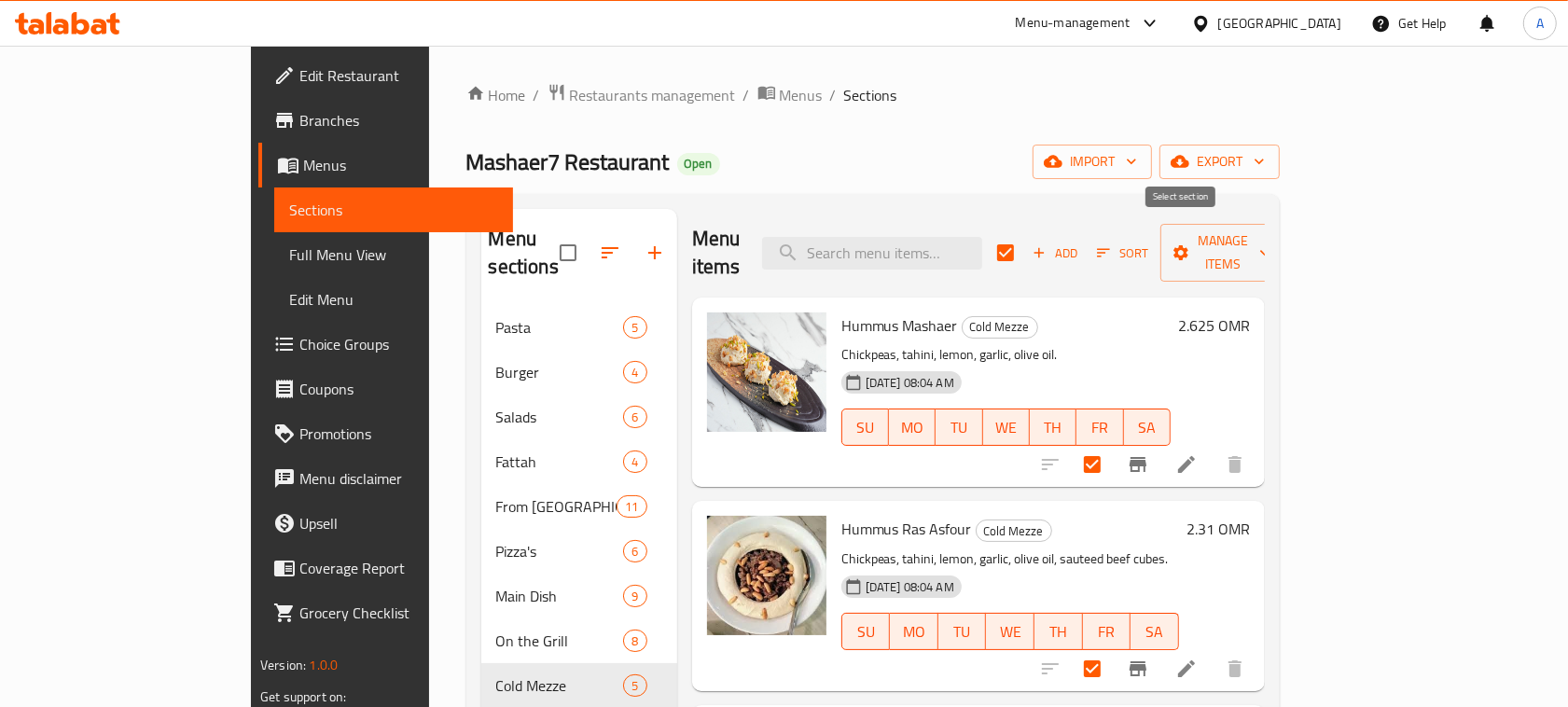 checkbox on "true" 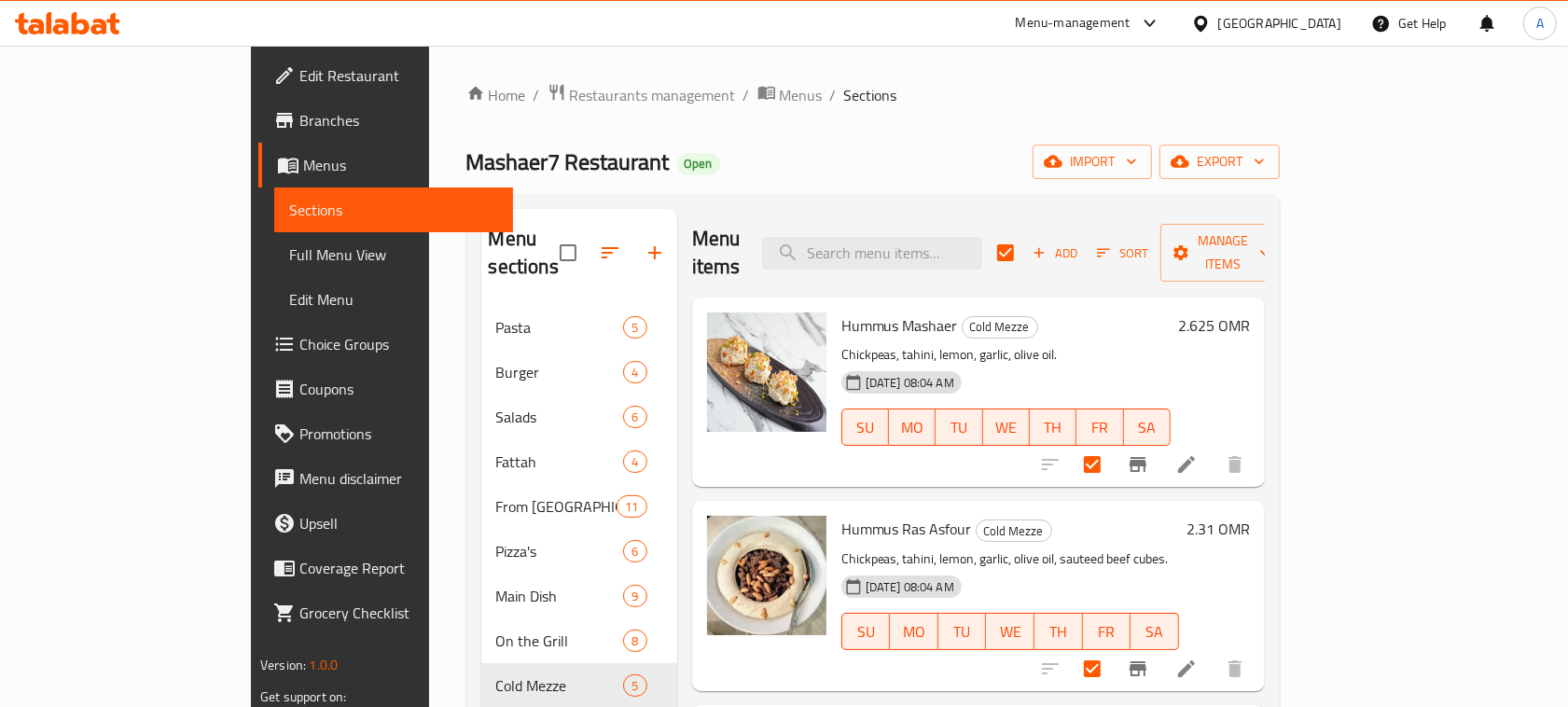 click on "Add Sort Manage items" at bounding box center [1141, 253] 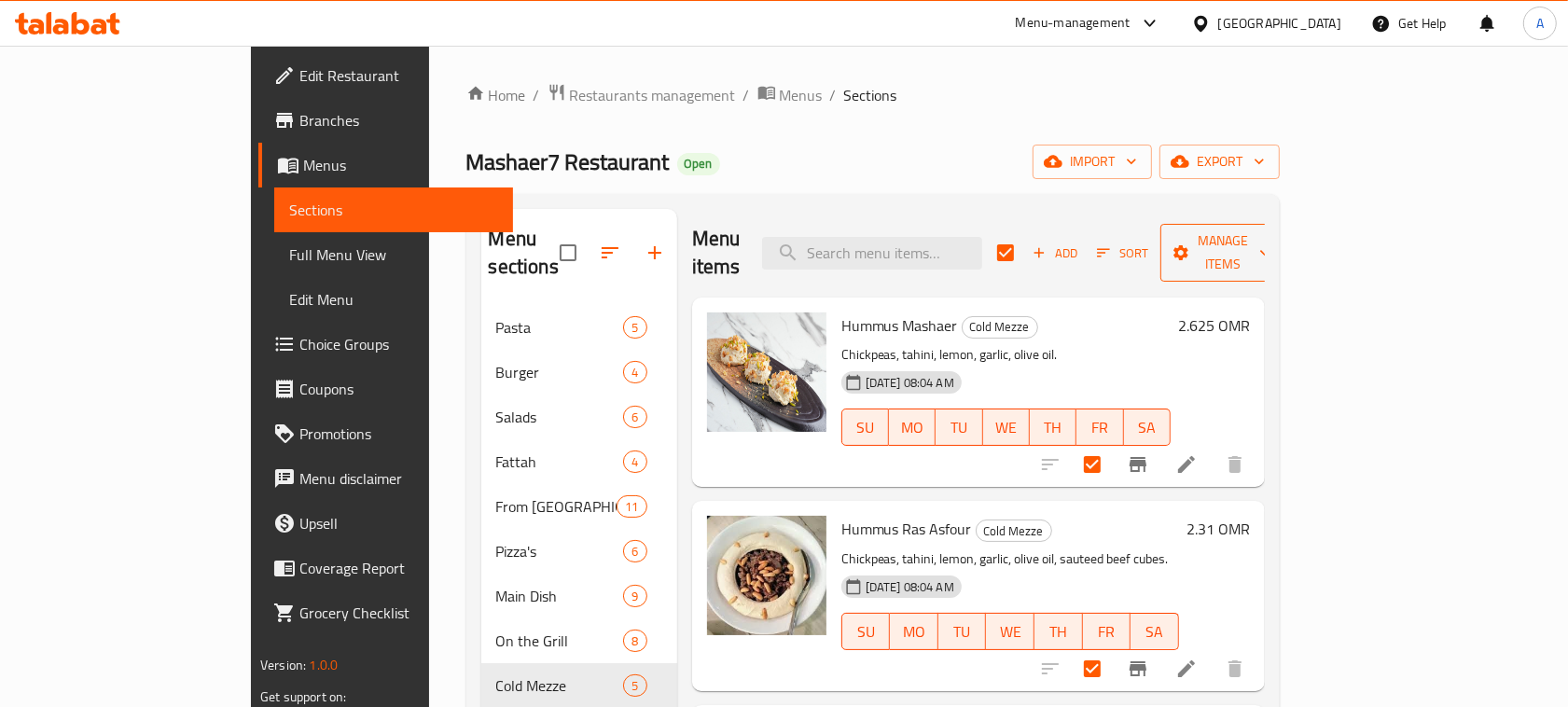 click 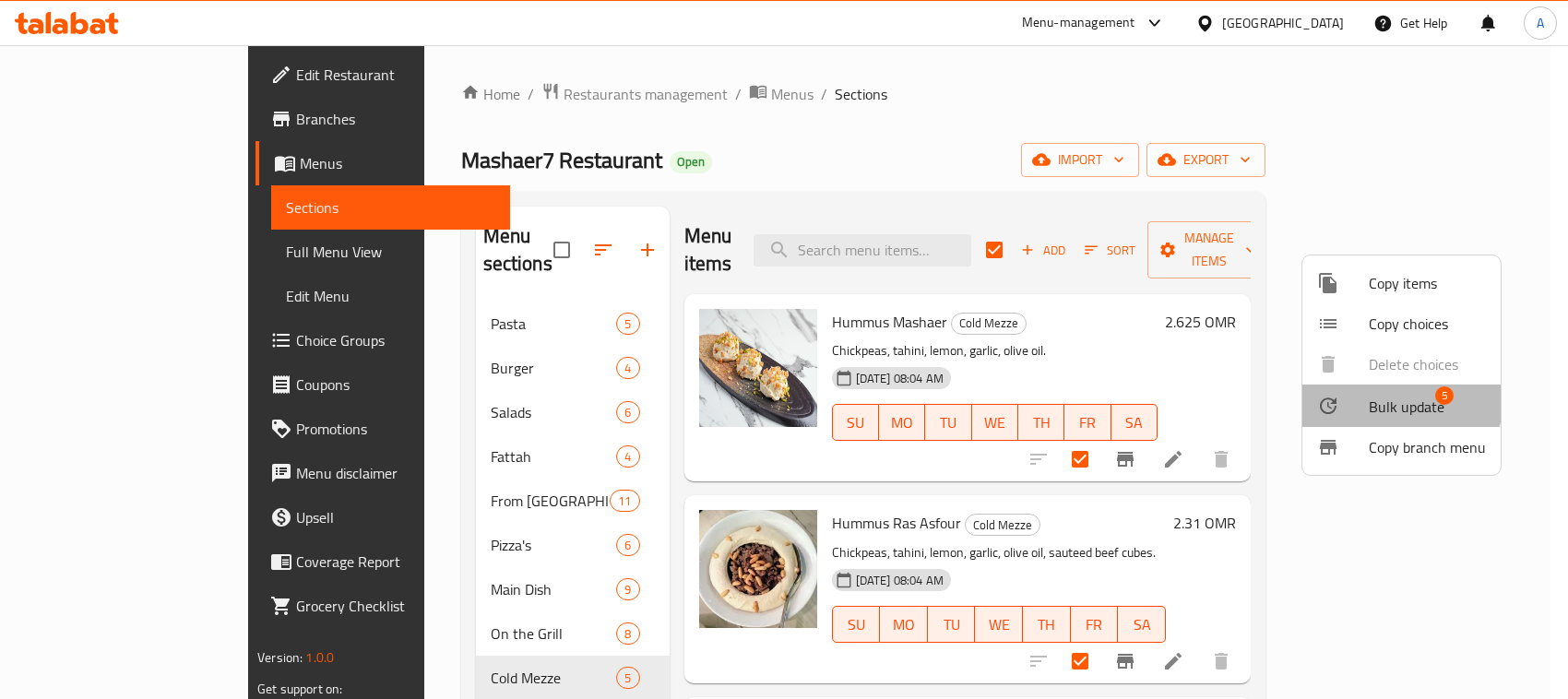 click on "Bulk update 5" at bounding box center [1401, 406] 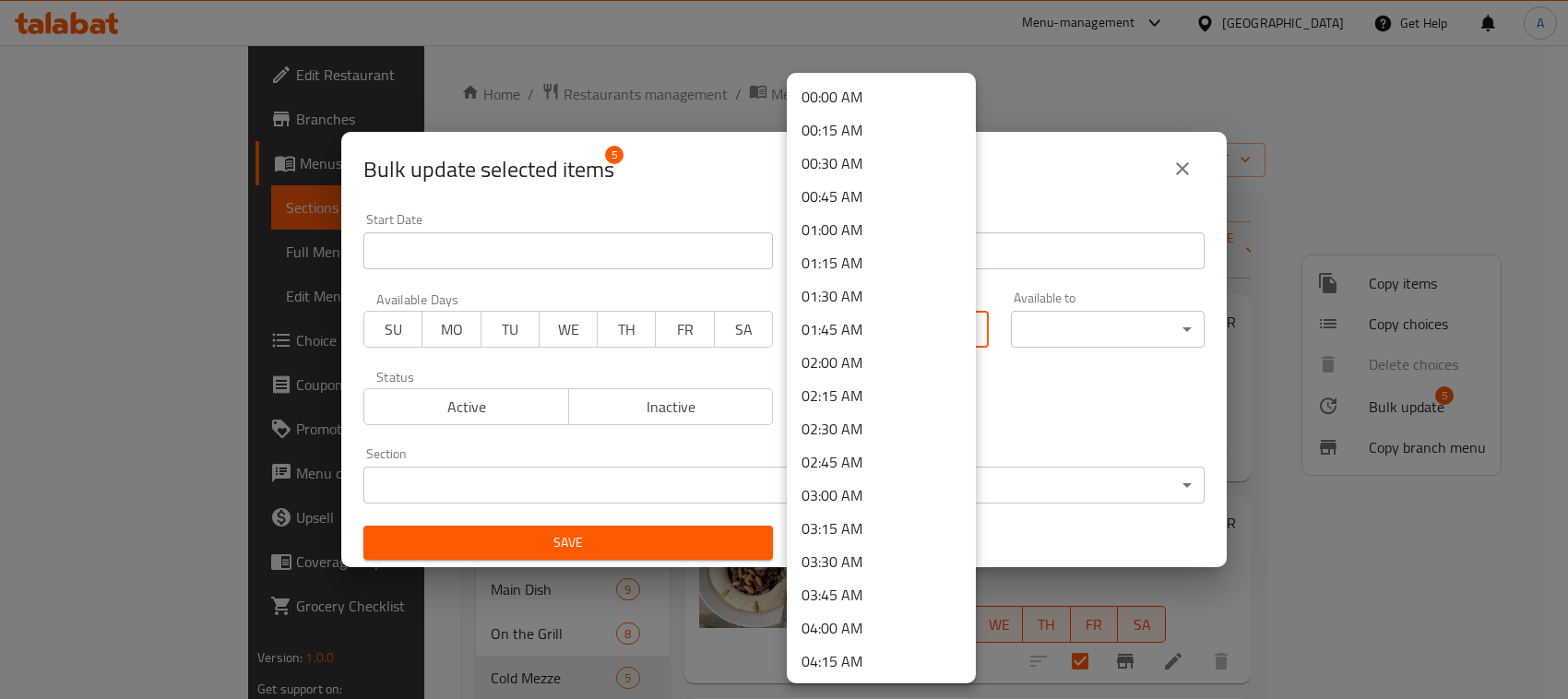 click on "​ Menu-management [GEOGRAPHIC_DATA] Get Help A   Edit Restaurant   Branches   Menus   Sections   Full Menu View   Edit Menu   Choice Groups   Coupons   Promotions   Menu disclaimer   Upsell   Coverage Report   Grocery Checklist  Version:    1.0.0  Get support on:    Support.OpsPlatform Home / Restaurants management / Menus / Sections Mashaer7 Restaurant  Open import export Menu sections Pasta 5 Burger 4 Salads 6 Fattah 4 From [GEOGRAPHIC_DATA] 11 Pizza's 6 Main Dish 9 On the Grill 8 Cold Mezze 5 Hot Mezze 7 Breakfast 4 Manakish and Fatayer 7 Mashaer Breakfast Sets 2 Juices 5 Mojito's 4 Cold Coffee 6 Menu items Add Sort Manage items Hummus Mashaer   Cold Mezze Chickpeas, tahini, lemon, garlic, olive oil. [DATE] 08:04 AM SU MO TU WE TH FR SA 2.625   OMR Hummus Ras Asfour   Cold Mezze Chickpeas, tahini, lemon, garlic, olive oil, sauteed beef cubes. [DATE] 08:04 AM SU MO TU WE TH FR SA 2.31   OMR Hummus Beetroot   Cold Mezze Chickpeas, tahini, beetroot, lemon, garlic, olive oil. [DATE] 08:04 AM SU MO TU WE TH FR SA 2.1" at bounding box center [784, 372] 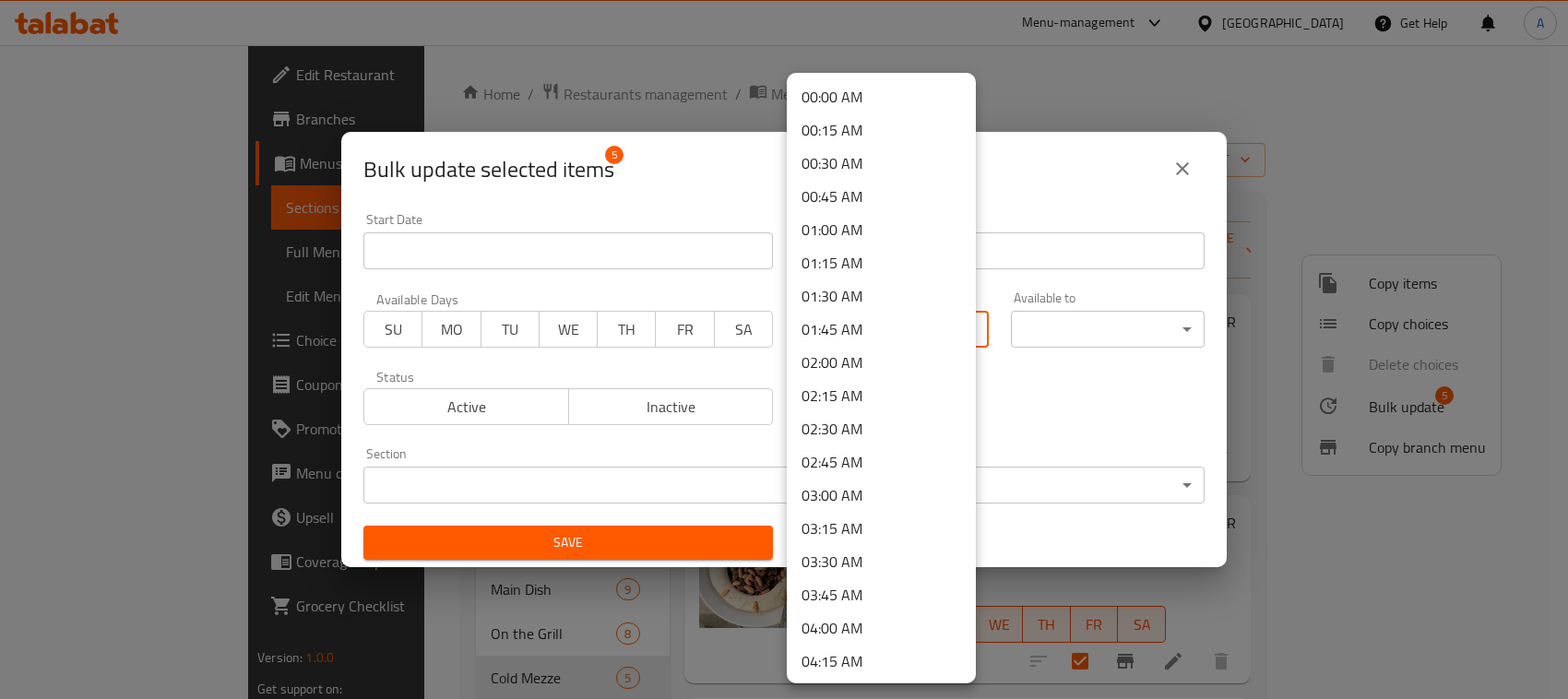 scroll, scrollTop: 1443, scrollLeft: 0, axis: vertical 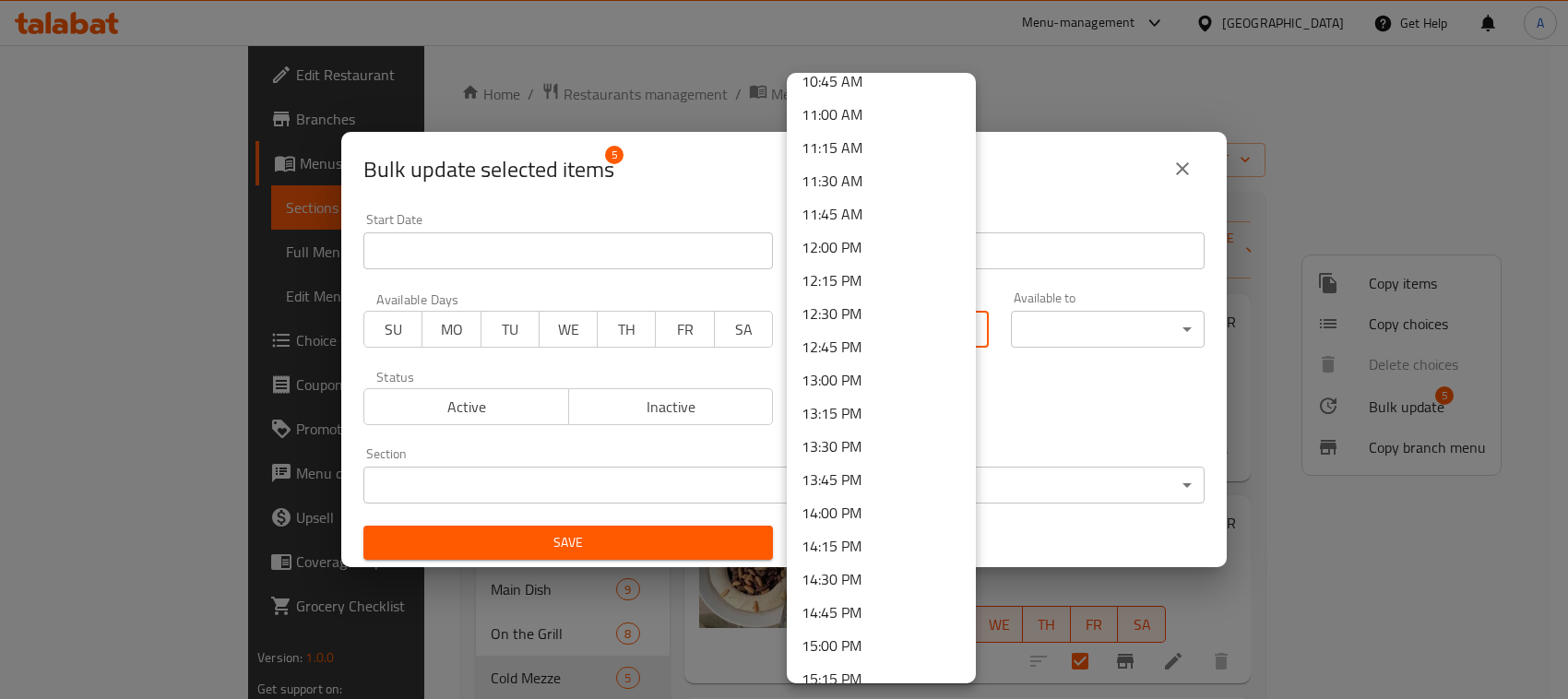 click on "13:00 PM" at bounding box center (881, 380) 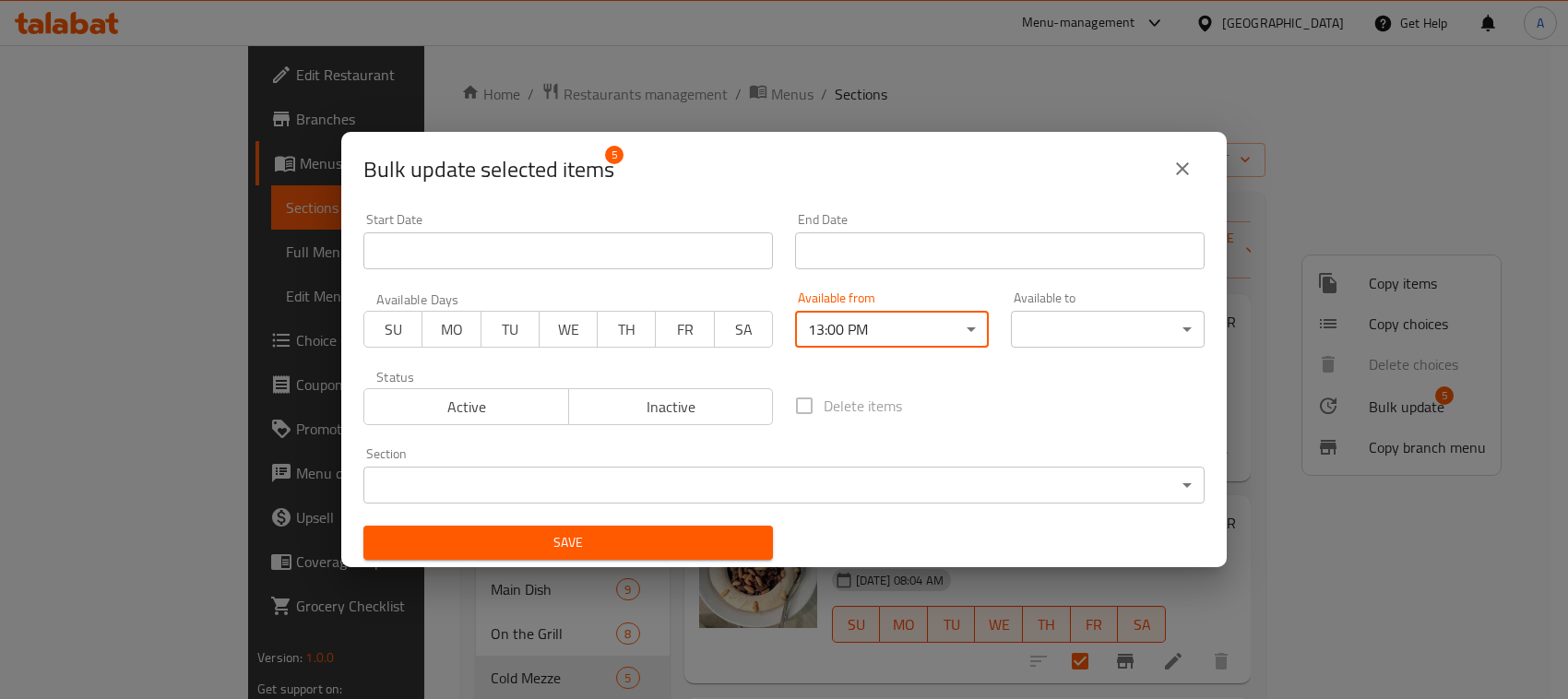 click on "​ Menu-management [GEOGRAPHIC_DATA] Get Help A   Edit Restaurant   Branches   Menus   Sections   Full Menu View   Edit Menu   Choice Groups   Coupons   Promotions   Menu disclaimer   Upsell   Coverage Report   Grocery Checklist  Version:    1.0.0  Get support on:    Support.OpsPlatform Home / Restaurants management / Menus / Sections Mashaer7 Restaurant  Open import export Menu sections Pasta 5 Burger 4 Salads 6 Fattah 4 From [GEOGRAPHIC_DATA] 11 Pizza's 6 Main Dish 9 On the Grill 8 Cold Mezze 5 Hot Mezze 7 Breakfast 4 Manakish and Fatayer 7 Mashaer Breakfast Sets 2 Juices 5 Mojito's 4 Cold Coffee 6 Menu items Add Sort Manage items Hummus Mashaer   Cold Mezze Chickpeas, tahini, lemon, garlic, olive oil. [DATE] 08:04 AM SU MO TU WE TH FR SA 2.625   OMR Hummus Ras Asfour   Cold Mezze Chickpeas, tahini, lemon, garlic, olive oil, sauteed beef cubes. [DATE] 08:04 AM SU MO TU WE TH FR SA 2.31   OMR Hummus Beetroot   Cold Mezze Chickpeas, tahini, beetroot, lemon, garlic, olive oil. [DATE] 08:04 AM SU MO TU WE TH FR SA 2.1" at bounding box center [784, 372] 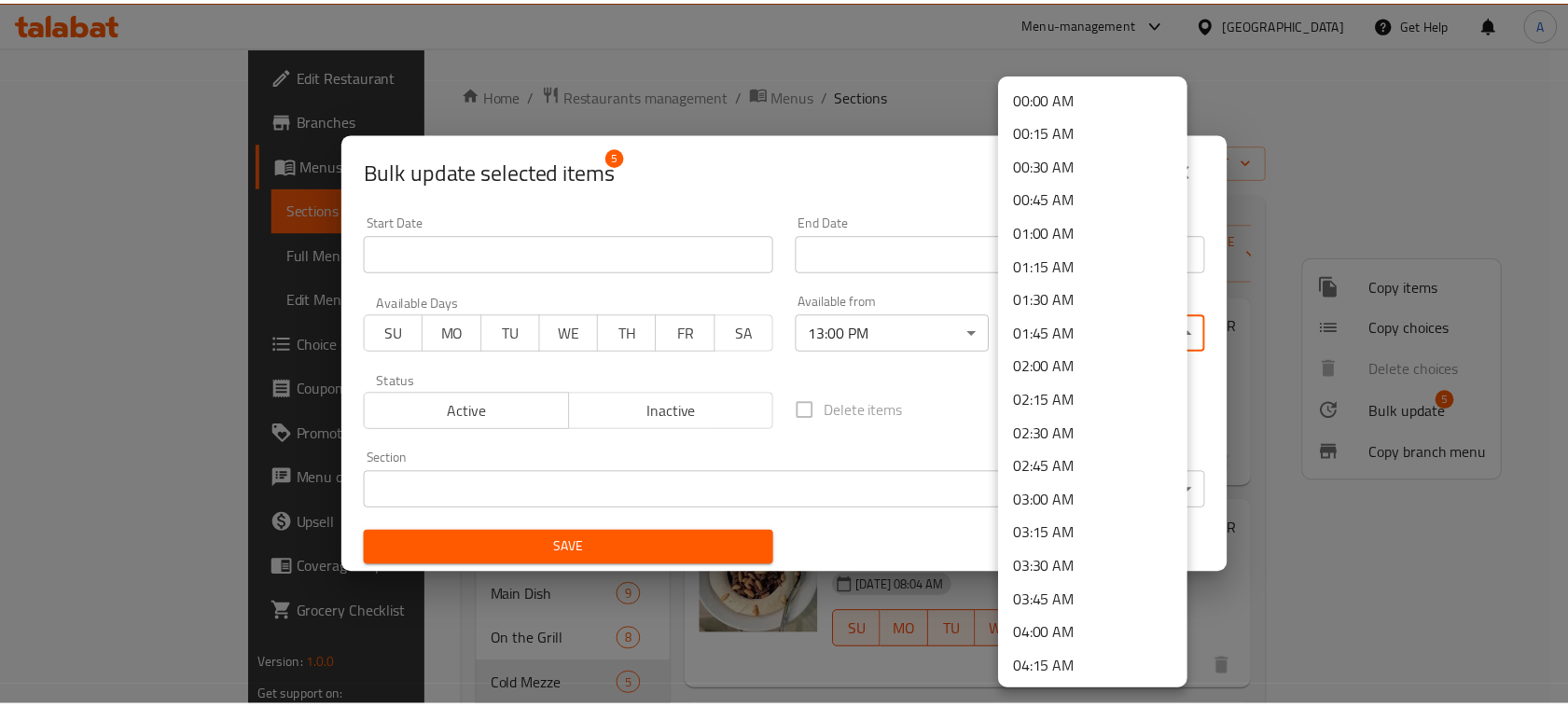 scroll, scrollTop: 2652, scrollLeft: 0, axis: vertical 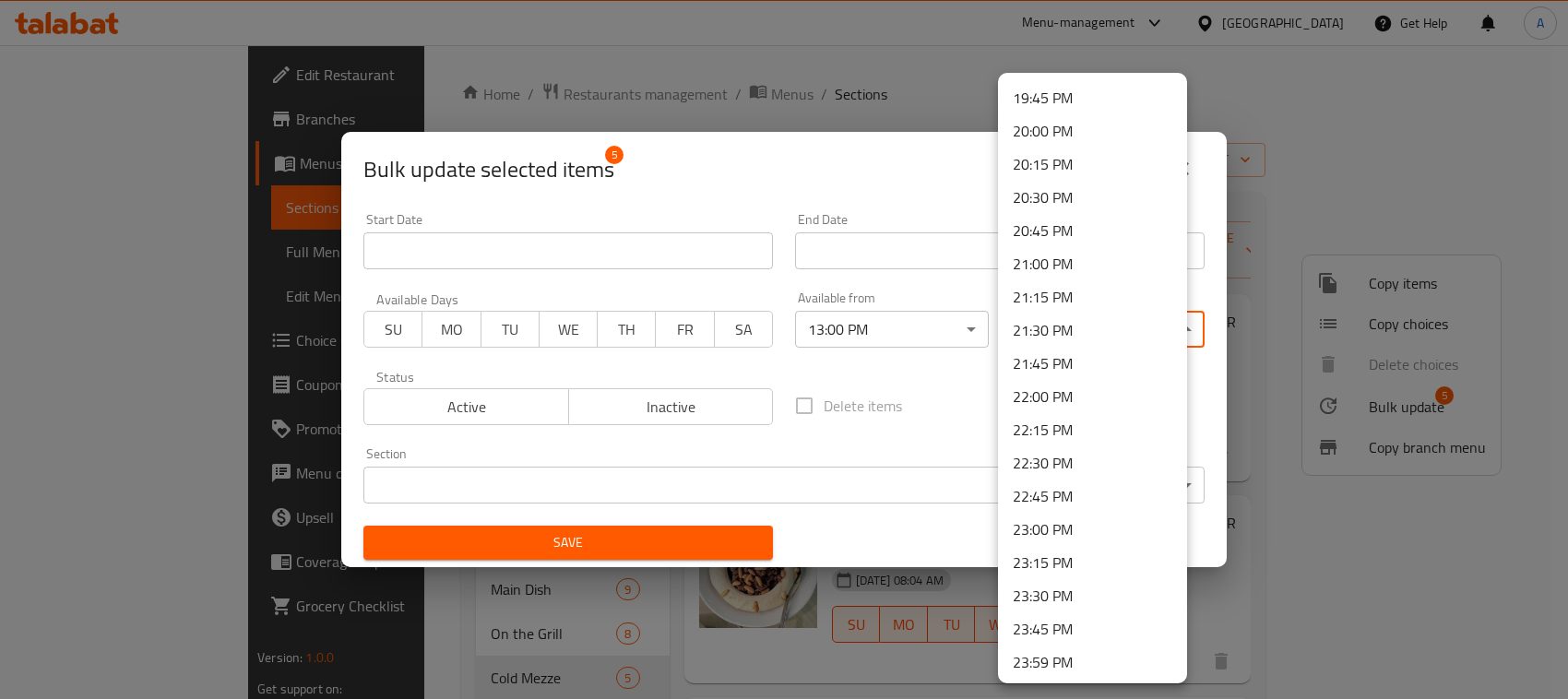 click on "23:30 PM" at bounding box center [1092, 596] 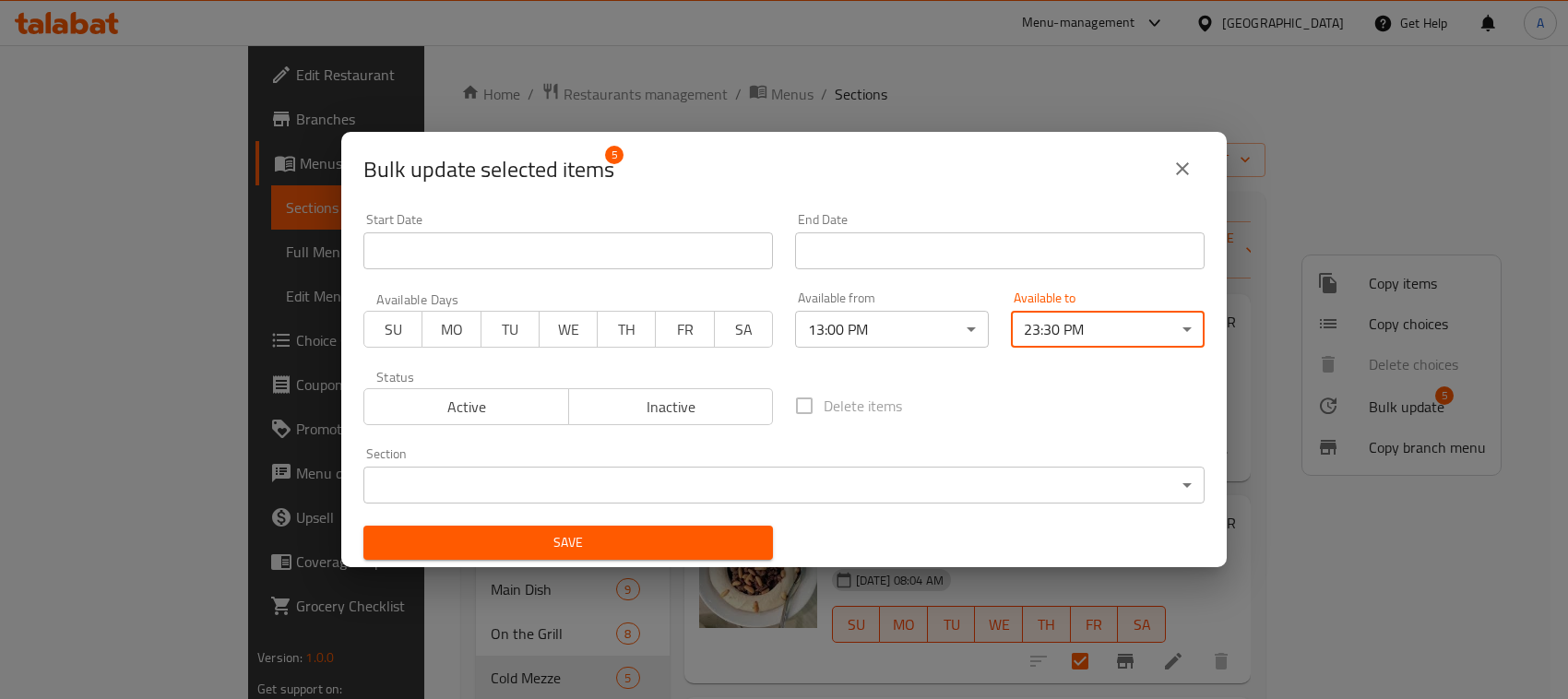 click on "Save" at bounding box center (568, 542) 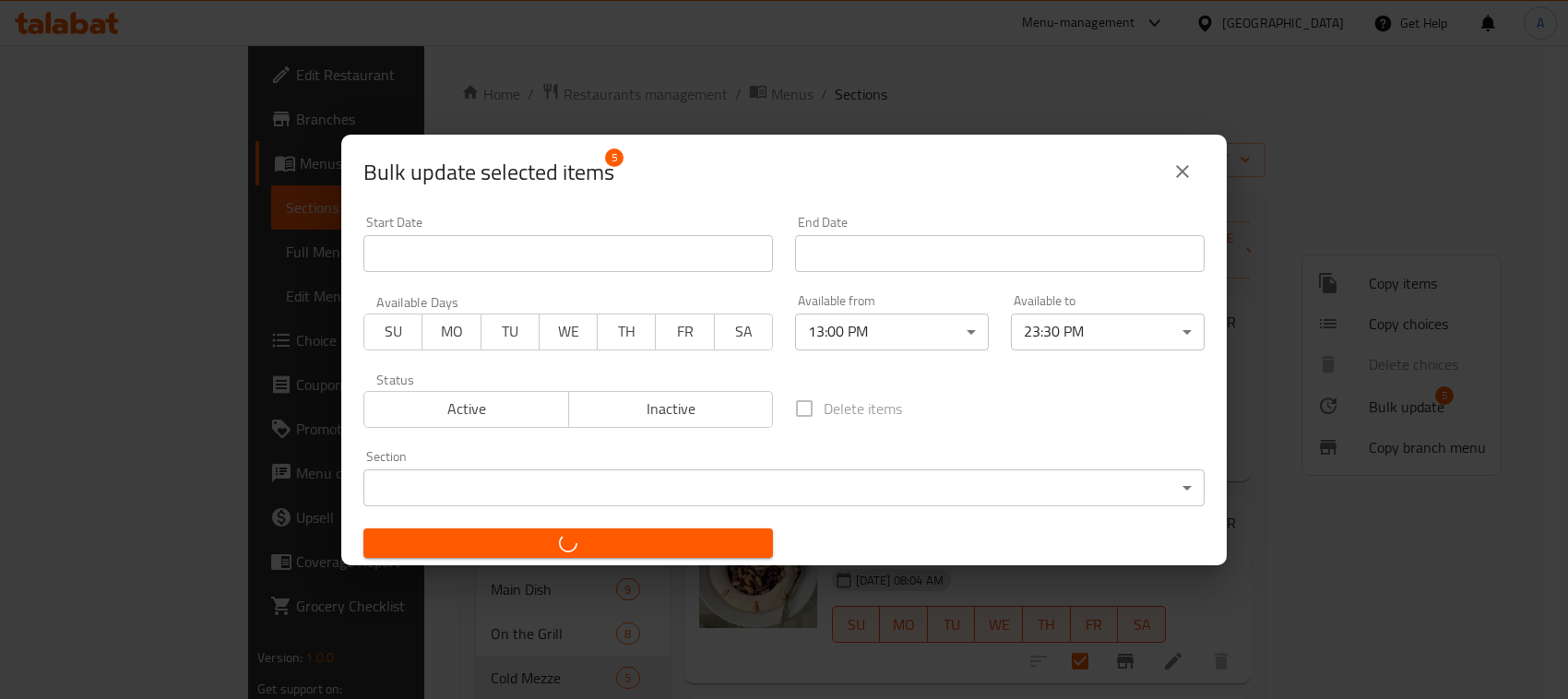 checkbox on "false" 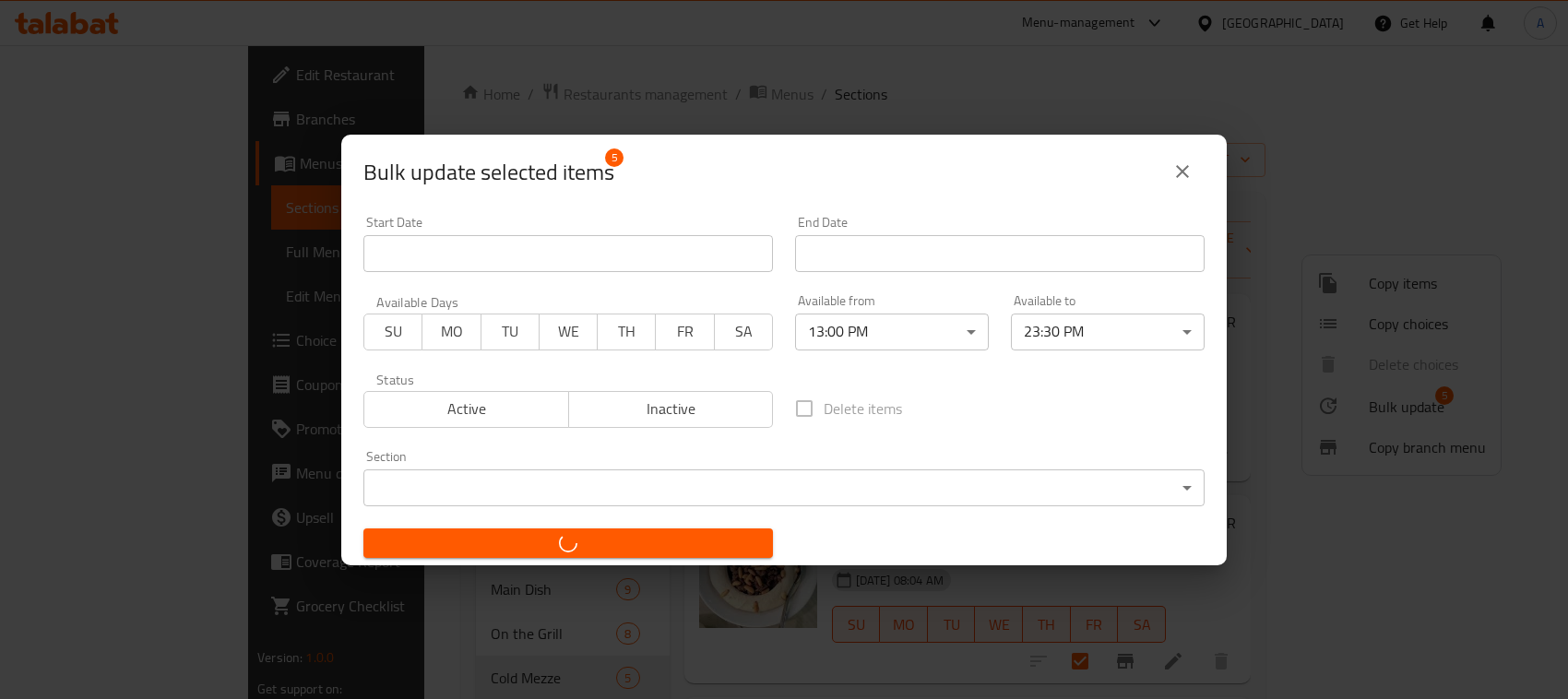 checkbox on "false" 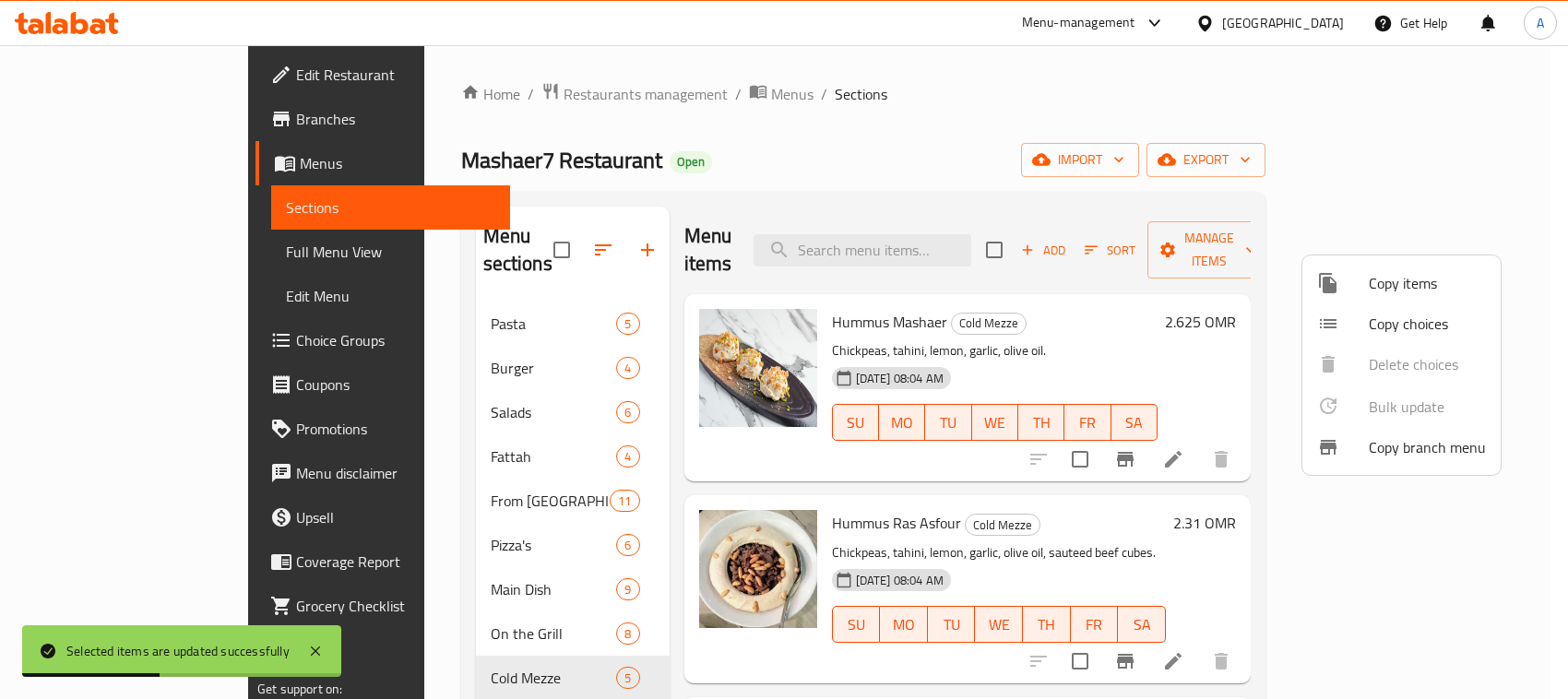 click at bounding box center [784, 350] 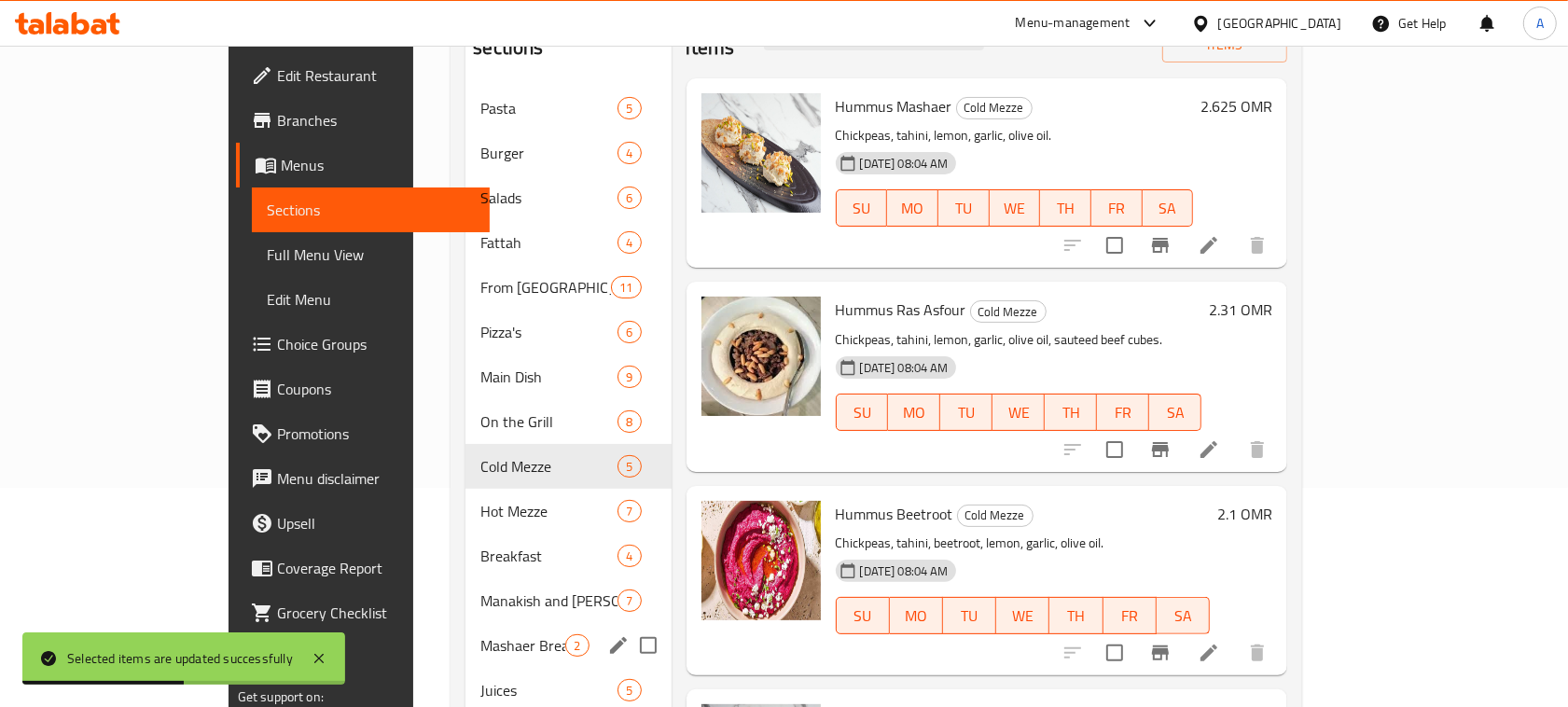 scroll, scrollTop: 233, scrollLeft: 0, axis: vertical 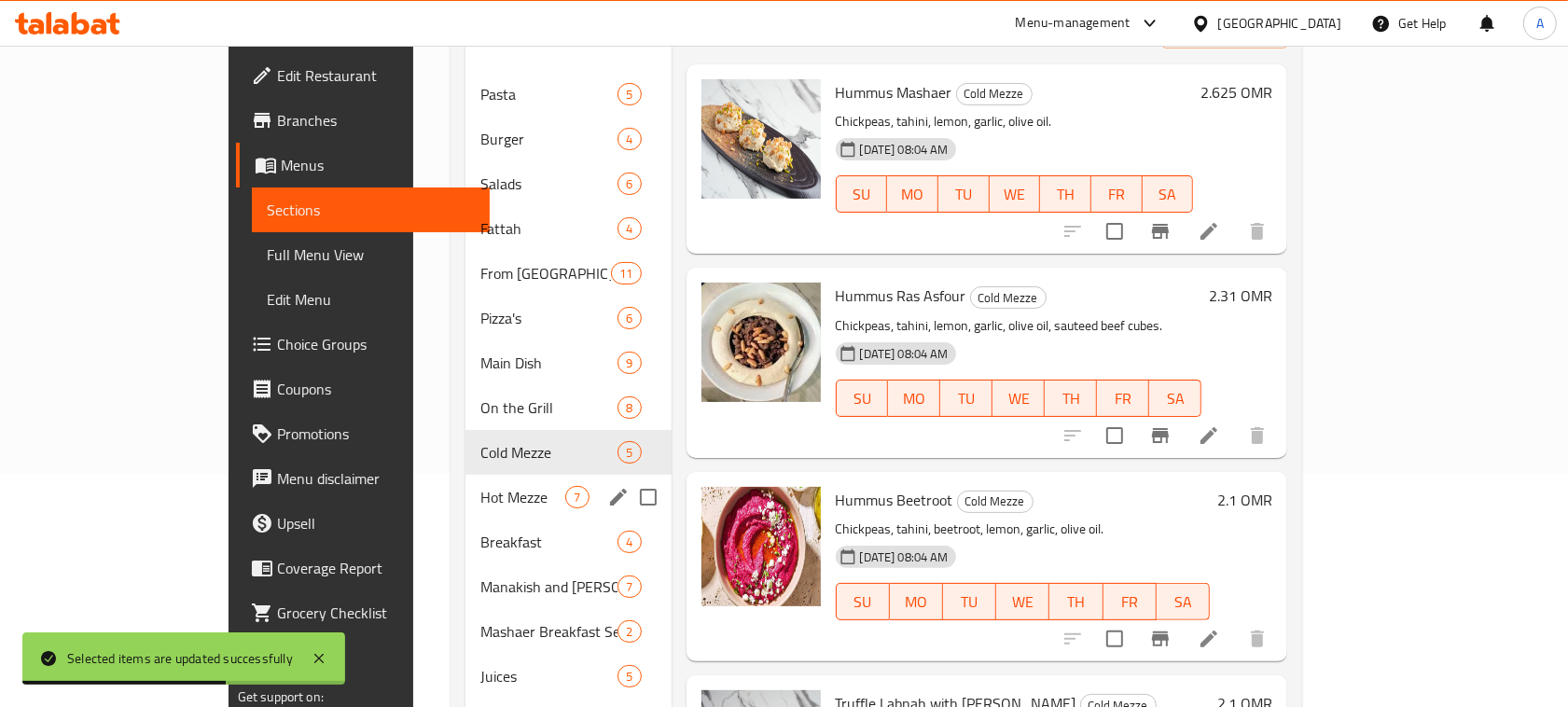 click on "Hot Mezze 7" at bounding box center (568, 497) 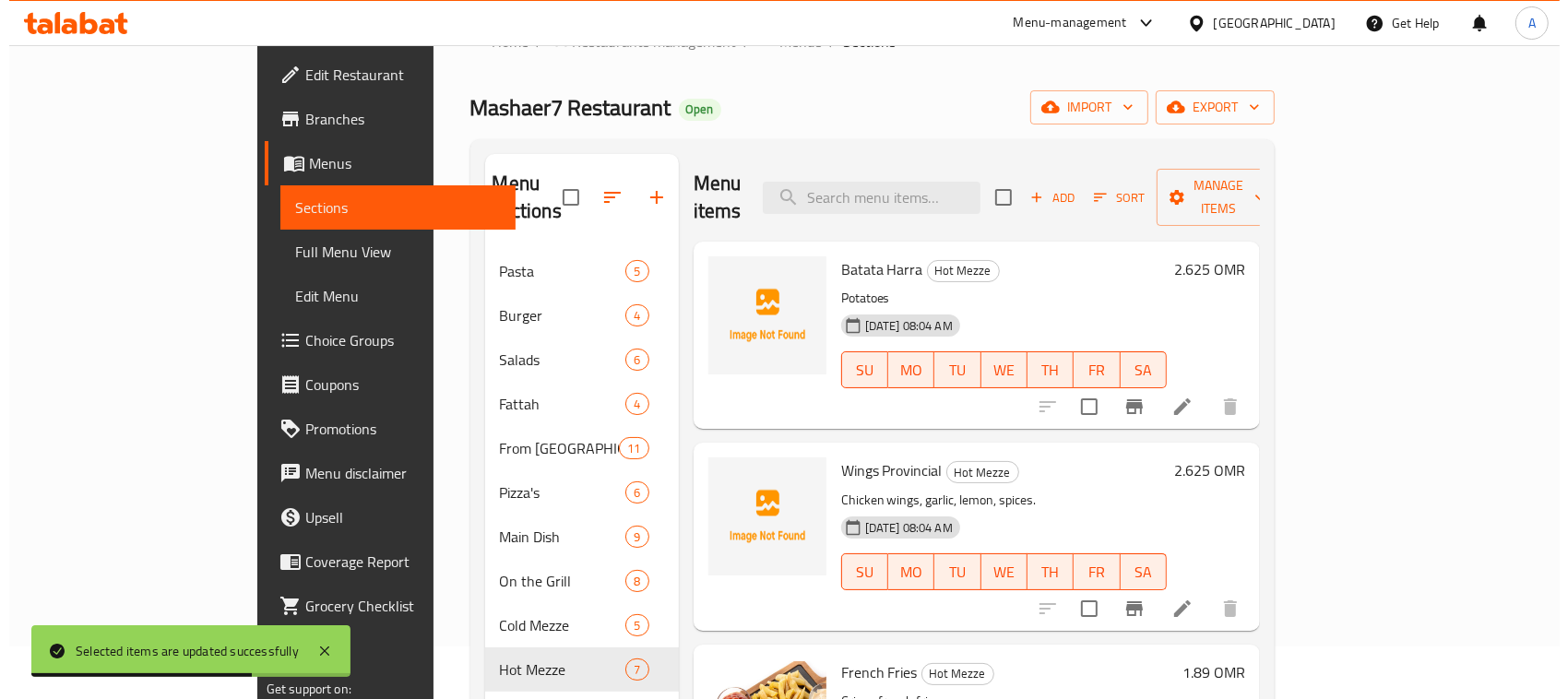 scroll, scrollTop: 0, scrollLeft: 0, axis: both 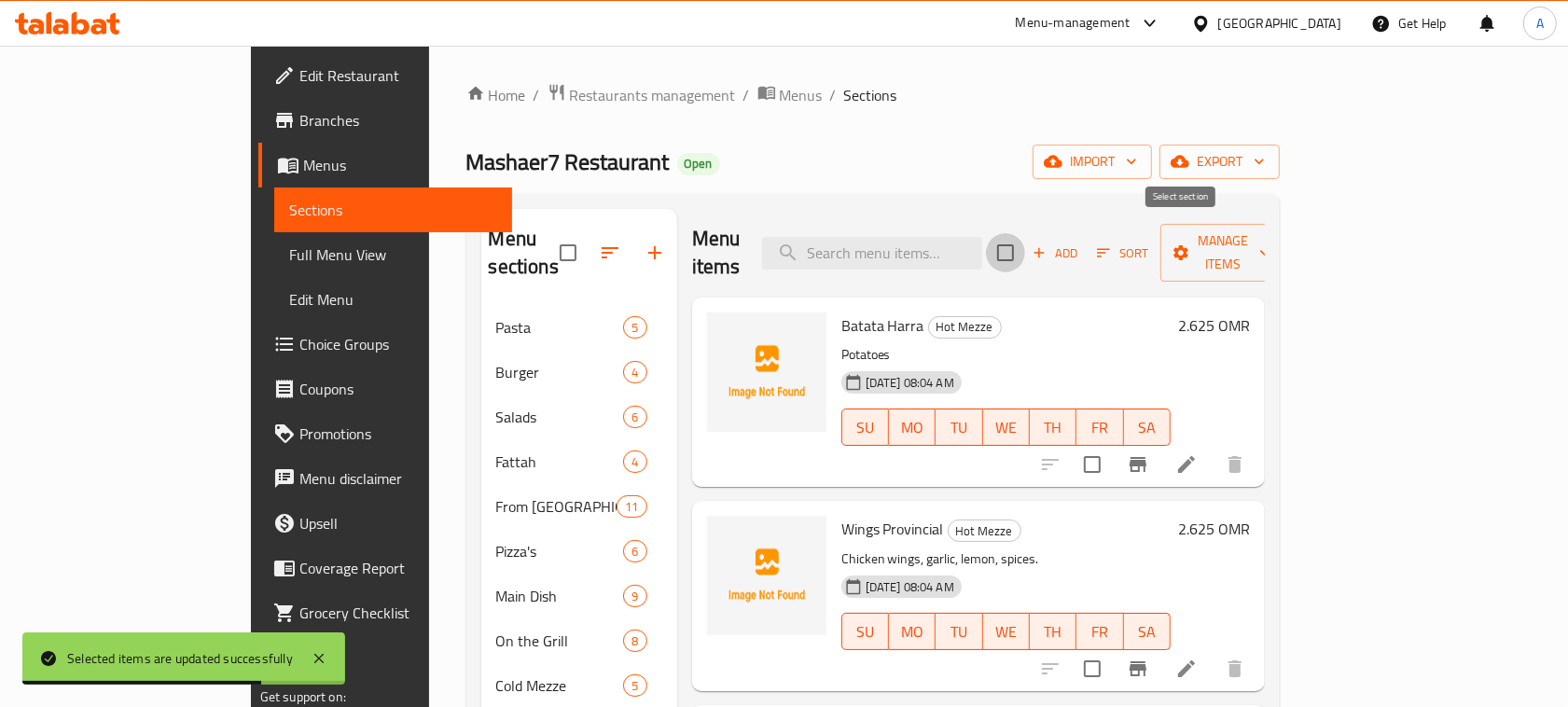 click at bounding box center (1006, 253) 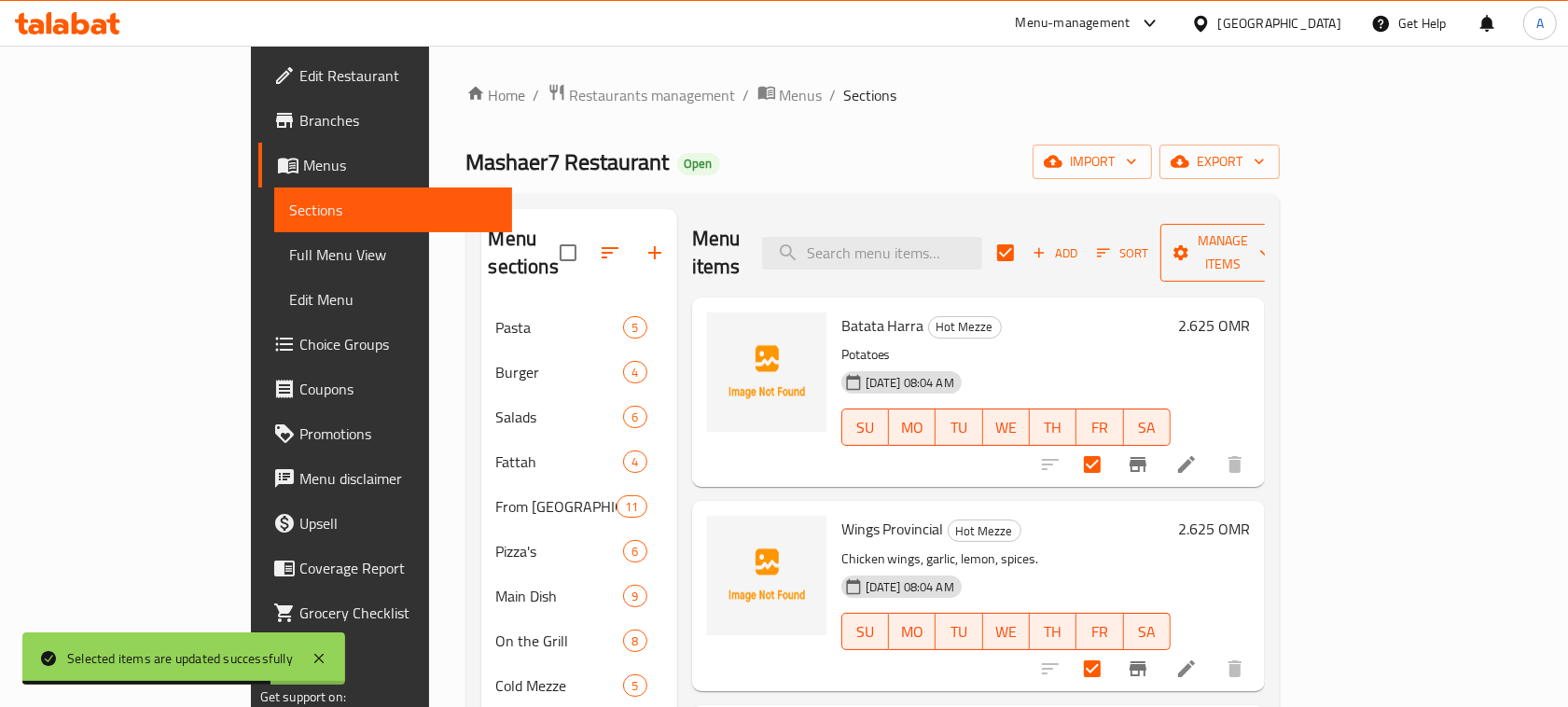 click on "Manage items" at bounding box center (1223, 253) 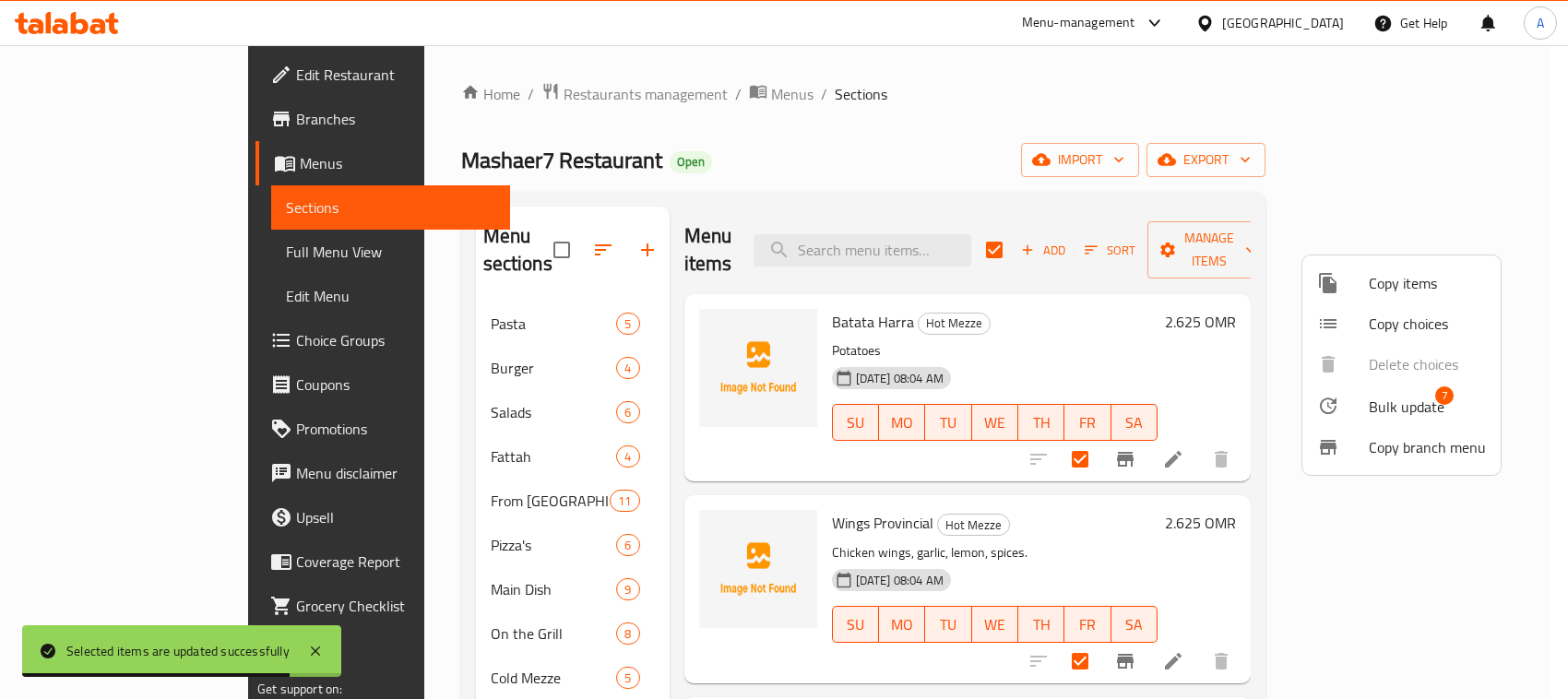 click on "Bulk update" at bounding box center (1407, 407) 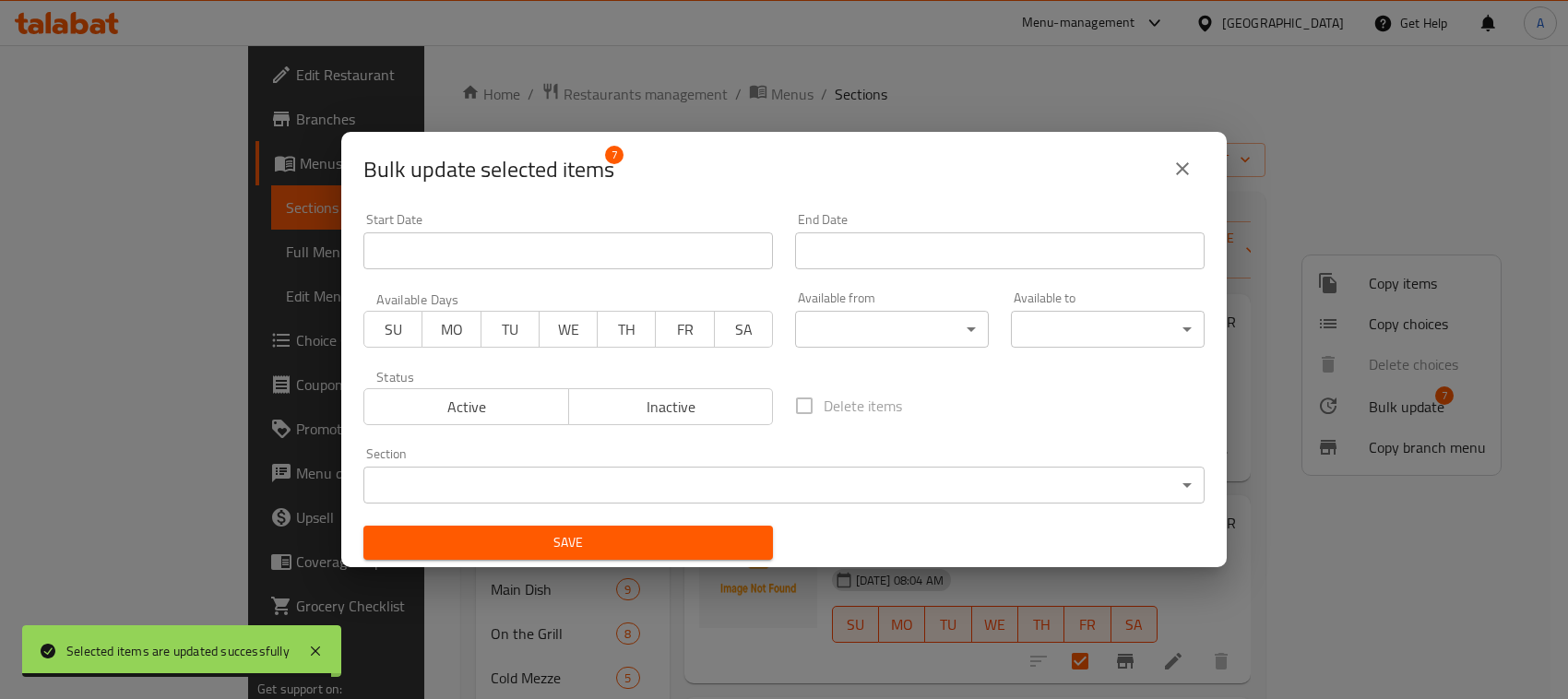 click on "Selected items are updated successfully ​ Menu-management [GEOGRAPHIC_DATA] Get Help A   Edit Restaurant   Branches   Menus   Sections   Full Menu View   Edit Menu   Choice Groups   Coupons   Promotions   Menu disclaimer   Upsell   Coverage Report   Grocery Checklist  Version:    1.0.0  Get support on:    Support.OpsPlatform Home / Restaurants management / Menus / Sections Mashaer7 Restaurant  Open import export Menu sections Pasta 5 Burger 4 Salads 6 Fattah 4 From [GEOGRAPHIC_DATA] 11 Pizza's 6 Main Dish 9 On the Grill 8 Cold Mezze 5 Hot Mezze 7 Breakfast 4 Manakish and Fatayer 7 Mashaer Breakfast Sets 2 Juices 5 Mojito's 4 Cold Coffee 6 Menu items Add Sort Manage items Batata Harra   Hot Mezze Potatoes [DATE] 08:04 AM SU MO TU WE TH FR SA 2.625   OMR Wings Provincial   Hot Mezze Chicken wings, garlic, lemon, spices. [DATE] 08:04 AM SU MO TU WE TH FR SA 2.625   OMR French Fries   Hot Mezze Crispy french fries [DATE] 08:04 AM SU MO TU WE TH FR SA 1.89   OMR Sajeye Kubbah with Nuts   Hot Mezze [DATE] 08:04 AM SU MO" at bounding box center (784, 372) 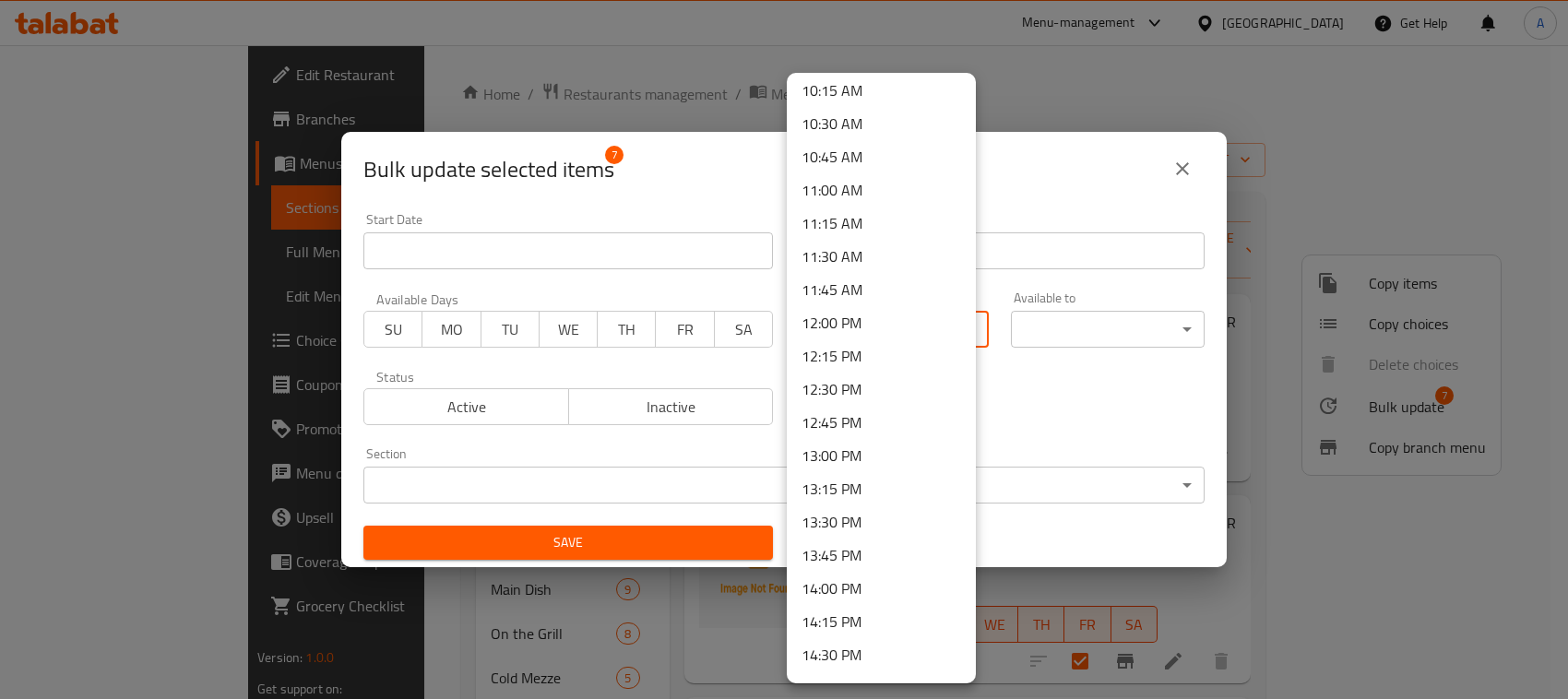 scroll, scrollTop: 1443, scrollLeft: 0, axis: vertical 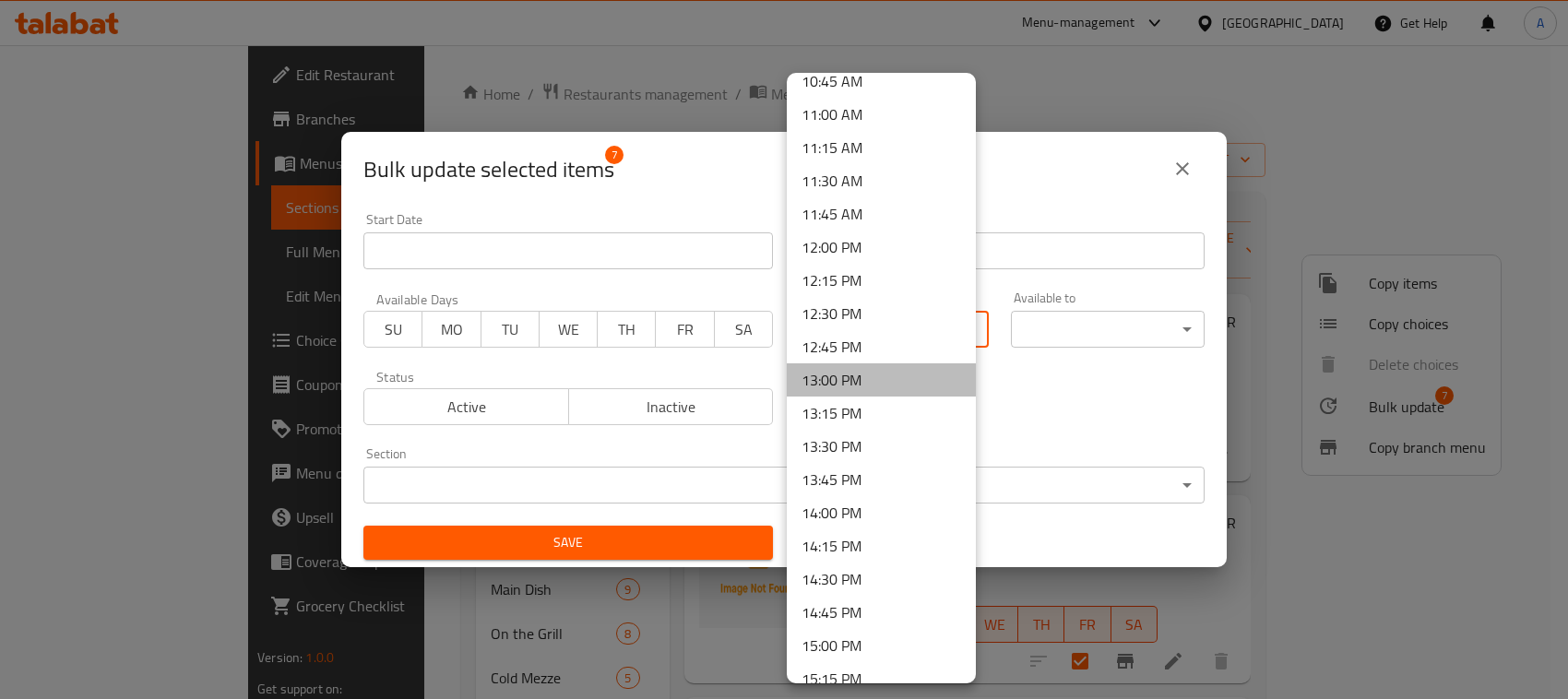 click on "13:00 PM" at bounding box center (881, 380) 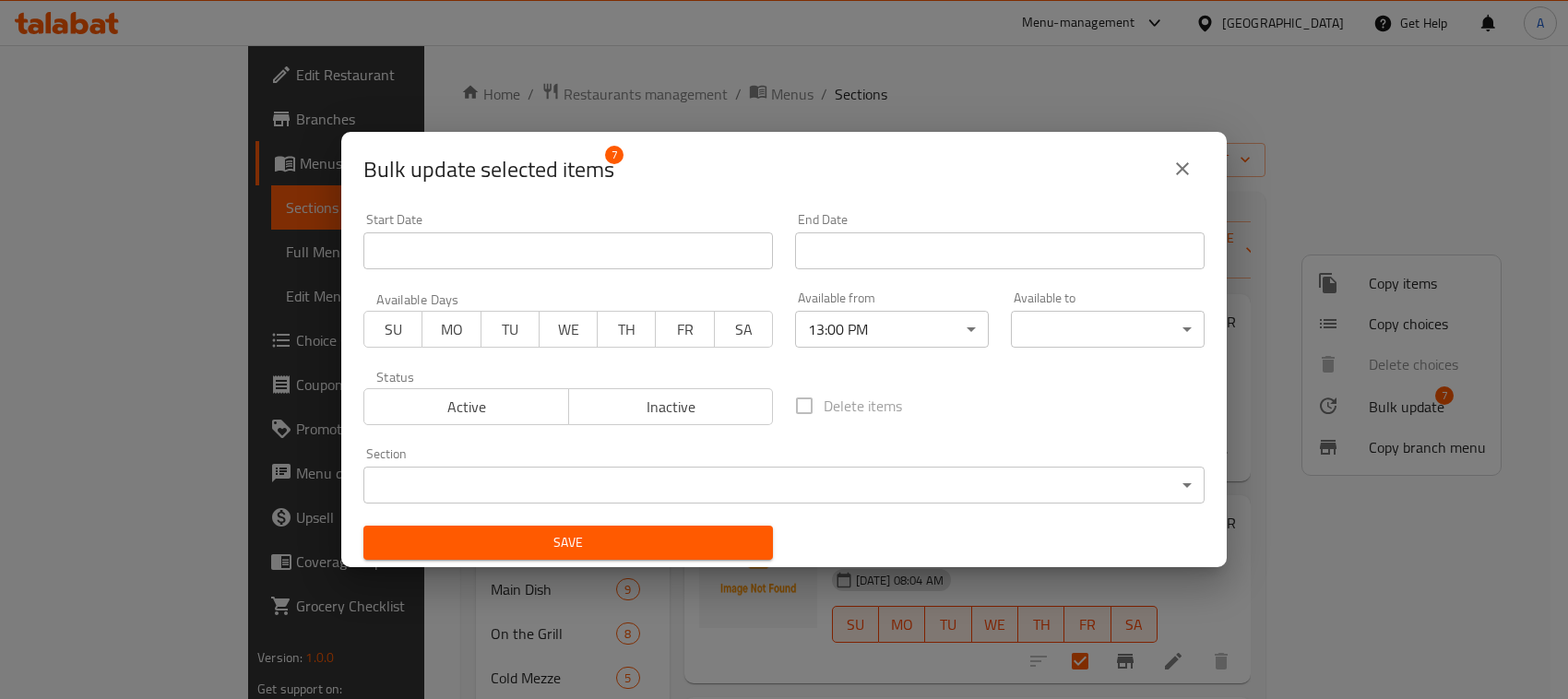click on "​ Menu-management [GEOGRAPHIC_DATA] Get Help A   Edit Restaurant   Branches   Menus   Sections   Full Menu View   Edit Menu   Choice Groups   Coupons   Promotions   Menu disclaimer   Upsell   Coverage Report   Grocery Checklist  Version:    1.0.0  Get support on:    Support.OpsPlatform Home / Restaurants management / Menus / Sections Mashaer7 Restaurant  Open import export Menu sections Pasta 5 Burger 4 Salads 6 Fattah 4 From [GEOGRAPHIC_DATA] 11 Pizza's 6 Main Dish 9 On the Grill 8 Cold Mezze 5 Hot Mezze 7 Breakfast 4 Manakish and Fatayer 7 Mashaer Breakfast Sets 2 Juices 5 Mojito's 4 Cold Coffee 6 Menu items Add Sort Manage items Batata Harra   Hot Mezze Potatoes [DATE] 08:04 AM SU MO TU WE TH FR SA 2.625   OMR Wings Provincial   Hot Mezze Chicken wings, garlic, lemon, spices. [DATE] 08:04 AM SU MO TU WE TH FR SA 2.625   OMR French Fries   Hot Mezze Crispy french fries [DATE] 08:04 AM SU MO TU WE TH FR SA 1.89   OMR Sajeye Kubbah with Nuts   Hot Mezze Fried minced beef, nuts, spices, crispy shell. SU MO TU WE TH FR" at bounding box center (784, 372) 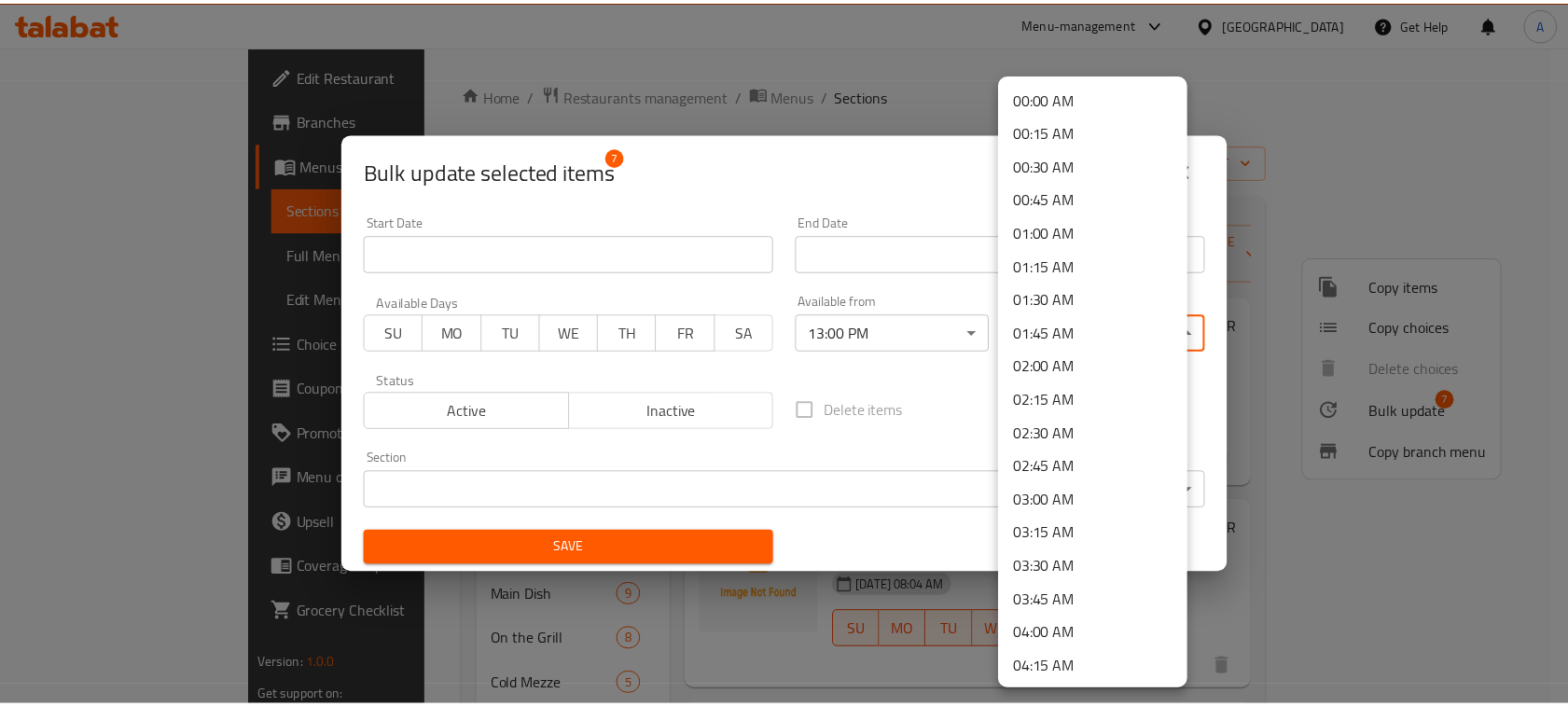 scroll, scrollTop: 2652, scrollLeft: 0, axis: vertical 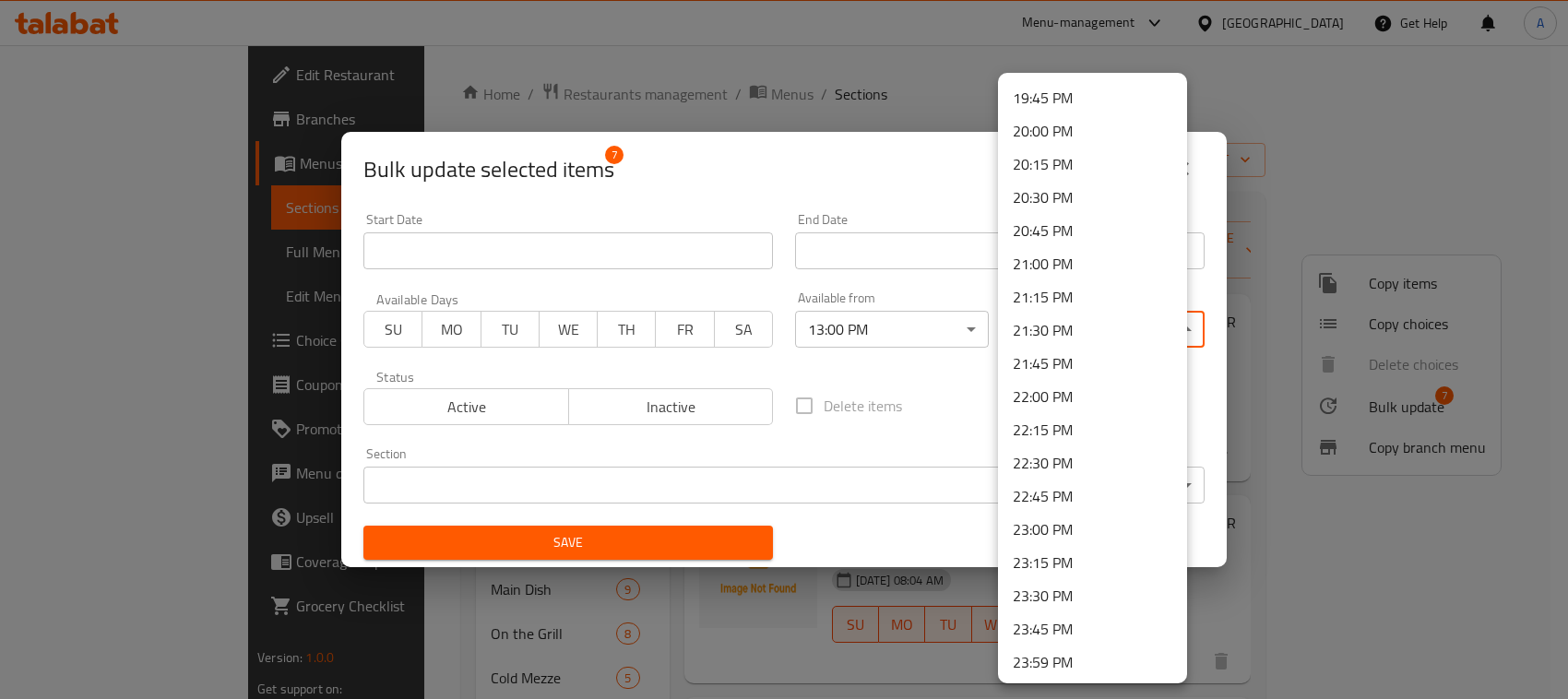 click on "23:30 PM" at bounding box center (1092, 596) 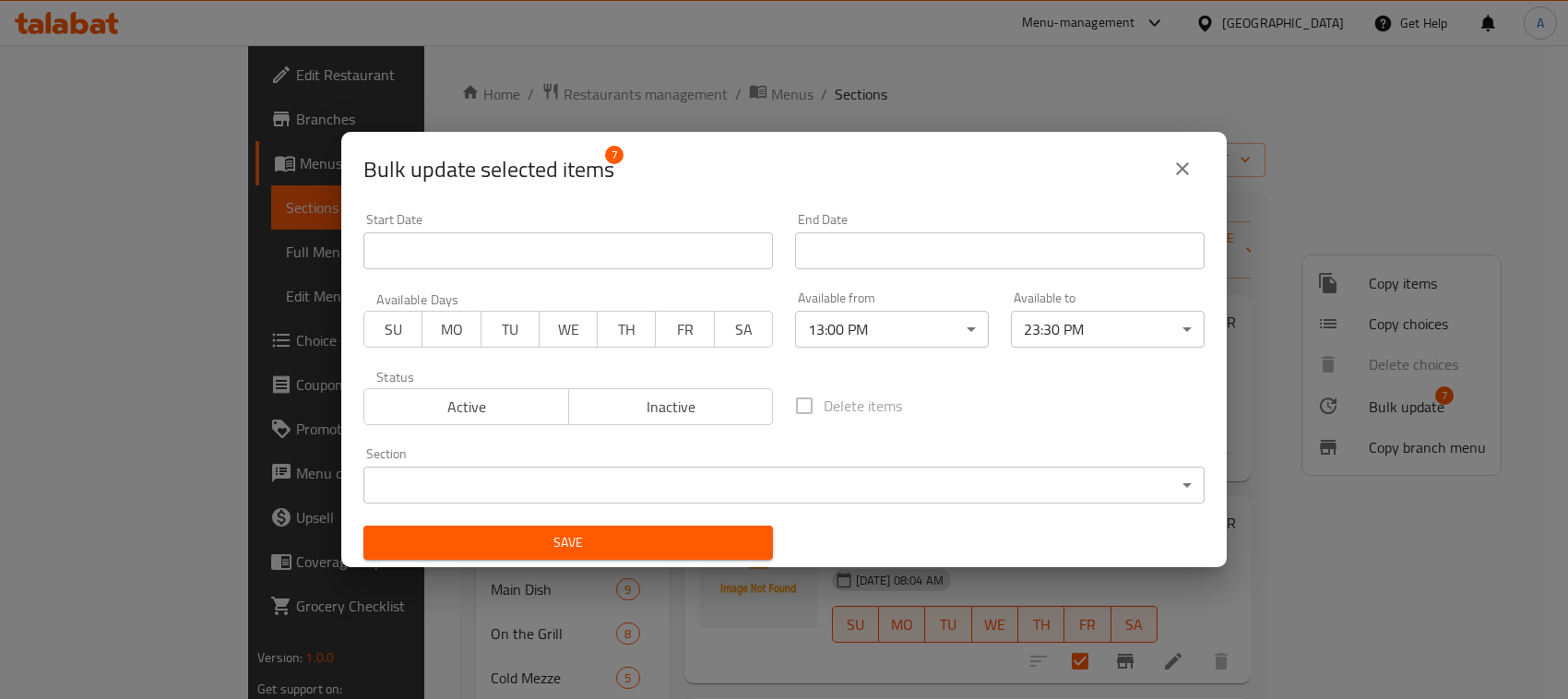click on "Save" at bounding box center [568, 542] 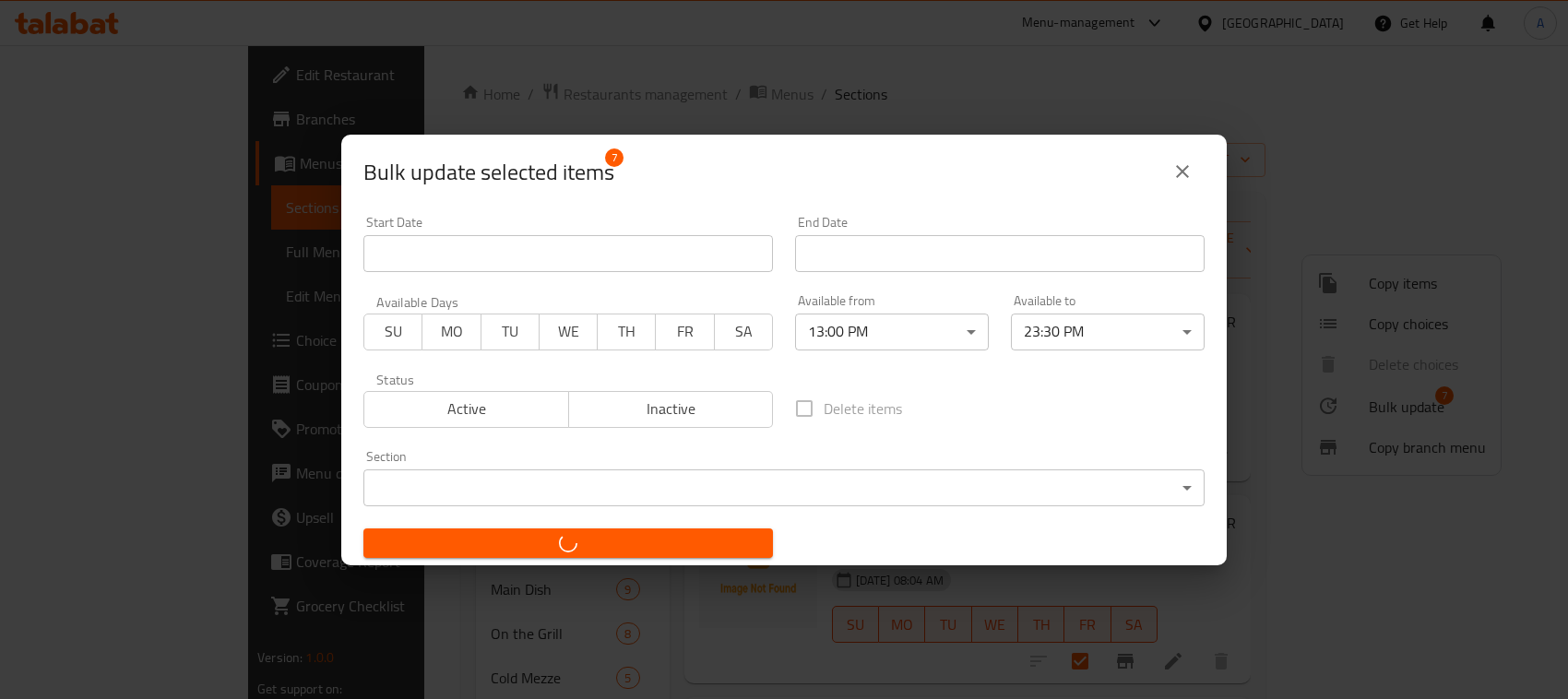 checkbox on "false" 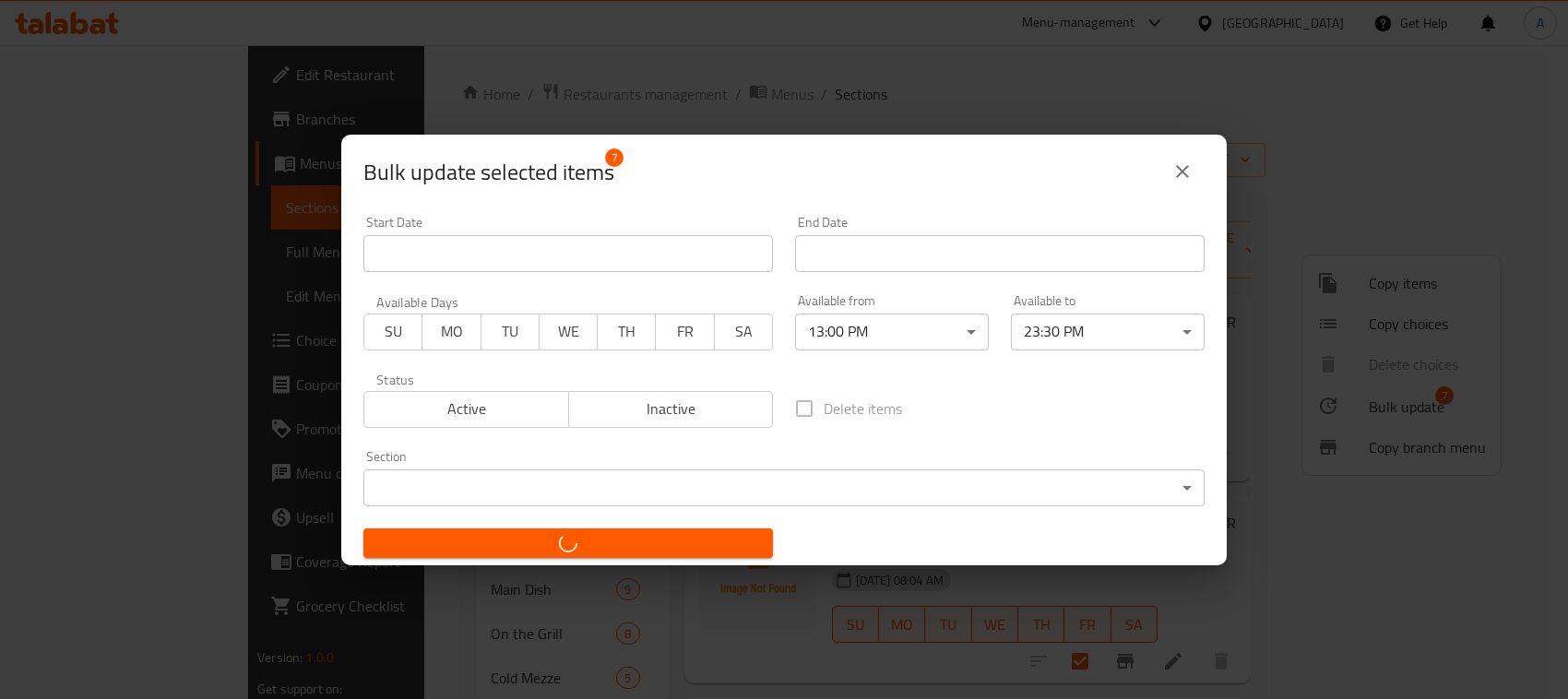 checkbox on "false" 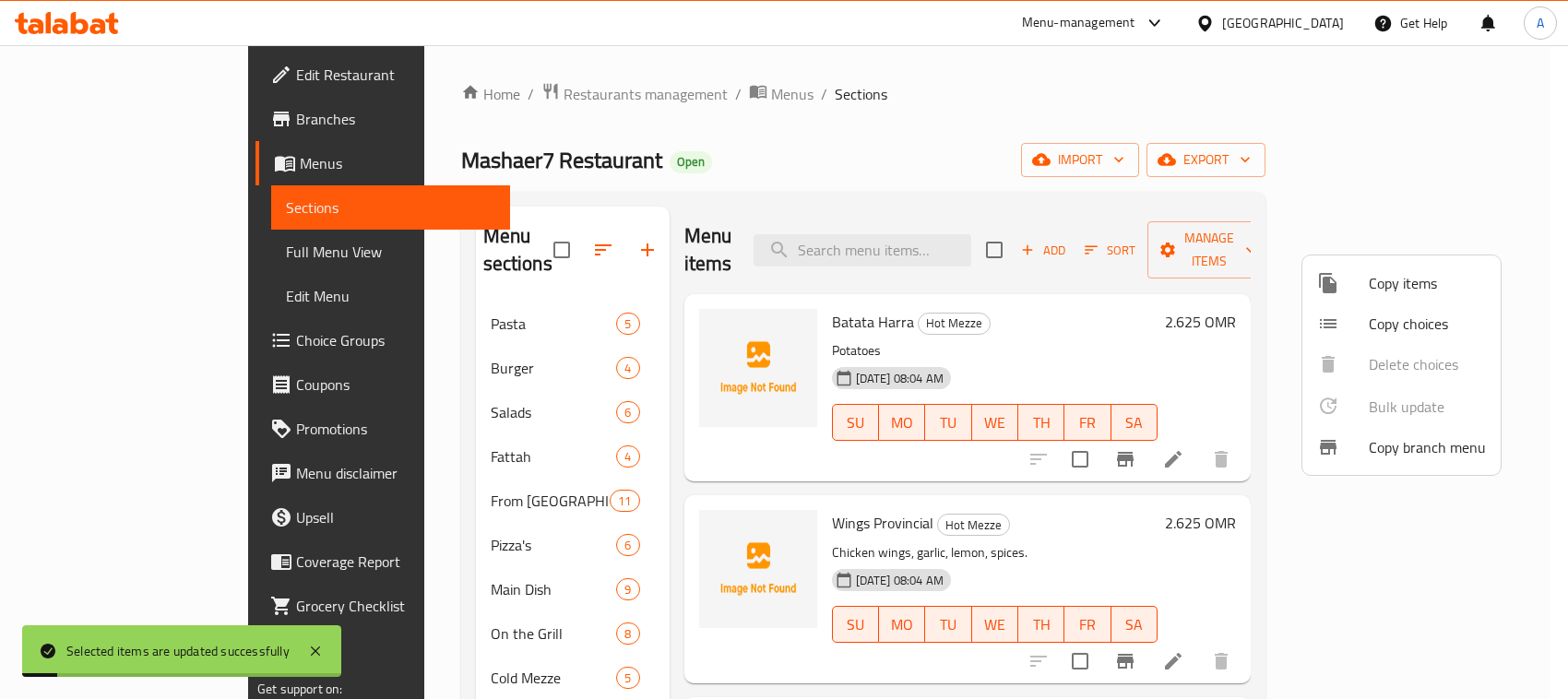 drag, startPoint x: 1232, startPoint y: 53, endPoint x: 1278, endPoint y: 93, distance: 60.959 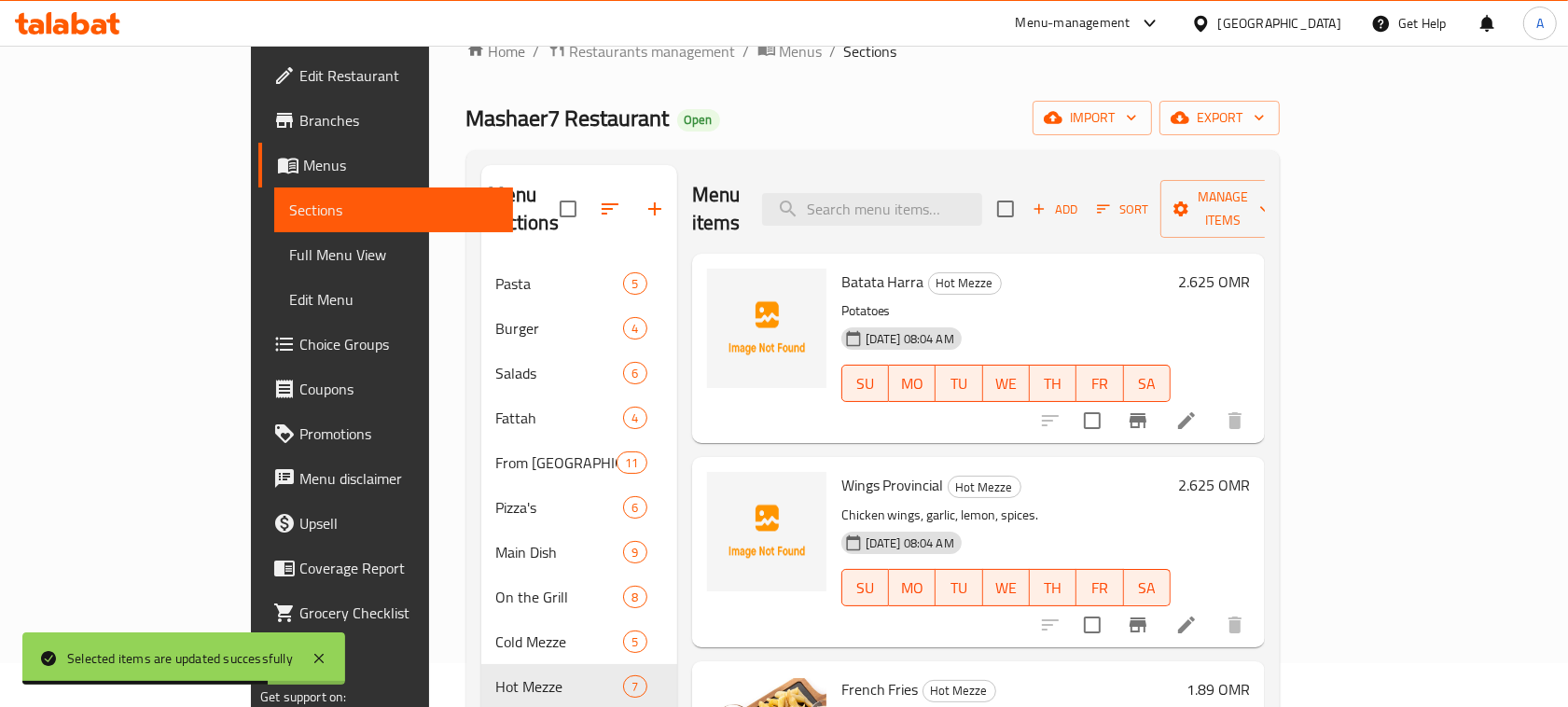 scroll, scrollTop: 0, scrollLeft: 0, axis: both 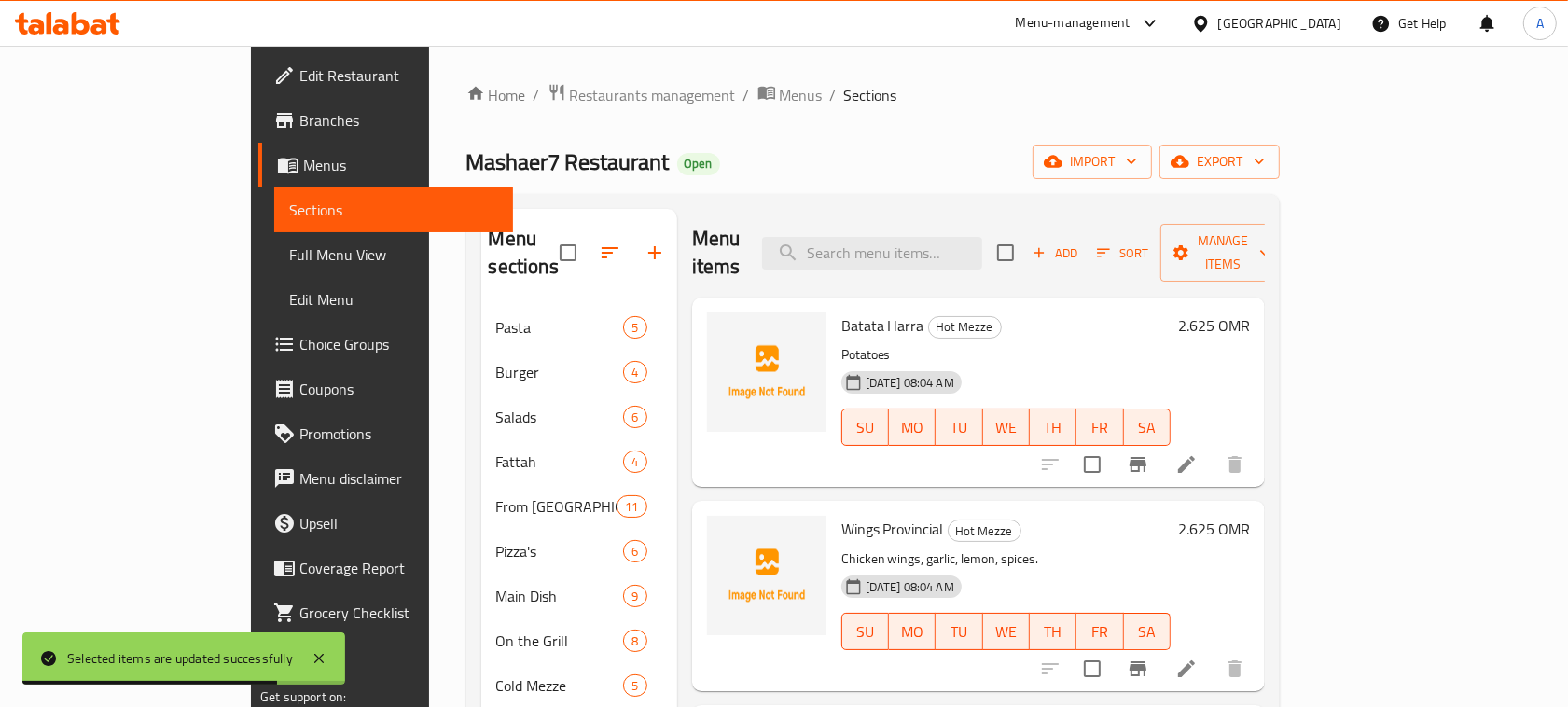 click on "Home / Restaurants management / Menus / Sections" at bounding box center (873, 95) 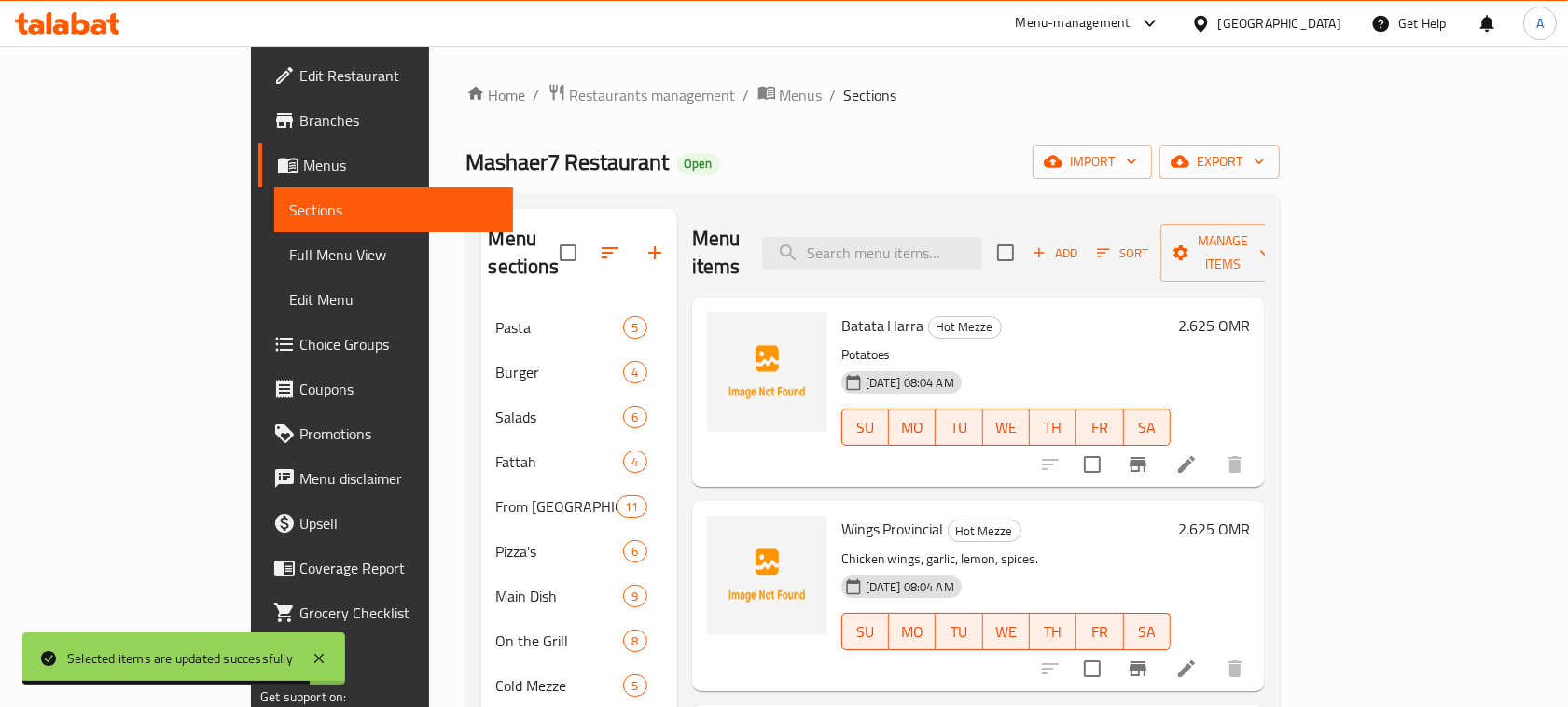 scroll, scrollTop: 345, scrollLeft: 0, axis: vertical 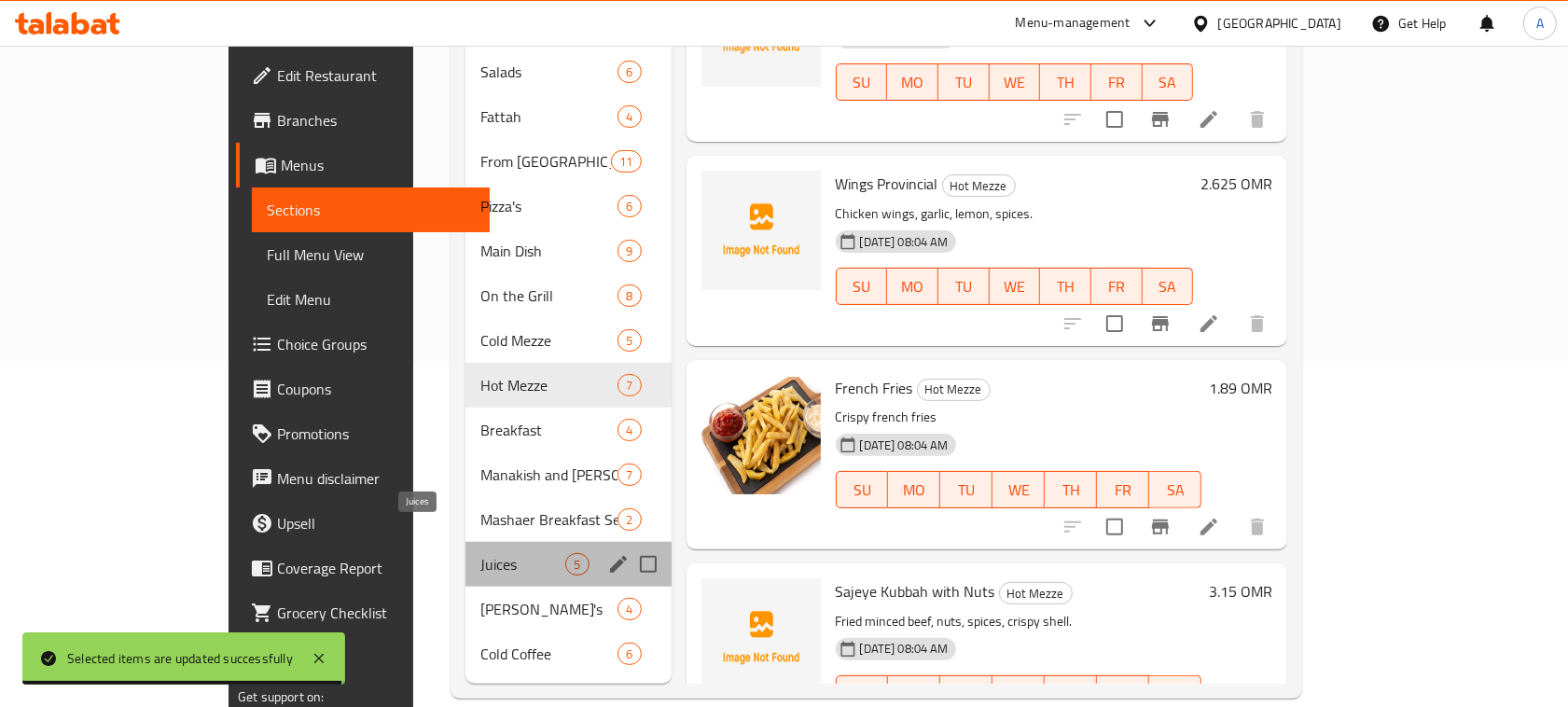 click on "Juices" at bounding box center [522, 564] 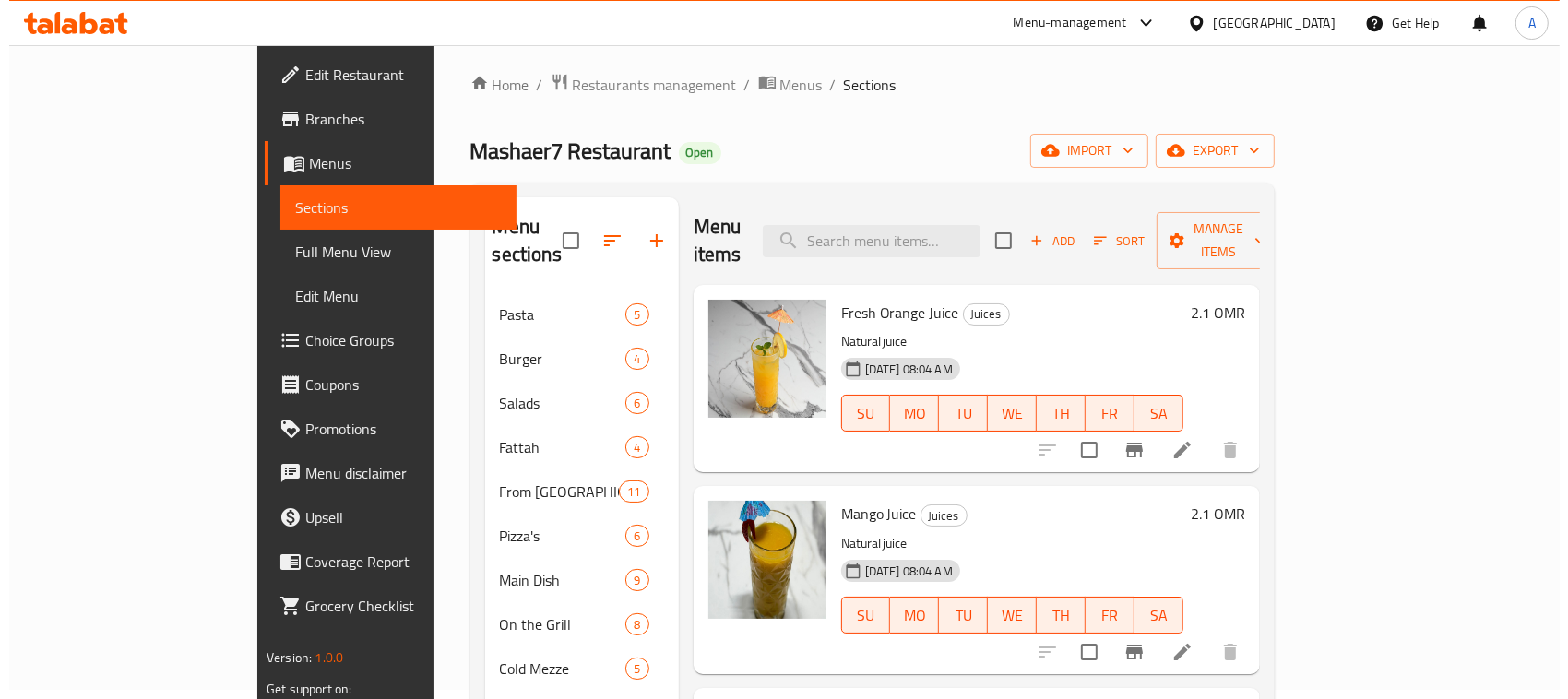 scroll, scrollTop: 0, scrollLeft: 0, axis: both 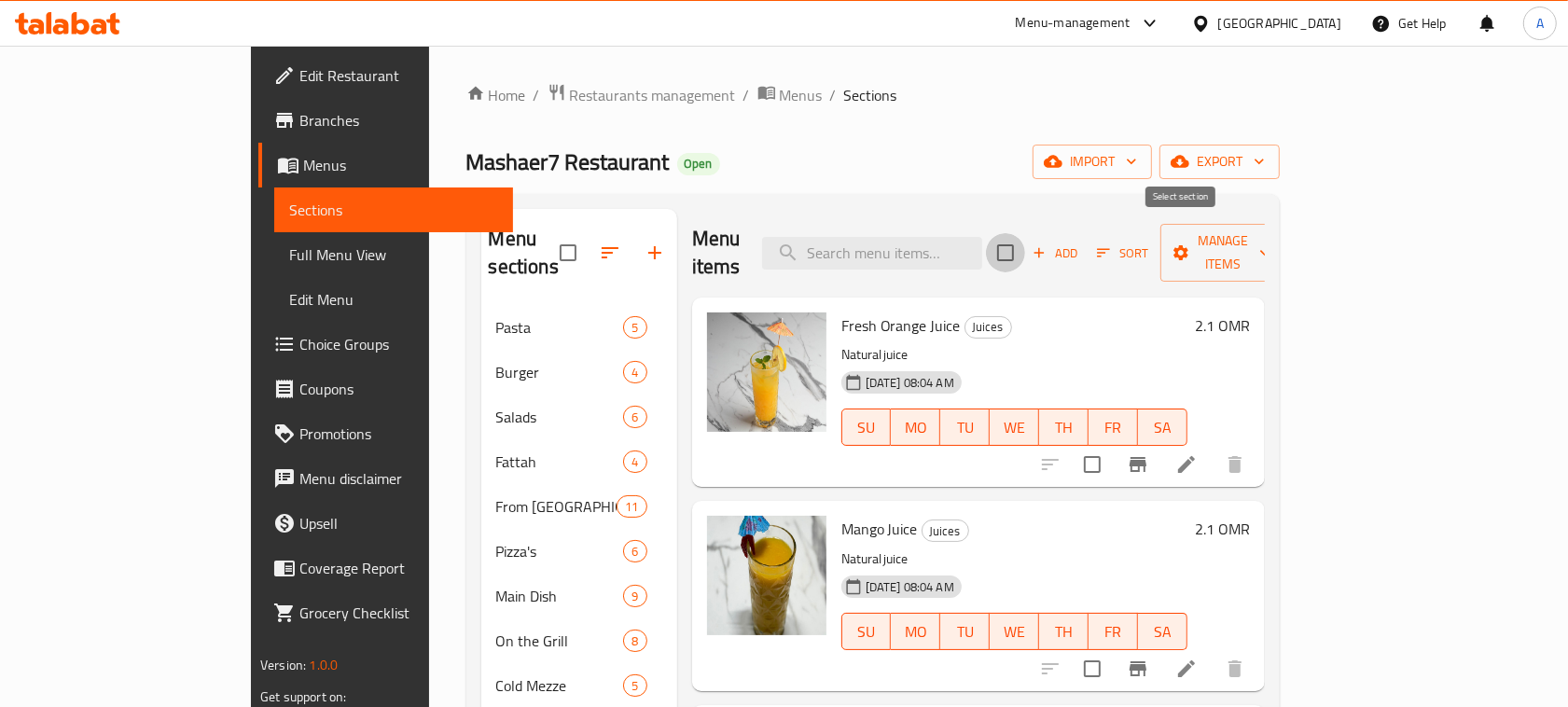 click at bounding box center (1006, 253) 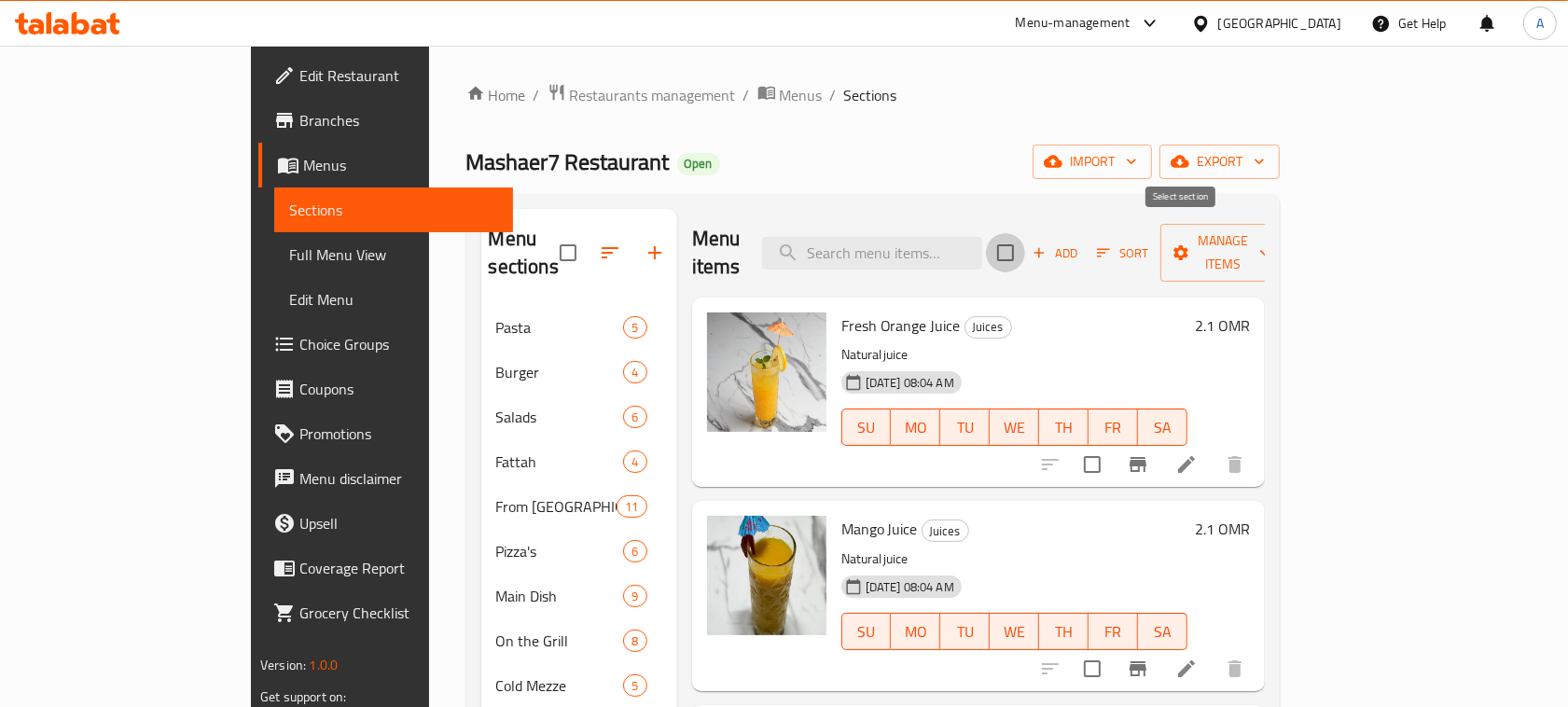 checkbox on "true" 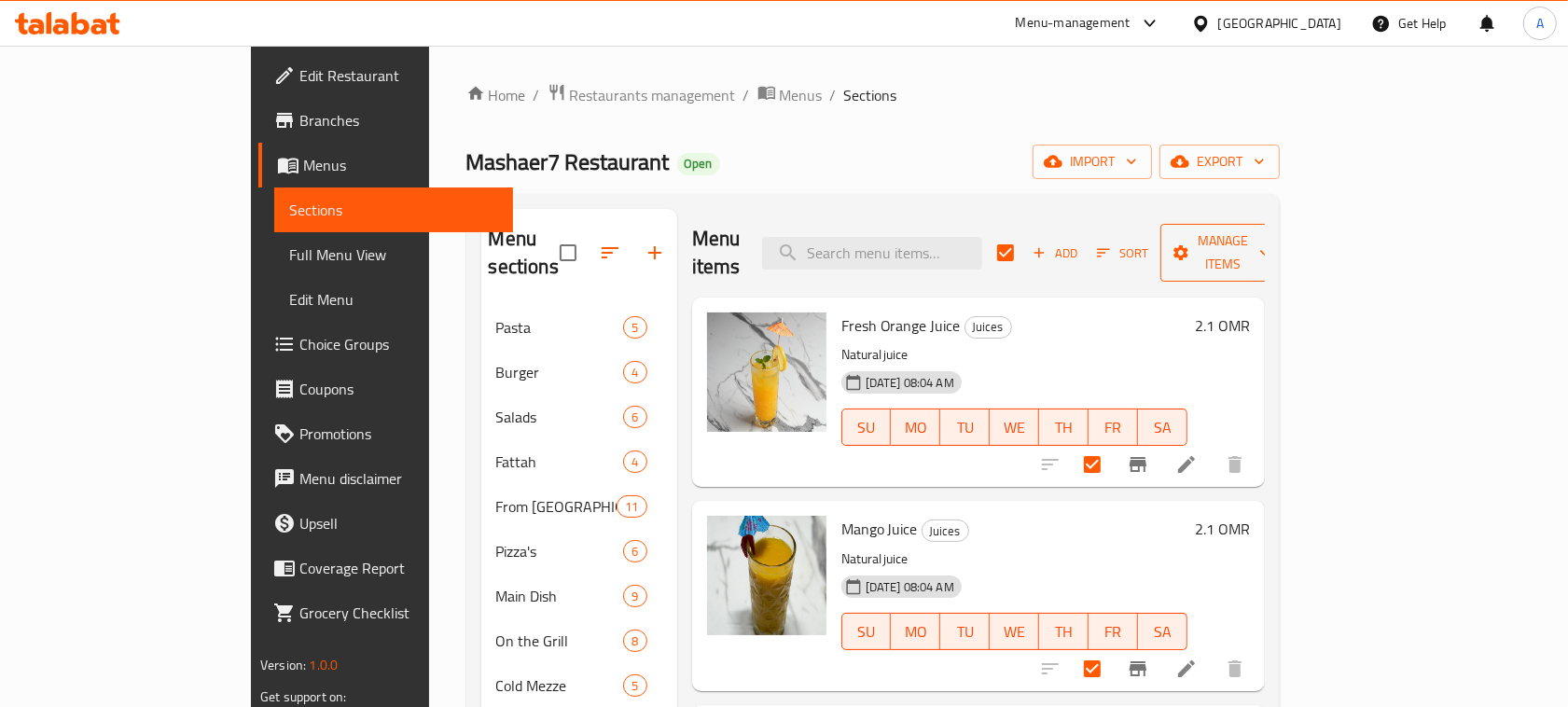 click on "Manage items" at bounding box center [1223, 253] 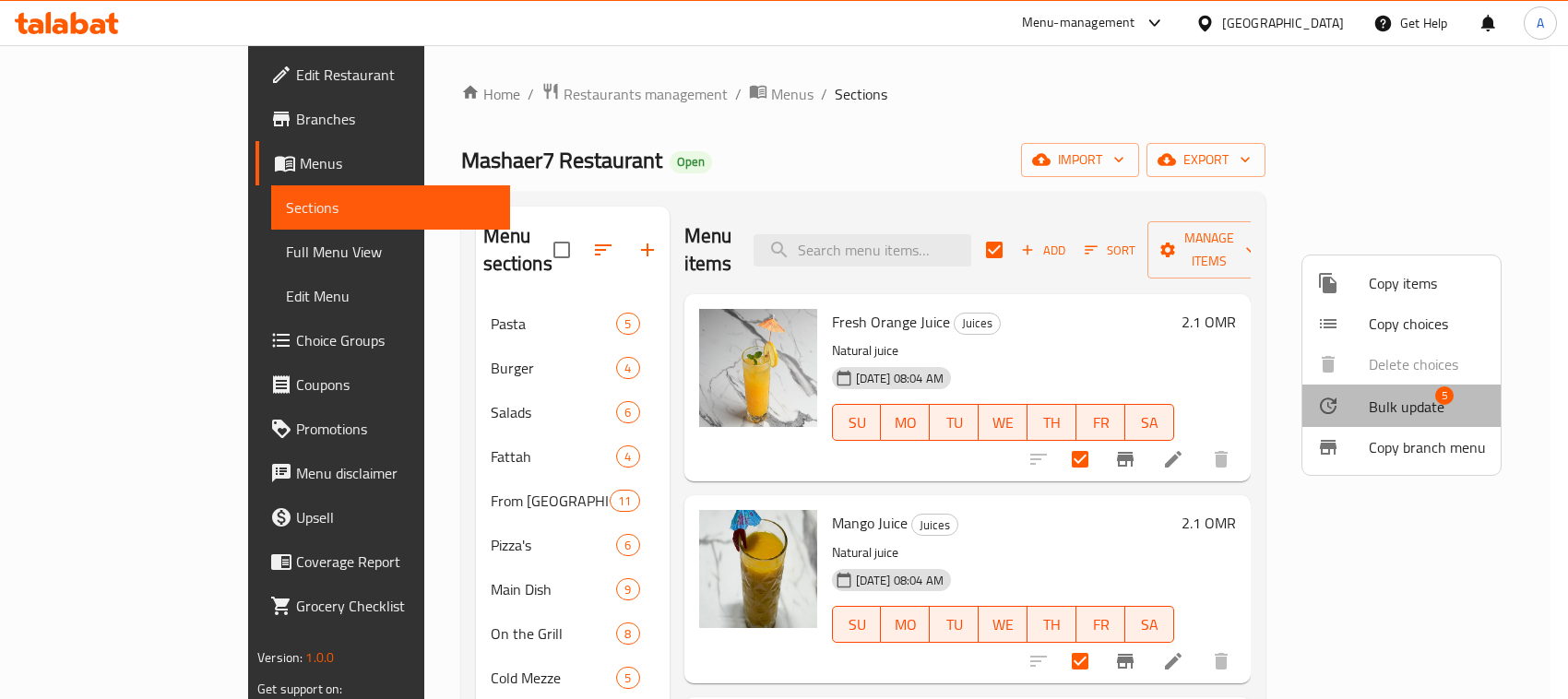 click on "Bulk update 5" at bounding box center [1401, 406] 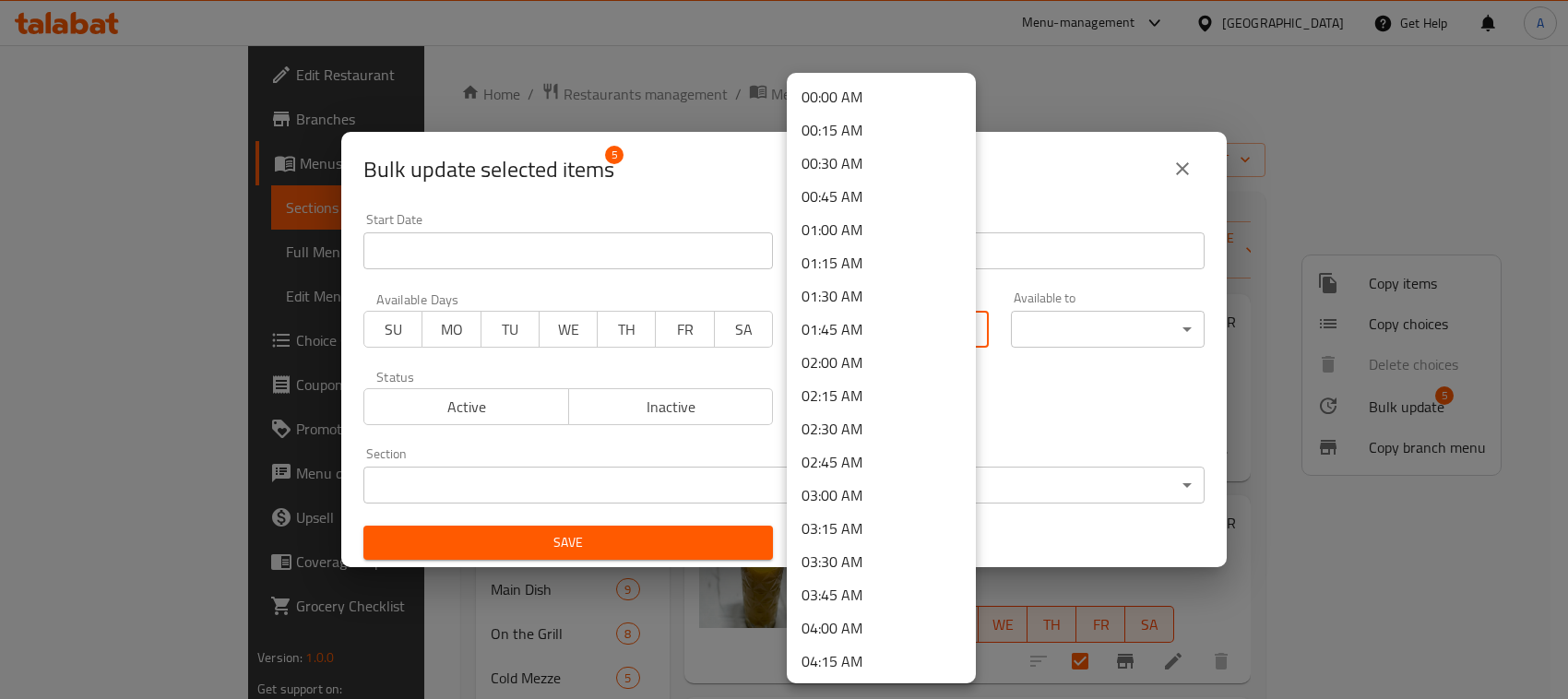 click on "​ Menu-management [GEOGRAPHIC_DATA] Get Help A   Edit Restaurant   Branches   Menus   Sections   Full Menu View   Edit Menu   Choice Groups   Coupons   Promotions   Menu disclaimer   Upsell   Coverage Report   Grocery Checklist  Version:    1.0.0  Get support on:    Support.OpsPlatform Home / Restaurants management / Menus / Sections Mashaer7 Restaurant  Open import export Menu sections Pasta 5 Burger 4 Salads 6 Fattah 4 From [GEOGRAPHIC_DATA] 11 Pizza's 6 Main Dish 9 On the Grill 8 Cold Mezze 5 Hot Mezze 7 Breakfast 4 Manakish and Fatayer 7 Mashaer Breakfast Sets 2 Juices 5 Mojito's 4 Cold Coffee 6 Menu items Add Sort Manage items Fresh Orange Juice   Juices Natural juice [DATE] 08:04 AM SU MO TU WE TH FR SA 2.1   OMR Mango Juice   Juices Natural juice [DATE] 08:04 AM SU MO TU WE TH FR SA 2.1   OMR Strawberry Juice   Juices Natural juice [DATE] 08:04 AM SU MO TU WE TH FR SA 2.1   OMR Avocado Juice   Juices Natural juice [DATE] 08:04 AM SU MO TU WE TH FR SA 2.625   OMR Mashaer Signature   Juices Natural juice SU" at bounding box center (784, 372) 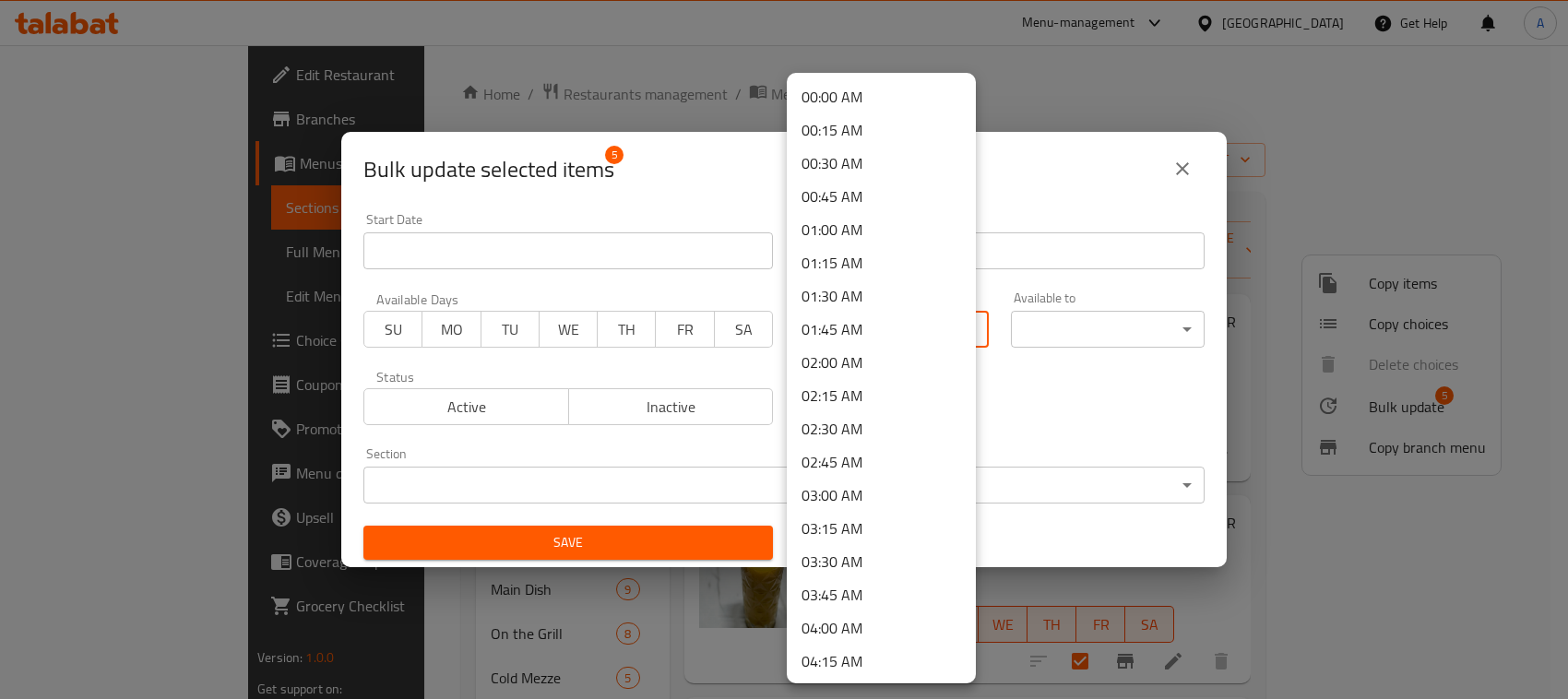 type 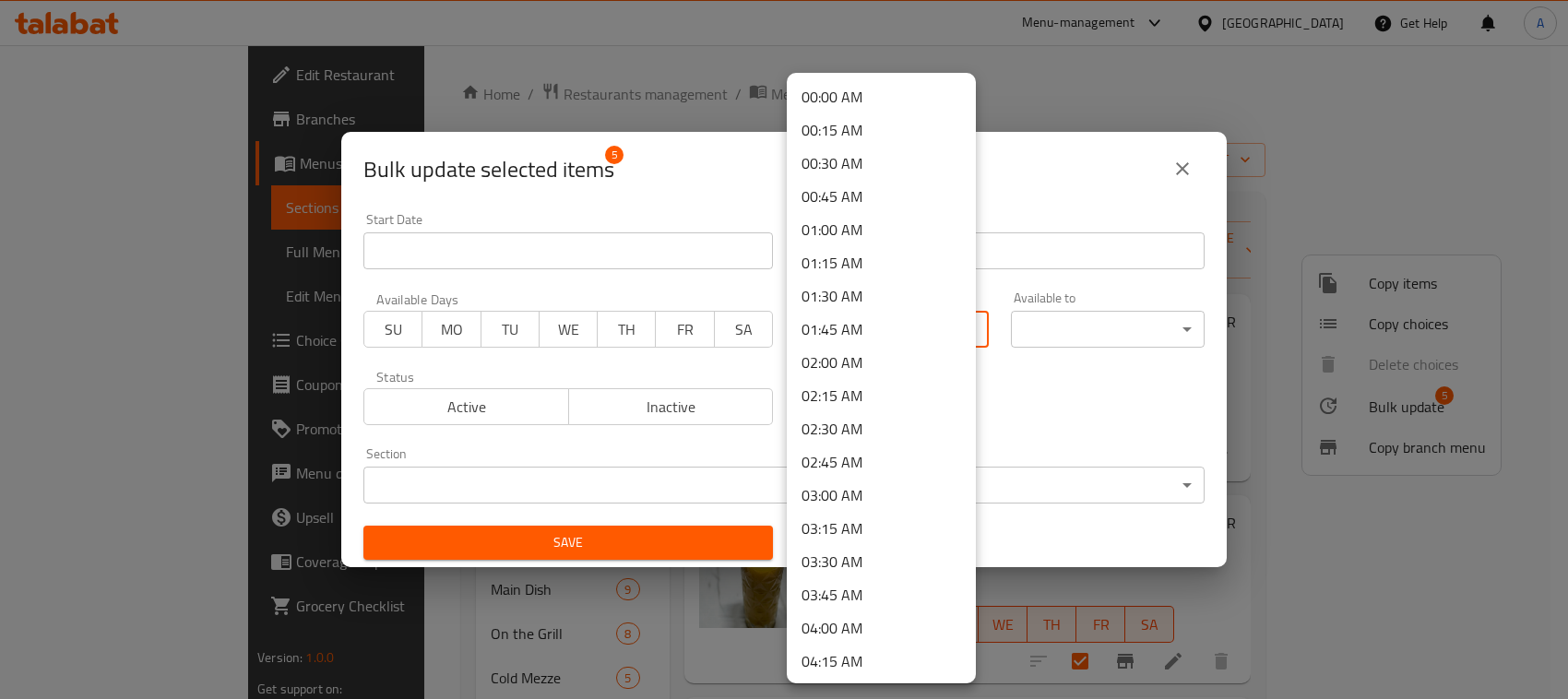 scroll, scrollTop: 646, scrollLeft: 0, axis: vertical 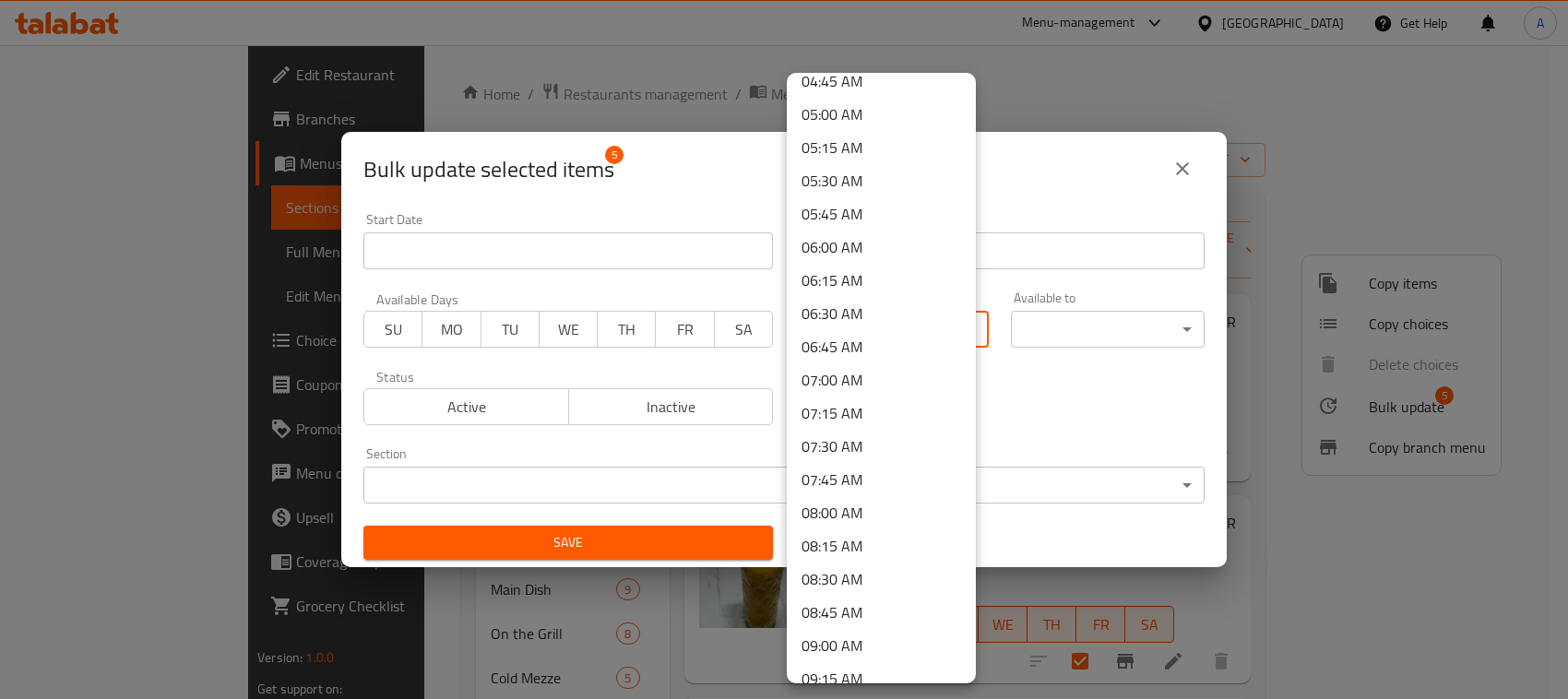 click on "08:00 AM" at bounding box center [881, 513] 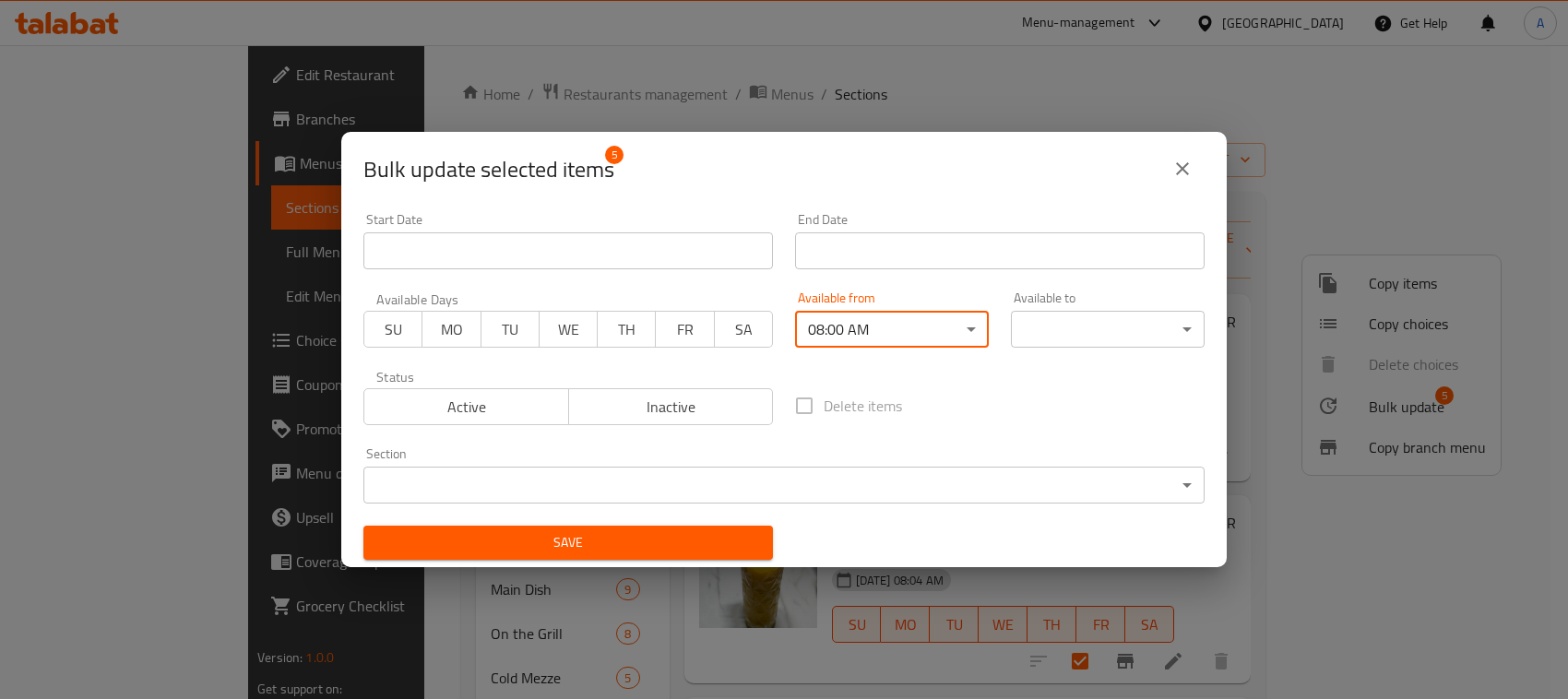 click on "​ Menu-management [GEOGRAPHIC_DATA] Get Help A   Edit Restaurant   Branches   Menus   Sections   Full Menu View   Edit Menu   Choice Groups   Coupons   Promotions   Menu disclaimer   Upsell   Coverage Report   Grocery Checklist  Version:    1.0.0  Get support on:    Support.OpsPlatform Home / Restaurants management / Menus / Sections Mashaer7 Restaurant  Open import export Menu sections Pasta 5 Burger 4 Salads 6 Fattah 4 From [GEOGRAPHIC_DATA] 11 Pizza's 6 Main Dish 9 On the Grill 8 Cold Mezze 5 Hot Mezze 7 Breakfast 4 Manakish and Fatayer 7 Mashaer Breakfast Sets 2 Juices 5 Mojito's 4 Cold Coffee 6 Menu items Add Sort Manage items Fresh Orange Juice   Juices Natural juice [DATE] 08:04 AM SU MO TU WE TH FR SA 2.1   OMR Mango Juice   Juices Natural juice [DATE] 08:04 AM SU MO TU WE TH FR SA 2.1   OMR Strawberry Juice   Juices Natural juice [DATE] 08:04 AM SU MO TU WE TH FR SA 2.1   OMR Avocado Juice   Juices Natural juice [DATE] 08:04 AM SU MO TU WE TH FR SA 2.625   OMR Mashaer Signature   Juices Natural juice SU" at bounding box center [784, 372] 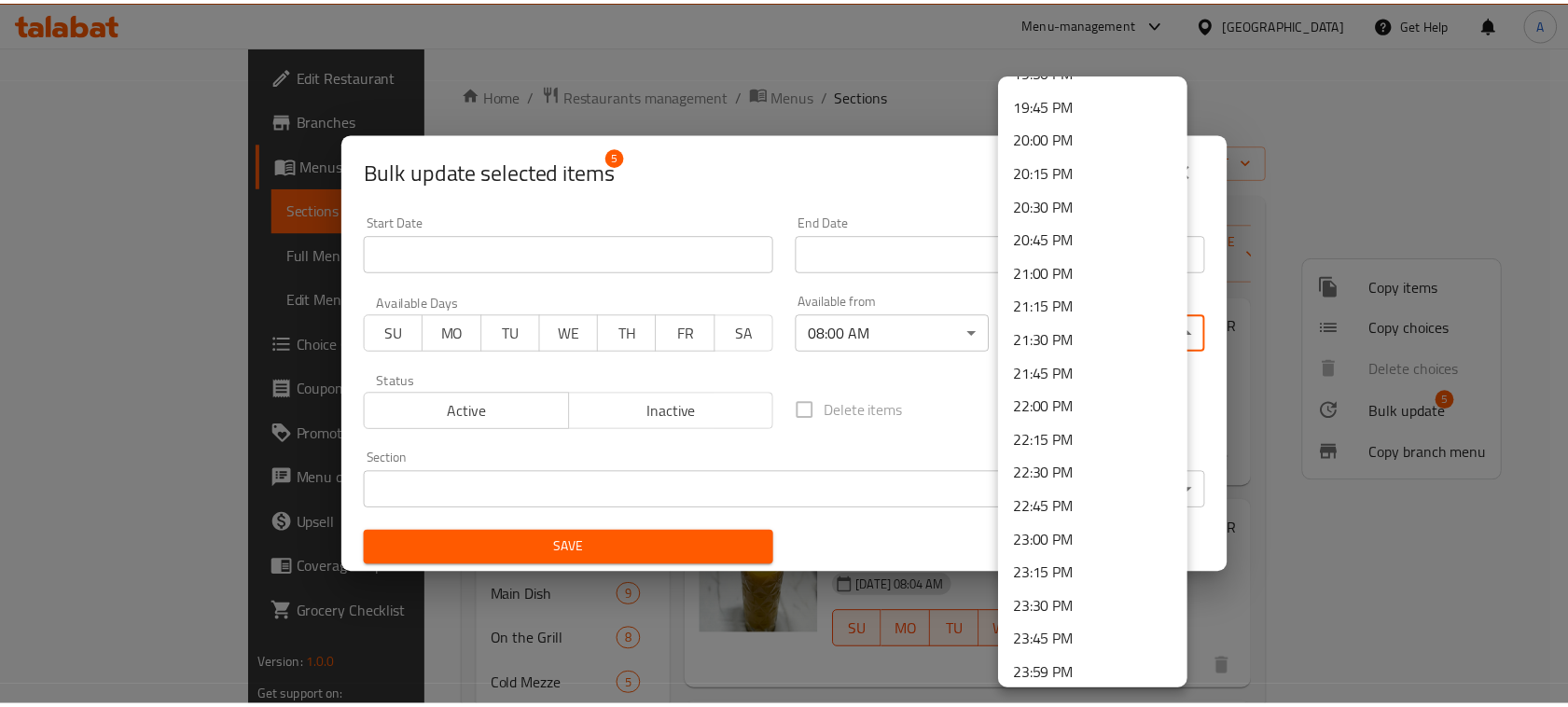 scroll, scrollTop: 2652, scrollLeft: 0, axis: vertical 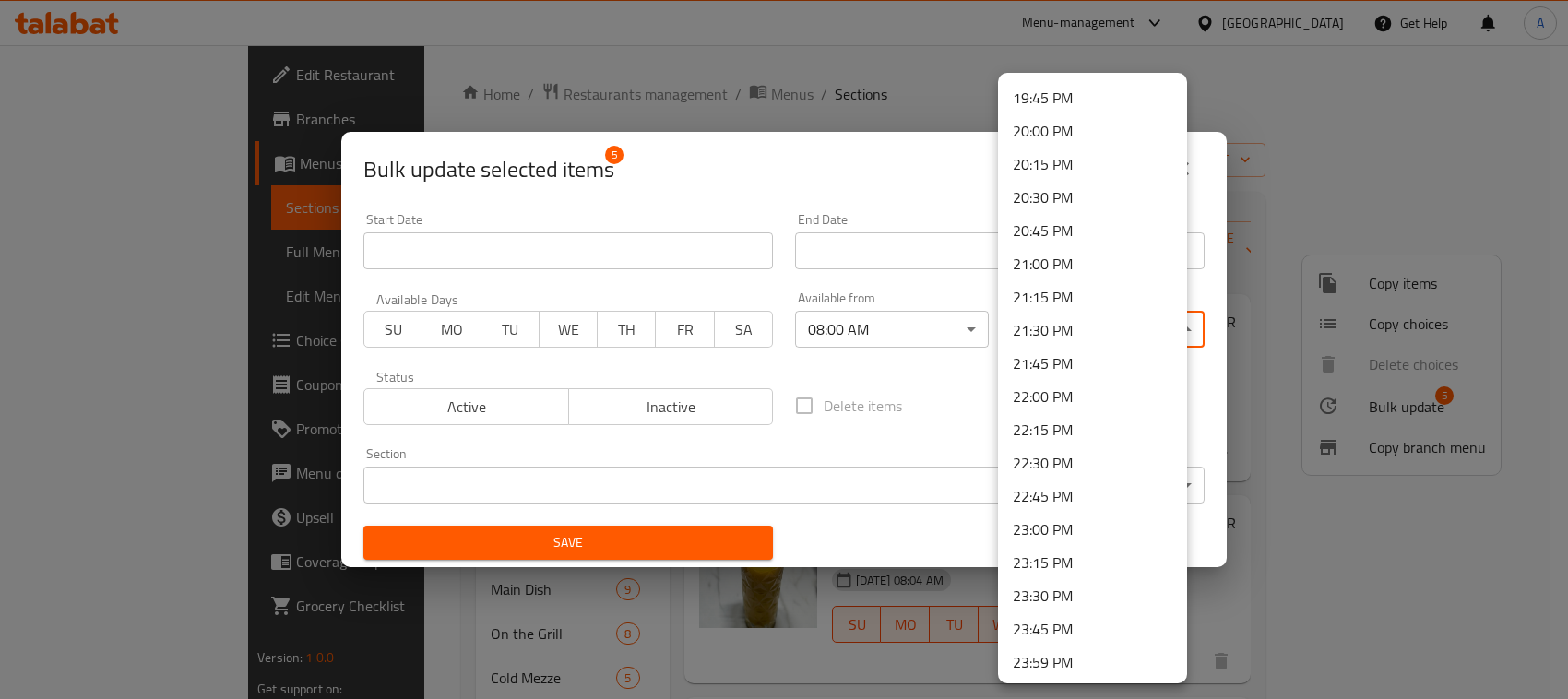 click on "23:30 PM" at bounding box center (1092, 596) 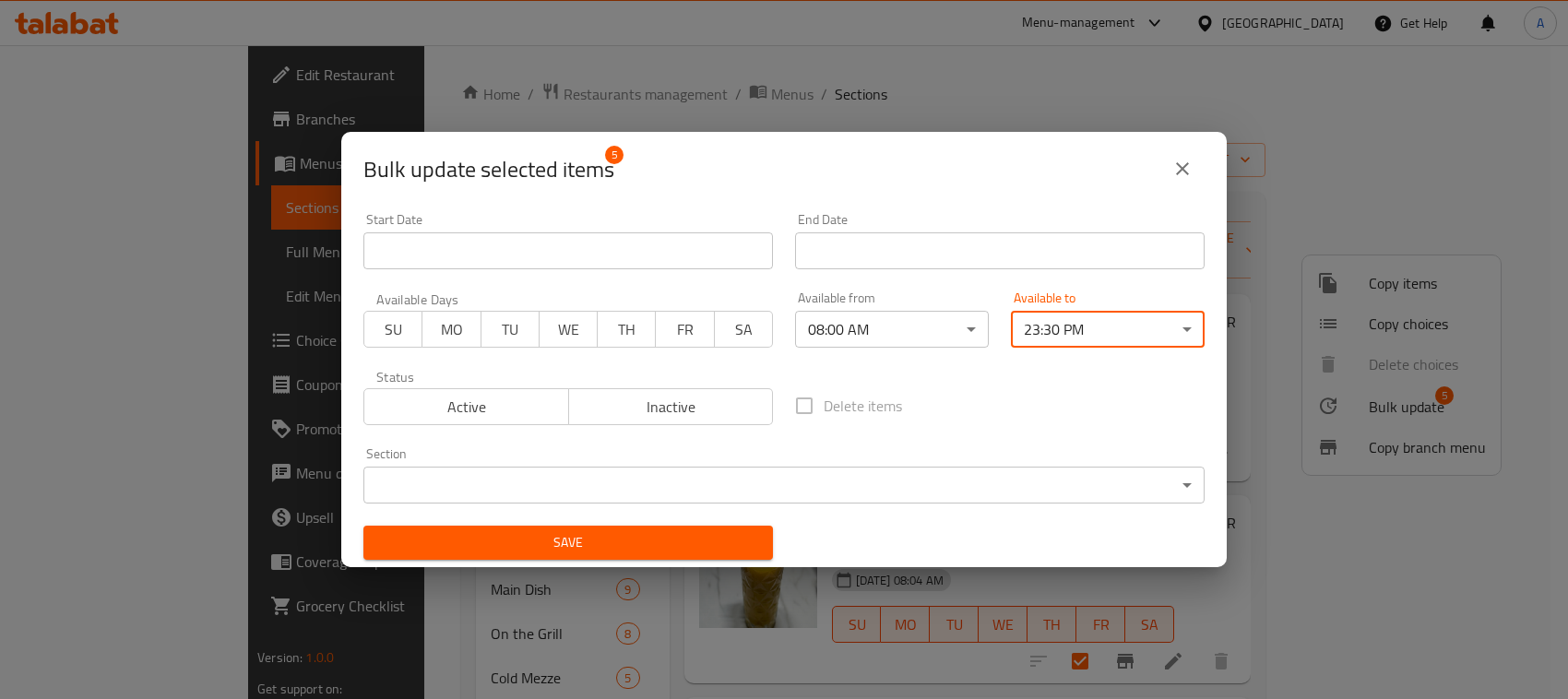click on "Save" at bounding box center [568, 542] 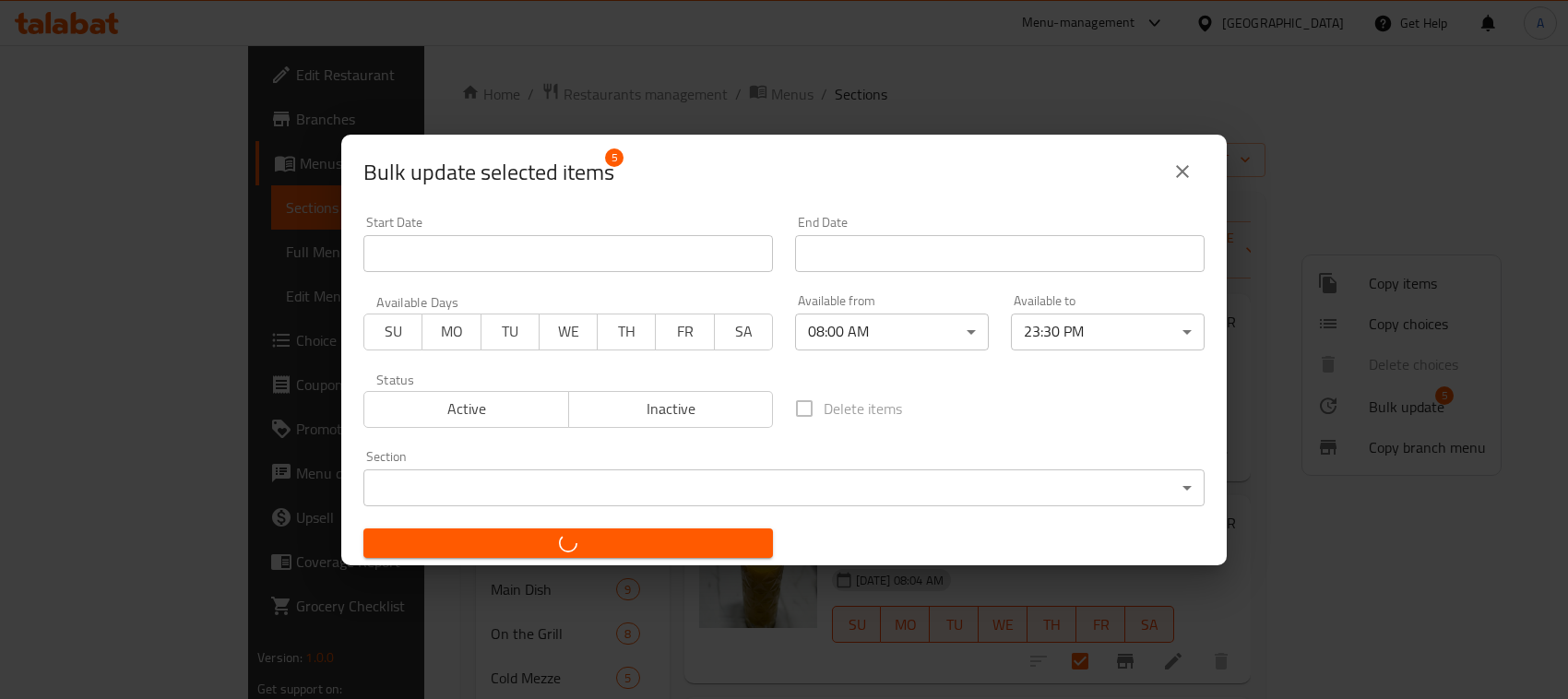 checkbox on "false" 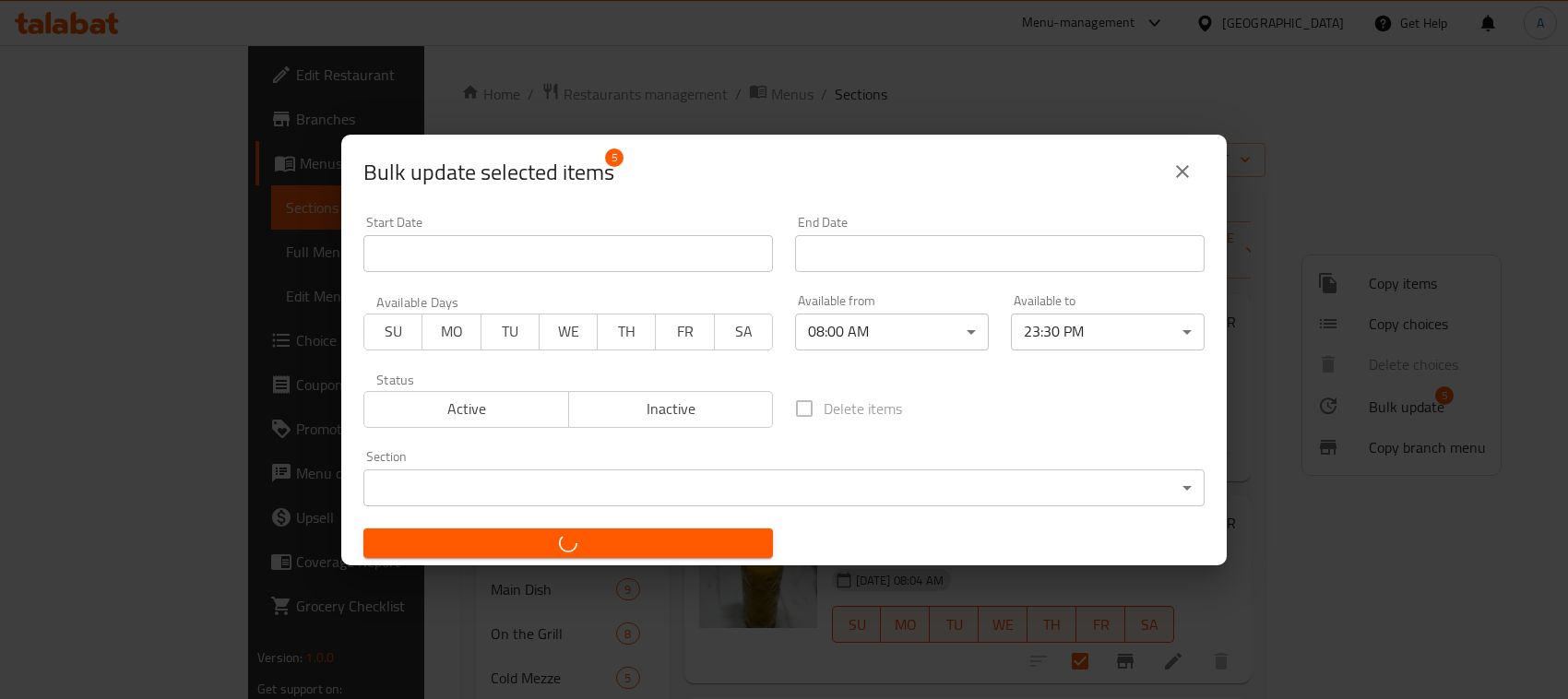 checkbox on "false" 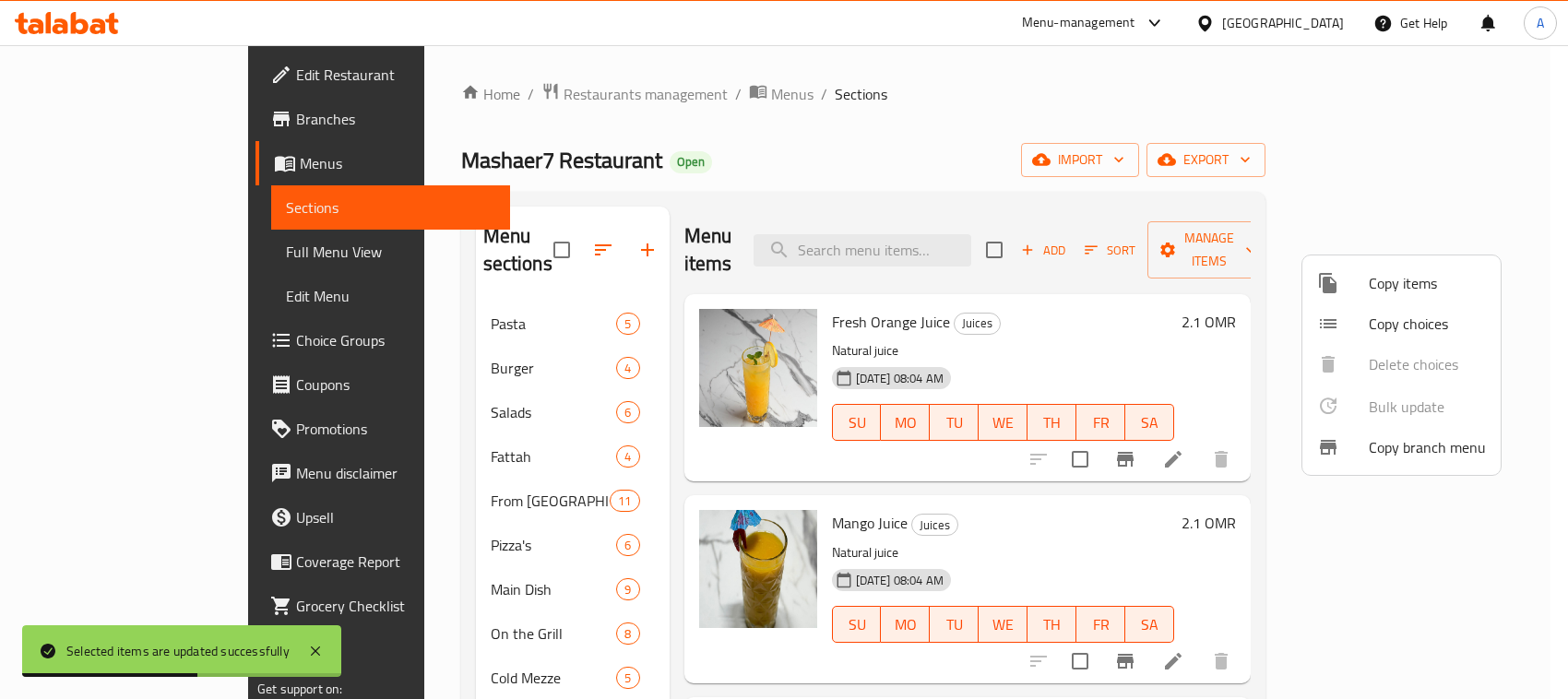 click at bounding box center (784, 350) 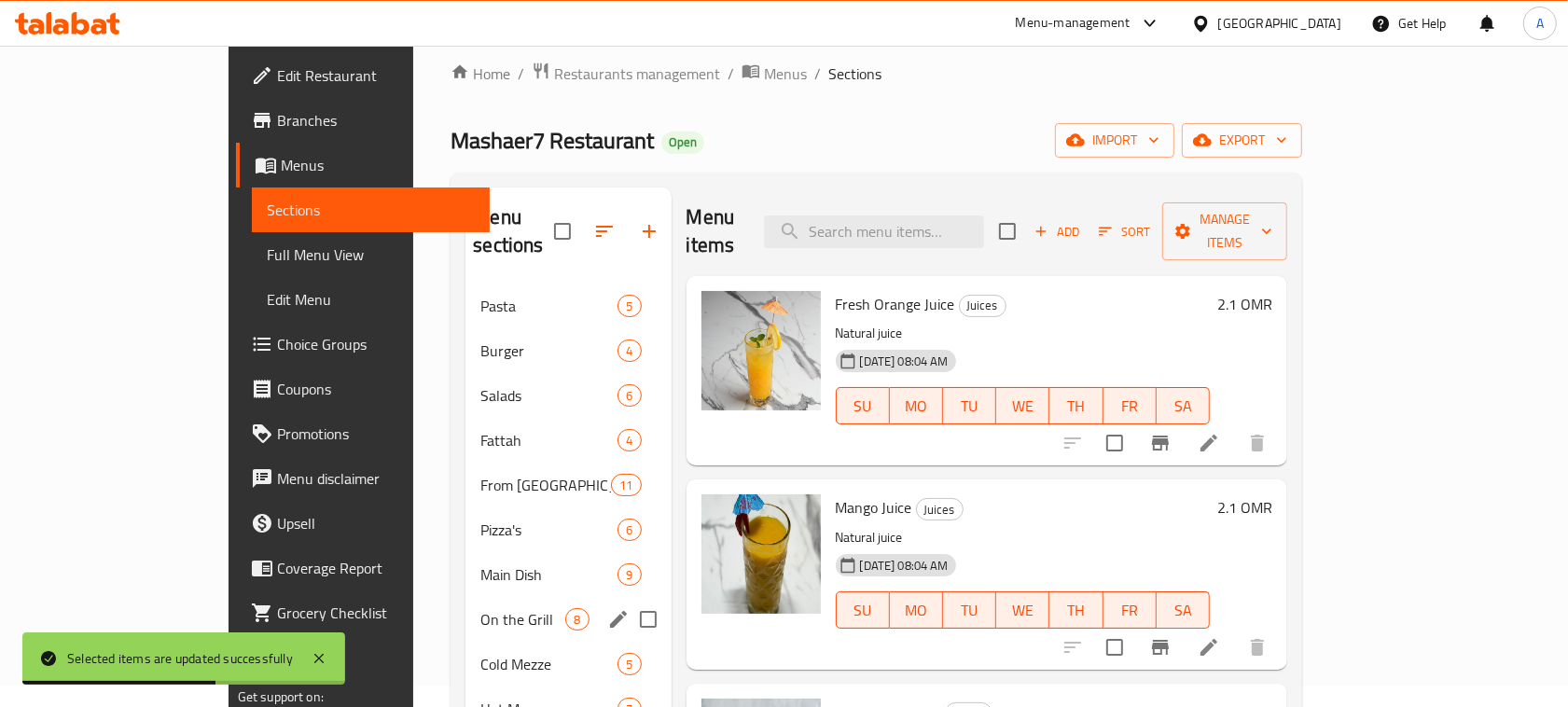 scroll, scrollTop: 345, scrollLeft: 0, axis: vertical 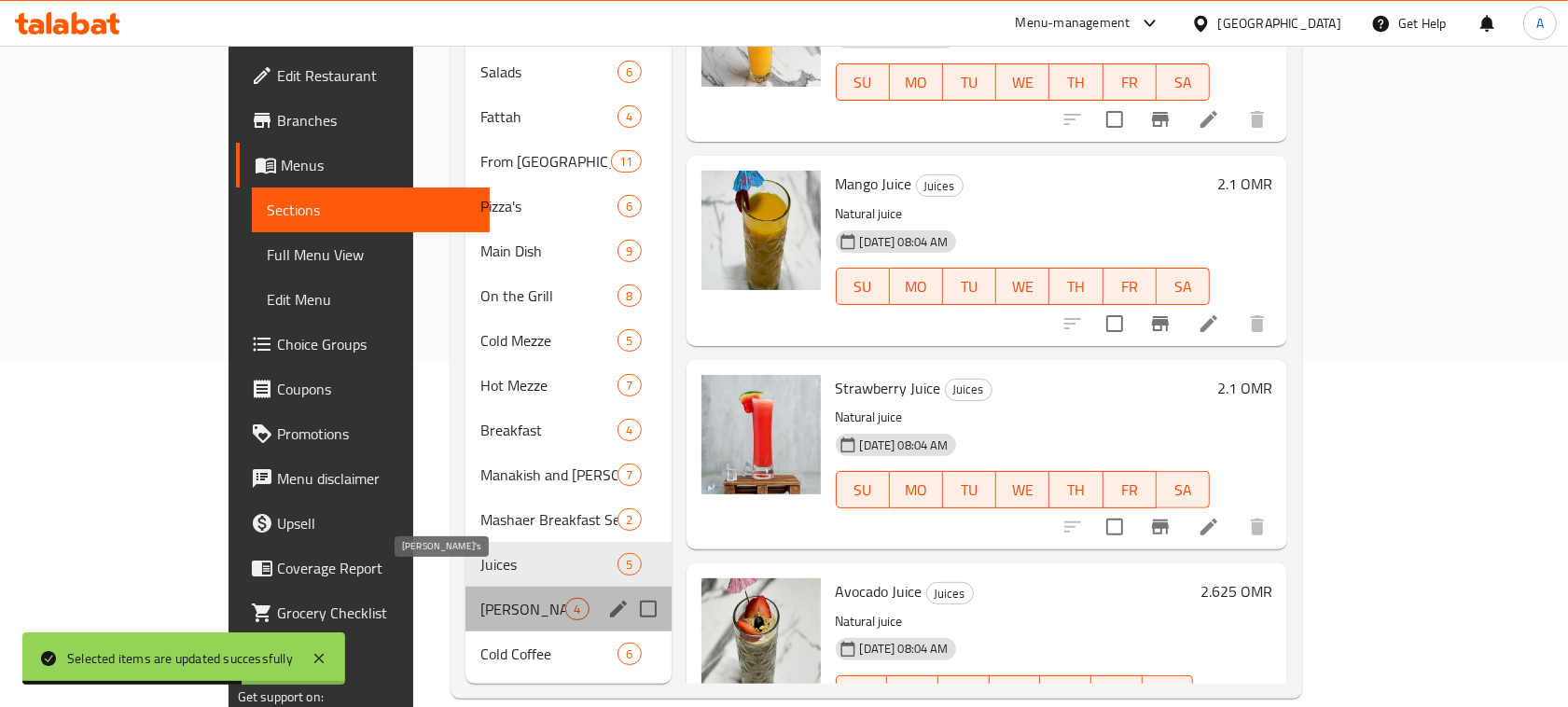 click on "[PERSON_NAME]'s" at bounding box center (522, 609) 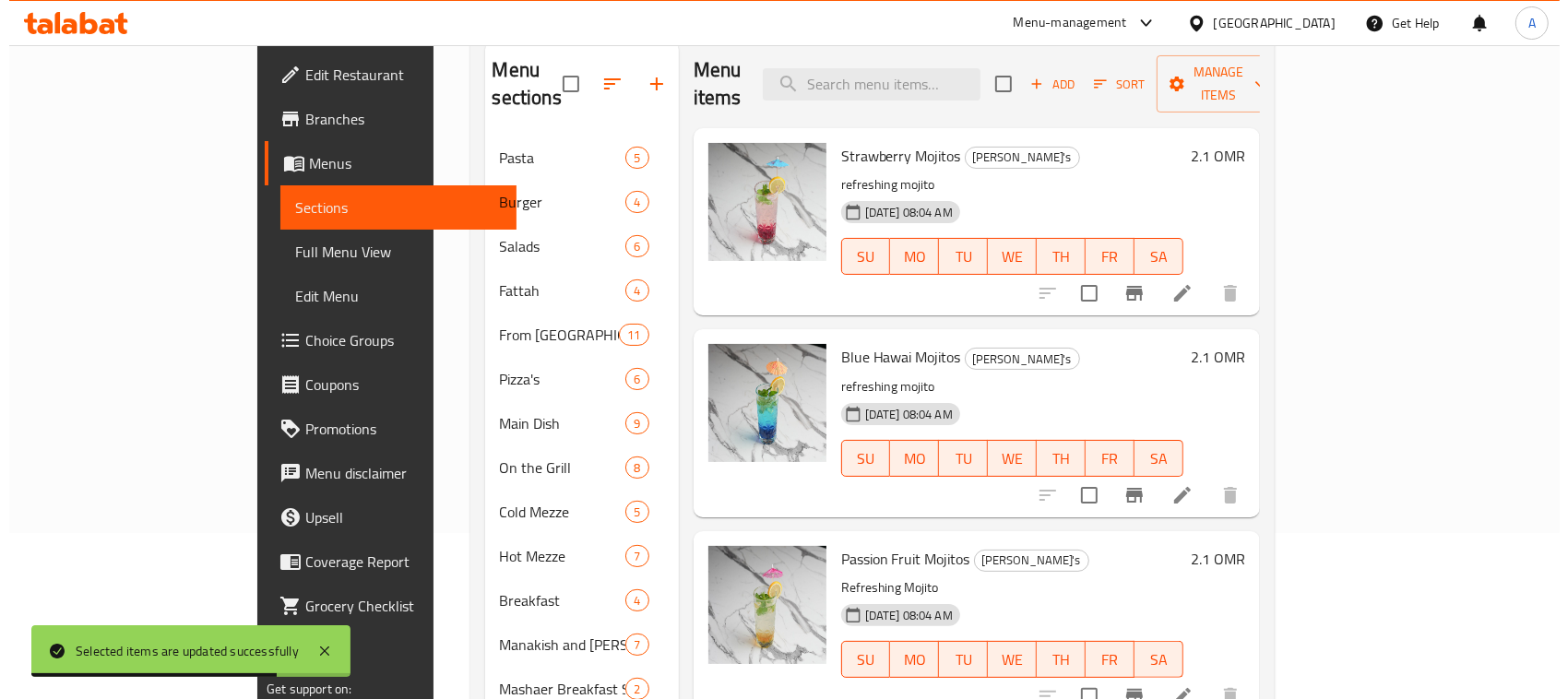 scroll, scrollTop: 0, scrollLeft: 0, axis: both 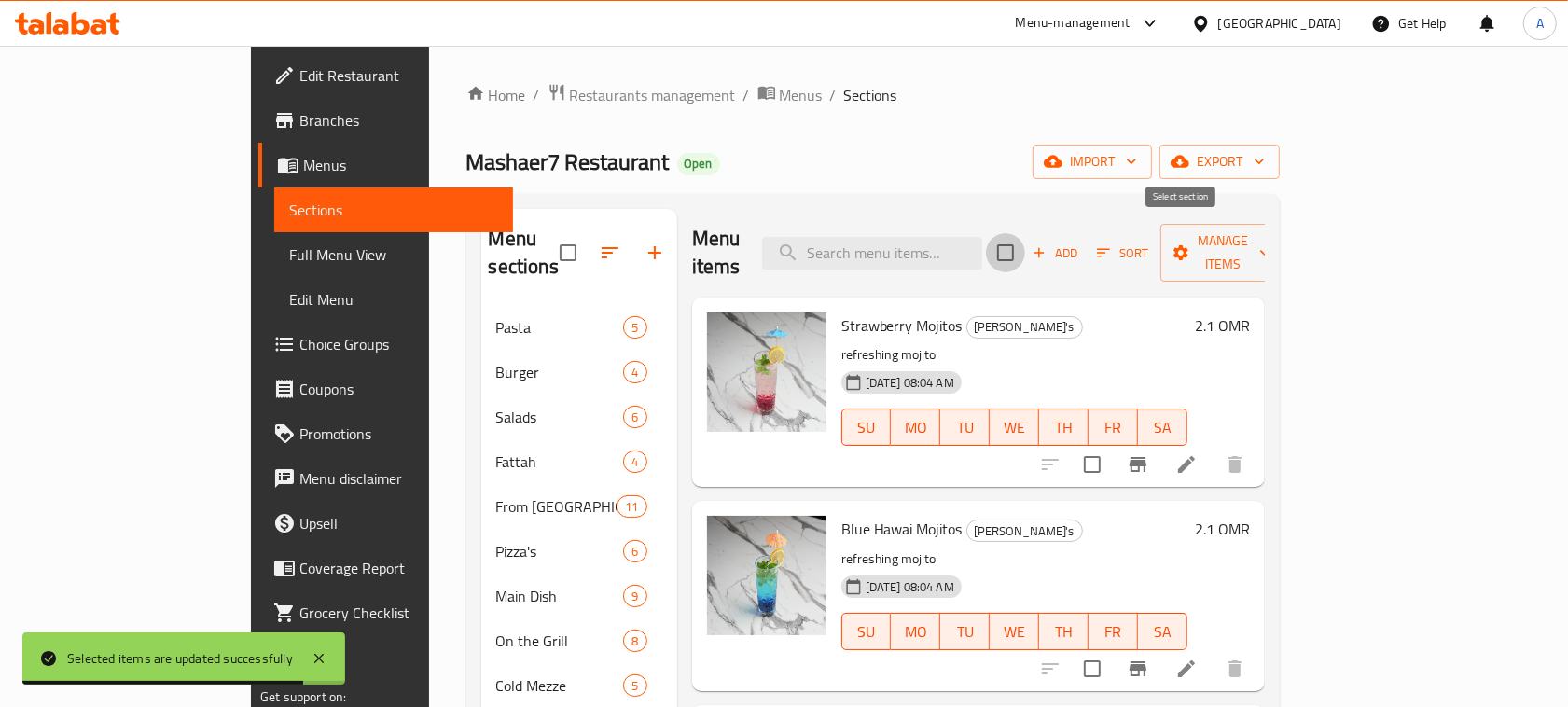 click at bounding box center [1006, 253] 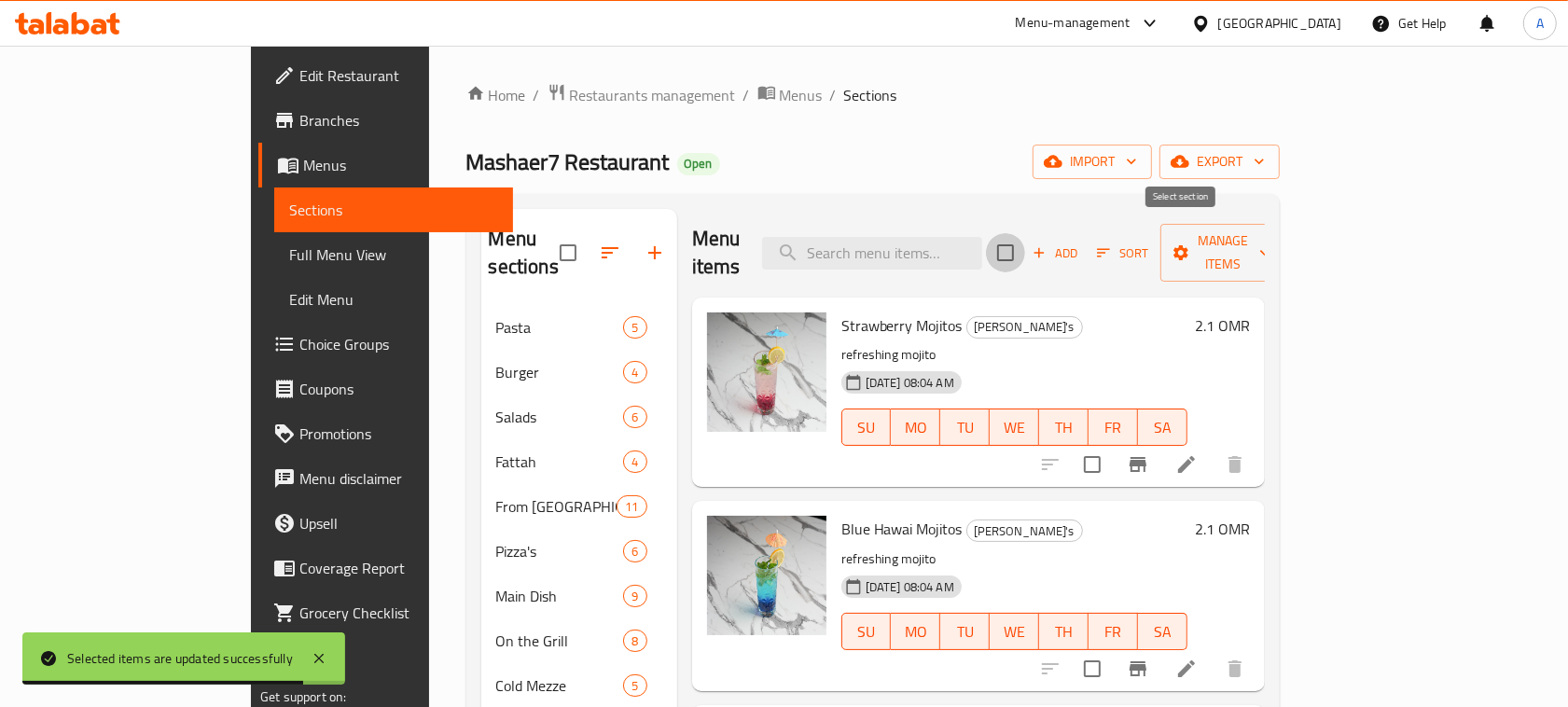 checkbox on "true" 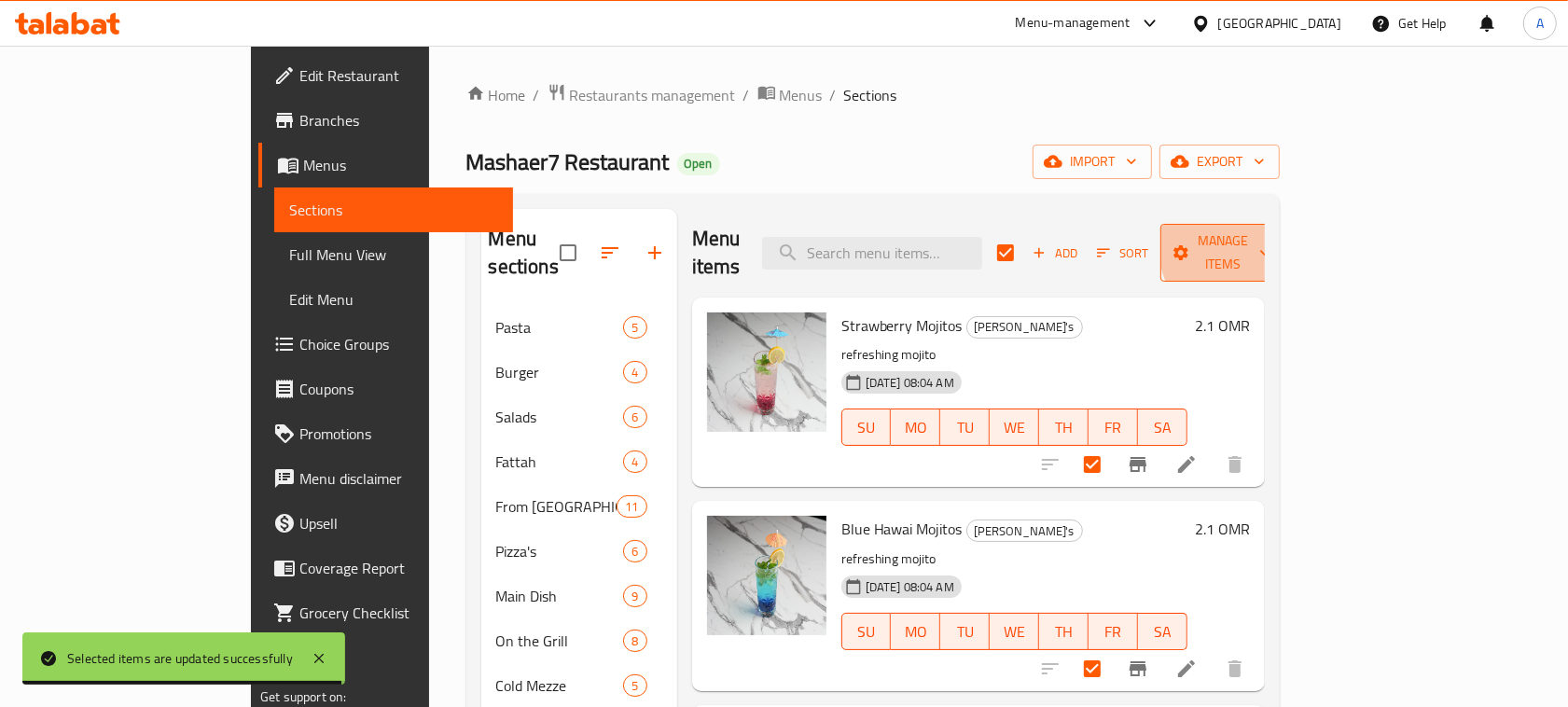 click on "Manage items" at bounding box center (1223, 253) 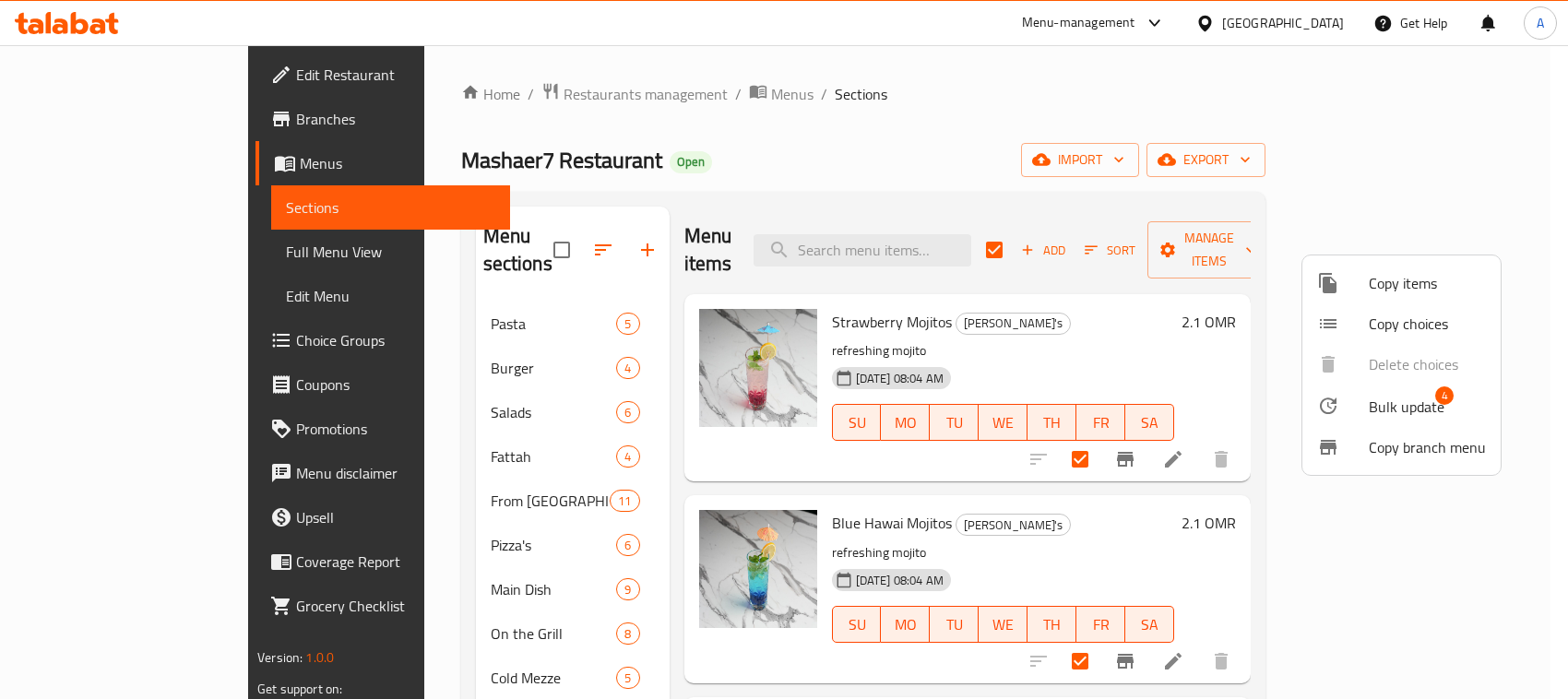 click on "Bulk update" at bounding box center [1407, 407] 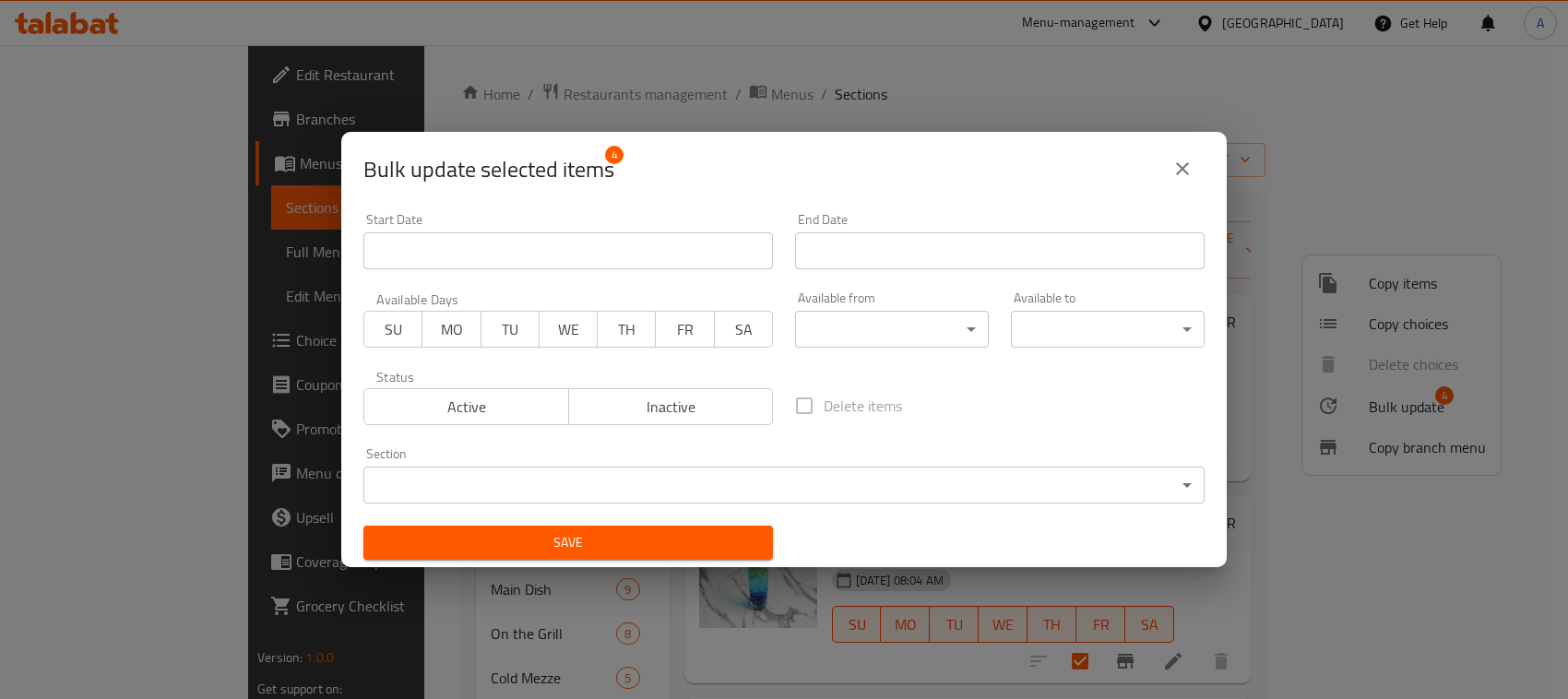 click on "​ Menu-management [GEOGRAPHIC_DATA] Get Help A   Edit Restaurant   Branches   Menus   Sections   Full Menu View   Edit Menu   Choice Groups   Coupons   Promotions   Menu disclaimer   Upsell   Coverage Report   Grocery Checklist  Version:    1.0.0  Get support on:    Support.OpsPlatform Home / Restaurants management / Menus / Sections Mashaer7 Restaurant  Open import export Menu sections Pasta 5 Burger 4 Salads 6 Fattah 4 From [GEOGRAPHIC_DATA] 11 Pizza's 6 Main Dish 9 On the Grill 8 Cold Mezze 5 Hot Mezze 7 Breakfast 4 Manakish and Fatayer 7 Mashaer Breakfast Sets 2 Juices 5 Mojito's 4 Cold Coffee 6 Menu items Add Sort Manage items Strawberry Mojitos   Mojito's refreshing mojito [DATE] 08:04 AM SU MO TU WE TH FR SA 2.1   OMR Blue Hawai Mojitos   Mojito's refreshing mojito [DATE] 08:04 AM SU MO TU WE TH FR SA 2.1   OMR Passion Fruit Mojitos   Mojito's Refreshing Mojito [DATE] 08:04 AM SU MO TU WE TH FR SA 2.1   OMR Mashaer Mojitos   Mojito's Refreshing Mojito [DATE] 08:04 AM SU MO TU WE TH FR SA 2.625   OMR Cancel" at bounding box center (784, 372) 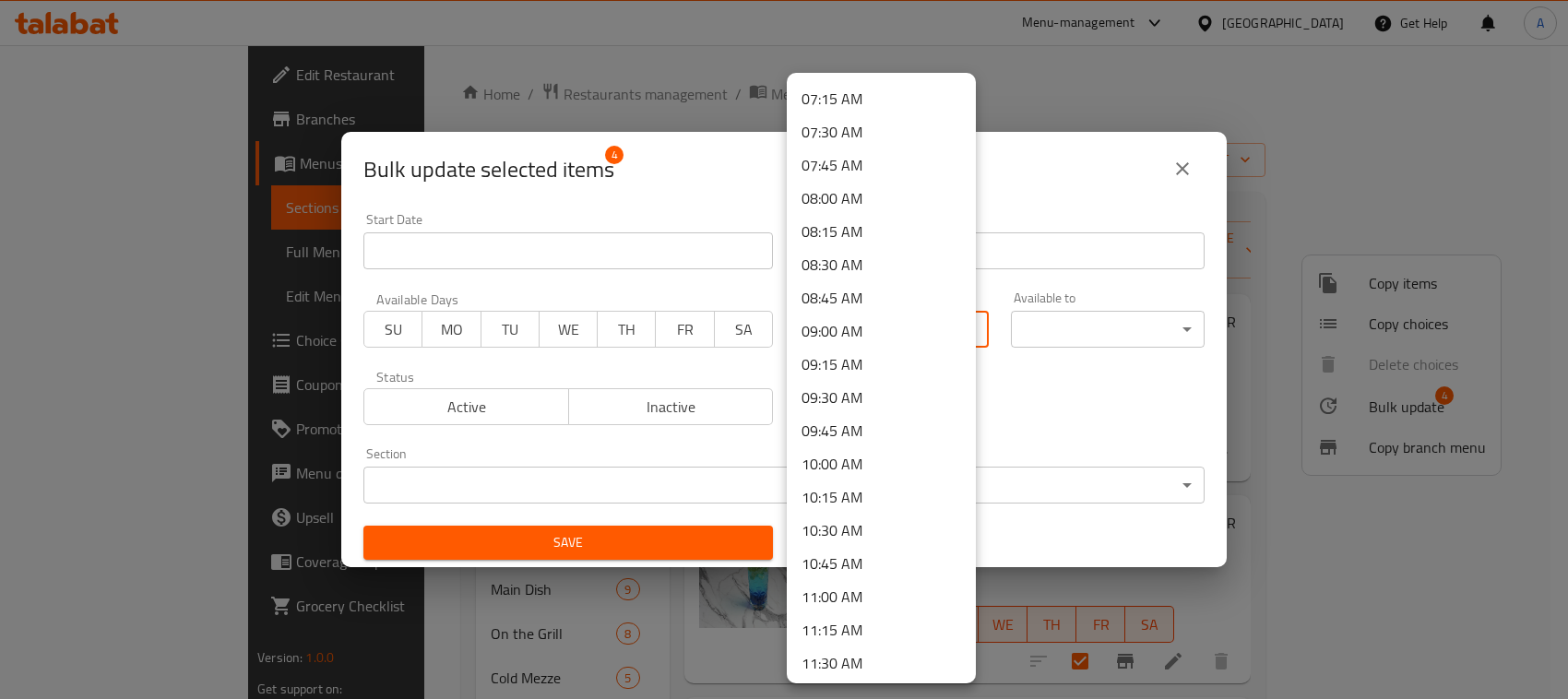 scroll, scrollTop: 942, scrollLeft: 0, axis: vertical 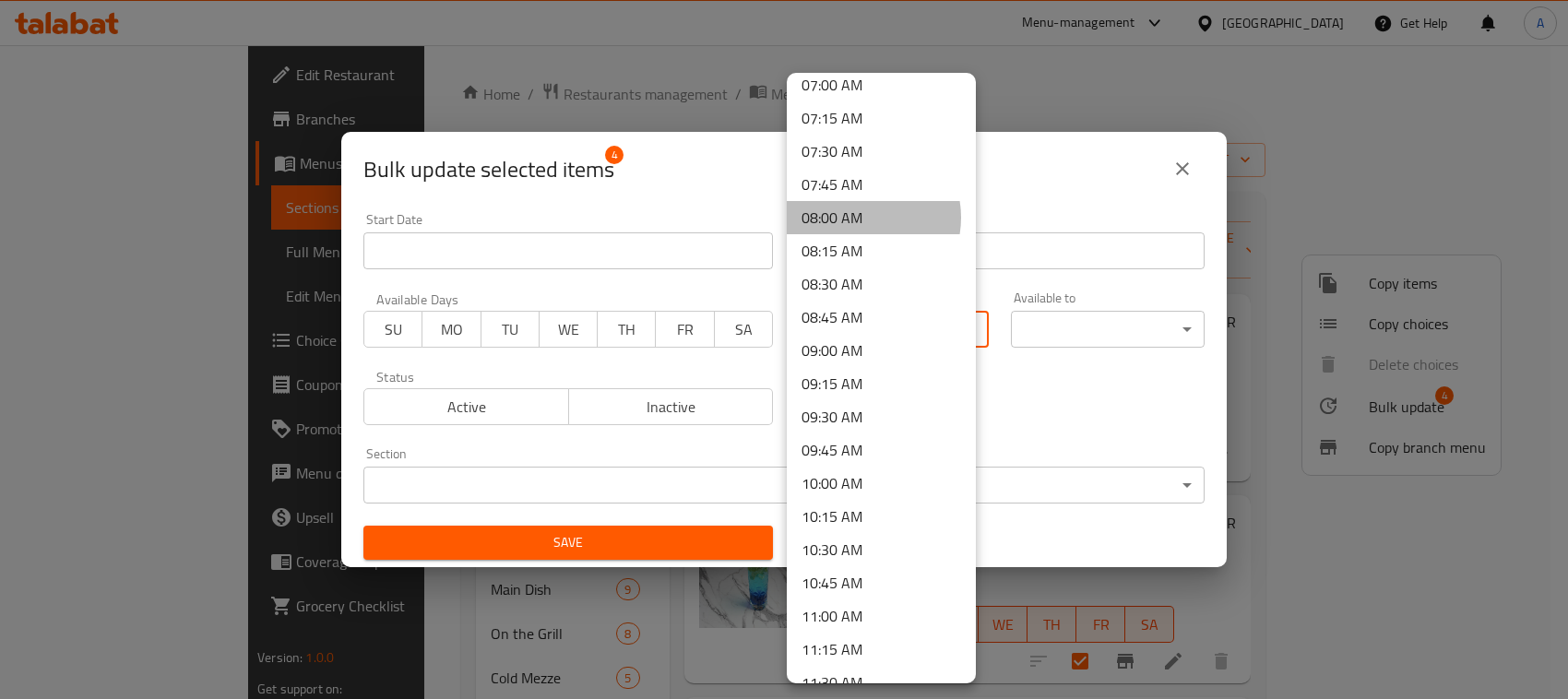 click on "08:00 AM" at bounding box center (881, 218) 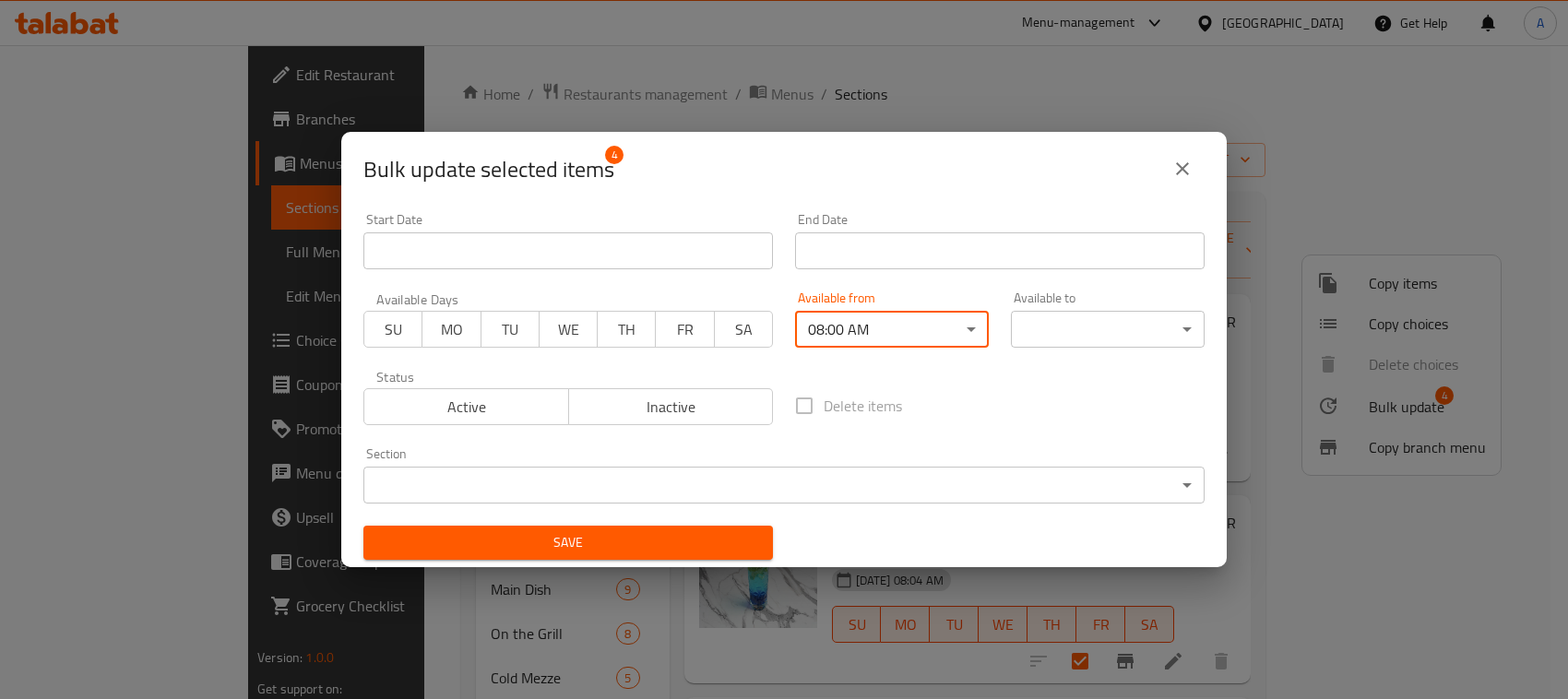 click on "00:00 AM 00:15 AM 00:30 AM 00:45 AM 01:00 AM 01:15 AM 01:30 AM 01:45 AM 02:00 AM 02:15 AM 02:30 AM 02:45 AM 03:00 AM 03:15 AM 03:30 AM 03:45 AM 04:00 AM 04:15 AM 04:30 AM 04:45 AM 05:00 AM 05:15 AM 05:30 AM 05:45 AM 06:00 AM 06:15 AM 06:30 AM 06:45 AM 07:00 AM 07:15 AM 07:30 AM 07:45 AM 08:00 AM 08:15 AM 08:30 AM 08:45 AM 09:00 AM 09:15 AM 09:30 AM 09:45 AM 10:00 AM 10:15 AM 10:30 AM 10:45 AM 11:00 AM 11:15 AM 11:30 AM 11:45 AM 12:00 PM 12:15 PM 12:30 PM 12:45 PM 13:00 PM 13:15 PM 13:30 PM 13:45 PM 14:00 PM 14:15 PM 14:30 PM 14:45 PM 15:00 PM 15:15 PM 15:30 PM 15:45 PM 16:00 PM 16:15 PM 16:30 PM 16:45 PM 17:00 PM 17:15 PM 17:30 PM 17:45 PM 18:00 PM 18:15 PM 18:30 PM 18:45 PM 19:00 PM 19:15 PM 19:30 PM 19:45 PM 20:00 PM 20:15 PM 20:30 PM 20:45 PM 21:00 PM 21:15 PM 21:30 PM 21:45 PM 22:00 PM 22:15 PM 22:30 PM 22:45 PM 23:00 PM 23:15 PM 23:30 PM 23:45 PM 23:59 PM" at bounding box center (784, 350) 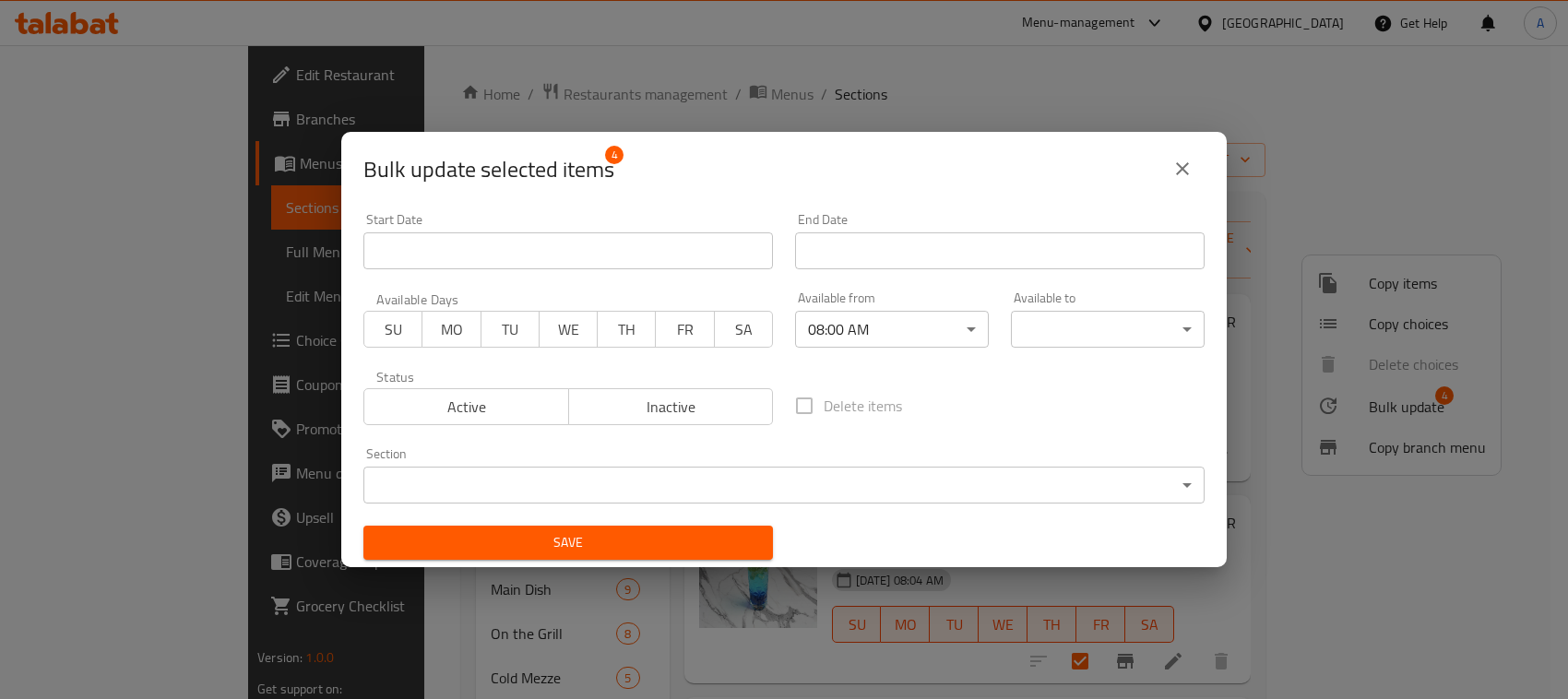 click on "​ Menu-management [GEOGRAPHIC_DATA] Get Help A   Edit Restaurant   Branches   Menus   Sections   Full Menu View   Edit Menu   Choice Groups   Coupons   Promotions   Menu disclaimer   Upsell   Coverage Report   Grocery Checklist  Version:    1.0.0  Get support on:    Support.OpsPlatform Home / Restaurants management / Menus / Sections Mashaer7 Restaurant  Open import export Menu sections Pasta 5 Burger 4 Salads 6 Fattah 4 From [GEOGRAPHIC_DATA] 11 Pizza's 6 Main Dish 9 On the Grill 8 Cold Mezze 5 Hot Mezze 7 Breakfast 4 Manakish and Fatayer 7 Mashaer Breakfast Sets 2 Juices 5 Mojito's 4 Cold Coffee 6 Menu items Add Sort Manage items Strawberry Mojitos   Mojito's refreshing mojito [DATE] 08:04 AM SU MO TU WE TH FR SA 2.1   OMR Blue Hawai Mojitos   Mojito's refreshing mojito [DATE] 08:04 AM SU MO TU WE TH FR SA 2.1   OMR Passion Fruit Mojitos   Mojito's Refreshing Mojito [DATE] 08:04 AM SU MO TU WE TH FR SA 2.1   OMR Mashaer Mojitos   Mojito's Refreshing Mojito [DATE] 08:04 AM SU MO TU WE TH FR SA 2.625   OMR Cancel" at bounding box center [784, 372] 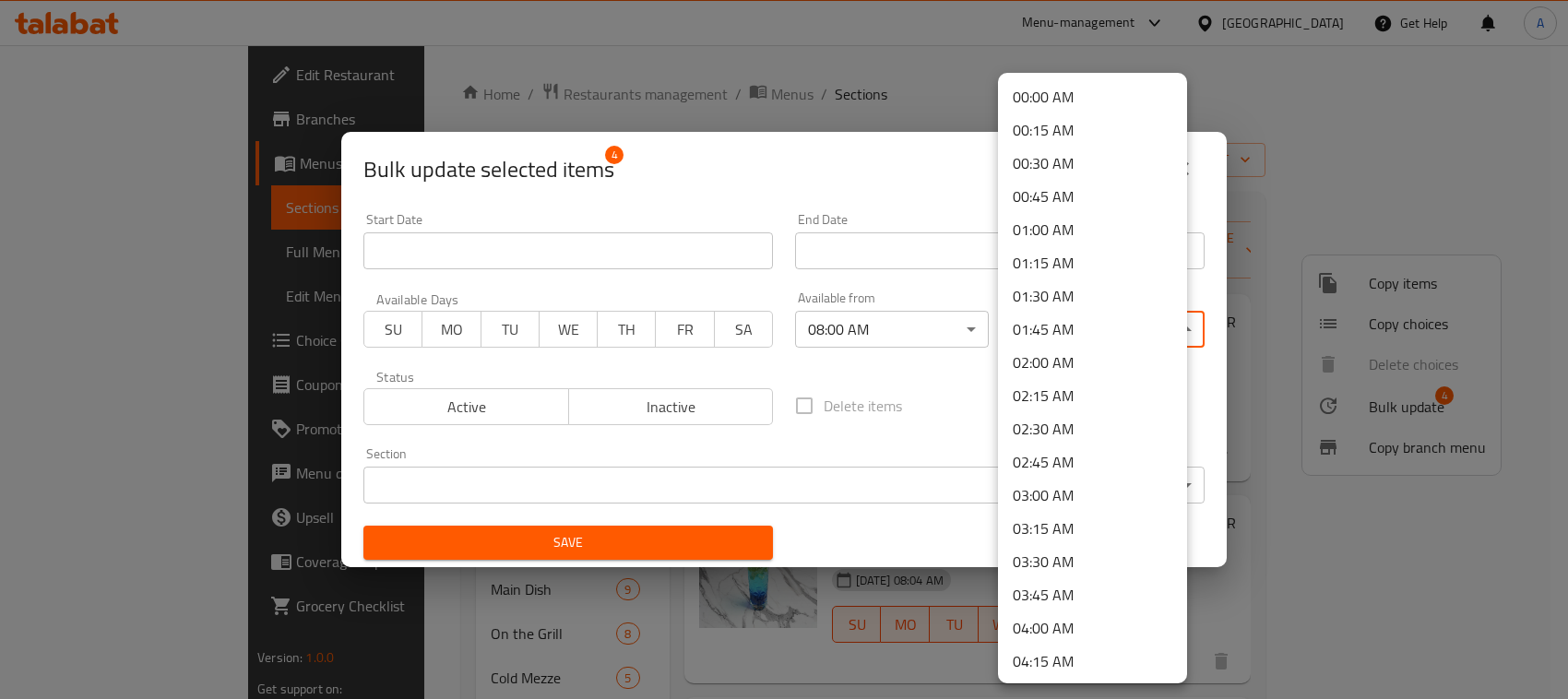 scroll, scrollTop: 2622, scrollLeft: 0, axis: vertical 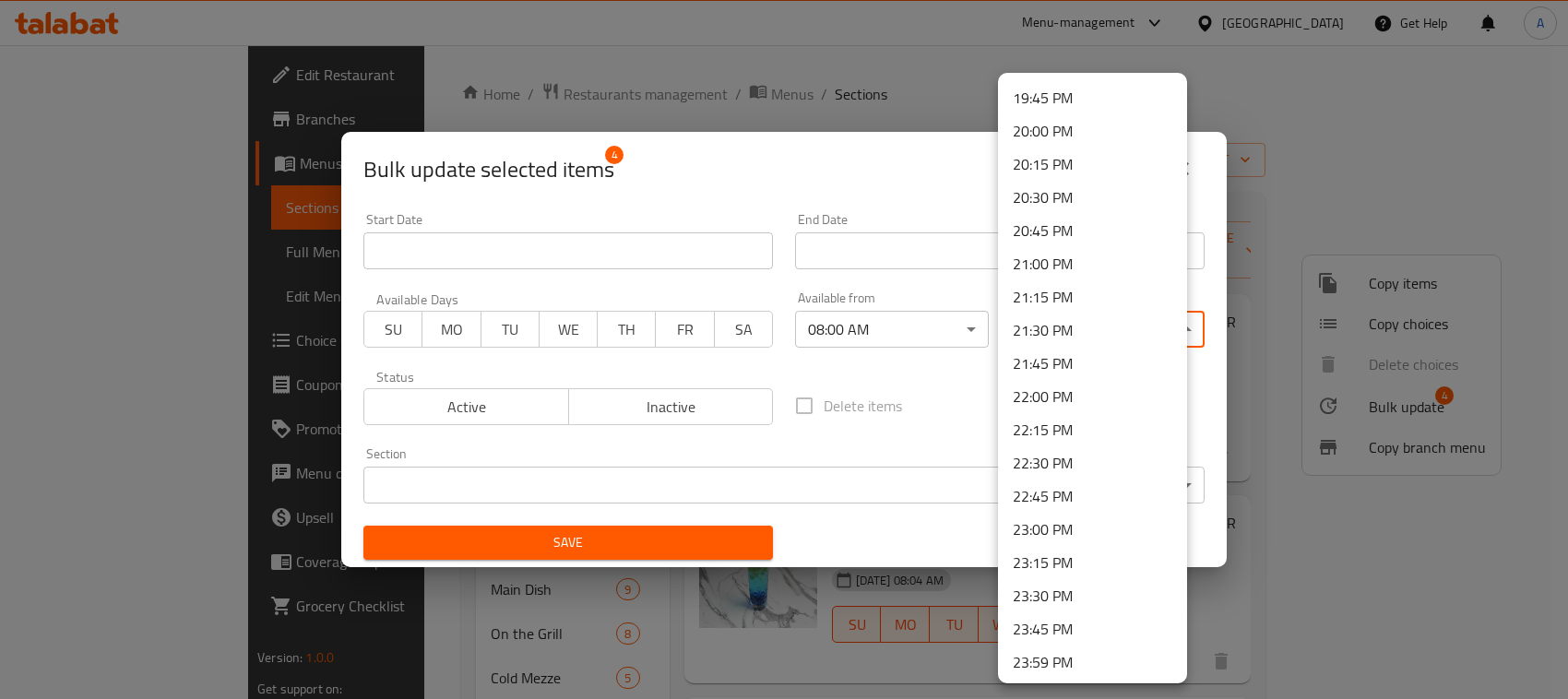 click on "23:30 PM" at bounding box center [1092, 596] 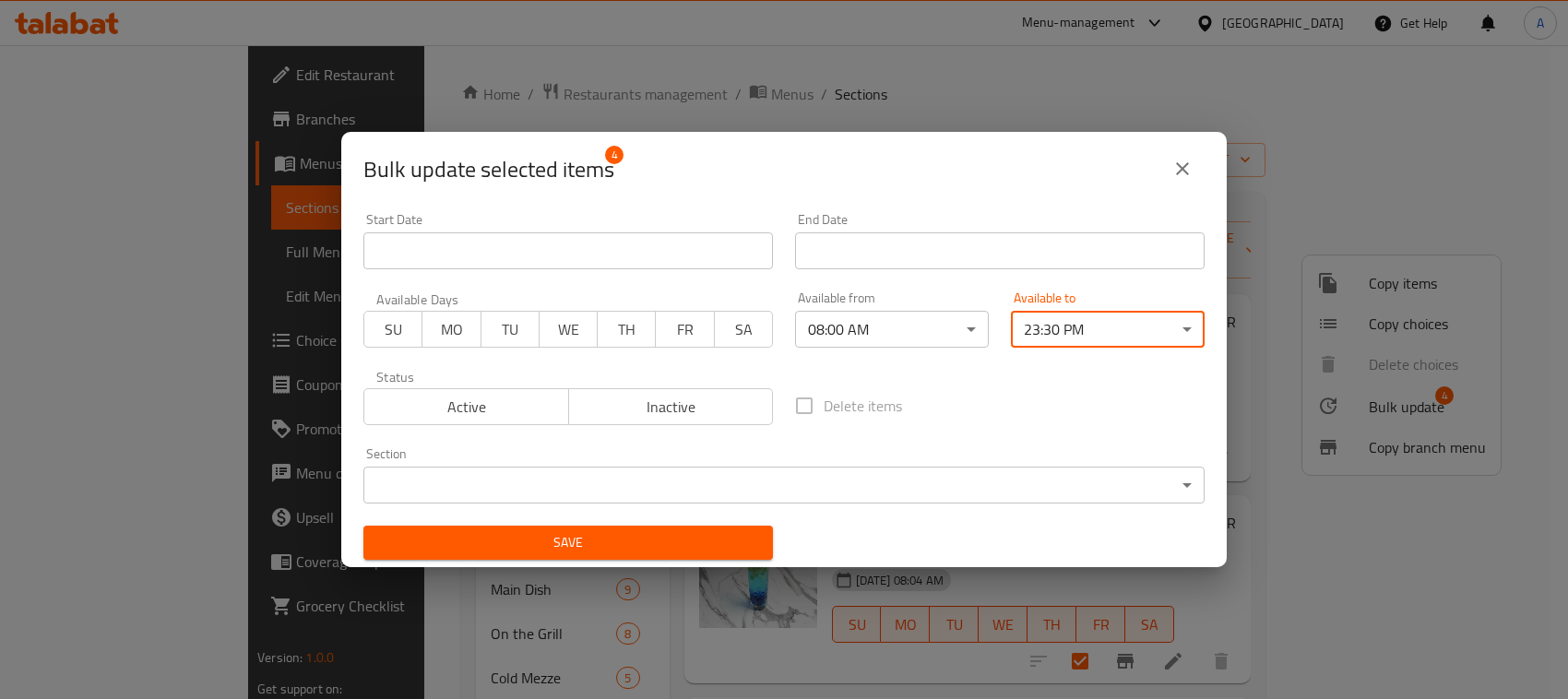 click on "Save" at bounding box center [568, 542] 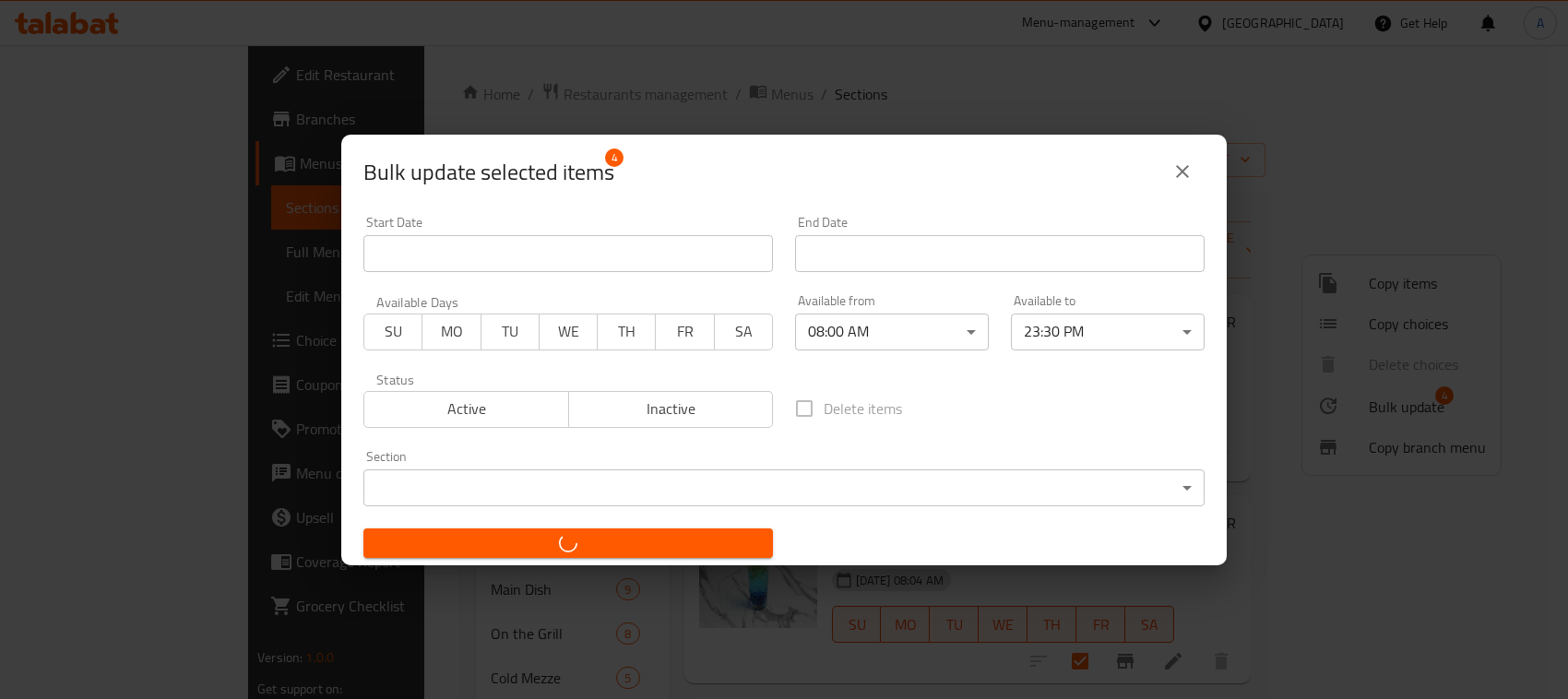 checkbox on "false" 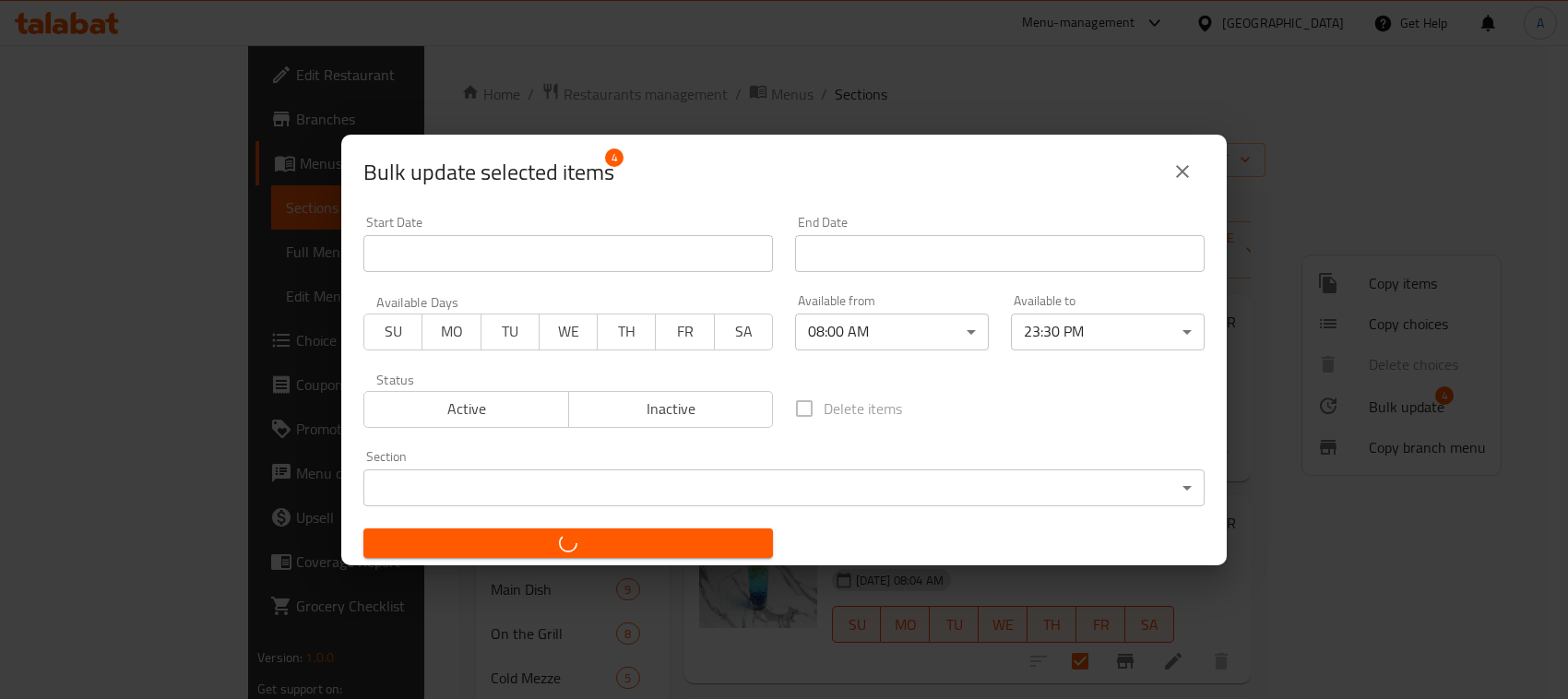 checkbox on "false" 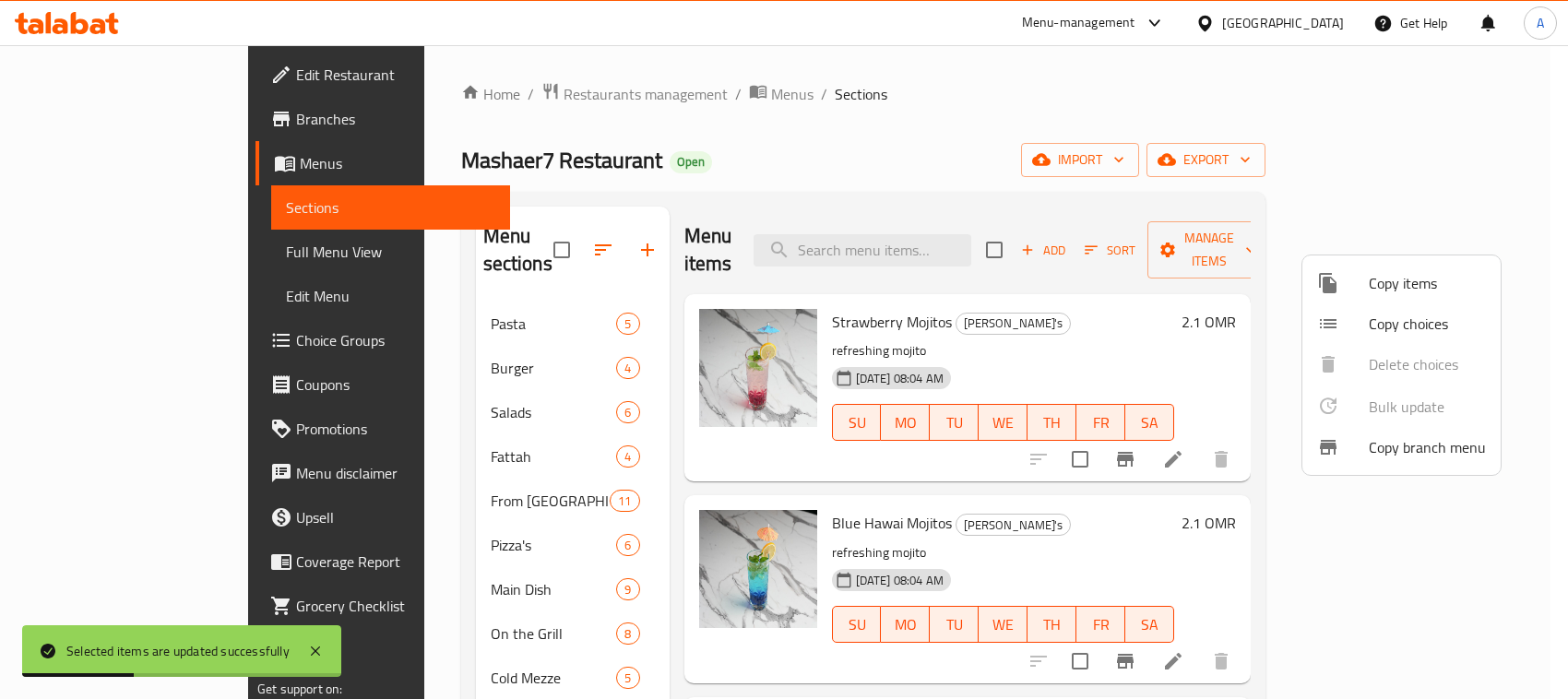 click at bounding box center (784, 350) 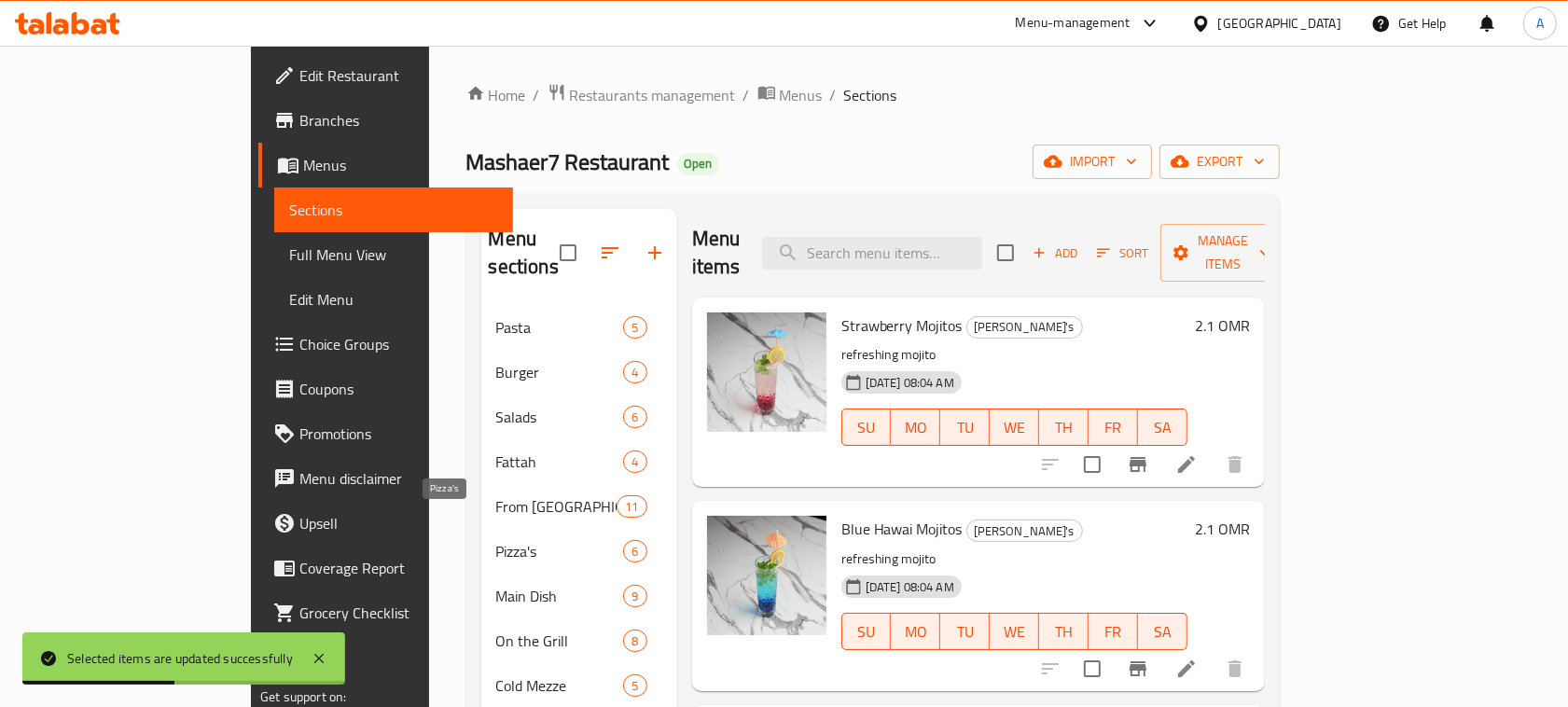 click on "Pizza's" at bounding box center [560, 551] 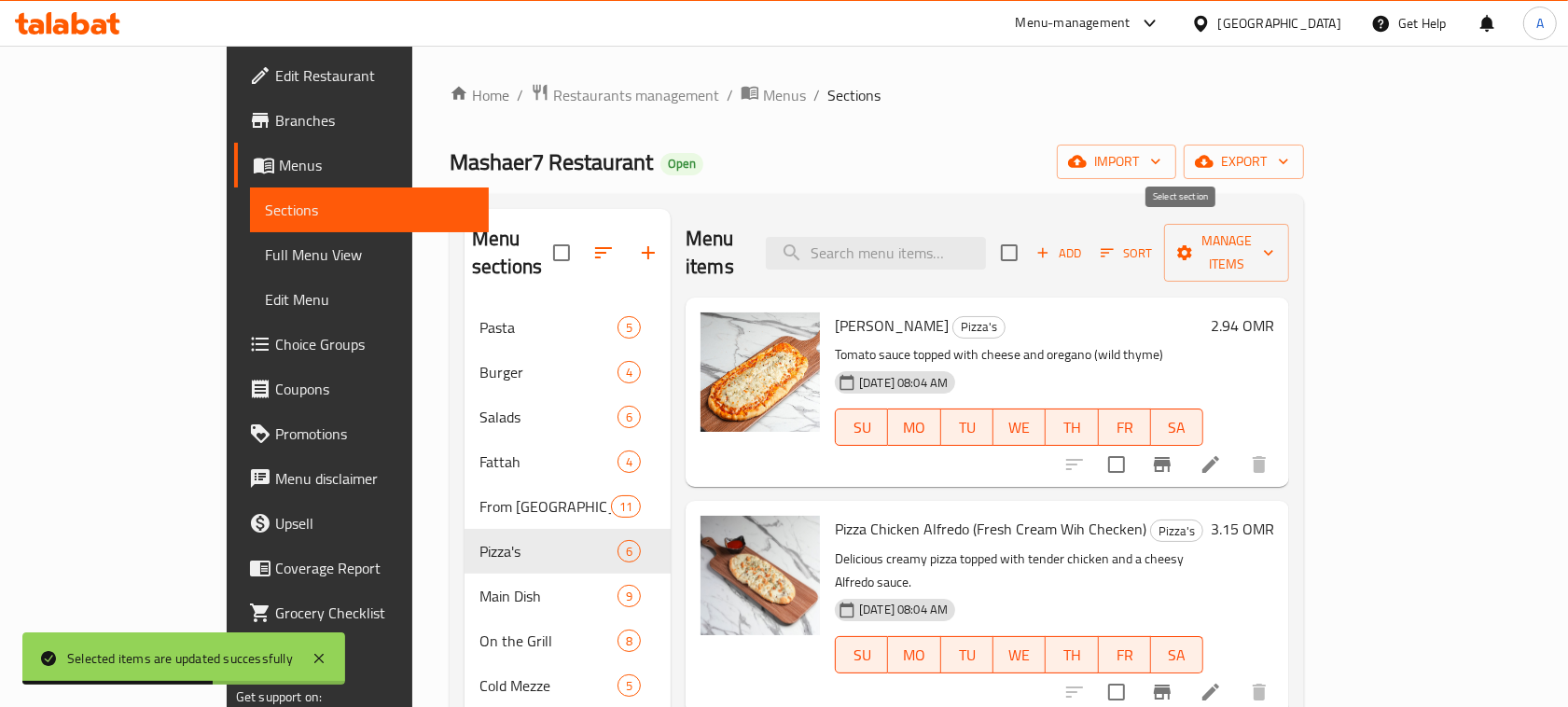 click at bounding box center [1009, 253] 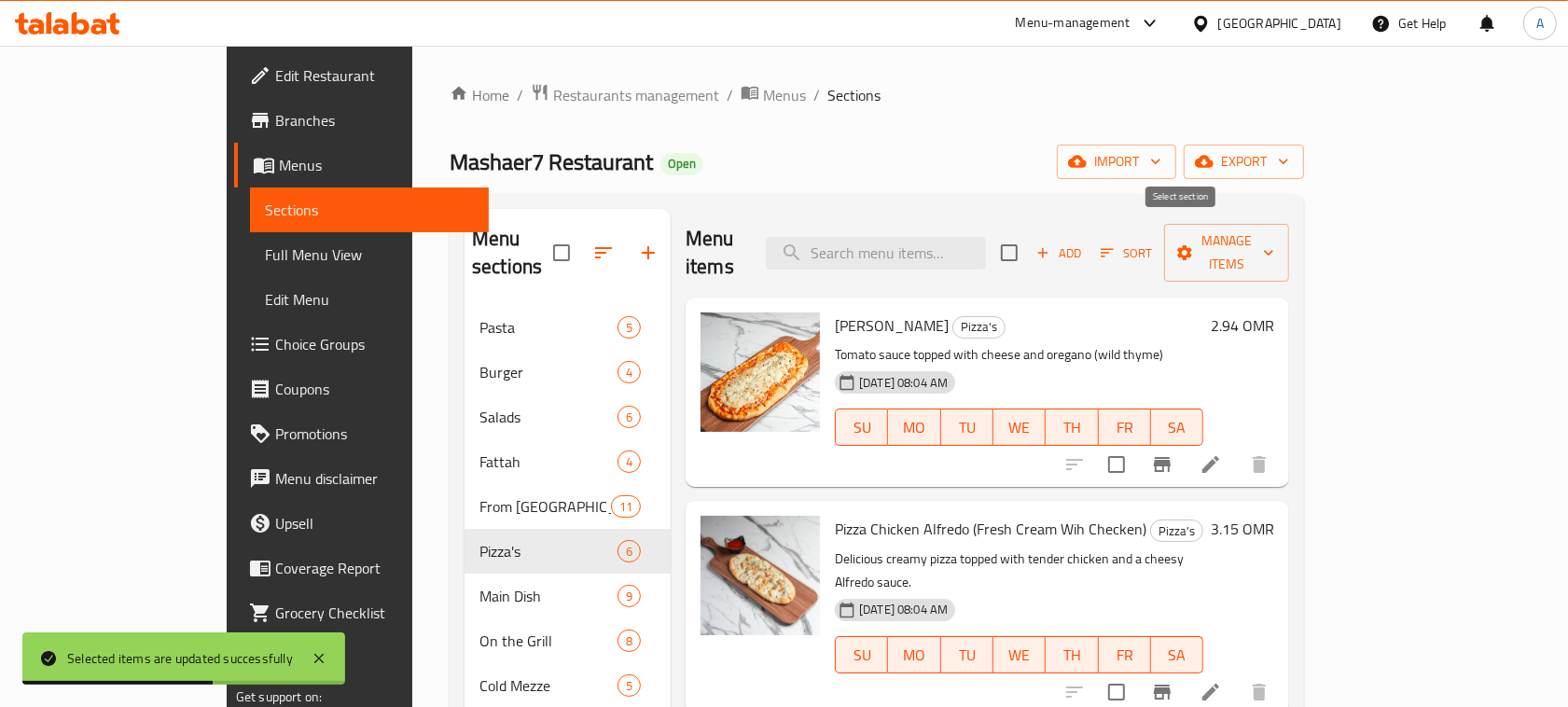 checkbox on "true" 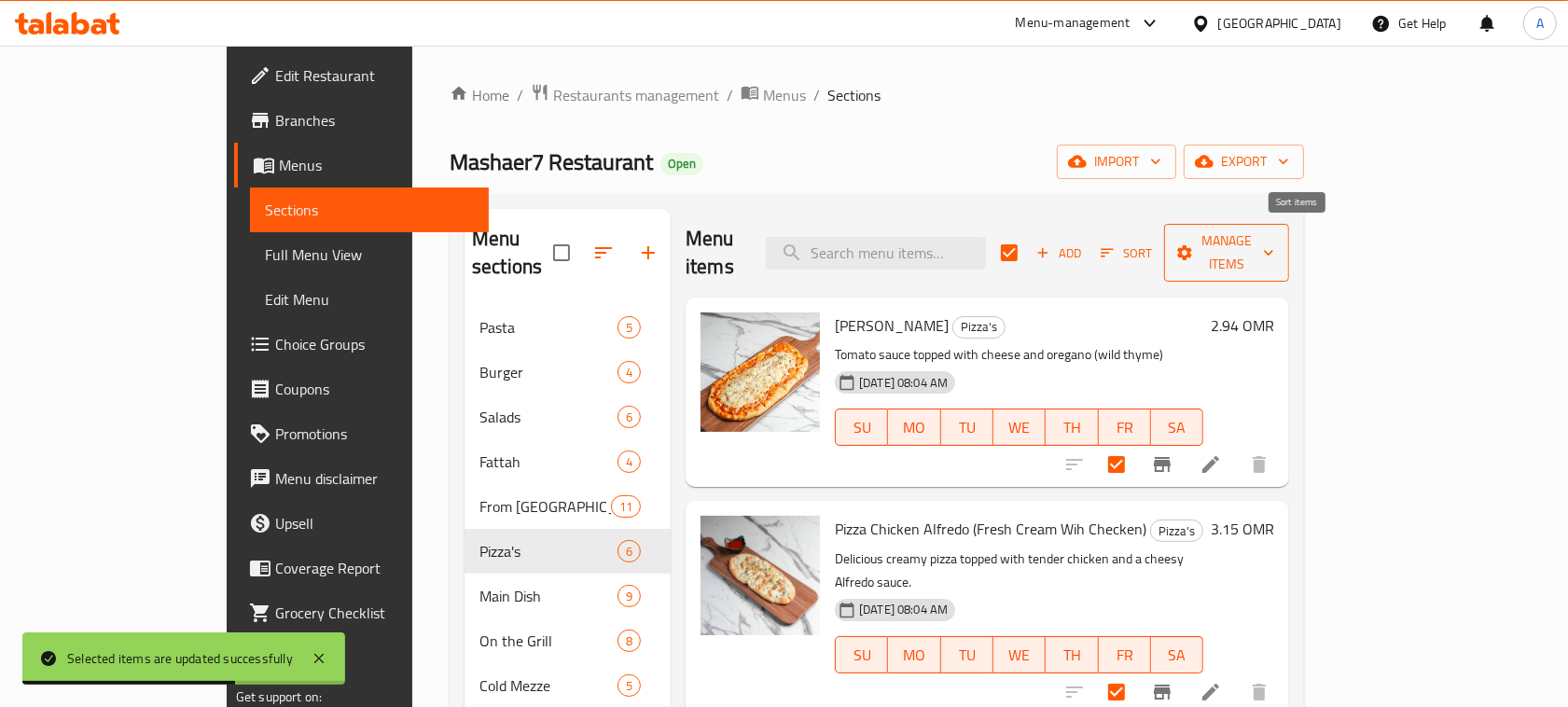 click on "Manage items" at bounding box center (1227, 253) 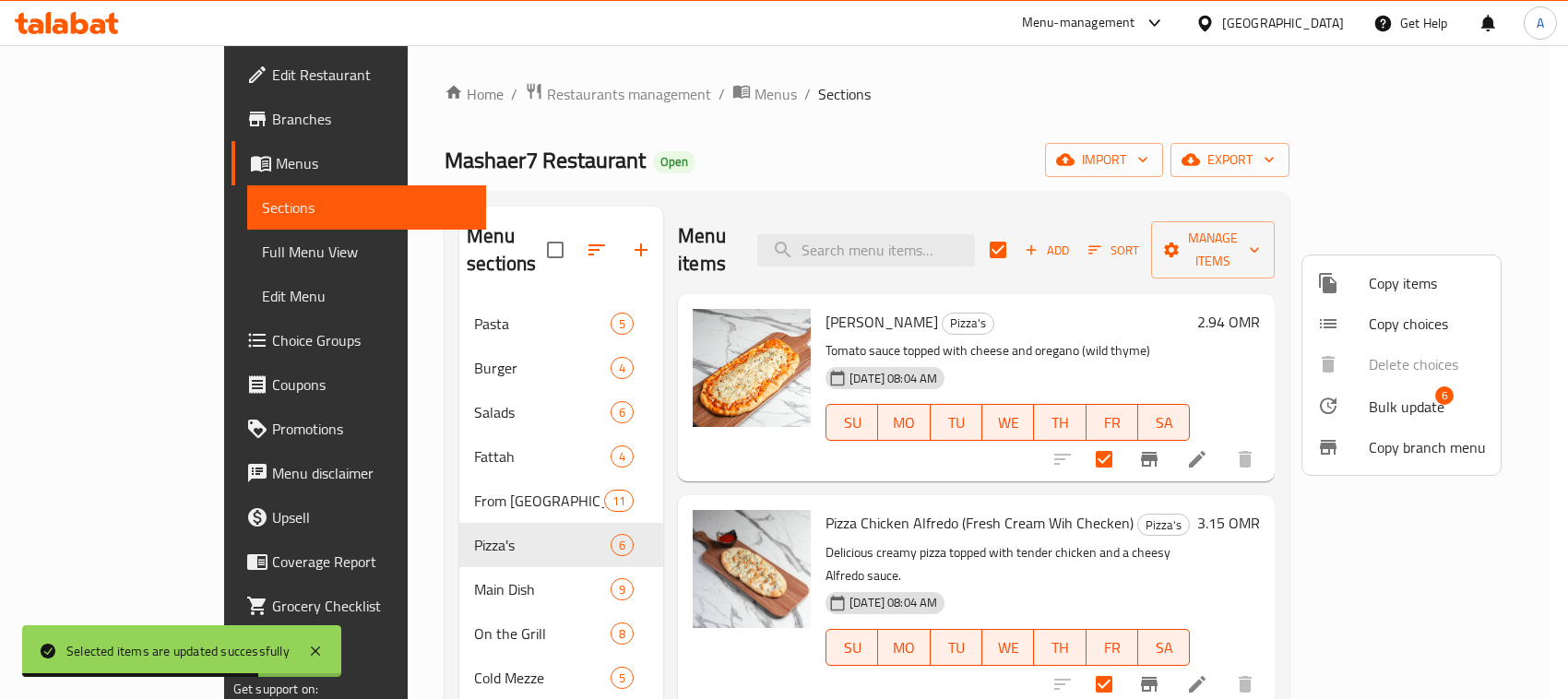 click on "Bulk update 6" at bounding box center [1401, 406] 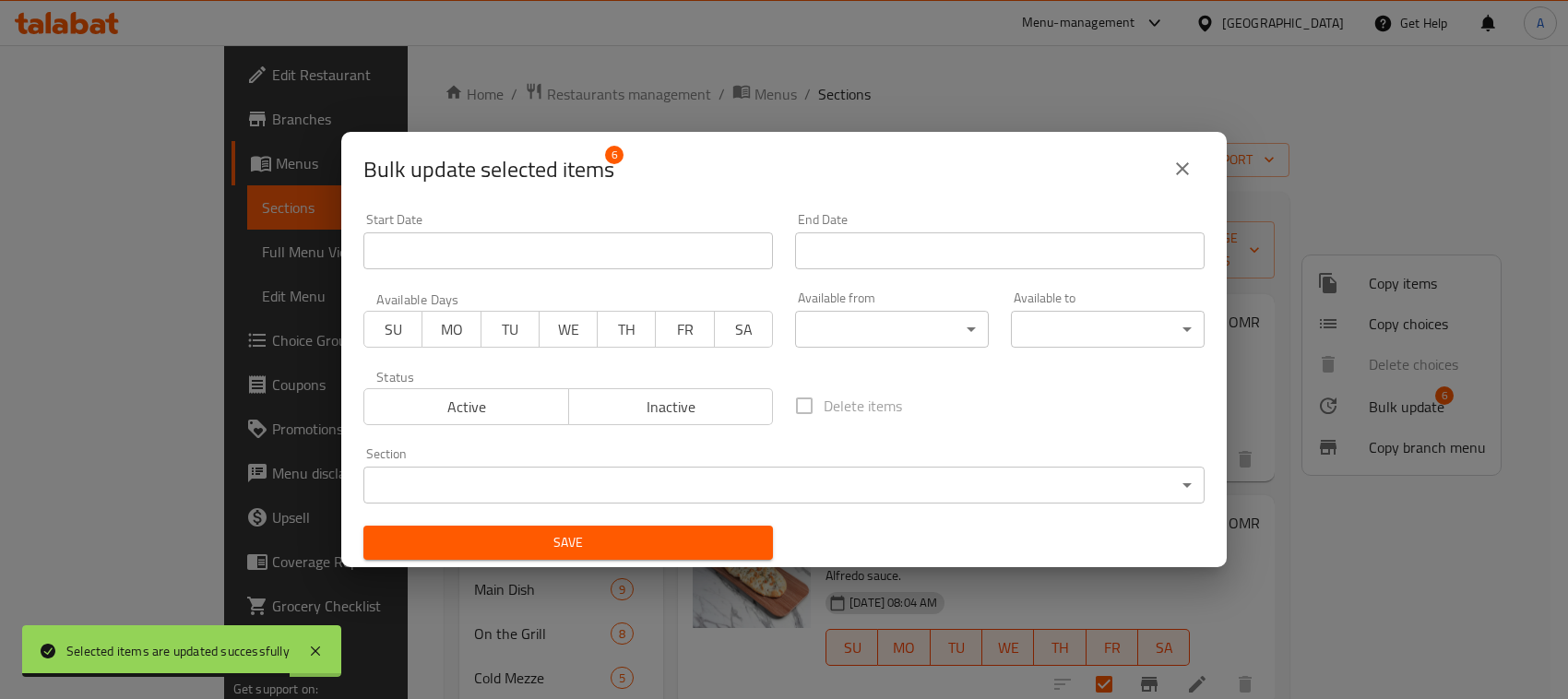 click on "Selected items are updated successfully ​ Menu-management [GEOGRAPHIC_DATA] Get Help A   Edit Restaurant   Branches   Menus   Sections   Full Menu View   Edit Menu   Choice Groups   Coupons   Promotions   Menu disclaimer   Upsell   Coverage Report   Grocery Checklist  Version:    1.0.0  Get support on:    Support.OpsPlatform Home / Restaurants management / Menus / Sections Mashaer7 Restaurant  Open import export Menu sections Pasta 5 Burger 4 Salads 6 Fattah 4 From [GEOGRAPHIC_DATA] 11 Pizza's 6 Main Dish 9 On the Grill 8 Cold Mezze 5 Hot Mezze 7 Breakfast 4 Manakish and Fatayer 7 Mashaer Breakfast Sets 2 Juices 5 Mojito's 4 Cold Coffee 6 Menu items Add Sort Manage items Margherita Pizza   Pizza's Tomato sauce topped with cheese and oregano (wild thyme) [DATE] 08:04 AM SU MO TU WE TH FR SA 2.94   OMR Pizza Chicken Alfredo (Fresh Cream Wih Checken)   Pizza's Delicious creamy pizza topped with tender chicken and a cheesy Alfredo sauce. [DATE] 08:04 AM SU MO TU WE TH FR SA 3.15   OMR Capriccio Sa Pizza(Veg+[GEOGRAPHIC_DATA])   Pizza's" at bounding box center (784, 372) 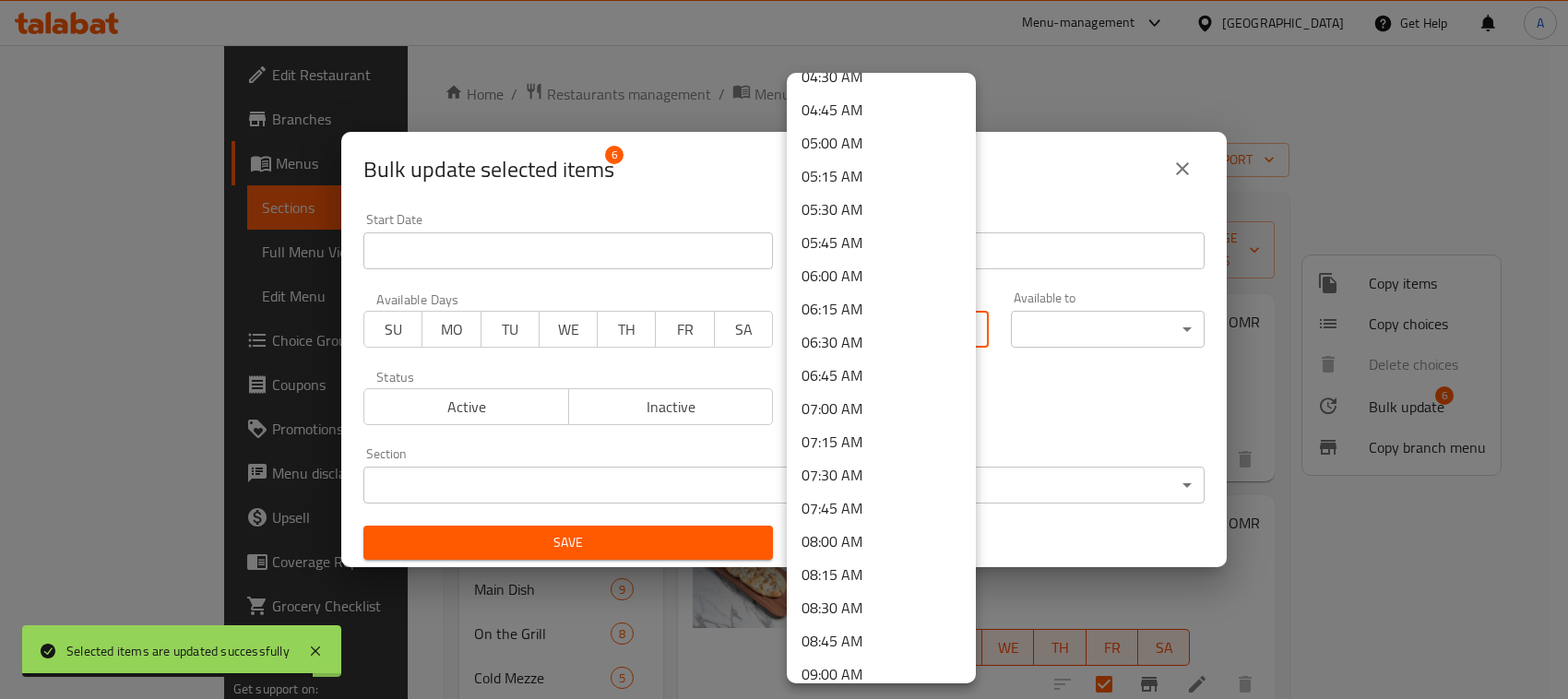 scroll, scrollTop: 922, scrollLeft: 0, axis: vertical 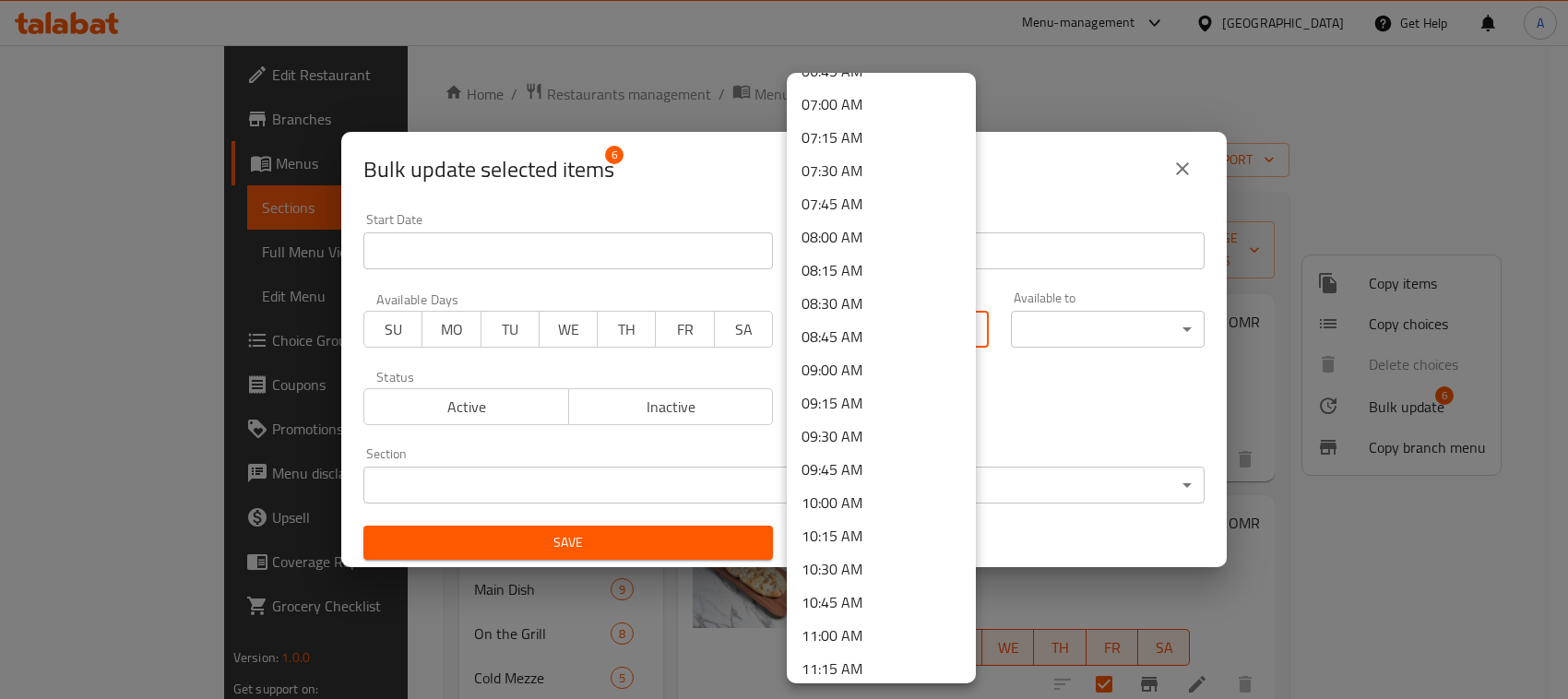 click on "08:00 AM" at bounding box center (881, 237) 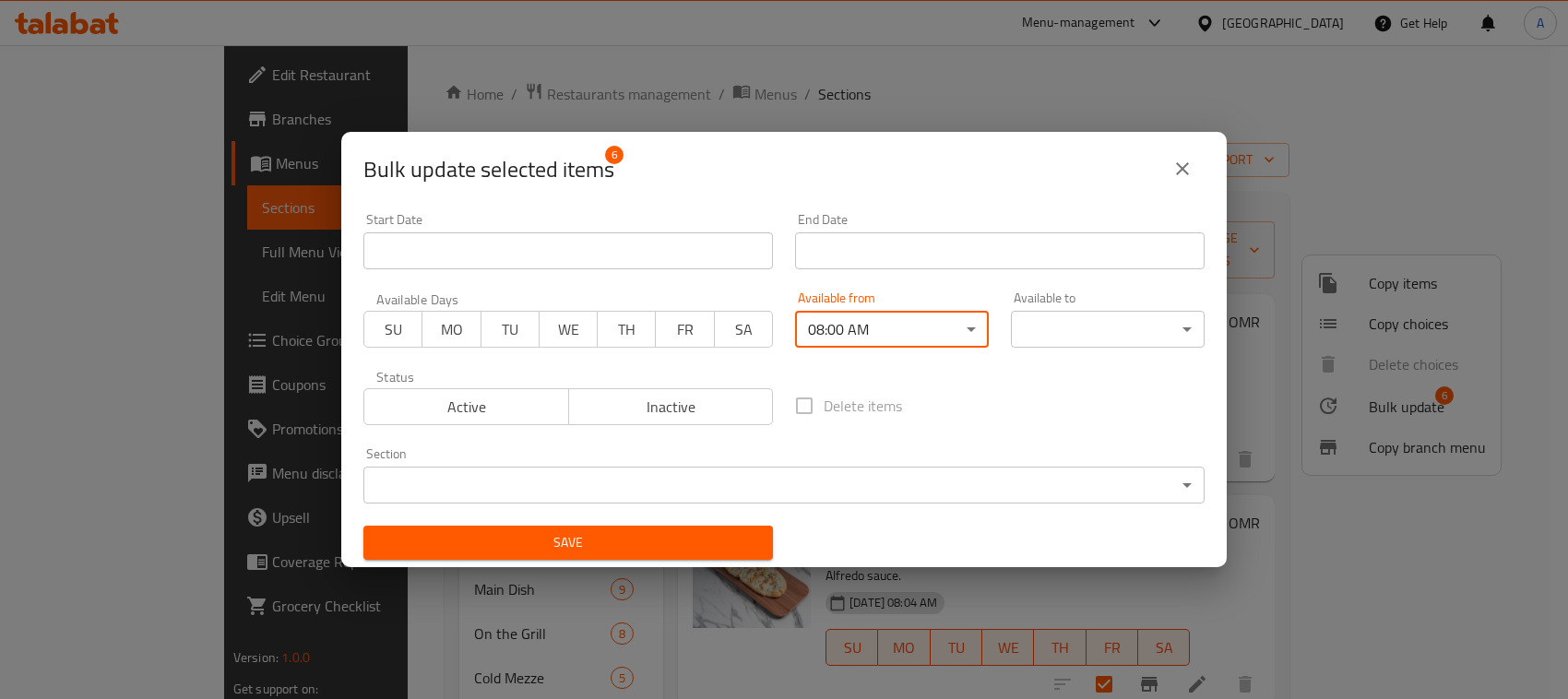 click on "​ Menu-management [GEOGRAPHIC_DATA] Get Help A   Edit Restaurant   Branches   Menus   Sections   Full Menu View   Edit Menu   Choice Groups   Coupons   Promotions   Menu disclaimer   Upsell   Coverage Report   Grocery Checklist  Version:    1.0.0  Get support on:    Support.OpsPlatform Home / Restaurants management / Menus / Sections Mashaer7 Restaurant  Open import export Menu sections Pasta 5 Burger 4 Salads 6 Fattah 4 From [GEOGRAPHIC_DATA] 11 Pizza's 6 Main Dish 9 On the Grill 8 Cold Mezze 5 Hot Mezze 7 Breakfast 4 Manakish and Fatayer 7 Mashaer Breakfast Sets 2 Juices 5 Mojito's 4 Cold Coffee 6 Menu items Add Sort Manage items Margherita Pizza   Pizza's Tomato sauce topped with cheese and oregano (wild thyme) [DATE] 08:04 AM SU MO TU WE TH FR SA 2.94   OMR Pizza Chicken Alfredo (Fresh Cream Wih Checken)   Pizza's Delicious creamy pizza topped with tender chicken and a cheesy Alfredo sauce. [DATE] 08:04 AM SU MO TU WE TH FR SA 3.15   OMR Capriccio Sa Pizza(Veg+[GEOGRAPHIC_DATA])   Pizza's [DATE] 08:04 AM SU MO TU WE TH FR SA" at bounding box center (784, 372) 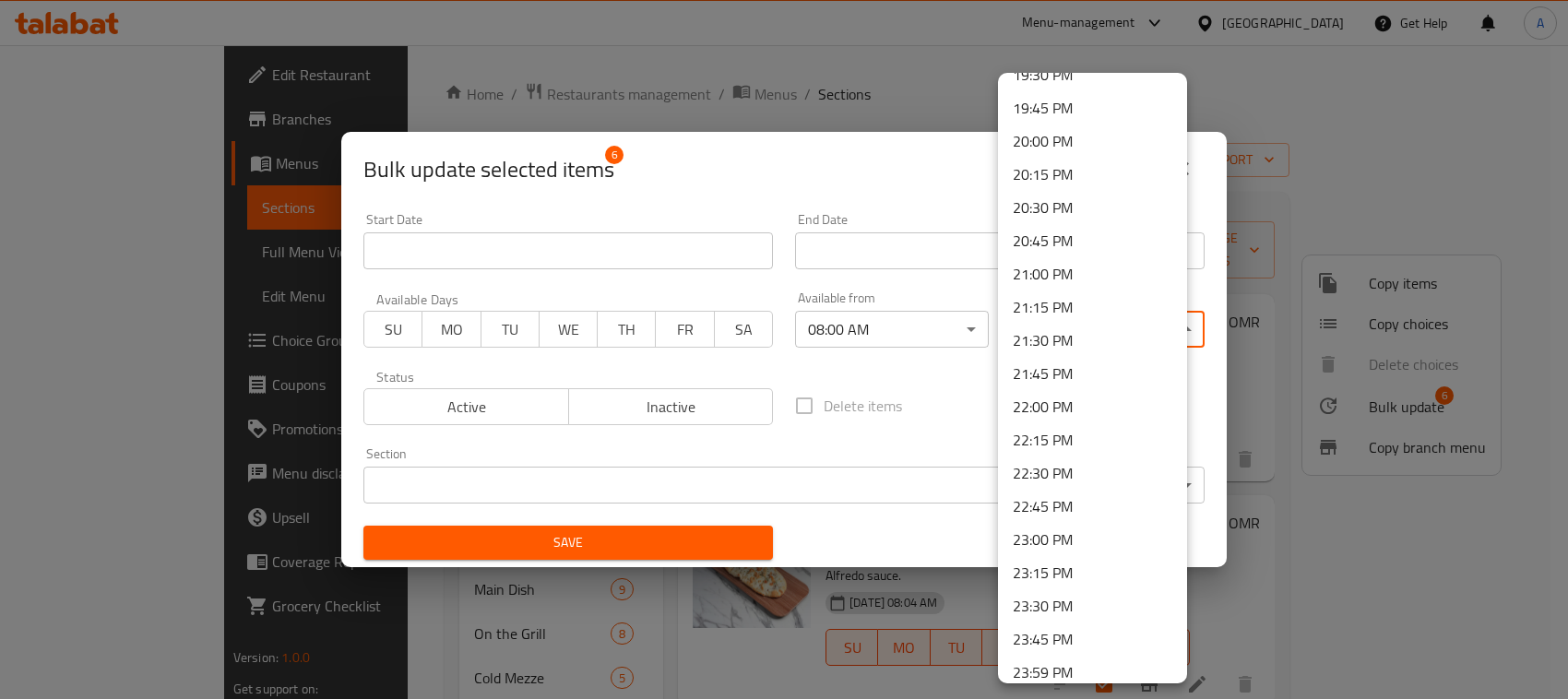 scroll, scrollTop: 2622, scrollLeft: 0, axis: vertical 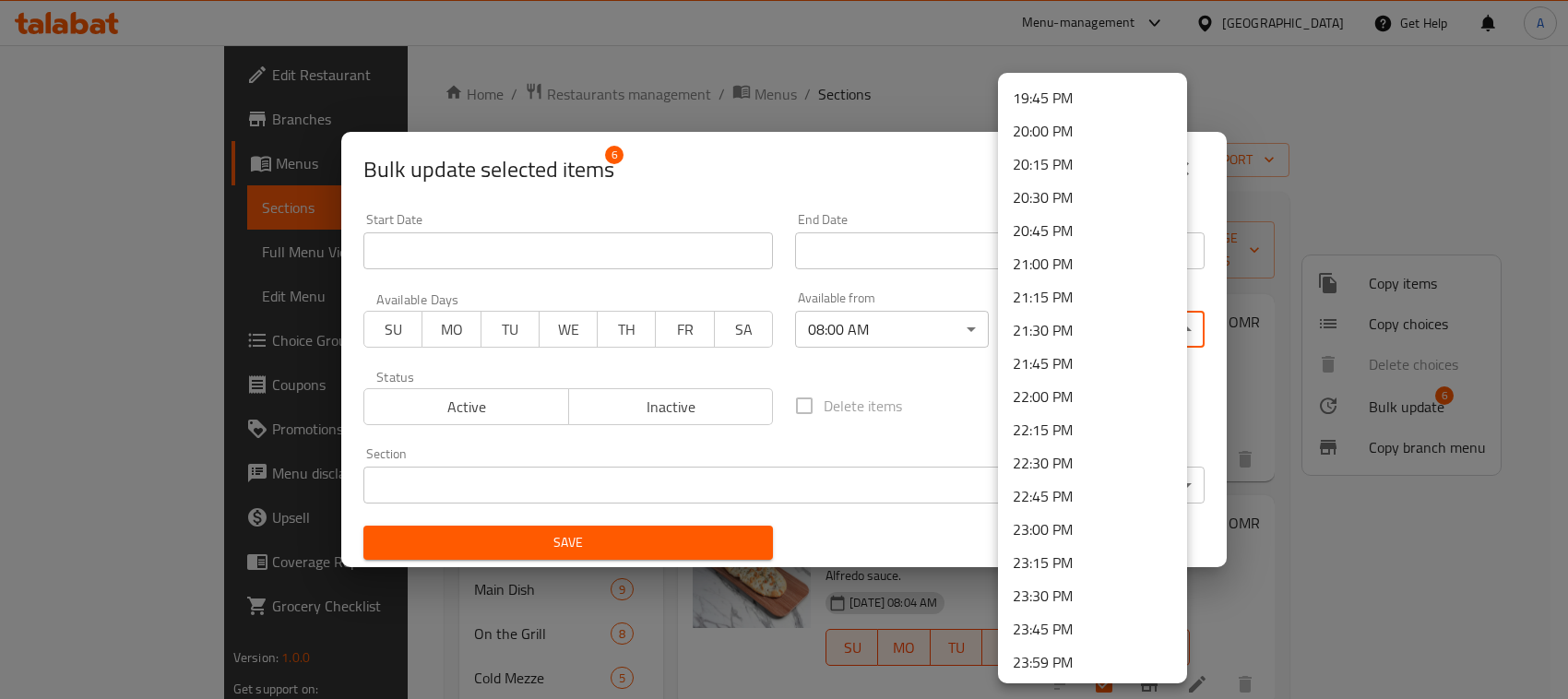 click on "23:30 PM" at bounding box center [1092, 596] 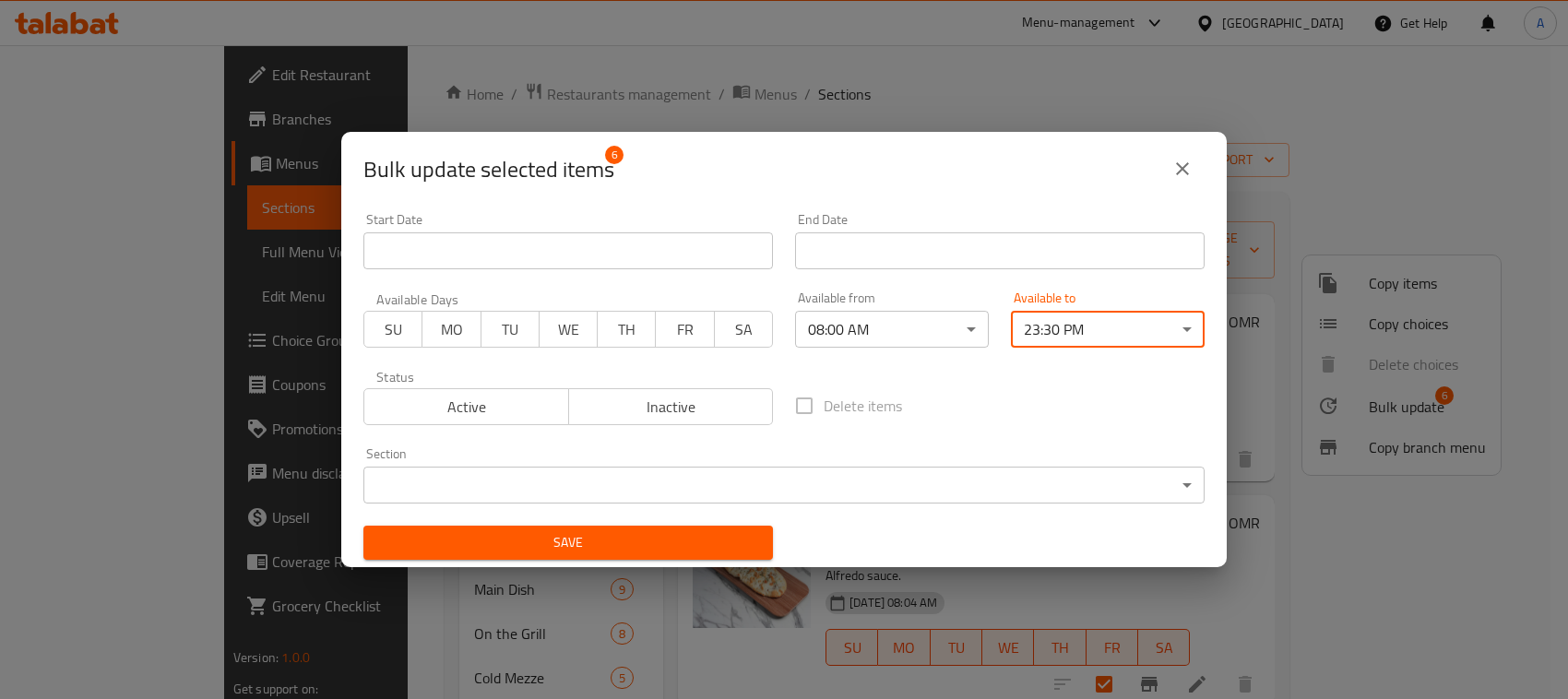 drag, startPoint x: 708, startPoint y: 551, endPoint x: 982, endPoint y: 526, distance: 275.13815 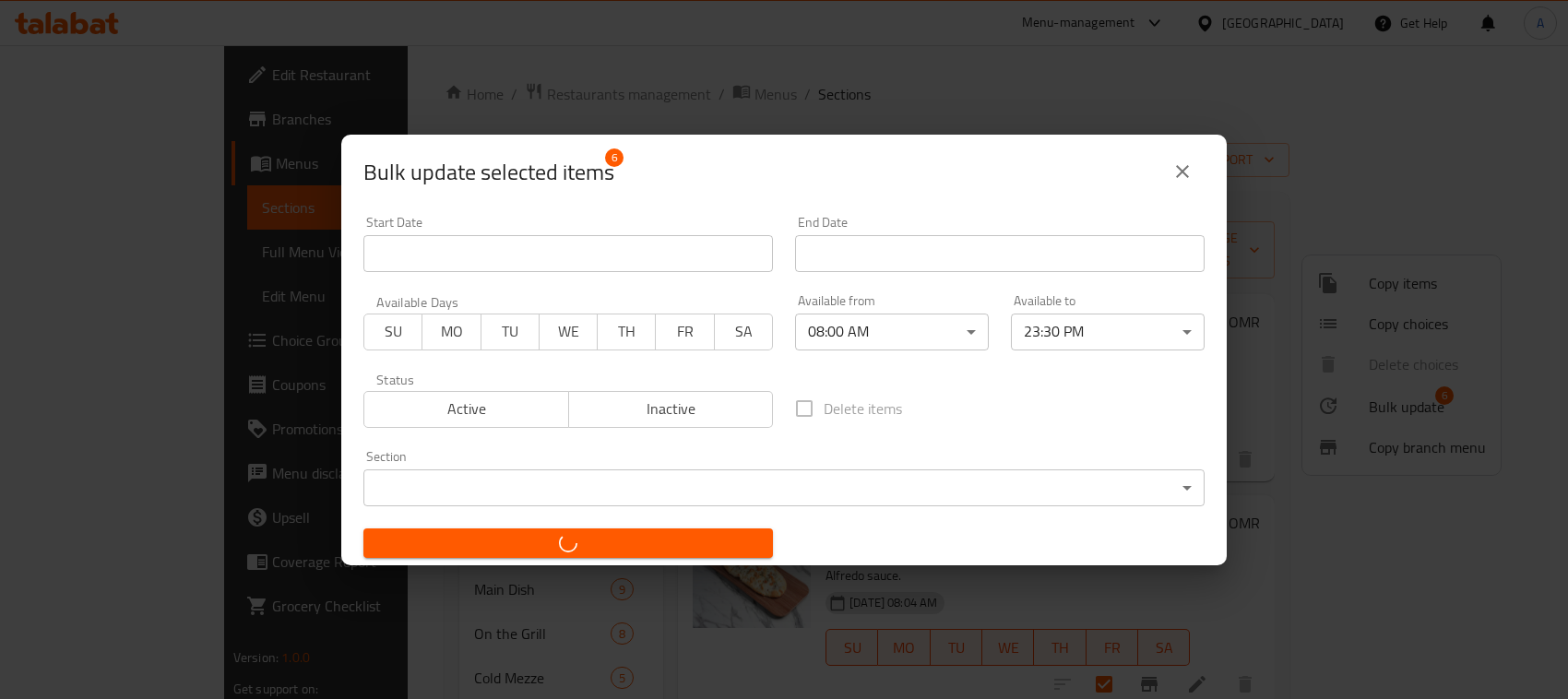 checkbox on "false" 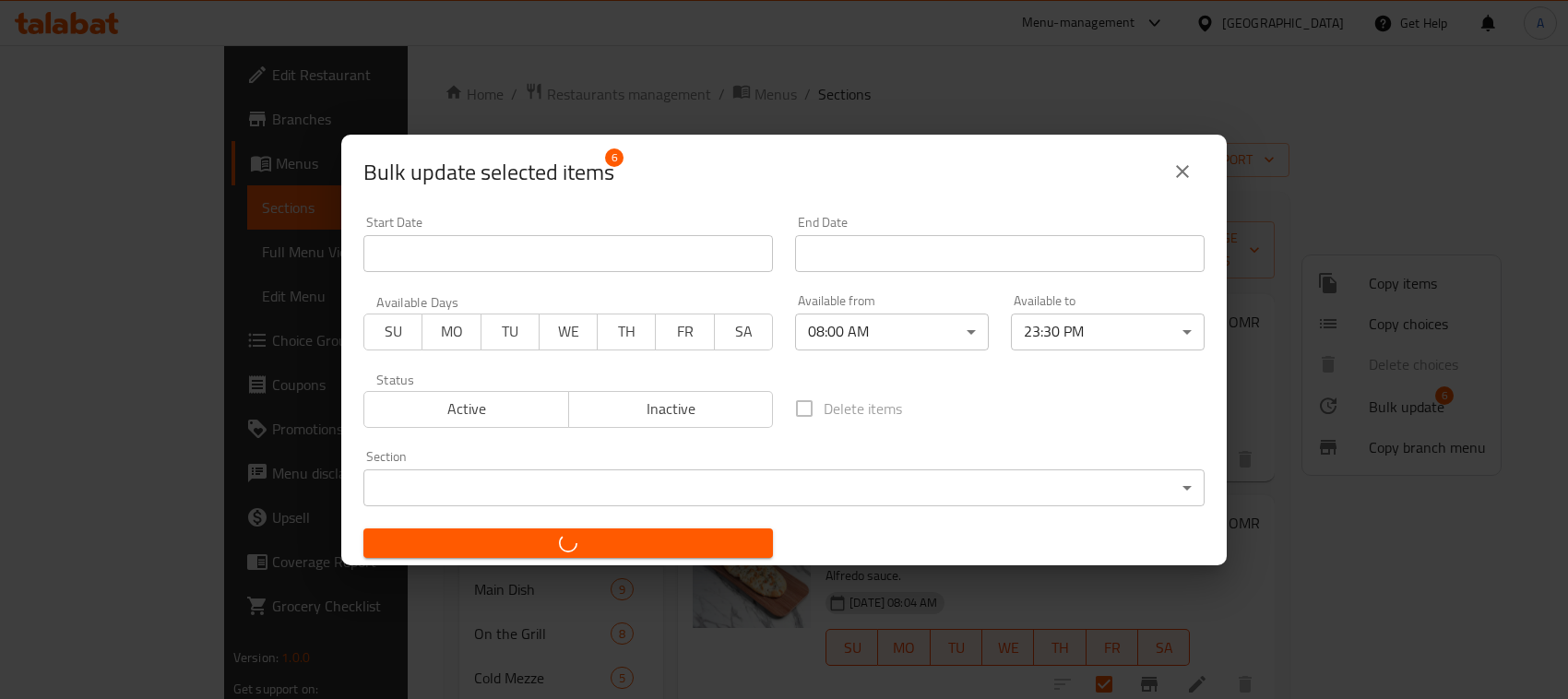 checkbox on "false" 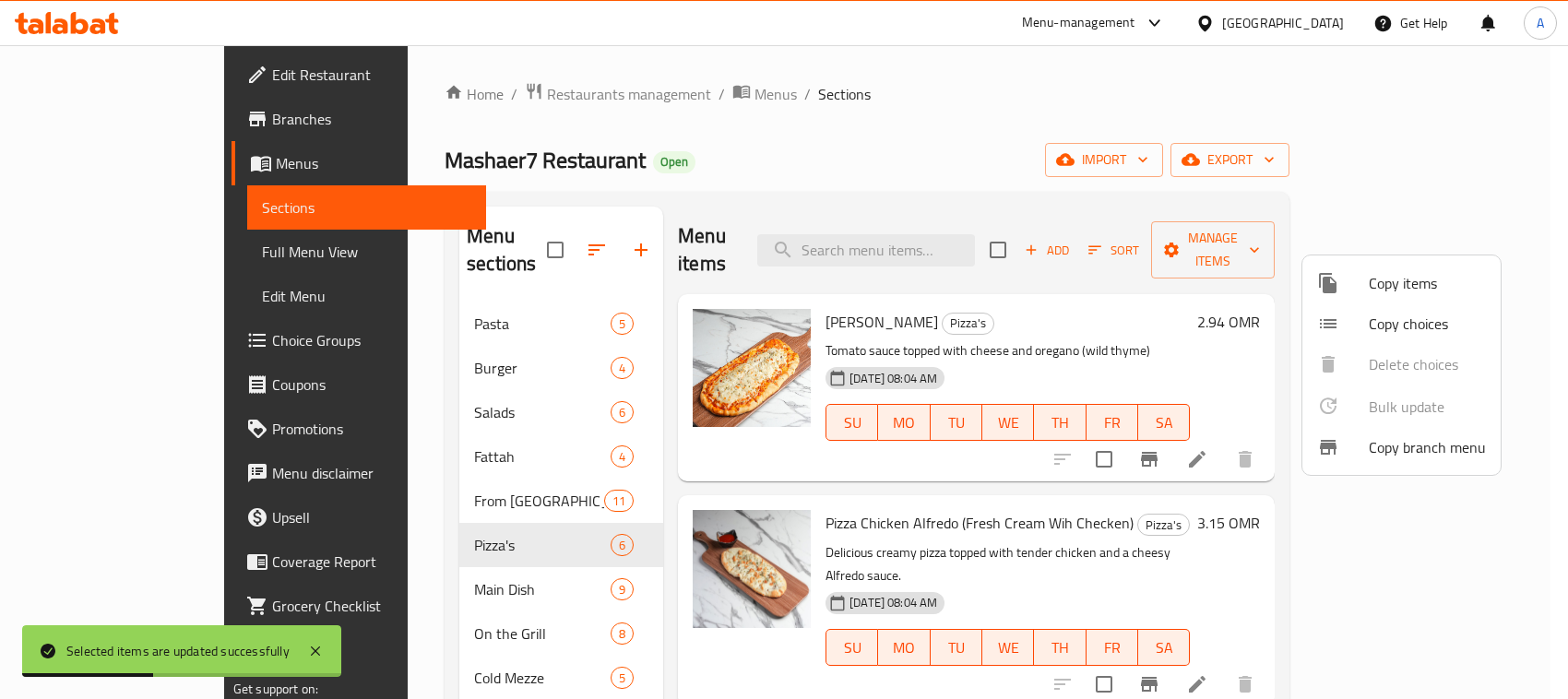 click at bounding box center [784, 350] 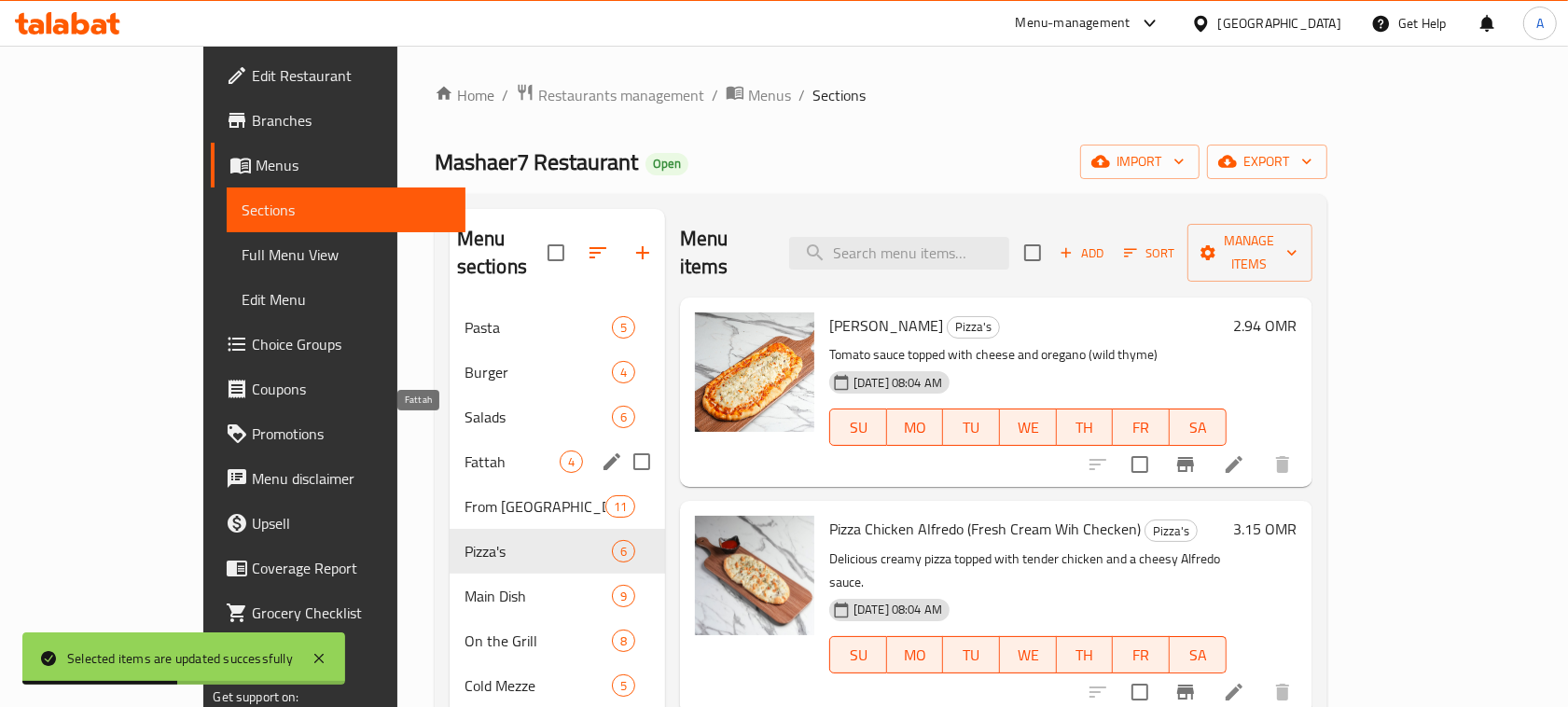 click on "Fattah" at bounding box center [512, 462] 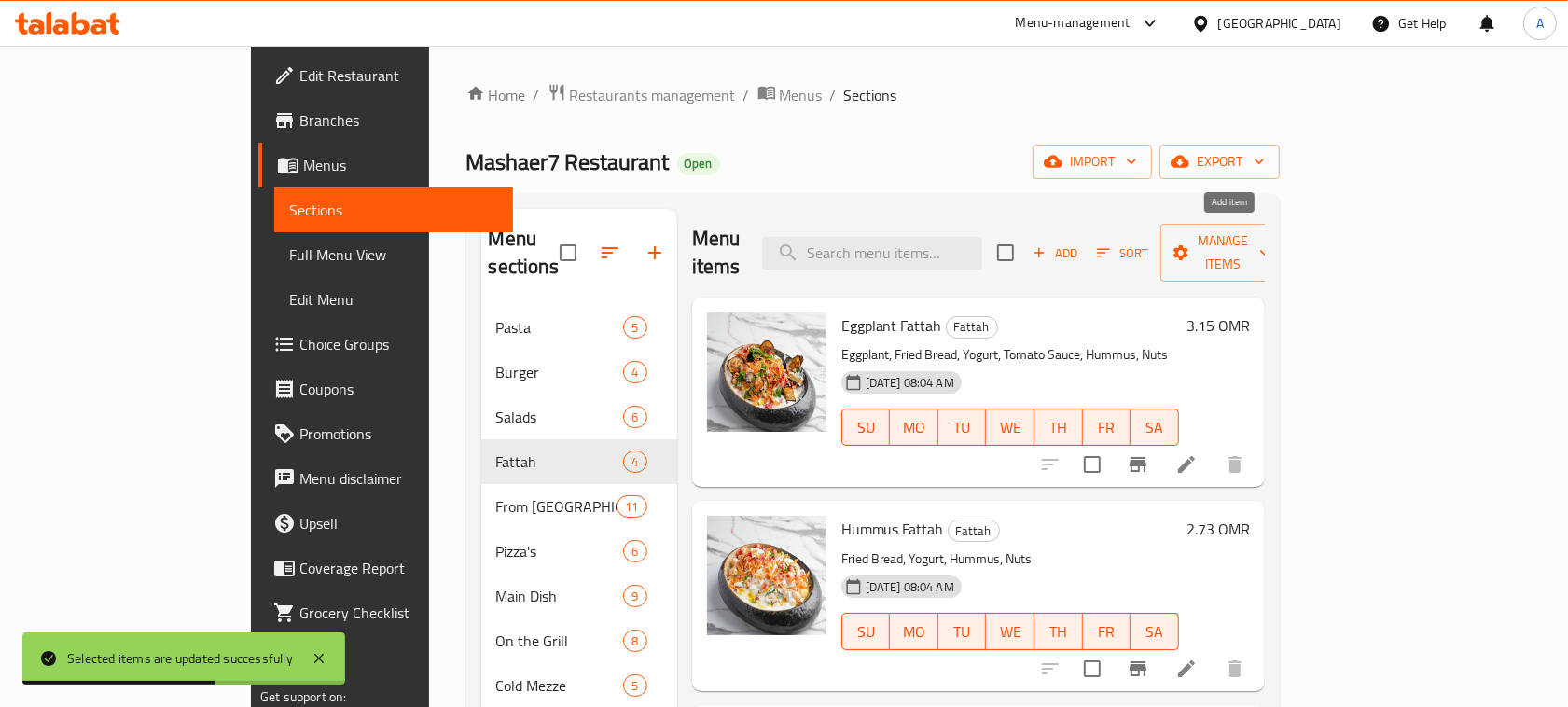 click at bounding box center (1006, 253) 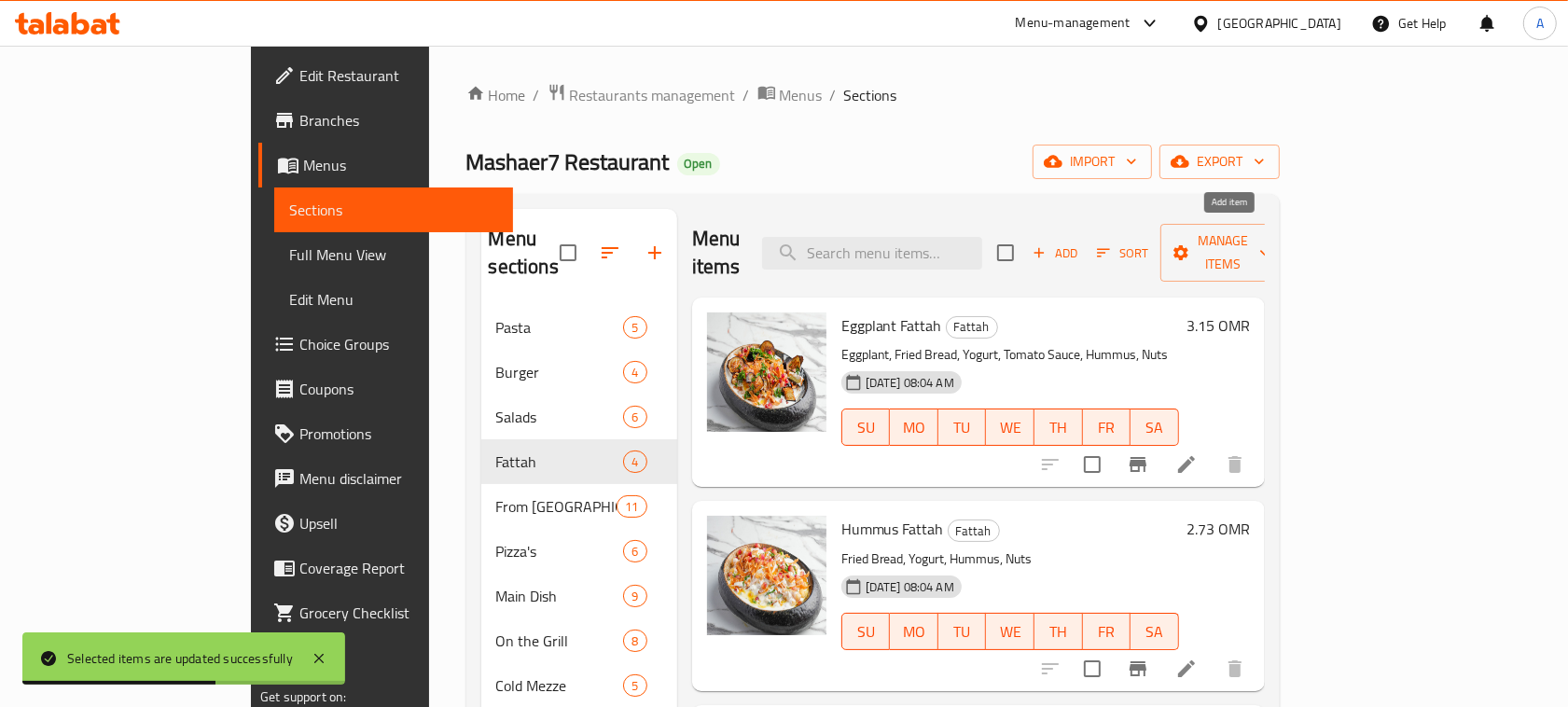 checkbox on "true" 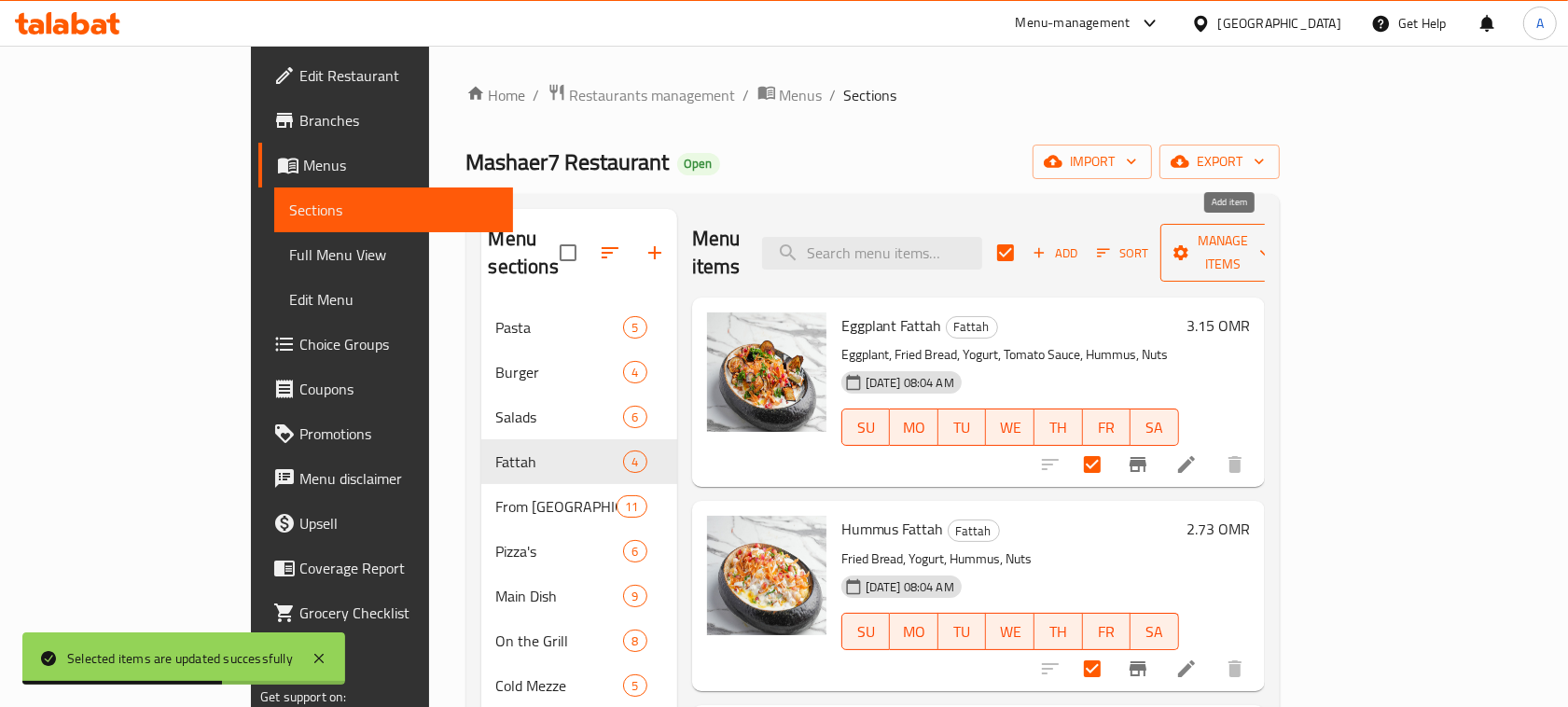 click on "Manage items" at bounding box center (1223, 253) 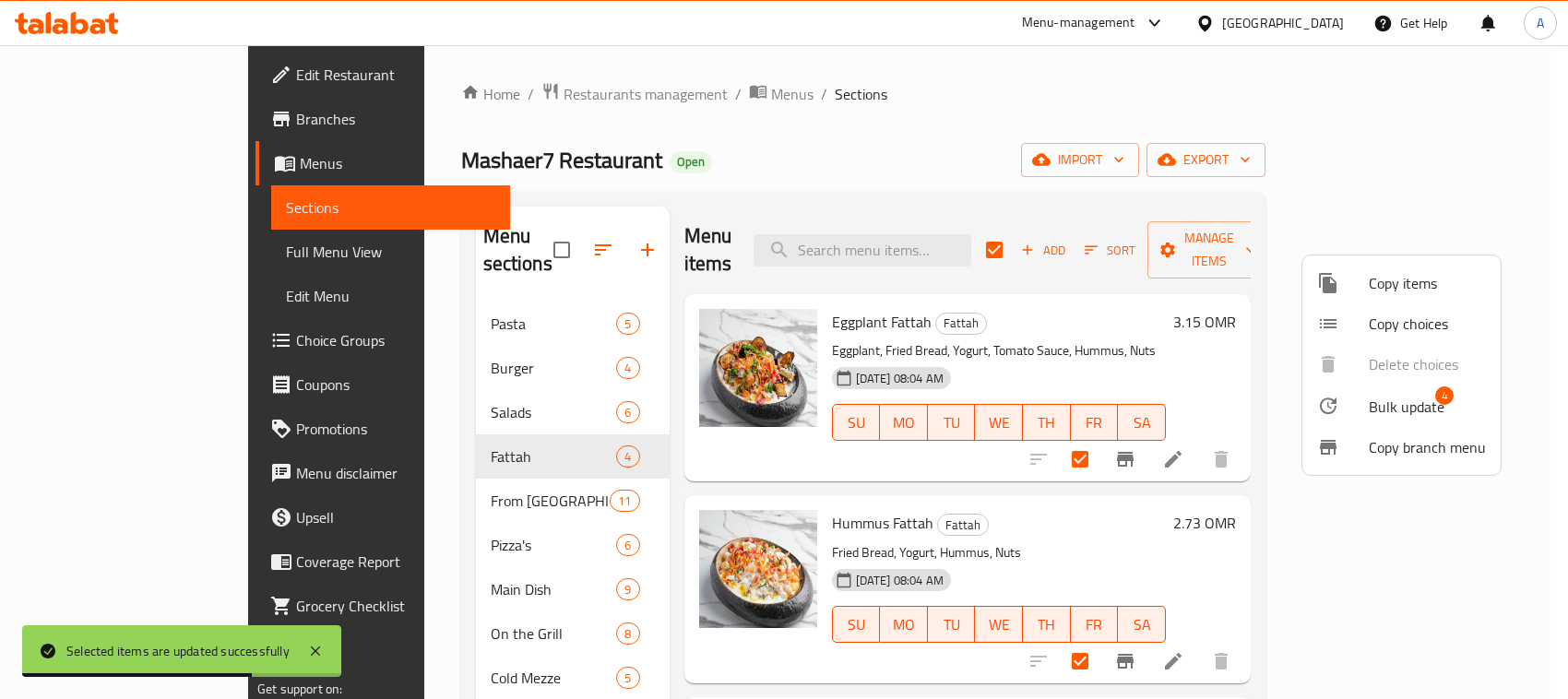 click on "Bulk update" at bounding box center (1407, 407) 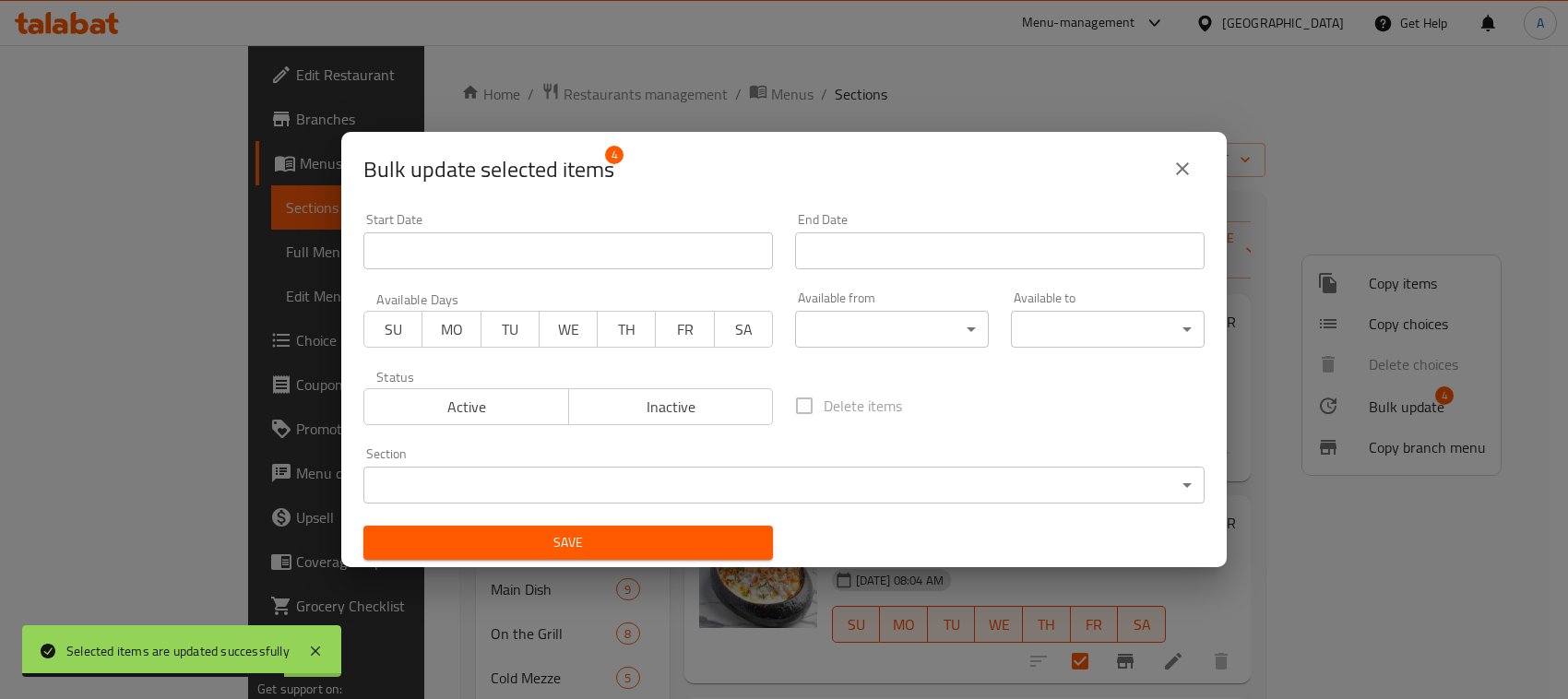 click on "Selected items are updated successfully ​ Menu-management [GEOGRAPHIC_DATA] Get Help A   Edit Restaurant   Branches   Menus   Sections   Full Menu View   Edit Menu   Choice Groups   Coupons   Promotions   Menu disclaimer   Upsell   Coverage Report   Grocery Checklist  Version:    1.0.0  Get support on:    Support.OpsPlatform Home / Restaurants management / Menus / Sections Mashaer7 Restaurant  Open import export Menu sections Pasta 5 Burger 4 Salads 6 Fattah 4 From [GEOGRAPHIC_DATA] 11 Pizza's 6 Main Dish 9 On the Grill 8 Cold Mezze 5 Hot Mezze 7 Breakfast 4 Manakish and Fatayer 7 Mashaer Breakfast Sets 2 Juices 5 Mojito's 4 Cold Coffee 6 Menu items Add Sort Manage items Eggplant Fattah   Fattah Eggplant, Fried Bread, Yogurt, Tomato Sauce, Hummus, Nuts [DATE] 08:04 AM SU MO TU WE TH FR SA 3.15   OMR Hummus Fattah   Fattah Fried Bread, Yogurt, Hummus, Nuts [DATE] 08:04 AM SU MO TU WE TH FR SA 2.73   OMR Safiha Fatteh   Fattah Sfiha, Yogurt, Nuts, Fried Bread [DATE] 08:04 AM SU MO TU WE TH FR SA 3.15   OMR   Fattah SU" at bounding box center [784, 372] 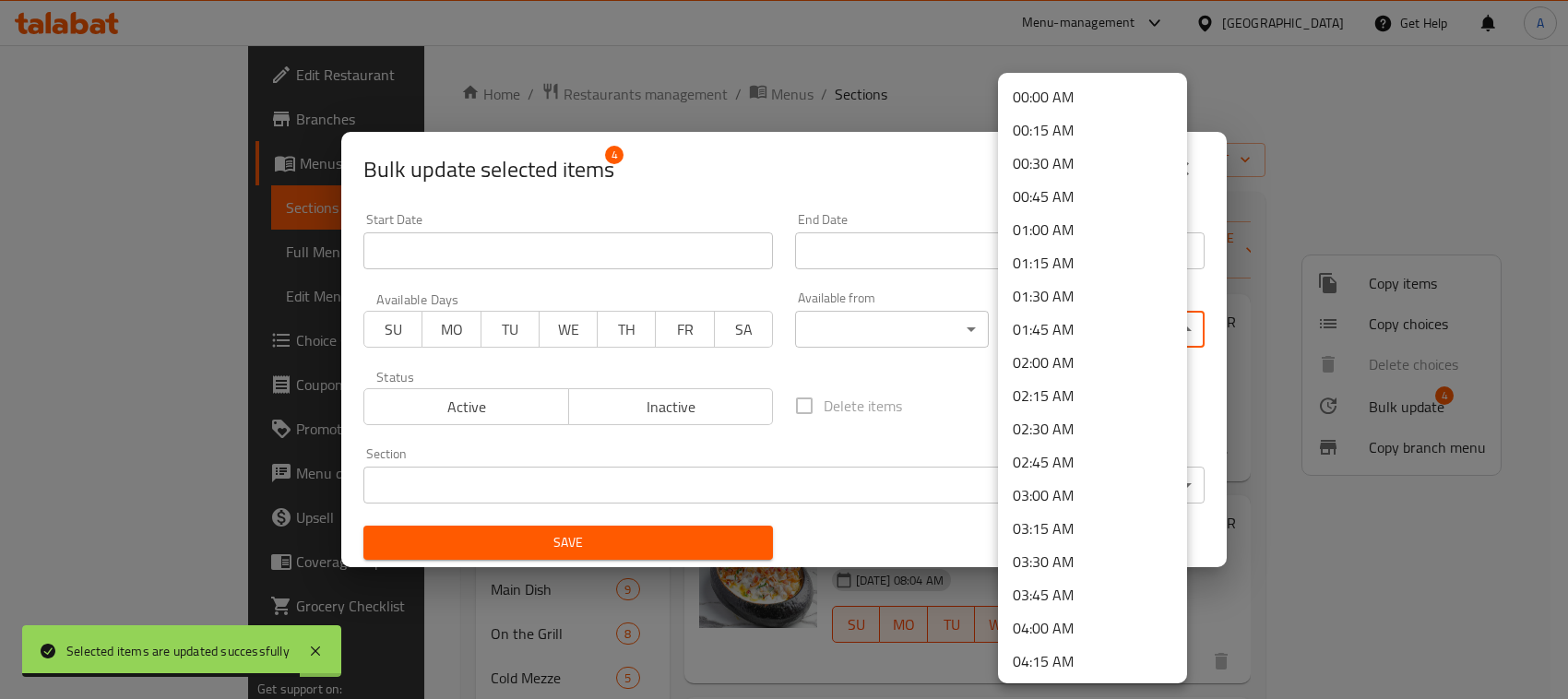 click at bounding box center [784, 350] 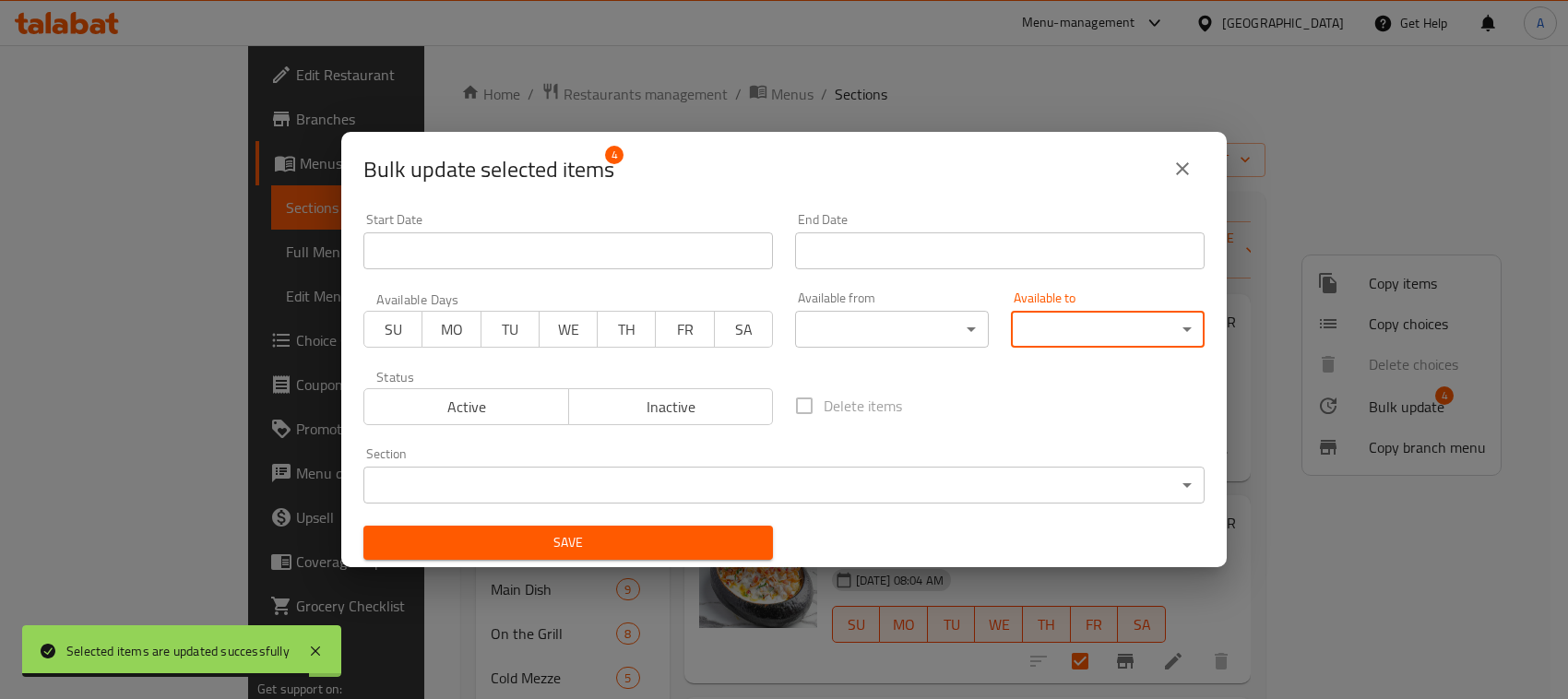 click on "00:00 AM 00:15 AM 00:30 AM 00:45 AM 01:00 AM 01:15 AM 01:30 AM 01:45 AM 02:00 AM 02:15 AM 02:30 AM 02:45 AM 03:00 AM 03:15 AM 03:30 AM 03:45 AM 04:00 AM 04:15 AM 04:30 AM 04:45 AM 05:00 AM 05:15 AM 05:30 AM 05:45 AM 06:00 AM 06:15 AM 06:30 AM 06:45 AM 07:00 AM 07:15 AM 07:30 AM 07:45 AM 08:00 AM 08:15 AM 08:30 AM 08:45 AM 09:00 AM 09:15 AM 09:30 AM 09:45 AM 10:00 AM 10:15 AM 10:30 AM 10:45 AM 11:00 AM 11:15 AM 11:30 AM 11:45 AM 12:00 PM 12:15 PM 12:30 PM 12:45 PM 13:00 PM 13:15 PM 13:30 PM 13:45 PM 14:00 PM 14:15 PM 14:30 PM 14:45 PM 15:00 PM 15:15 PM 15:30 PM 15:45 PM 16:00 PM 16:15 PM 16:30 PM 16:45 PM 17:00 PM 17:15 PM 17:30 PM 17:45 PM 18:00 PM 18:15 PM 18:30 PM 18:45 PM 19:00 PM 19:15 PM 19:30 PM 19:45 PM 20:00 PM 20:15 PM 20:30 PM 20:45 PM 21:00 PM 21:15 PM 21:30 PM 21:45 PM 22:00 PM 22:15 PM 22:30 PM 22:45 PM 23:00 PM 23:15 PM 23:30 PM 23:45 PM 23:59 PM" at bounding box center [784, 350] 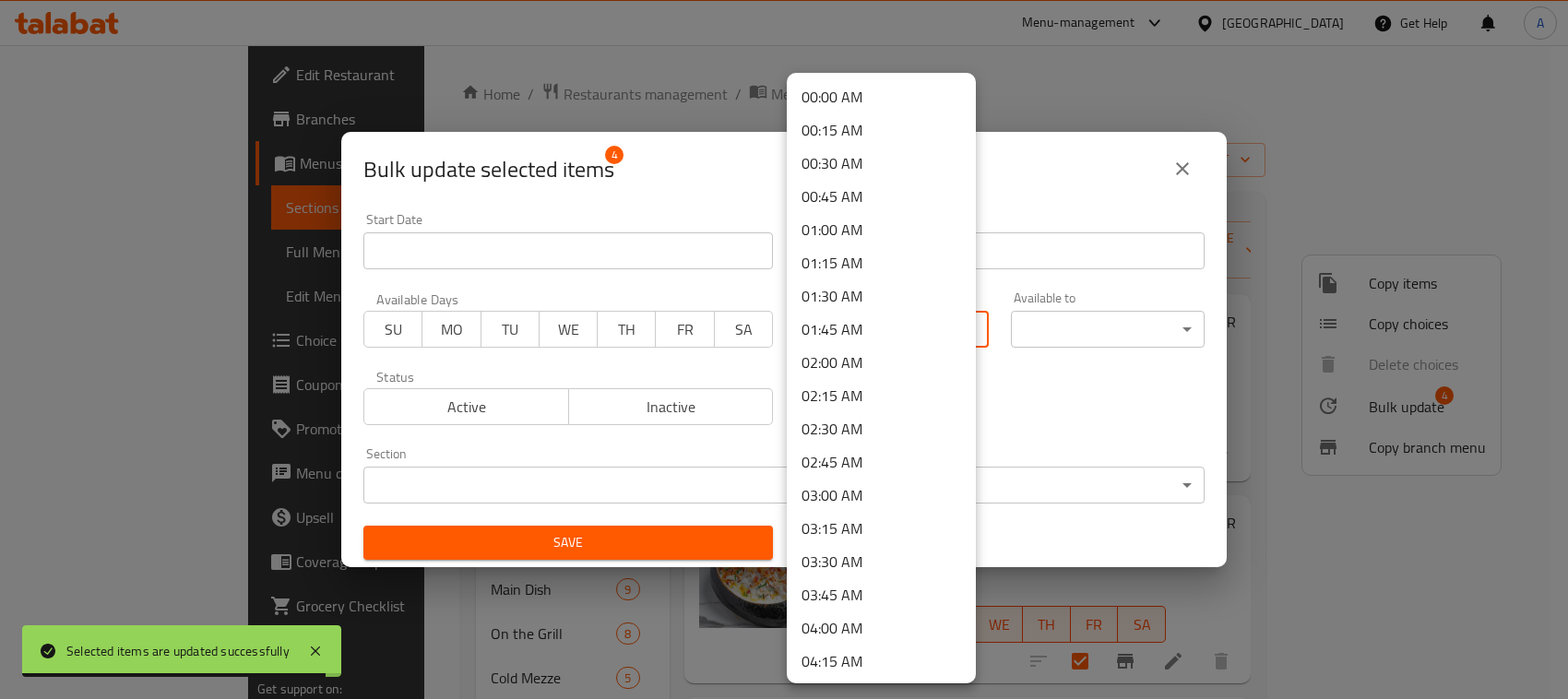 click on "Selected items are updated successfully ​ Menu-management [GEOGRAPHIC_DATA] Get Help A   Edit Restaurant   Branches   Menus   Sections   Full Menu View   Edit Menu   Choice Groups   Coupons   Promotions   Menu disclaimer   Upsell   Coverage Report   Grocery Checklist  Version:    1.0.0  Get support on:    Support.OpsPlatform Home / Restaurants management / Menus / Sections Mashaer7 Restaurant  Open import export Menu sections Pasta 5 Burger 4 Salads 6 Fattah 4 From [GEOGRAPHIC_DATA] 11 Pizza's 6 Main Dish 9 On the Grill 8 Cold Mezze 5 Hot Mezze 7 Breakfast 4 Manakish and Fatayer 7 Mashaer Breakfast Sets 2 Juices 5 Mojito's 4 Cold Coffee 6 Menu items Add Sort Manage items Eggplant Fattah   Fattah Eggplant, Fried Bread, Yogurt, Tomato Sauce, Hummus, Nuts [DATE] 08:04 AM SU MO TU WE TH FR SA 3.15   OMR Hummus Fattah   Fattah Fried Bread, Yogurt, Hummus, Nuts [DATE] 08:04 AM SU MO TU WE TH FR SA 2.73   OMR Safiha Fatteh   Fattah Sfiha, Yogurt, Nuts, Fried Bread [DATE] 08:04 AM SU MO TU WE TH FR SA 3.15   OMR   Fattah SU" at bounding box center [784, 372] 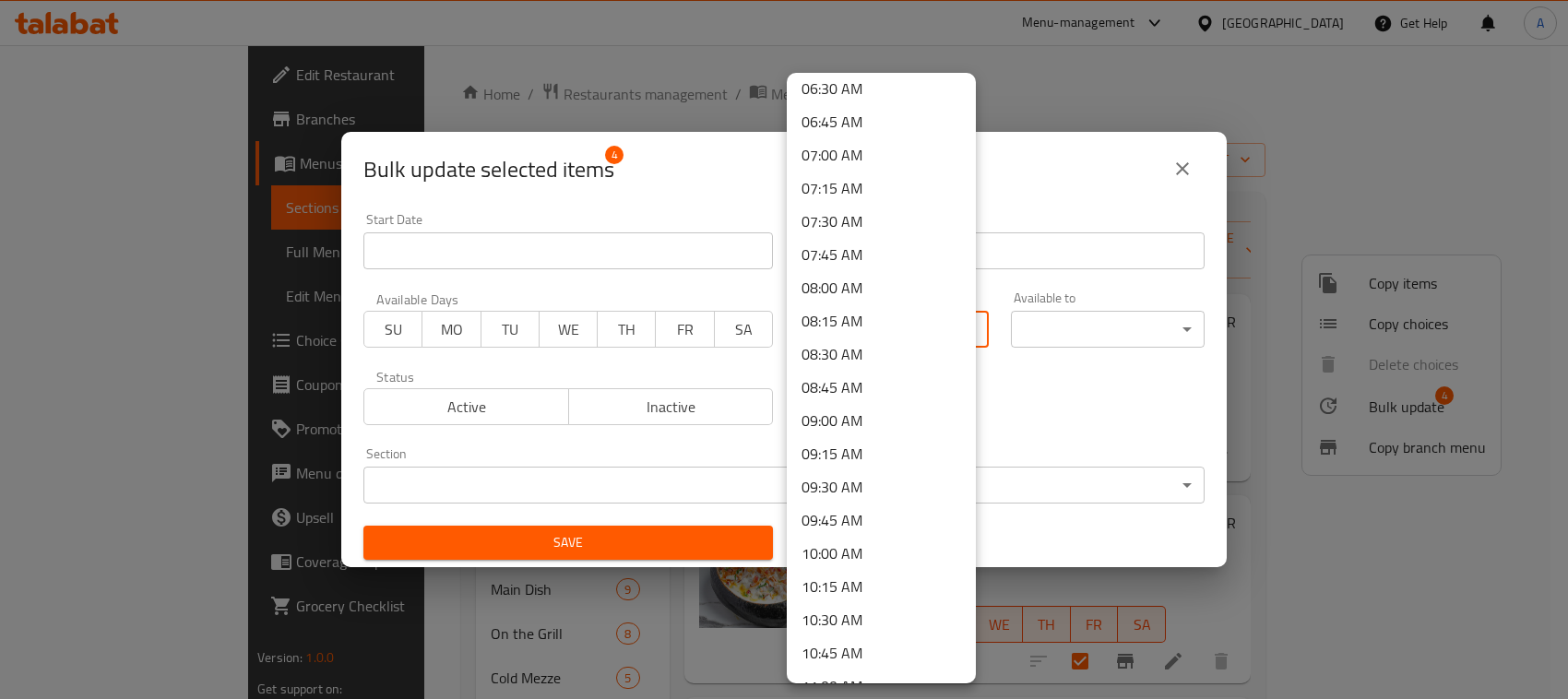 scroll, scrollTop: 692, scrollLeft: 0, axis: vertical 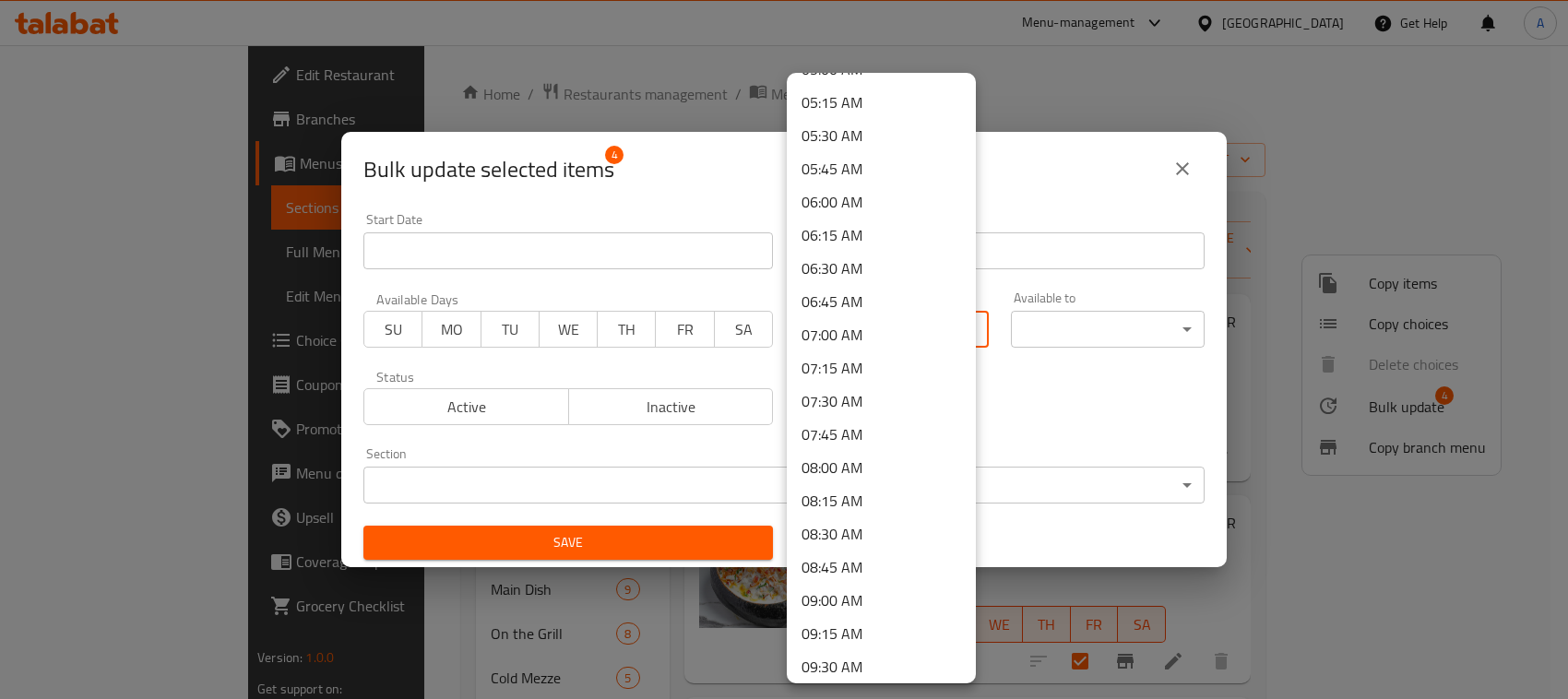 click on "08:00 AM" at bounding box center [881, 468] 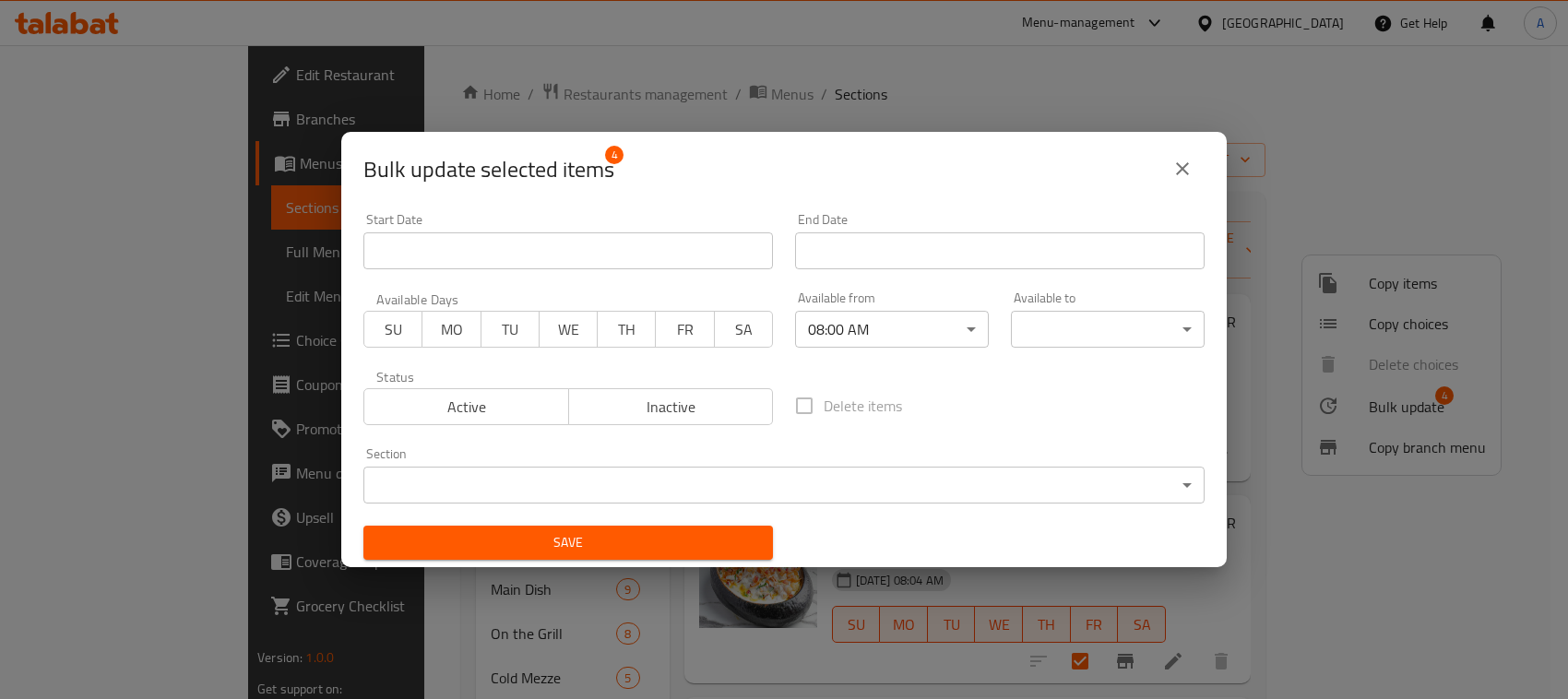 click on "​ Menu-management [GEOGRAPHIC_DATA] Get Help A   Edit Restaurant   Branches   Menus   Sections   Full Menu View   Edit Menu   Choice Groups   Coupons   Promotions   Menu disclaimer   Upsell   Coverage Report   Grocery Checklist  Version:    1.0.0  Get support on:    Support.OpsPlatform Home / Restaurants management / Menus / Sections Mashaer7 Restaurant  Open import export Menu sections Pasta 5 Burger 4 Salads 6 Fattah 4 From [GEOGRAPHIC_DATA] 11 Pizza's 6 Main Dish 9 On the Grill 8 Cold Mezze 5 Hot Mezze 7 Breakfast 4 Manakish and Fatayer 7 Mashaer Breakfast Sets 2 Juices 5 Mojito's 4 Cold Coffee 6 Menu items Add Sort Manage items Eggplant Fattah   Fattah Eggplant, Fried Bread, Yogurt, Tomato Sauce, Hummus, Nuts [DATE] 08:04 AM SU MO TU WE TH FR SA 3.15   OMR Hummus Fattah   Fattah Fried Bread, Yogurt, Hummus, Nuts [DATE] 08:04 AM SU MO TU WE TH FR SA 2.73   OMR Safiha Fatteh   Fattah Sfiha, Yogurt, Nuts, Fried Bread [DATE] 08:04 AM SU MO TU WE TH FR SA 3.15   OMR Kabab Fattah with cherries   Fattah SU MO TU WE TH FR" at bounding box center [784, 372] 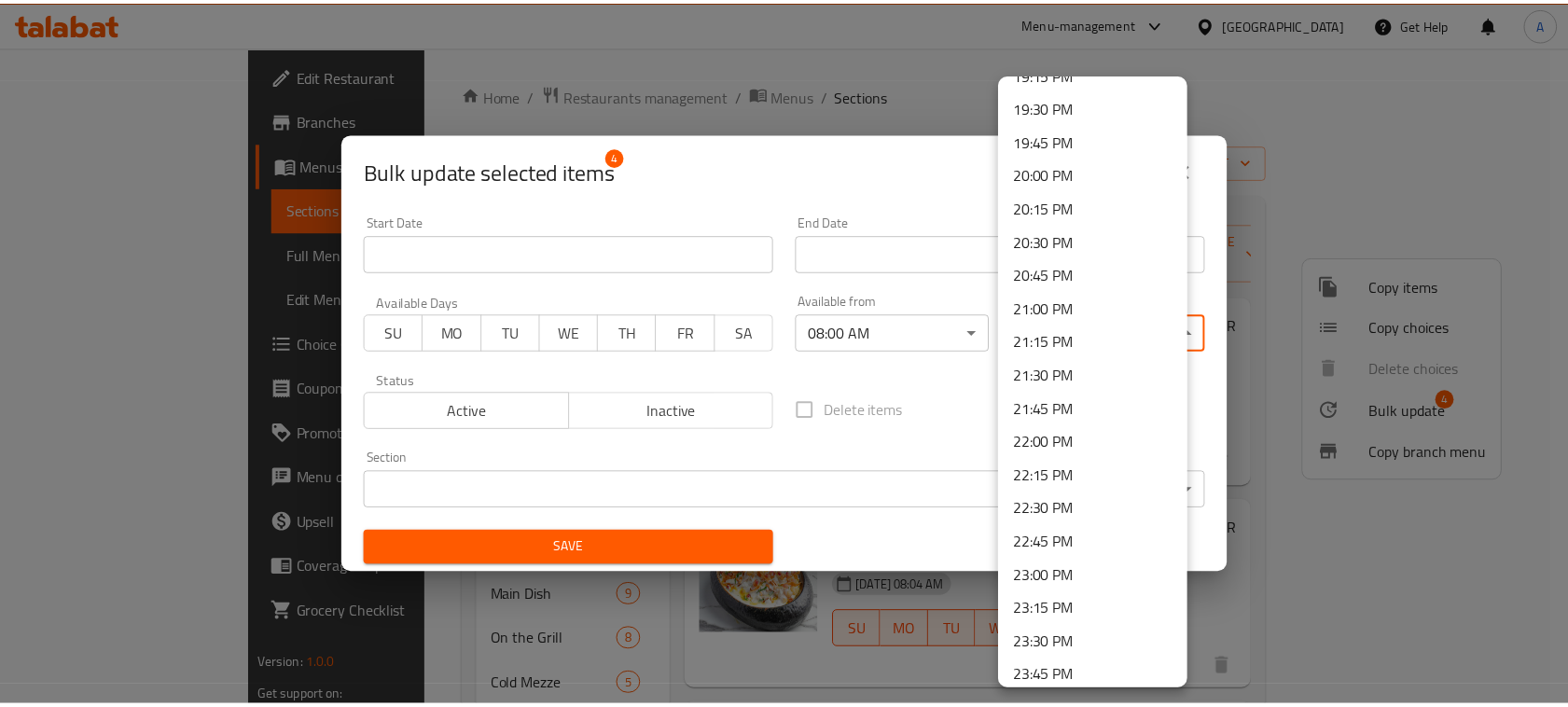 scroll, scrollTop: 2652, scrollLeft: 0, axis: vertical 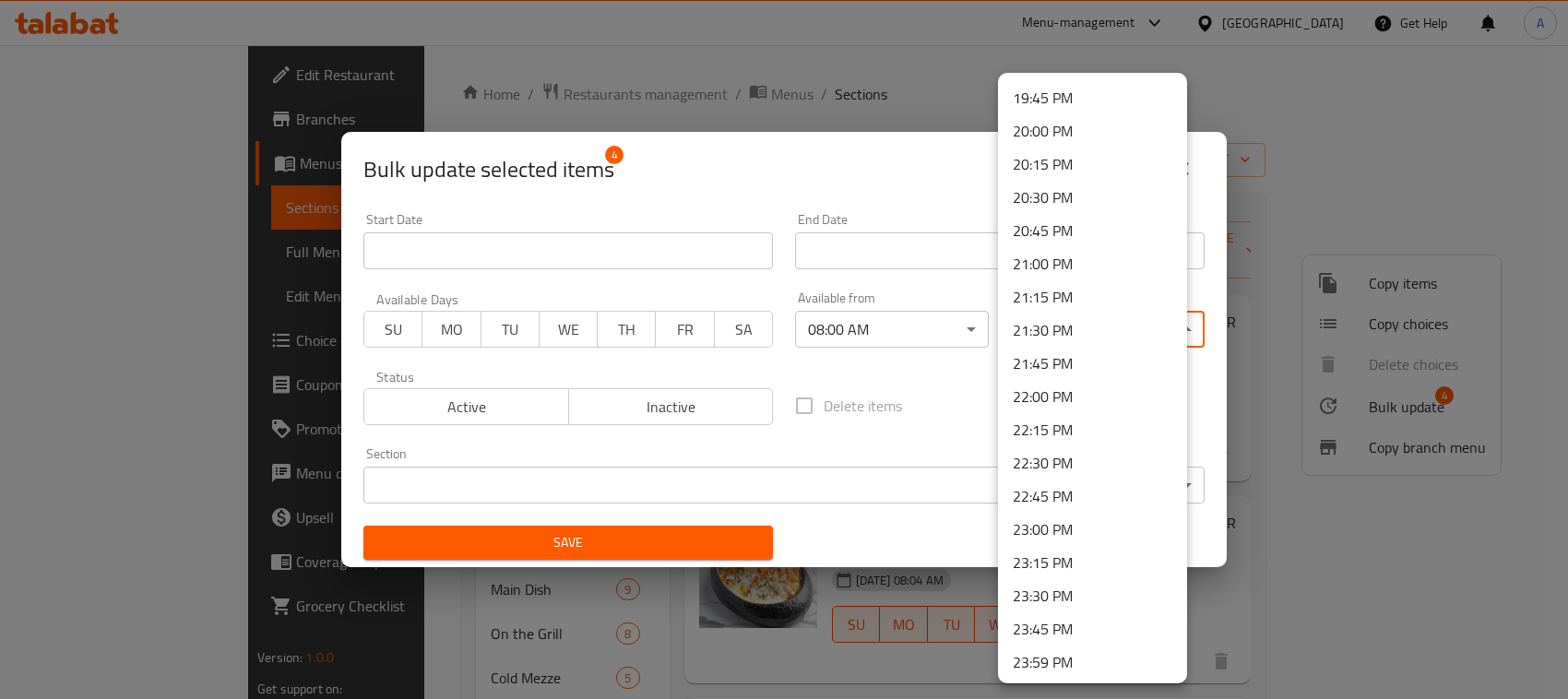 click on "23:30 PM" at bounding box center (1092, 596) 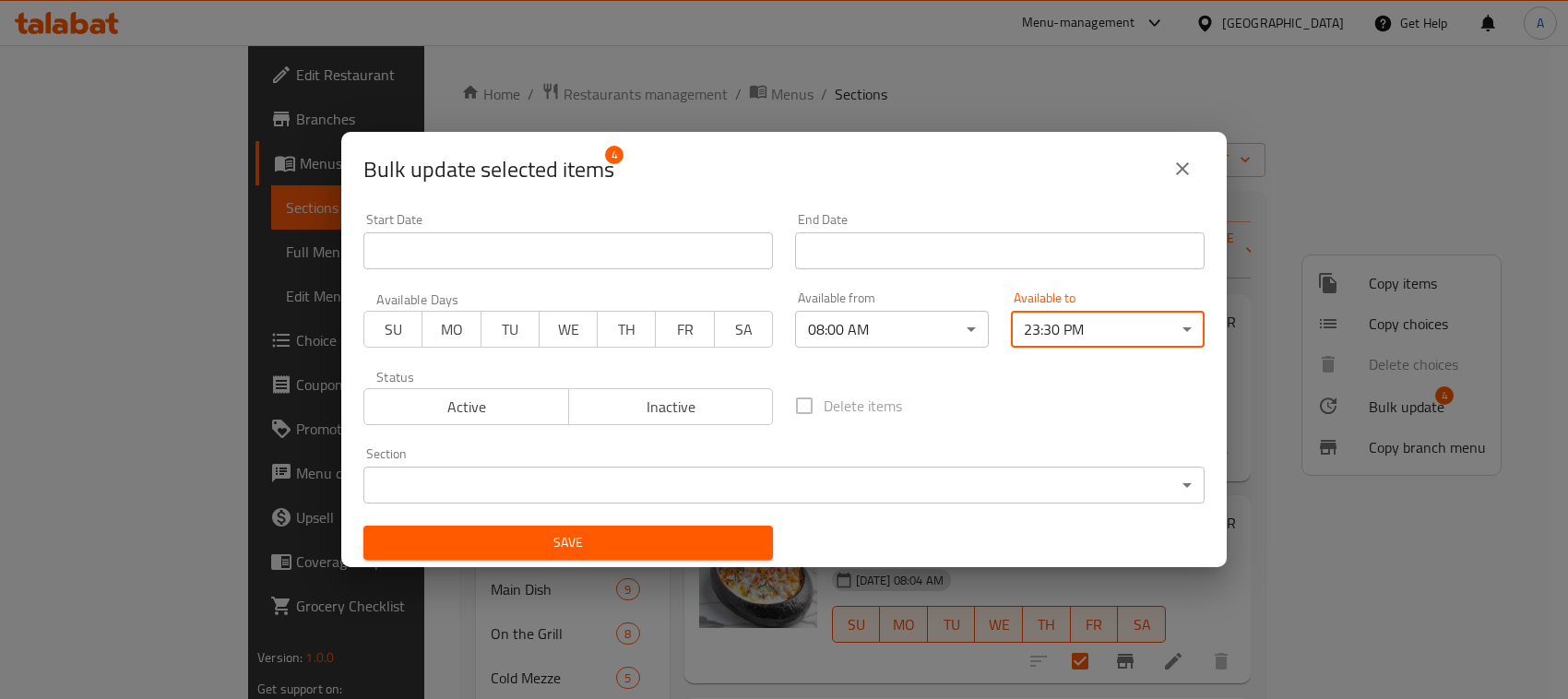click on "Save" at bounding box center (568, 542) 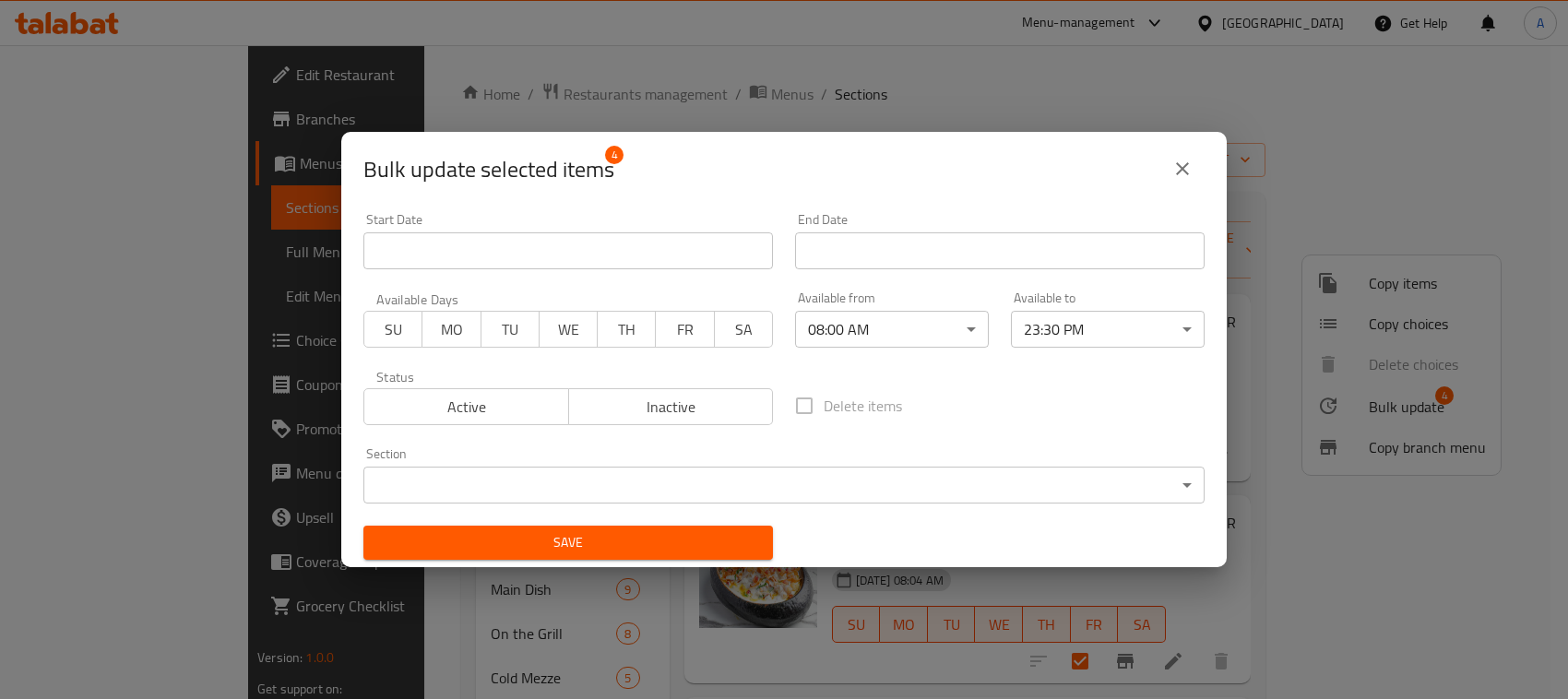 click on "Save" at bounding box center [568, 542] 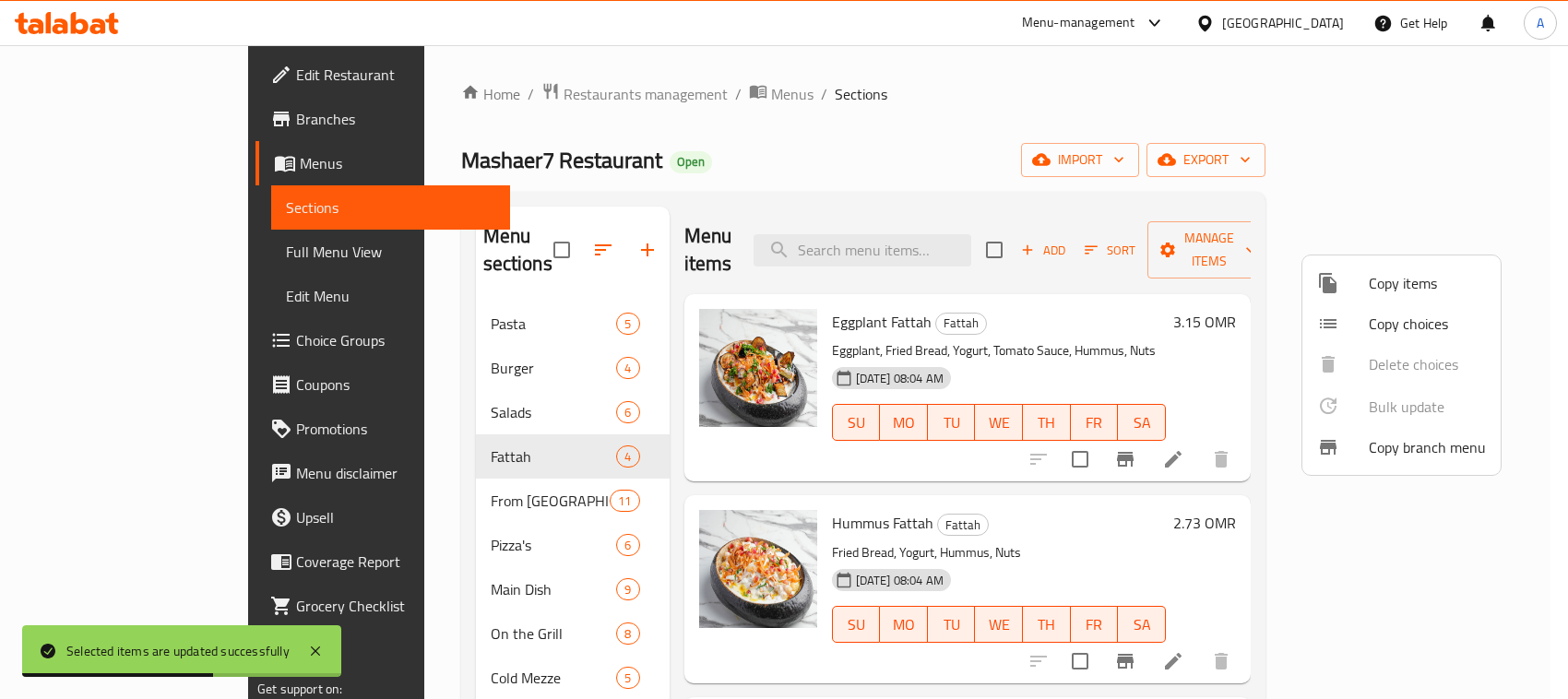 click at bounding box center [784, 350] 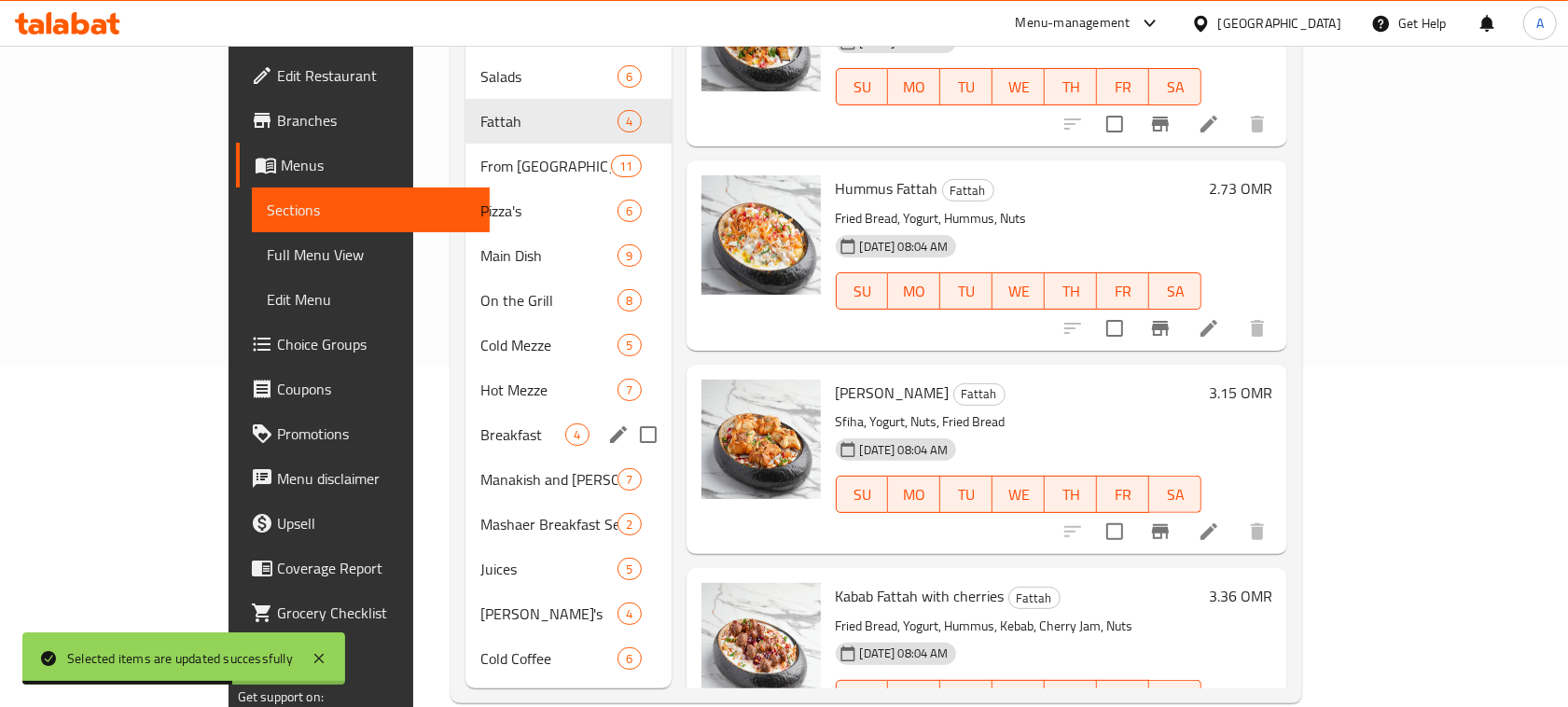 scroll, scrollTop: 345, scrollLeft: 0, axis: vertical 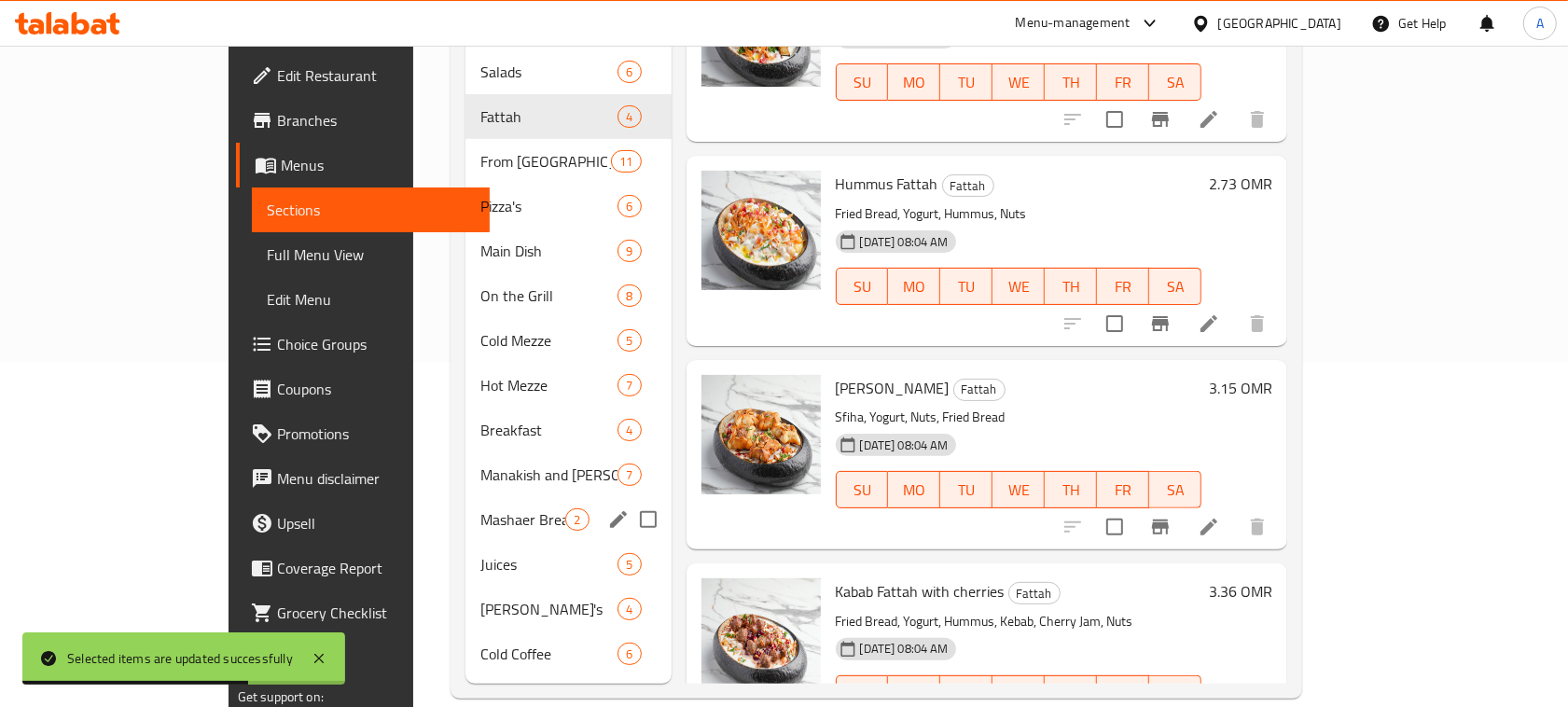 click on "Manakish and [PERSON_NAME]" at bounding box center [548, 475] 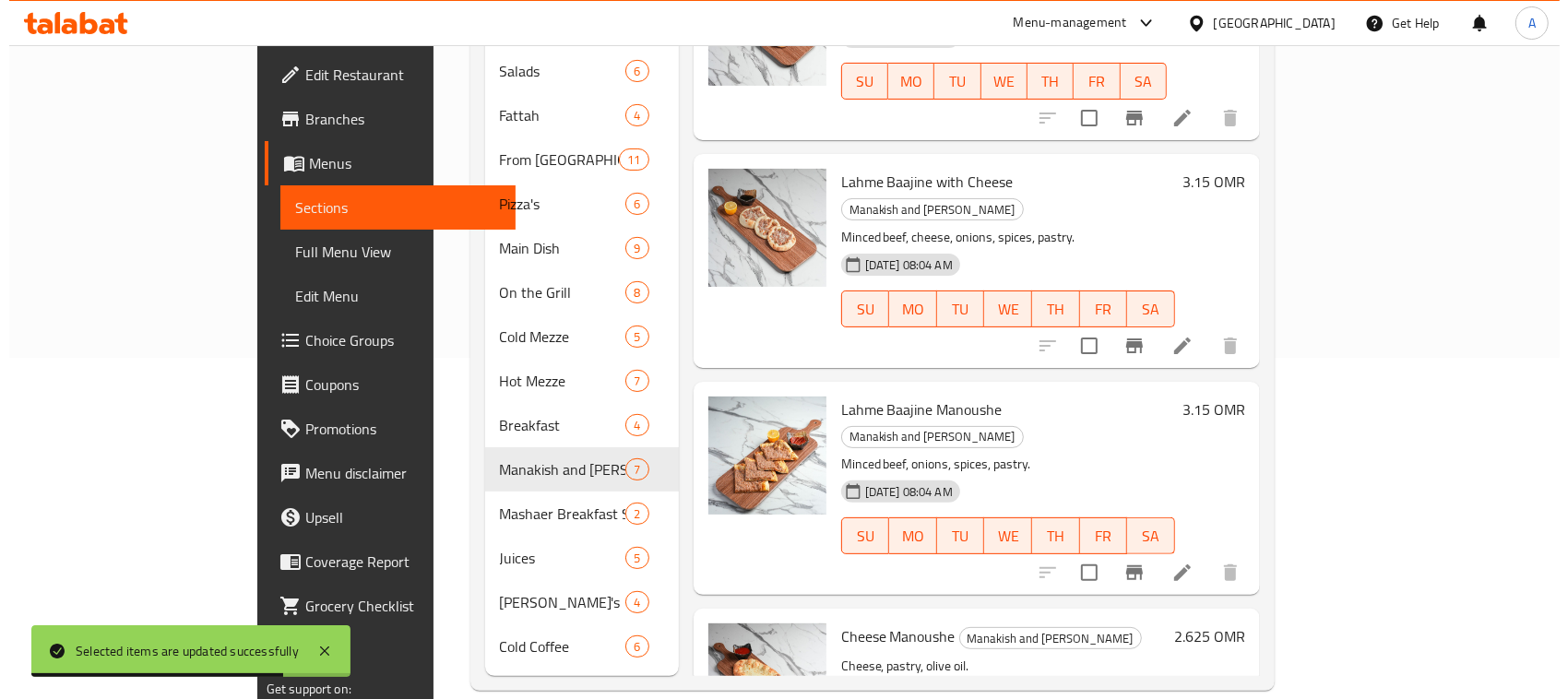 scroll, scrollTop: 0, scrollLeft: 0, axis: both 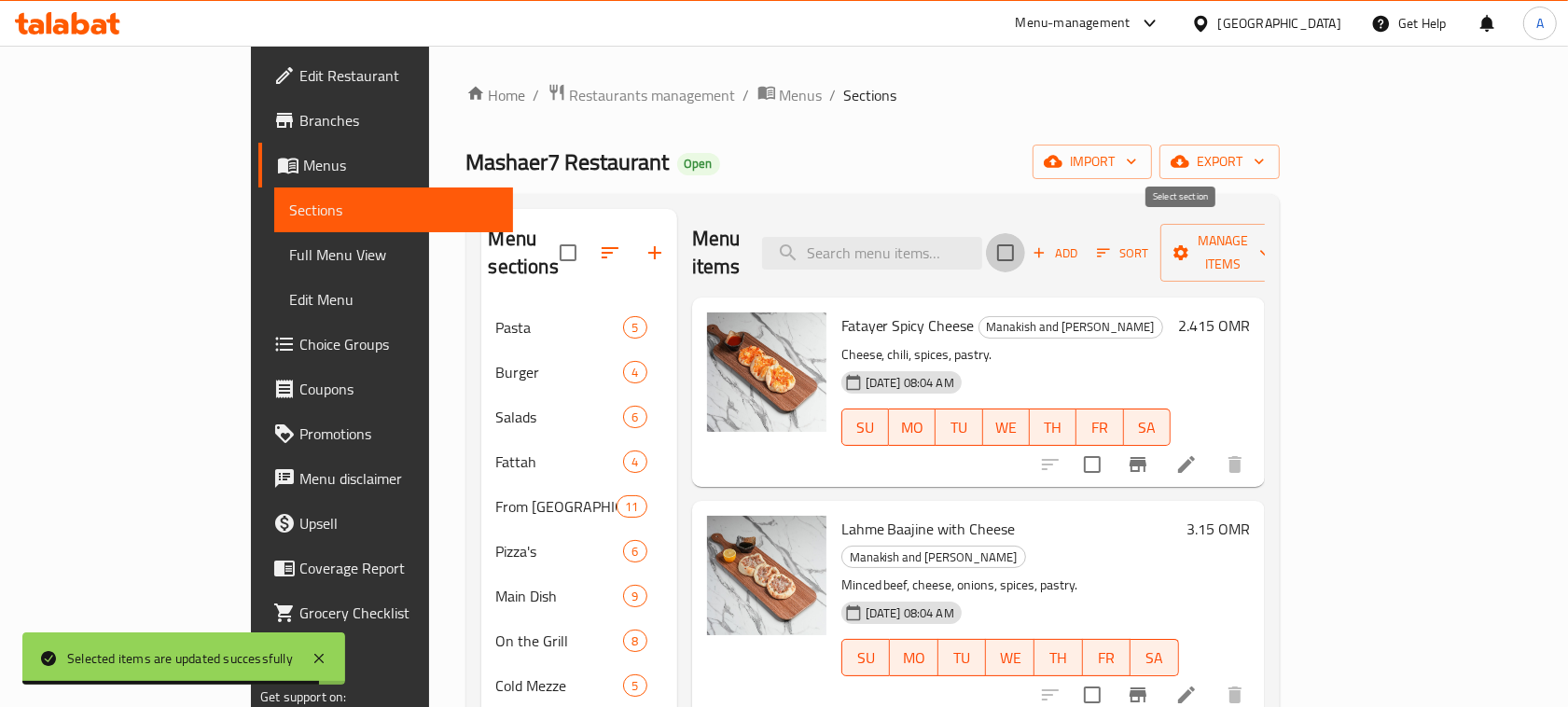 drag, startPoint x: 1167, startPoint y: 240, endPoint x: 1243, endPoint y: 225, distance: 77.466122 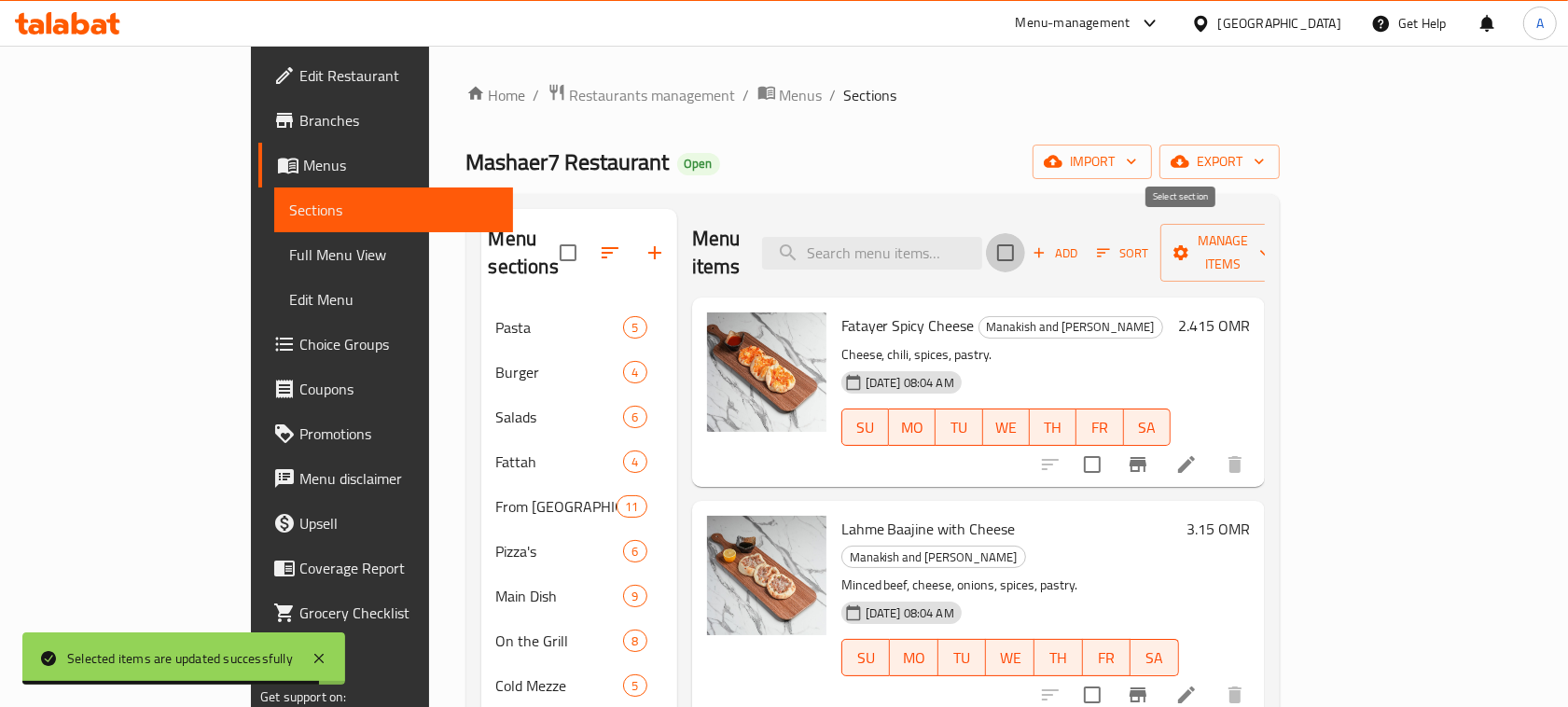 click at bounding box center [1006, 253] 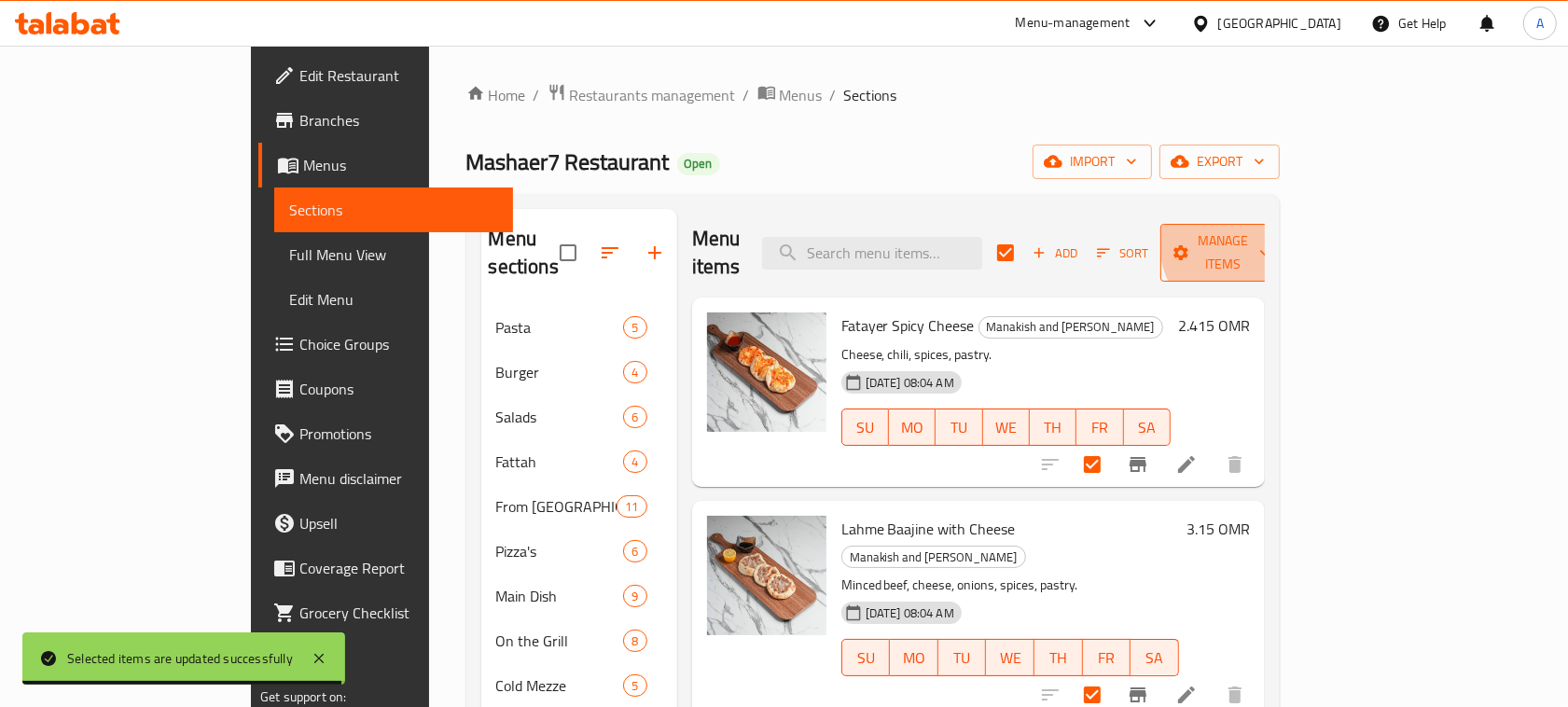 click on "Manage items" at bounding box center (1223, 253) 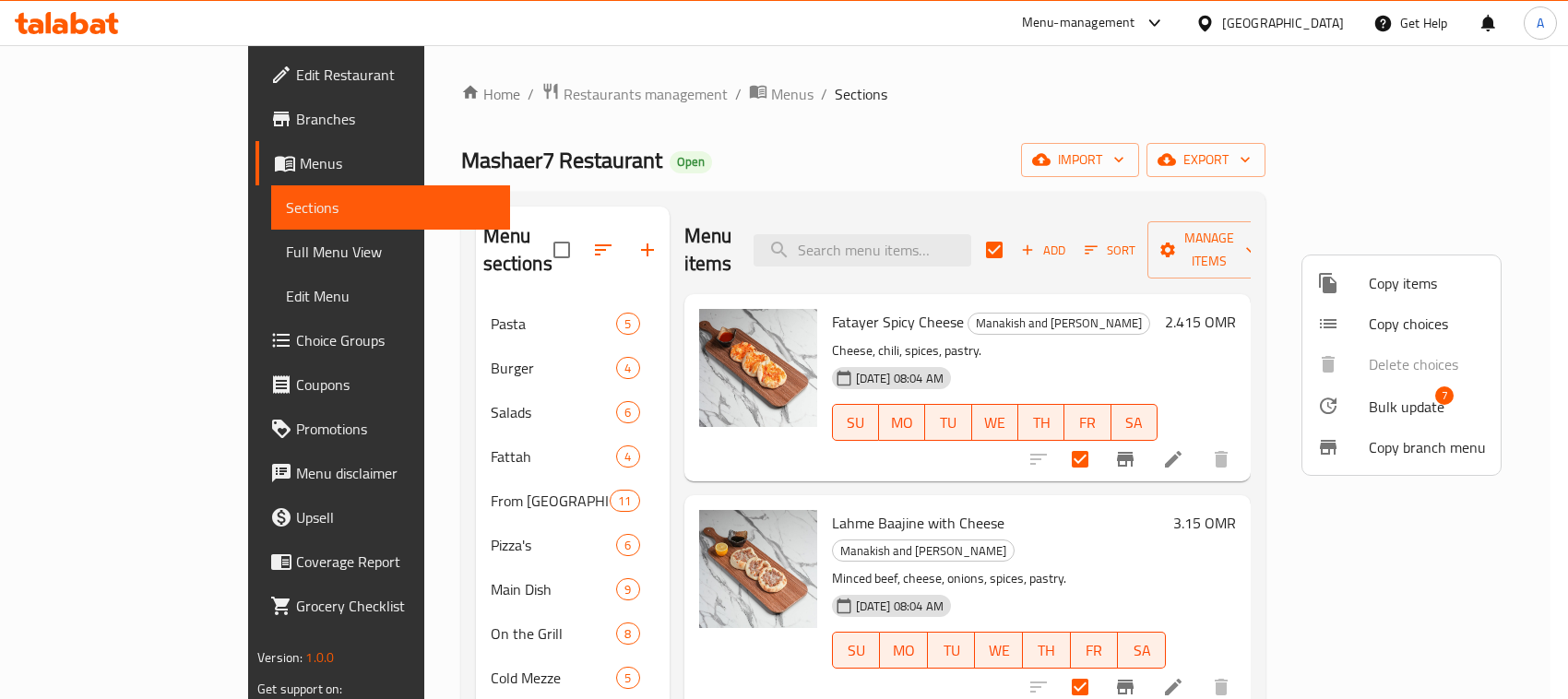 click on "Bulk update" at bounding box center (1407, 407) 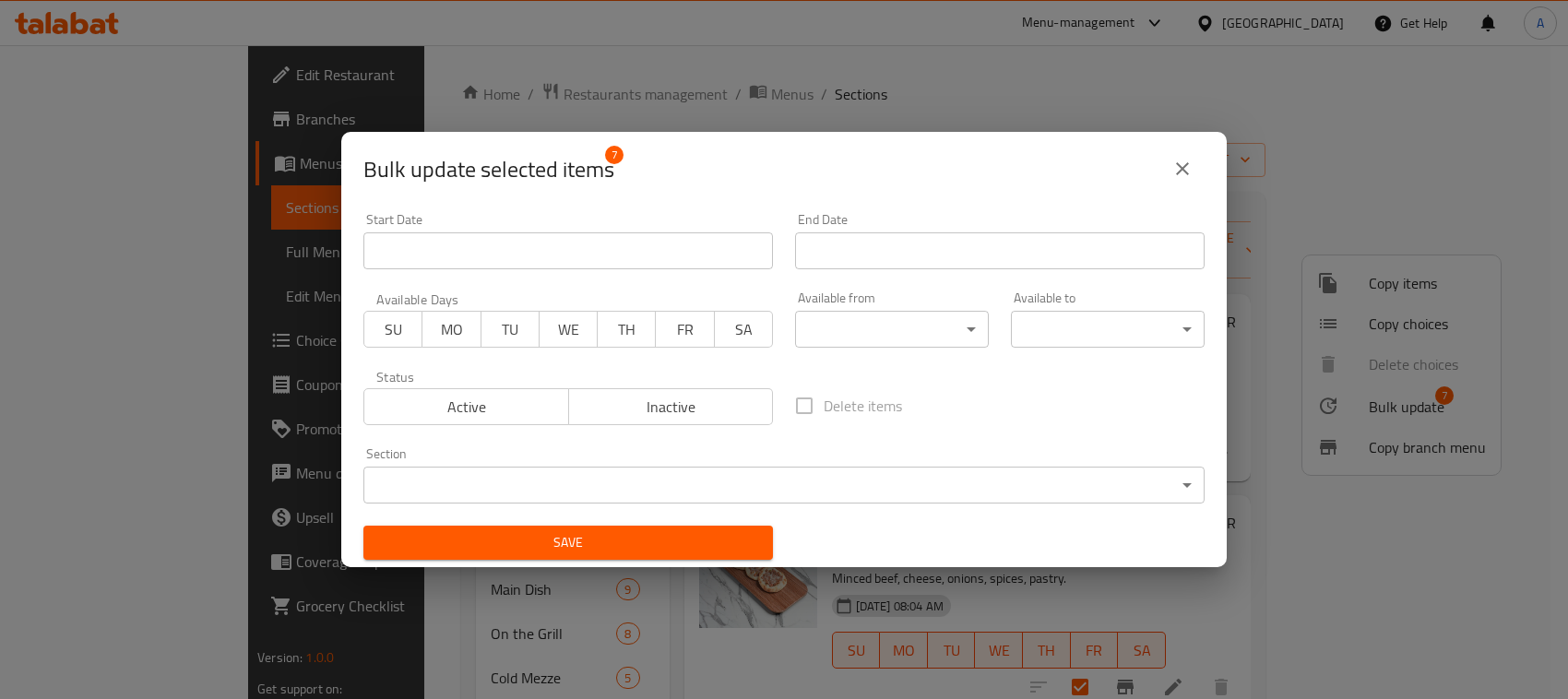 click on "Available from ​ ​" at bounding box center [892, 319] 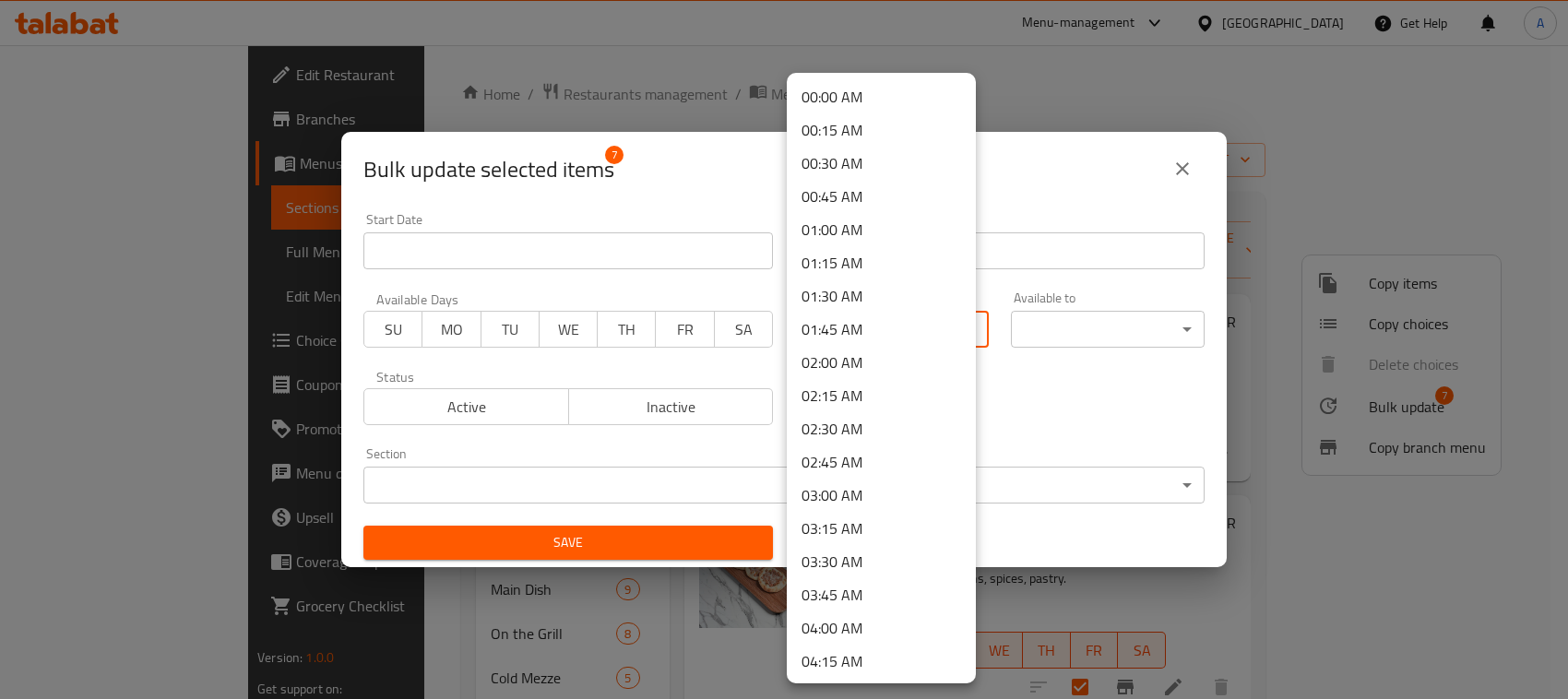 scroll, scrollTop: 779, scrollLeft: 0, axis: vertical 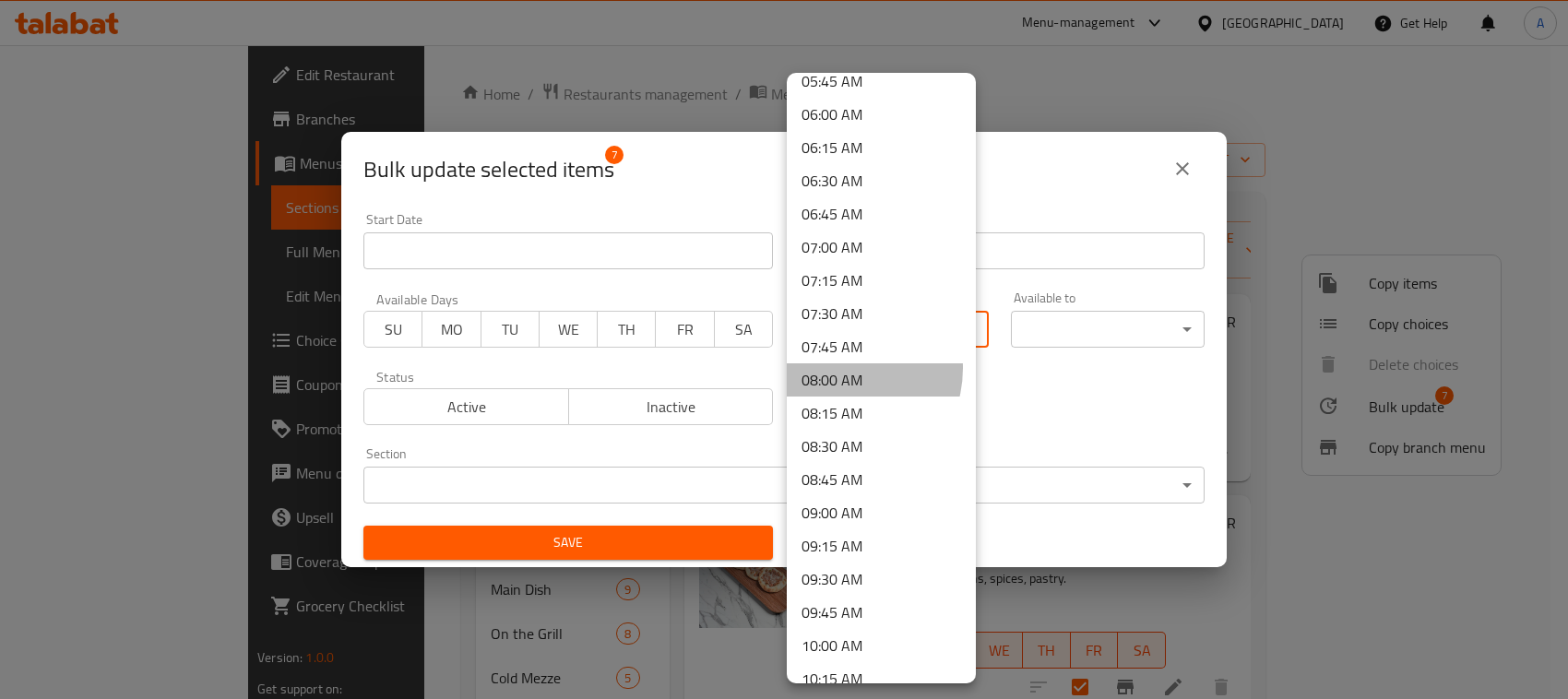 click on "08:00 AM" at bounding box center [881, 380] 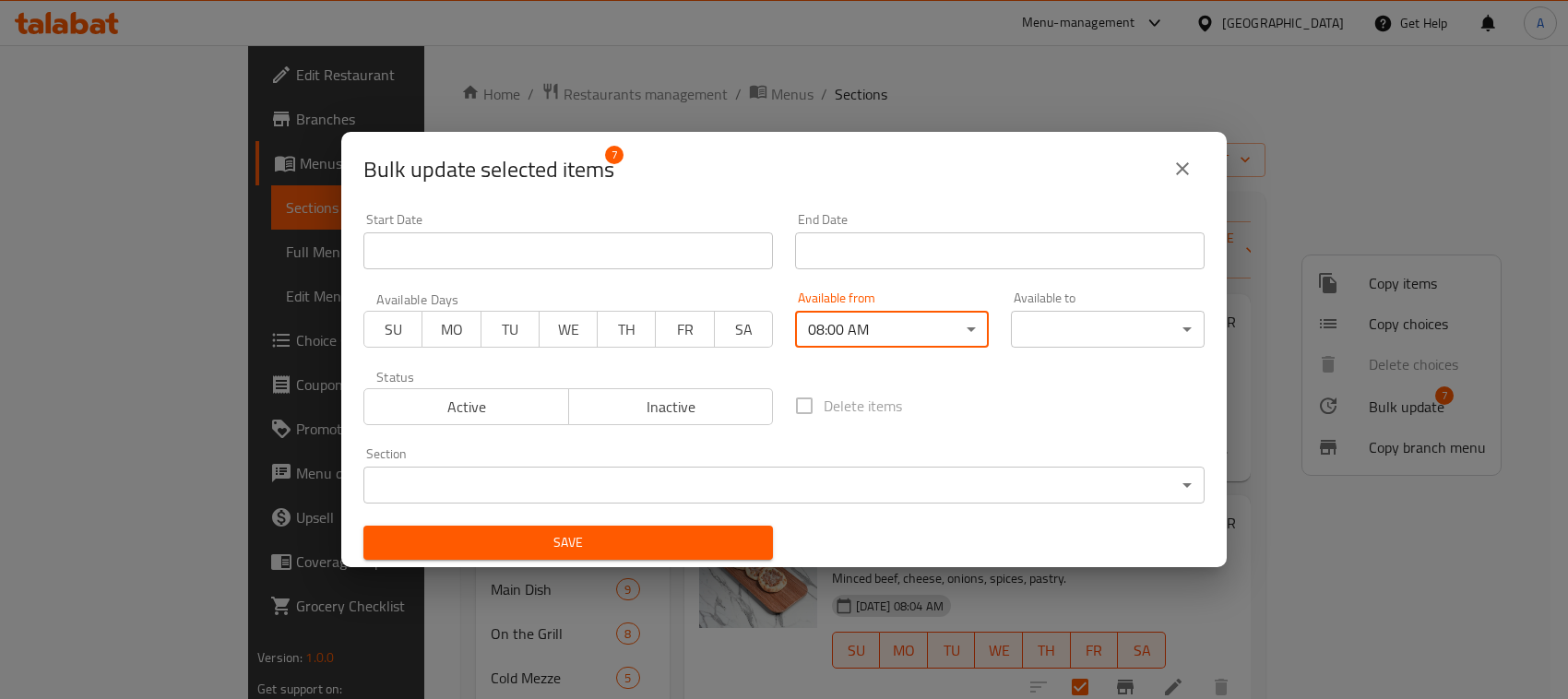 click on "​ Menu-management [GEOGRAPHIC_DATA] Get Help A   Edit Restaurant   Branches   Menus   Sections   Full Menu View   Edit Menu   Choice Groups   Coupons   Promotions   Menu disclaimer   Upsell   Coverage Report   Grocery Checklist  Version:    1.0.0  Get support on:    Support.OpsPlatform Home / Restaurants management / Menus / Sections Mashaer7 Restaurant  Open import export Menu sections Pasta 5 Burger 4 Salads 6 Fattah 4 From [GEOGRAPHIC_DATA] 11 Pizza's 6 Main Dish 9 On the Grill 8 Cold Mezze 5 Hot Mezze 7 Breakfast 4 Manakish and Fatayer 7 Mashaer Breakfast Sets 2 Juices 5 Mojito's 4 Cold Coffee 6 Menu items Add Sort Manage items Fatayer Spicy Cheese   Manakish and Fatayer Cheese, chili, spices, pastry. [DATE] 08:04 AM SU MO TU WE TH FR SA 2.415   OMR Lahme Baajine with Cheese   Manakish and Fatayer Minced beef, cheese, onions, spices, pastry. [DATE] 08:04 AM SU MO TU WE TH FR SA 3.15   OMR Lahme Baajine Manoushe   Manakish and Fatayer Minced beef, onions, spices, pastry. [DATE] 08:04 AM SU MO TU WE TH FR SA 3.15" at bounding box center (784, 372) 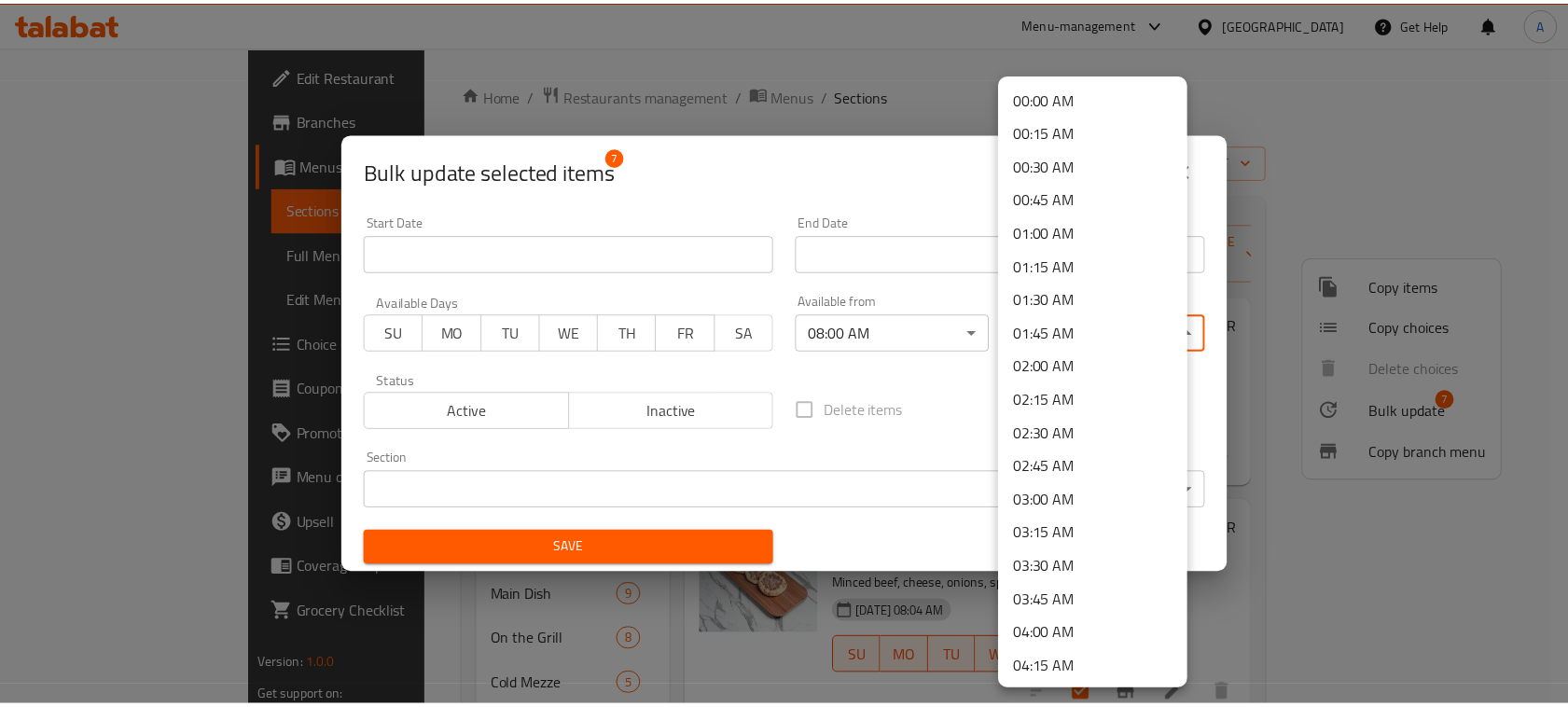scroll, scrollTop: 2652, scrollLeft: 0, axis: vertical 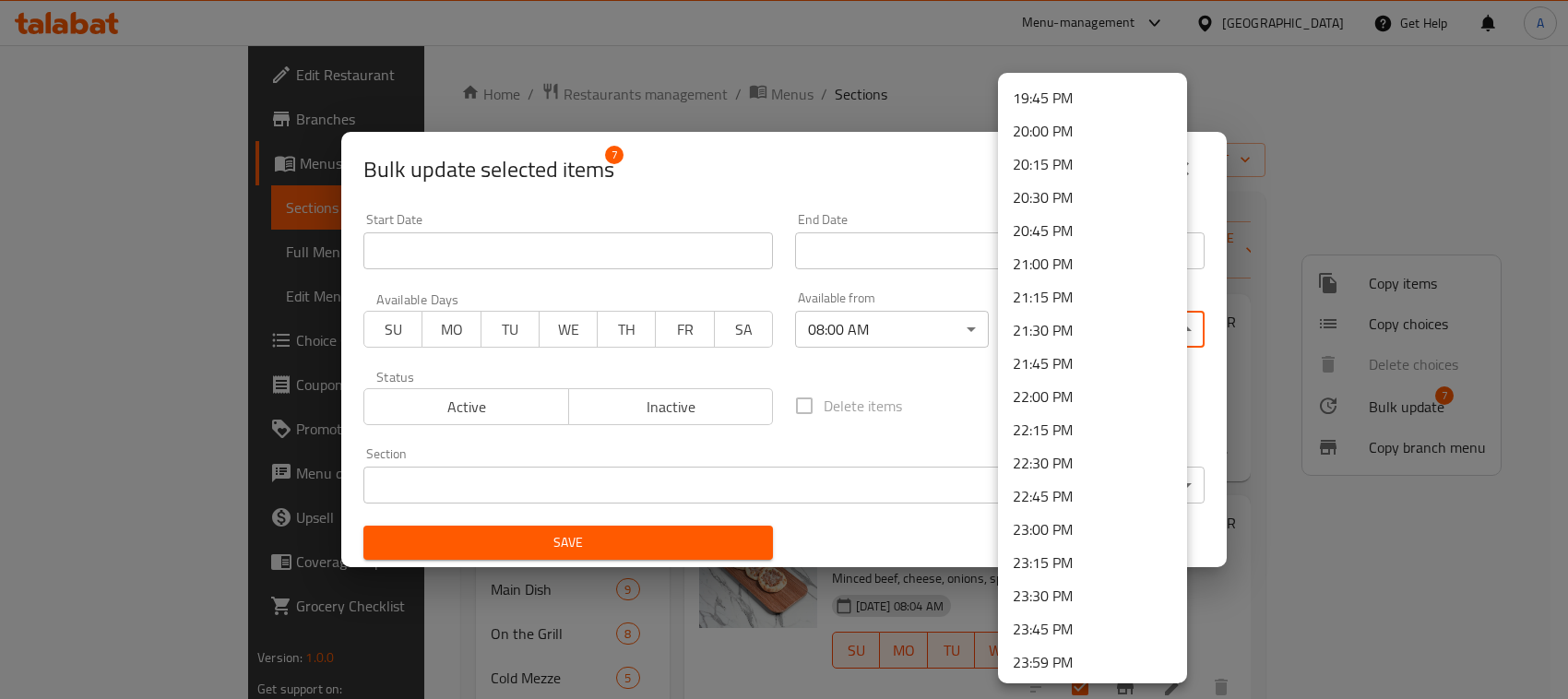 click on "23:30 PM" at bounding box center [1092, 596] 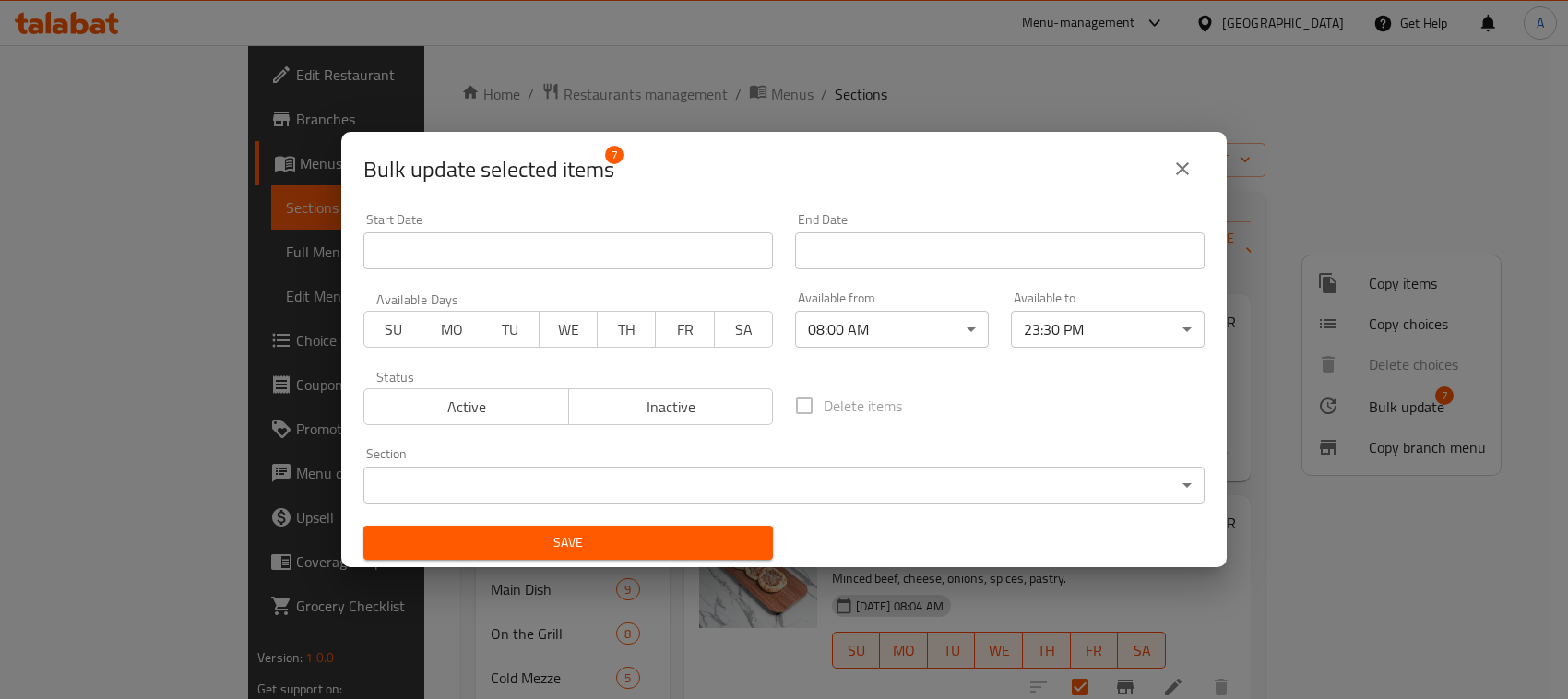 click on "Save" at bounding box center (568, 542) 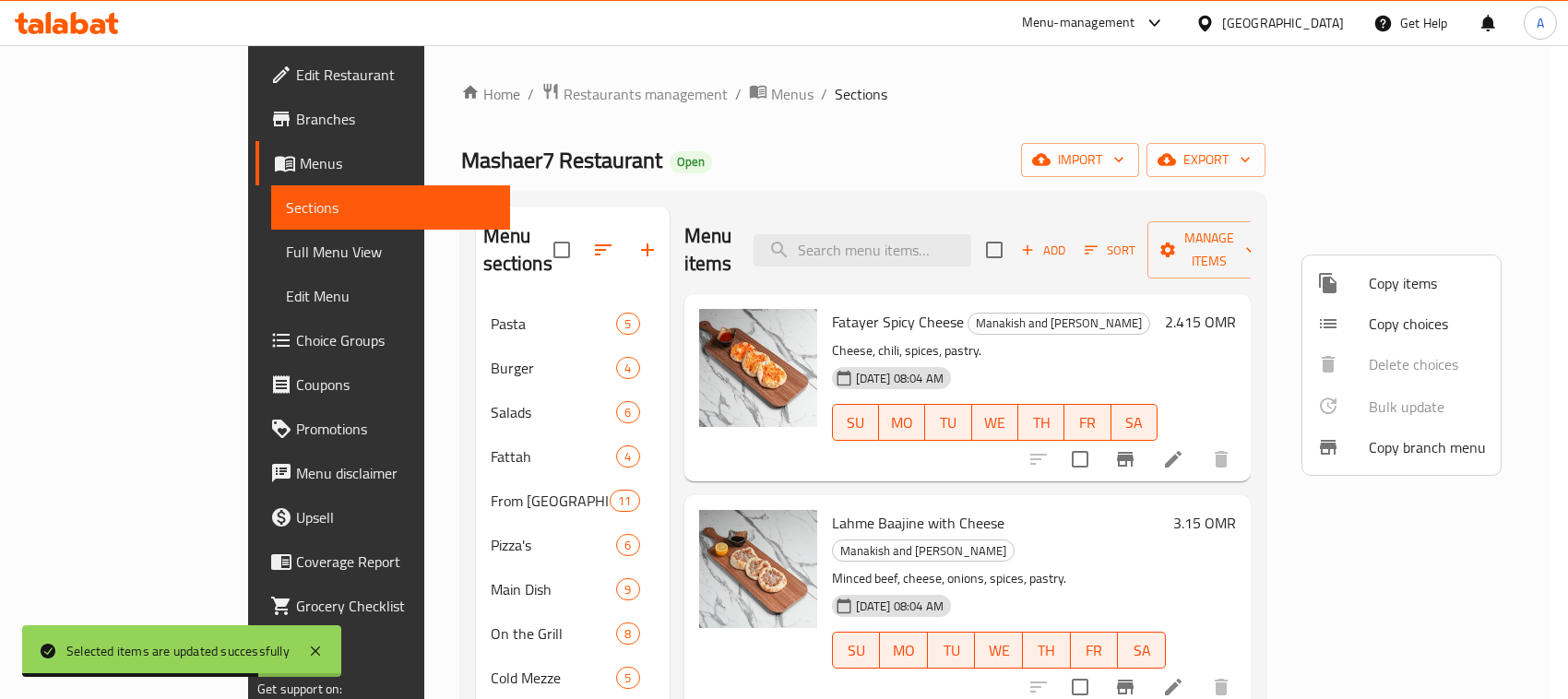drag, startPoint x: 980, startPoint y: 108, endPoint x: 1007, endPoint y: 94, distance: 30.41381 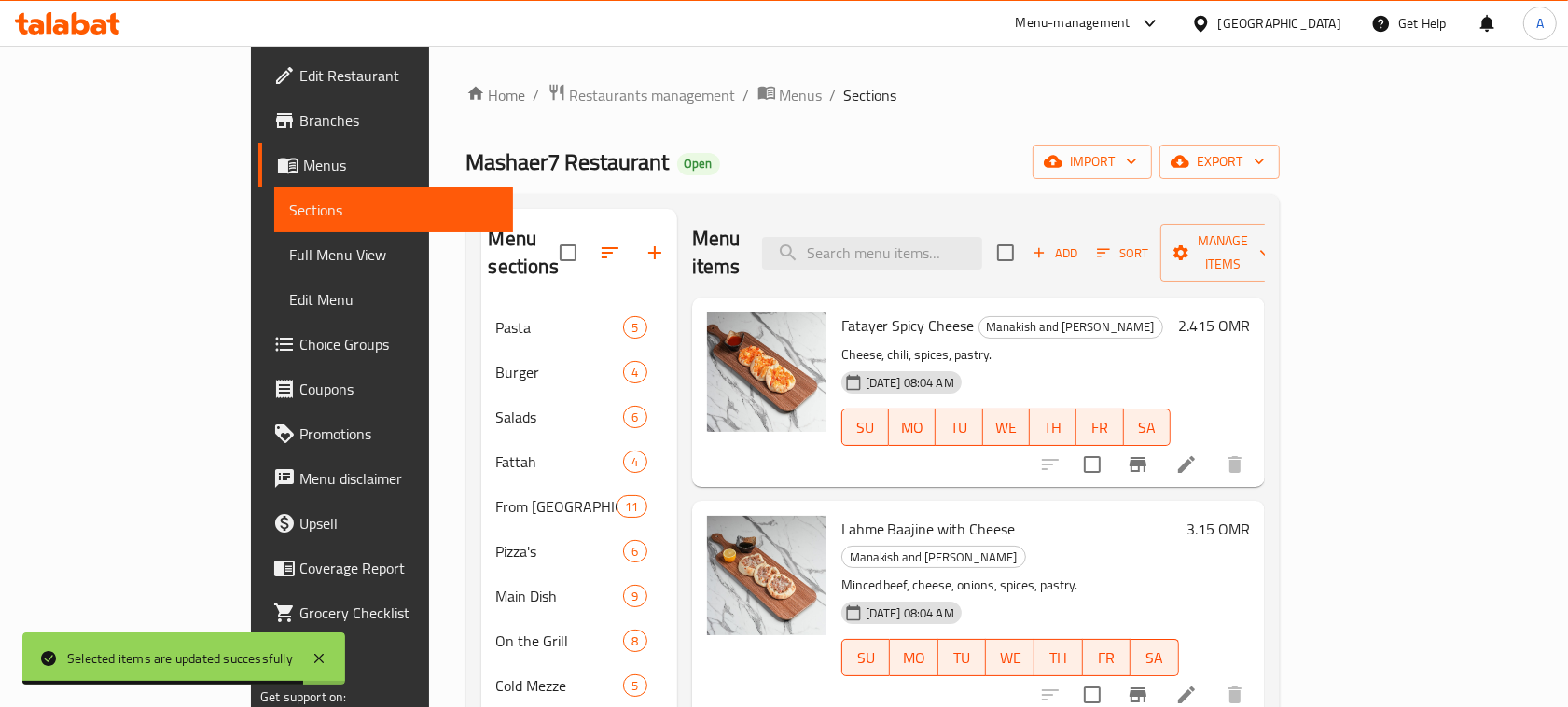 scroll, scrollTop: 345, scrollLeft: 0, axis: vertical 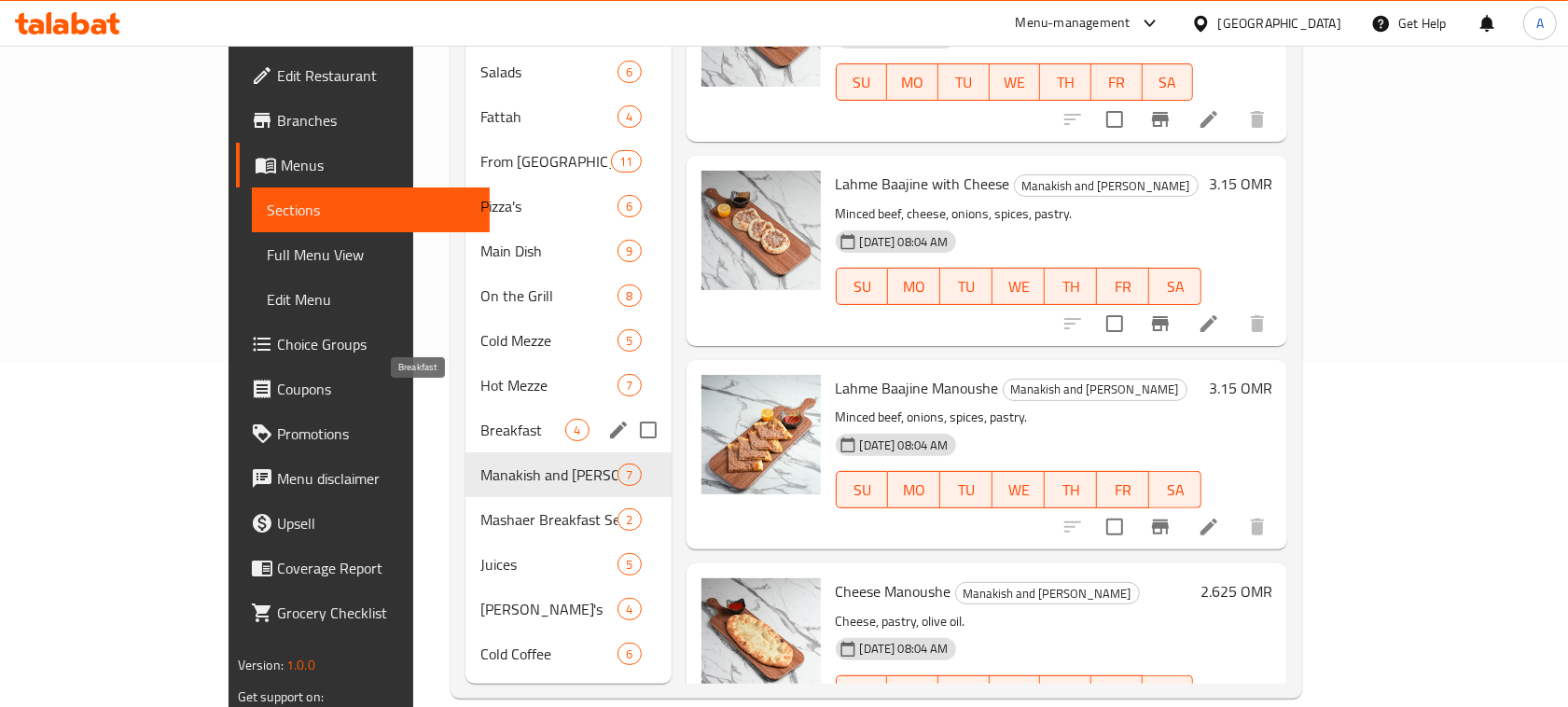 click on "Breakfast" at bounding box center [522, 430] 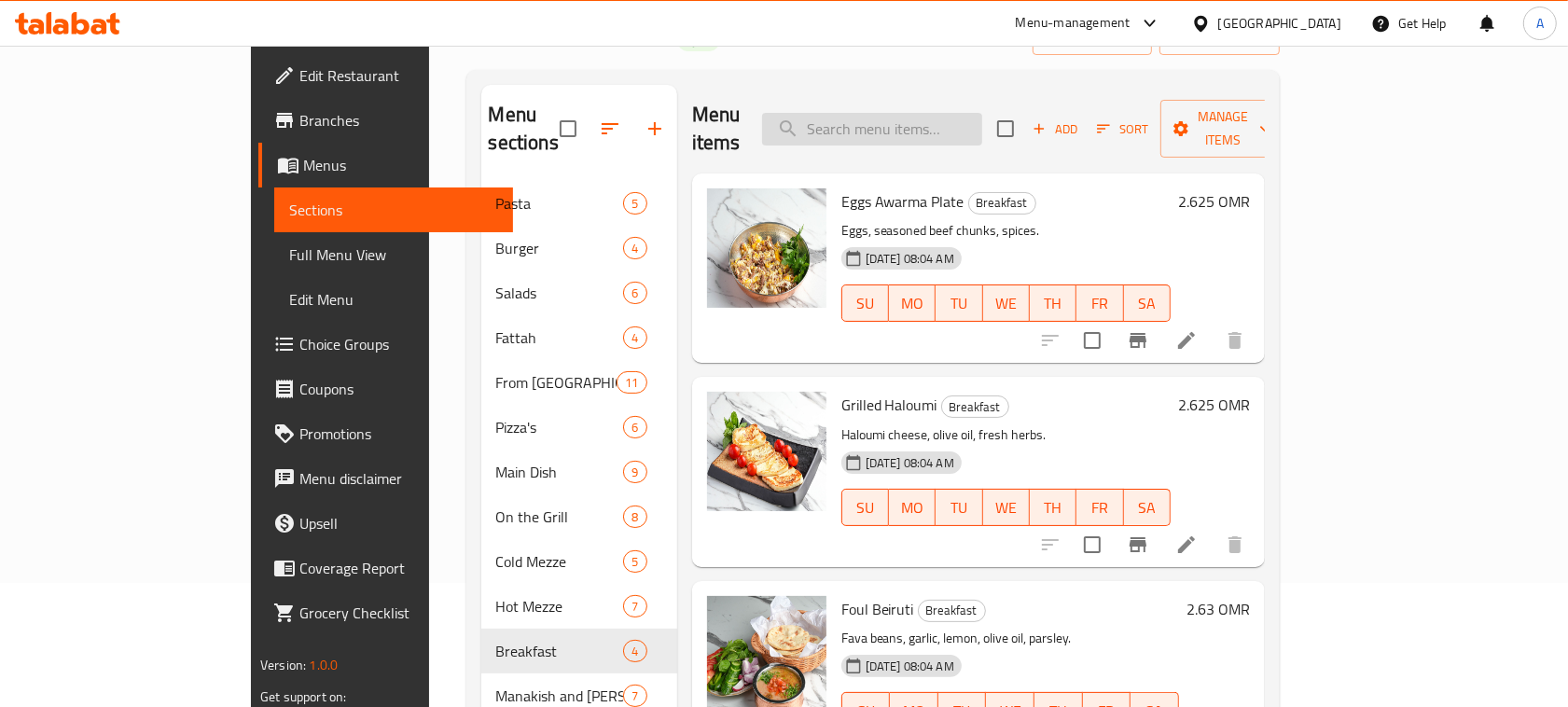 scroll, scrollTop: 0, scrollLeft: 0, axis: both 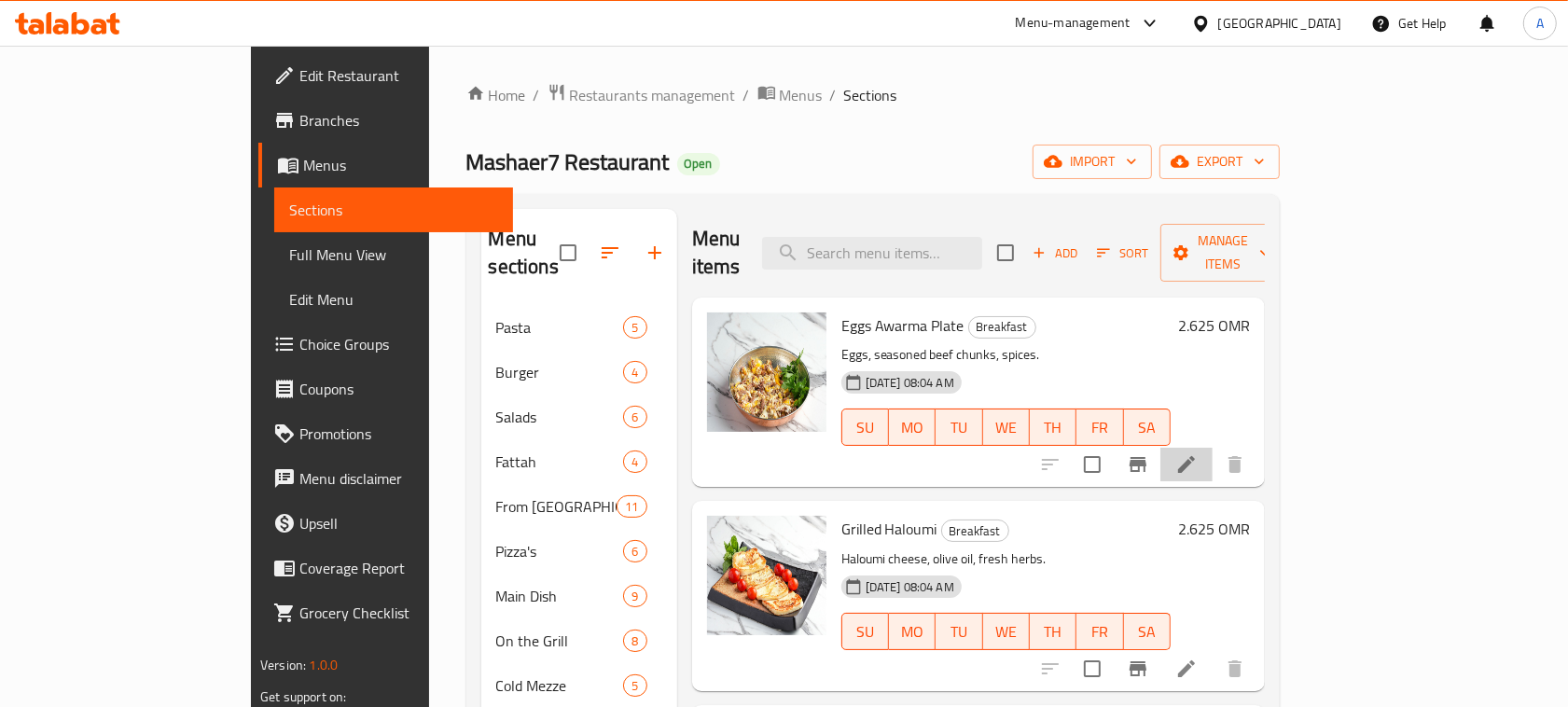 click at bounding box center [1186, 464] 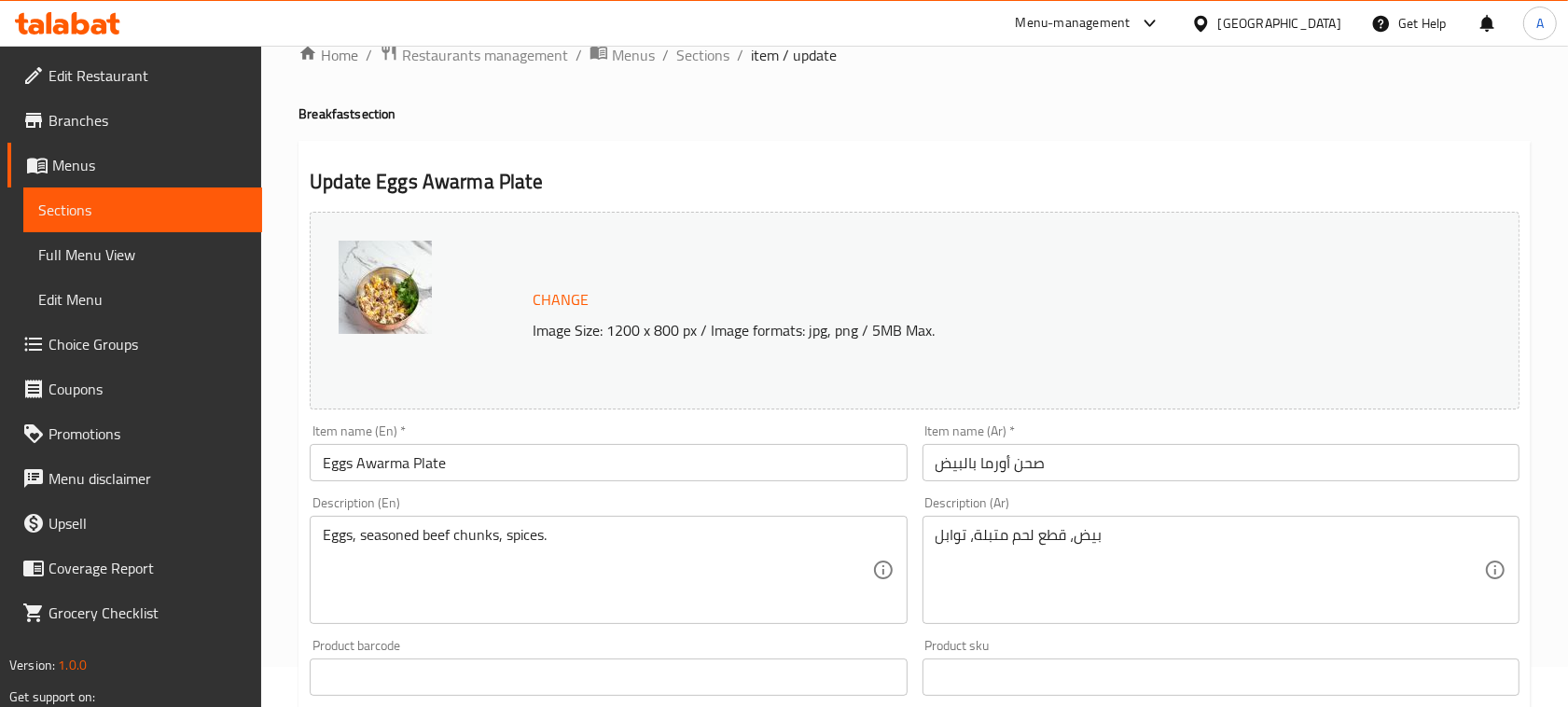 scroll, scrollTop: 0, scrollLeft: 0, axis: both 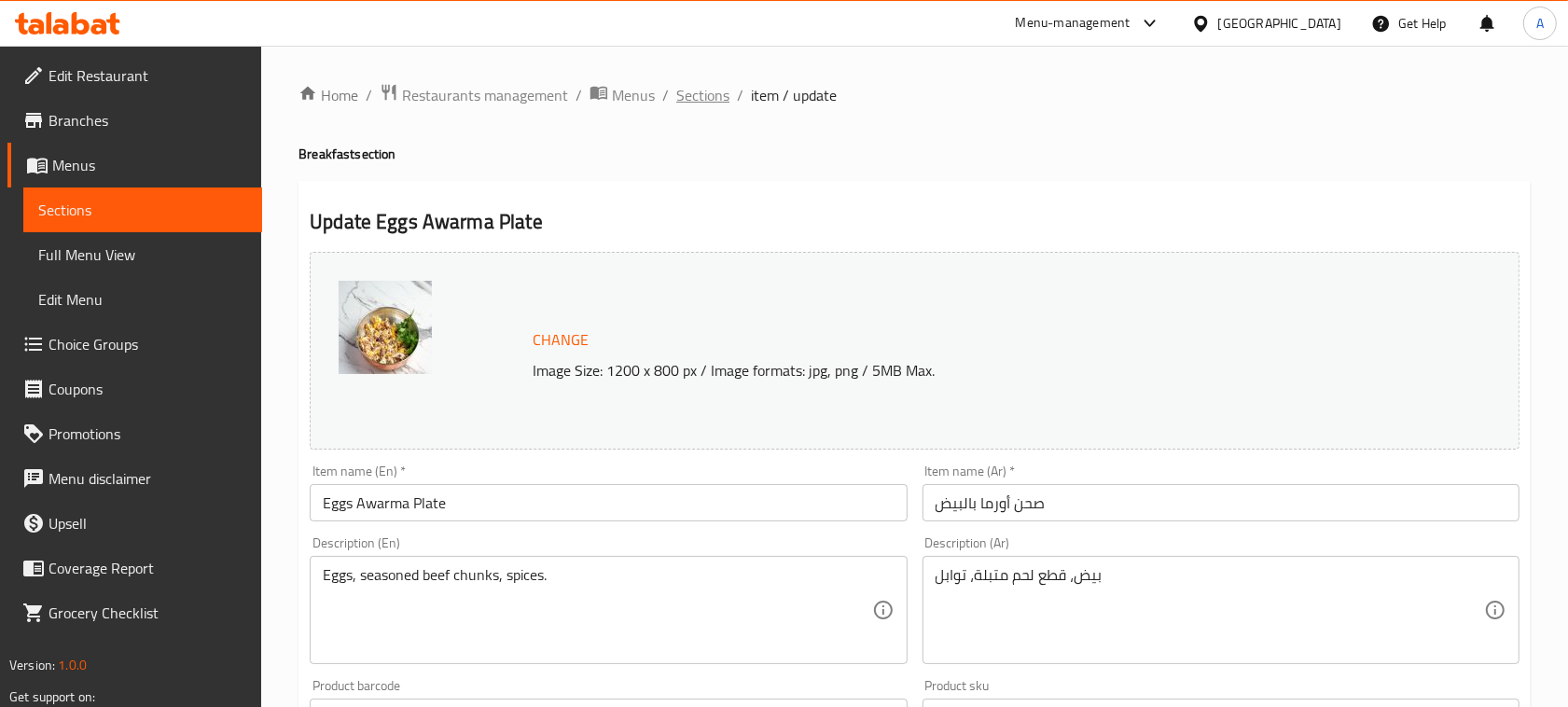 click on "Sections" at bounding box center (702, 95) 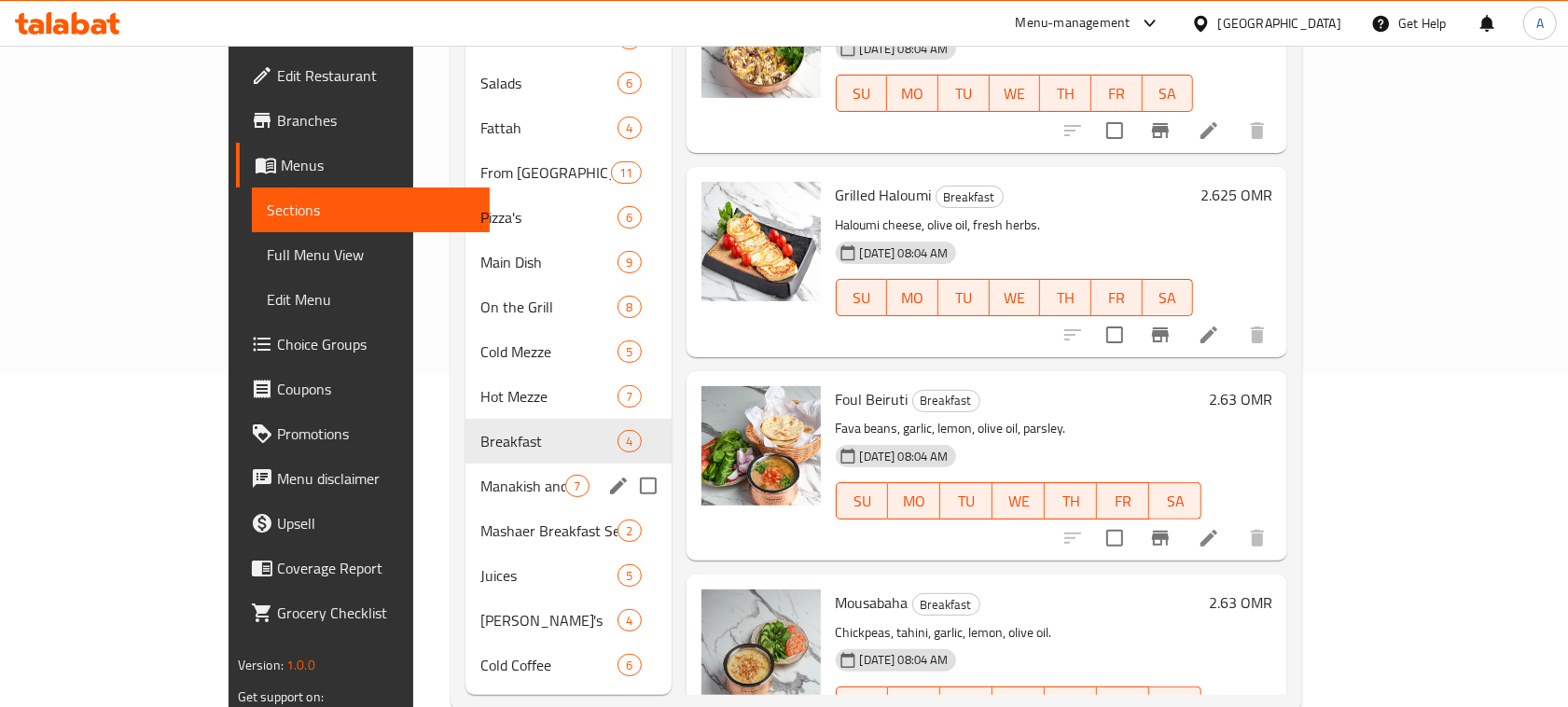scroll, scrollTop: 345, scrollLeft: 0, axis: vertical 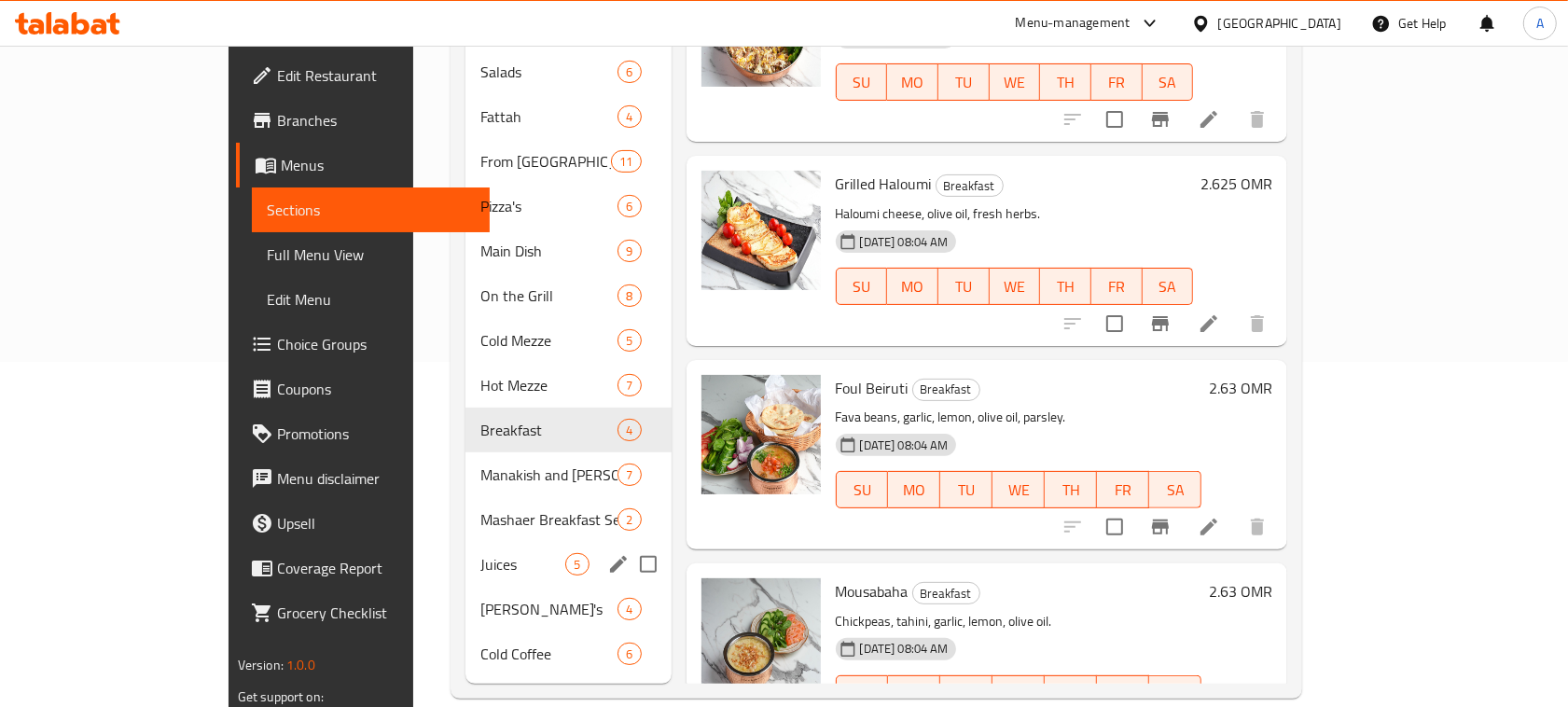 click on "Juices 5" at bounding box center [568, 564] 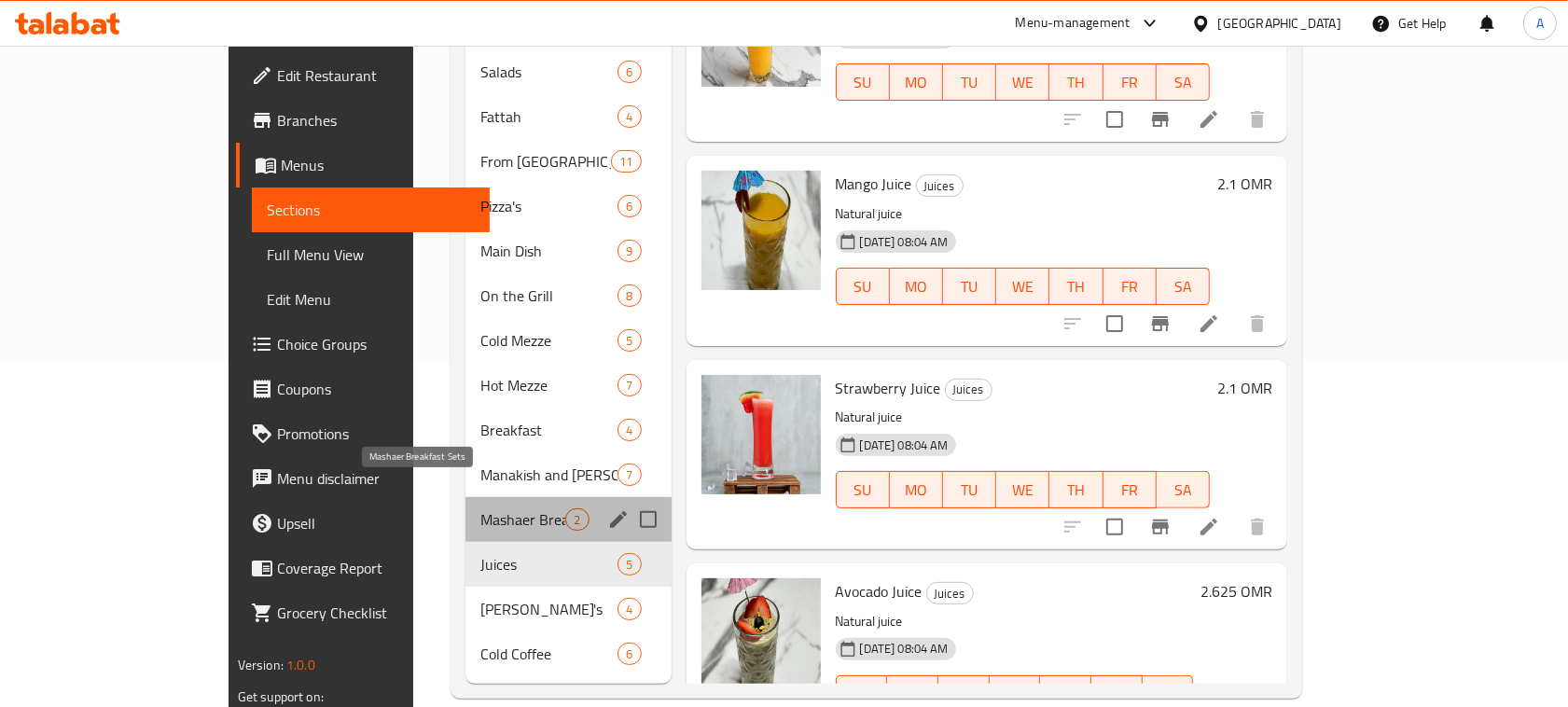click on "Mashaer Breakfast Sets" at bounding box center (522, 520) 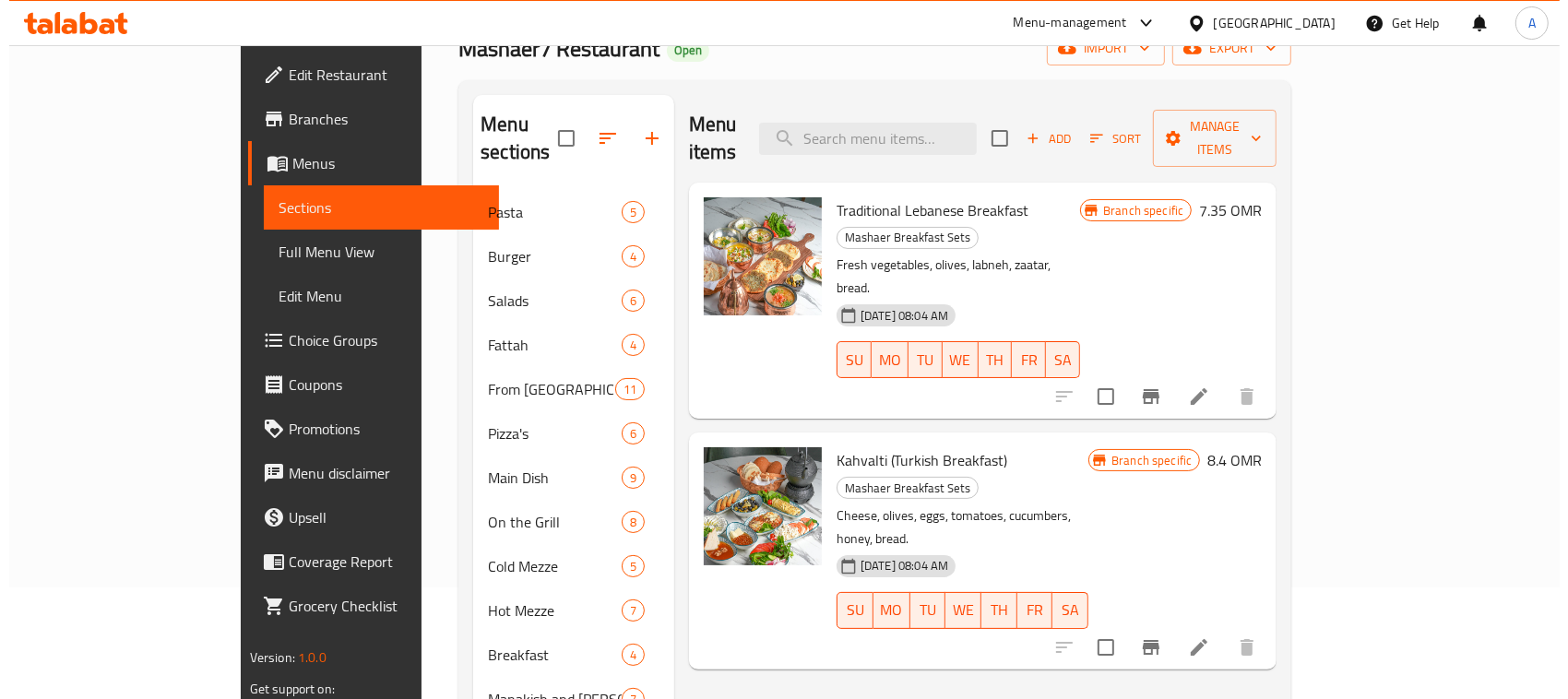 scroll, scrollTop: 0, scrollLeft: 0, axis: both 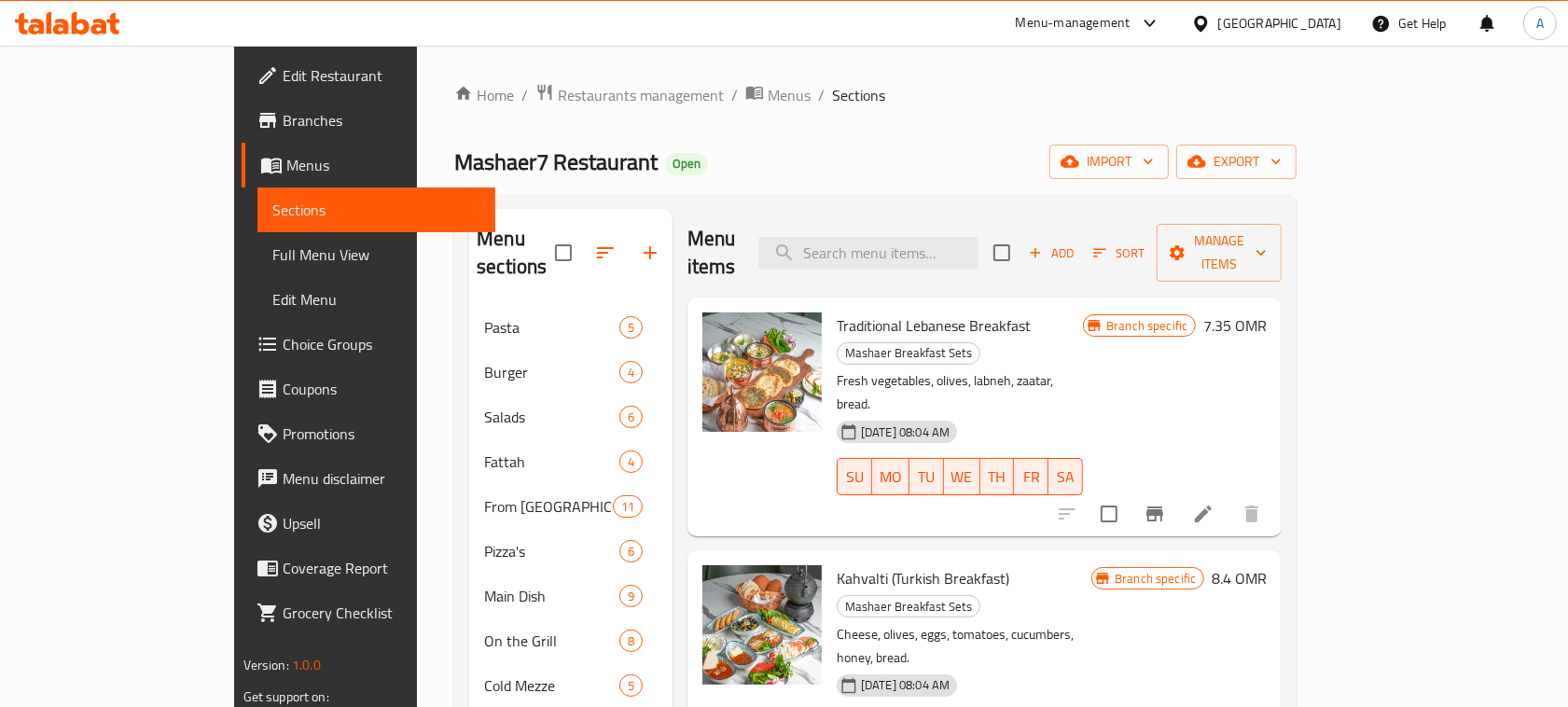 click at bounding box center (1203, 514) 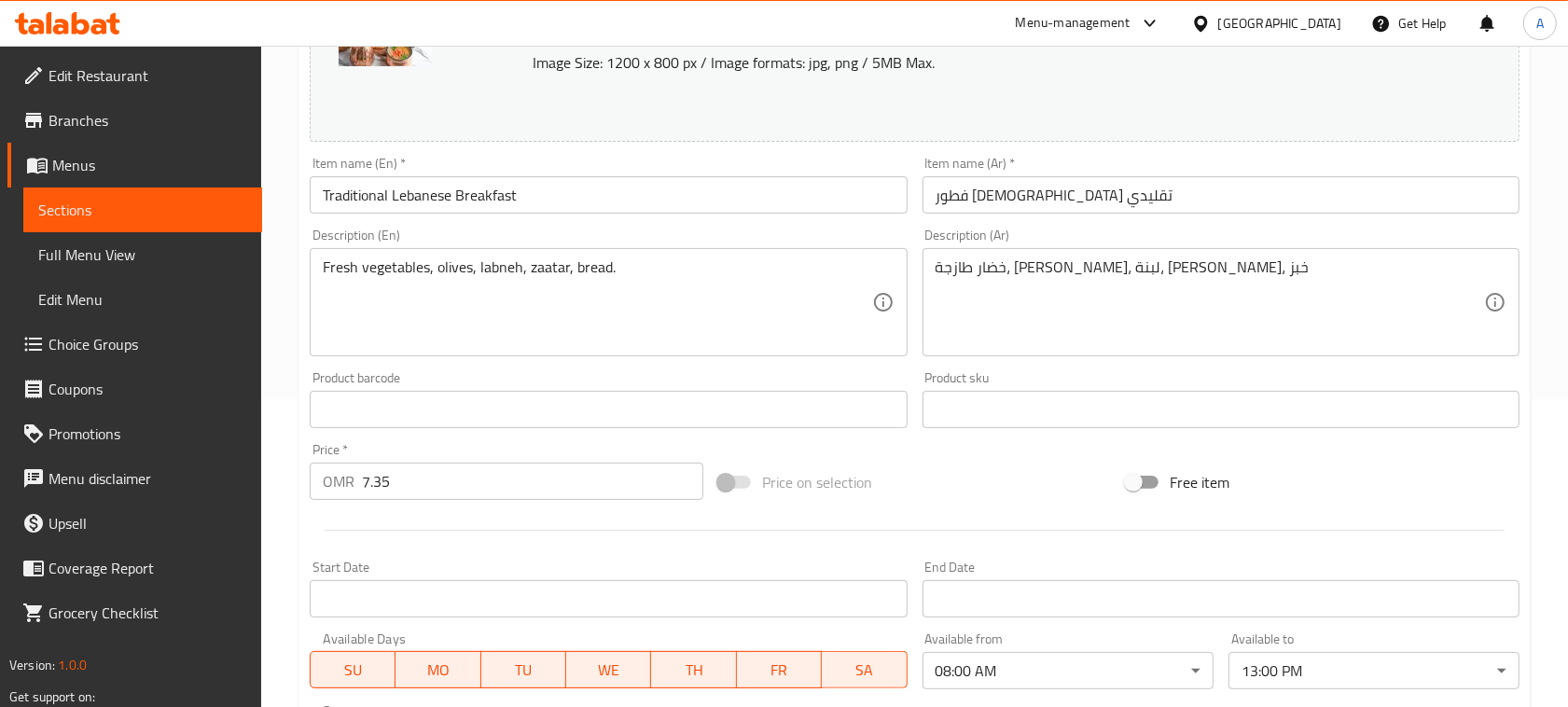 scroll, scrollTop: 0, scrollLeft: 0, axis: both 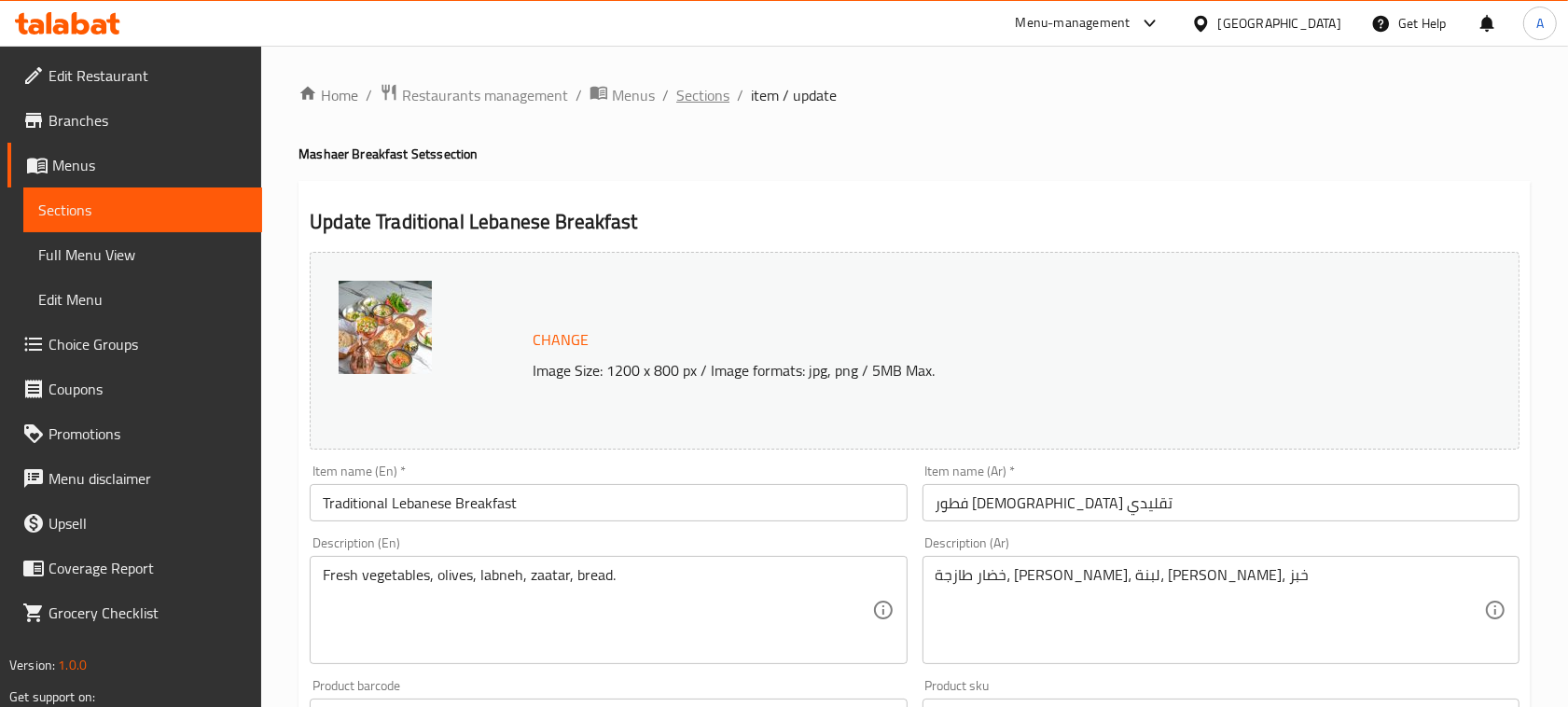 click on "Sections" at bounding box center [702, 95] 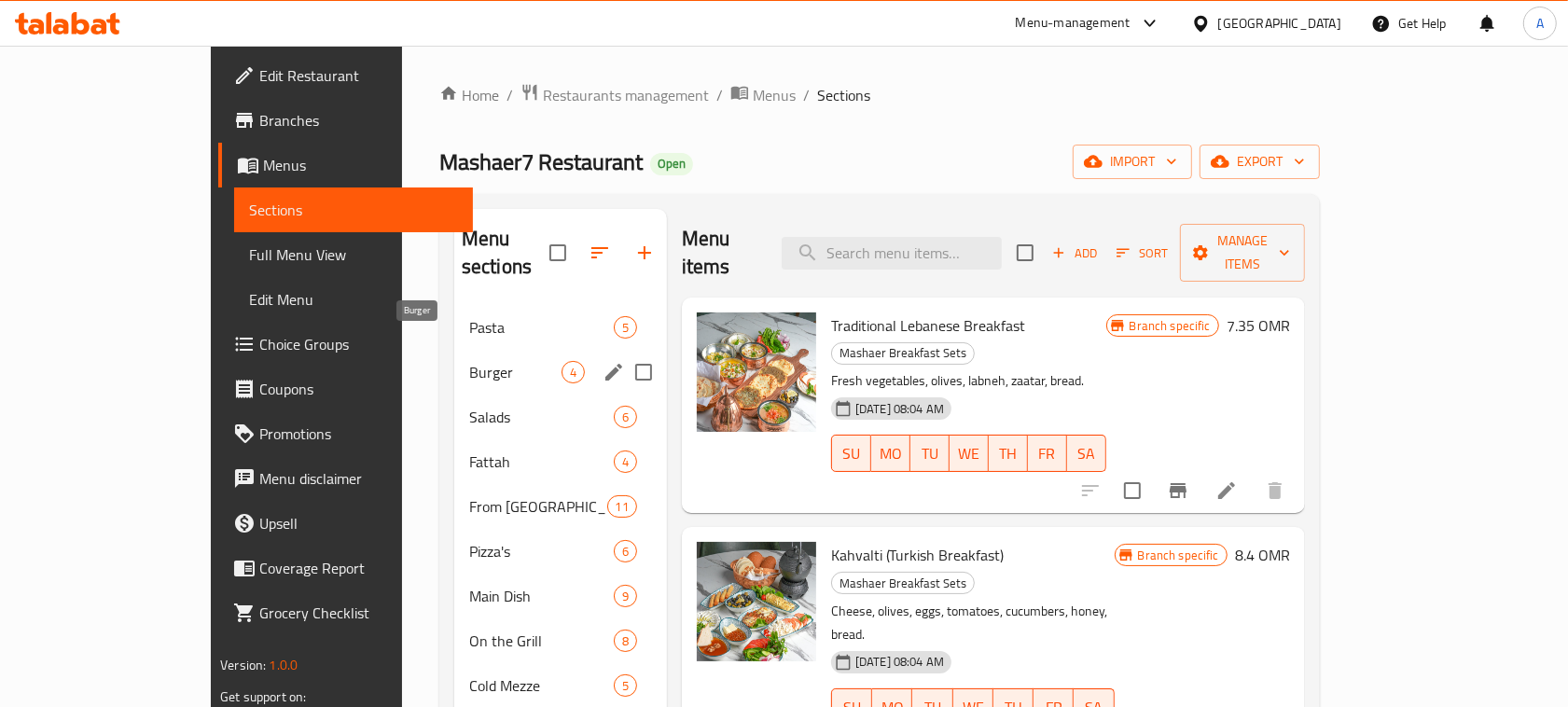 drag, startPoint x: 387, startPoint y: 305, endPoint x: 494, endPoint y: 343, distance: 113.54735 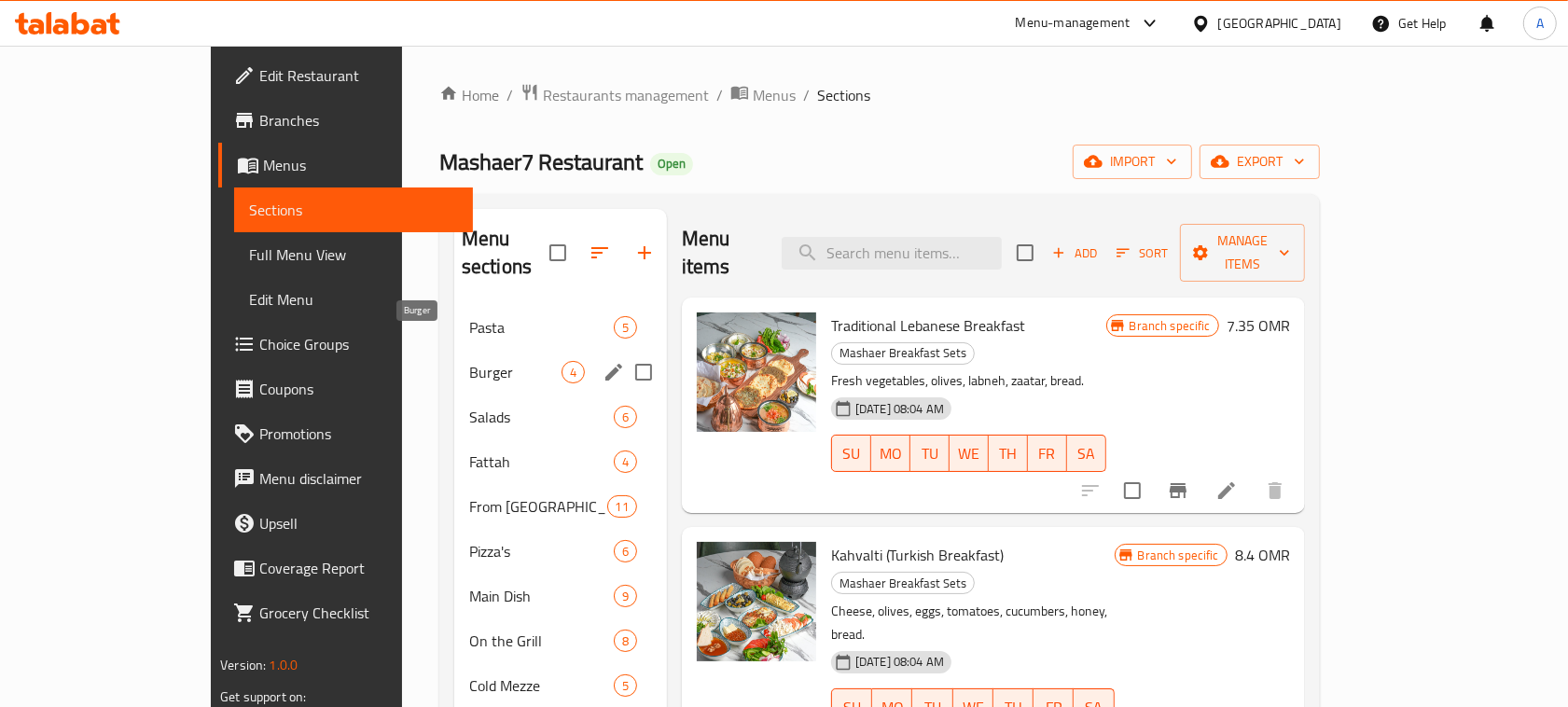 click on "Pasta" at bounding box center [541, 327] 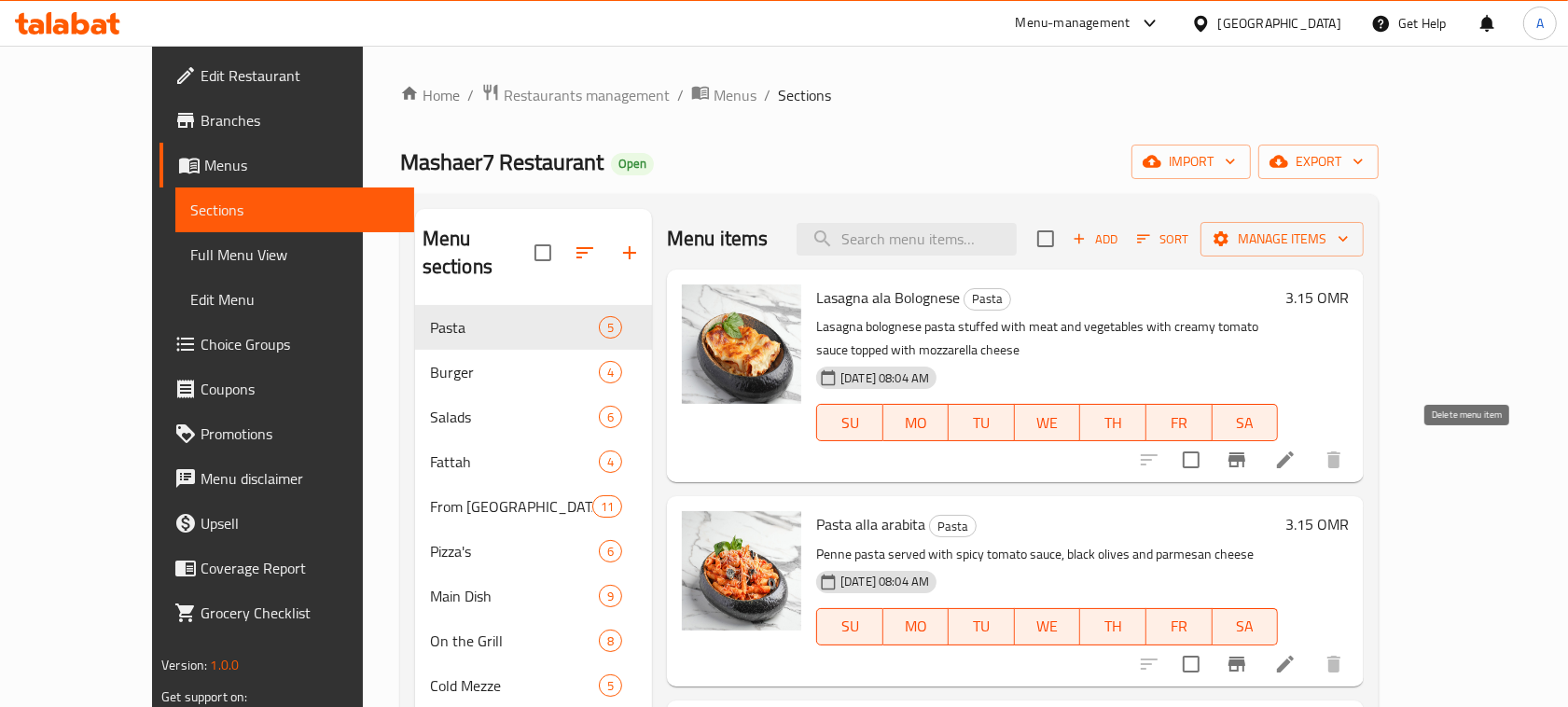 click at bounding box center (1285, 460) 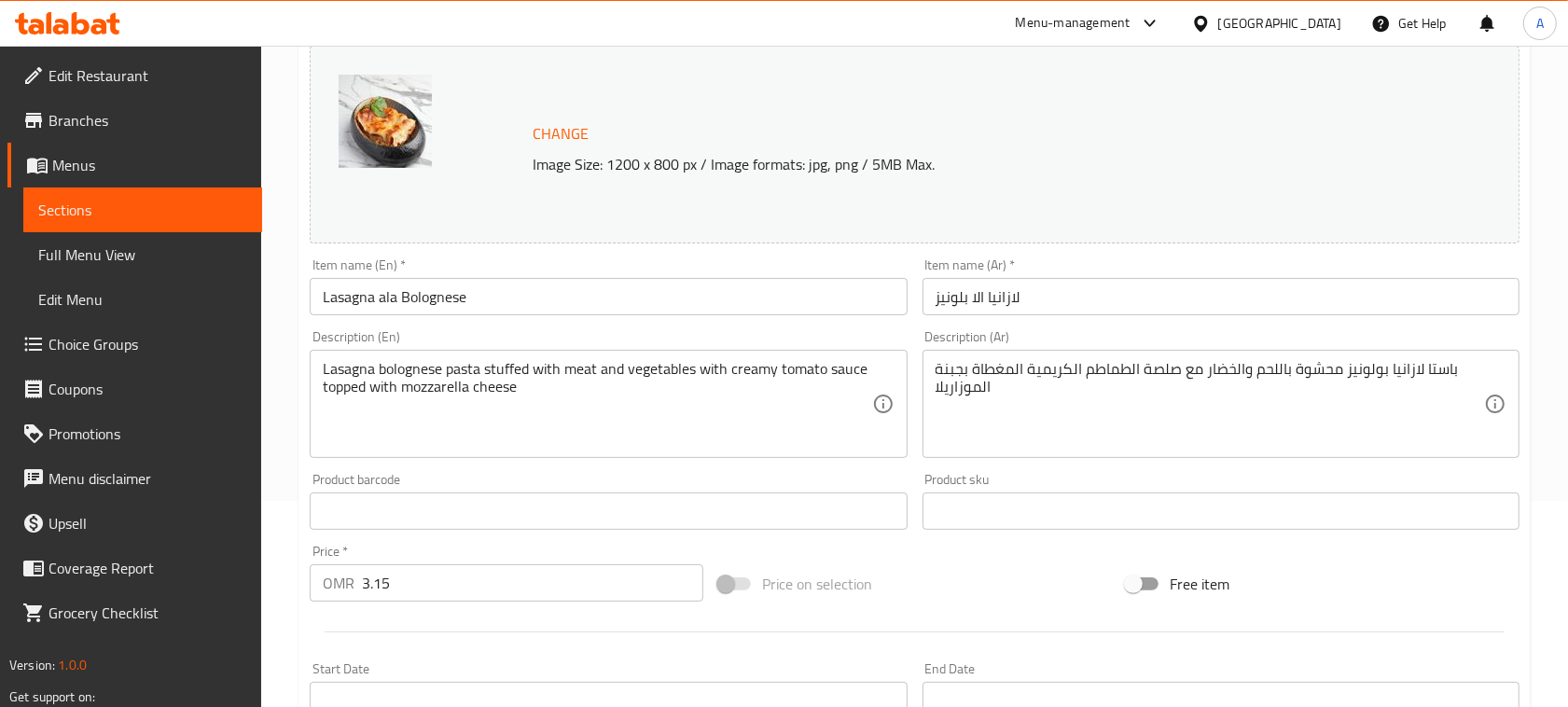 scroll, scrollTop: 0, scrollLeft: 0, axis: both 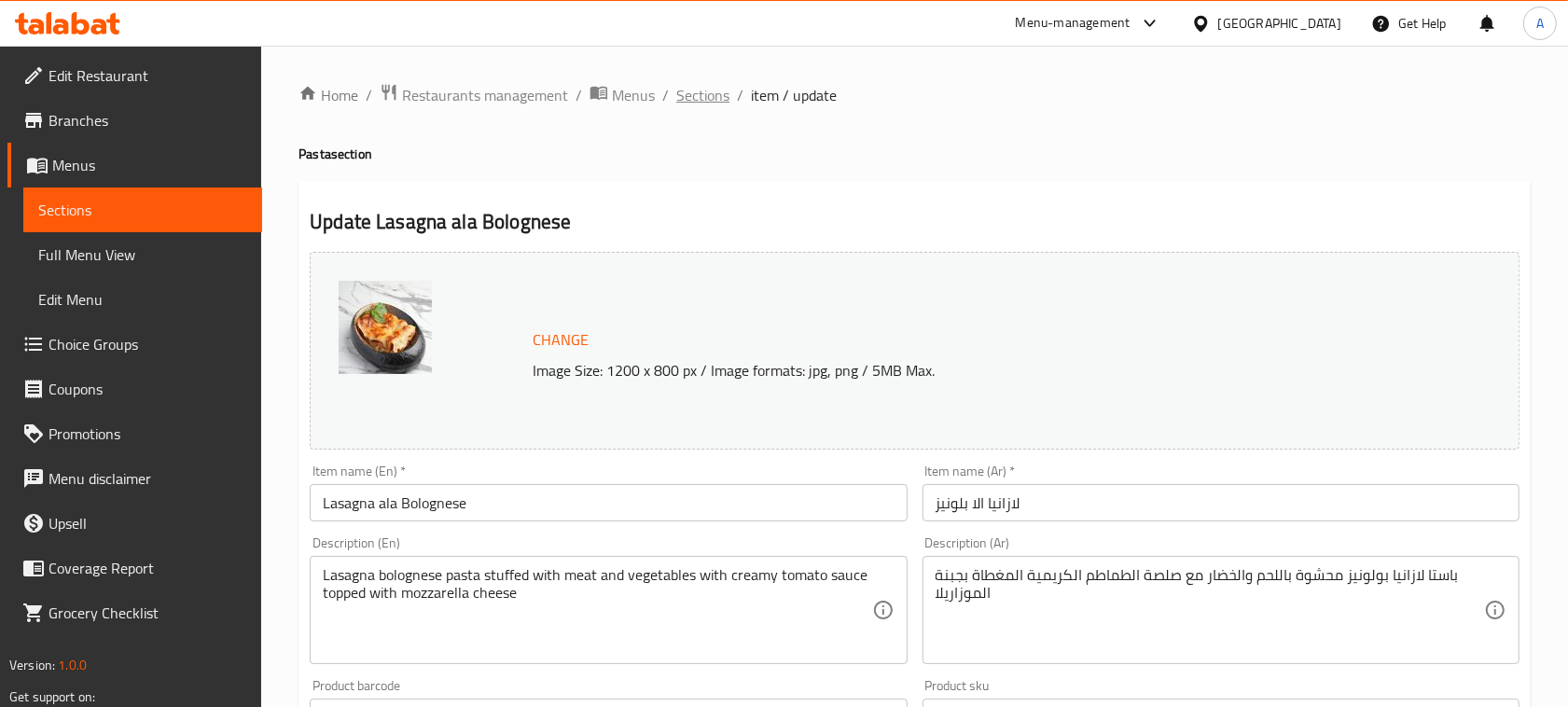 click on "Sections" at bounding box center (702, 95) 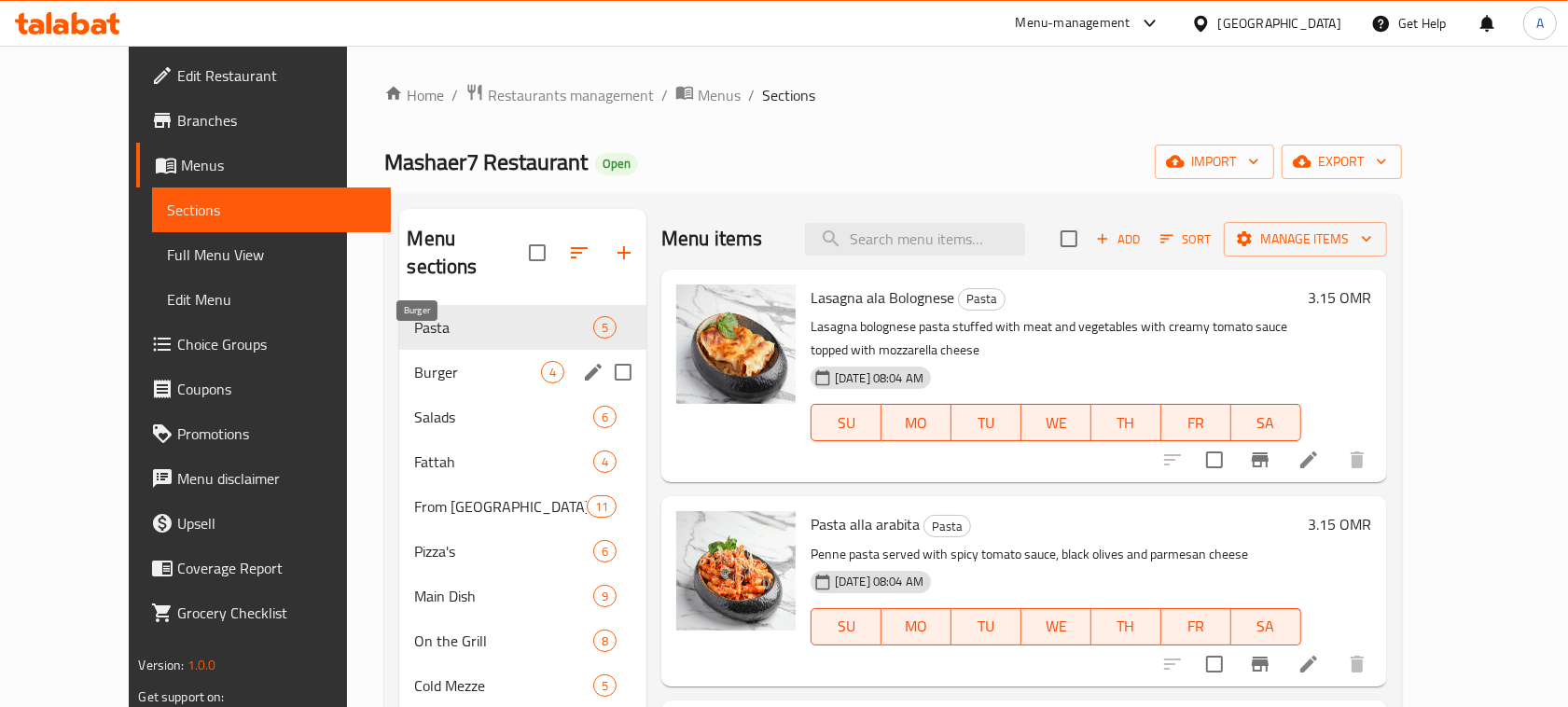 click on "Burger" at bounding box center (477, 372) 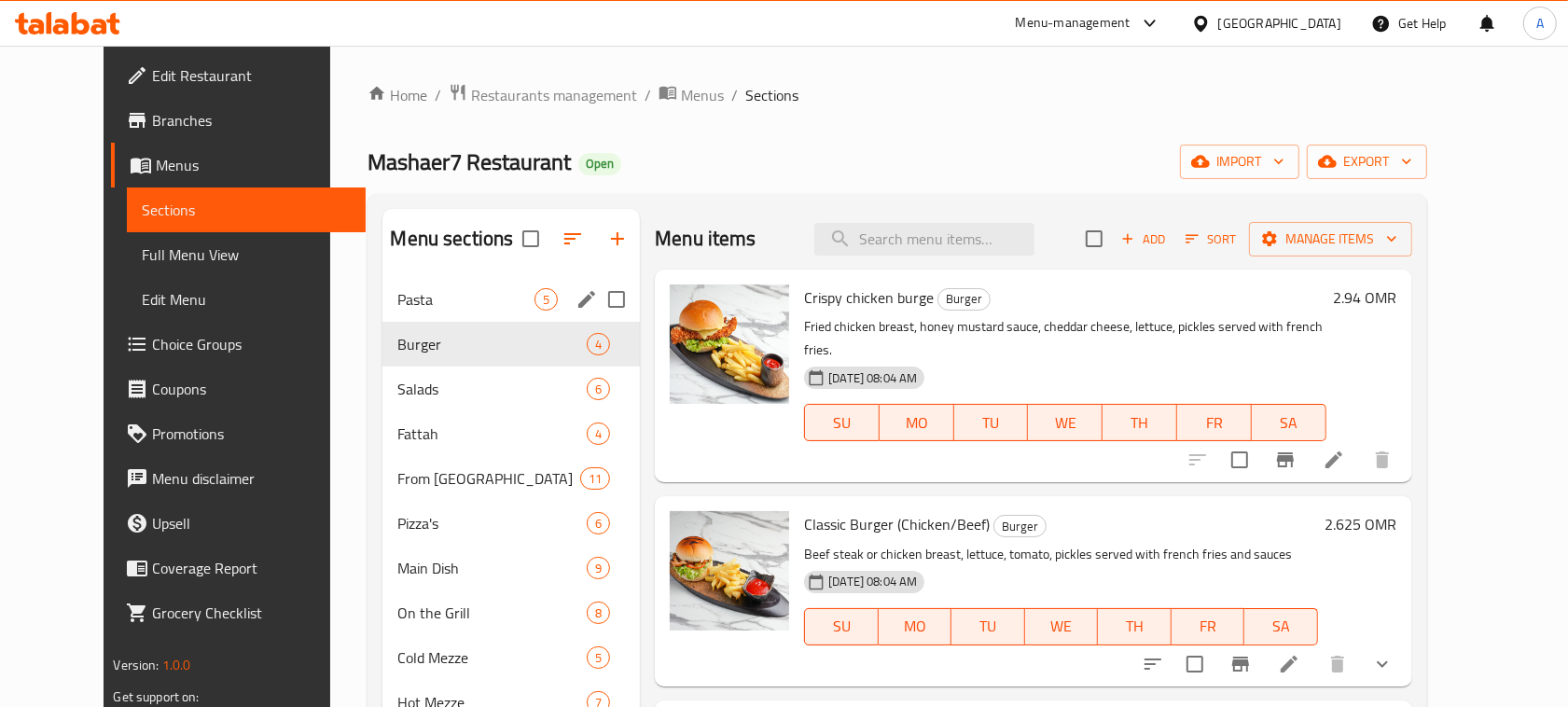 click on "Pasta 5" at bounding box center [511, 299] 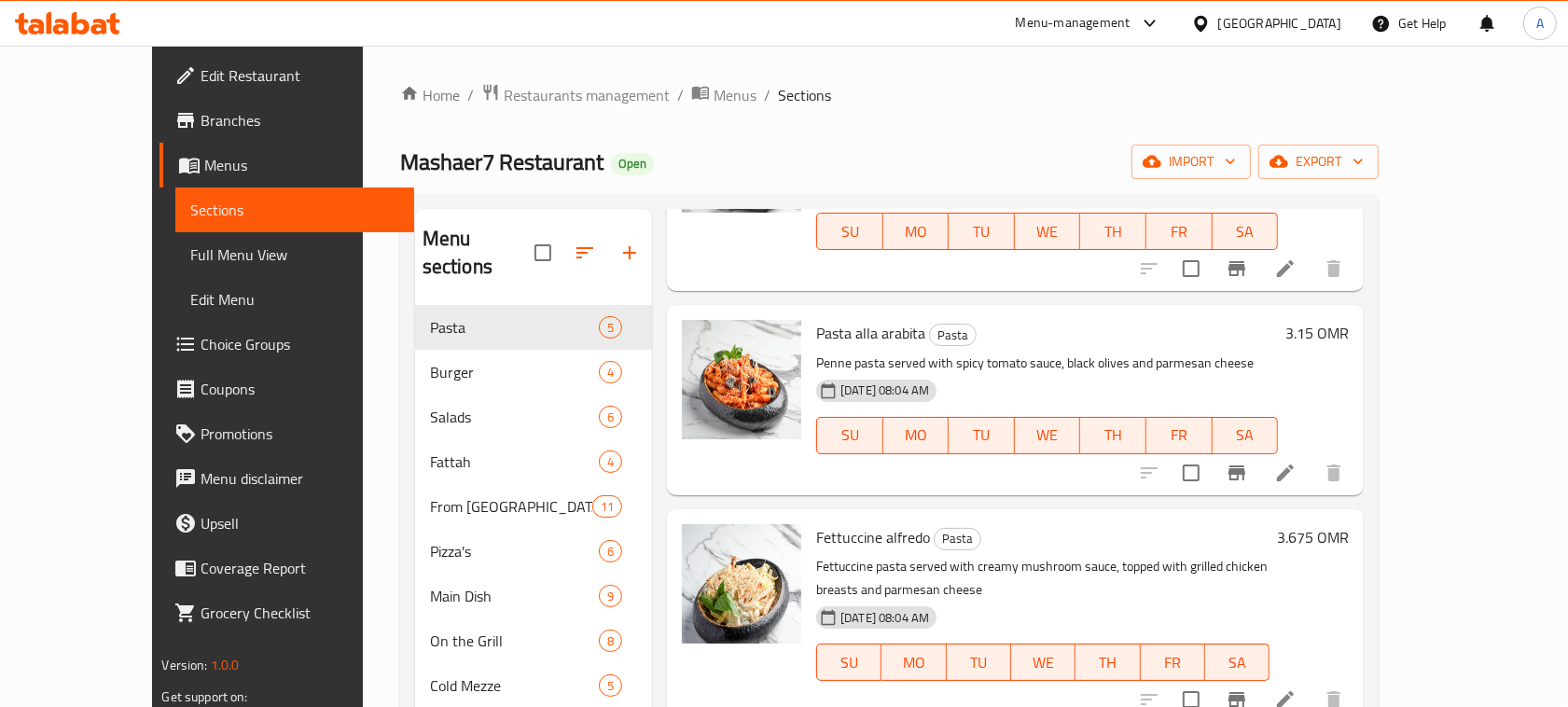 scroll, scrollTop: 320, scrollLeft: 0, axis: vertical 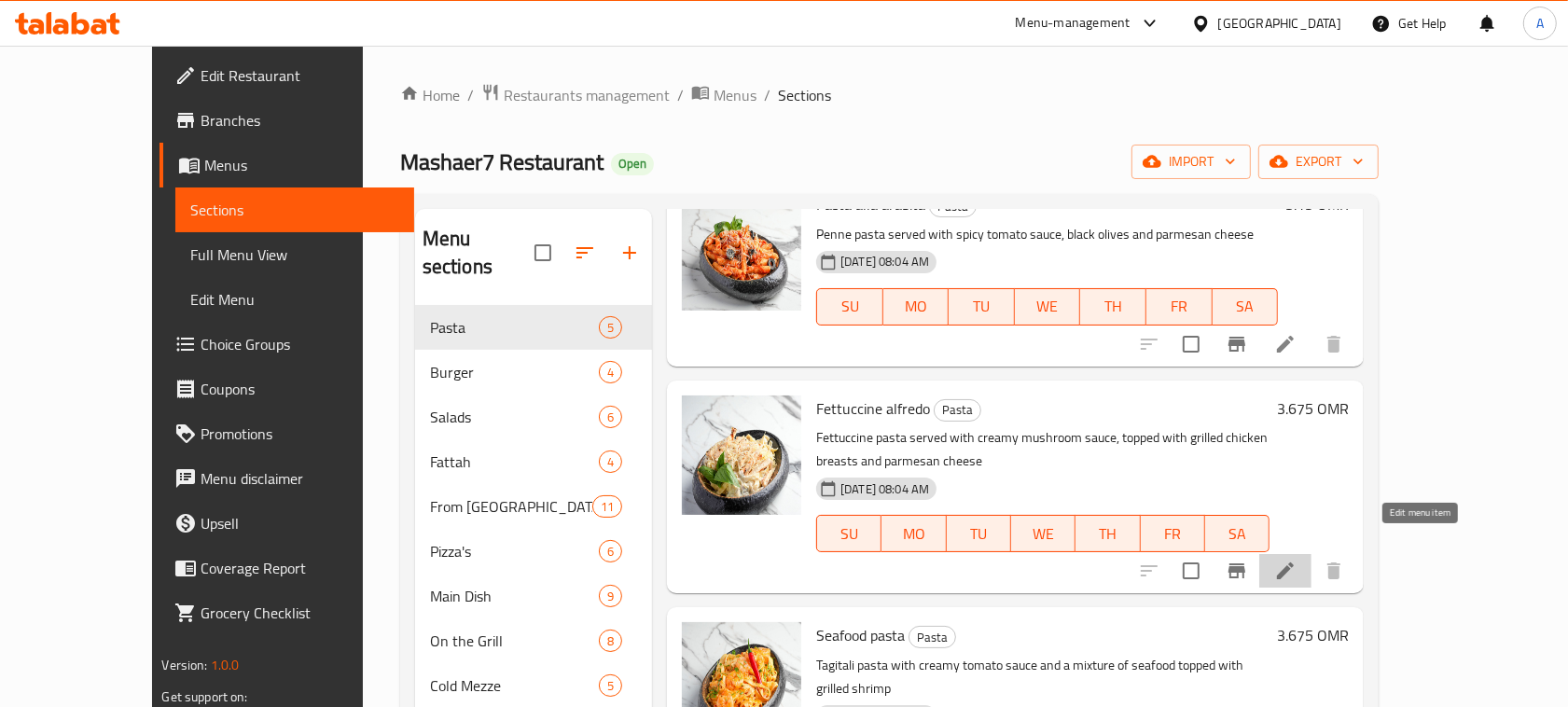 click 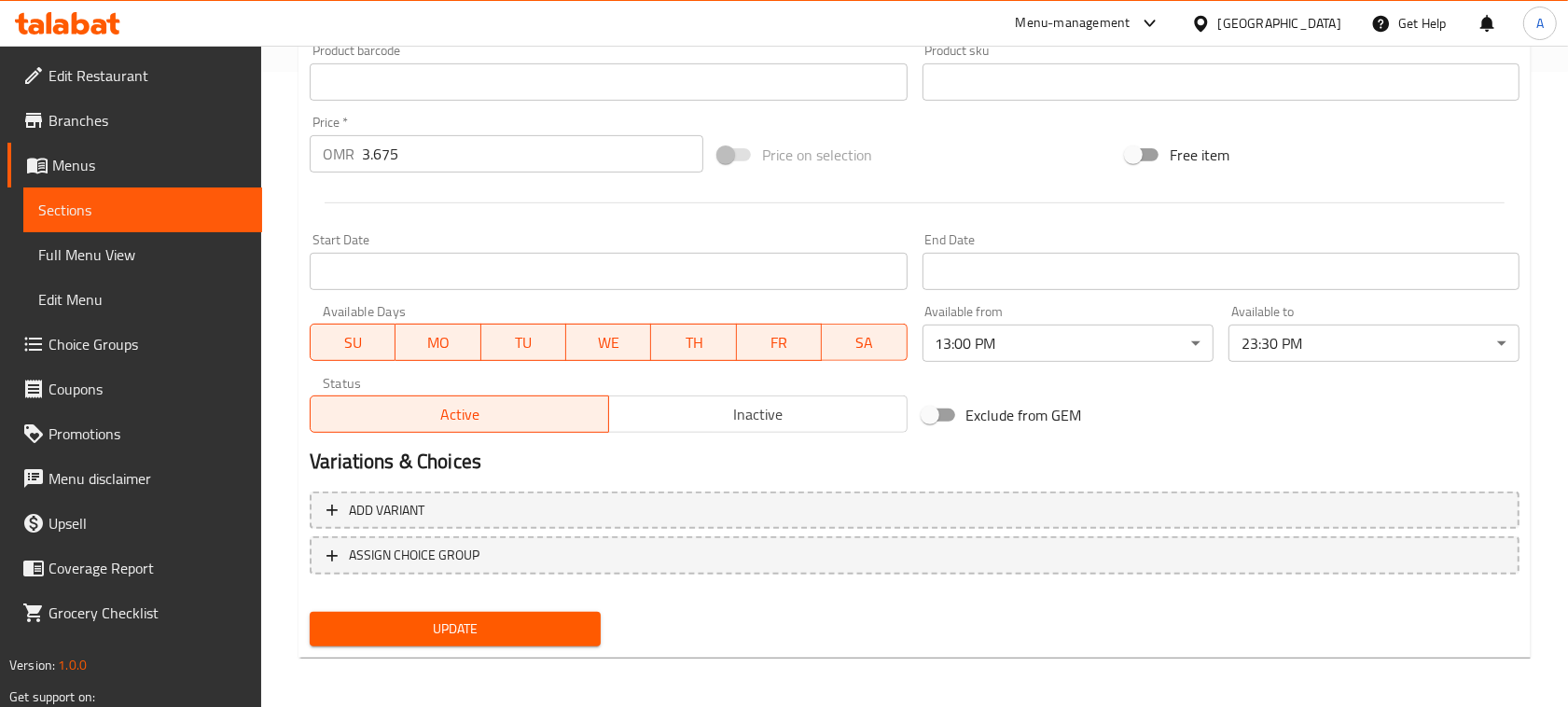 scroll, scrollTop: 0, scrollLeft: 0, axis: both 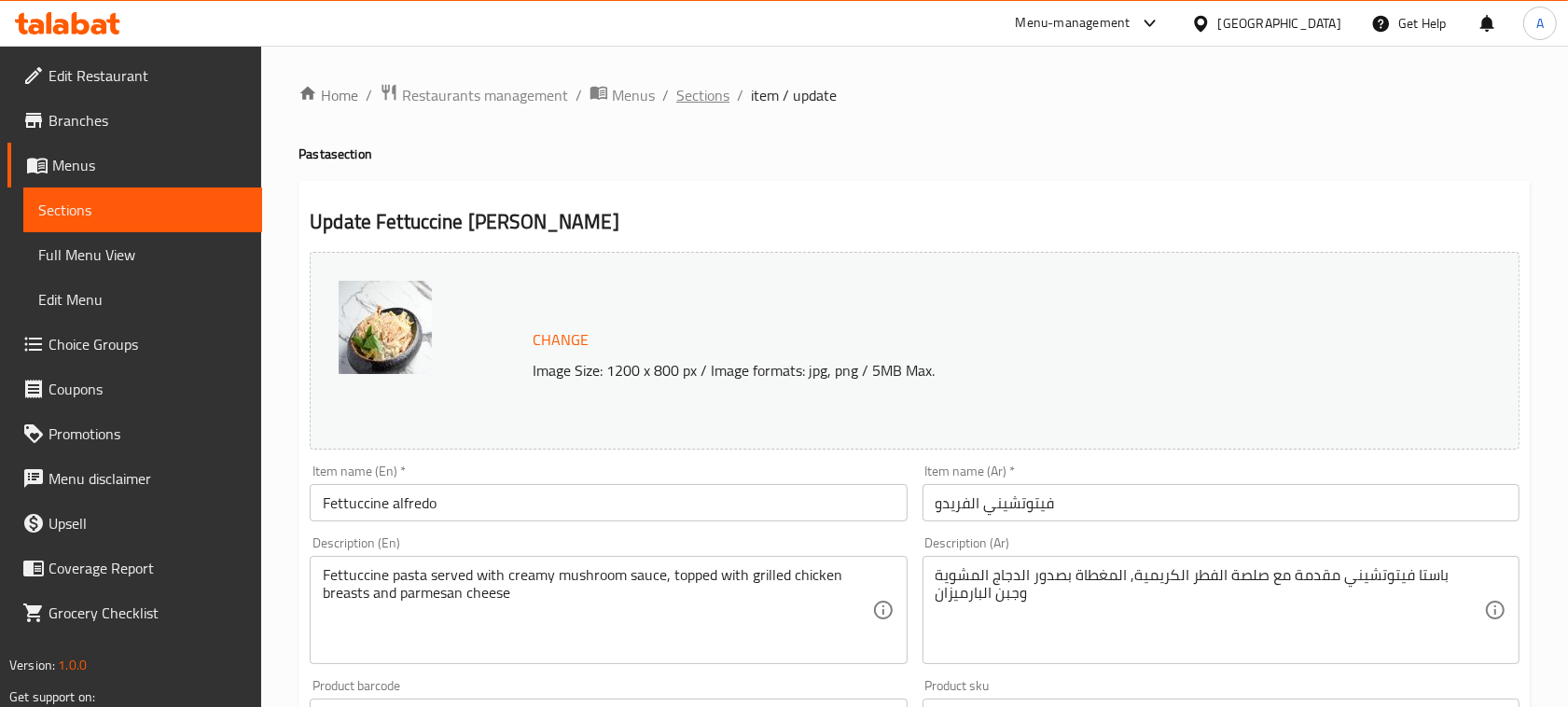 click on "Sections" at bounding box center (702, 95) 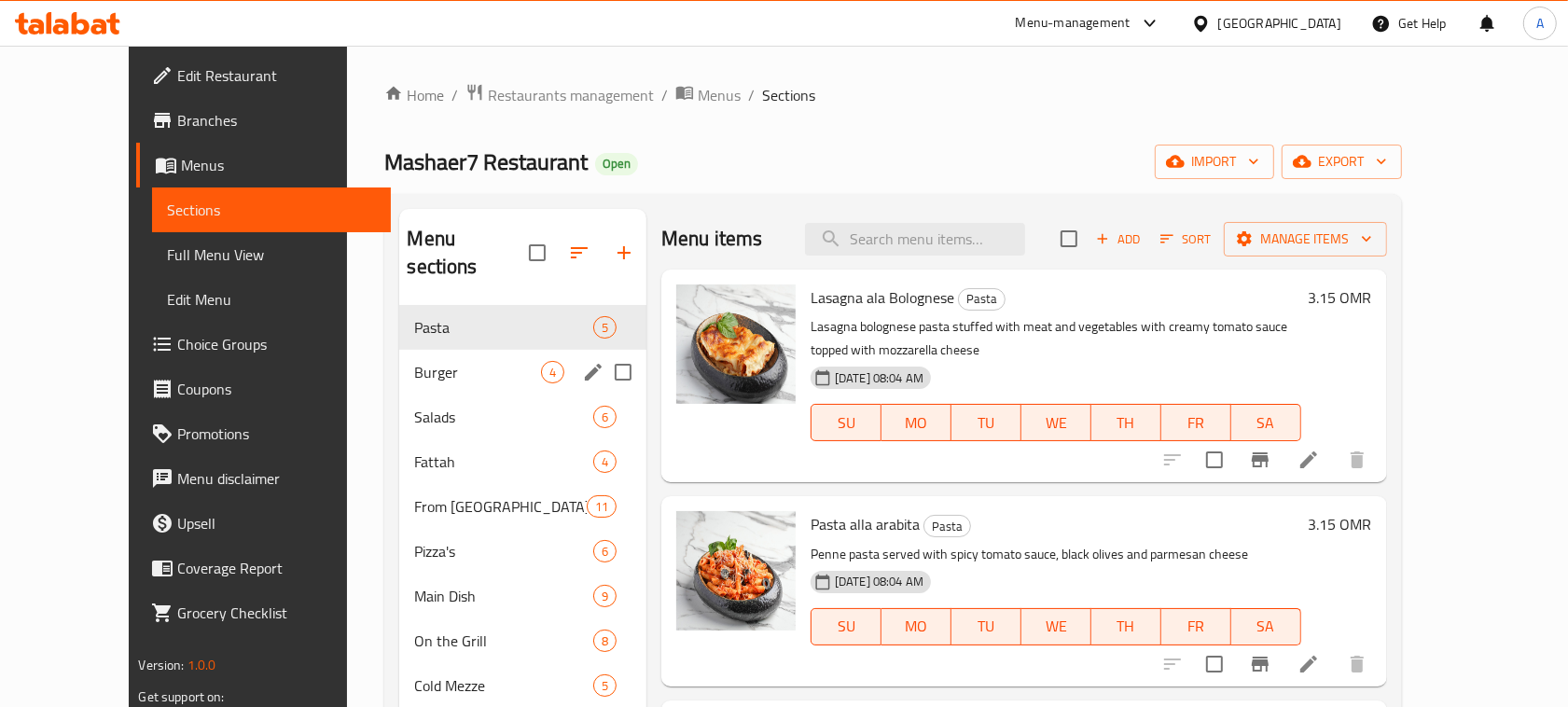 click on "Burger 4" at bounding box center (522, 372) 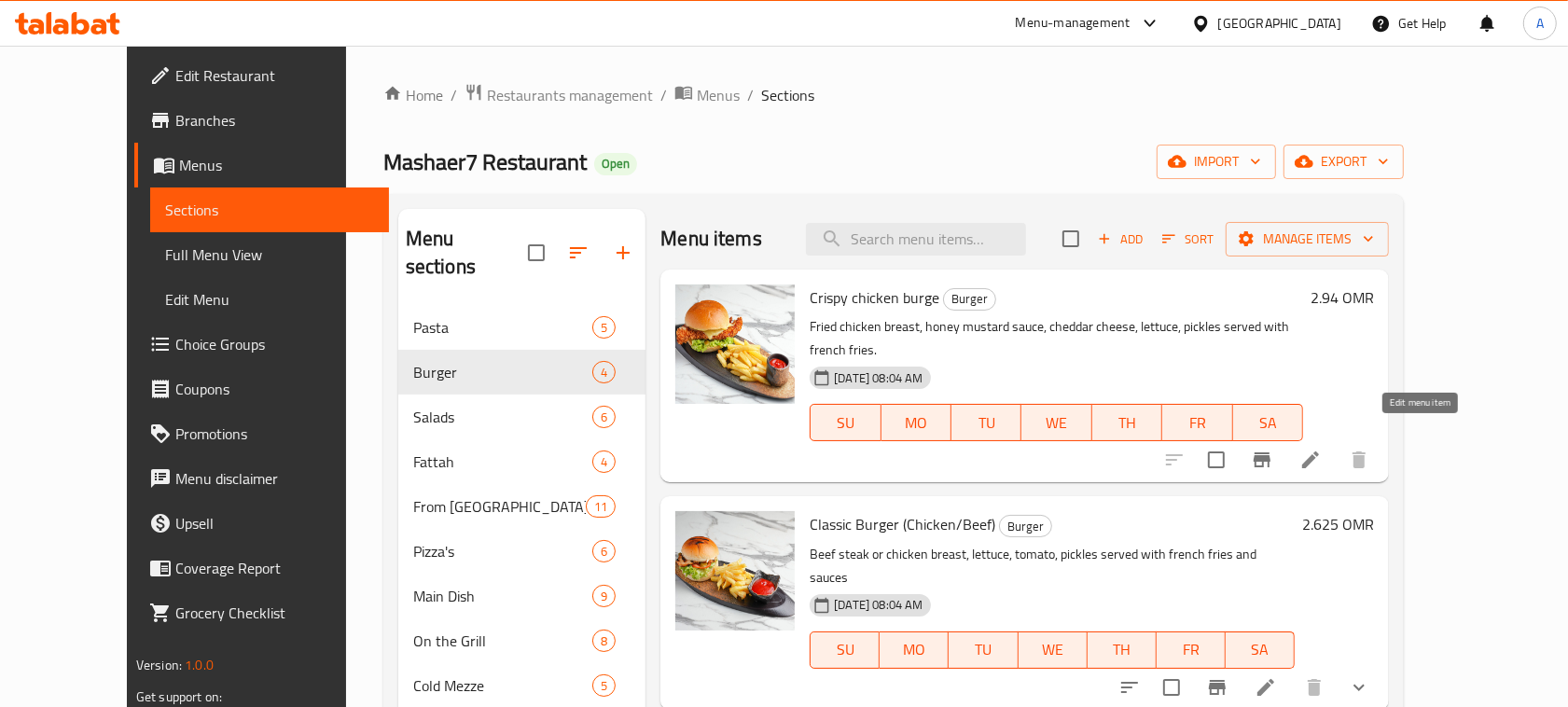 click 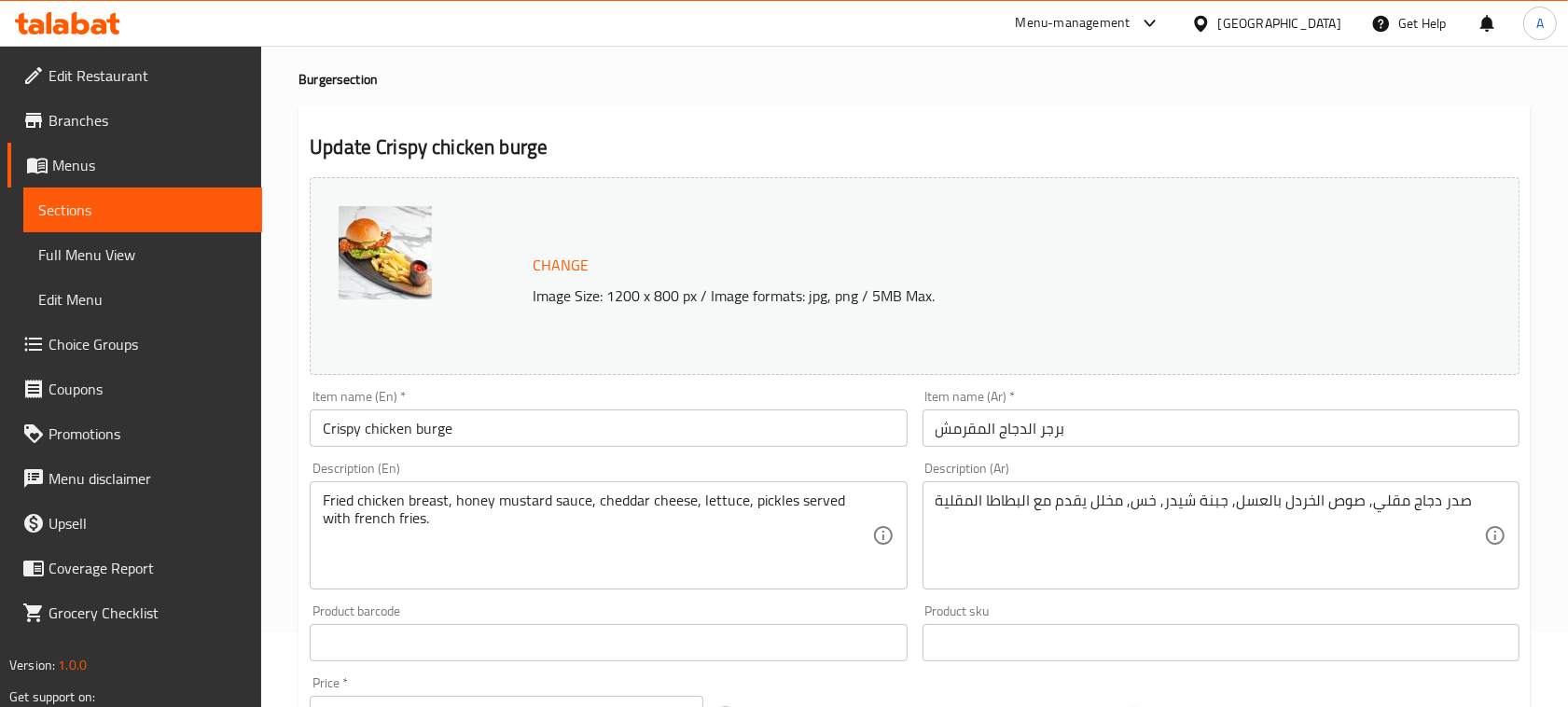 scroll, scrollTop: 0, scrollLeft: 0, axis: both 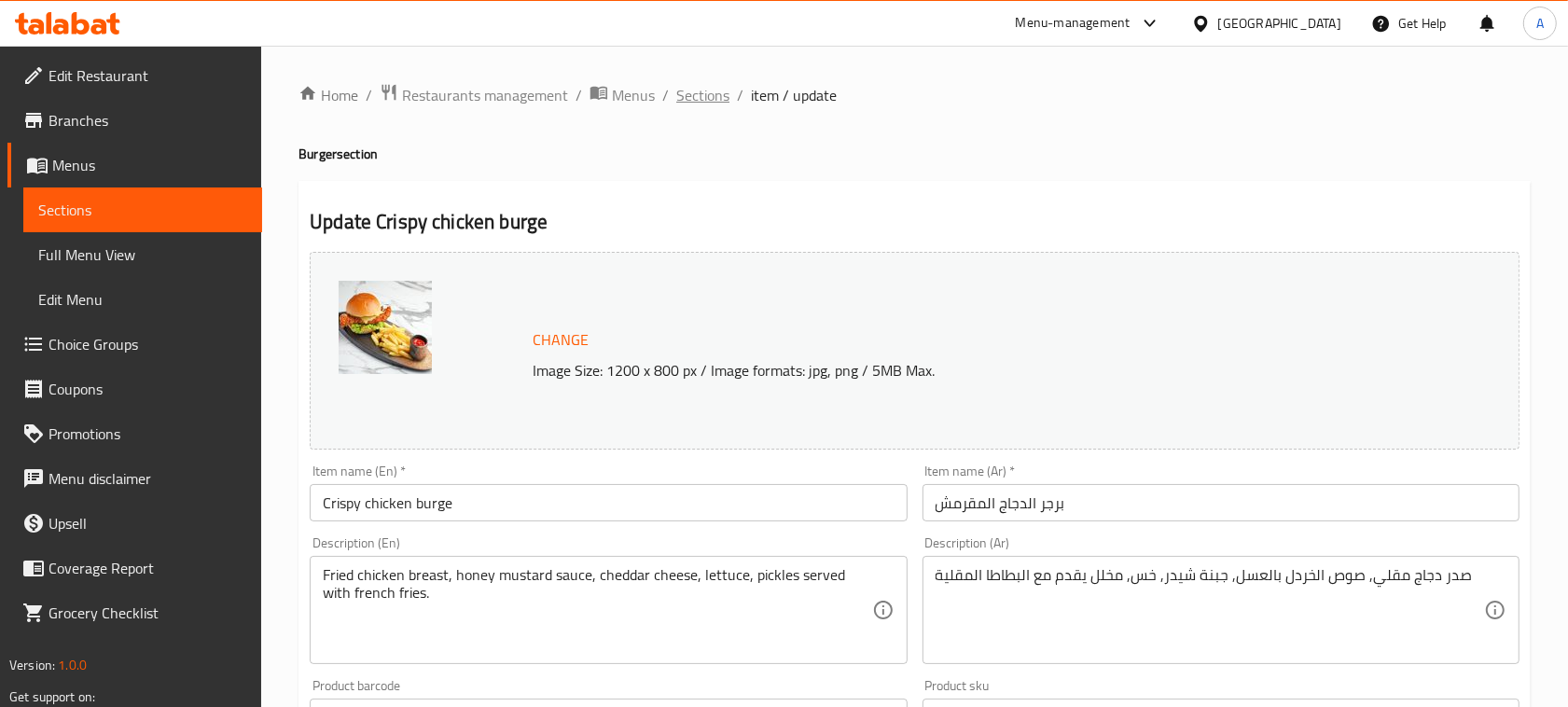 click on "Sections" at bounding box center (702, 95) 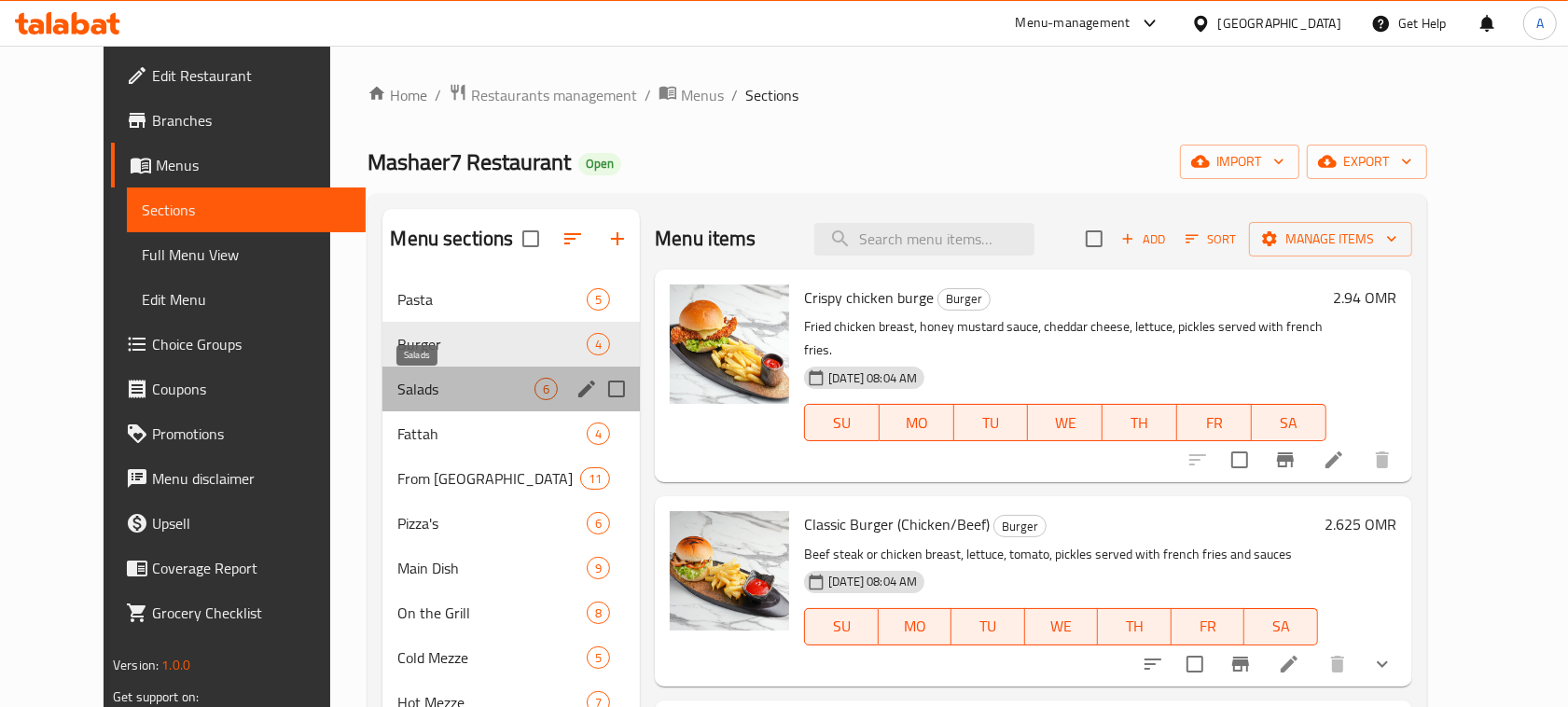click on "Salads" at bounding box center (465, 389) 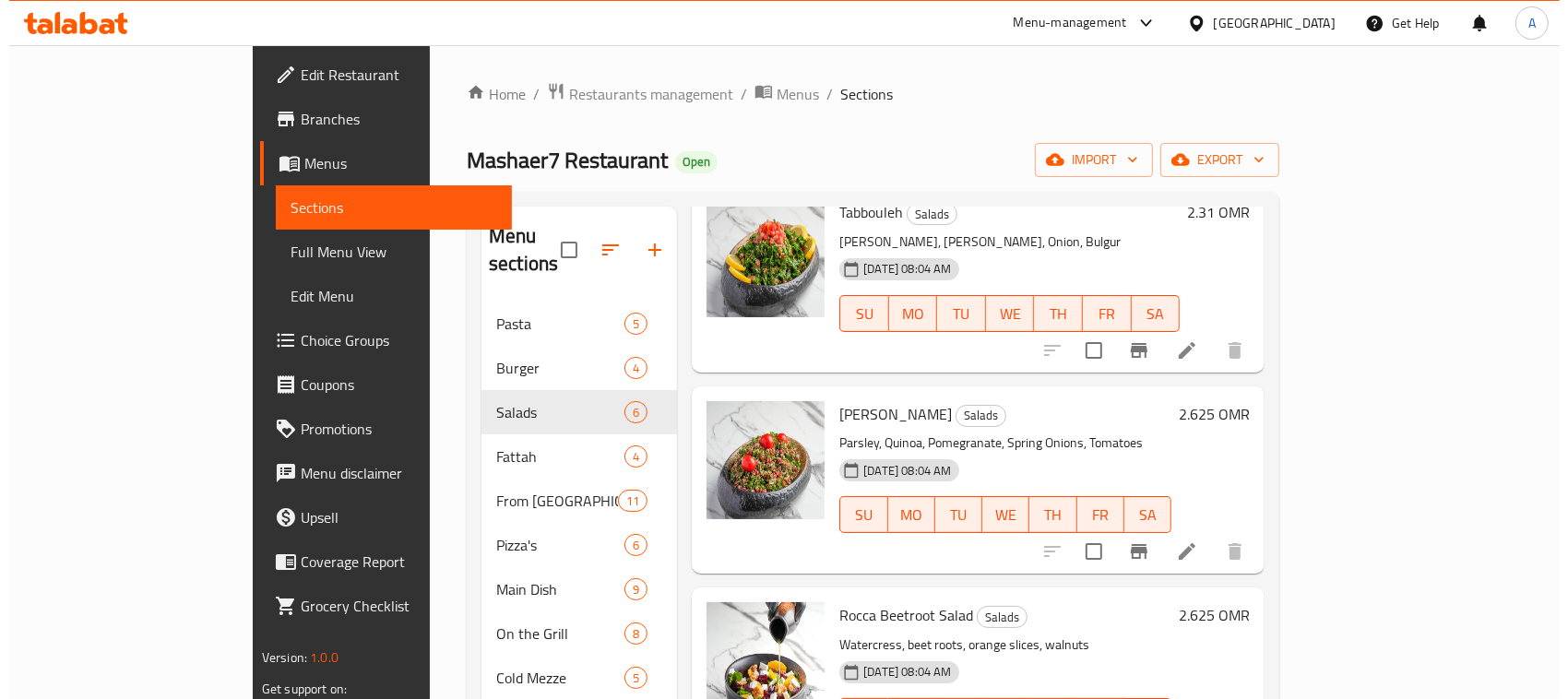 scroll, scrollTop: 11, scrollLeft: 0, axis: vertical 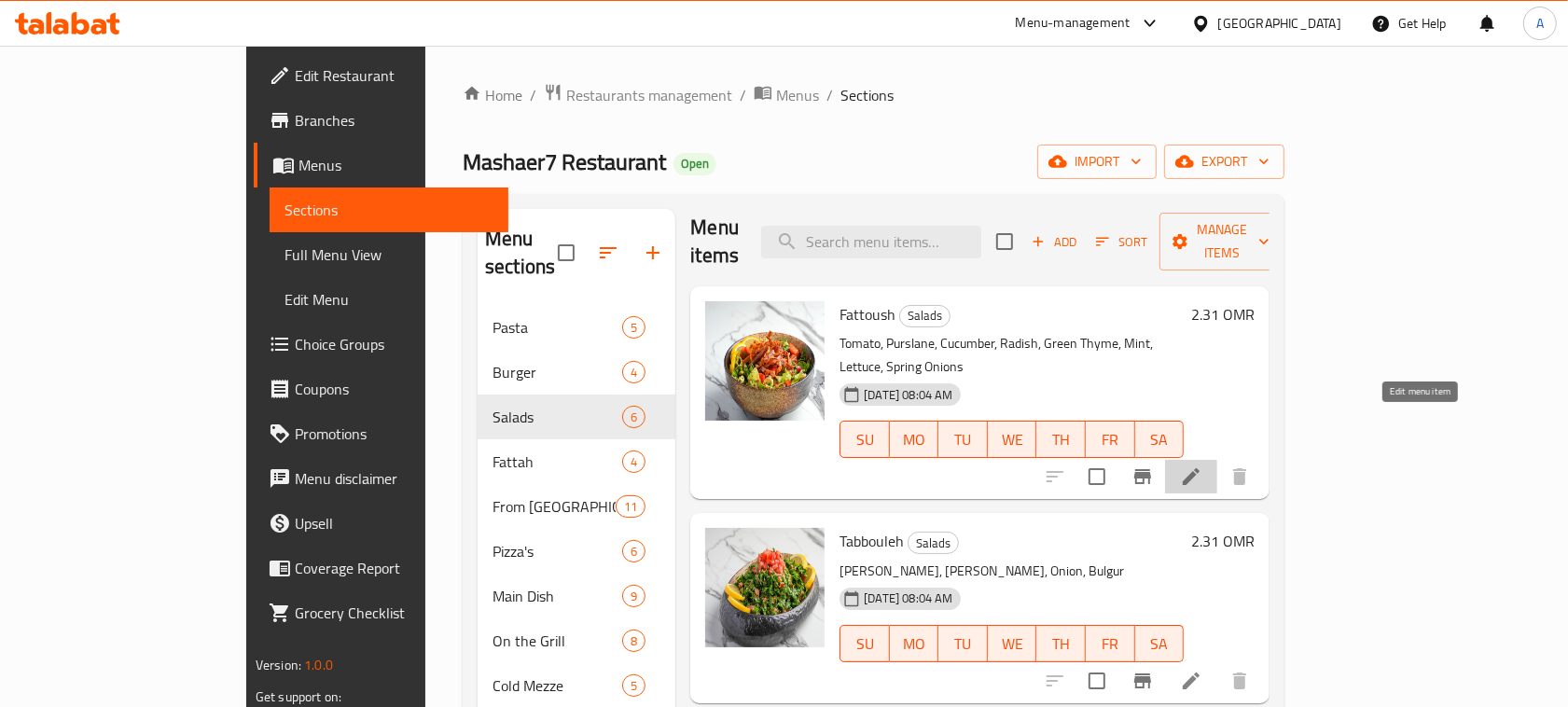 click 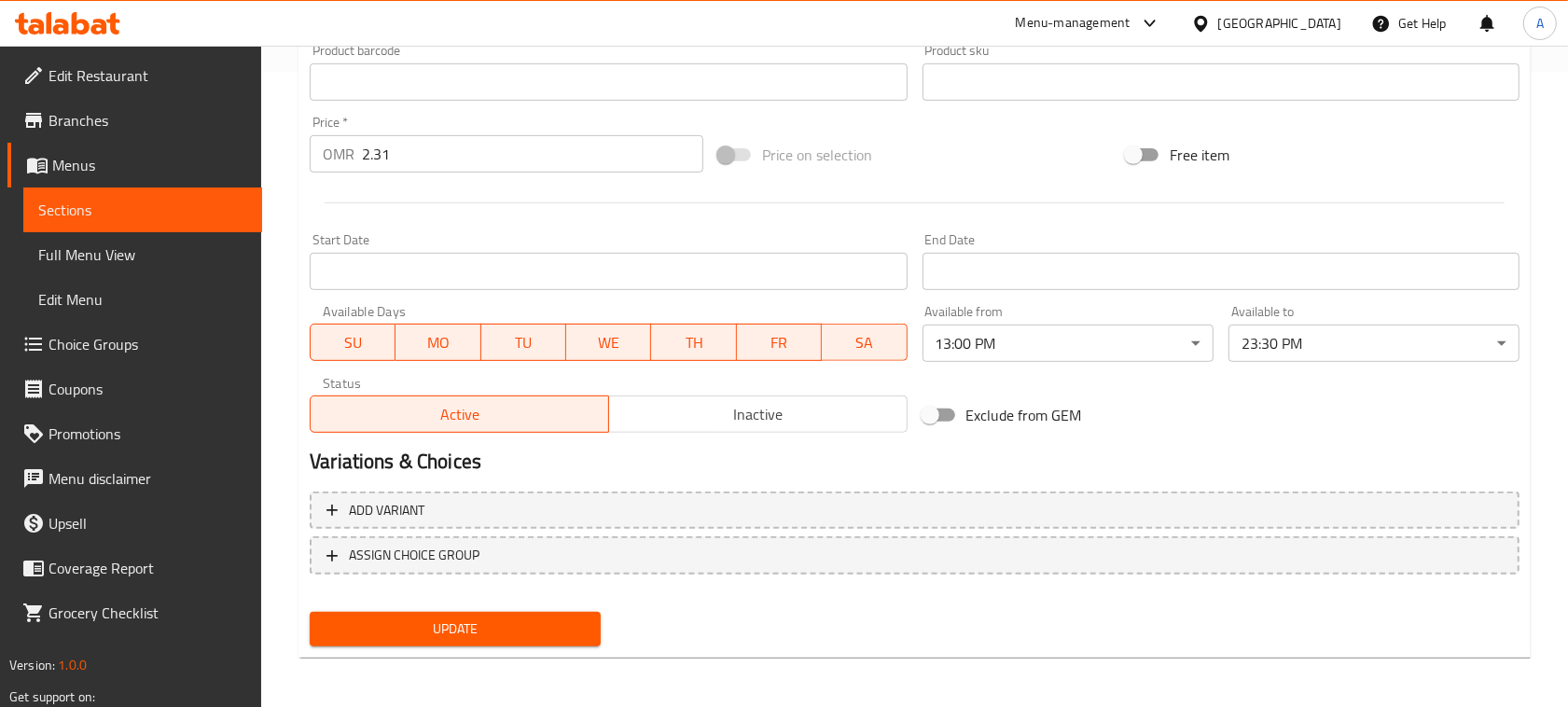 scroll, scrollTop: 0, scrollLeft: 0, axis: both 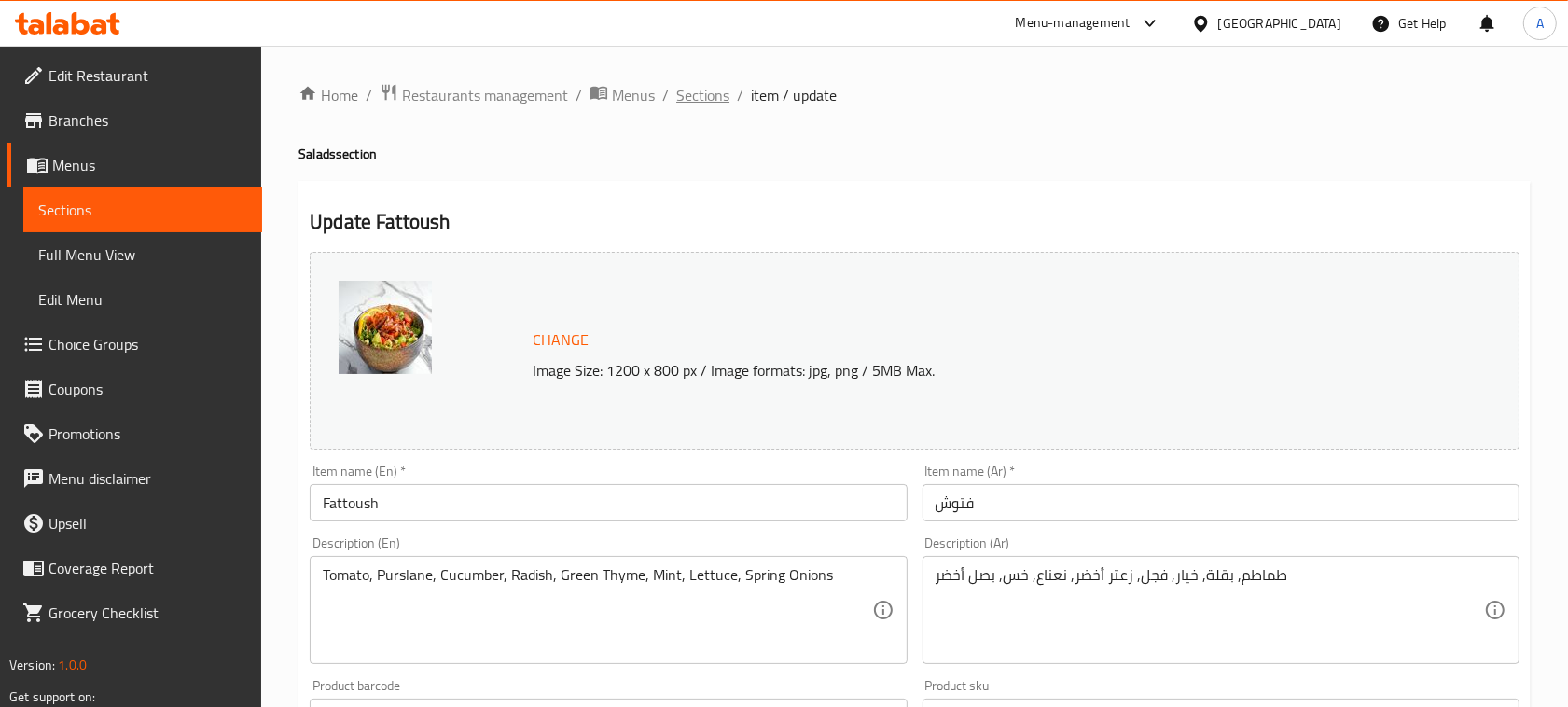 click on "Sections" at bounding box center [702, 95] 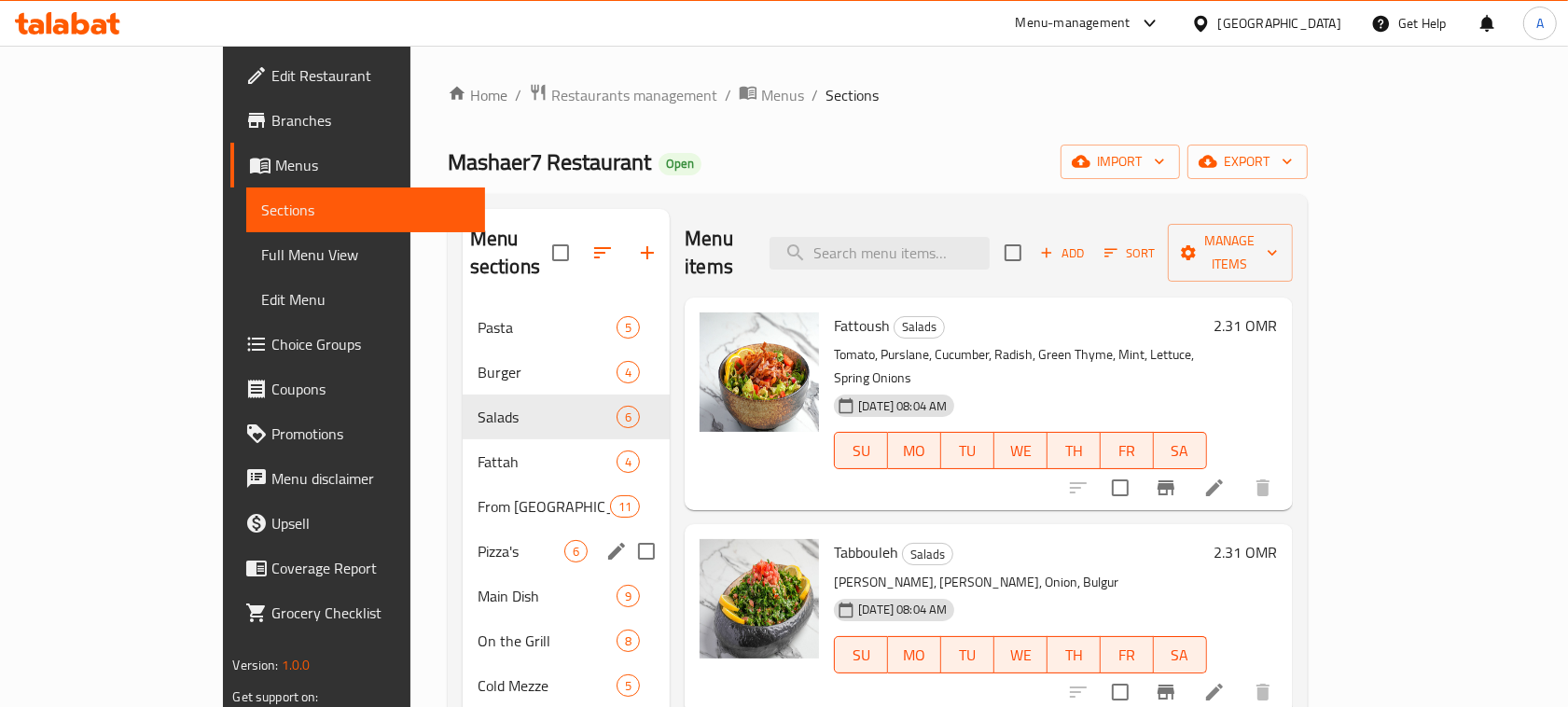 click on "Main Dish" at bounding box center (547, 596) 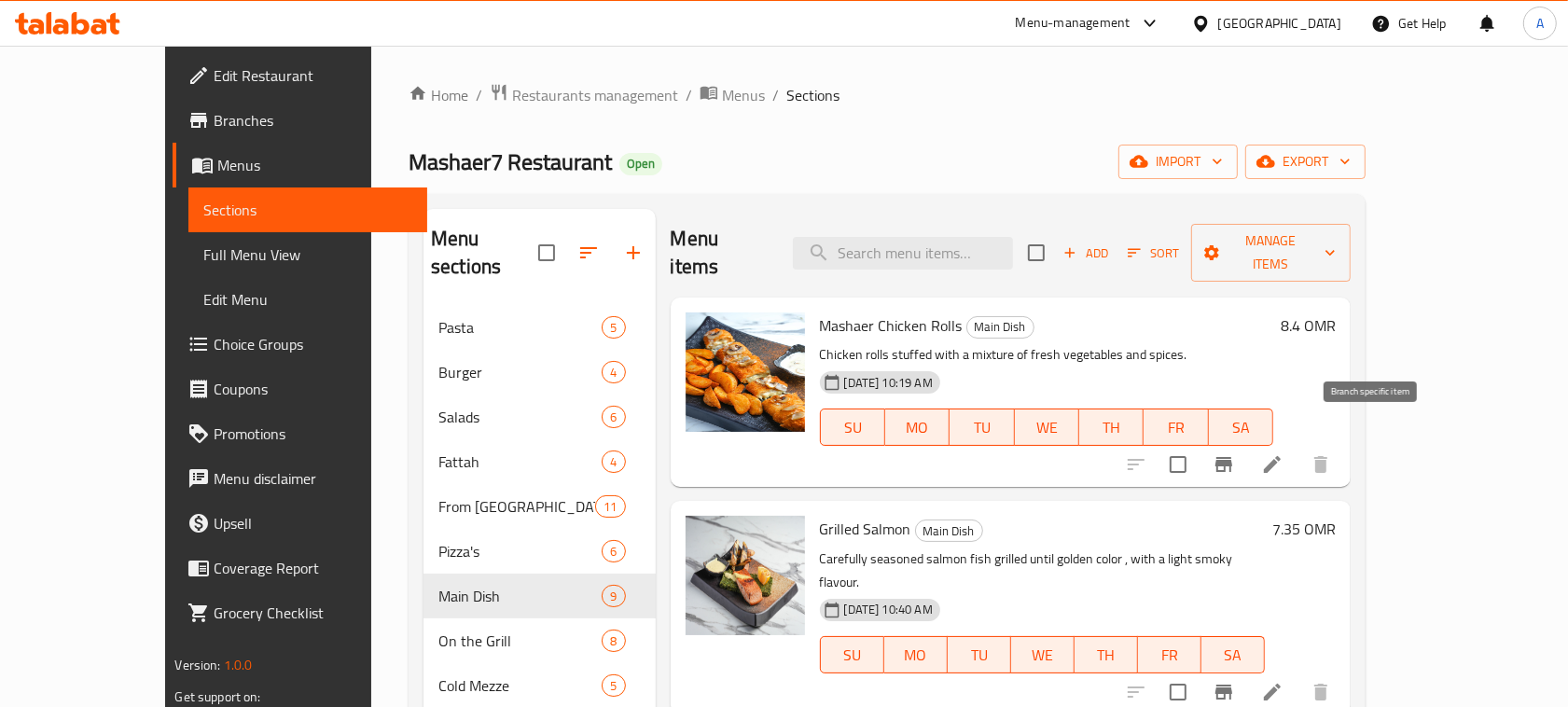 click 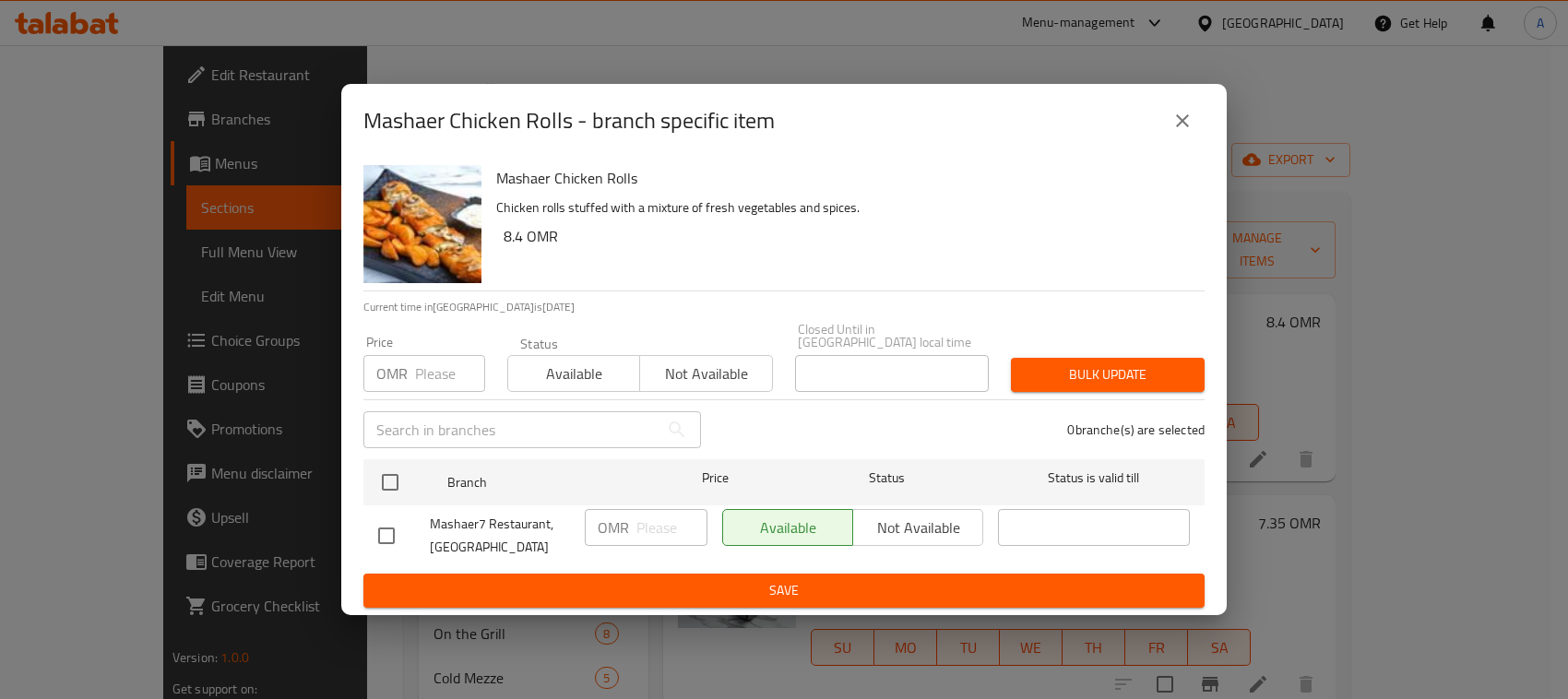 click on "Mashaer Chicken Rolls - branch specific item Mashaer Chicken Rolls Chicken rolls stuffed with a mixture of fresh vegetables and spices. 8.4   OMR Current time in  [GEOGRAPHIC_DATA]  is  [DATE]   Price OMR Price Status Available Not available Closed Until in [GEOGRAPHIC_DATA] local time Closed Until in [GEOGRAPHIC_DATA] local time Bulk update ​ 0  branche(s) are selected Branch Price Status Status is valid till Mashaer7 Restaurant, [GEOGRAPHIC_DATA] OMR ​ Available Not available ​ Save" at bounding box center [784, 350] 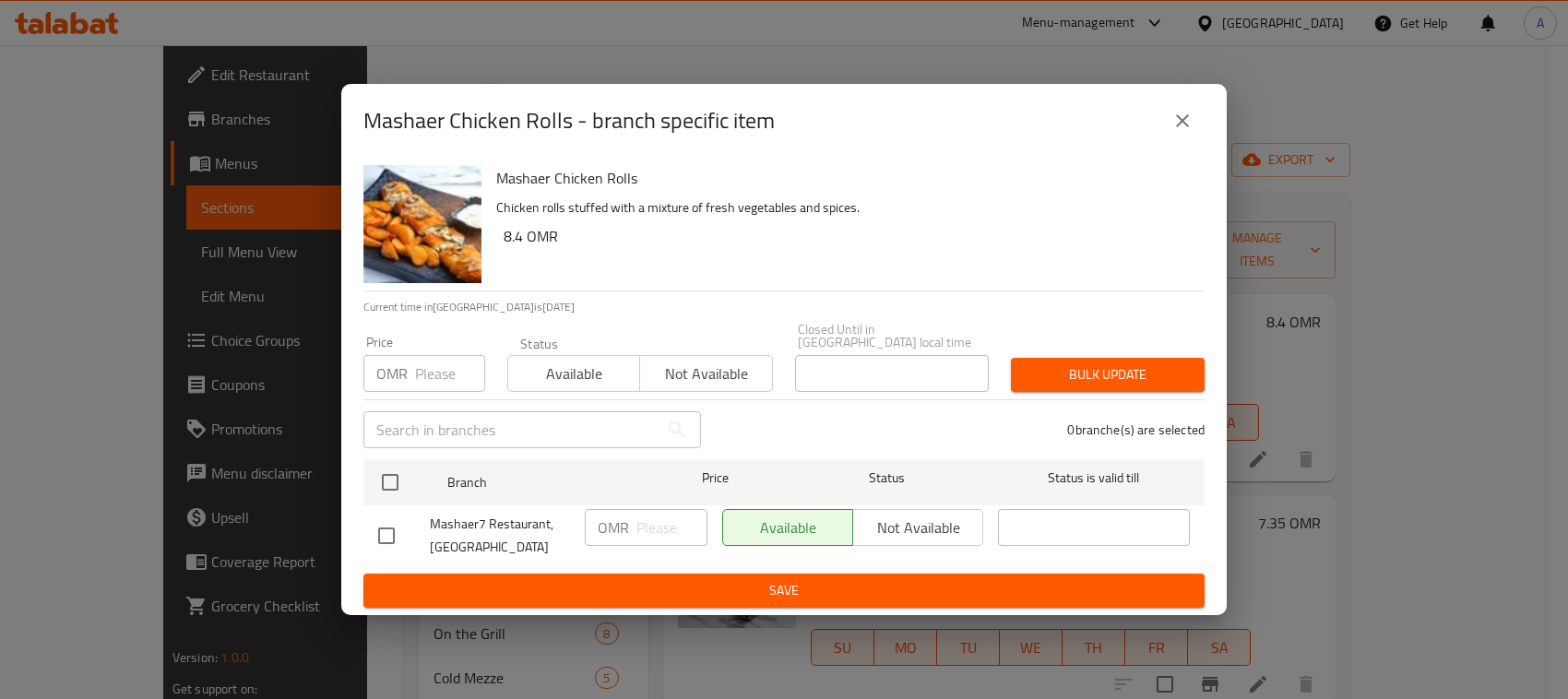 click on "Mashaer Chicken Rolls - branch specific item Mashaer Chicken Rolls Chicken rolls stuffed with a mixture of fresh vegetables and spices. 8.4   OMR Current time in  [GEOGRAPHIC_DATA]  is  [DATE]   Price OMR Price Status Available Not available Closed Until in [GEOGRAPHIC_DATA] local time Closed Until in [GEOGRAPHIC_DATA] local time Bulk update ​ 0  branche(s) are selected Branch Price Status Status is valid till Mashaer7 Restaurant, [GEOGRAPHIC_DATA] OMR ​ Available Not available ​ Save" at bounding box center (784, 350) 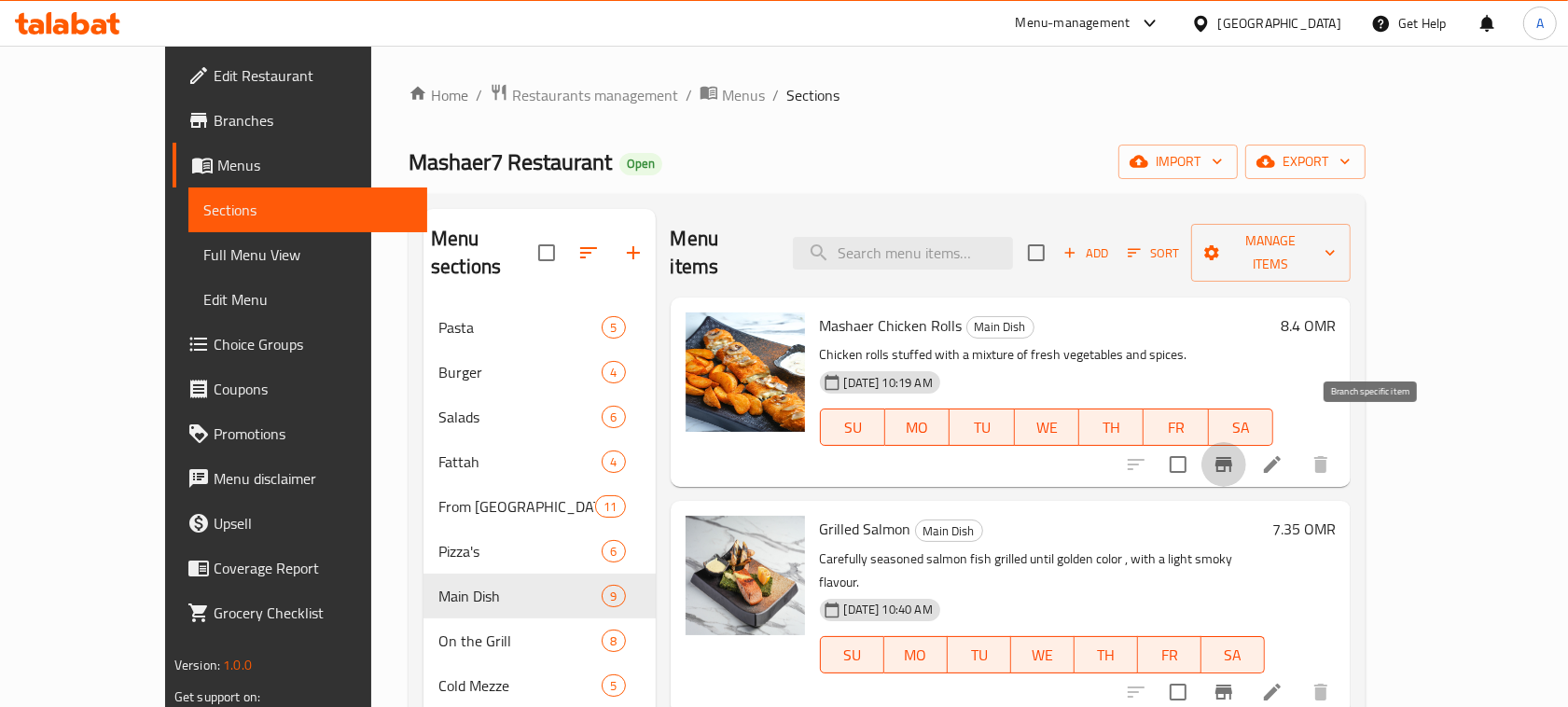 click at bounding box center (1272, 464) 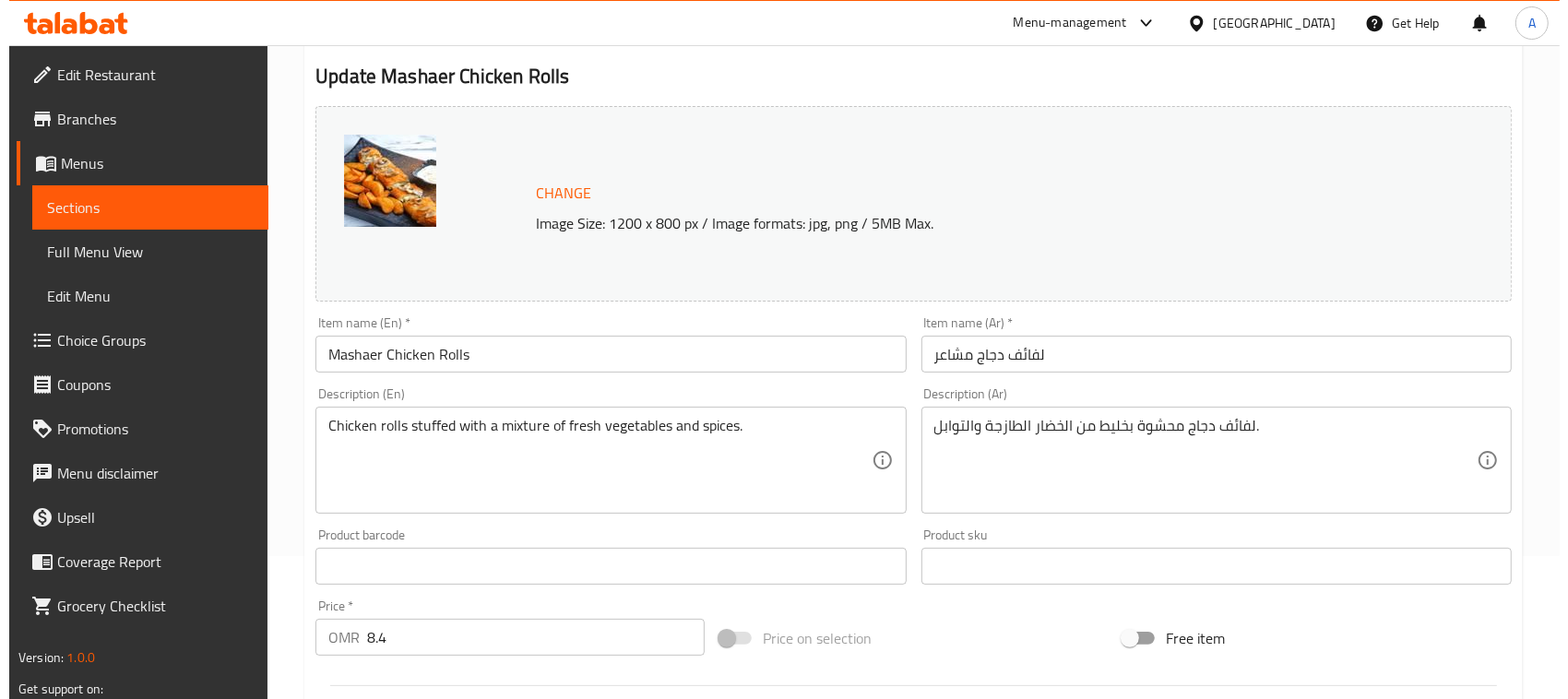 scroll, scrollTop: 0, scrollLeft: 0, axis: both 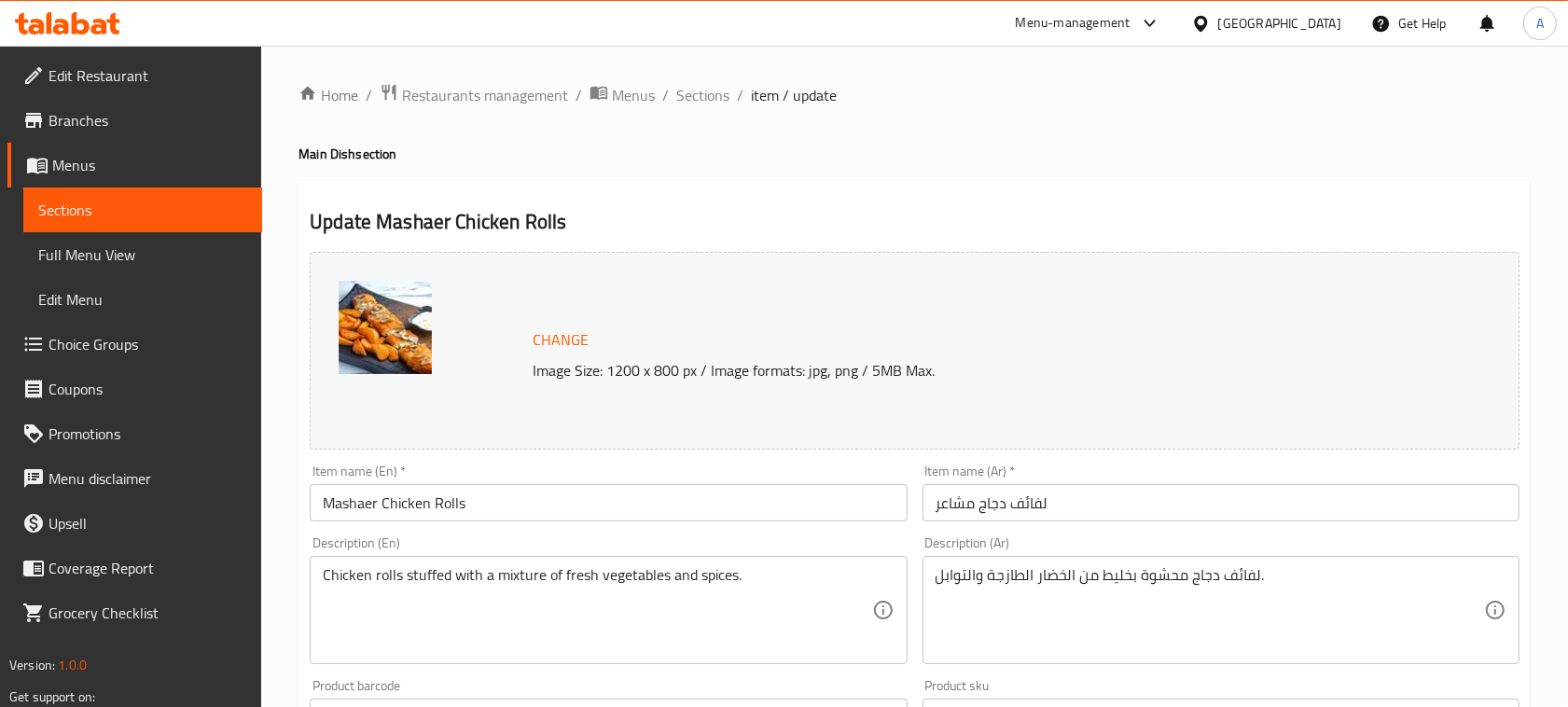 click on "Home / Restaurants management / Menus / Sections / item / update" at bounding box center (914, 95) 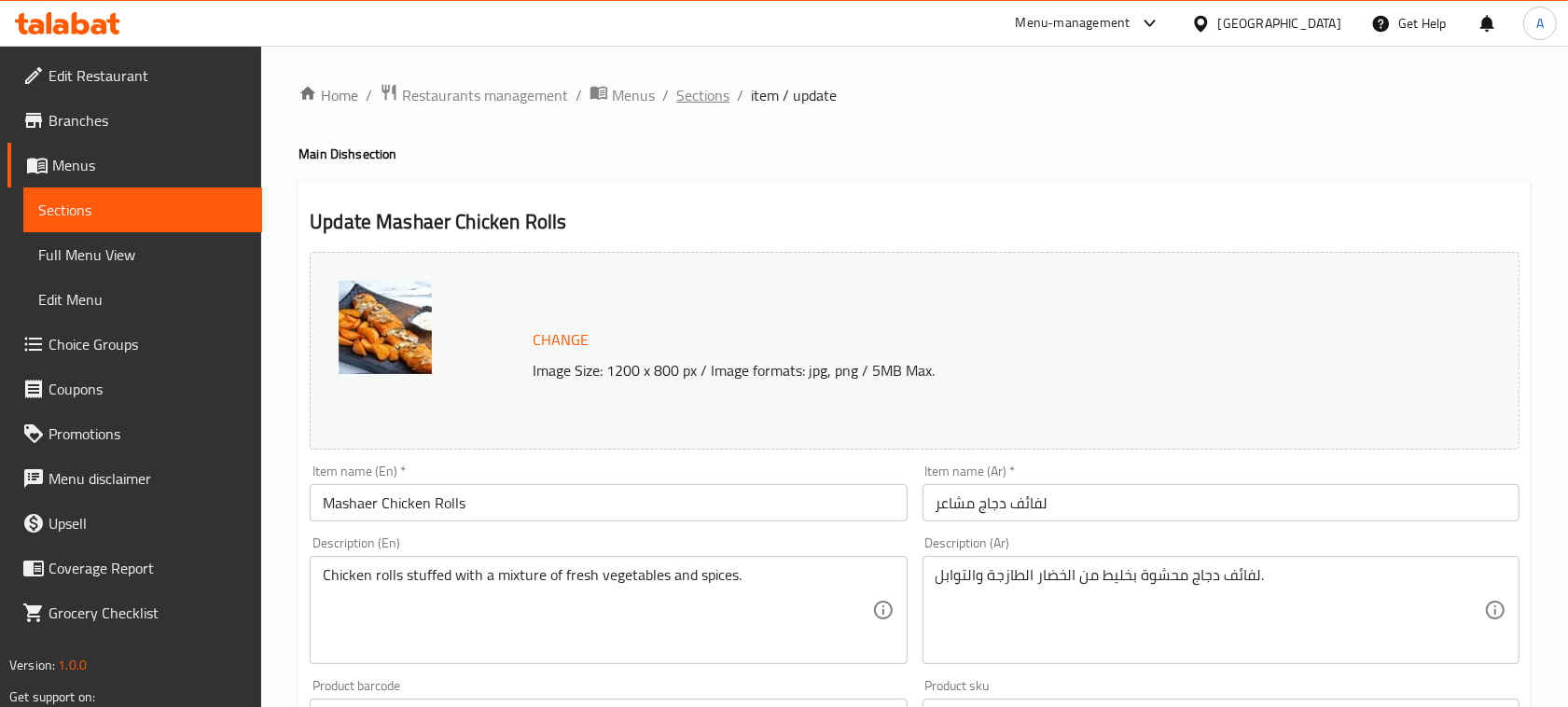 click on "Sections" at bounding box center (702, 95) 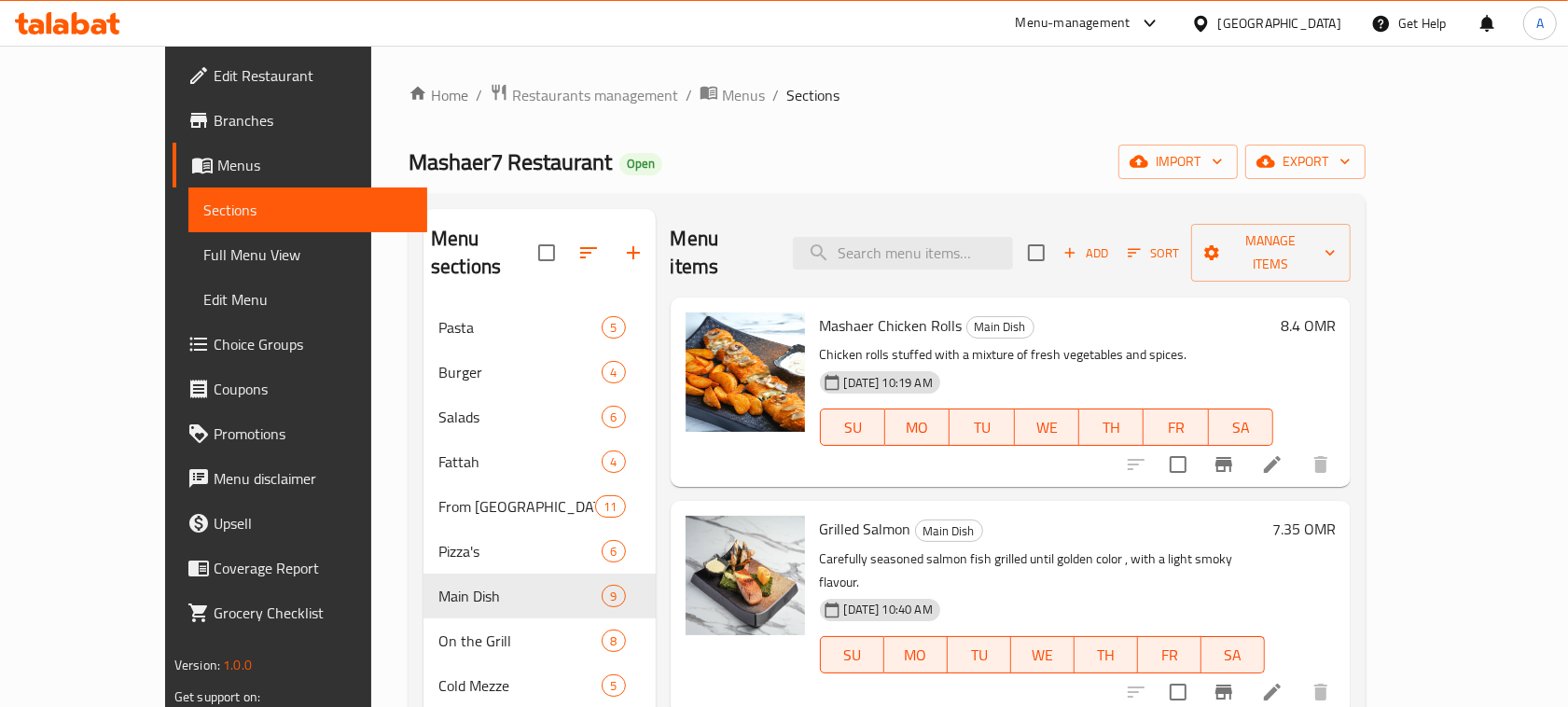 click on "Mashaer7 Restaurant  Open import export" at bounding box center [887, 161] 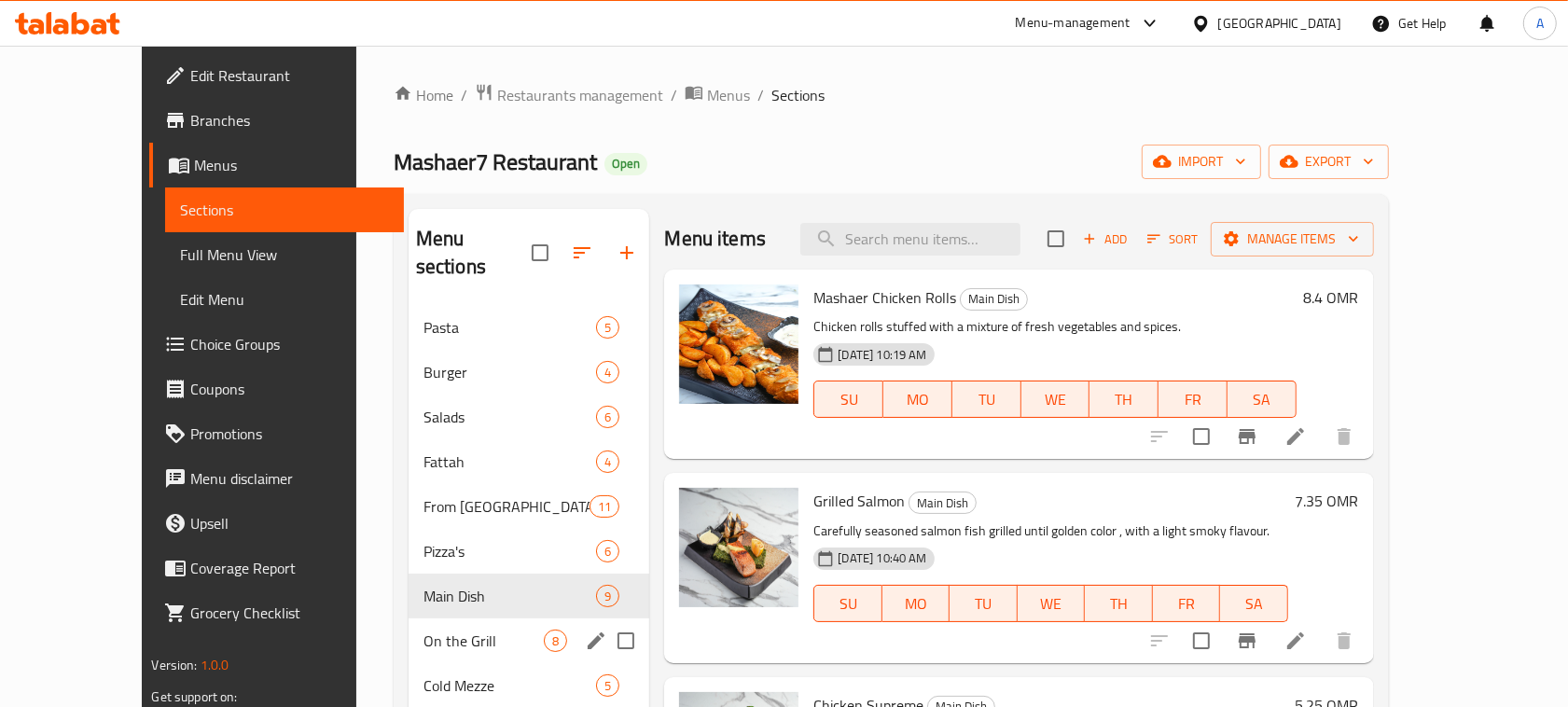 click on "On the Grill" at bounding box center (484, 641) 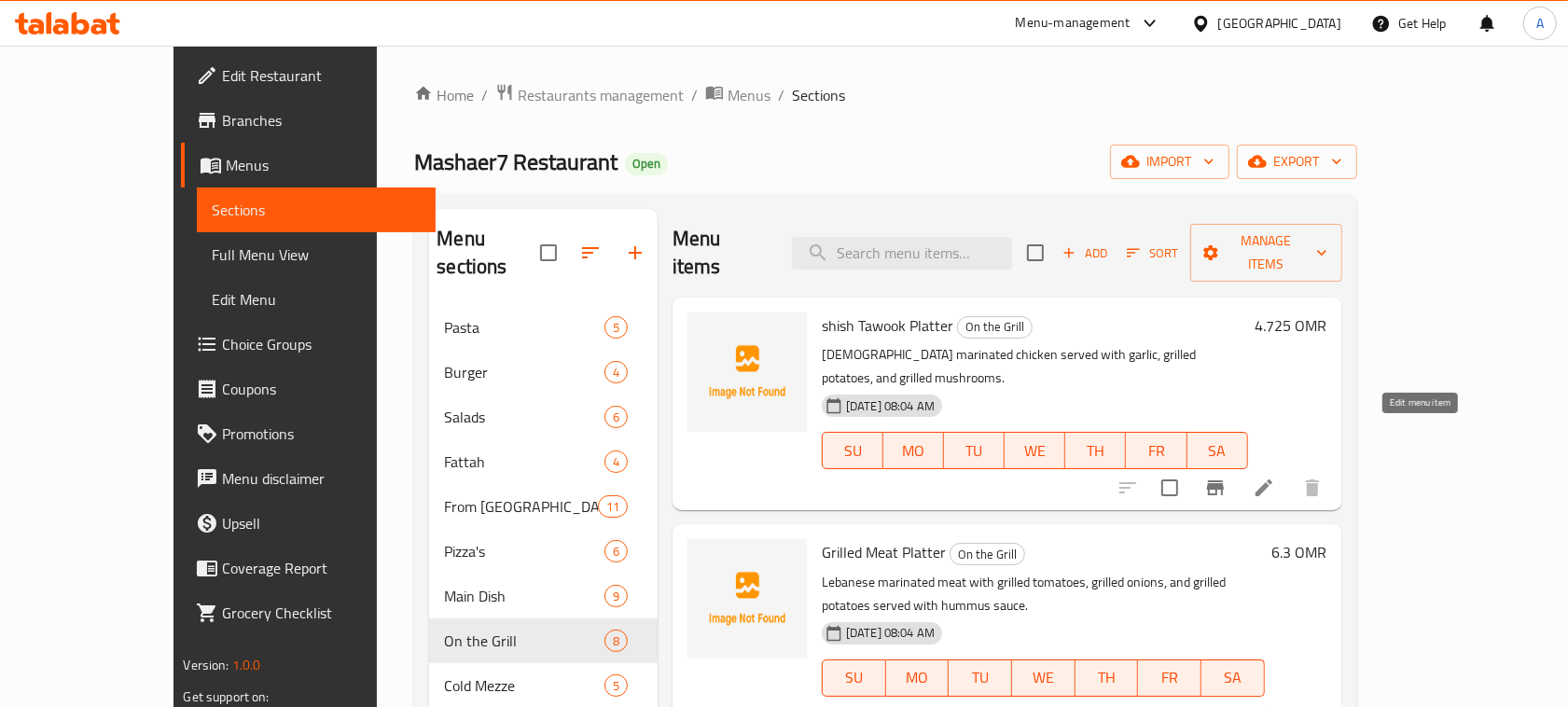click 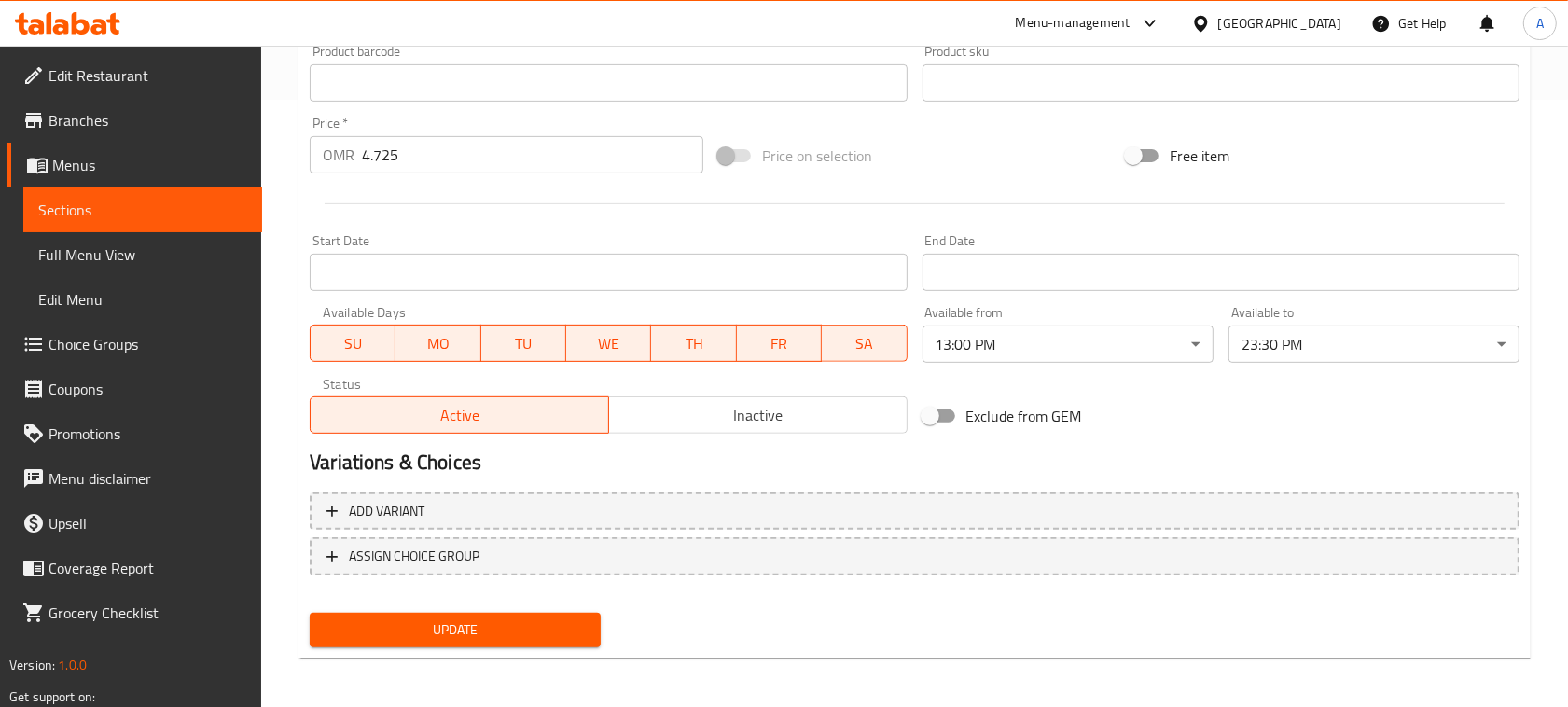 scroll, scrollTop: 0, scrollLeft: 0, axis: both 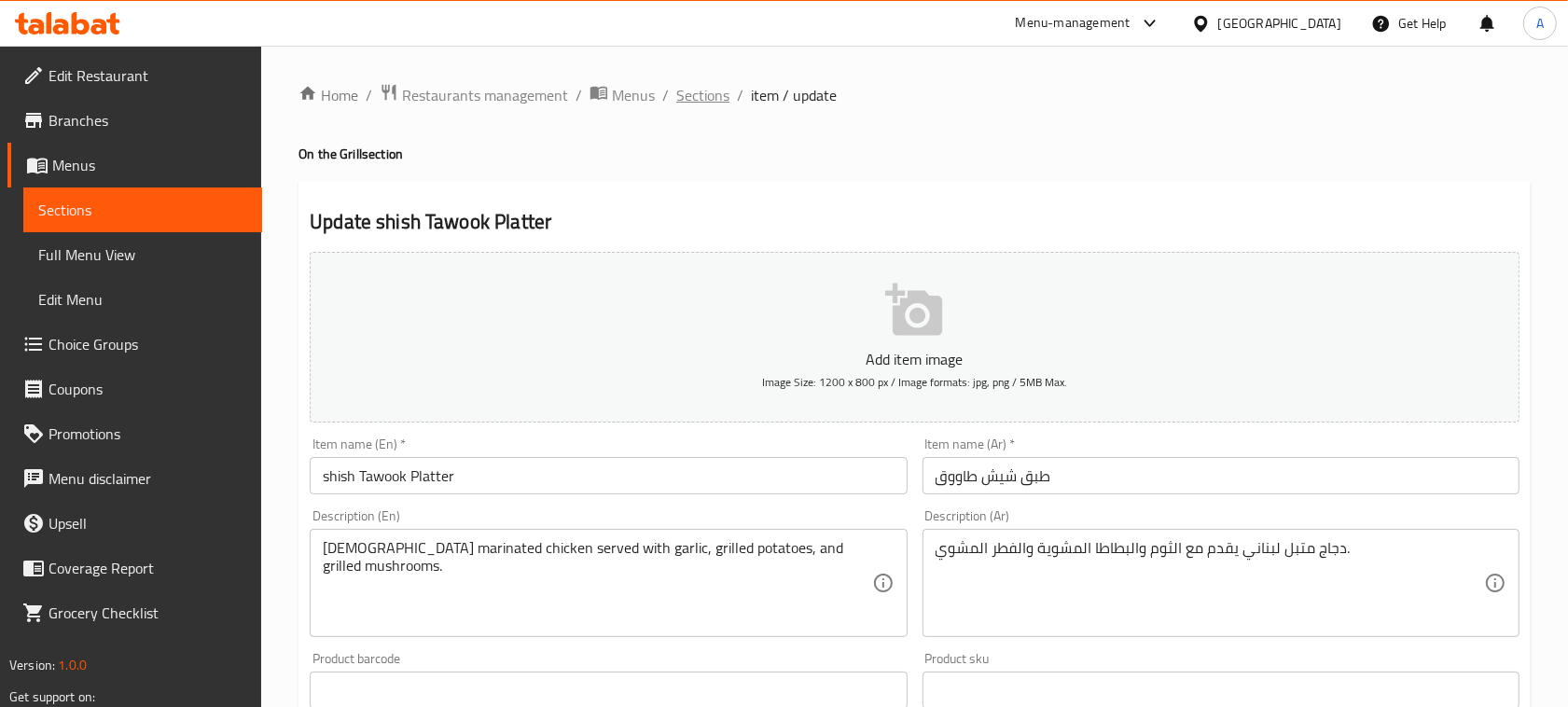click on "Sections" at bounding box center [702, 95] 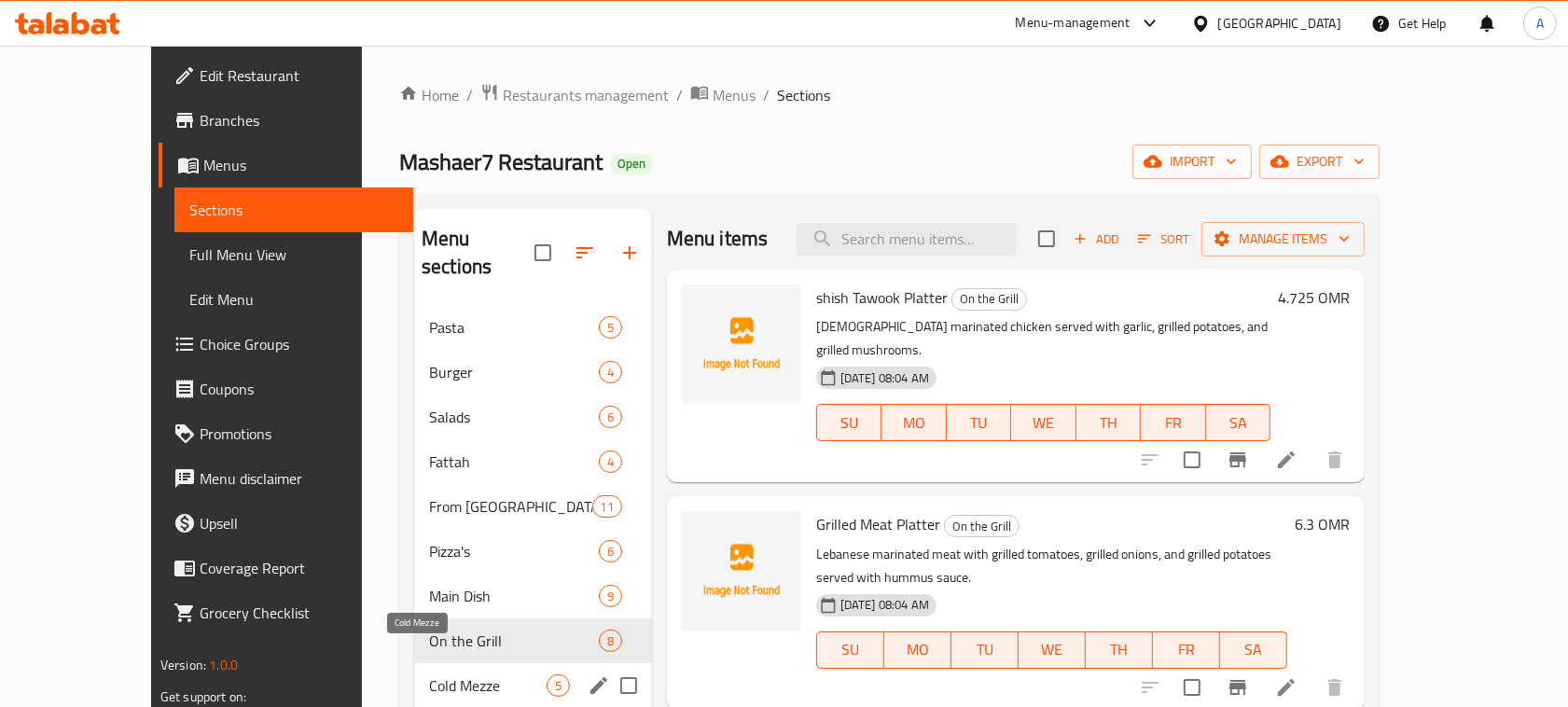 drag, startPoint x: 416, startPoint y: 658, endPoint x: 496, endPoint y: 622, distance: 87.72685 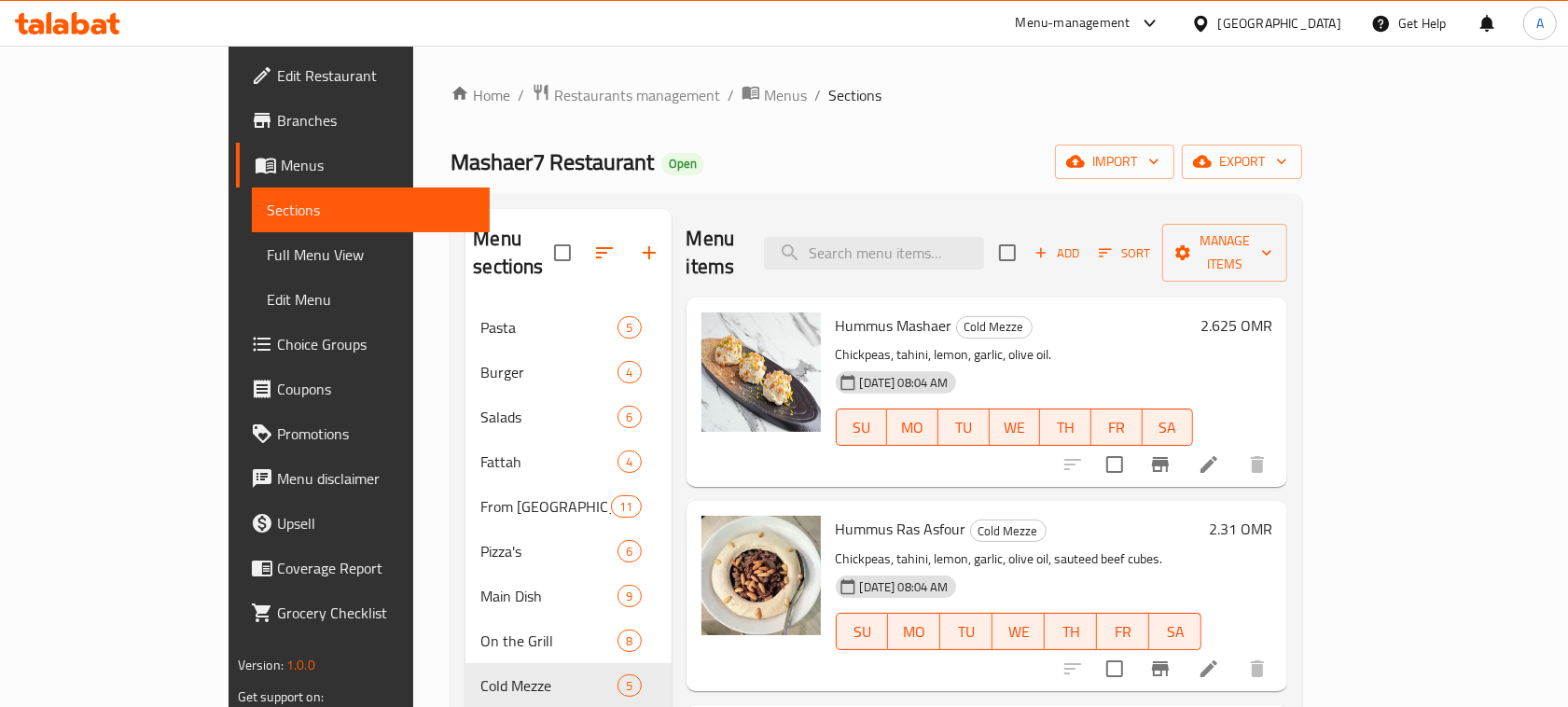 scroll, scrollTop: 345, scrollLeft: 0, axis: vertical 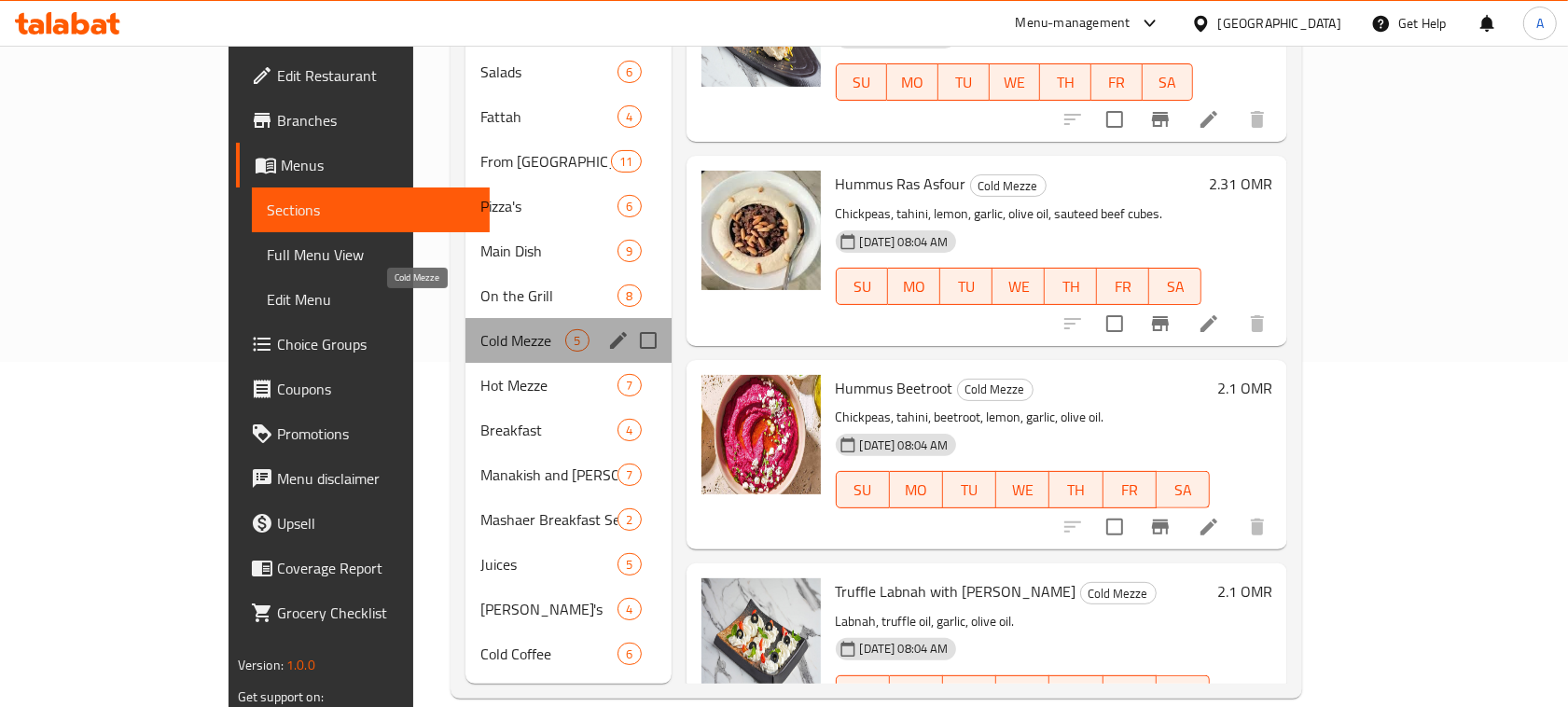 click on "Cold Mezze" at bounding box center (522, 340) 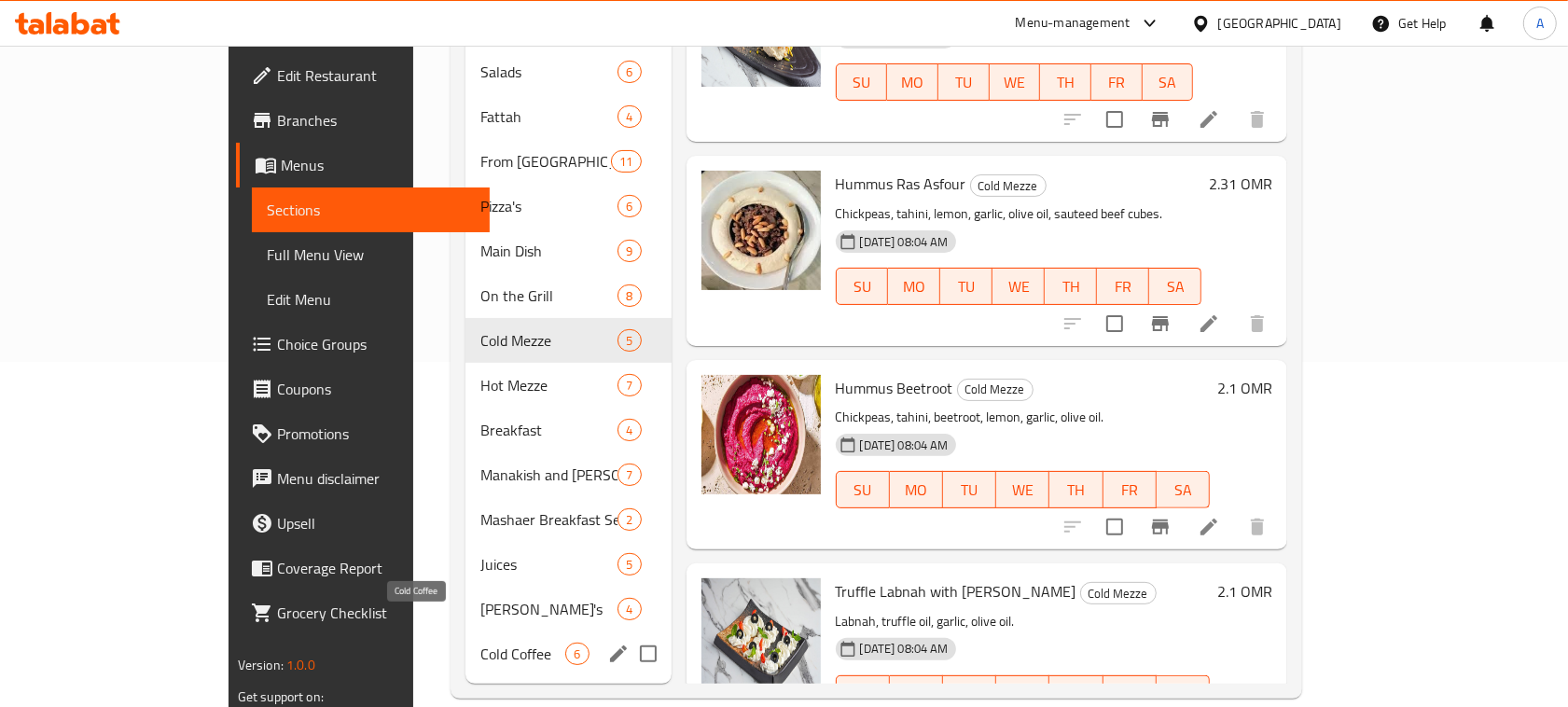 click on "Cold Coffee" at bounding box center [522, 654] 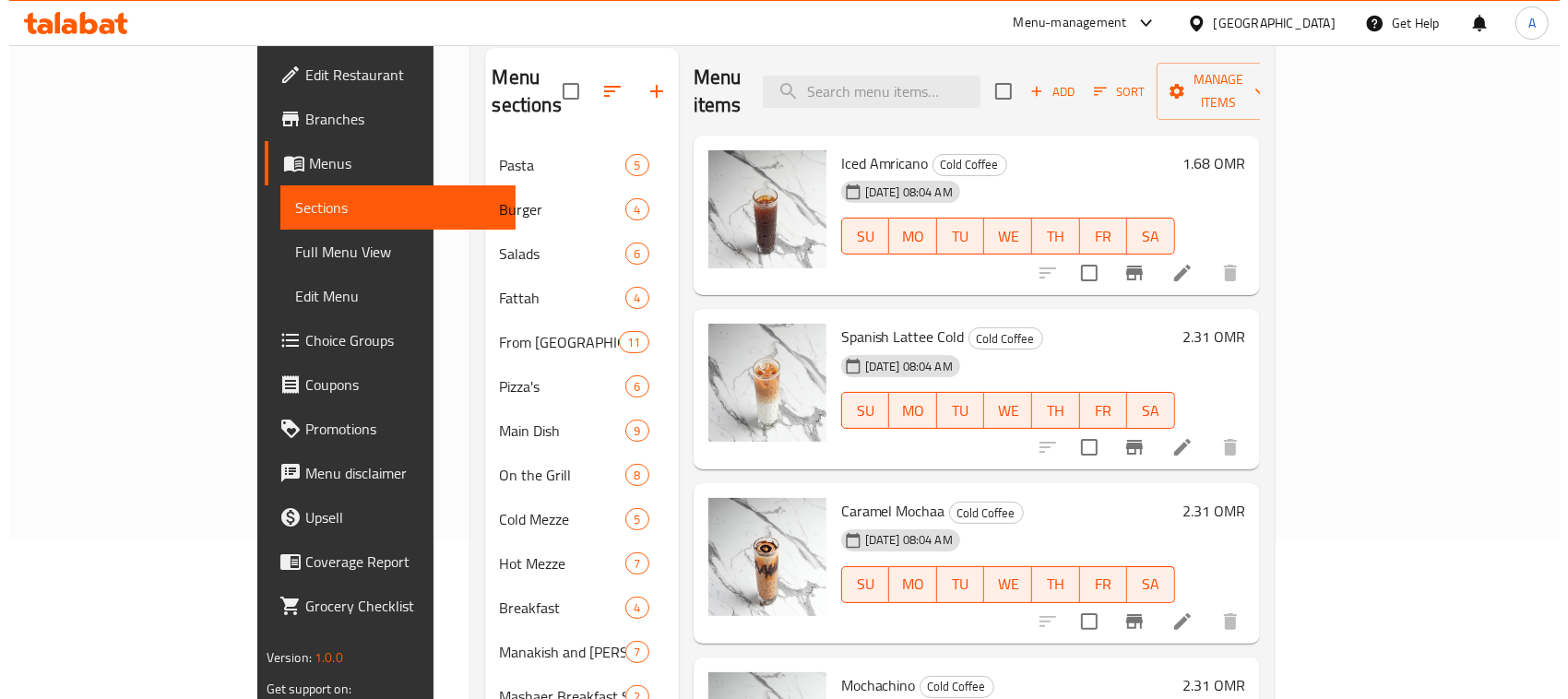 scroll, scrollTop: 0, scrollLeft: 0, axis: both 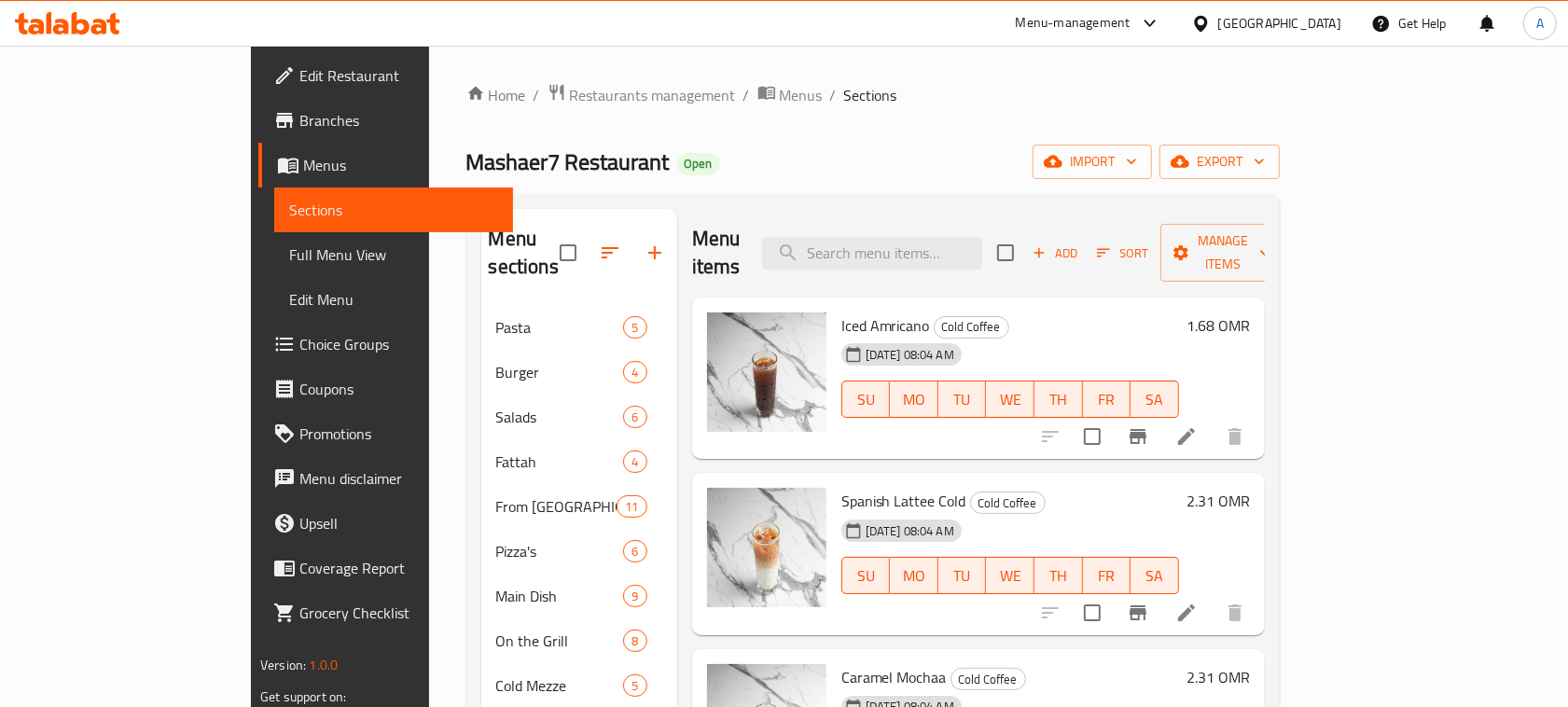 click at bounding box center [1186, 437] 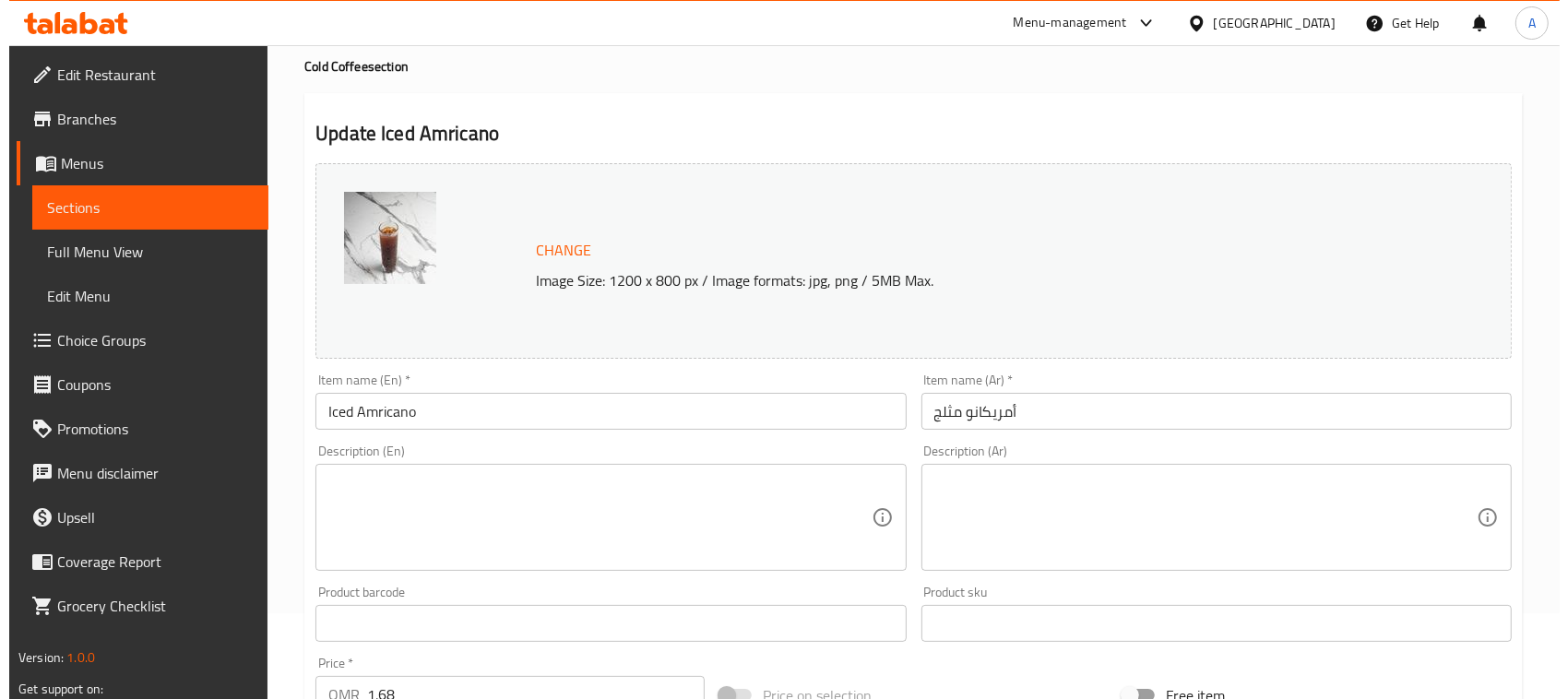 scroll, scrollTop: 0, scrollLeft: 0, axis: both 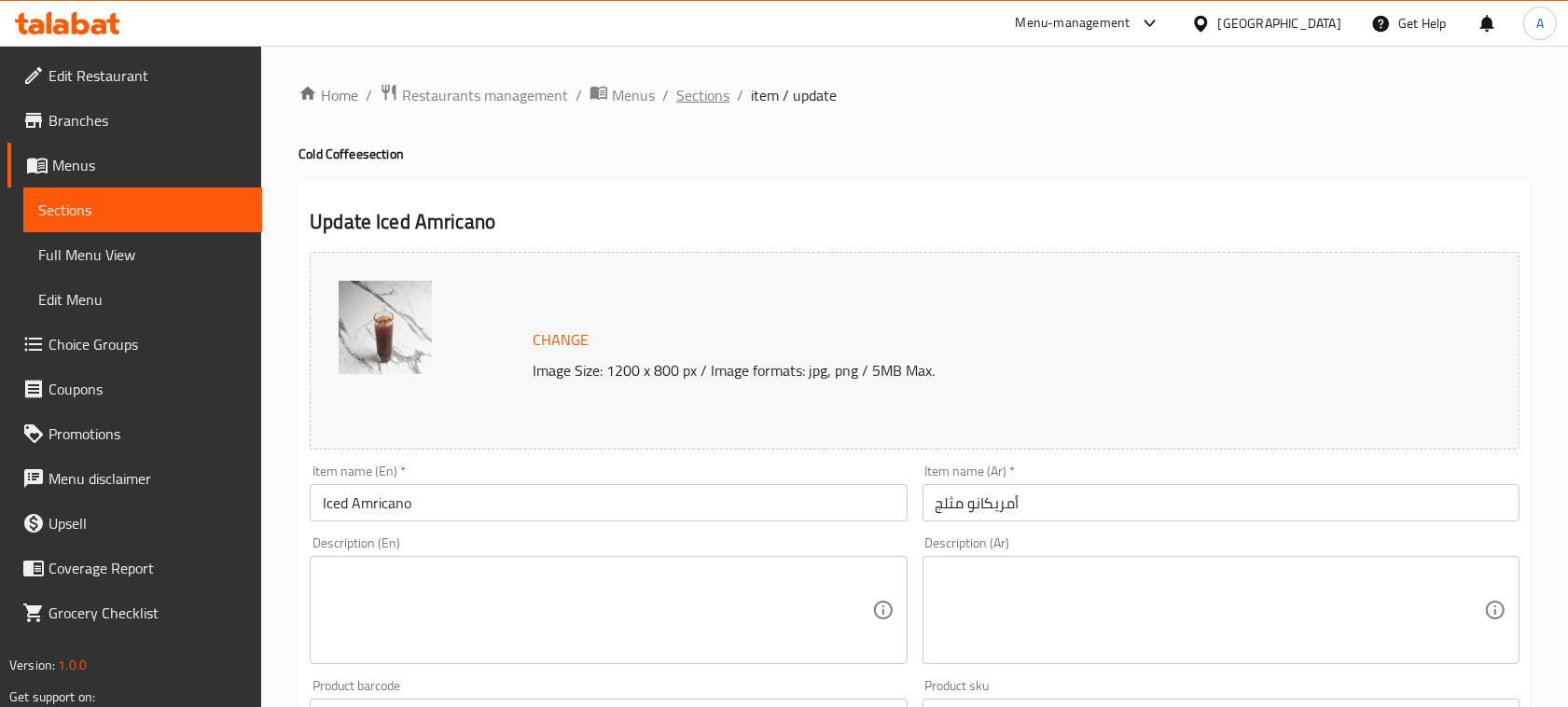 click on "Sections" at bounding box center [702, 95] 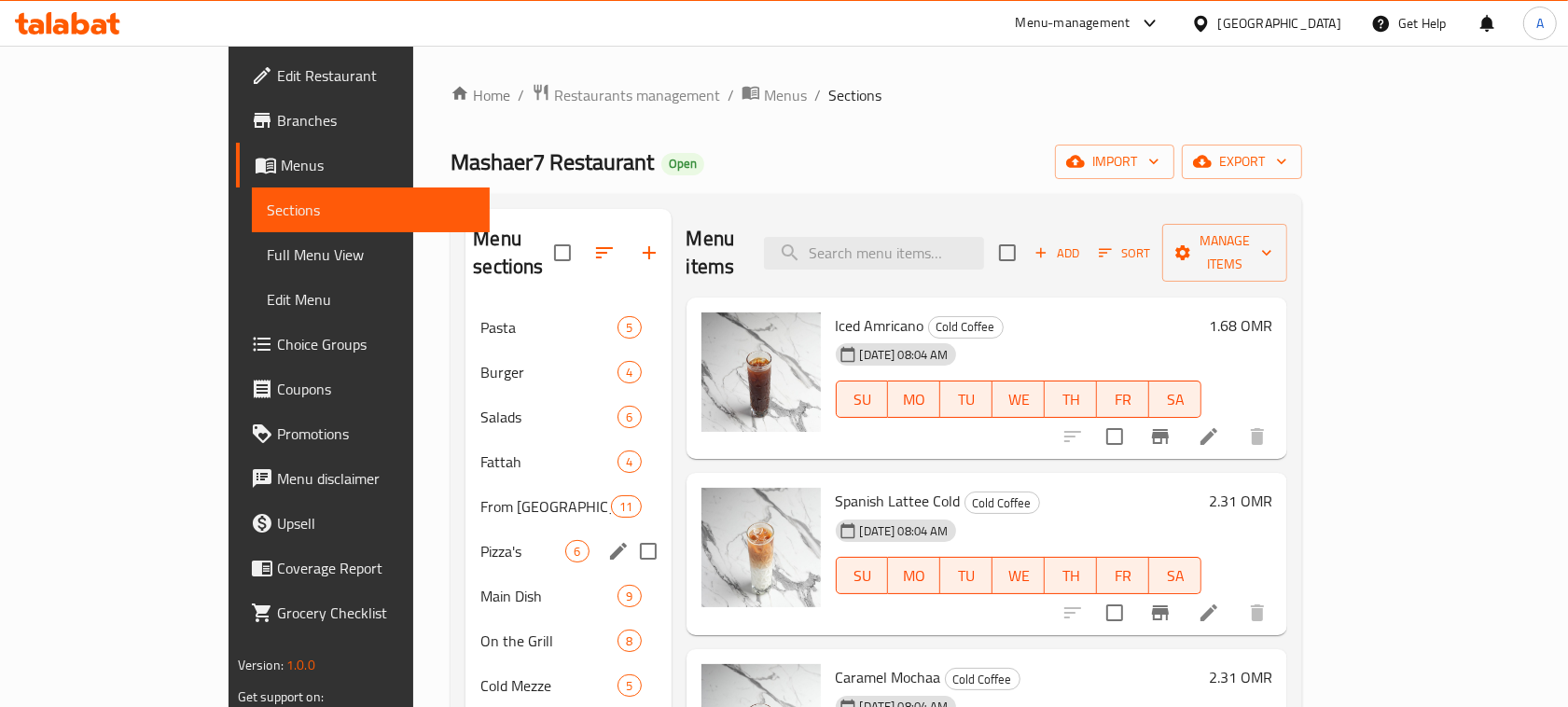 click on "From [GEOGRAPHIC_DATA]" at bounding box center [546, 506] 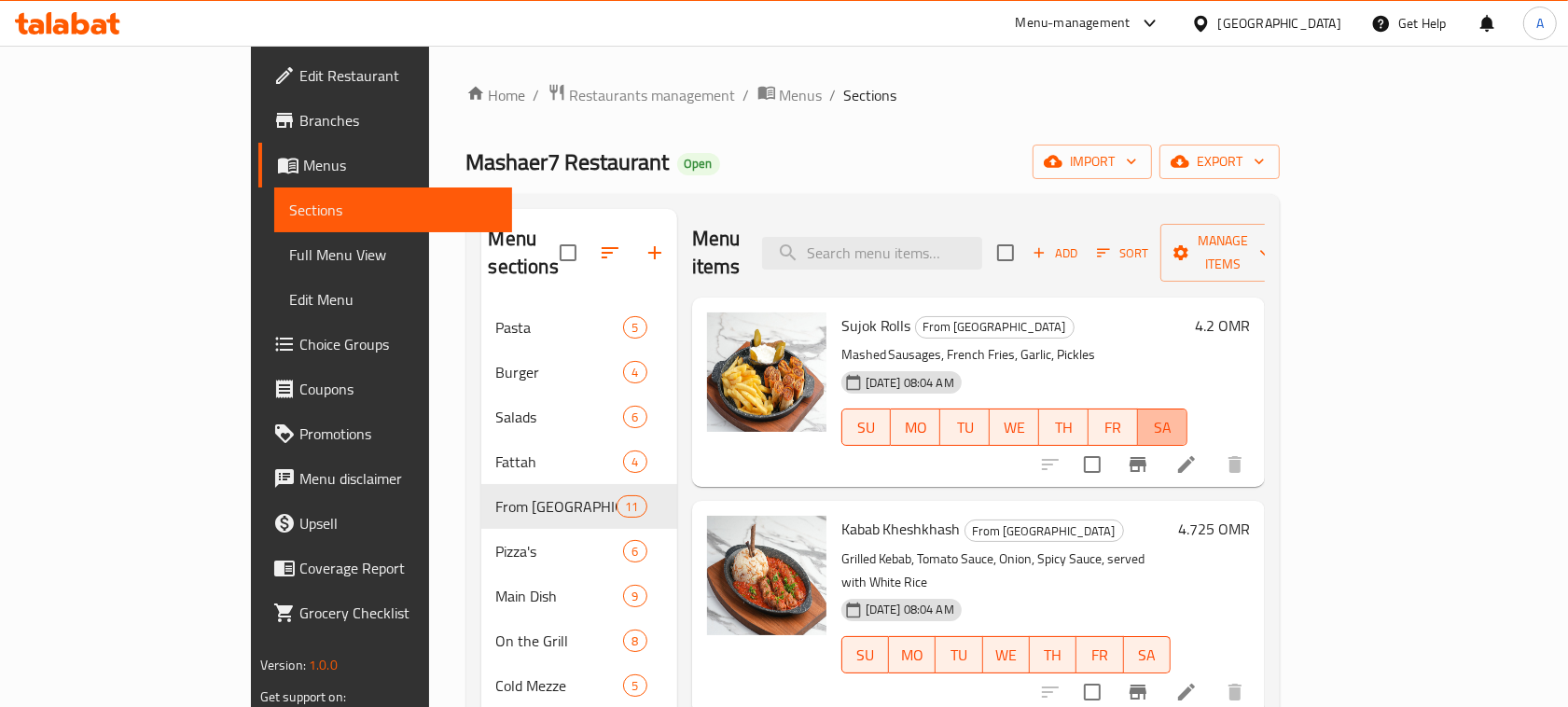 click on "SA" at bounding box center (1162, 427) 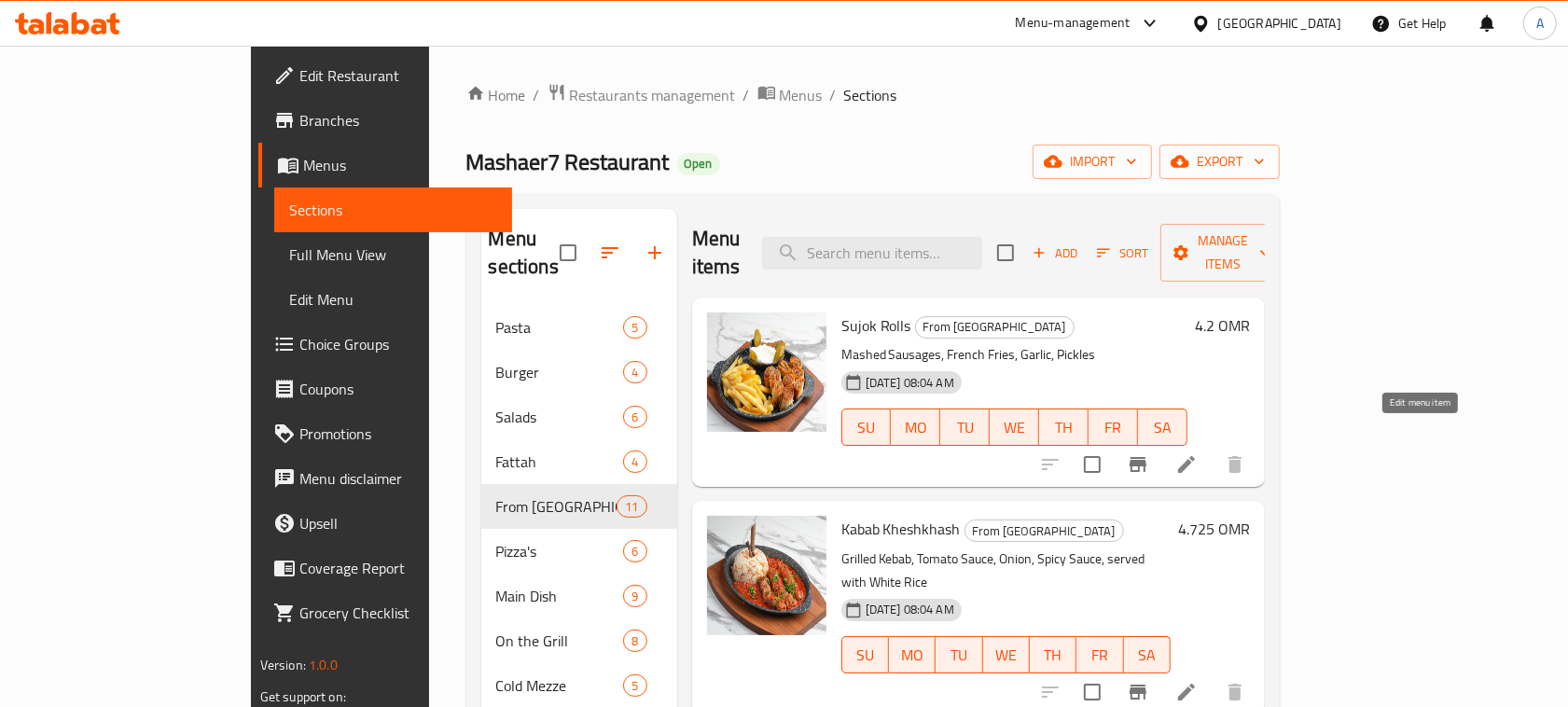 click 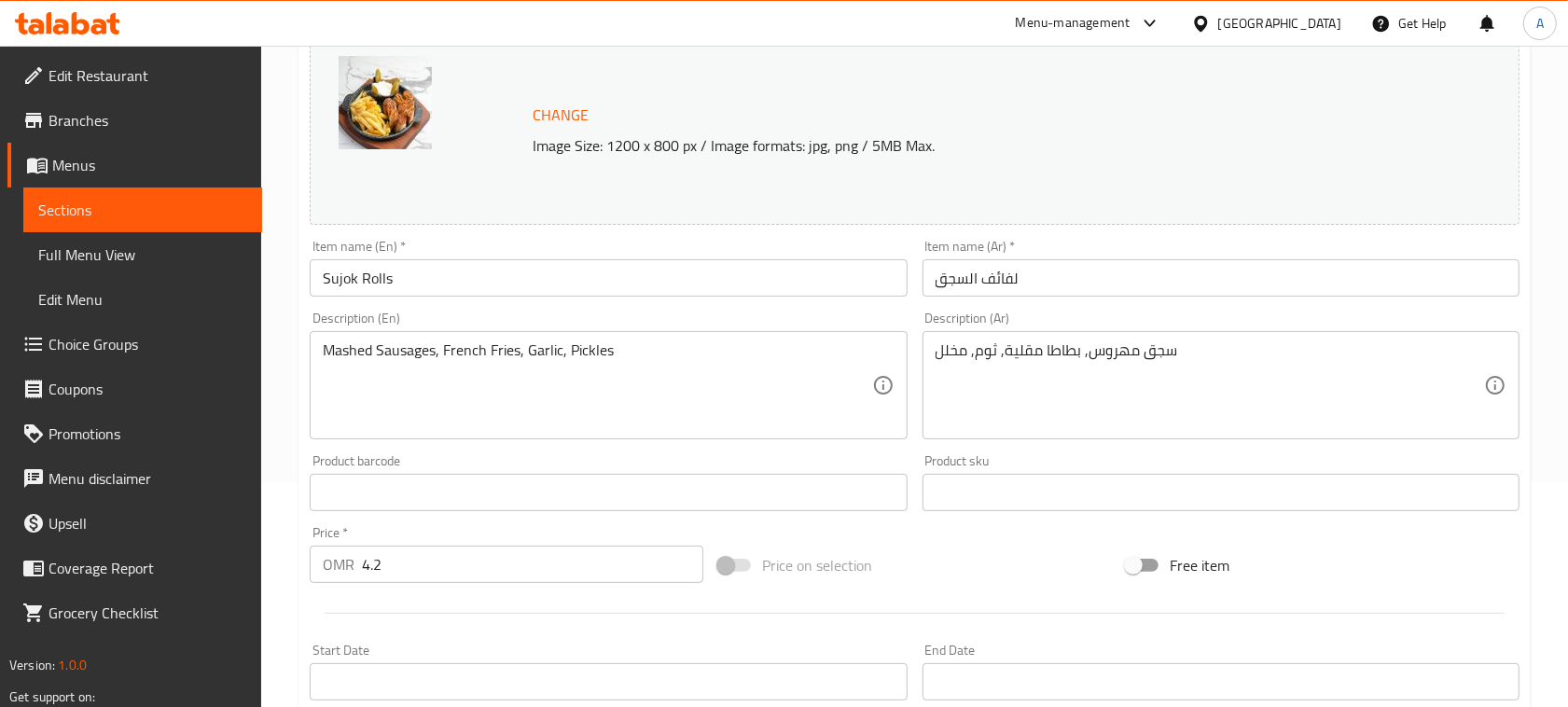 scroll, scrollTop: 0, scrollLeft: 0, axis: both 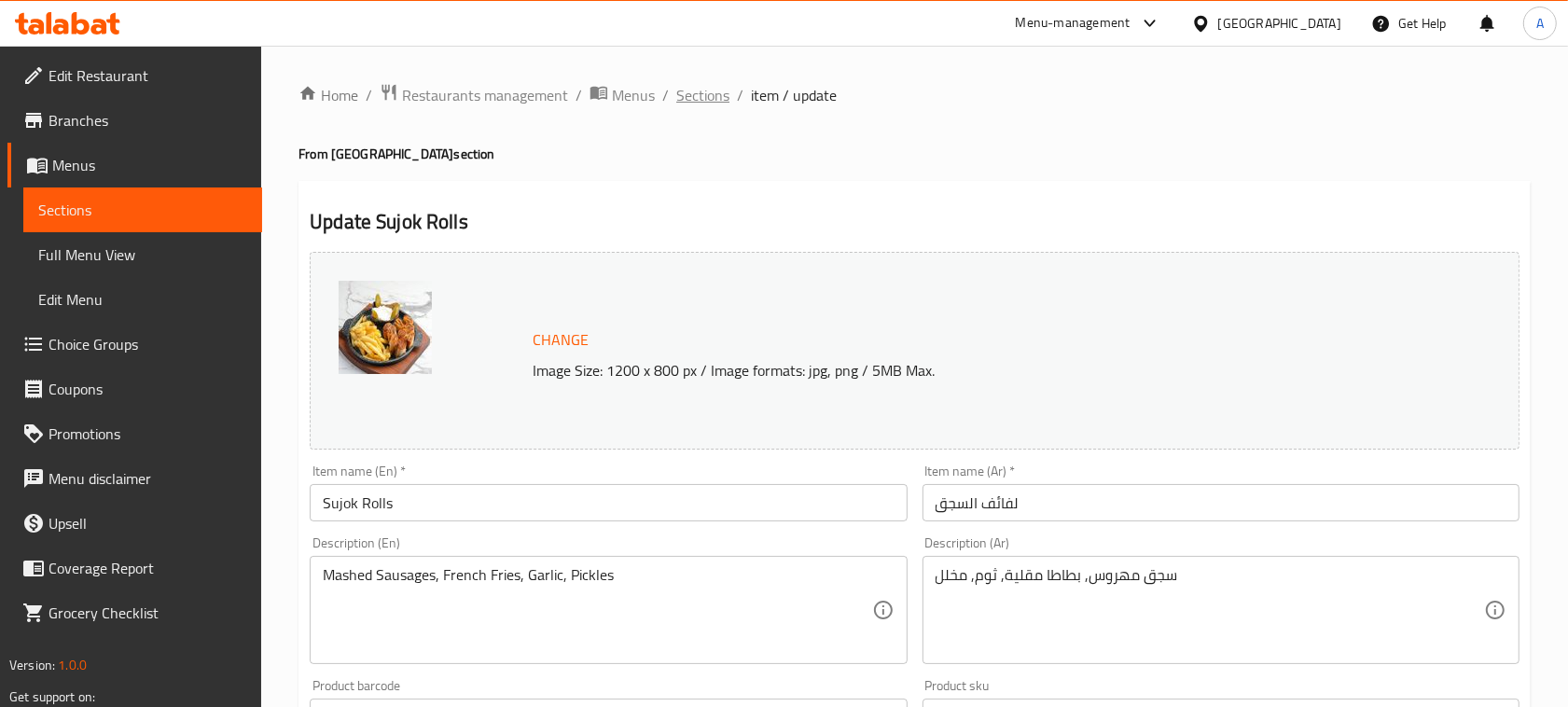 click on "Sections" at bounding box center (702, 95) 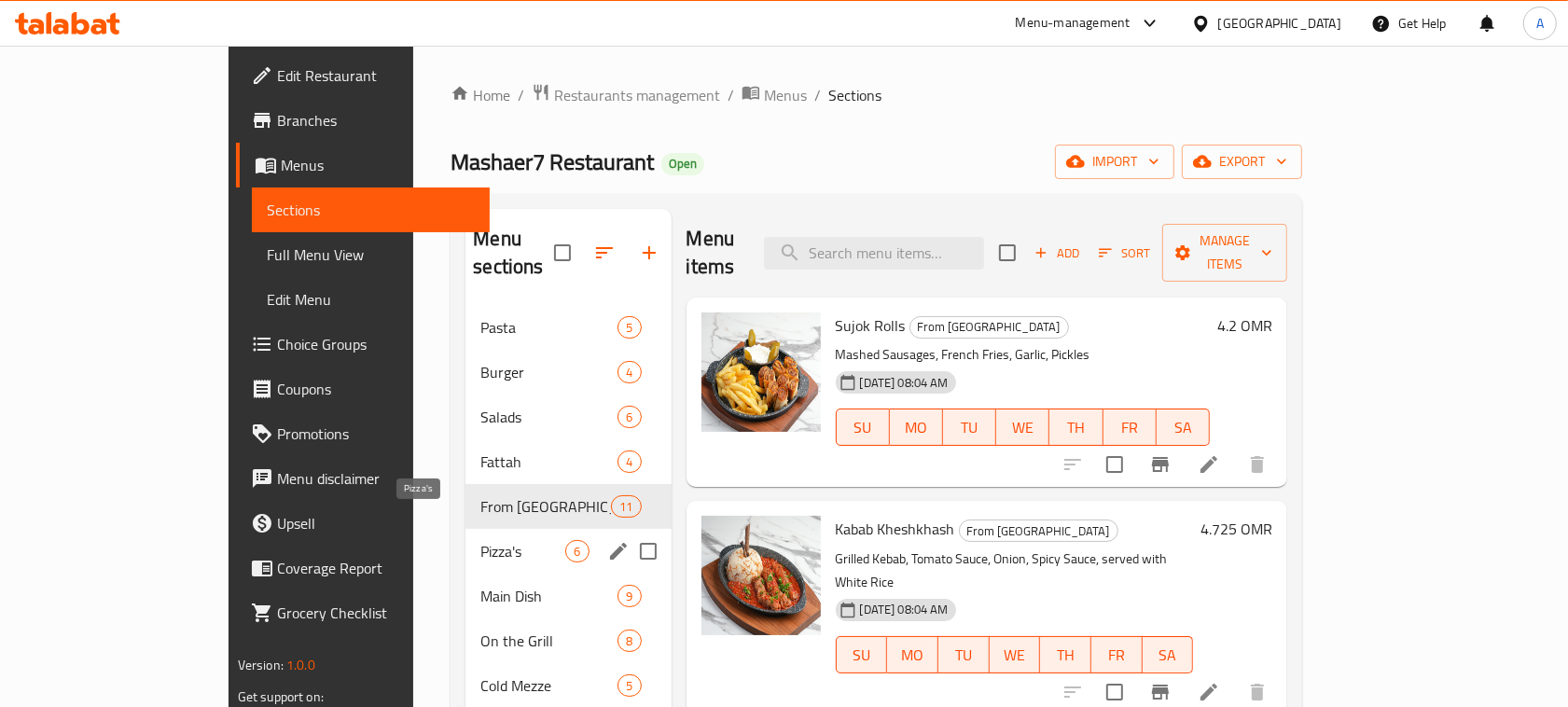 click on "Pizza's" at bounding box center [522, 551] 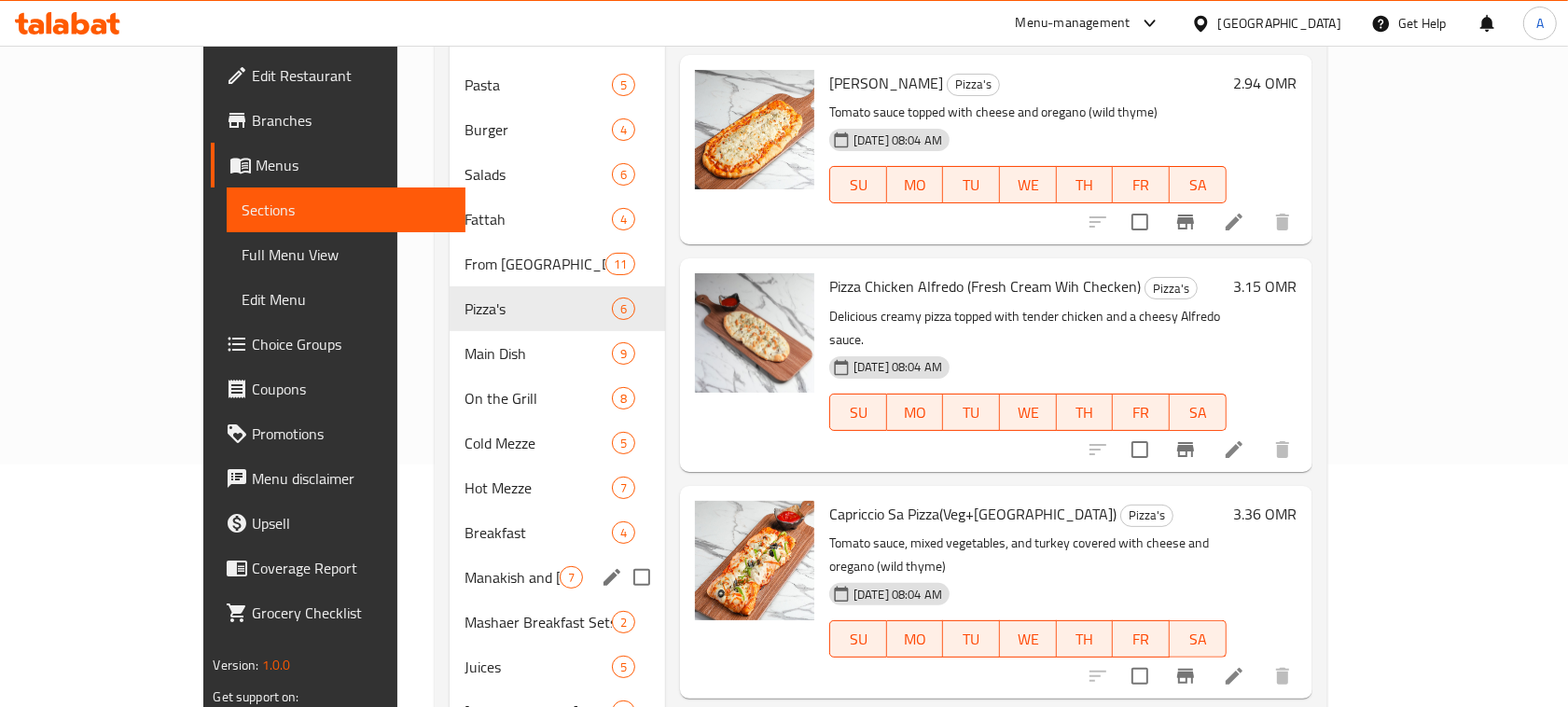 scroll, scrollTop: 345, scrollLeft: 0, axis: vertical 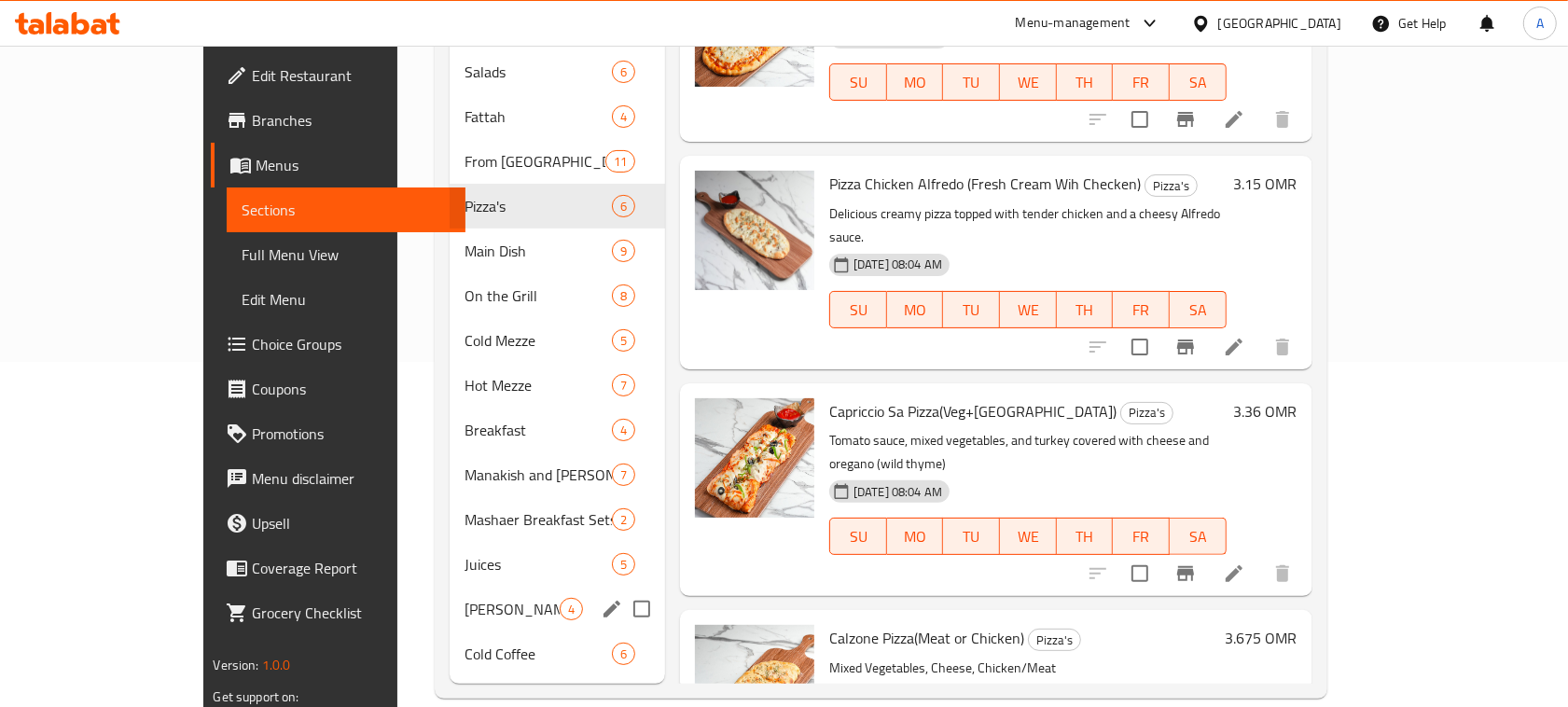 click on "[PERSON_NAME] 4" at bounding box center (557, 609) 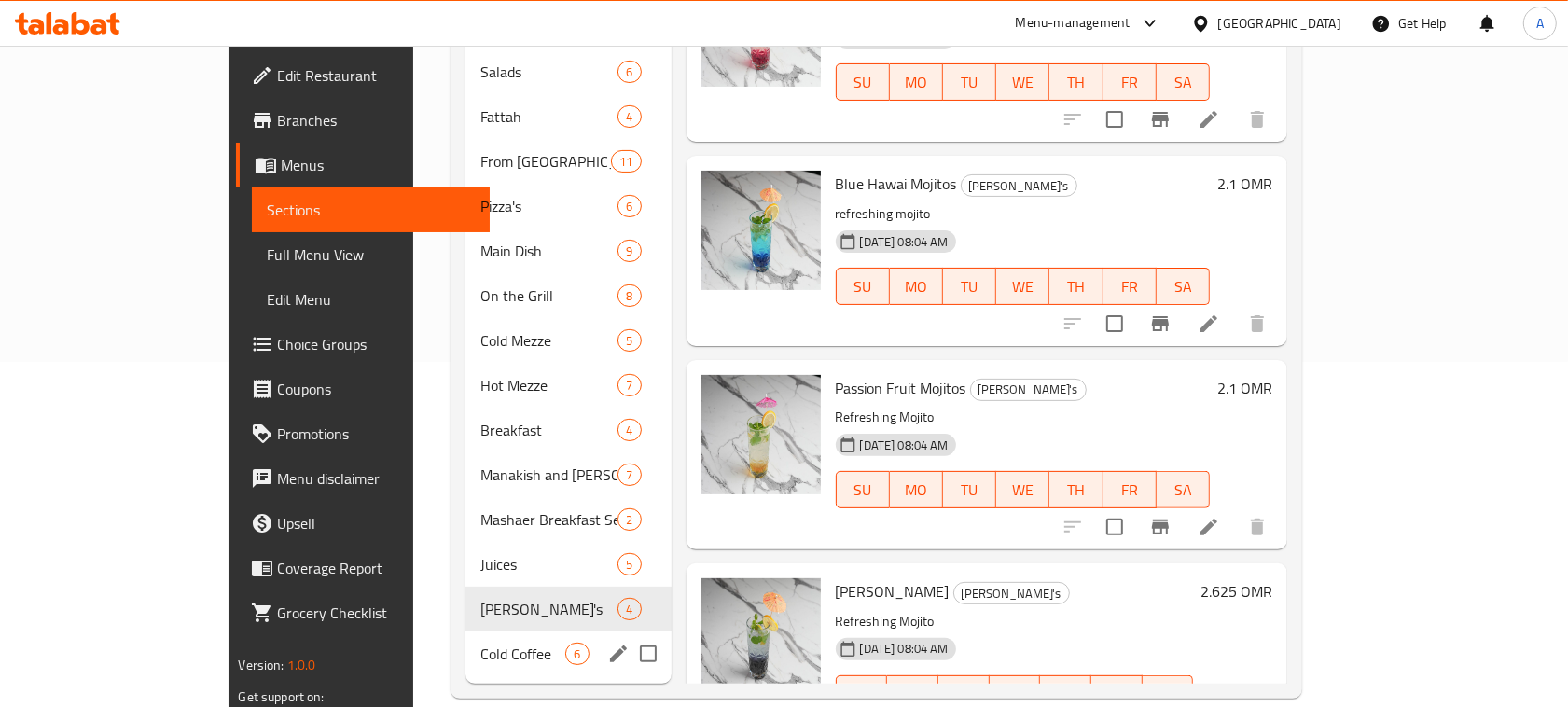 click on "Cold Coffee" at bounding box center [522, 654] 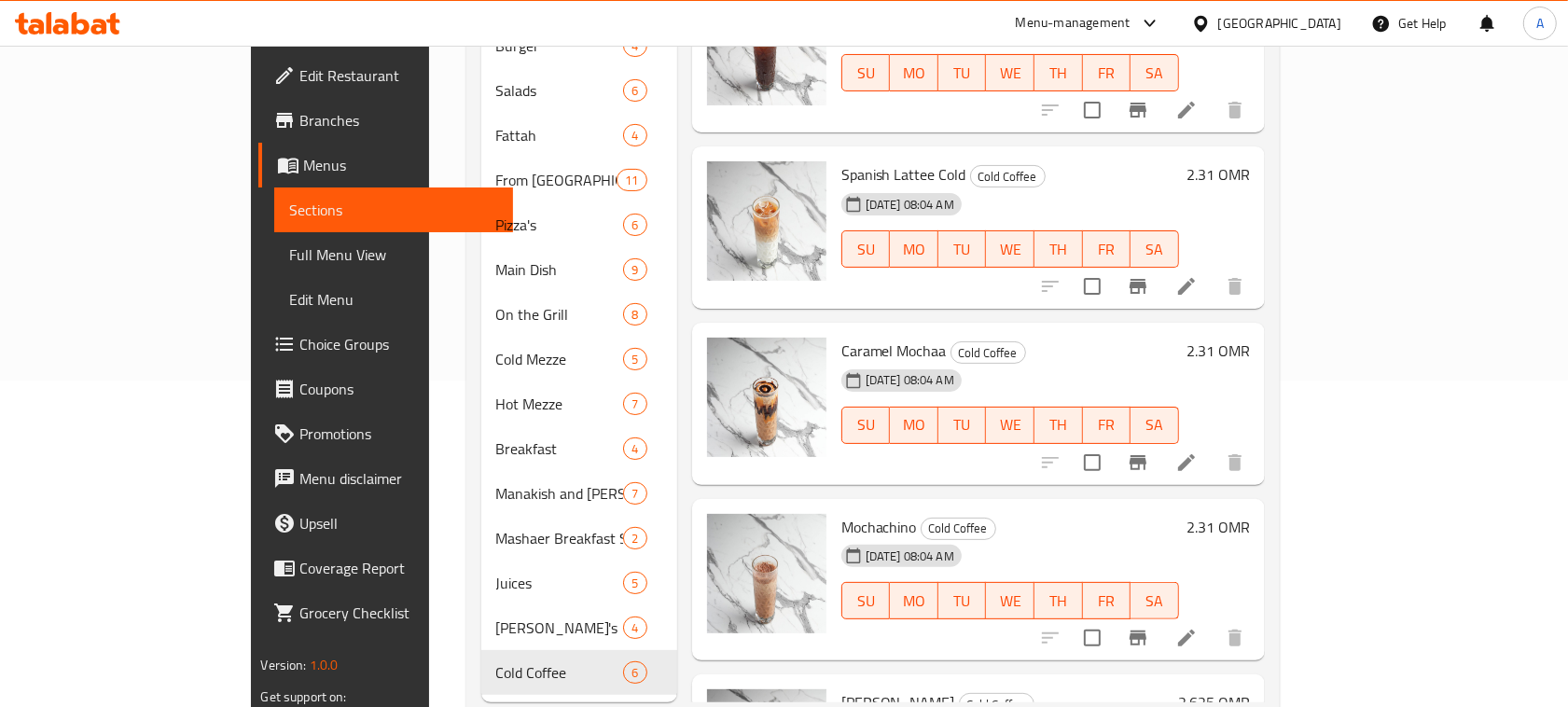 scroll, scrollTop: 0, scrollLeft: 0, axis: both 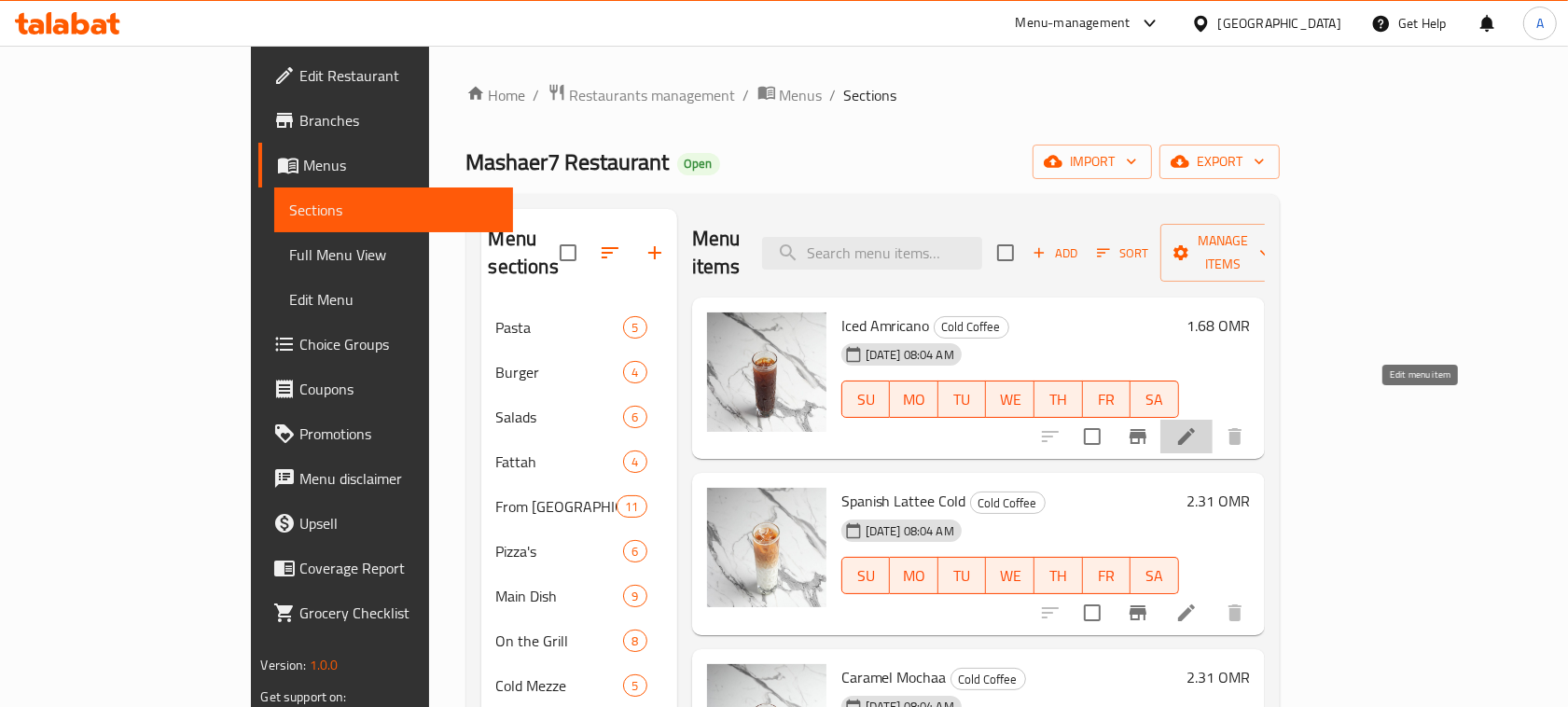 click 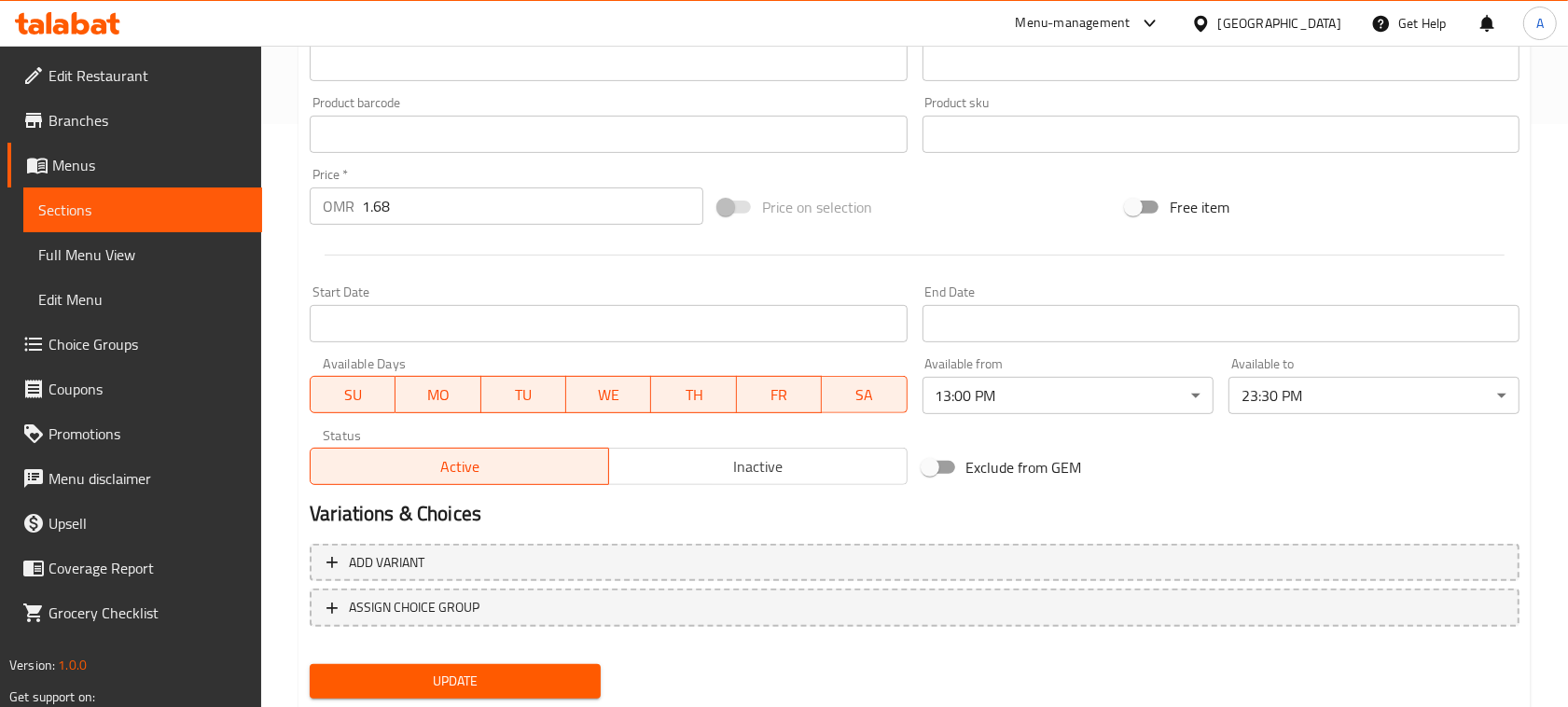 scroll, scrollTop: 0, scrollLeft: 0, axis: both 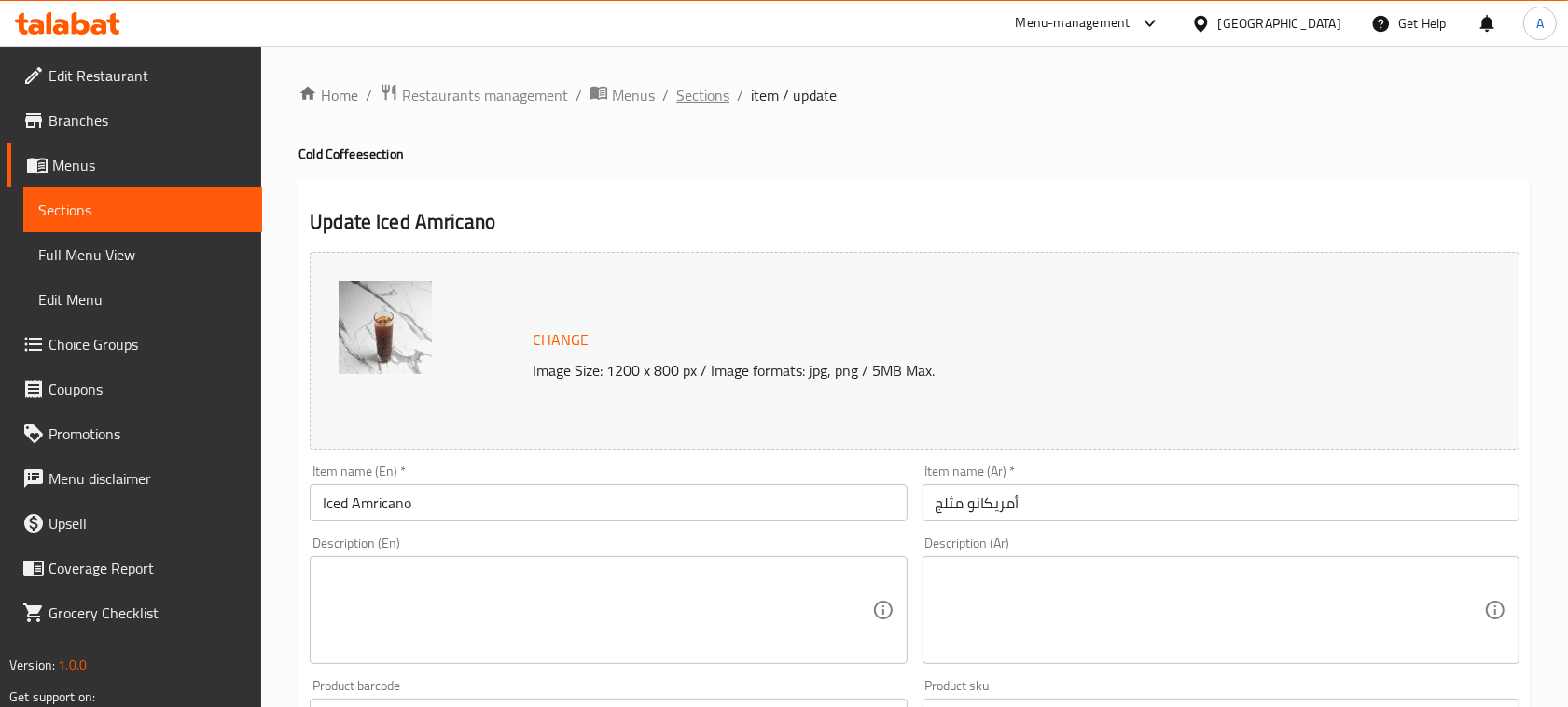 click on "Sections" at bounding box center [702, 95] 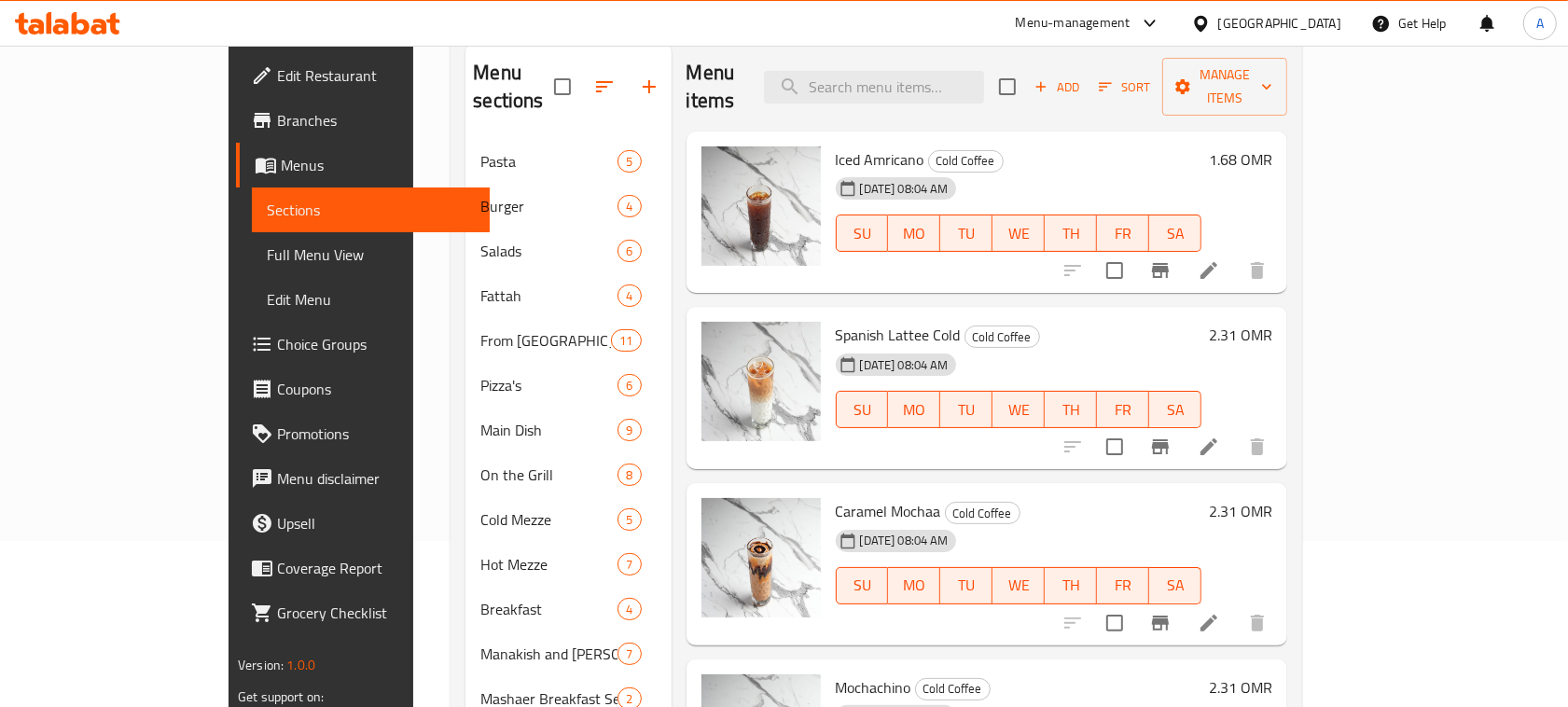 scroll, scrollTop: 345, scrollLeft: 0, axis: vertical 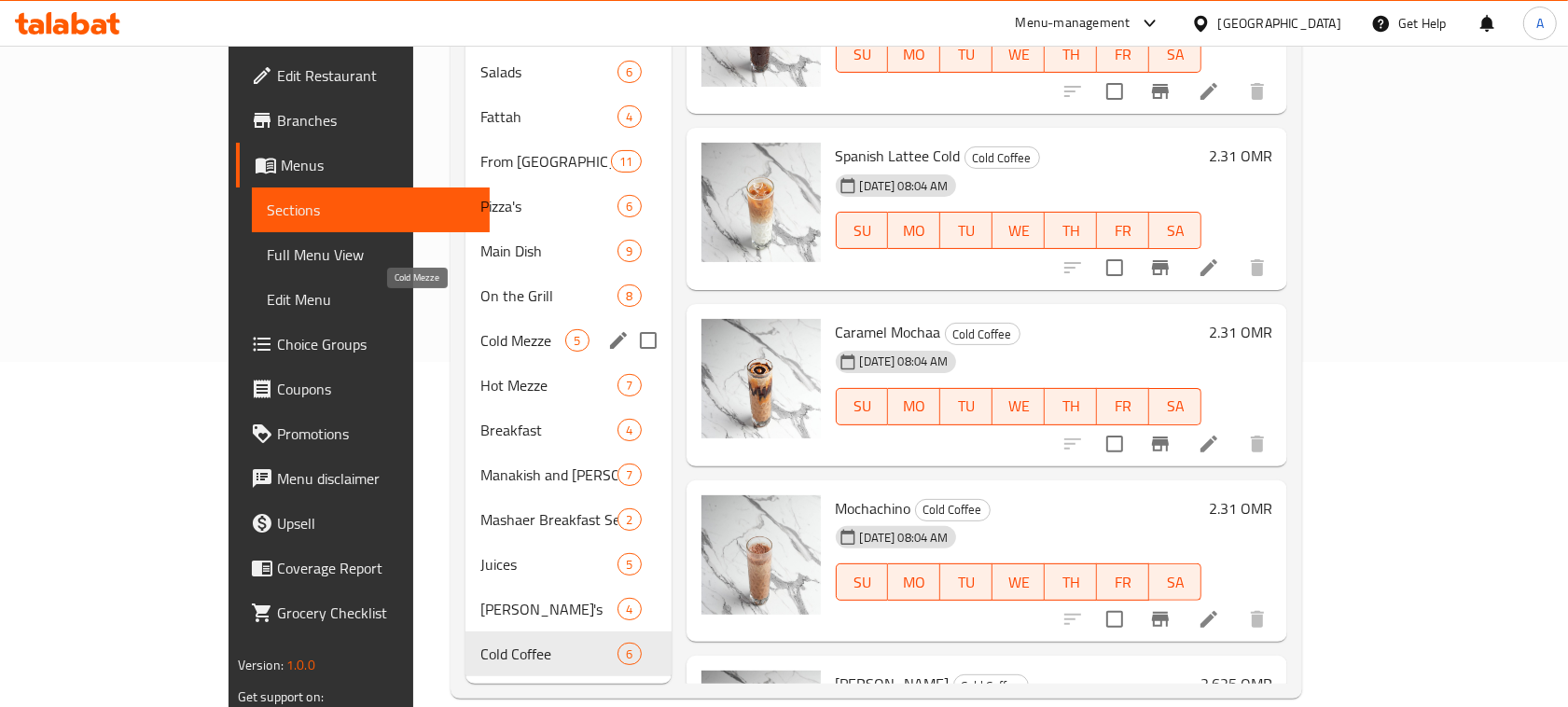 click on "Cold Mezze" at bounding box center [522, 340] 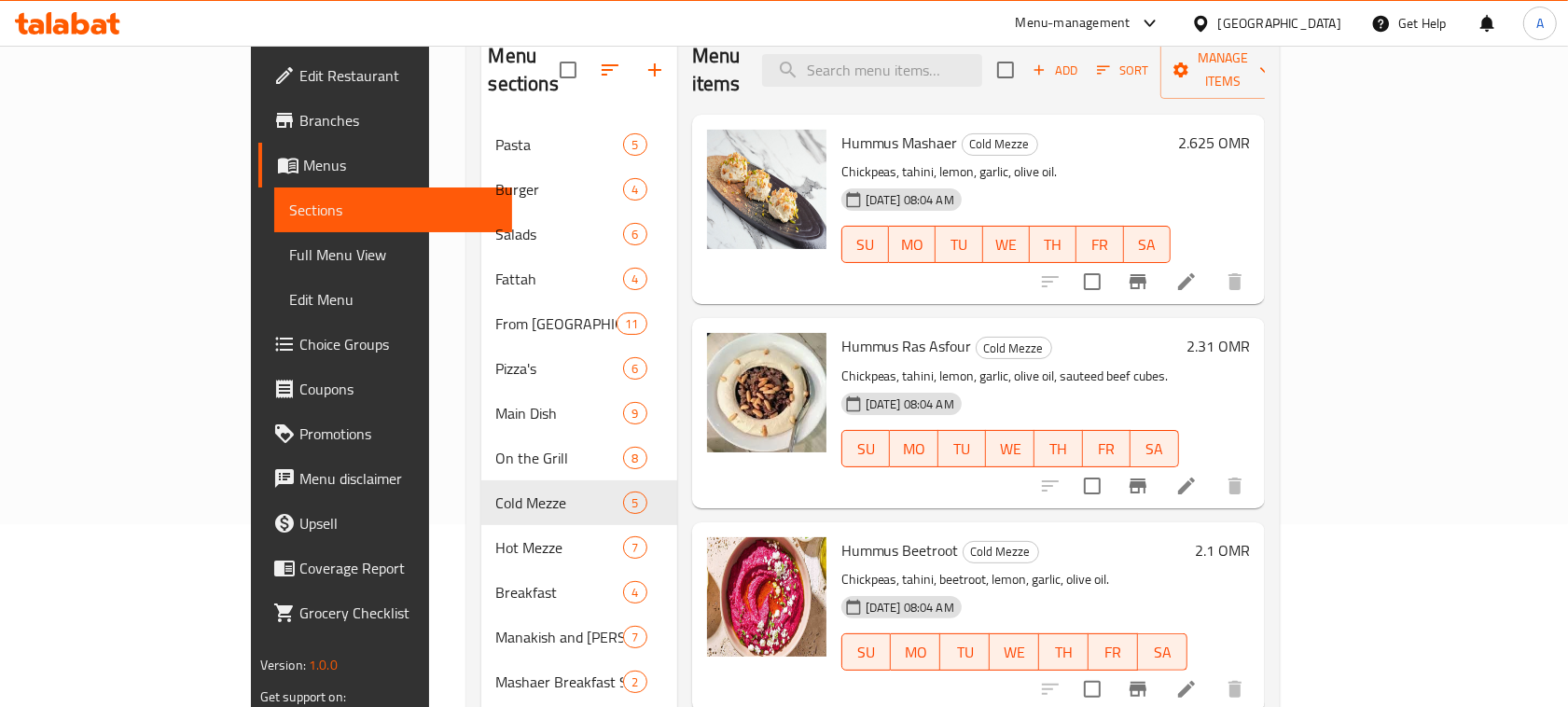 scroll, scrollTop: 0, scrollLeft: 0, axis: both 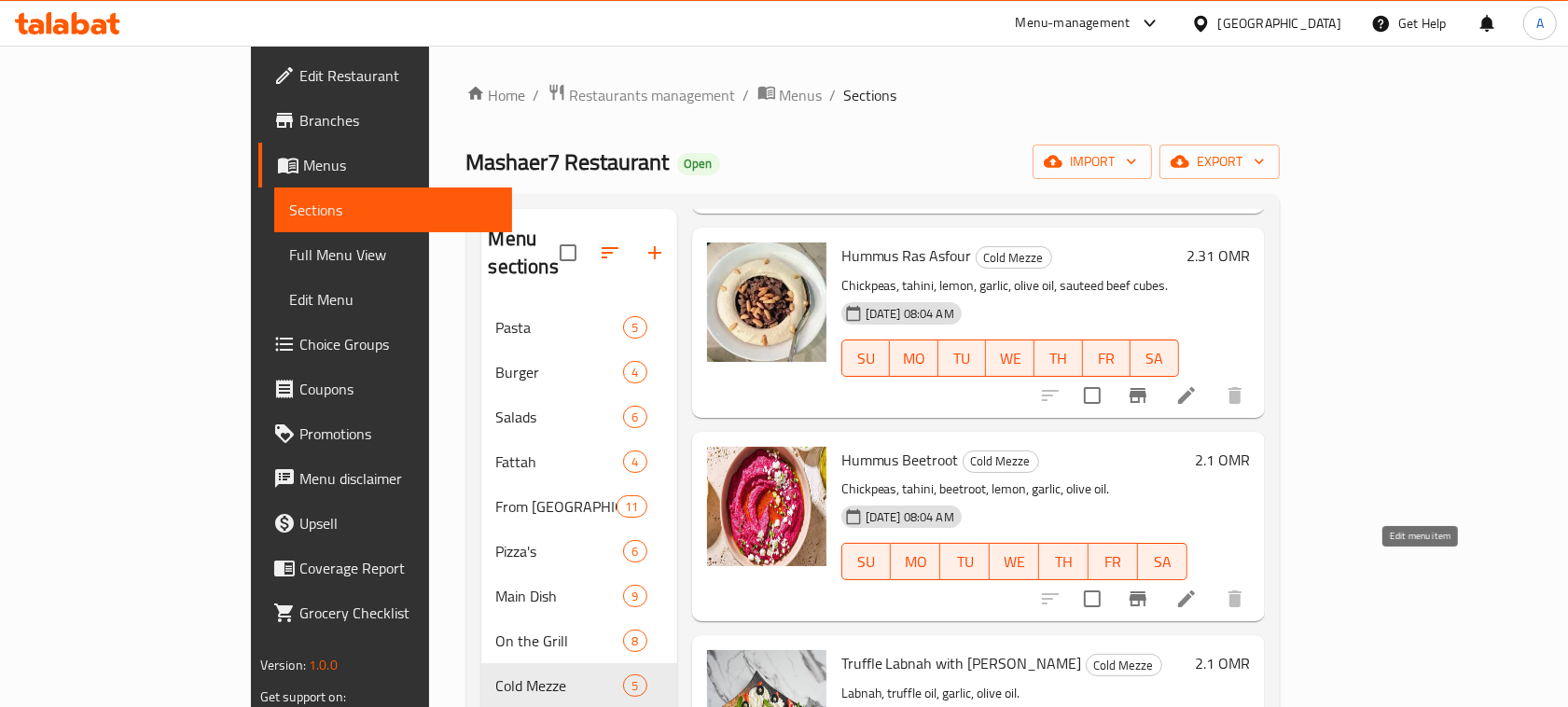 click 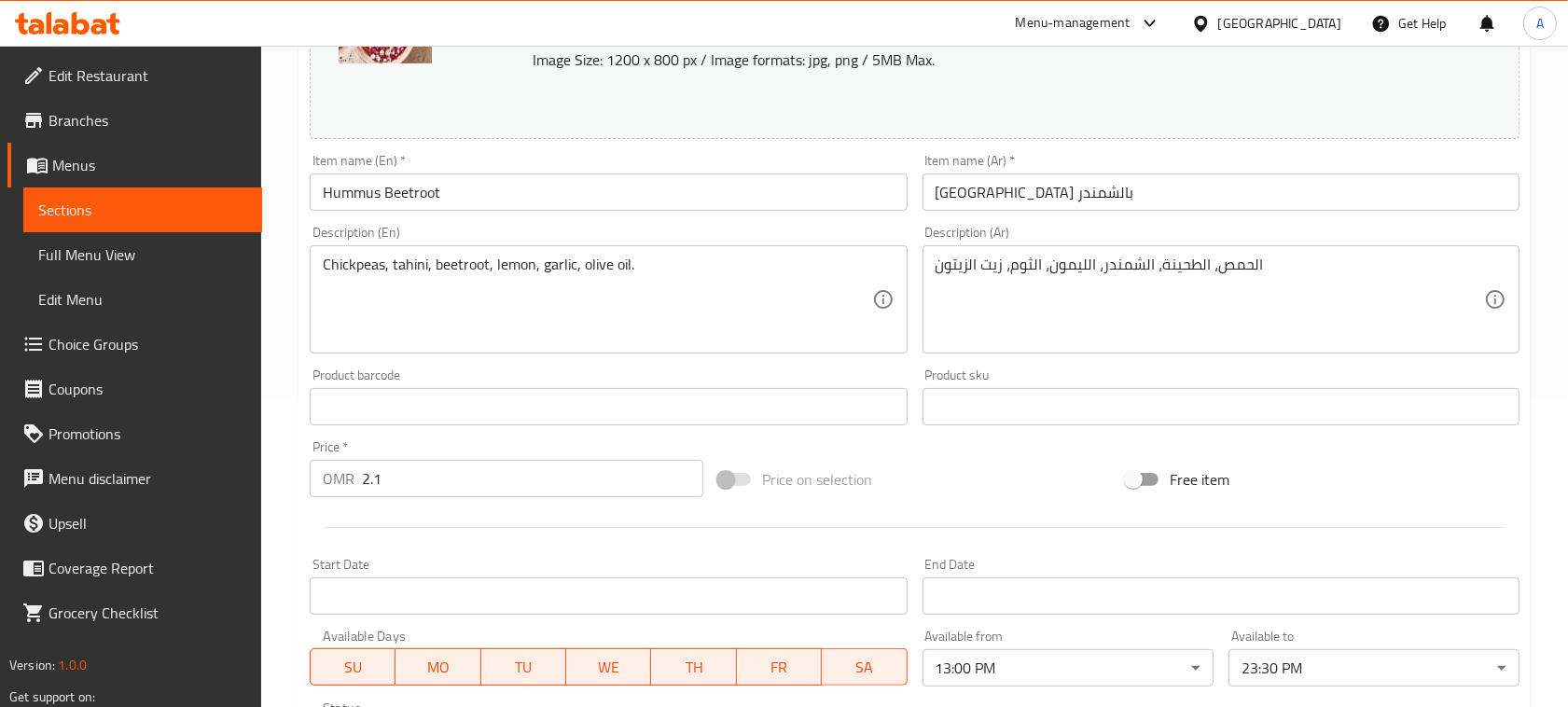 scroll, scrollTop: 0, scrollLeft: 0, axis: both 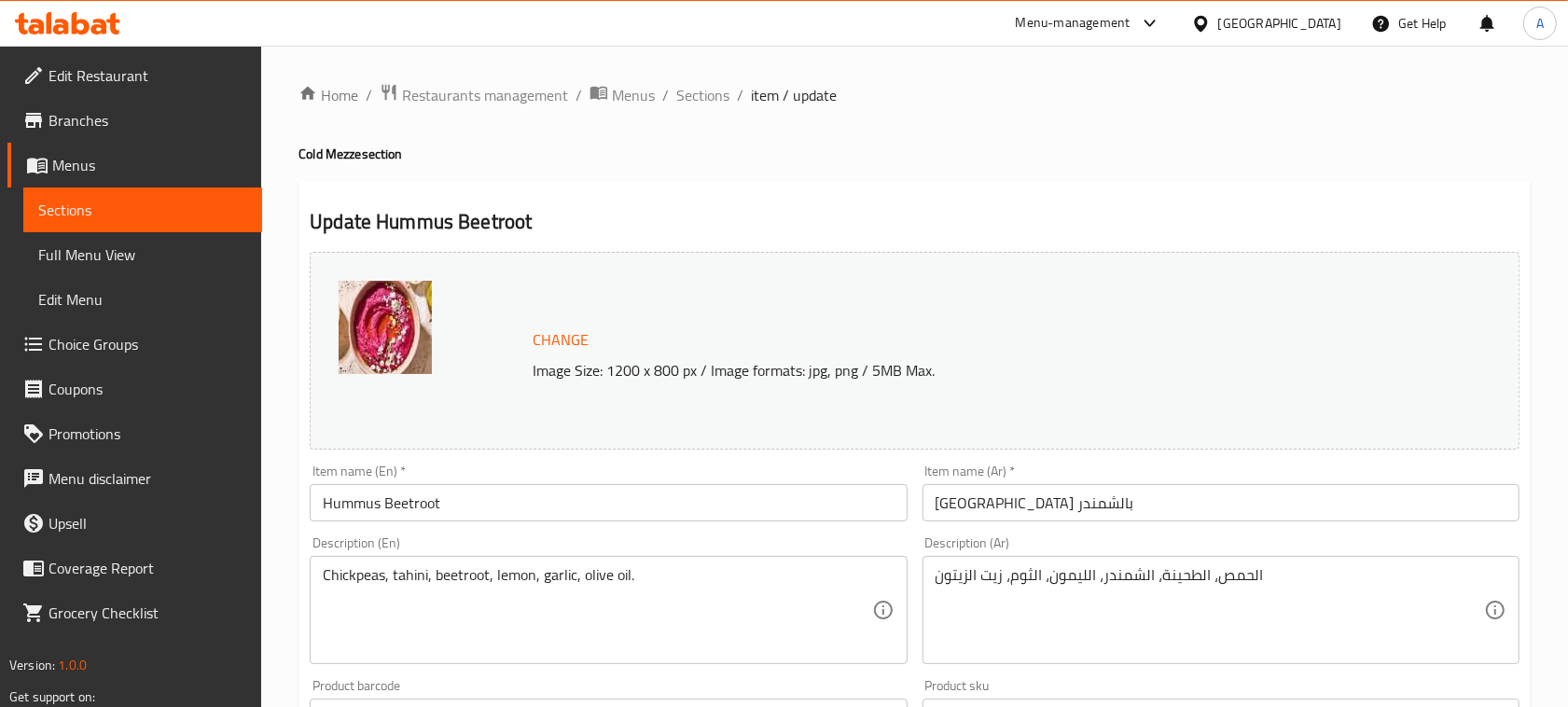 click on "Home / Restaurants management / Menus / Sections / item / update Cold Mezze  section Update Hummus Beetroot Change Image Size: 1200 x 800 px / Image formats: jpg, png / 5MB Max. Item name (En)   * Hummus Beetroot Item name (En)  * Item name (Ar)   * [GEOGRAPHIC_DATA] بالشمندر Item name (Ar)  * Description (En) Chickpeas, tahini, beetroot, lemon, garlic, olive oil. Description (En) Description (Ar) الحمص، الطحينة، الشمندر، الليمون، الثوم، زيت الزيتون Description (Ar) Product barcode Product barcode Product sku Product sku Price   * OMR 2.1 Price  * Price on selection Free item Start Date Start Date End Date End Date Available Days SU MO TU WE TH FR SA Available from 13:00 PM ​ Available to 23:30 PM ​ Status Active Inactive Exclude from GEM Variations & Choices Add variant ASSIGN CHOICE GROUP Update" at bounding box center [914, 695] 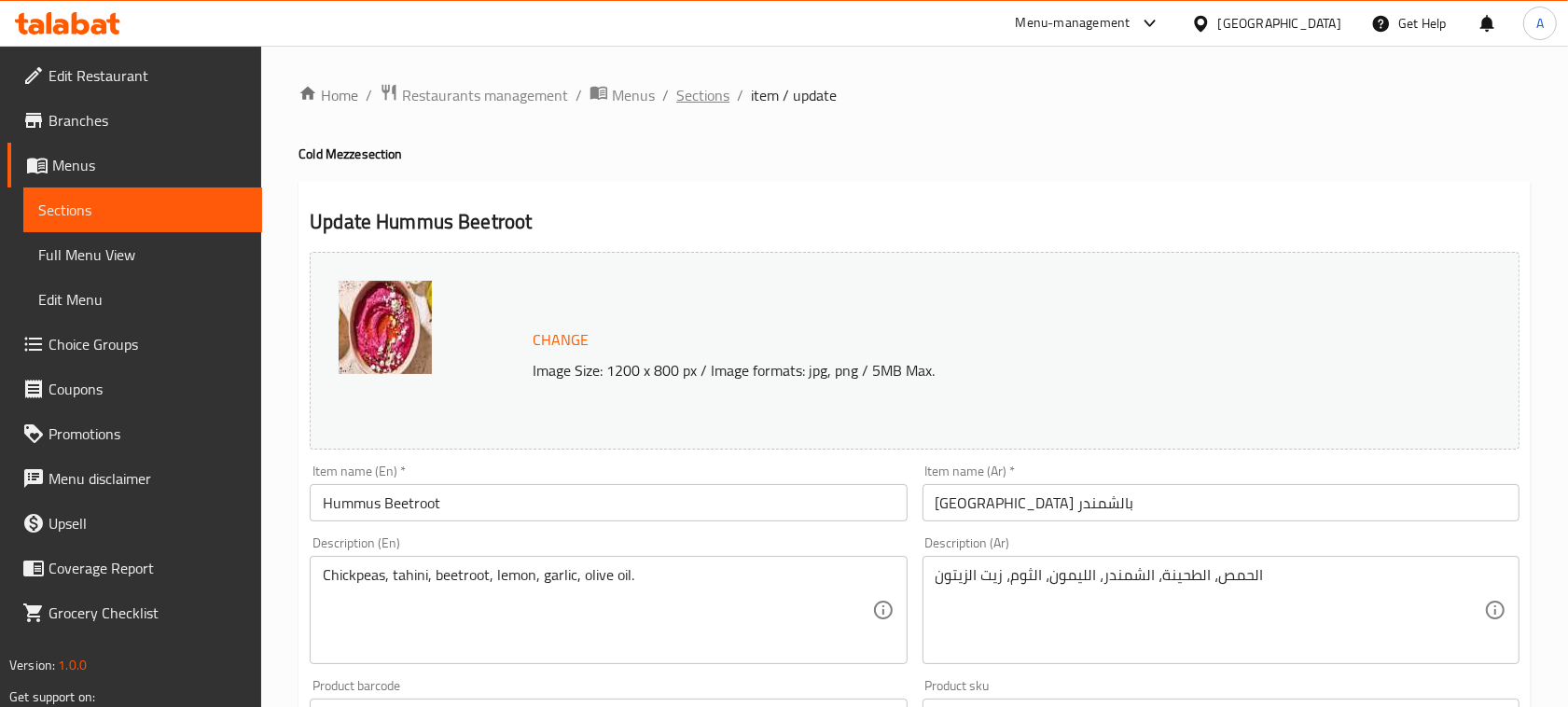 click on "Sections" at bounding box center [702, 95] 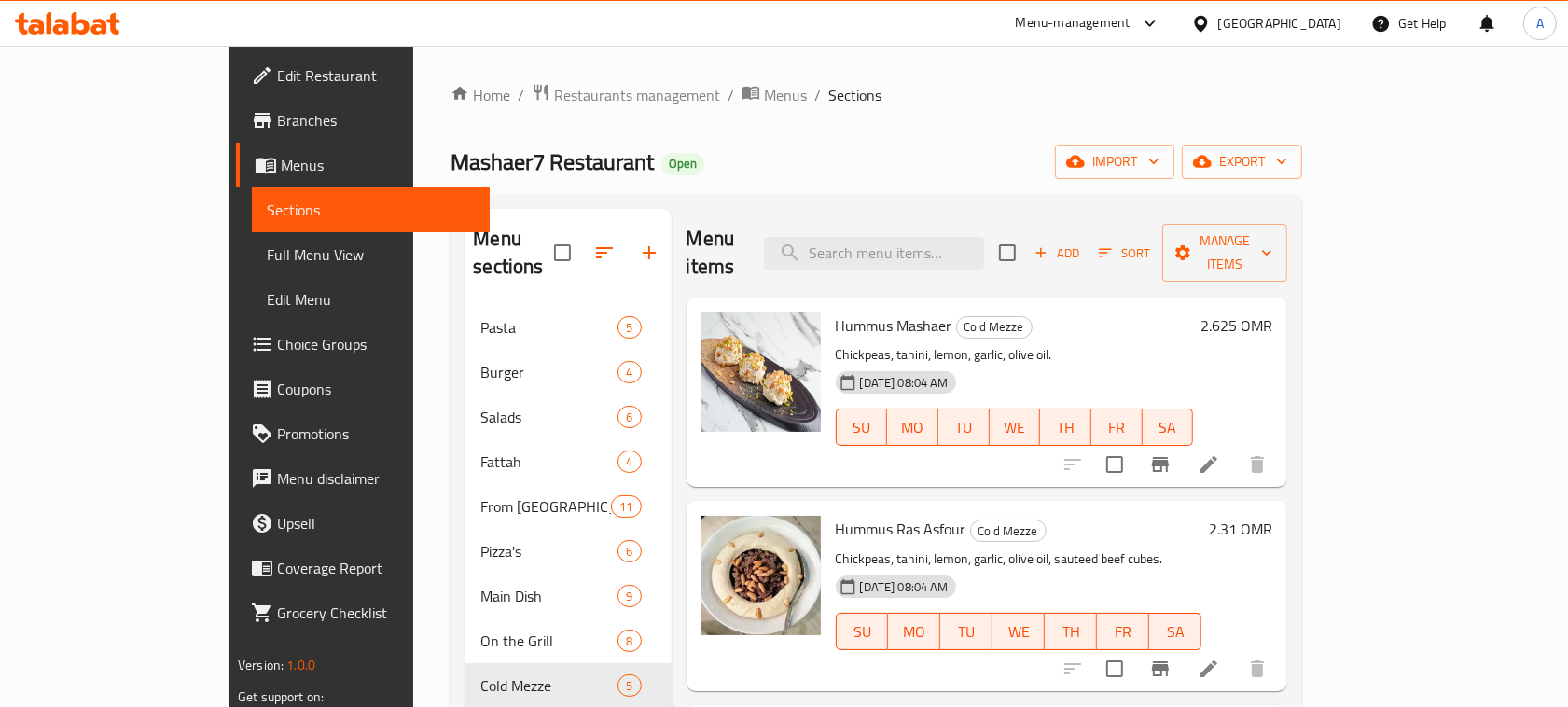 scroll, scrollTop: 345, scrollLeft: 0, axis: vertical 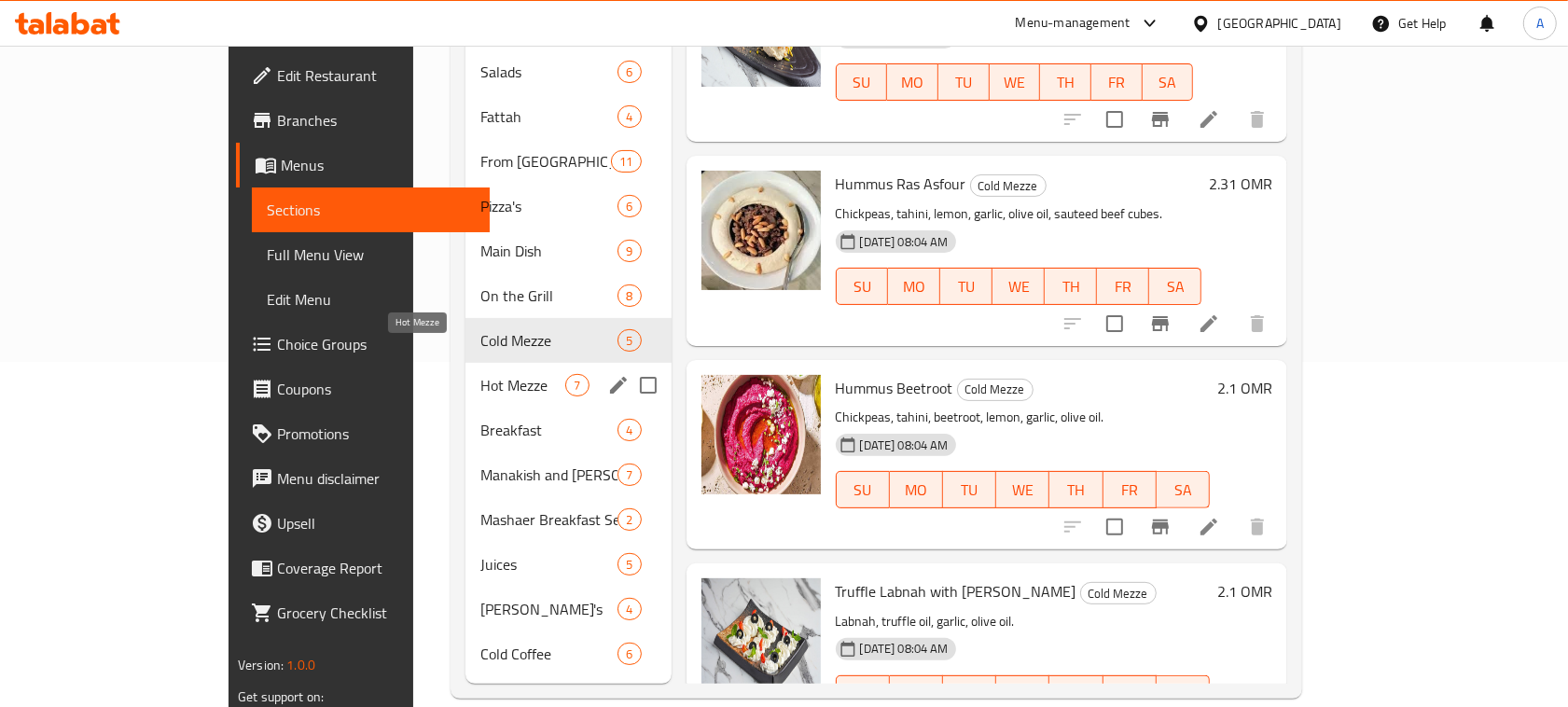 click on "Hot Mezze" at bounding box center [522, 385] 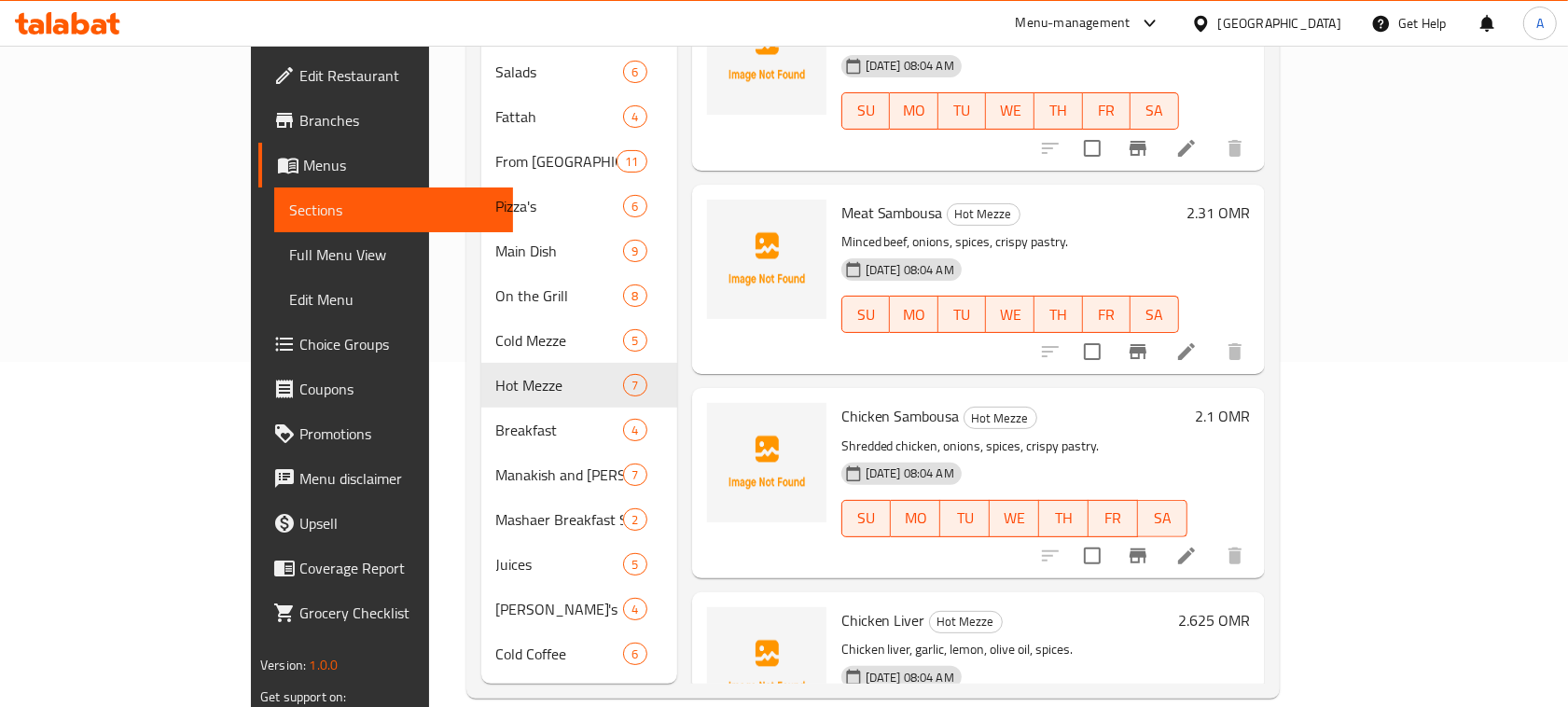 click on "SA" at bounding box center [1162, 518] 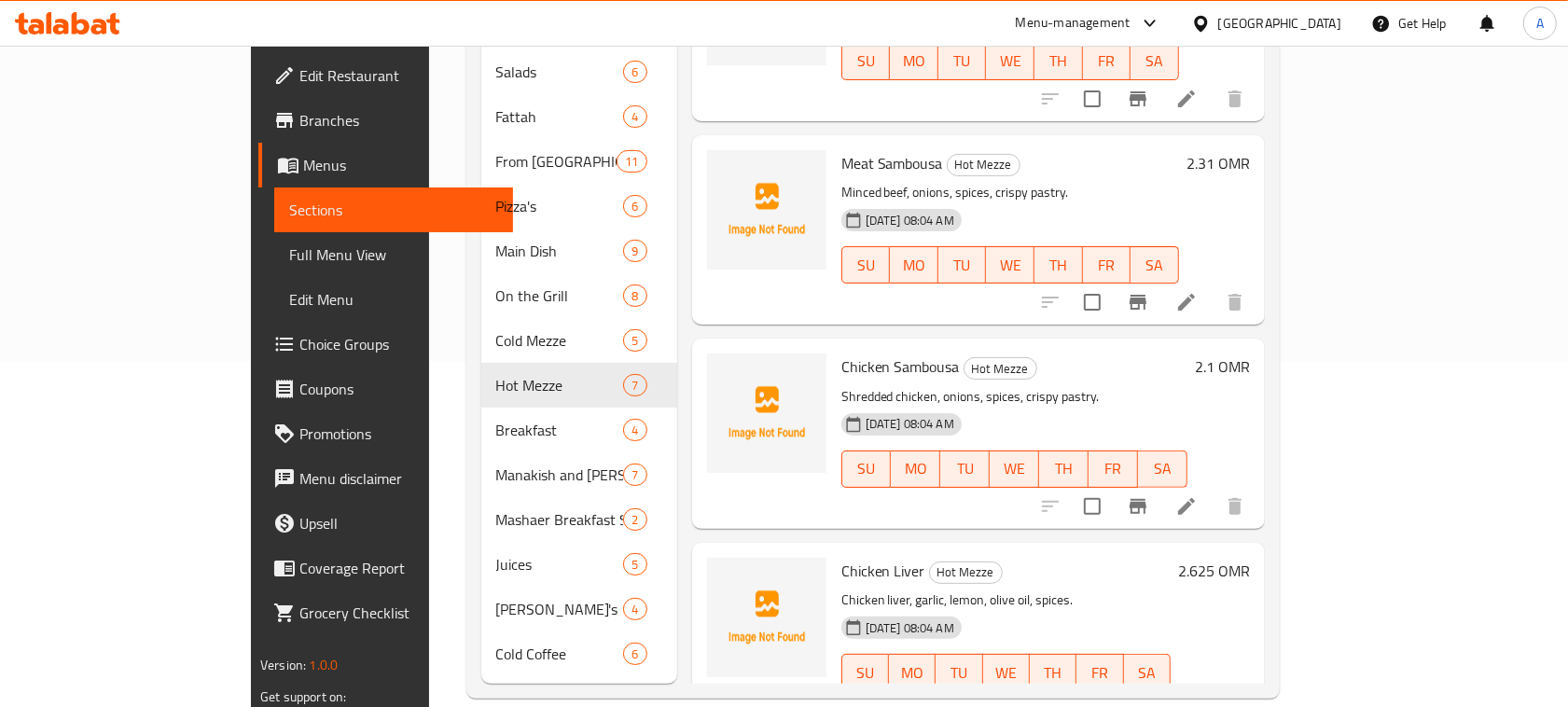 scroll, scrollTop: 682, scrollLeft: 0, axis: vertical 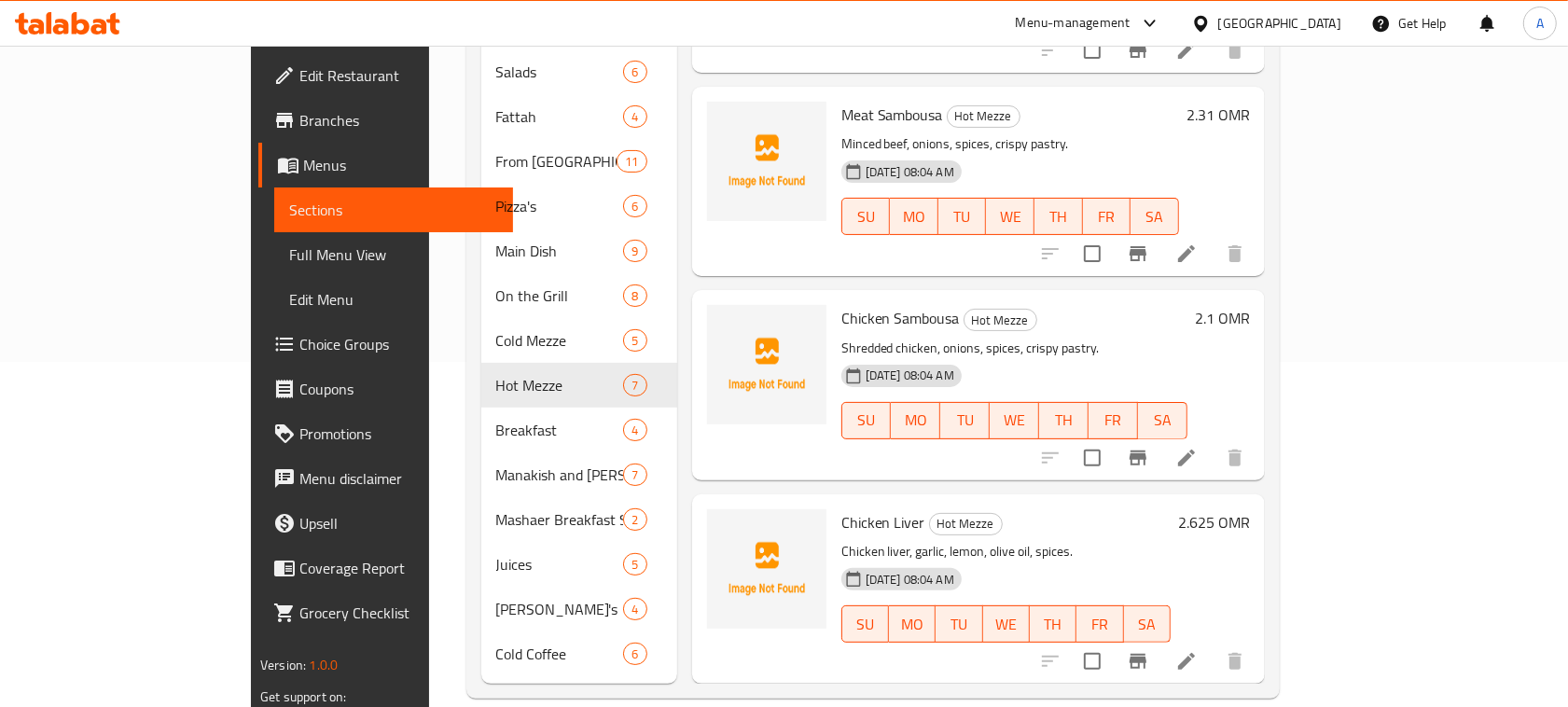 click 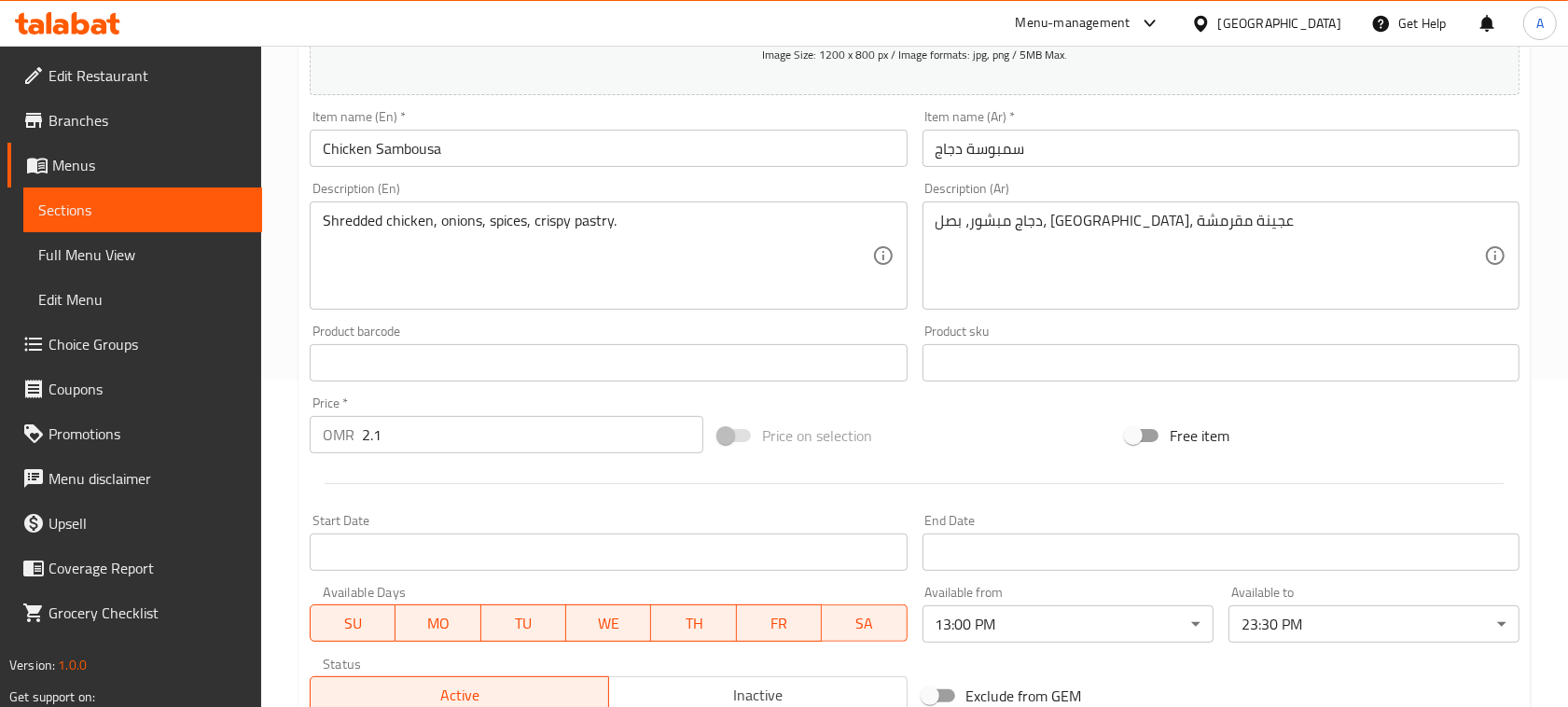 scroll, scrollTop: 0, scrollLeft: 0, axis: both 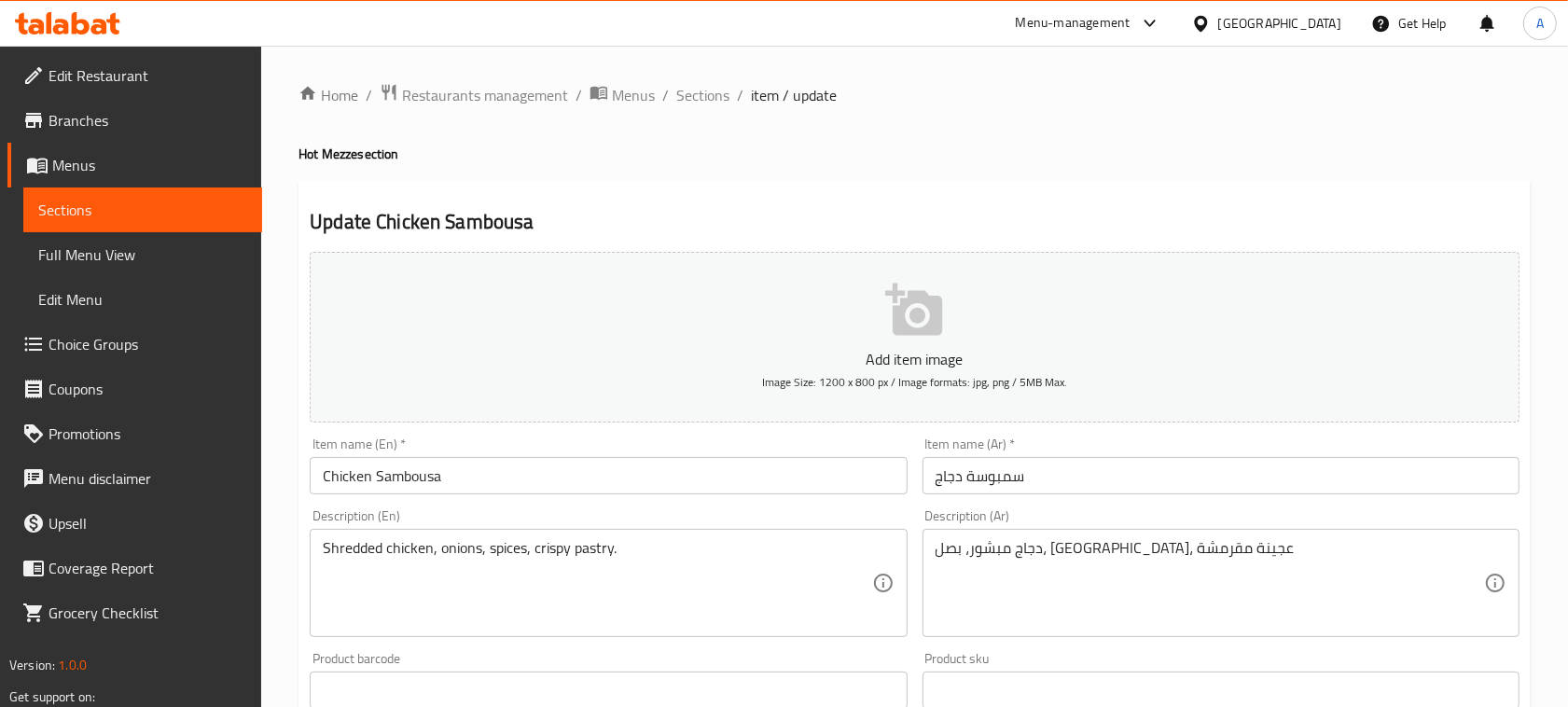 click on "Home / Restaurants management / Menus / Sections / item / update Hot Mezze  section Update Chicken Sambousa Add item image Image Size: 1200 x 800 px / Image formats: jpg, png / 5MB Max. Item name (En)   * Chicken Sambousa Item name (En)  * Item name (Ar)   * سمبوسة دجاج Item name (Ar)  * Description (En) Shredded chicken, onions, spices, crispy pastry. Description (En) Description (Ar) دجاج مبشور، بصل، توابل، عجينة مقرمشة Description (Ar) Product barcode Product barcode Product sku Product sku Price   * OMR 2.1 Price  * Price on selection Free item Start Date Start Date End Date End Date Available Days SU MO TU WE TH FR SA Available from 13:00 PM ​ Available to 23:30 PM ​ Status Active Inactive Exclude from GEM Variations & Choices Add variant ASSIGN CHOICE GROUP Update" at bounding box center (914, 682) 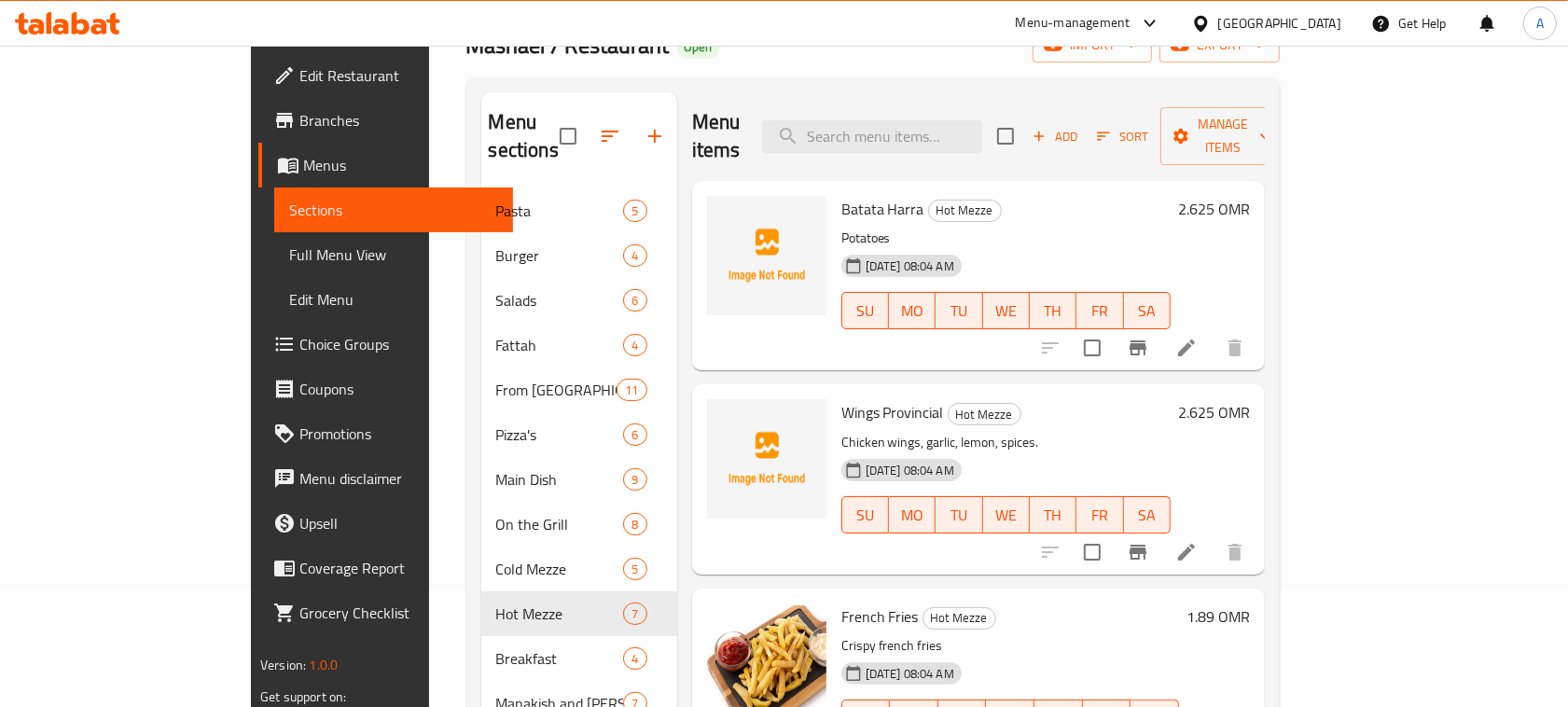 scroll, scrollTop: 345, scrollLeft: 0, axis: vertical 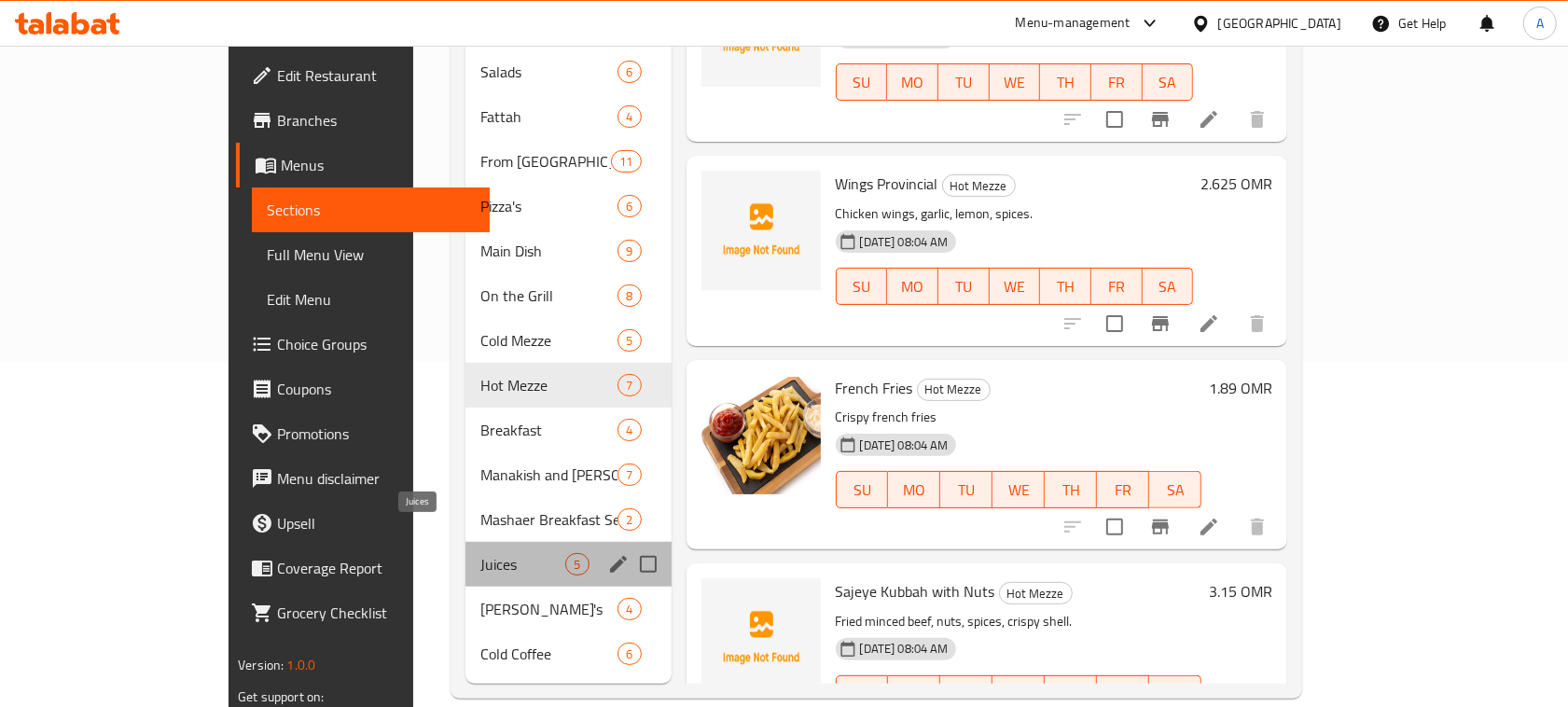 click on "Juices" at bounding box center [522, 564] 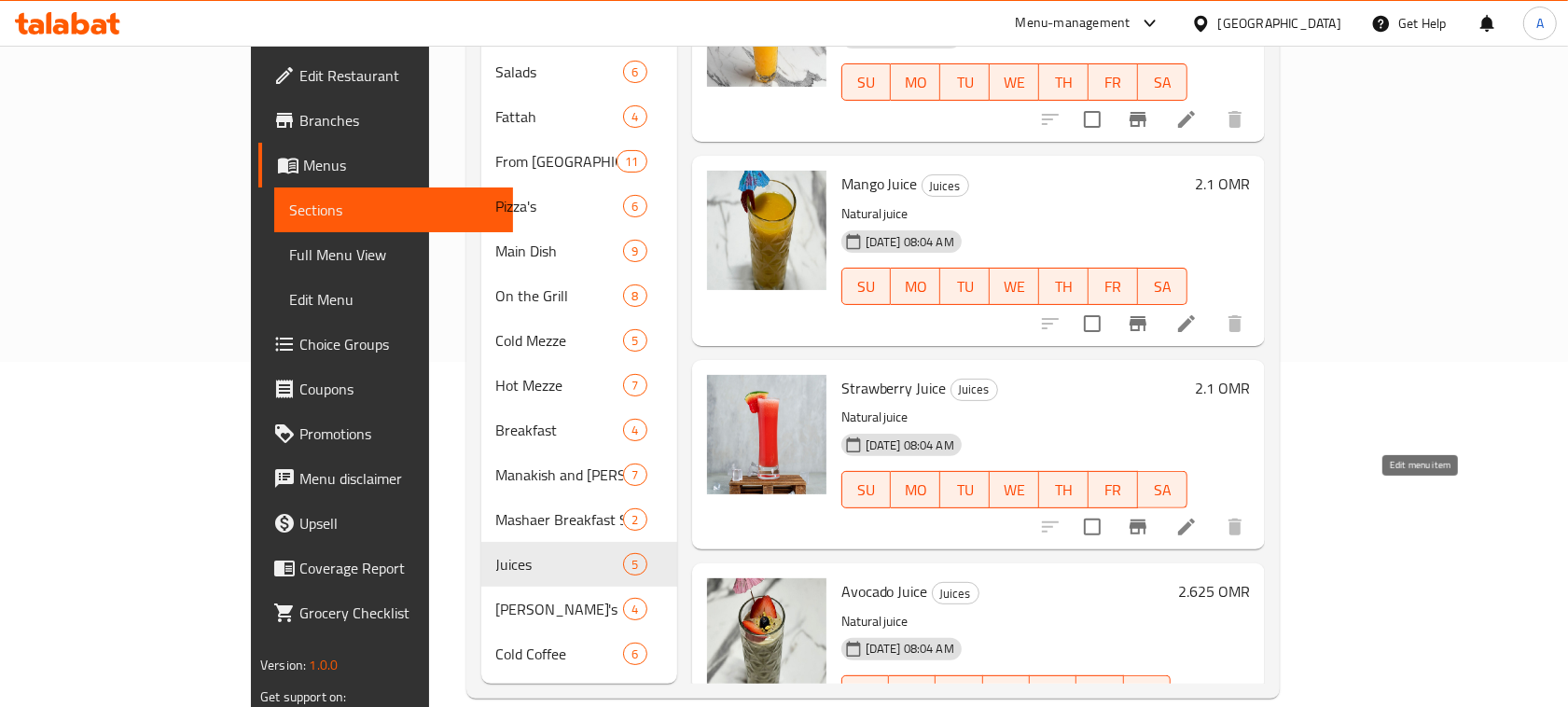 click 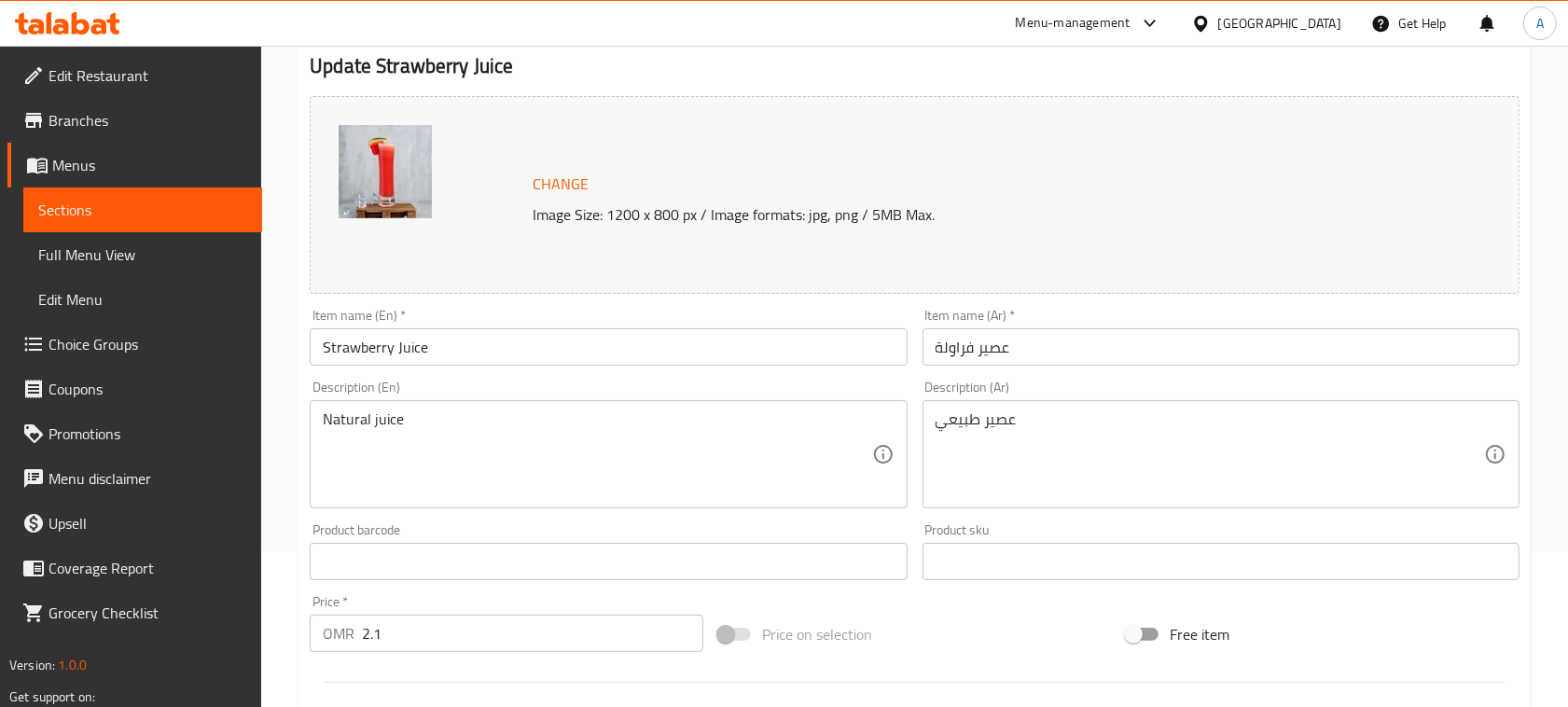 scroll, scrollTop: 0, scrollLeft: 0, axis: both 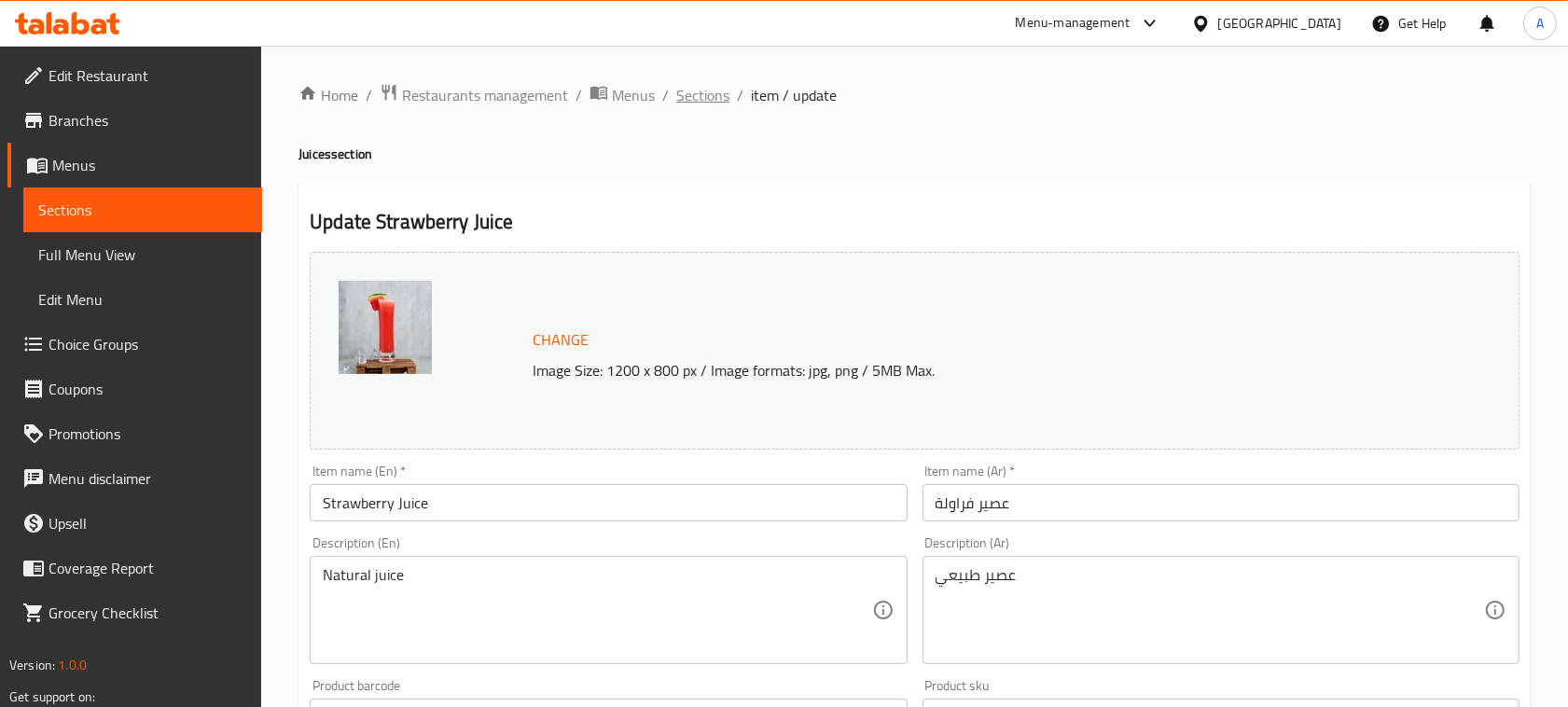 click on "Sections" at bounding box center [702, 95] 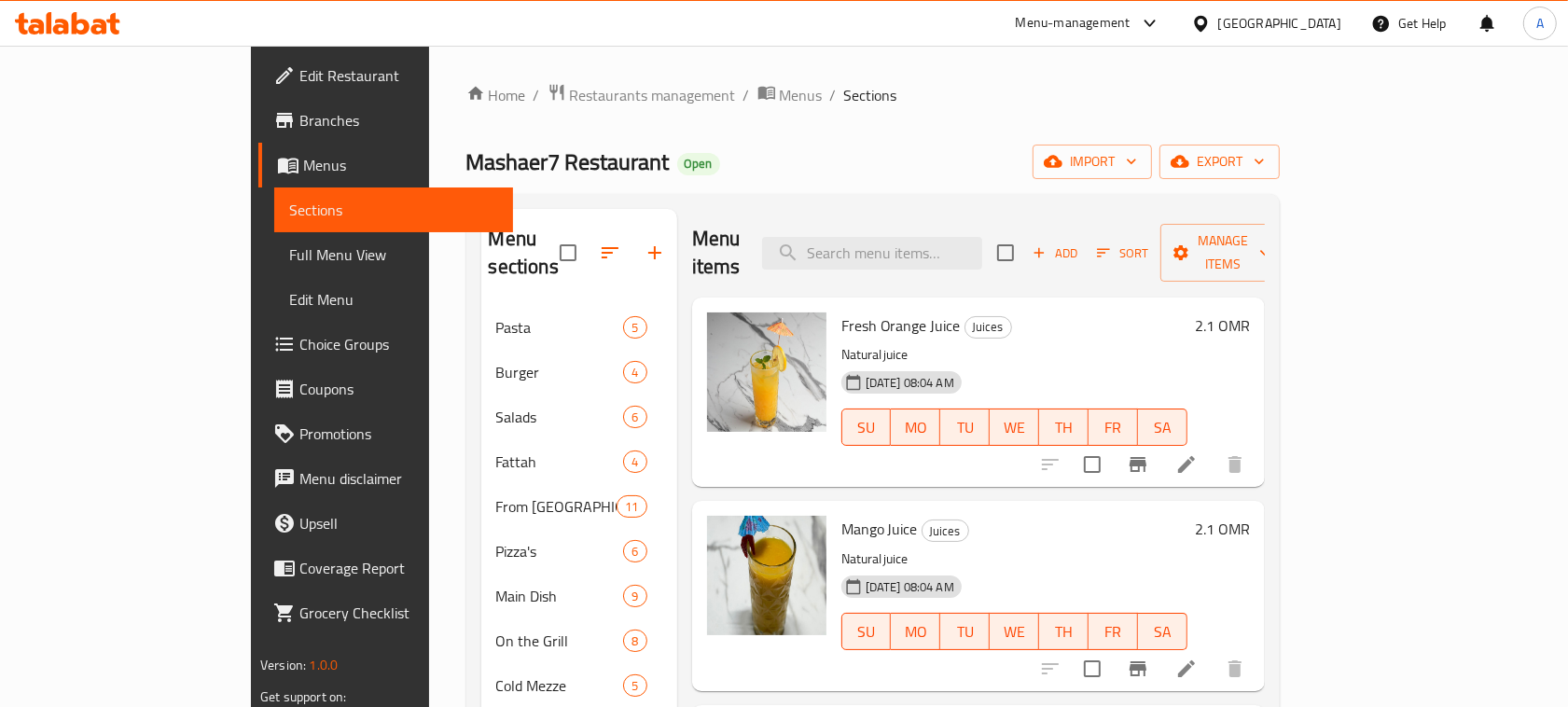 scroll, scrollTop: 345, scrollLeft: 0, axis: vertical 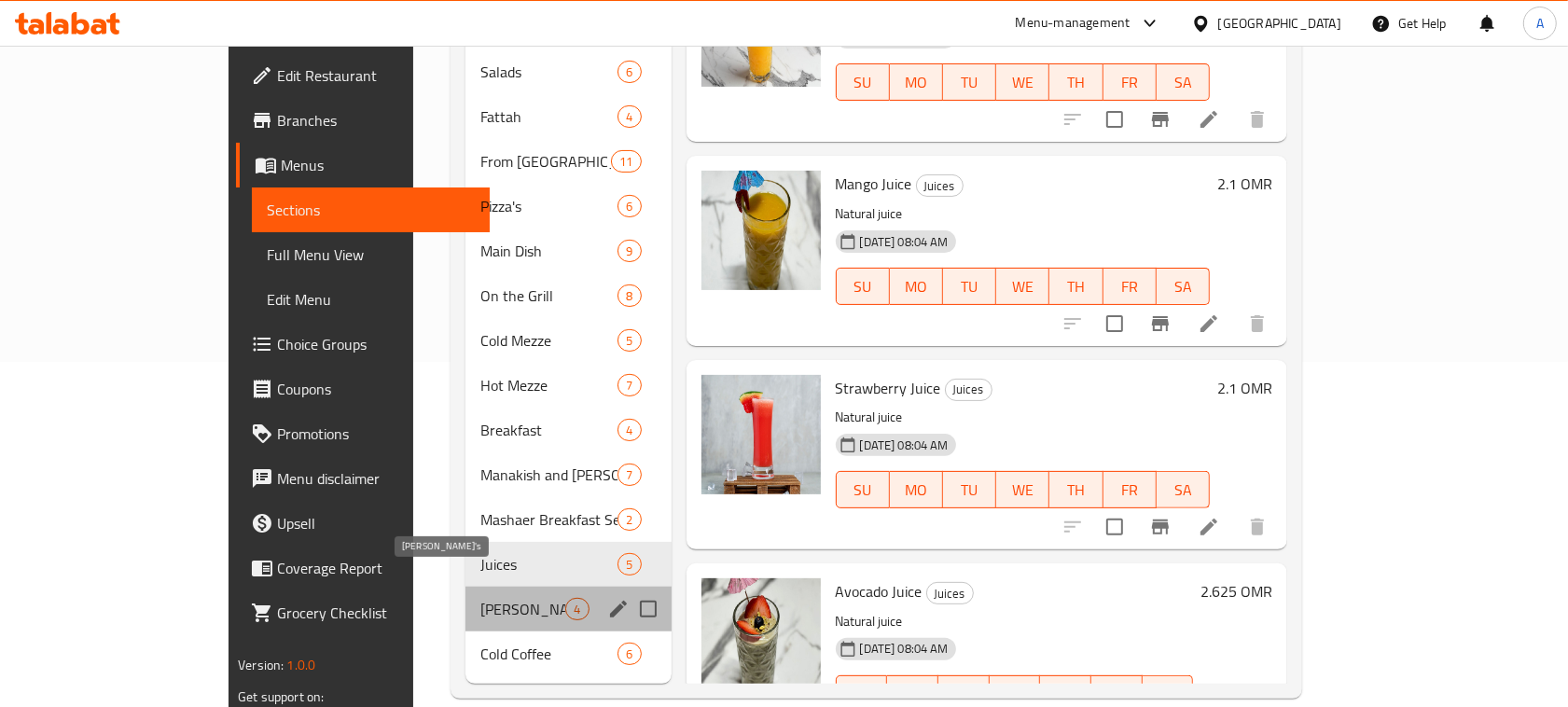 click on "[PERSON_NAME]'s" at bounding box center [522, 609] 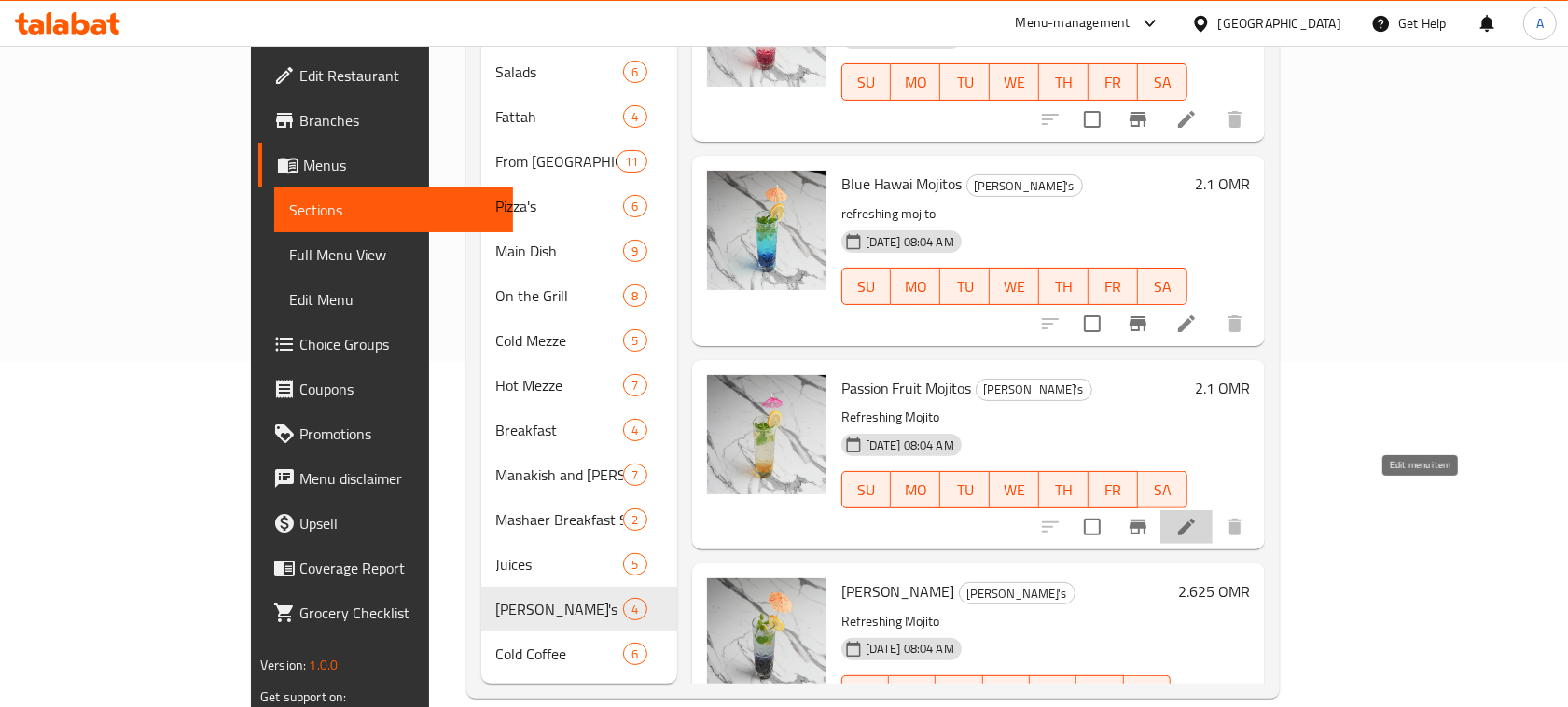 click 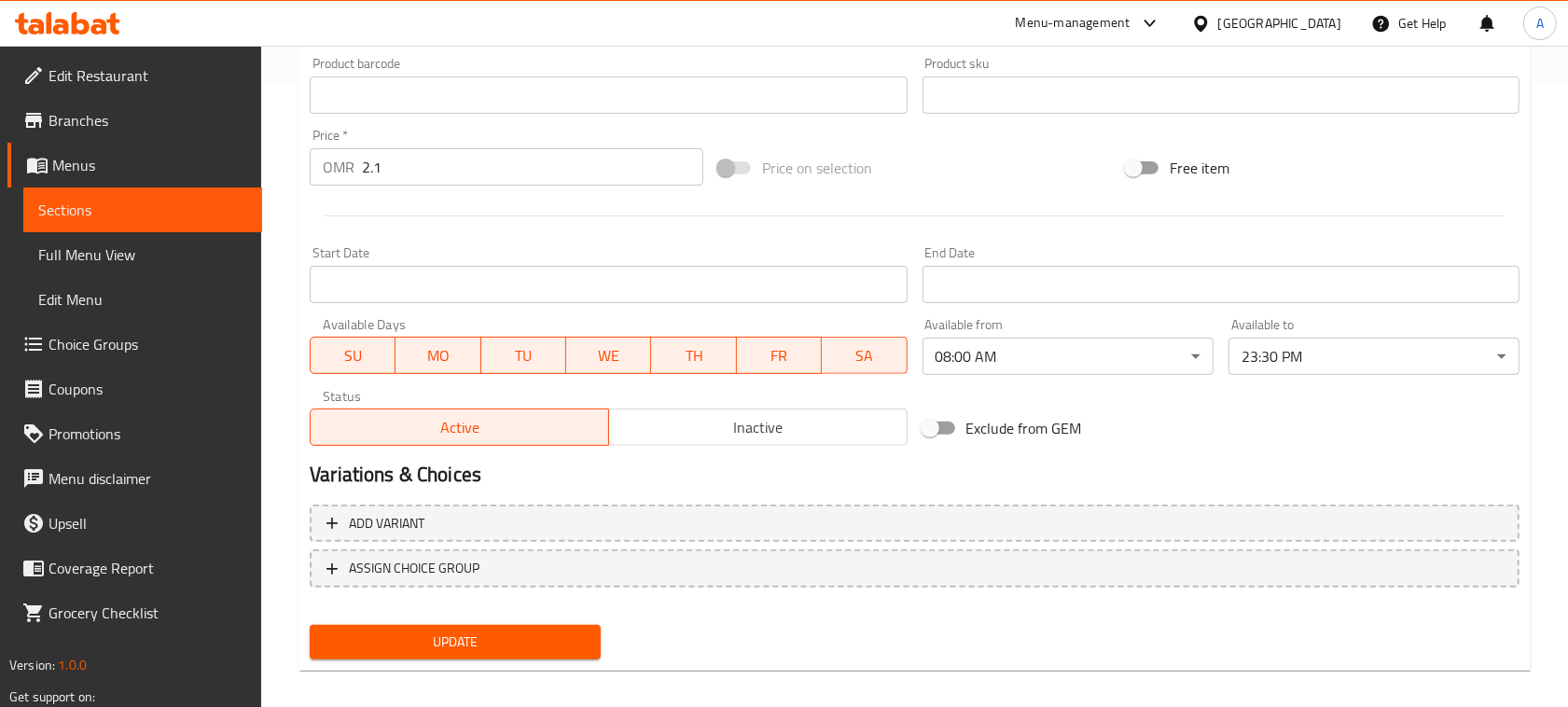 scroll 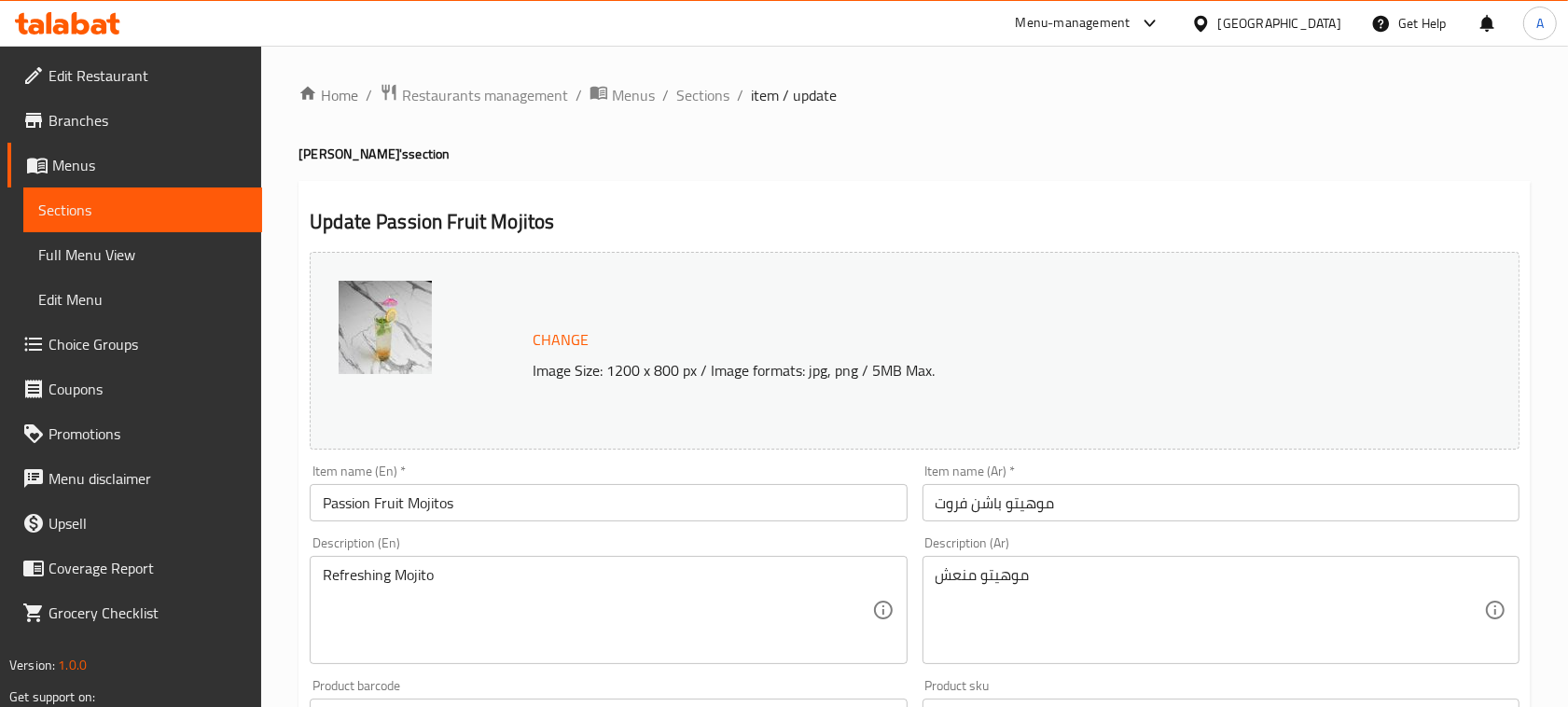 click on "Home / Restaurants management / Menus / Sections / item / update Mojito's  section Update Passion Fruit Mojitos Change Image Size: 1200 x 800 px / Image formats: jpg, png / 5MB Max. Item name (En)   * Passion Fruit Mojitos Item name (En)  * Item name (Ar)   * [PERSON_NAME] فروت Item name (Ar)  * Description (En) Refreshing Mojito Description (En) Description (Ar) موهيتو منعش Description (Ar) Product barcode Product barcode Product sku Product sku Price   * OMR 2.1 Price  * Price on selection Free item Start Date Start Date End Date End Date Available Days SU MO TU WE TH FR SA Available from 08:00 AM ​ Available to 23:30 PM ​ Status Active Inactive Exclude from GEM Variations & Choices Add variant ASSIGN CHOICE GROUP Update" at bounding box center [914, 695] 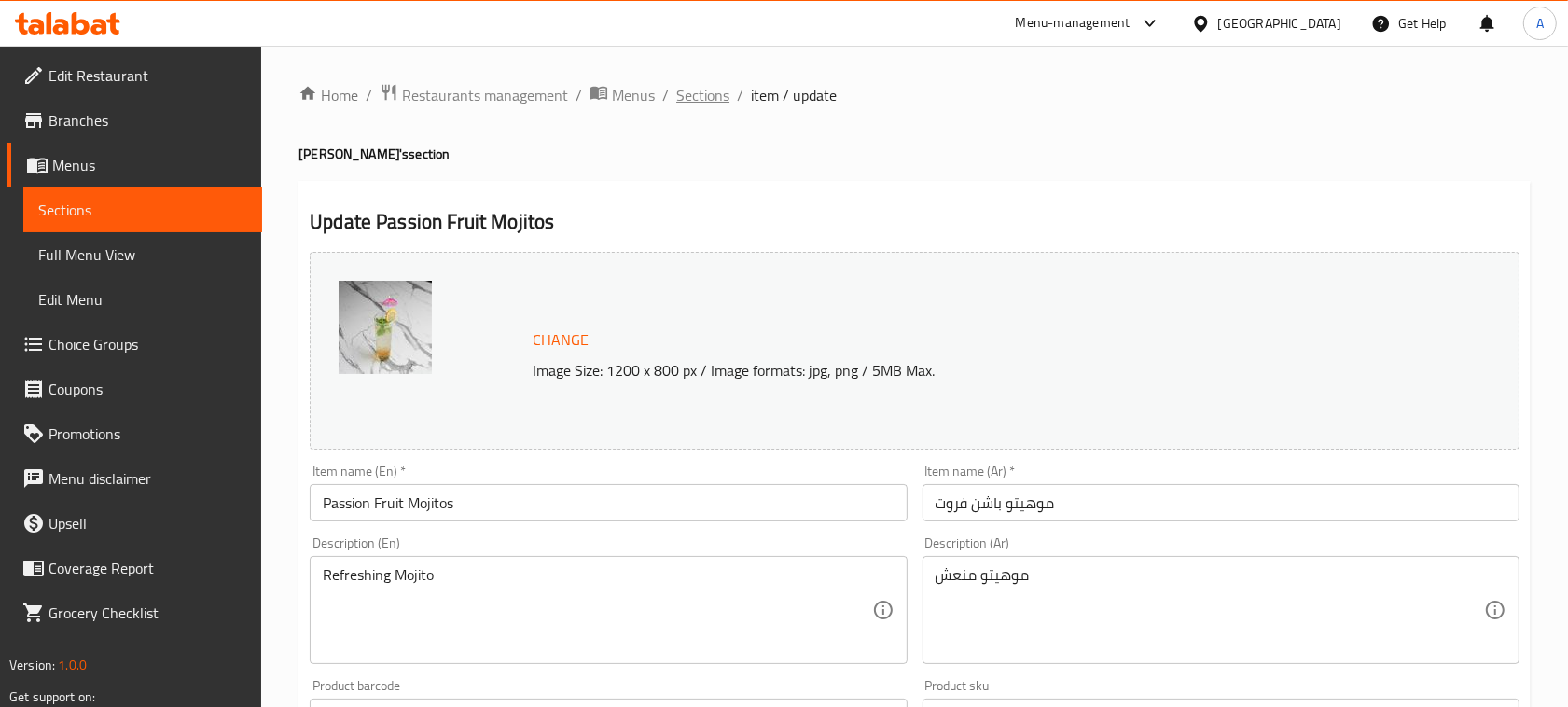 click on "Sections" at bounding box center (702, 95) 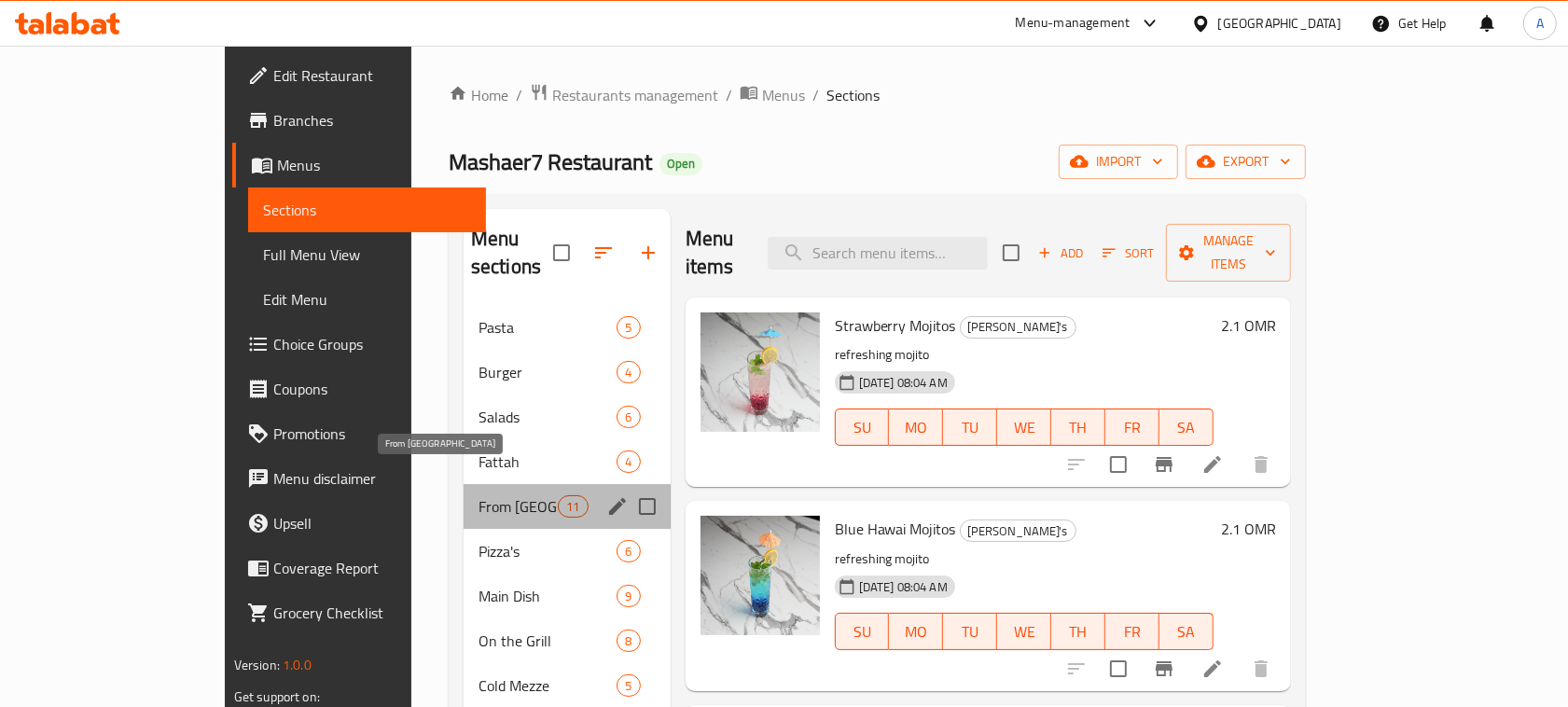 click on "From [GEOGRAPHIC_DATA]" at bounding box center (518, 506) 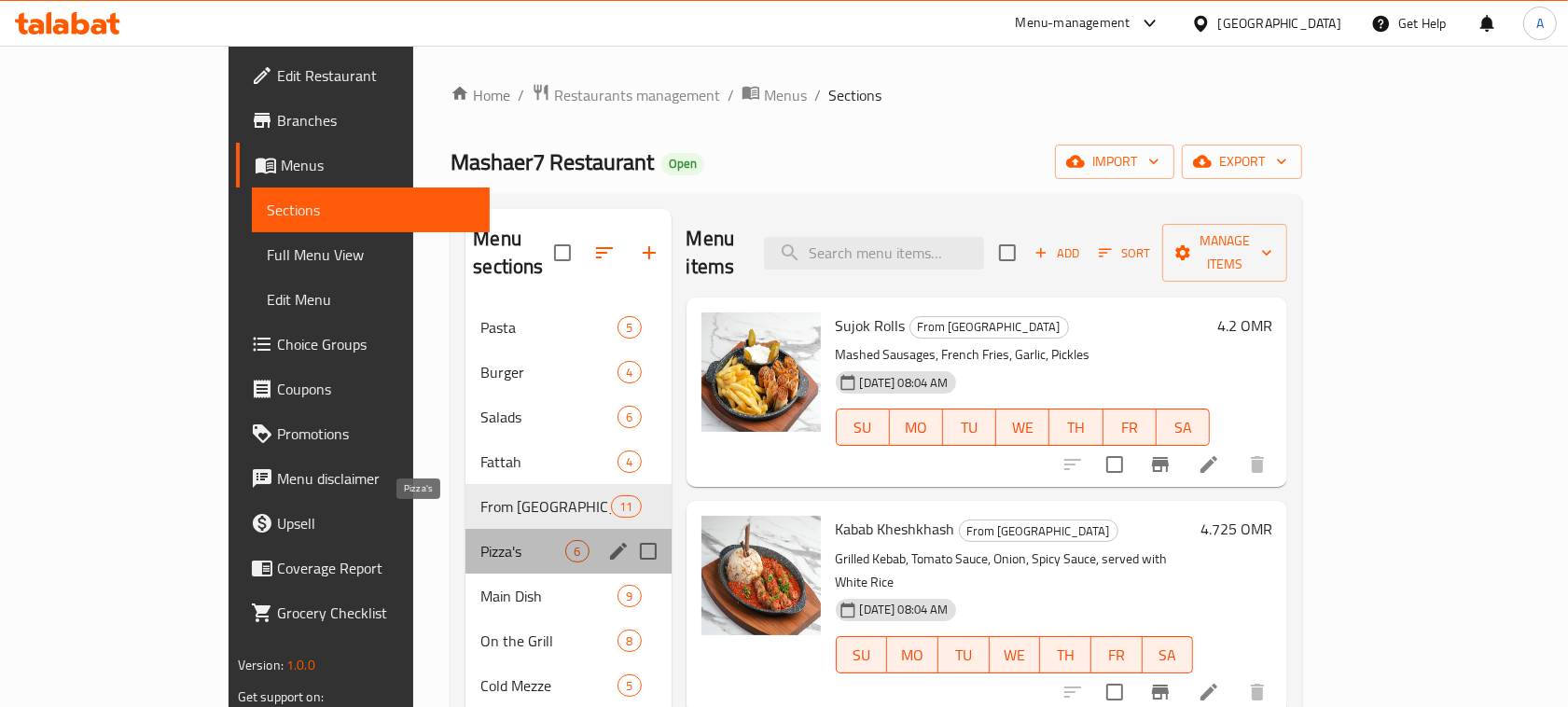 click on "Pizza's" at bounding box center [522, 551] 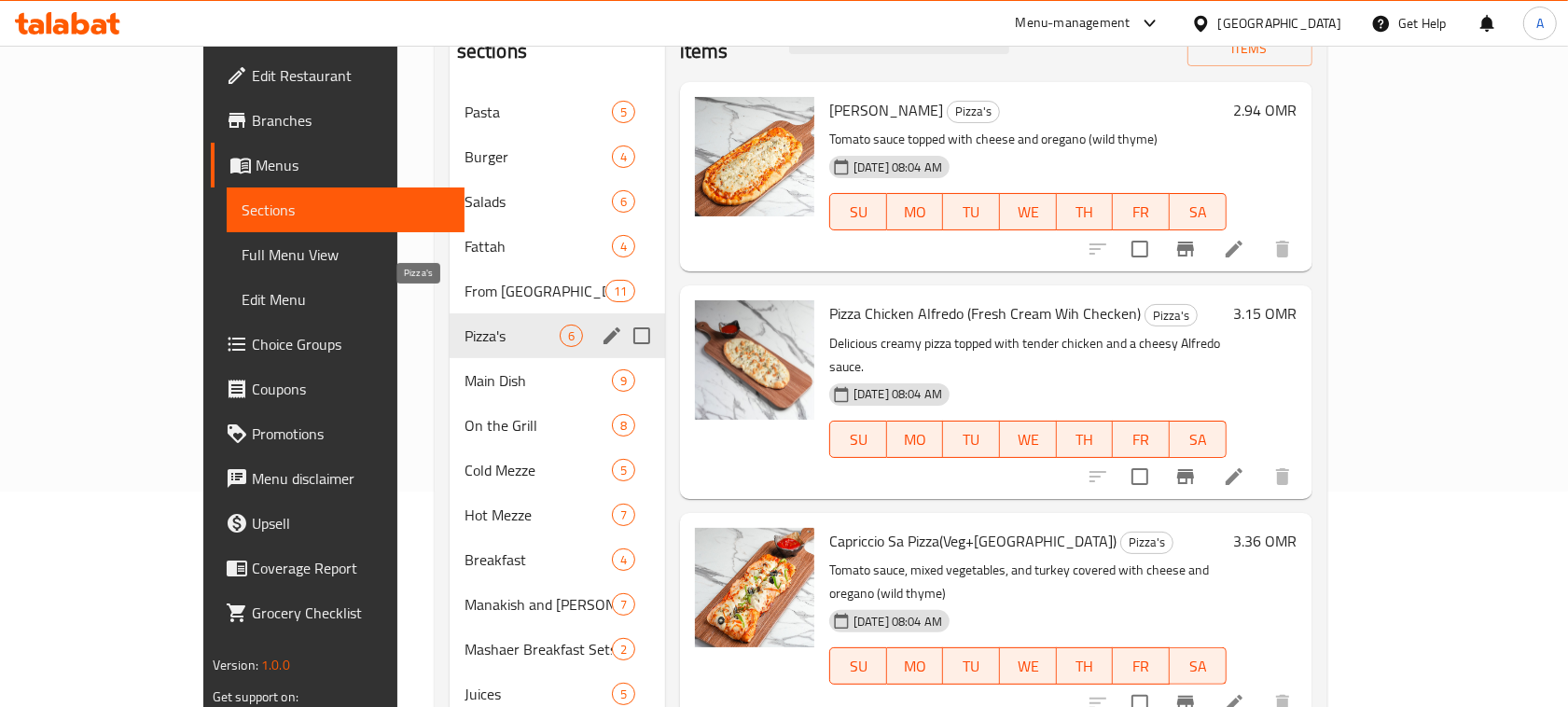 scroll, scrollTop: 345, scrollLeft: 0, axis: vertical 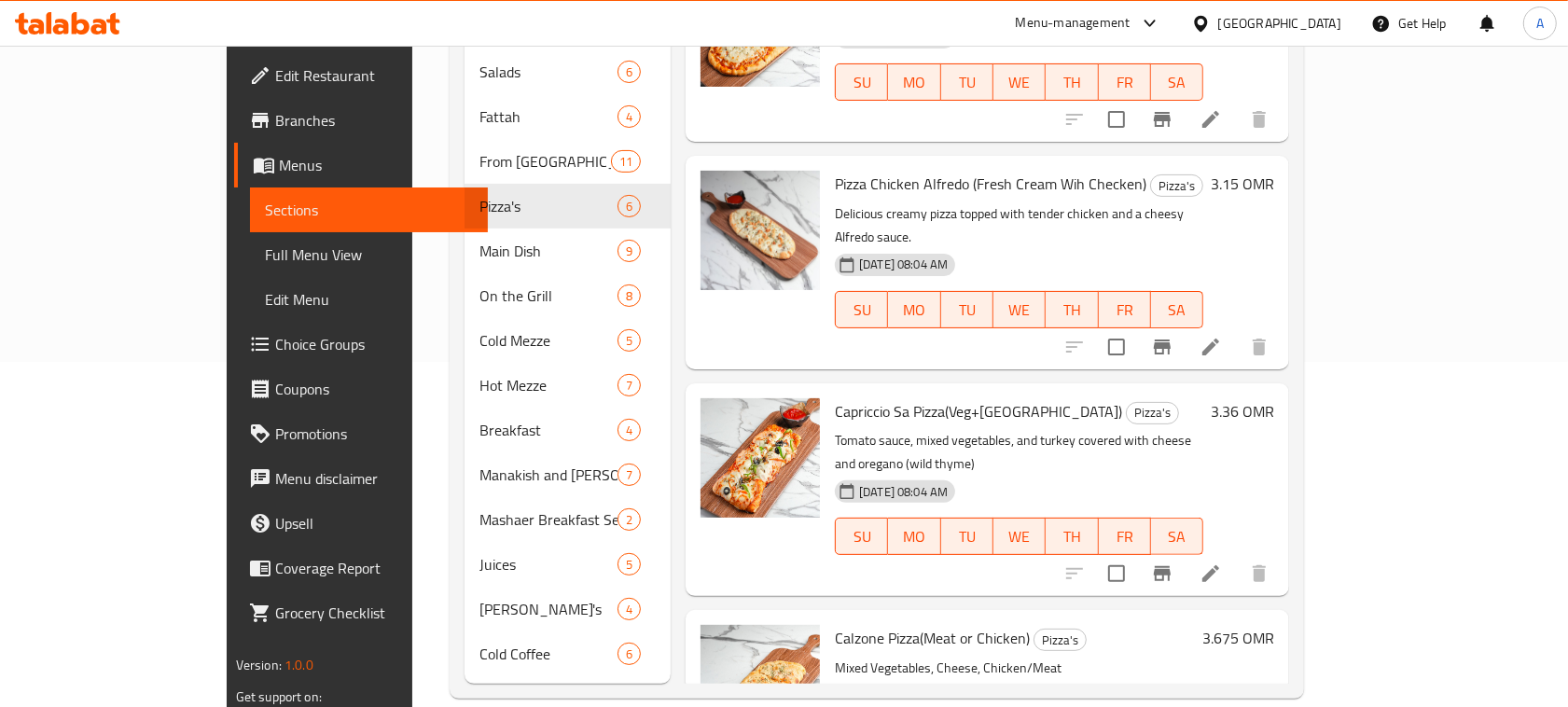 click 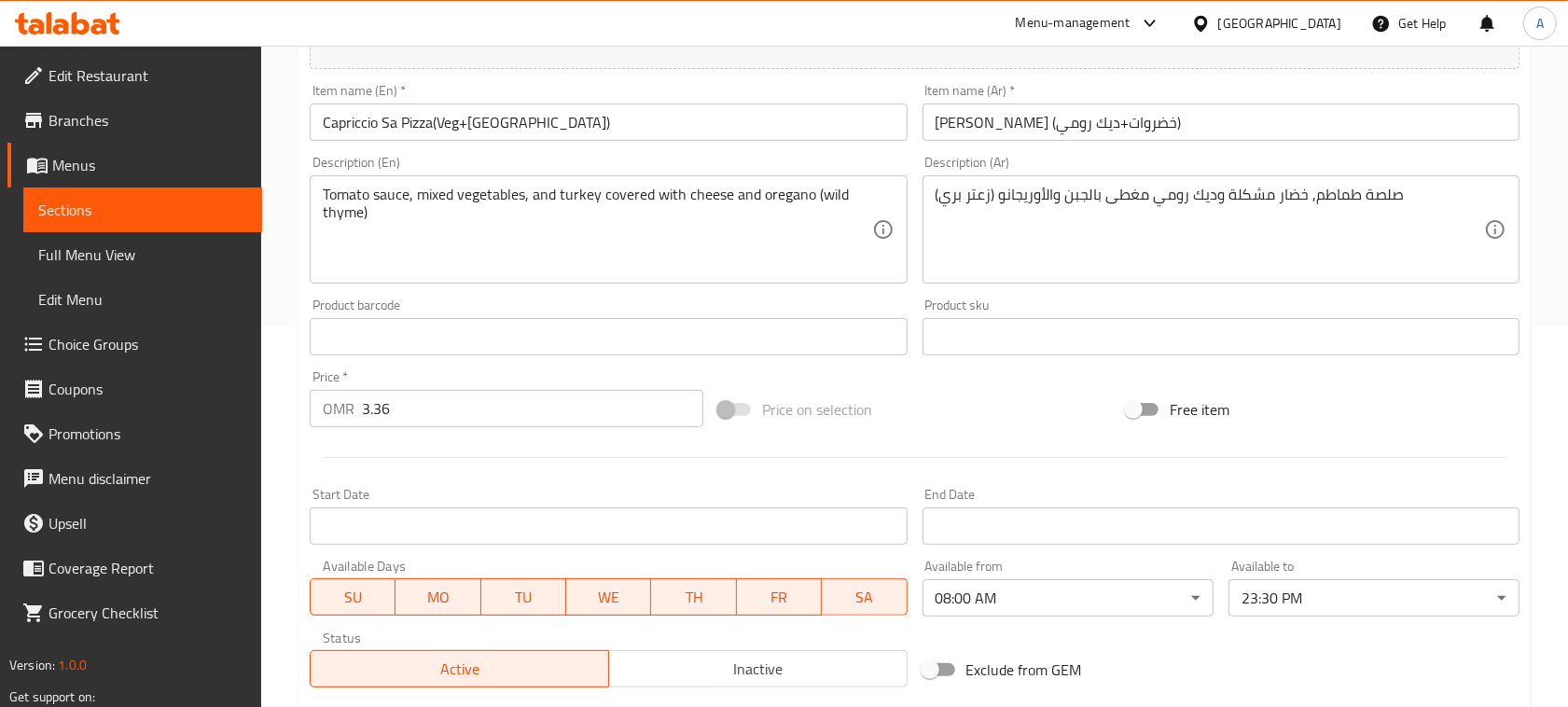 scroll, scrollTop: 156, scrollLeft: 0, axis: vertical 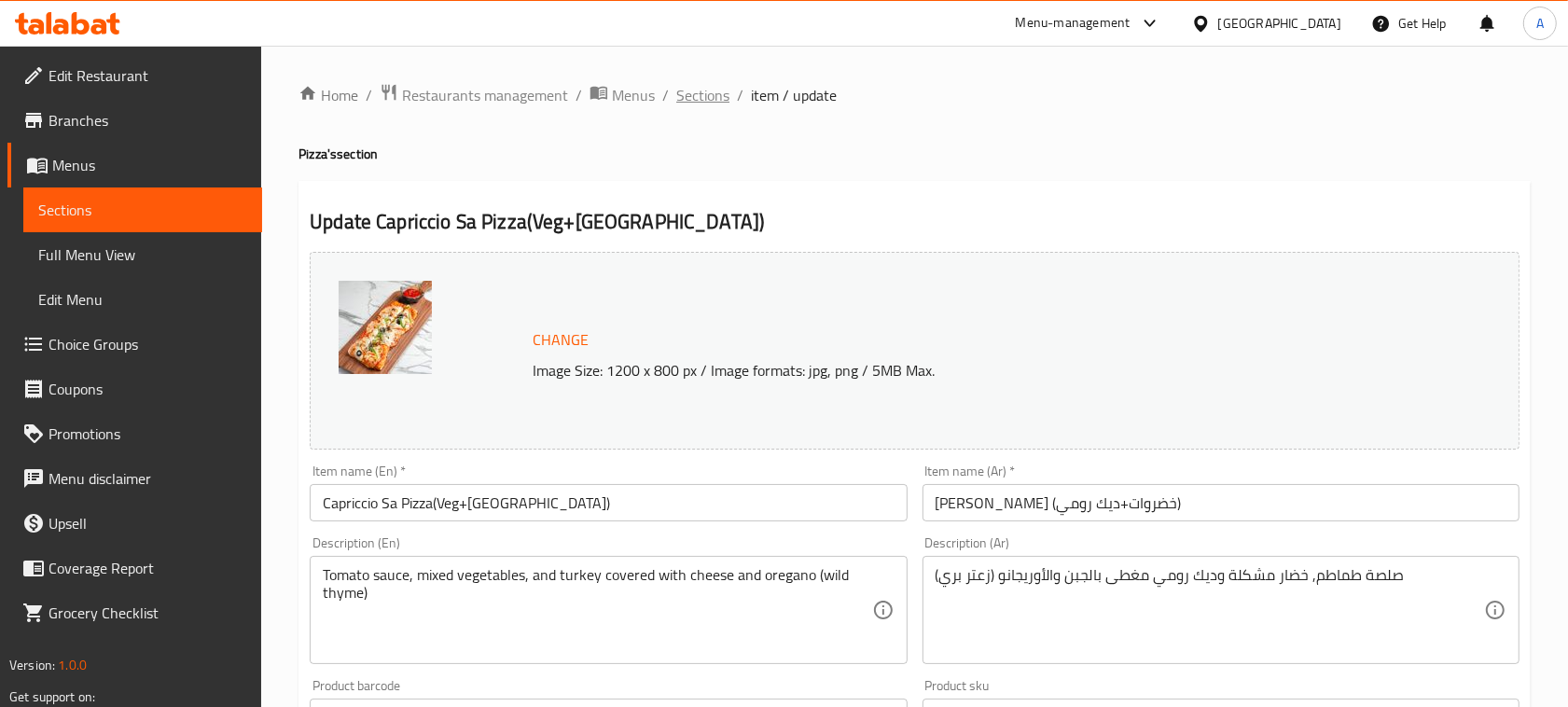 click on "Sections" at bounding box center [702, 95] 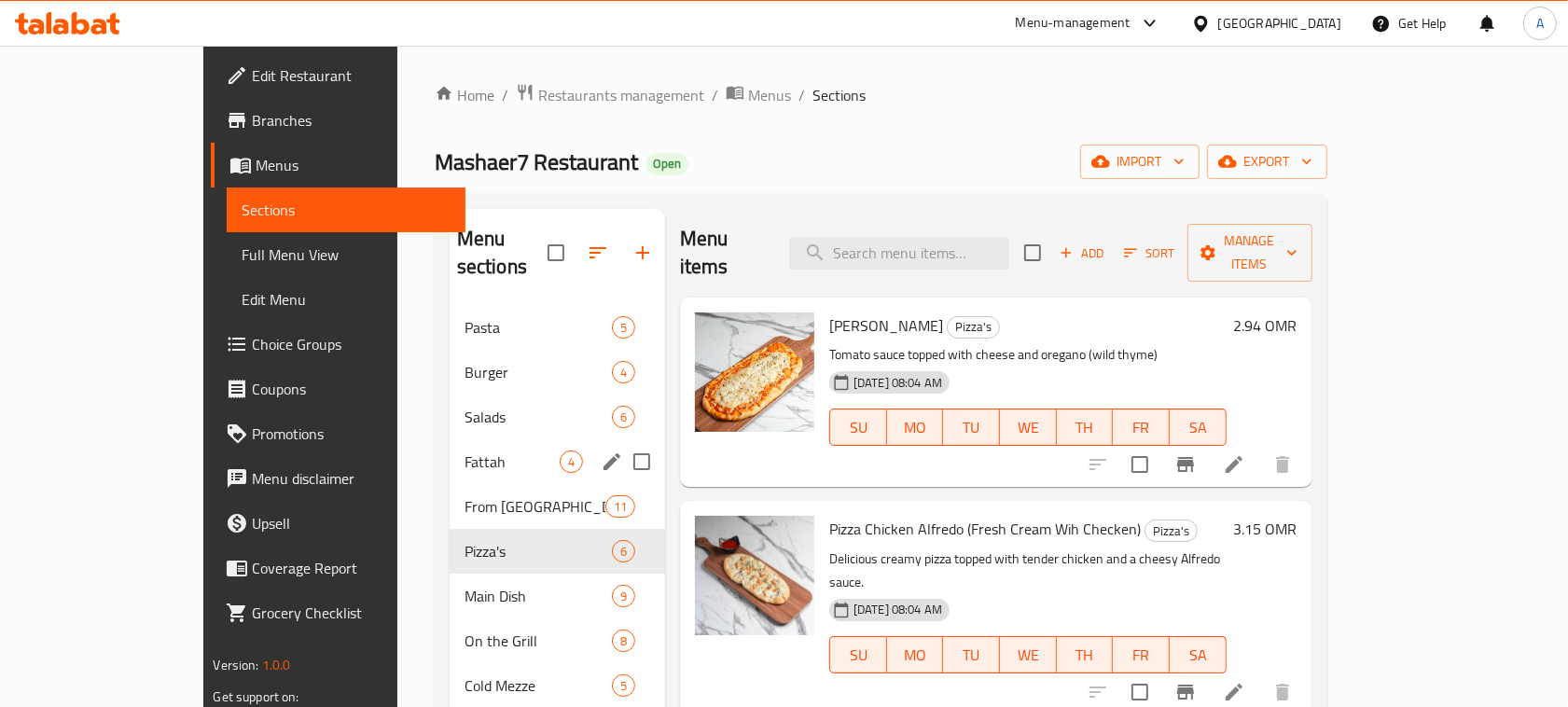 click on "Fattah 4" at bounding box center [557, 462] 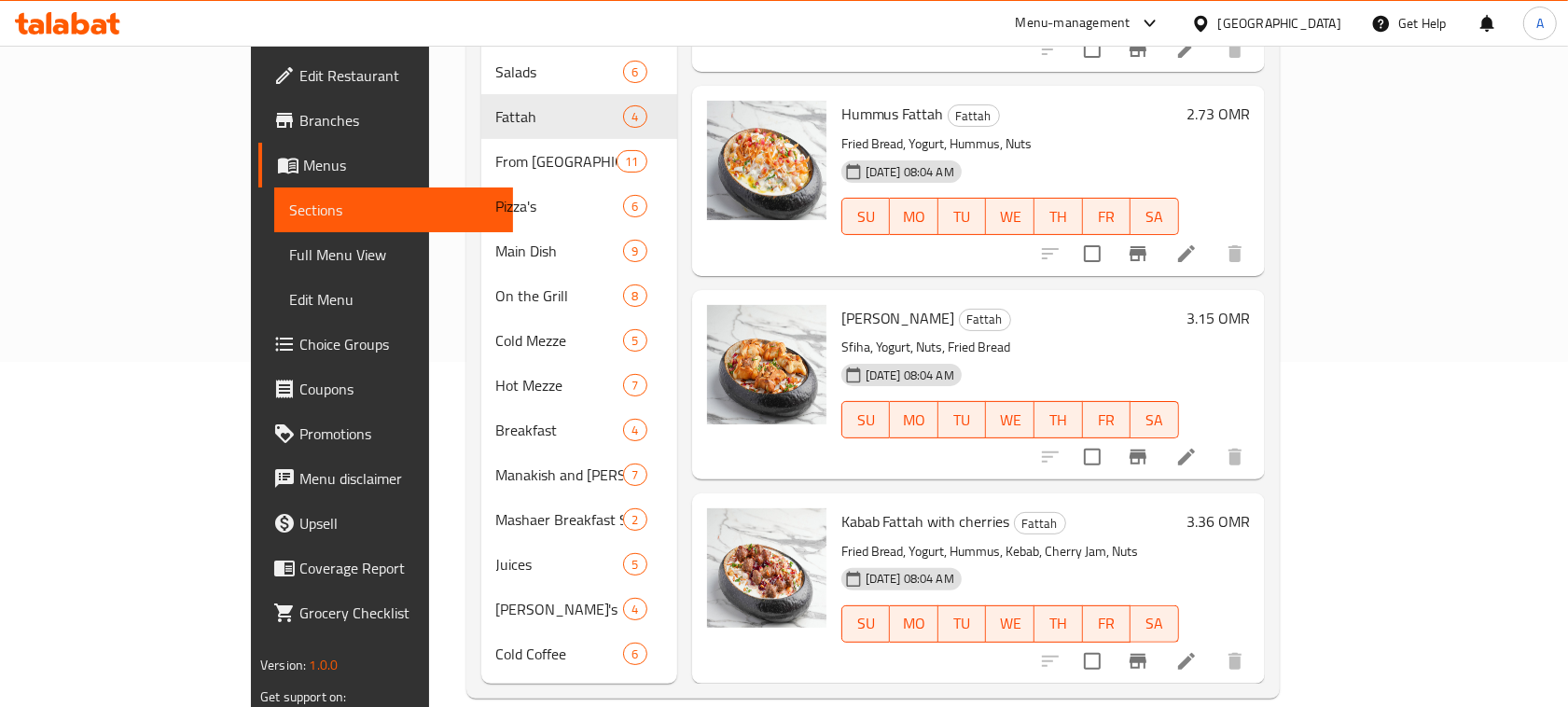 click at bounding box center [1186, 661] 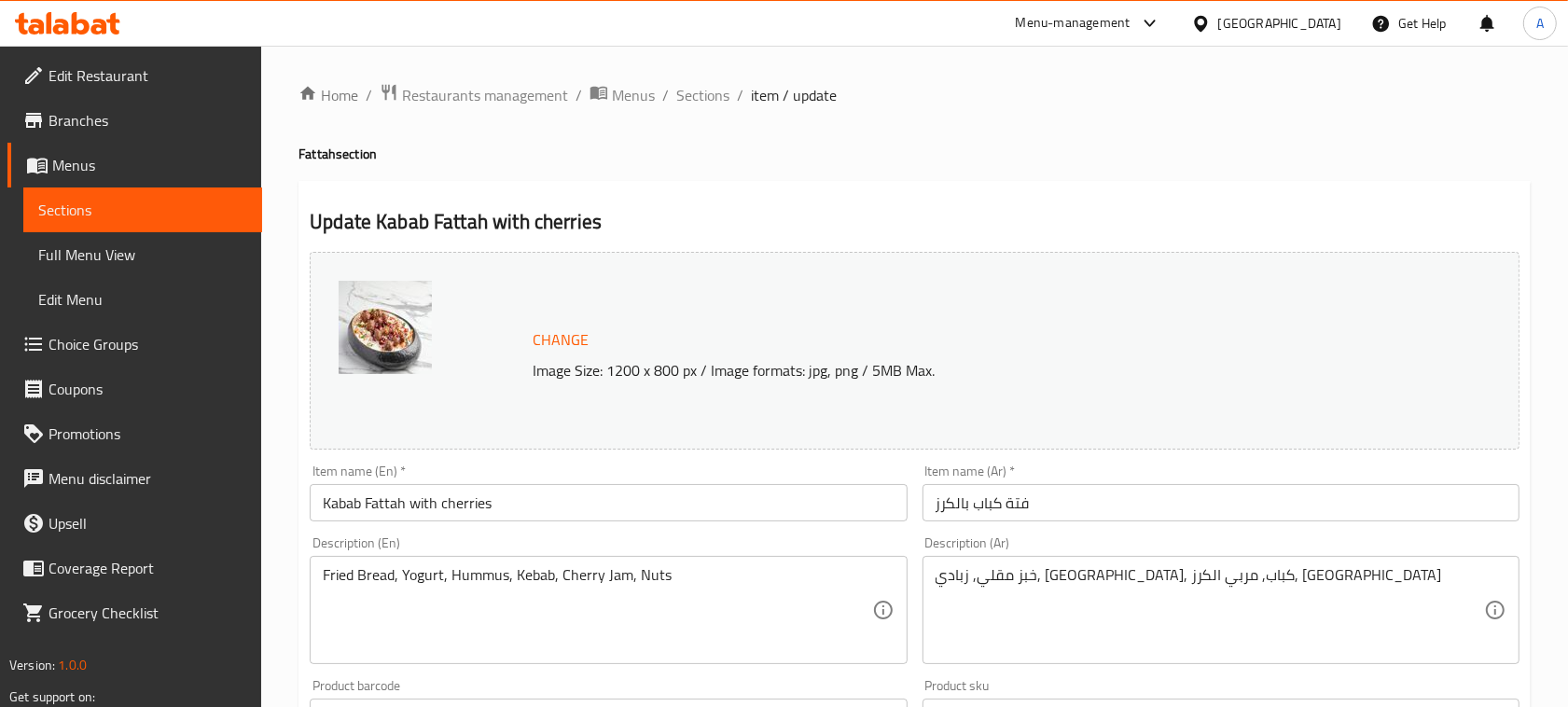 click on "Home / Restaurants management / Menus / Sections / item / update Fattah  section Update Kabab Fattah with cherries Change Image Size: 1200 x 800 px / Image formats: jpg, png / 5MB Max. Item name (En)   * Kabab Fattah with cherries Item name (En)  * Item name (Ar)   * فتة كباب بالكرز Item name (Ar)  * Description (En) Fried Bread, Yogurt, Hummus, Kebab, Cherry Jam, Nuts Description (En) Description (Ar) خبز مقلي, زبادي, [GEOGRAPHIC_DATA], كباب, مربي الكرز, مكسرات Description (Ar) Product barcode Product barcode Product sku Product sku Price   * OMR 3.36 Price  * Price on selection Free item Start Date Start Date End Date End Date Available Days SU MO TU WE TH FR SA Available from 08:00 AM ​ Available to 23:30 PM ​ Status Active Inactive Exclude from GEM Variations & Choices Add variant ASSIGN CHOICE GROUP Update" at bounding box center [914, 695] 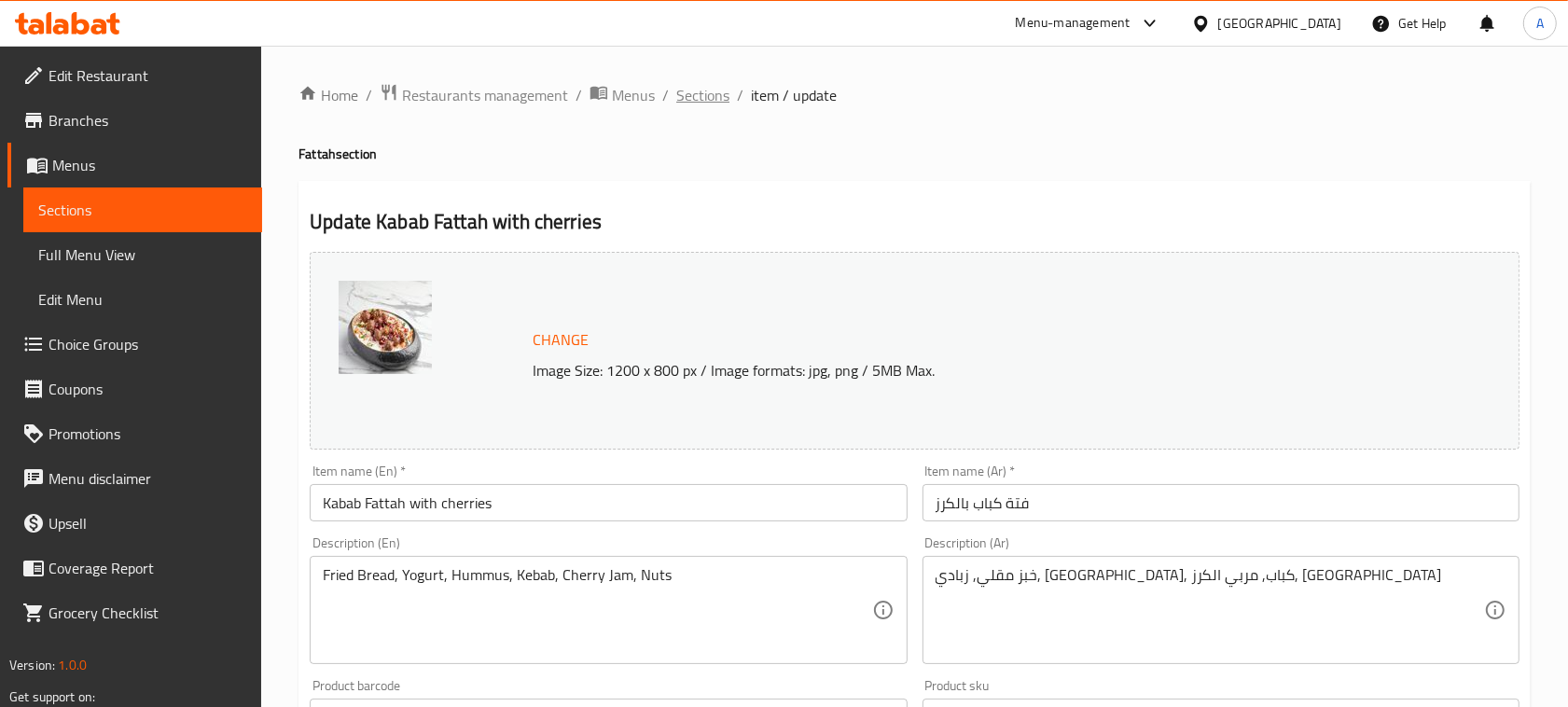 click on "Sections" at bounding box center [702, 95] 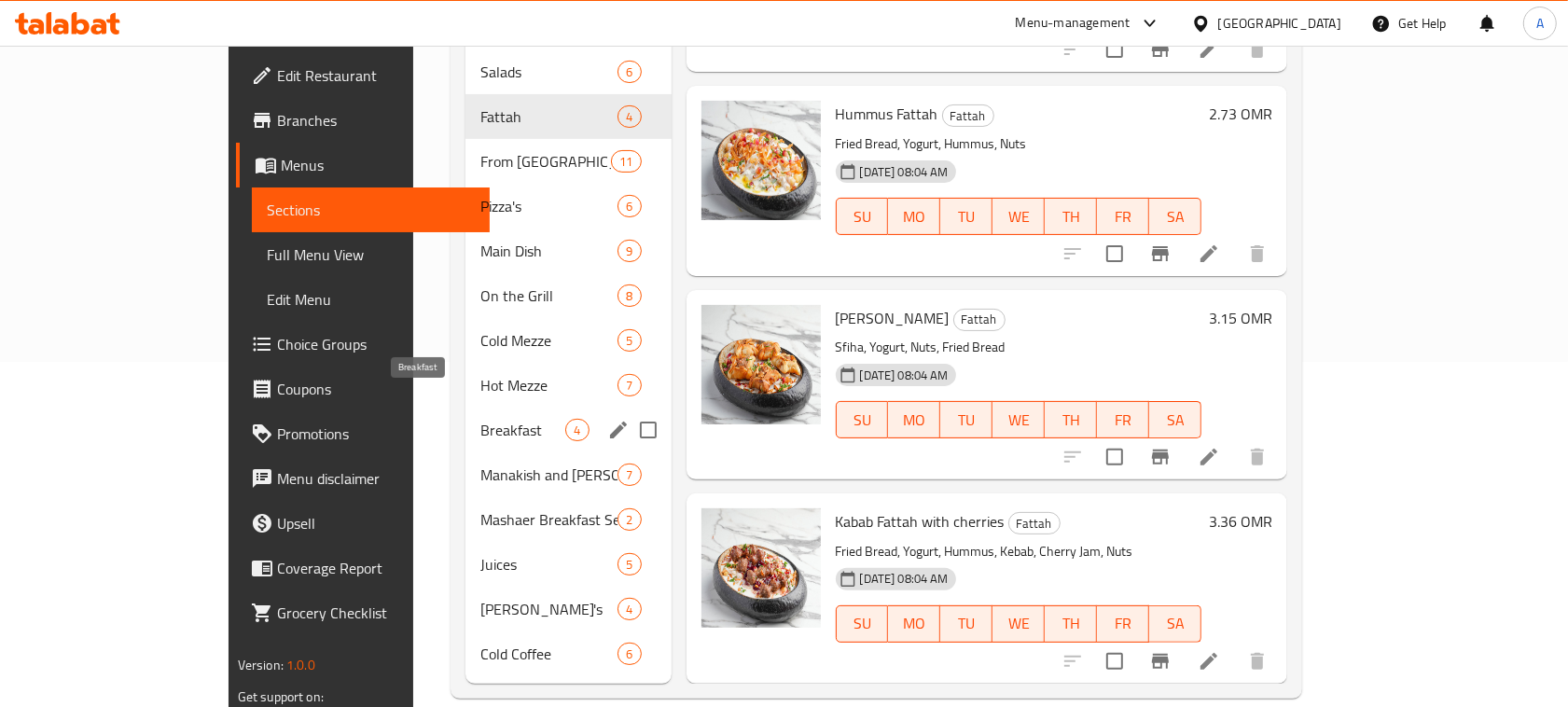 click on "Breakfast" at bounding box center [522, 430] 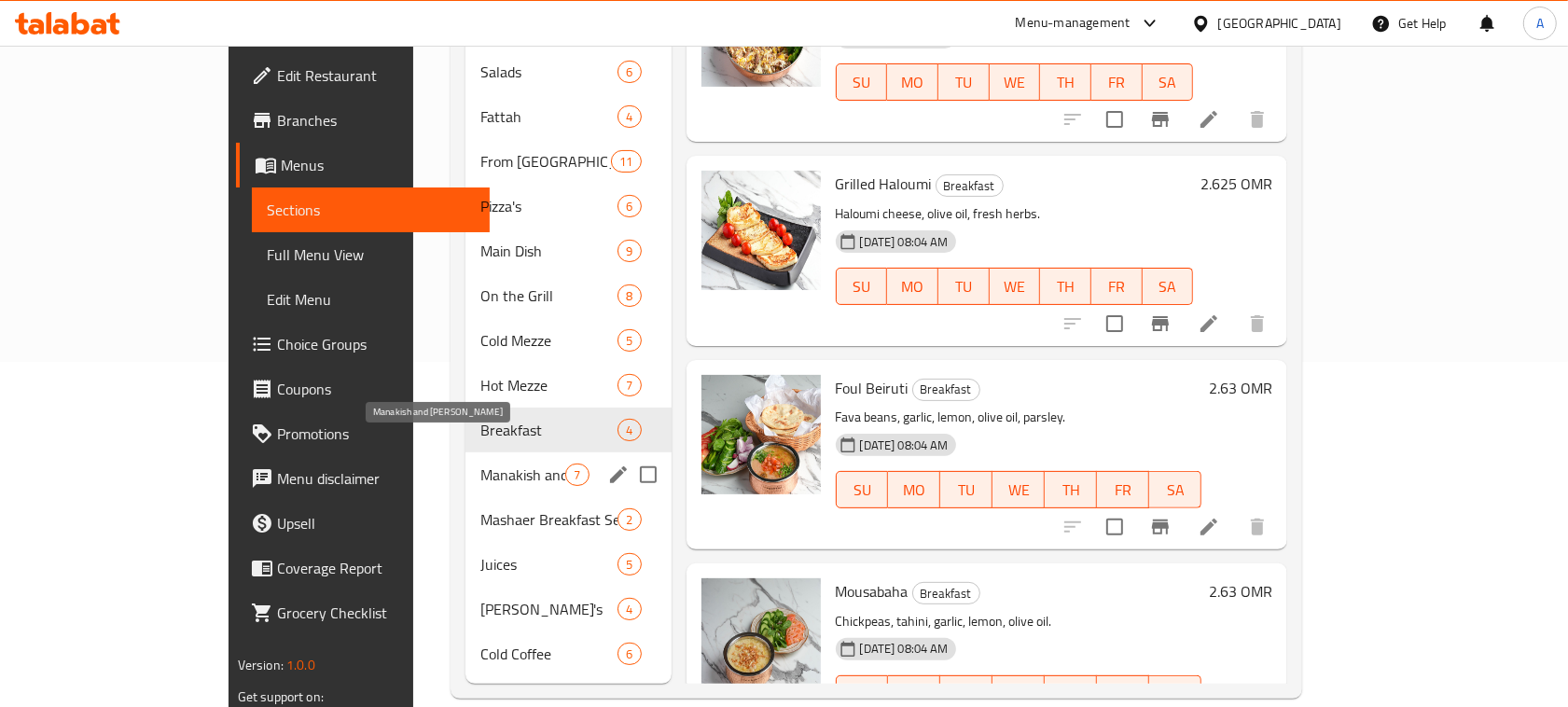 click on "Manakish and [PERSON_NAME]" at bounding box center [522, 475] 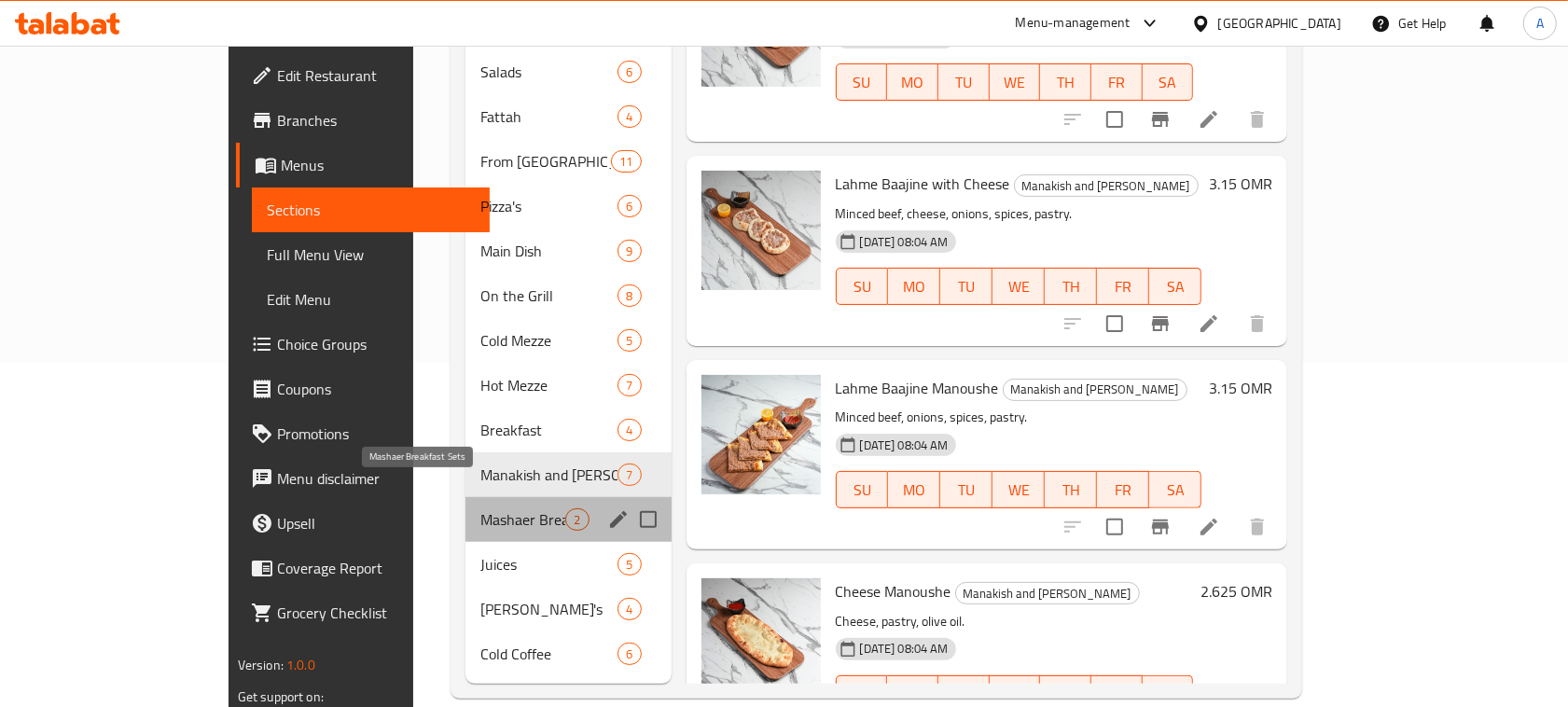 click on "Mashaer Breakfast Sets" at bounding box center (522, 520) 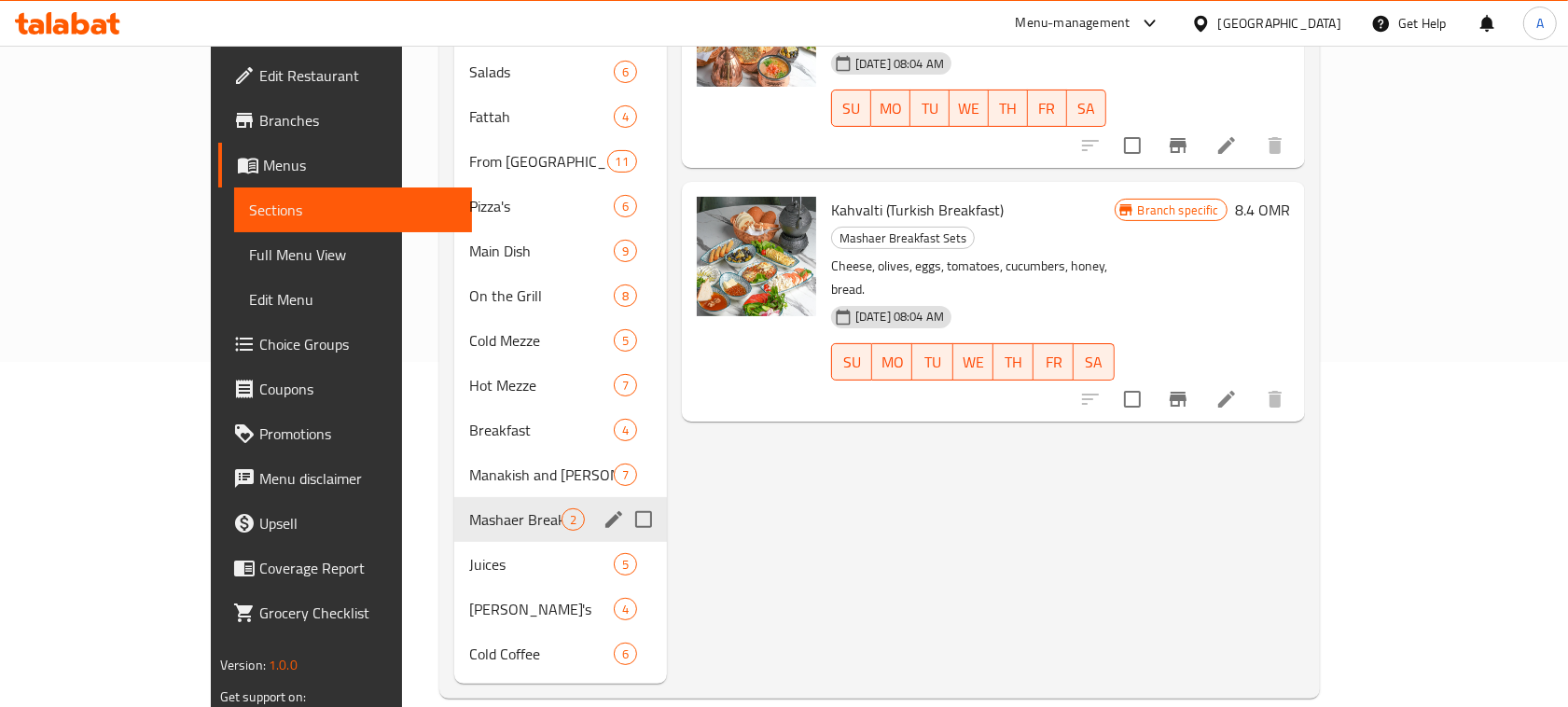 click on "Mashaer Breakfast Sets 2" at bounding box center [561, 520] 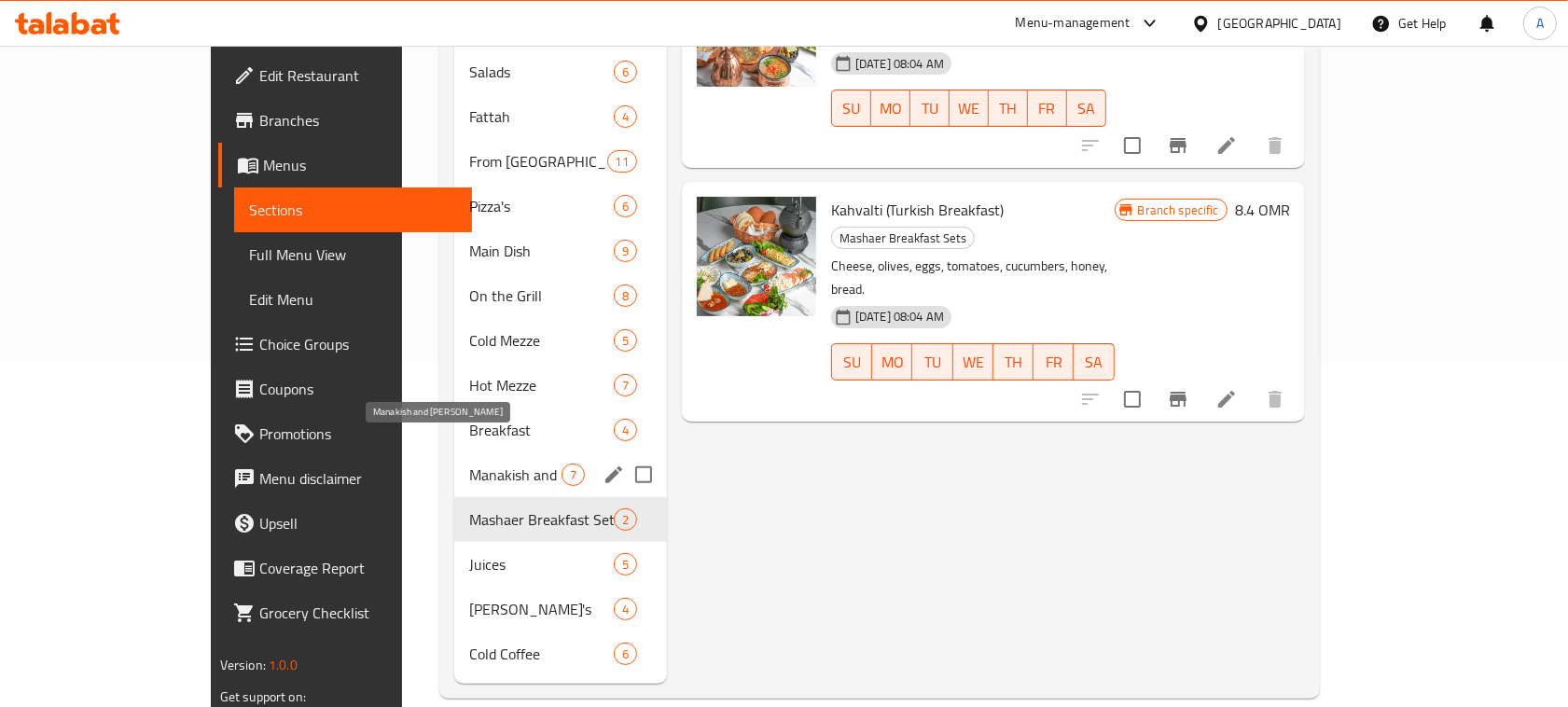 click on "Manakish and [PERSON_NAME]" at bounding box center [515, 475] 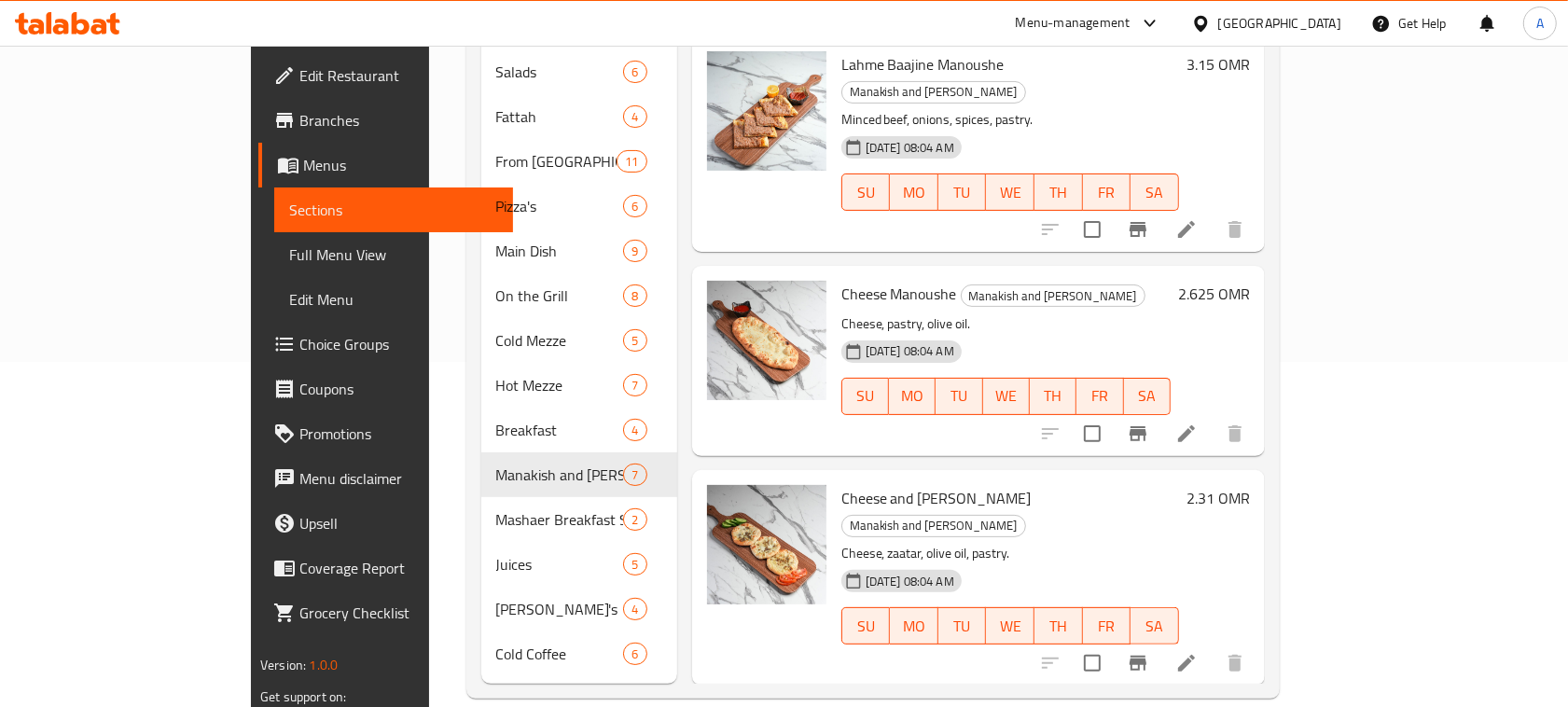 click at bounding box center [1143, 434] 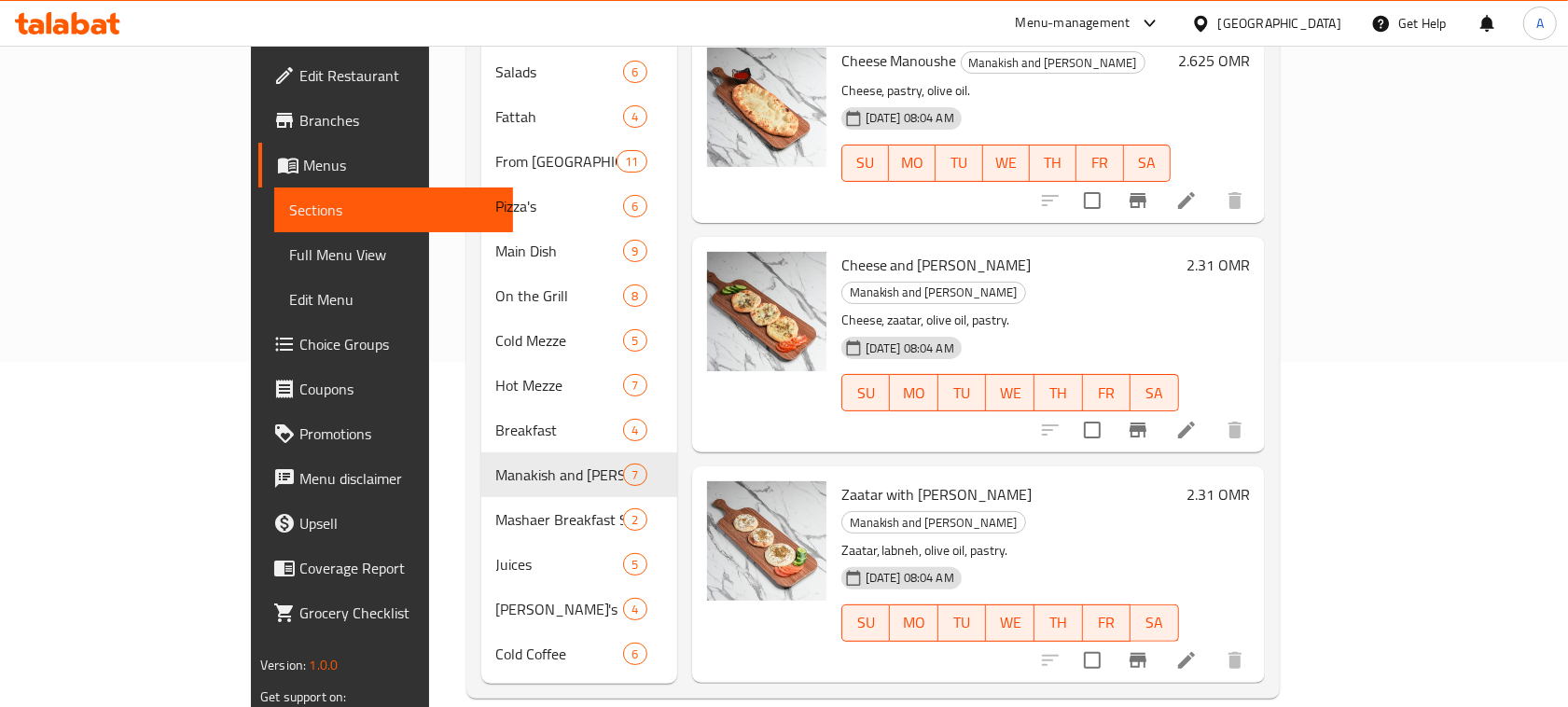 click at bounding box center (1143, 201) 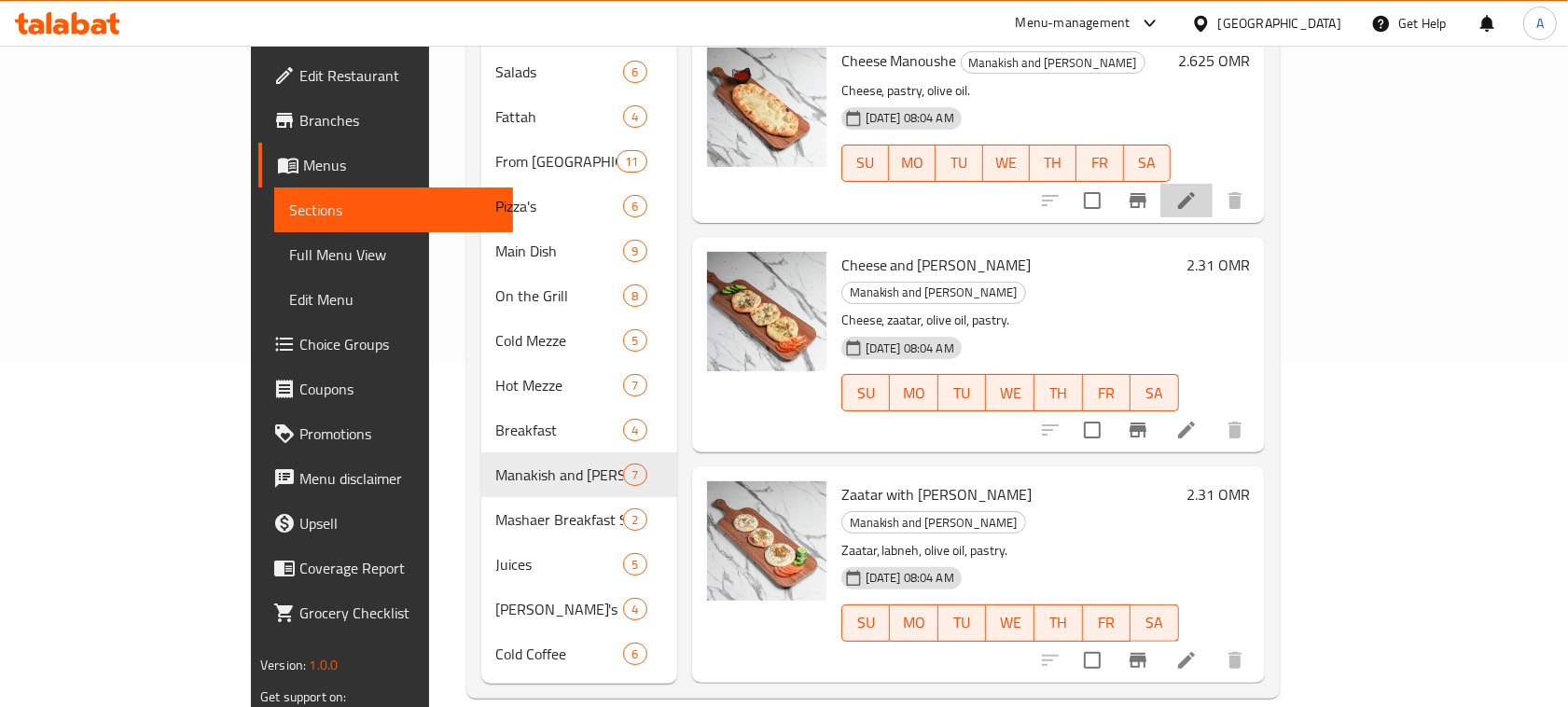 click 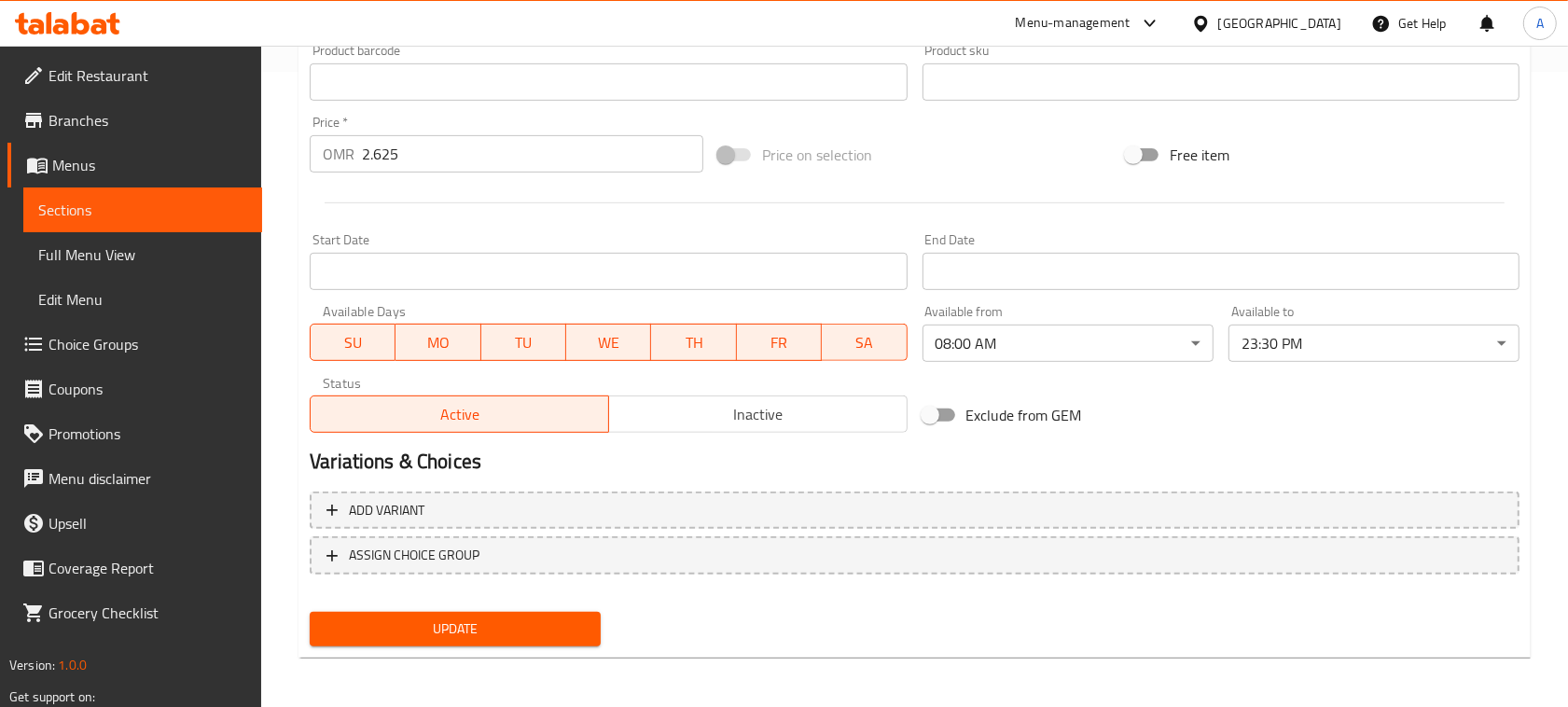 click on "Exclude from GEM" at bounding box center (1119, 415) 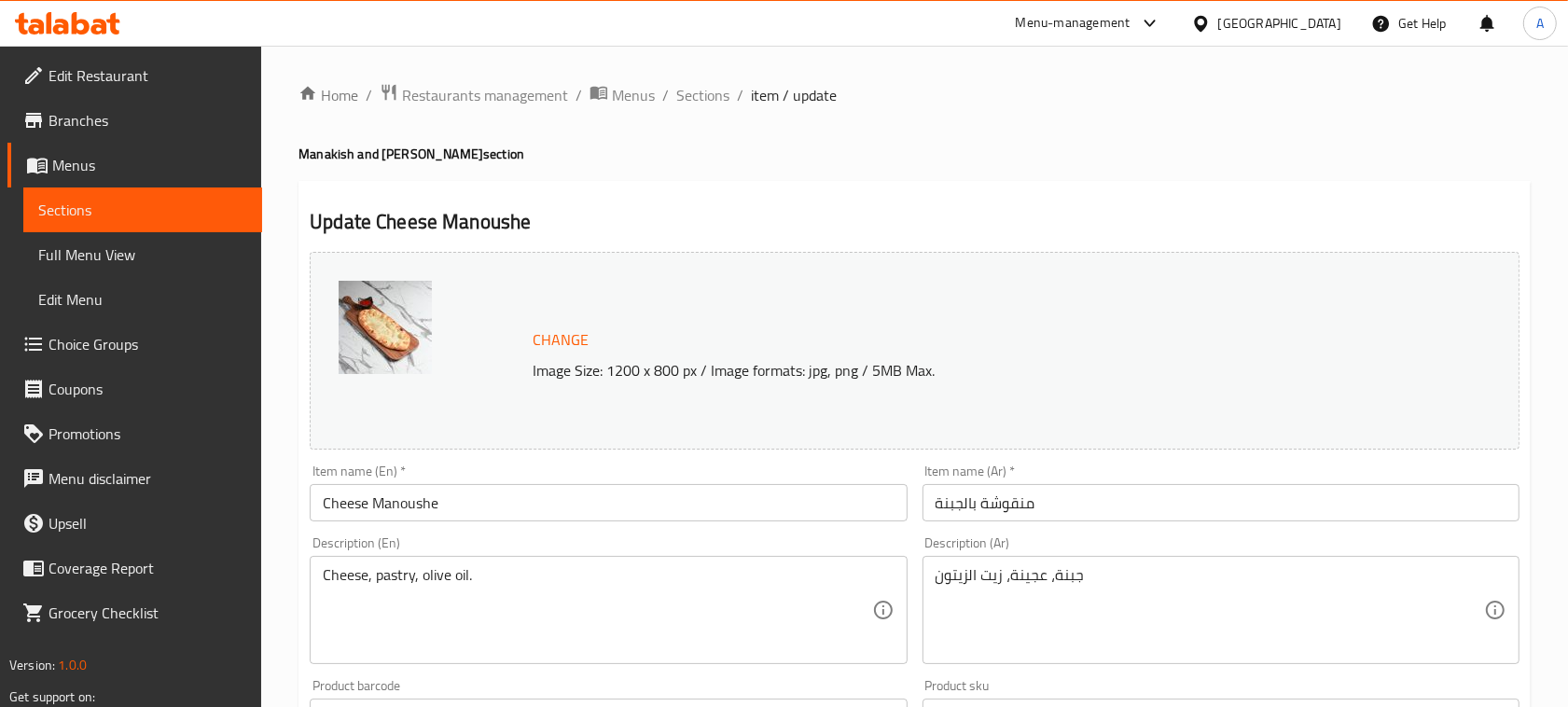click on "Home / Restaurants management / Menus / Sections / item / update Manakish and Fatayer  section Update Cheese Manoushe Change Image Size: 1200 x 800 px / Image formats: jpg, png / 5MB Max. Item name (En)   * Cheese Manoushe Item name (En)  * Item name (Ar)   * منقوشة بالجبنة Item name (Ar)  * Description (En) Cheese, pastry, olive oil. Description (En) Description (Ar) جبنة، عجينة، زيت الزيتون Description (Ar) Product barcode Product barcode Product sku Product sku Price   * OMR 2.625 Price  * Price on selection Free item Start Date Start Date End Date End Date Available Days SU MO TU WE TH FR SA Available from 08:00 AM ​ Available to 23:30 PM ​ Status Active Inactive Exclude from GEM Variations & Choices Add variant ASSIGN CHOICE GROUP Update" at bounding box center [914, 695] 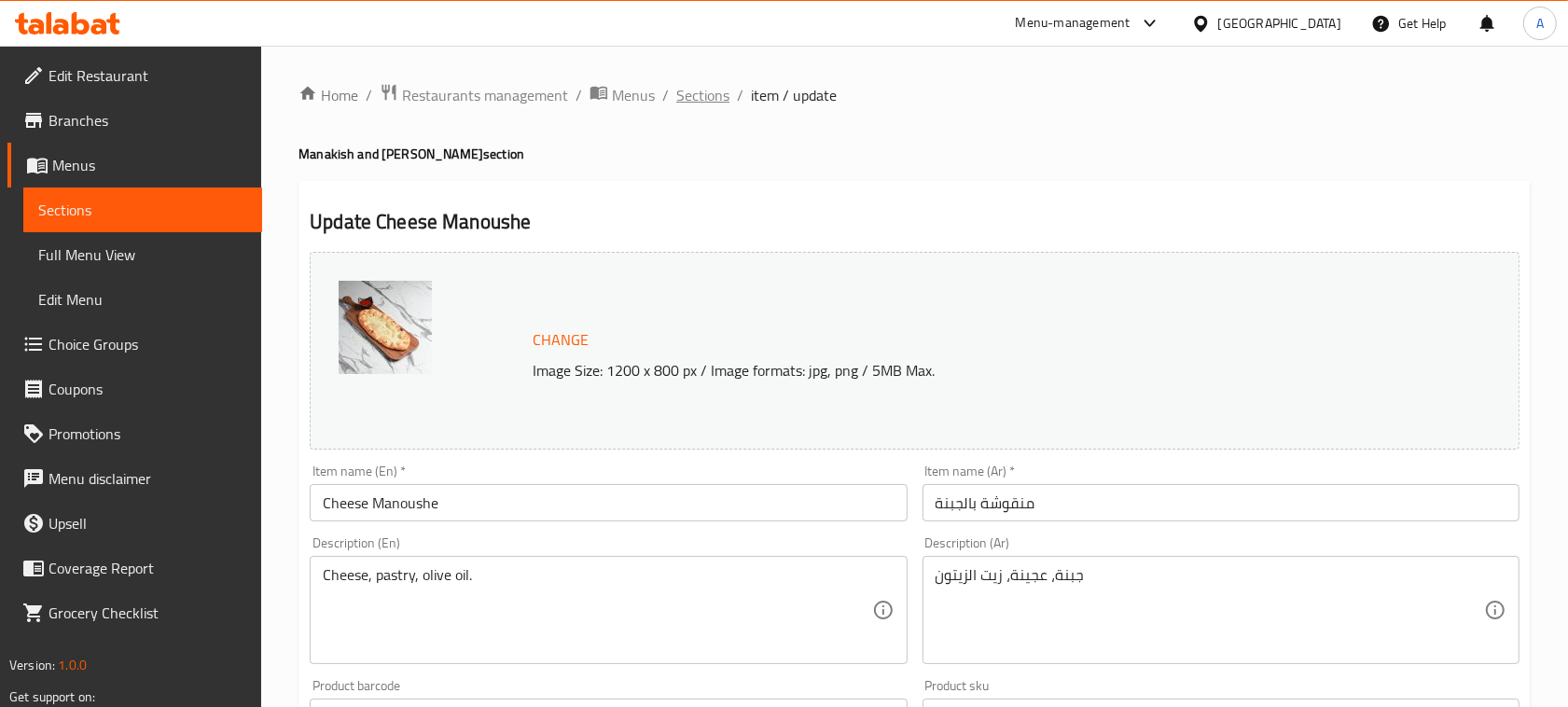 click on "Sections" at bounding box center [702, 95] 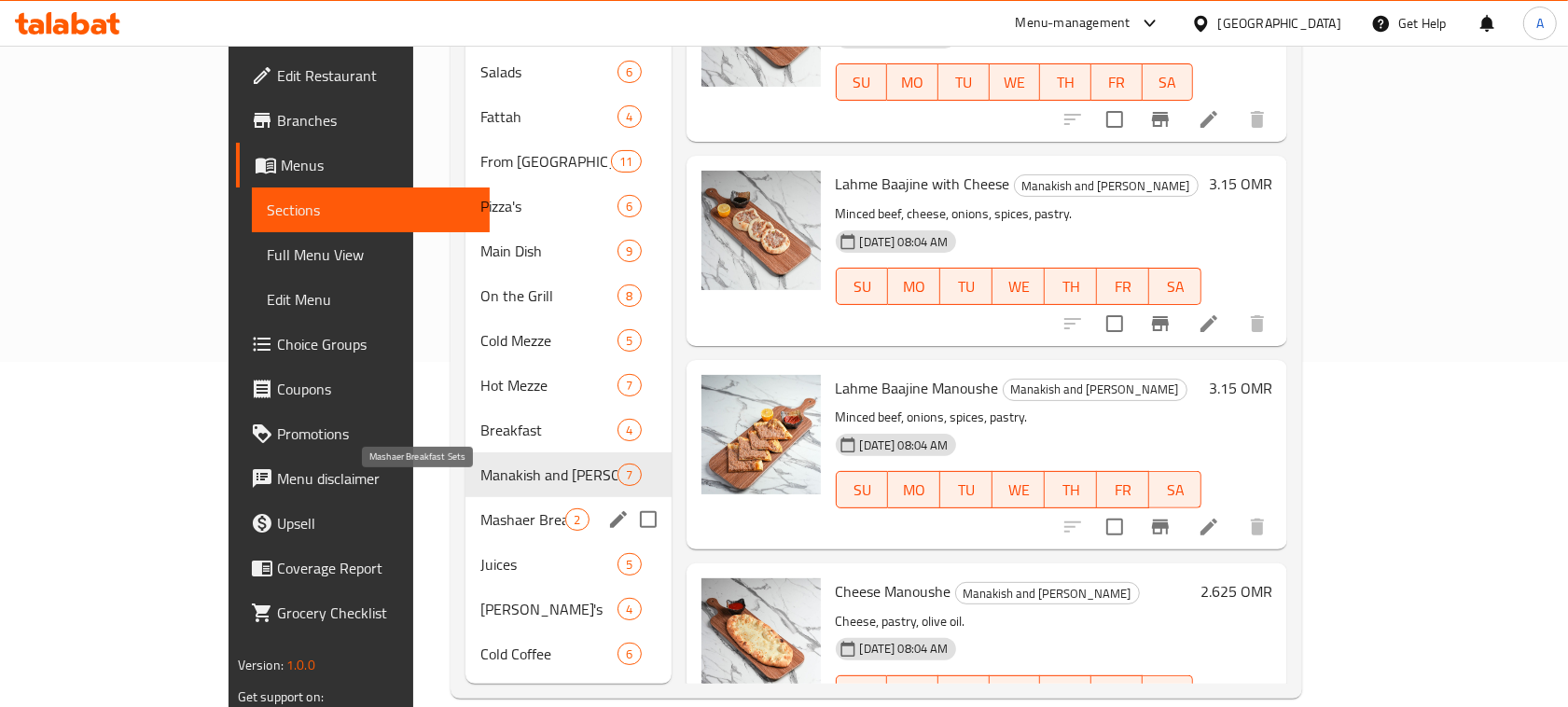 drag, startPoint x: 413, startPoint y: 491, endPoint x: 707, endPoint y: 458, distance: 295.84624 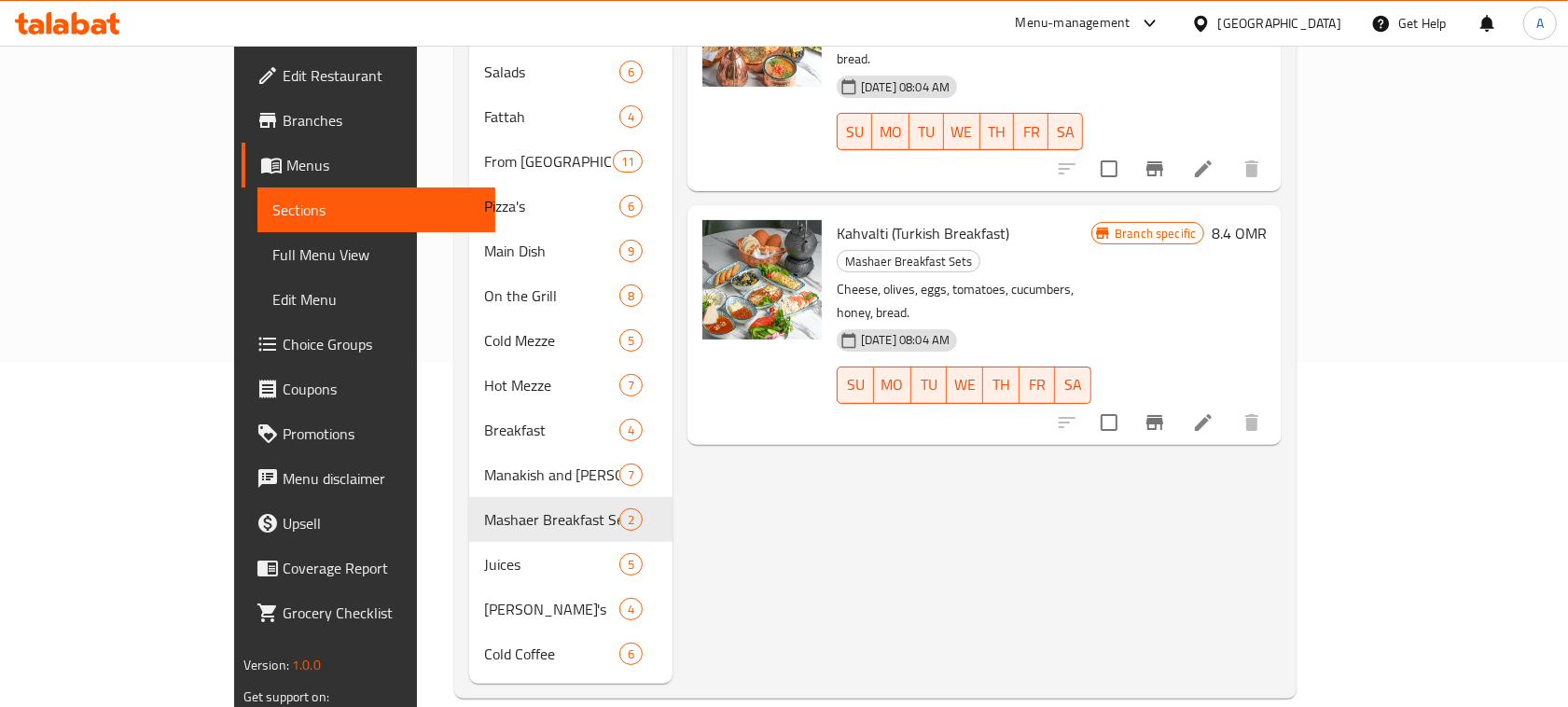 click on "Menu items Add Sort Manage items Traditional Lebanese Breakfast   Mashaer Breakfast Sets Fresh vegetables, olives, labneh, zaatar, bread. [DATE] 08:04 AM SU MO TU WE TH FR SA Branch specific 7.35   OMR Kahvalti (Turkish Breakfast)   Mashaer Breakfast Sets Cheese, olives, eggs, tomatoes, cucumbers, honey, bread. [DATE] 08:04 AM SU MO TU WE TH FR SA Branch specific 8.4   OMR" at bounding box center [977, 273] 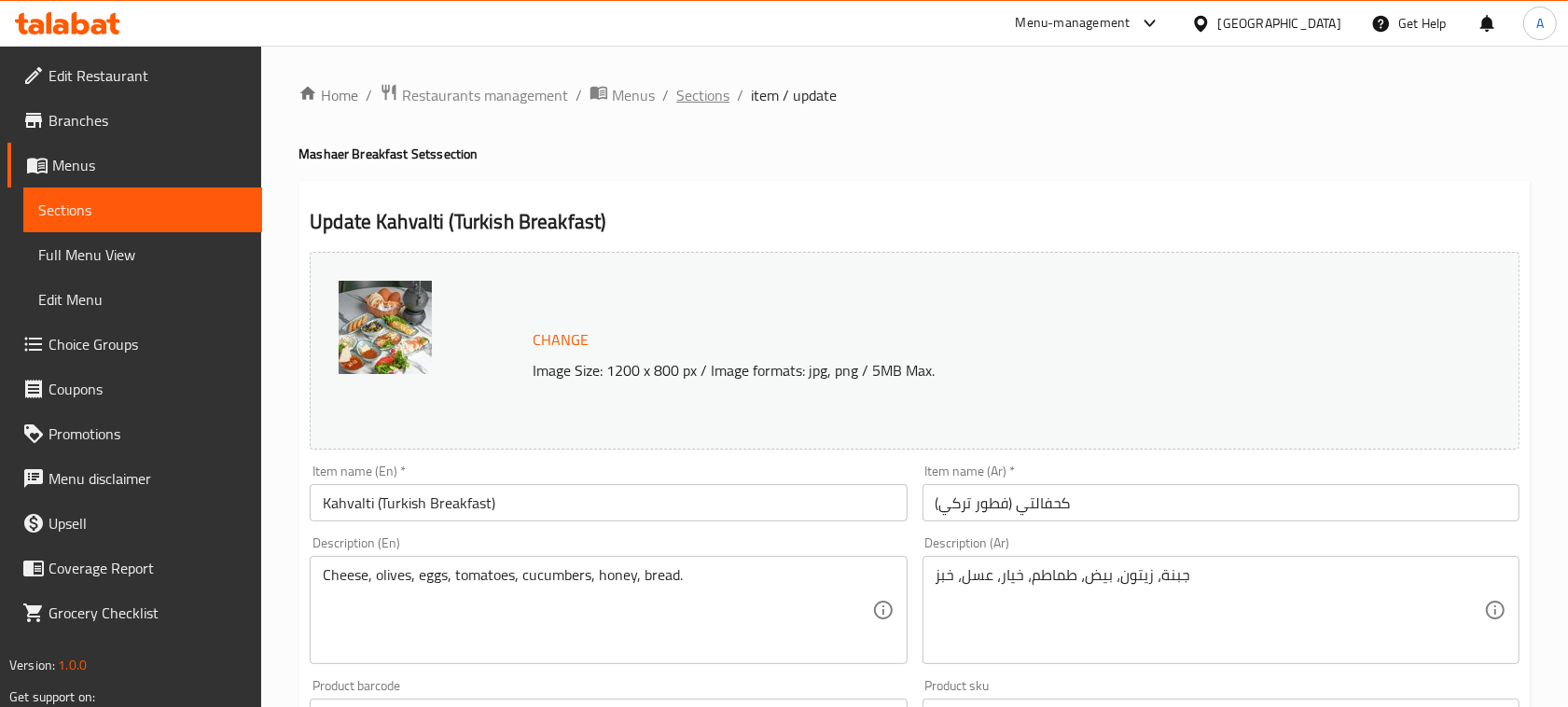 click on "Sections" at bounding box center (702, 95) 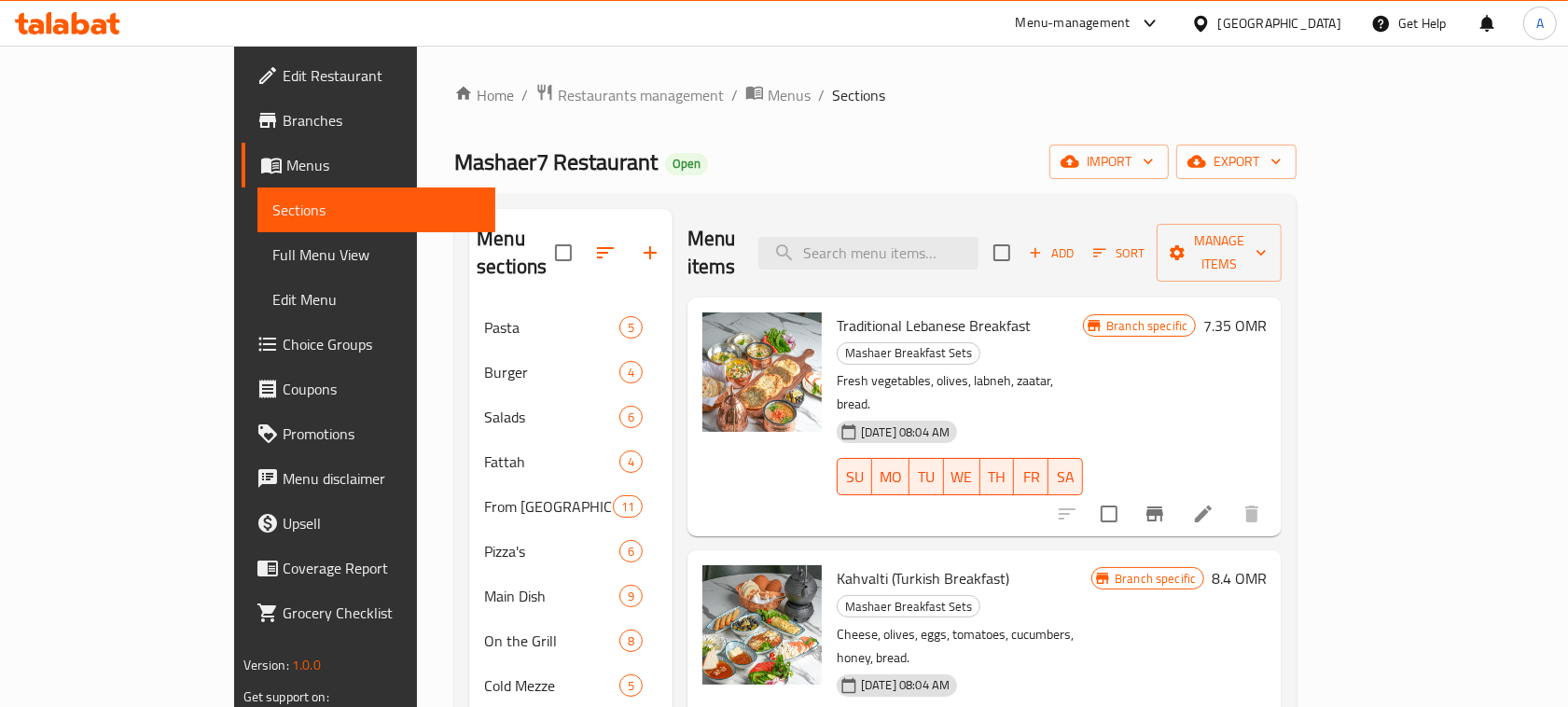 click on "Mashaer7 Restaurant  Open import export" at bounding box center (875, 161) 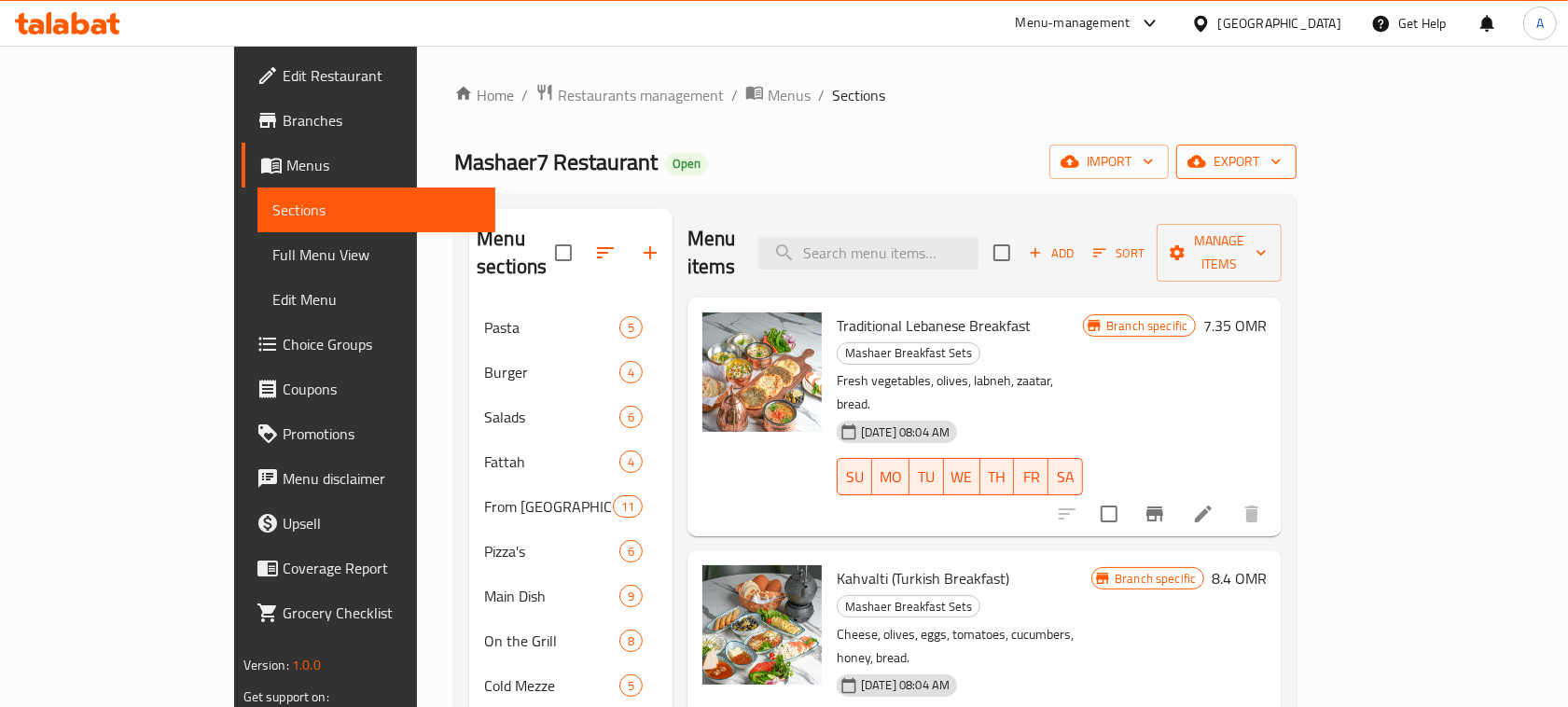 click on "export" at bounding box center (1236, 161) 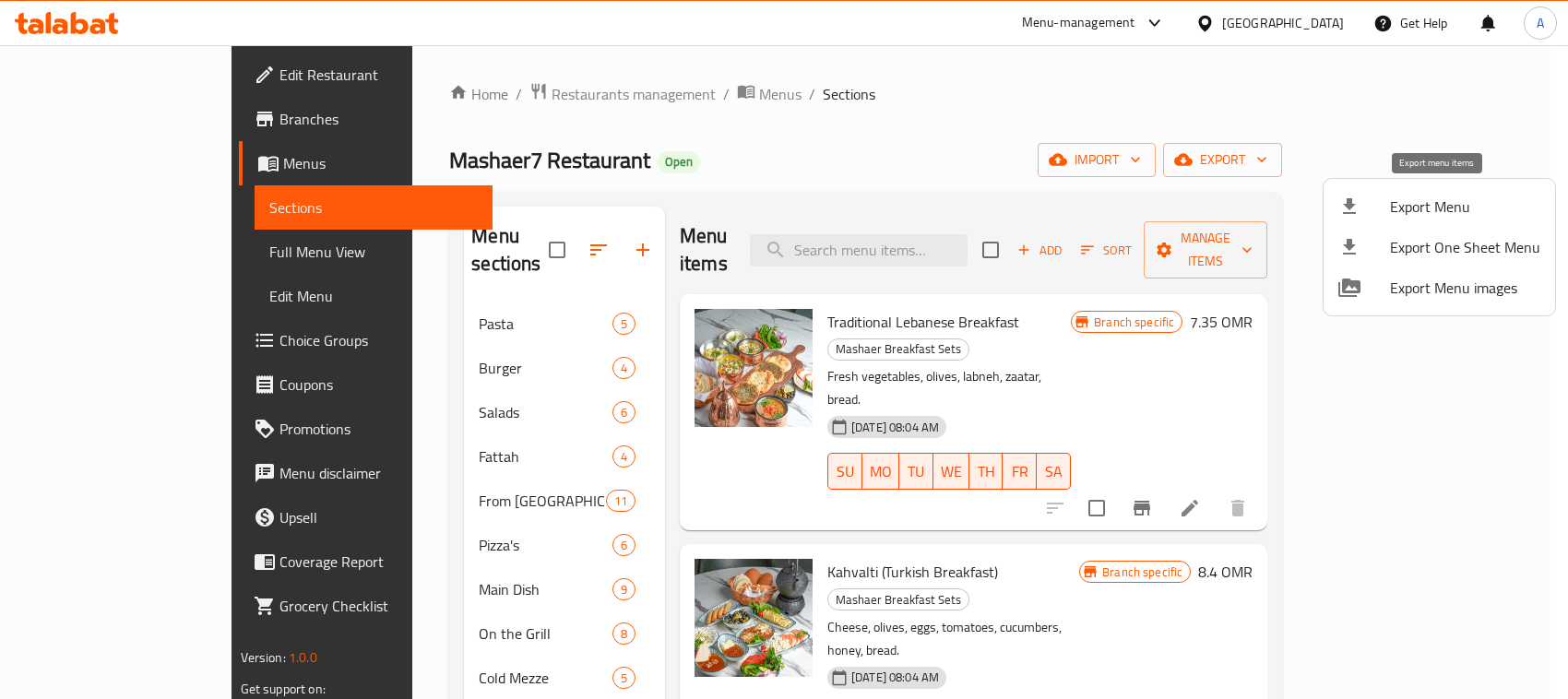click on "Export Menu" at bounding box center (1465, 207) 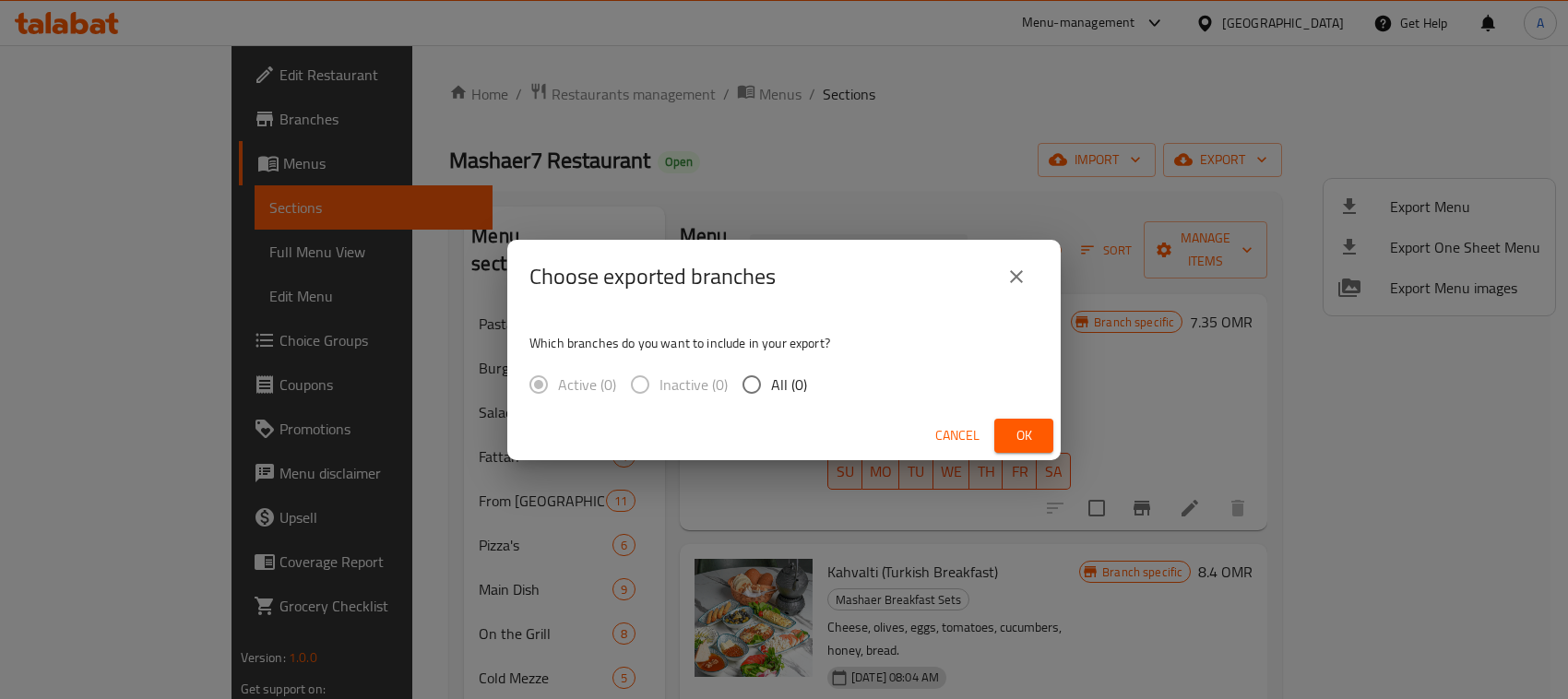 click on "All (0)" at bounding box center (789, 385) 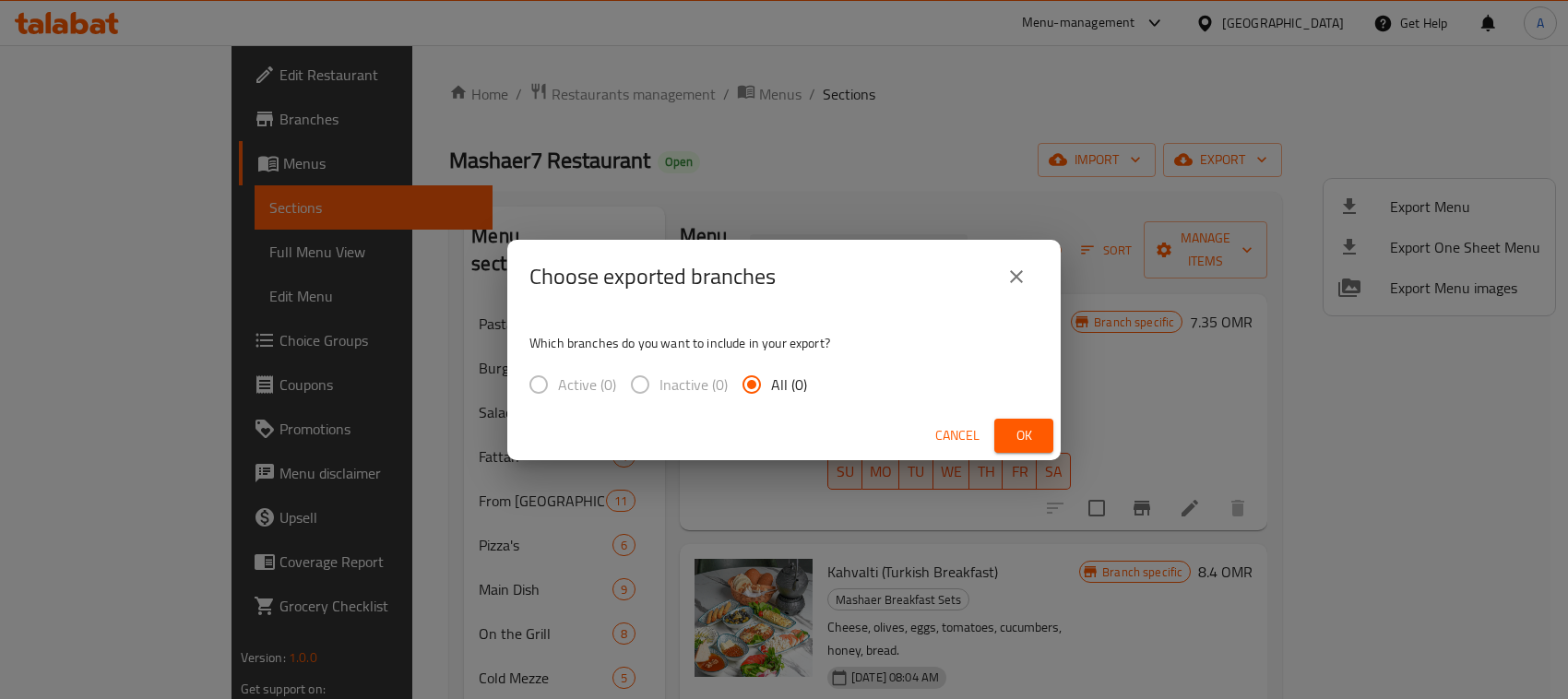 click on "Ok" at bounding box center [1024, 435] 